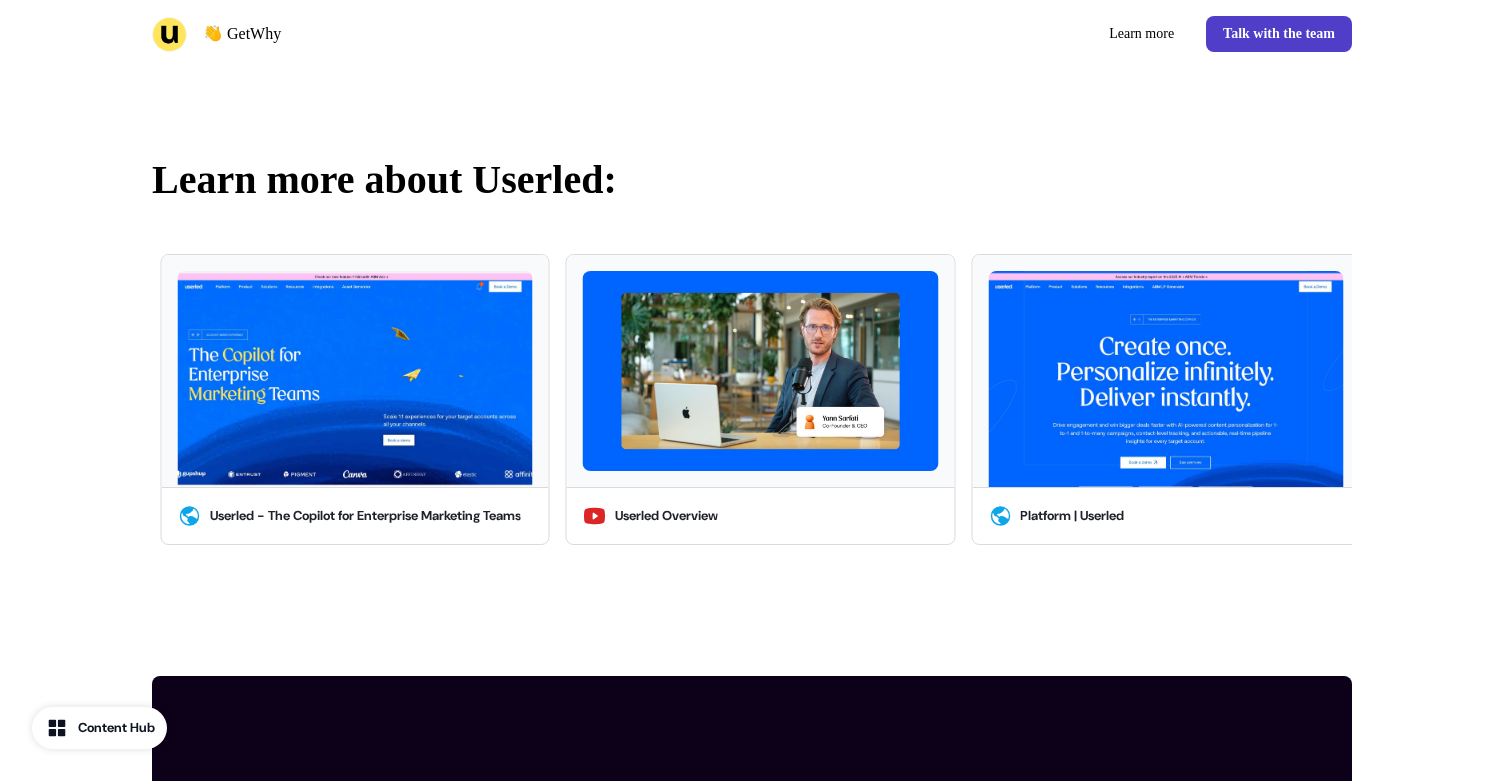 scroll, scrollTop: 4492, scrollLeft: 0, axis: vertical 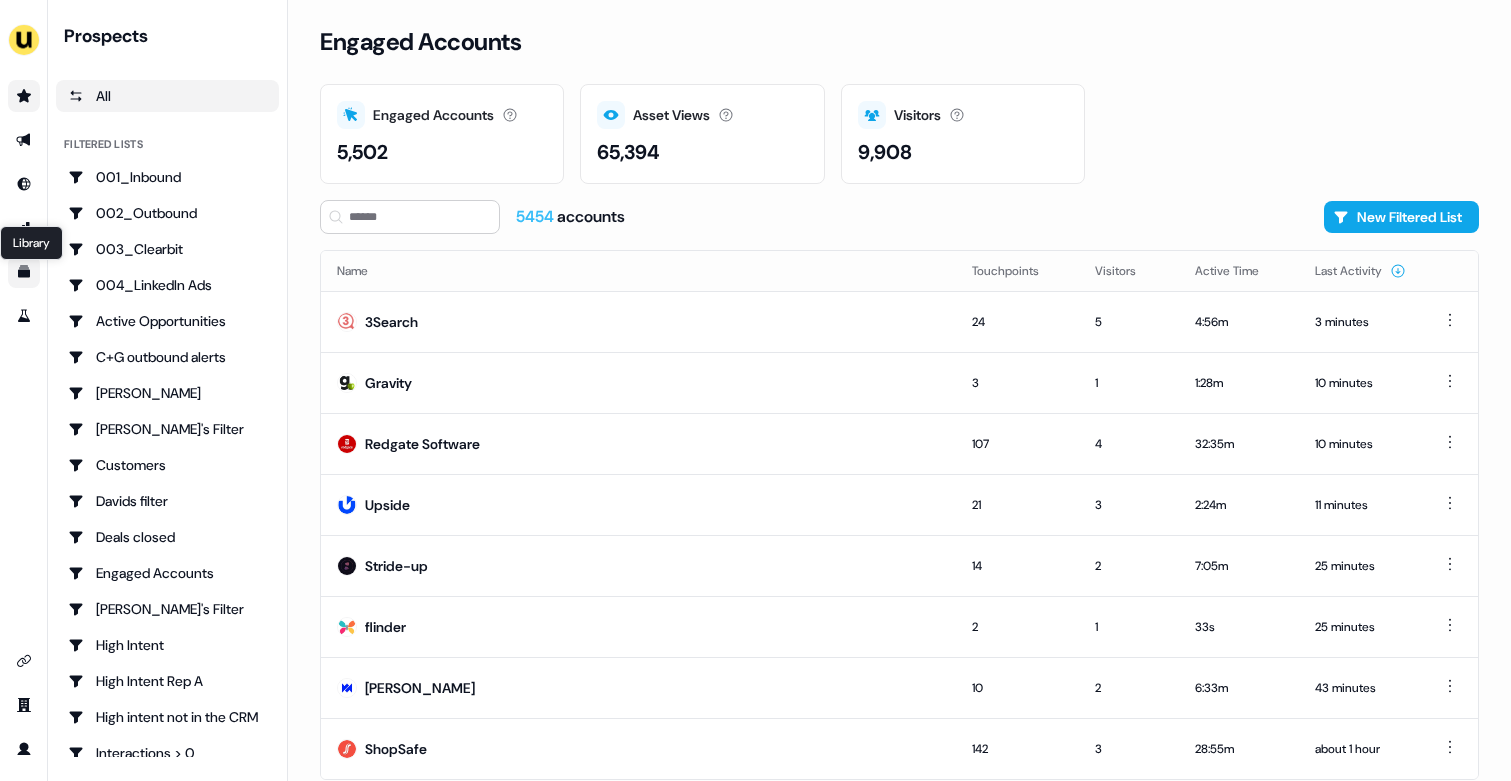 click 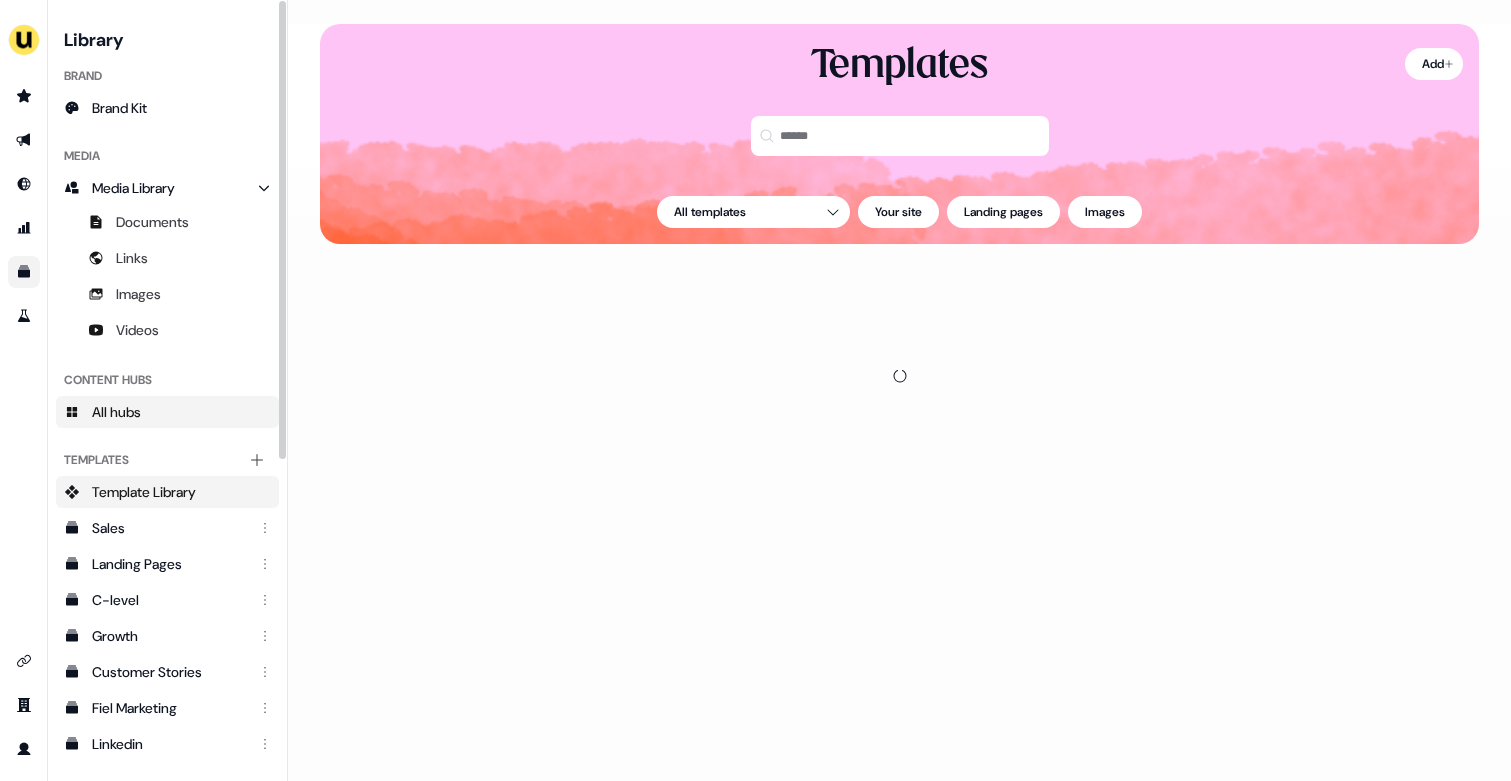 click on "All hubs" at bounding box center (167, 412) 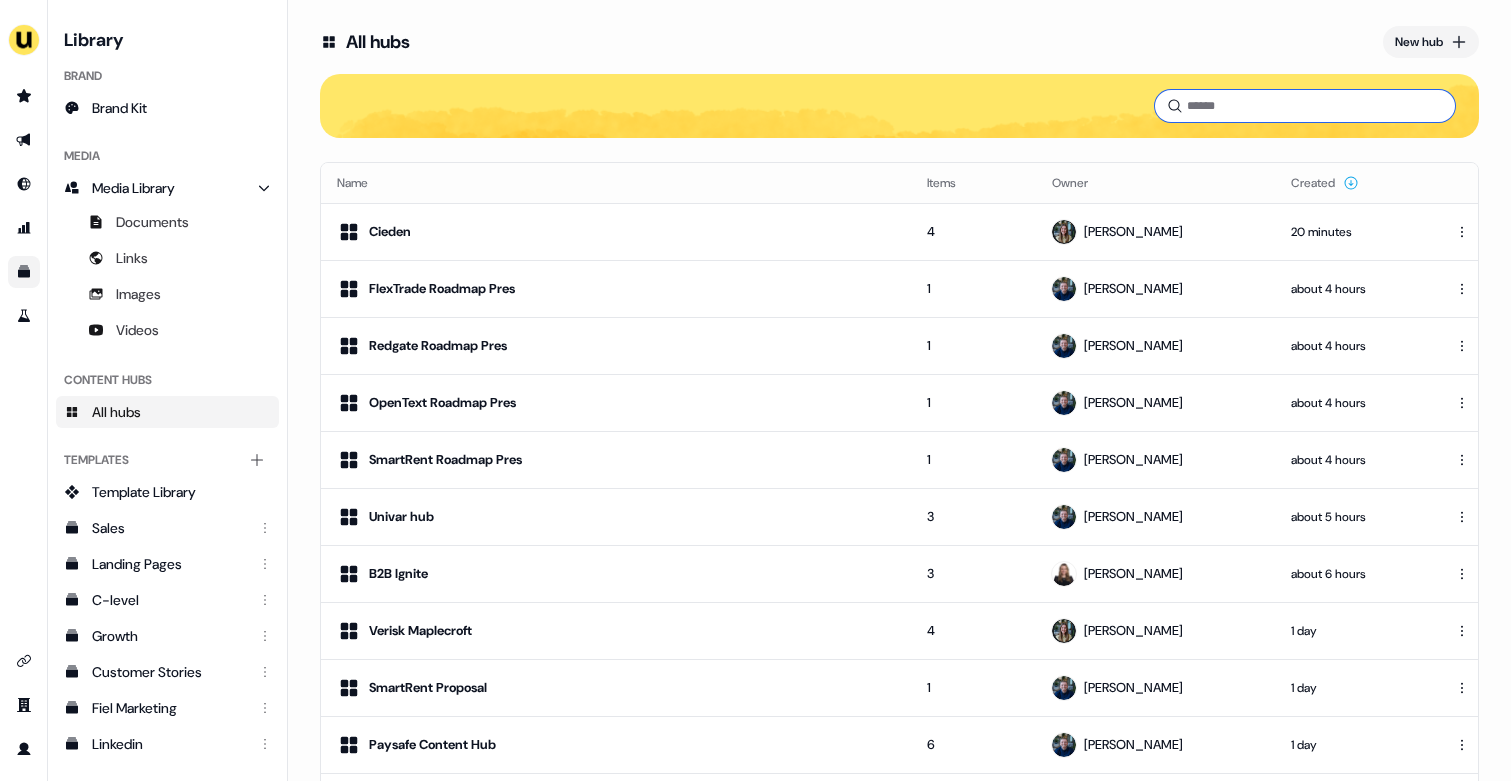 click at bounding box center [1305, 106] 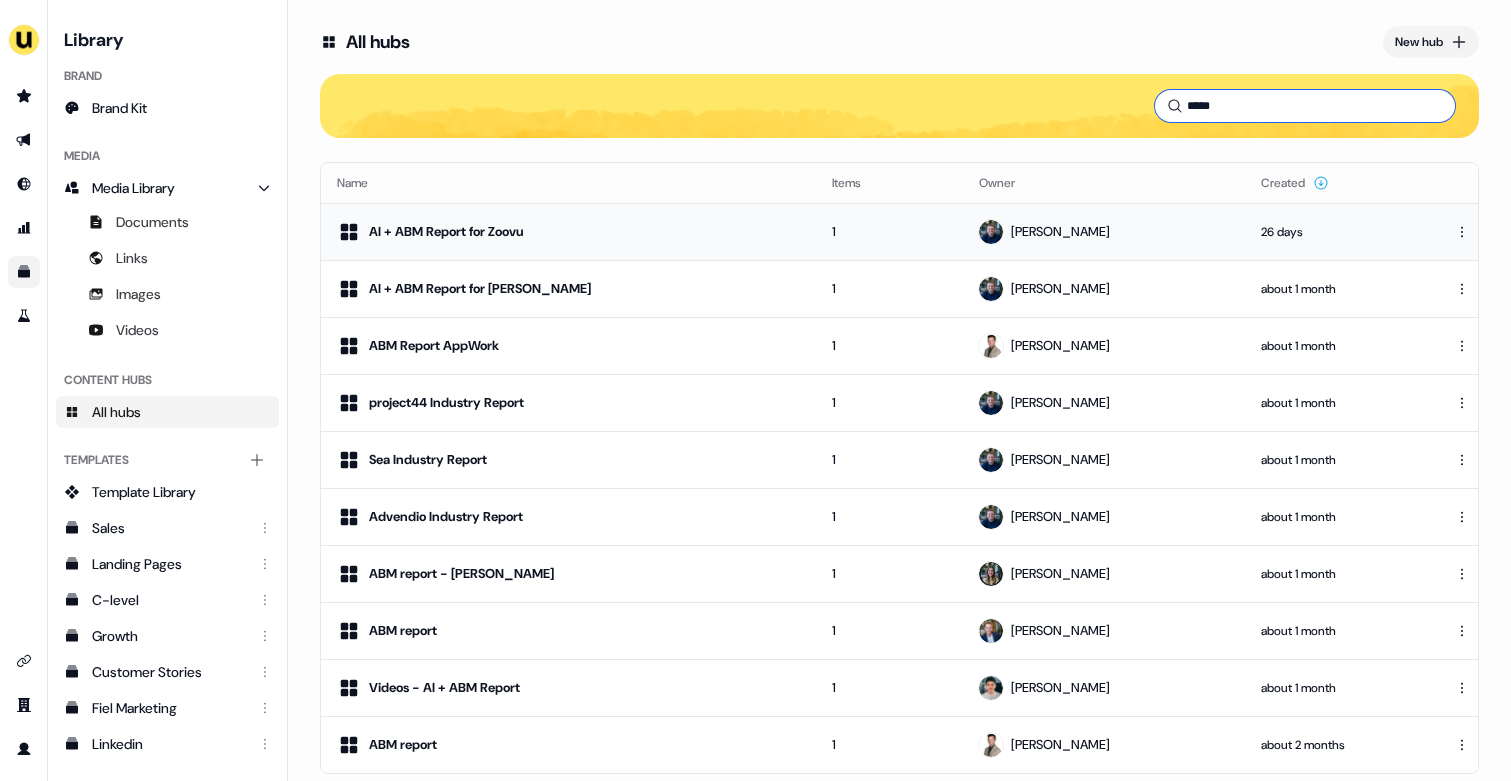 type on "*****" 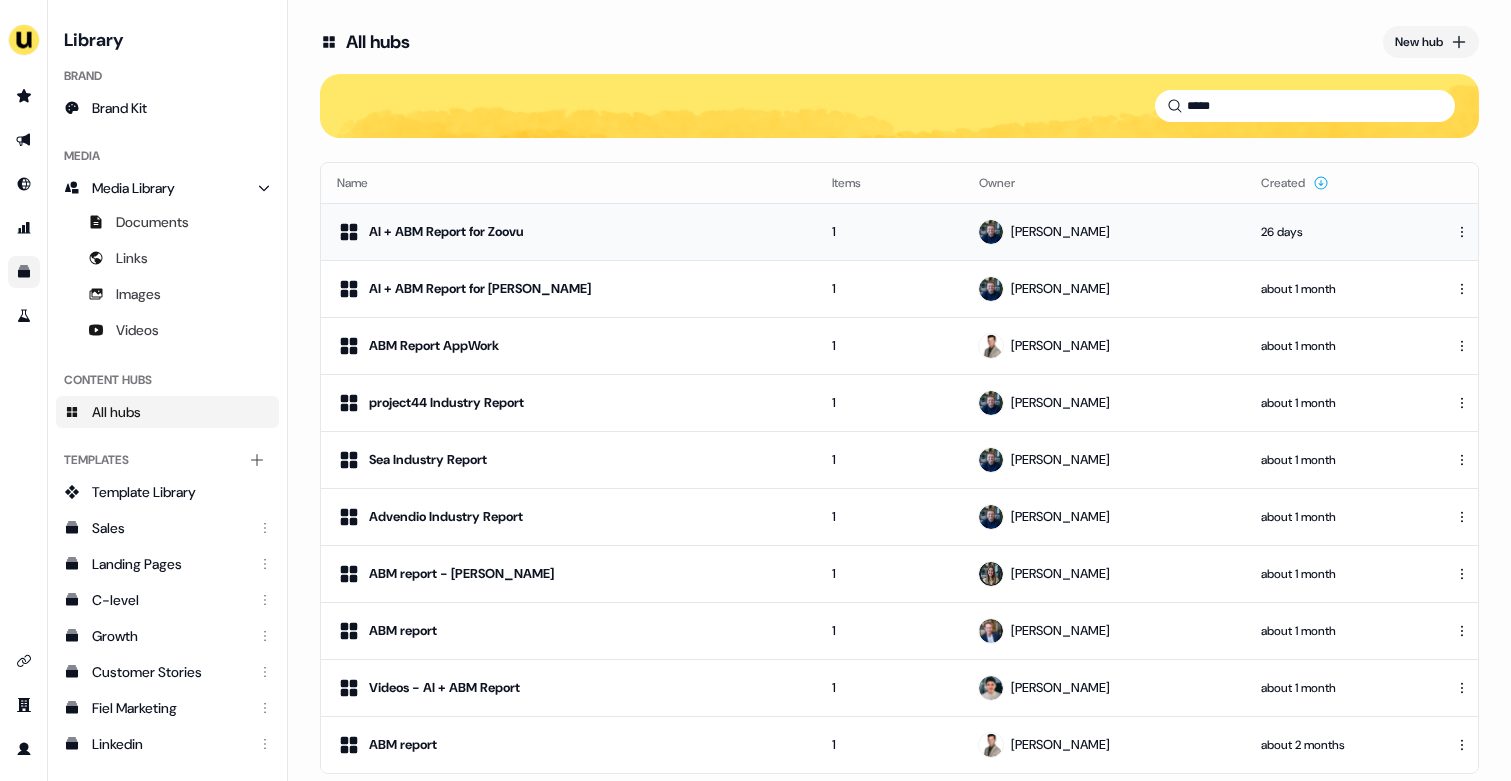 click on "AI + ABM Report for Zoovu" at bounding box center [568, 232] 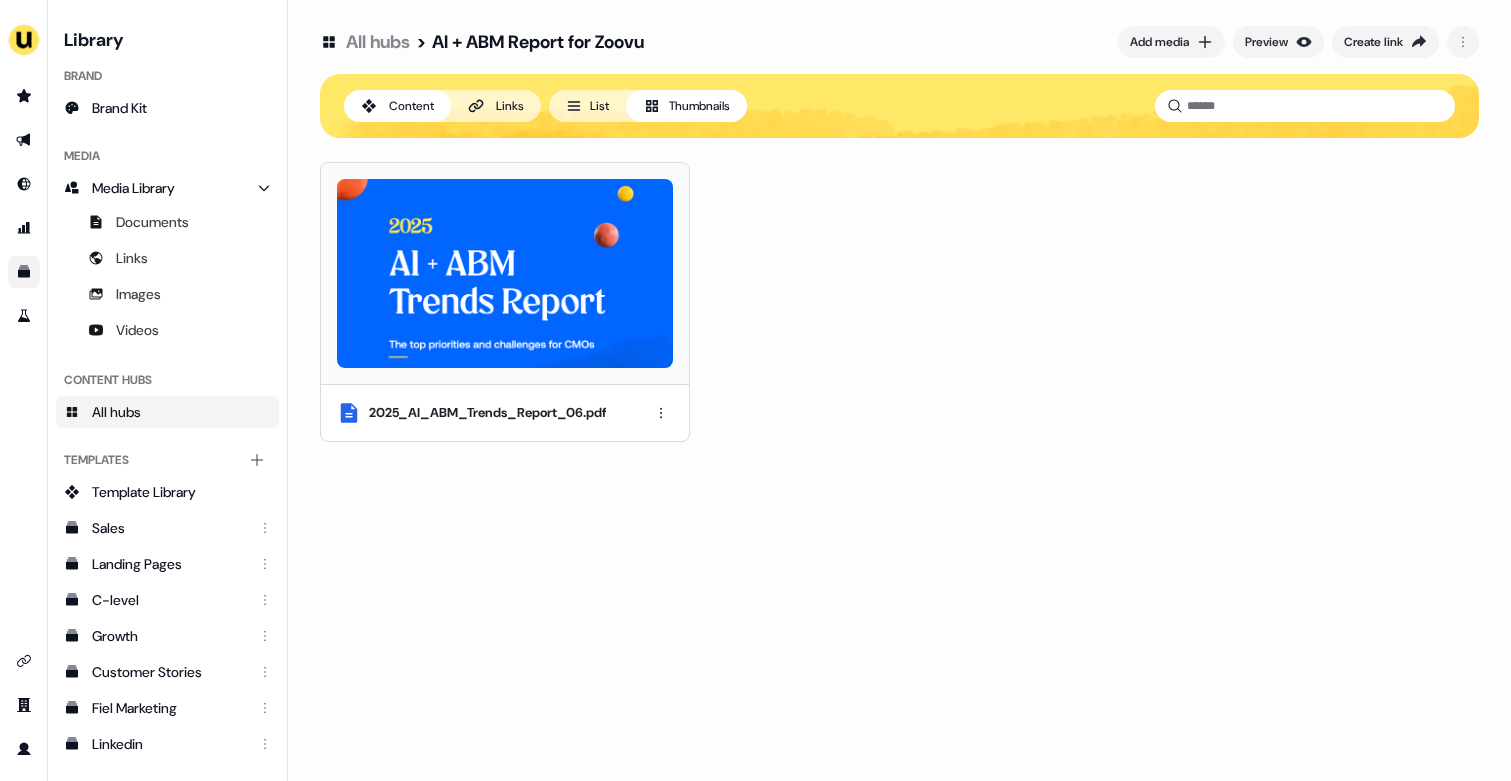 click at bounding box center (505, 273) 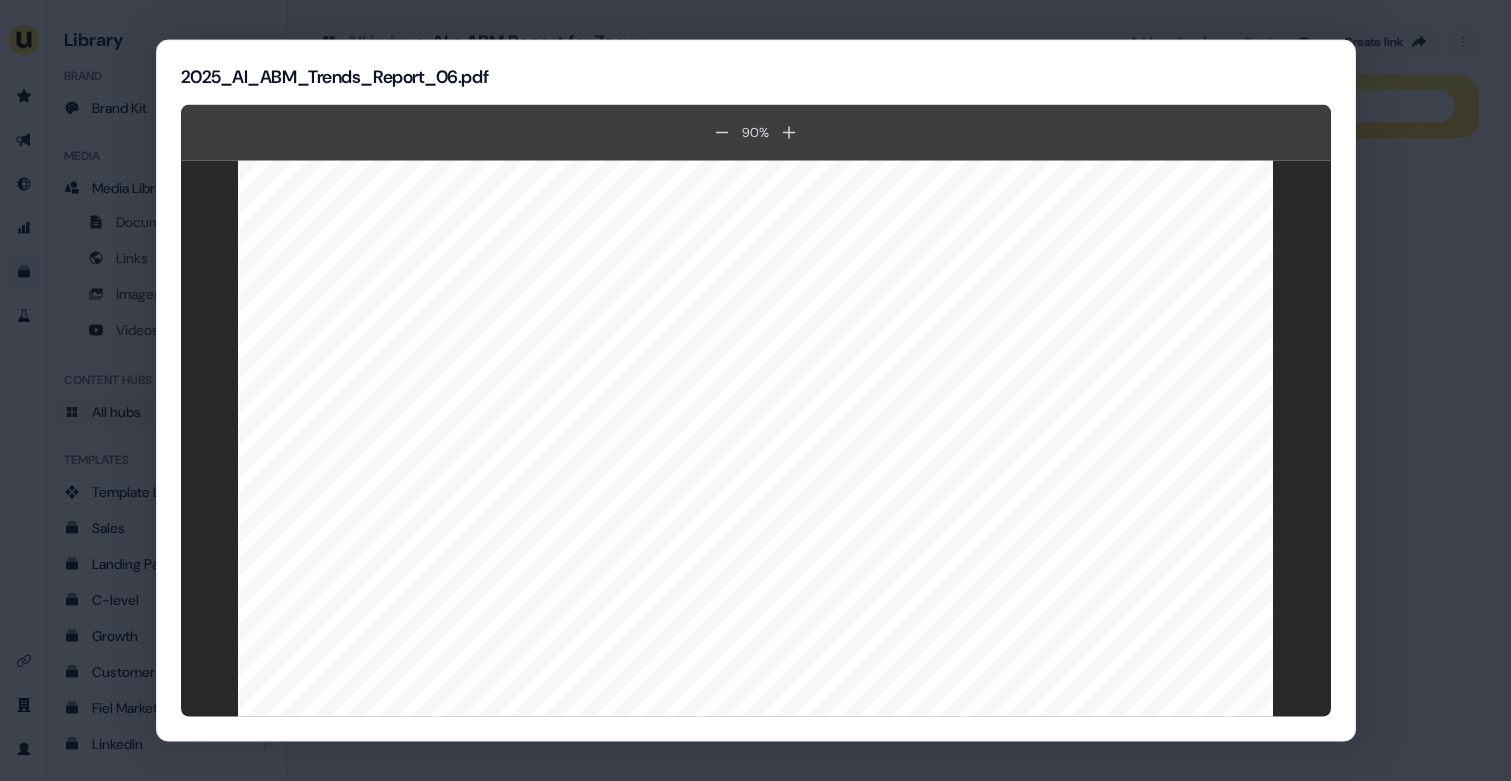 scroll, scrollTop: 3323, scrollLeft: 0, axis: vertical 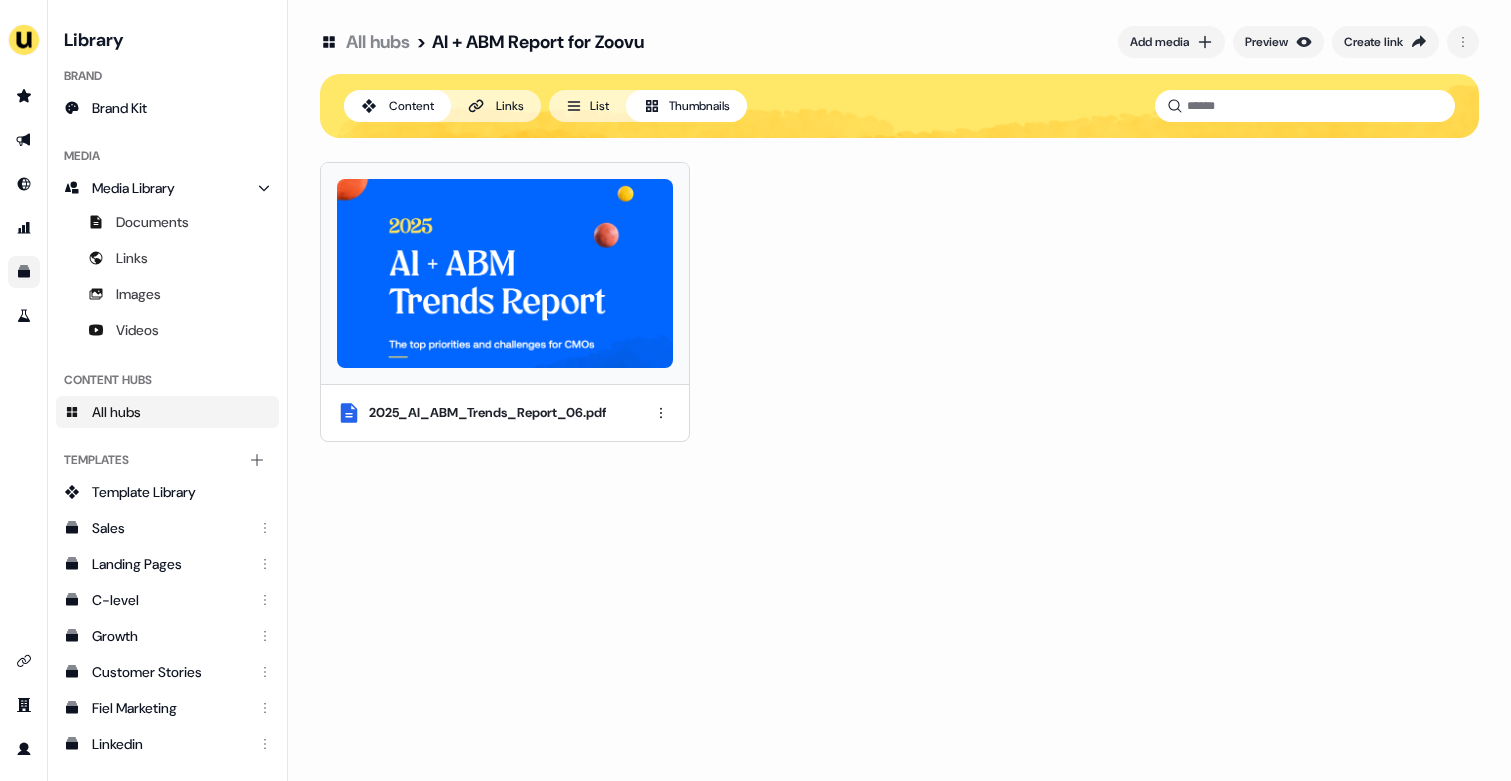 click on "All hubs" at bounding box center (378, 42) 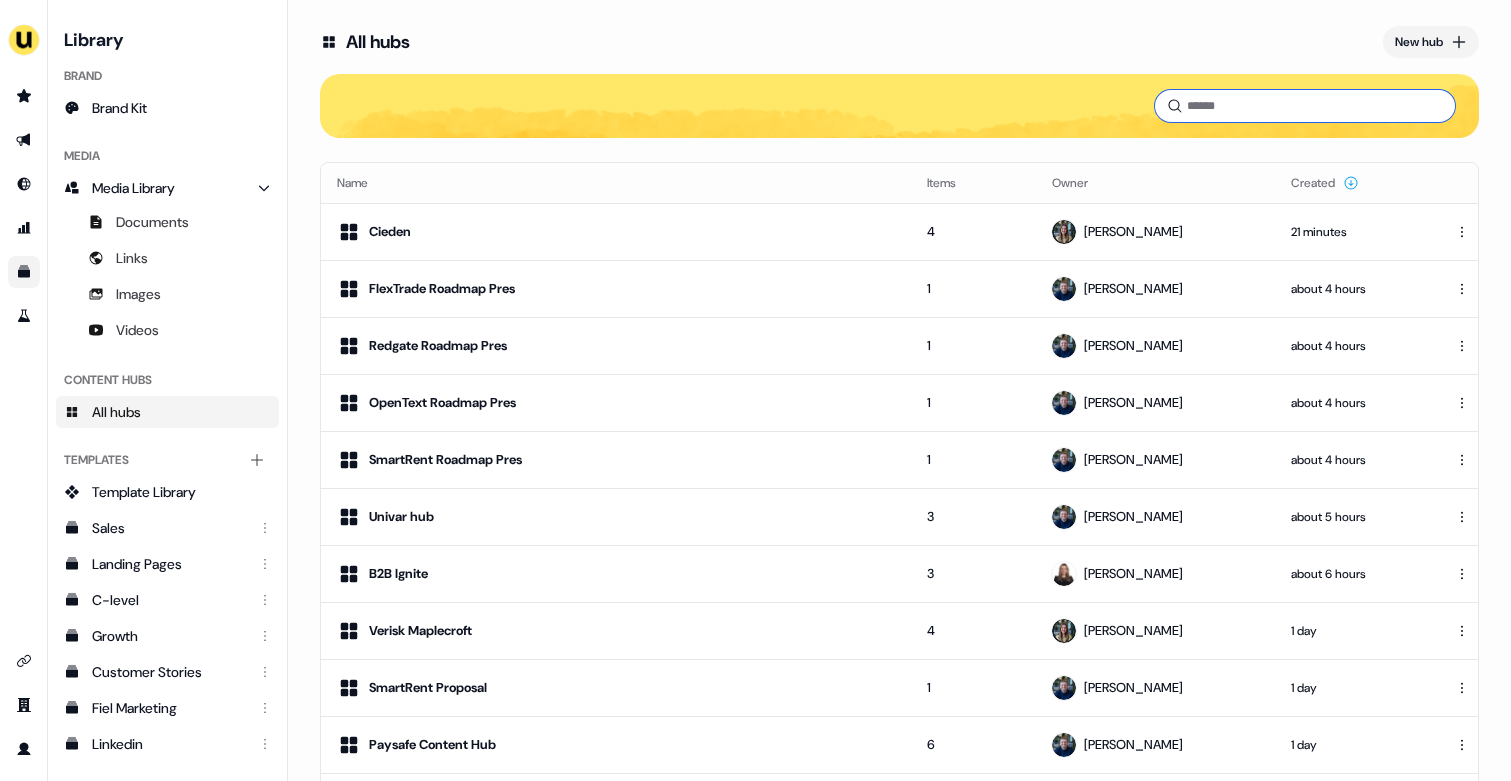 click at bounding box center (1305, 106) 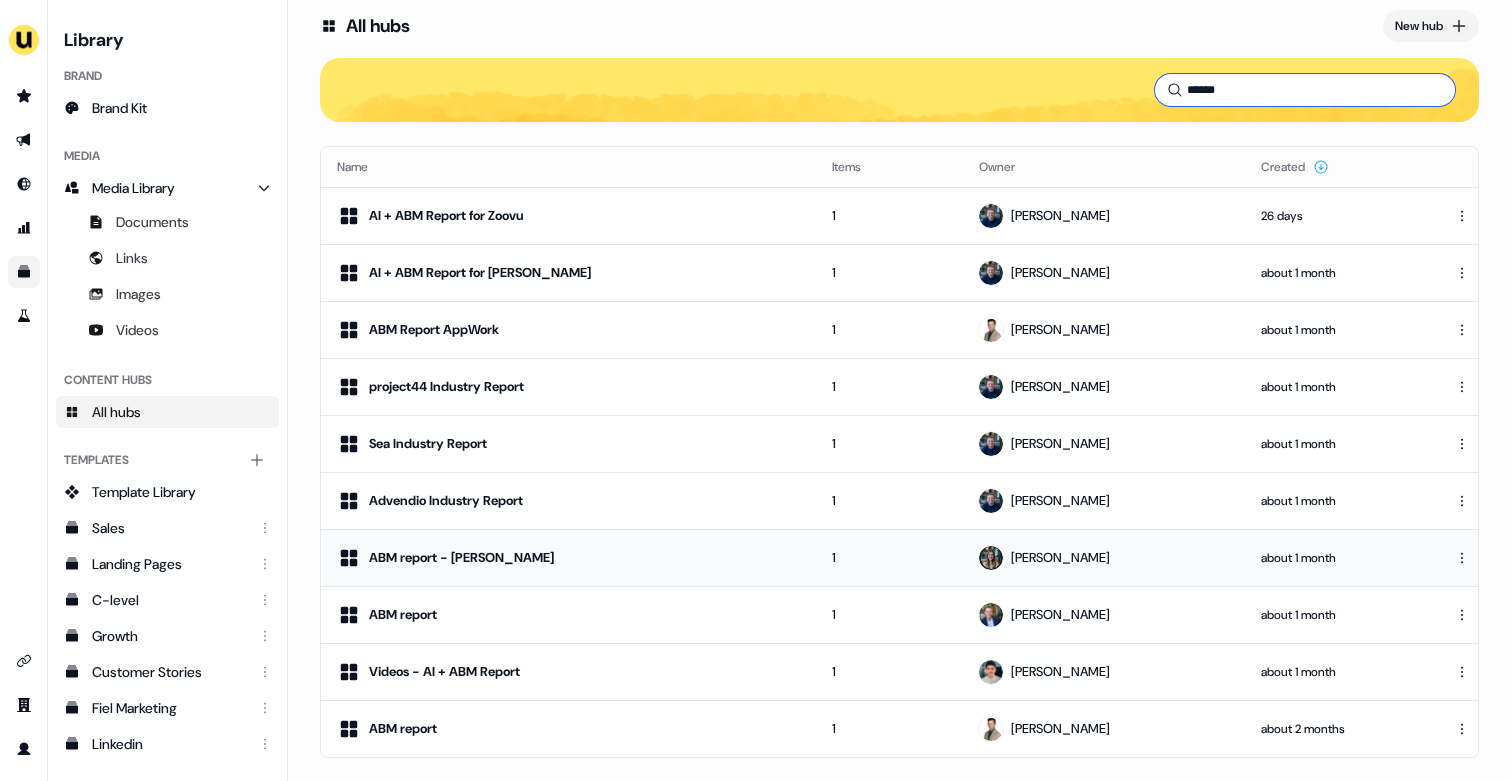 scroll, scrollTop: 15, scrollLeft: 0, axis: vertical 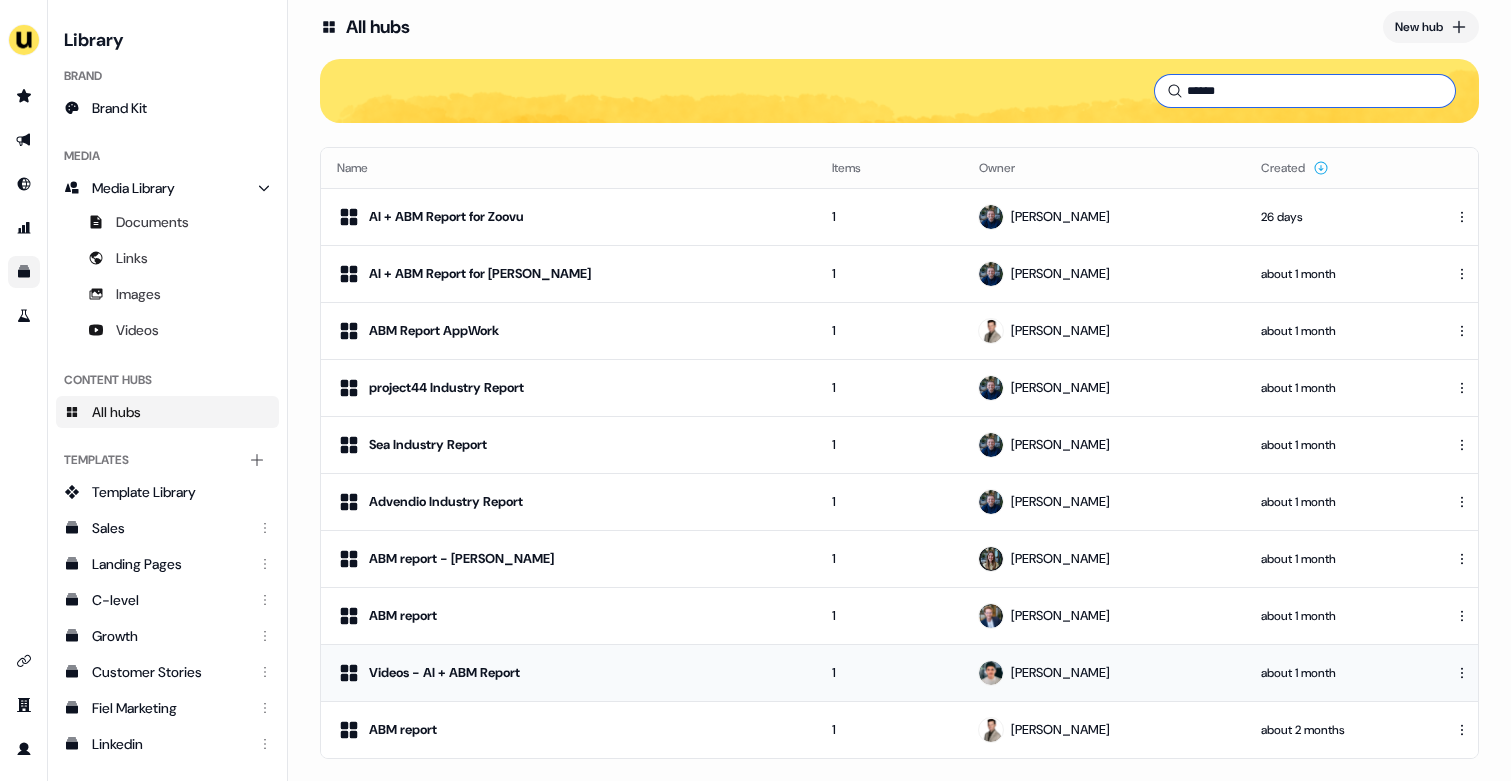 type on "******" 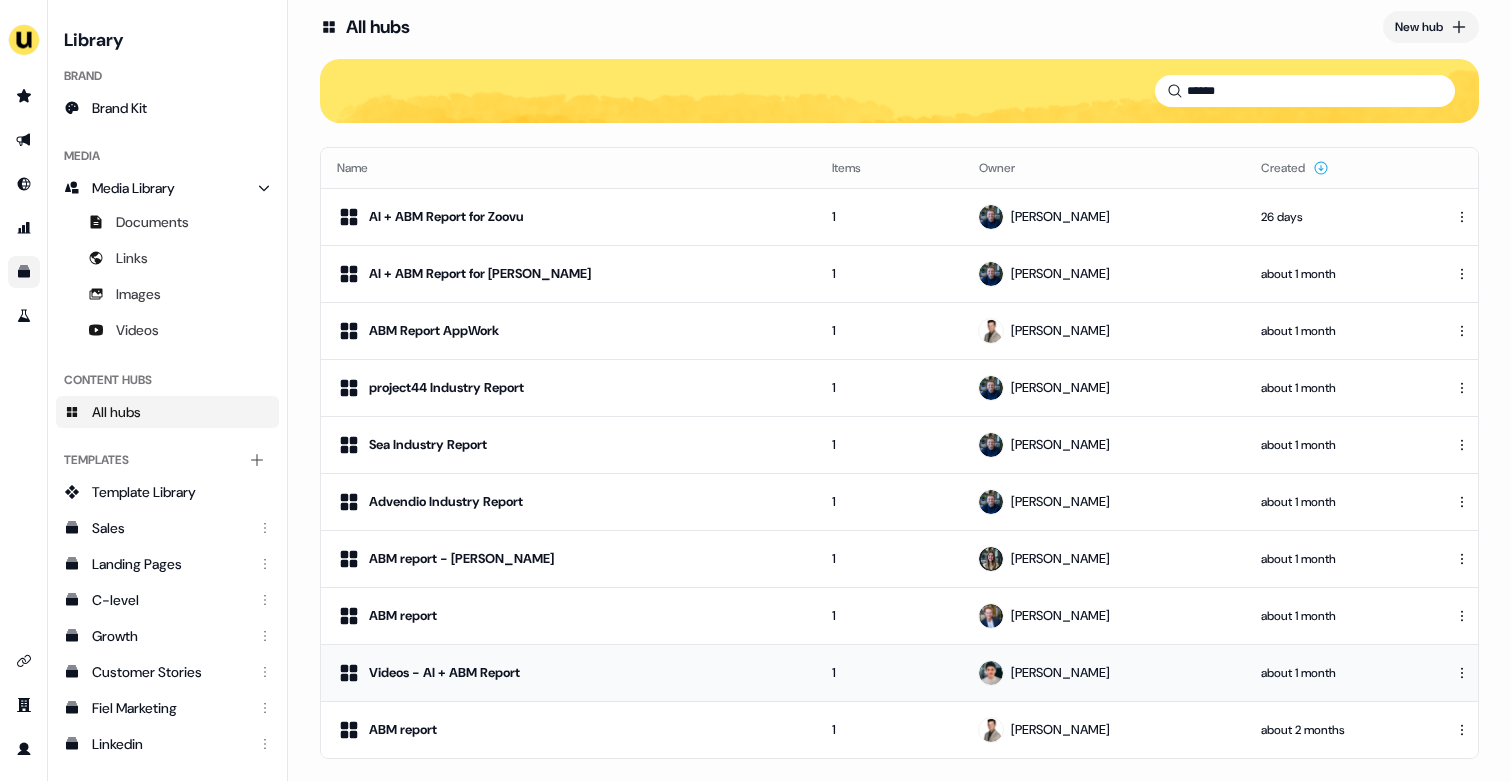 click on "Videos - AI + ABM Report" at bounding box center [568, 673] 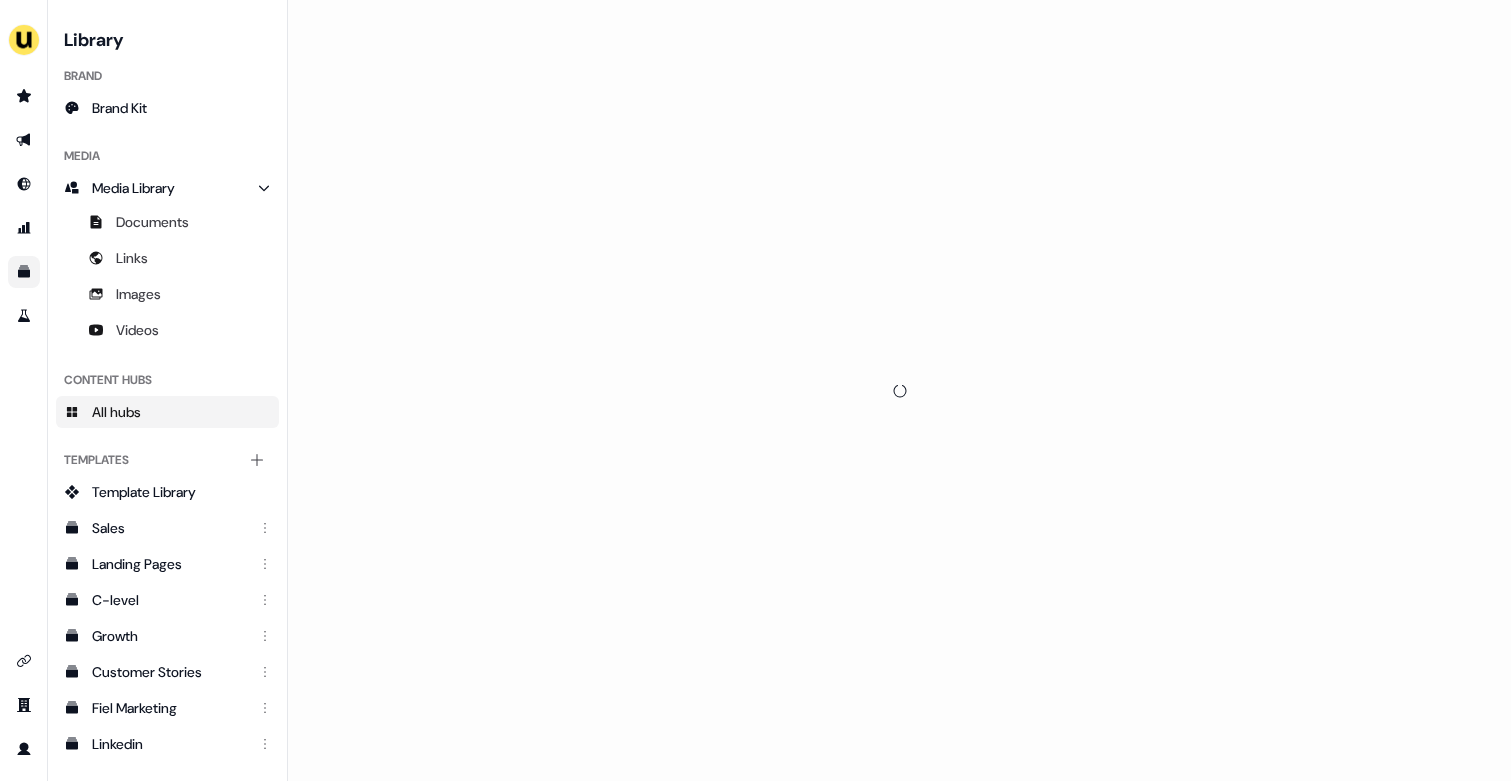 scroll, scrollTop: 0, scrollLeft: 0, axis: both 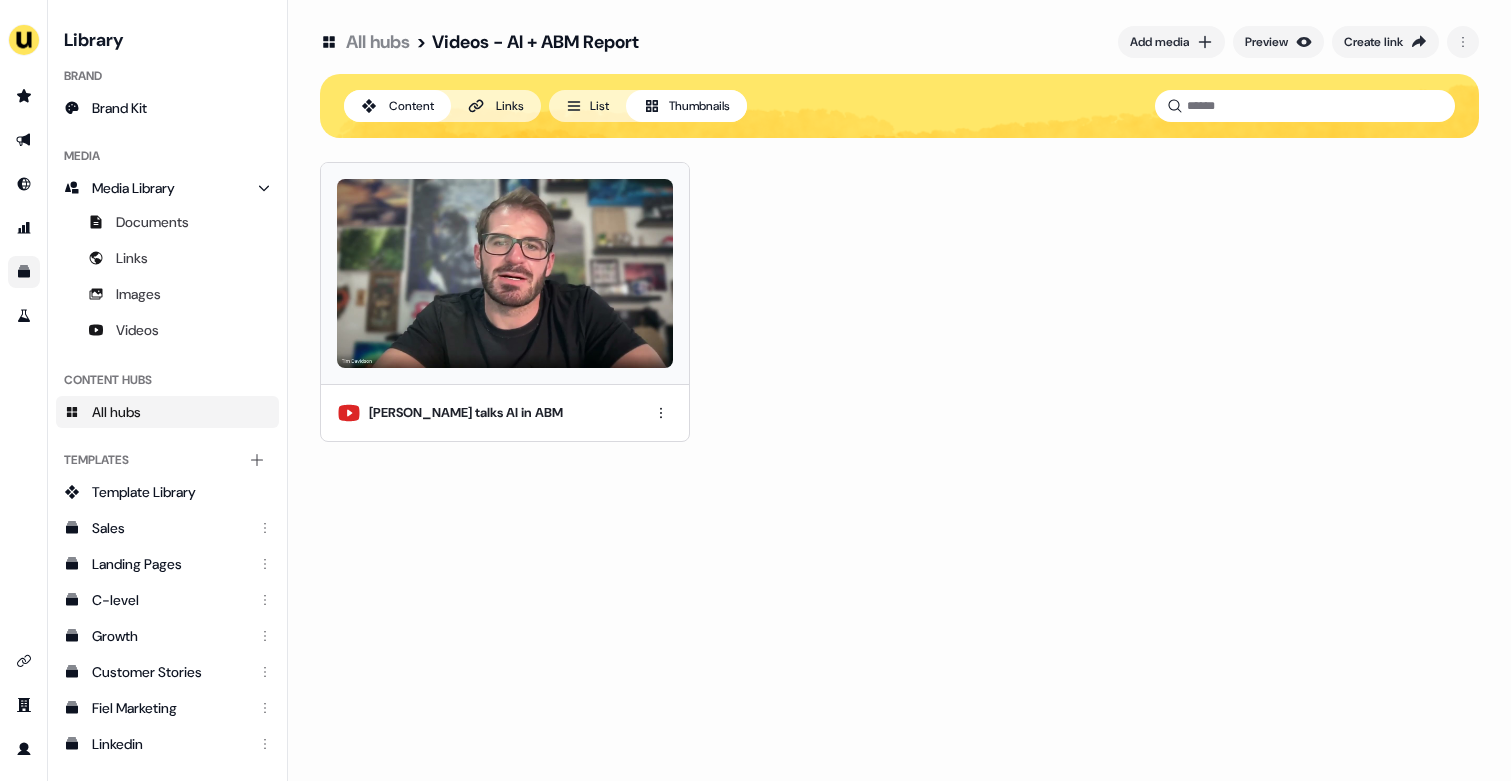 click on "All hubs" at bounding box center (378, 42) 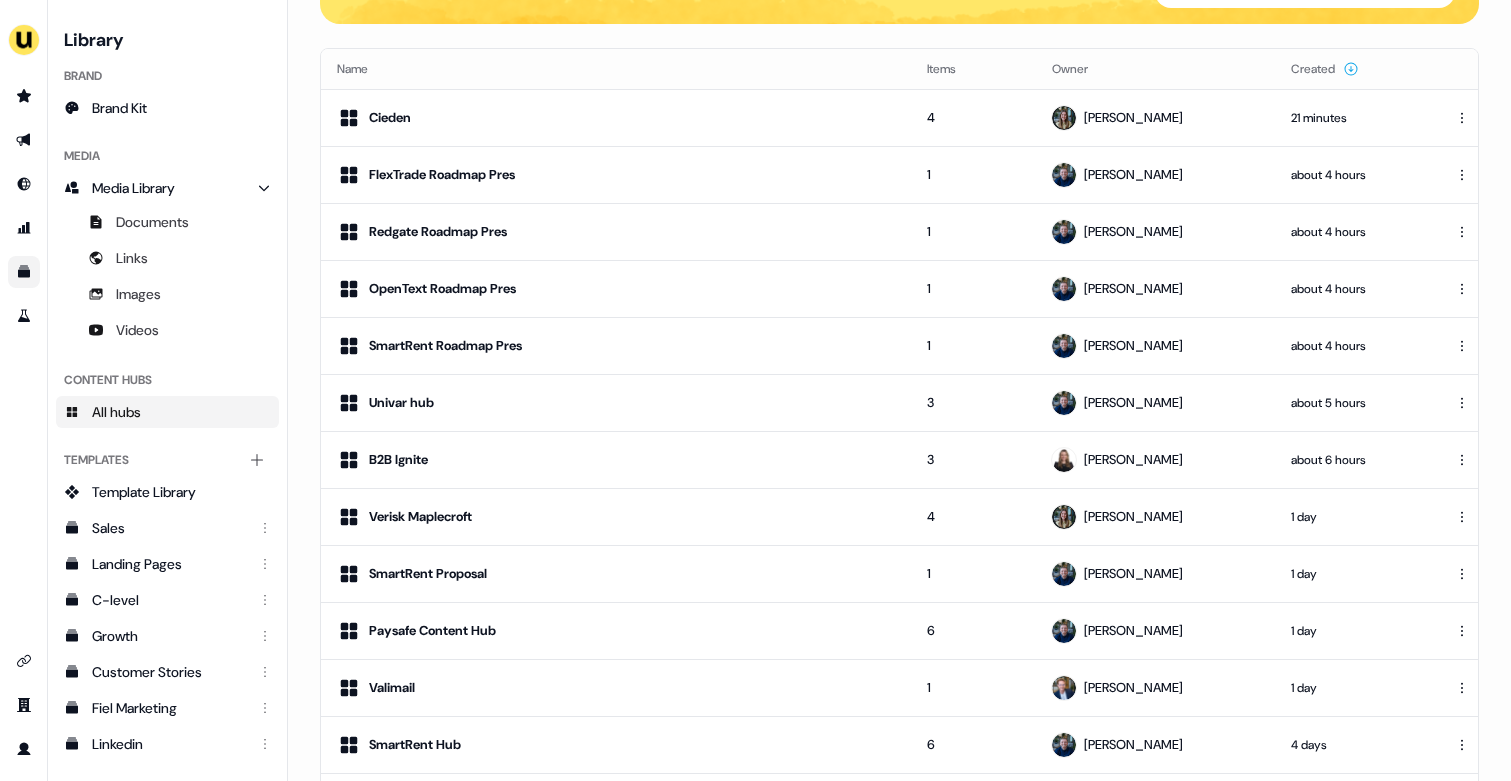 scroll, scrollTop: 0, scrollLeft: 0, axis: both 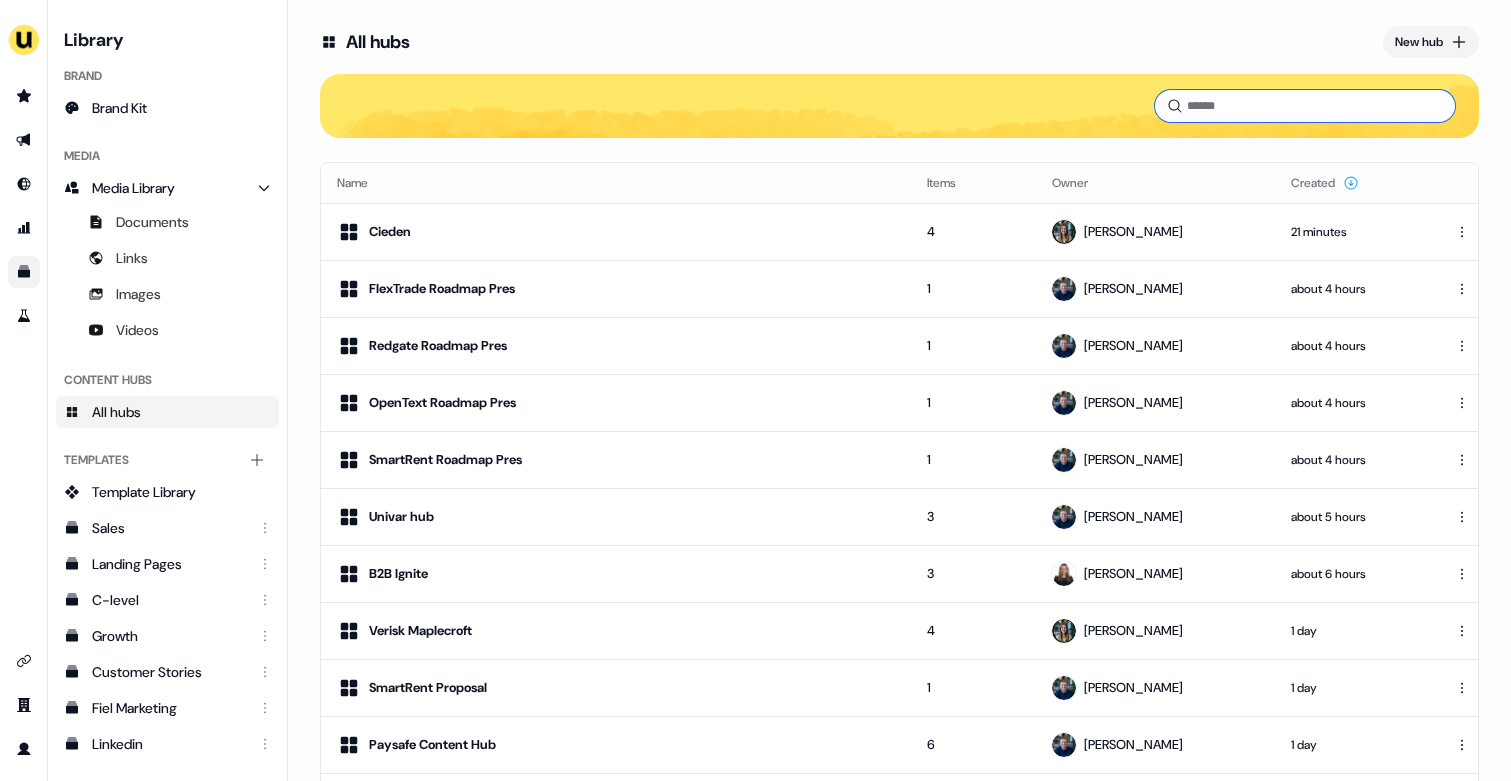 click at bounding box center [1305, 106] 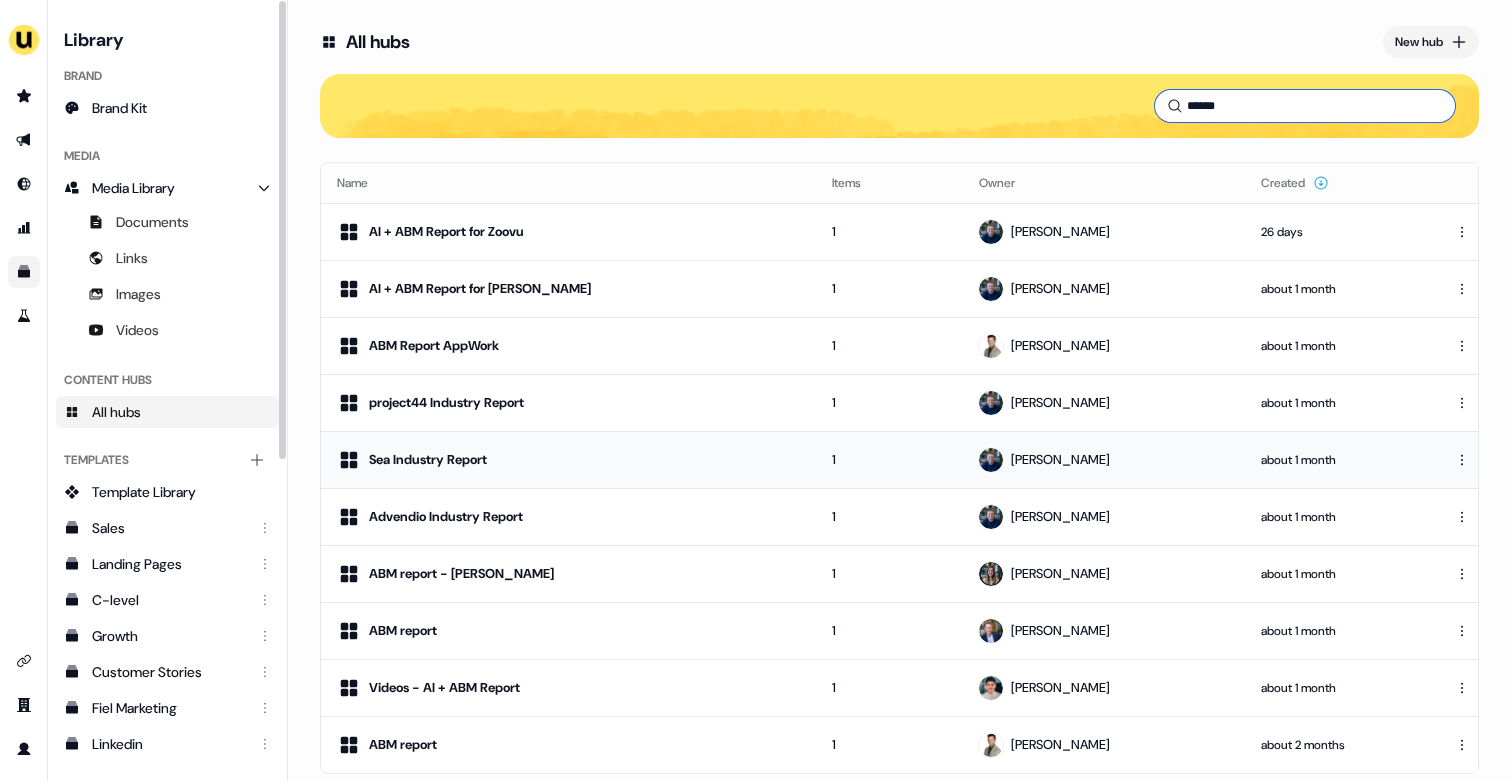scroll, scrollTop: 16, scrollLeft: 0, axis: vertical 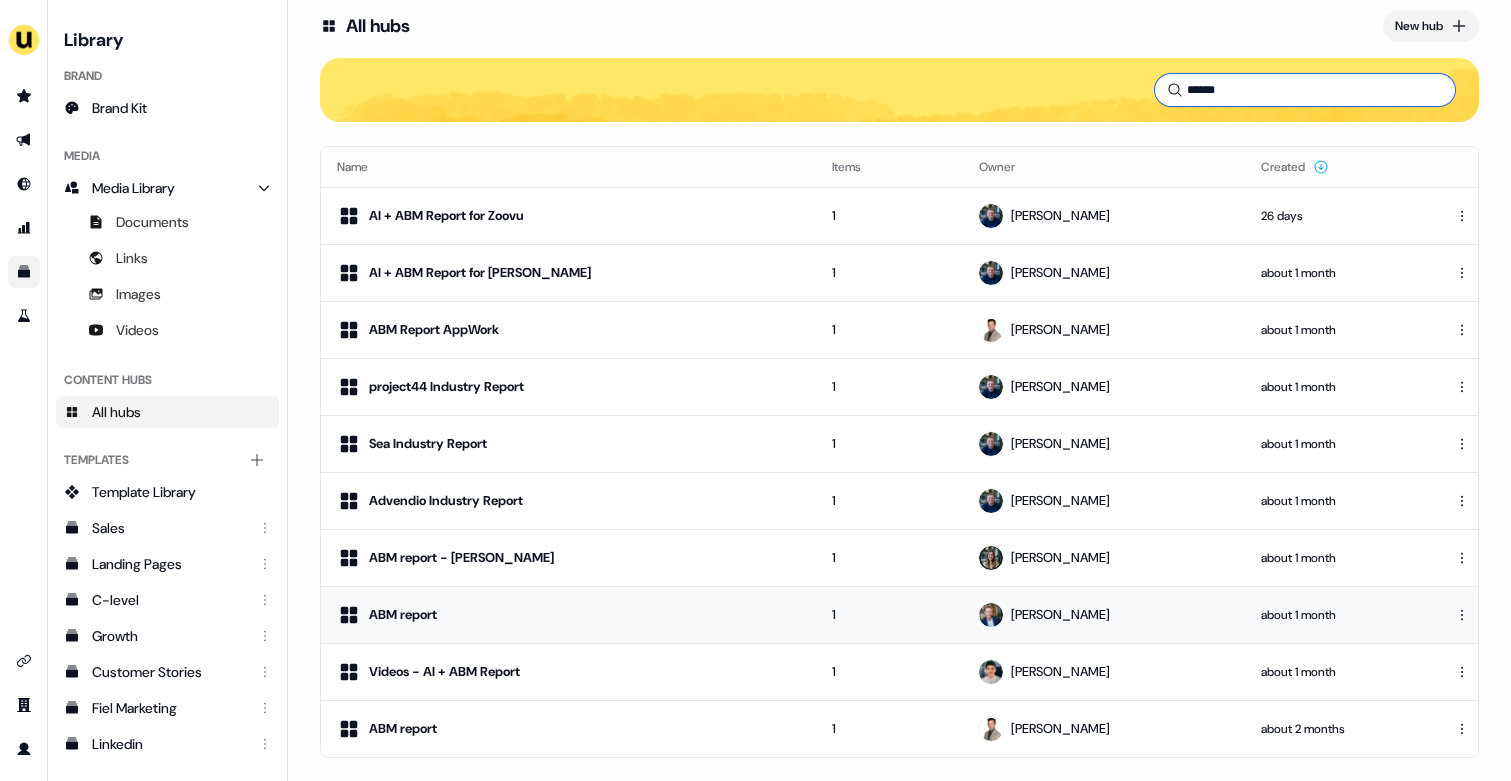 type on "******" 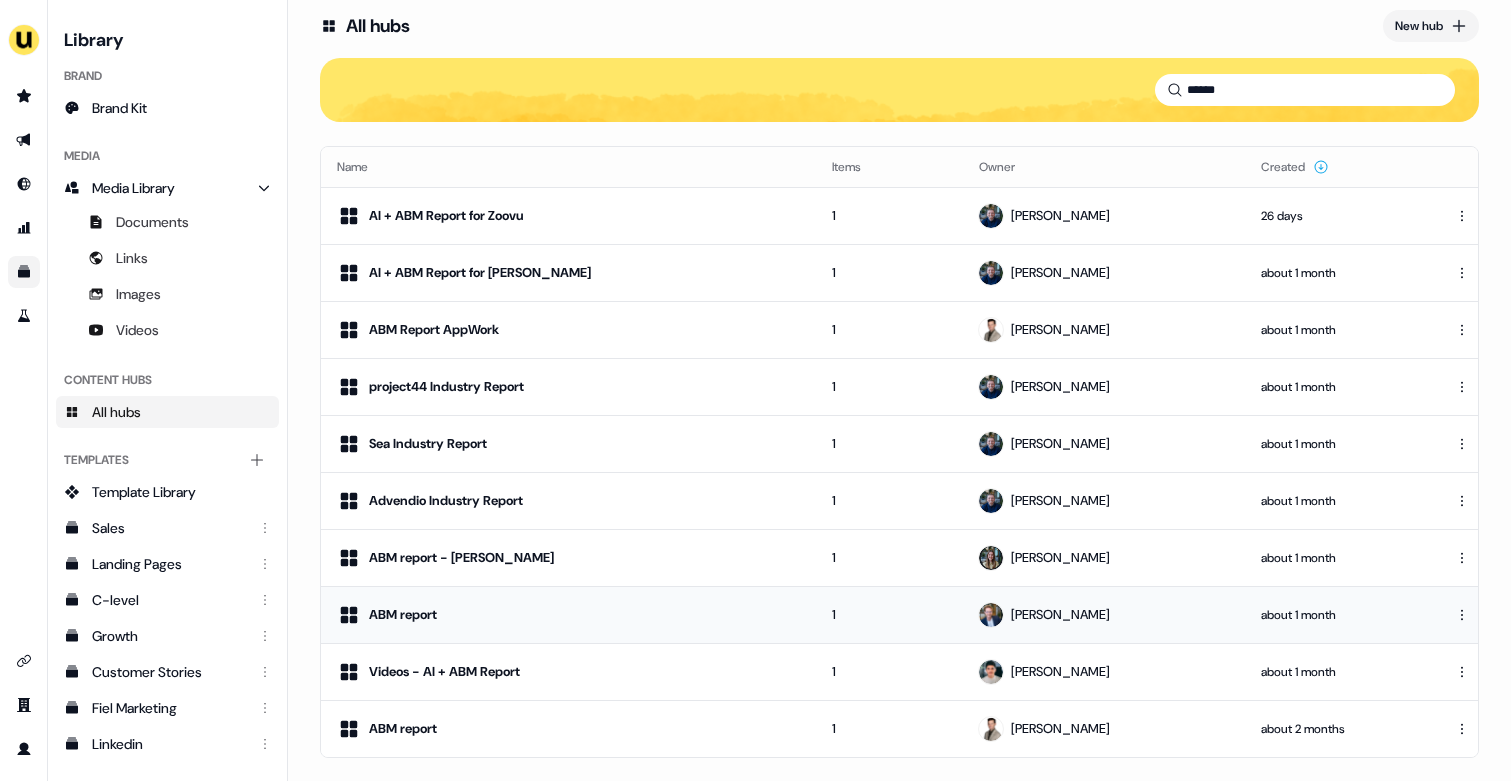 click on "ABM report" at bounding box center (568, 614) 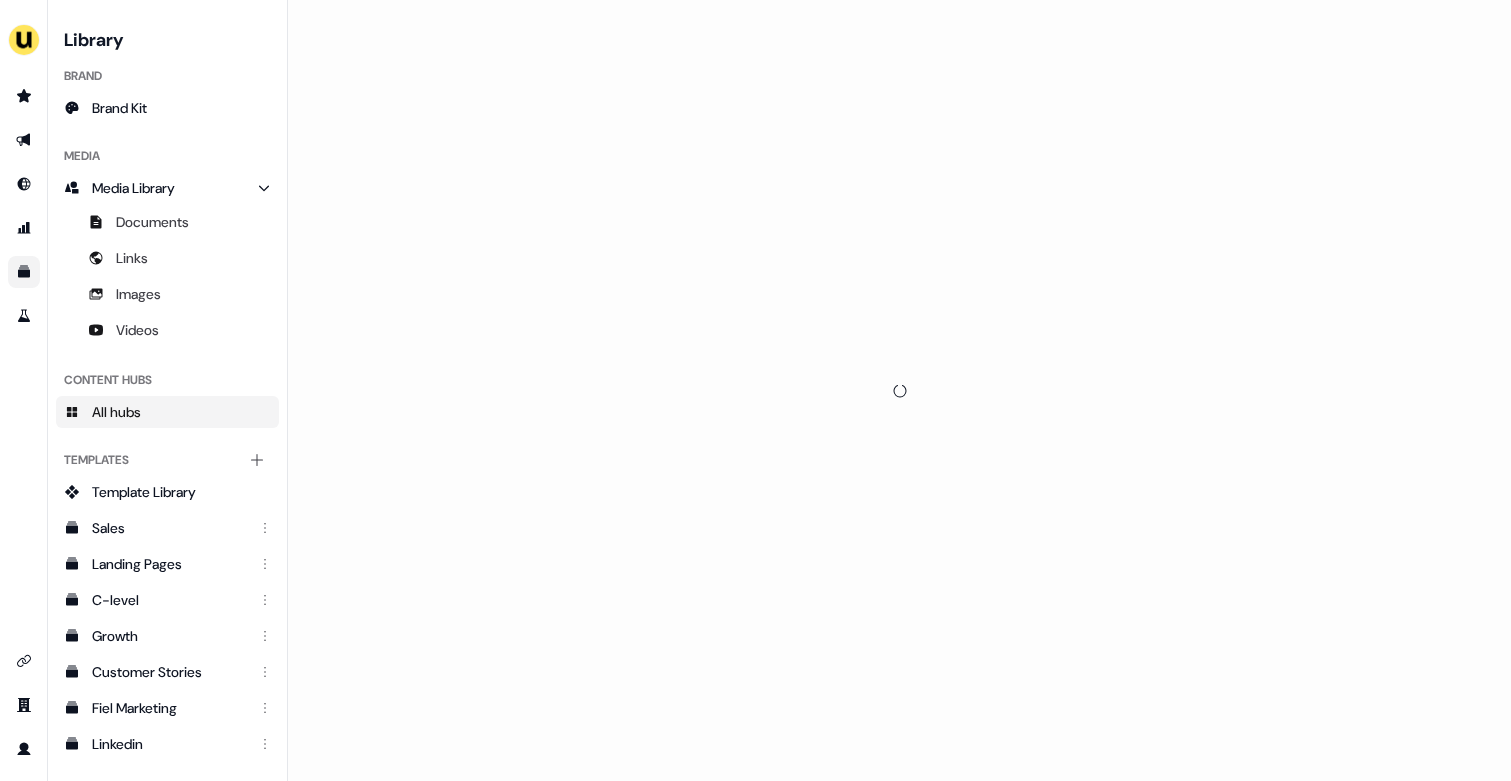 scroll, scrollTop: 0, scrollLeft: 0, axis: both 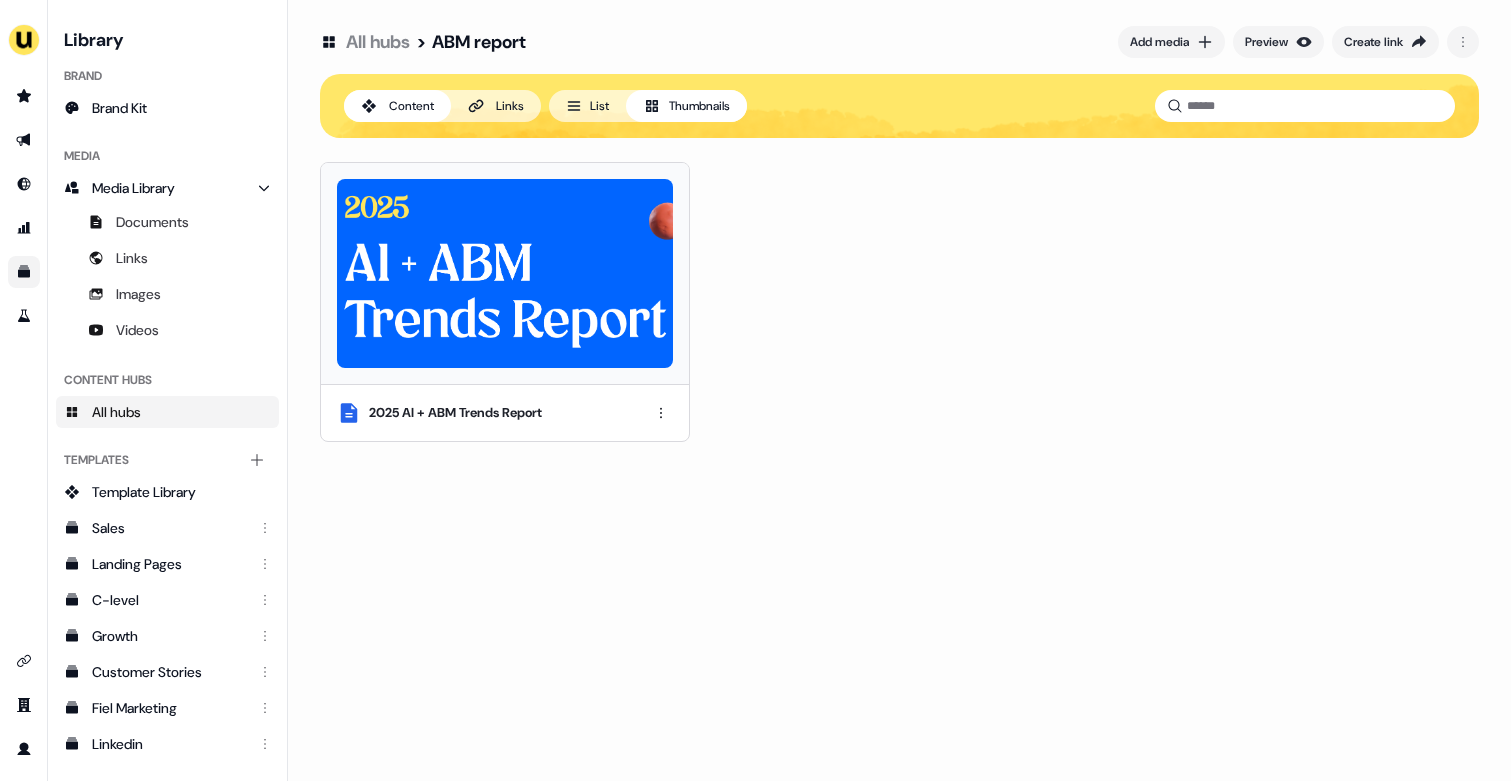 click at bounding box center [505, 273] 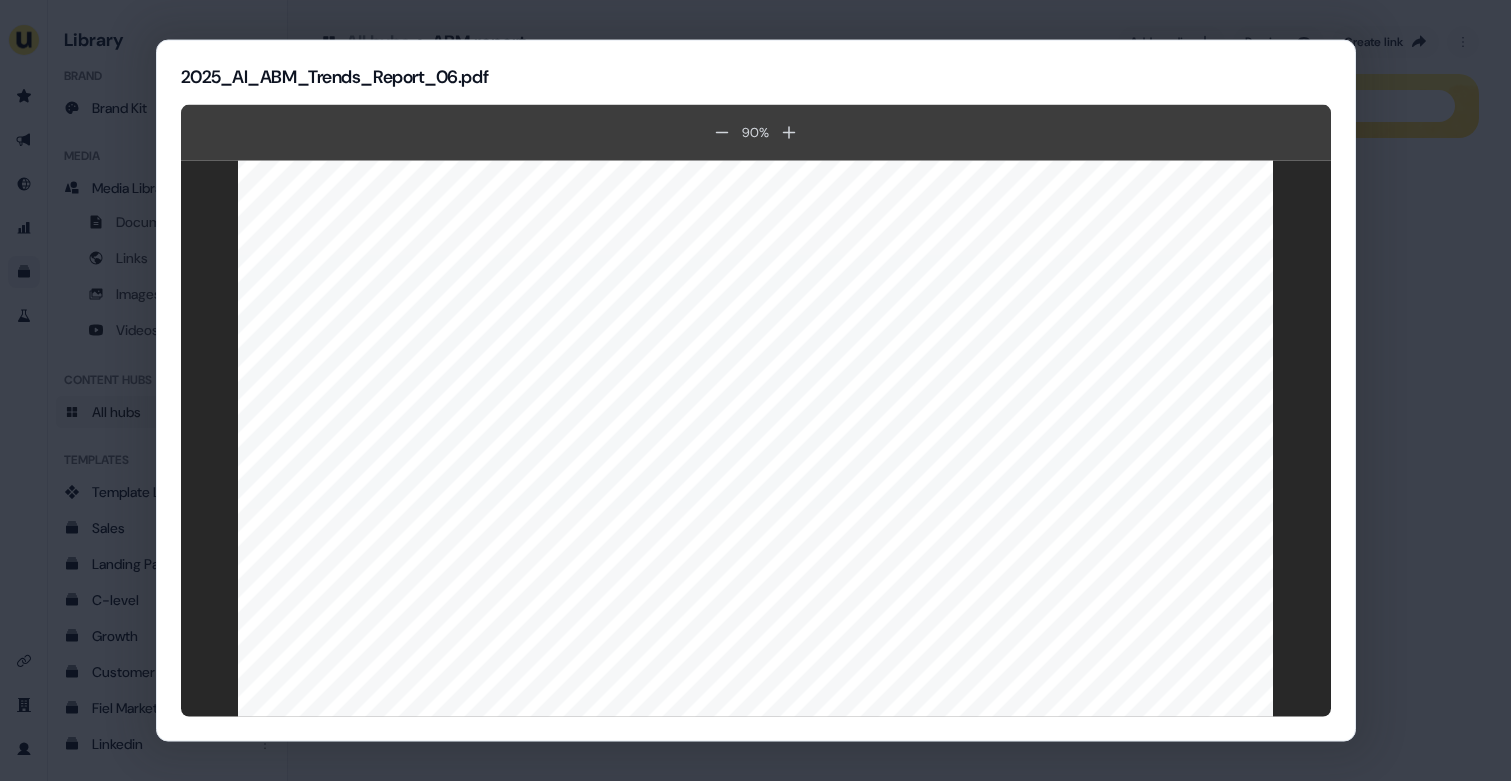 scroll, scrollTop: 1255, scrollLeft: 0, axis: vertical 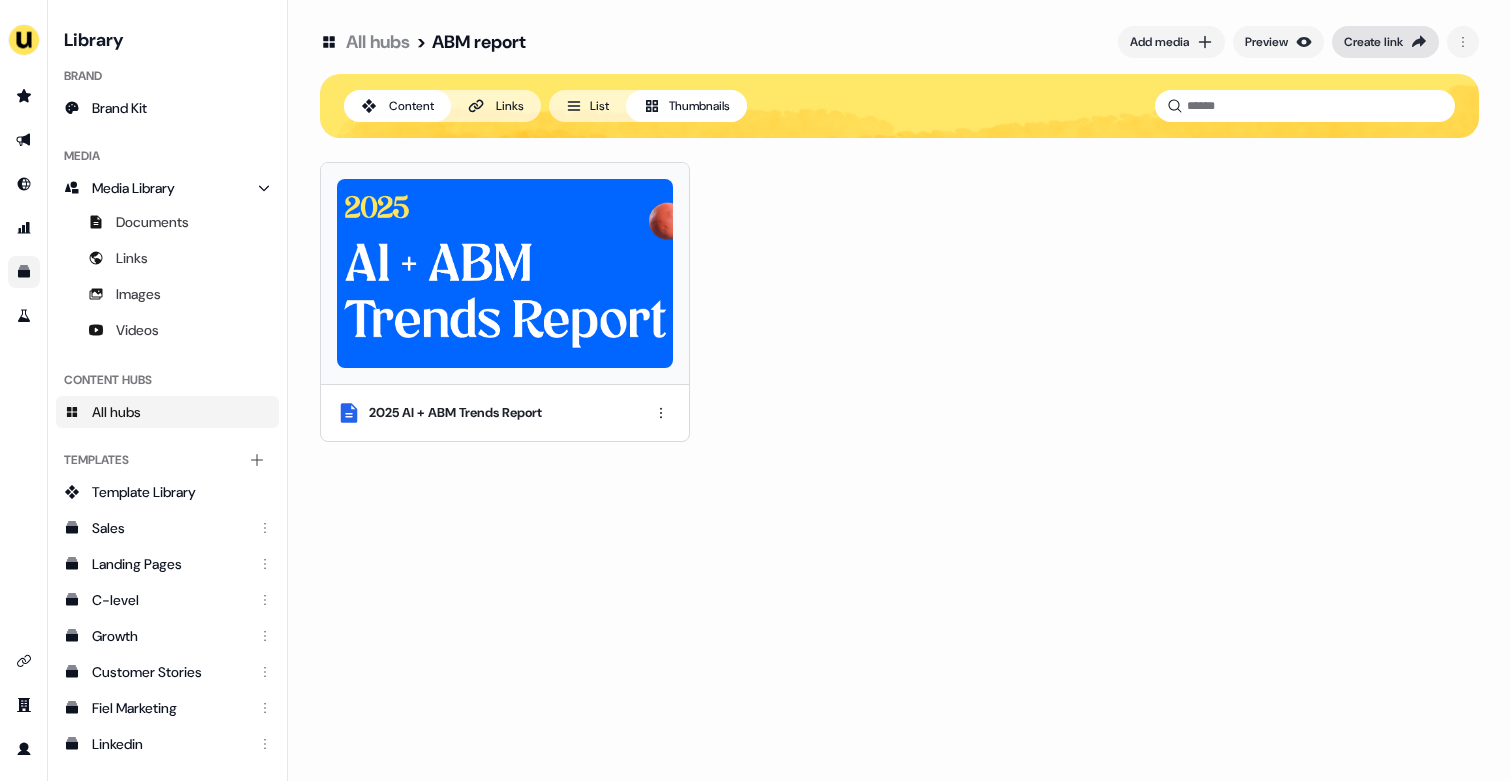 click on "Create link" at bounding box center (1373, 42) 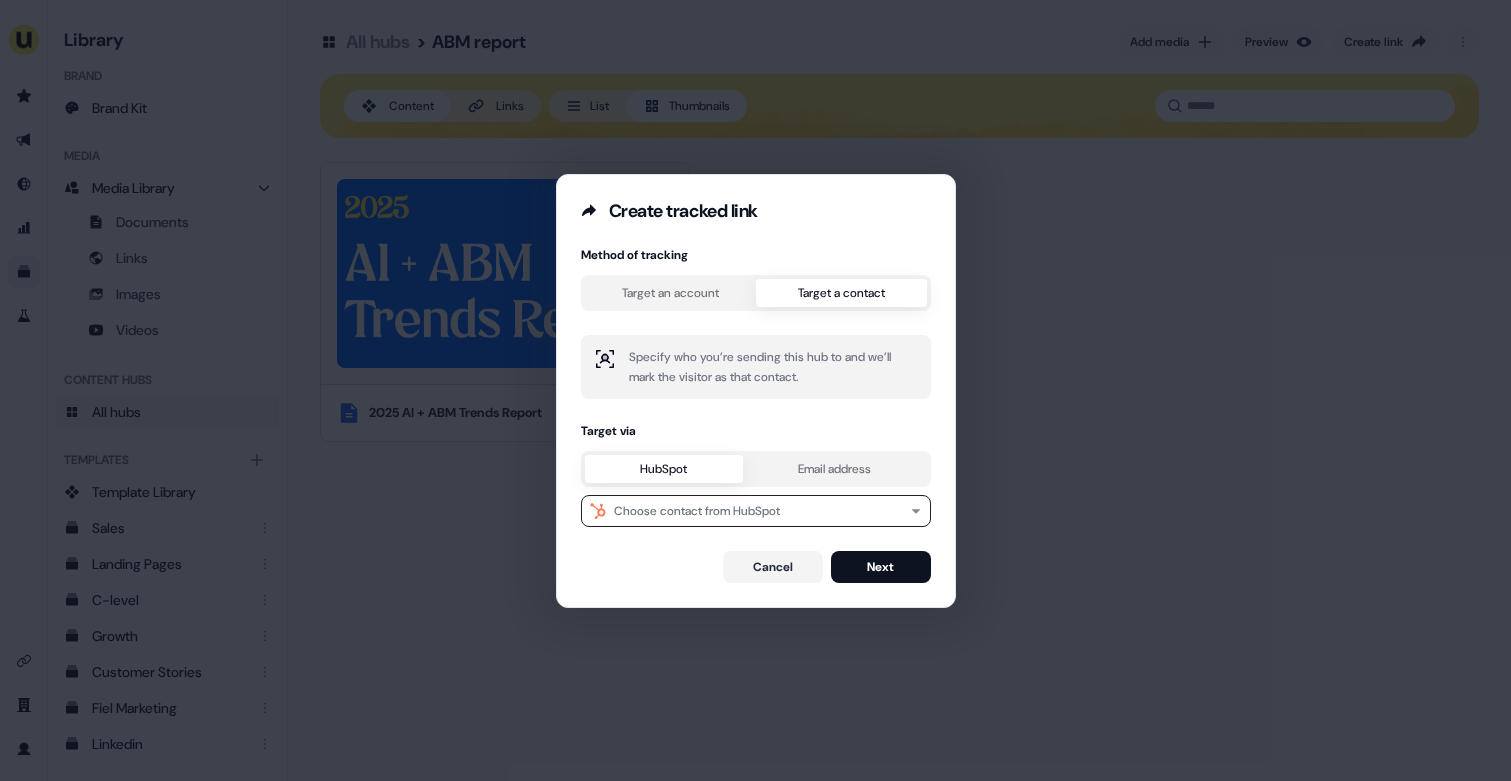 click on "Create tracked link Method of tracking Target an account Target a contact Specify who you’re sending this hub to and we’ll mark the visitor as that contact. Target via HubSpot Email address Choose contact from HubSpot Cancel Next" at bounding box center (756, 391) 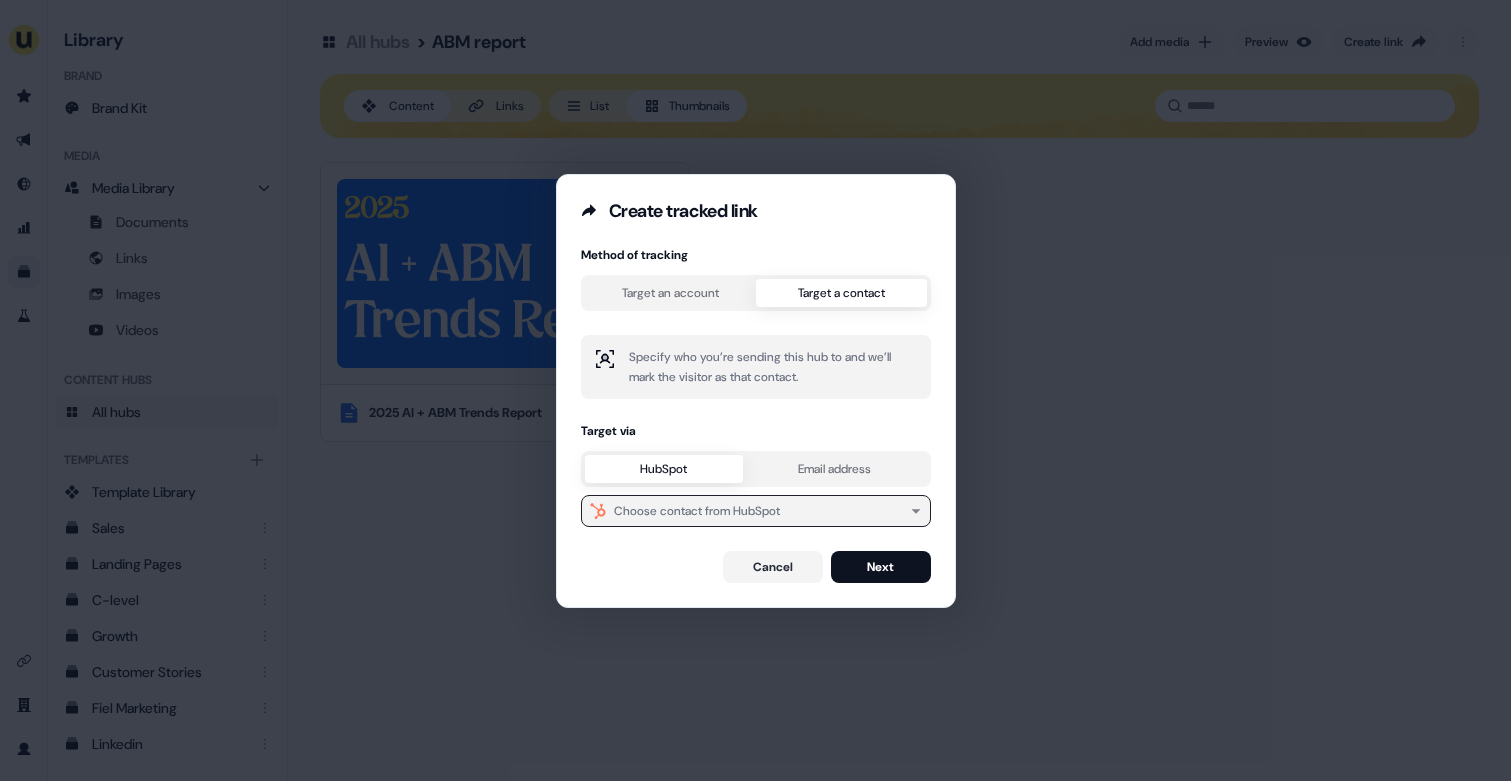 click on "Choose contact from HubSpot" at bounding box center [697, 511] 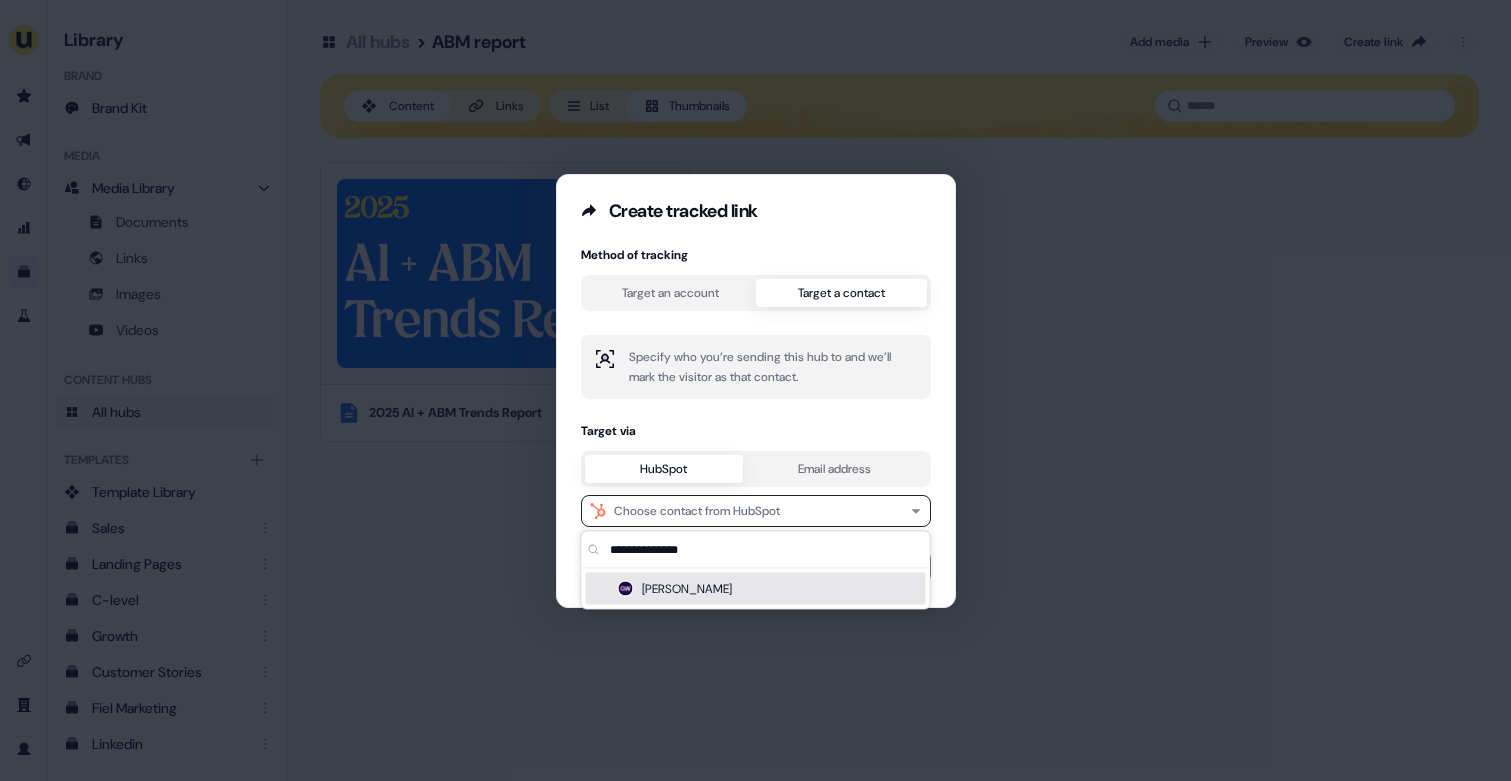 type on "**********" 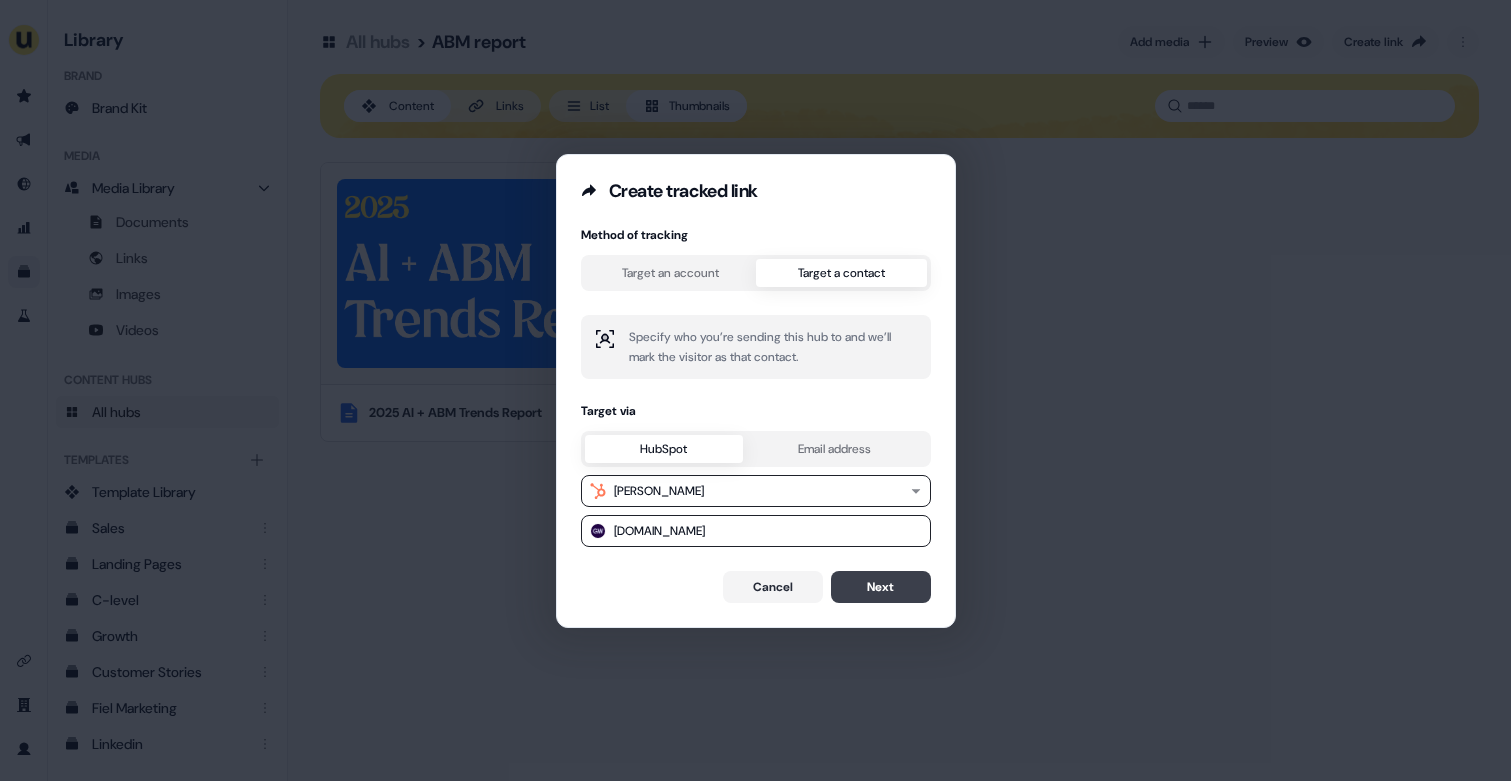click on "Next" at bounding box center (881, 587) 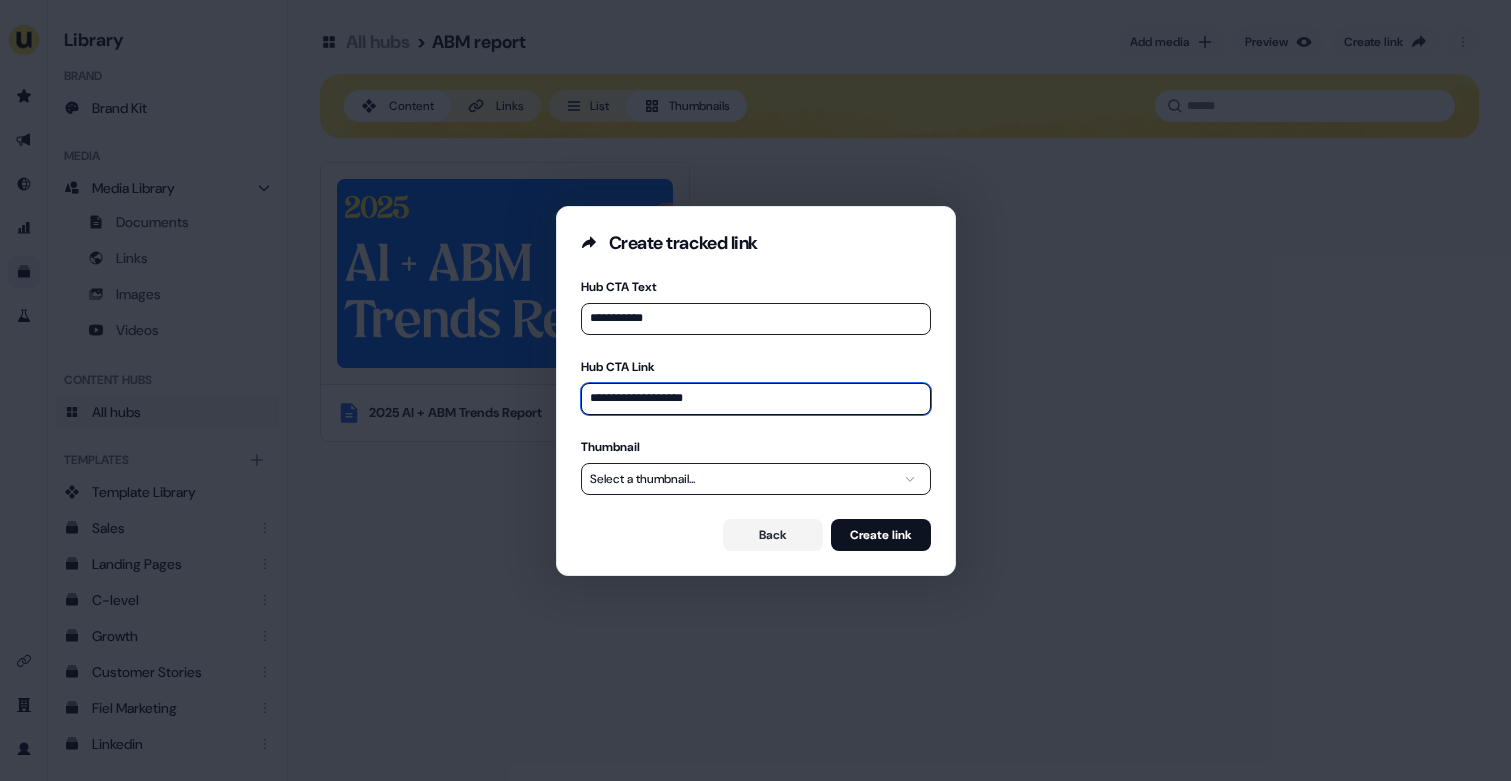 click on "**********" at bounding box center [756, 399] 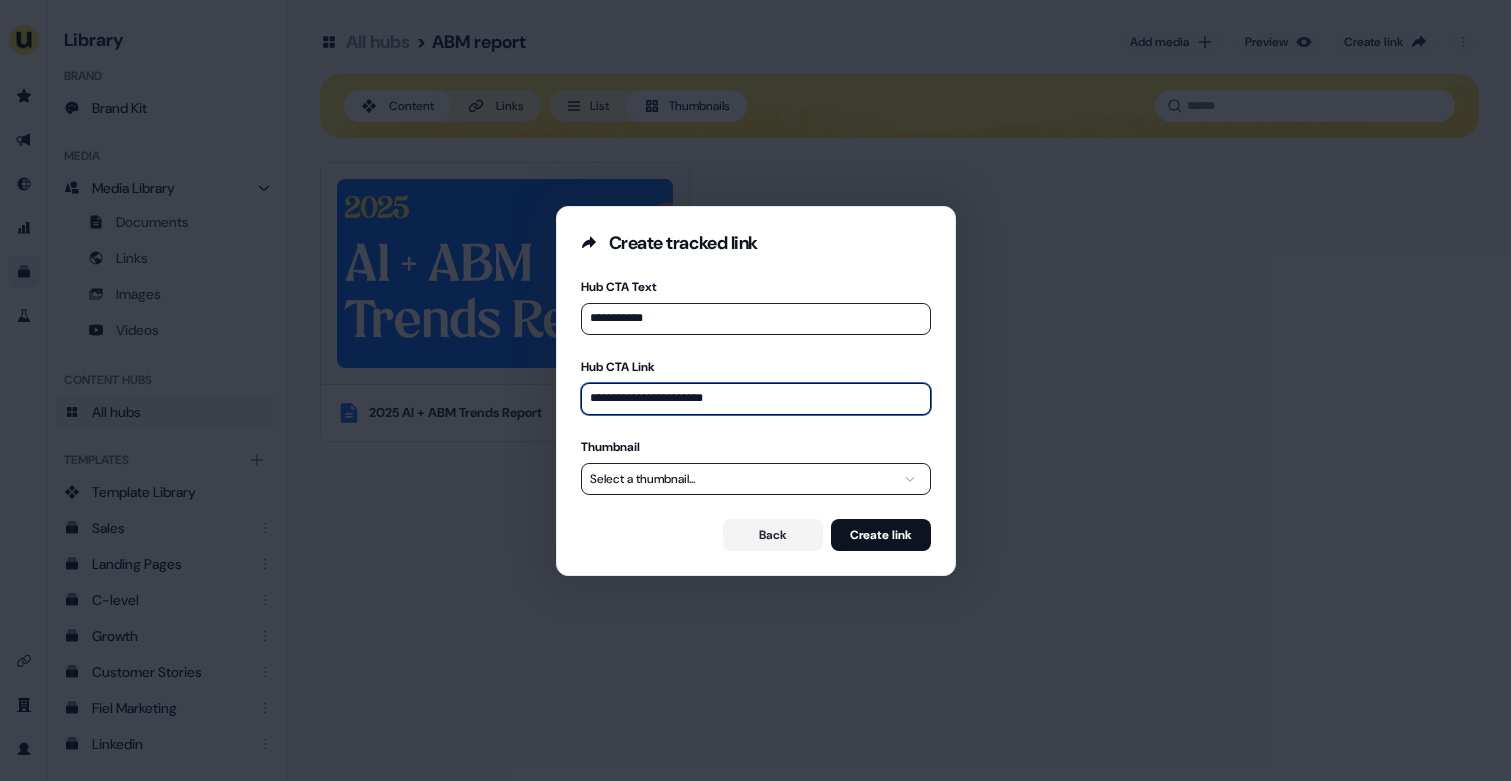 type on "**********" 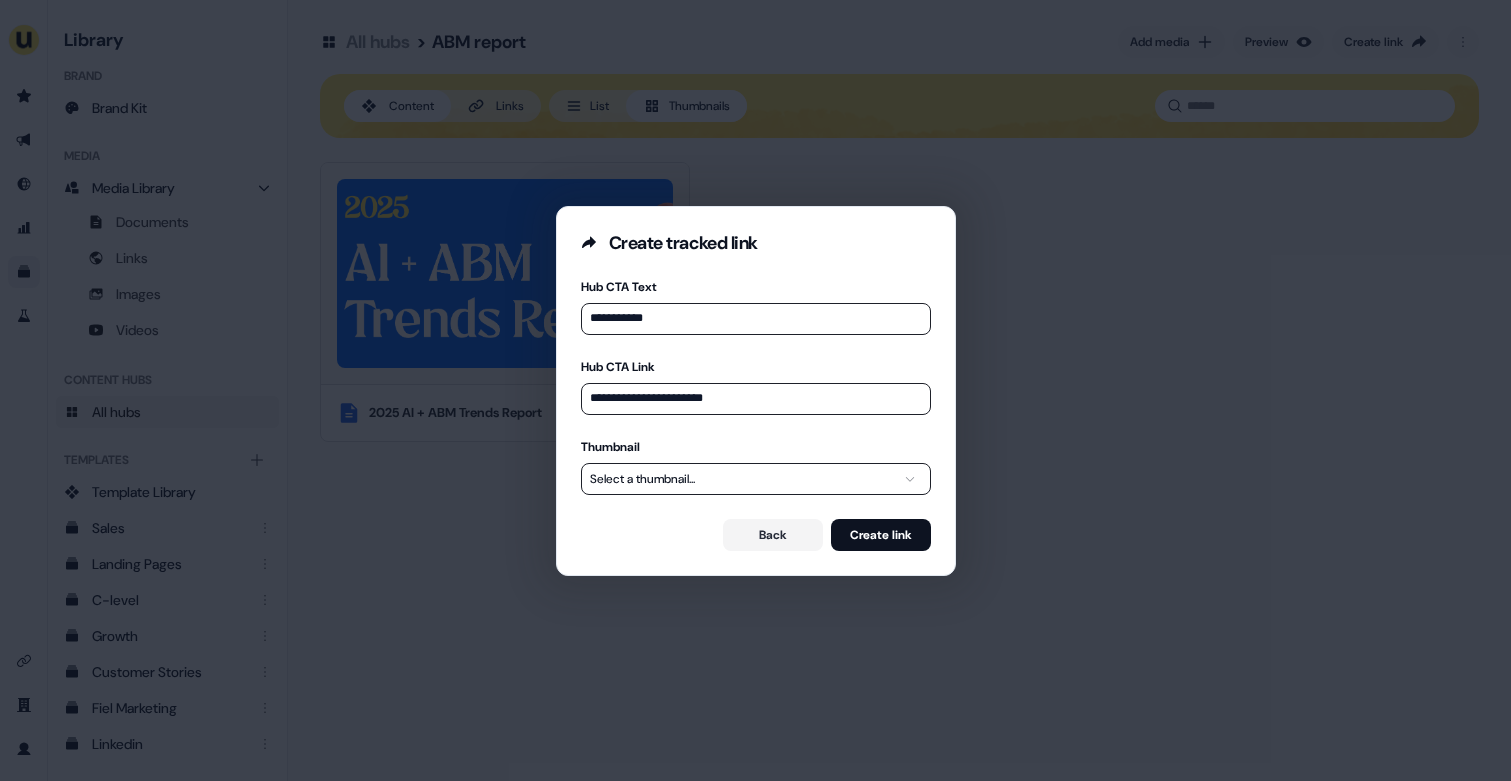 click on "**********" at bounding box center (755, 390) 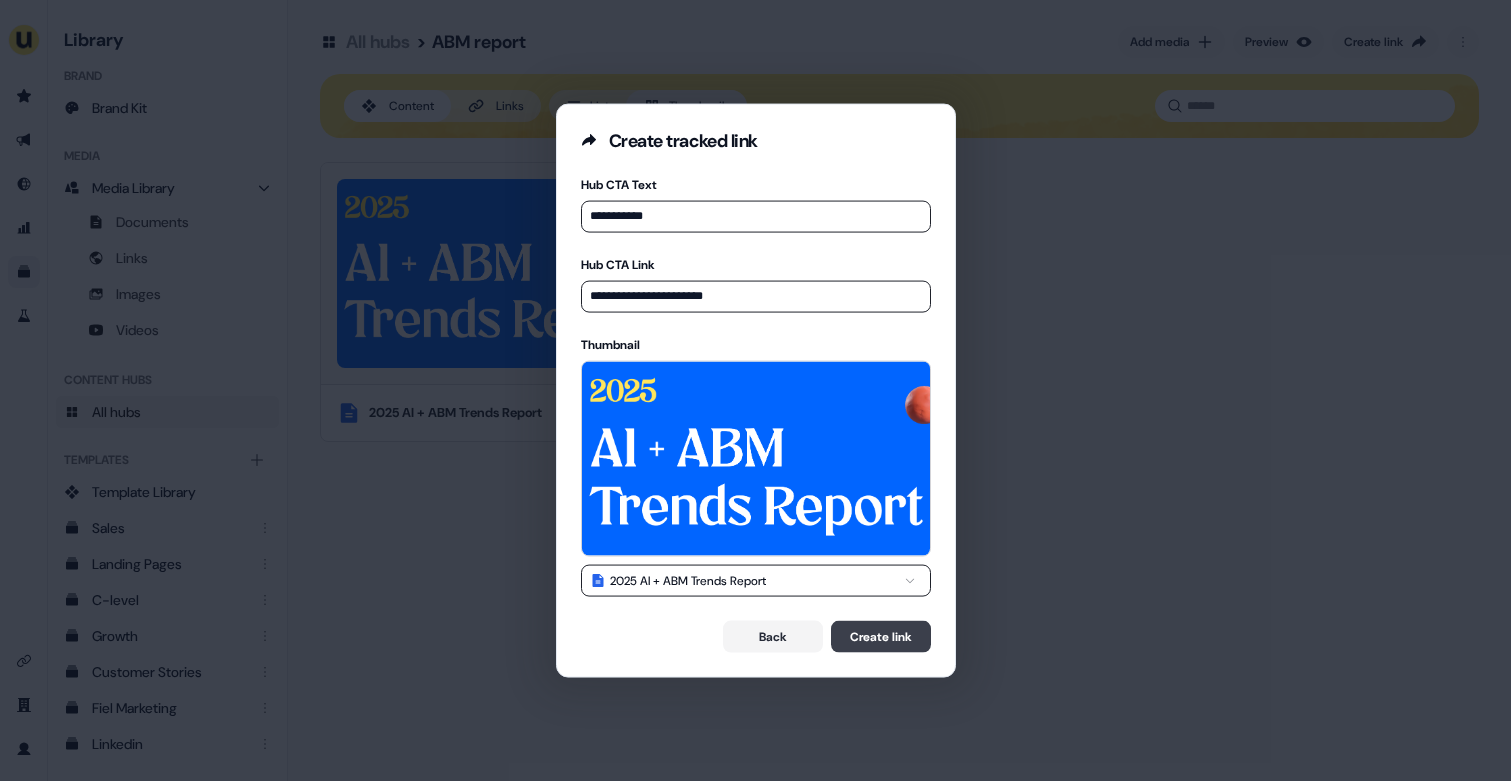 click on "Create link" at bounding box center [881, 637] 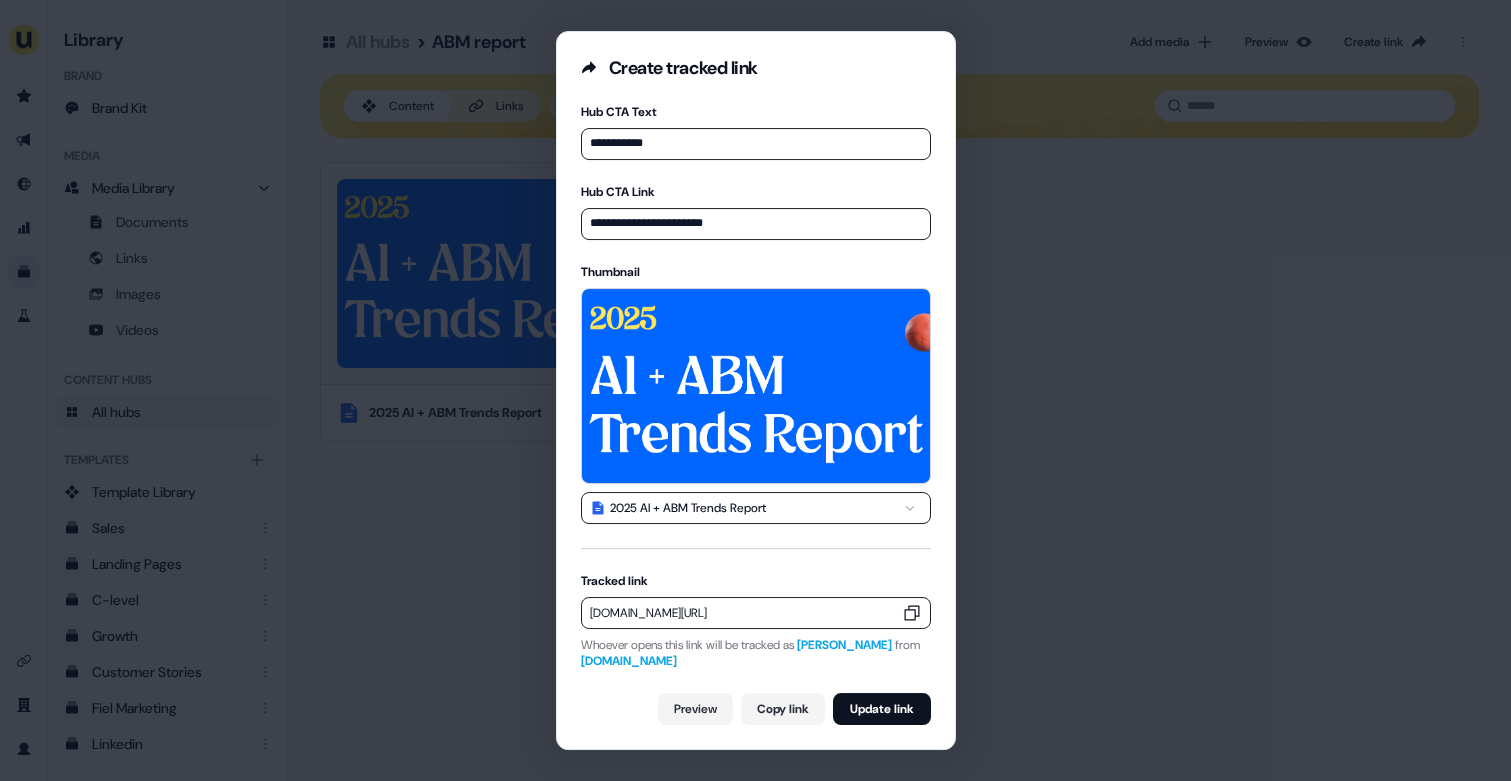 click 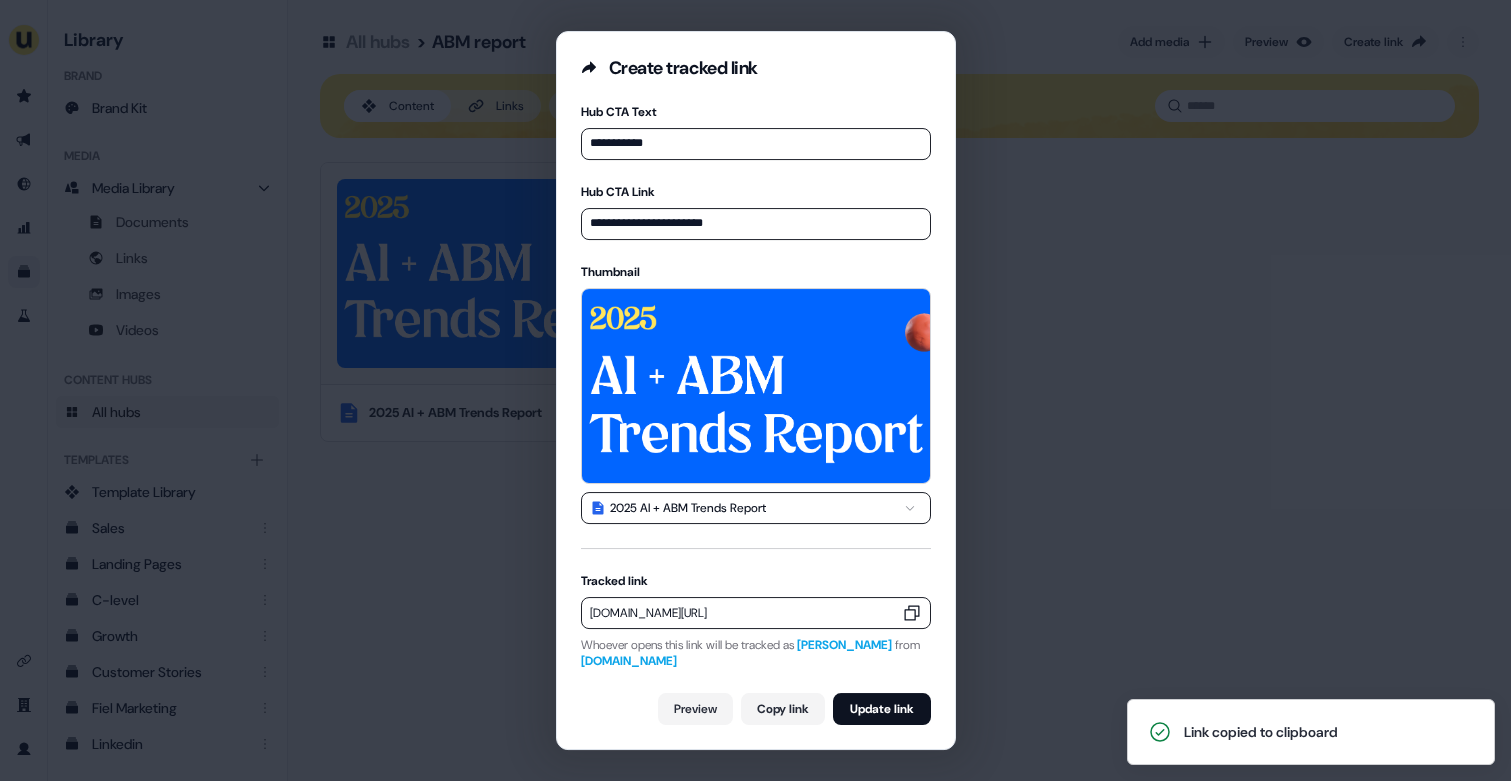 click on "**********" at bounding box center [755, 390] 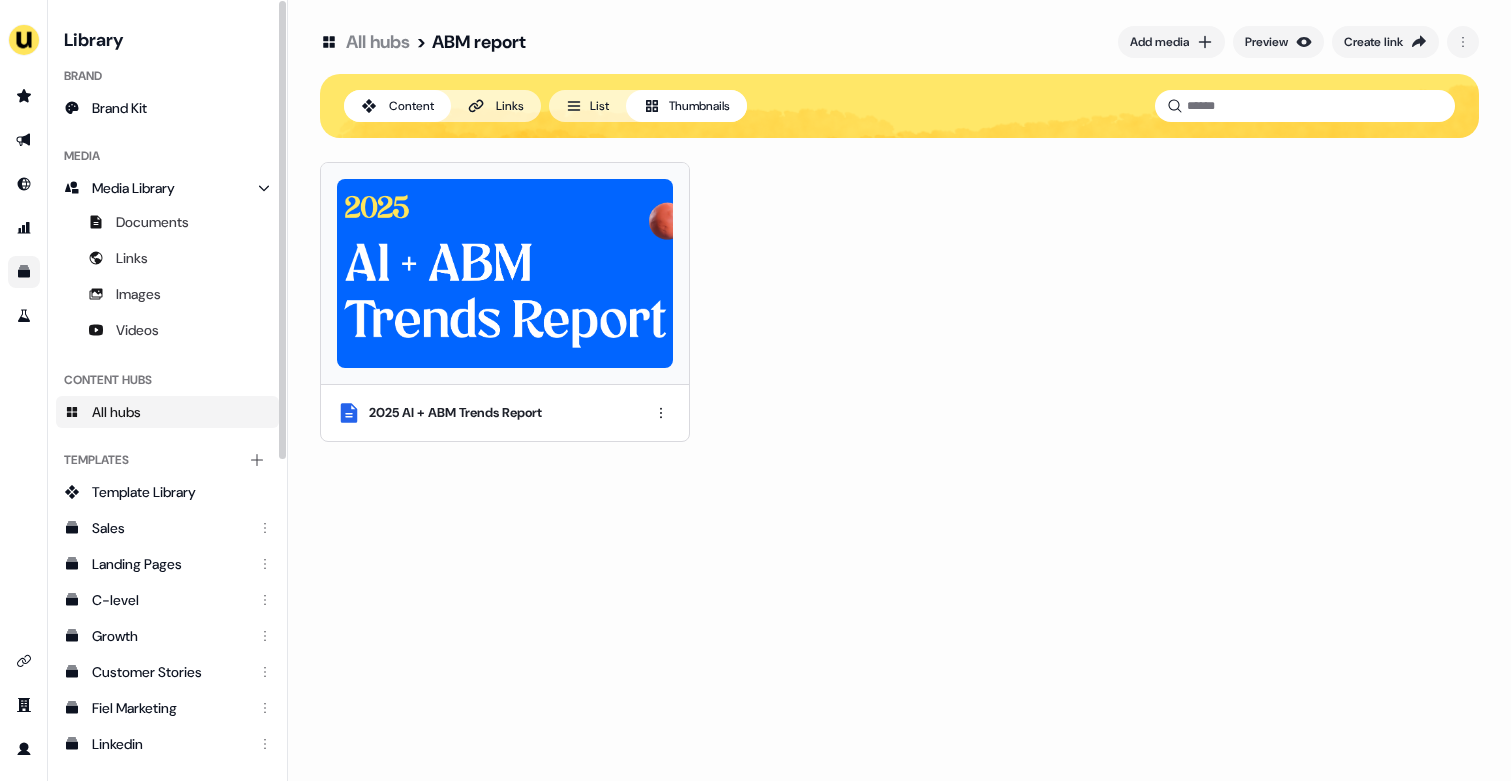 click at bounding box center [23, 206] 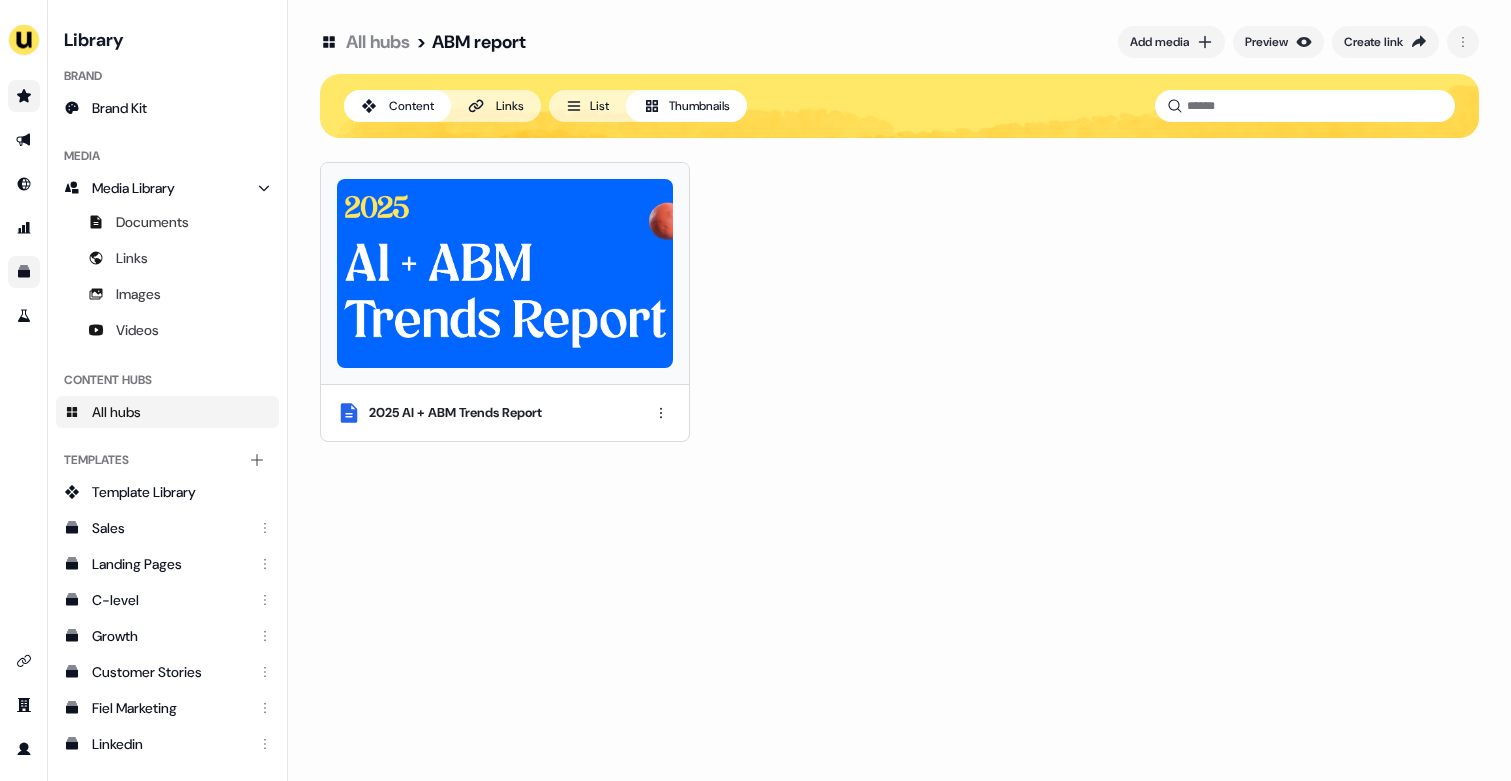 click at bounding box center [24, 96] 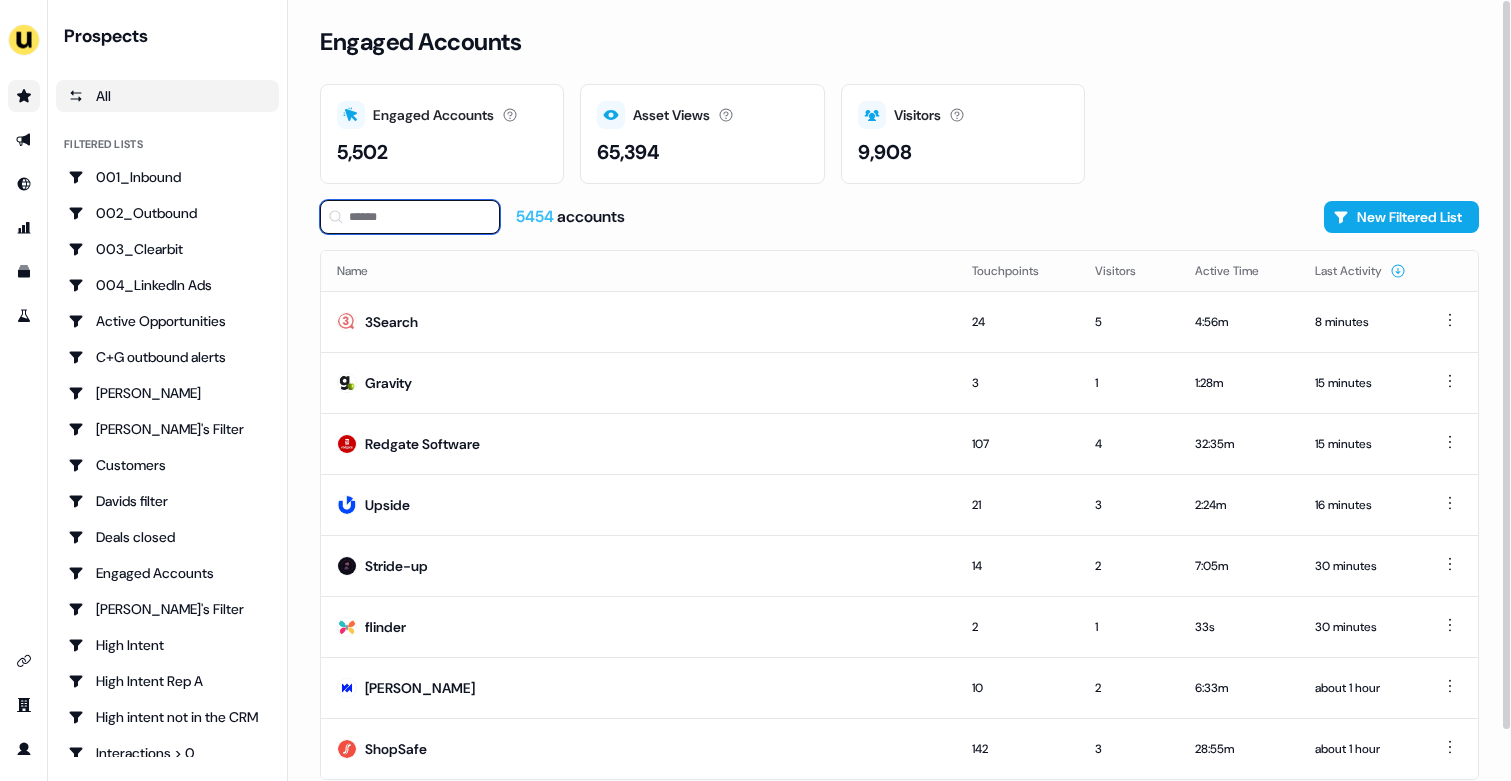 click at bounding box center (410, 217) 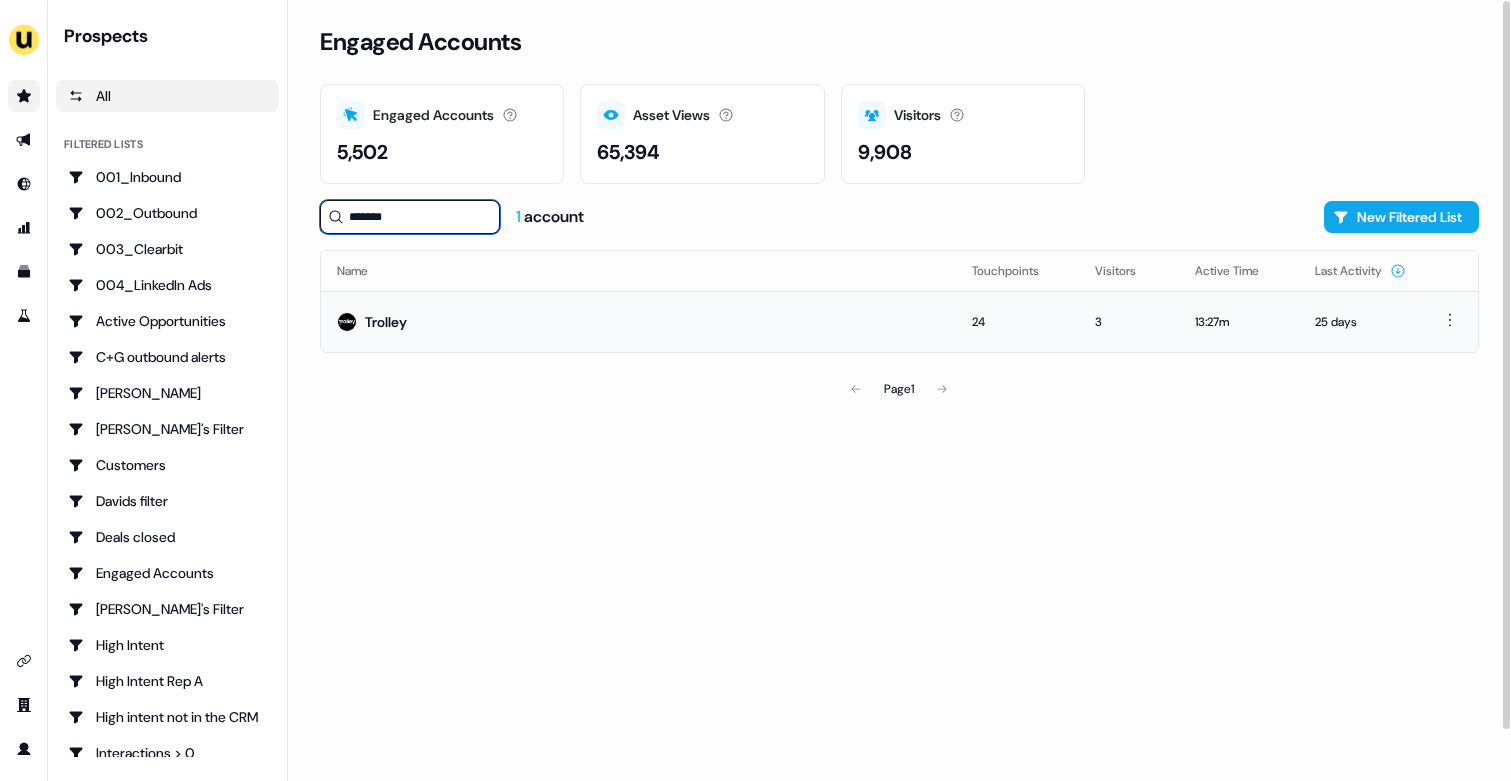 type on "*******" 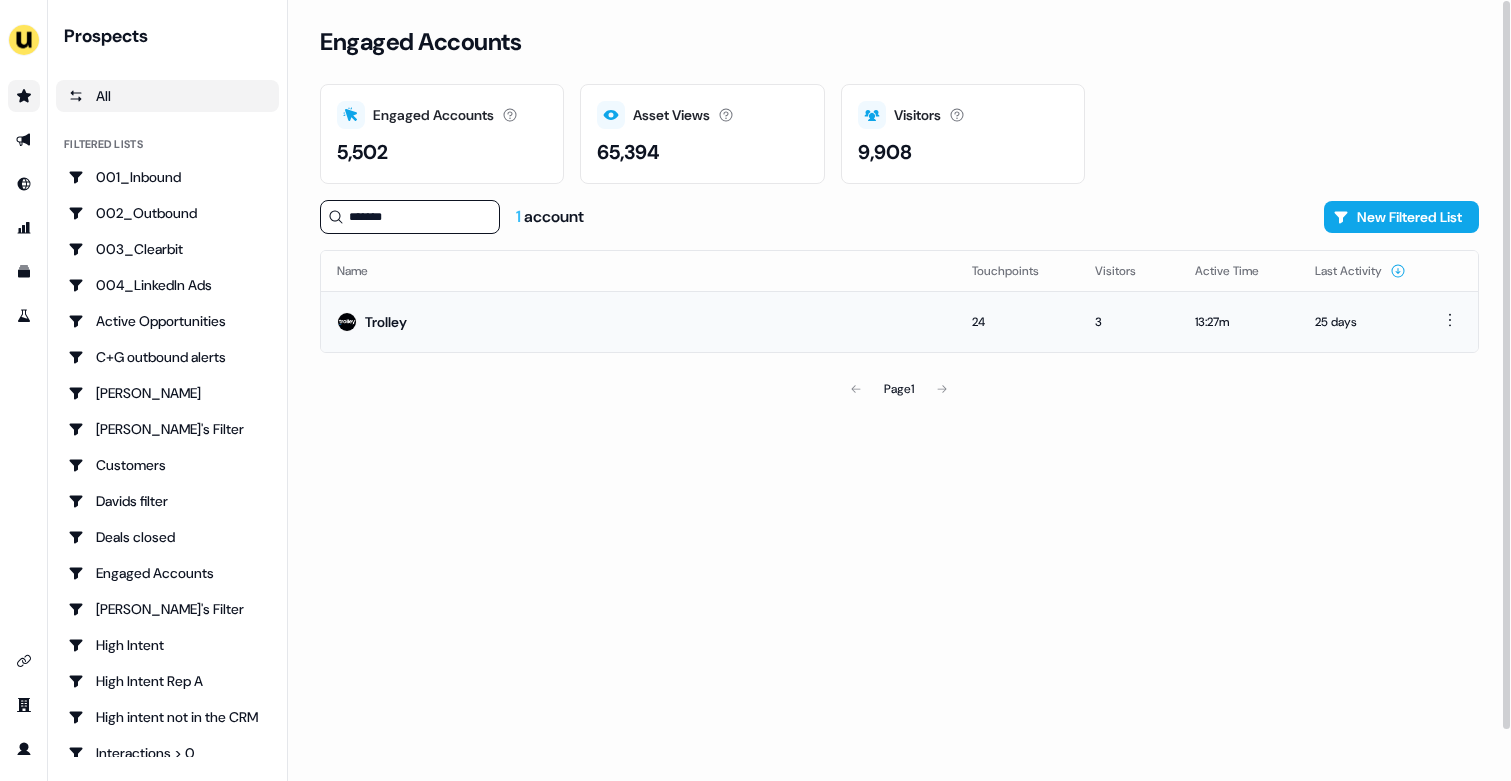 click on "Trolley" at bounding box center (638, 321) 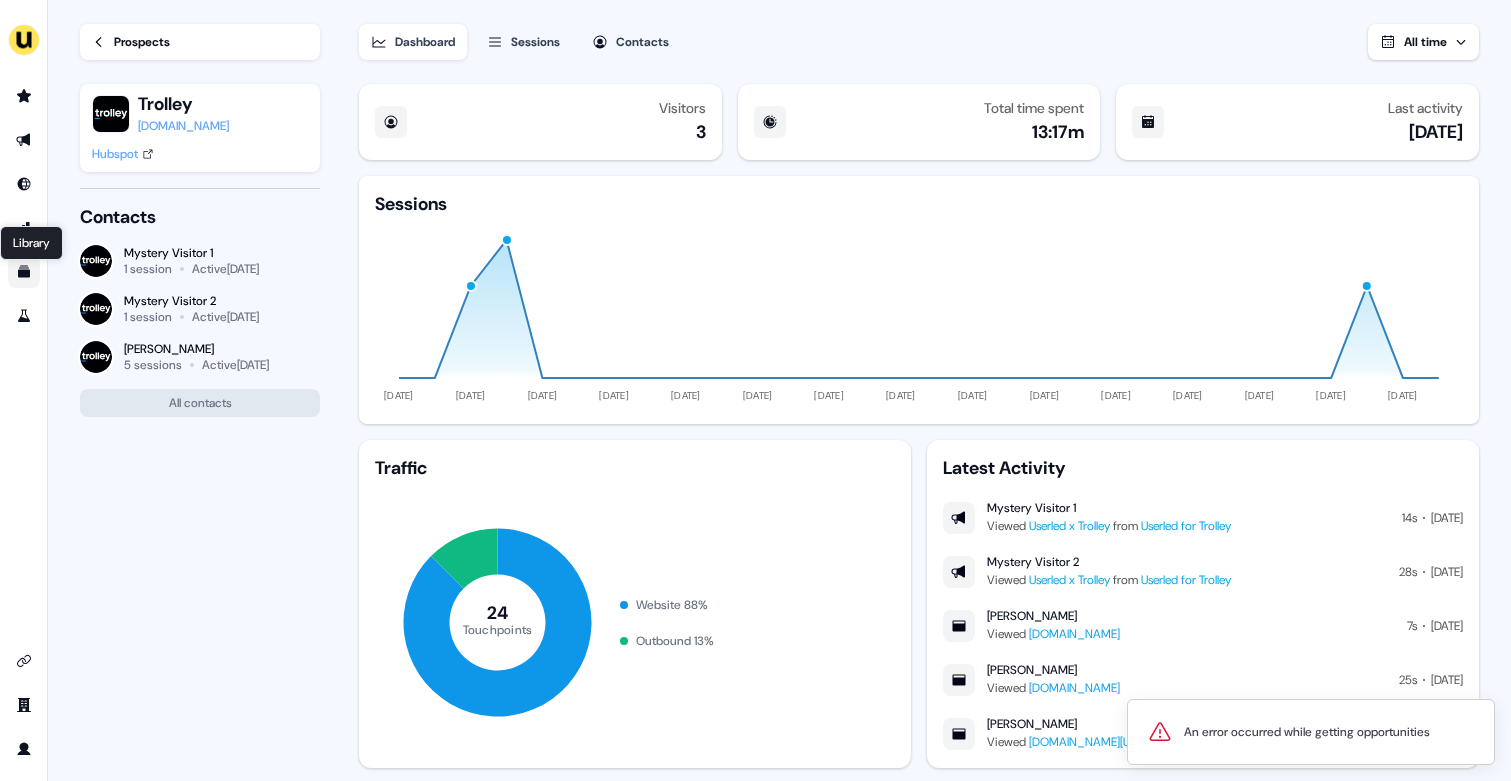 click 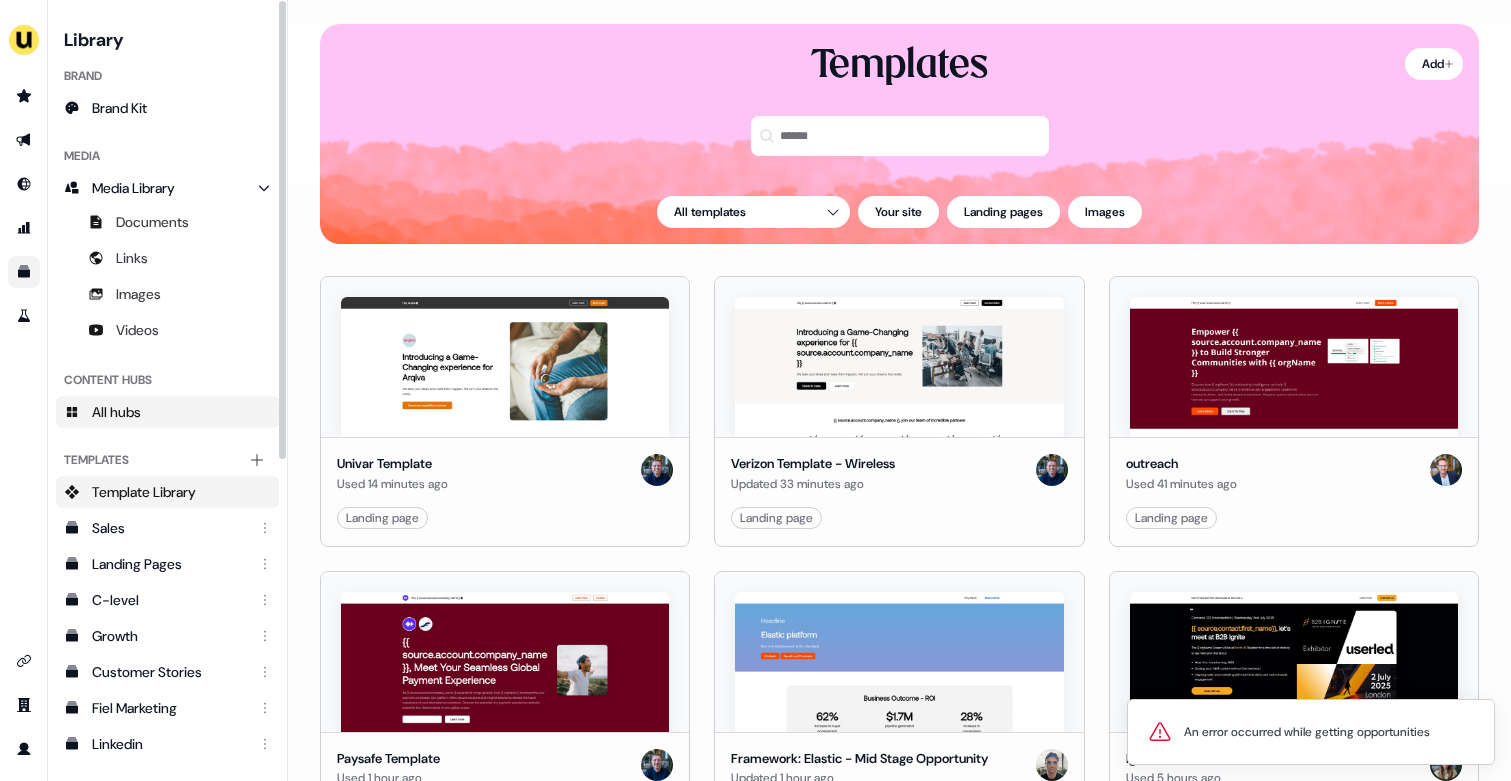 click on "All hubs" at bounding box center [167, 412] 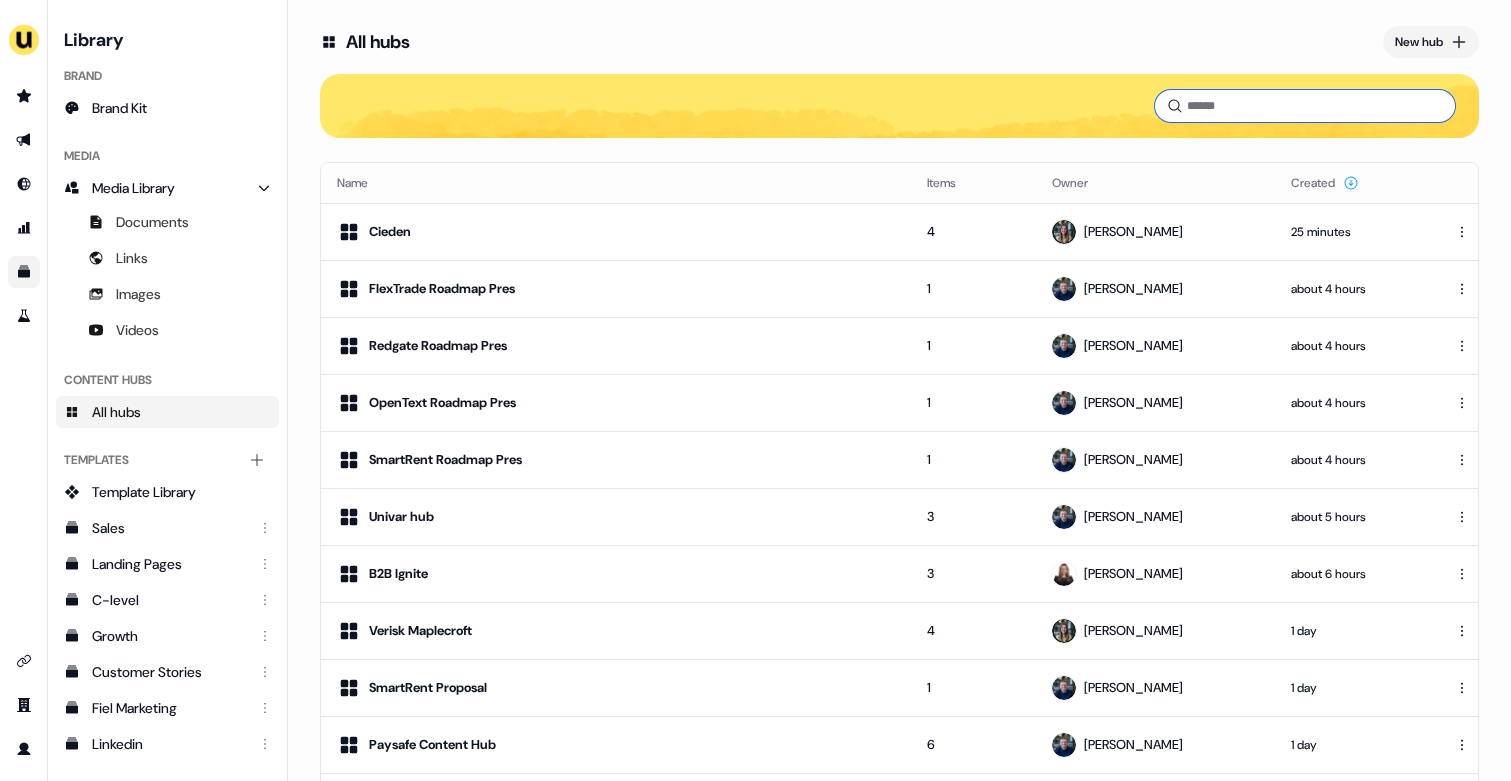 click at bounding box center [1305, 106] 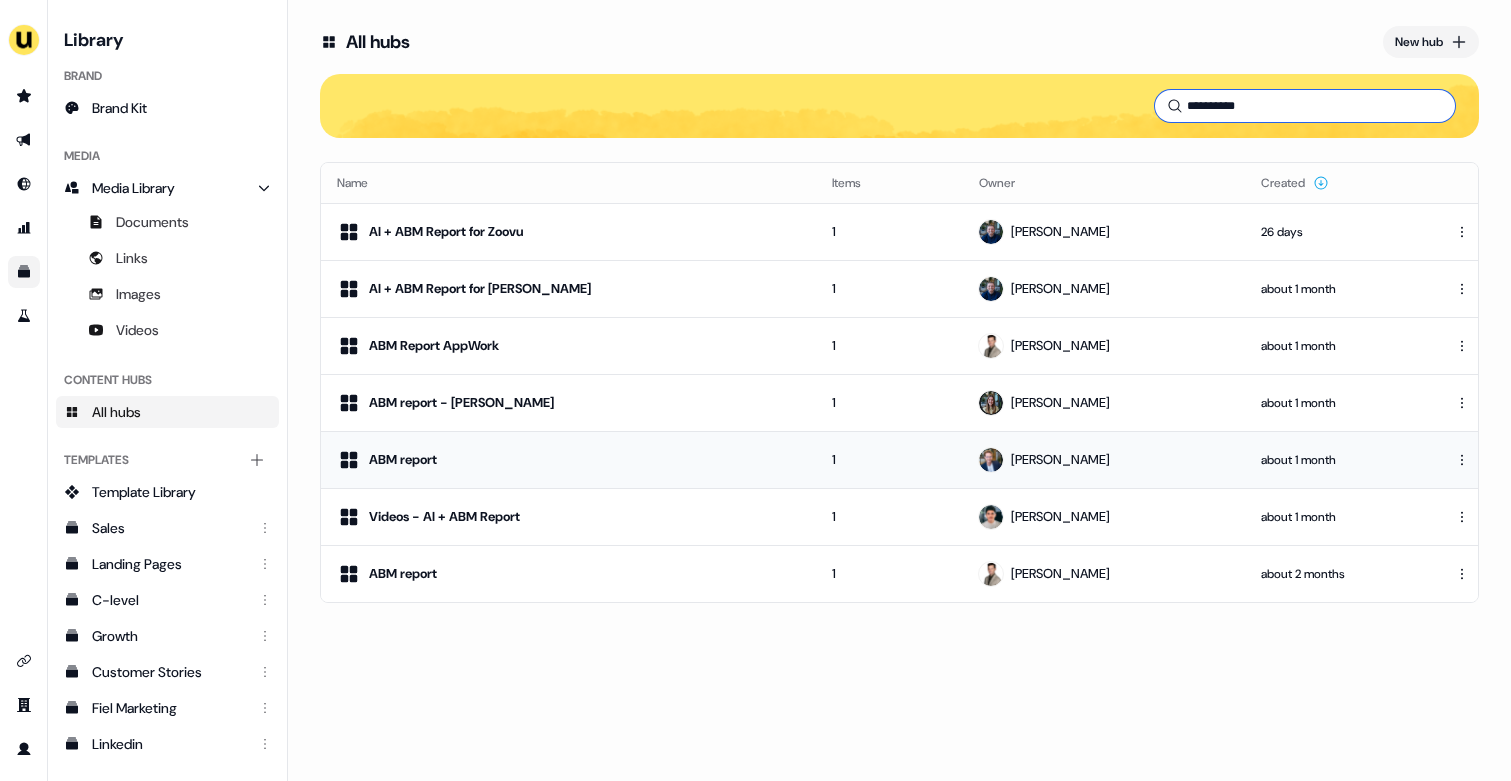 type on "**********" 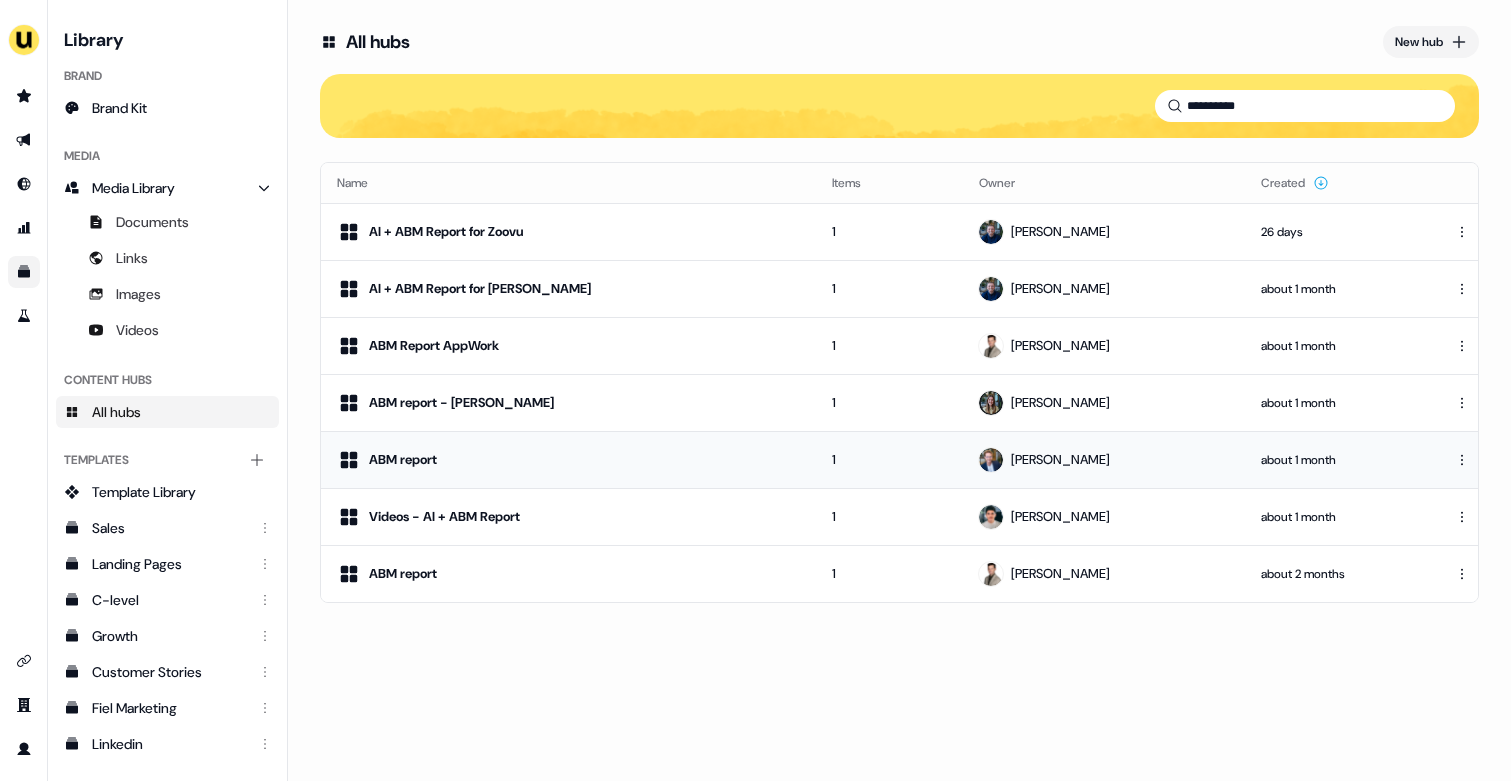 click on "ABM report" at bounding box center [568, 460] 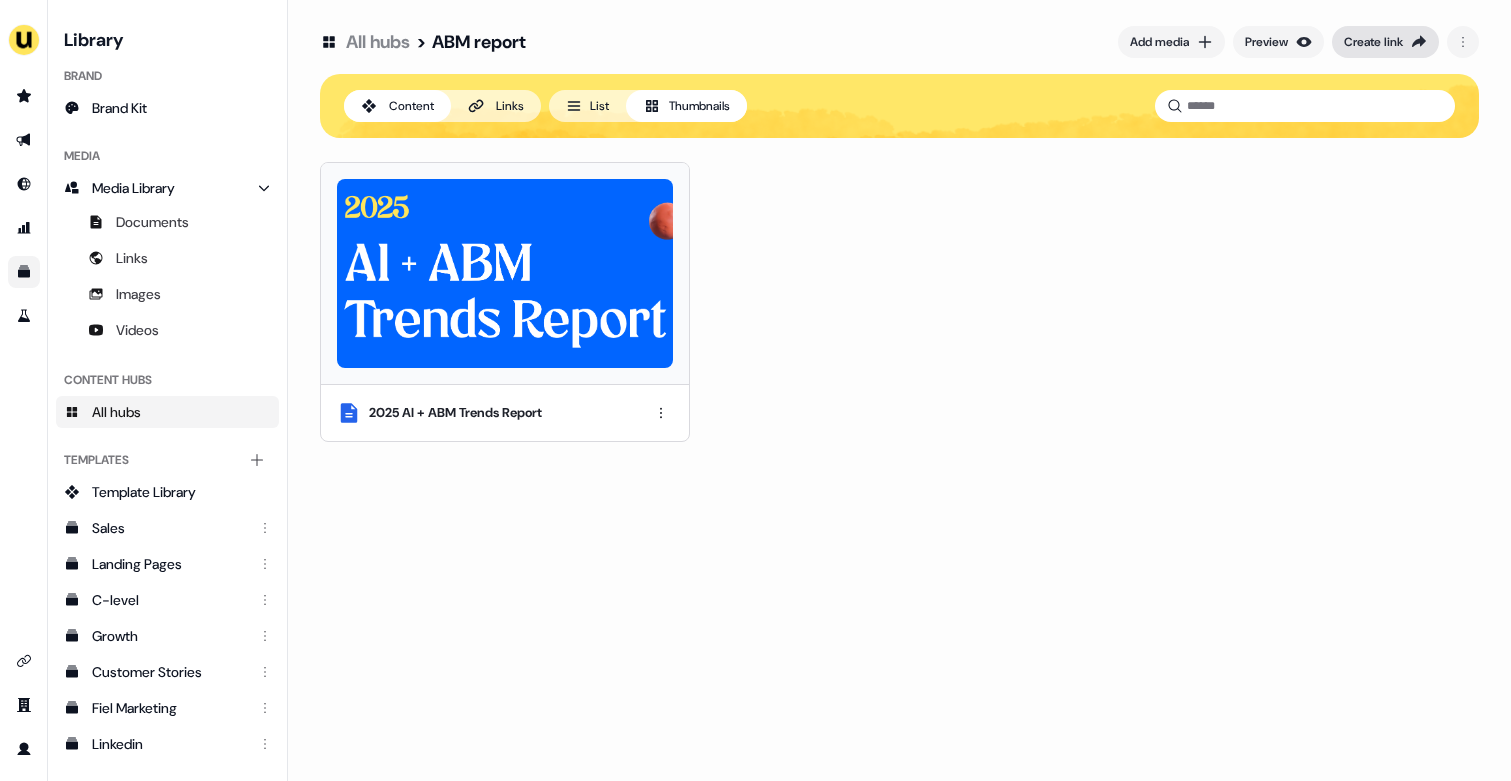 click on "Create link" at bounding box center [1385, 42] 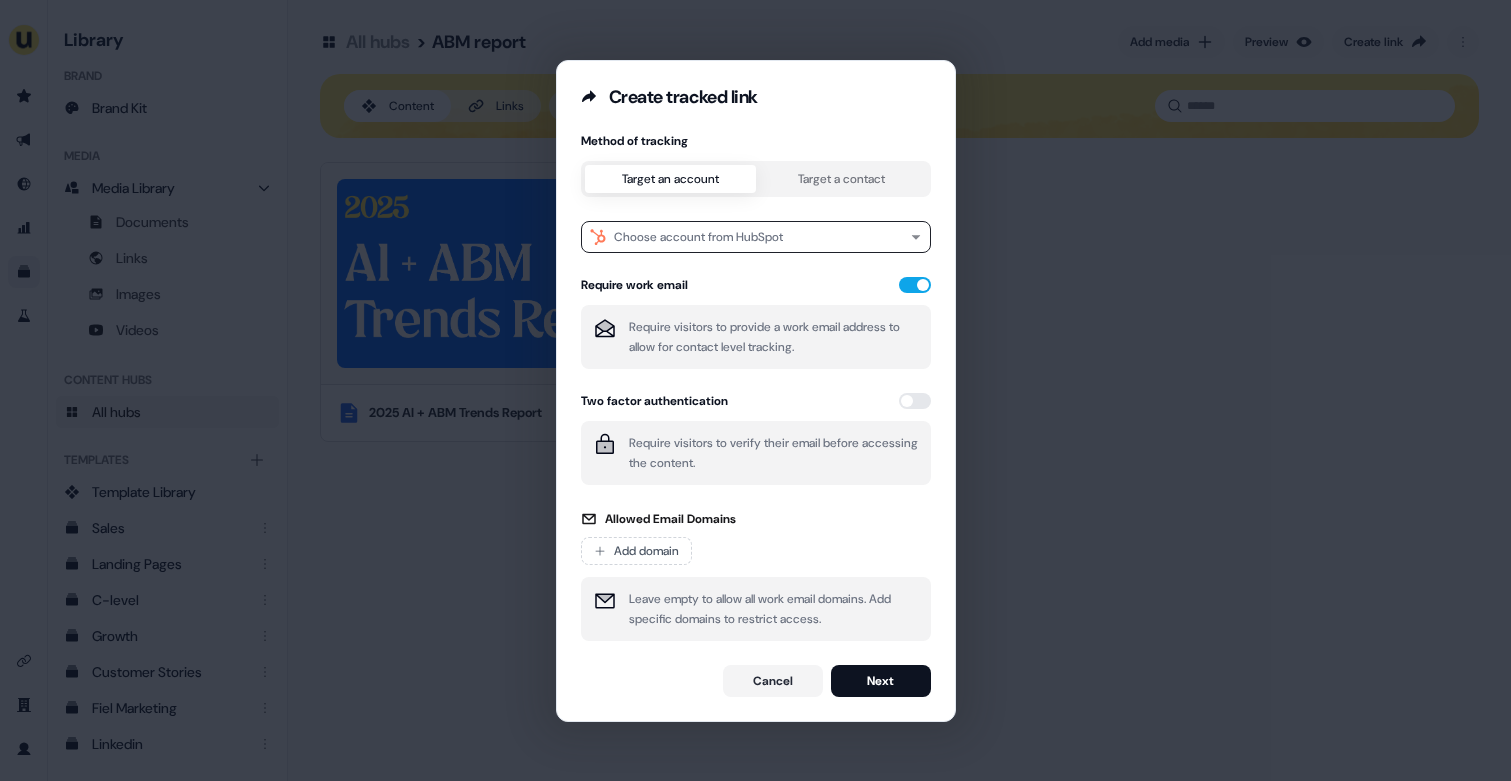 click on "Create tracked link Method of tracking Target an account Target a contact Choose account from HubSpot Require work email Require visitors to provide a work email address to allow for contact level tracking. Two factor authentication Require visitors to verify their email before accessing the content. Allowed Email Domains Add domain Leave empty to allow all work email domains. Add specific domains to restrict access. Cancel Next" at bounding box center [756, 391] 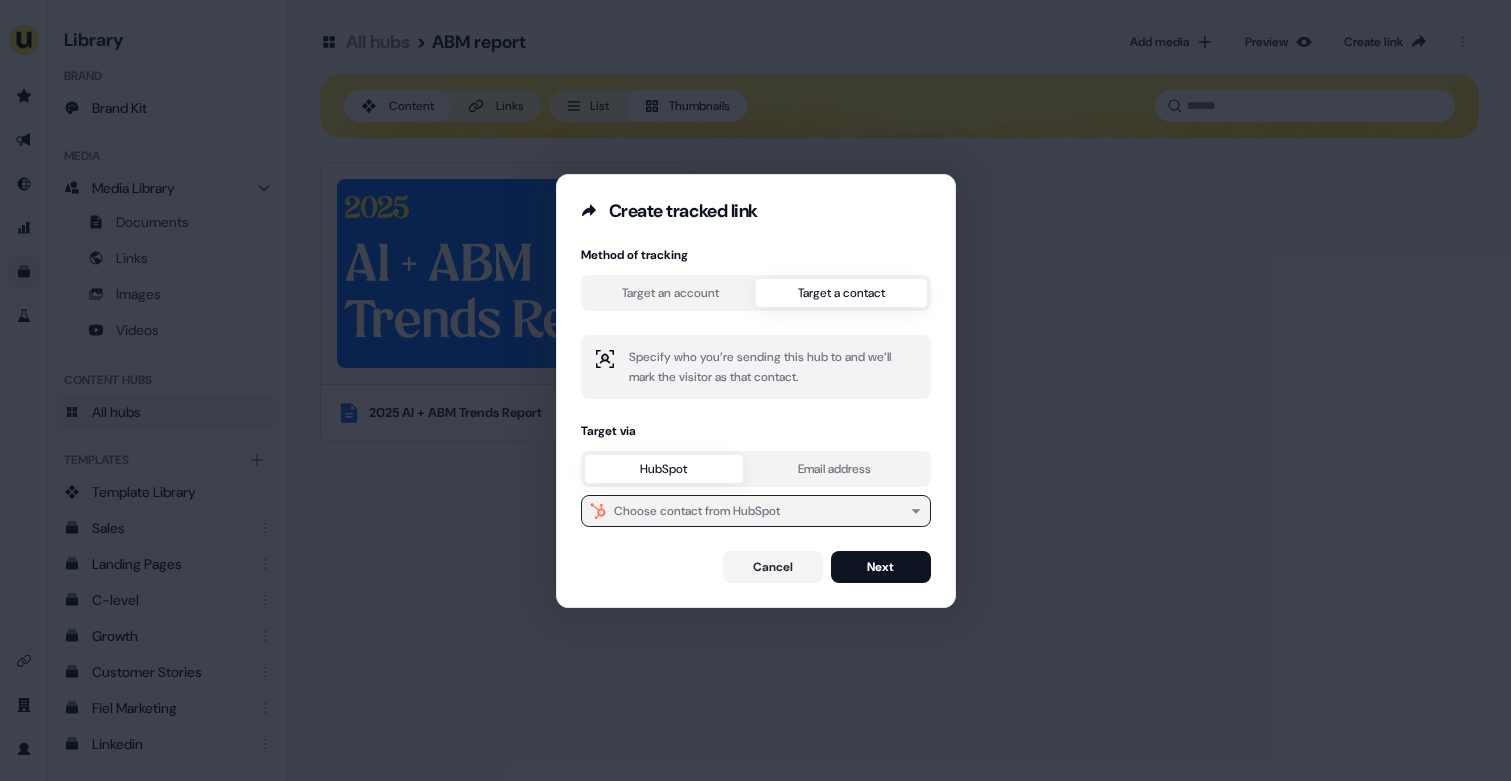 click on "Choose contact from HubSpot" at bounding box center (756, 511) 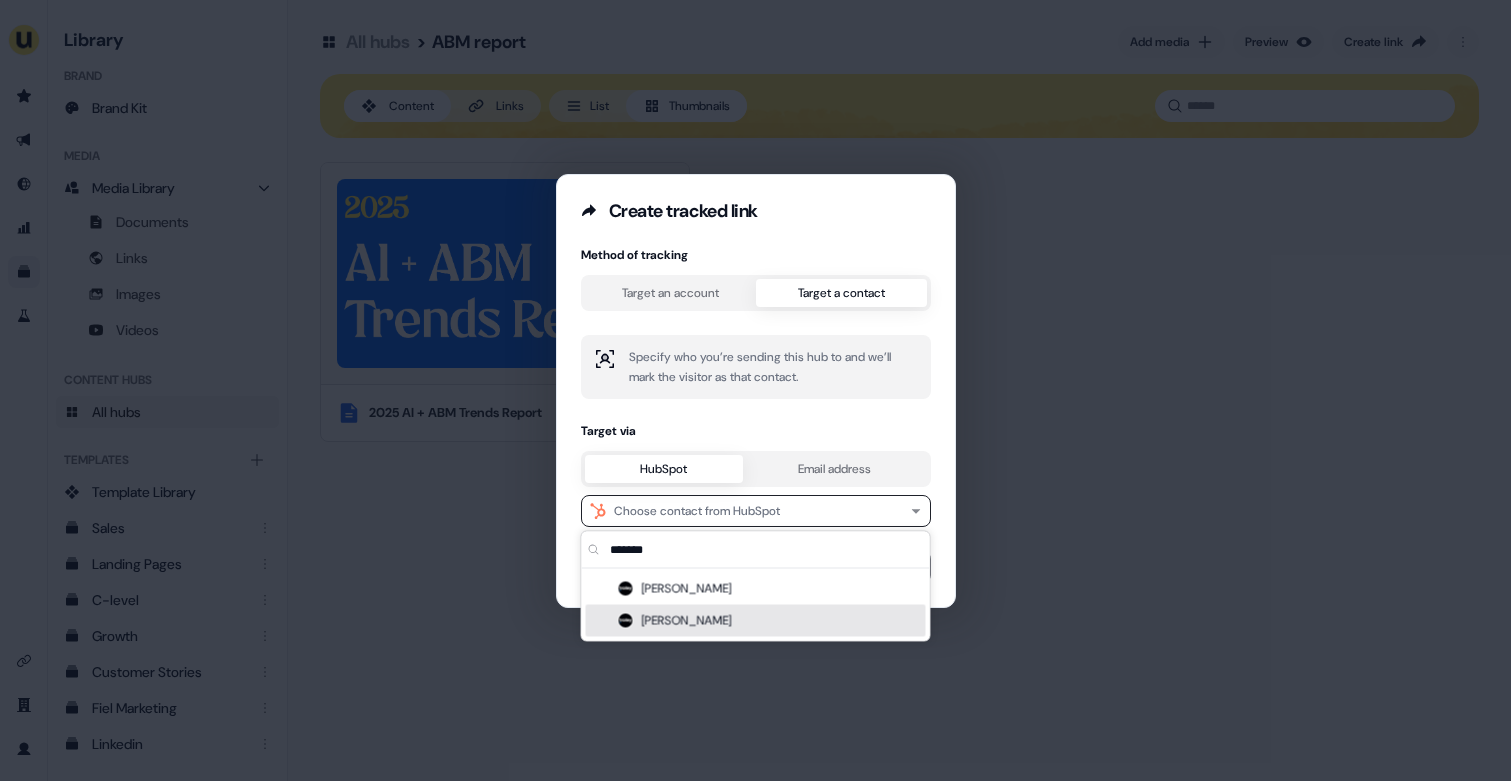 type on "*******" 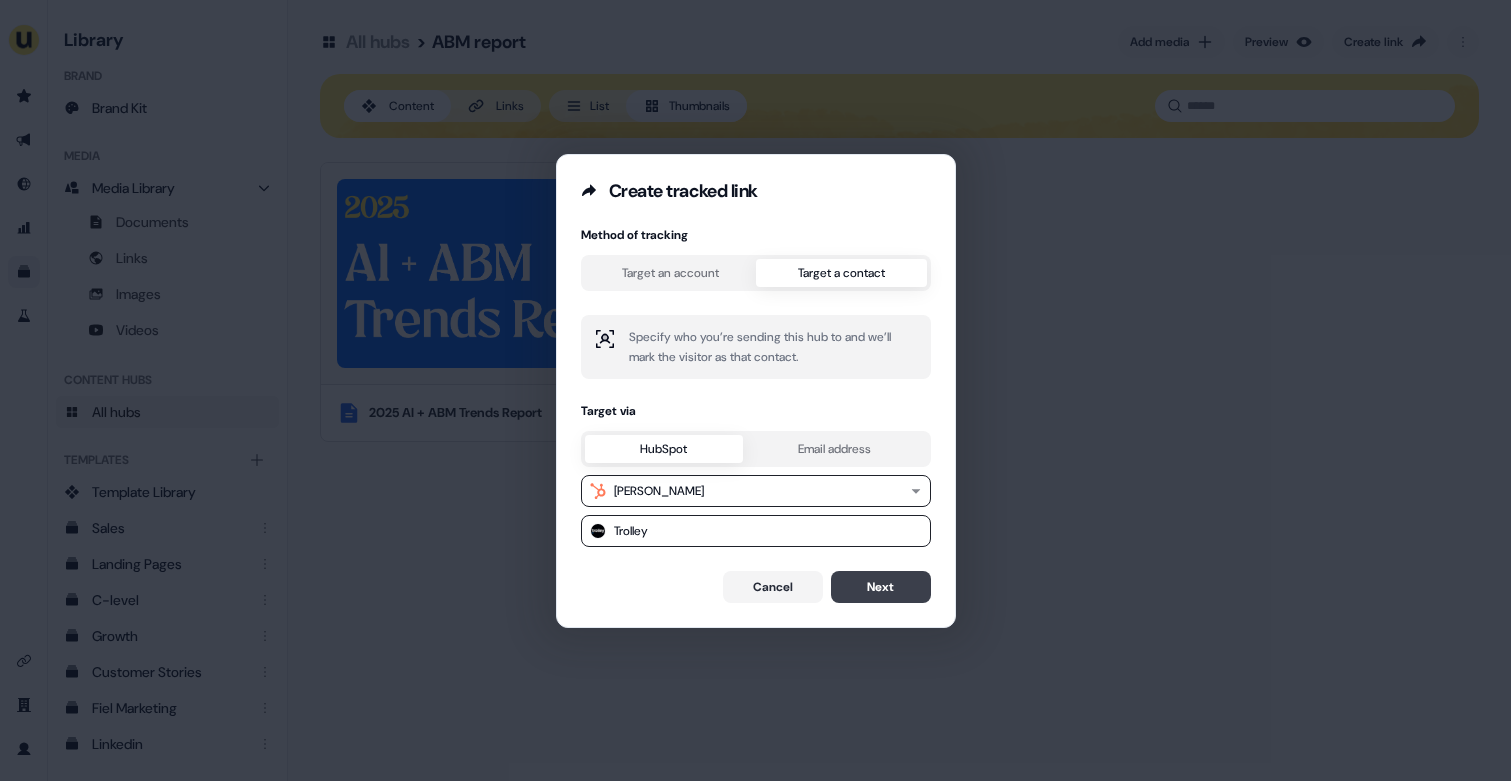 click on "Next" at bounding box center (881, 587) 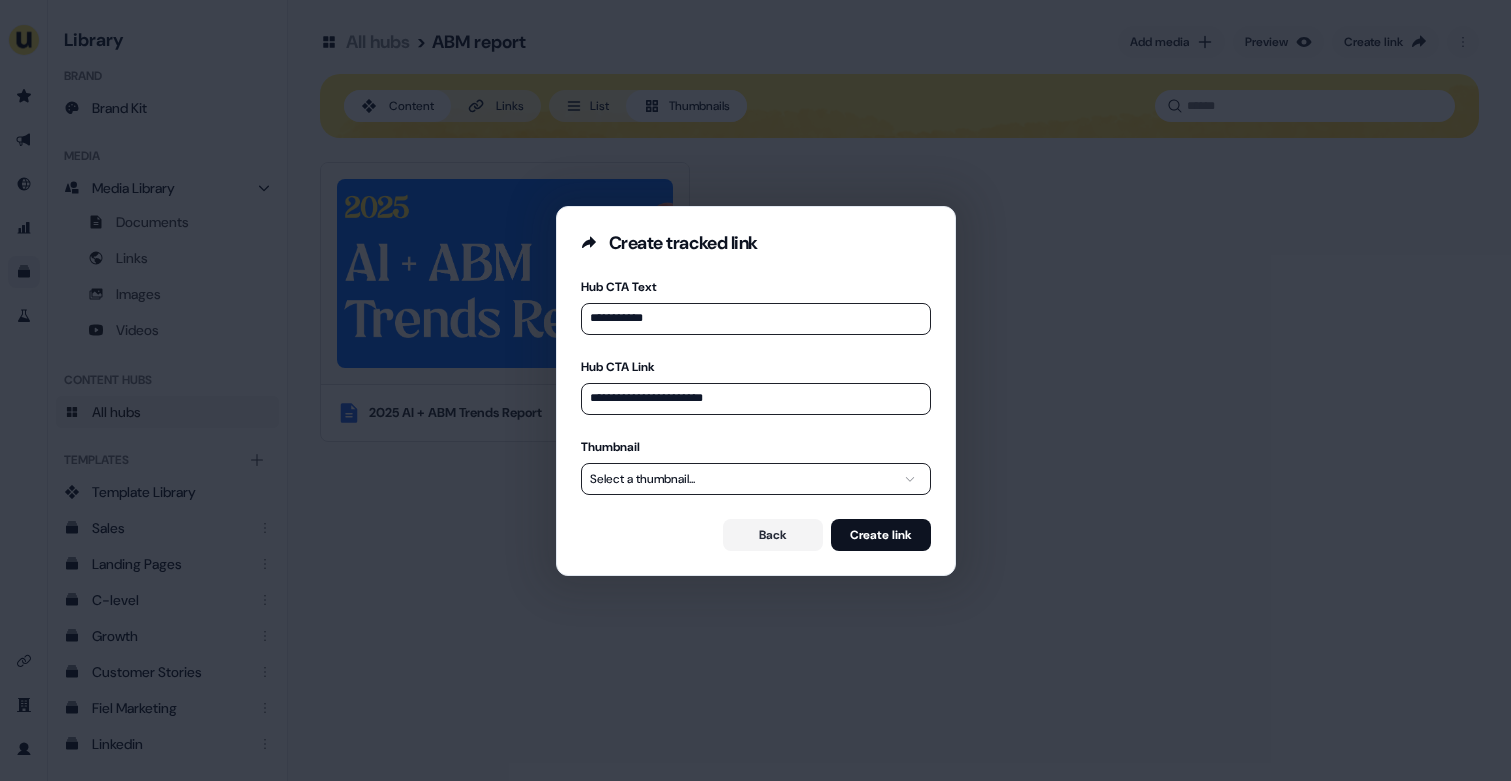 click on "**********" at bounding box center (755, 390) 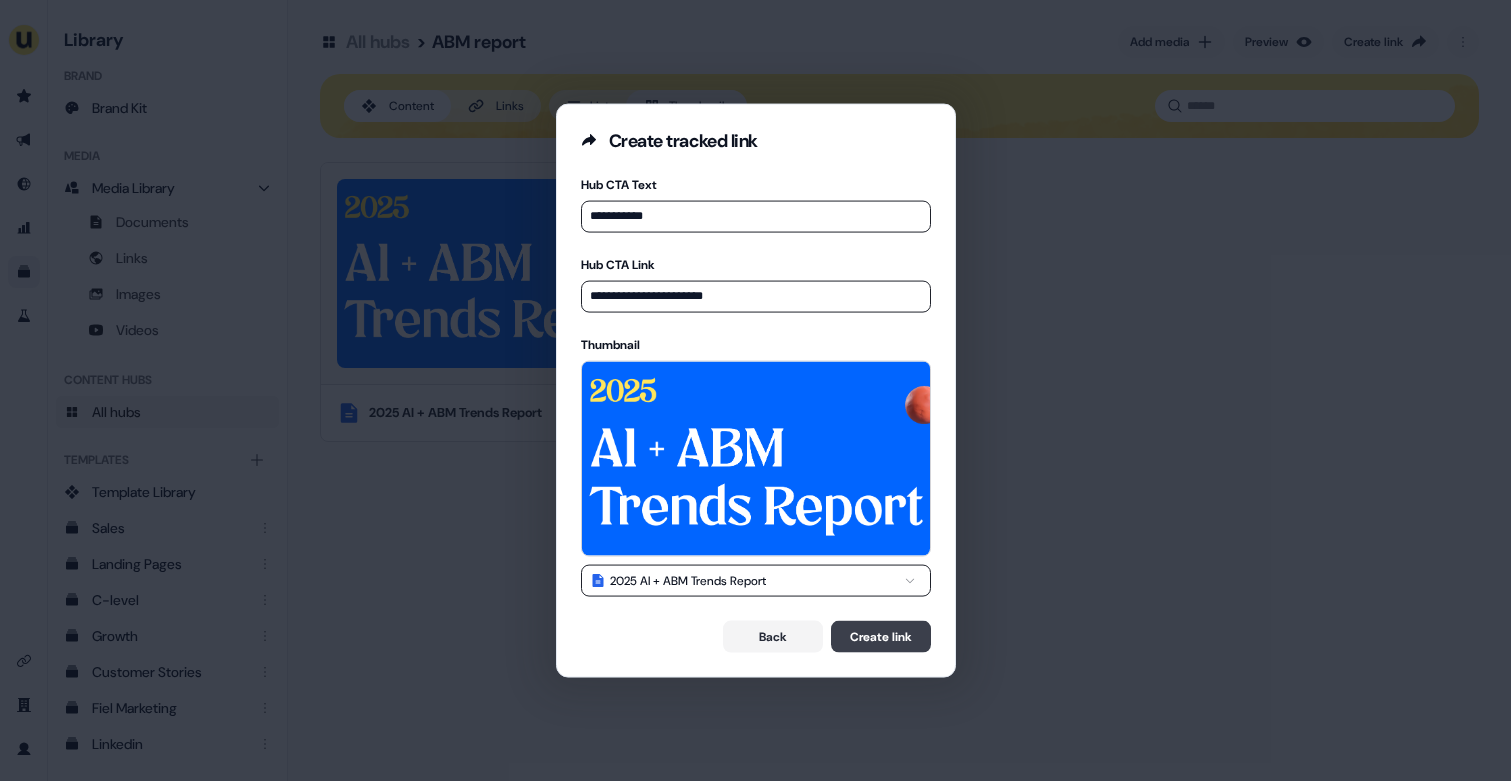 click on "Create link" at bounding box center (881, 637) 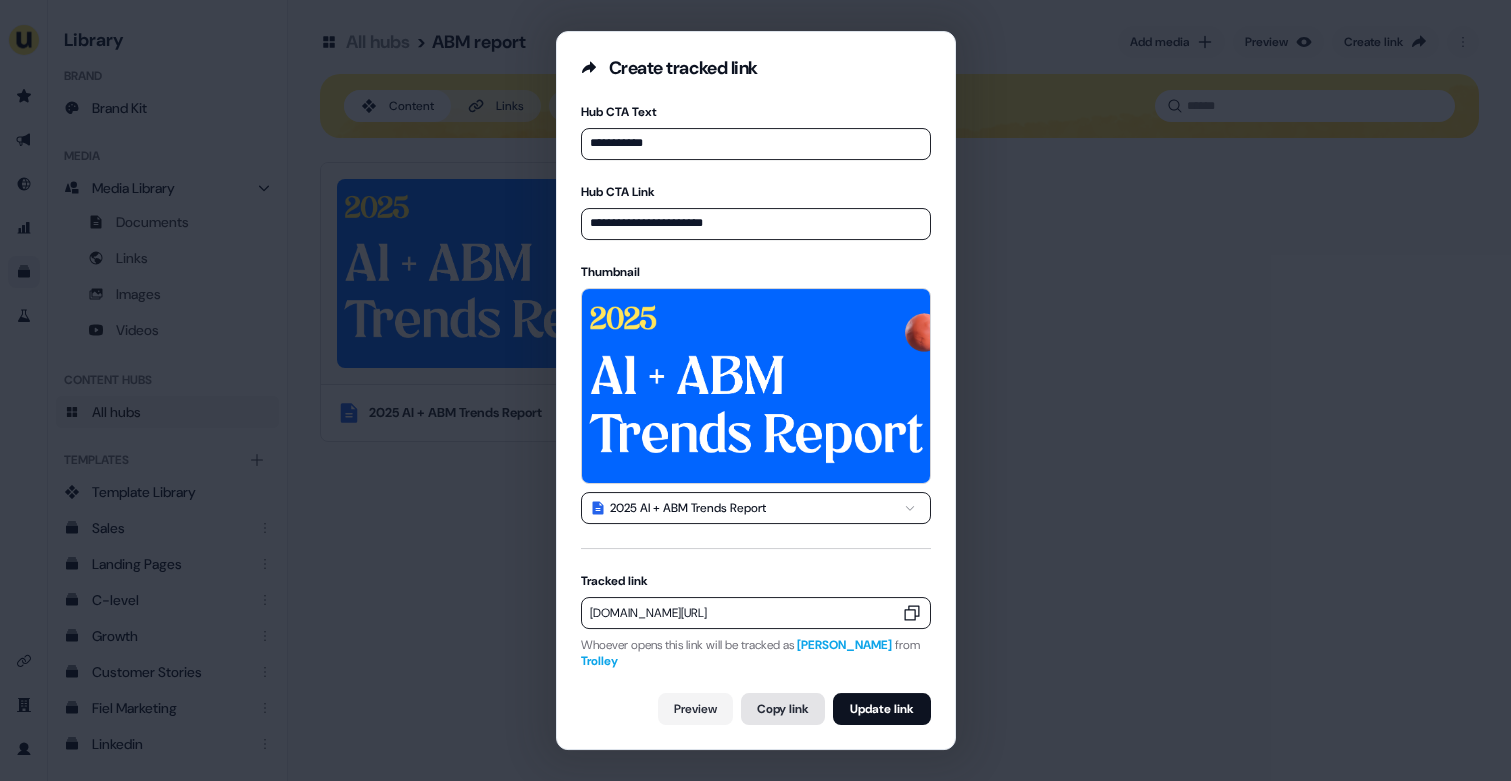 click on "Copy link" at bounding box center (783, 709) 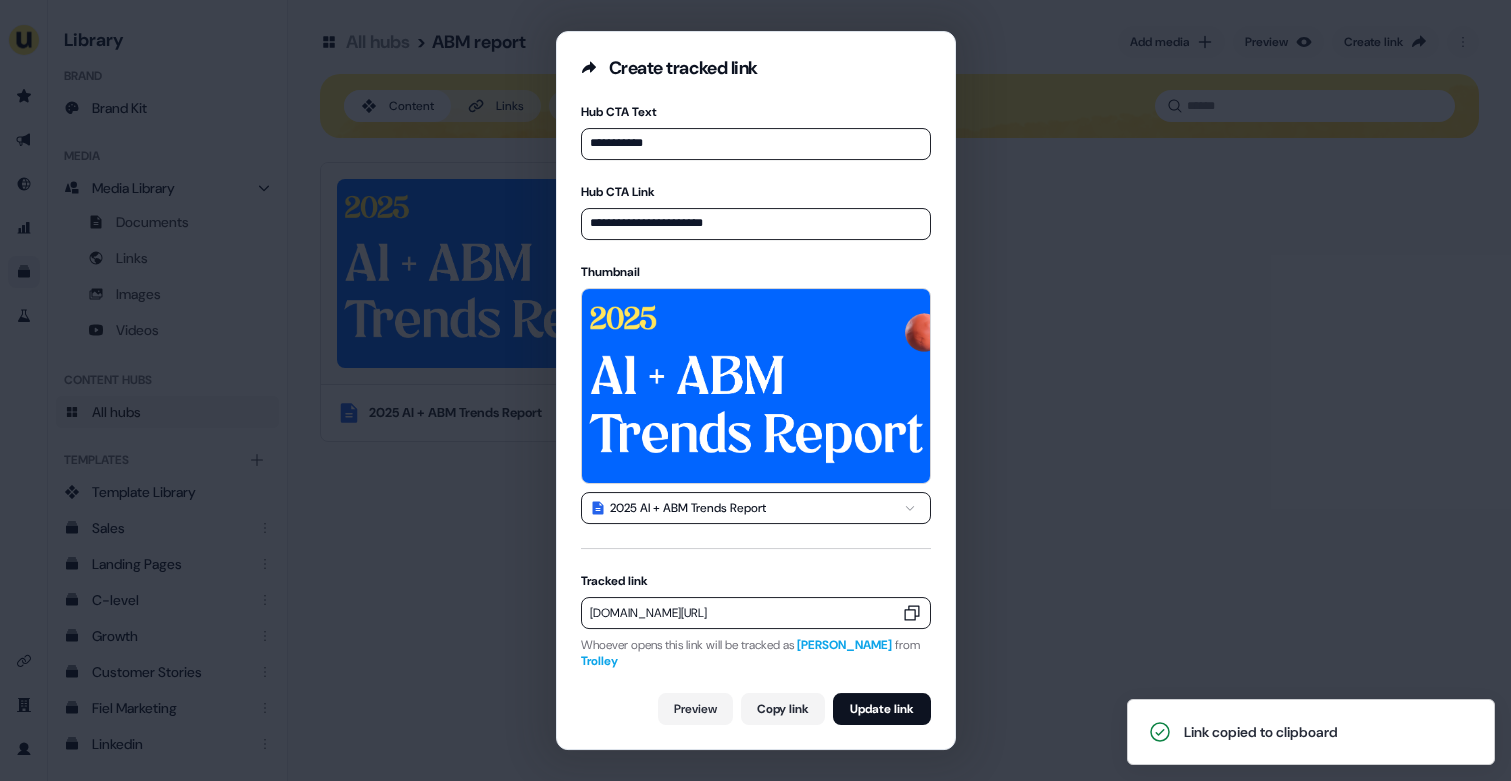 click on "**********" at bounding box center [755, 390] 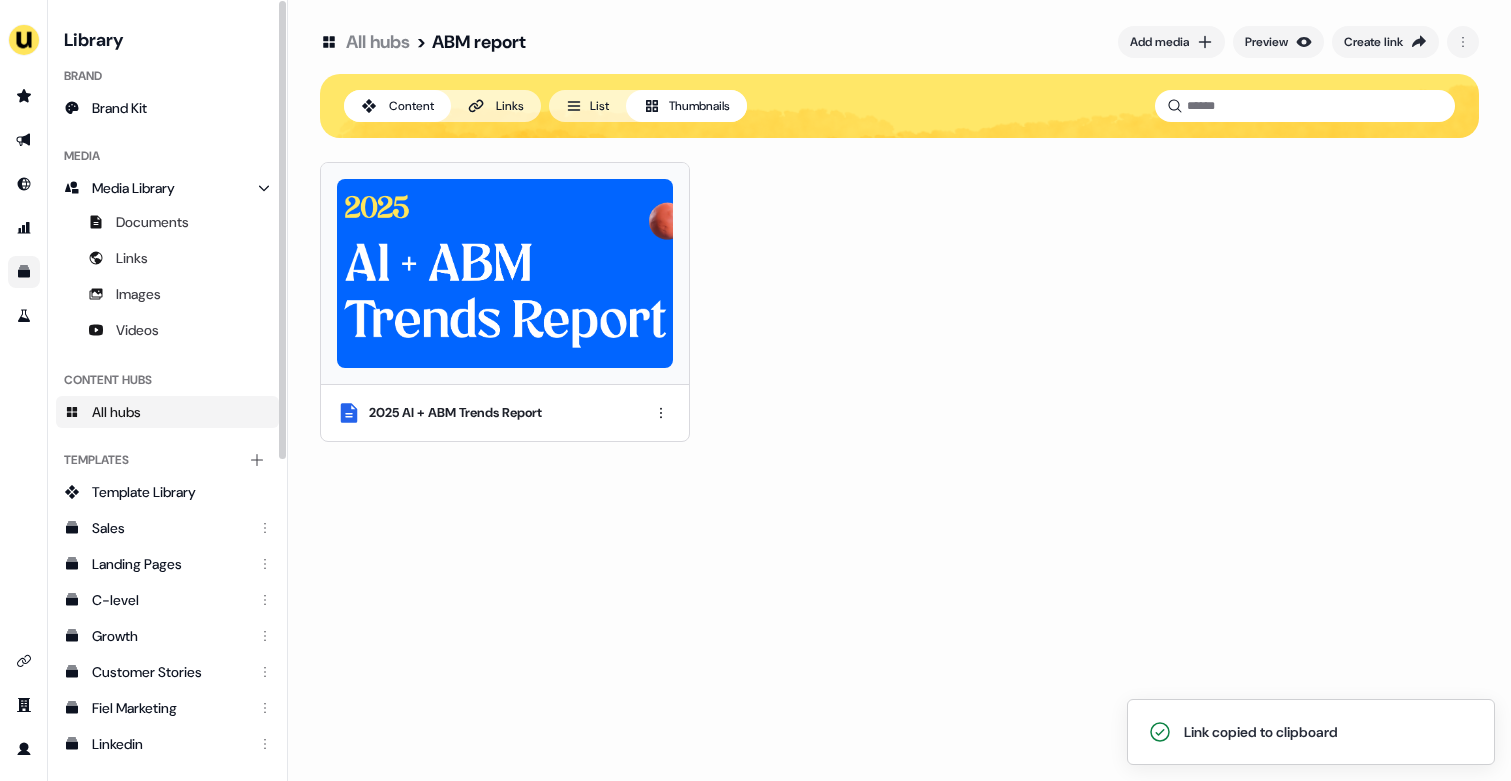 click at bounding box center [24, 390] 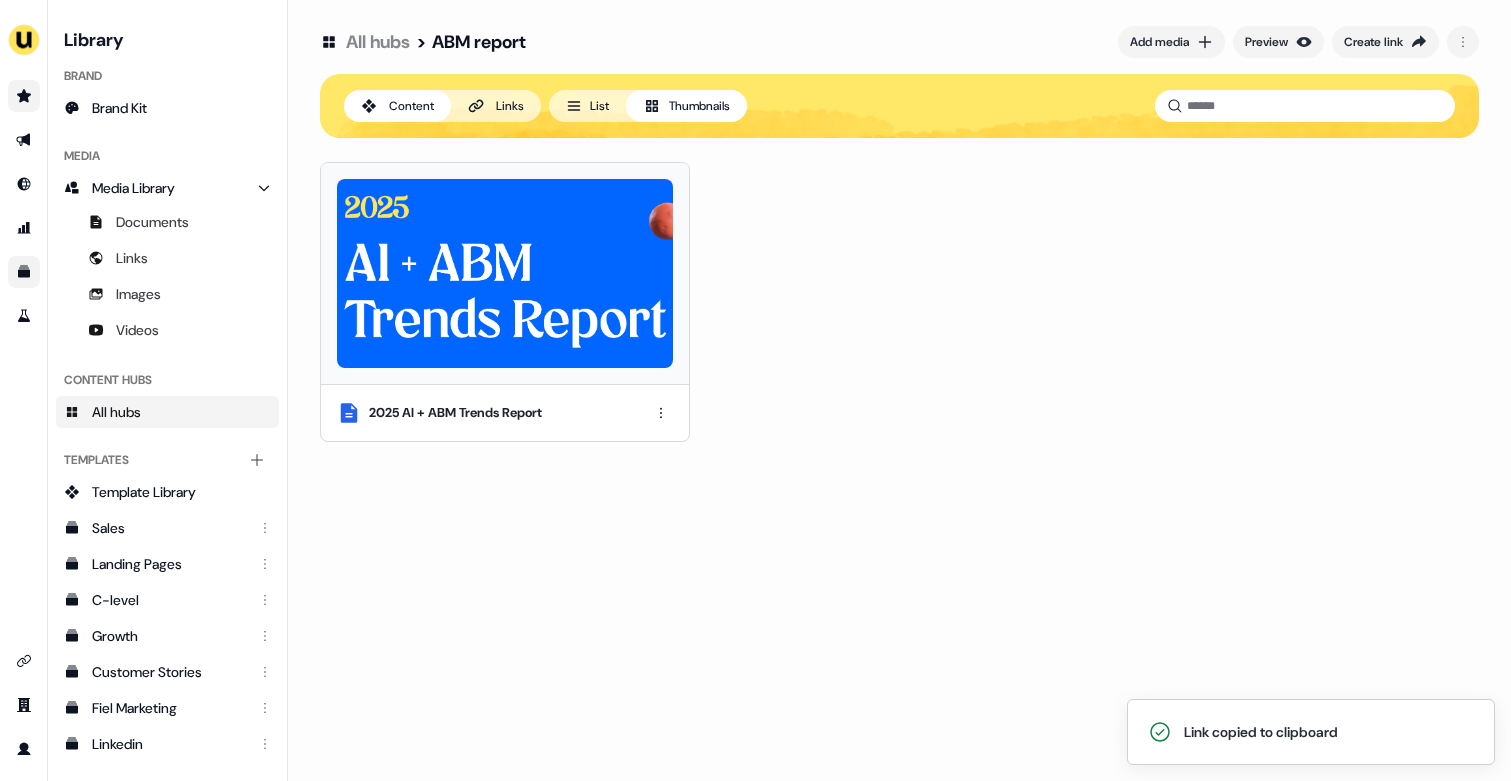 click at bounding box center (24, 96) 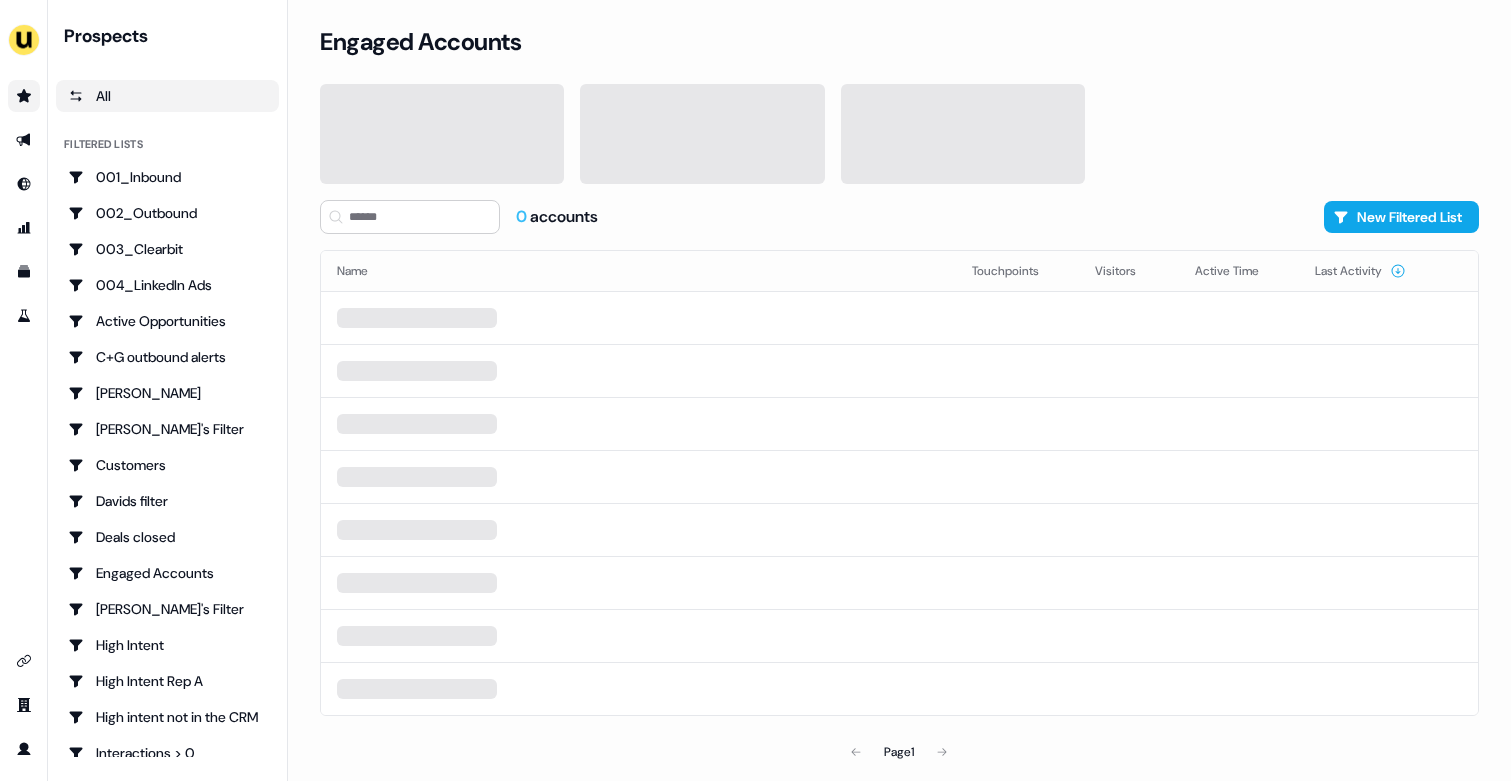 scroll, scrollTop: 0, scrollLeft: 0, axis: both 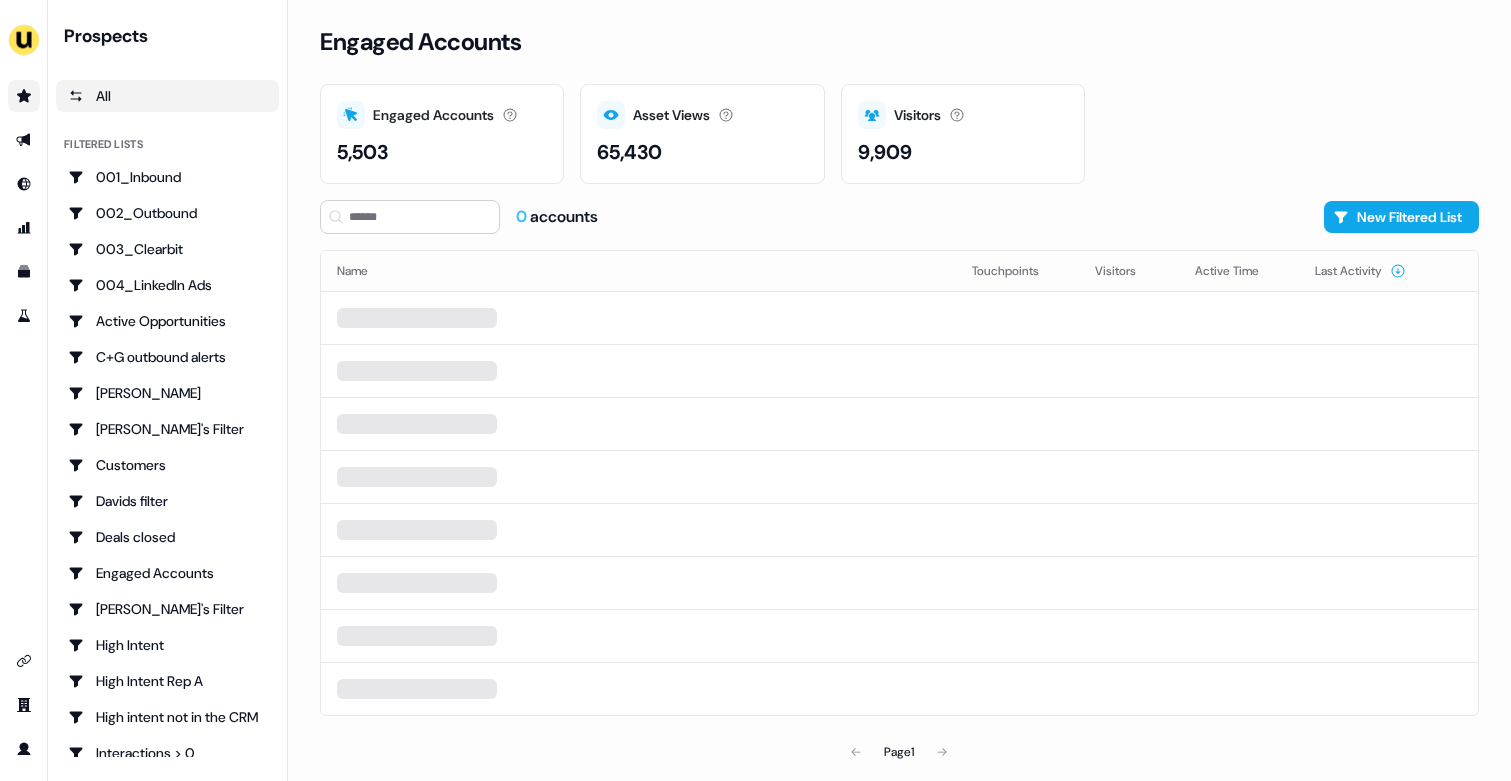click on "Engaged Accounts Accounts that have interacted with an asset. 5,503 Asset Views How many times your assets have been seen. 65,430 Visitors Number of unique visitors. 9,909" at bounding box center (899, 134) 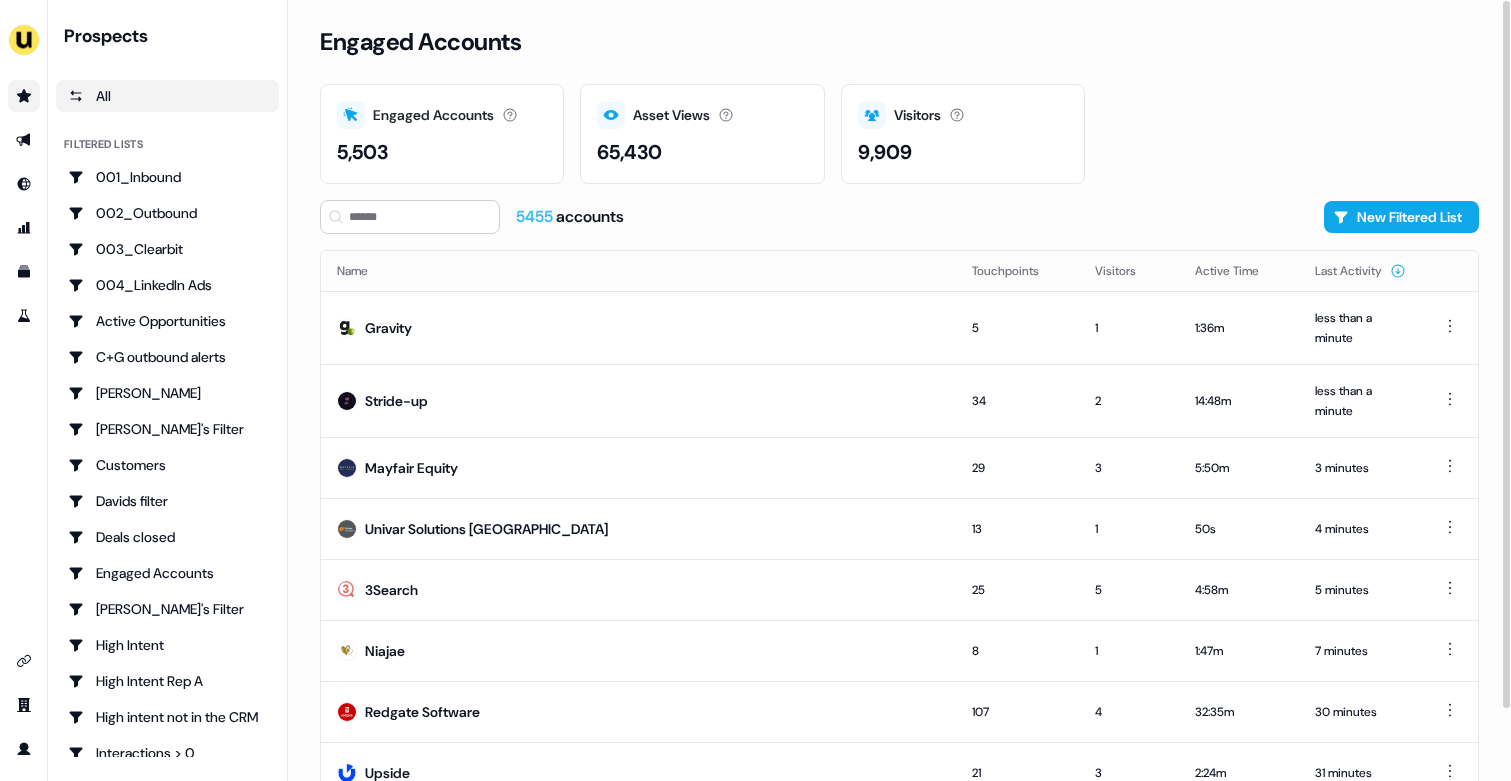 click on "Engaged Accounts Accounts that have interacted with an asset. 5,503 Asset Views How many times your assets have been seen. 65,430 Visitors Number of unique visitors. 9,909" at bounding box center (899, 134) 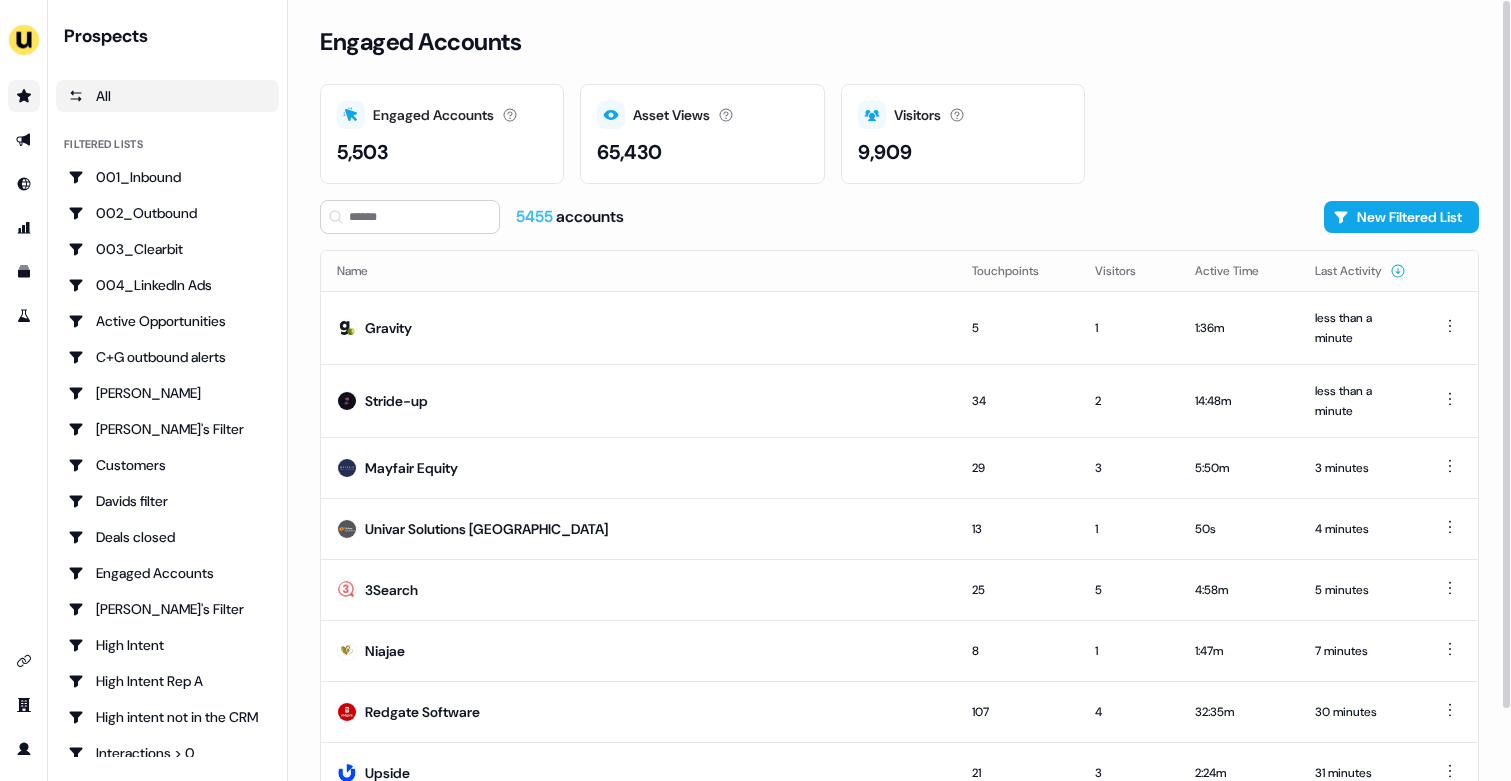 click on "Engaged Accounts Accounts that have interacted with an asset. 5,503 Asset Views How many times your assets have been seen. 65,430 Visitors Number of unique visitors. 9,909" at bounding box center [899, 134] 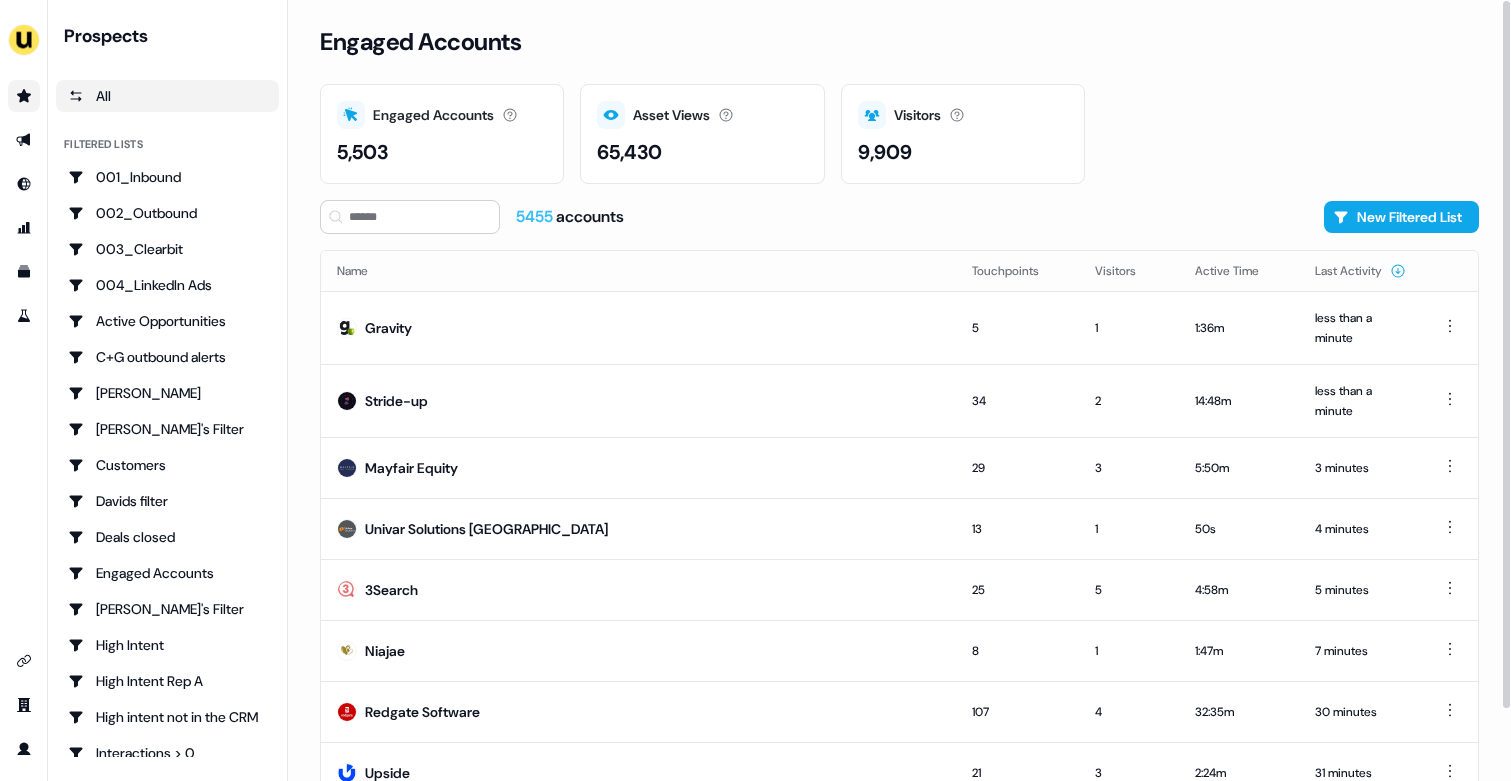 click on "Engaged Accounts Accounts that have interacted with an asset. 5,503 Asset Views How many times your assets have been seen. 65,430 Visitors Number of unique visitors. 9,909" at bounding box center [899, 134] 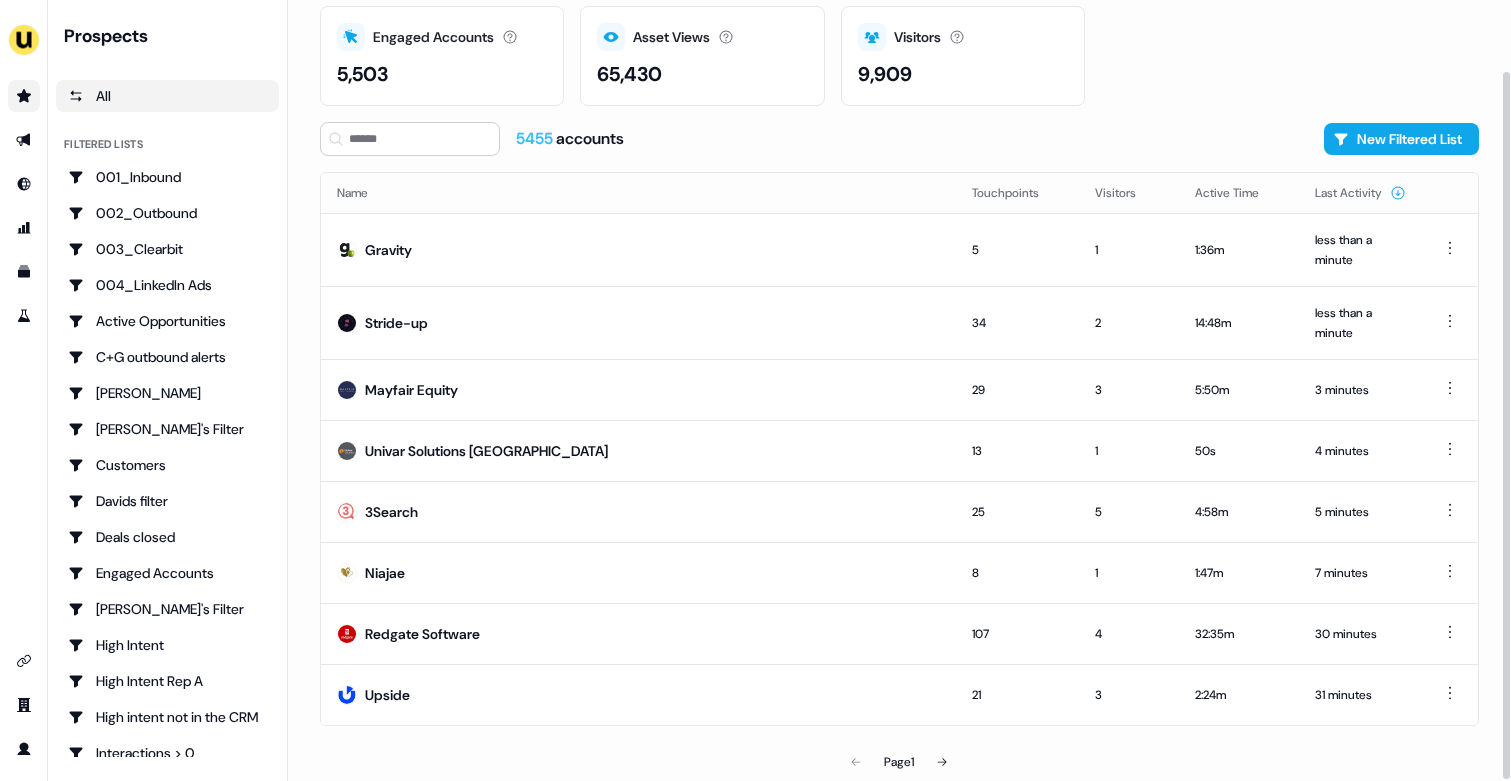 scroll, scrollTop: 54, scrollLeft: 0, axis: vertical 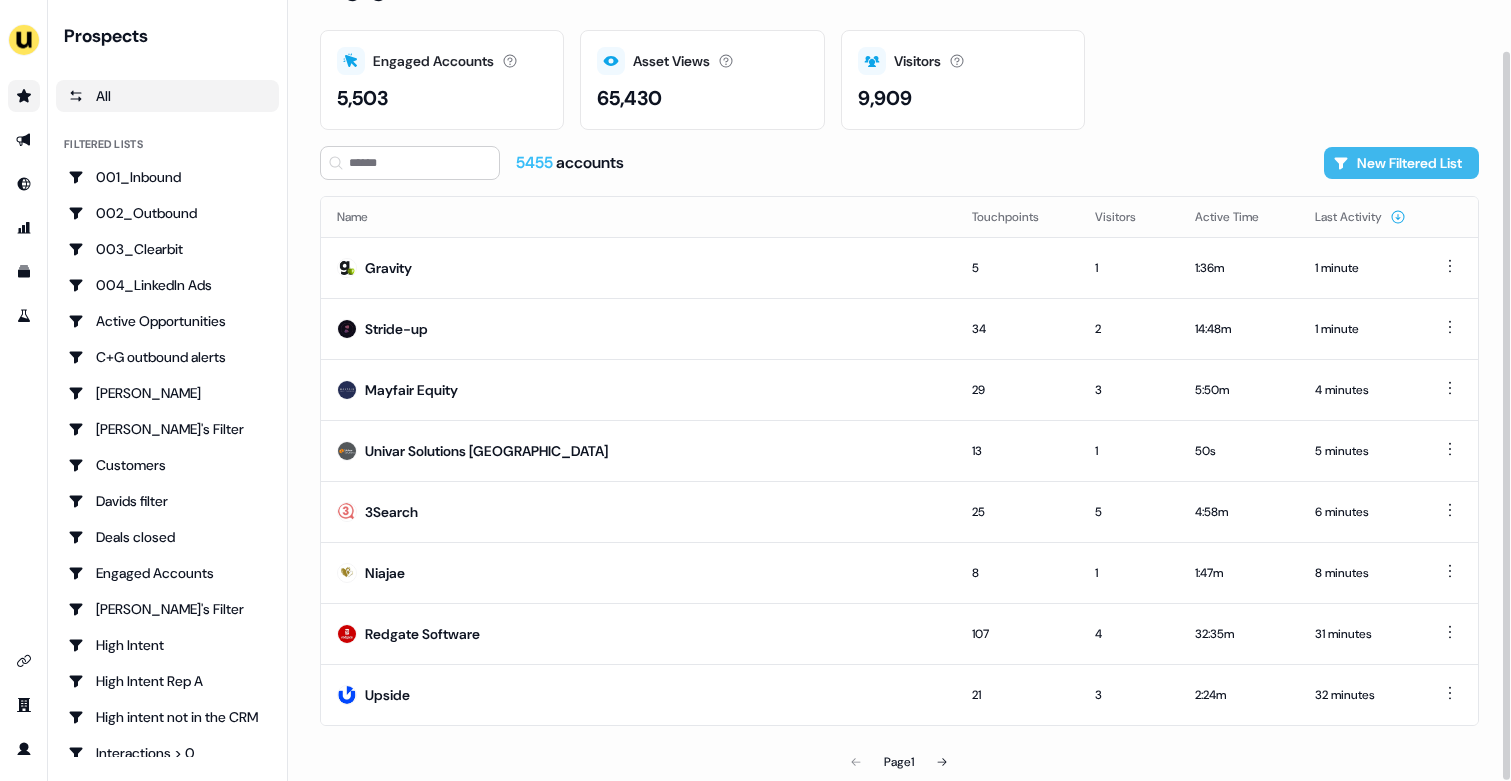 click 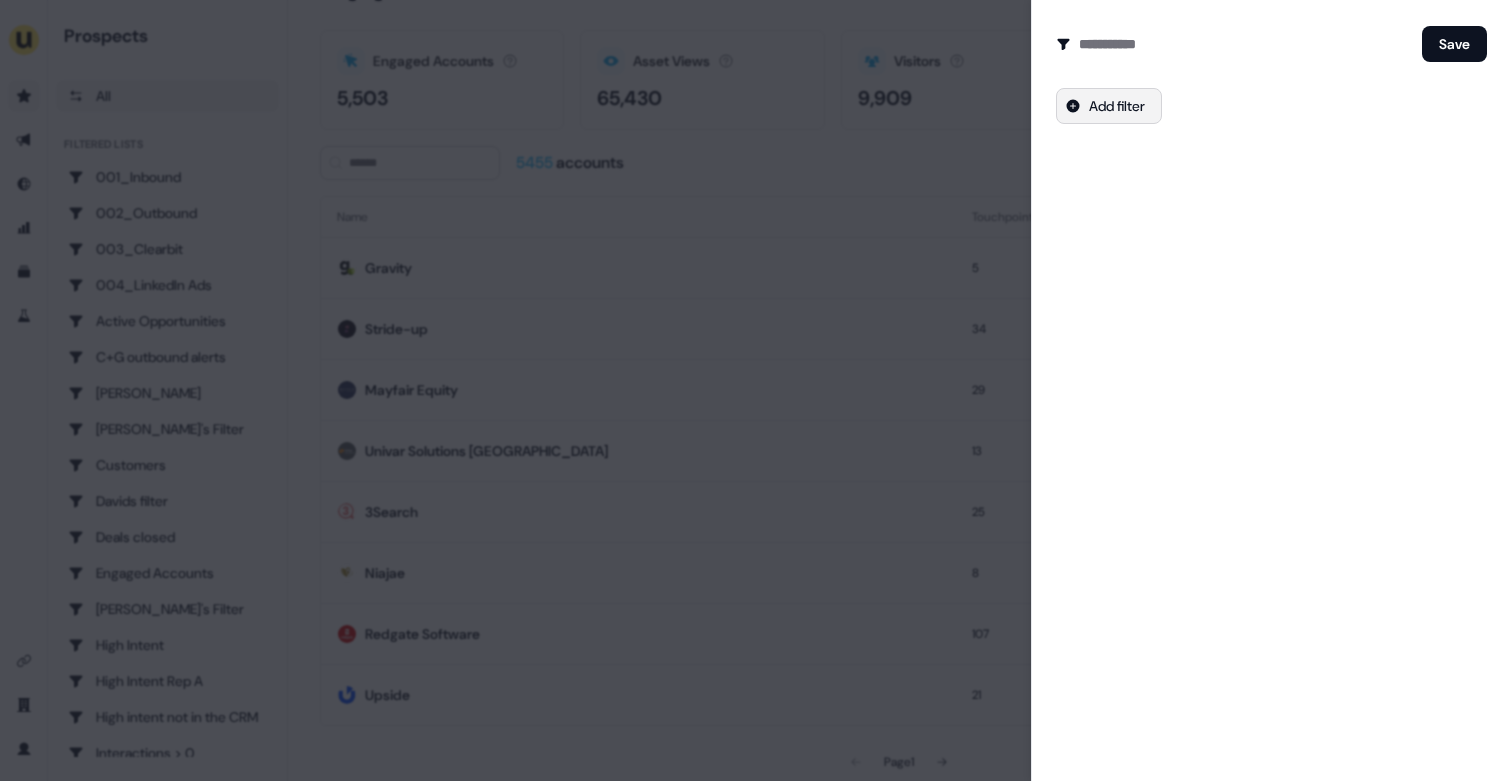 click on "For the best experience switch devices to a bigger screen. Go to Userled.io Prospects All Filtered lists 001_Inbound 002_Outbound 003_Clearbit 004_LinkedIn Ads Active Opportunities C+G outbound alerts  Charlotte Stone  Charlotte's Filter  Customers Davids filter Deals closed Engaged Accounts Geneviève's Filter High Intent  High Intent Rep A High intent not in the CRM Interactions > 0 JJ Deals Joes Deals Lost Opps Ollie's Filter - Entrust Q1 Q2 Q2 deals Q3 Qualified Accounts Reactivation Trigger Salesforce SDR VC forecast deals  long time spent on assets Q3 opps yann's deal 🪅 Inactive Opportunities Loading... Engaged Accounts Engaged Accounts Accounts that have interacted with an asset. 5,503 Asset Views How many times your assets have been seen. 65,430 Visitors Number of unique visitors. 9,909 5455   accounts New Filtered List Name Touchpoints Visitors Active Time Last Activity Gravity 5 1 1:36m 2 minutes Stride-up 34 2 14:48m 2 minutes Mayfair Equity 29 3 5:50m 4 minutes Univar Solutions USA 13 1 50s 25" at bounding box center (755, 390) 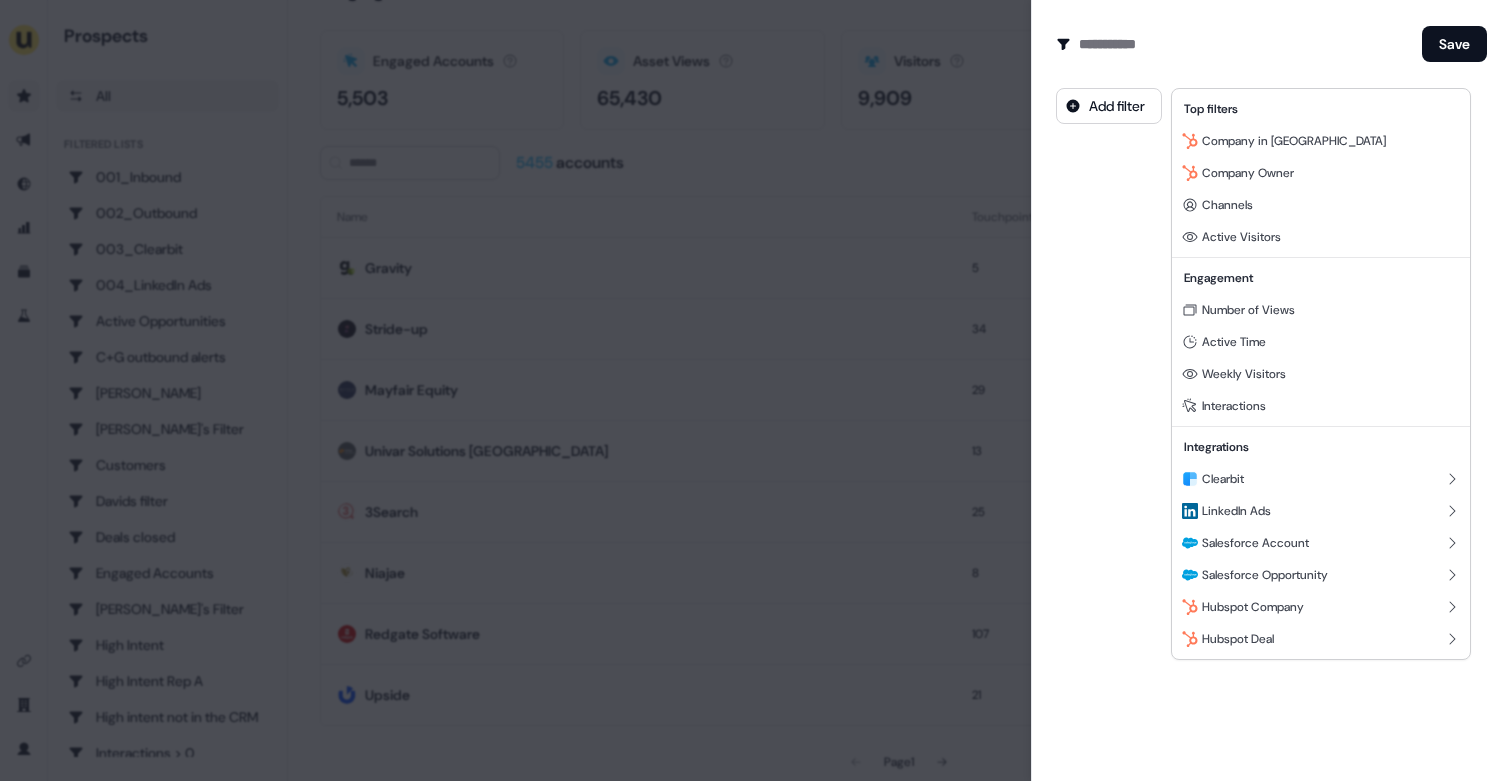 click at bounding box center [755, 390] 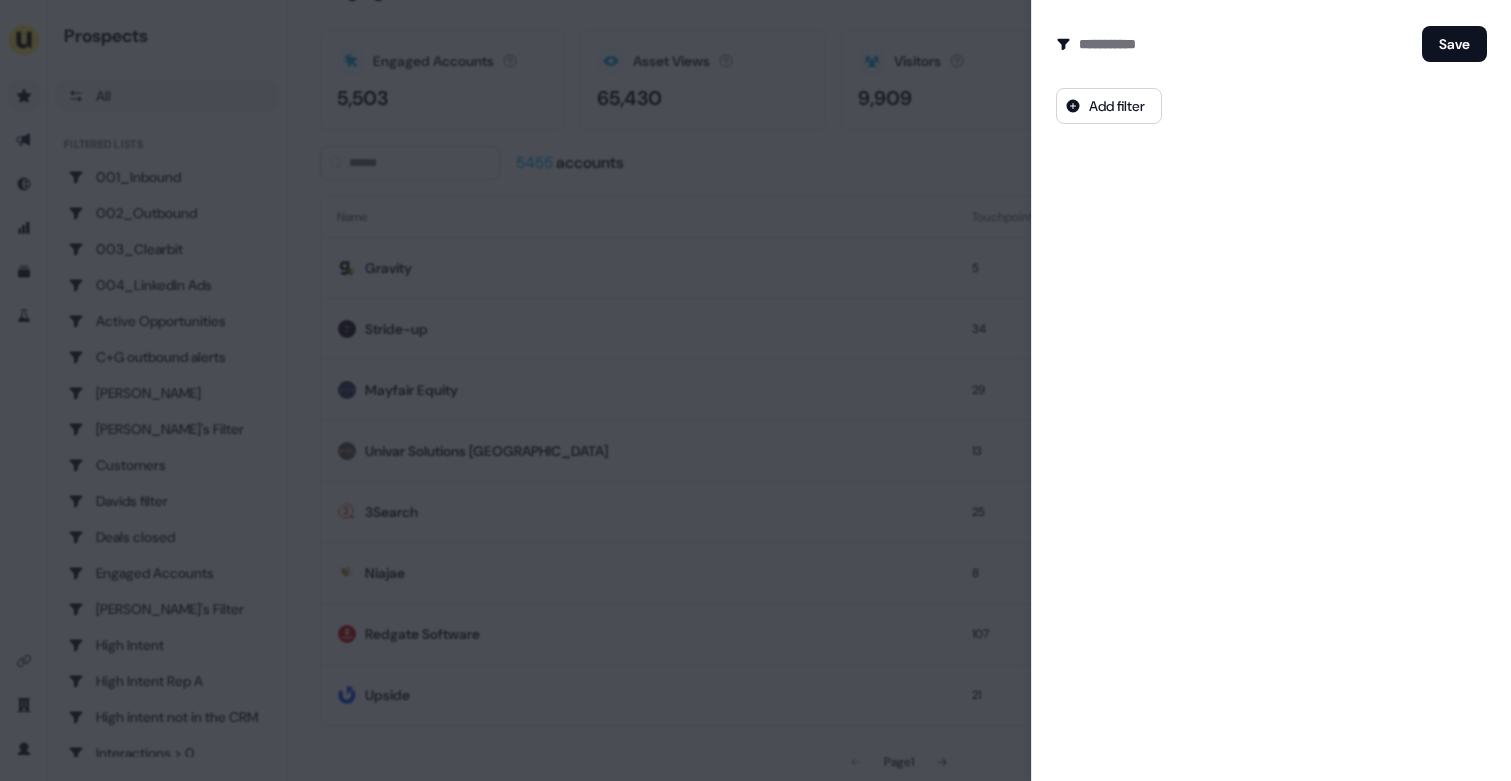click at bounding box center (755, 390) 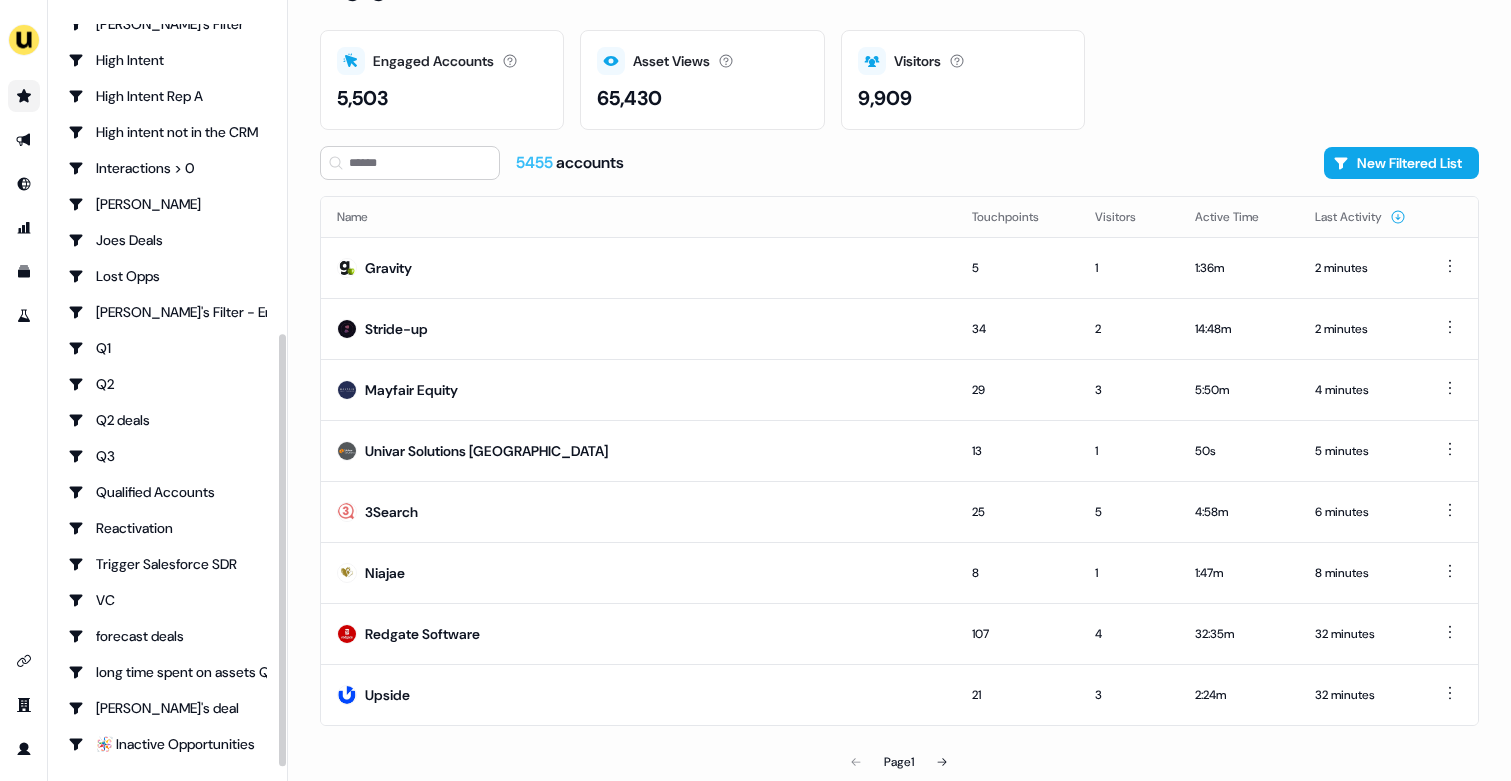 scroll, scrollTop: 587, scrollLeft: 0, axis: vertical 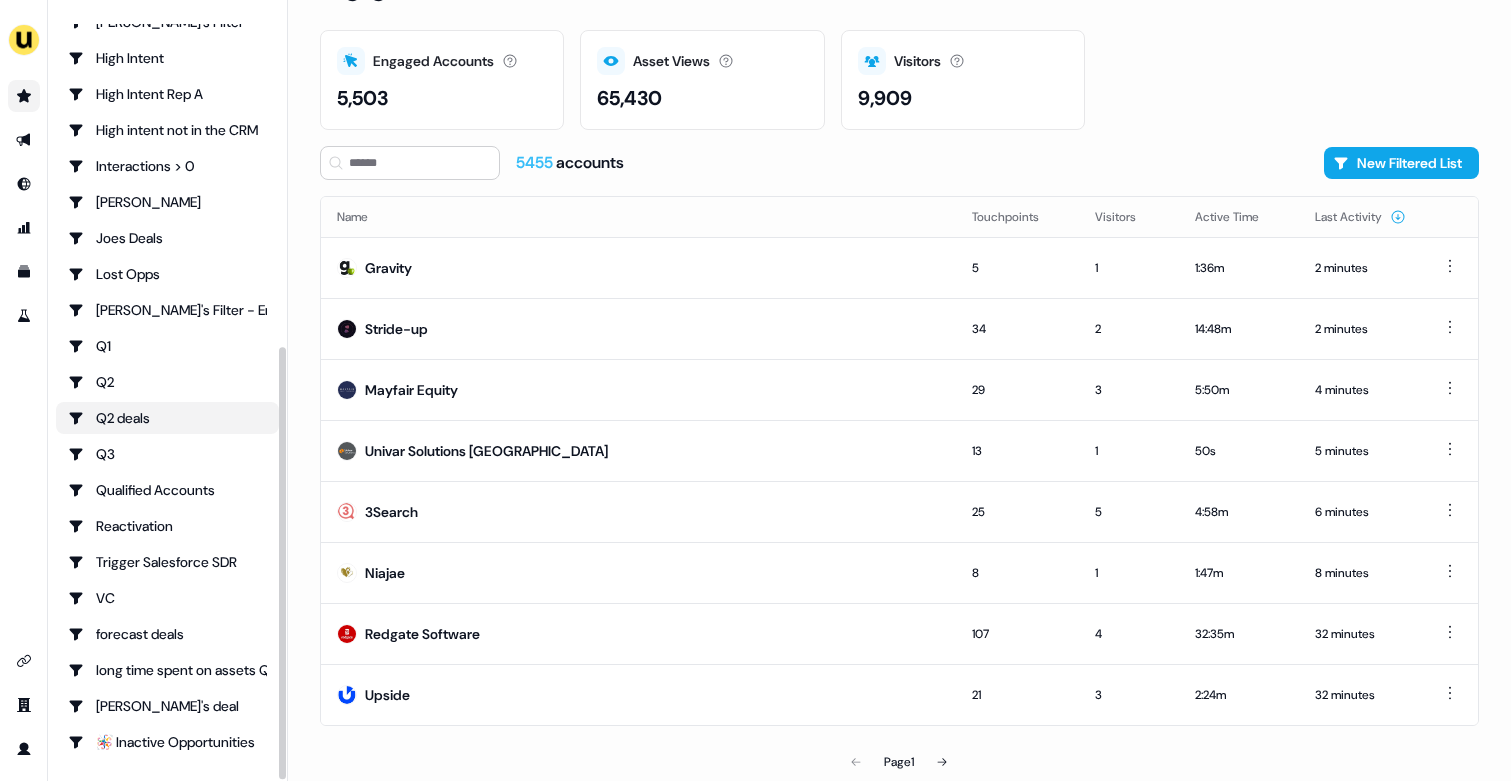 click on "Q2 deals" at bounding box center (167, 418) 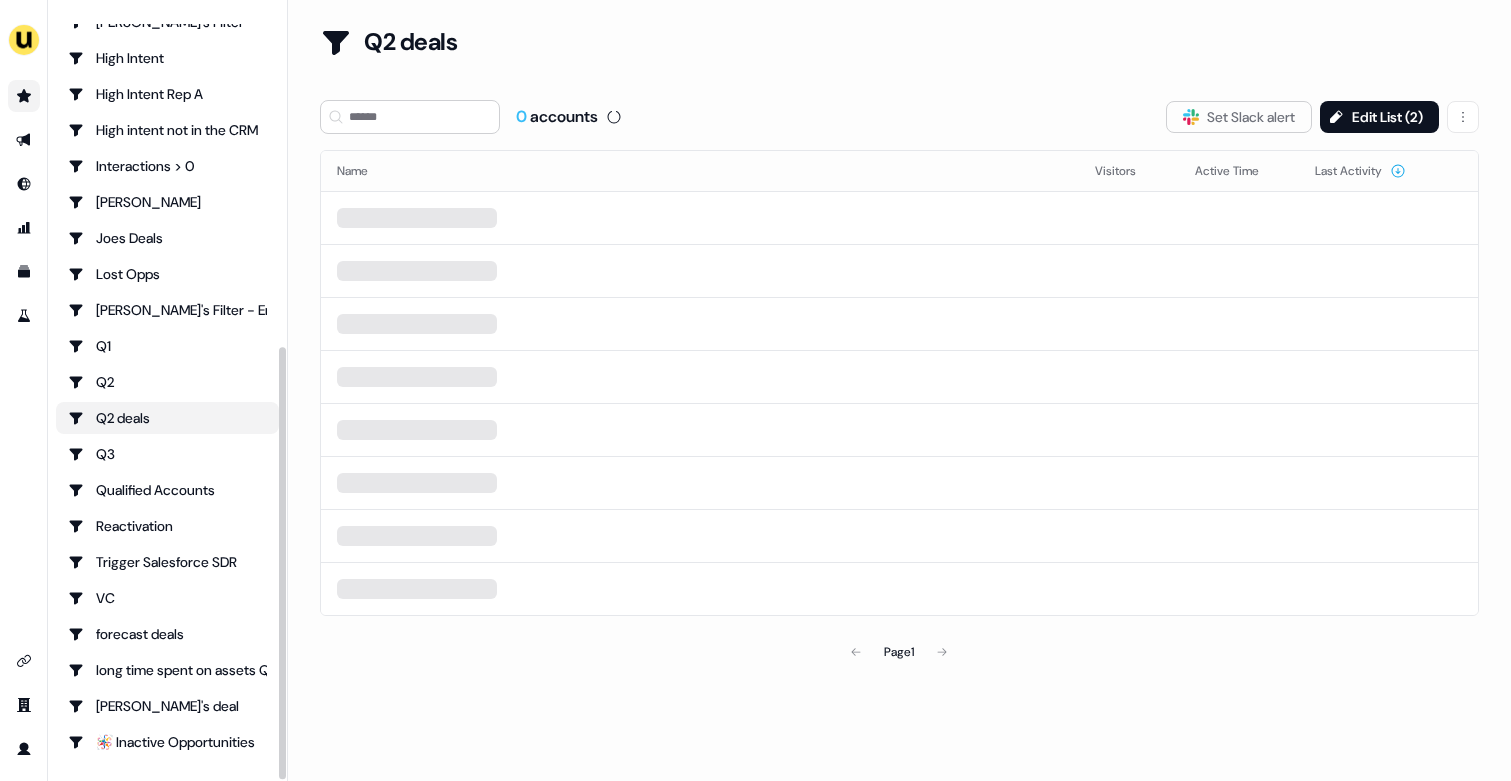 scroll, scrollTop: 0, scrollLeft: 0, axis: both 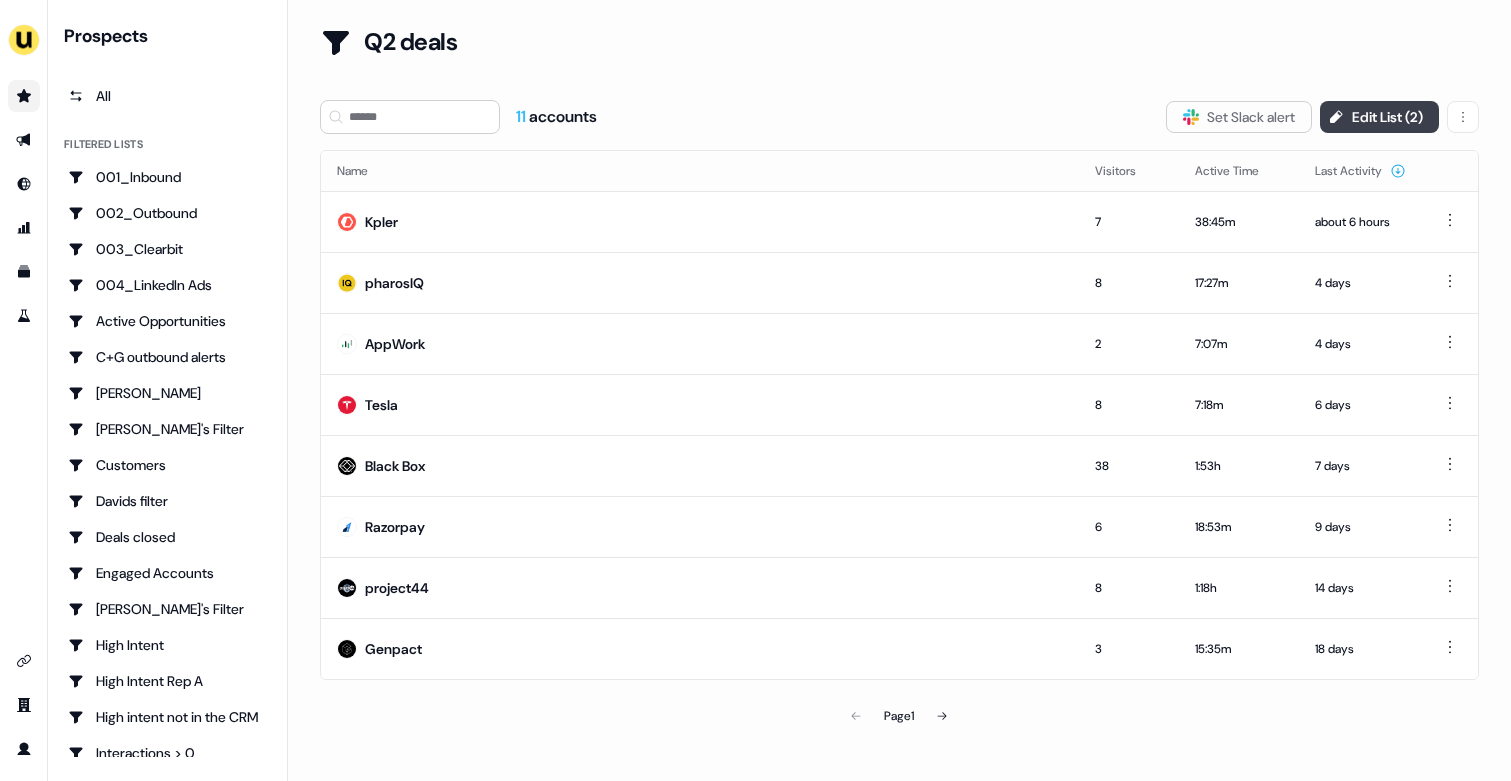 click on "Edit List ( 2 )" at bounding box center (1379, 117) 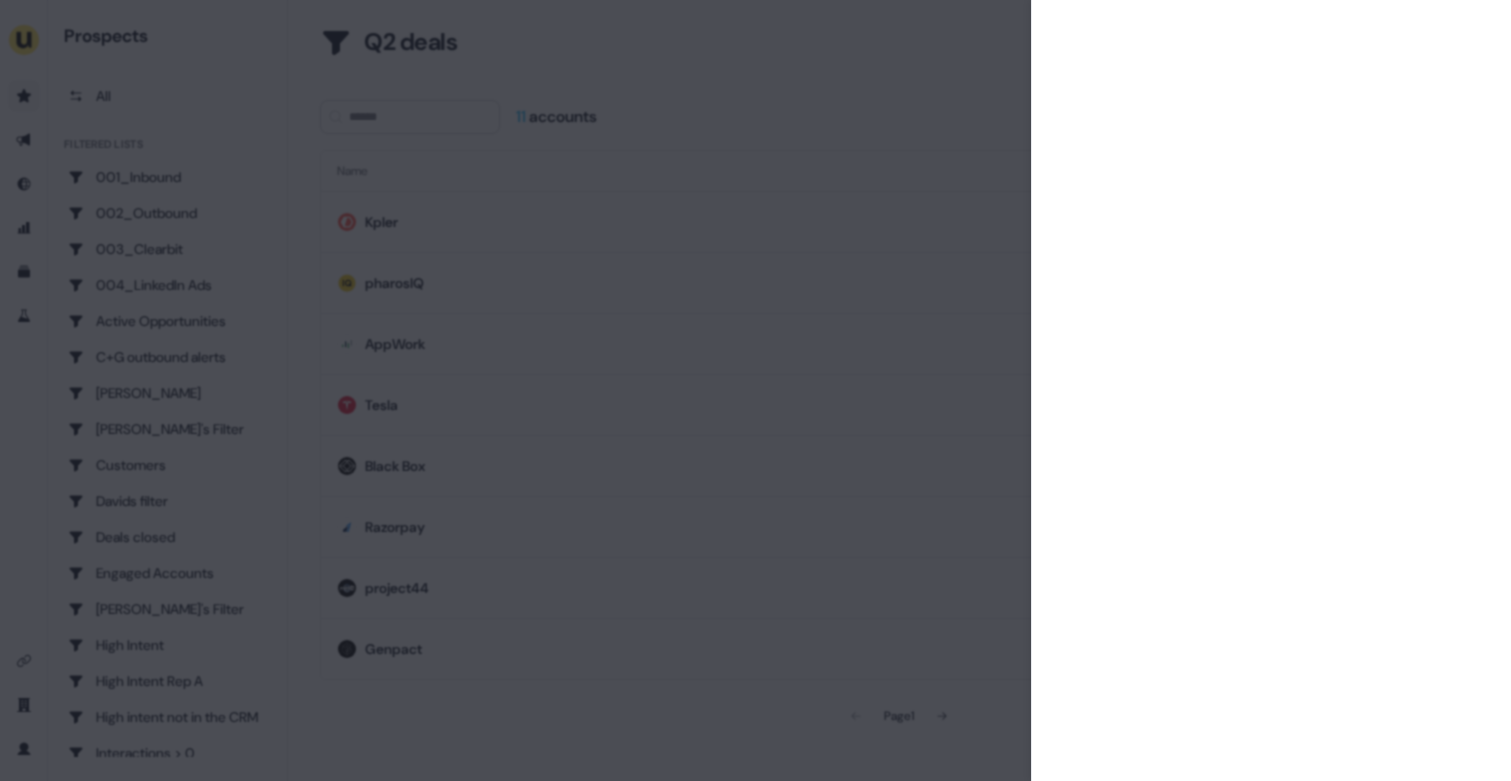 click at bounding box center [755, 390] 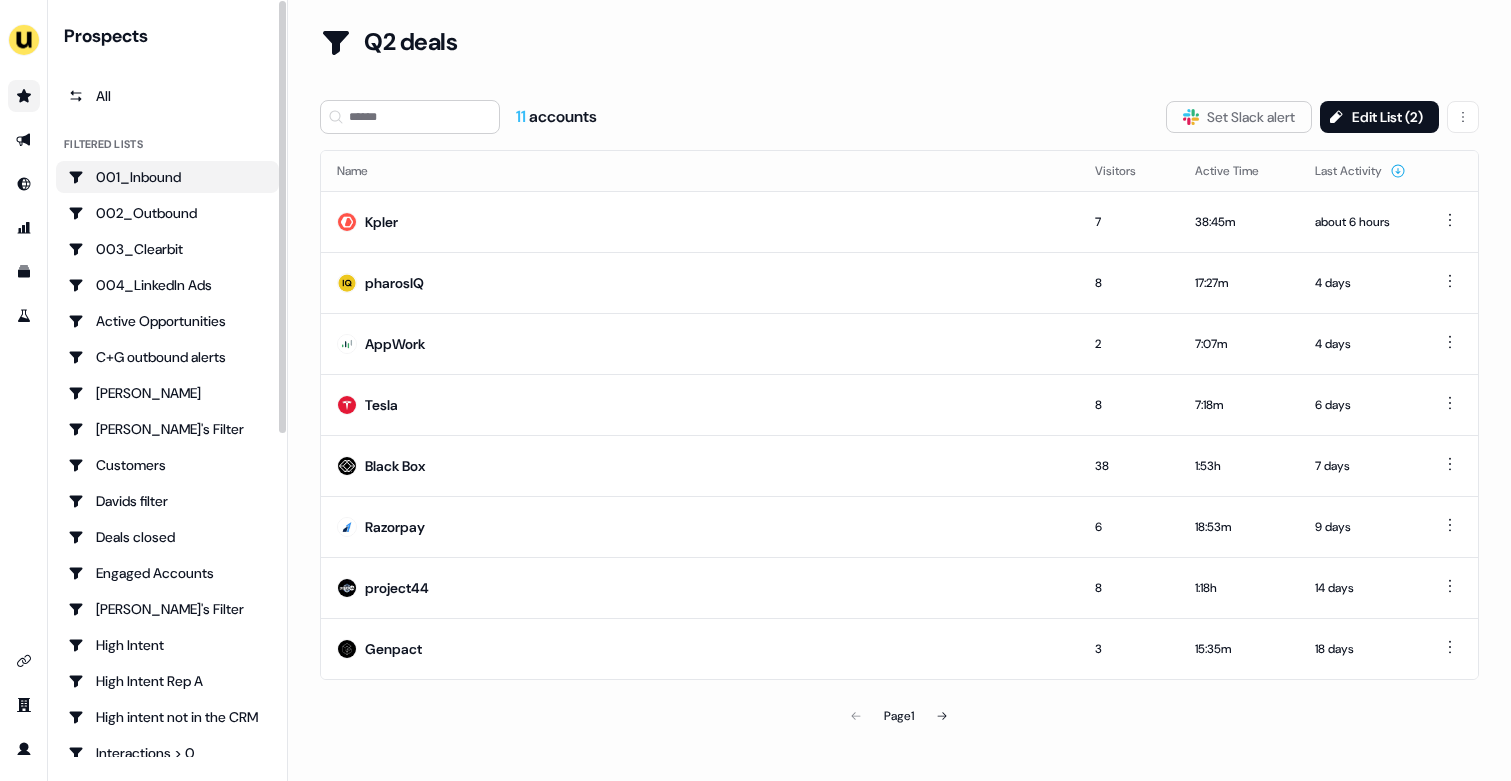 click on "001_Inbound" at bounding box center (167, 177) 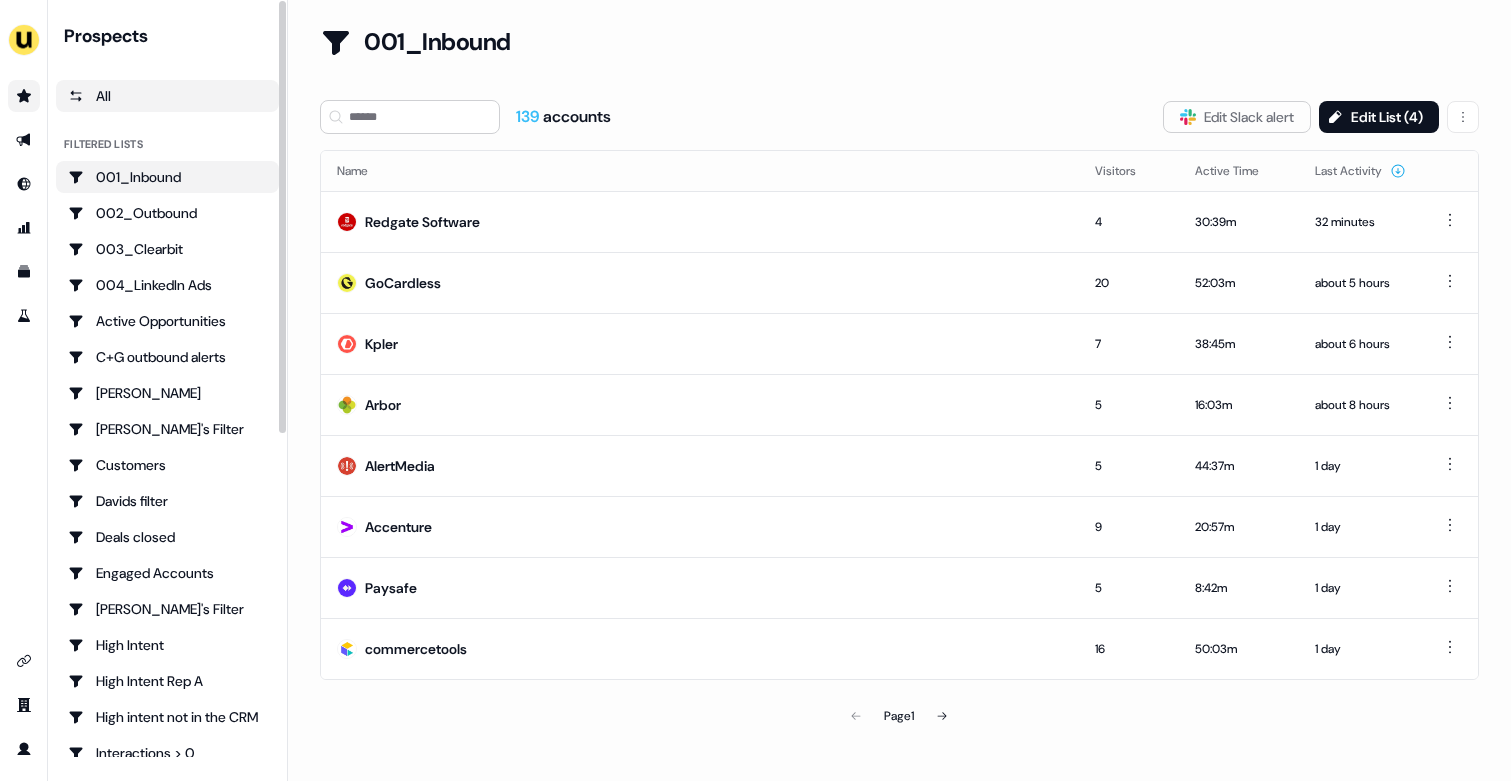 click on "All" at bounding box center [167, 96] 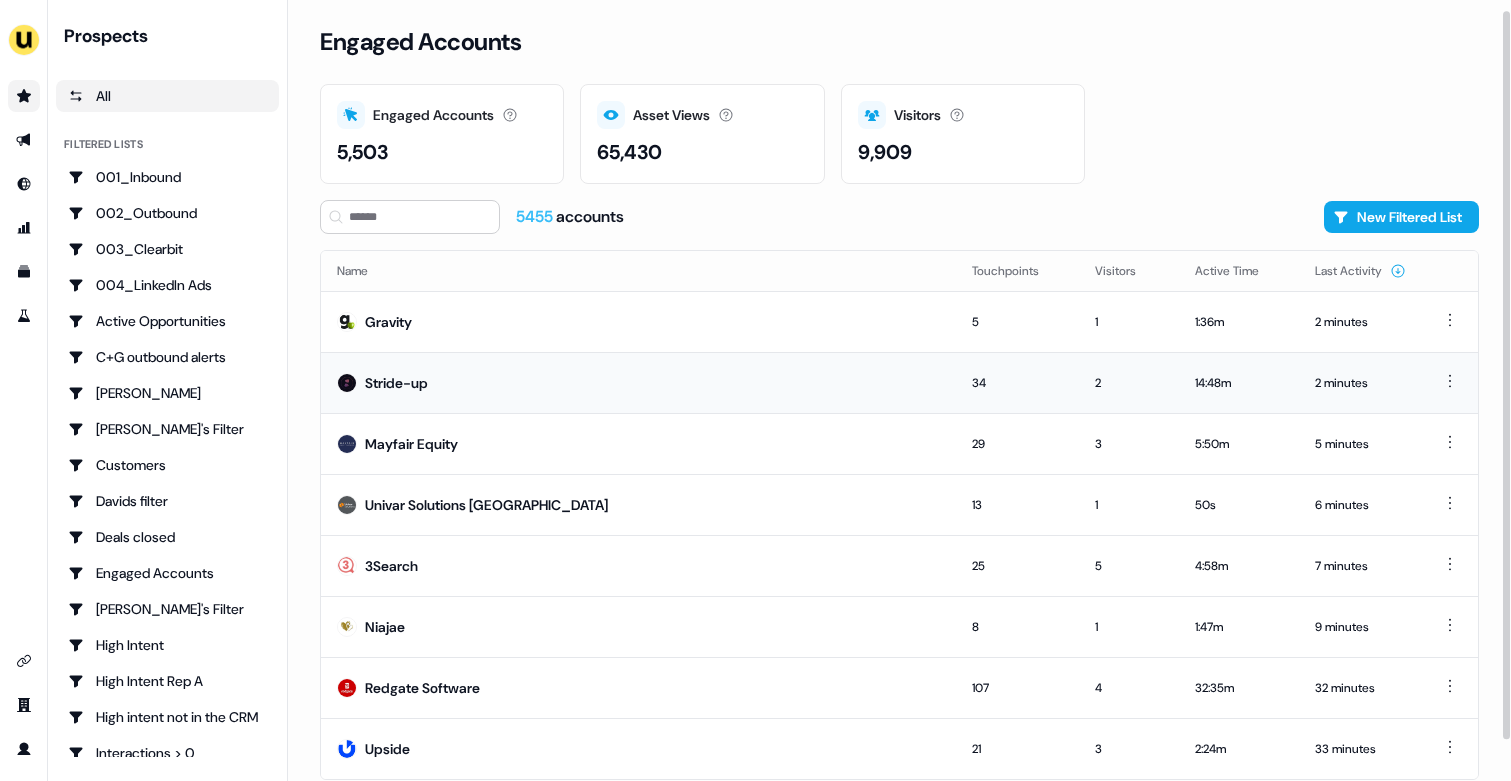 scroll, scrollTop: 54, scrollLeft: 0, axis: vertical 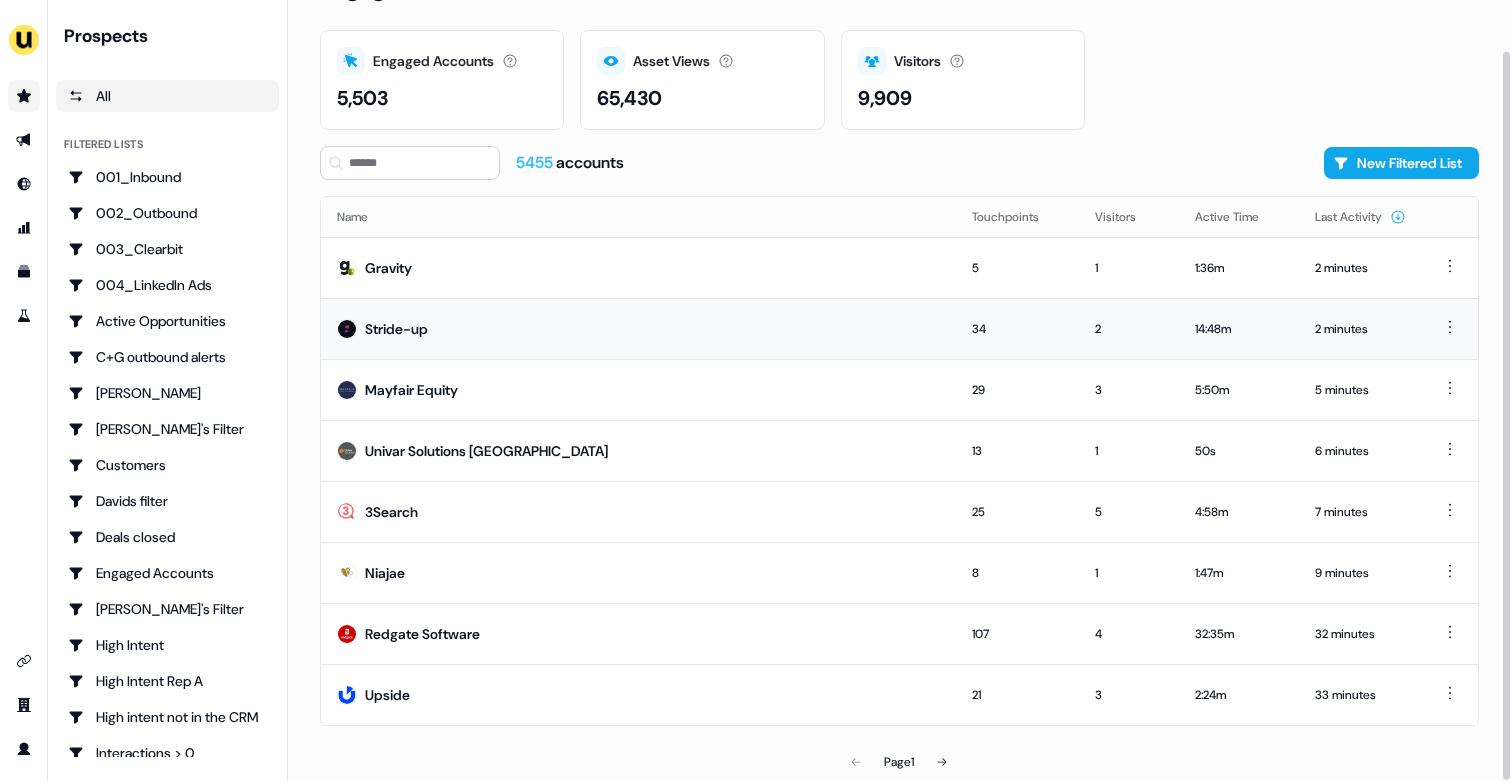 click on "Stride-up" at bounding box center (638, 328) 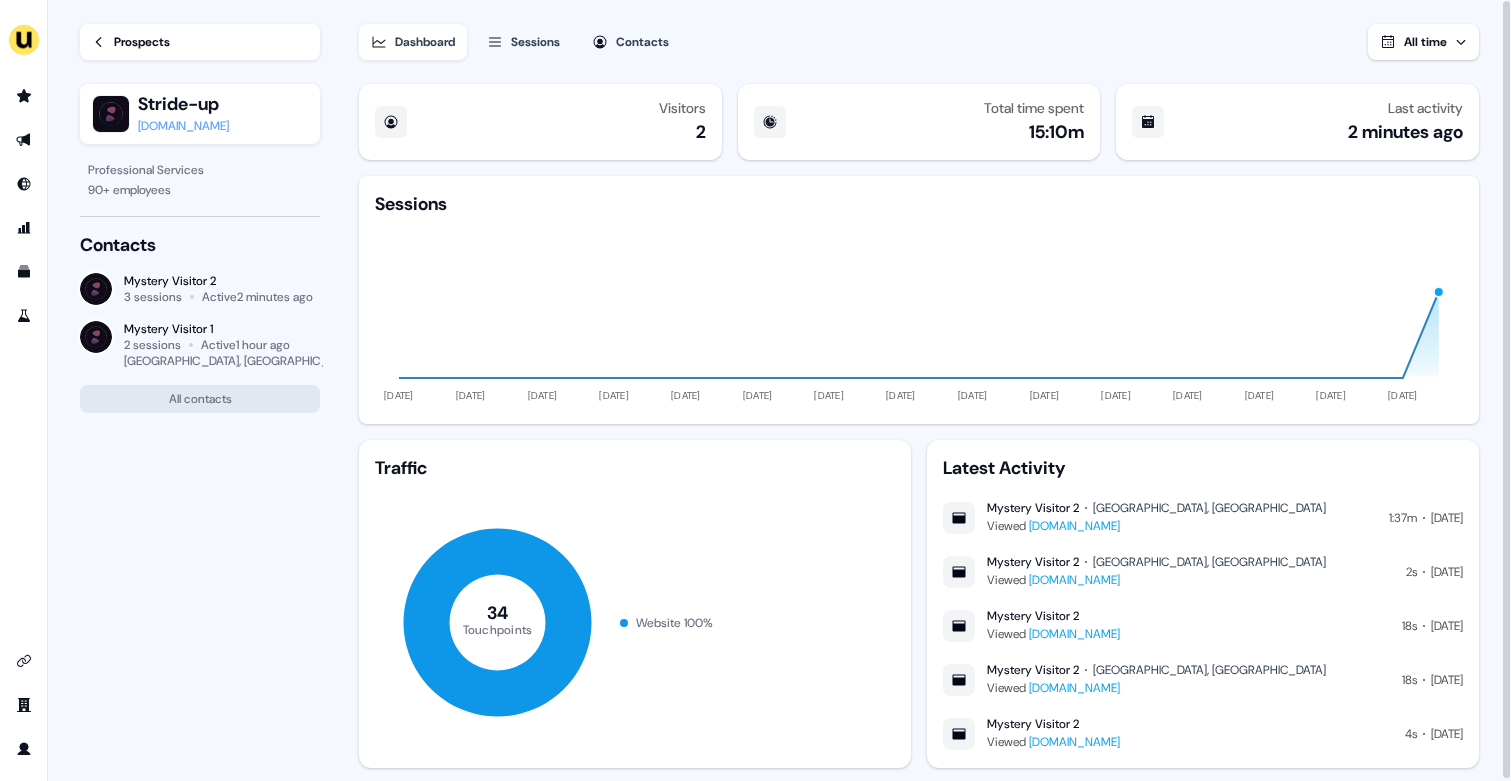 click on "Prospects" at bounding box center [142, 42] 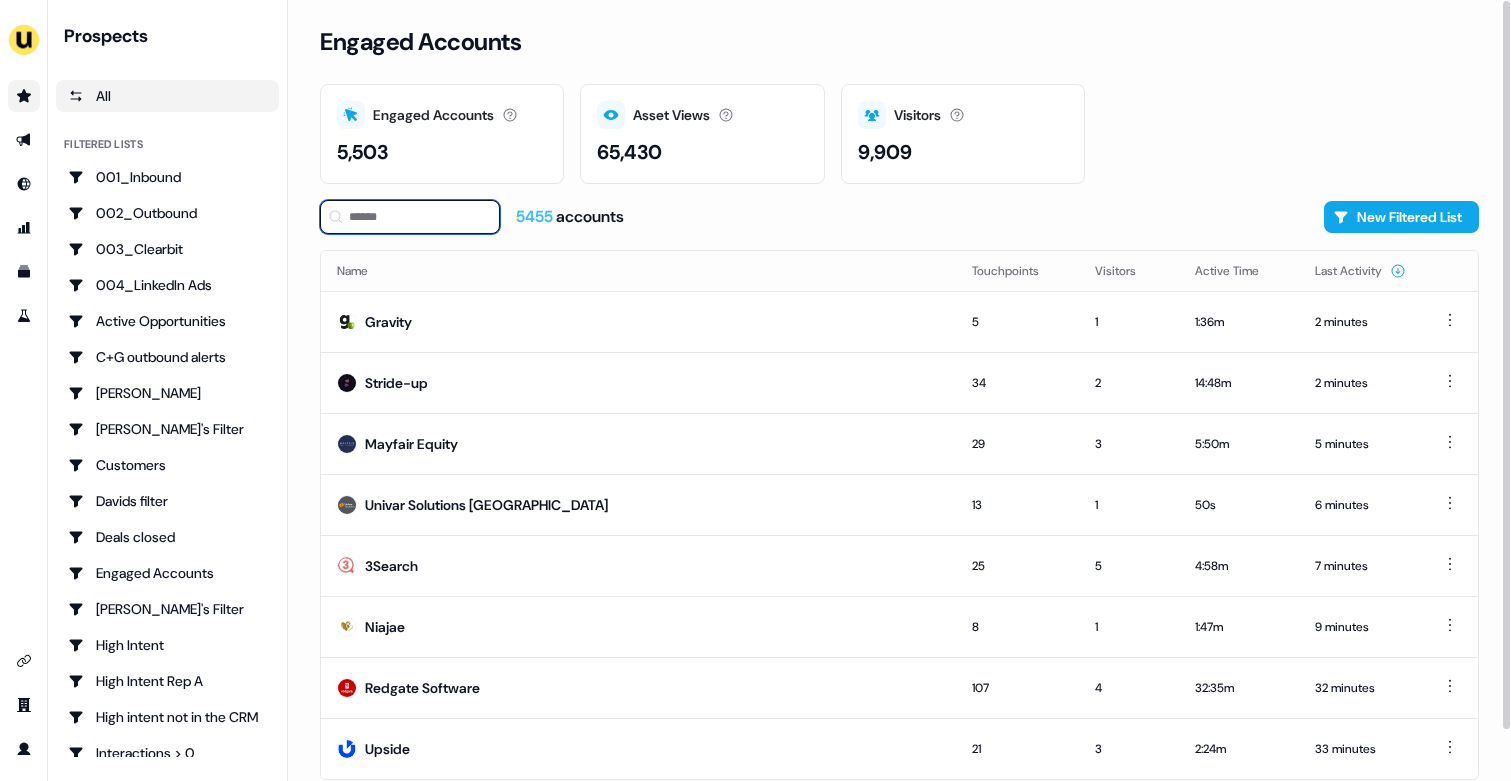 click at bounding box center (410, 217) 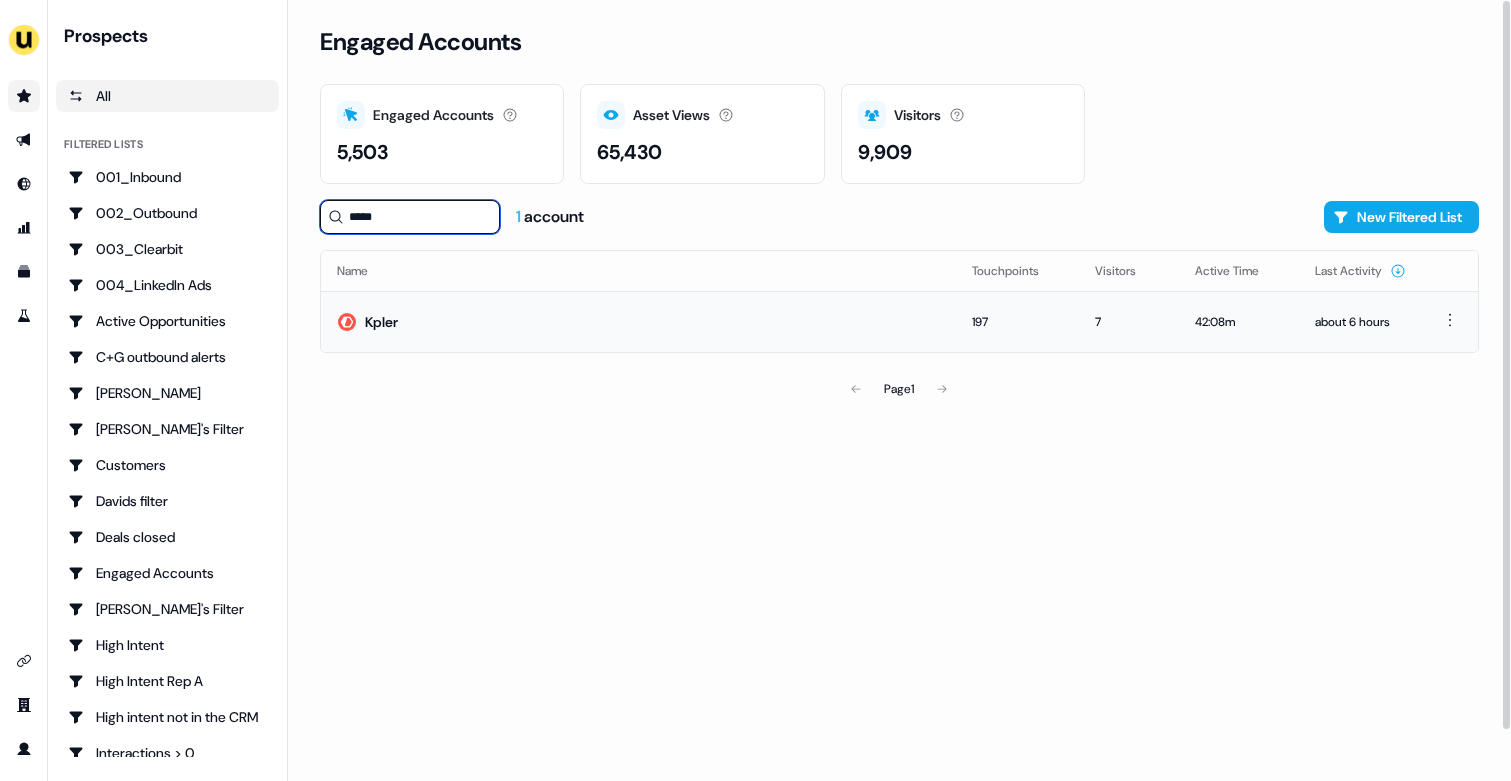 type on "*****" 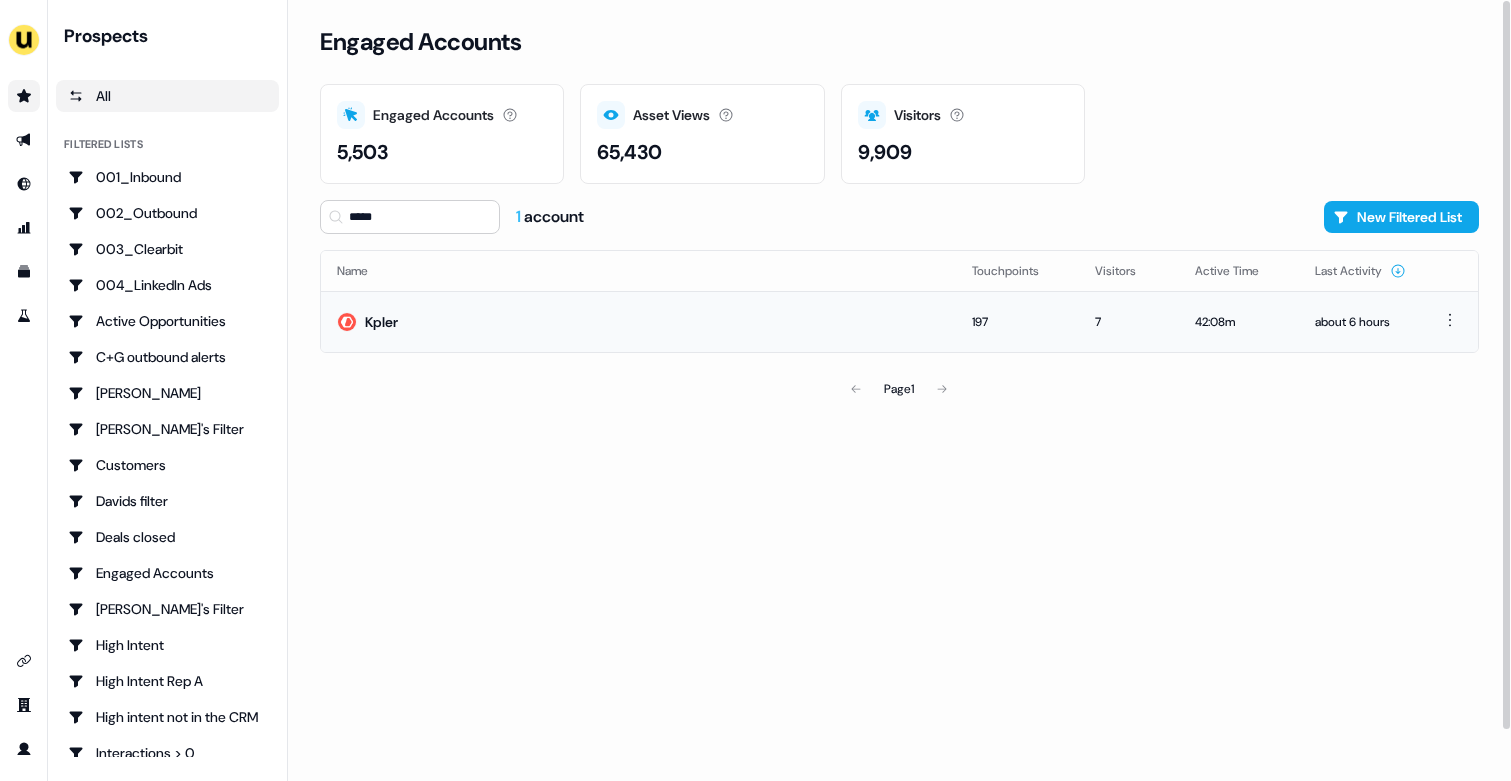 click on "Kpler" at bounding box center [638, 321] 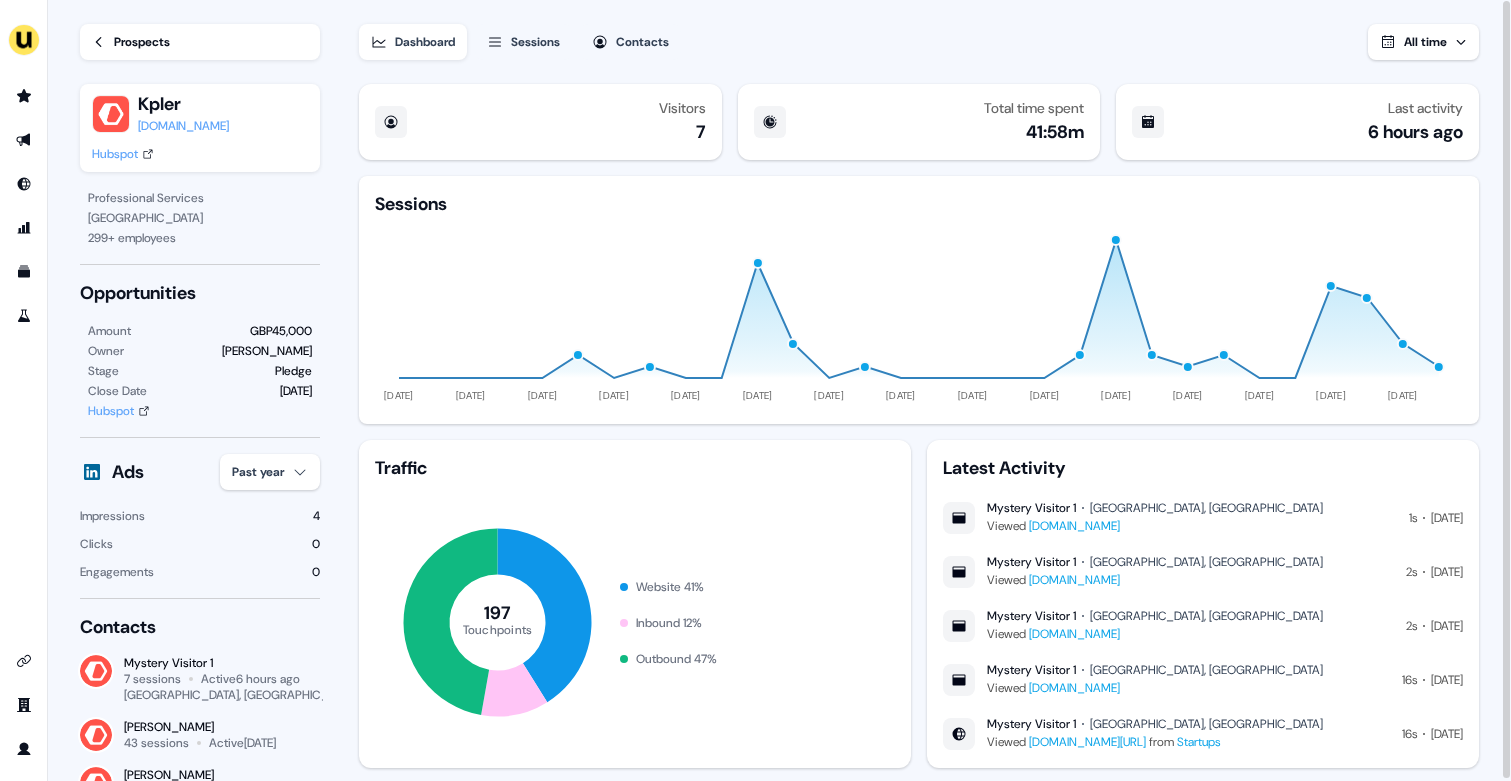 click on "Hubspot" at bounding box center (115, 154) 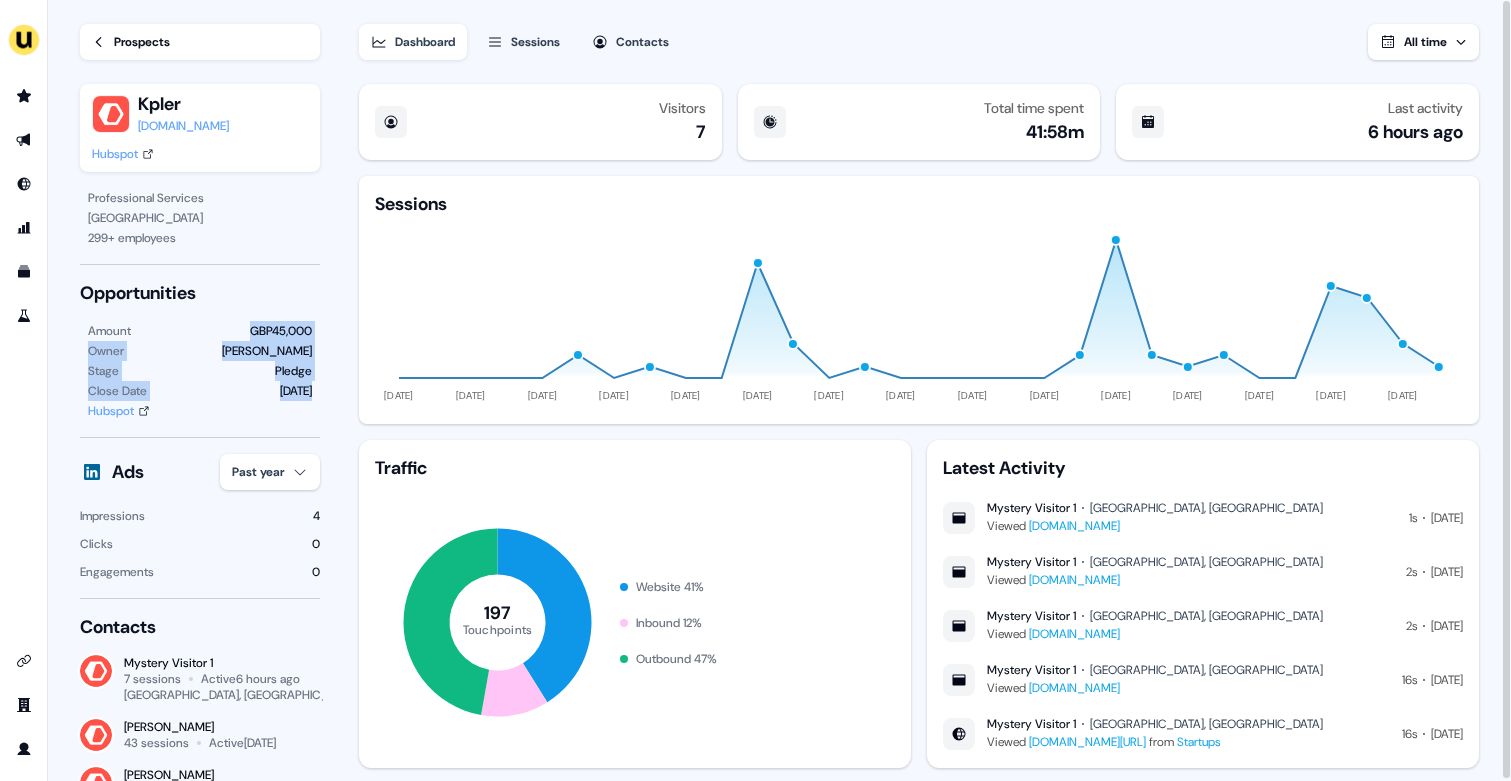 drag, startPoint x: 242, startPoint y: 336, endPoint x: 333, endPoint y: 398, distance: 110.11358 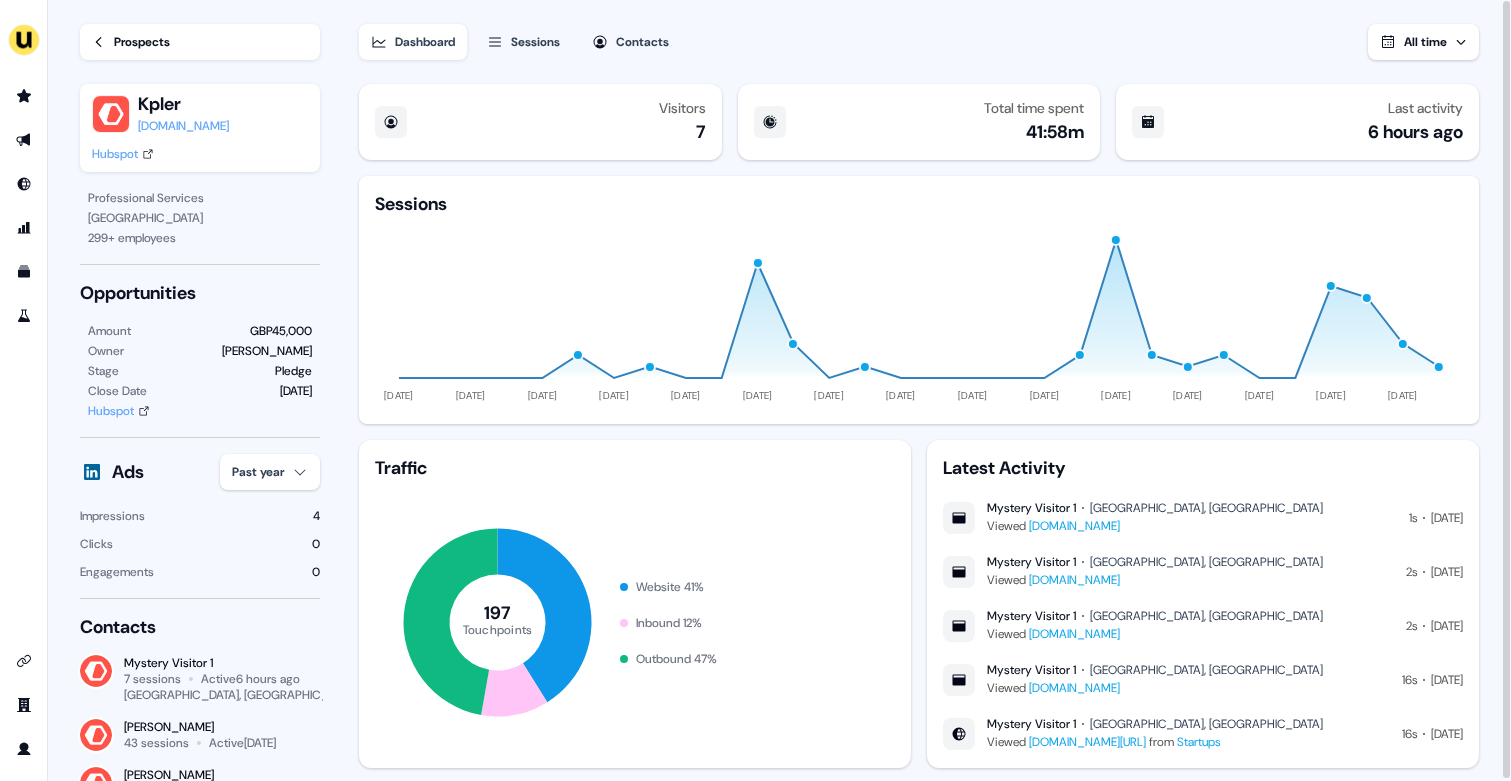 click on "Opportunities" at bounding box center (200, 293) 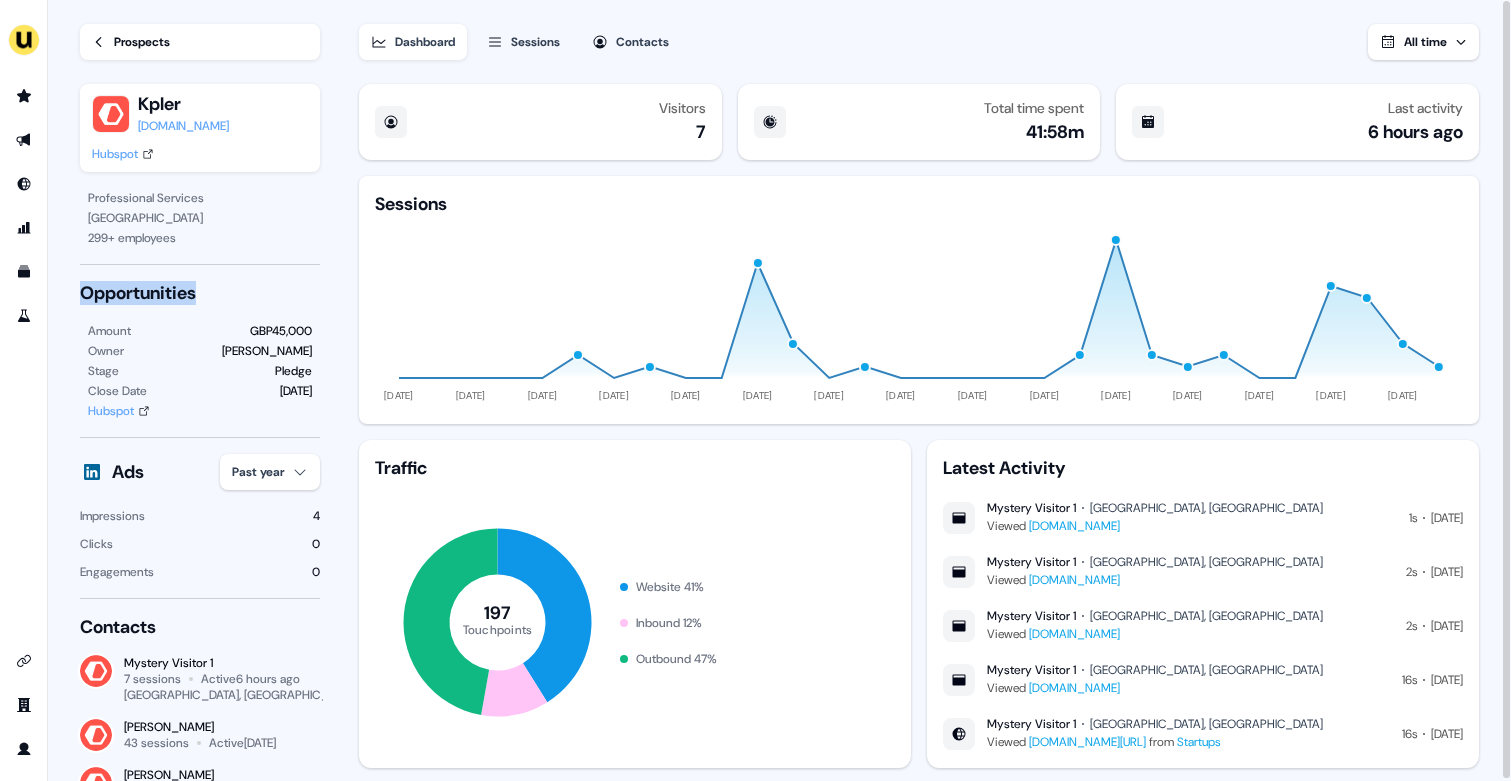 click on "Opportunities" at bounding box center [200, 293] 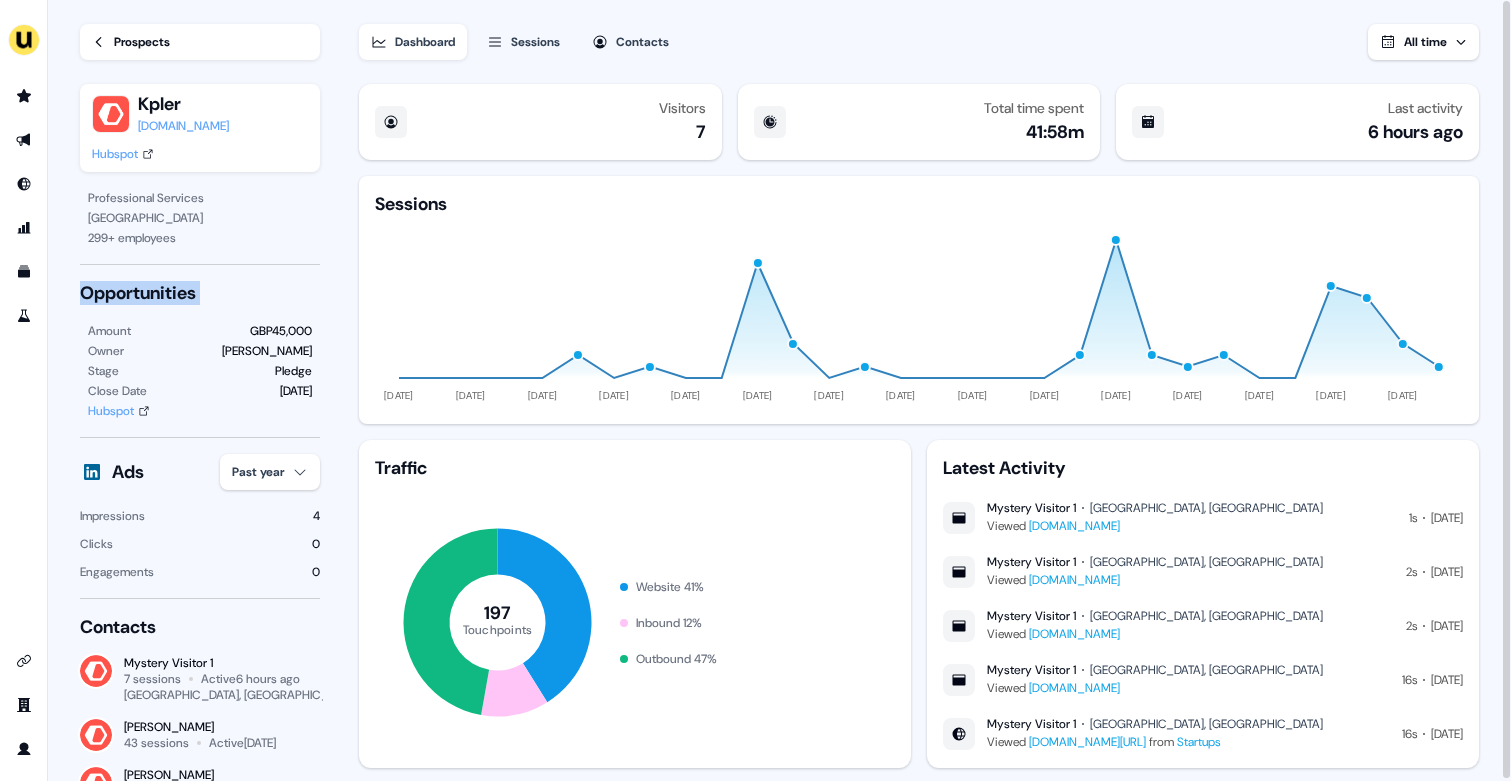 click on "Opportunities" at bounding box center [200, 293] 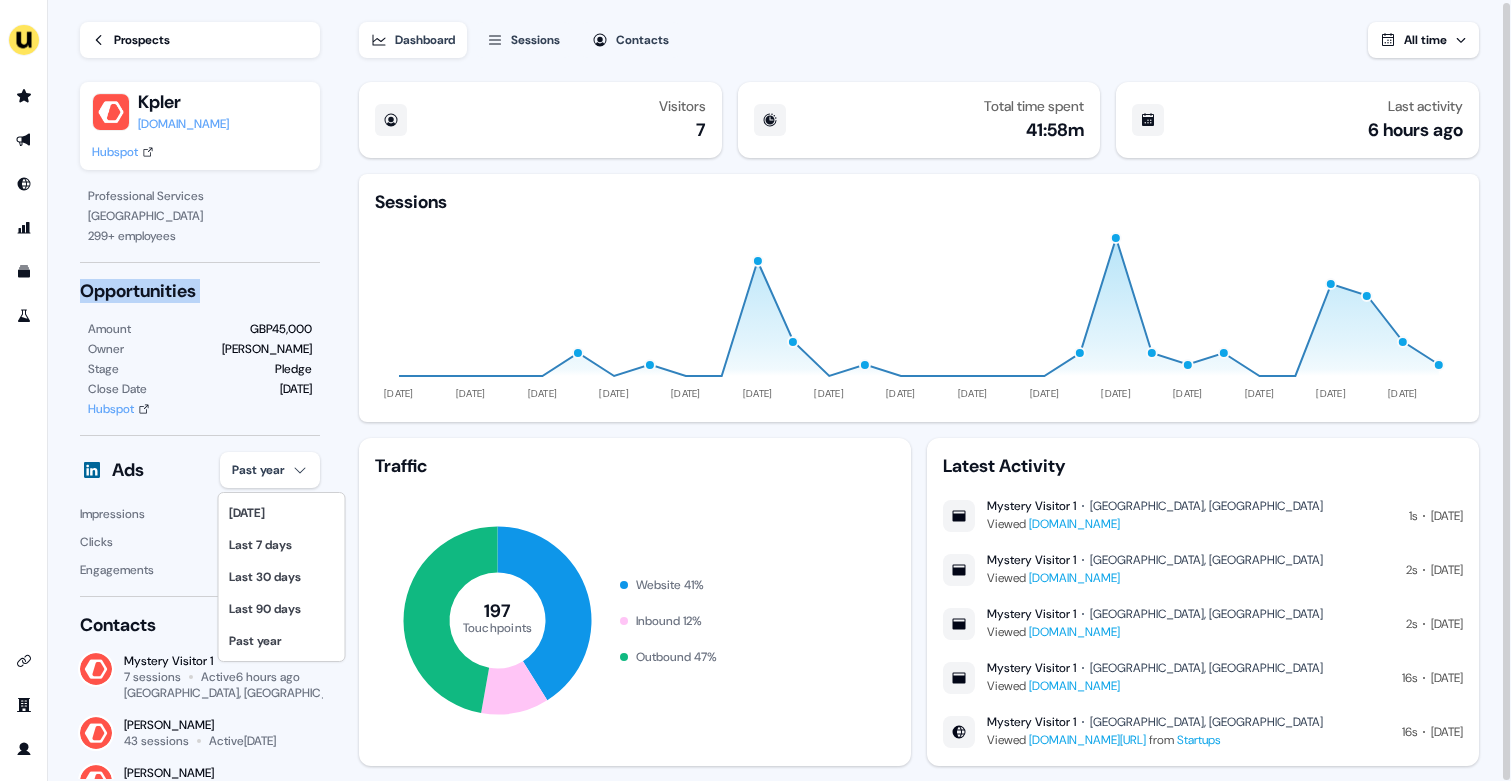 click on "For the best experience switch devices to a bigger screen. Go to Userled.io Loading... Prospects Kpler kpler.com Hubspot Professional Services Brussels 299 + employees Opportunities Amount GBP45,000 Owner Yann Sarfati Stage Pledge Close Date 31 Jul Hubspot Ads Past year Impressions 4 Clicks 0 Engagements 0 Contacts Mystery Visitor 1 7   sessions Active  6 hours ago Brussels, Belgium Aleksandra Rakowska 43   sessions Active  1 month ago Alexandra Giannelou 1   session Active  1 month ago Mystery Visitor 2 1   session Active  7 months ago All contacts Dashboard Sessions Contacts All time Visitors 7 Total time spent 41:58m Last activity 6 hours ago Sessions 11 Jun 24 07 Jul 24 02 Aug 24 28 Aug 24 23 Sep 24 19 Oct 24 14 Nov 24 10 Dec 24 05 Jan 25 31 Jan 25 26 Feb 25 24 Mar 25 19 Apr 25 15 May 25 10 Jun 25 Traffic 197 Touchpoints Website   41 % Inbound   12 % Outbound   47 % Latest Activity Mystery Visitor 1 Brussels, Belgium Viewed   www.userled.io 1s Today Mystery Visitor 1 Brussels, Belgium Viewed   2s Today" at bounding box center [755, 390] 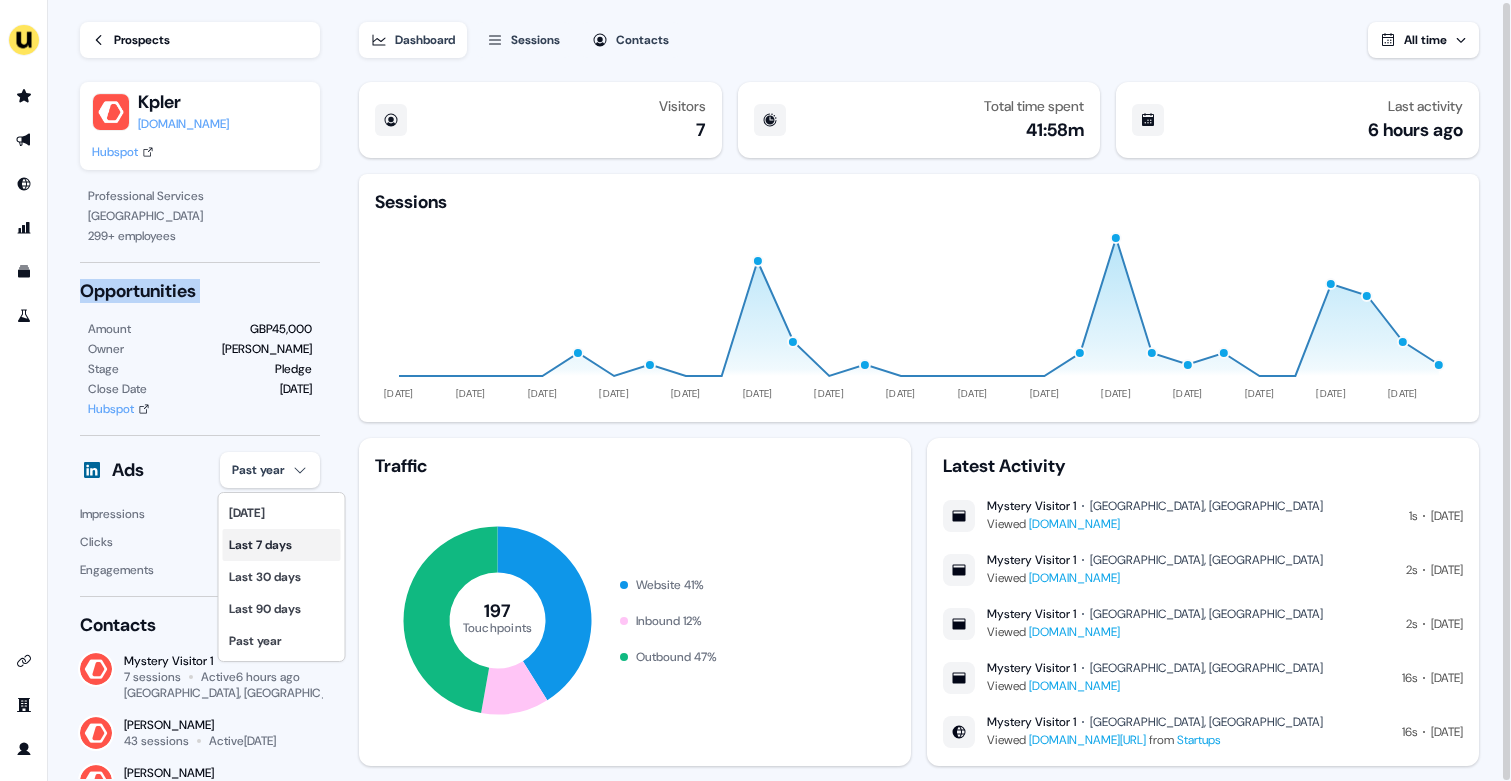 click on "Last 7 days" at bounding box center [282, 545] 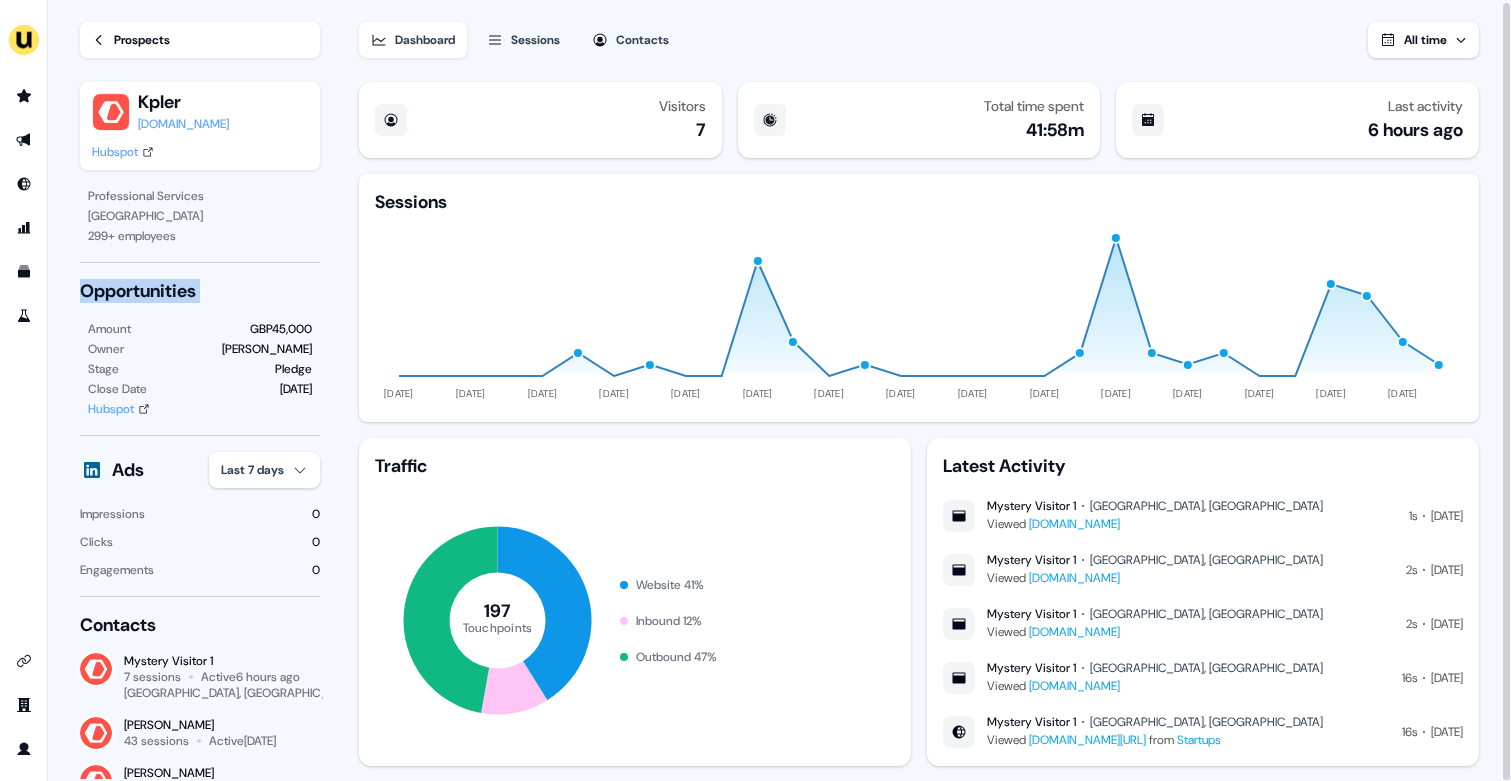 click on "For the best experience switch devices to a bigger screen. Go to Userled.io Loading... Prospects Kpler kpler.com Hubspot Professional Services Brussels 299 + employees Opportunities Amount GBP45,000 Owner Yann Sarfati Stage Pledge Close Date 31 Jul Hubspot Ads Last 7 days Impressions 0 Clicks 0 Engagements 0 Contacts Mystery Visitor 1 7   sessions Active  6 hours ago Brussels, Belgium Aleksandra Rakowska 43   sessions Active  1 month ago Alexandra Giannelou 1   session Active  1 month ago Mystery Visitor 2 1   session Active  7 months ago All contacts Dashboard Sessions Contacts All time Visitors 7 Total time spent 41:58m Last activity 6 hours ago Sessions 11 Jun 24 07 Jul 24 02 Aug 24 28 Aug 24 23 Sep 24 19 Oct 24 14 Nov 24 10 Dec 24 05 Jan 25 31 Jan 25 26 Feb 25 24 Mar 25 19 Apr 25 15 May 25 10 Jun 25 Traffic 197 Touchpoints Website   41 % Inbound   12 % Outbound   47 % Latest Activity Mystery Visitor 1 Brussels, Belgium Viewed   www.userled.io 1s Today Mystery Visitor 1 Brussels, Belgium Viewed   2s Today" at bounding box center (755, 390) 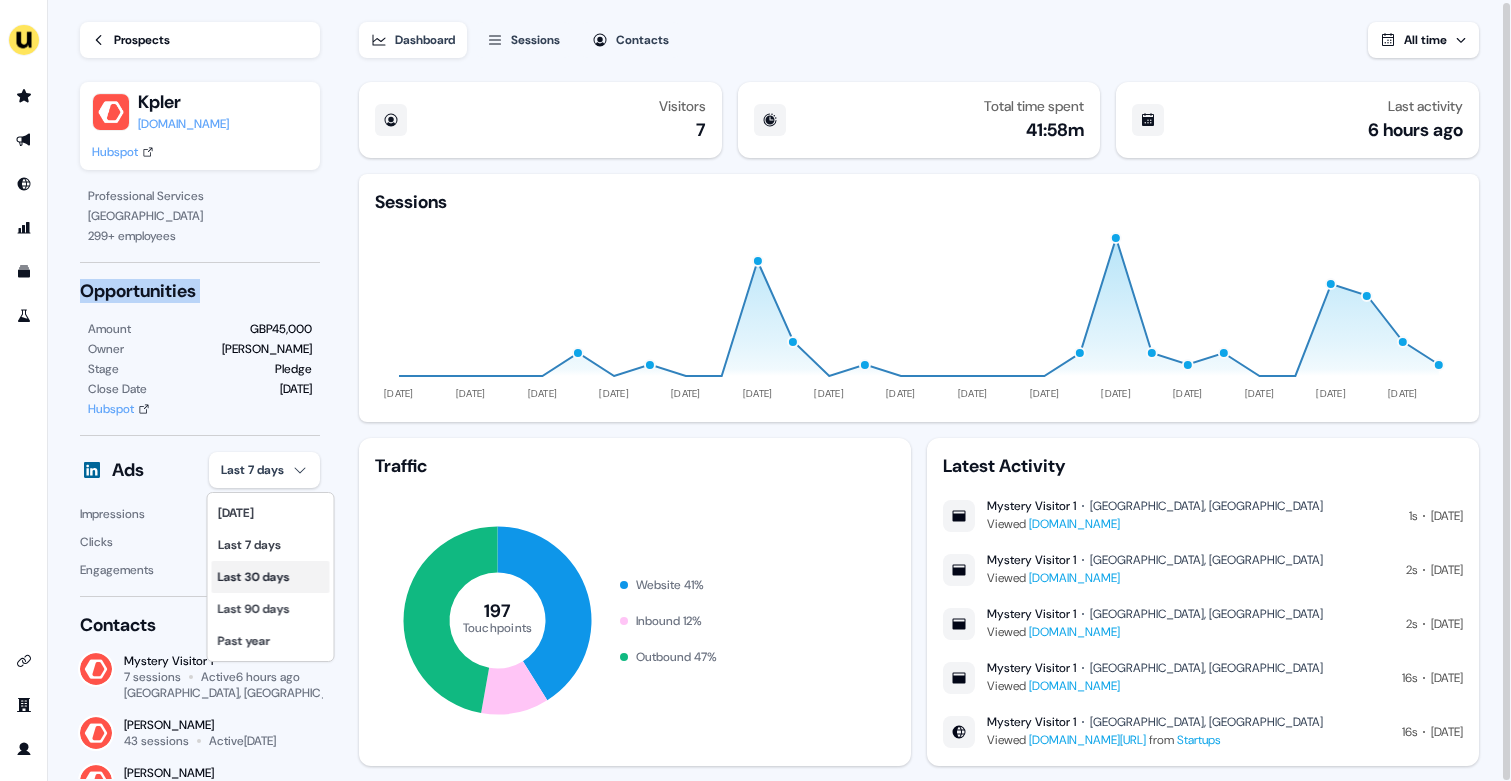 click on "Last 30 days" at bounding box center [271, 577] 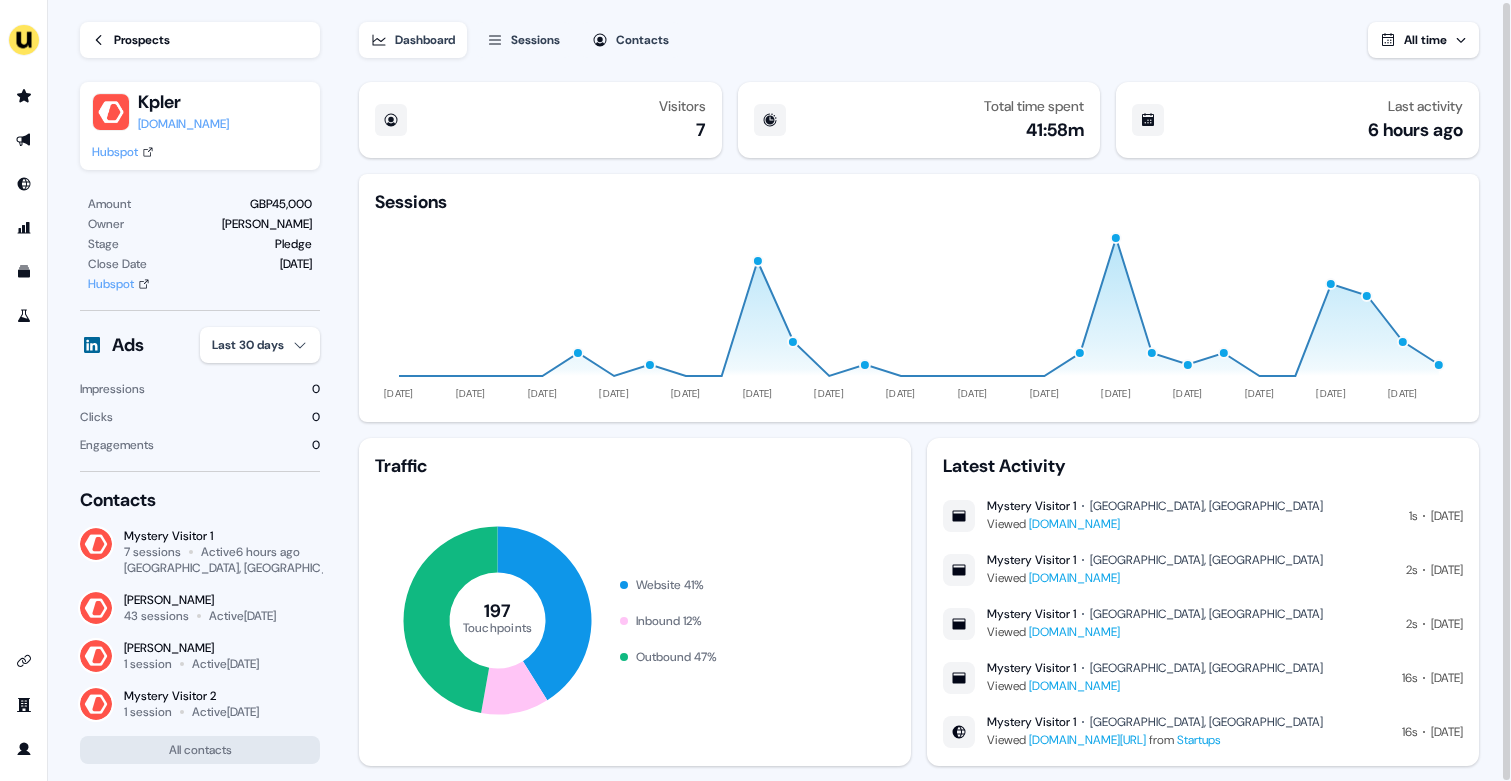 scroll, scrollTop: 127, scrollLeft: 0, axis: vertical 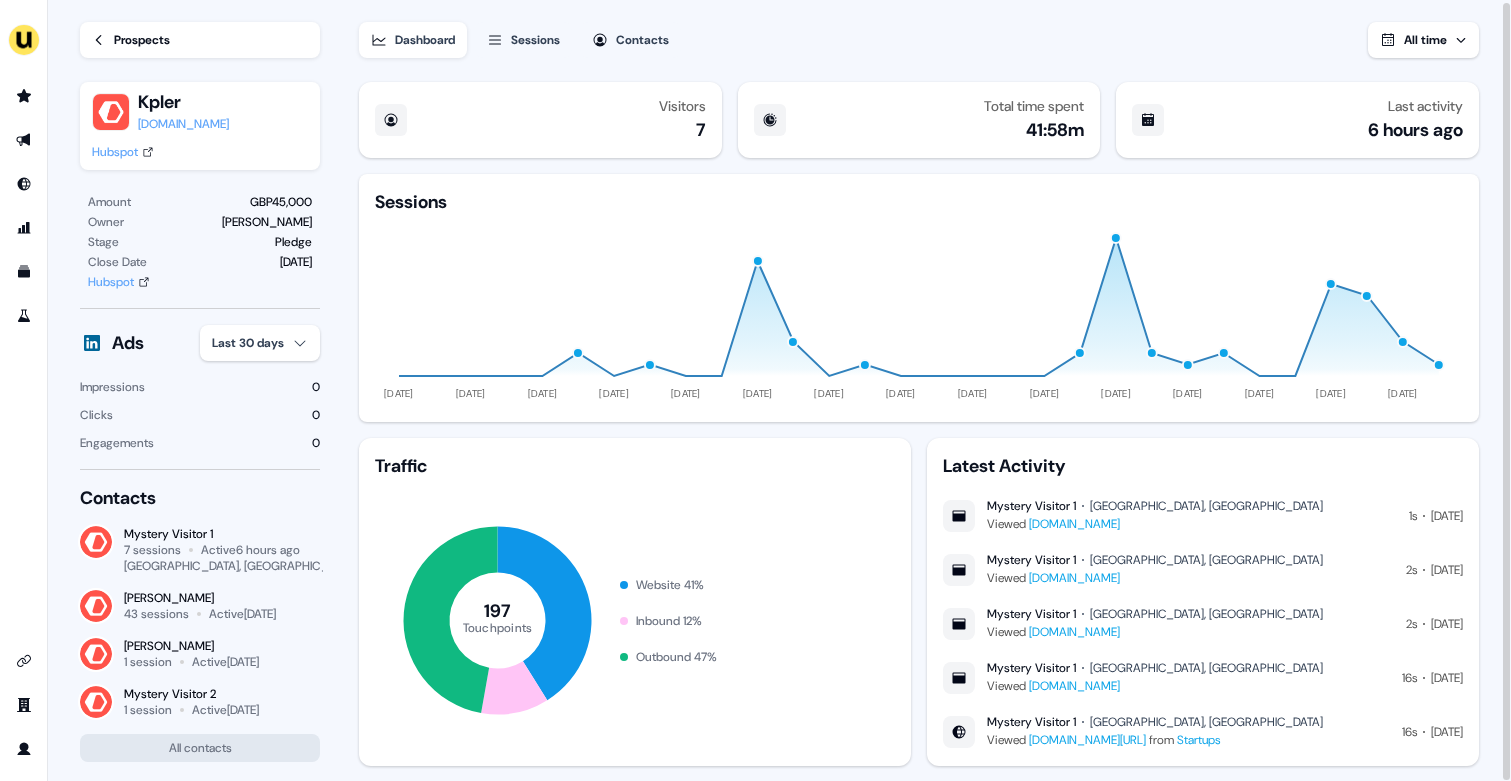 click on "Sessions" at bounding box center [535, 40] 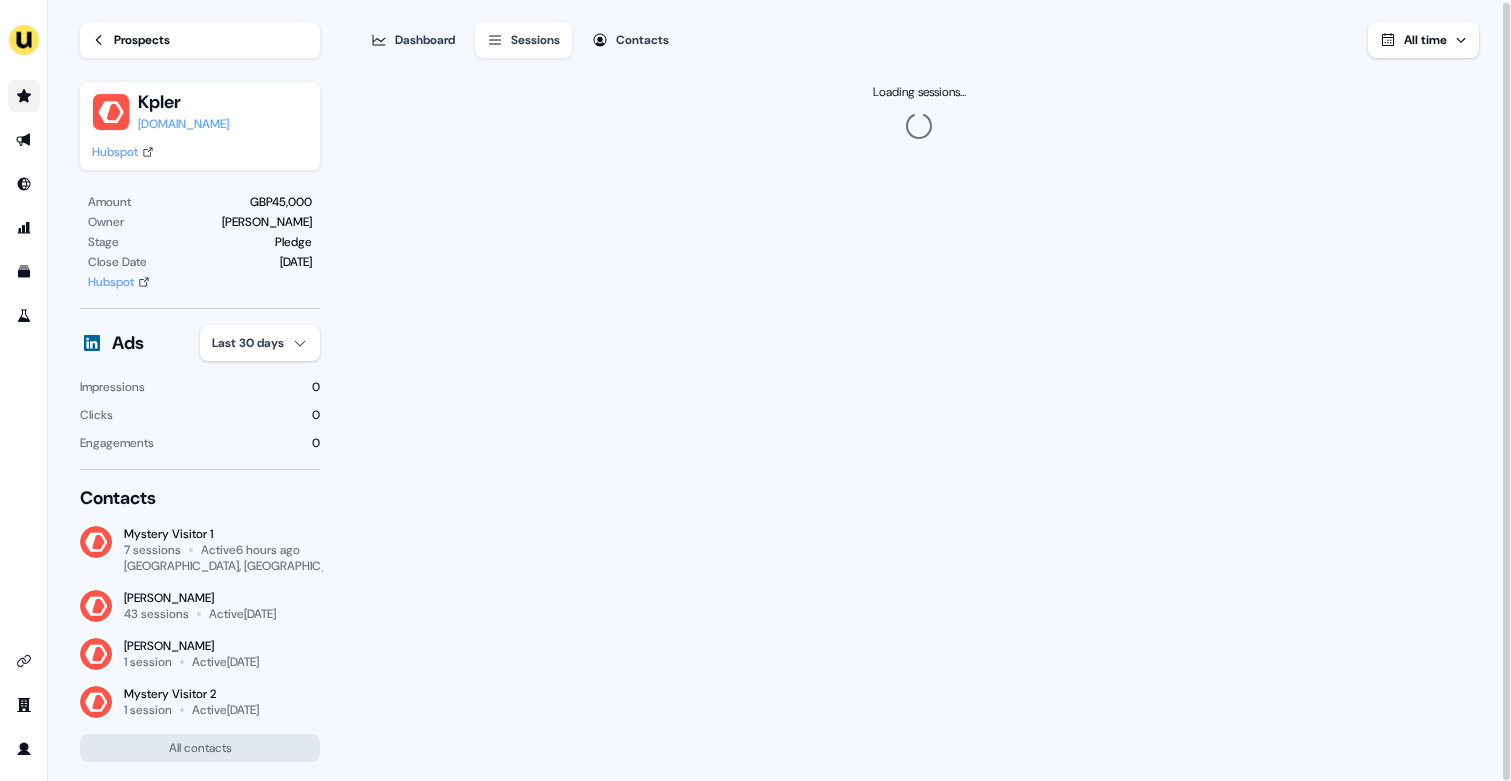 click 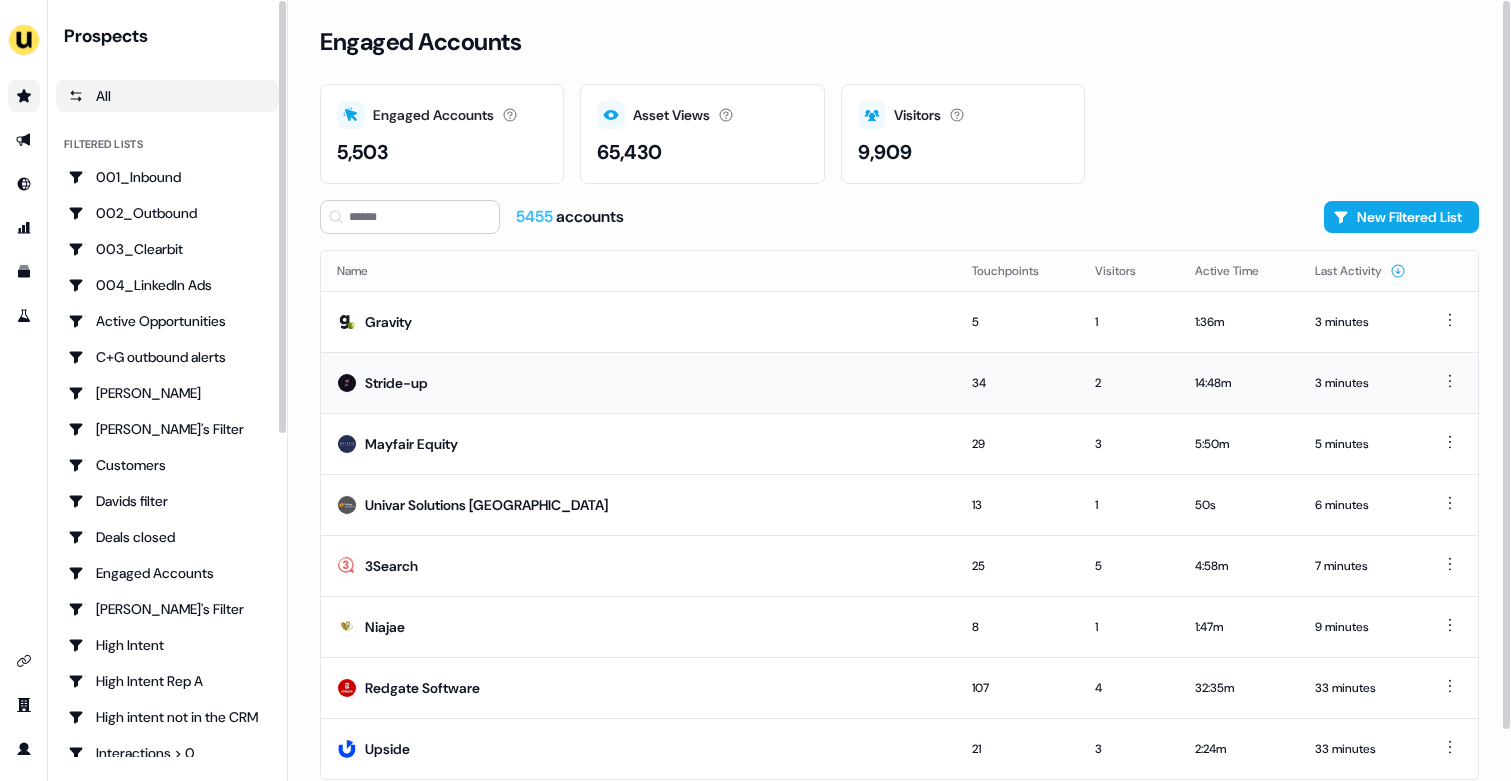 click on "Stride-up" at bounding box center [638, 382] 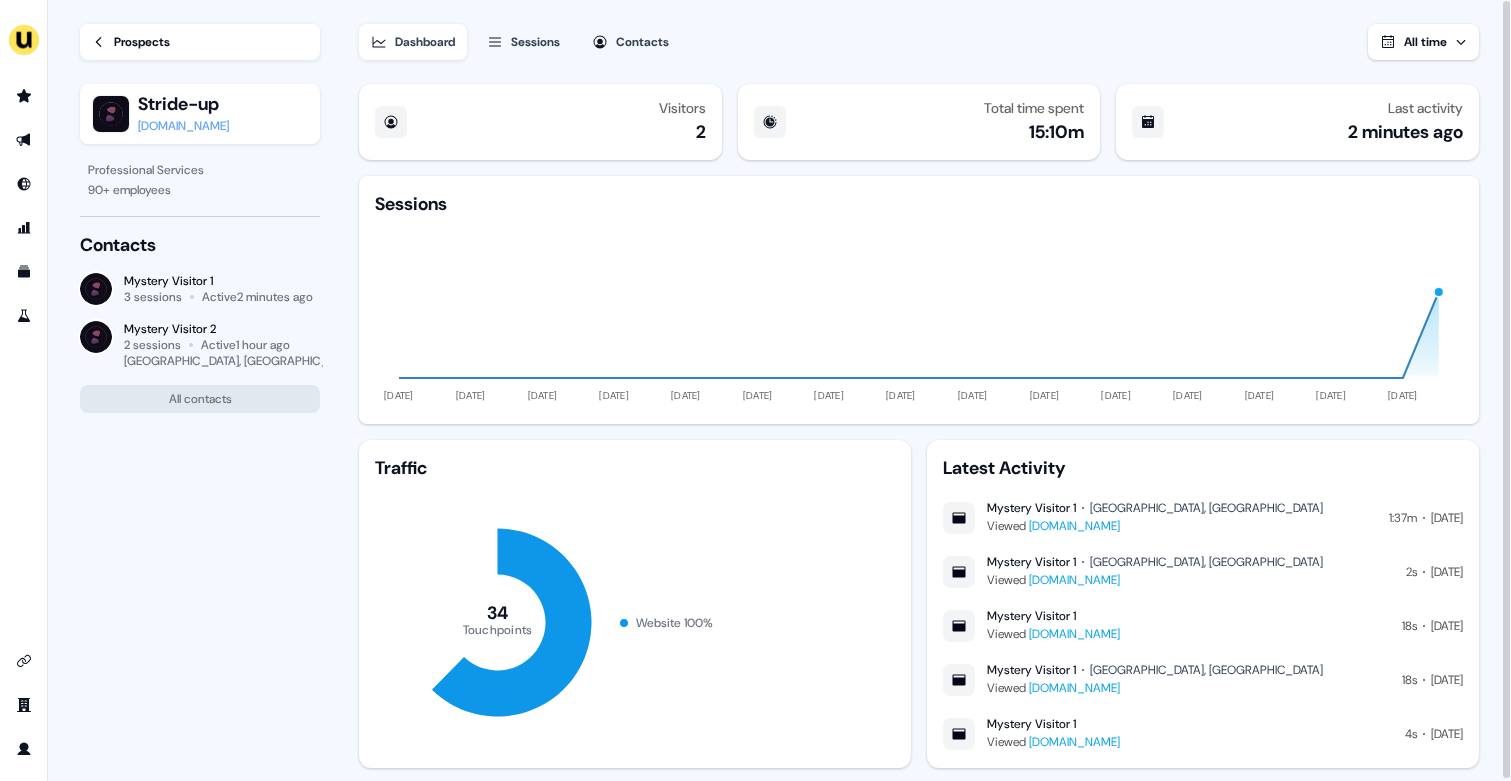 scroll, scrollTop: 41, scrollLeft: 0, axis: vertical 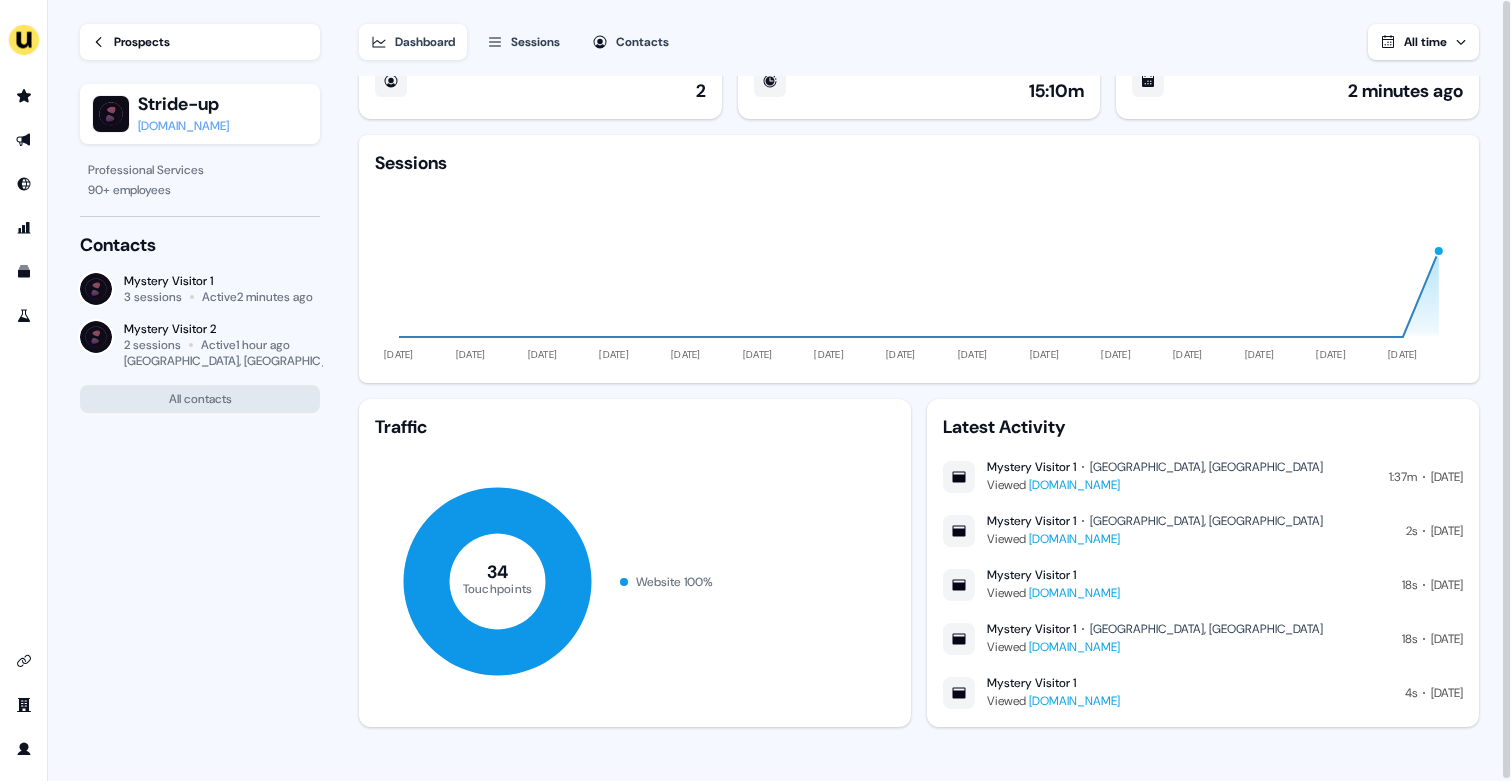 click on "Sessions" at bounding box center (535, 42) 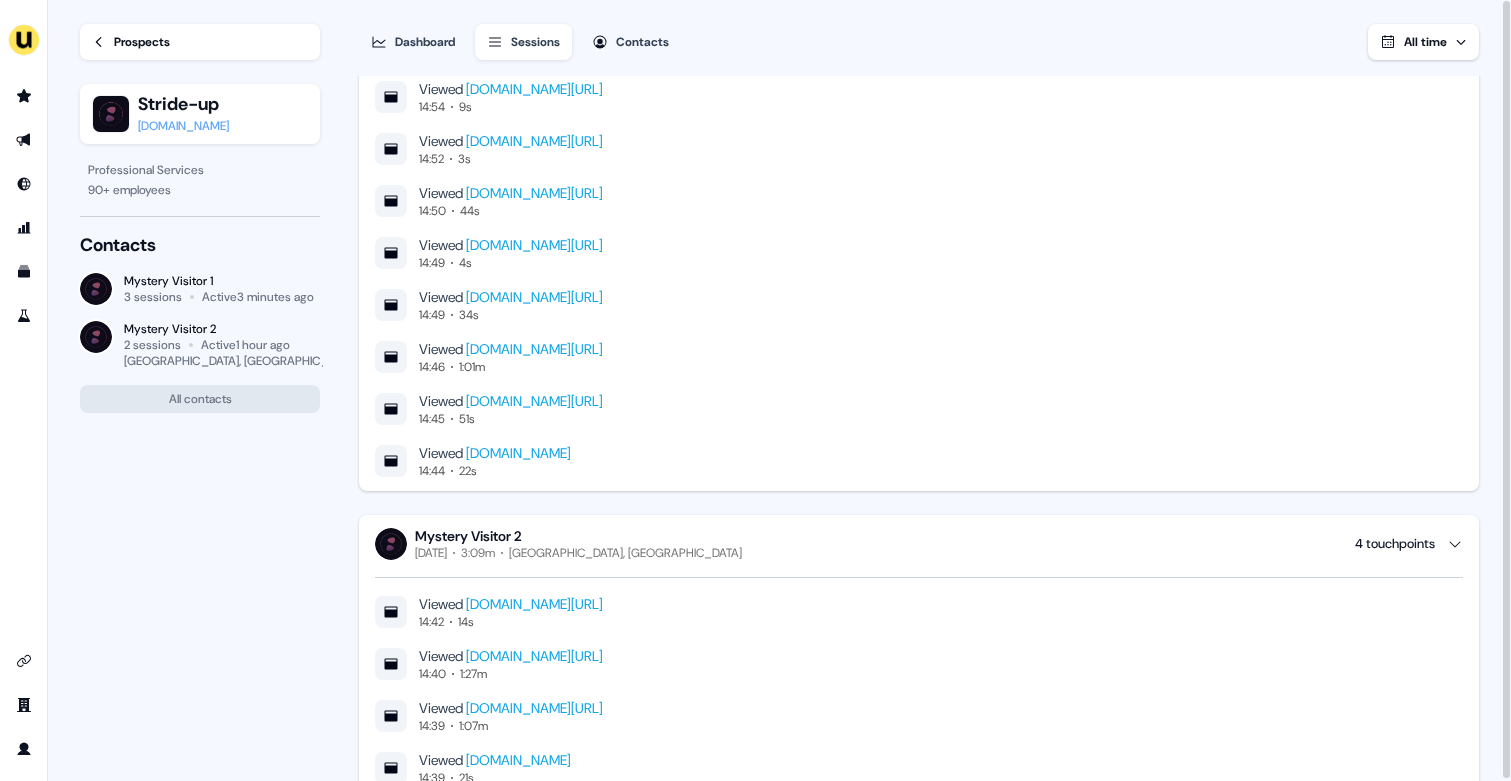 scroll, scrollTop: 1596, scrollLeft: 0, axis: vertical 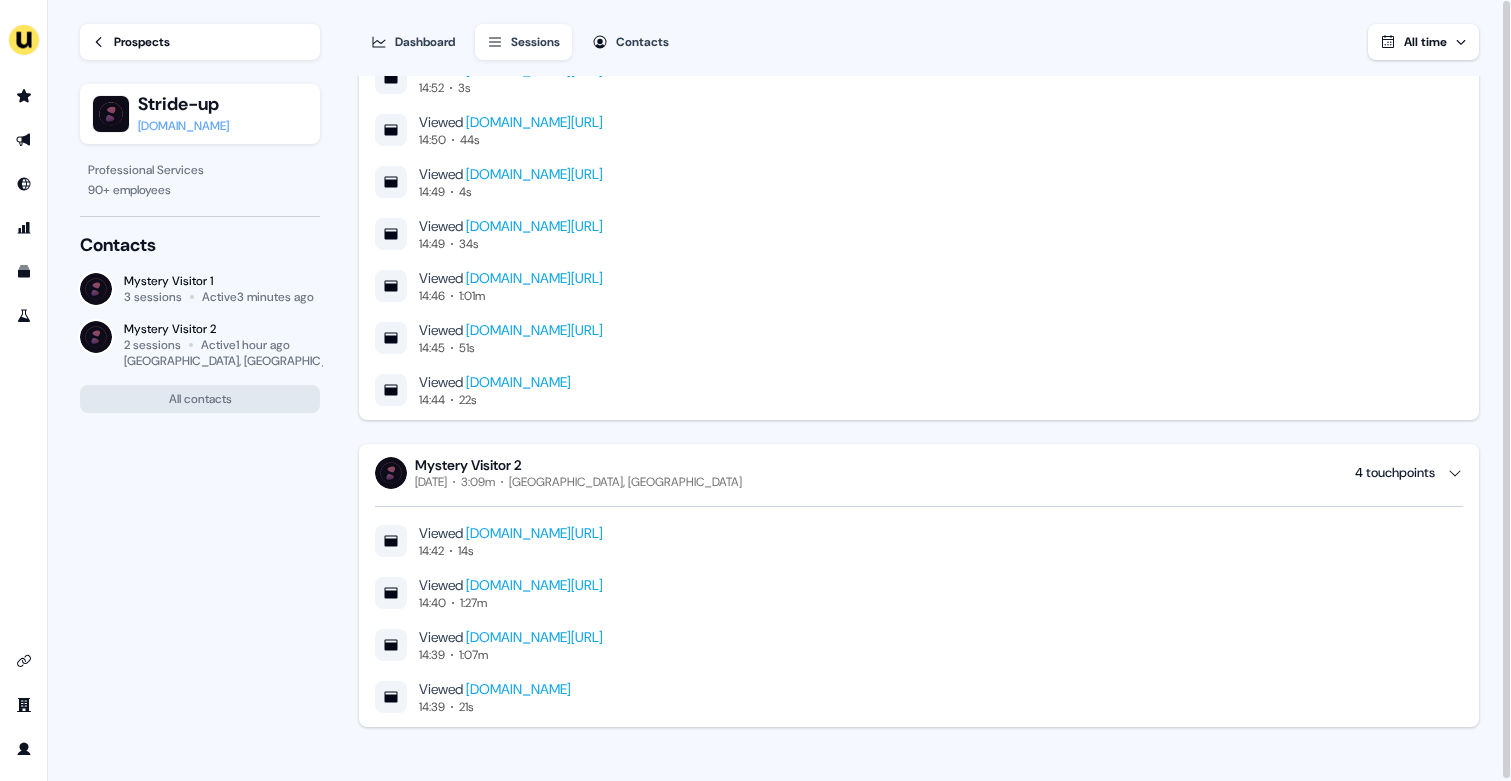 click on "Contacts" at bounding box center (642, 42) 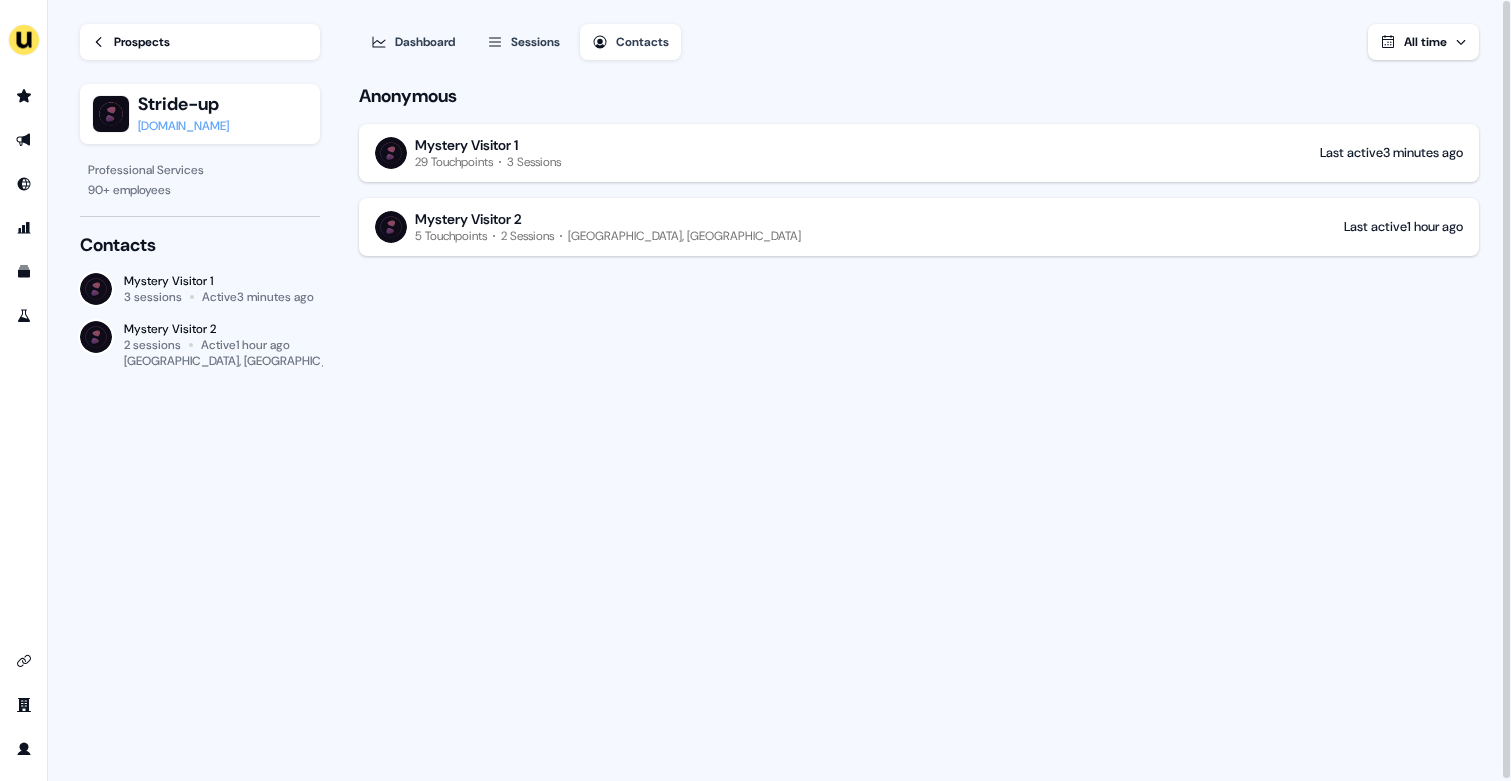 click on "Mystery Visitor 1 29   Touchpoints 3   Sessions Last active  3 minutes ago" at bounding box center (919, 153) 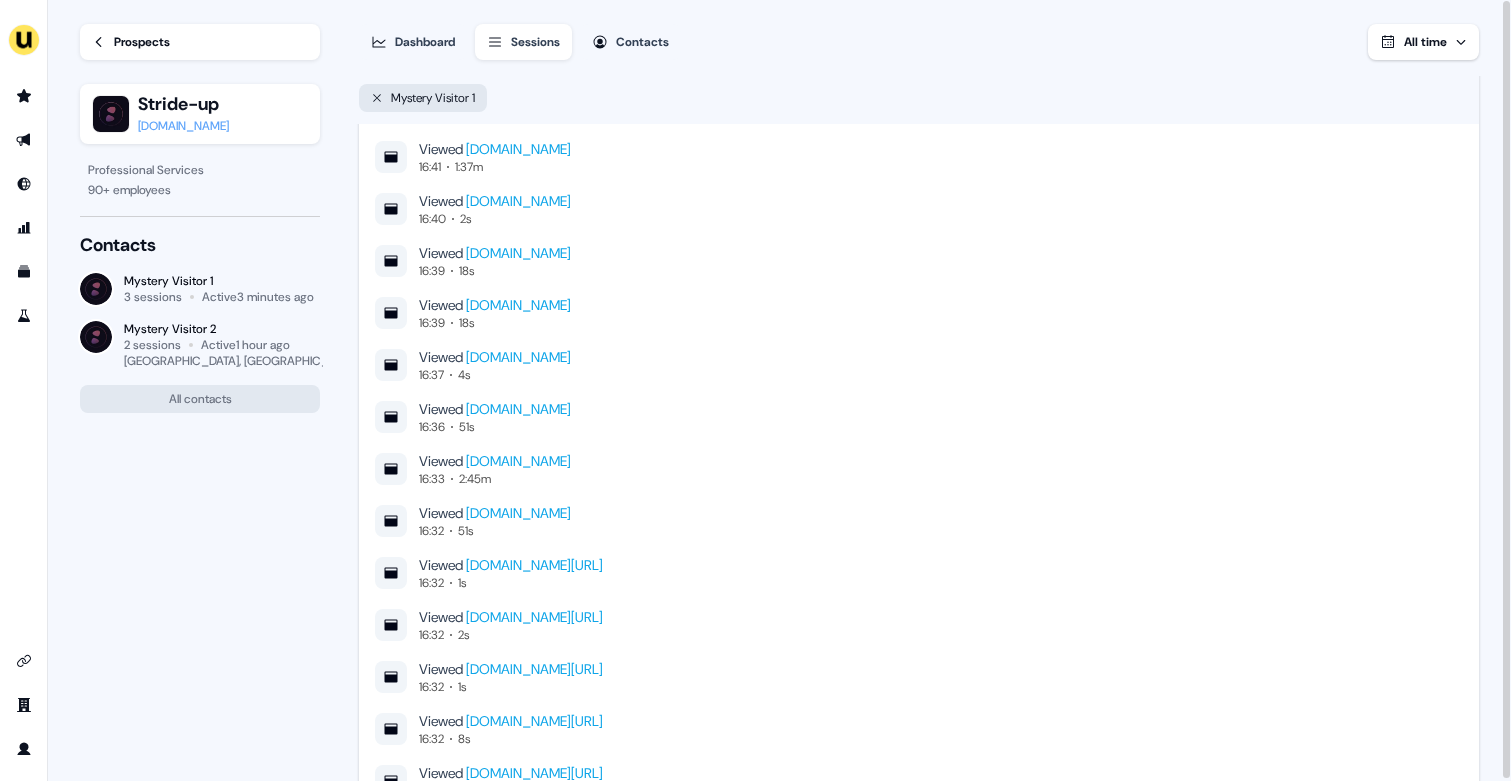 scroll, scrollTop: 0, scrollLeft: 0, axis: both 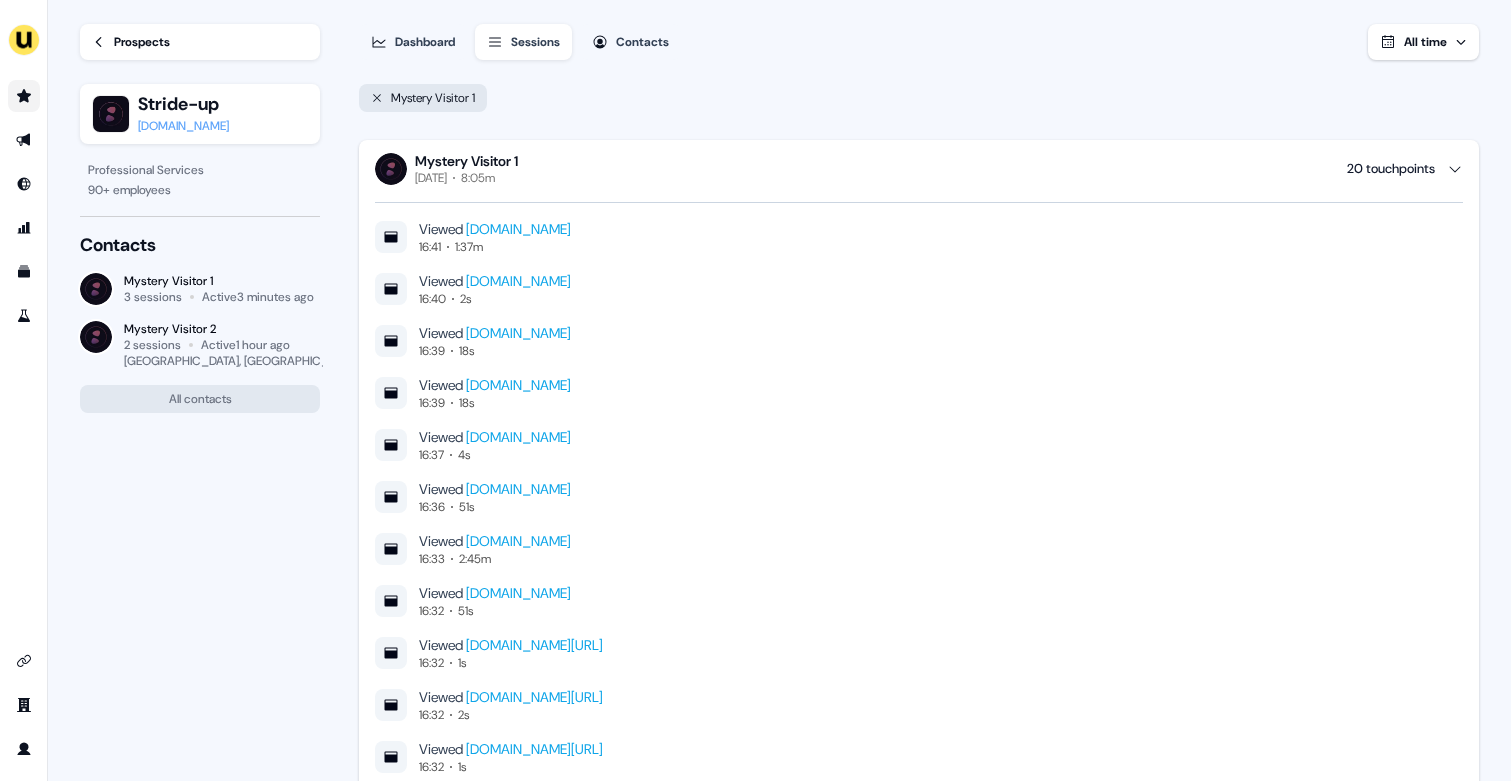 click at bounding box center [24, 96] 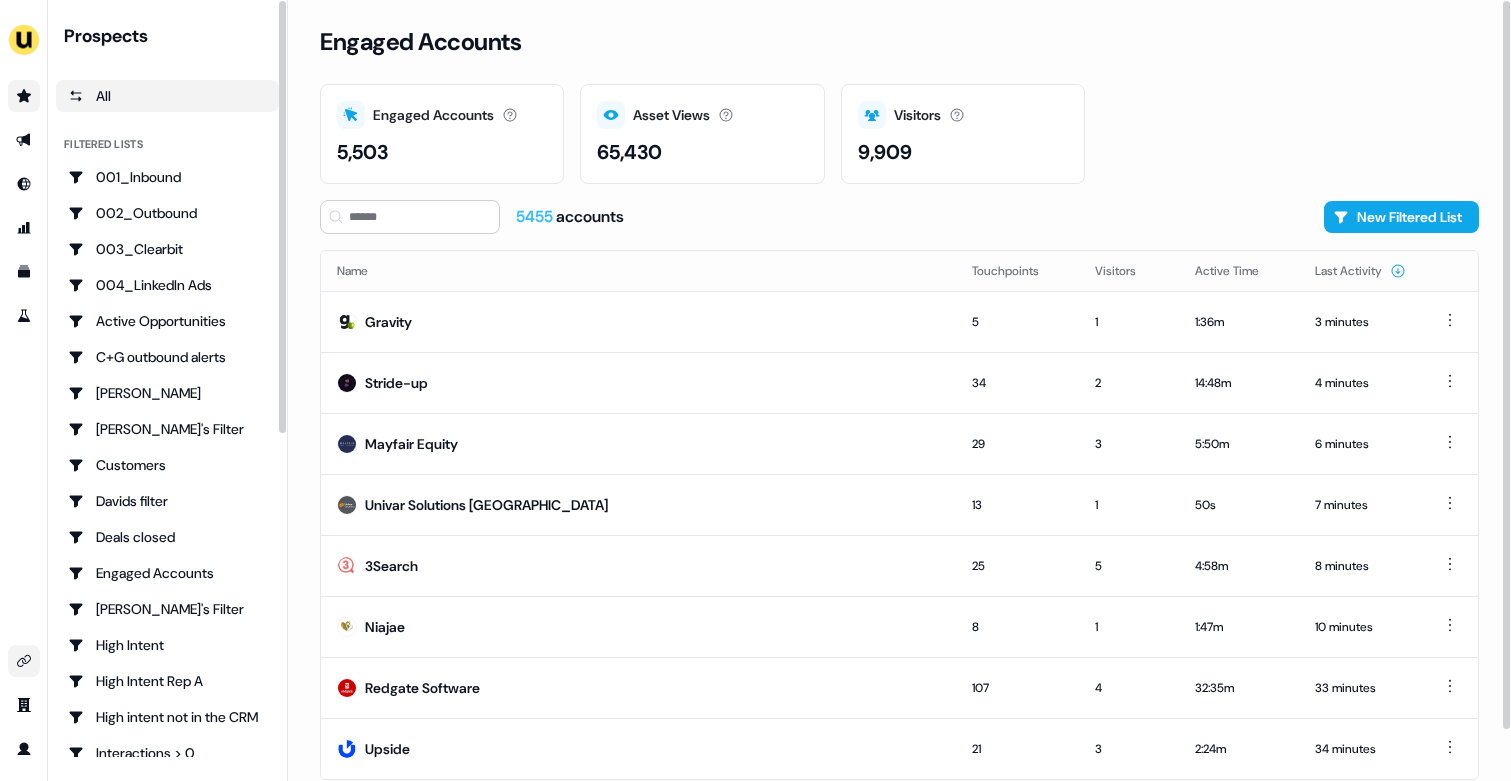 click 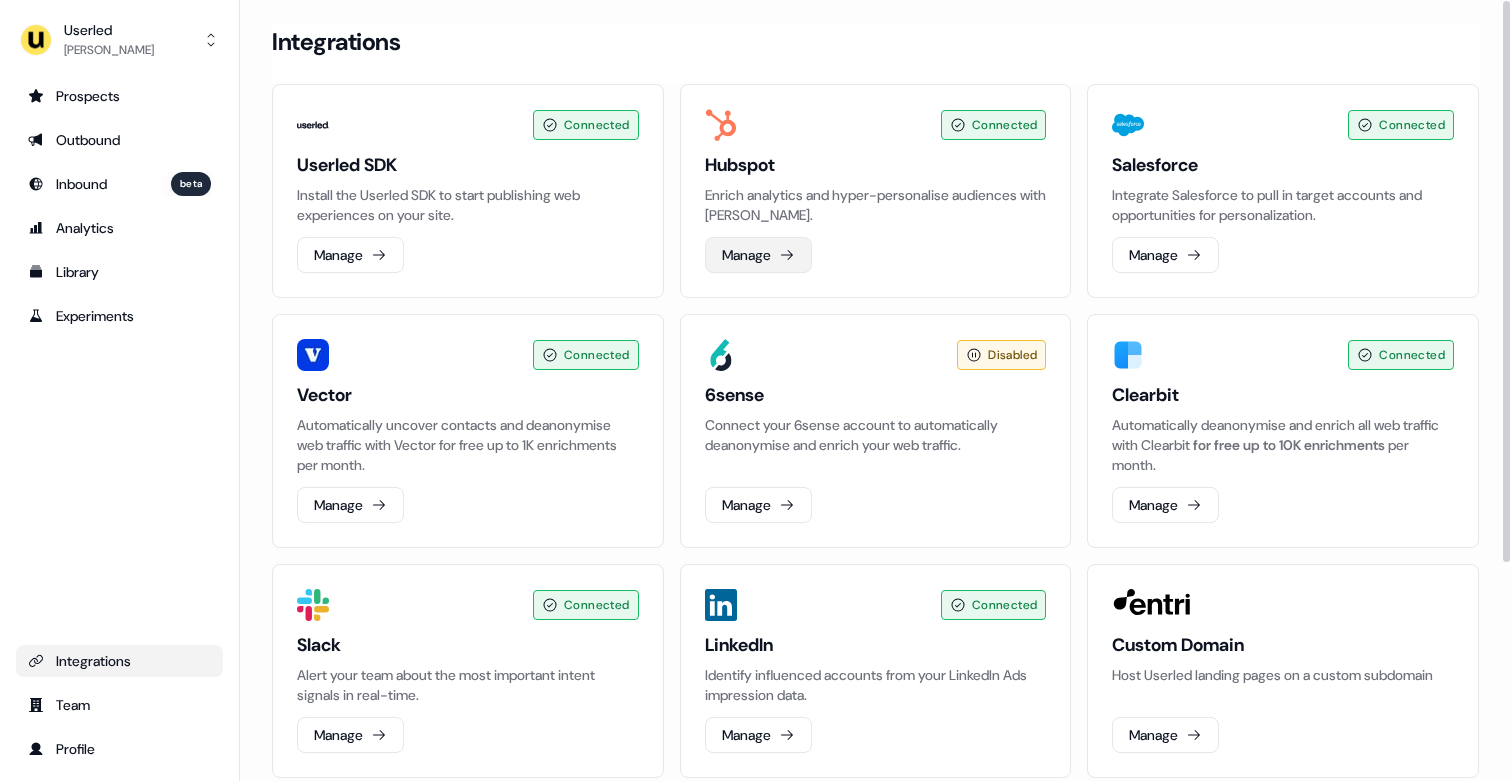 click on "Manage" at bounding box center [758, 255] 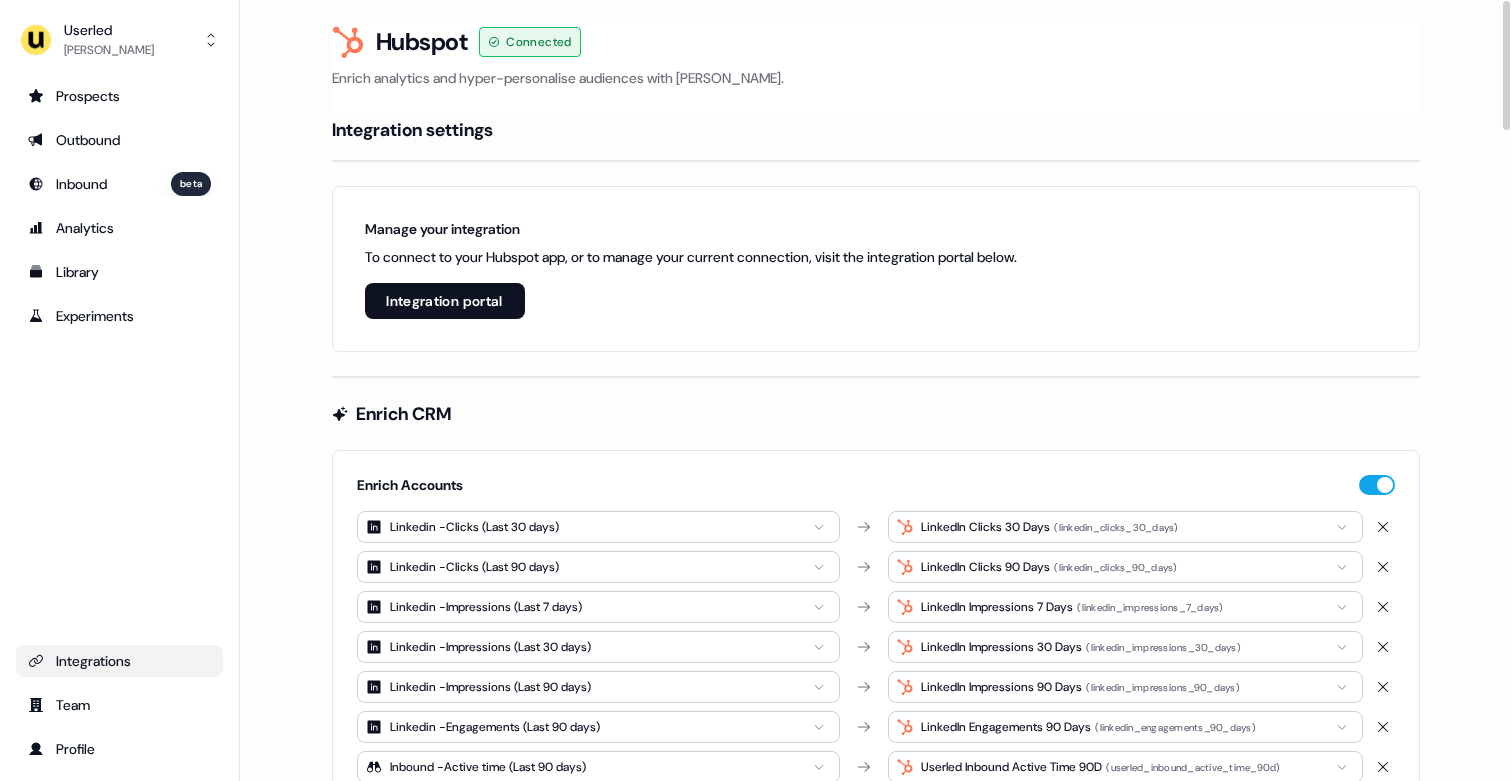 click on "Integrations" at bounding box center (119, 661) 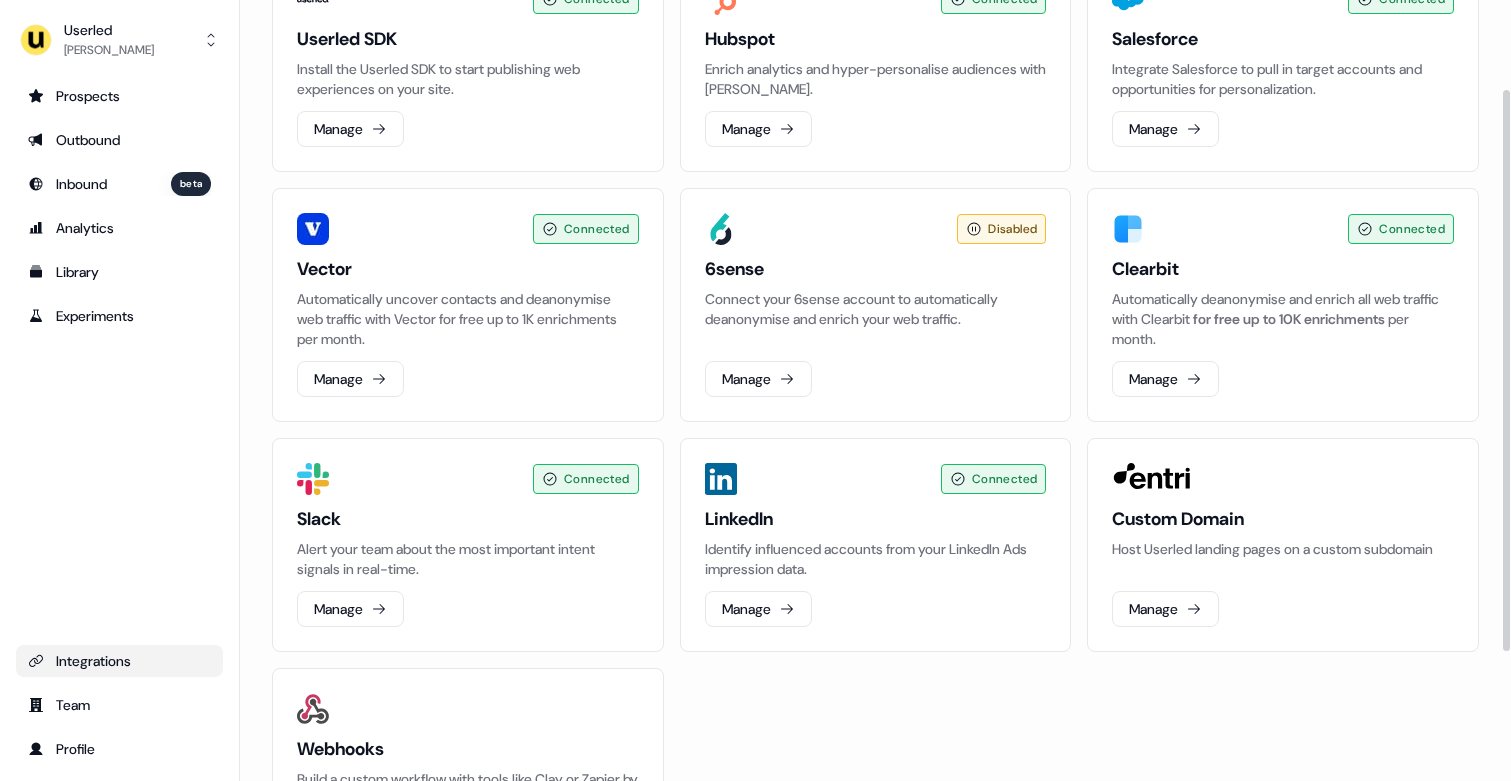 scroll, scrollTop: 124, scrollLeft: 0, axis: vertical 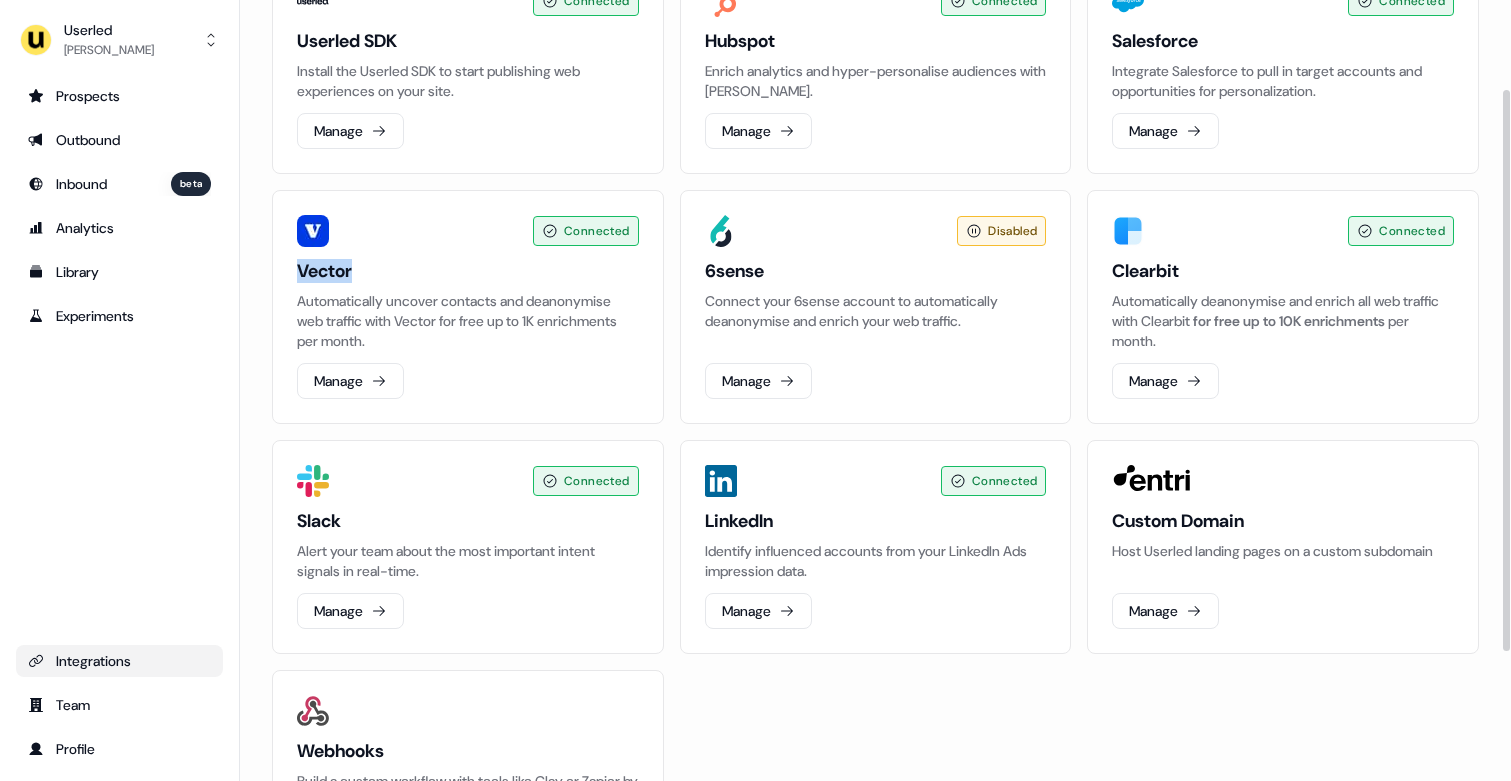 drag, startPoint x: 296, startPoint y: 274, endPoint x: 393, endPoint y: 274, distance: 97 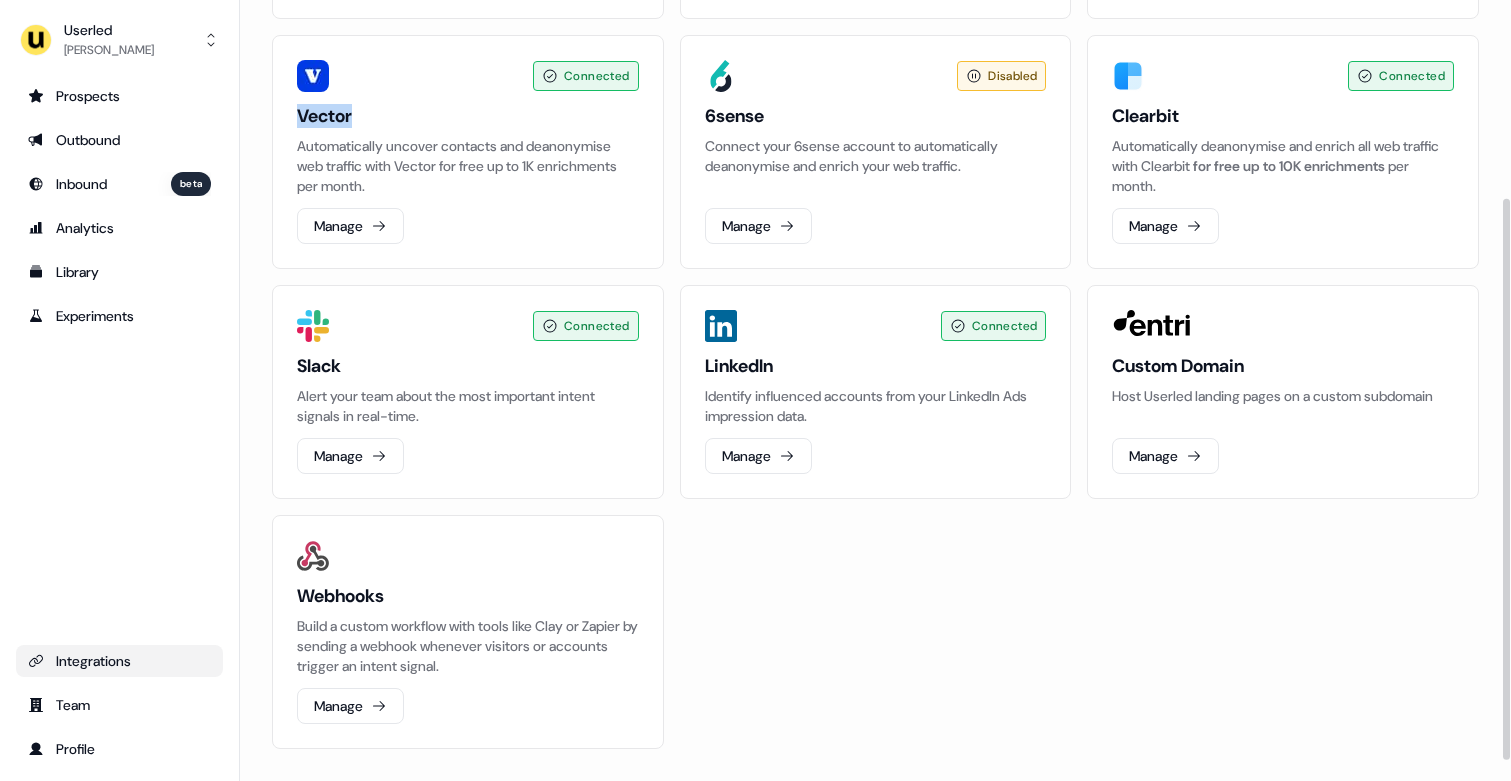 scroll, scrollTop: 282, scrollLeft: 0, axis: vertical 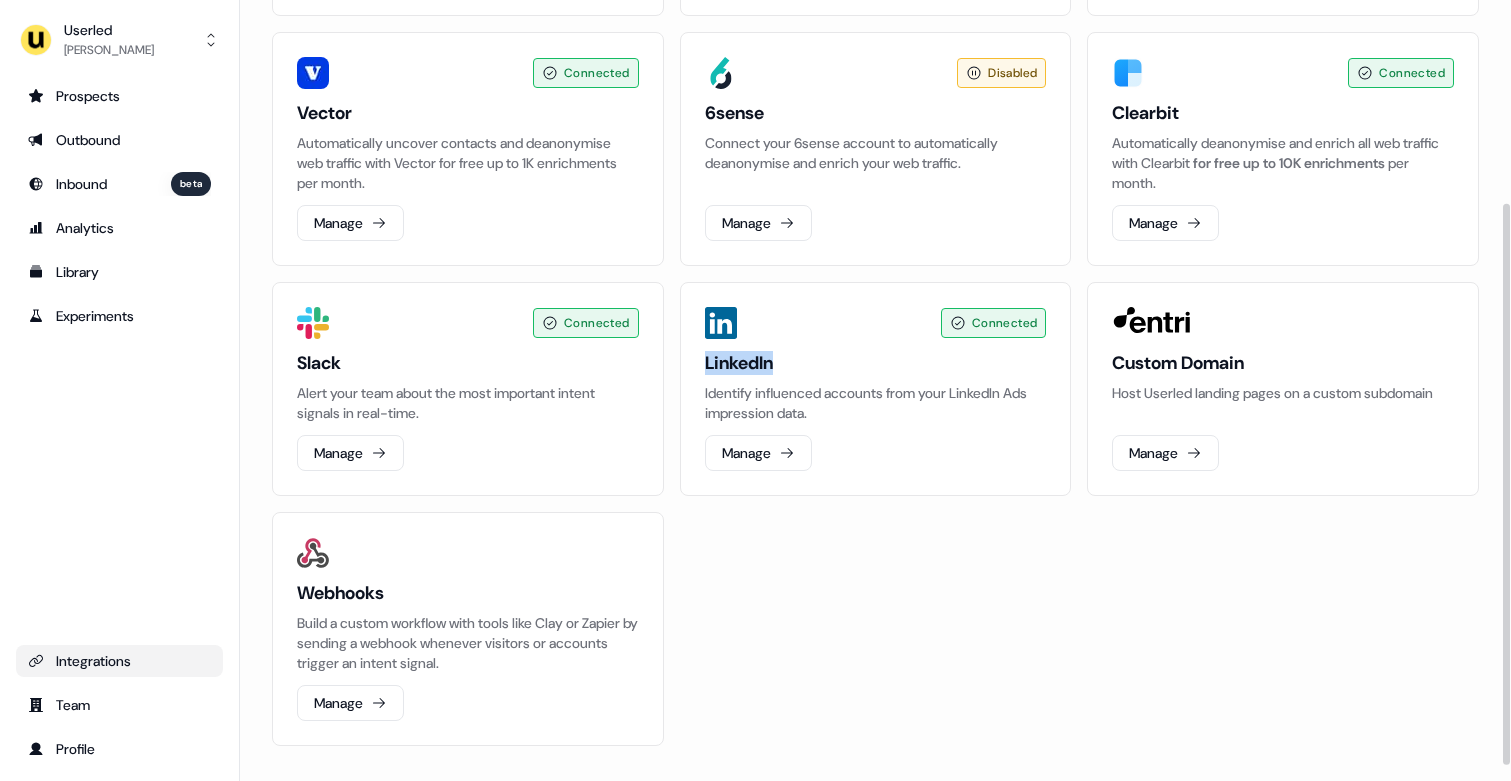 drag, startPoint x: 699, startPoint y: 363, endPoint x: 843, endPoint y: 363, distance: 144 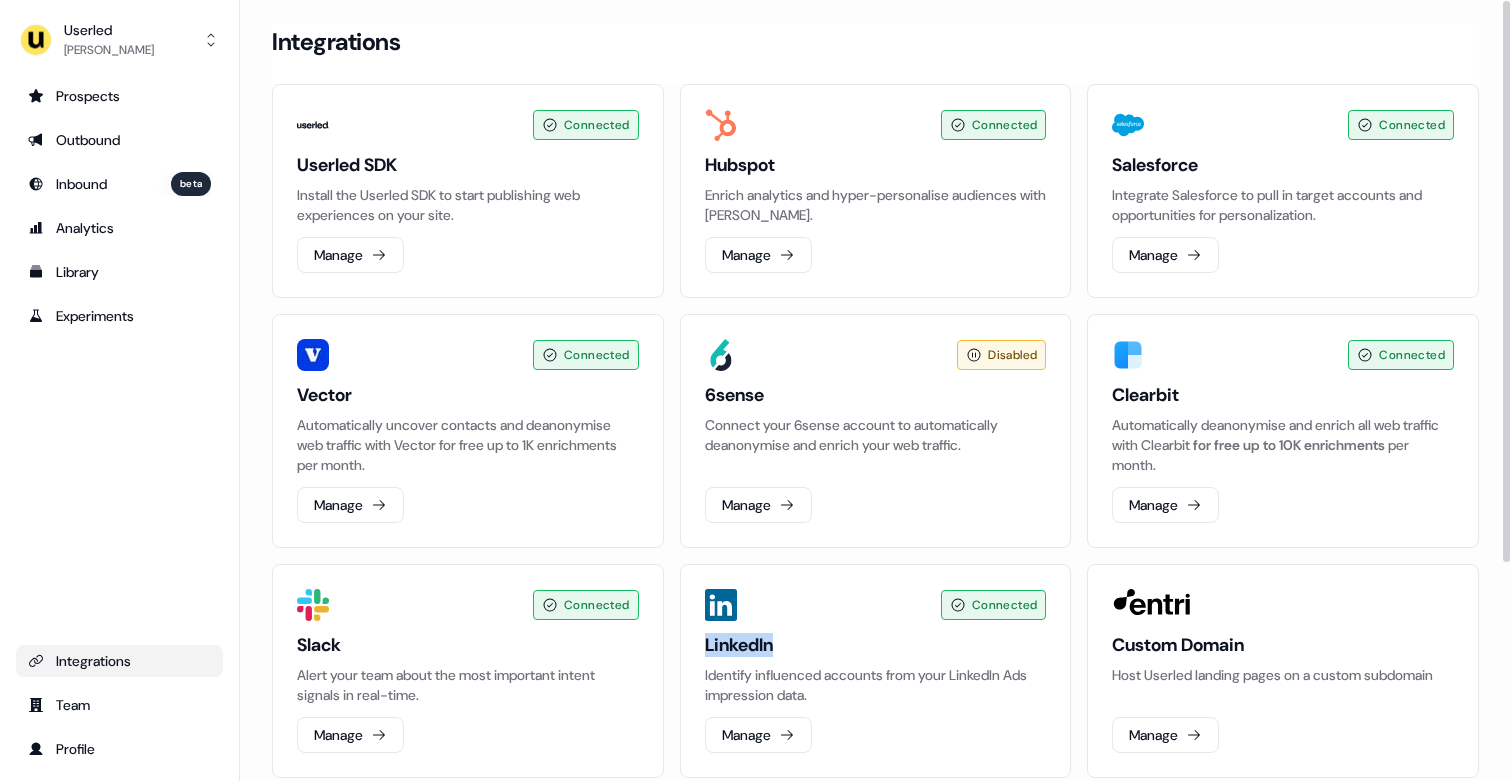 scroll, scrollTop: 1, scrollLeft: 0, axis: vertical 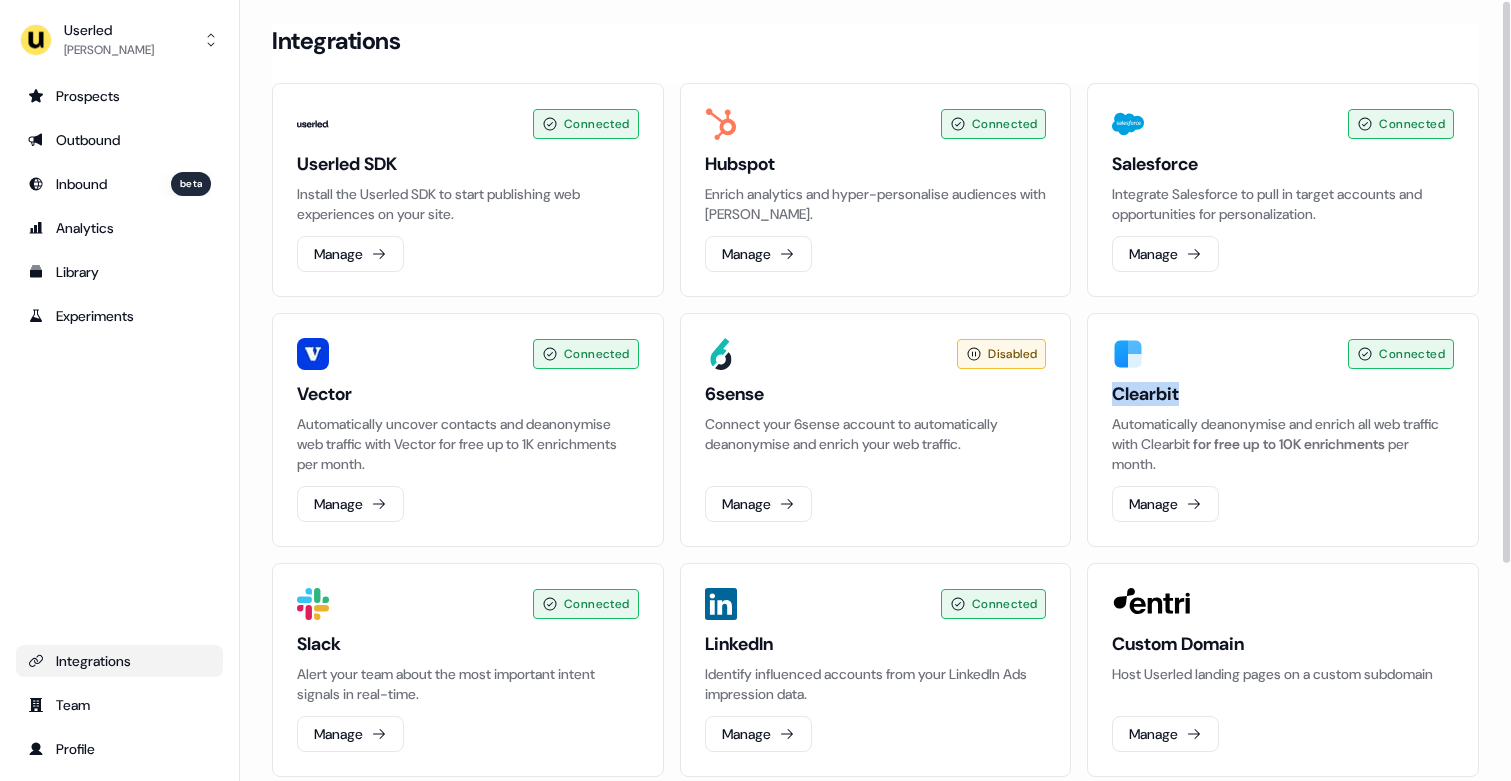 drag, startPoint x: 1105, startPoint y: 394, endPoint x: 1223, endPoint y: 394, distance: 118 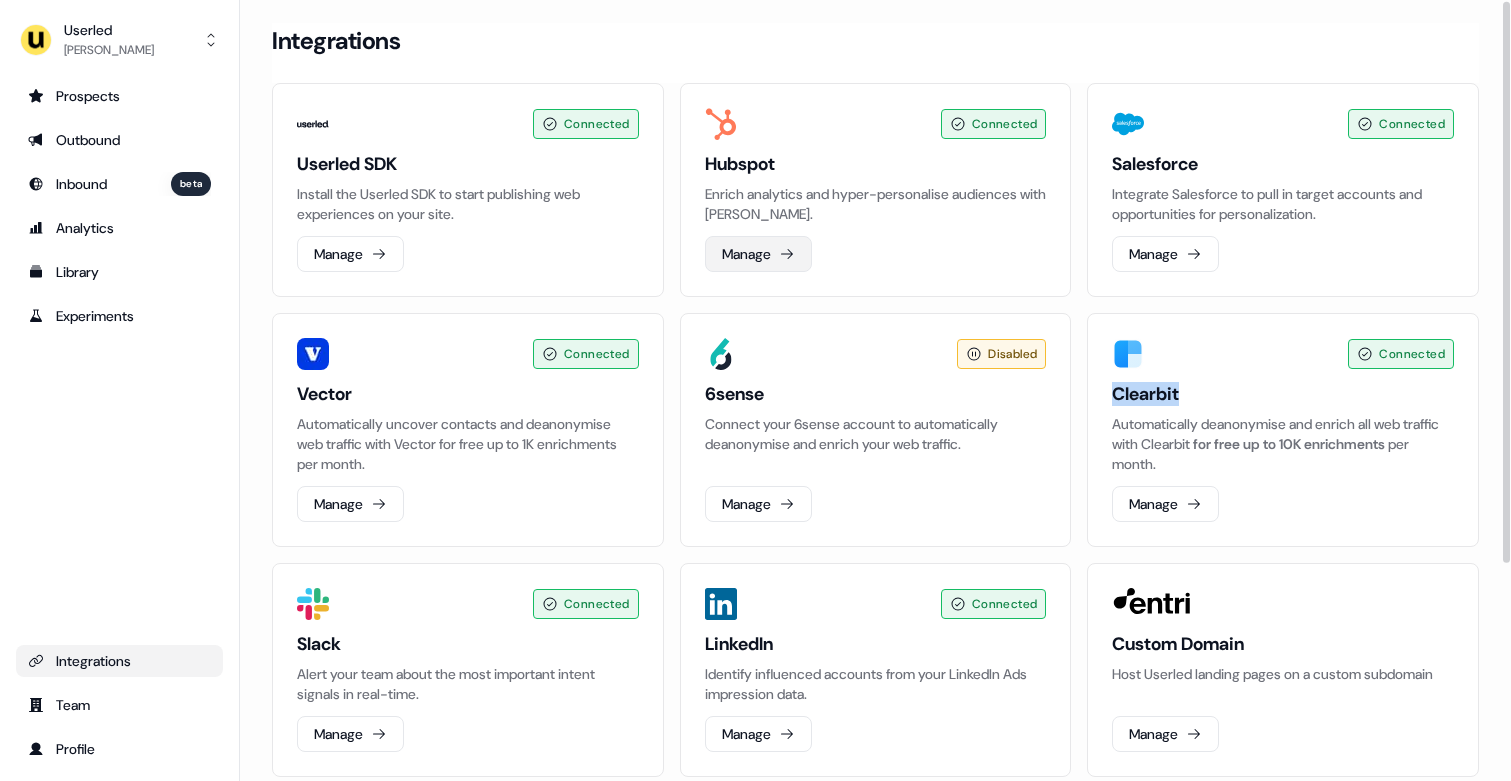 click on "Manage" at bounding box center (758, 254) 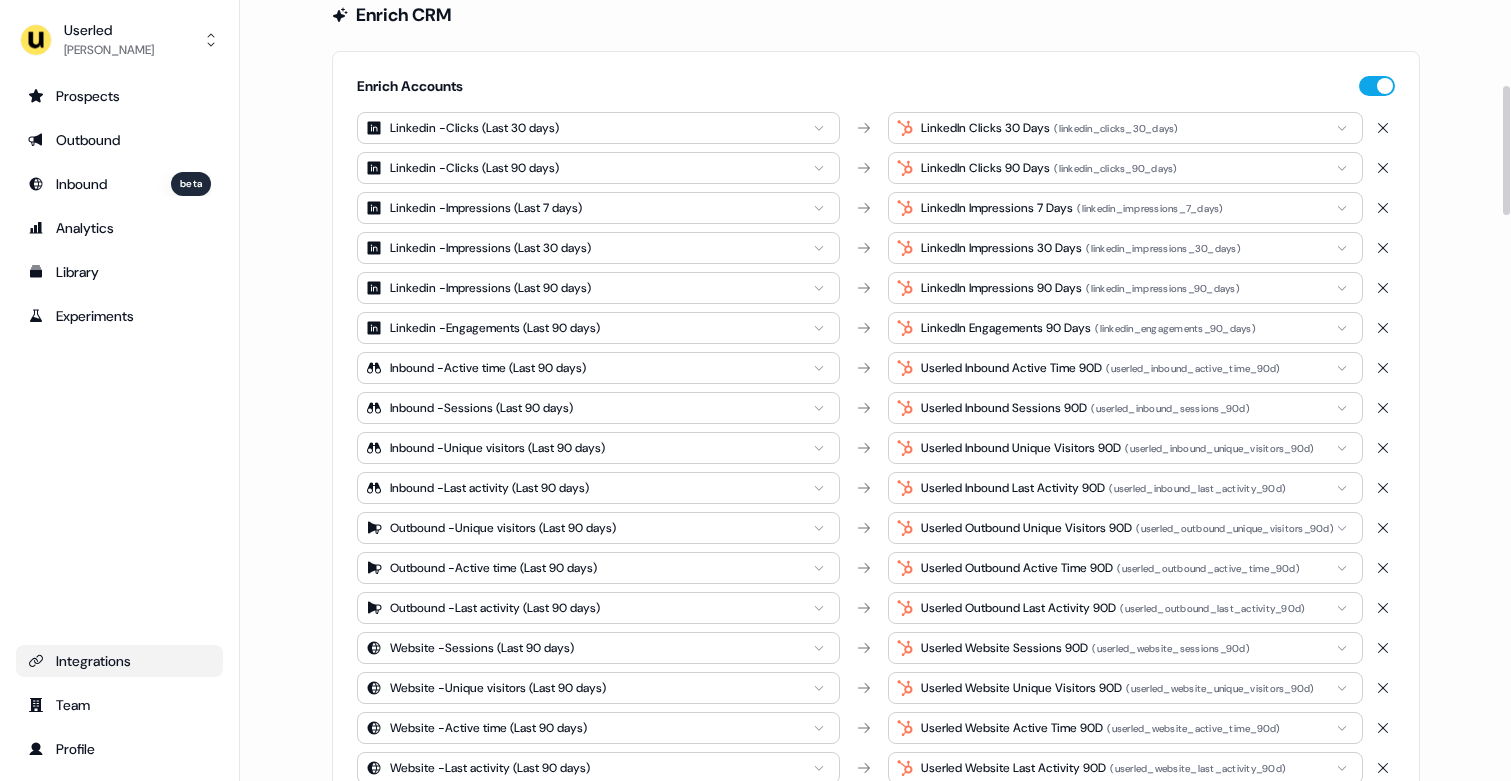 scroll, scrollTop: 395, scrollLeft: 0, axis: vertical 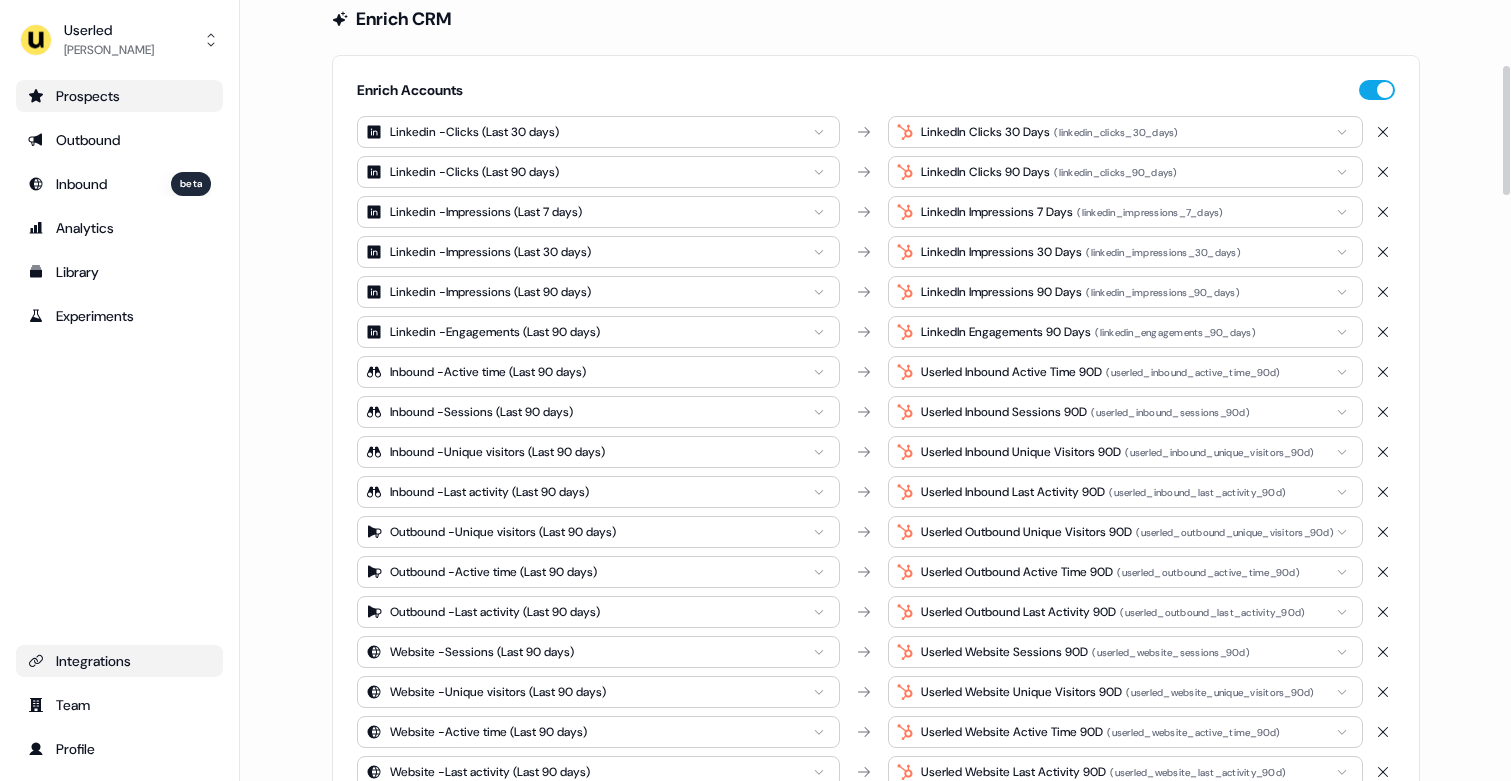 click on "Prospects" at bounding box center (119, 96) 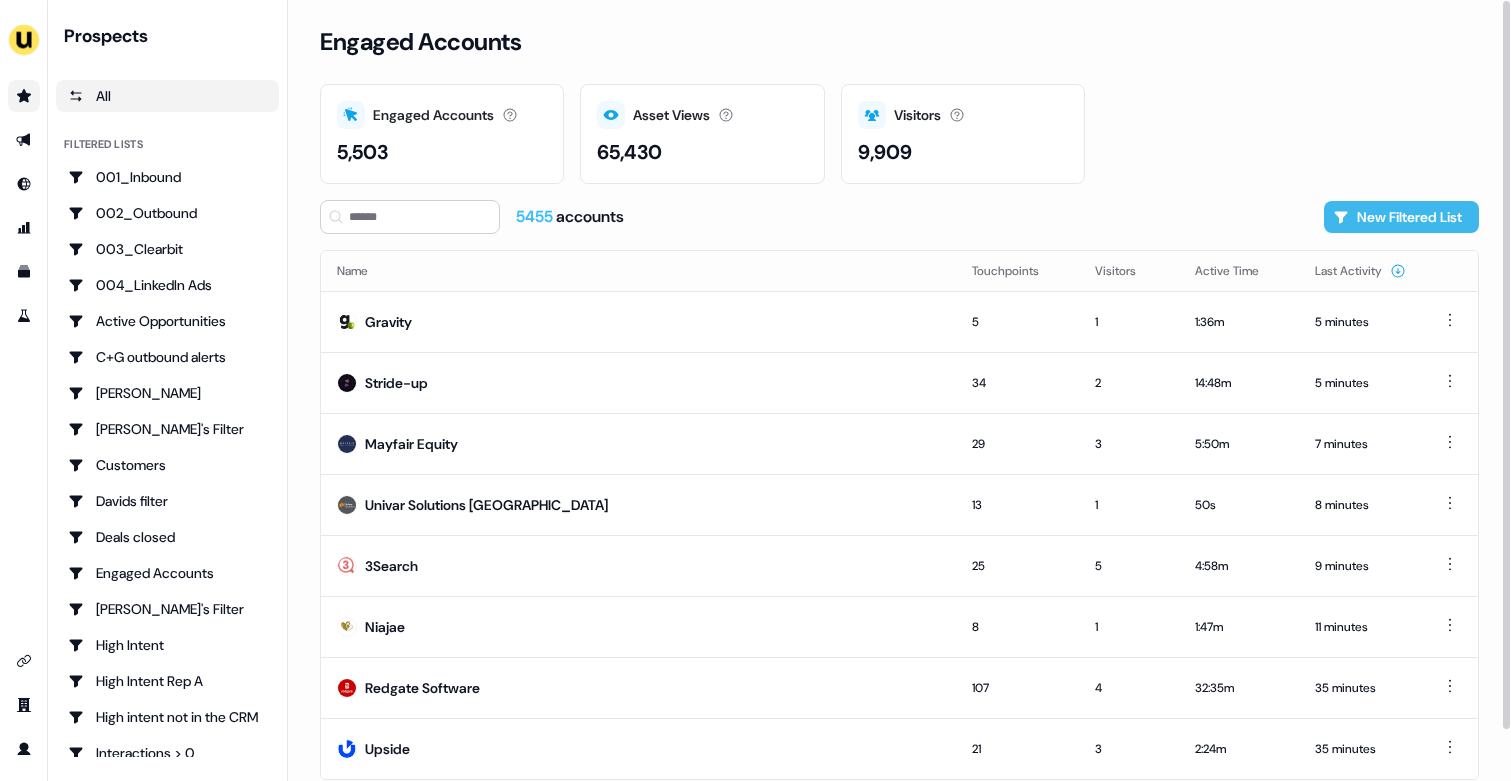 click on "New Filtered List" at bounding box center [1401, 217] 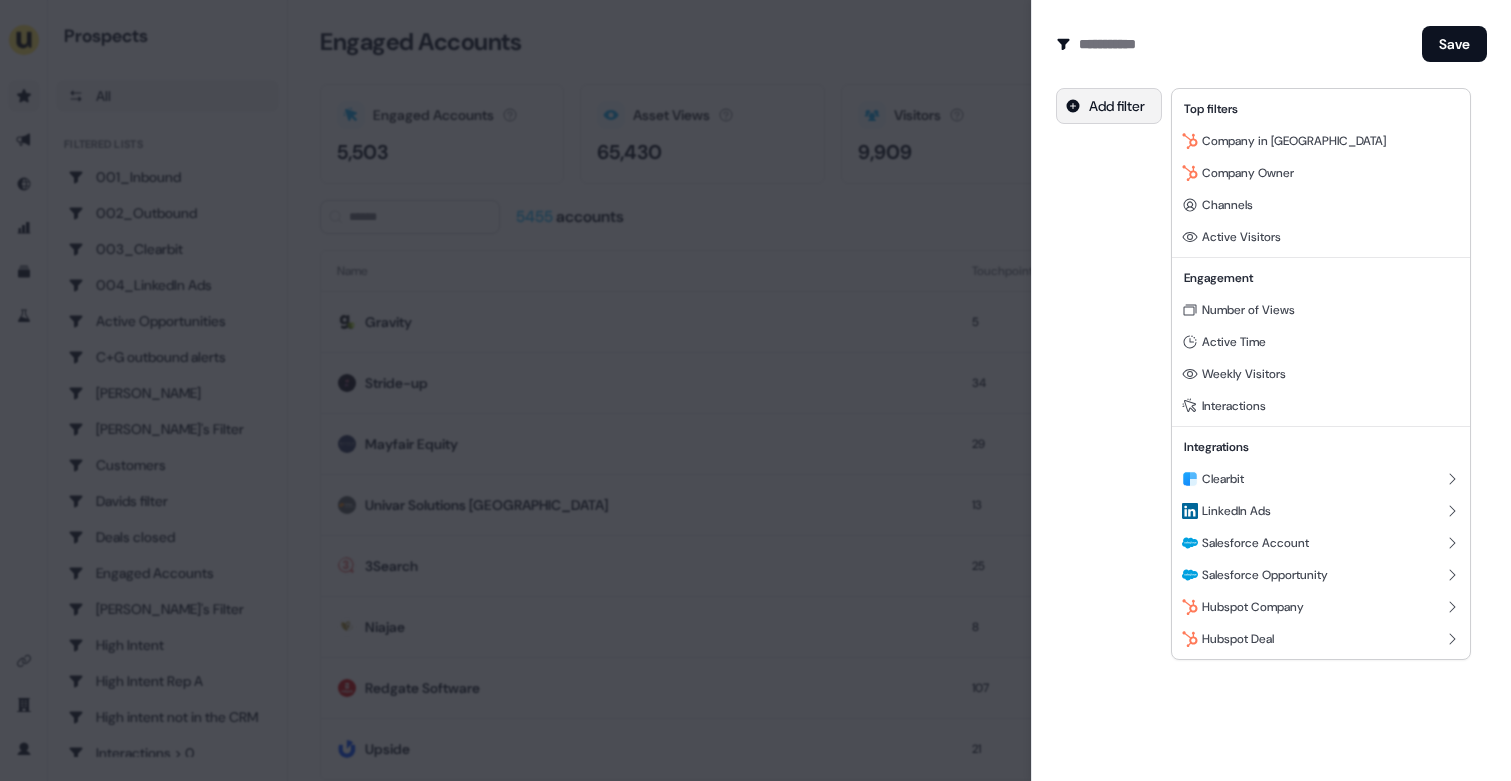 click on "For the best experience switch devices to a bigger screen. Go to Userled.io Prospects All Filtered lists 001_Inbound 002_Outbound 003_Clearbit 004_LinkedIn Ads Active Opportunities C+G outbound alerts  Charlotte Stone  Charlotte's Filter  Customers Davids filter Deals closed Engaged Accounts Geneviève's Filter High Intent  High Intent Rep A High intent not in the CRM Interactions > 0 JJ Deals Joes Deals Lost Opps Ollie's Filter - Entrust Q1 Q2 Q2 deals Q3 Qualified Accounts Reactivation Trigger Salesforce SDR VC forecast deals  long time spent on assets Q3 opps yann's deal 🪅 Inactive Opportunities Loading... Engaged Accounts Engaged Accounts Accounts that have interacted with an asset. 5,503 Asset Views How many times your assets have been seen. 65,430 Visitors Number of unique visitors. 9,909 5455   accounts New Filtered List Name Touchpoints Visitors Active Time Last Activity Gravity 5 1 1:36m 5 minutes Stride-up 34 2 14:48m 5 minutes Mayfair Equity 29 3 5:50m 7 minutes Univar Solutions USA 13 1 50s 25" at bounding box center [755, 390] 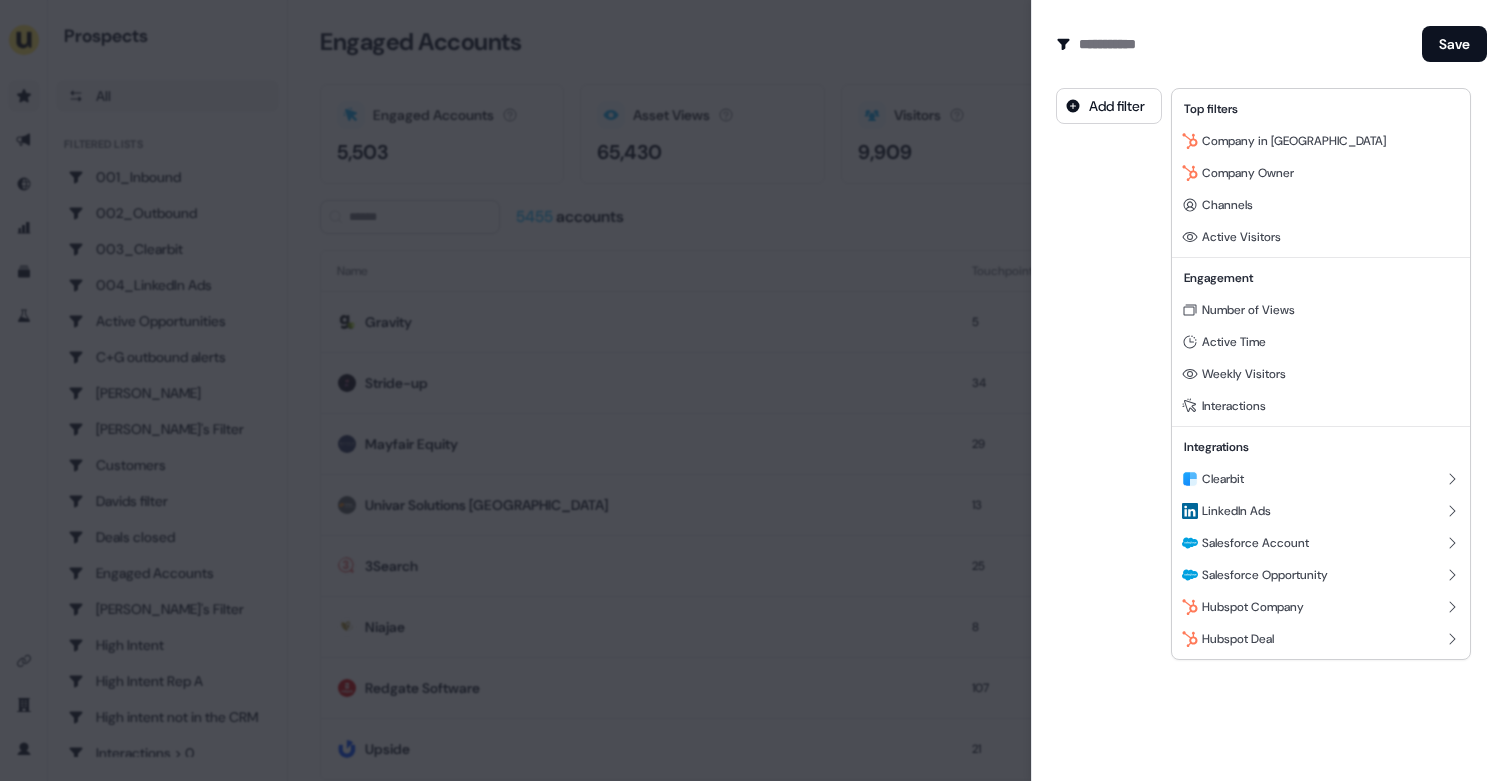 click at bounding box center [755, 390] 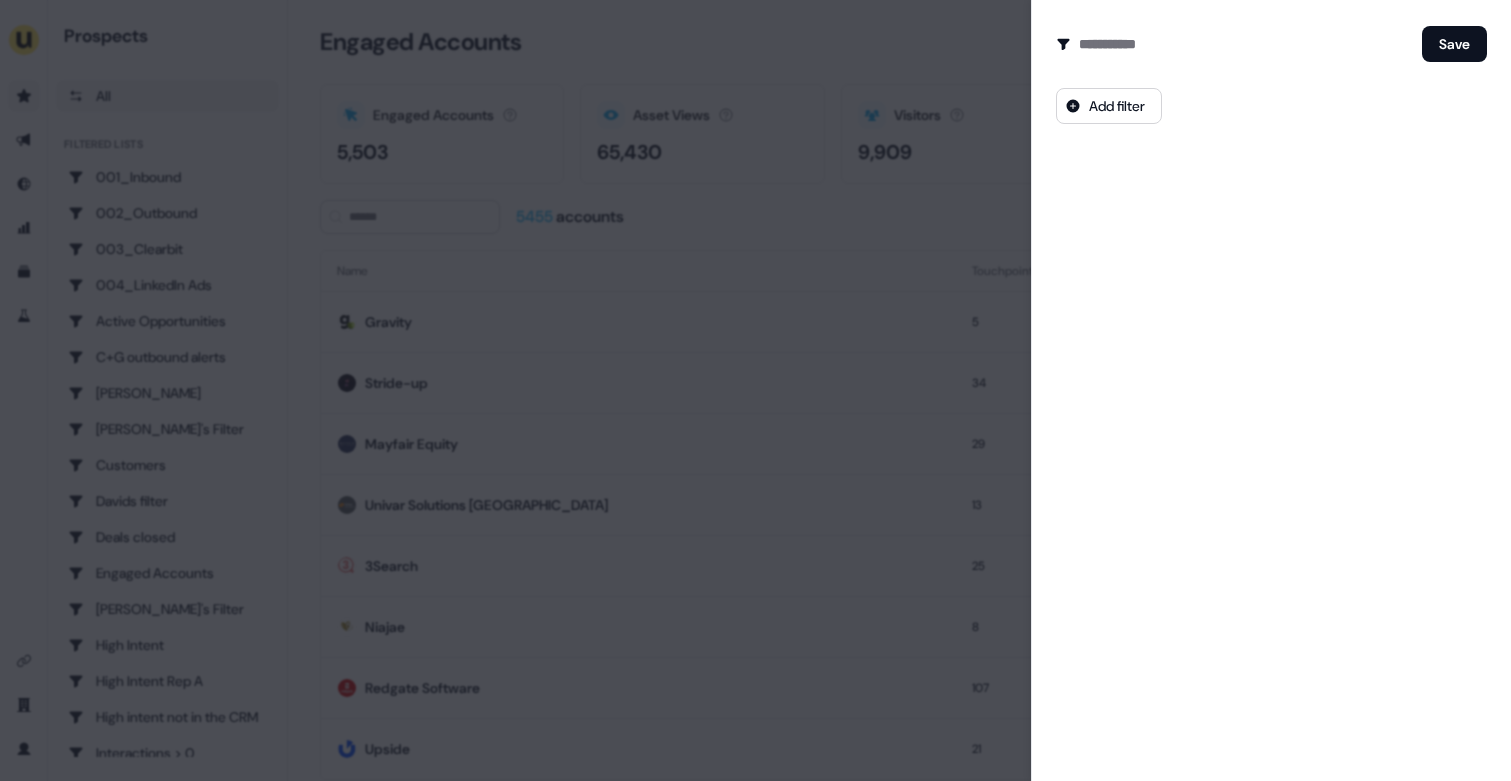 click at bounding box center (755, 390) 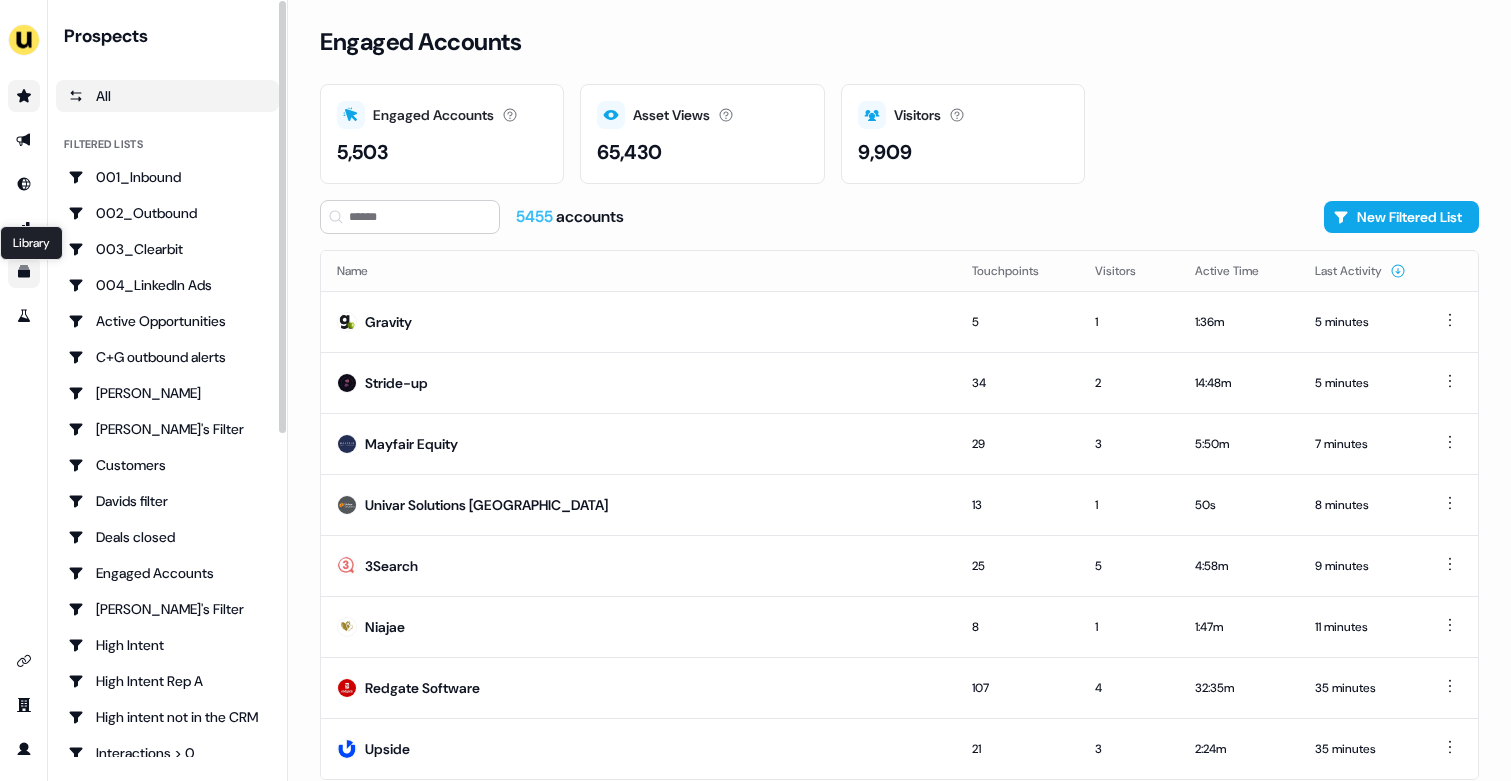 click 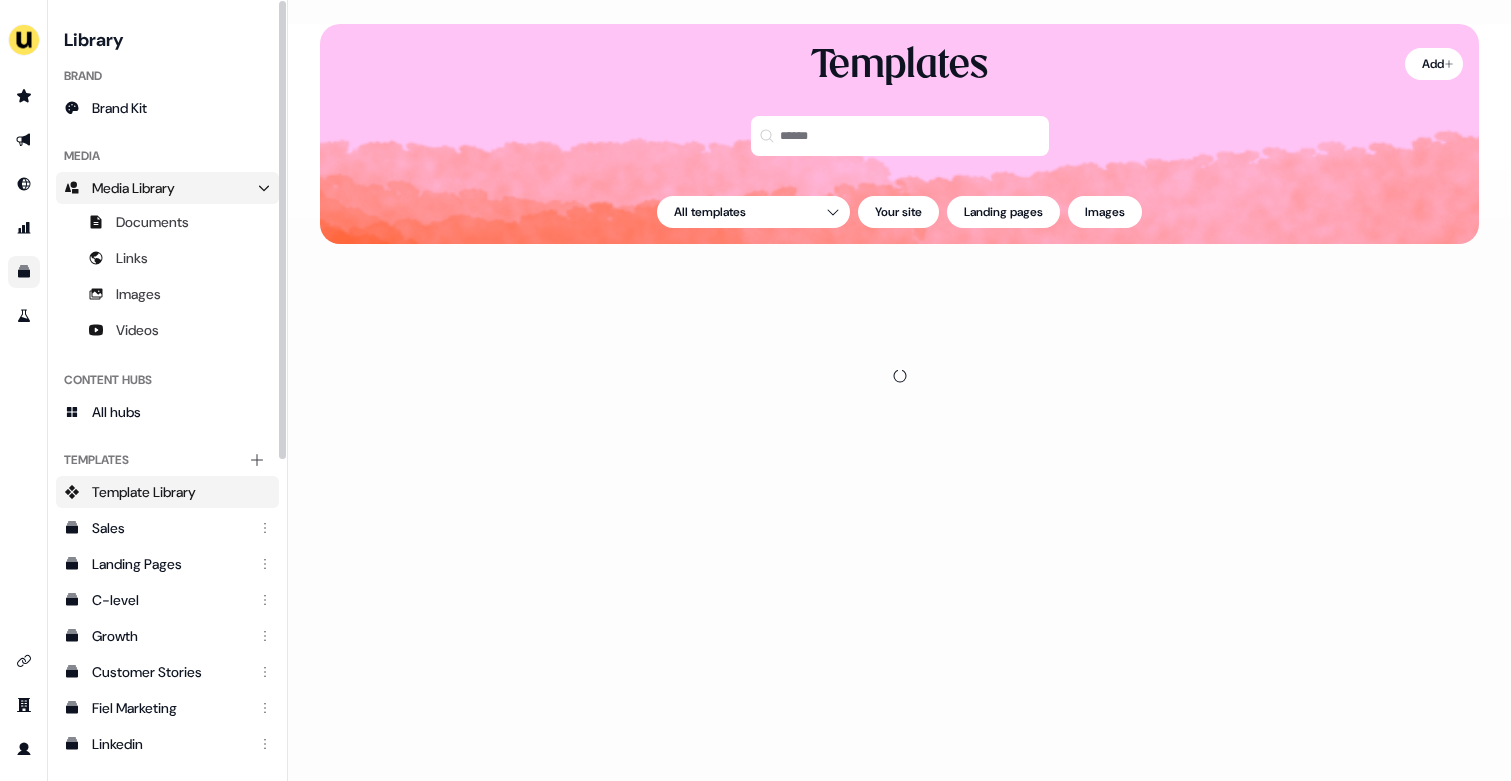 click 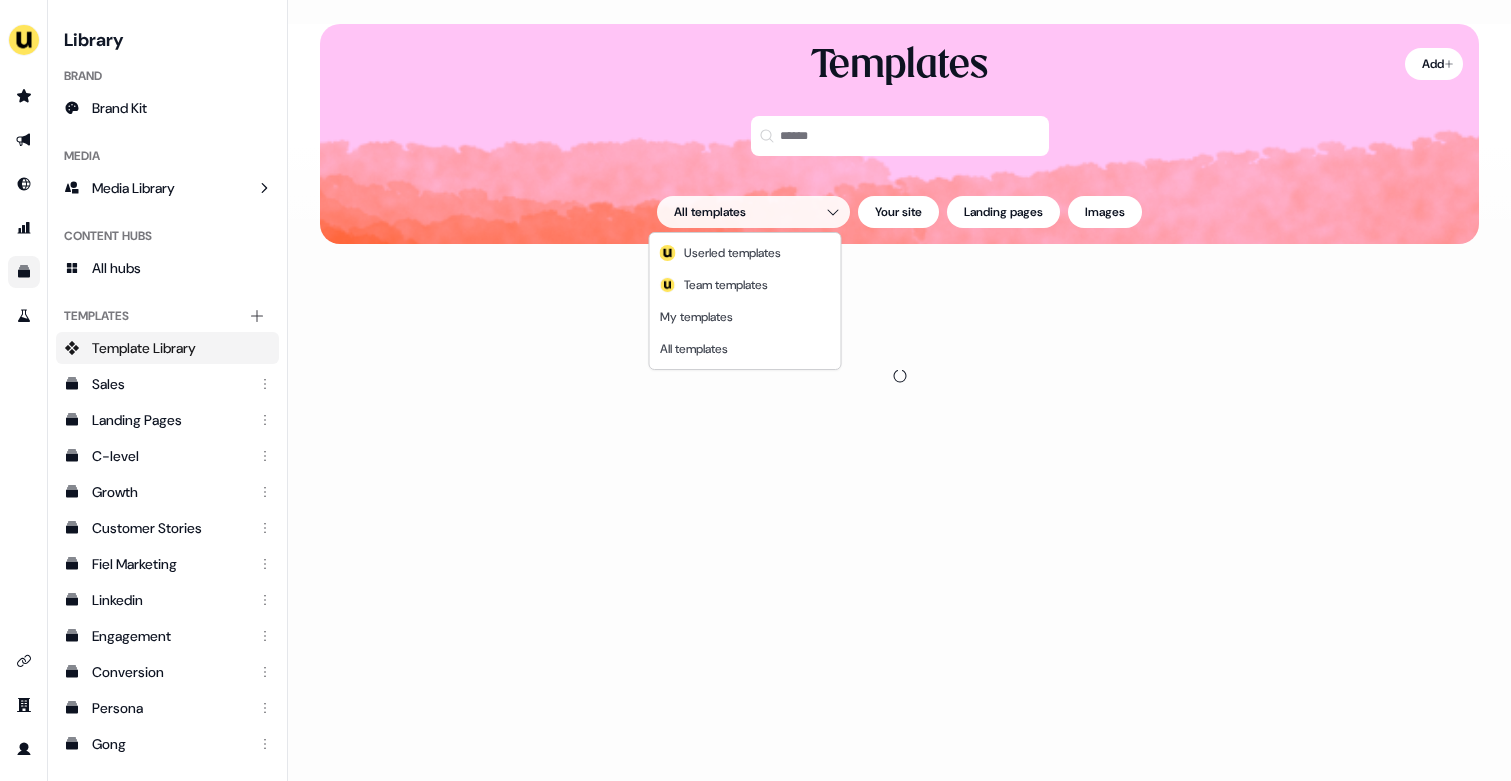 click on "For the best experience switch devices to a bigger screen. Go to Userled.io Library Brand Brand Kit Media Media Library Content Hubs All hubs Templates   Add collection Template Library Sales Landing Pages C-level Growth Customer Stories Fiel Marketing Linkedin Engagement Conversion Persona Gong Videos Francais Customer Success Sales Templates  ROI Templates Competitor Comparisons Outreach Templates Proposal Templates Capability Templates C-Suite Value Templates Loading... Add Templates All   templates Your site Landing pages Images 3 ; Userled templates Team templates My templates All templates" at bounding box center (755, 390) 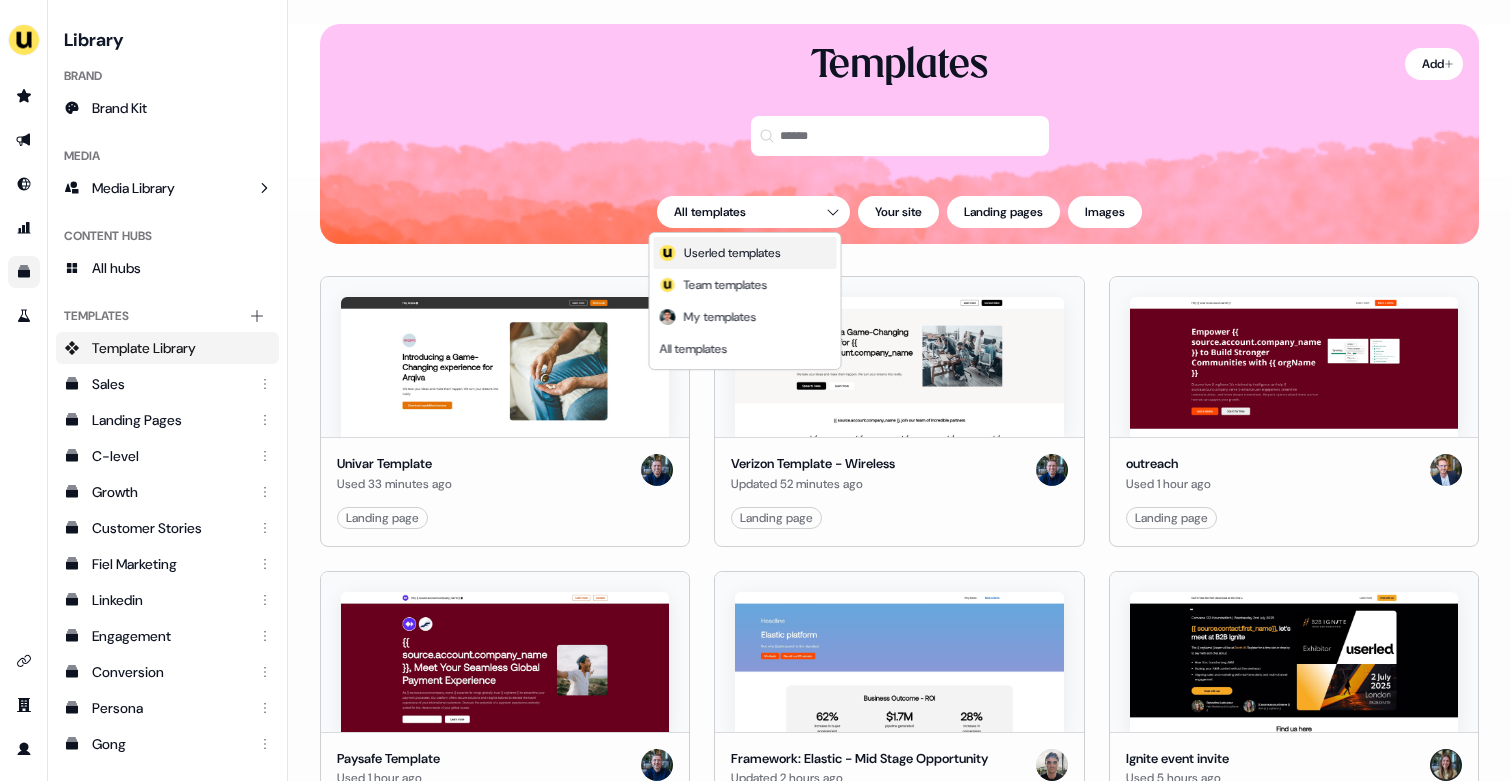 click on "Userled templates" at bounding box center [732, 253] 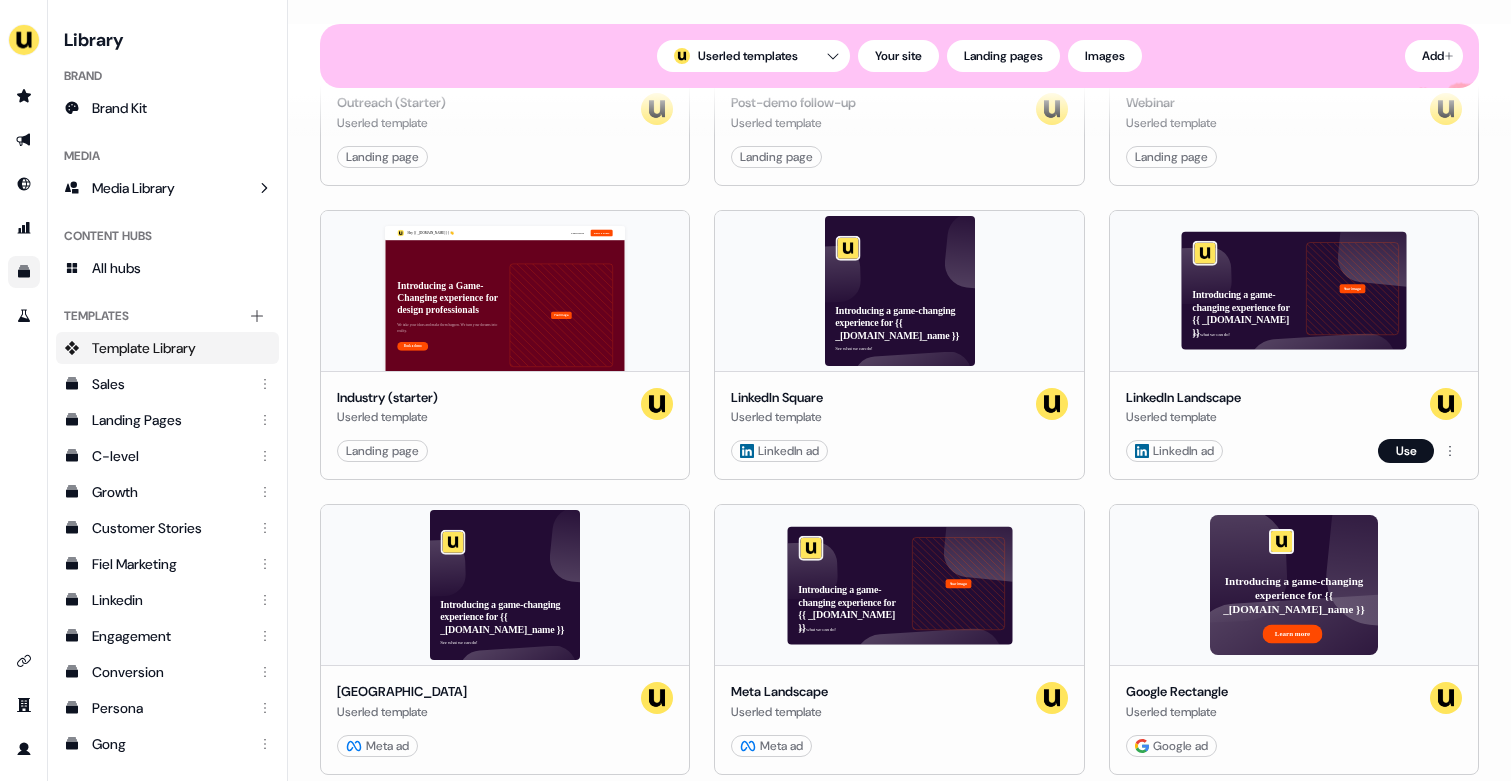 scroll, scrollTop: 216, scrollLeft: 0, axis: vertical 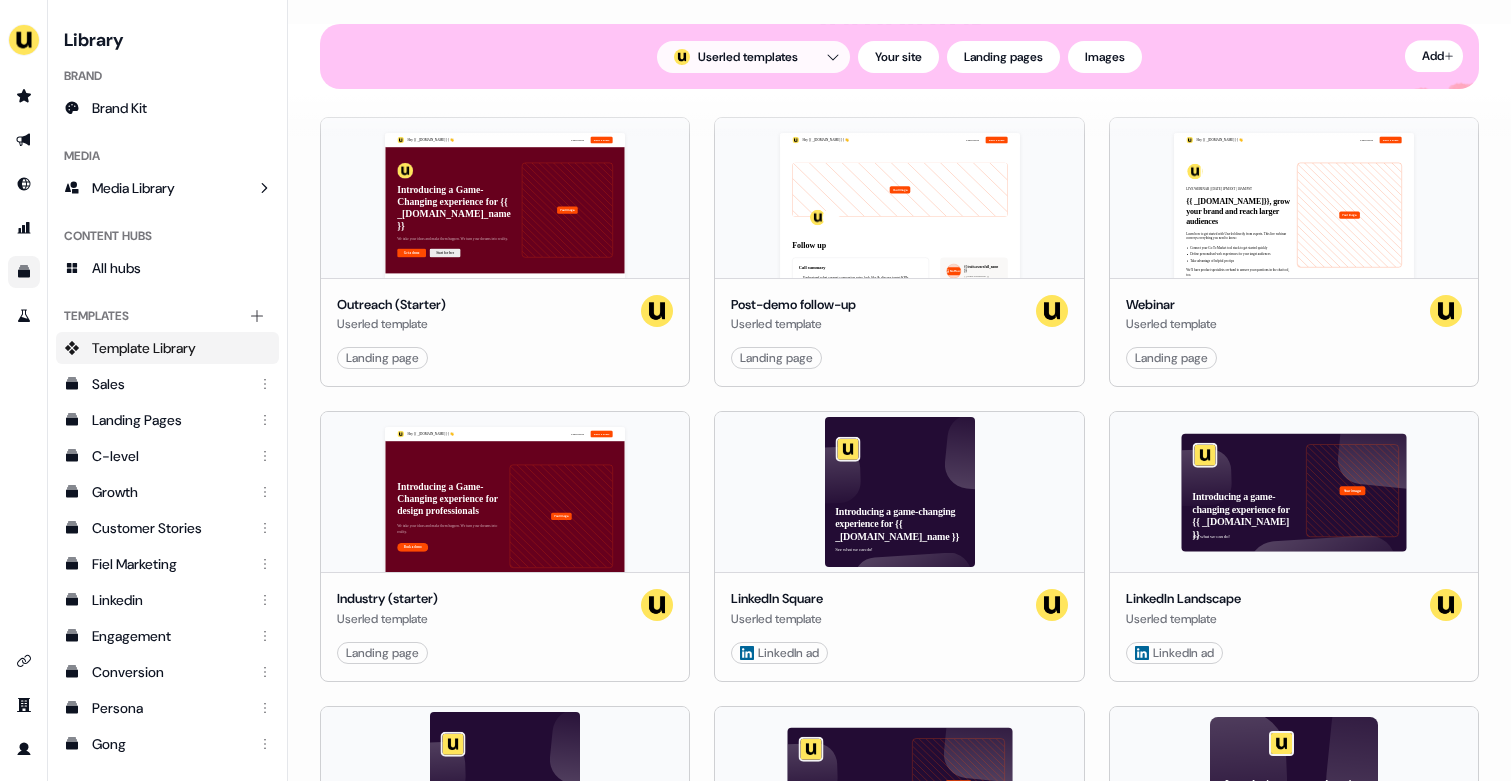 click on "For the best experience switch devices to a bigger screen. Go to Userled.io Library Brand Brand Kit Media Media Library Content Hubs All hubs Templates   Add collection Template Library Sales Landing Pages C-level Growth Customer Stories Fiel Marketing Linkedin Engagement Conversion Persona Gong Videos Francais Customer Success Sales Templates  ROI Templates Competitor Comparisons Outreach Templates Proposal Templates Capability Templates C-Suite Value Templates Loading... Add Templates ; Userled   templates Your site Landing pages Images Hey {{ _account.account.name }} 👋 Learn more Book a demo Introducing a Game-Changing experience for {{ _account.account.company_name }} We take your ideas and make them happen. We turn your dreams into reality. Get a demo Start for free Your image {{ _account.account.company_name }}, join our team of incredible partners Outreach (Starter) Userled template Landing page Use Hey {{ _account.account.name }} 👋 Learn more Book a demo Your image Follow up Call summary Terms" at bounding box center [755, 390] 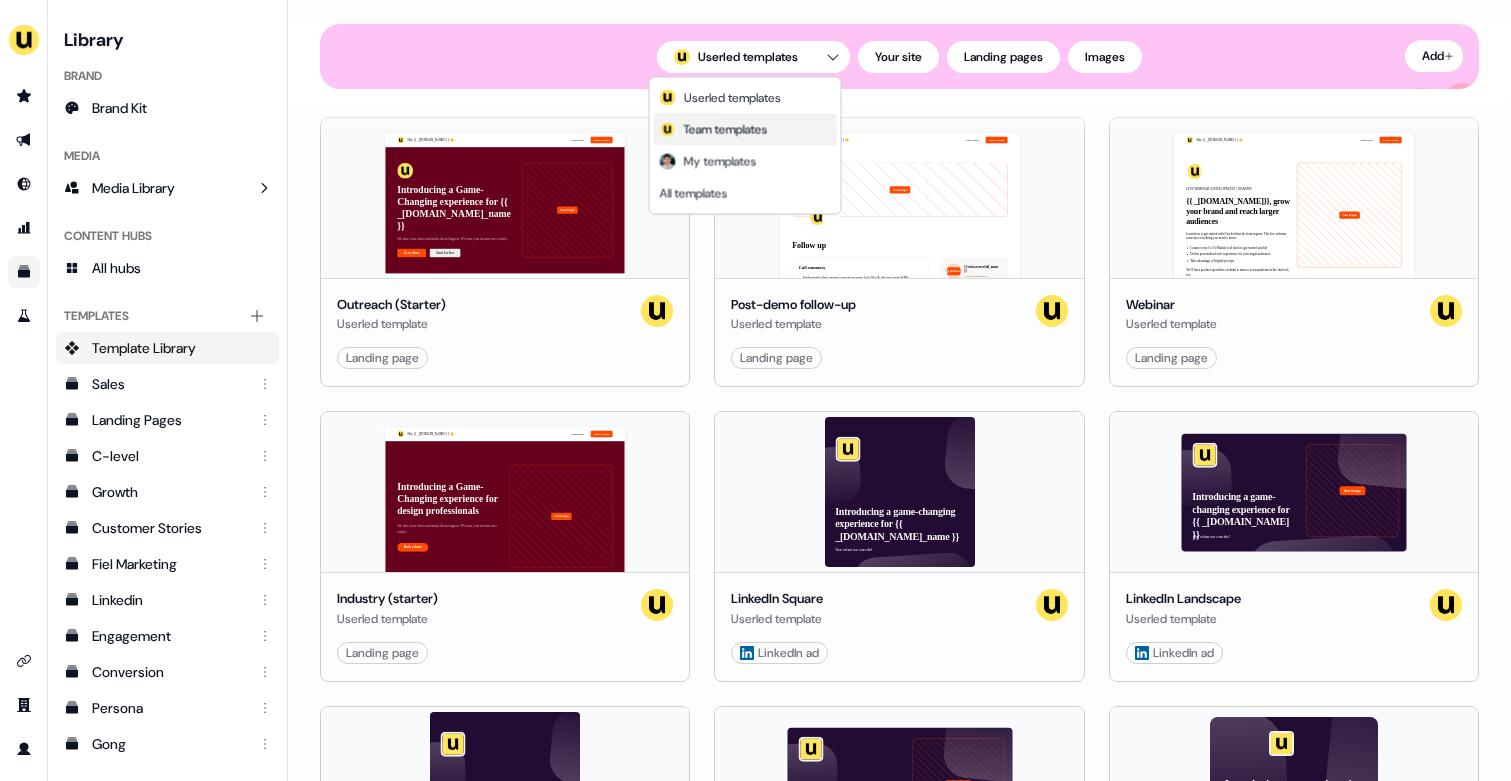 click on "Team templates" at bounding box center [726, 130] 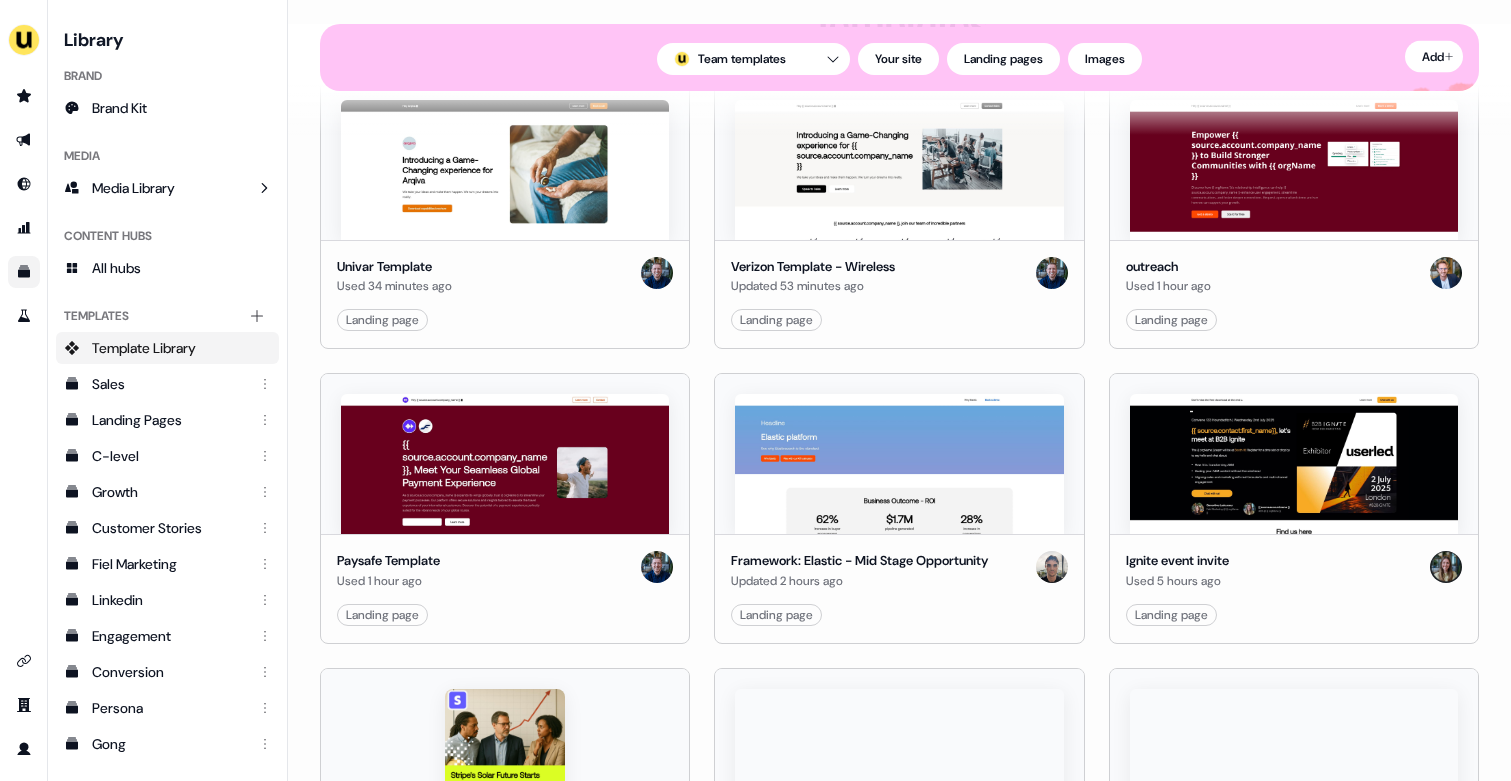 scroll, scrollTop: 0, scrollLeft: 0, axis: both 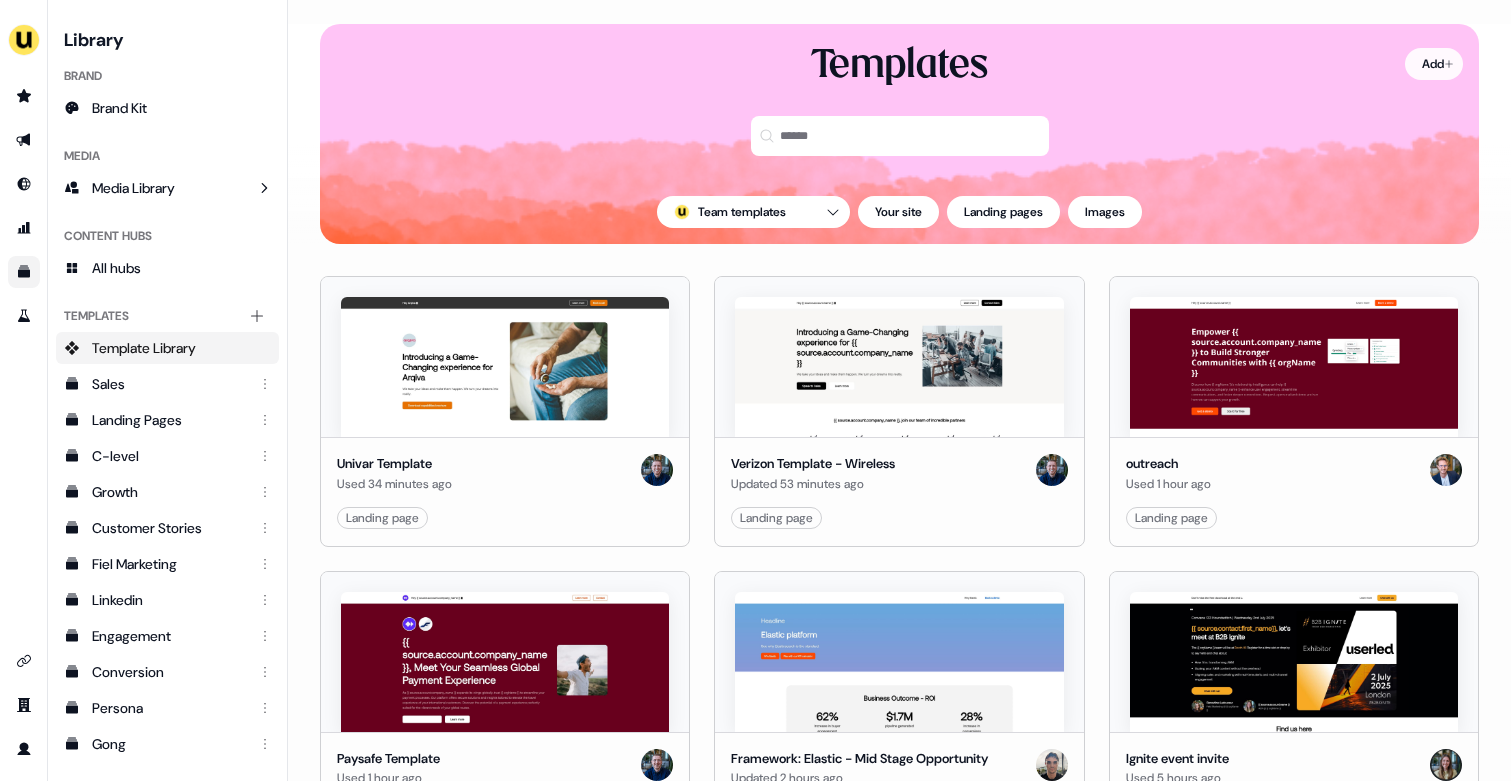 click on "For the best experience switch devices to a bigger screen. Go to Userled.io Library Brand Brand Kit Media Media Library Content Hubs All hubs Templates   Add collection Template Library Sales Landing Pages C-level Growth Customer Stories Fiel Marketing Linkedin Engagement Conversion Persona Gong Videos Francais Customer Success Sales Templates  ROI Templates Competitor Comparisons Outreach Templates Proposal Templates Capability Templates C-Suite Value Templates Loading... Add Templates Team   templates Your site Landing pages Images Univar Template Used 34 minutes ago Landing page Edit Use Verizon Template - Wireless Updated 53 minutes ago Landing page Edit Use outreach Used 1 hour ago Landing page Edit Use Paysafe Template  Used 1 hour ago Landing page Edit Use Framework: Elastic - Mid Stage Opportunity Updated 2 hours ago Landing page Edit Use Ignite event invite  Used 5 hours ago Landing page Edit Use PVcase LI Ad Used 22 hours ago   LinkedIn ad Edit Use CMO Value Template Used 22 hours ago Landing page" at bounding box center [755, 390] 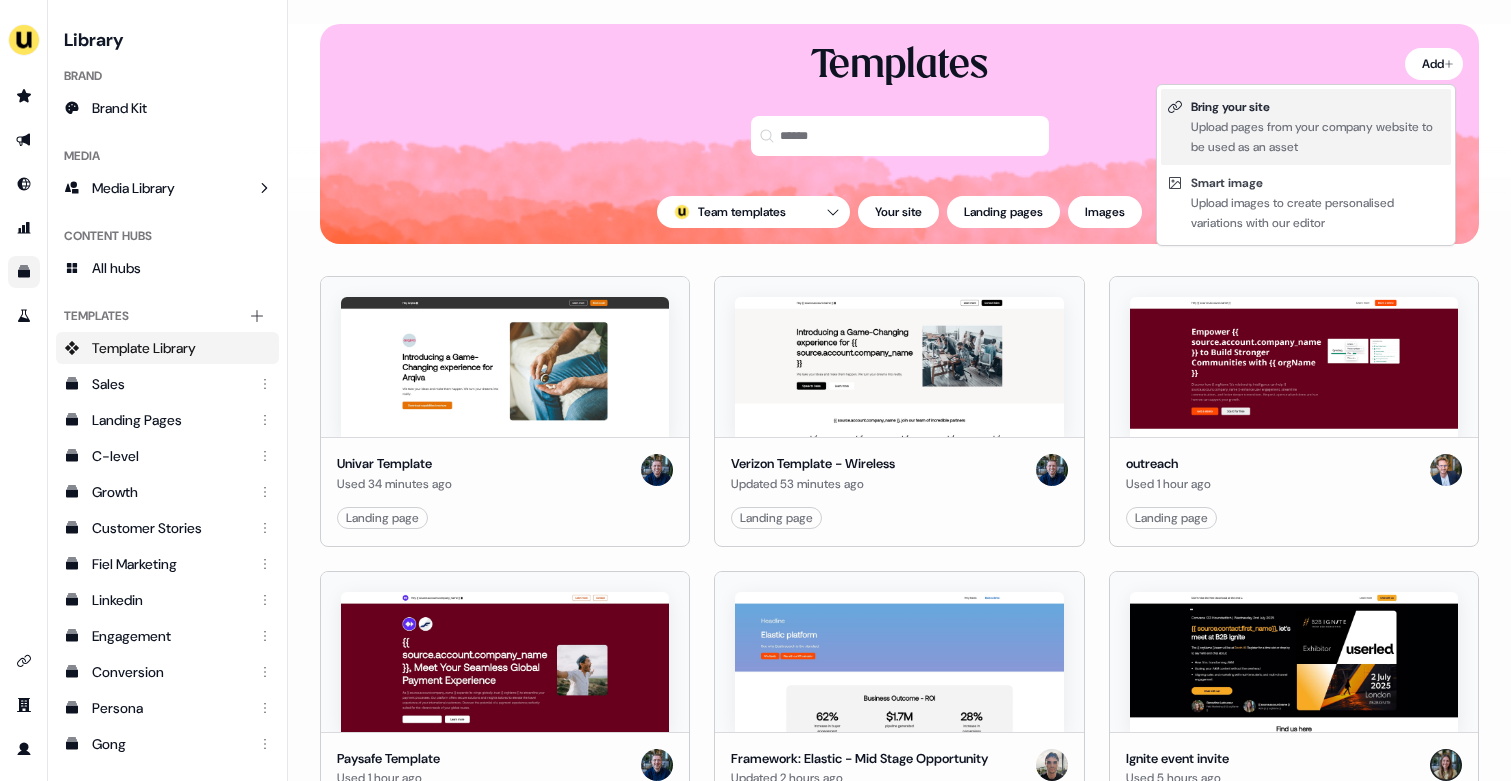 click on "Upload pages from your company website to be used as an asset" at bounding box center [1318, 137] 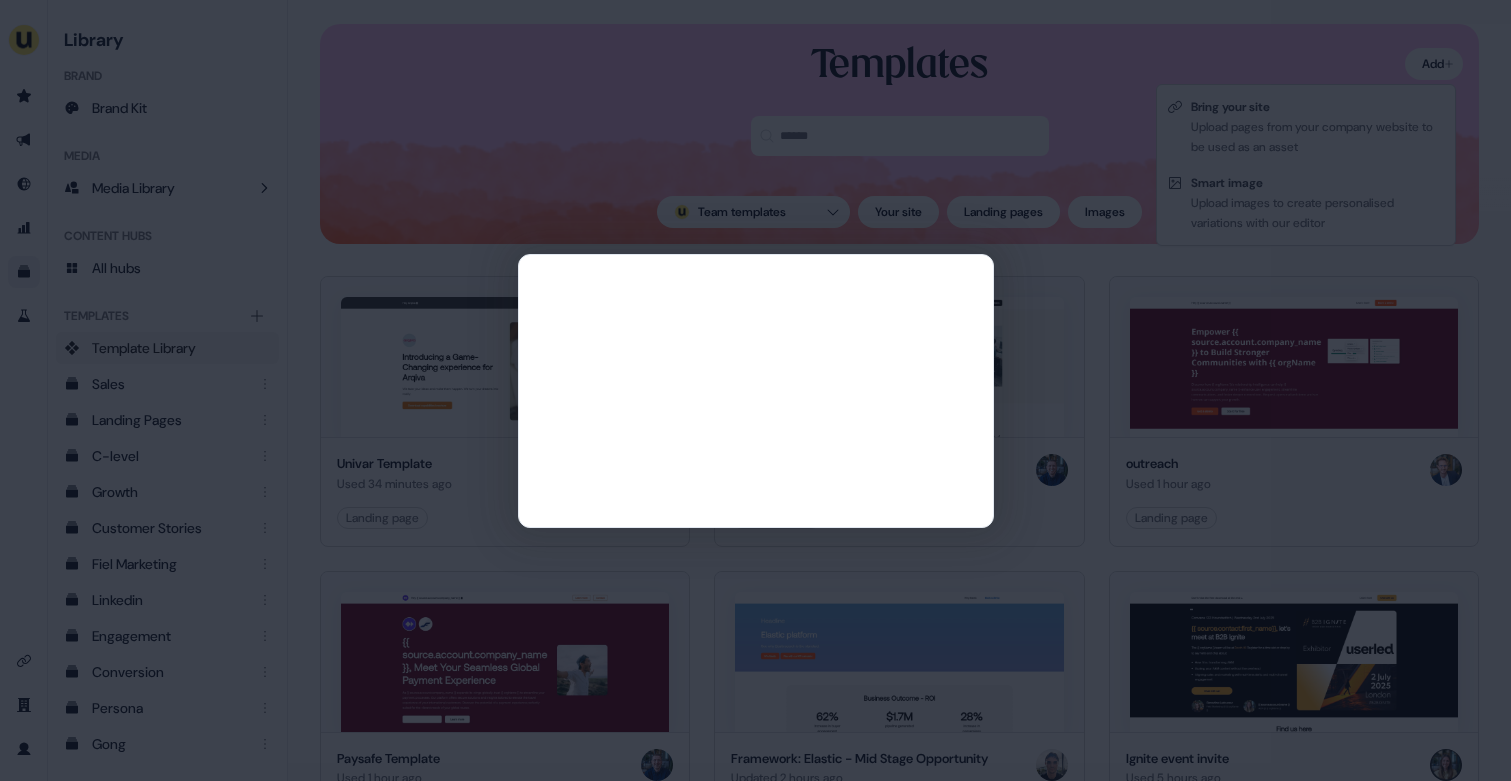 click at bounding box center [756, 343] 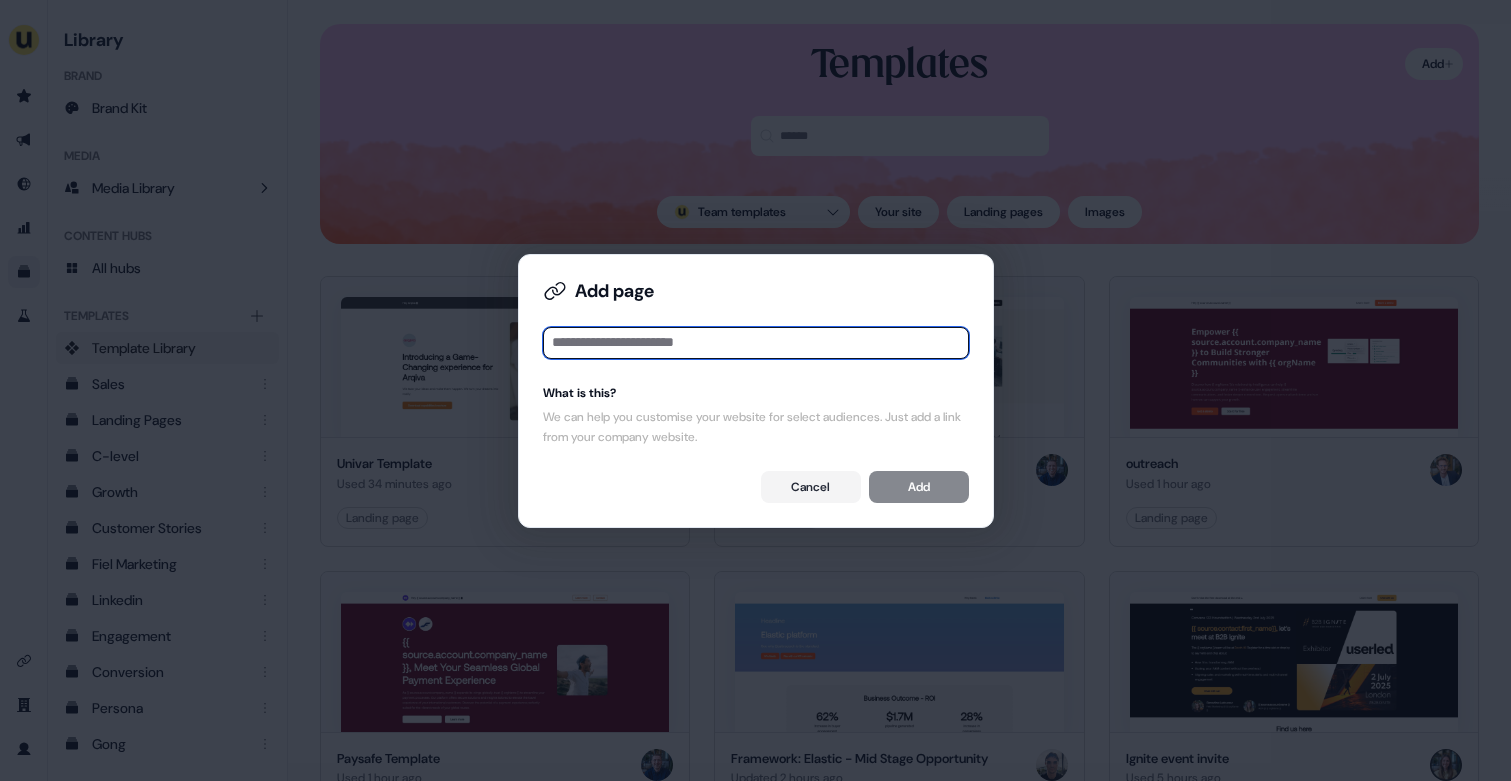 paste on "**********" 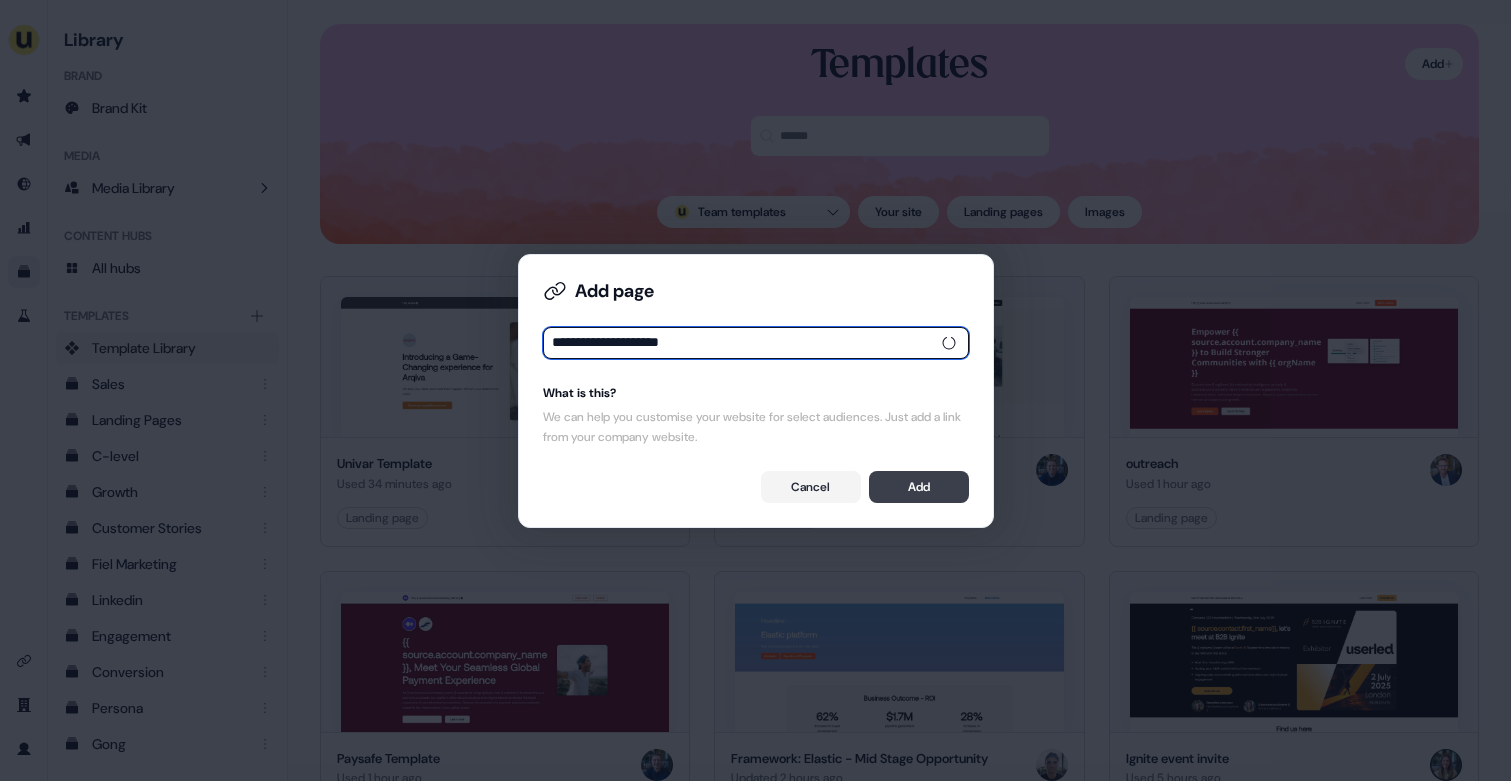 type on "**********" 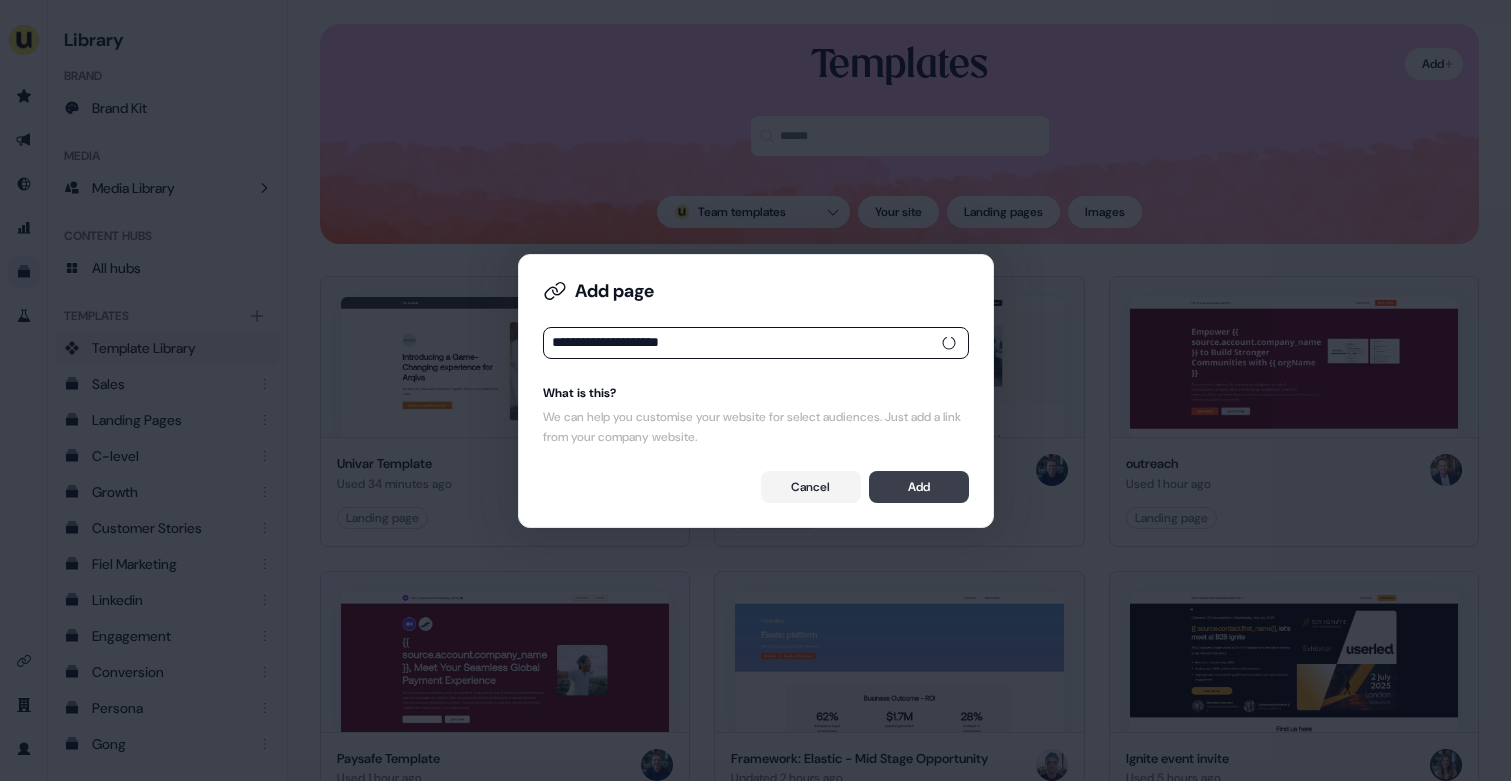 click on "Add" at bounding box center (919, 487) 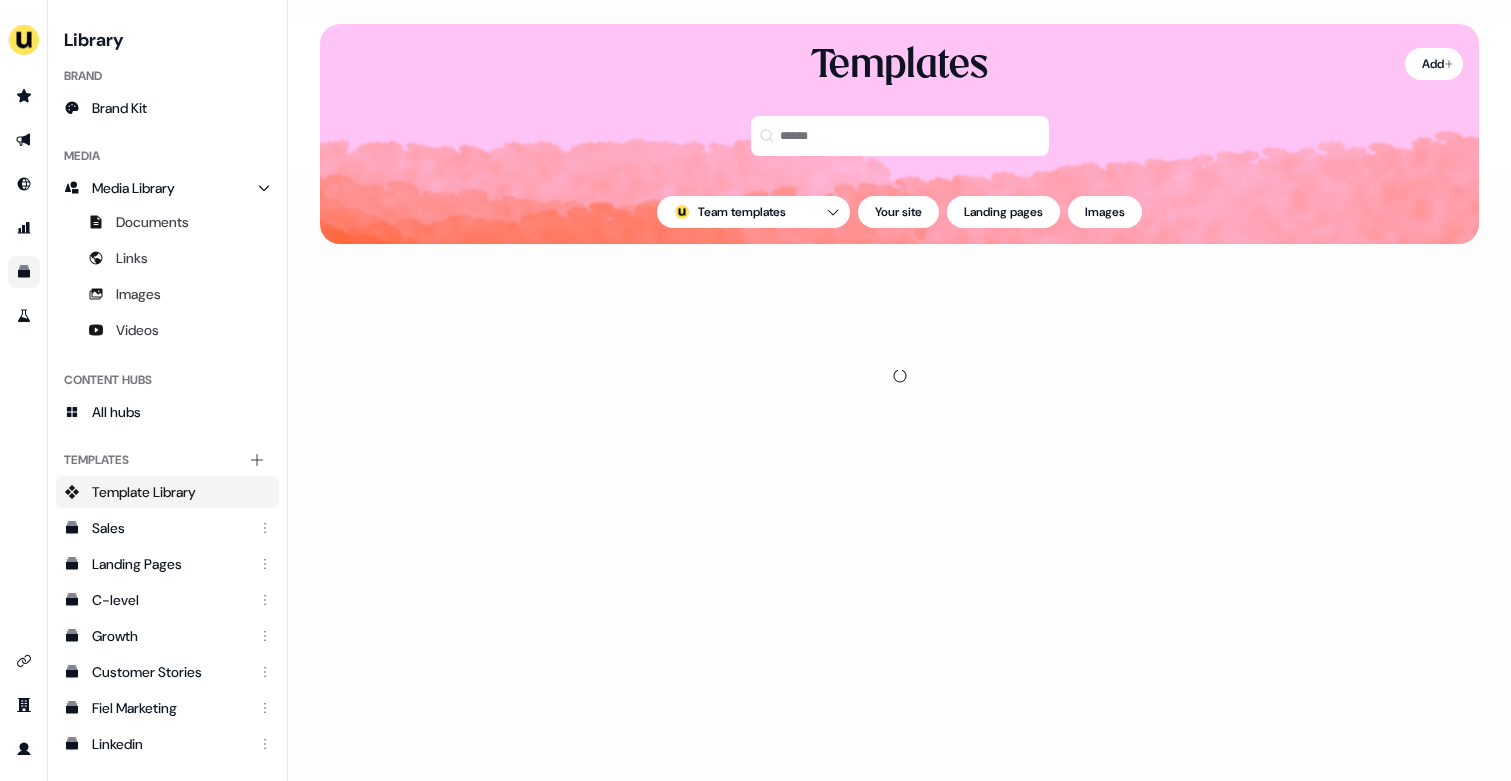 scroll, scrollTop: 0, scrollLeft: 0, axis: both 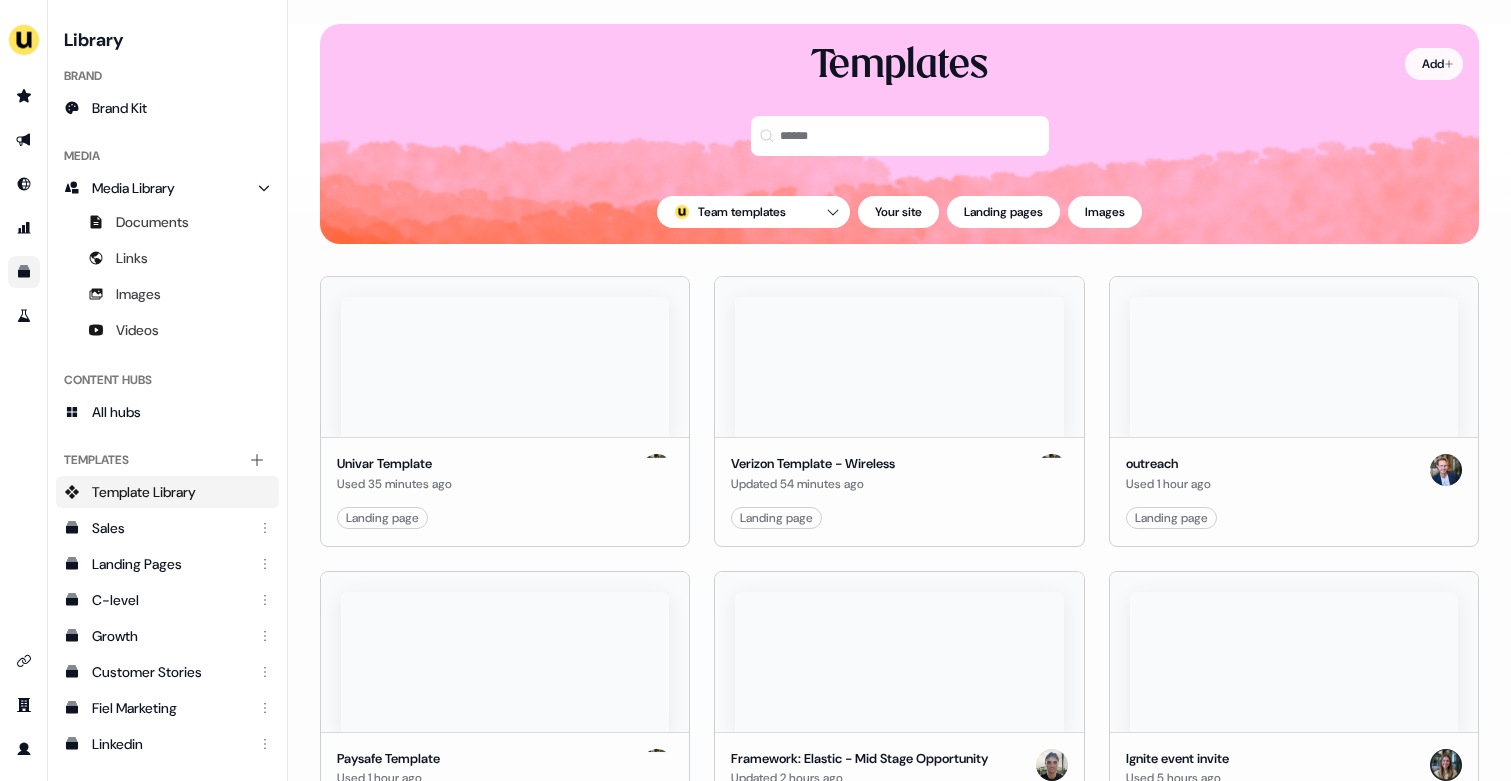 click on "For the best experience switch devices to a bigger screen. Go to Userled.io Library Brand Brand Kit Media Media Library Documents Links Images Videos Content Hubs All hubs Templates   Add collection Template Library Sales Landing Pages C-level Growth Customer Stories Fiel Marketing Linkedin Engagement Conversion Persona Gong Videos Francais Customer Success Sales Templates  ROI Templates Competitor Comparisons Outreach Templates Proposal Templates Capability Templates C-Suite Value Templates Loading... Add Templates Team   templates Your site Landing pages Images Univar Template Used 35 minutes ago Landing page Edit Use Verizon Template - Wireless Updated 54 minutes ago Landing page Edit Use outreach Used 1 hour ago Landing page Edit Use Paysafe Template  Used 1 hour ago Landing page Edit Use Framework: Elastic - Mid Stage Opportunity Updated 2 hours ago Landing page Edit Use Ignite event invite  Used 5 hours ago Landing page Edit Use PVcase LI Ad Used 22 hours ago   LinkedIn ad Edit Use CMO Value Template" at bounding box center [755, 390] 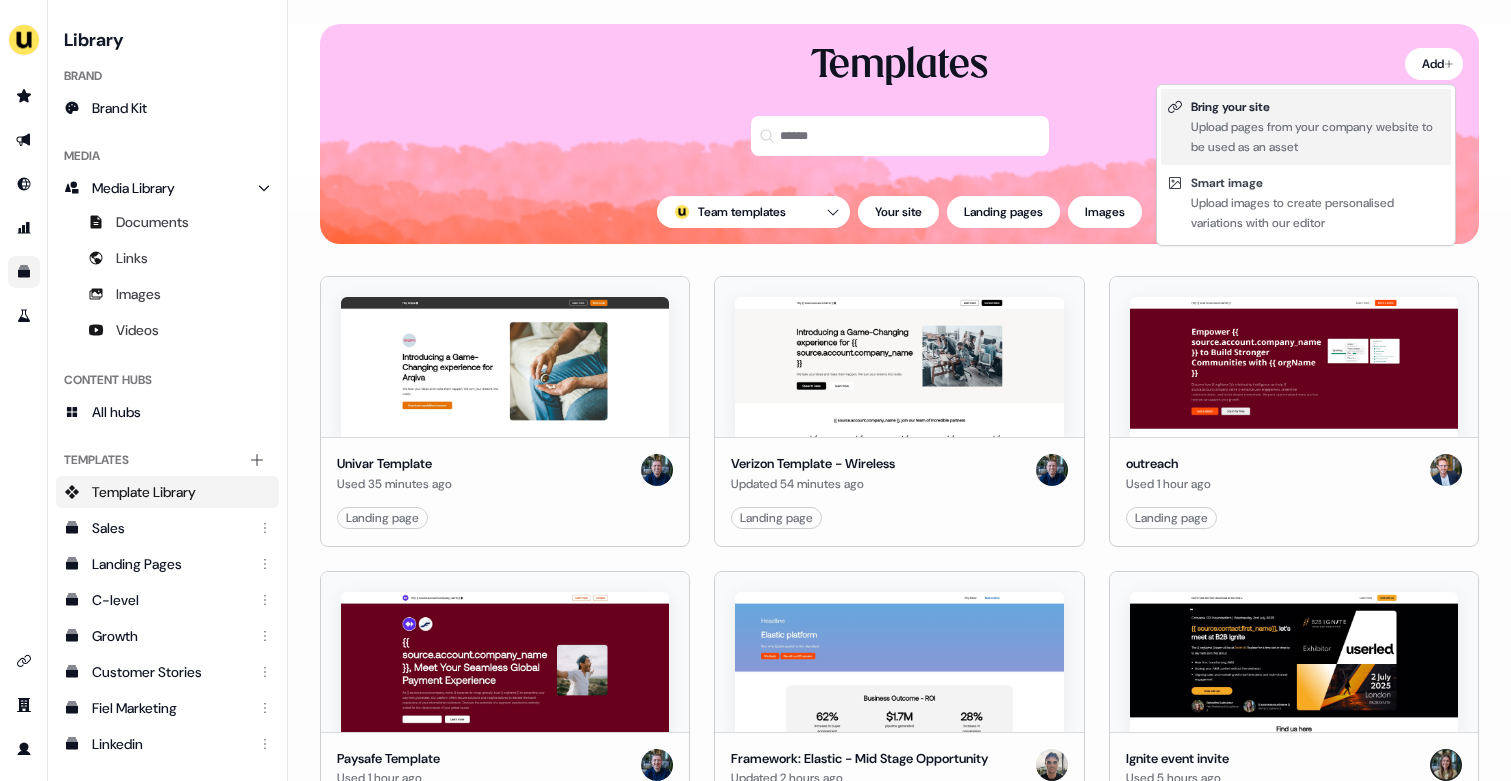 click on "Upload pages from your company website to be used as an asset" at bounding box center [1318, 137] 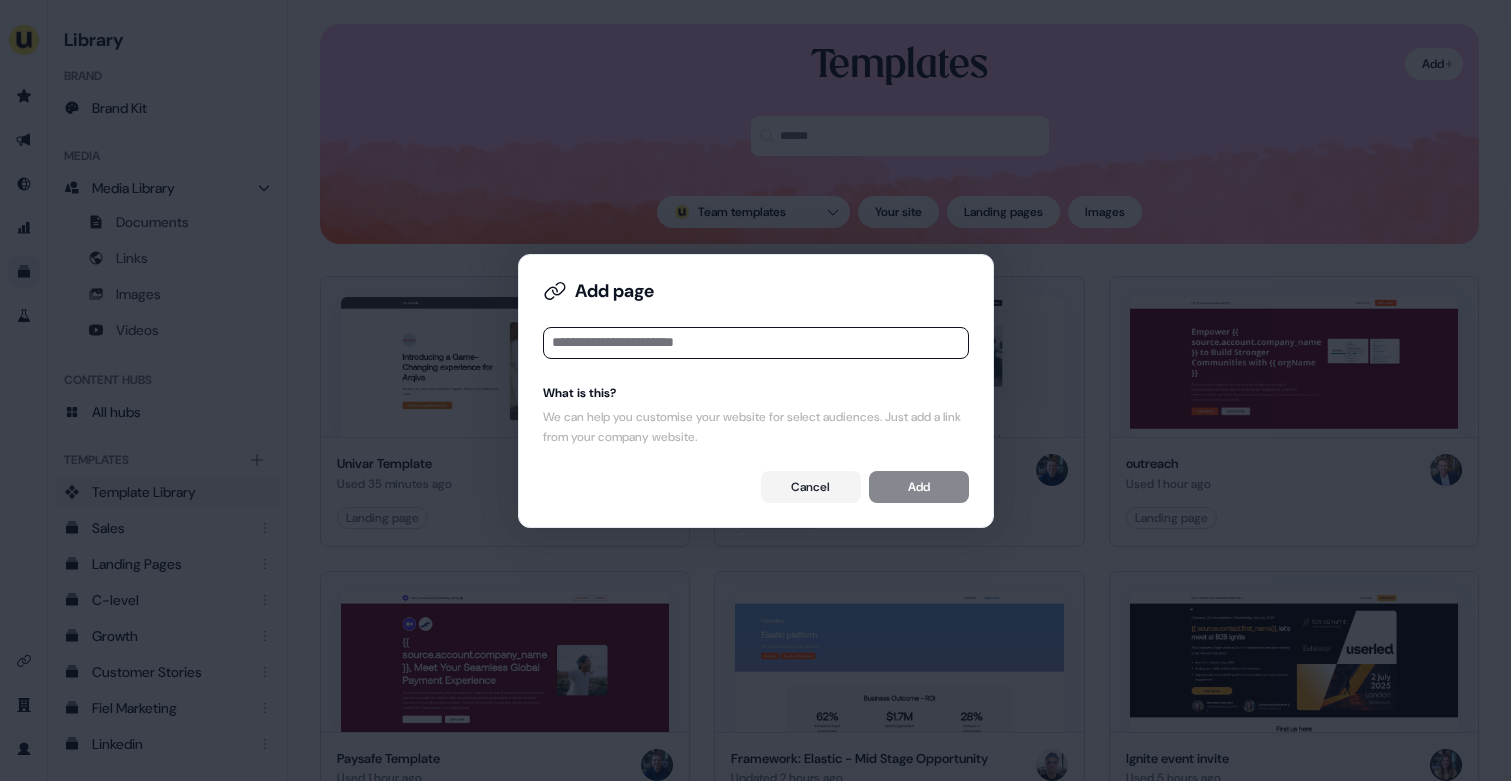 click at bounding box center (756, 343) 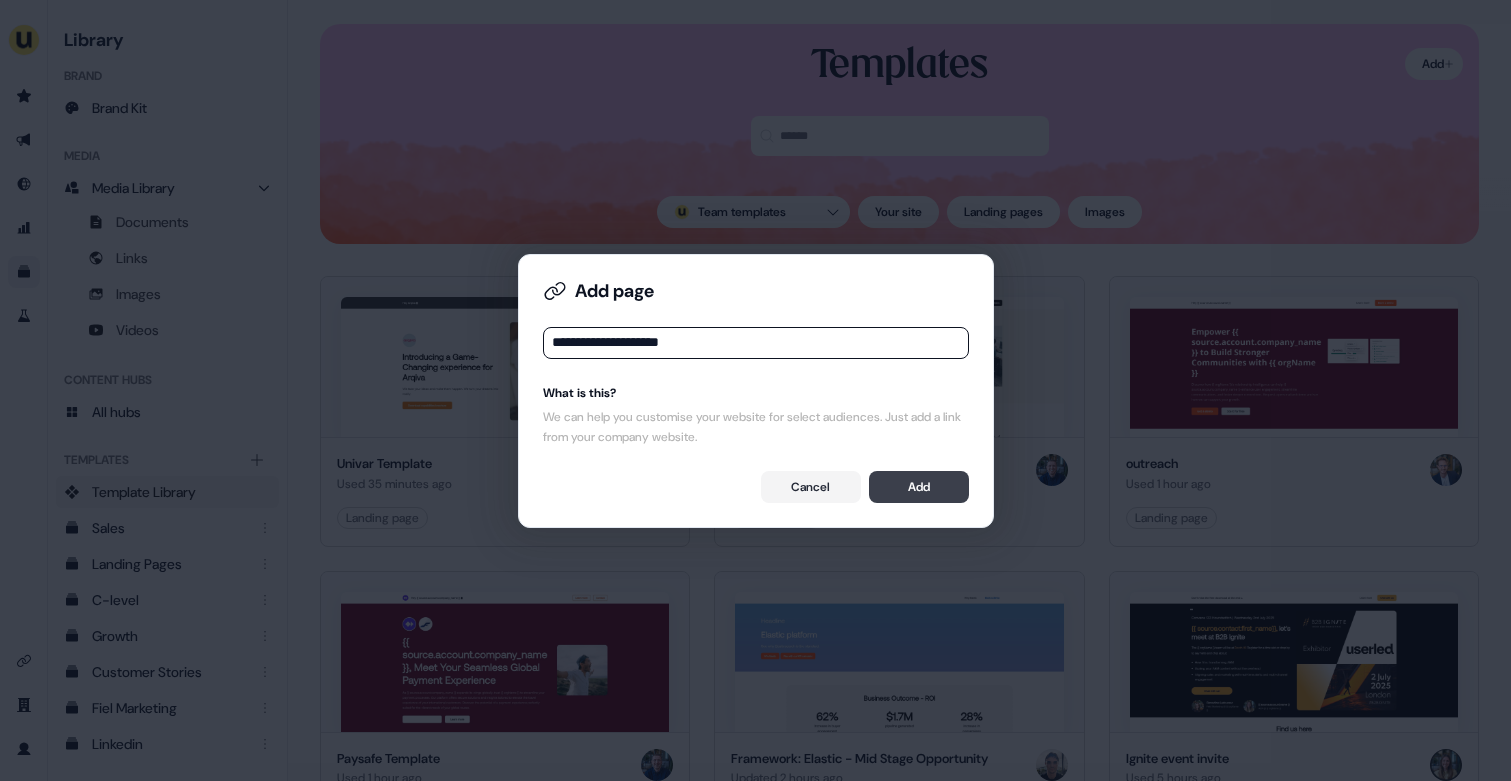 type on "**********" 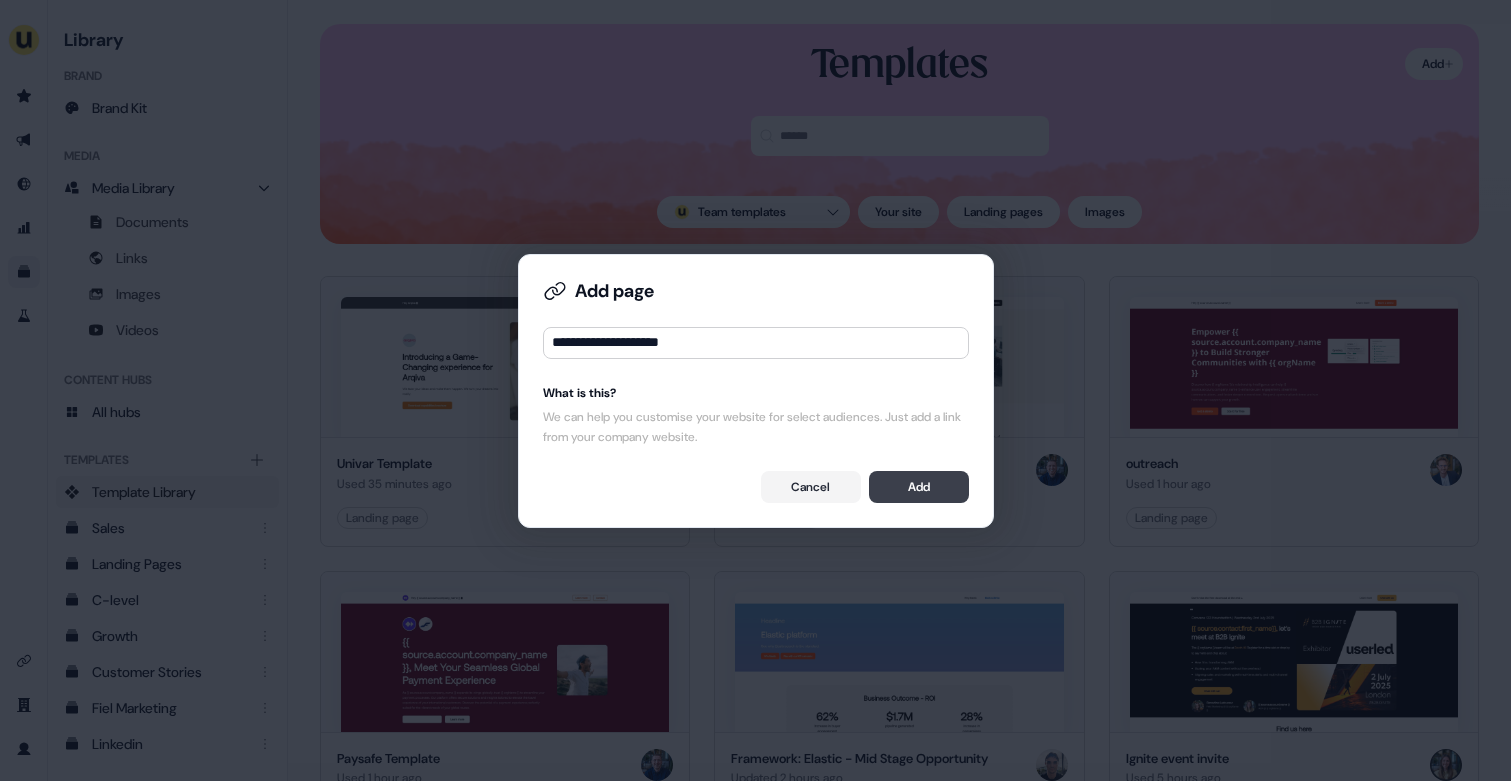click on "Add" at bounding box center (919, 487) 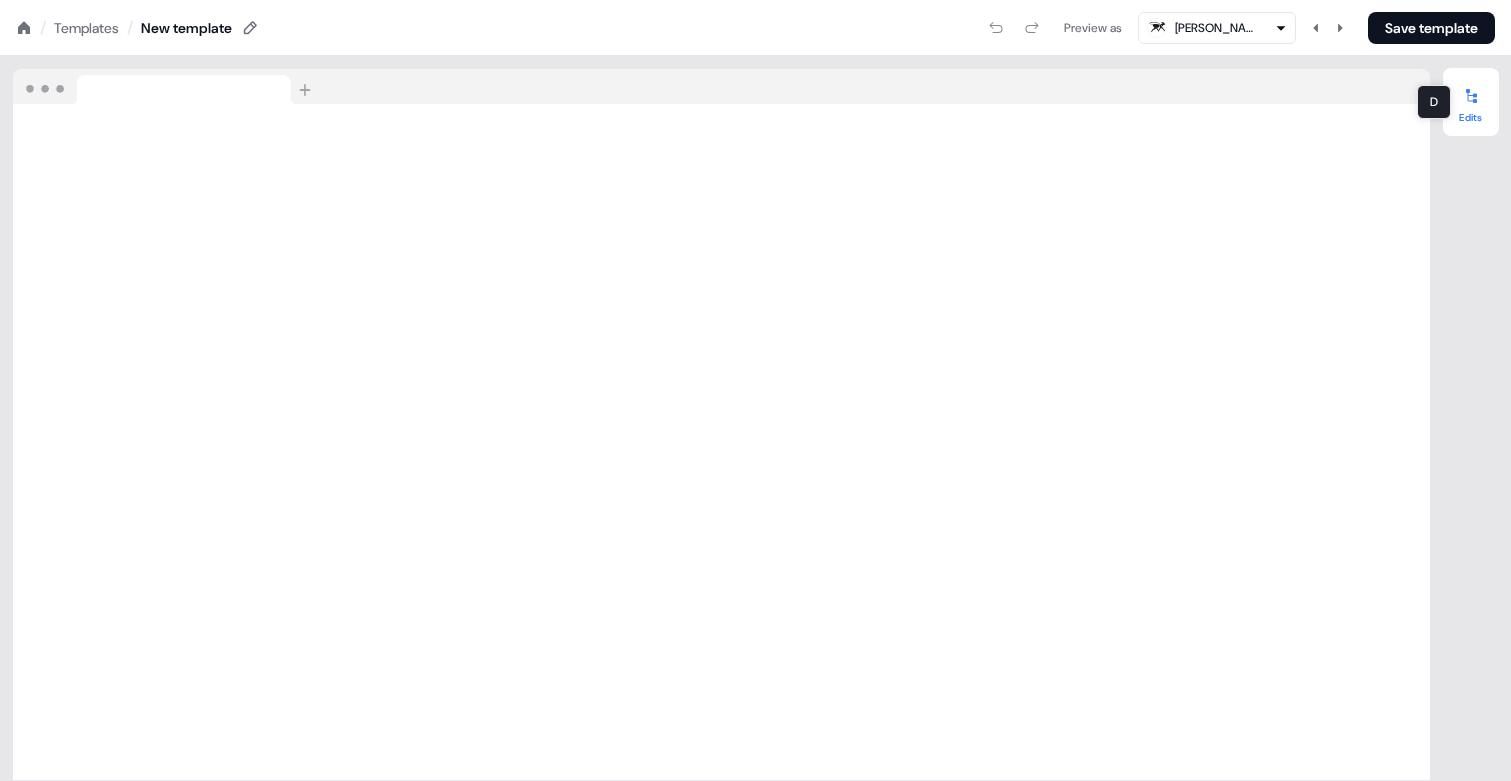 click 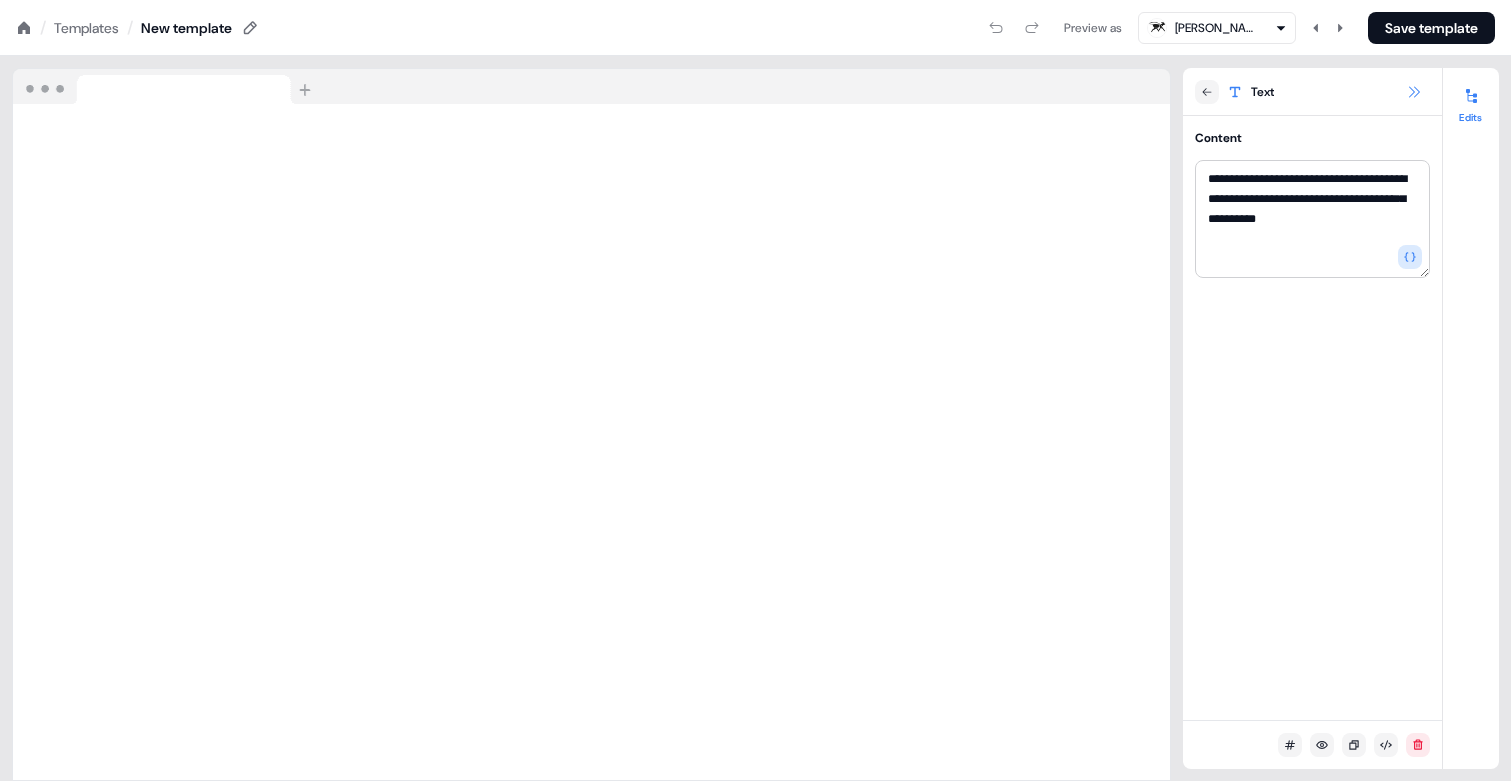 click 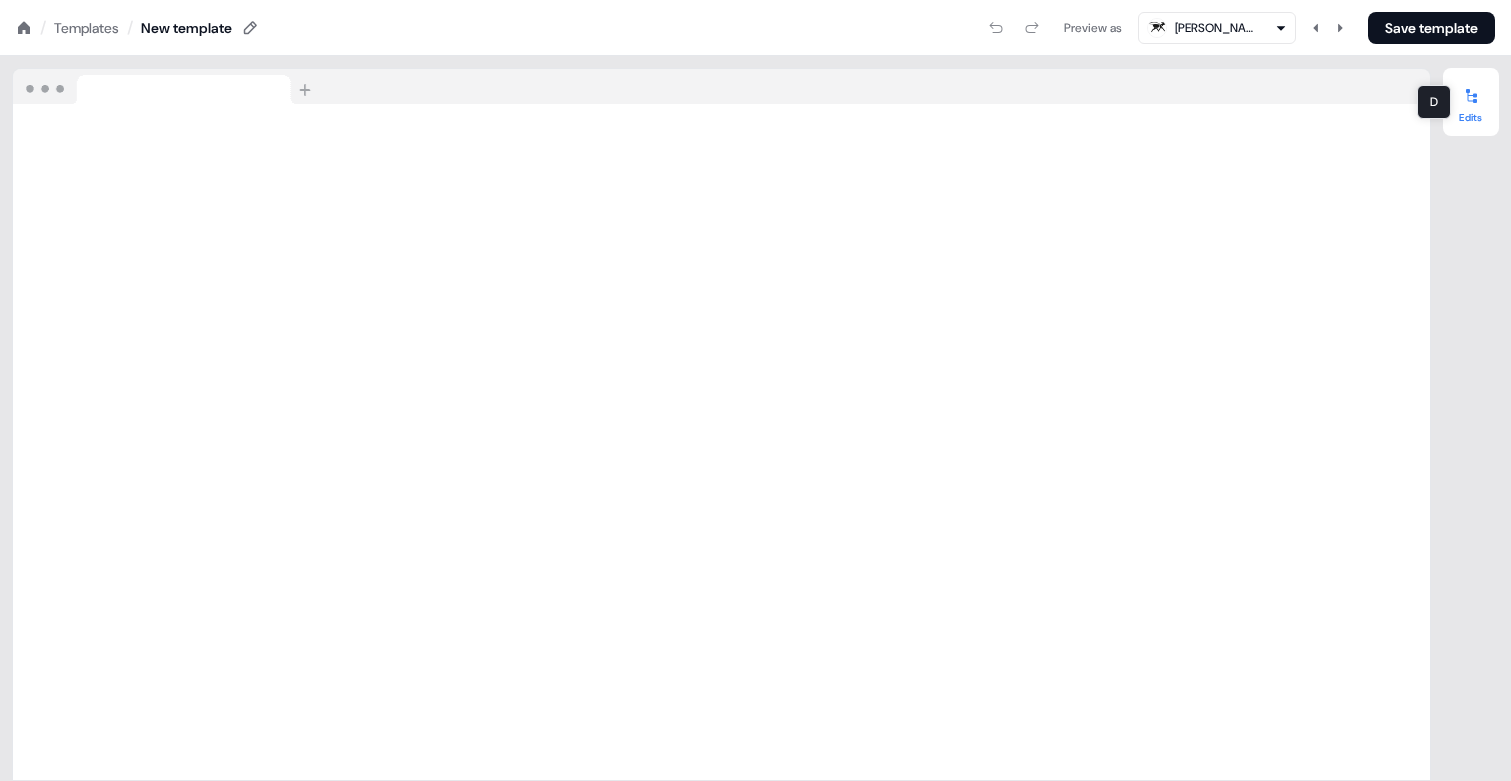 click 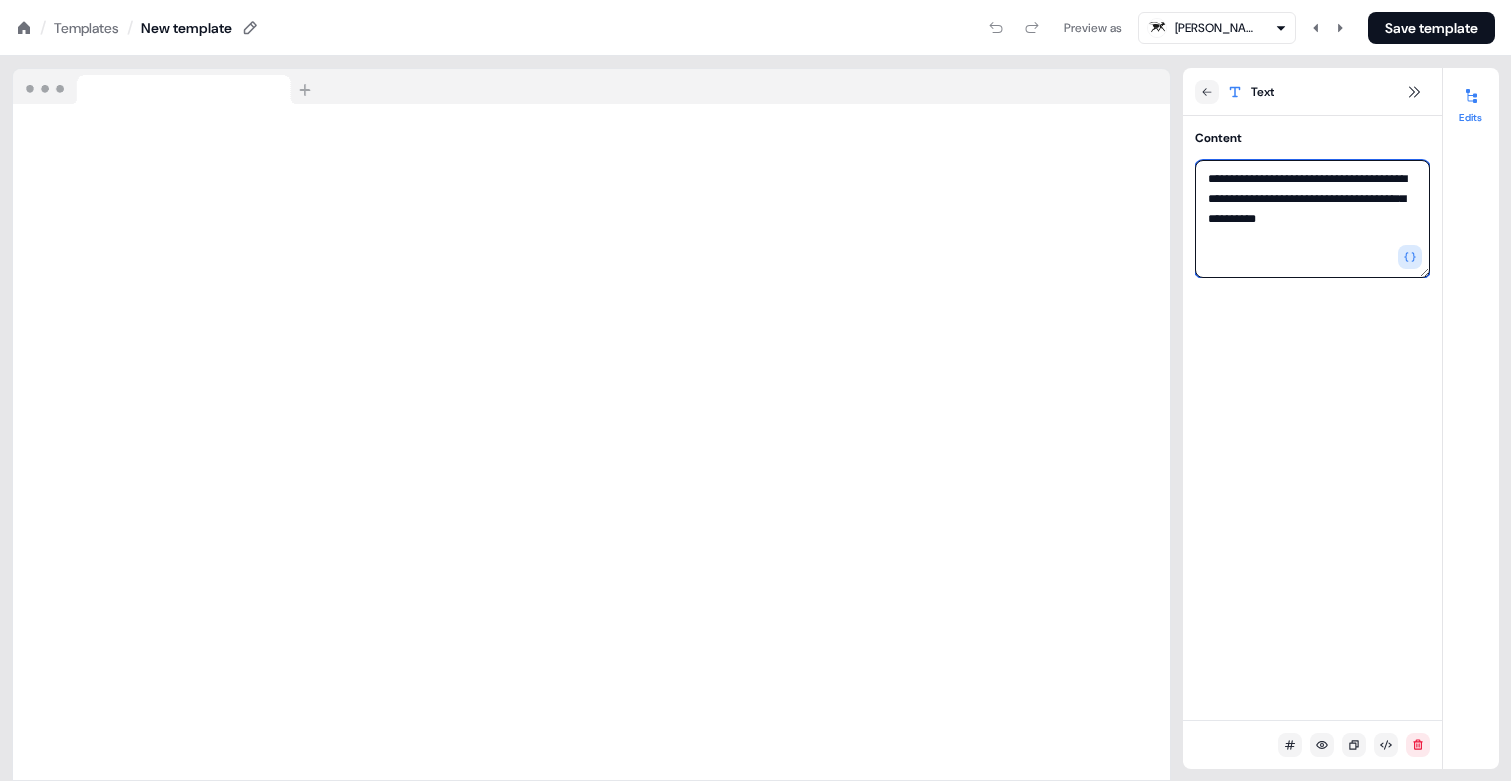 click on "**********" at bounding box center [1312, 219] 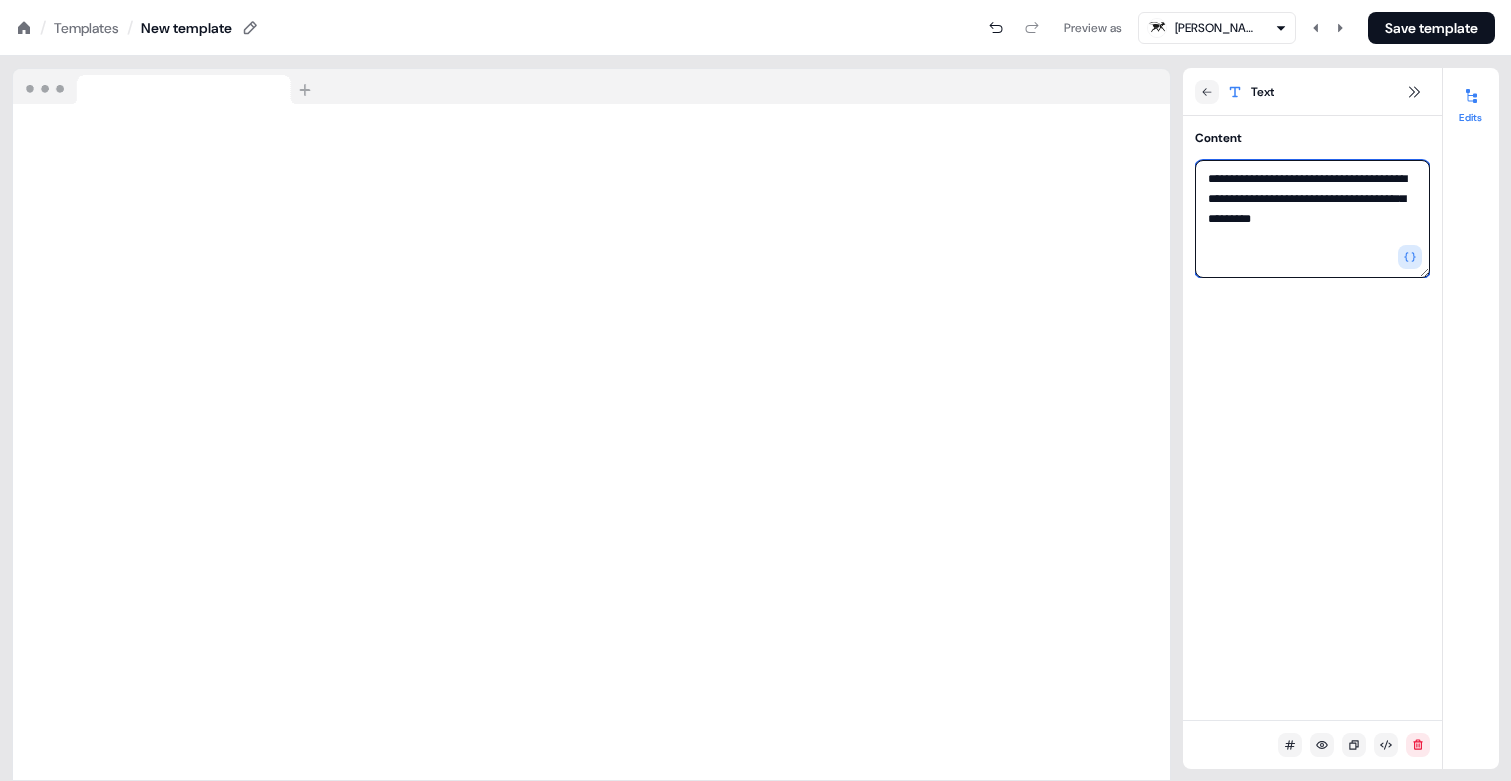 click on "**********" at bounding box center [1312, 219] 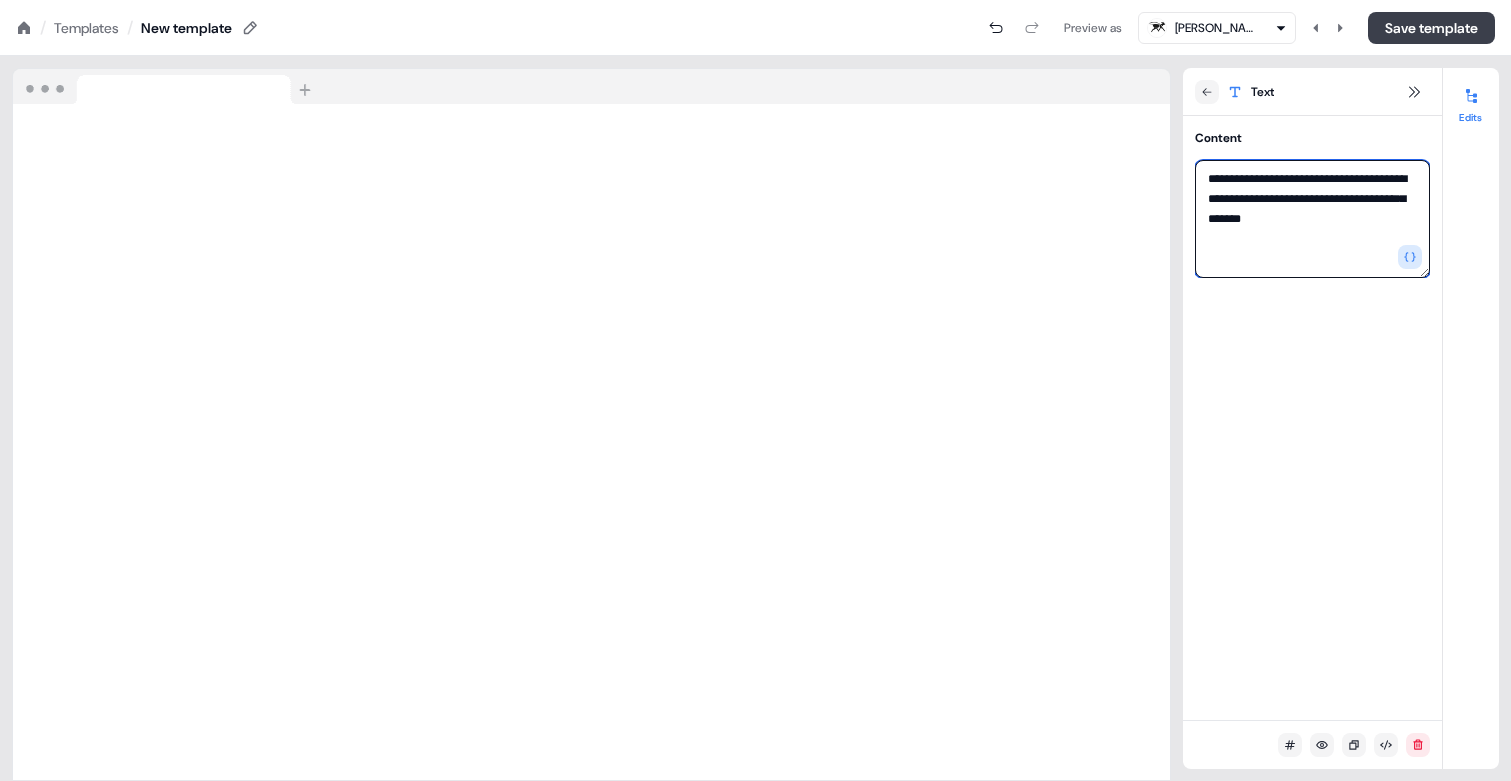 type on "**********" 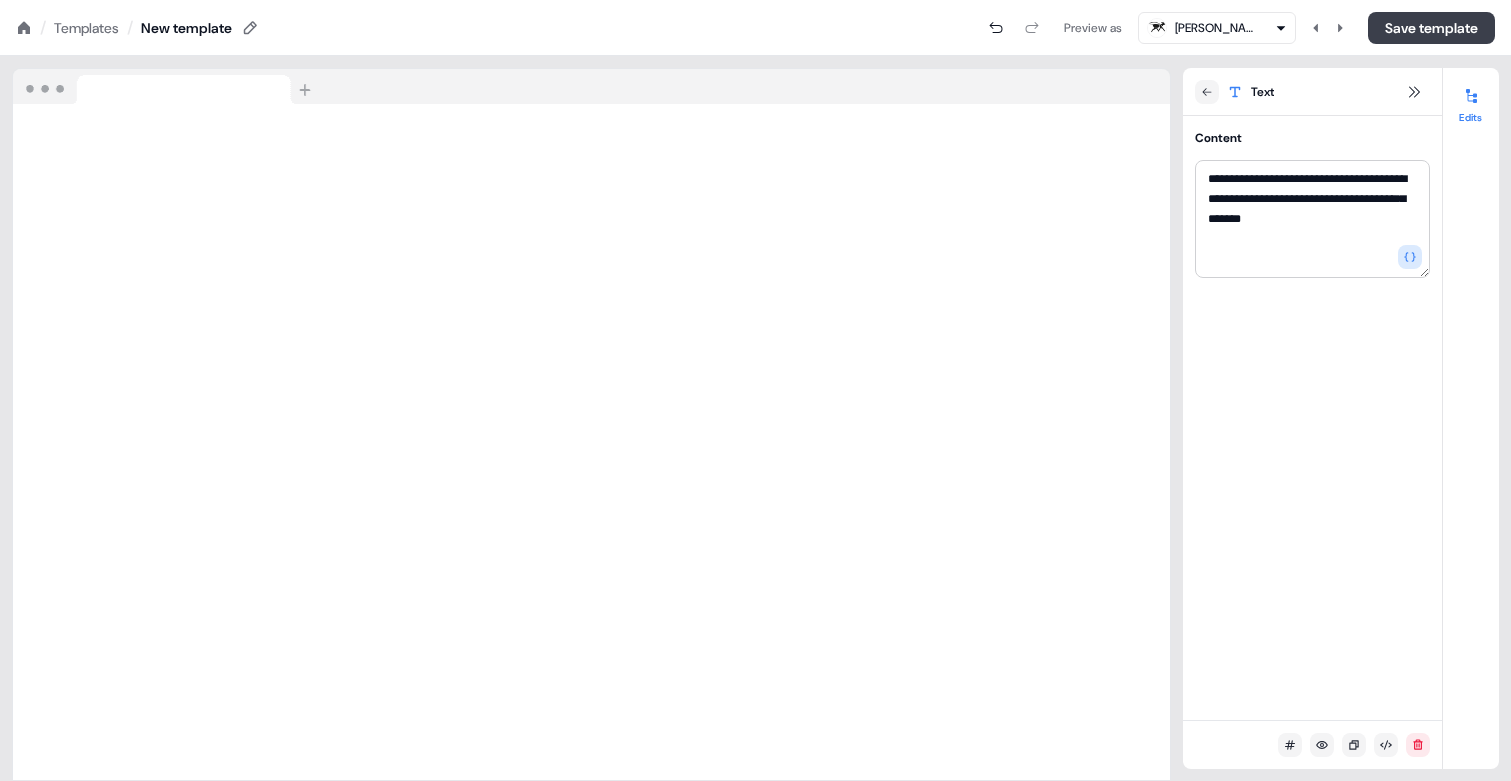 click on "Save template" at bounding box center [1431, 28] 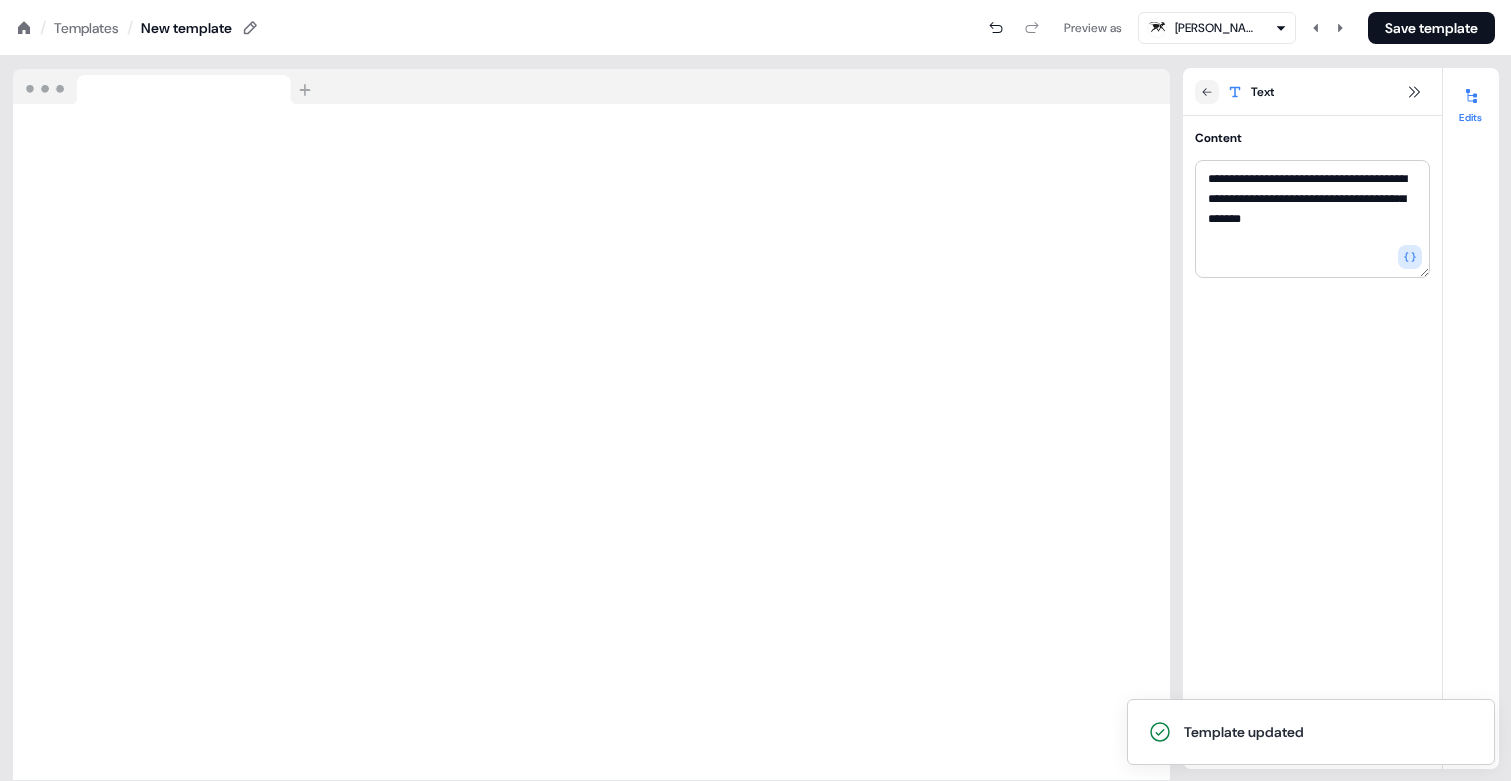 click on "Templates" at bounding box center [86, 28] 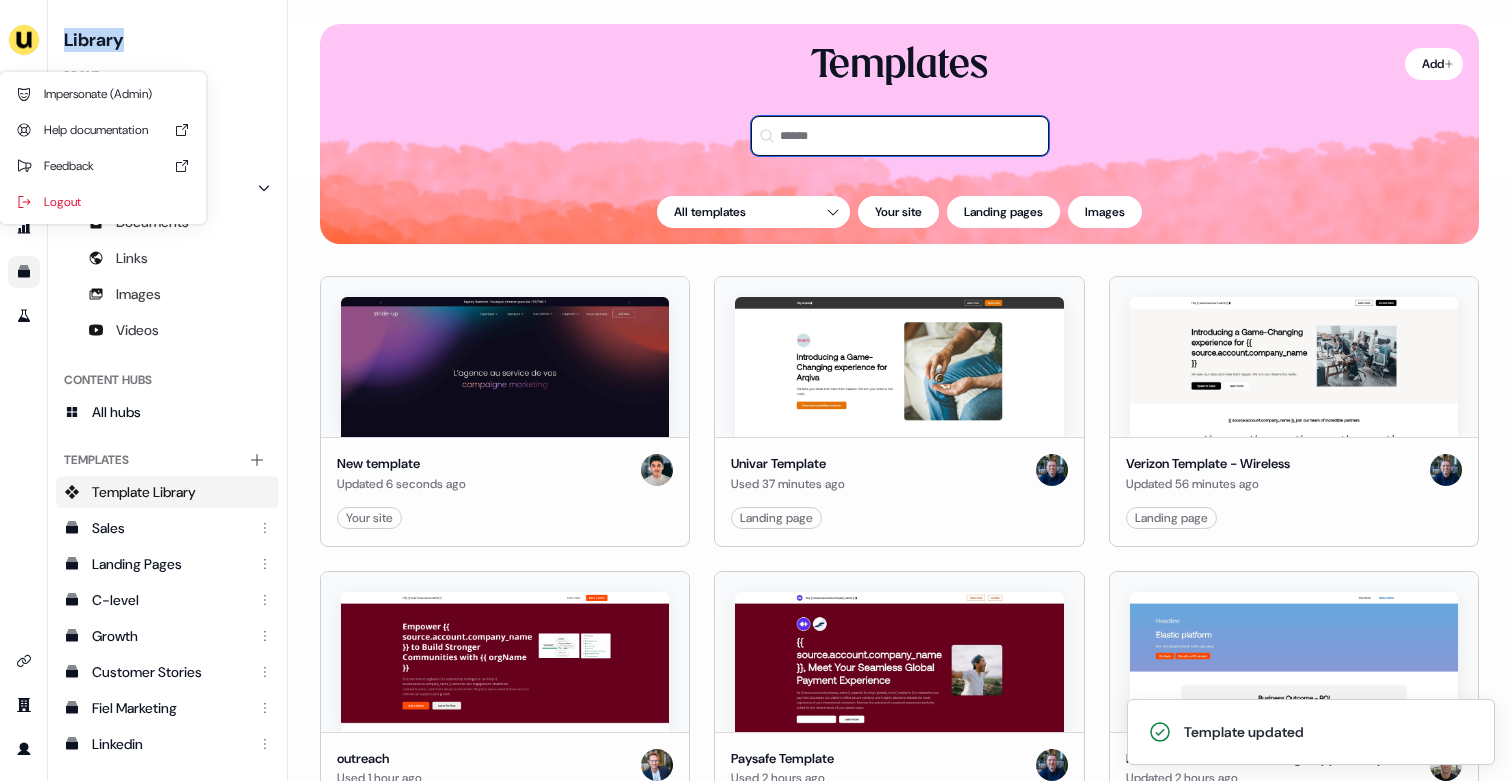 click at bounding box center (900, 136) 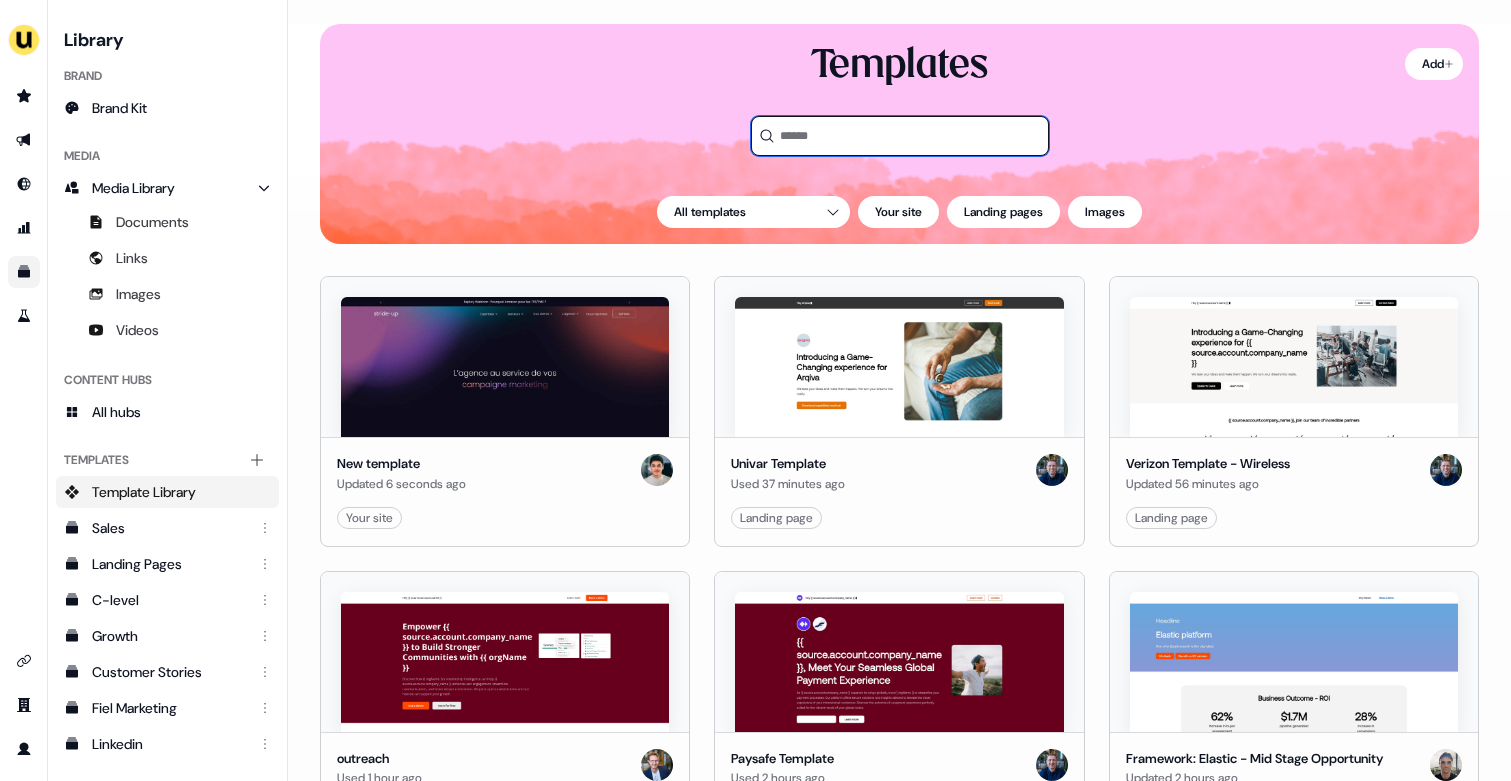 click at bounding box center (900, 136) 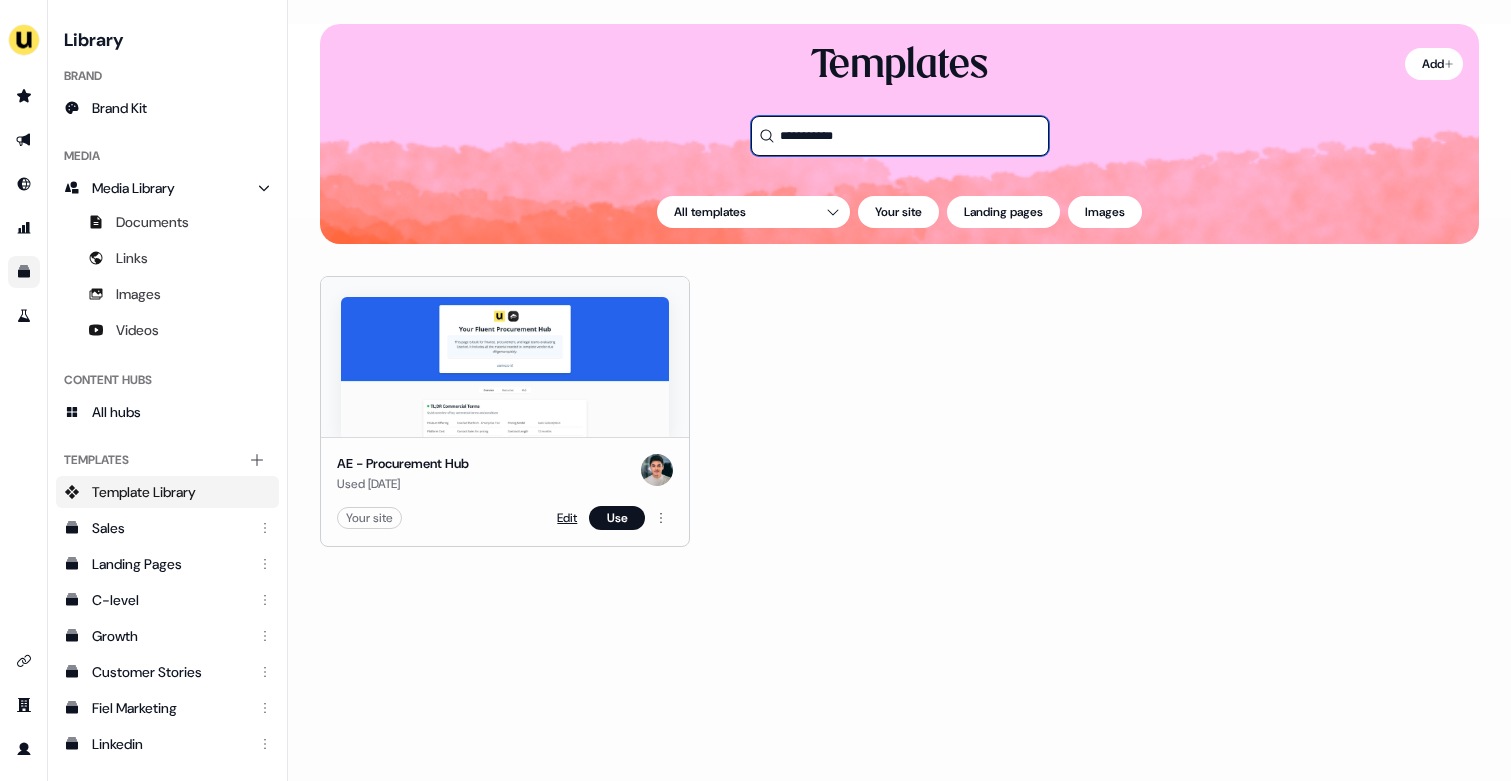 type on "**********" 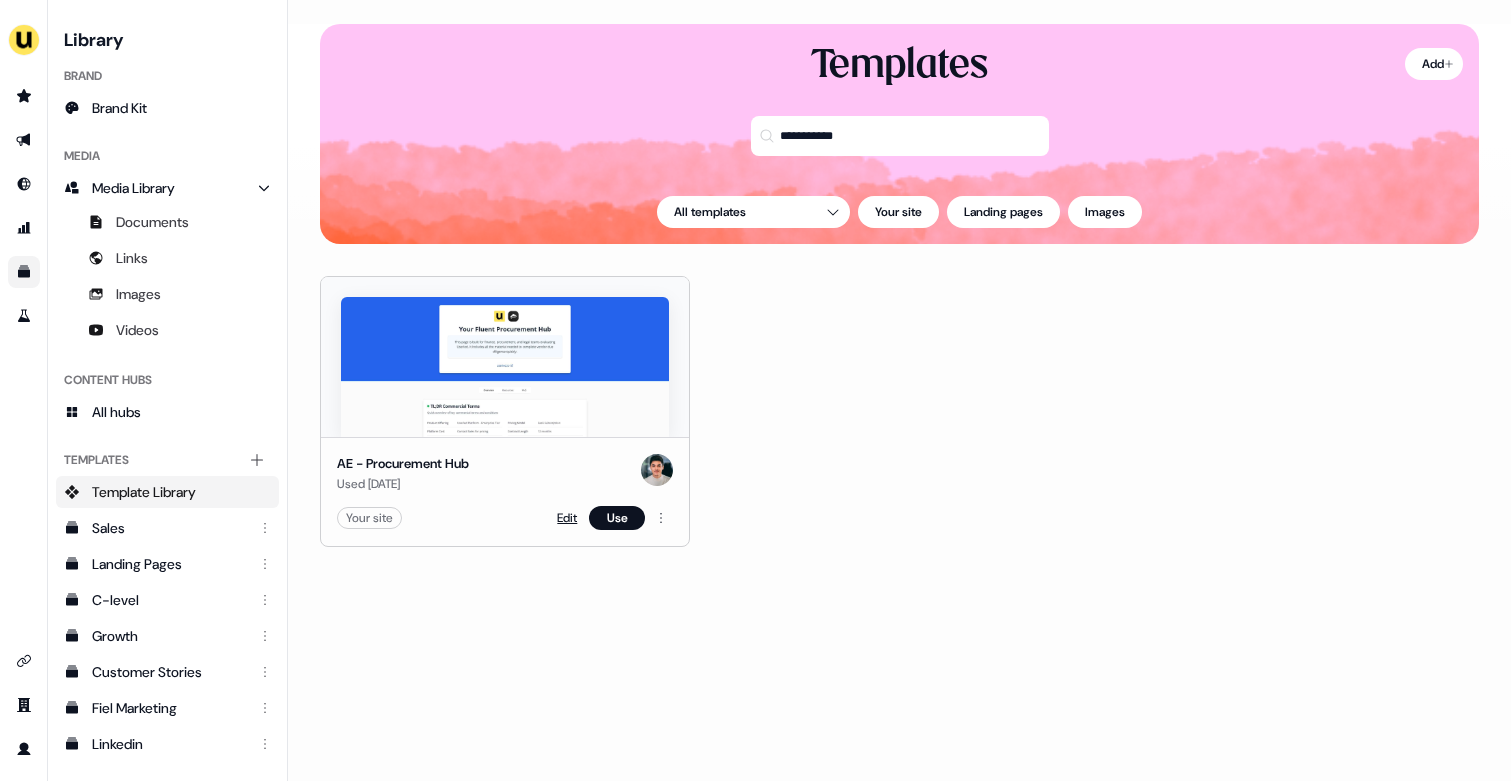 click on "Edit" at bounding box center (567, 518) 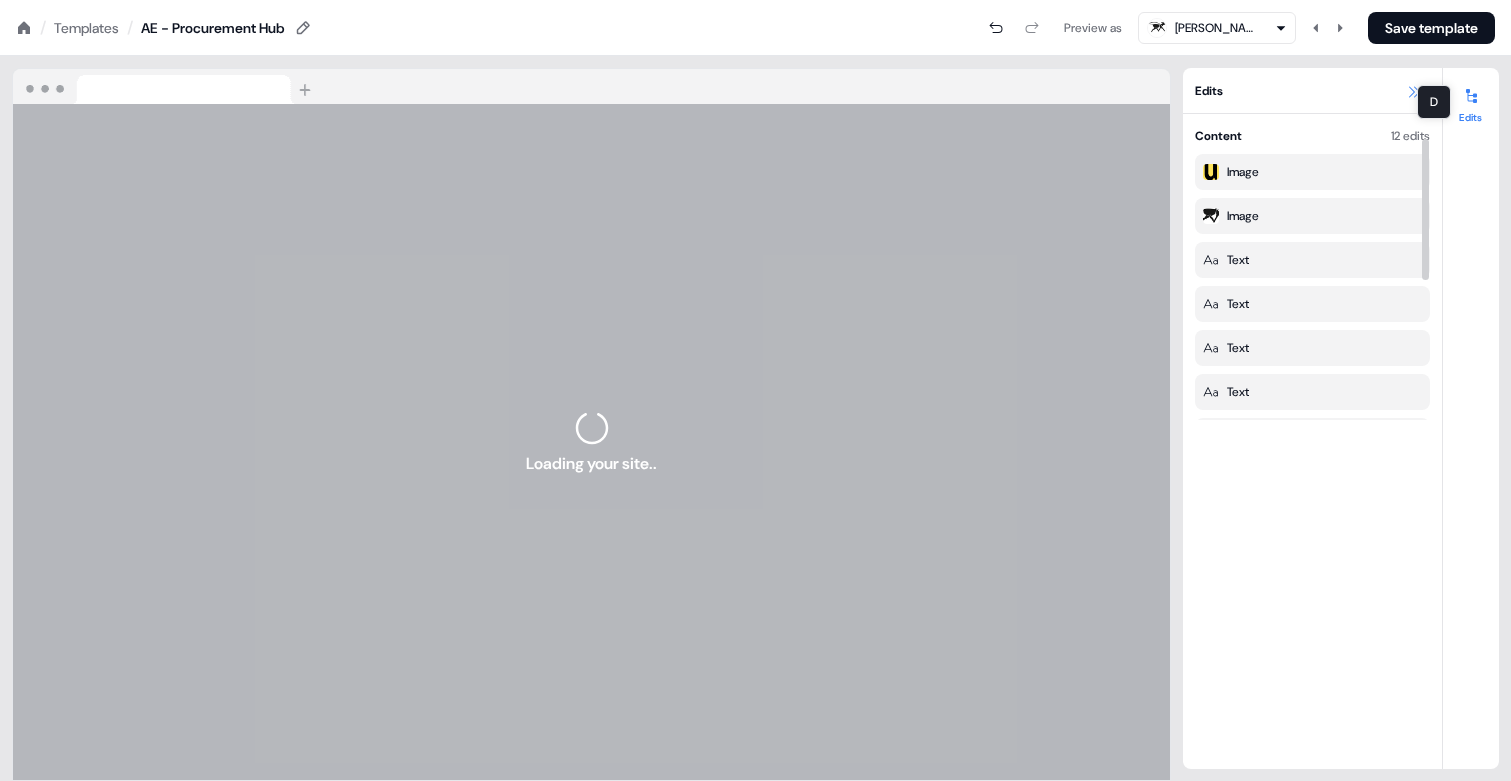 click 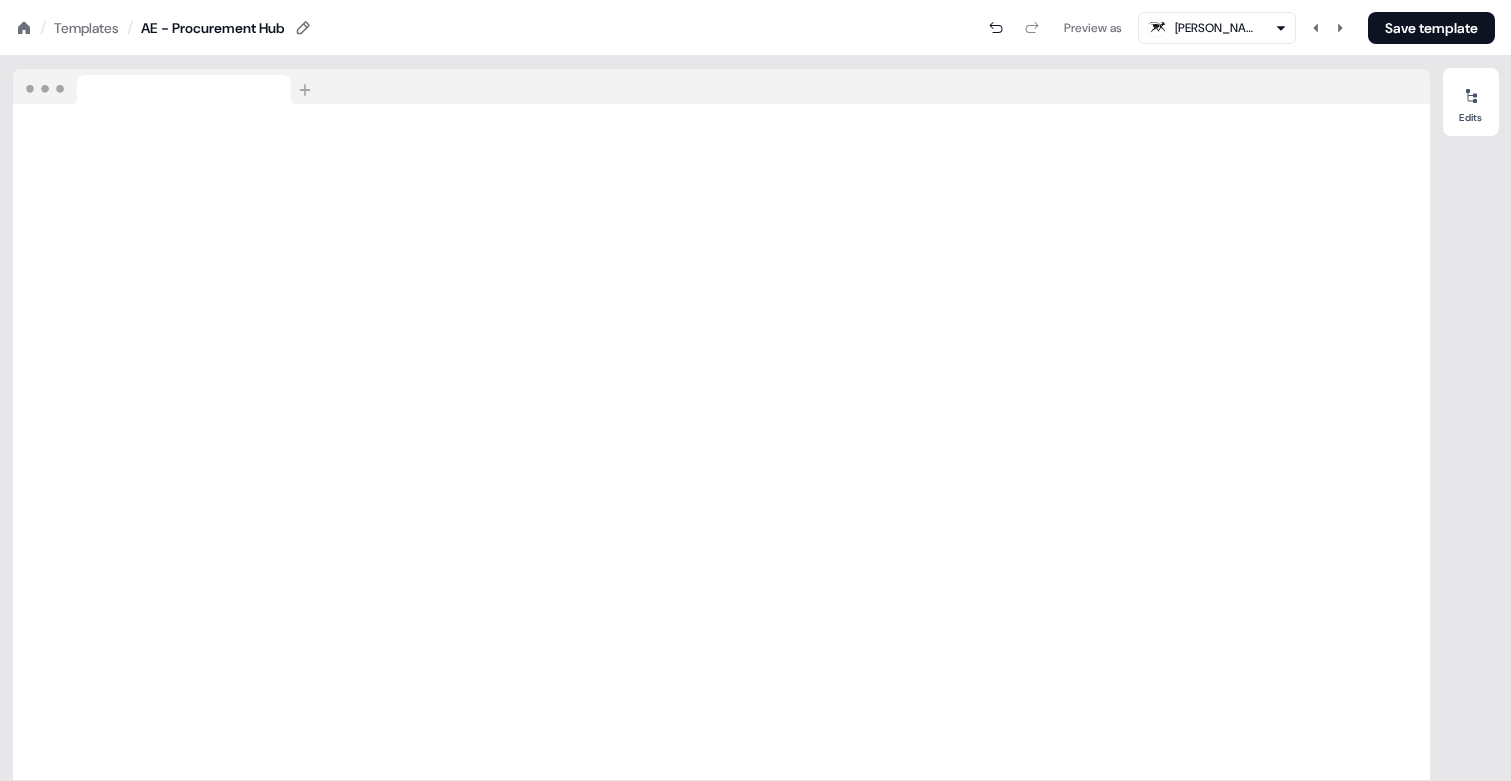 click on "For the best experience switch devices to a bigger screen. Go to Userled.io Loading... / Templates / AE - Procurement Hub Preview as Chalo Sulky Save template Loading your site.. Edits" at bounding box center [755, 0] 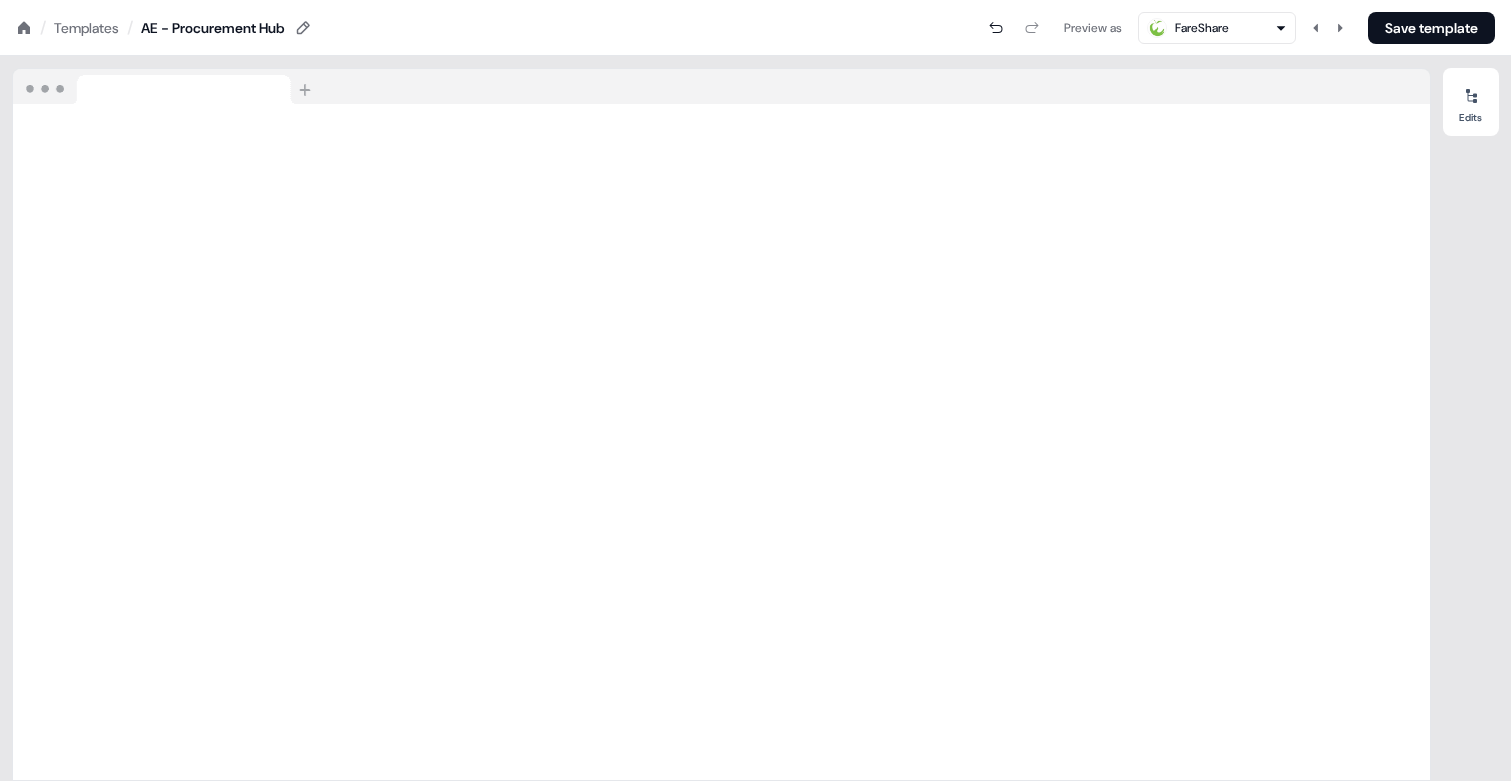 click on "Templates" at bounding box center (86, 28) 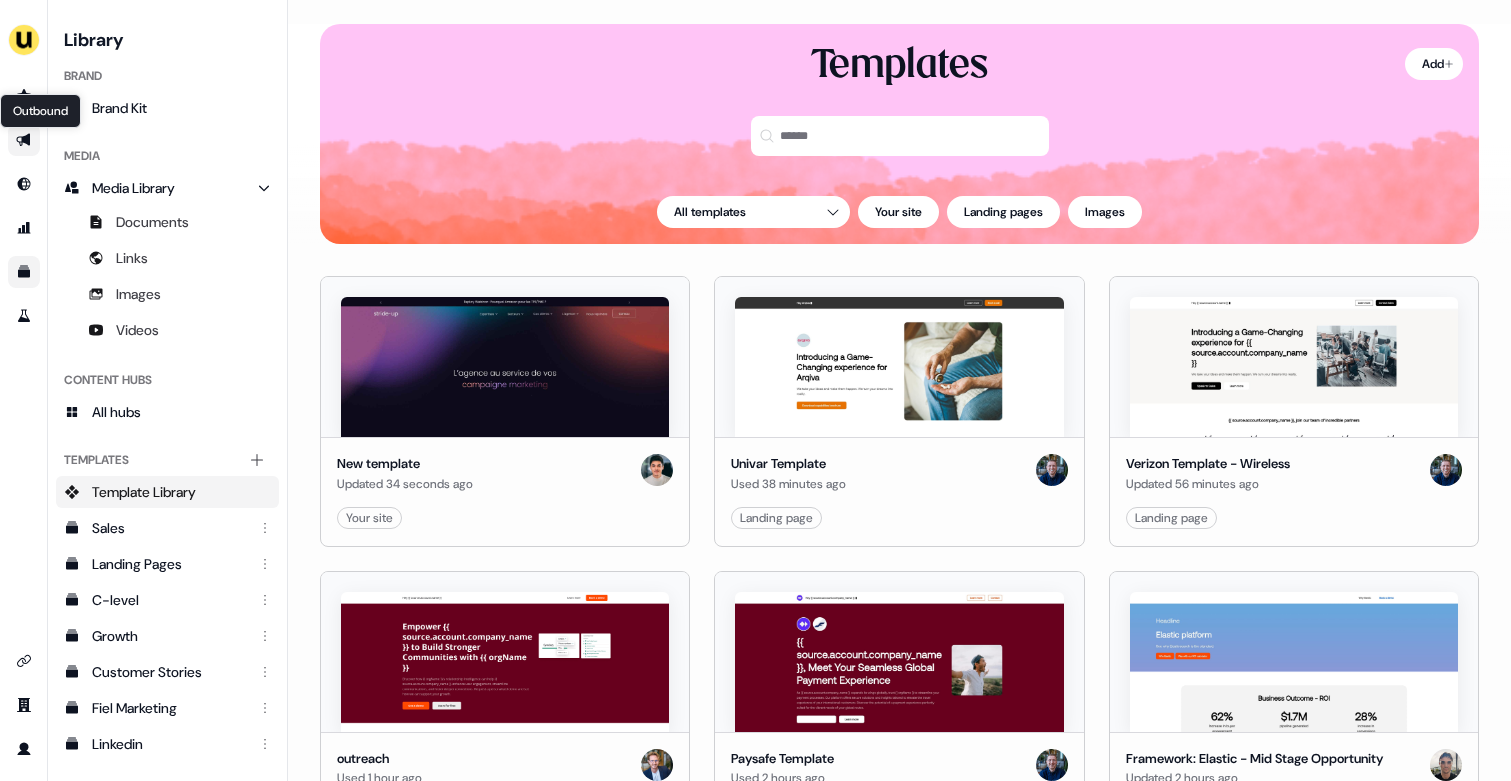 click 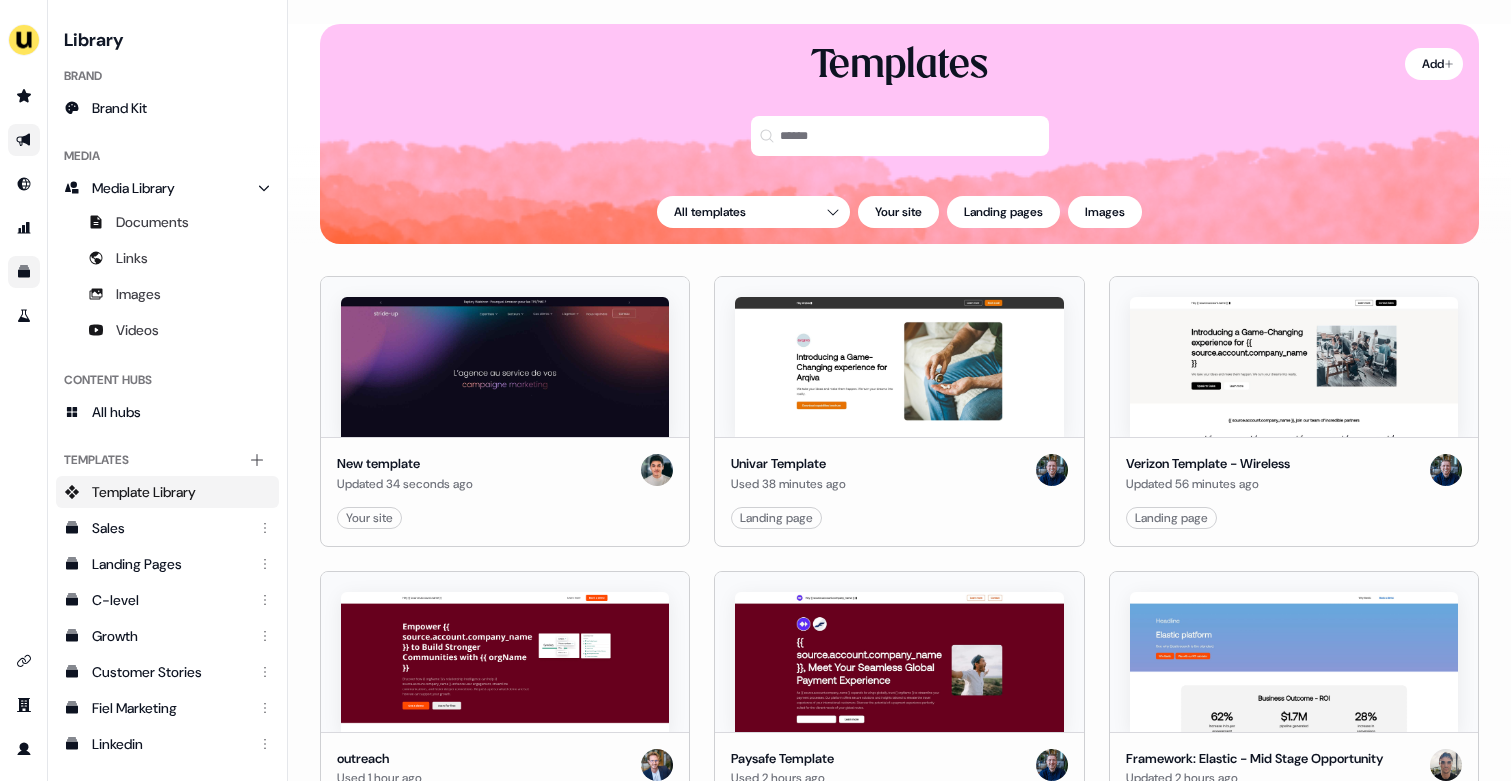 click 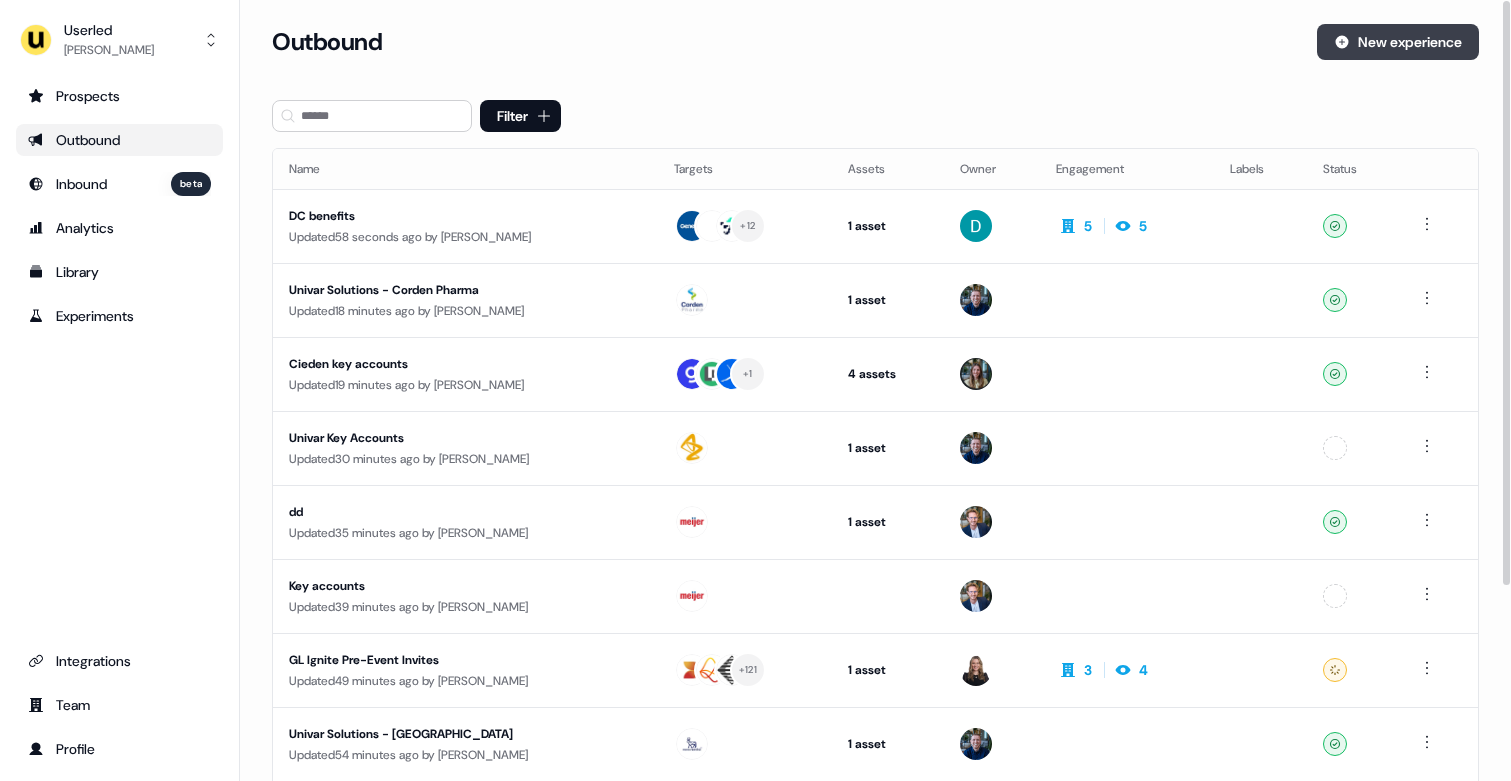 click on "New experience" at bounding box center [1398, 42] 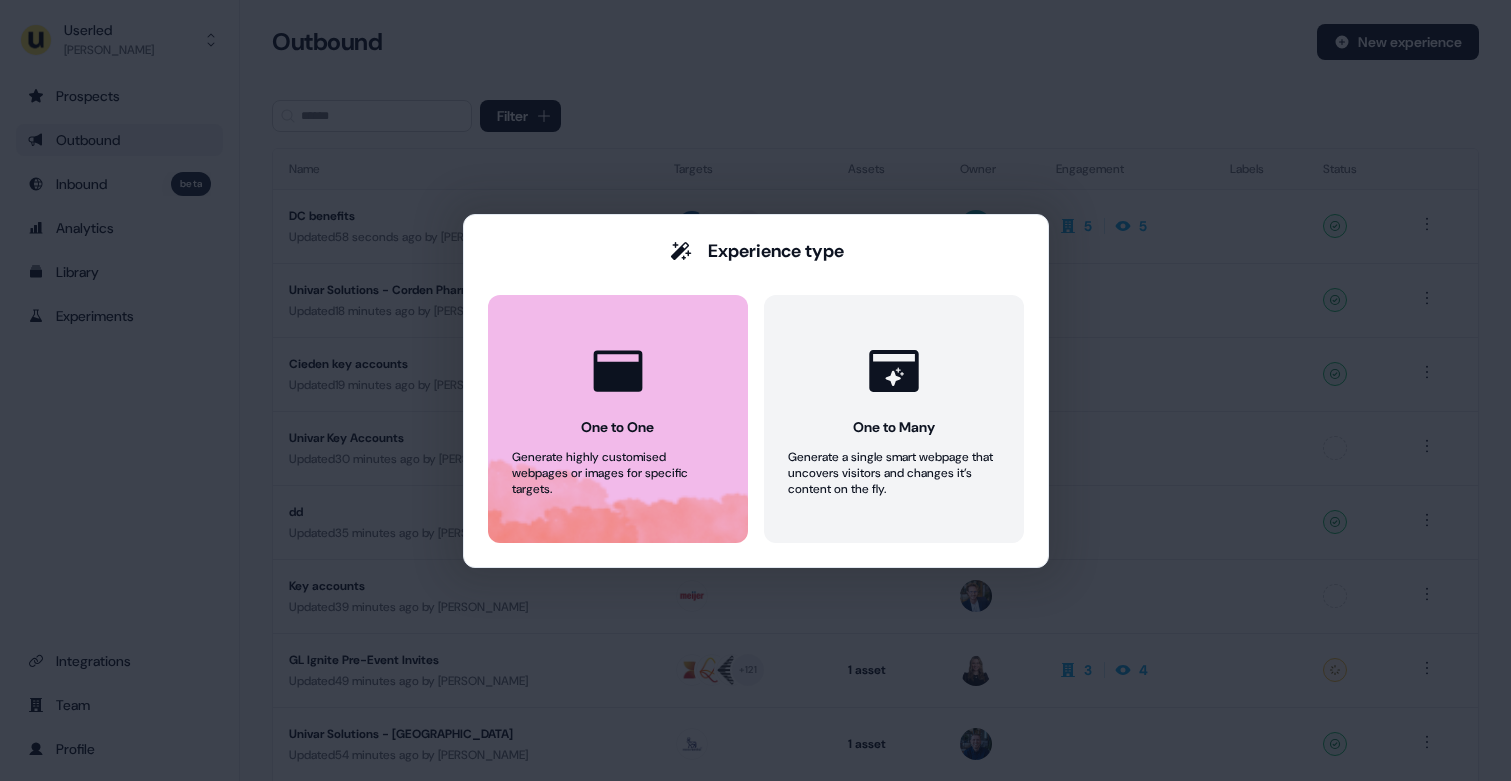 click on "One to One Generate highly customised webpages or images for specific targets." at bounding box center [618, 419] 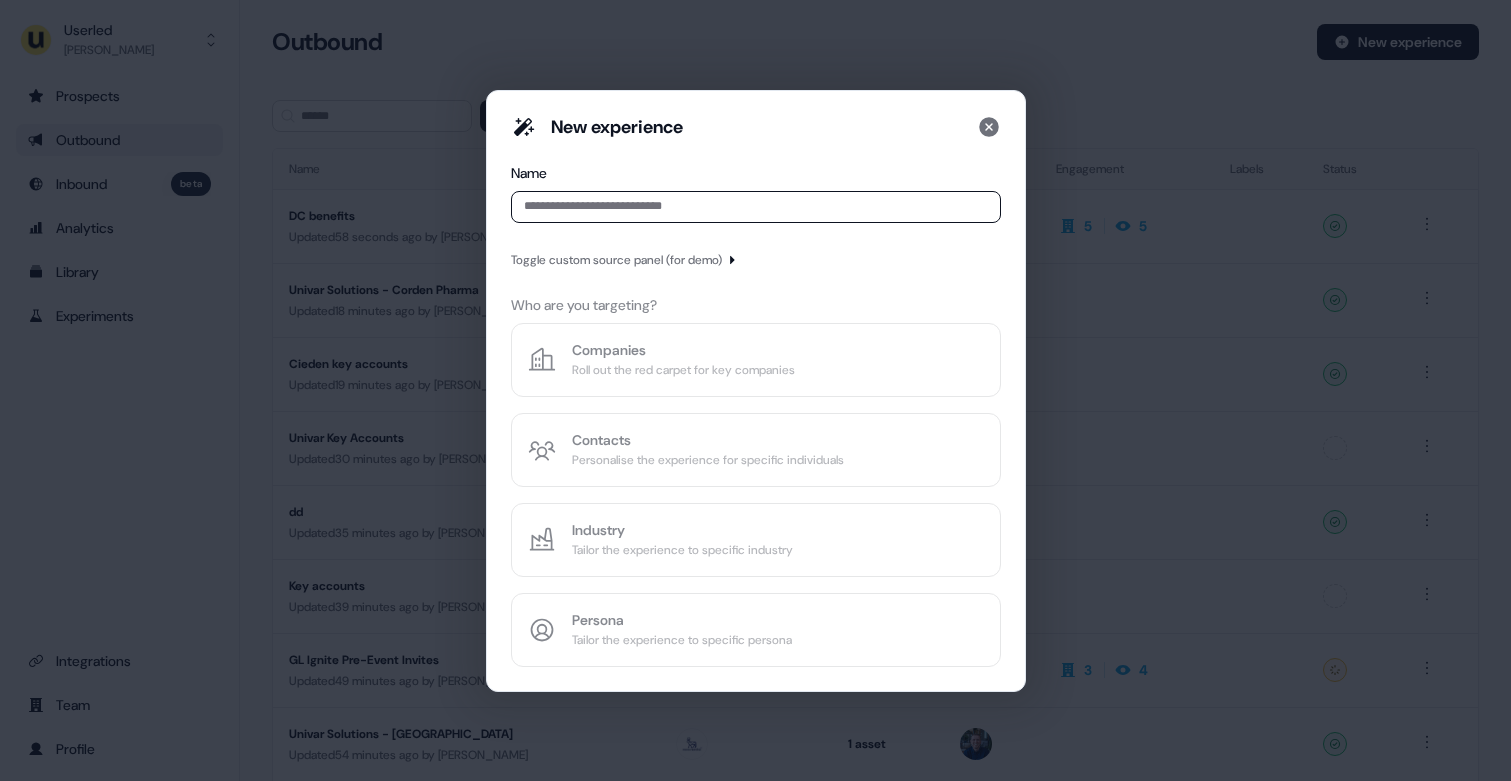 click 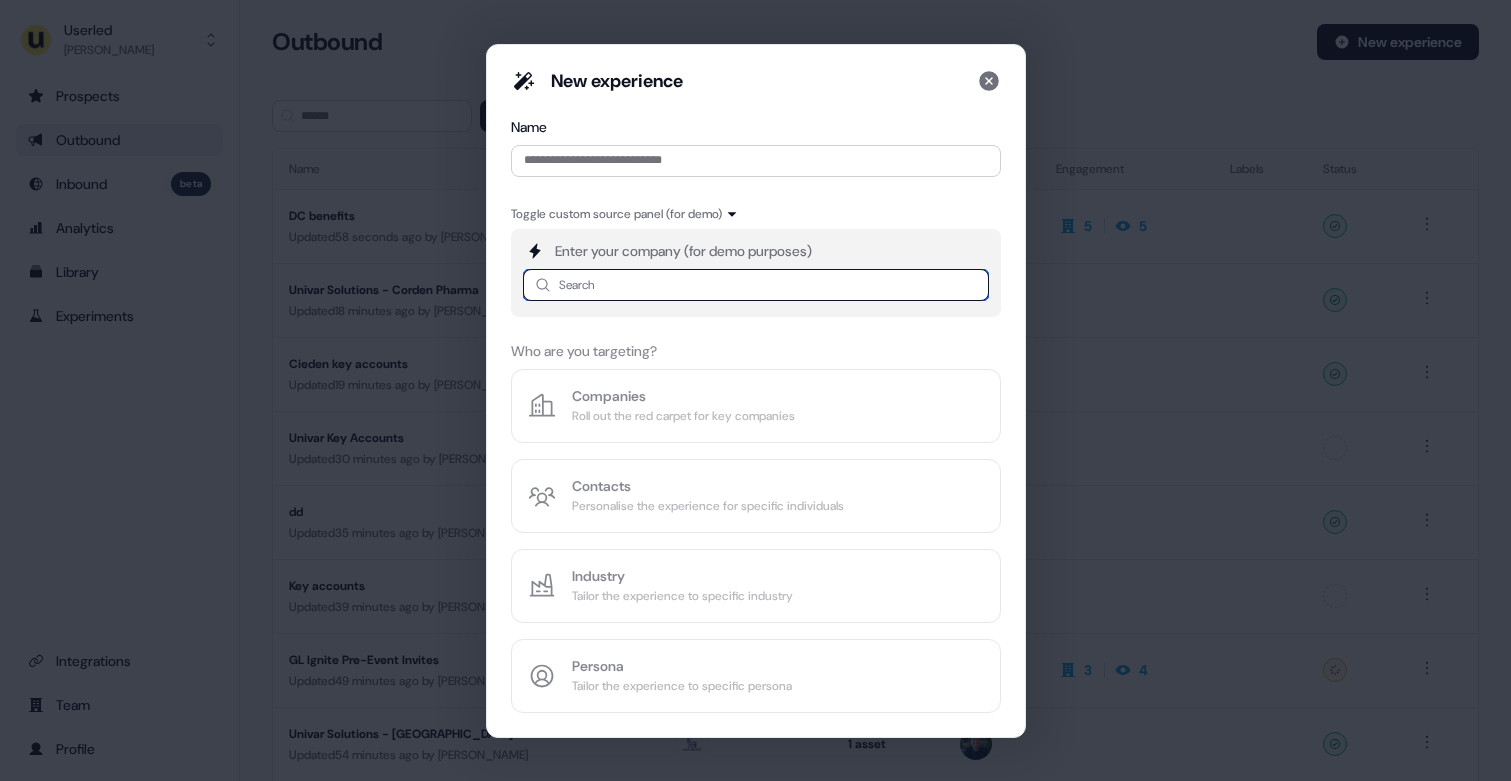 click at bounding box center [756, 285] 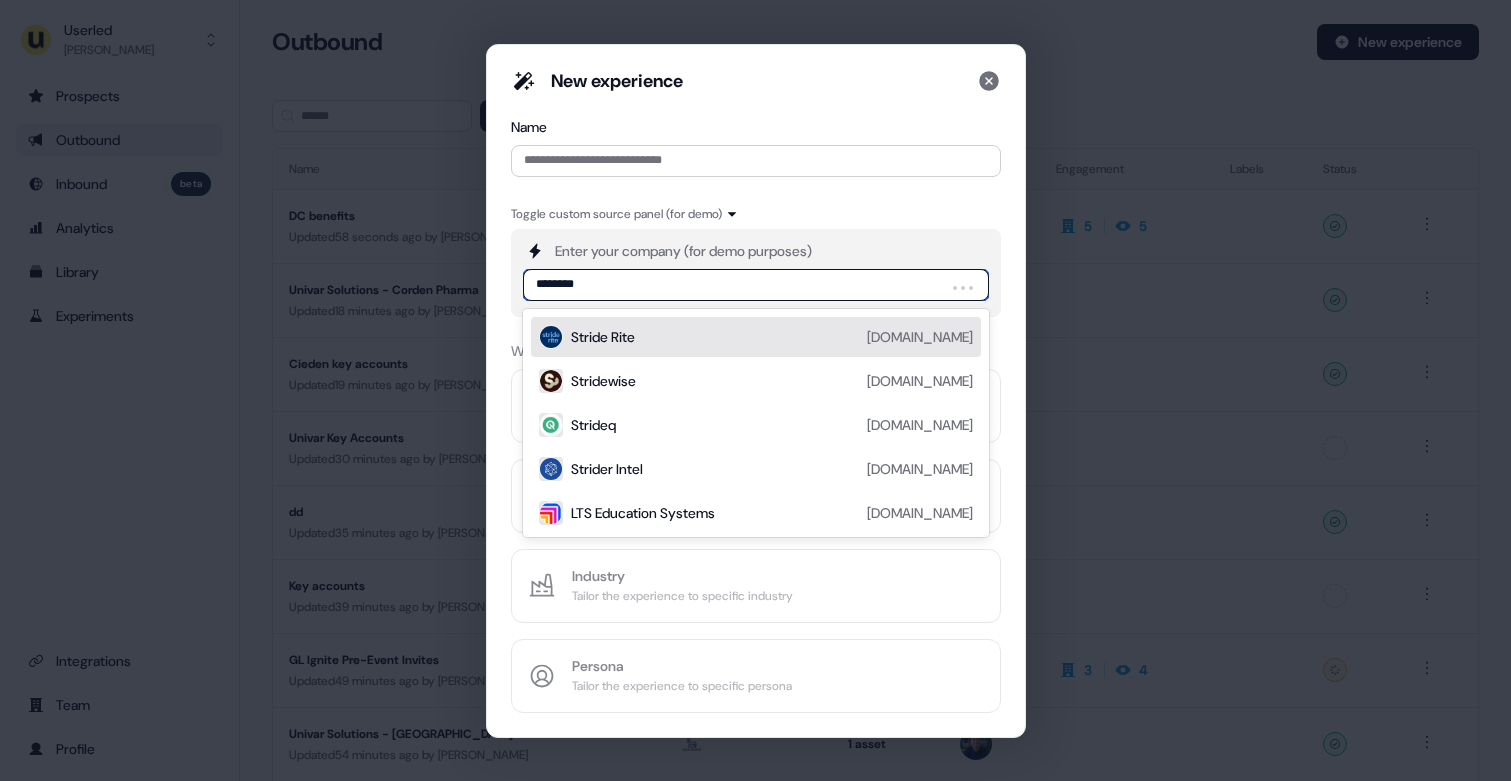 type on "*********" 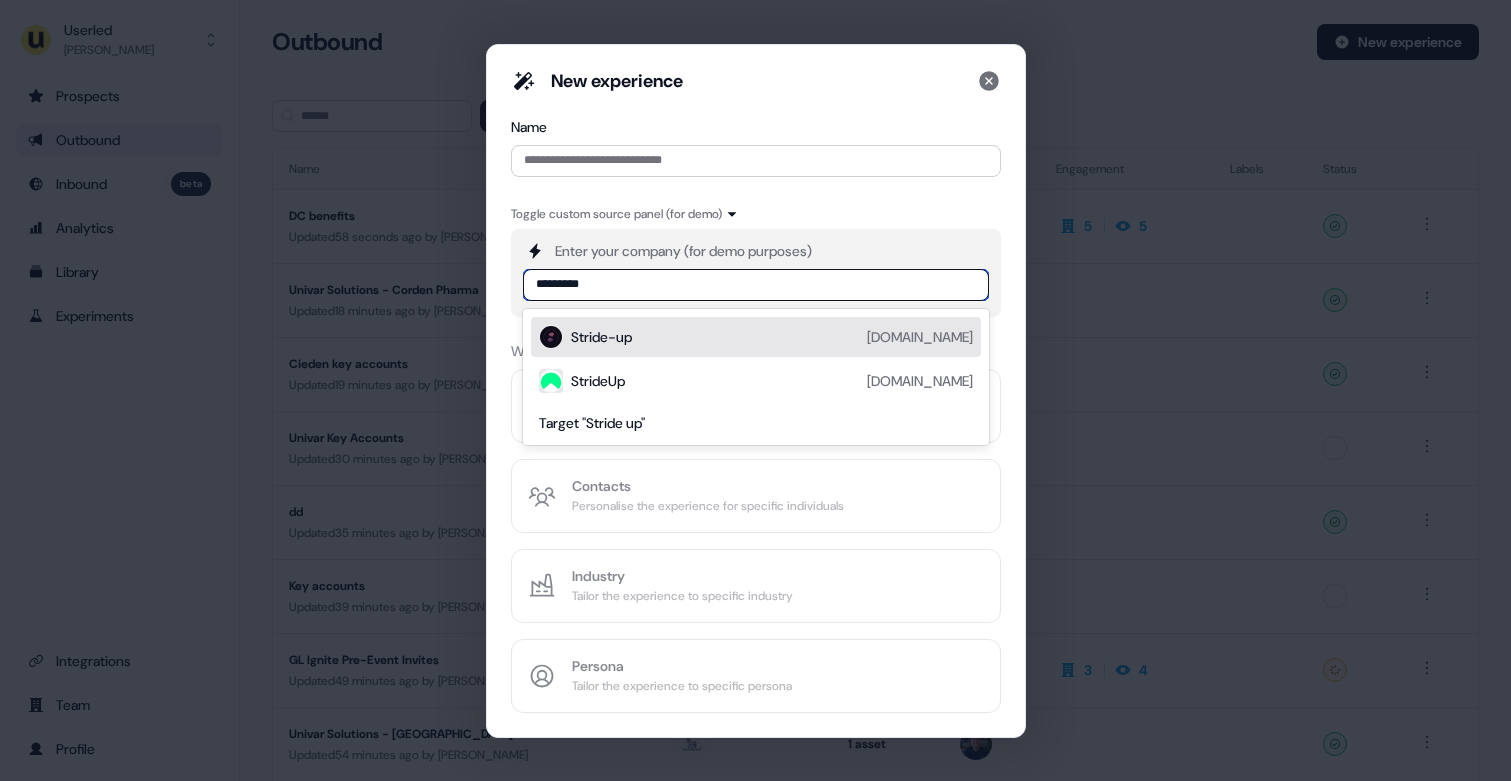 click on "Stride-up stride-up.fr" at bounding box center [772, 337] 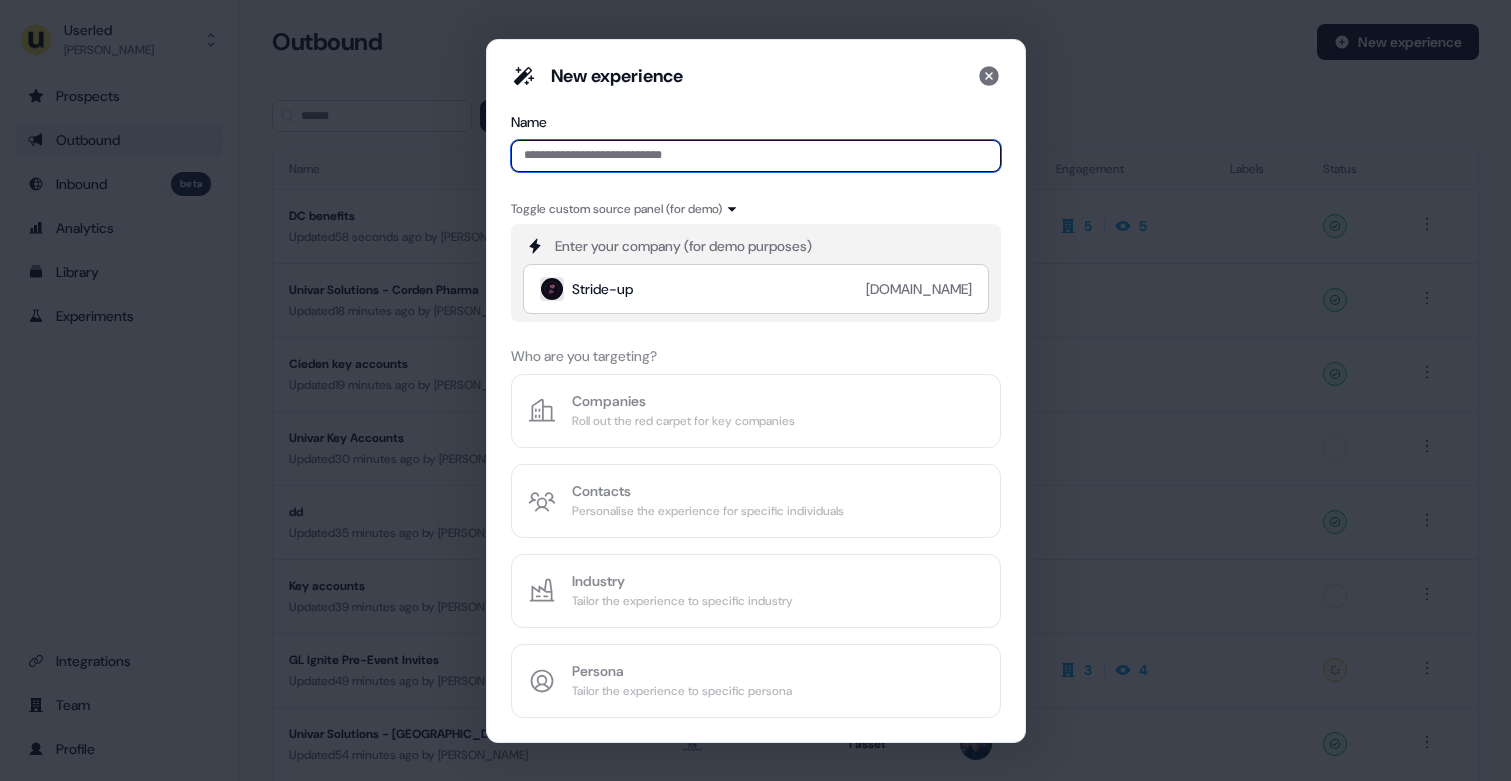 click at bounding box center (756, 156) 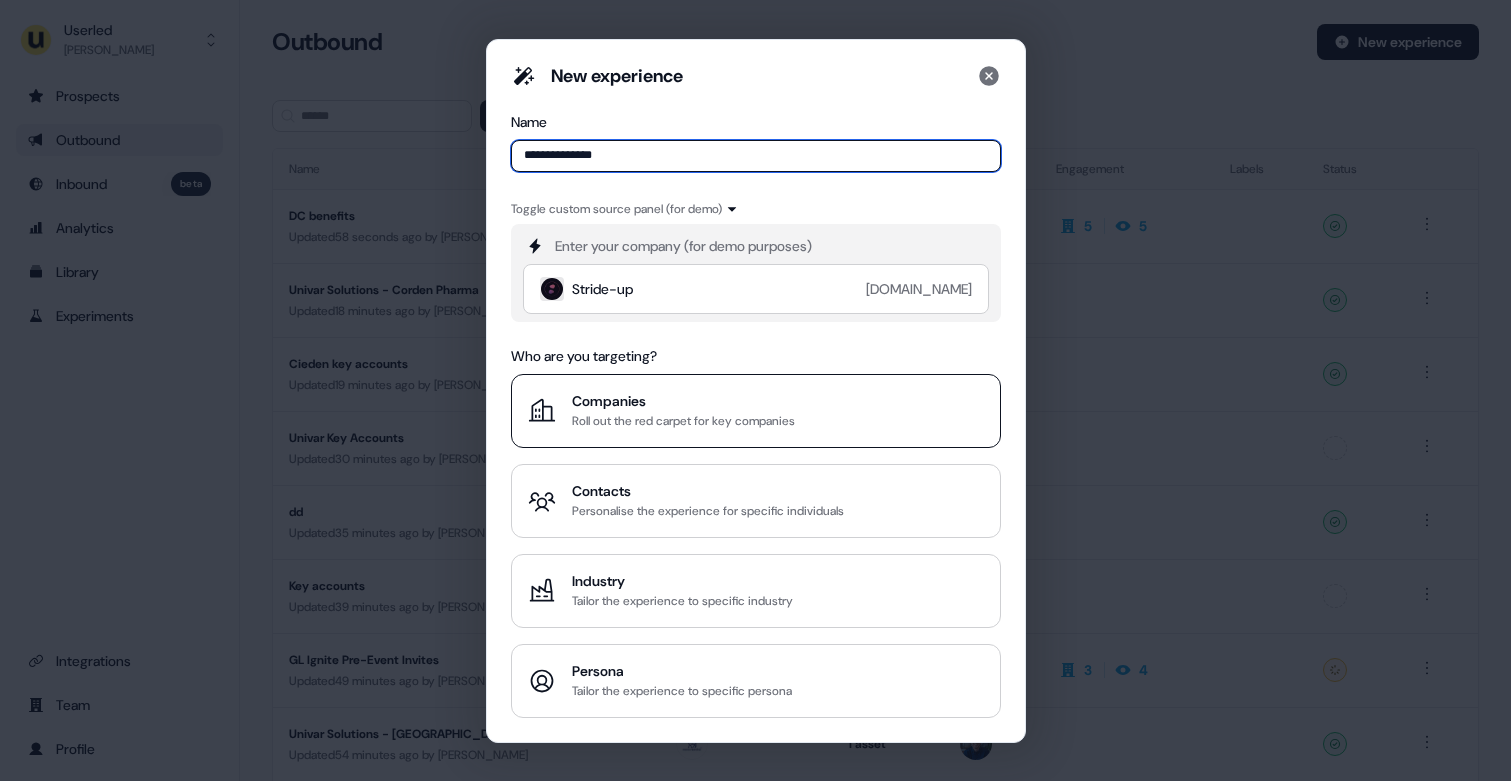 type on "**********" 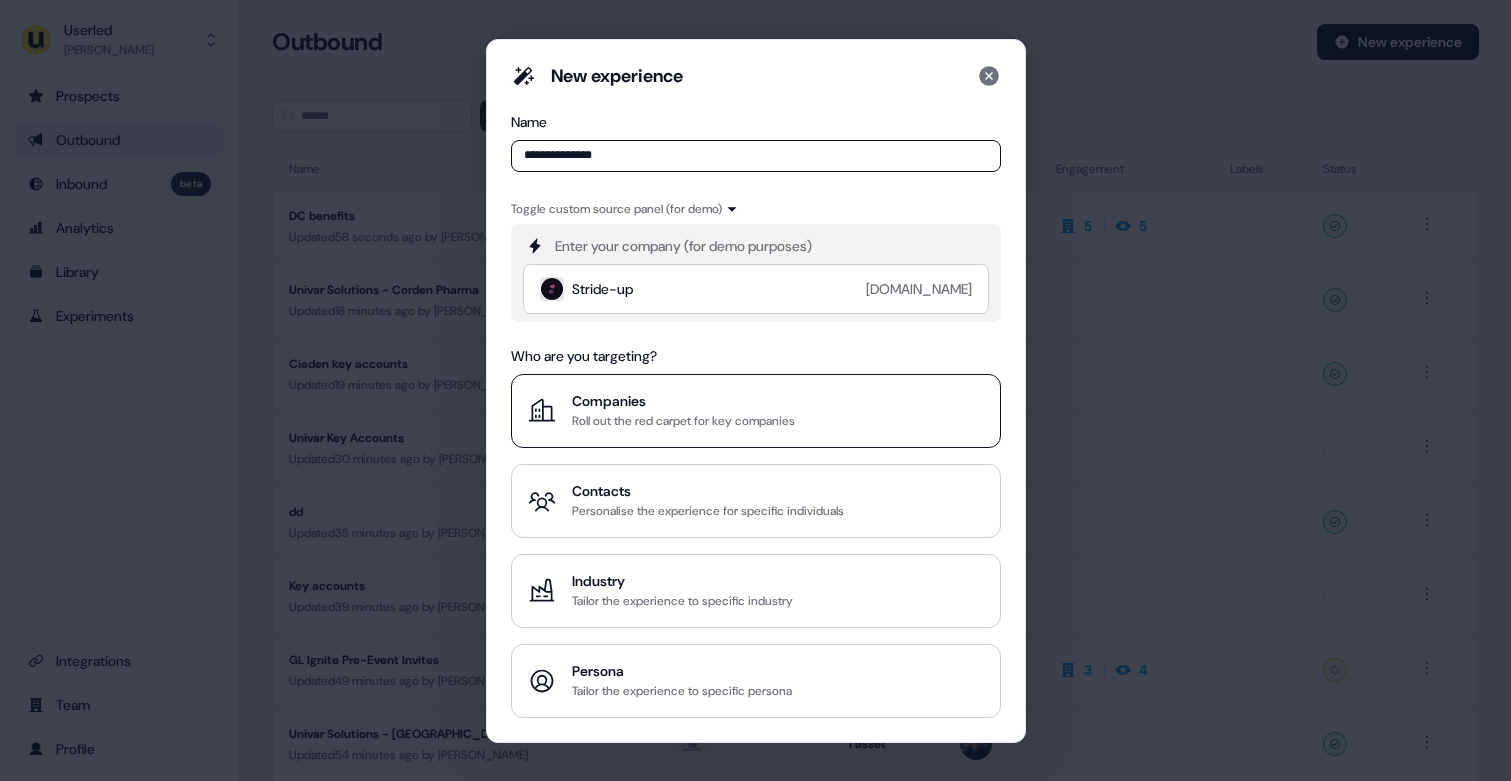click on "Roll out the red carpet for key companies" at bounding box center [683, 421] 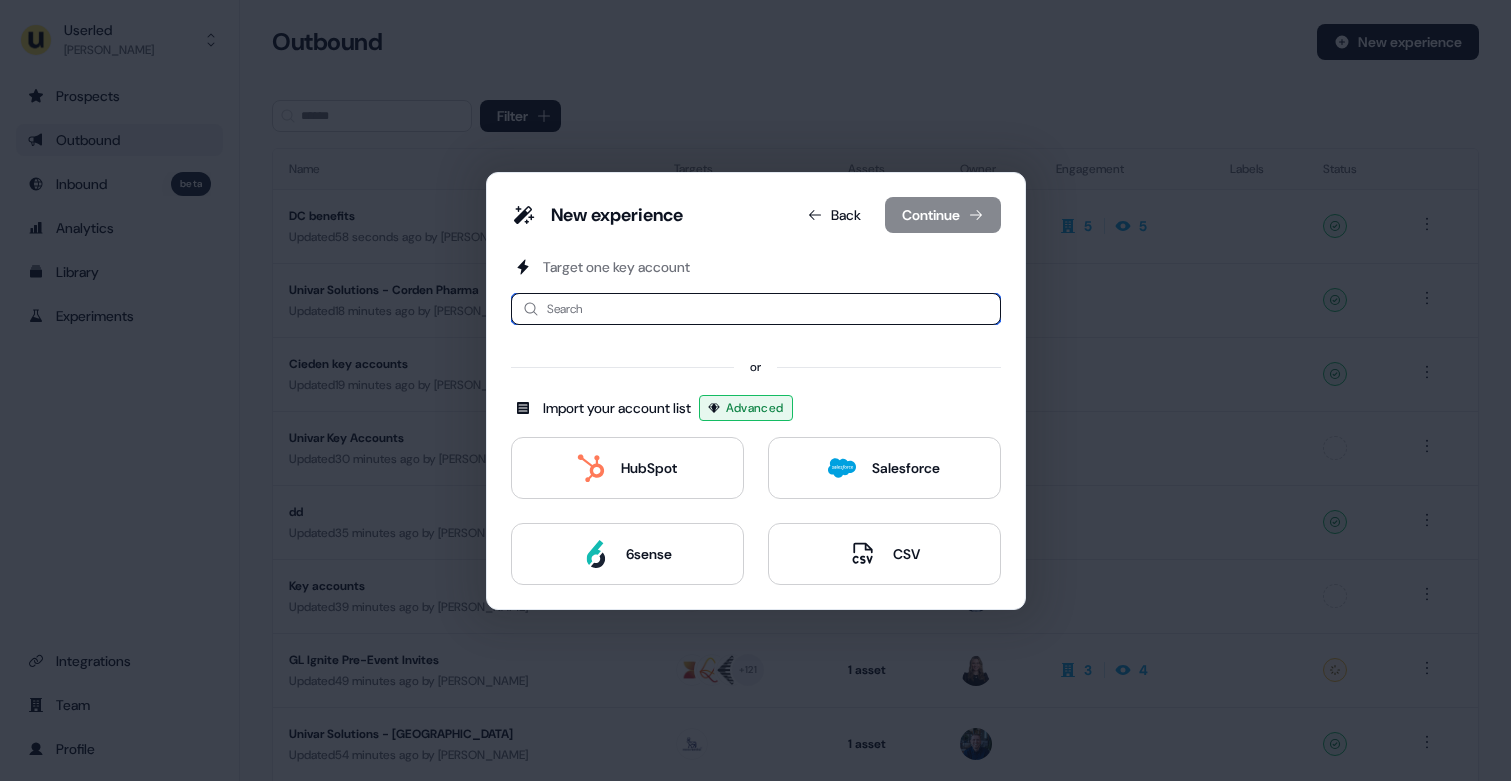 click at bounding box center [756, 309] 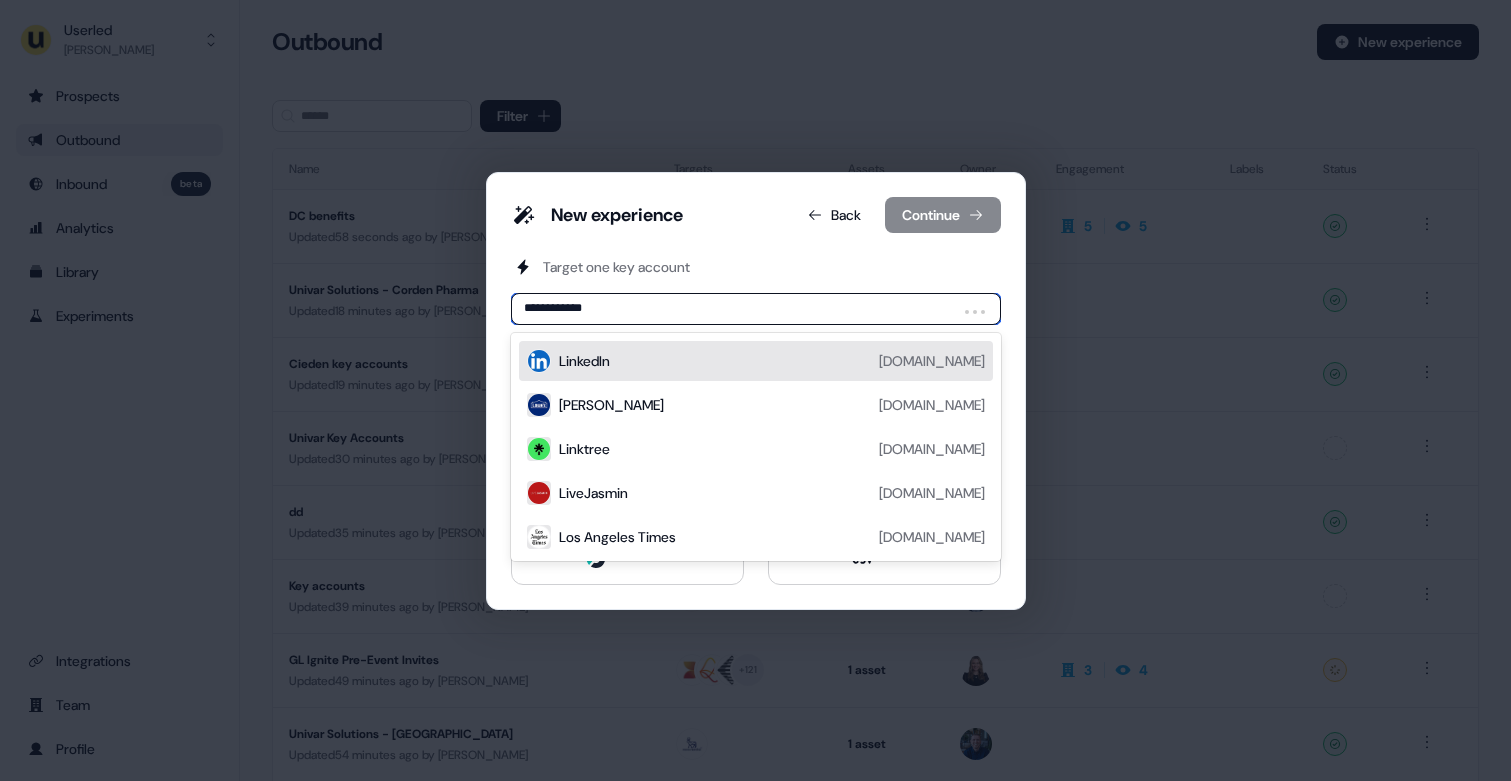 type on "**********" 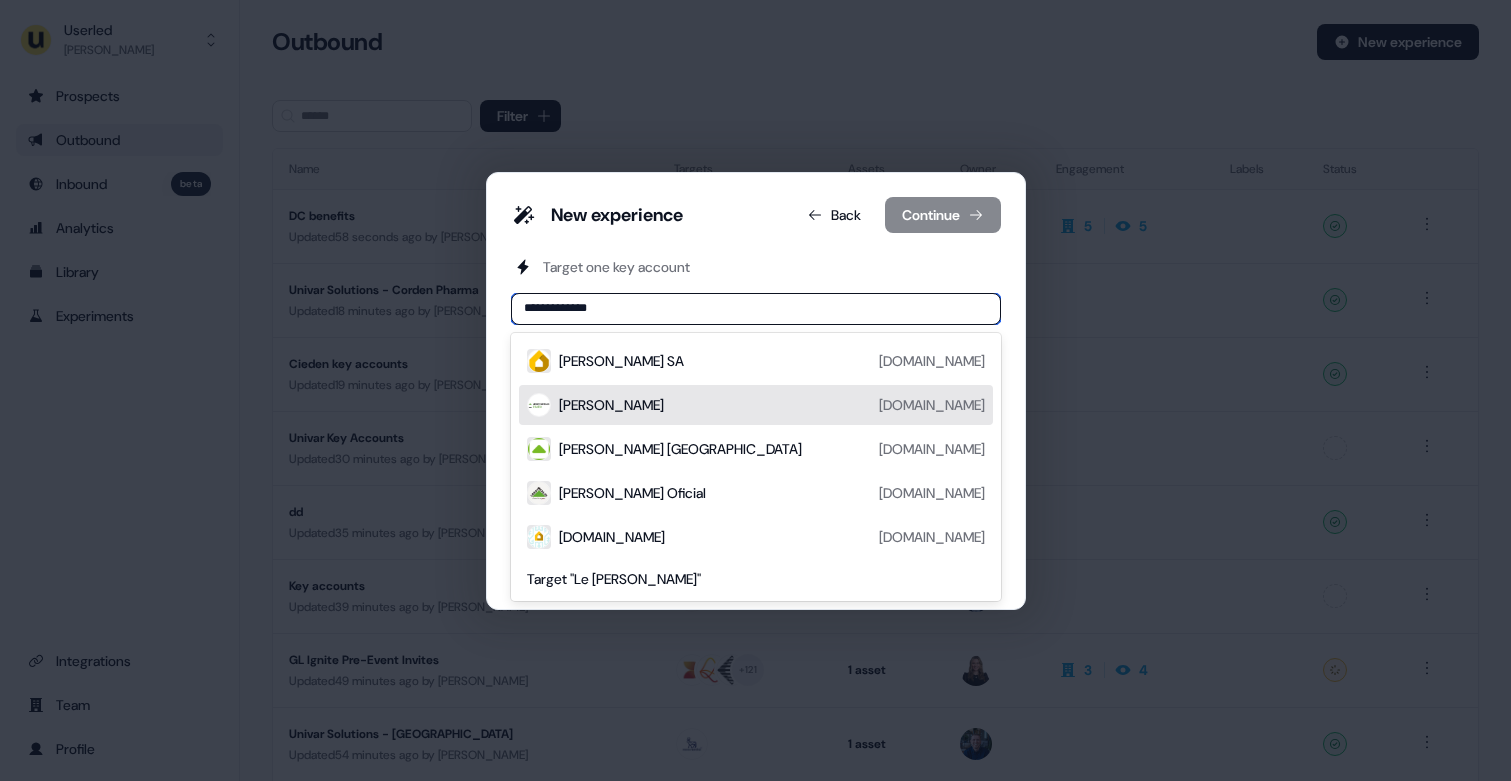 click on "Leroy Merlin leroymerlin.fr" at bounding box center (772, 405) 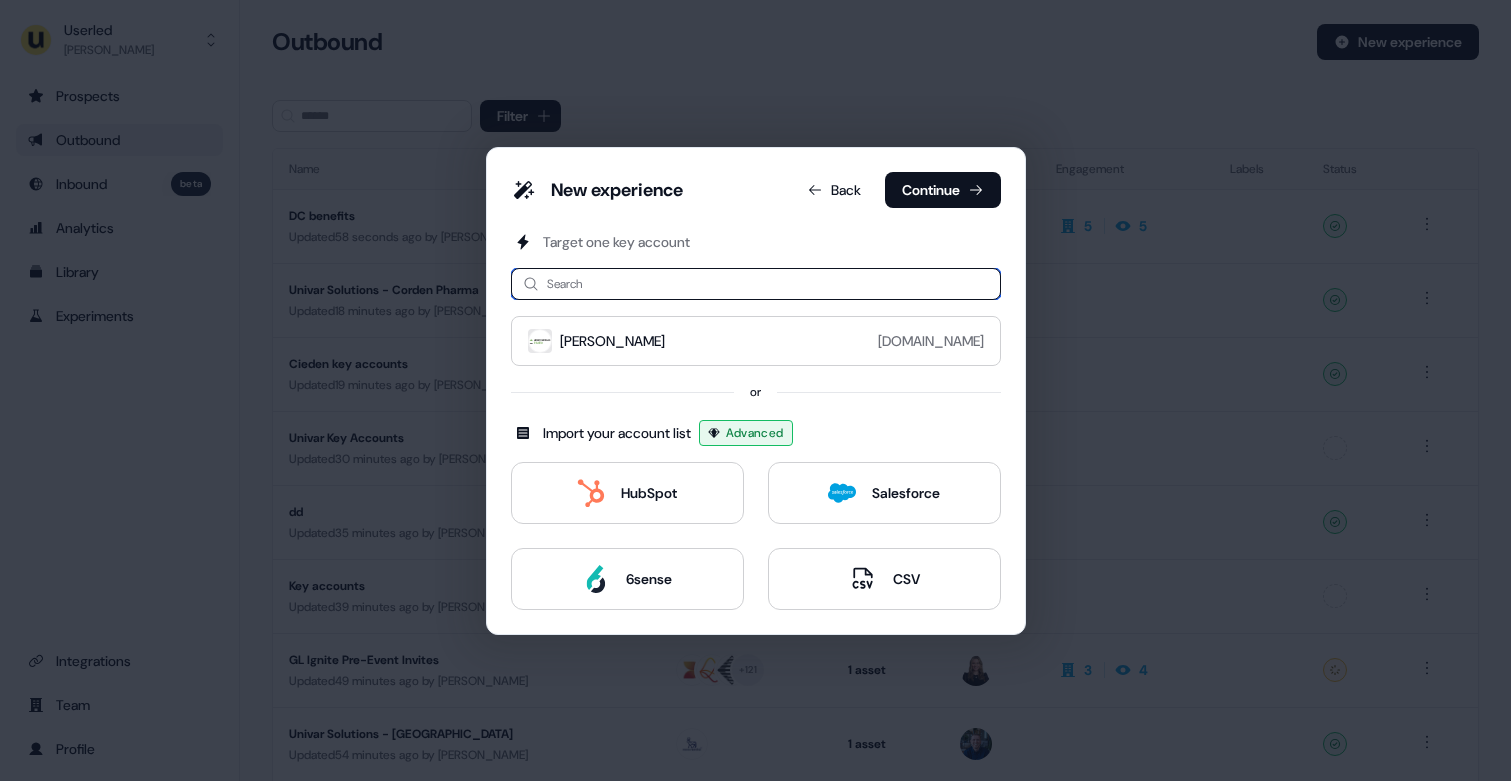 click at bounding box center (756, 284) 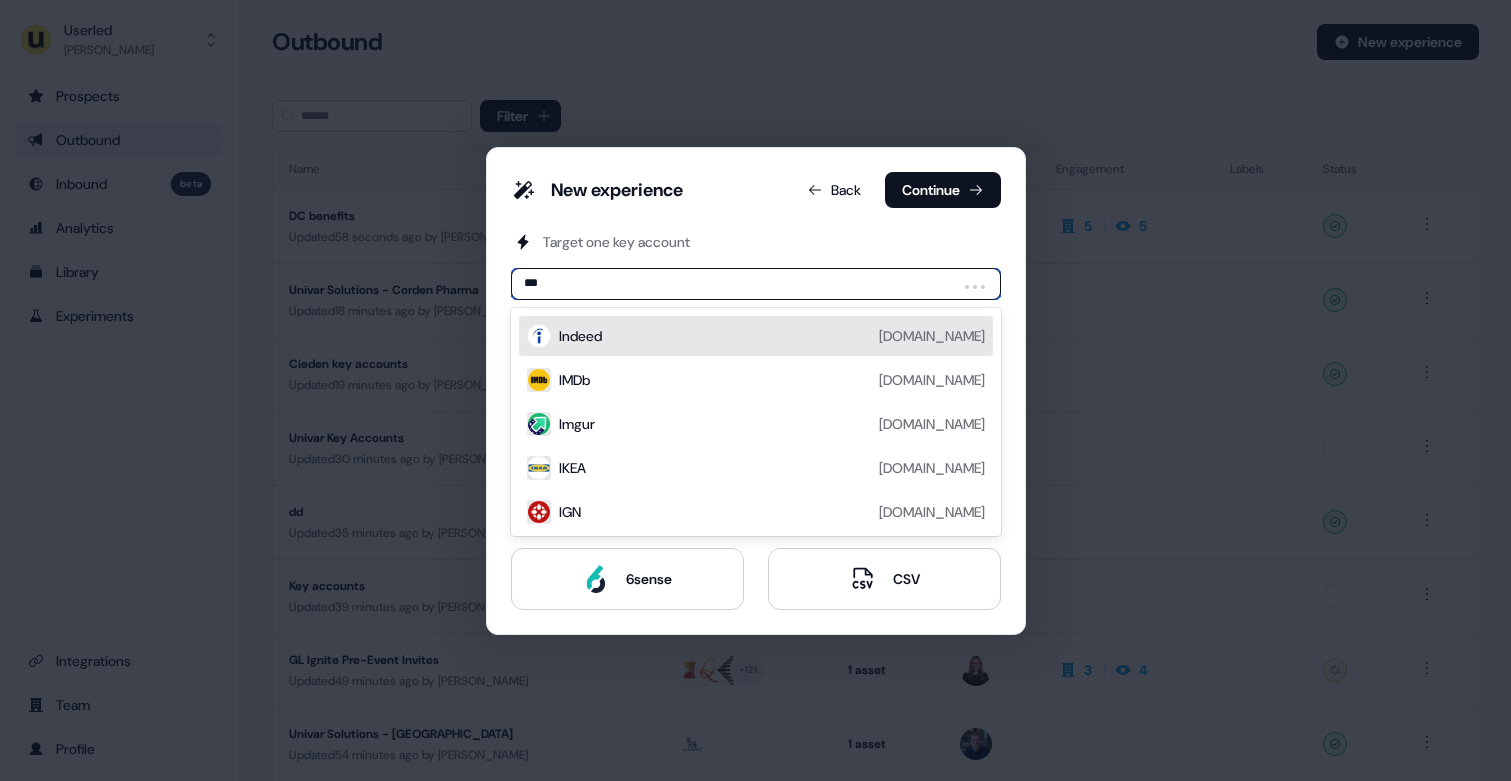 type on "****" 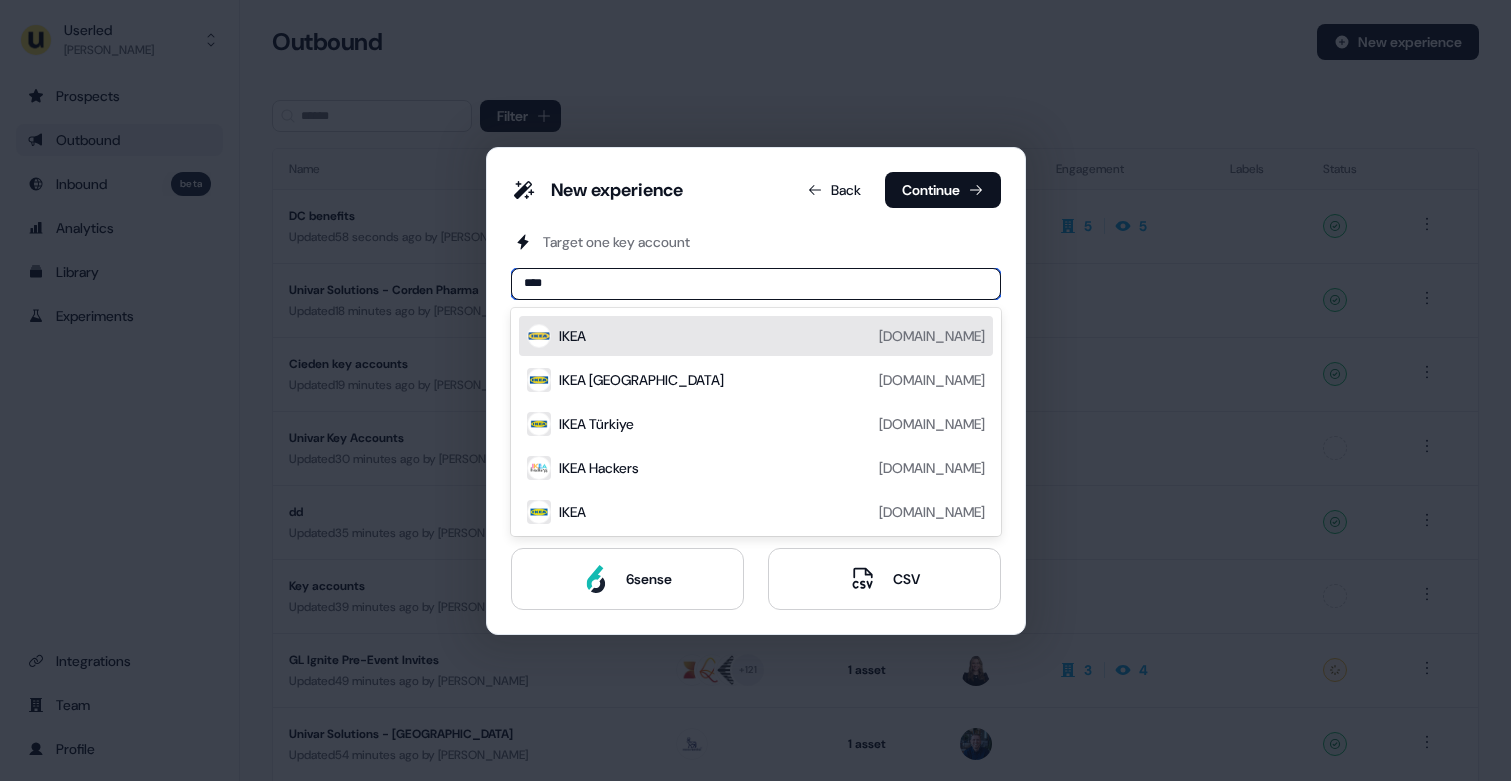 click on "IKEA ikea.com" at bounding box center [772, 336] 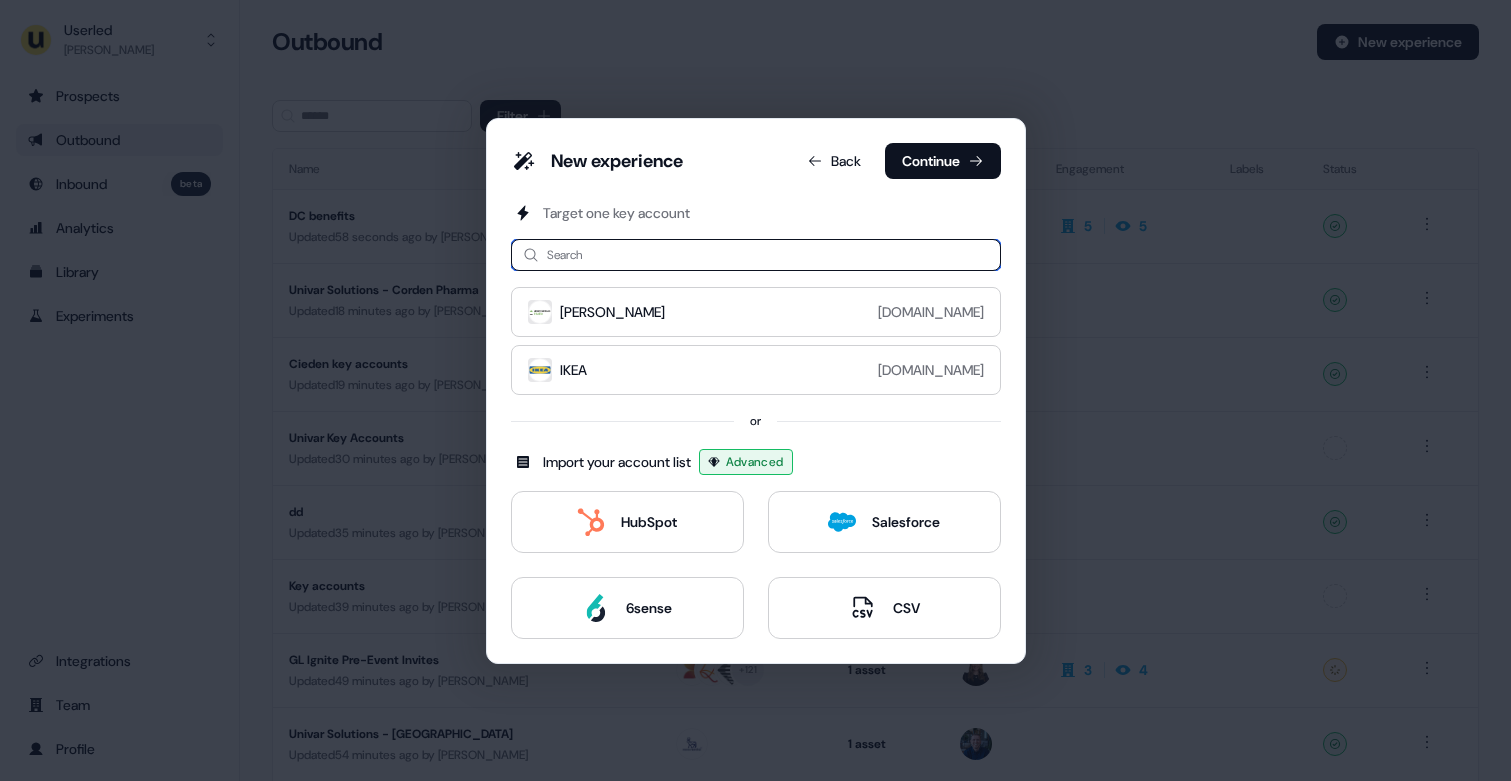click at bounding box center [756, 255] 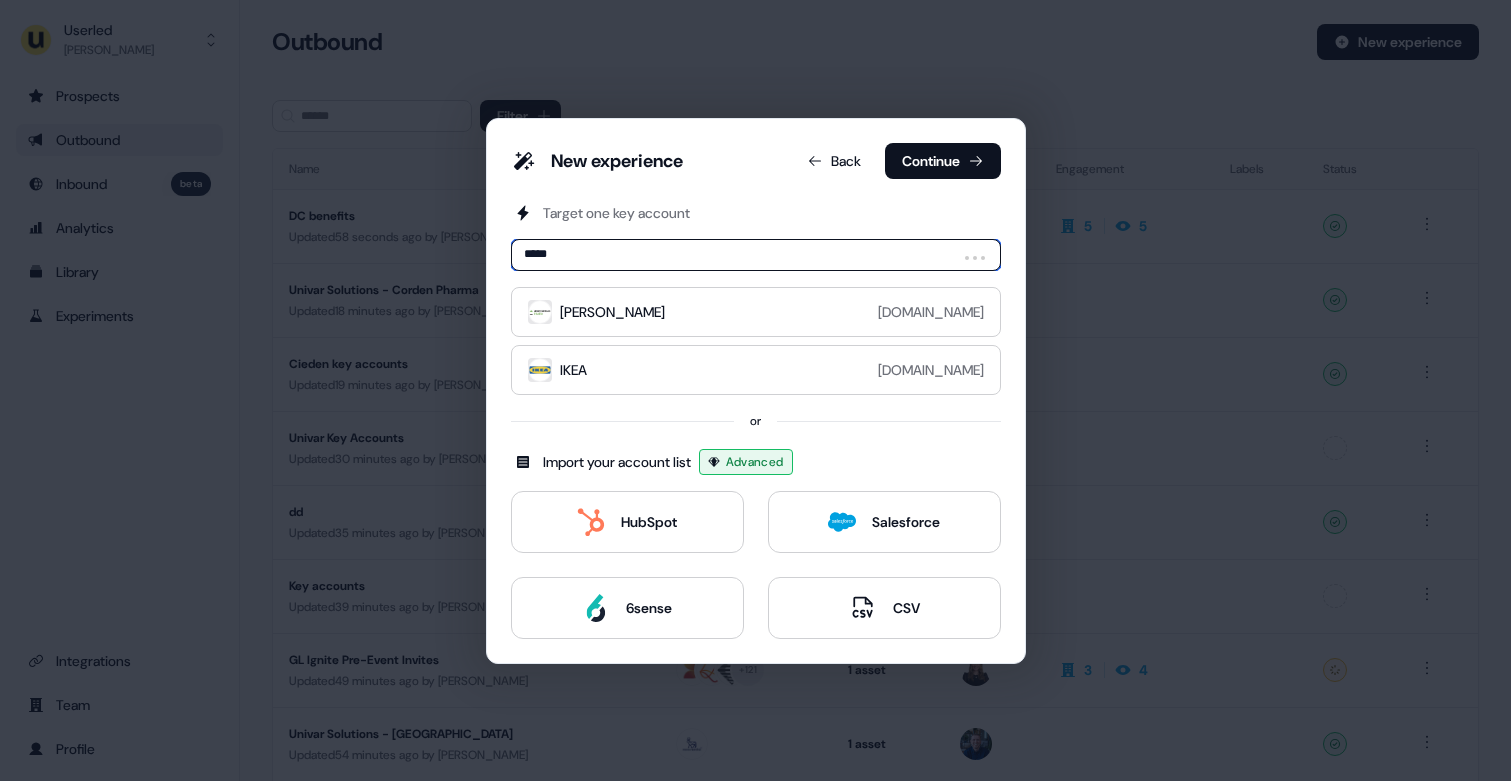 type on "******" 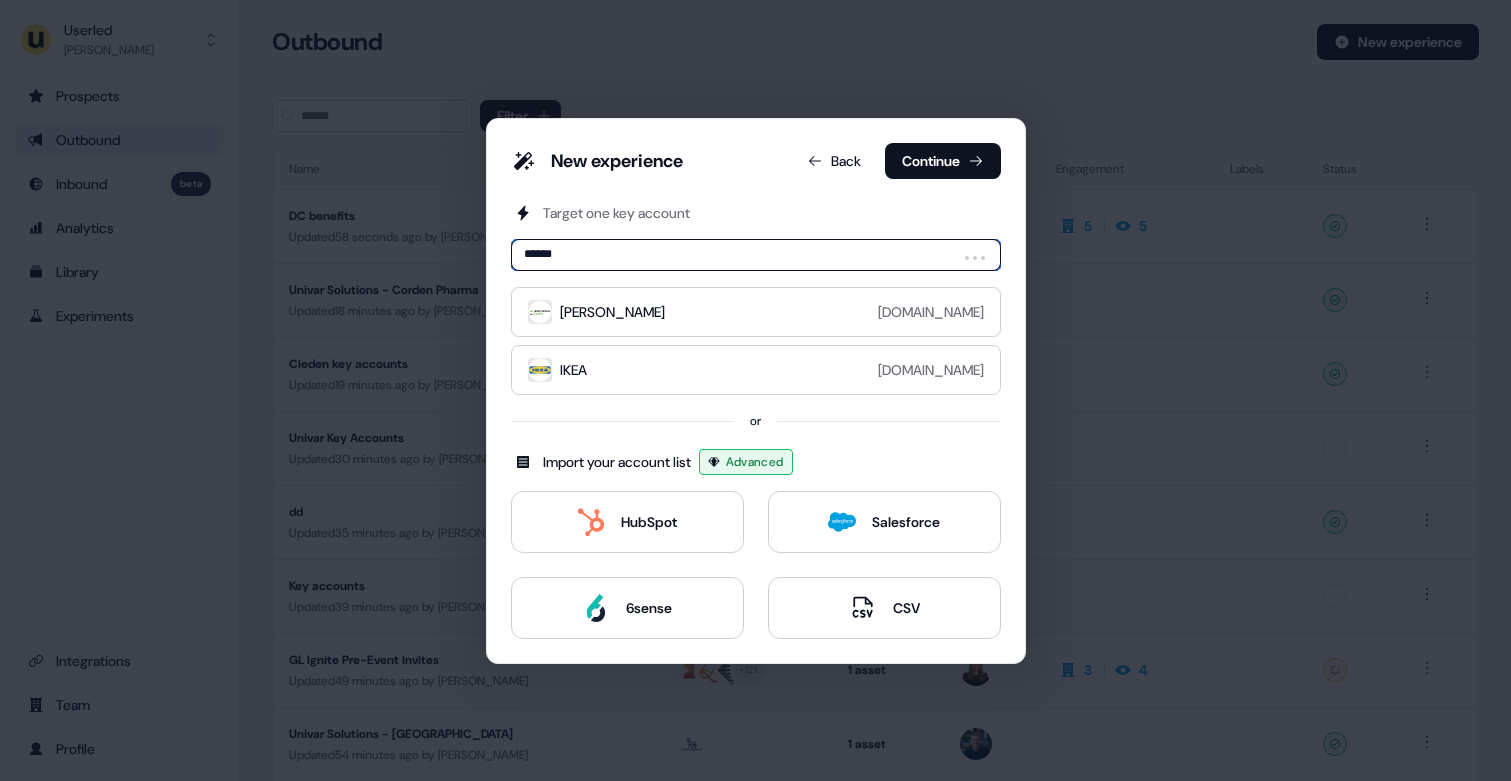 click on "******" at bounding box center [756, 255] 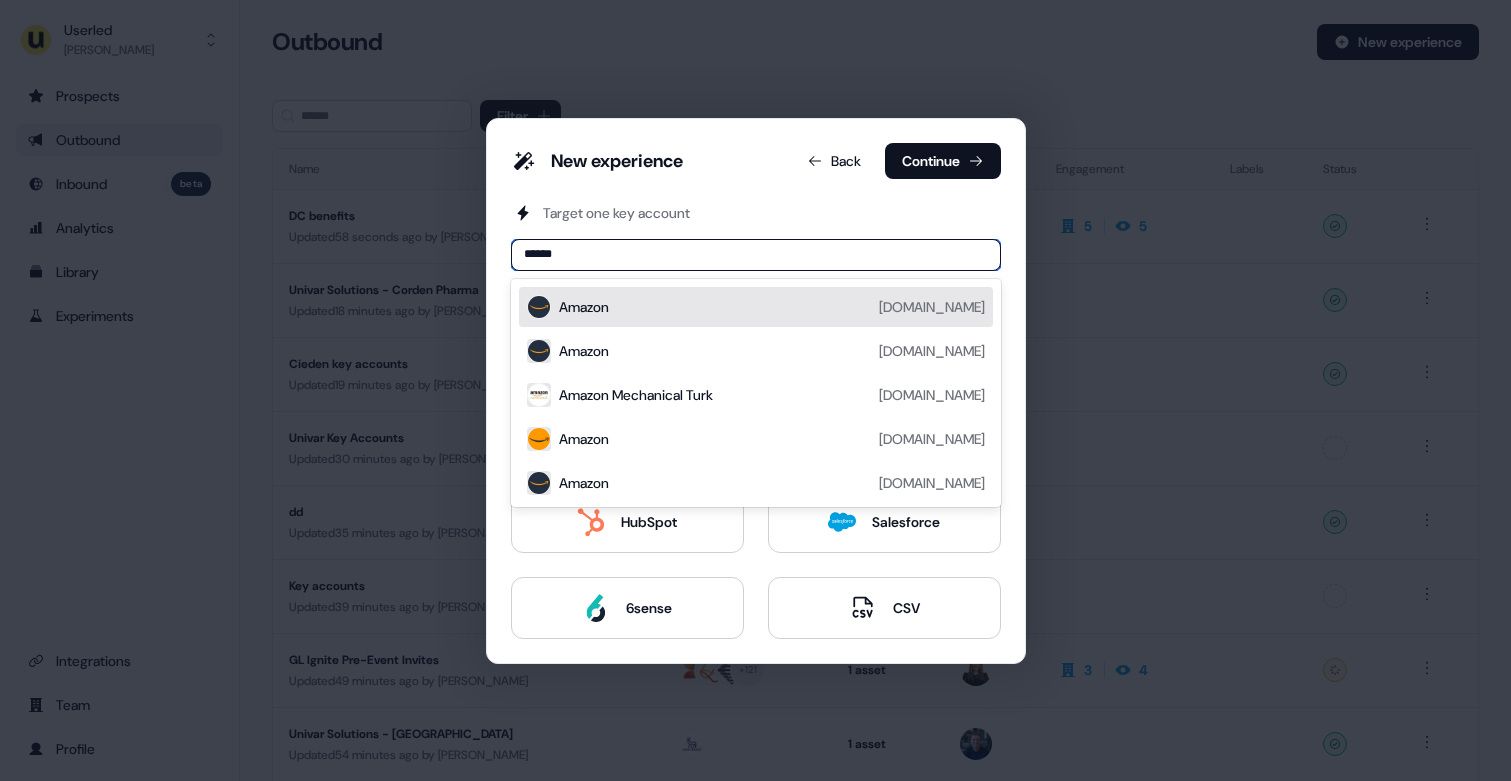 click on "Amazon amazon.com" at bounding box center (772, 307) 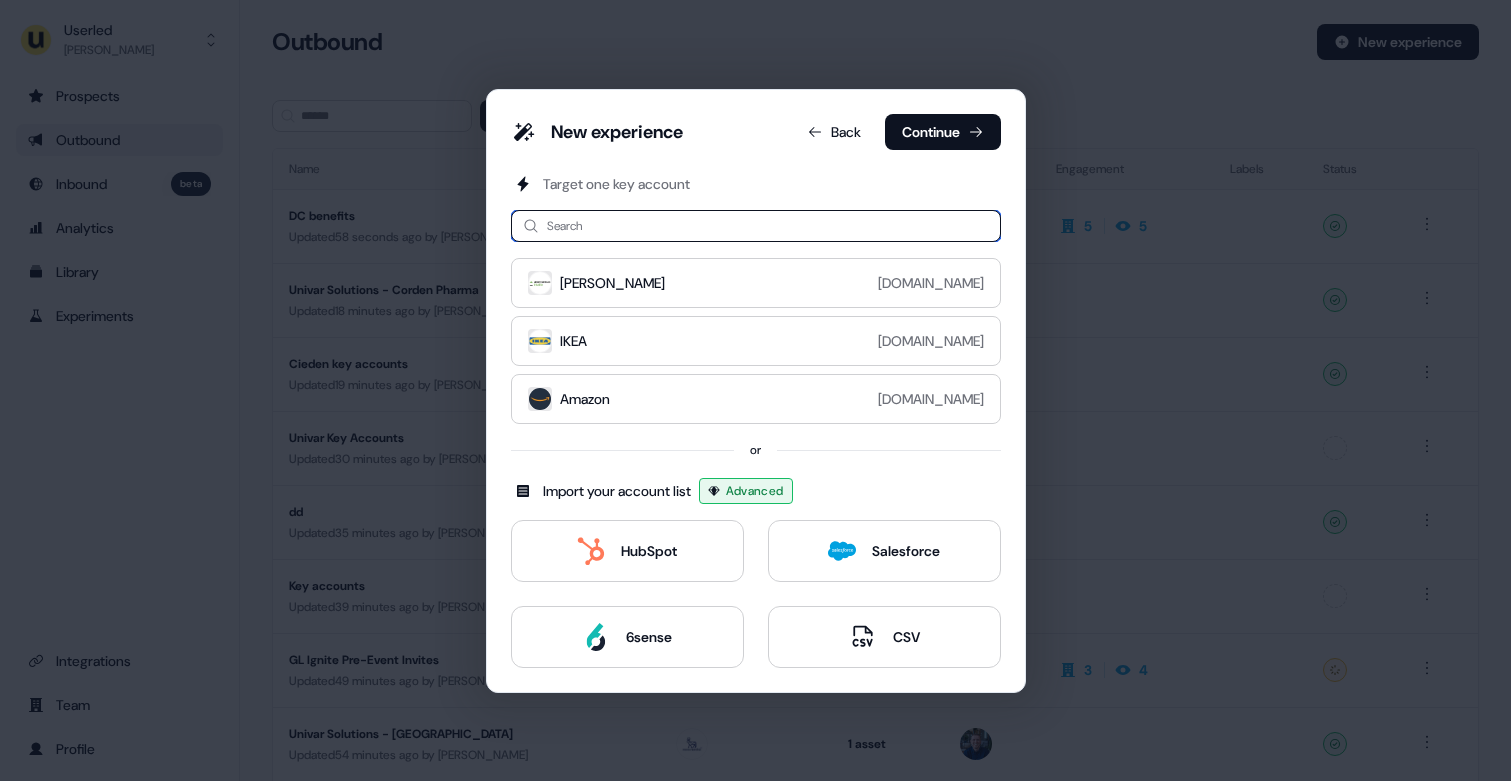 click at bounding box center (756, 226) 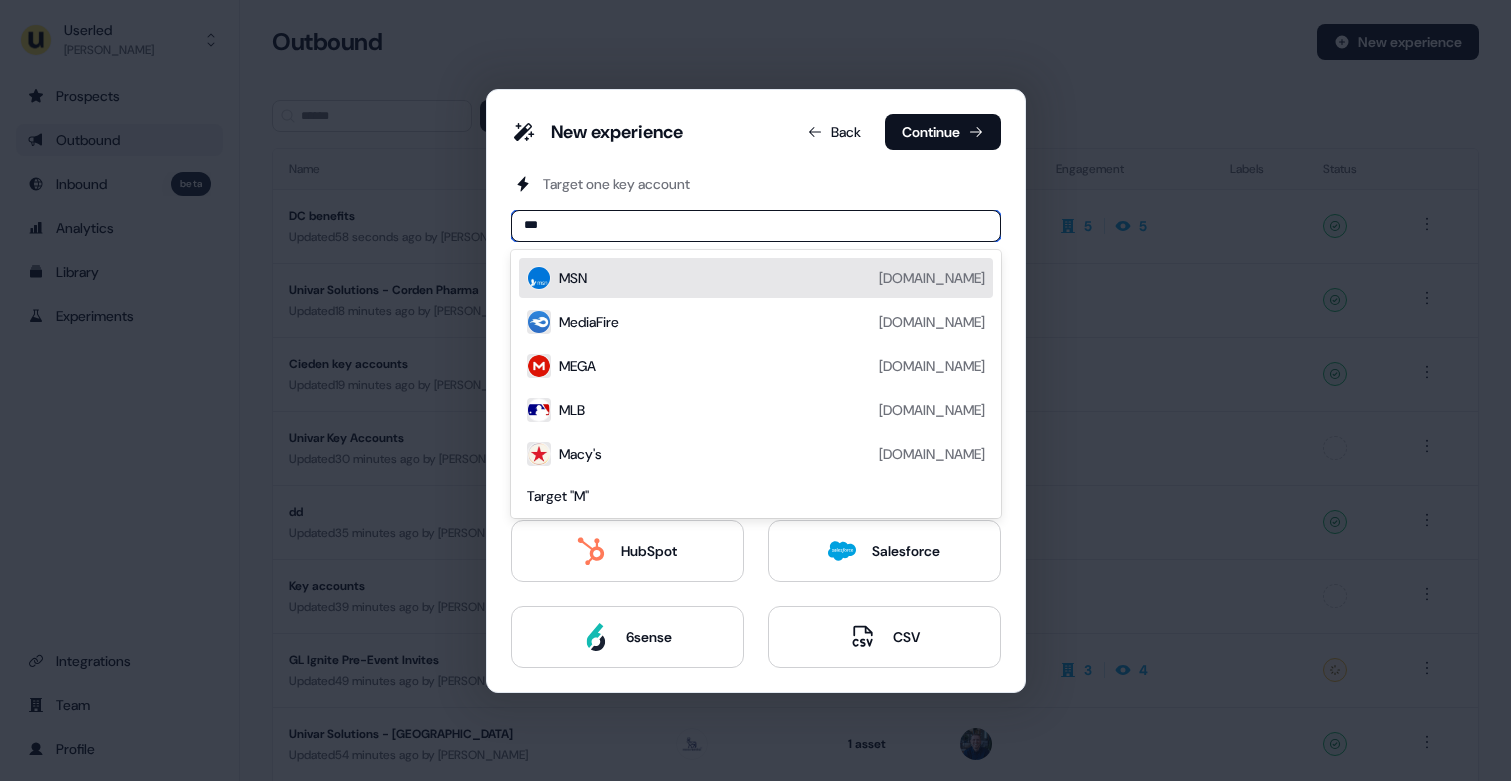 type on "****" 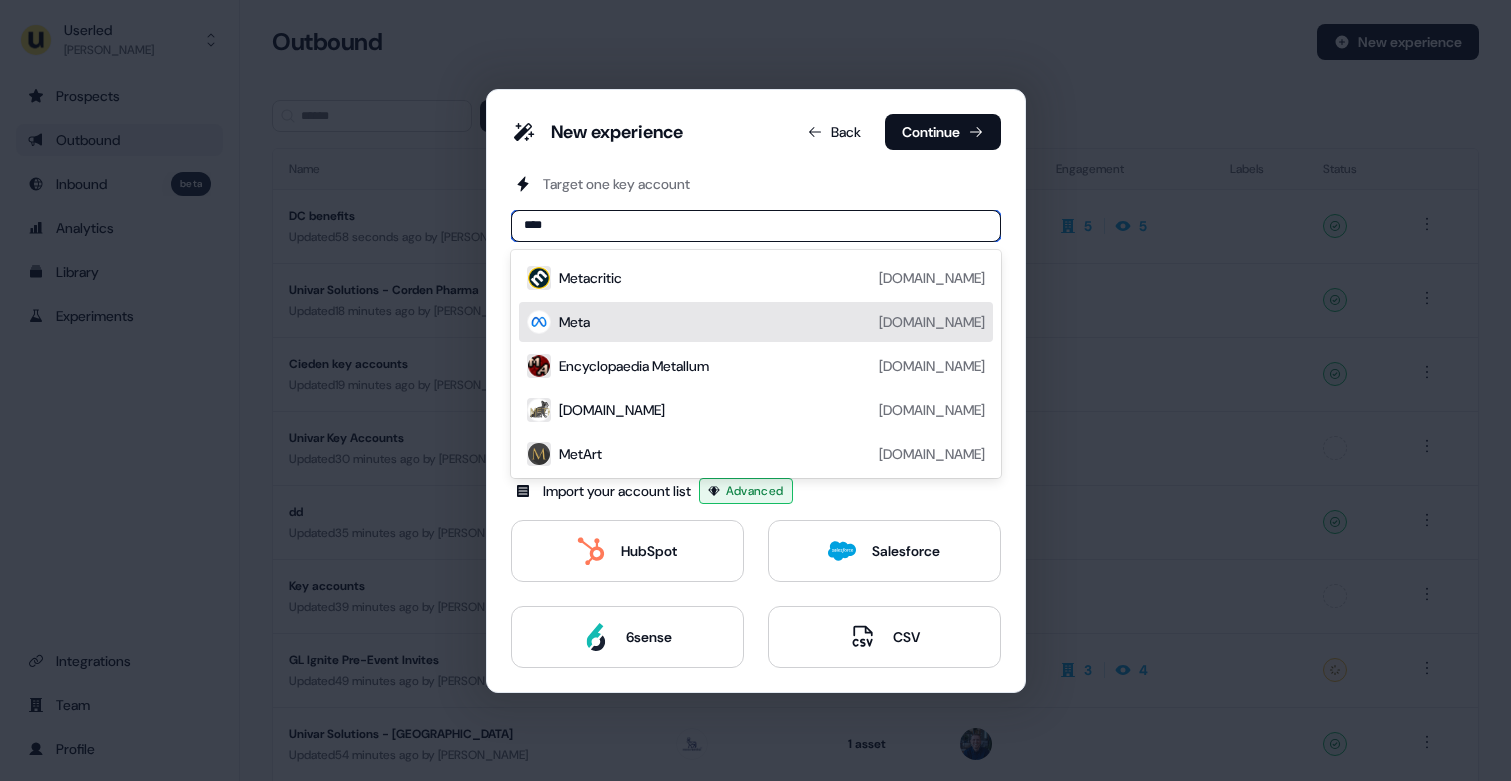 click on "Meta metacareers.com" at bounding box center [772, 322] 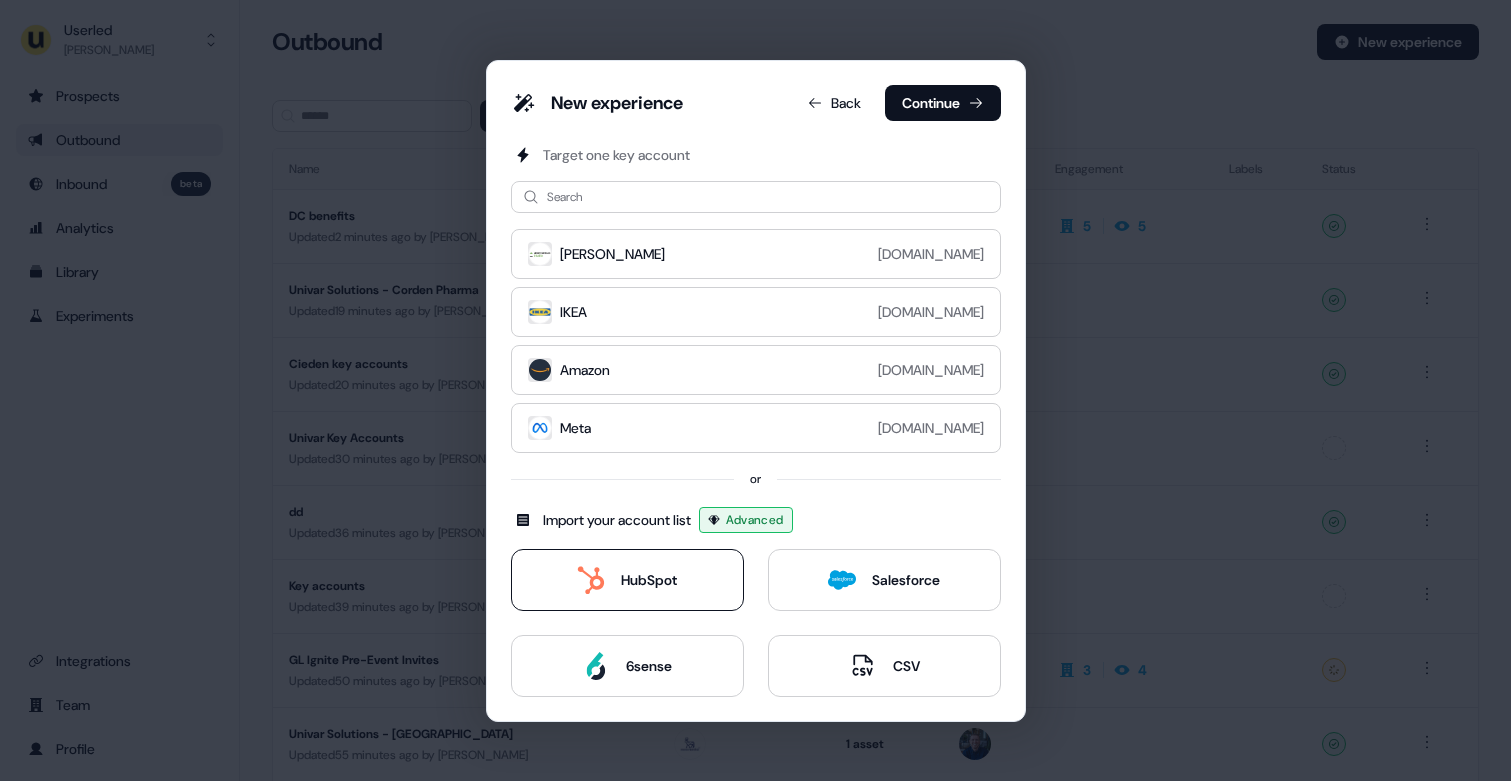 click on "HubSpot" at bounding box center [627, 580] 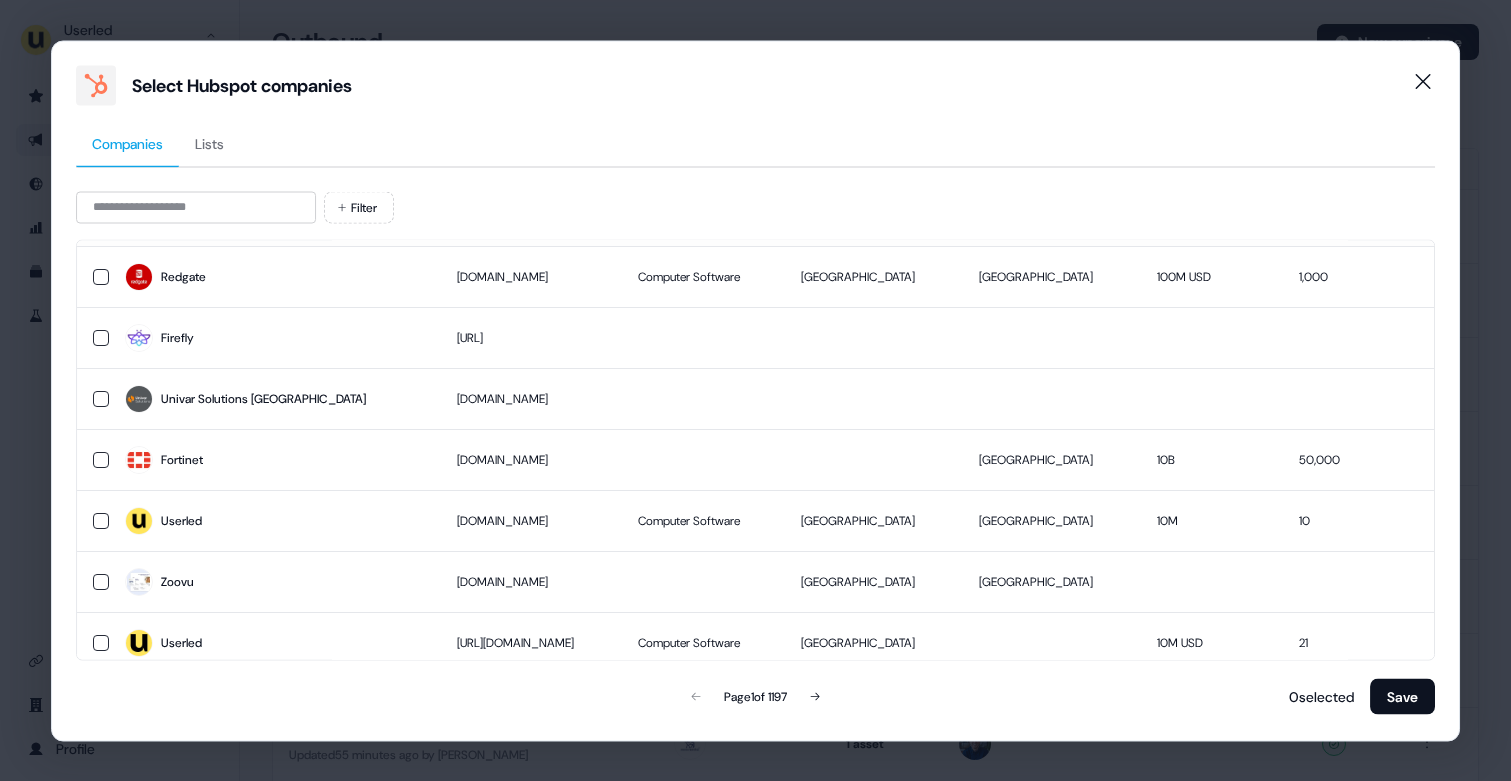 scroll, scrollTop: 0, scrollLeft: 0, axis: both 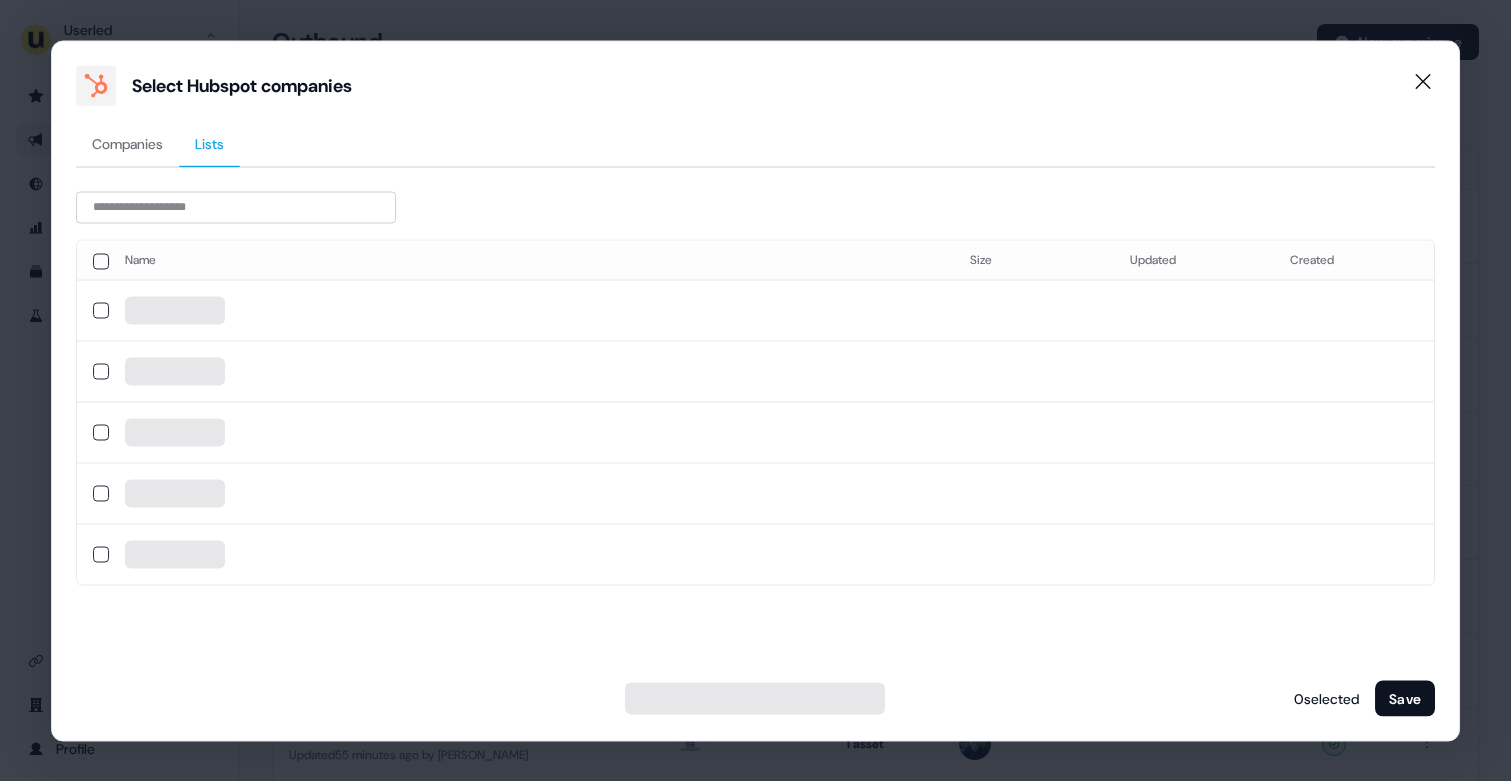 click on "Lists" at bounding box center (209, 143) 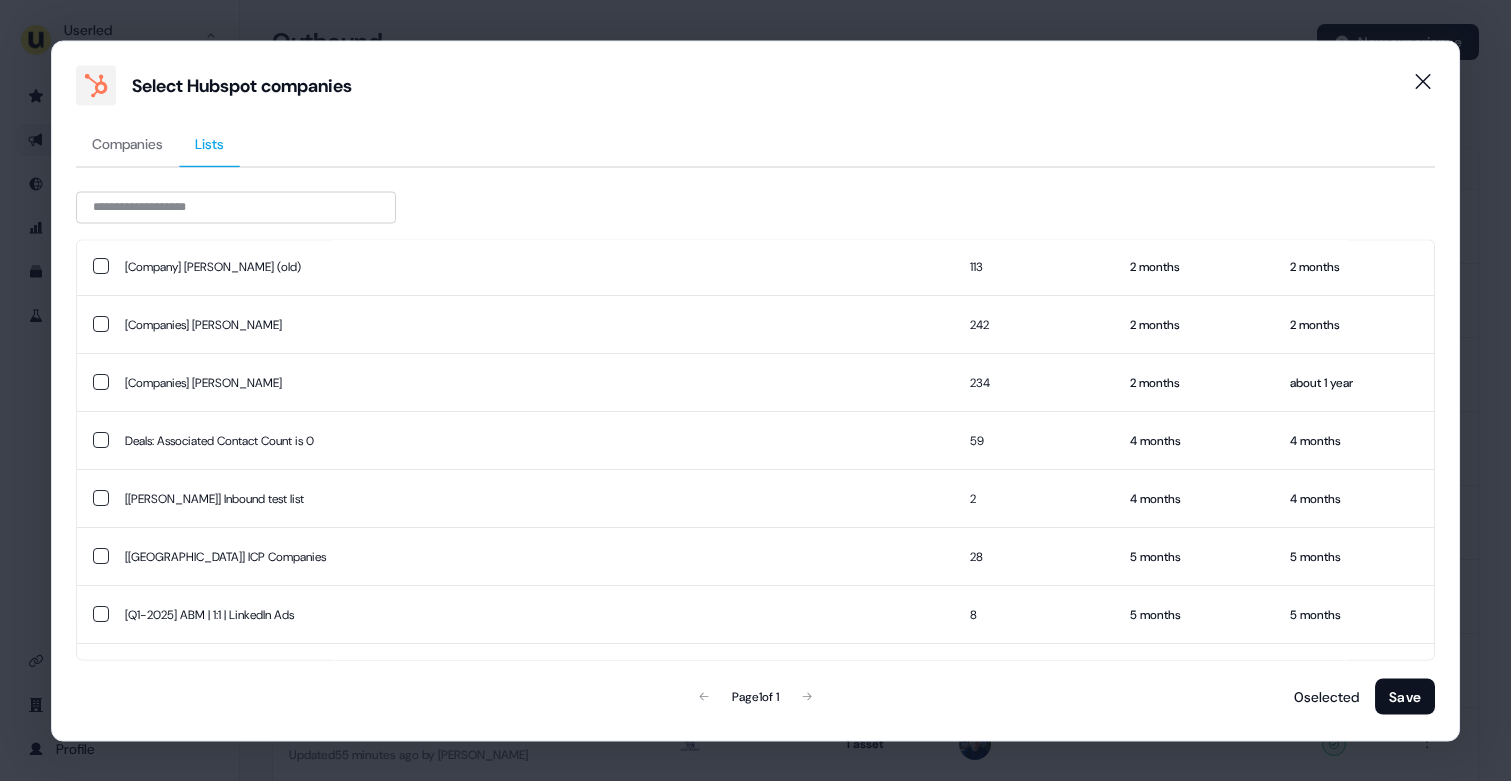 scroll, scrollTop: 0, scrollLeft: 0, axis: both 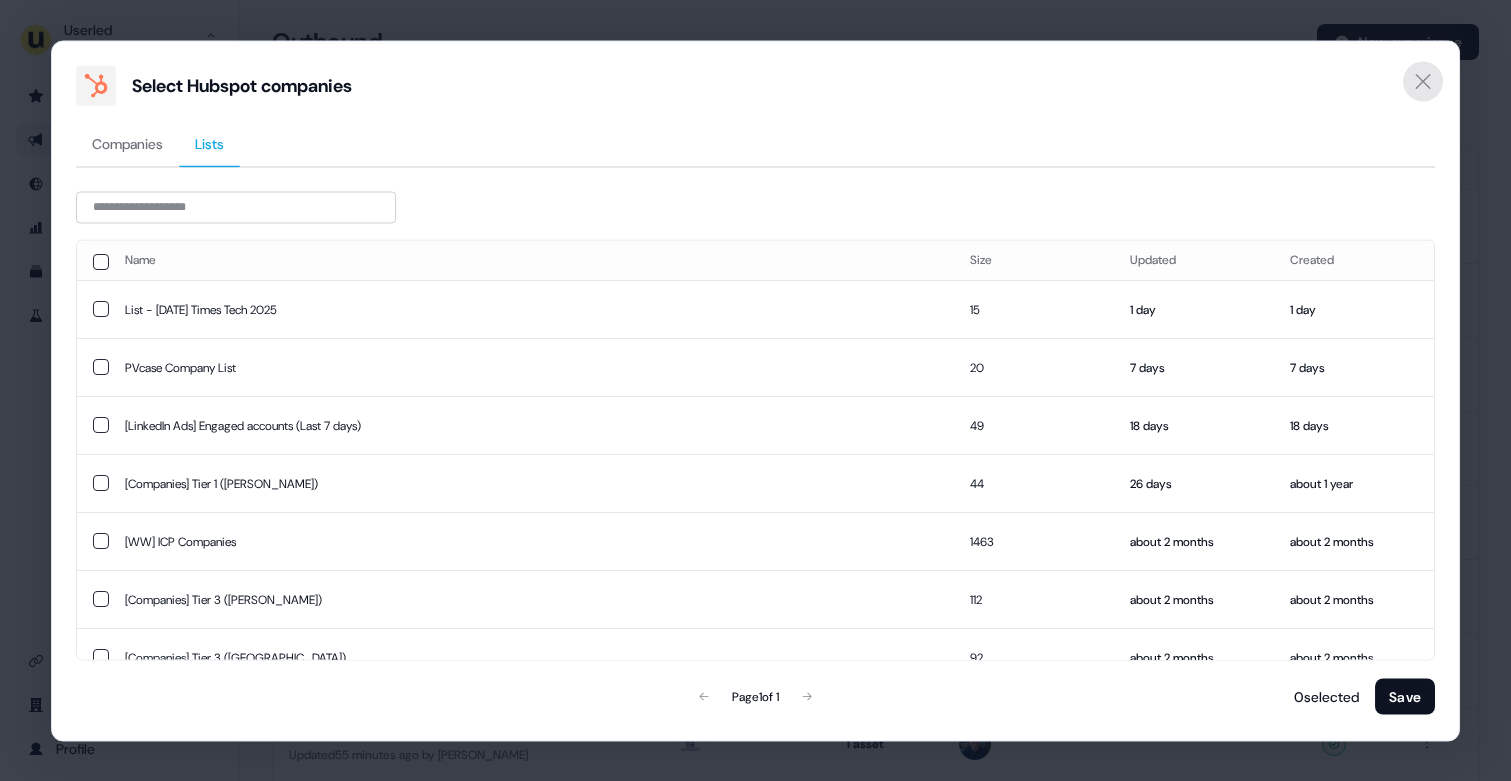 click 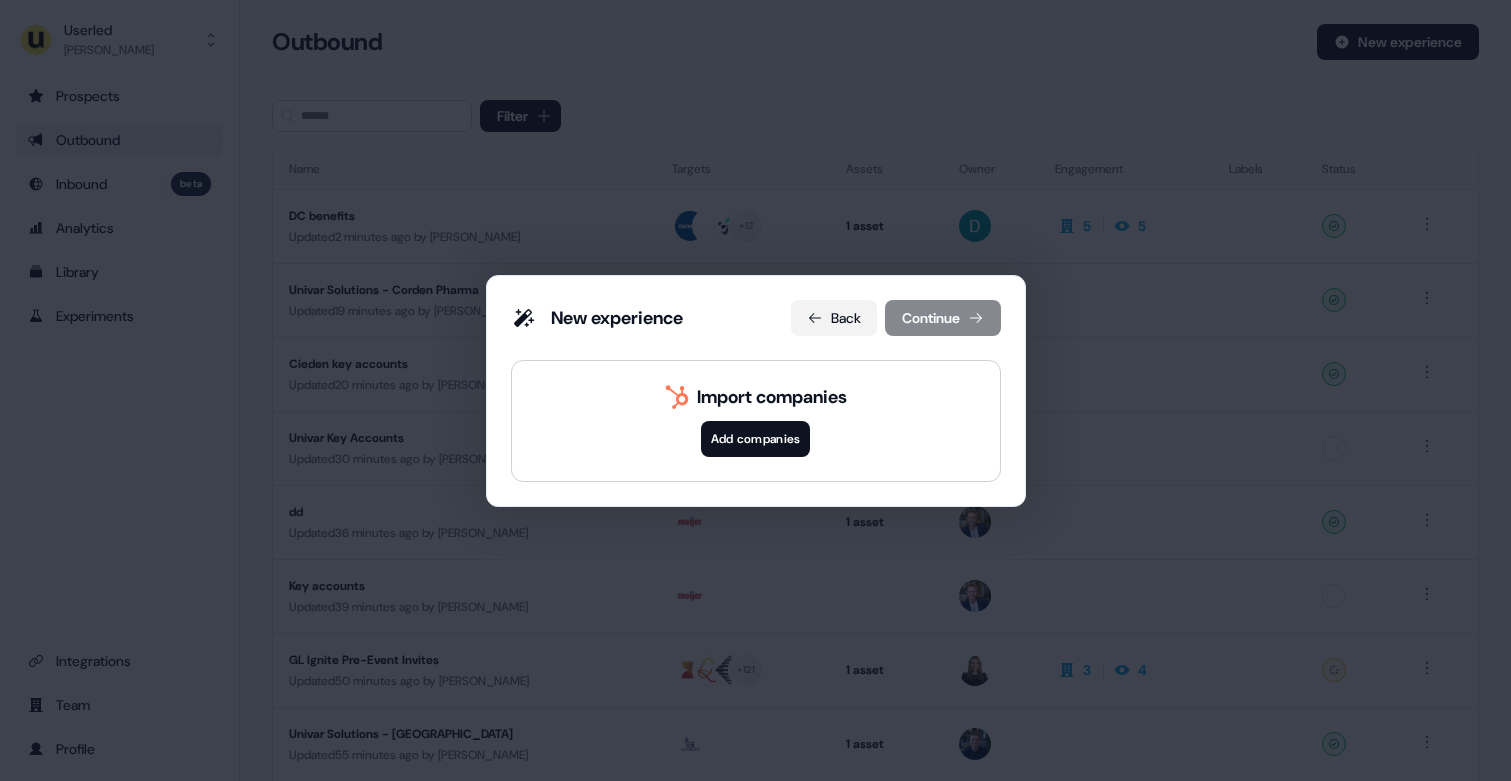 click on "Back" at bounding box center [834, 318] 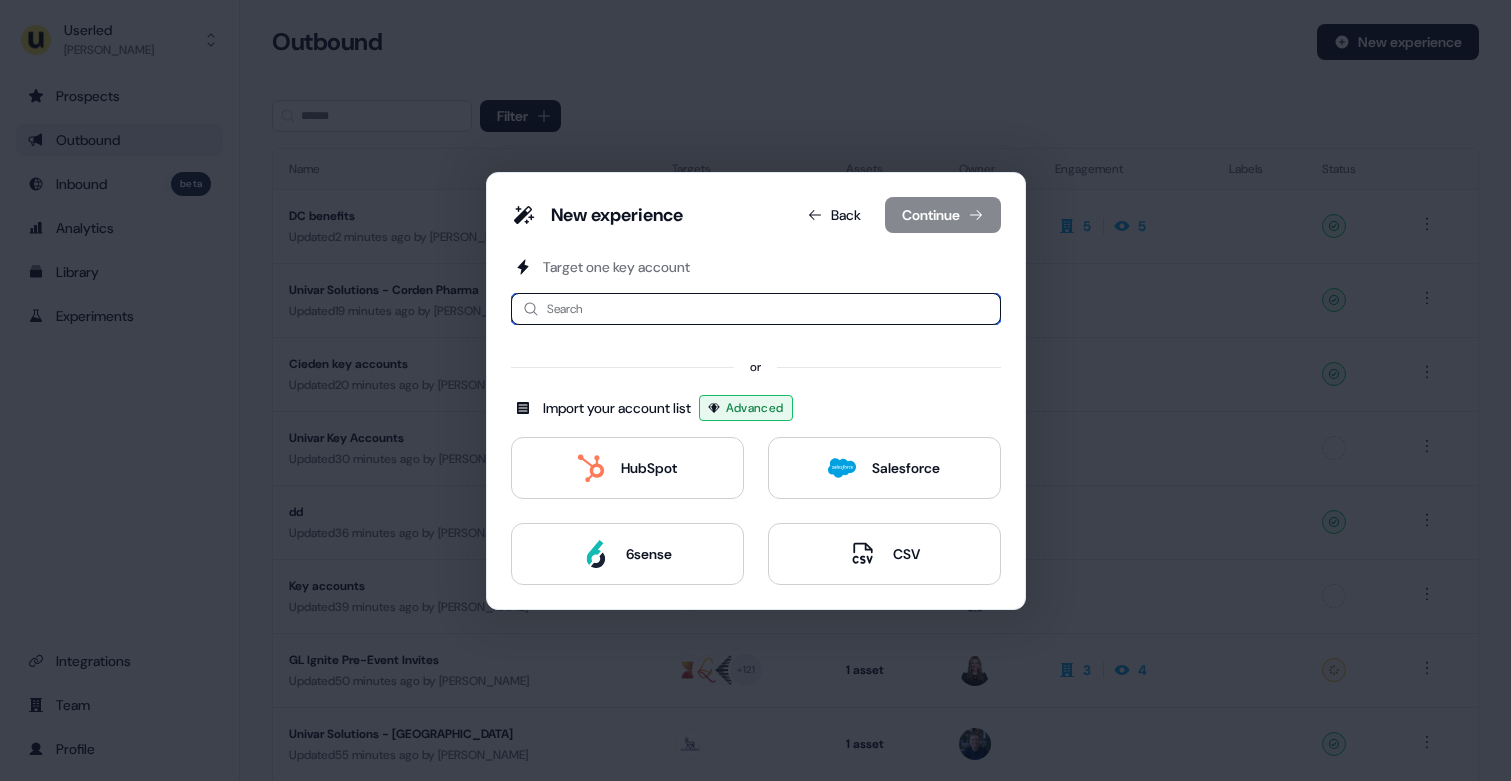 click at bounding box center (756, 309) 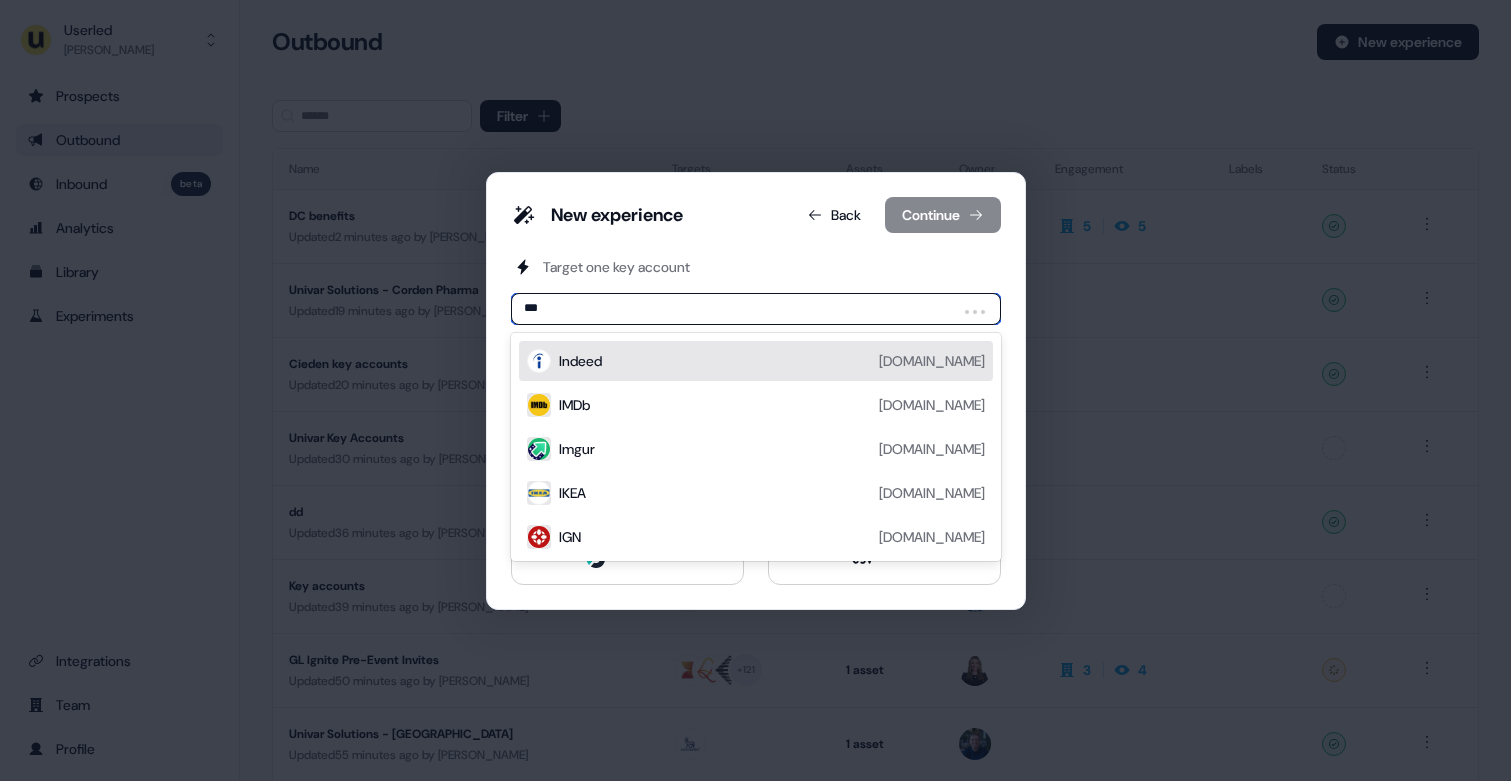 type on "****" 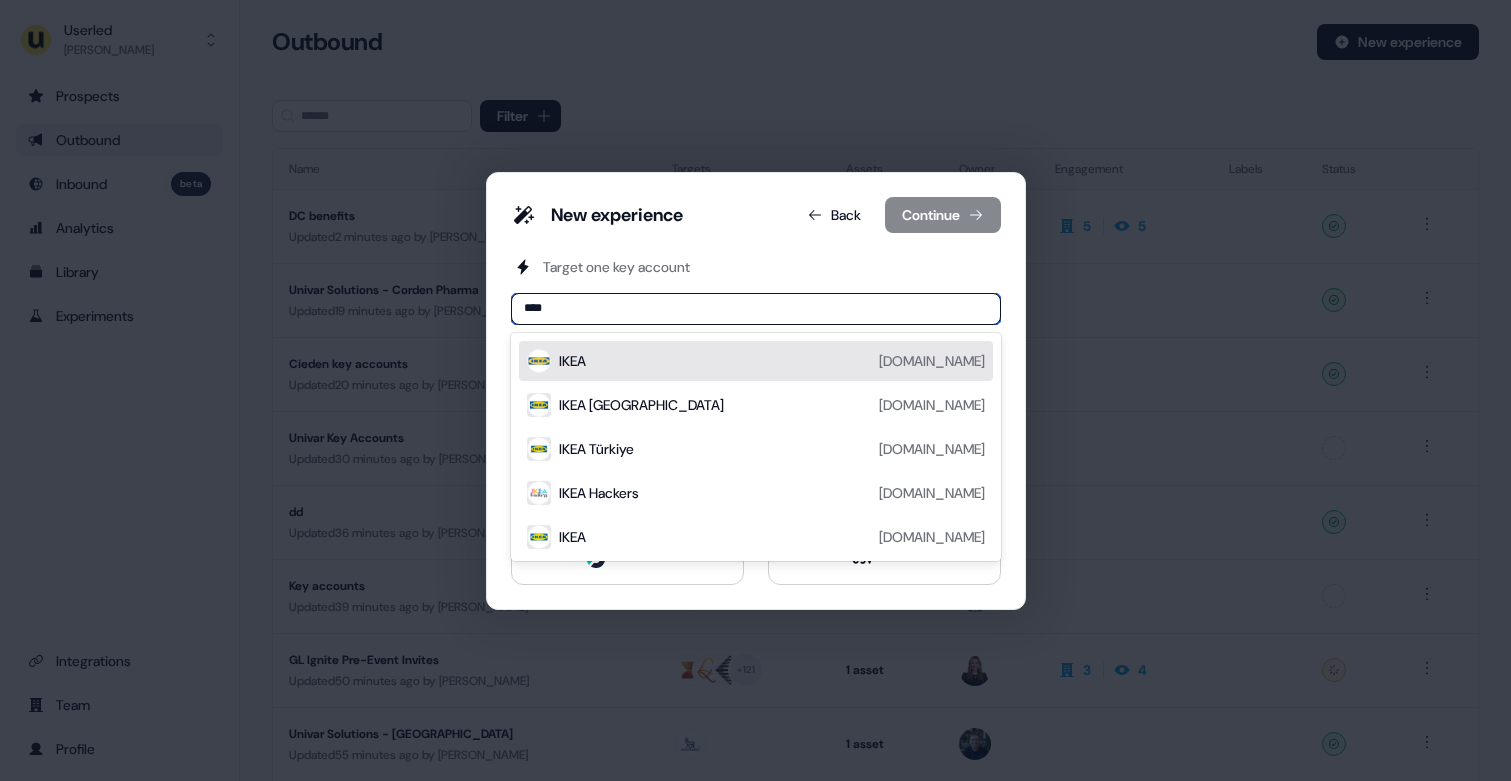 click on "IKEA ikea.com" at bounding box center (772, 361) 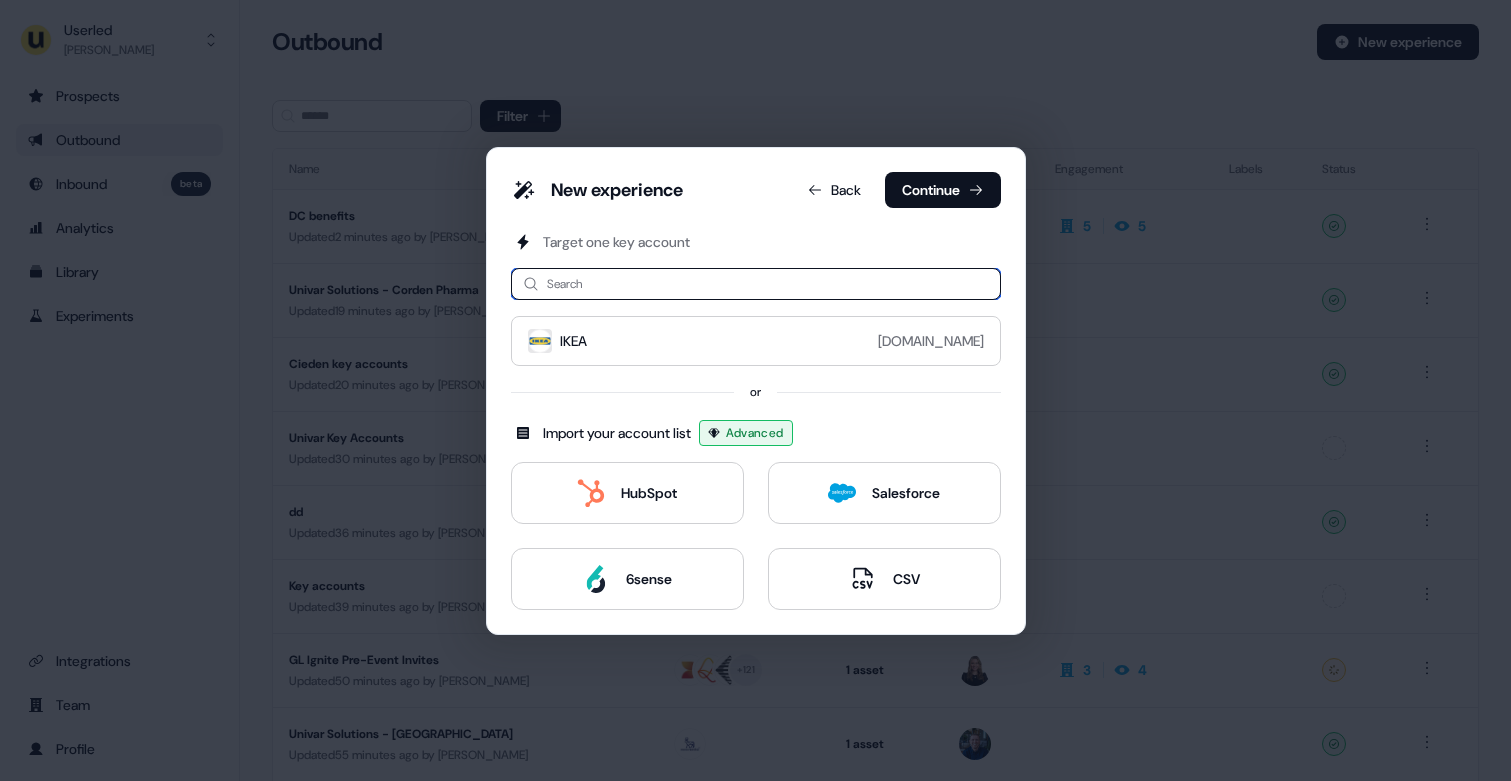 click at bounding box center (756, 284) 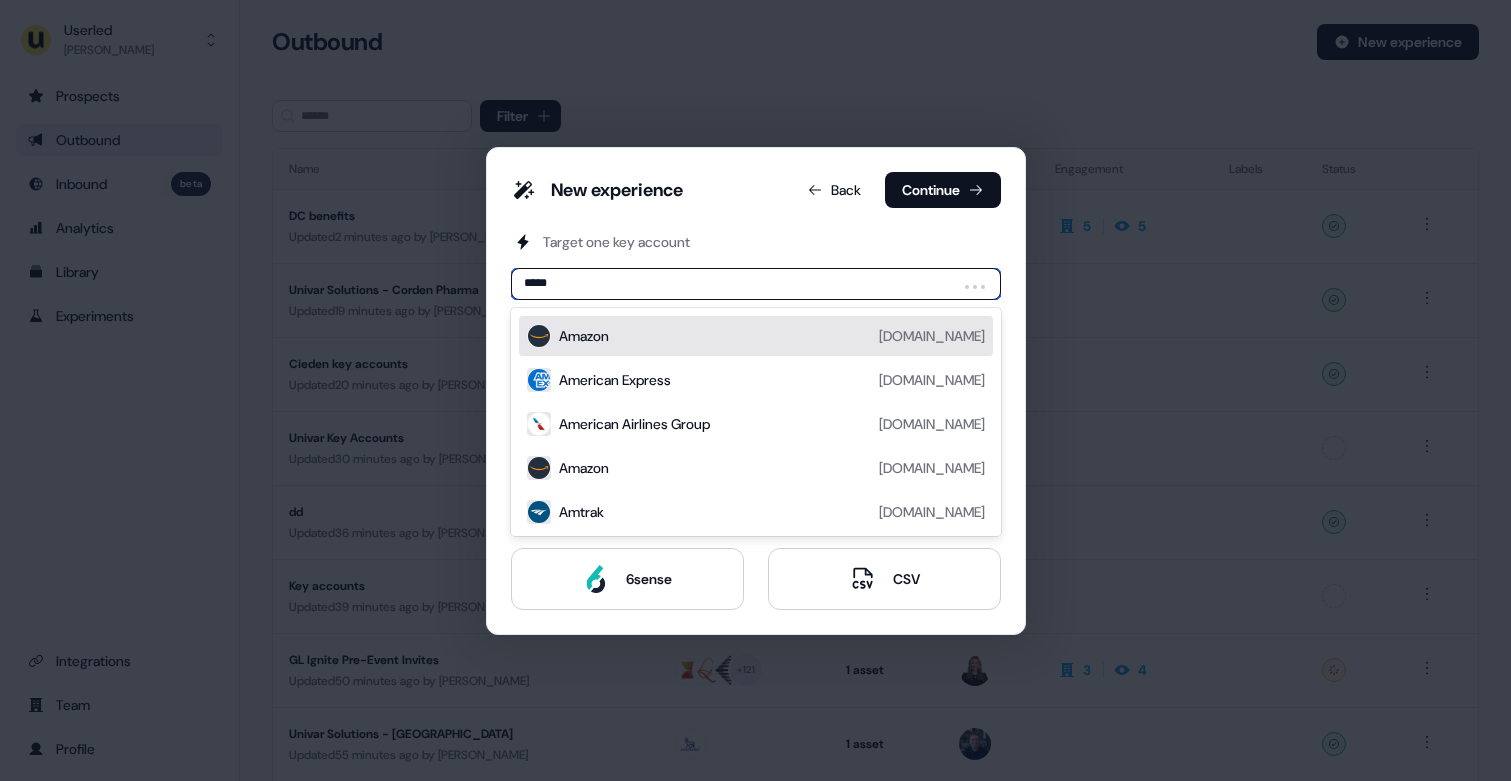 type on "******" 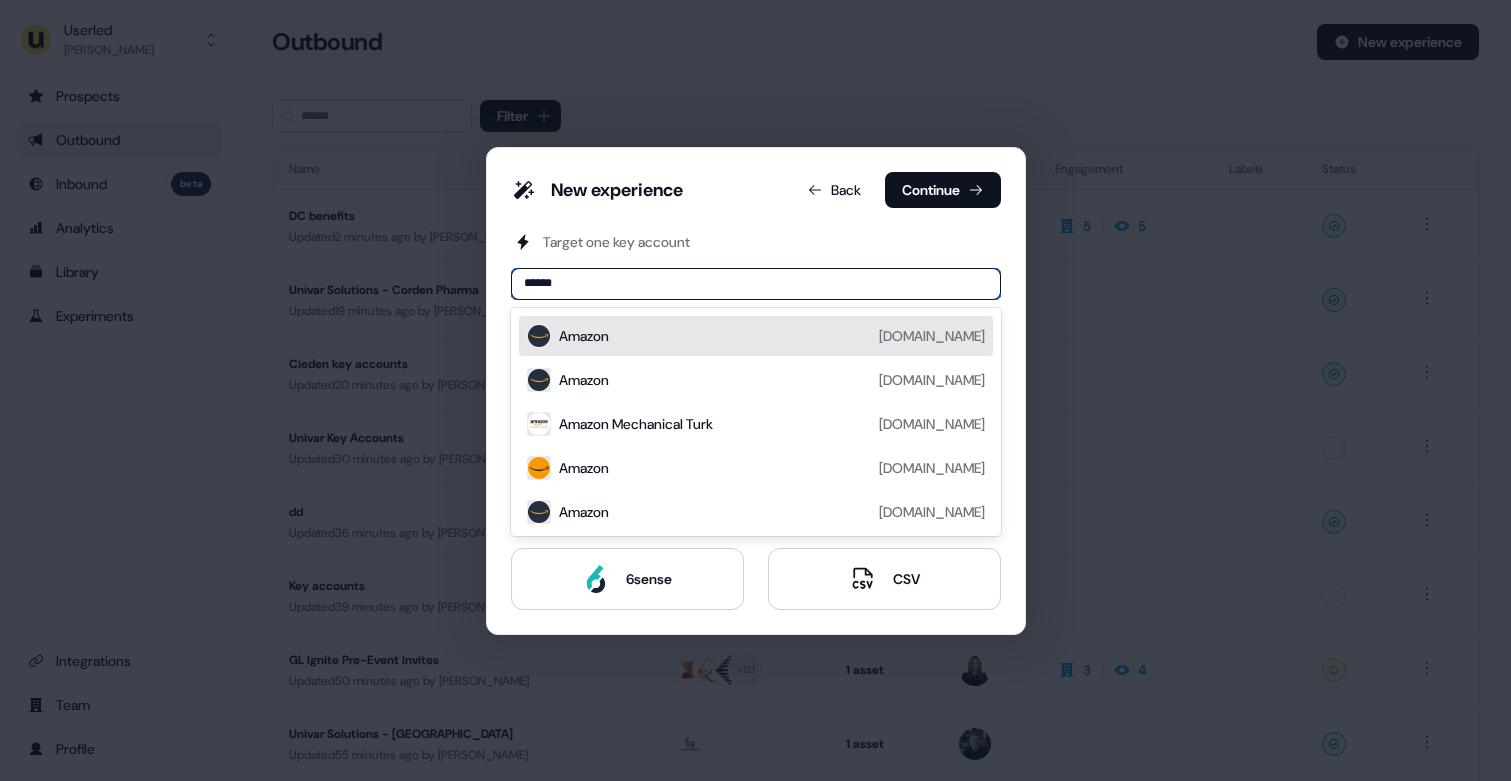 click on "Amazon amazon.com" at bounding box center (772, 336) 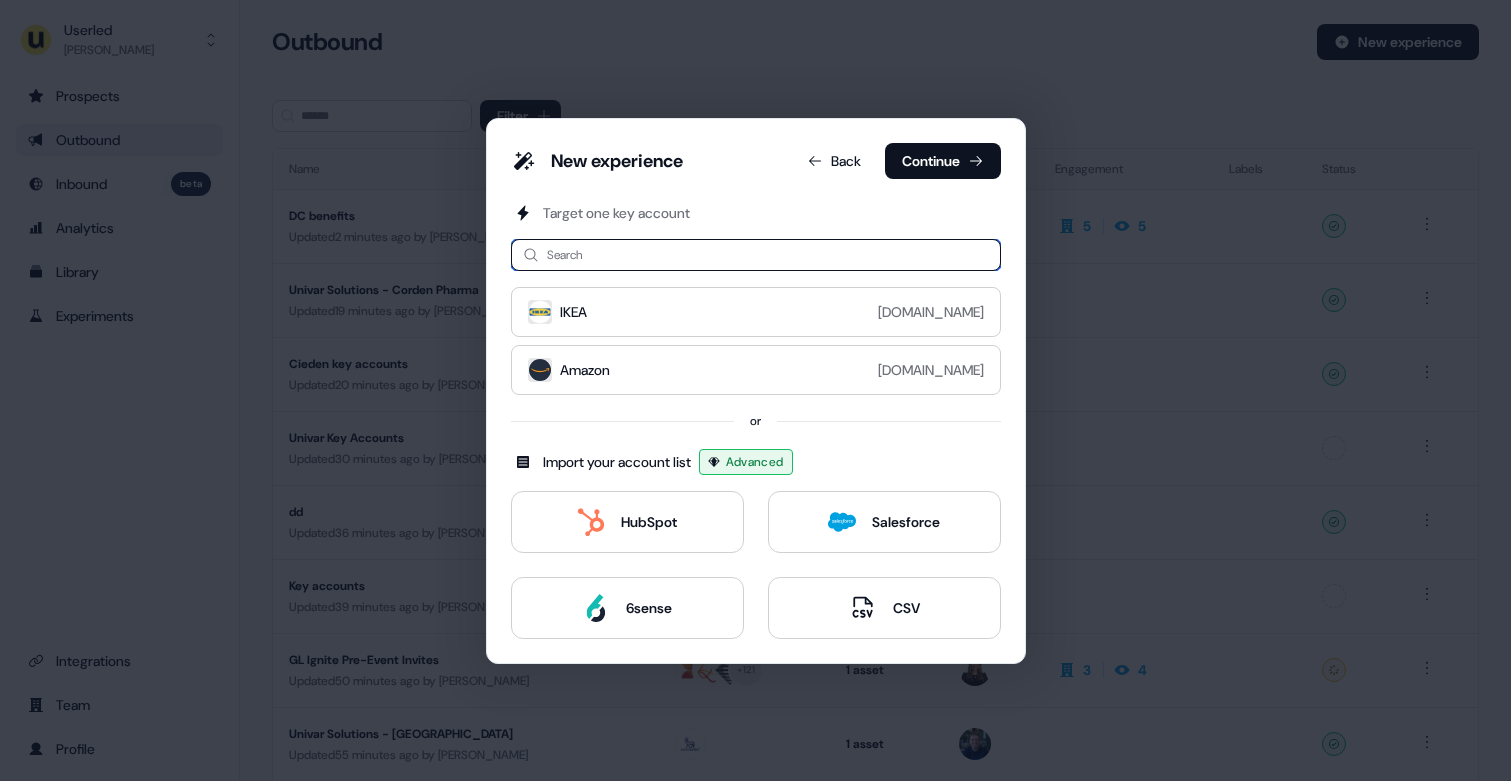 click at bounding box center (756, 255) 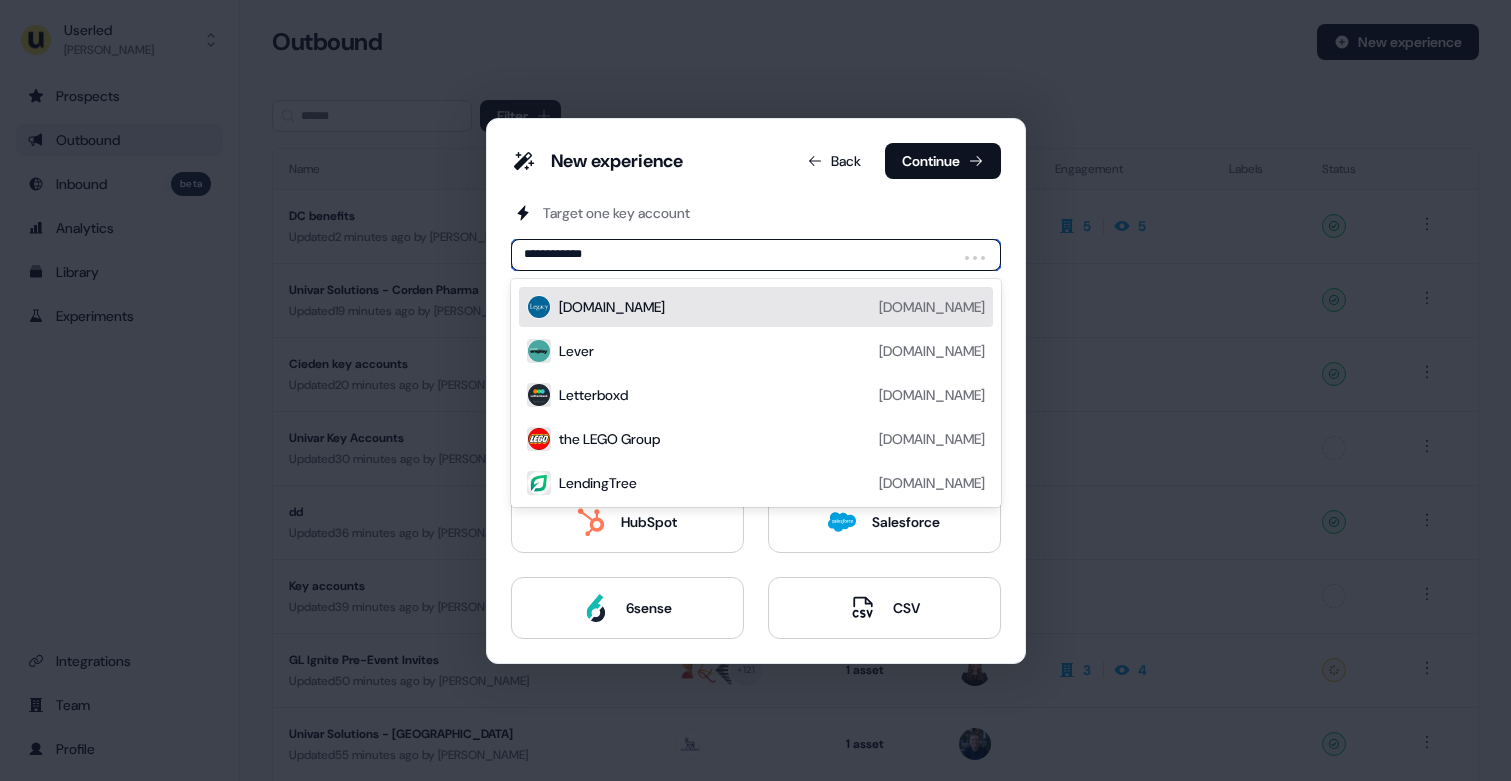 type on "**********" 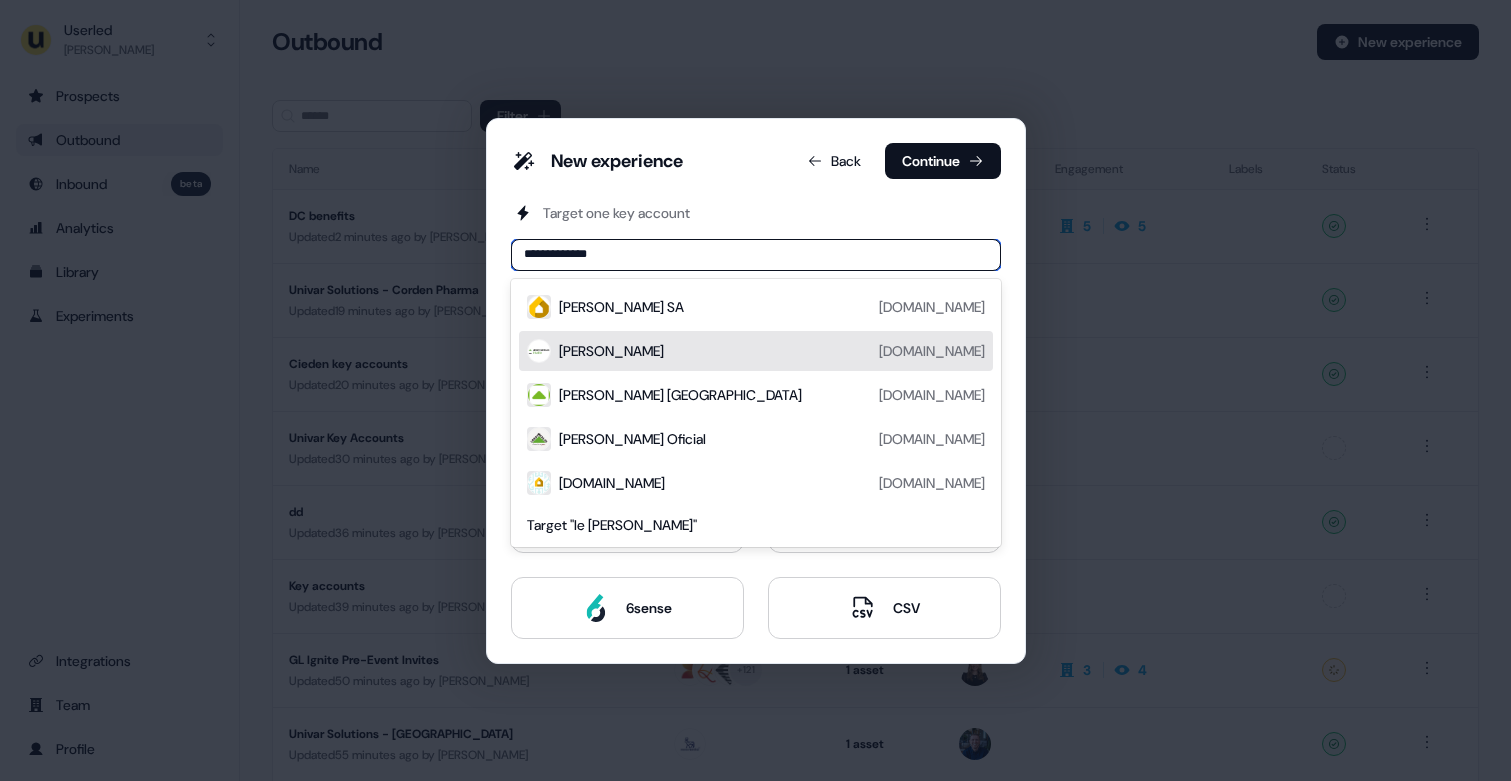 click on "Leroy Merlin leroymerlin.fr" at bounding box center [772, 351] 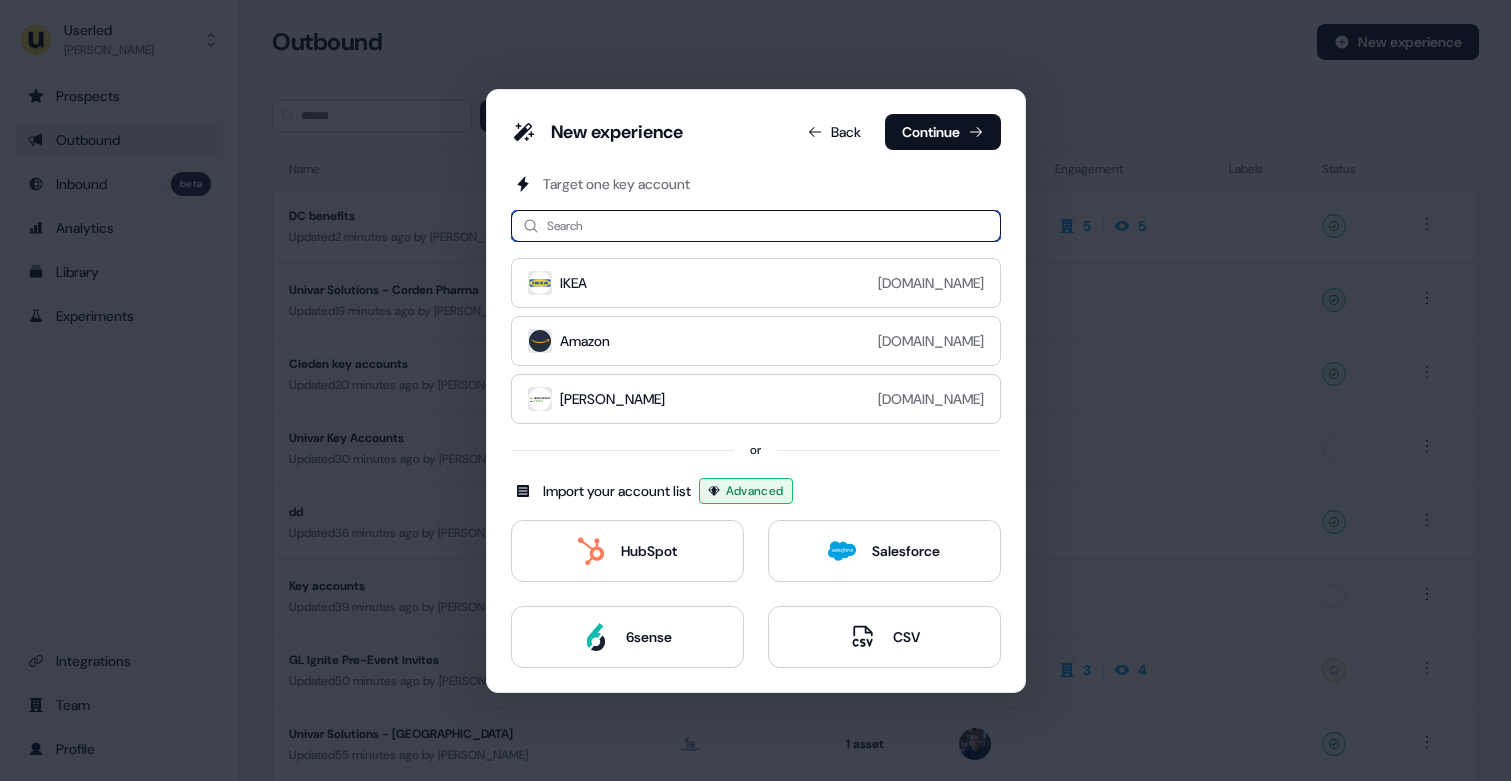 click at bounding box center [756, 226] 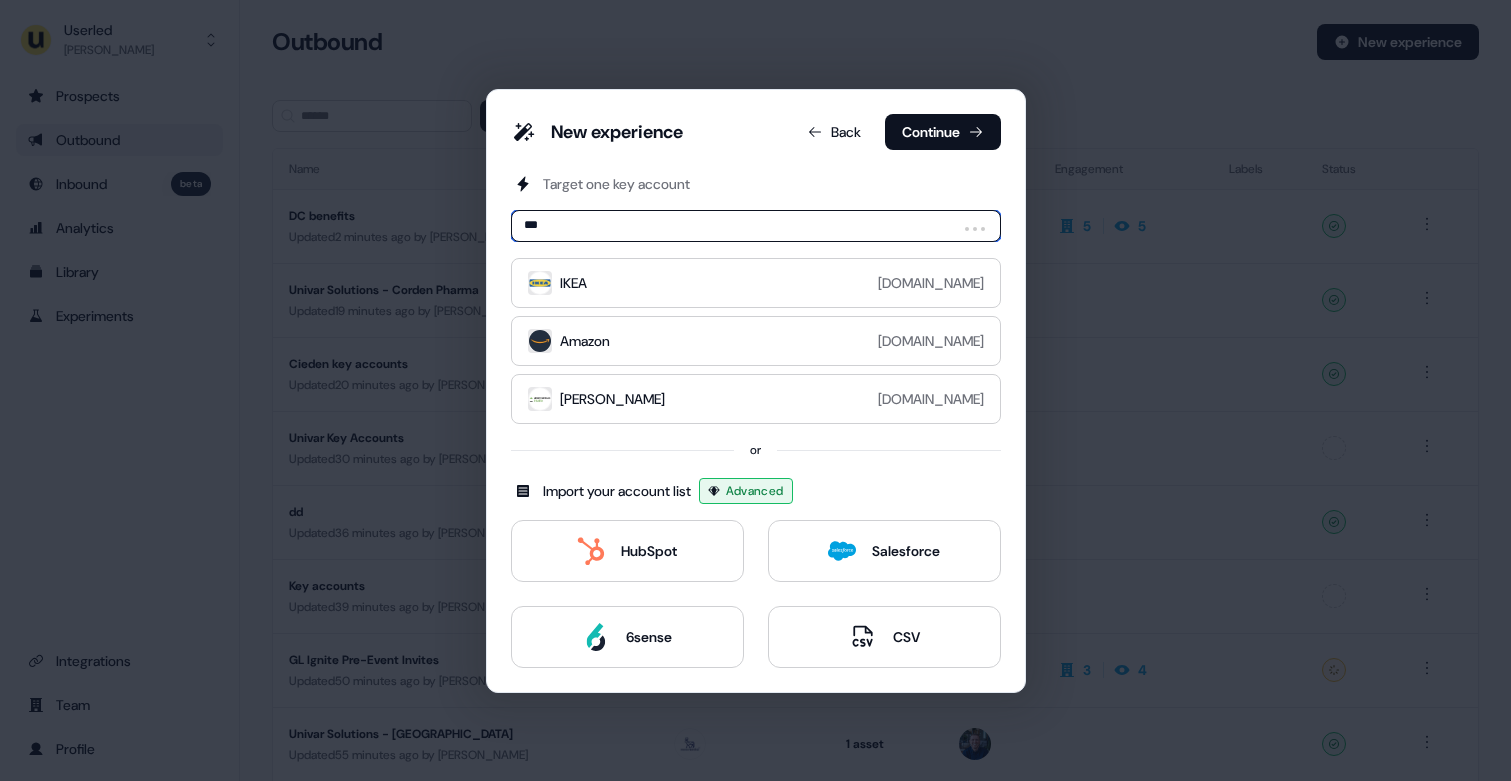 type on "****" 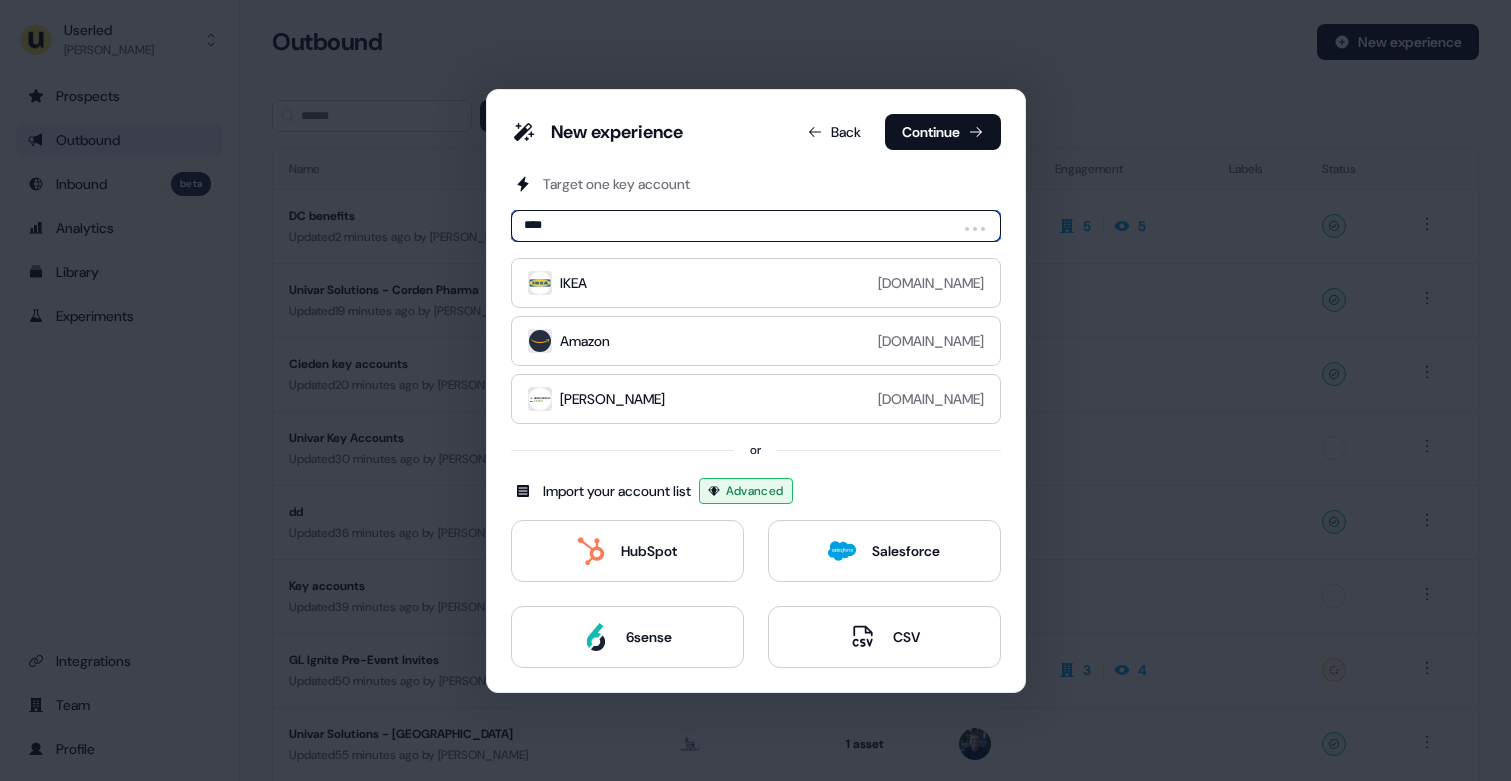 click on "****" at bounding box center (756, 226) 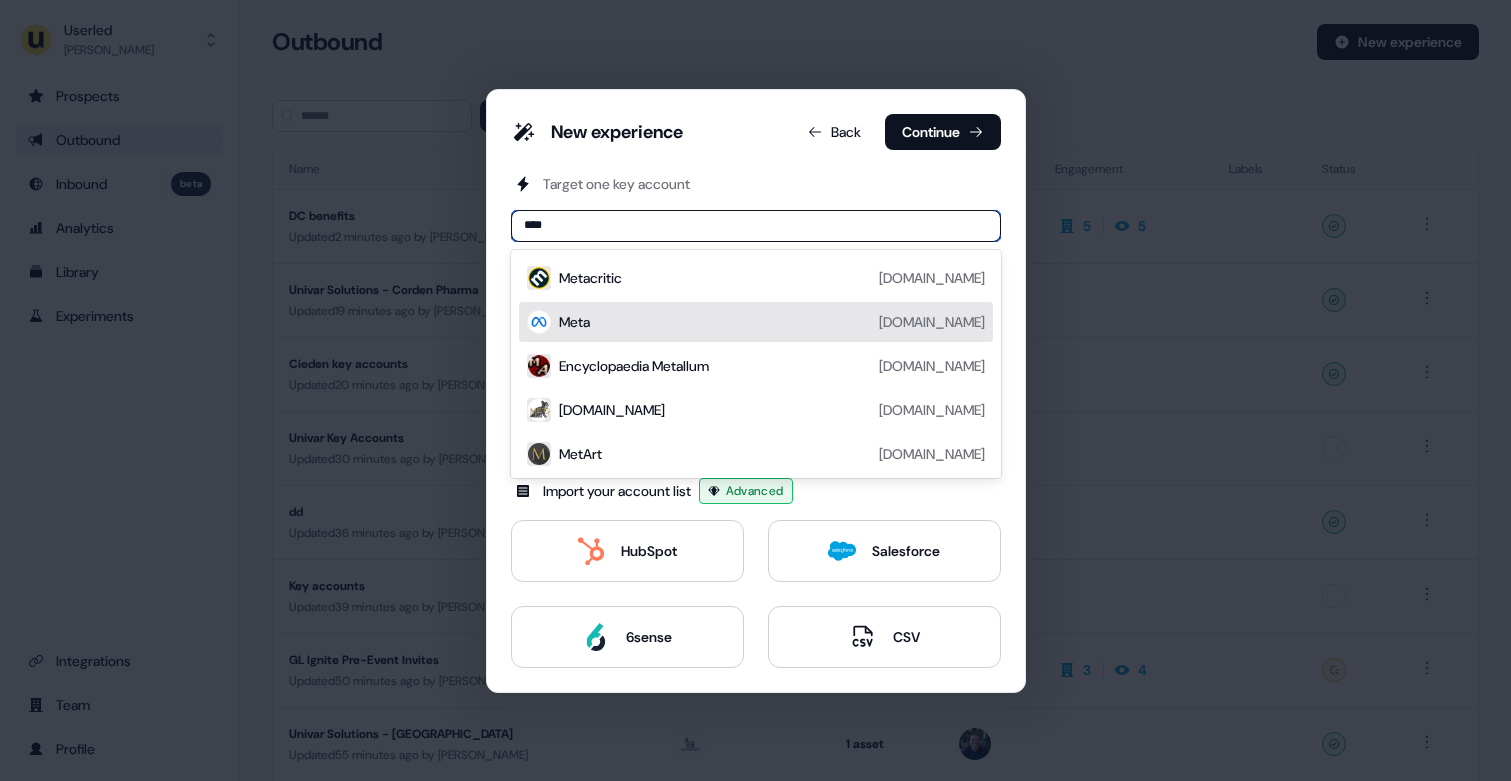 click on "Meta metacareers.com" at bounding box center (772, 322) 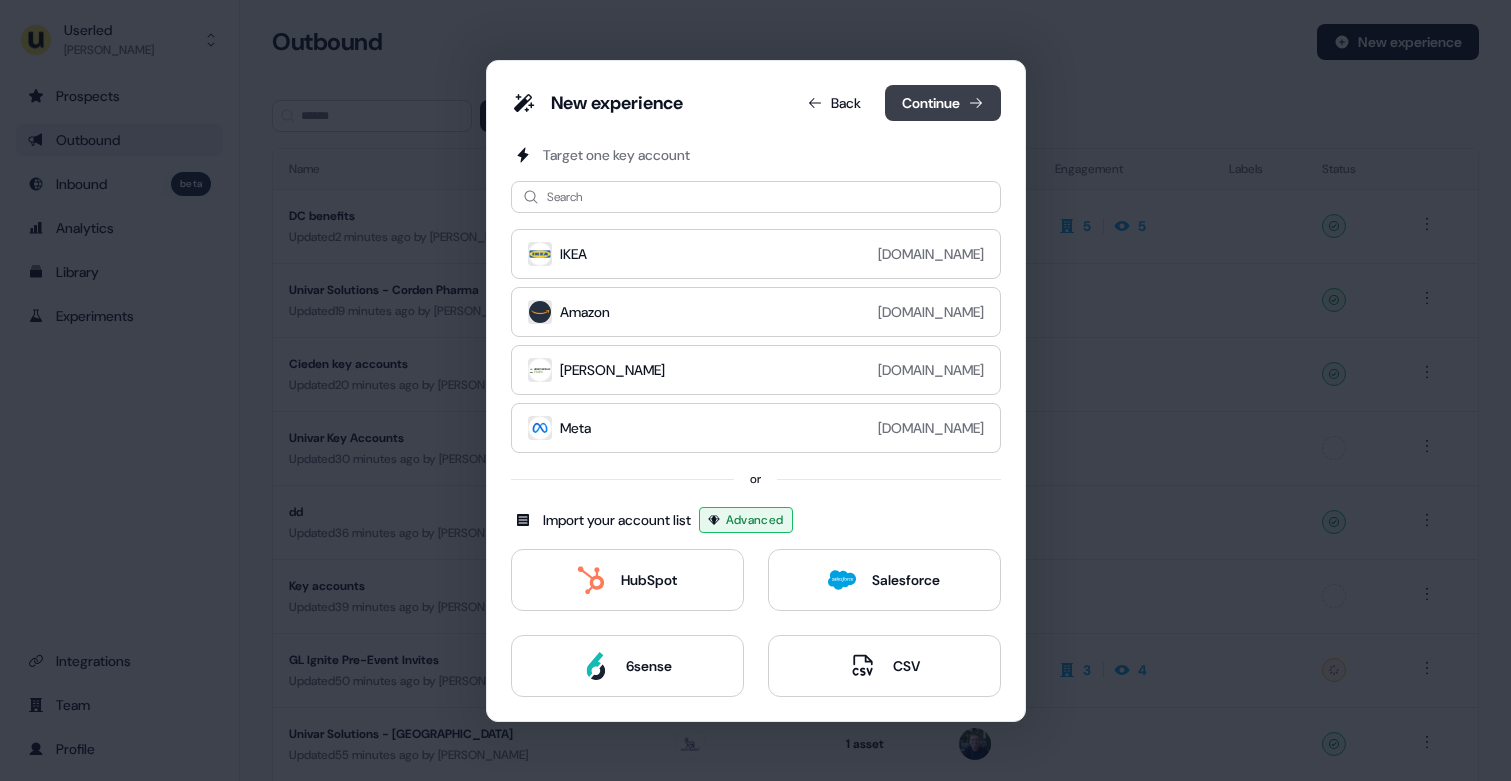 click on "Continue" at bounding box center [943, 103] 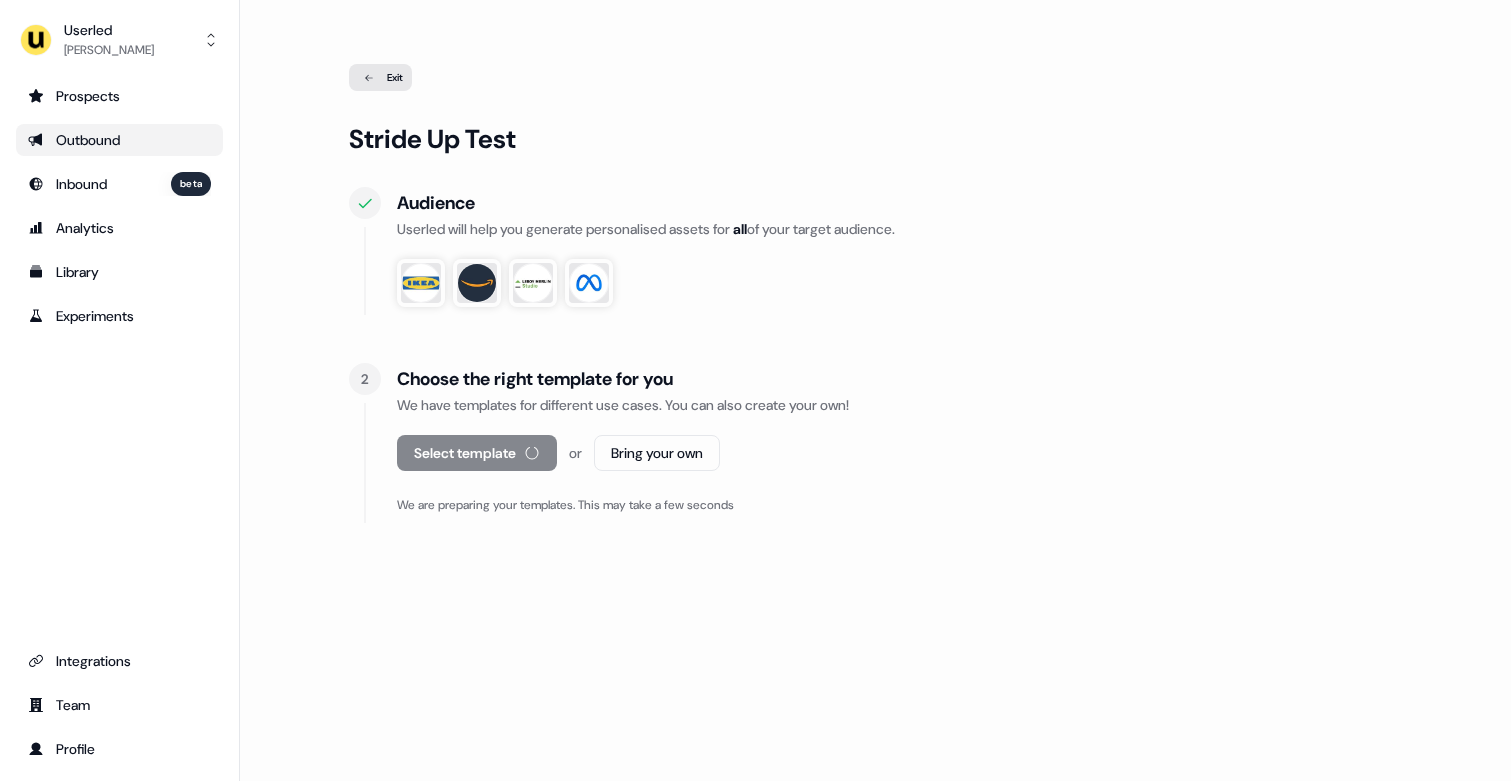 click on "Select template or Bring your own" at bounding box center (900, 453) 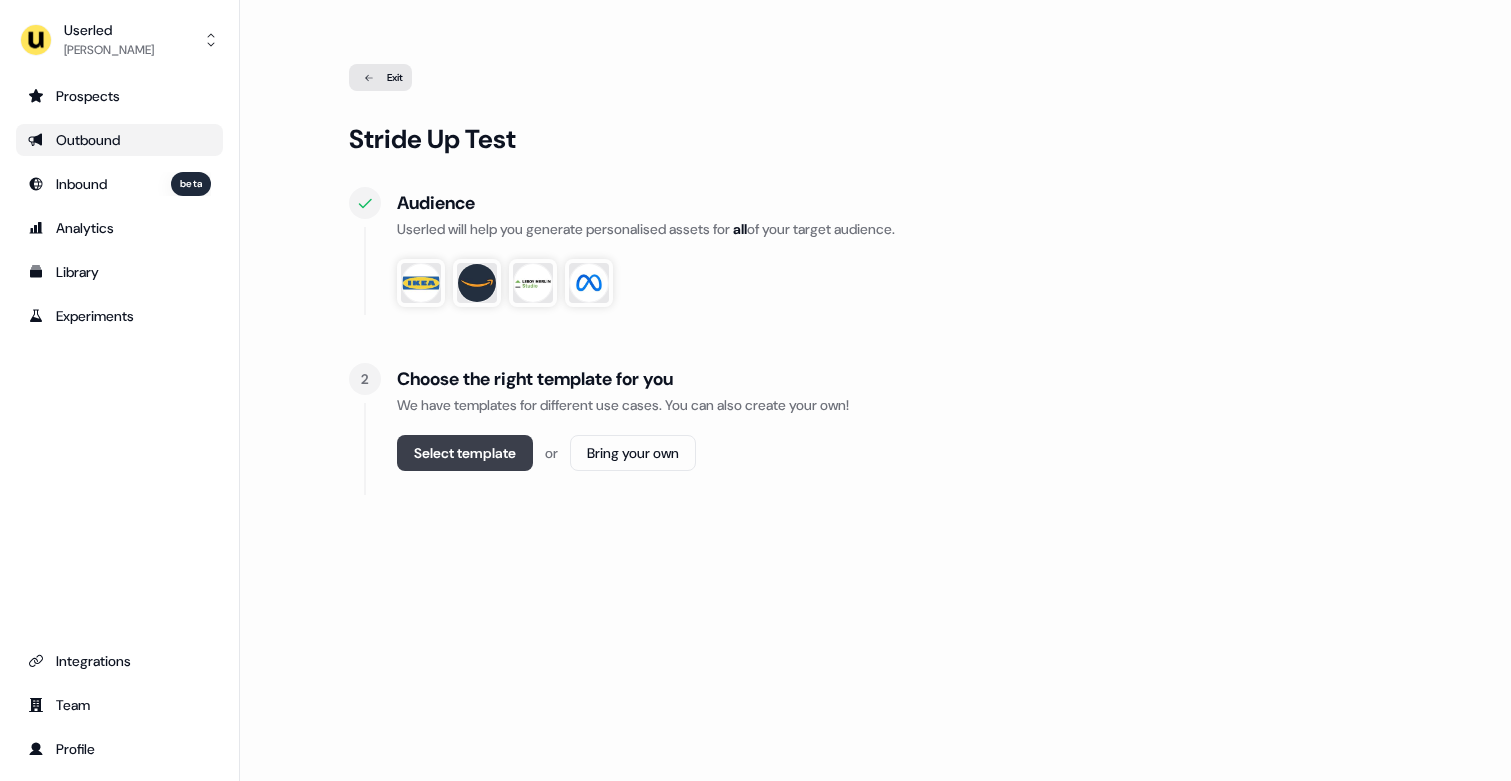 click on "Select template" at bounding box center [465, 453] 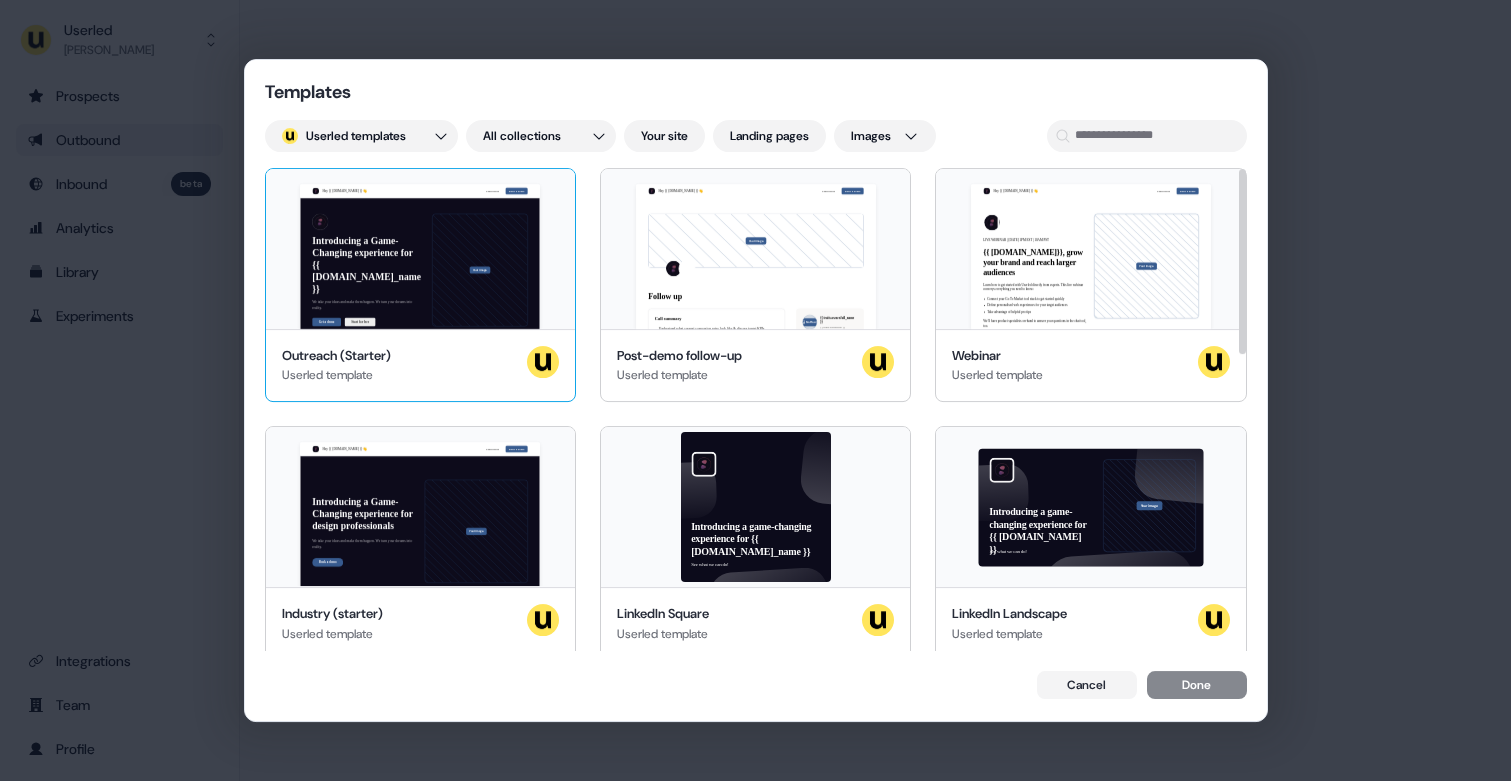click on "Hey {{ traits.account.name }} 👋 Learn more Book a demo Introducing a Game-Changing experience for {{ traits.account.company_name }} We take your ideas and make them happen. We turn your dreams into reality. Get a demo Start for free Your image {{ traits.account.company_name }}, join our team of incredible partners" at bounding box center (420, 249) 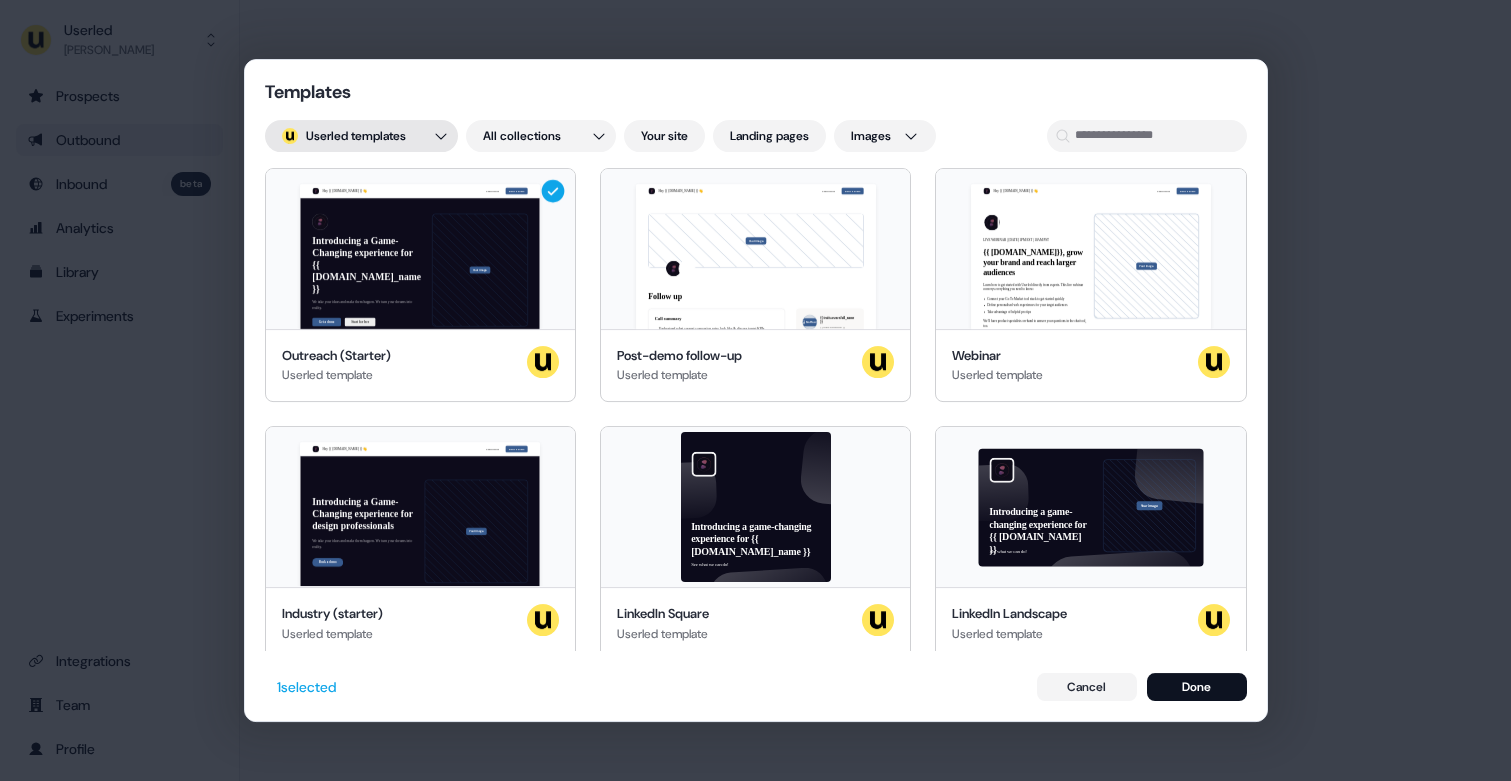click on "Templates ; Userled   templates All collections Your site Landing pages Images Hey {{ traits.account.name }} 👋 Learn more Book a demo Introducing a Game-Changing experience for {{ traits.account.company_name }} We take your ideas and make them happen. We turn your dreams into reality. Get a demo Start for free Your image {{ traits.account.company_name }}, join our team of incredible partners Outreach (Starter) Userled template Hey {{ traits.account.name }} 👋 Learn more Book a demo Your image Follow up Call summary Understand what current conversion rates look like & discuss target KPIs 3 key features will be delivered by Q2 2035. The lower priority requests will be delivered by Q3. Next steps 45min session to discuss how to hit the ground running ie. Set up Sales landing pages & increase conversion of current Ads Introduce Bob & Jane to 2x customers Terms Term: 3 month POC including 1 hr/ week onboarding sessions to hit the ground running Pricing: £XXXX for 3 months  Not found {{ traits.owner.title }}" at bounding box center (755, 390) 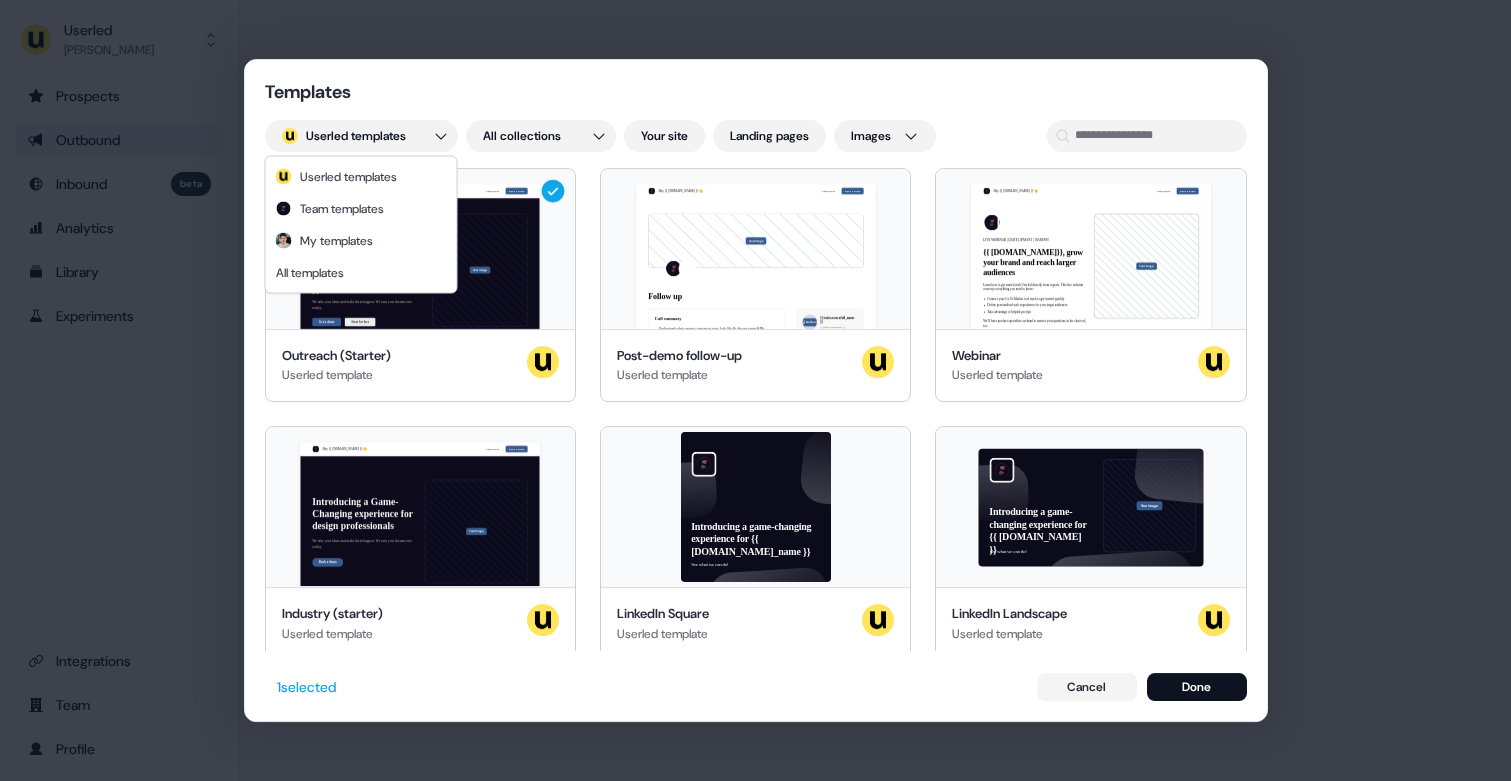 click on "Templates ; Userled   templates All collections Your site Landing pages Images Hey {{ traits.account.name }} 👋 Learn more Book a demo Introducing a Game-Changing experience for {{ traits.account.company_name }} We take your ideas and make them happen. We turn your dreams into reality. Get a demo Start for free Your image {{ traits.account.company_name }}, join our team of incredible partners Outreach (Starter) Userled template Hey {{ traits.account.name }} 👋 Learn more Book a demo Your image Follow up Call summary Understand what current conversion rates look like & discuss target KPIs 3 key features will be delivered by Q2 2035. The lower priority requests will be delivered by Q3. Next steps 45min session to discuss how to hit the ground running ie. Set up Sales landing pages & increase conversion of current Ads Introduce Bob & Jane to 2x customers Terms Term: 3 month POC including 1 hr/ week onboarding sessions to hit the ground running Pricing: £XXXX for 3 months  Not found {{ traits.owner.title }}" at bounding box center (755, 390) 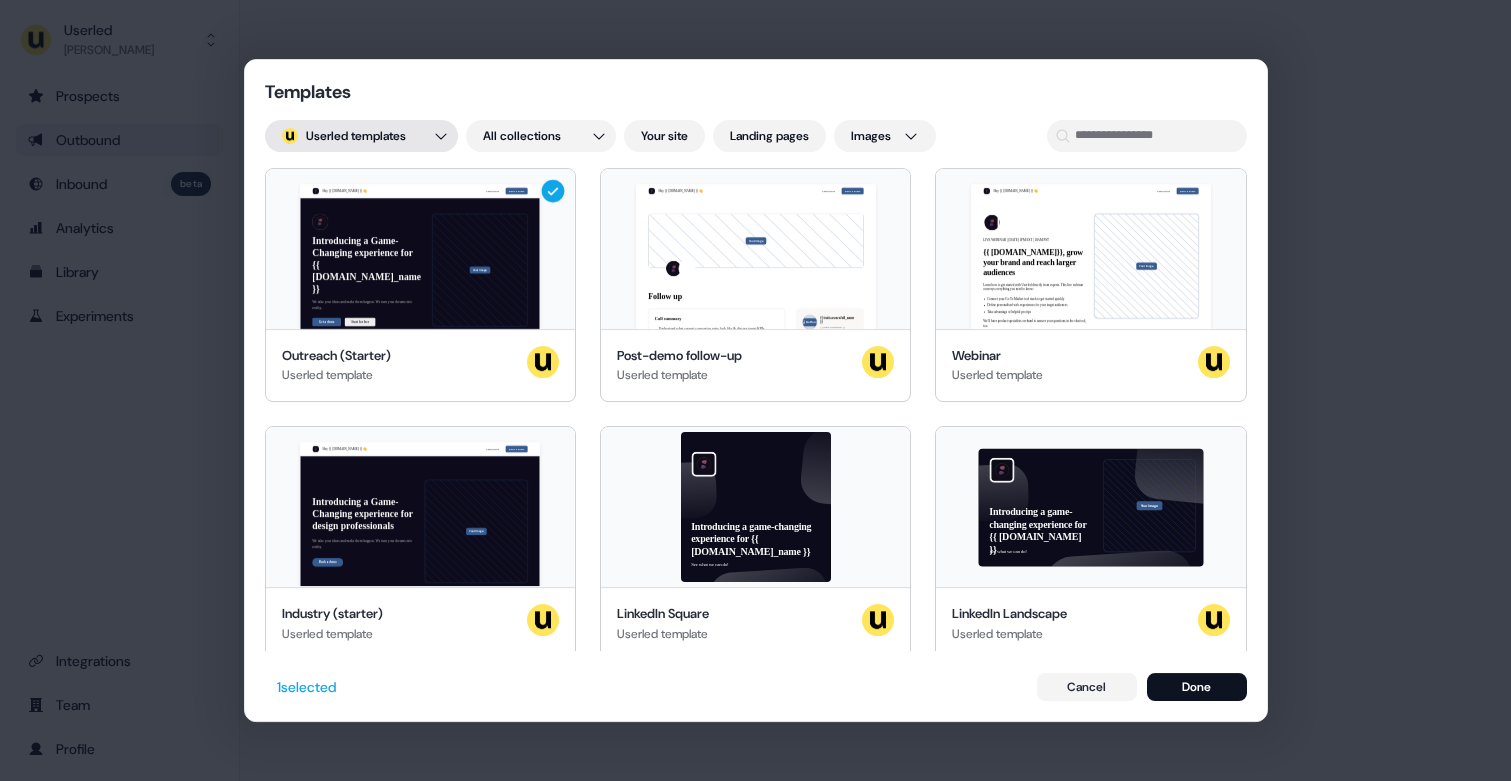 click on "Templates ; Userled   templates All collections Your site Landing pages Images Hey {{ traits.account.name }} 👋 Learn more Book a demo Introducing a Game-Changing experience for {{ traits.account.company_name }} We take your ideas and make them happen. We turn your dreams into reality. Get a demo Start for free Your image {{ traits.account.company_name }}, join our team of incredible partners Outreach (Starter) Userled template Hey {{ traits.account.name }} 👋 Learn more Book a demo Your image Follow up Call summary Understand what current conversion rates look like & discuss target KPIs 3 key features will be delivered by Q2 2035. The lower priority requests will be delivered by Q3. Next steps 45min session to discuss how to hit the ground running ie. Set up Sales landing pages & increase conversion of current Ads Introduce Bob & Jane to 2x customers Terms Term: 3 month POC including 1 hr/ week onboarding sessions to hit the ground running Pricing: £XXXX for 3 months  Not found {{ traits.owner.title }}" at bounding box center (755, 390) 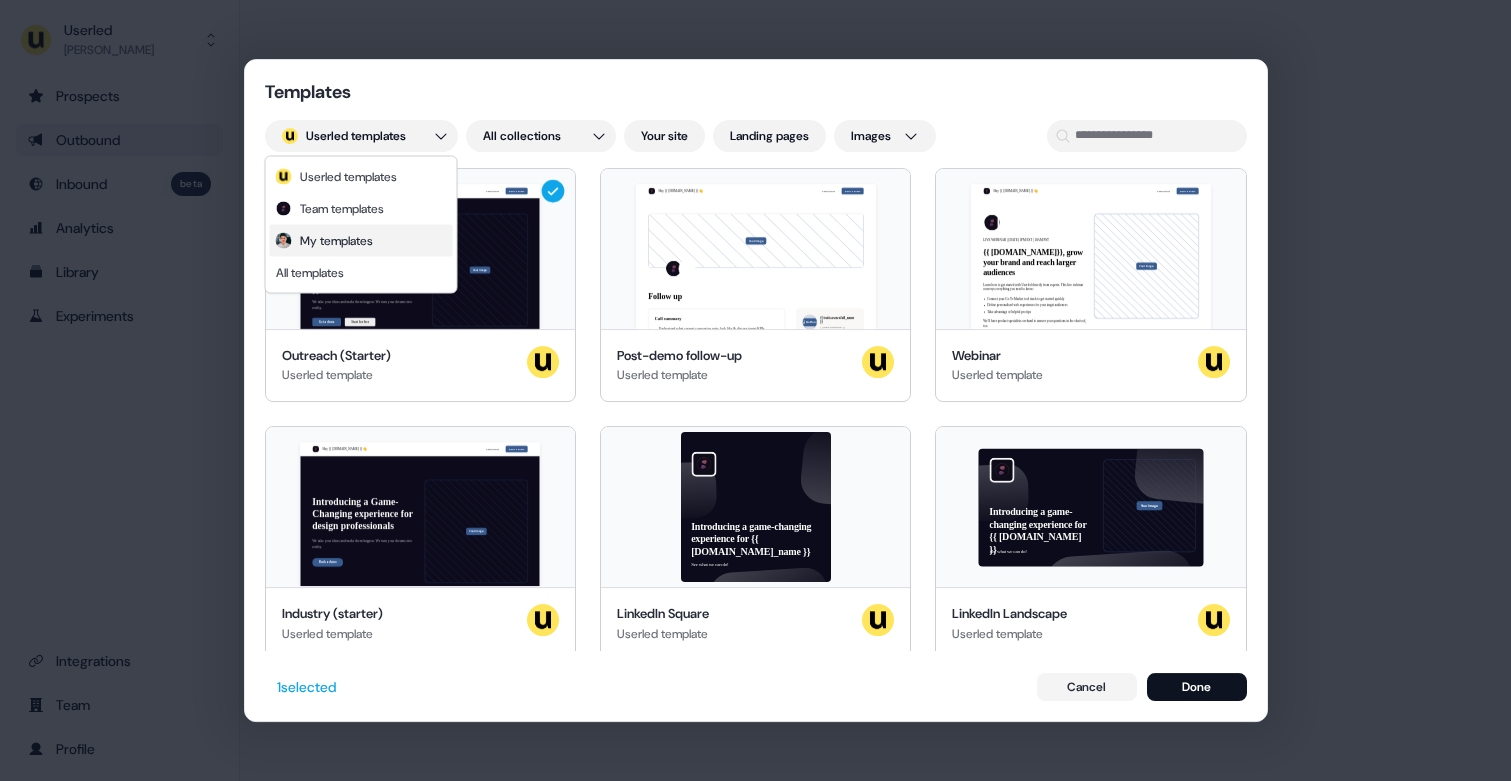 click on "My templates" at bounding box center [361, 241] 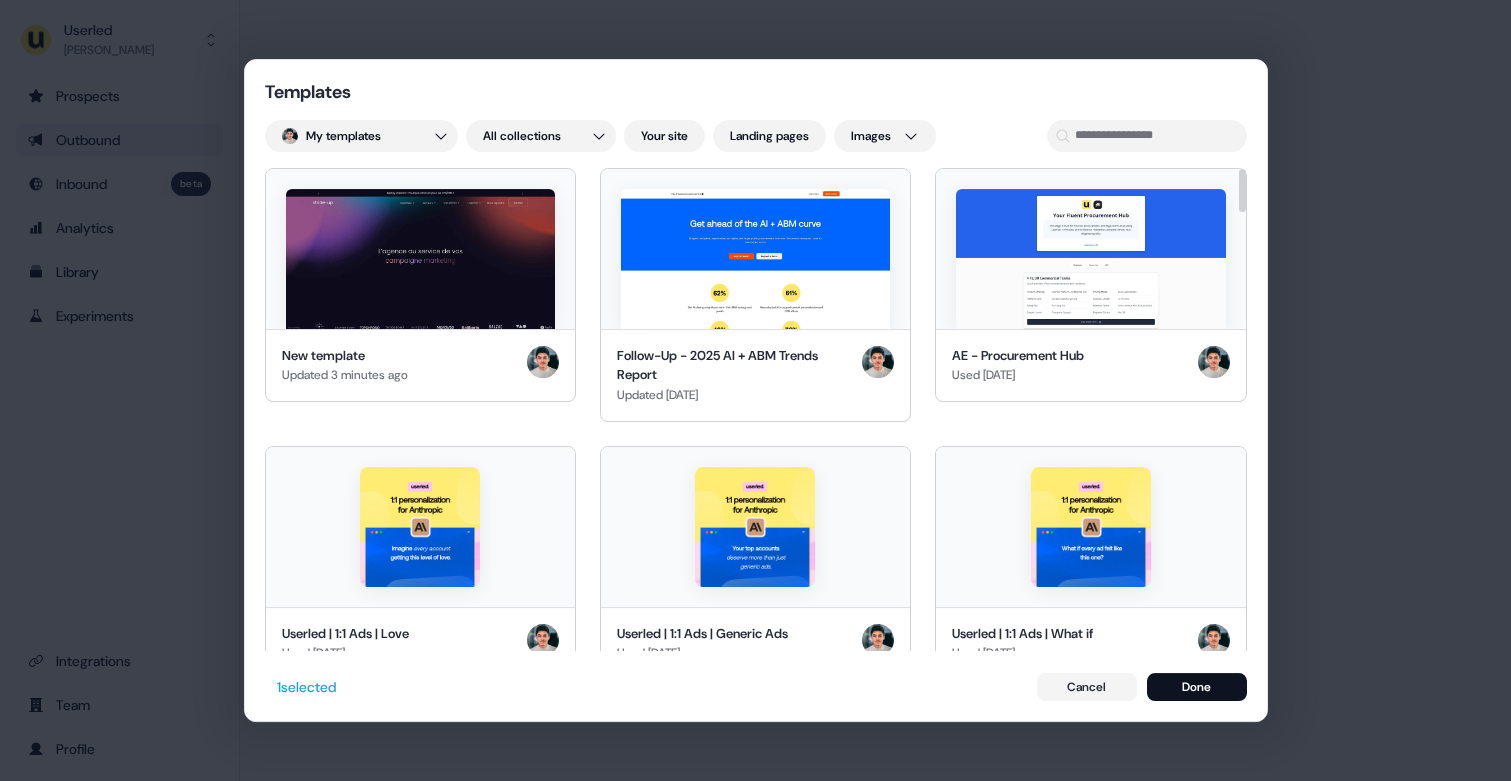 click at bounding box center [420, 259] 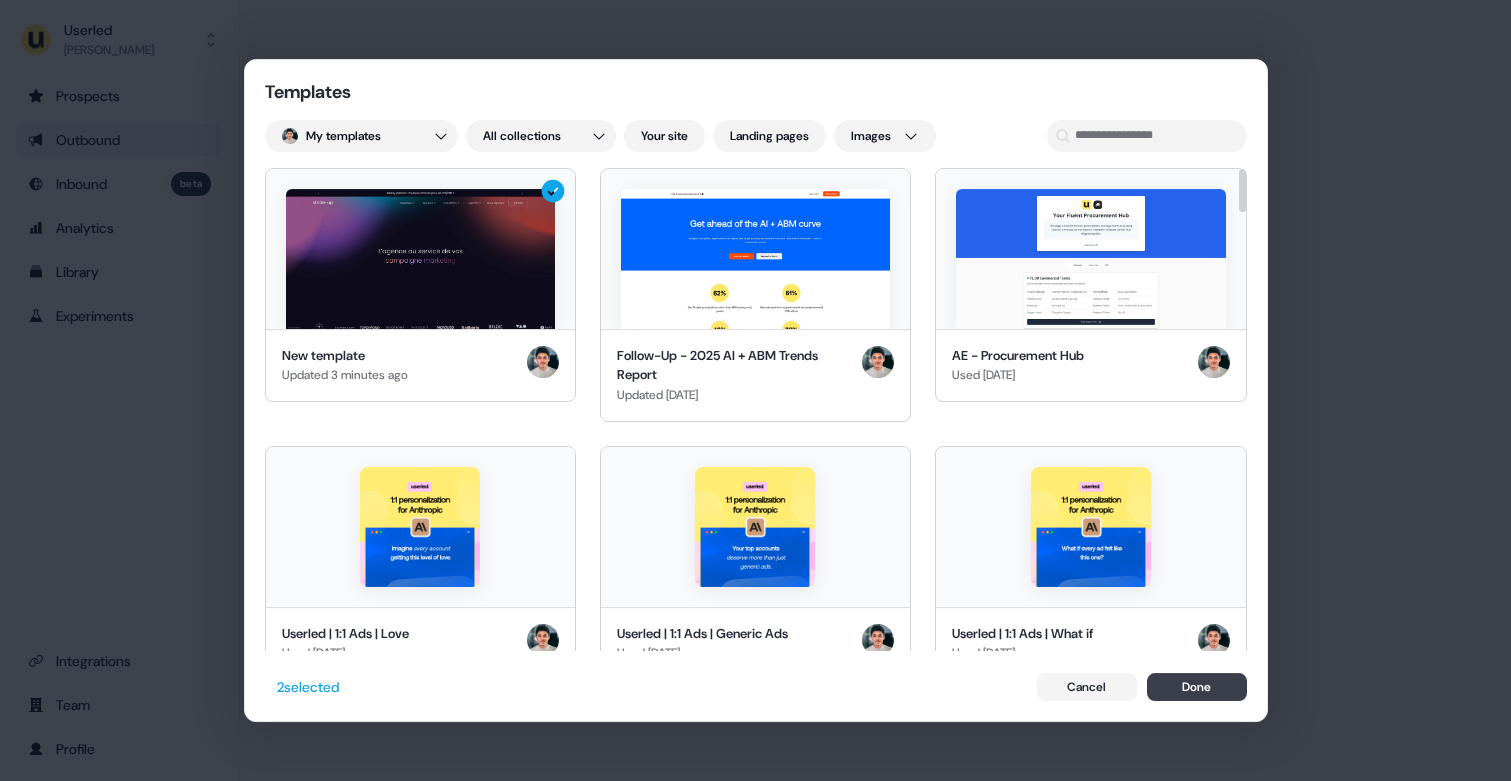 click on "Done" at bounding box center [1197, 687] 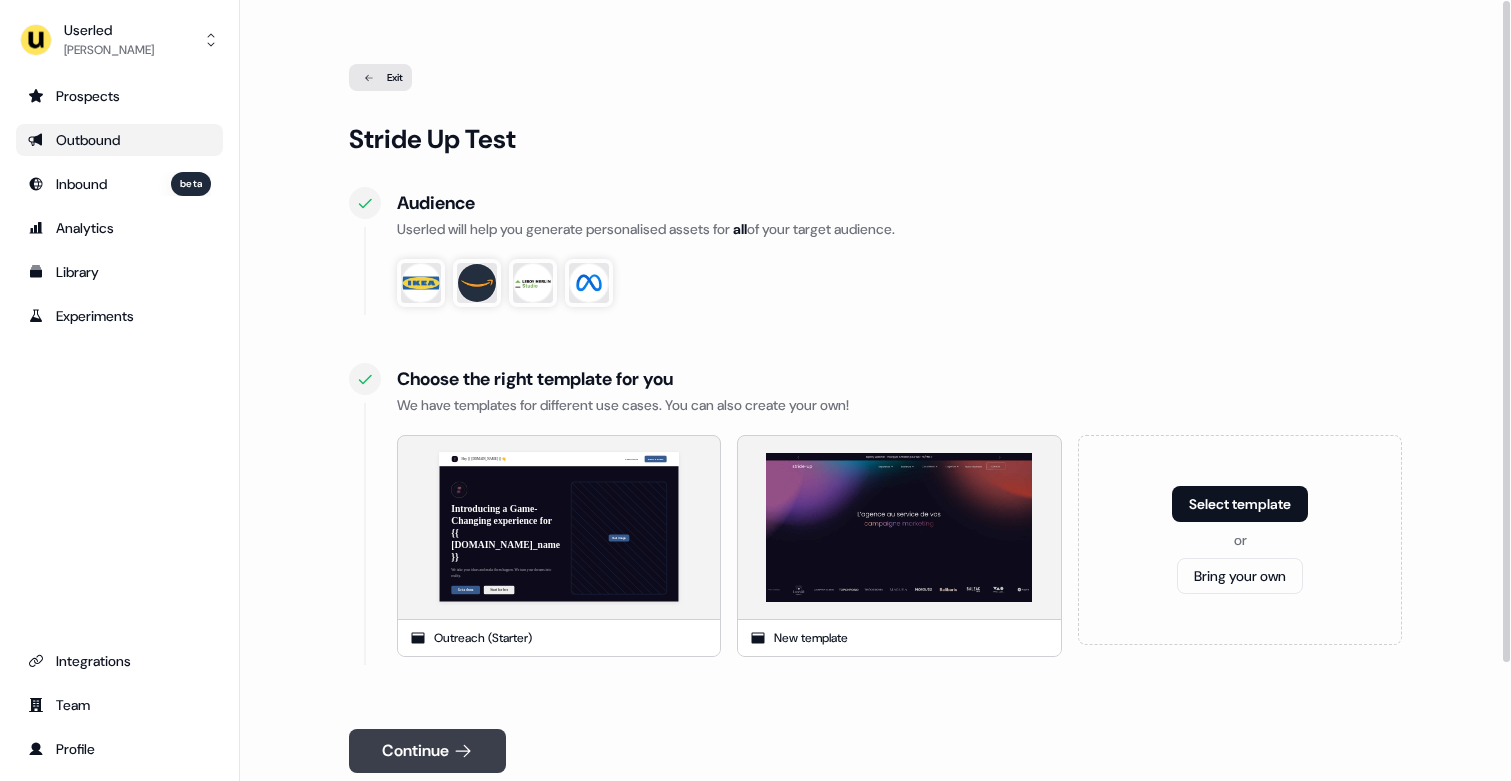 click on "Continue" at bounding box center (427, 751) 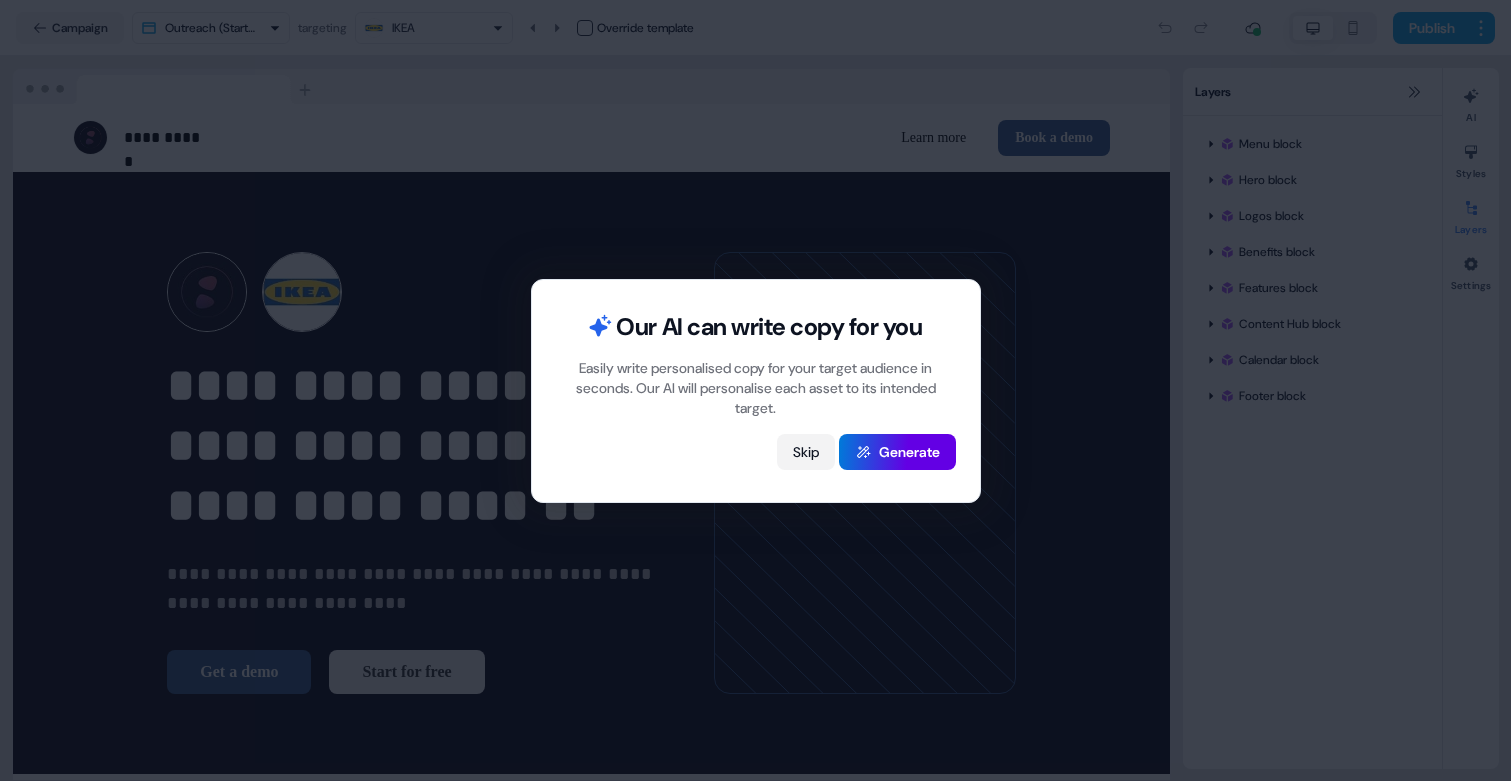 click on "Skip" at bounding box center [806, 452] 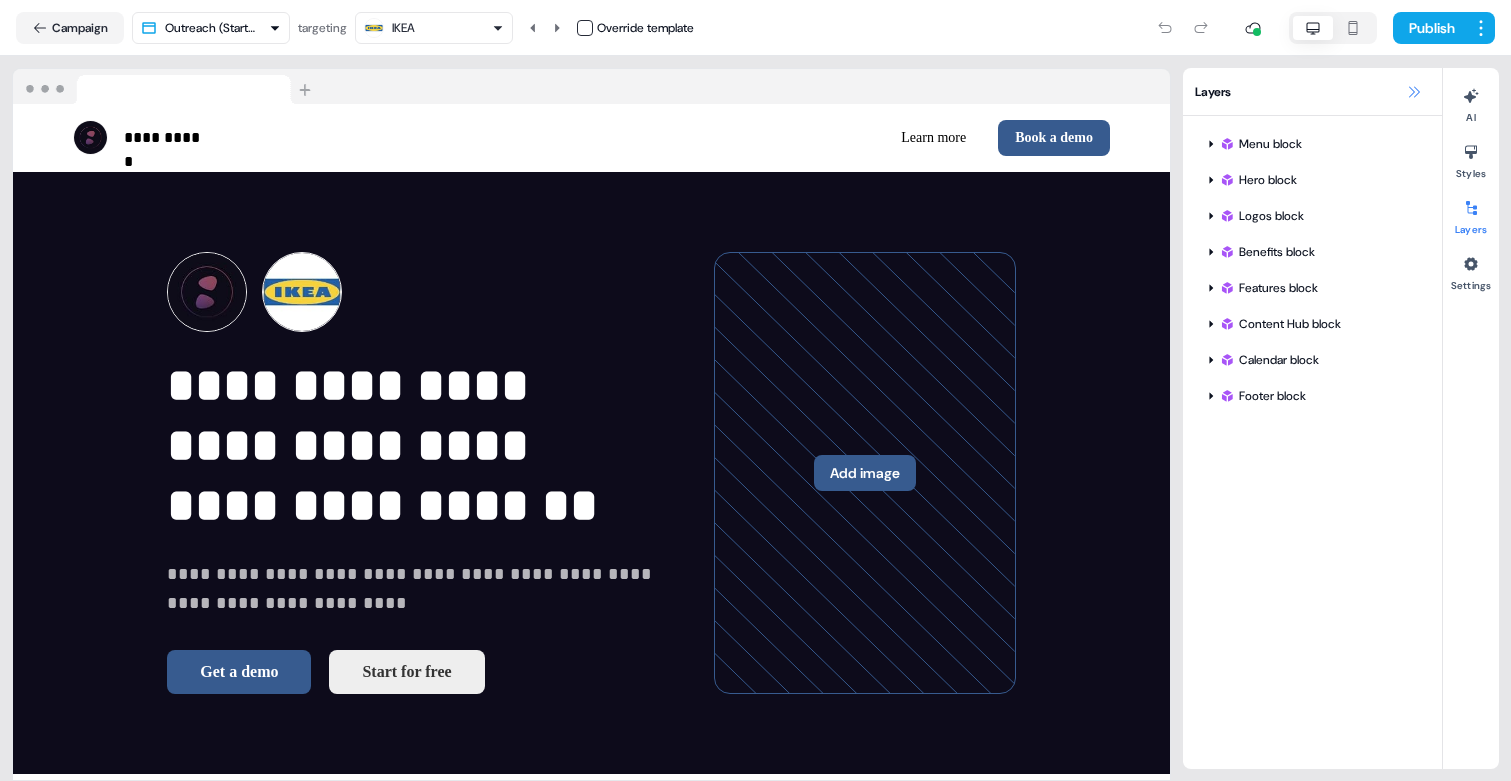 click 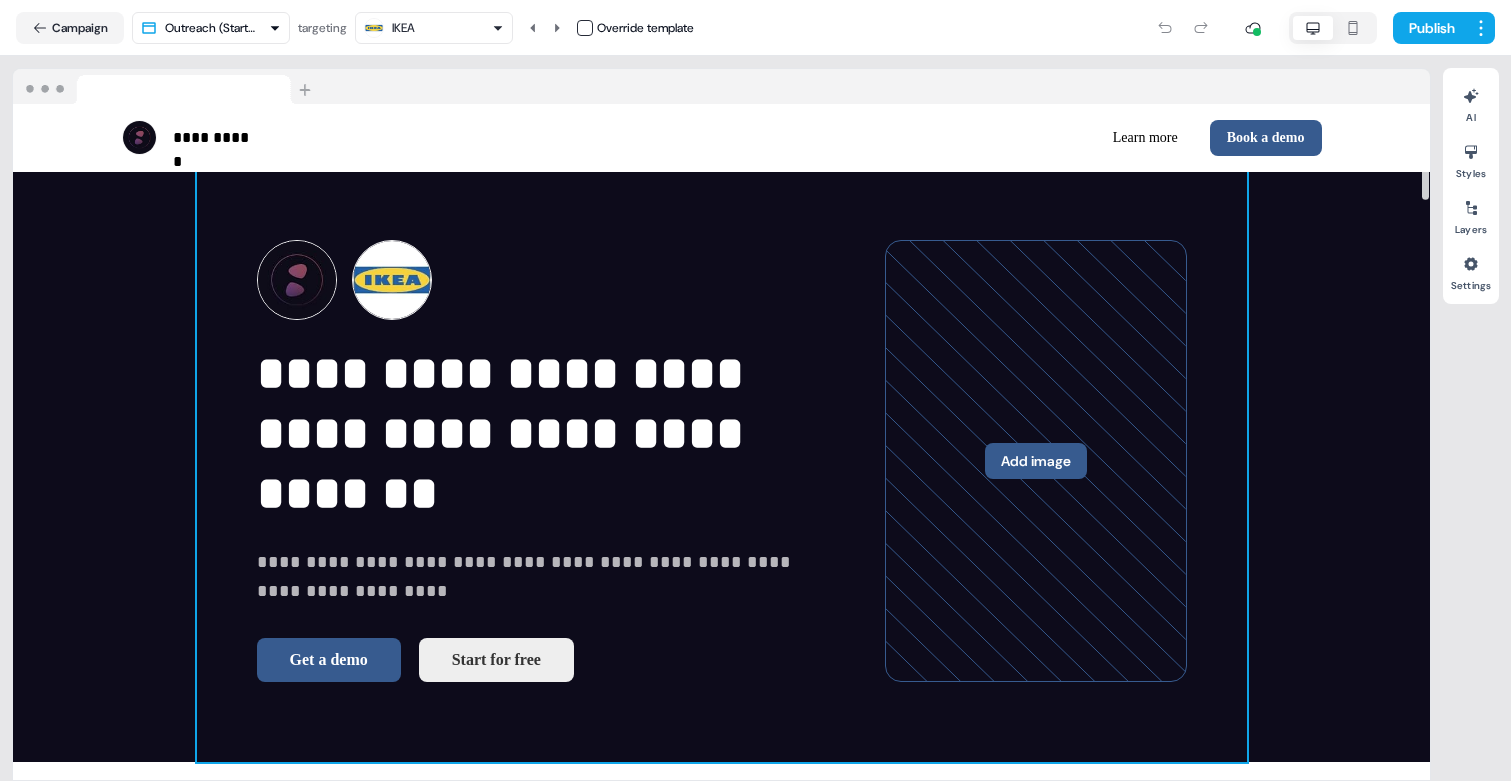scroll, scrollTop: 0, scrollLeft: 0, axis: both 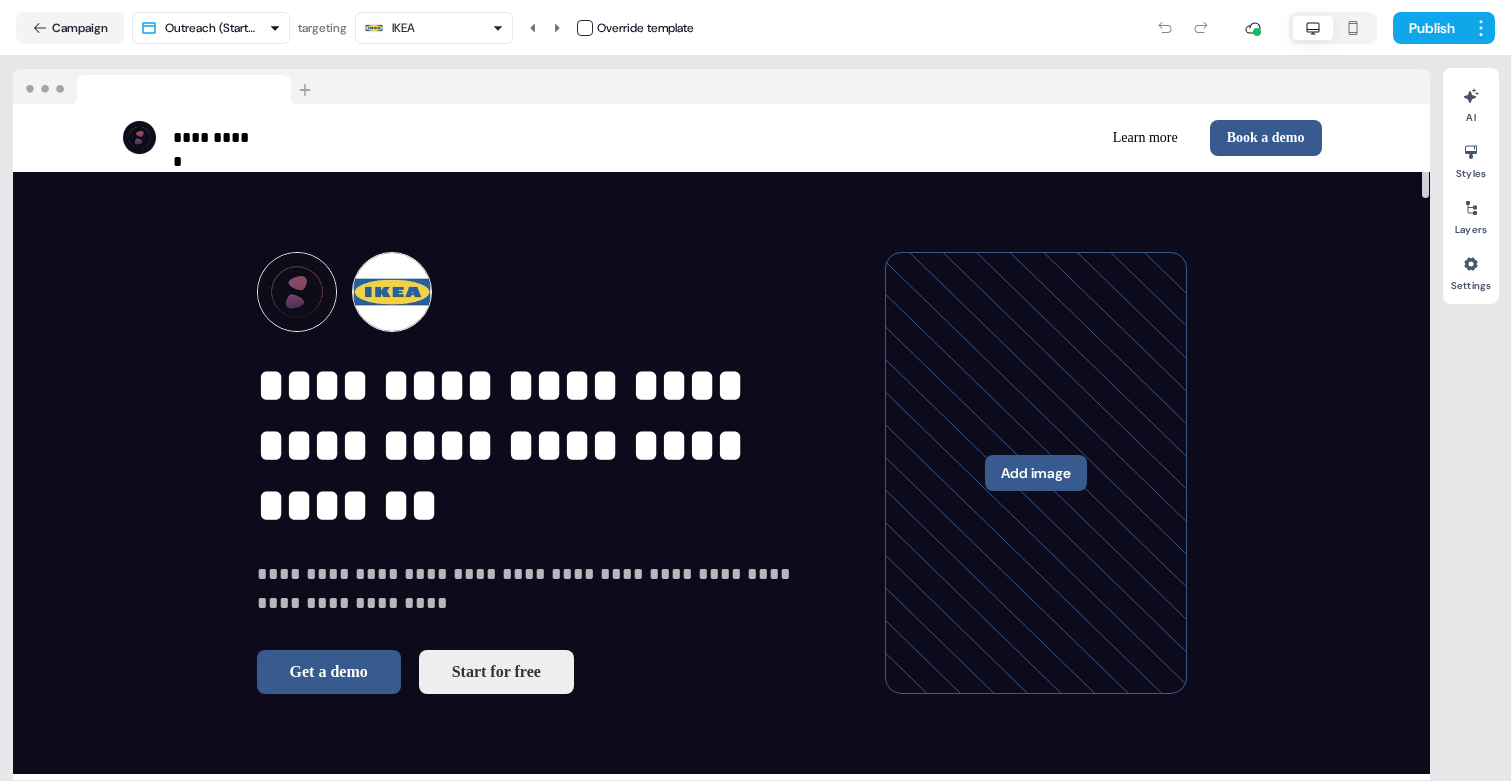 click at bounding box center [721, 87] 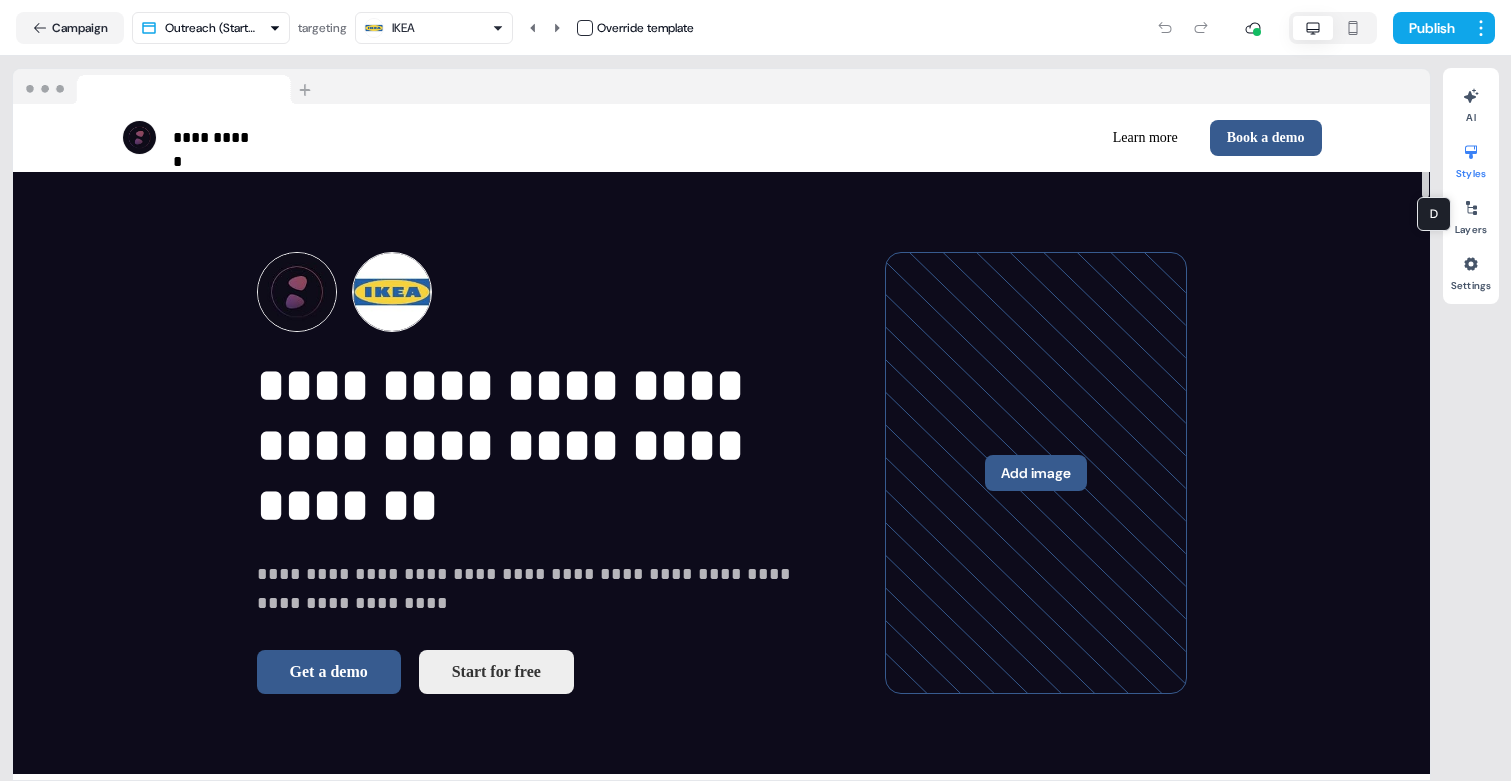 click at bounding box center [1471, 152] 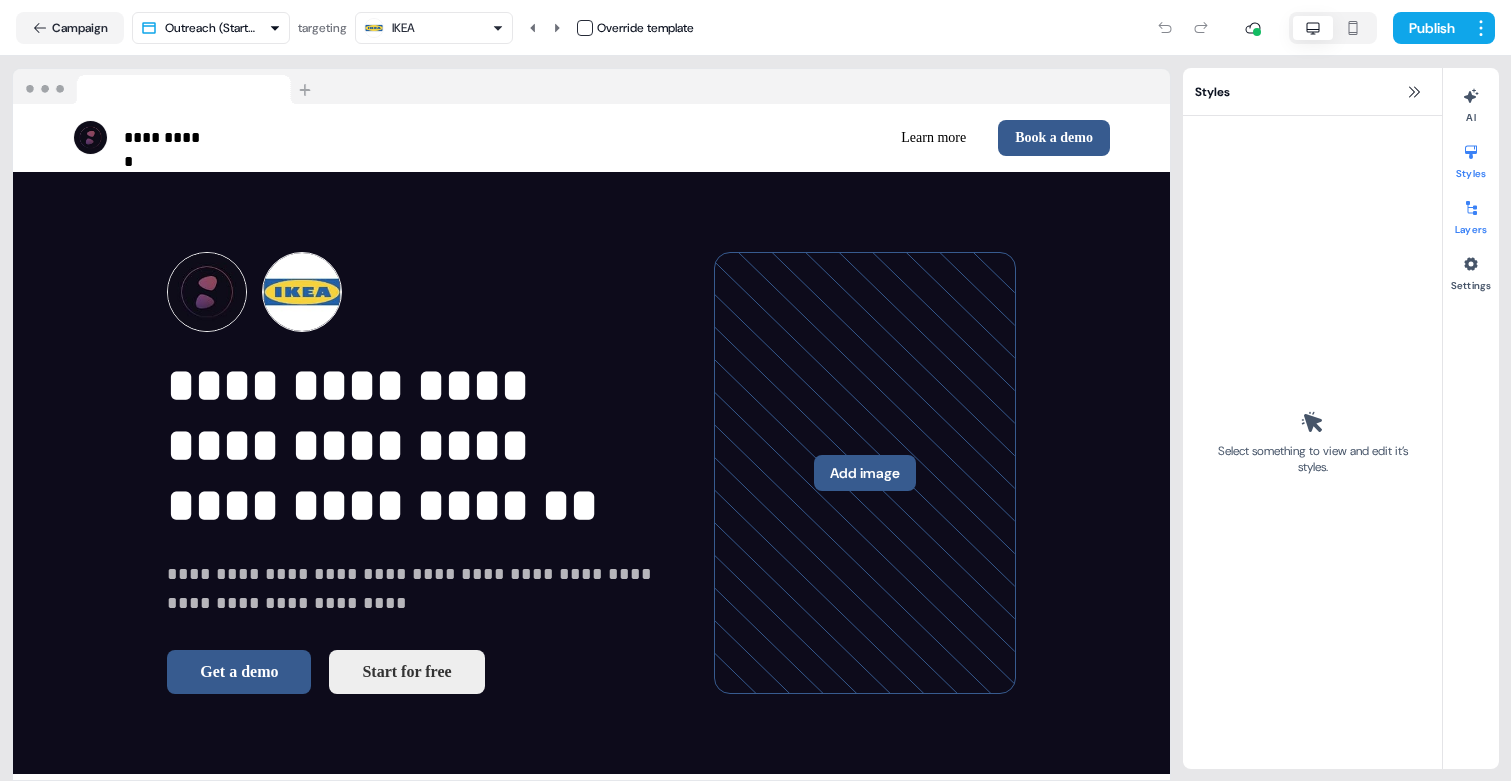 click 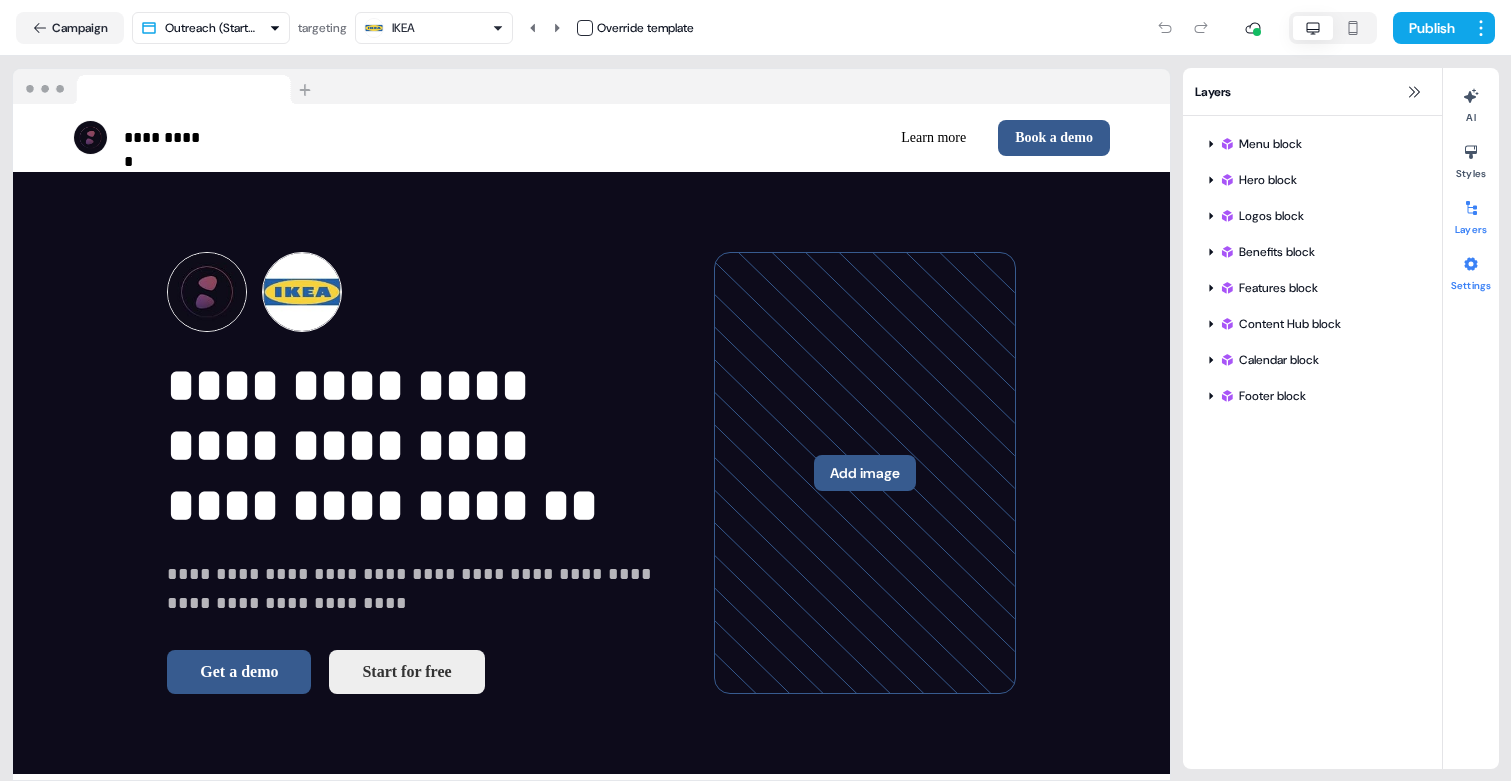 click at bounding box center (1471, 264) 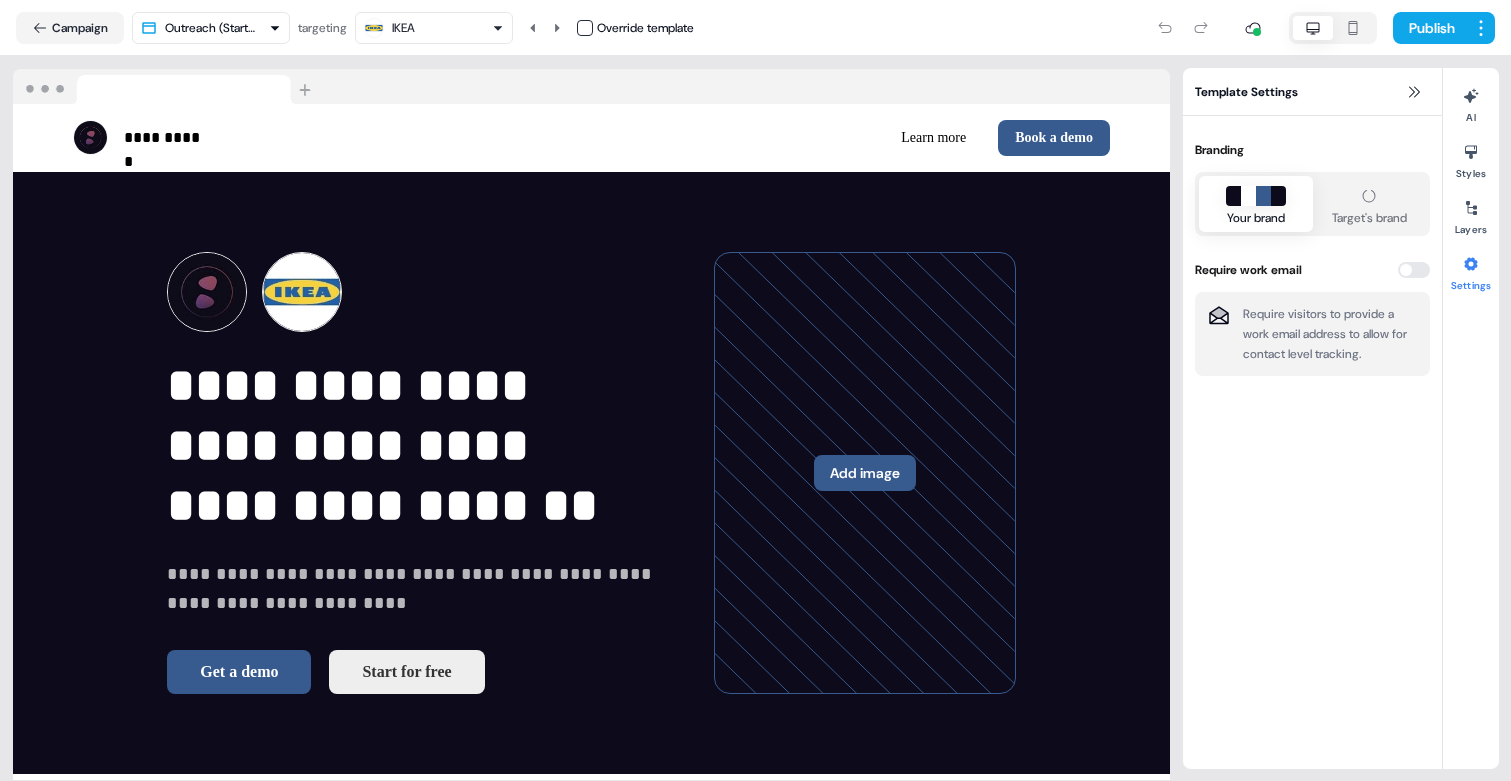 click on "**********" at bounding box center [755, 390] 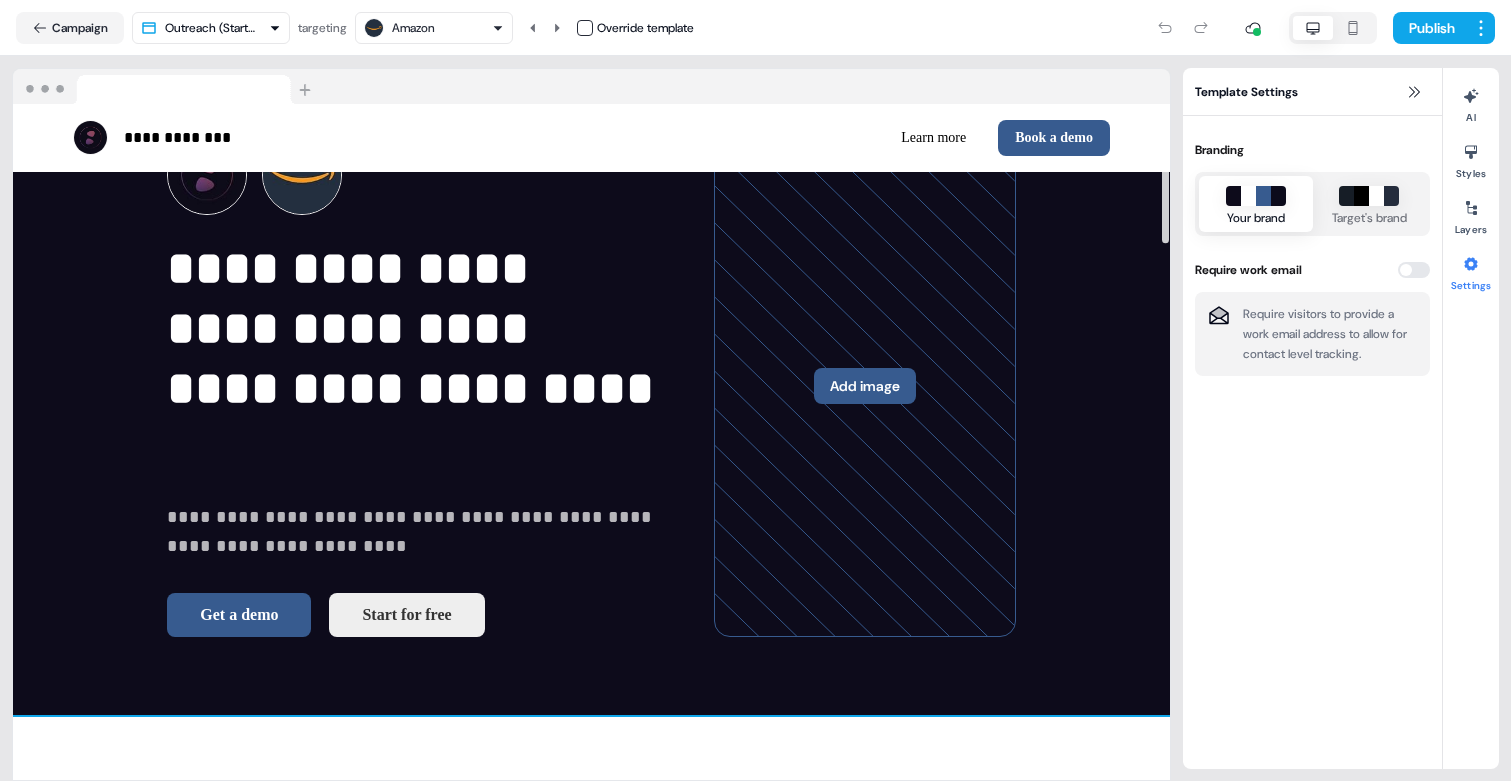 scroll, scrollTop: 0, scrollLeft: 0, axis: both 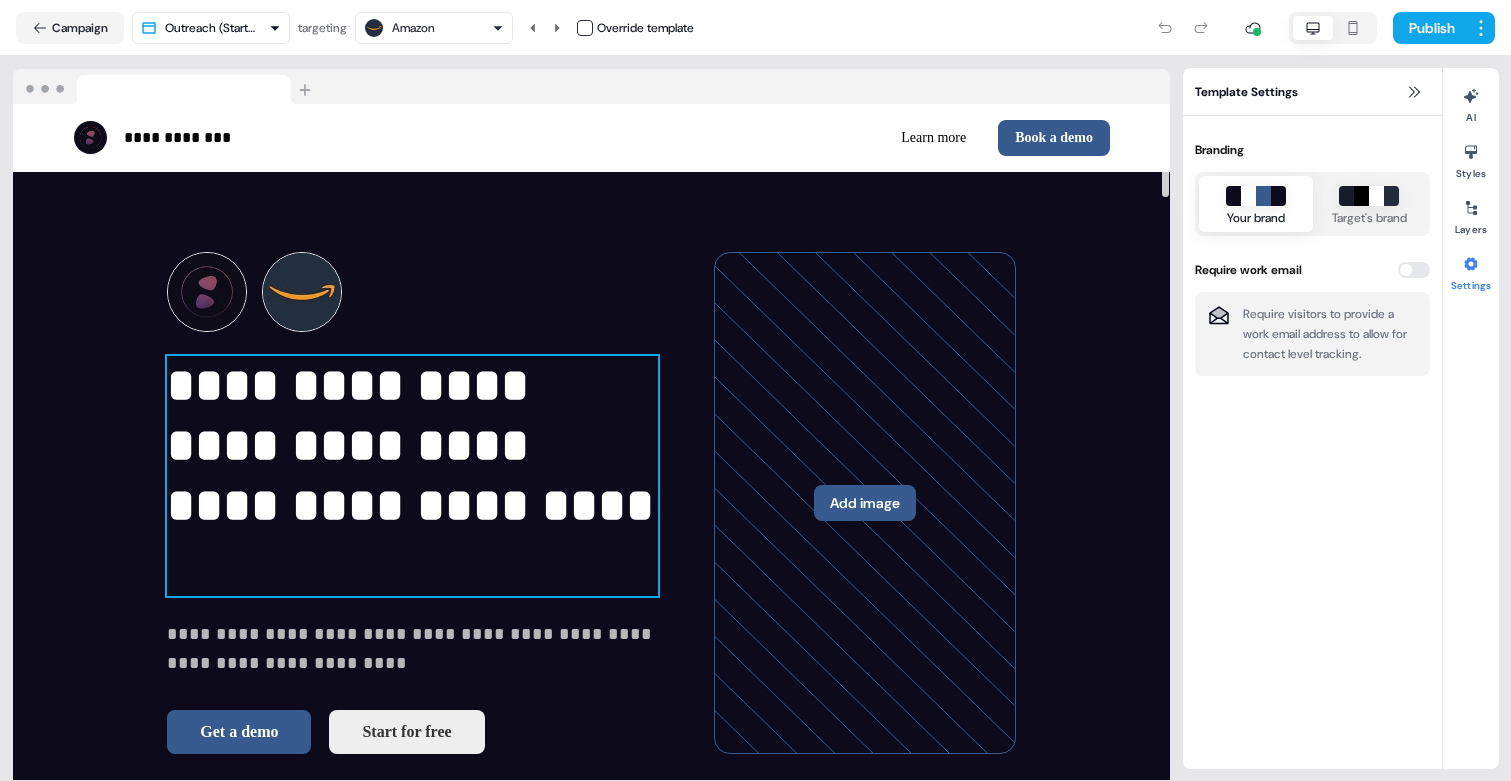 click on "**********" at bounding box center [412, 476] 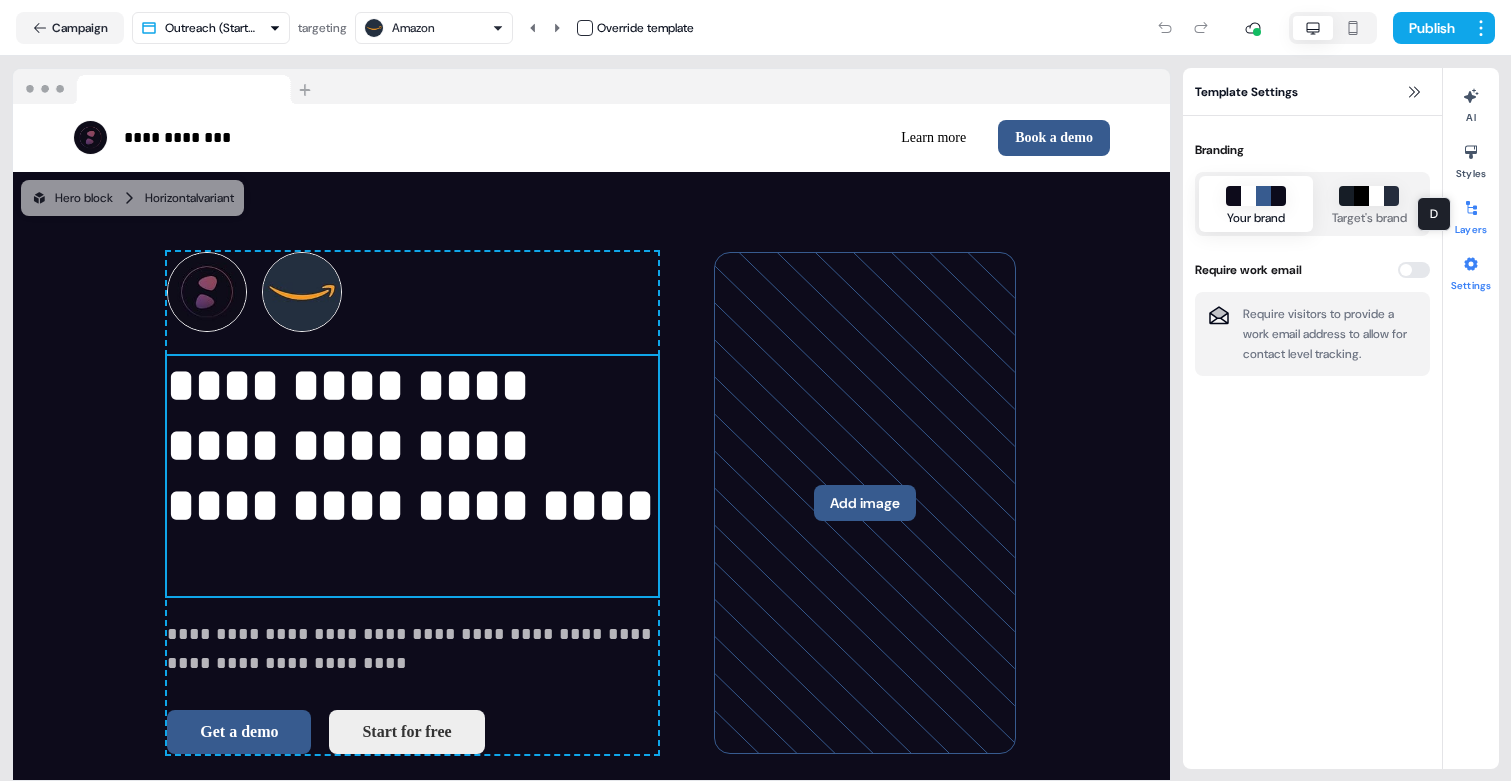 click at bounding box center [1471, 208] 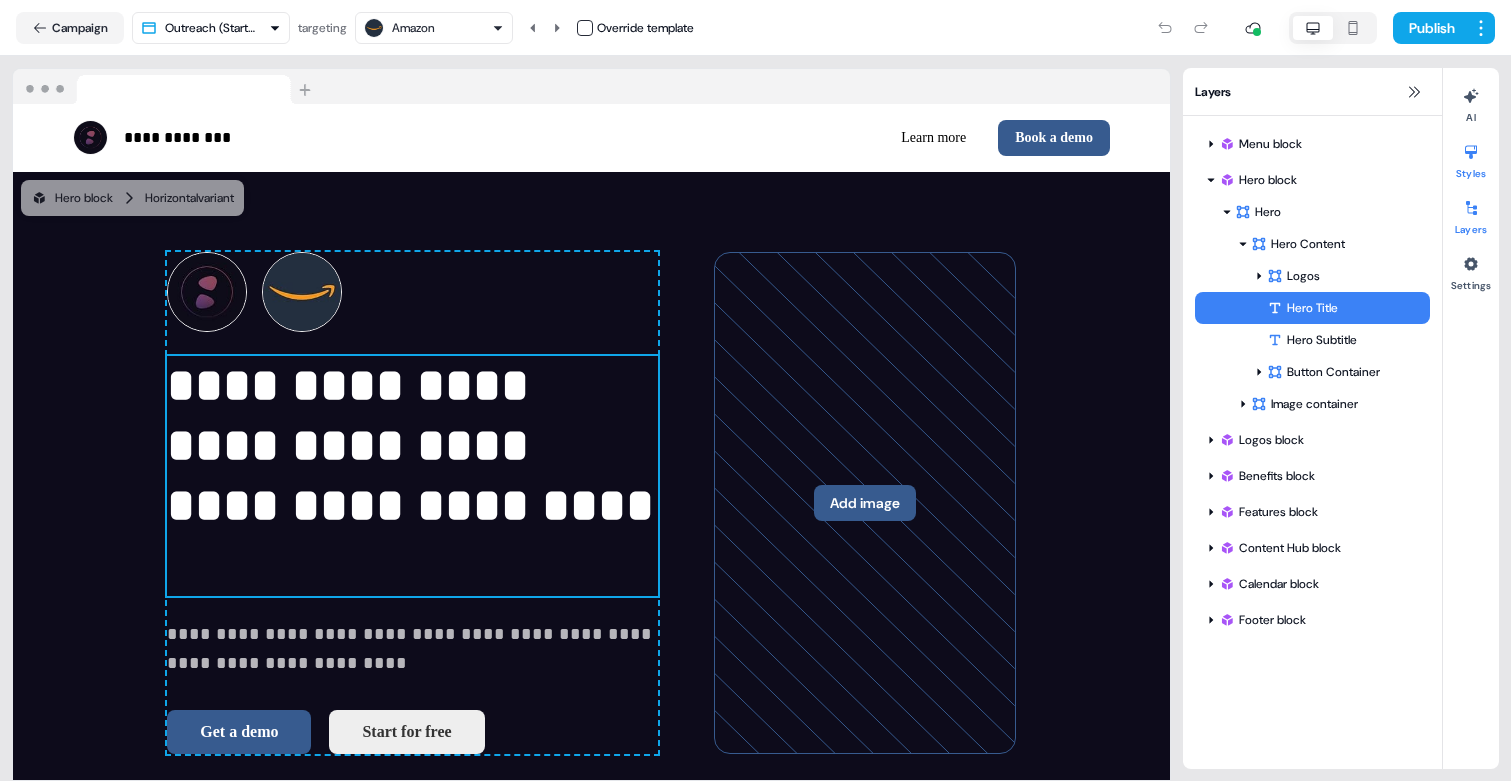 click at bounding box center [1471, 152] 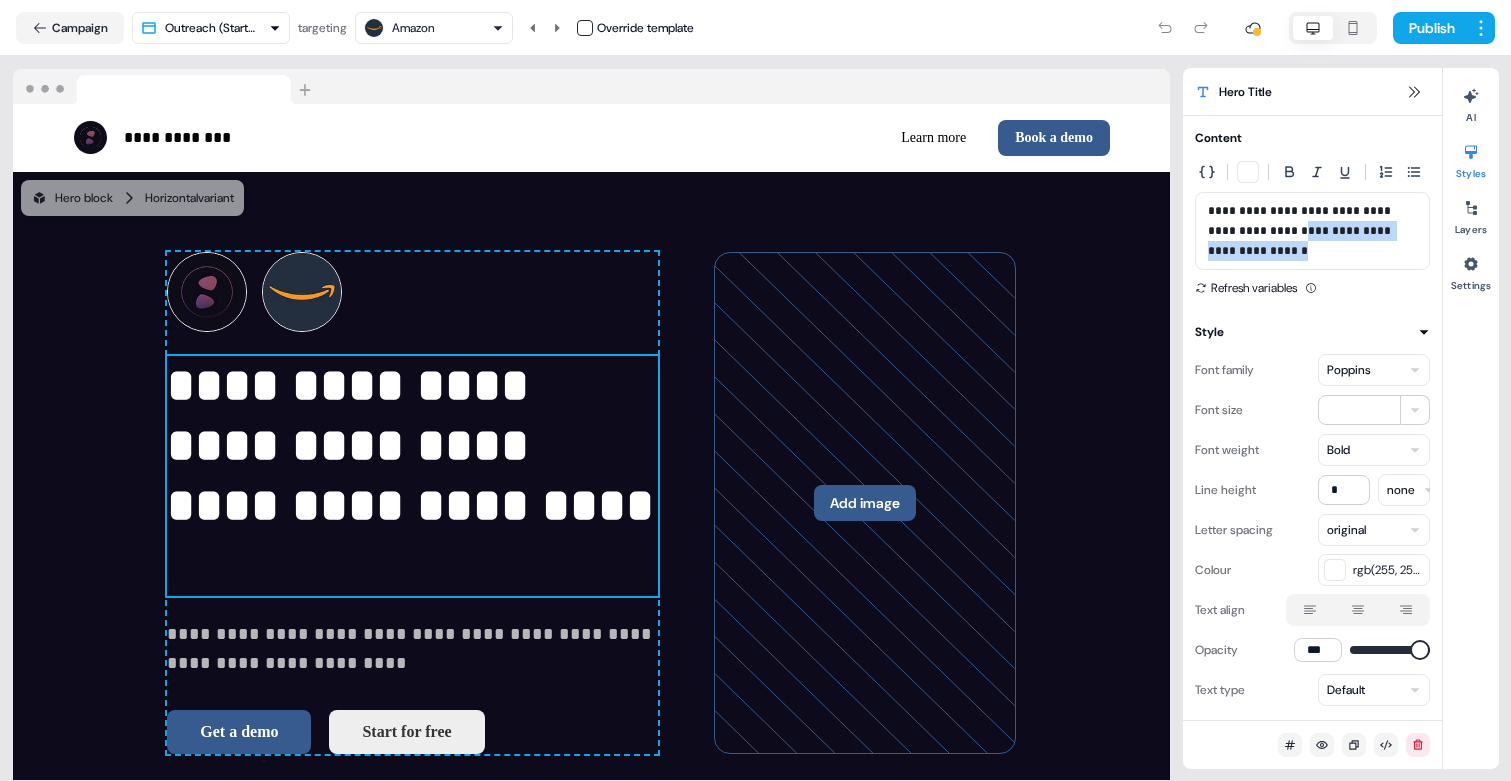 drag, startPoint x: 1388, startPoint y: 254, endPoint x: 1313, endPoint y: 230, distance: 78.74643 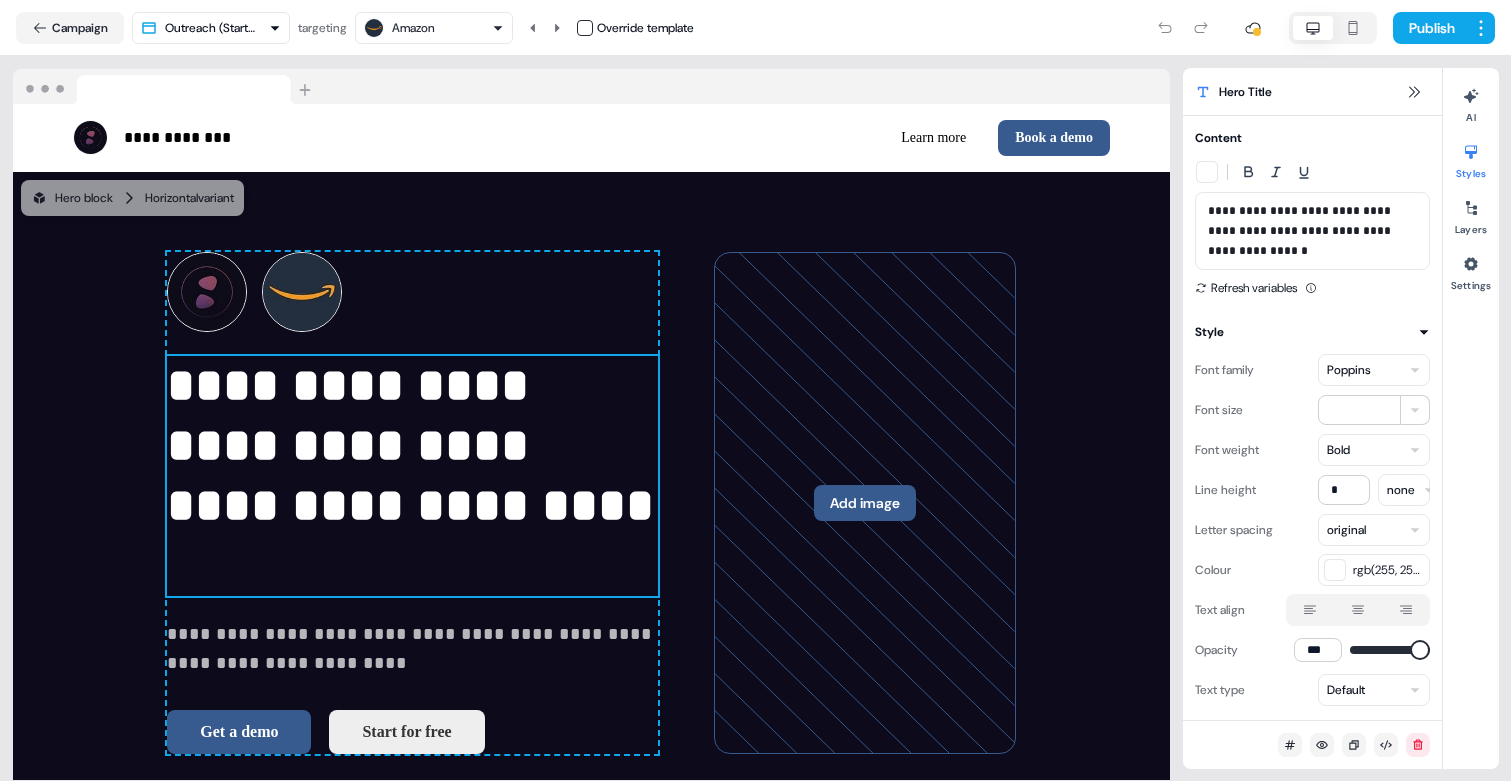 click on "**********" at bounding box center (1312, 231) 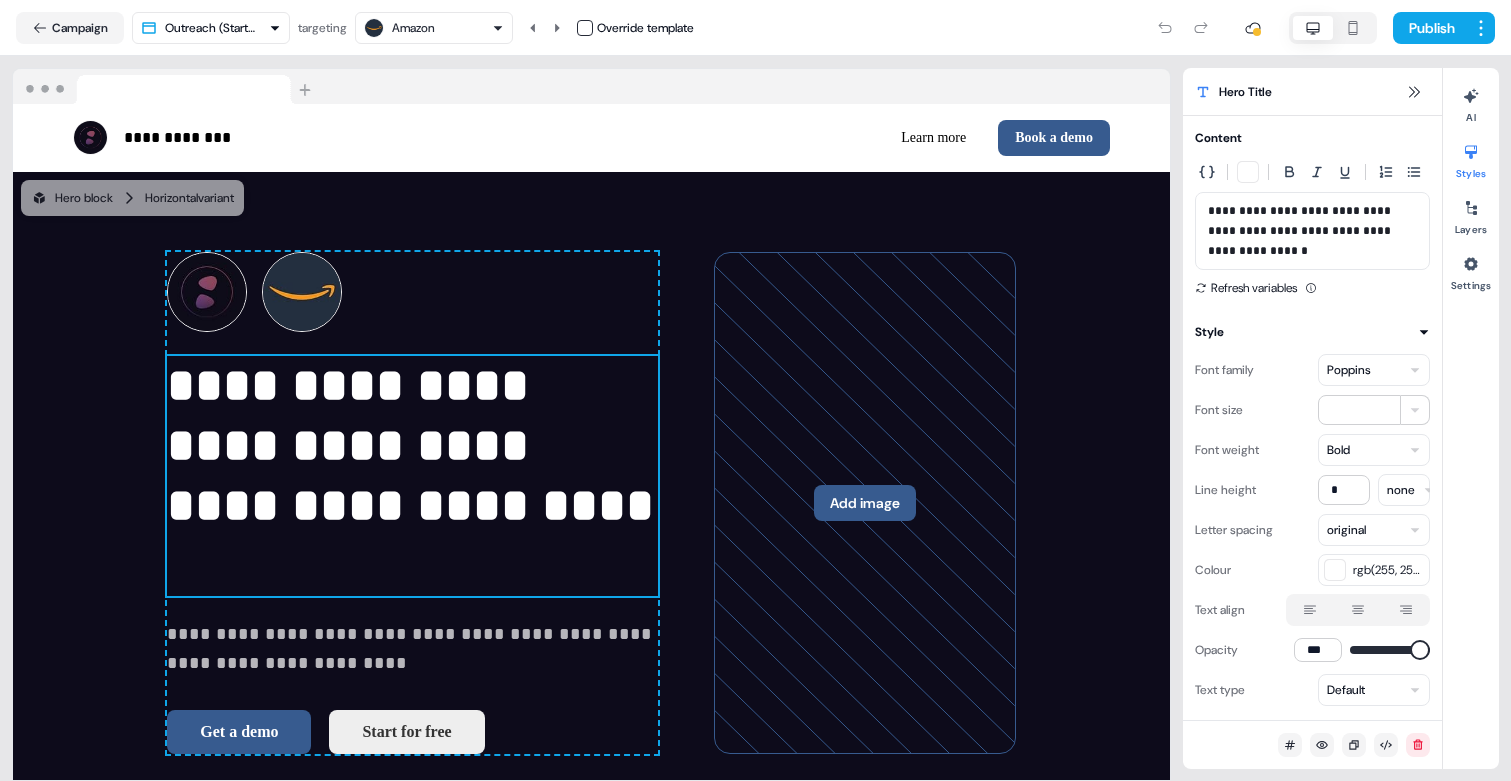 click on "**********" at bounding box center [1312, 231] 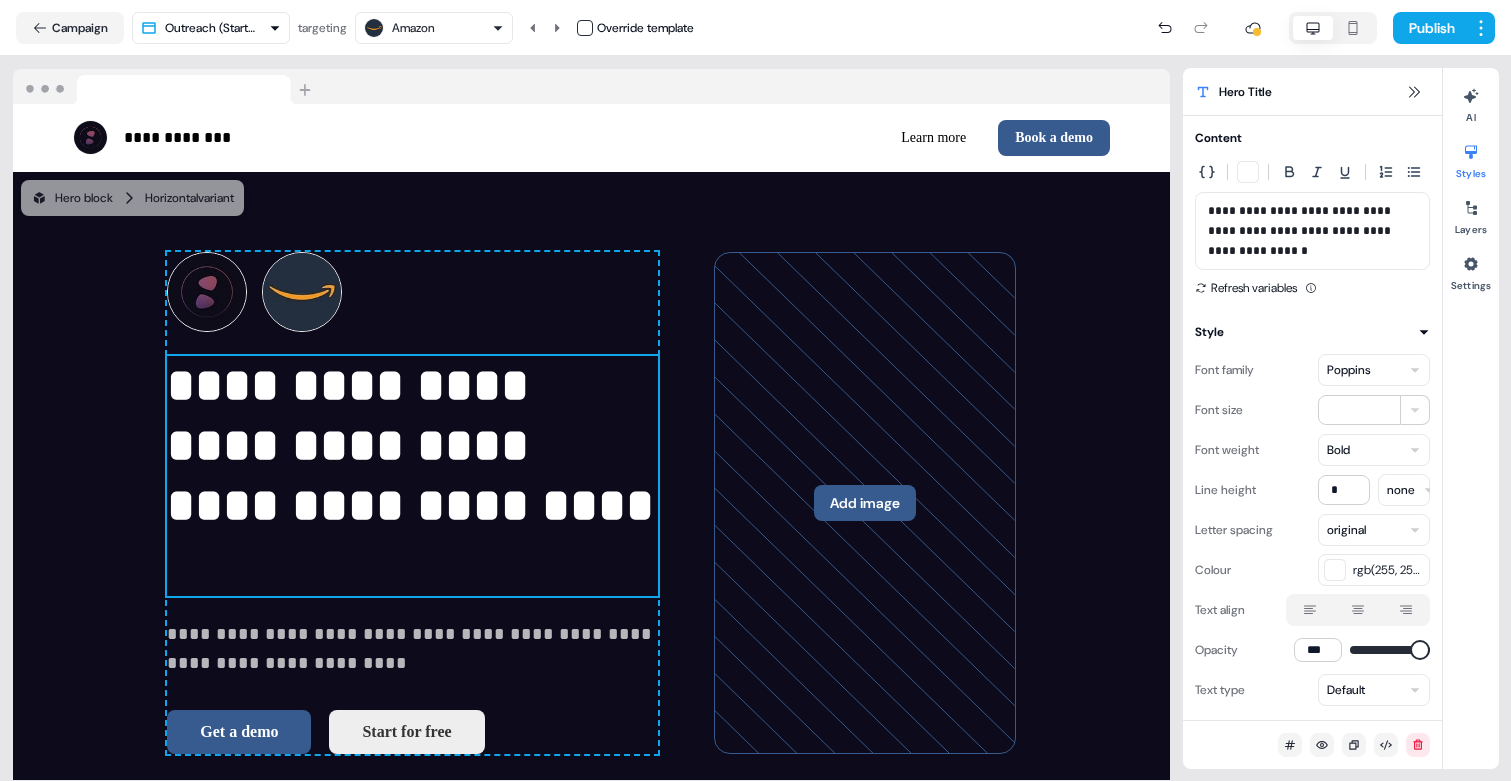 click on "**********" at bounding box center [1312, 231] 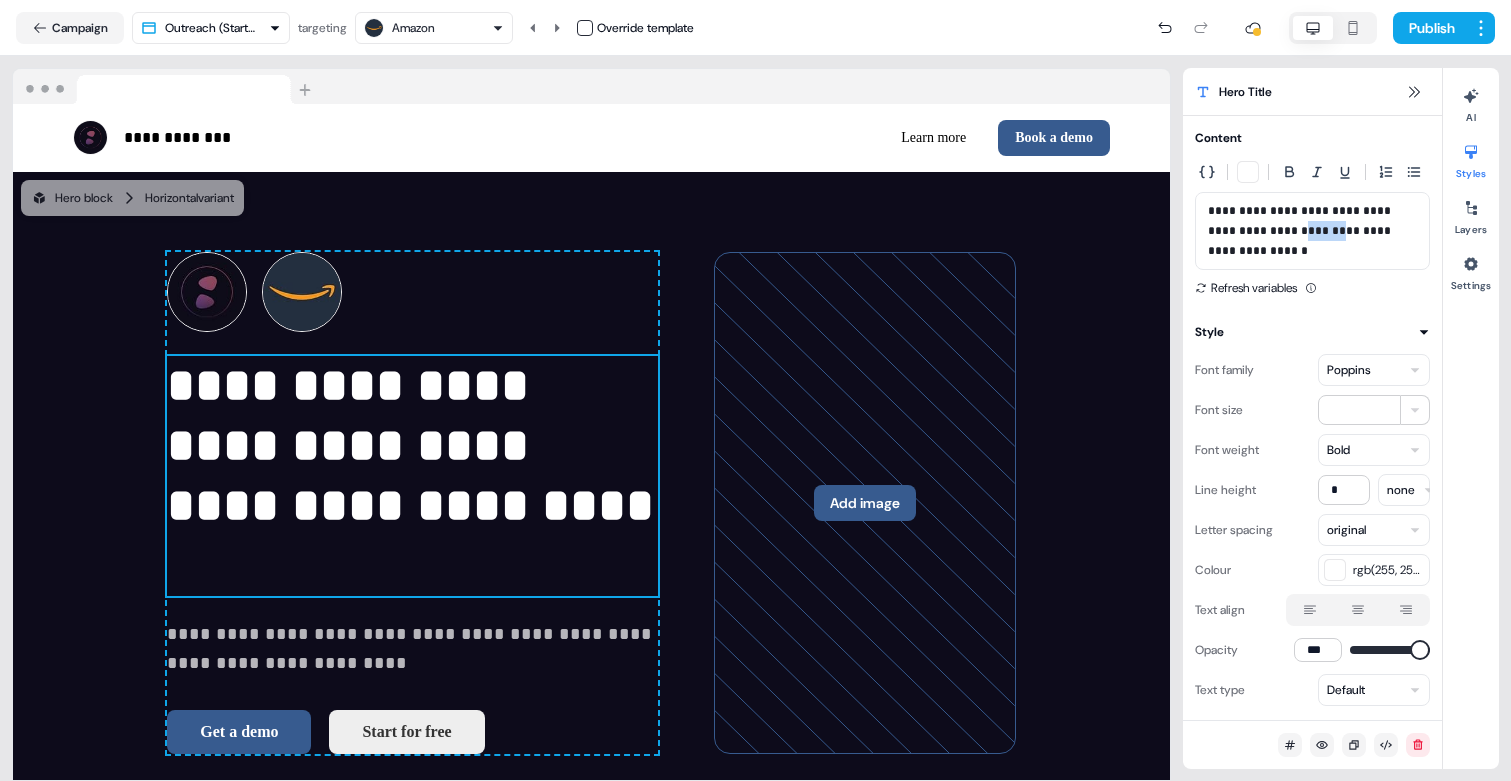 click on "**********" at bounding box center (1312, 231) 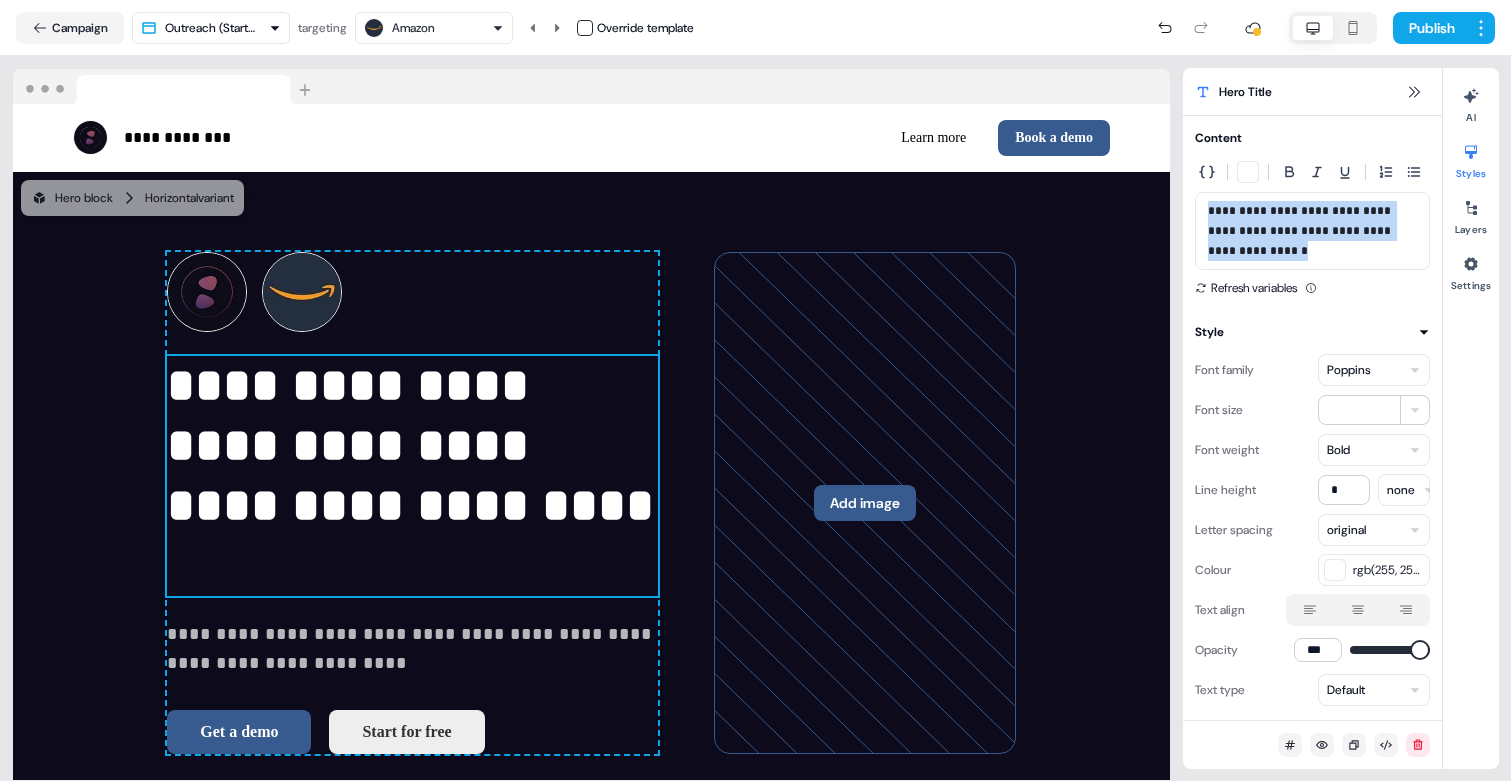 click on "**********" at bounding box center (1312, 231) 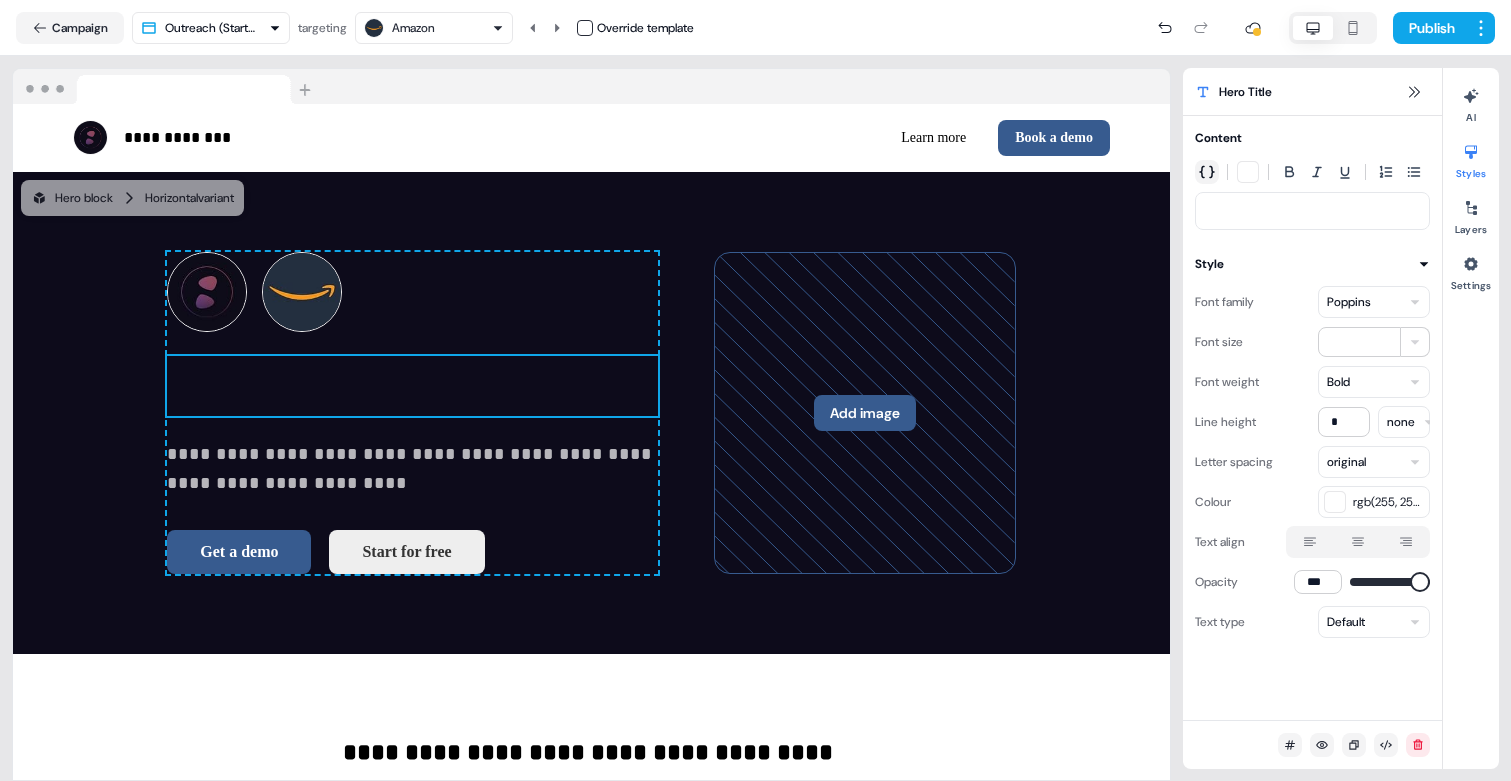 click at bounding box center (1207, 172) 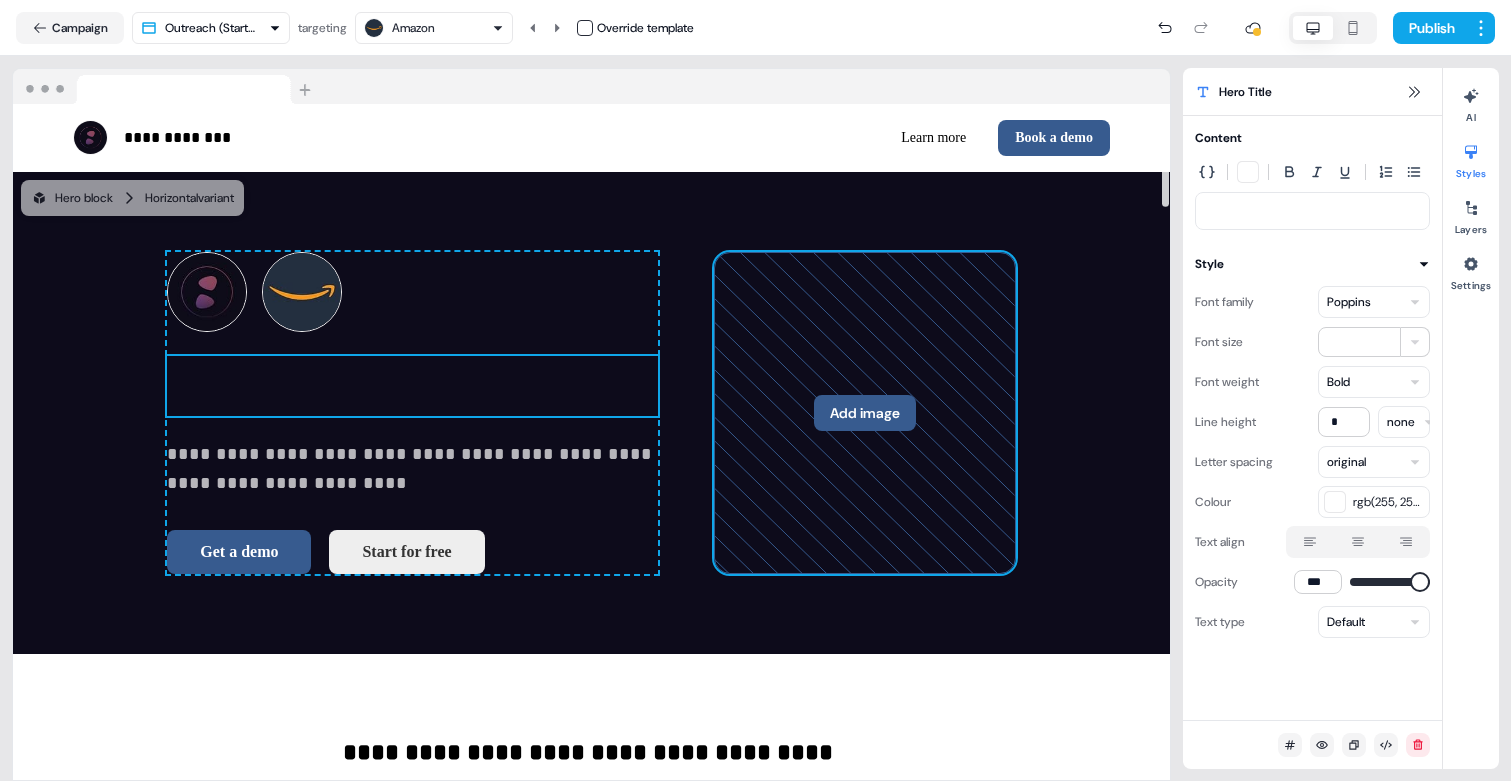 scroll, scrollTop: 71, scrollLeft: 0, axis: vertical 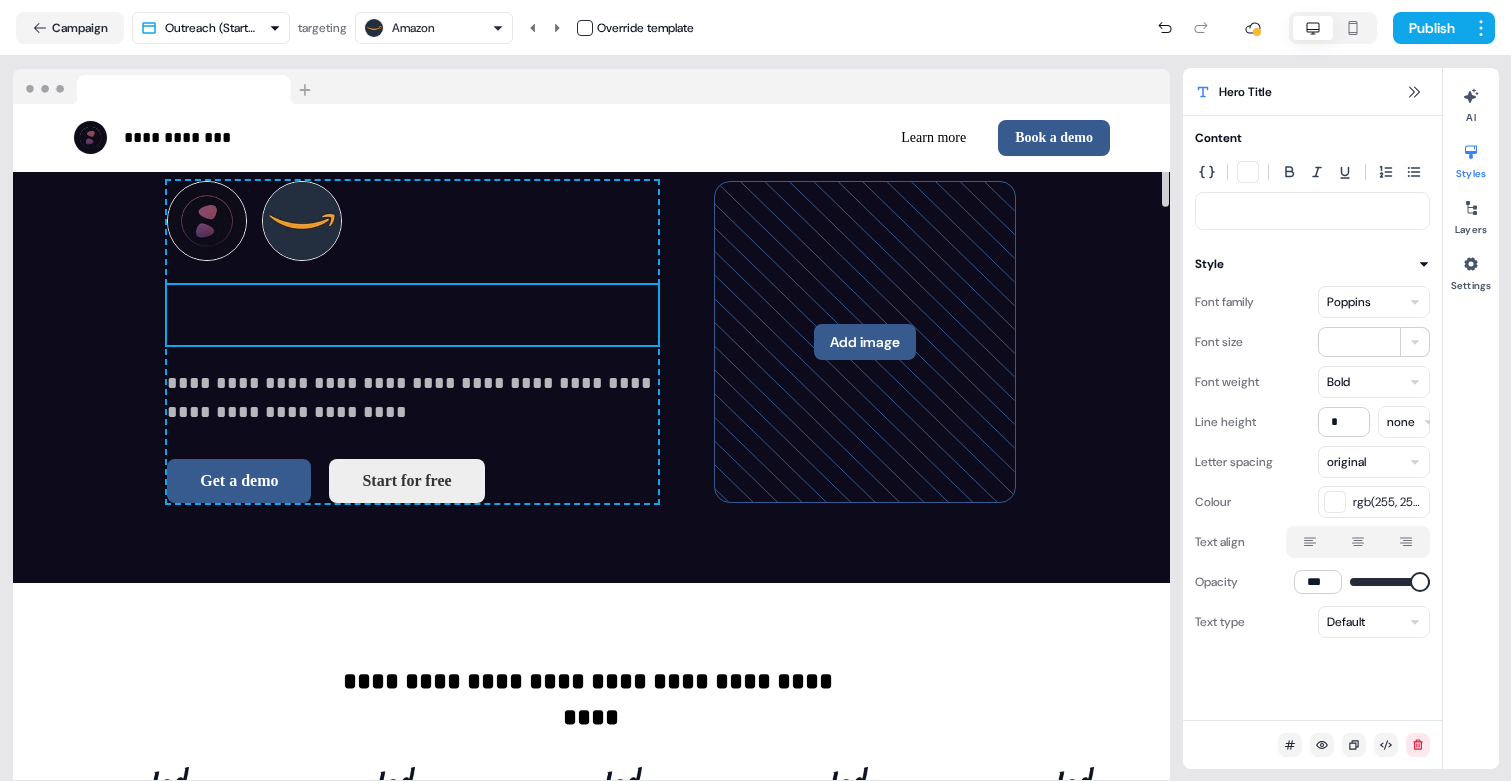 click at bounding box center (1312, 211) 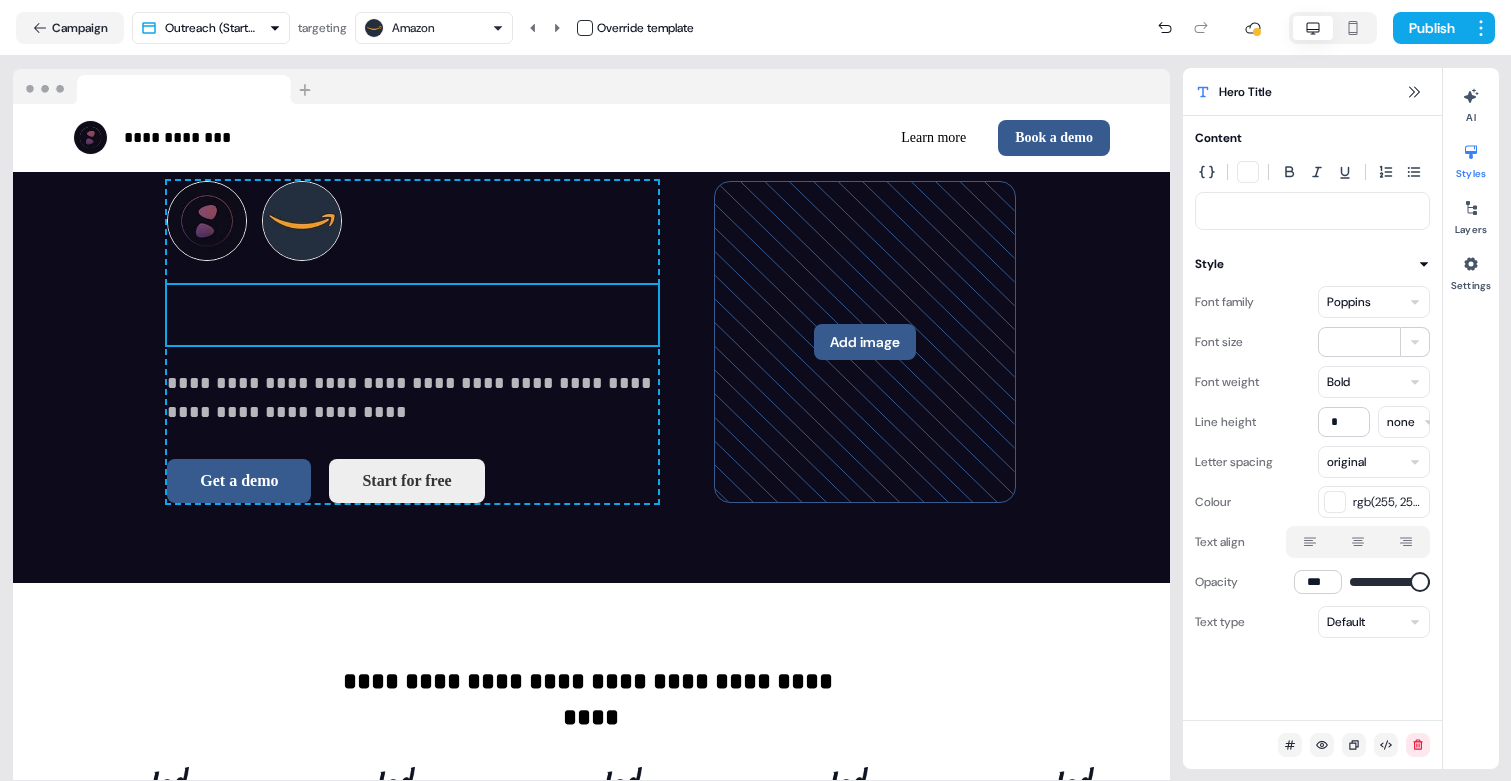 click at bounding box center [1312, 172] 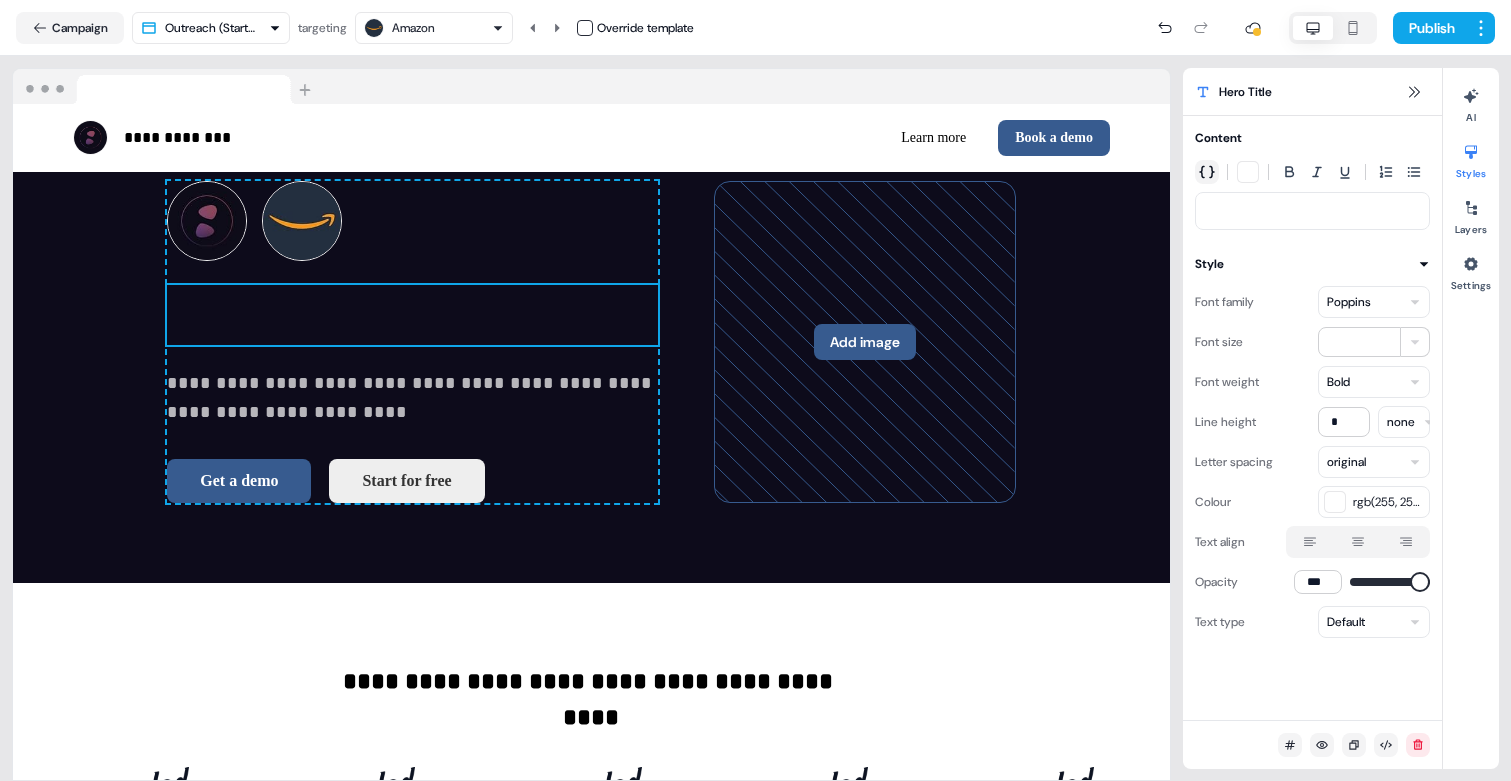 click 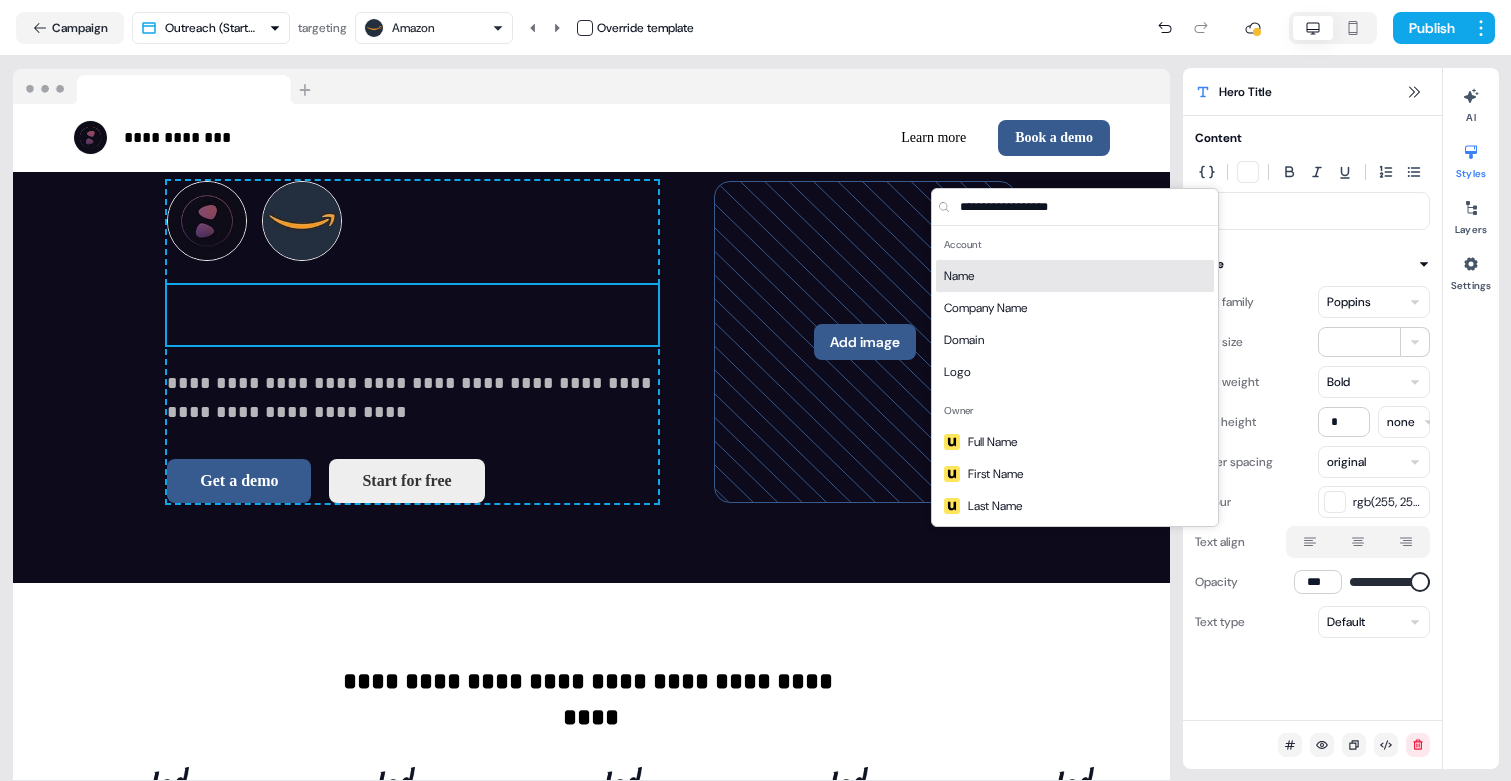 click on "Name" at bounding box center (1075, 276) 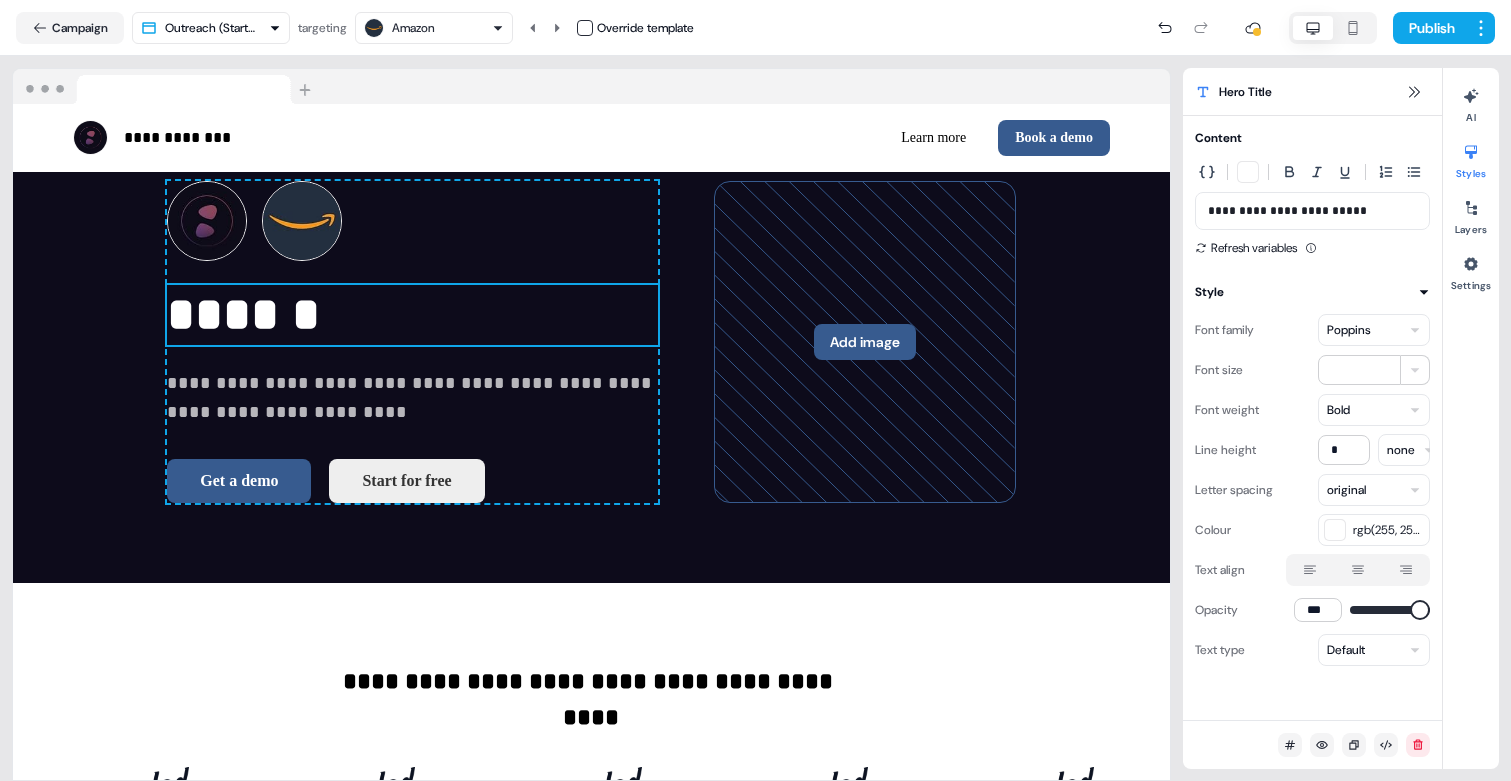 click on "**********" at bounding box center (1312, 211) 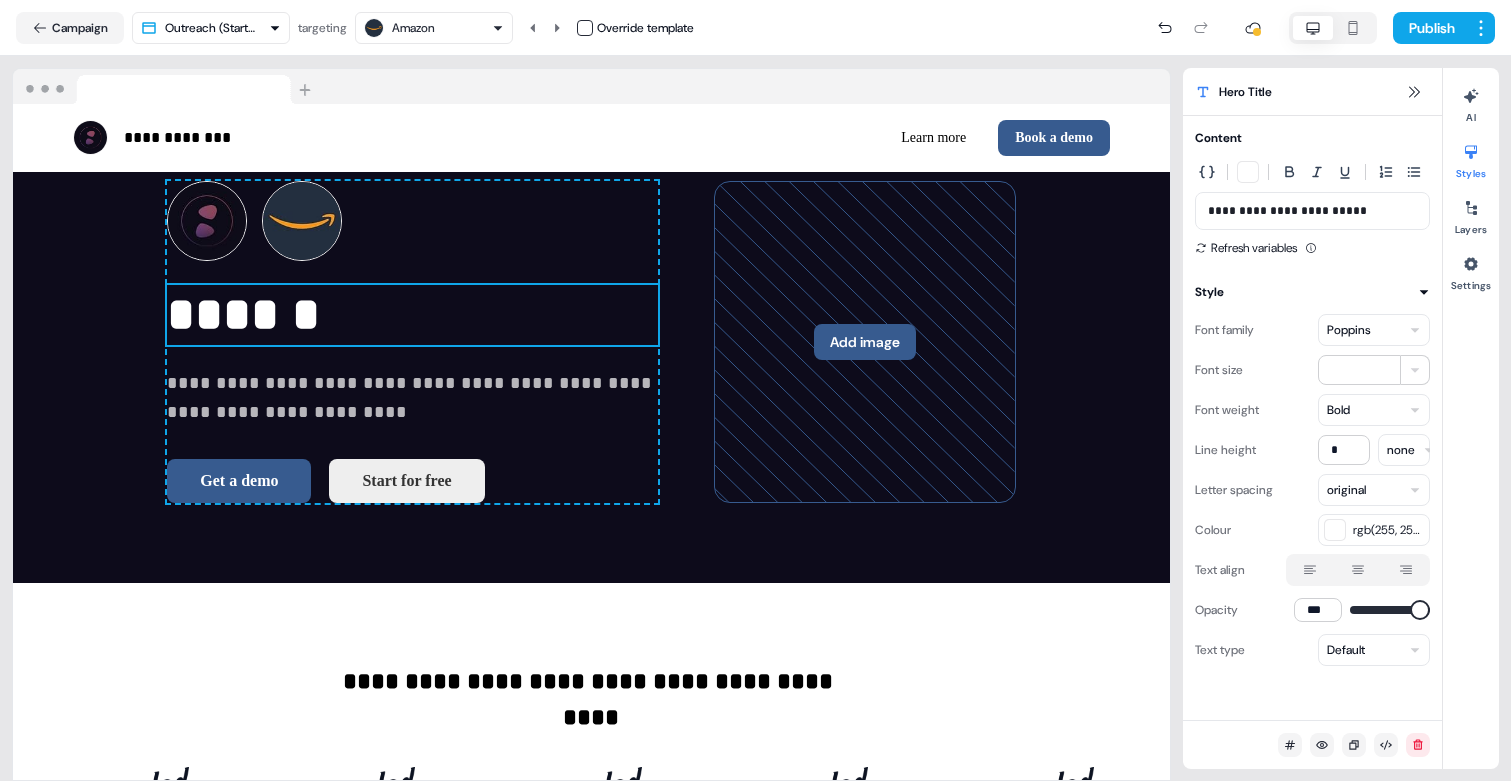 type 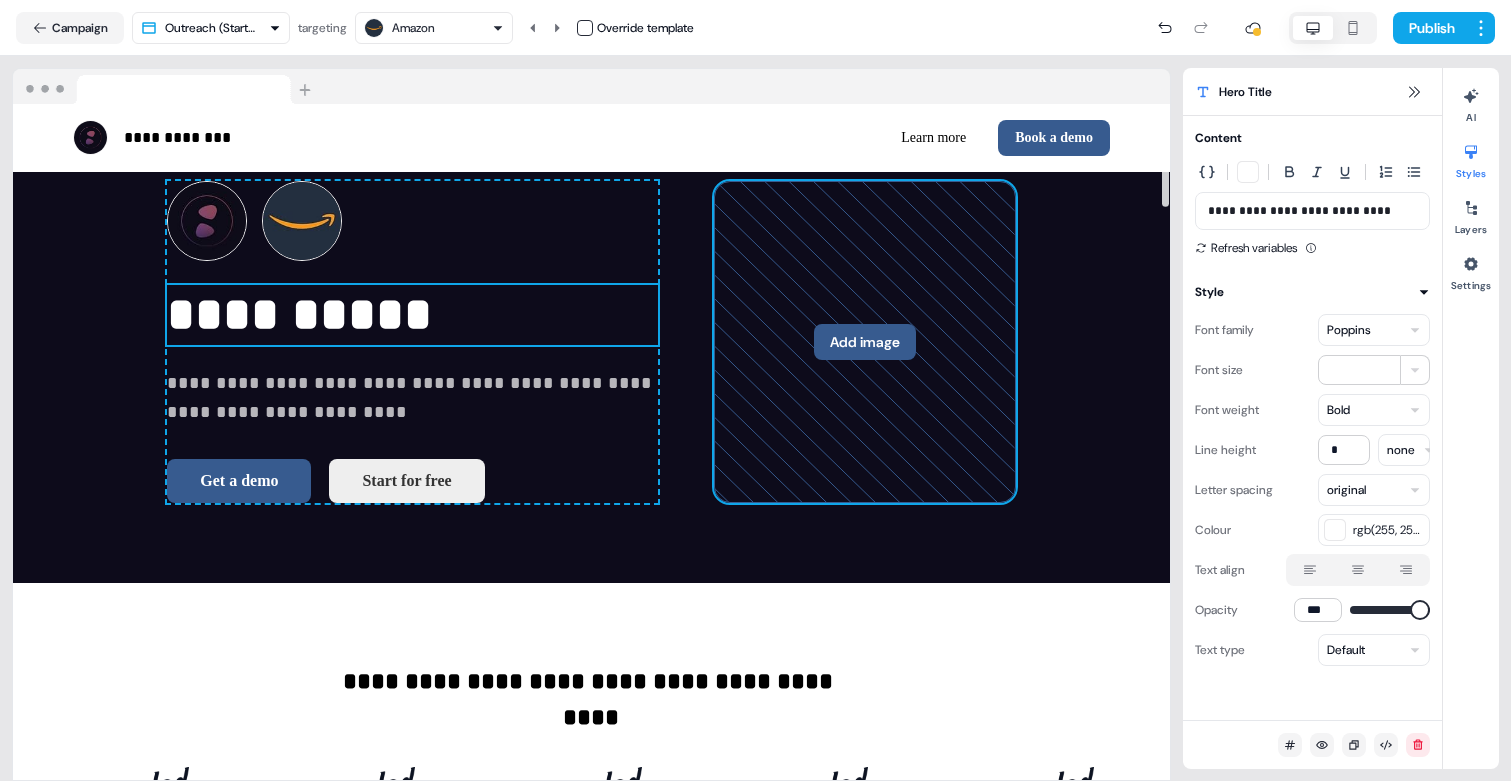 click on "Add image" at bounding box center [865, 342] 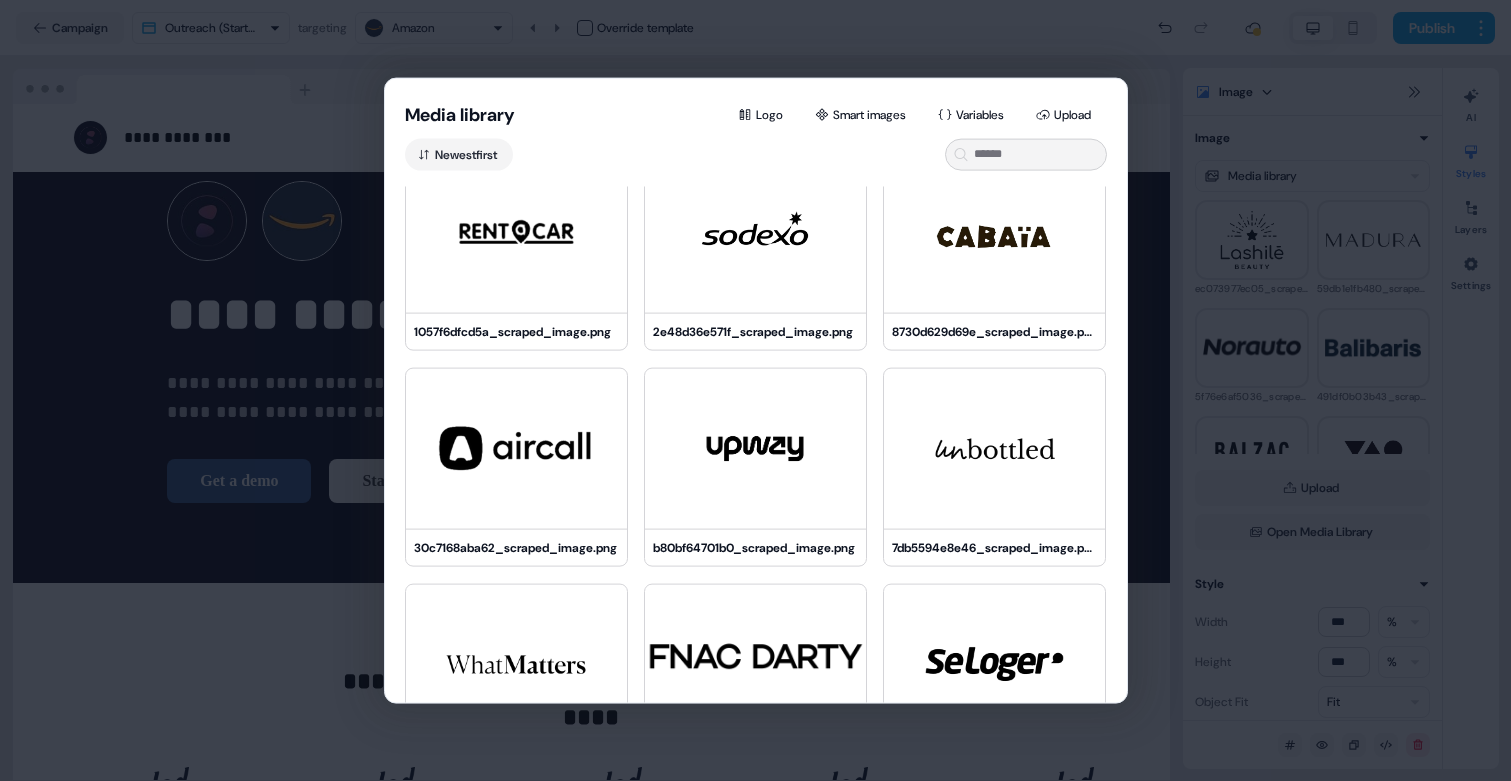 scroll, scrollTop: 0, scrollLeft: 0, axis: both 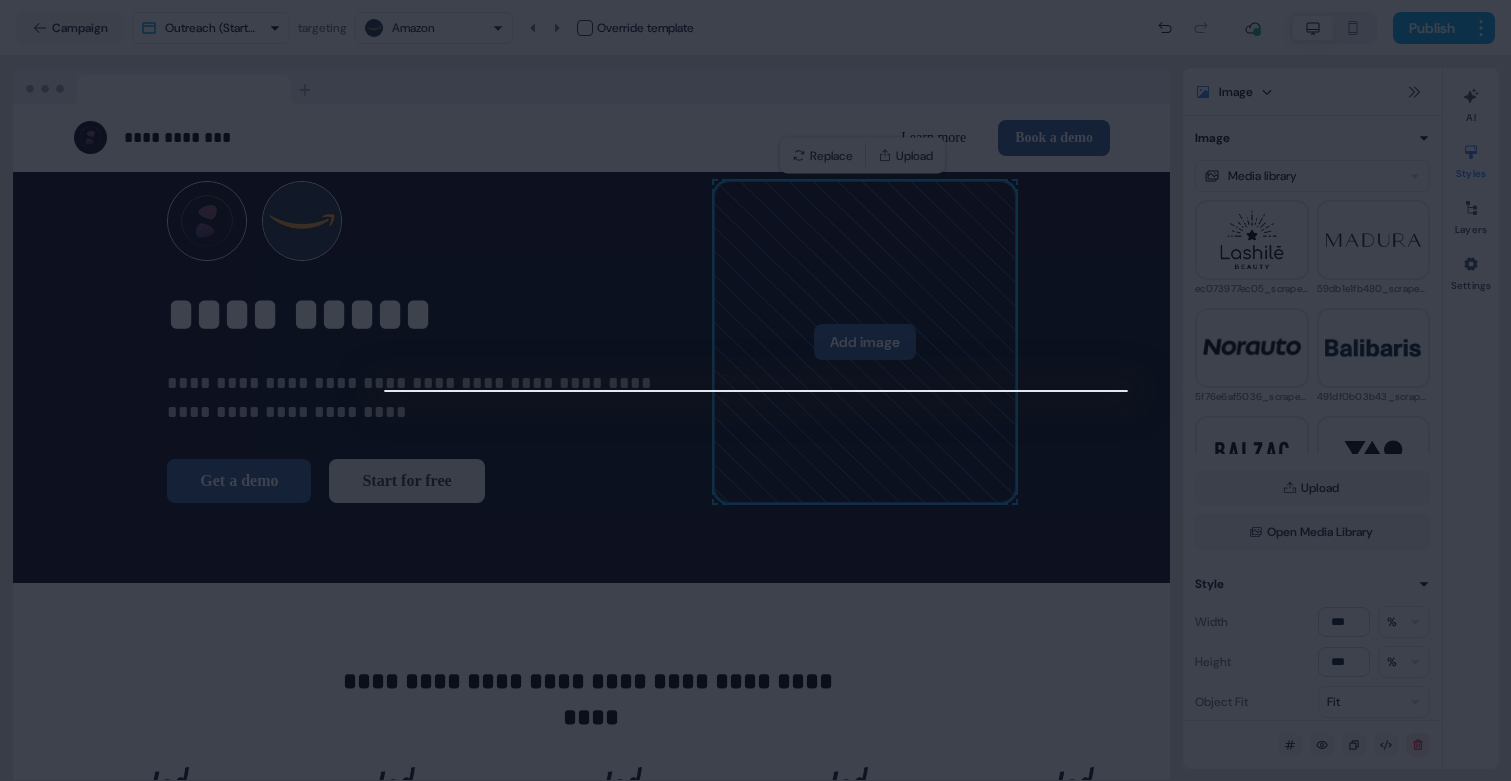 click at bounding box center (755, 390) 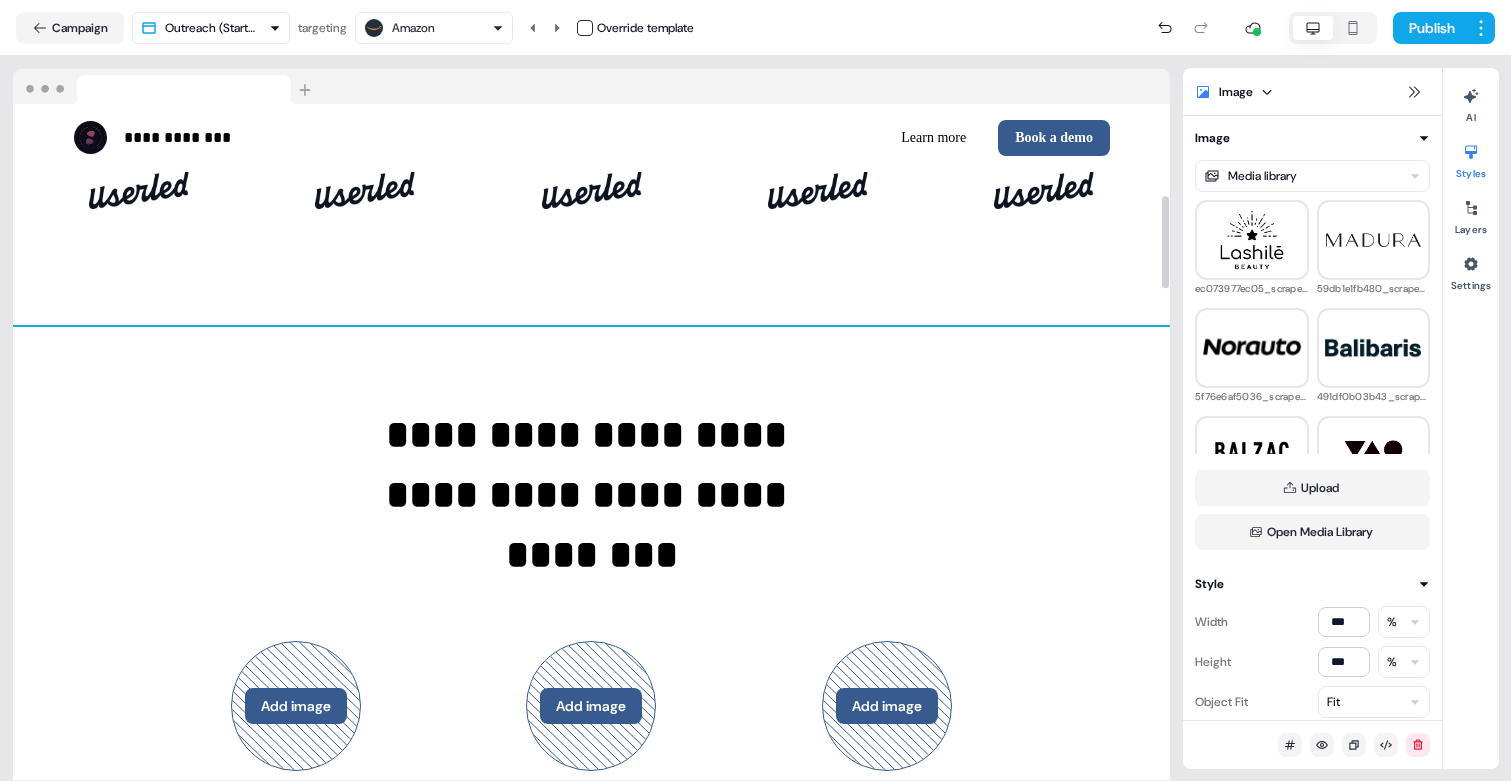scroll, scrollTop: 664, scrollLeft: 0, axis: vertical 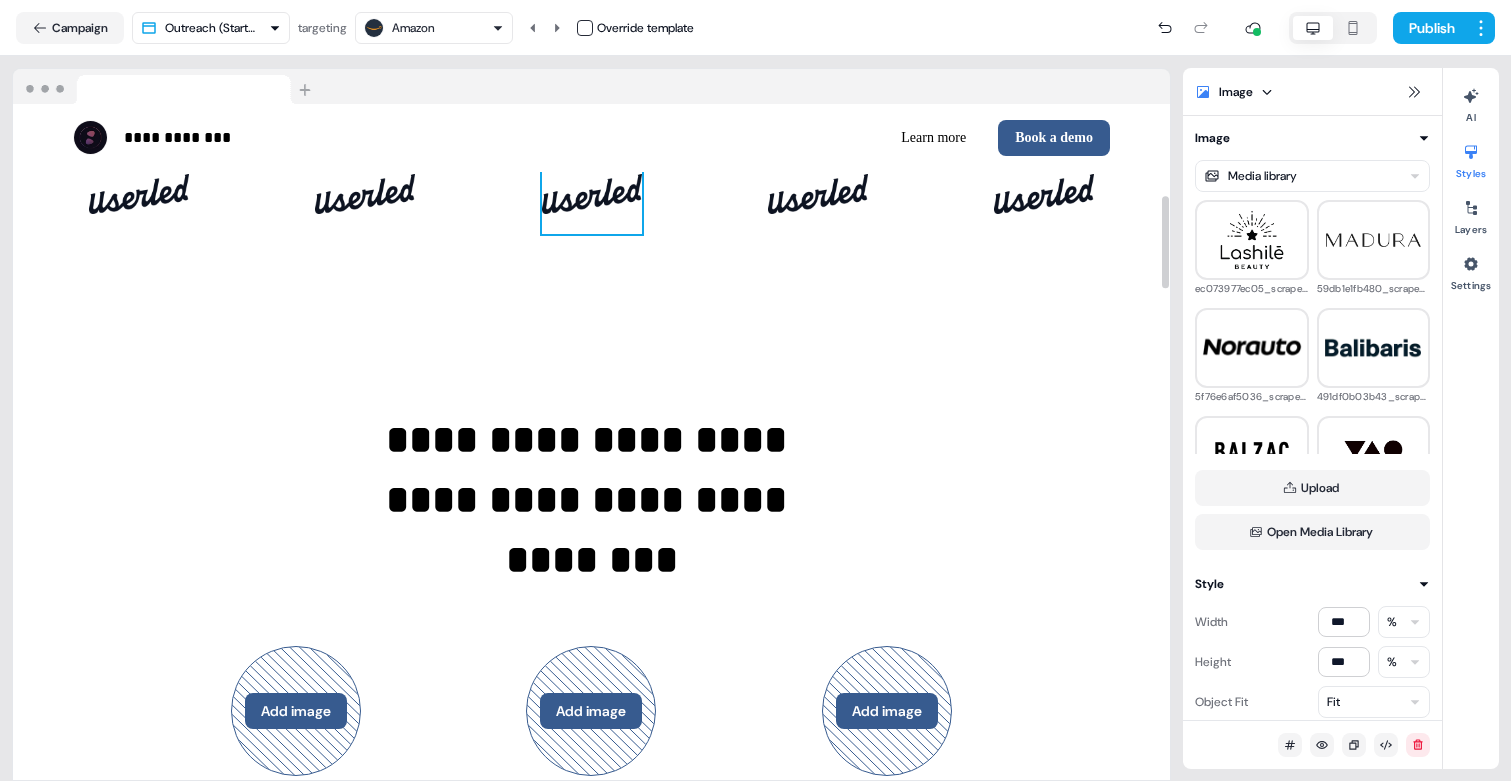 click at bounding box center [592, 194] 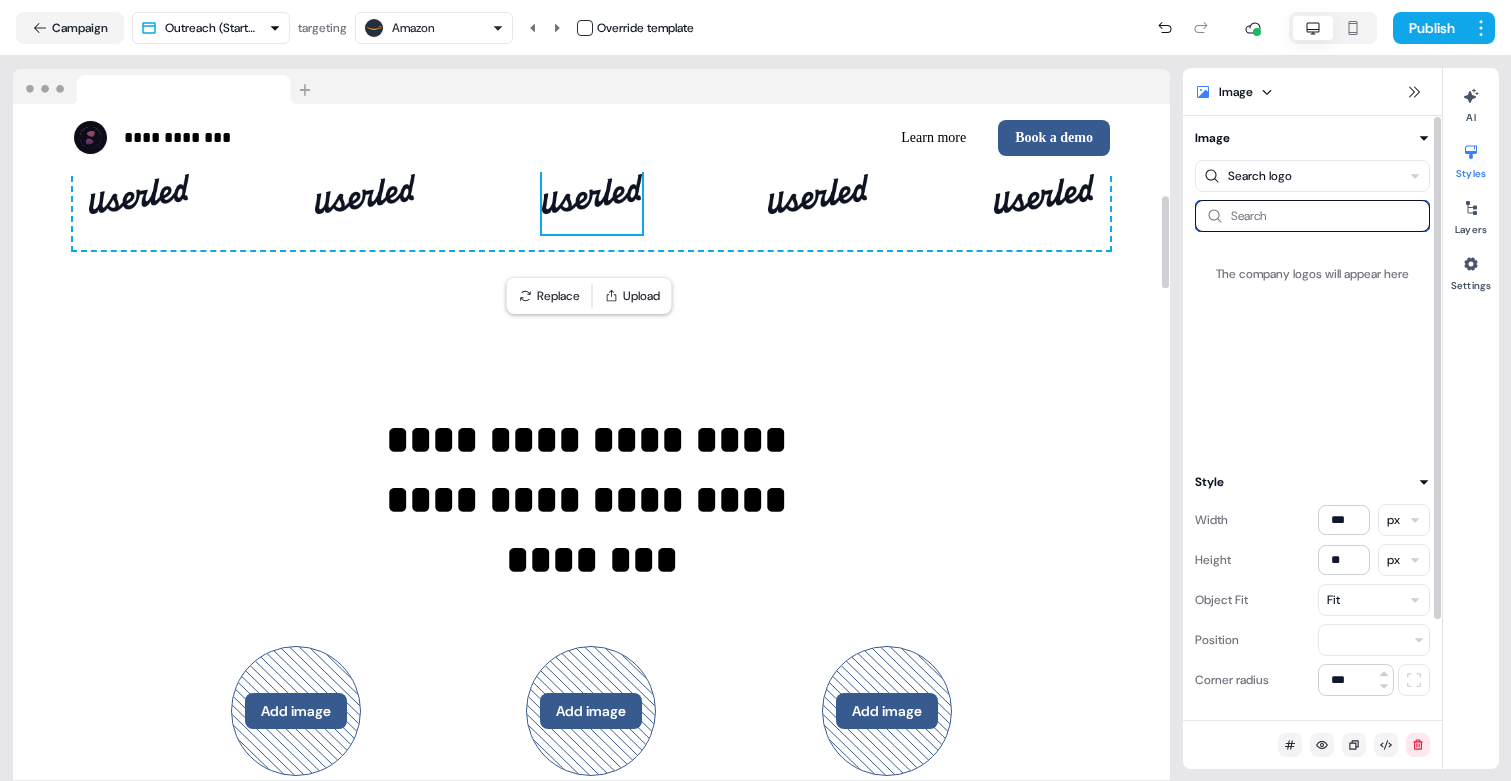 click at bounding box center (1312, 216) 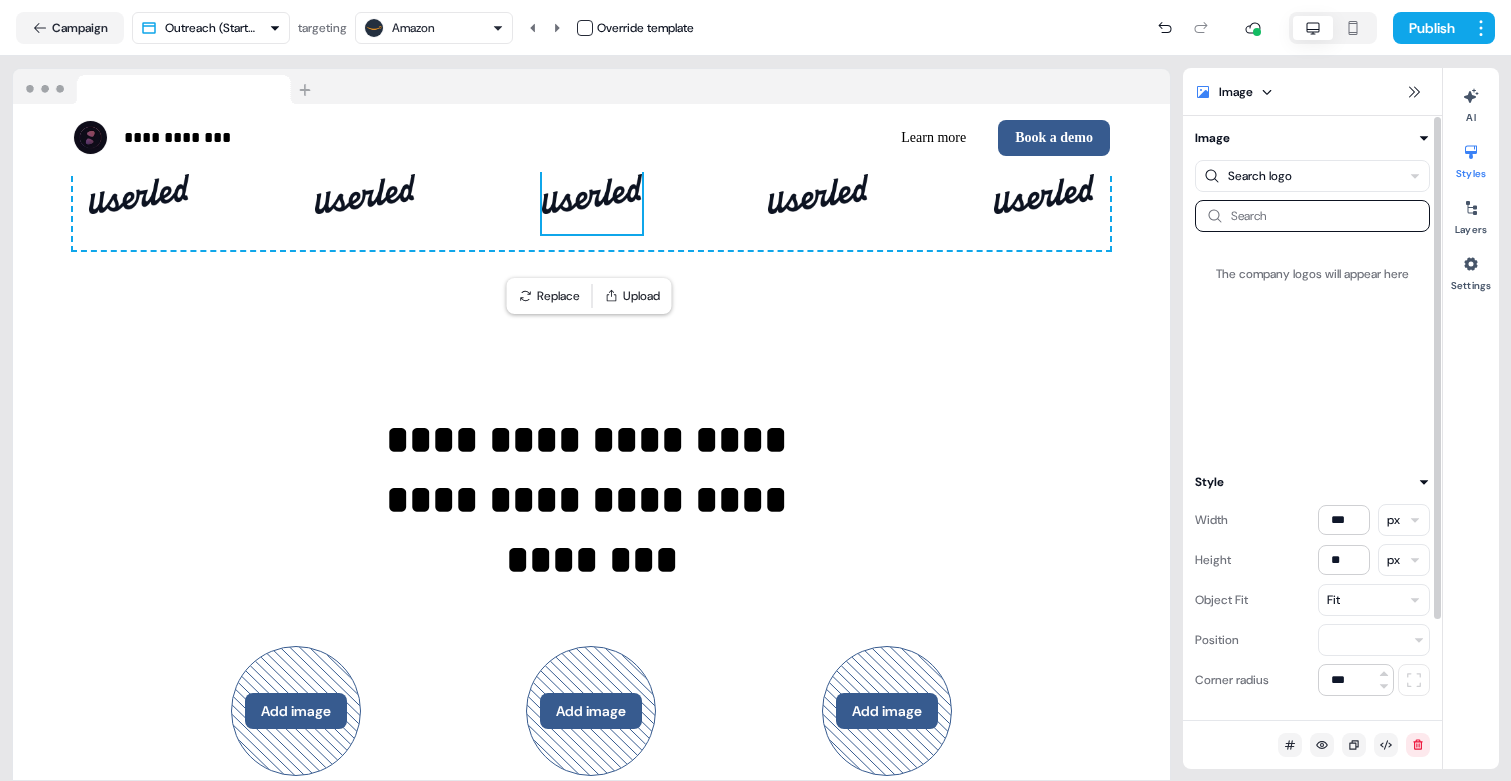 click on "**********" at bounding box center (755, 390) 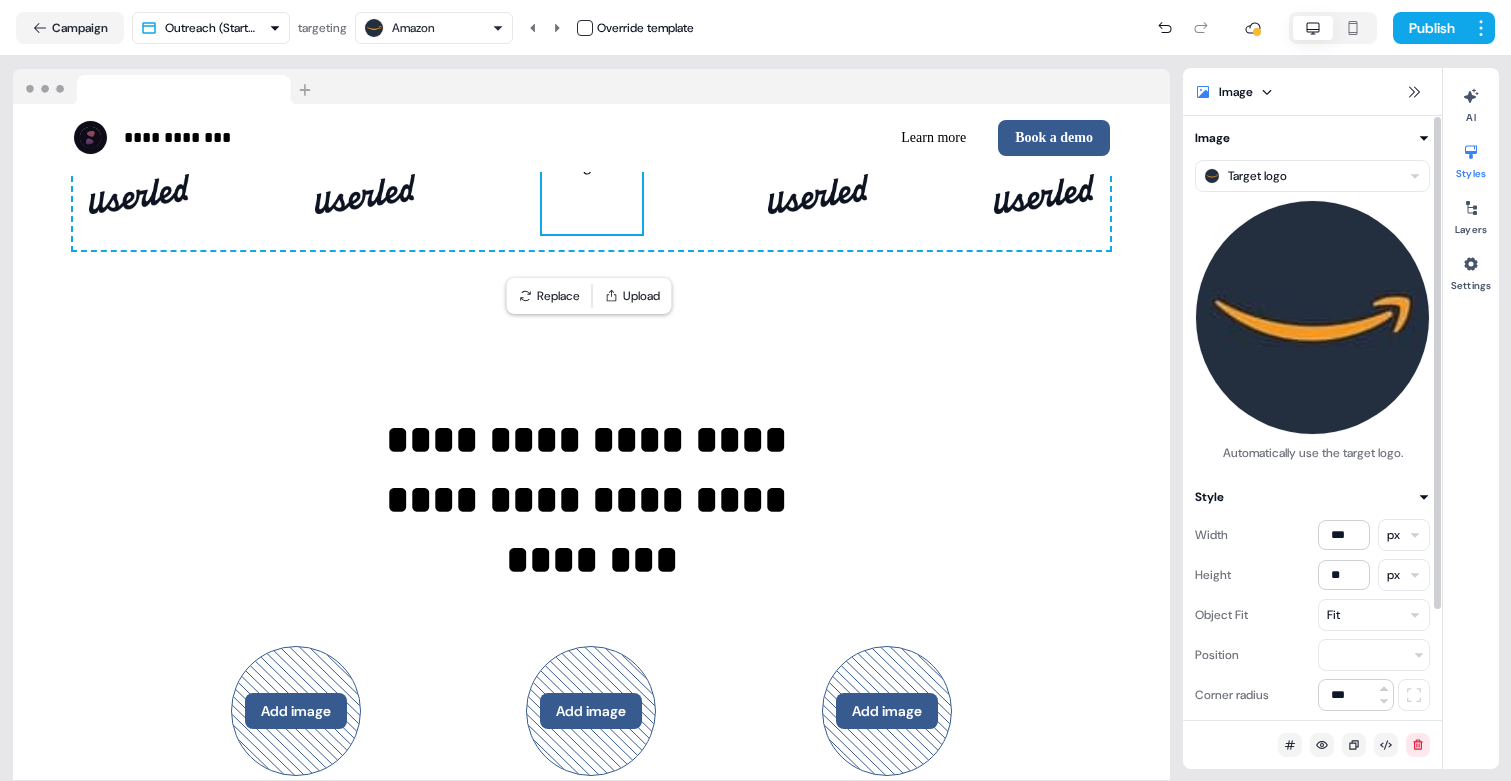 click on "**********" at bounding box center [755, 390] 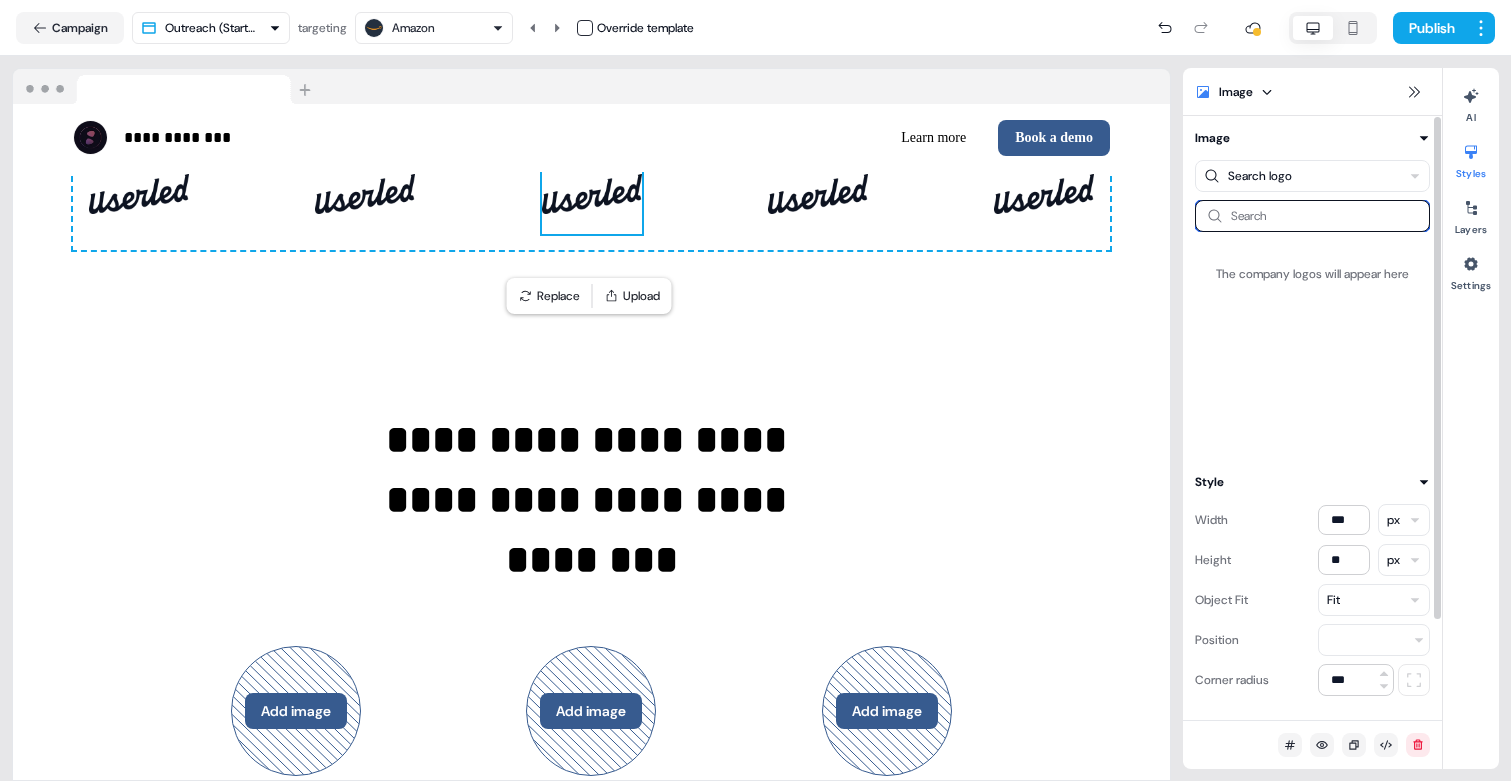 click at bounding box center (1312, 216) 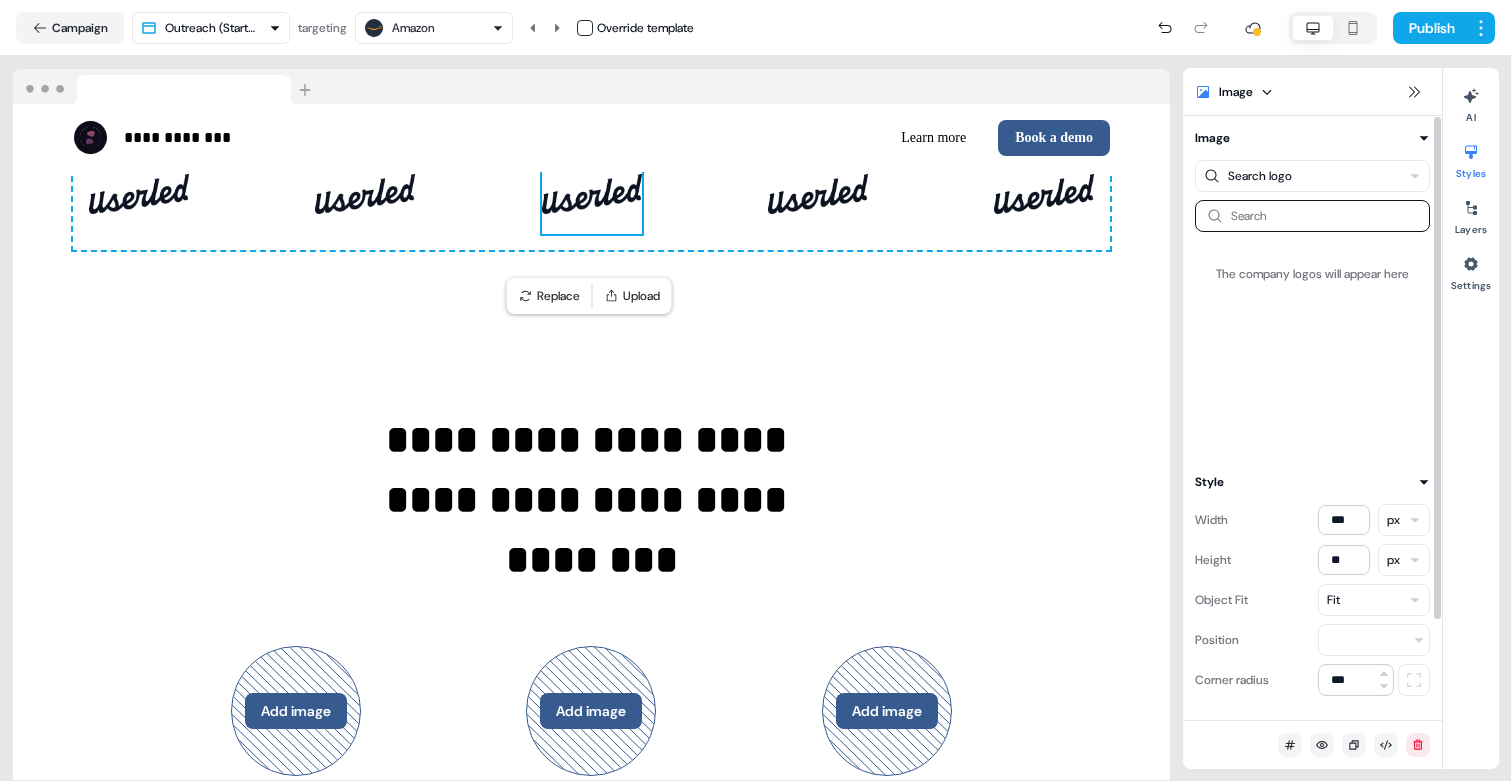 click on "**********" at bounding box center (755, 390) 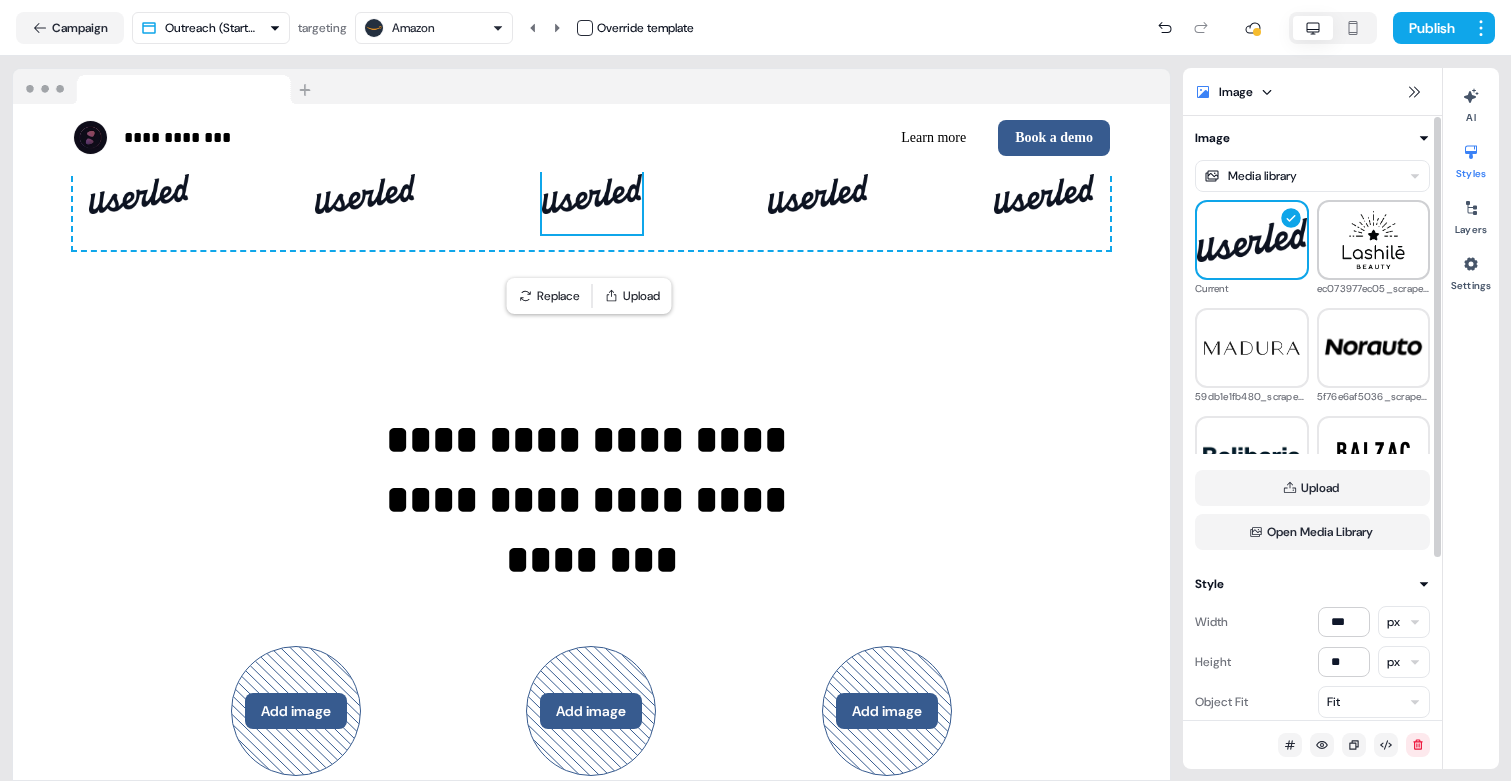 scroll, scrollTop: 60, scrollLeft: 0, axis: vertical 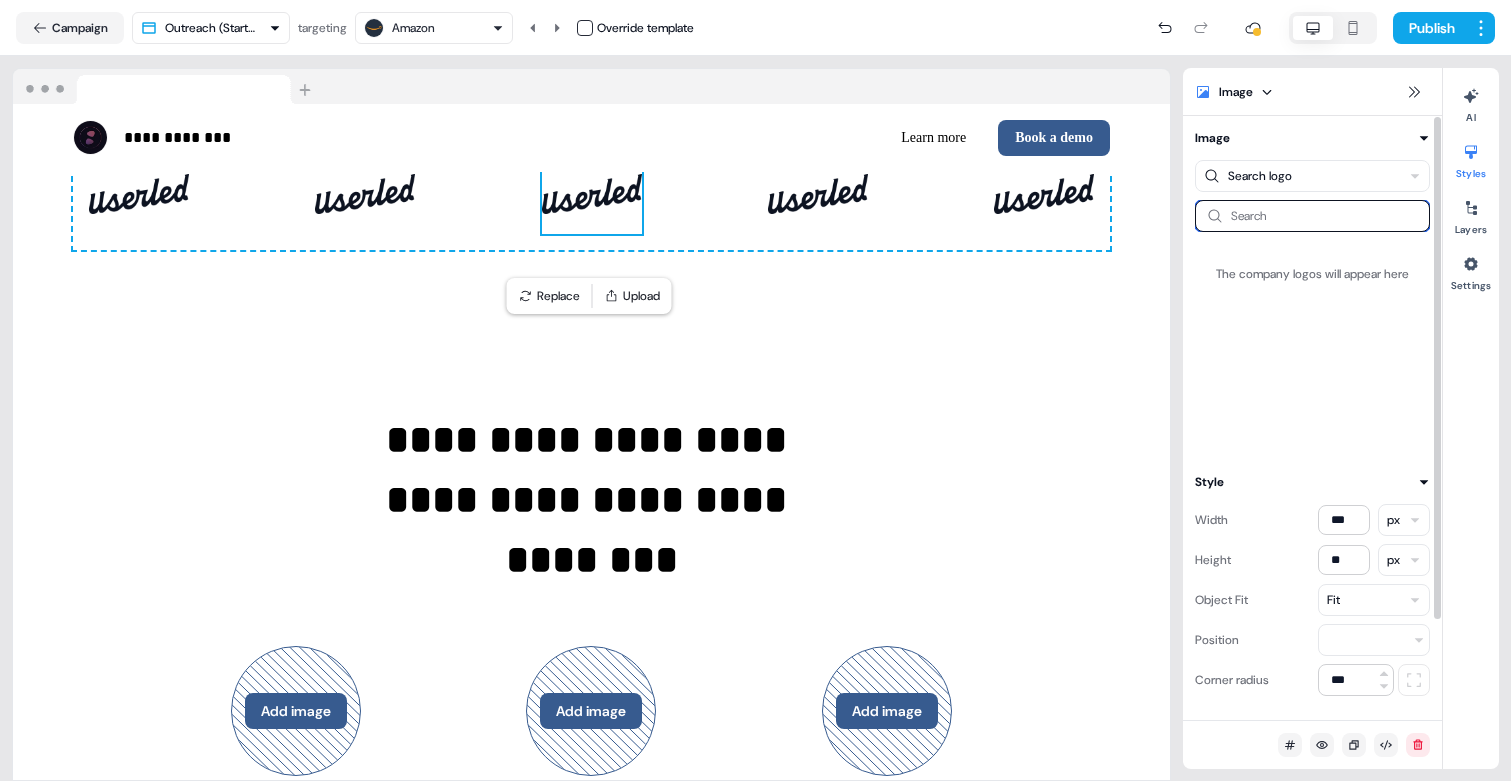 click at bounding box center (1312, 216) 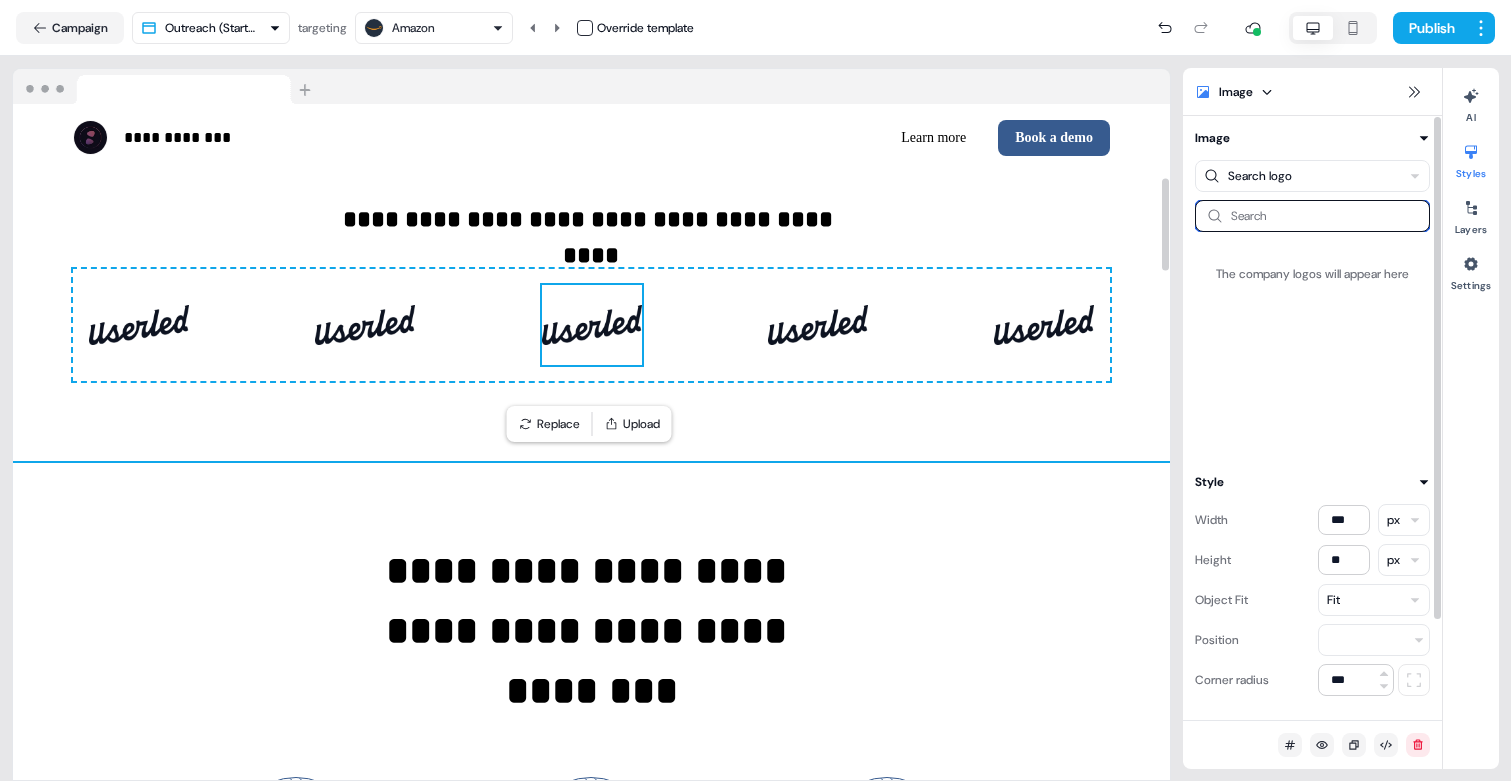 scroll, scrollTop: 531, scrollLeft: 0, axis: vertical 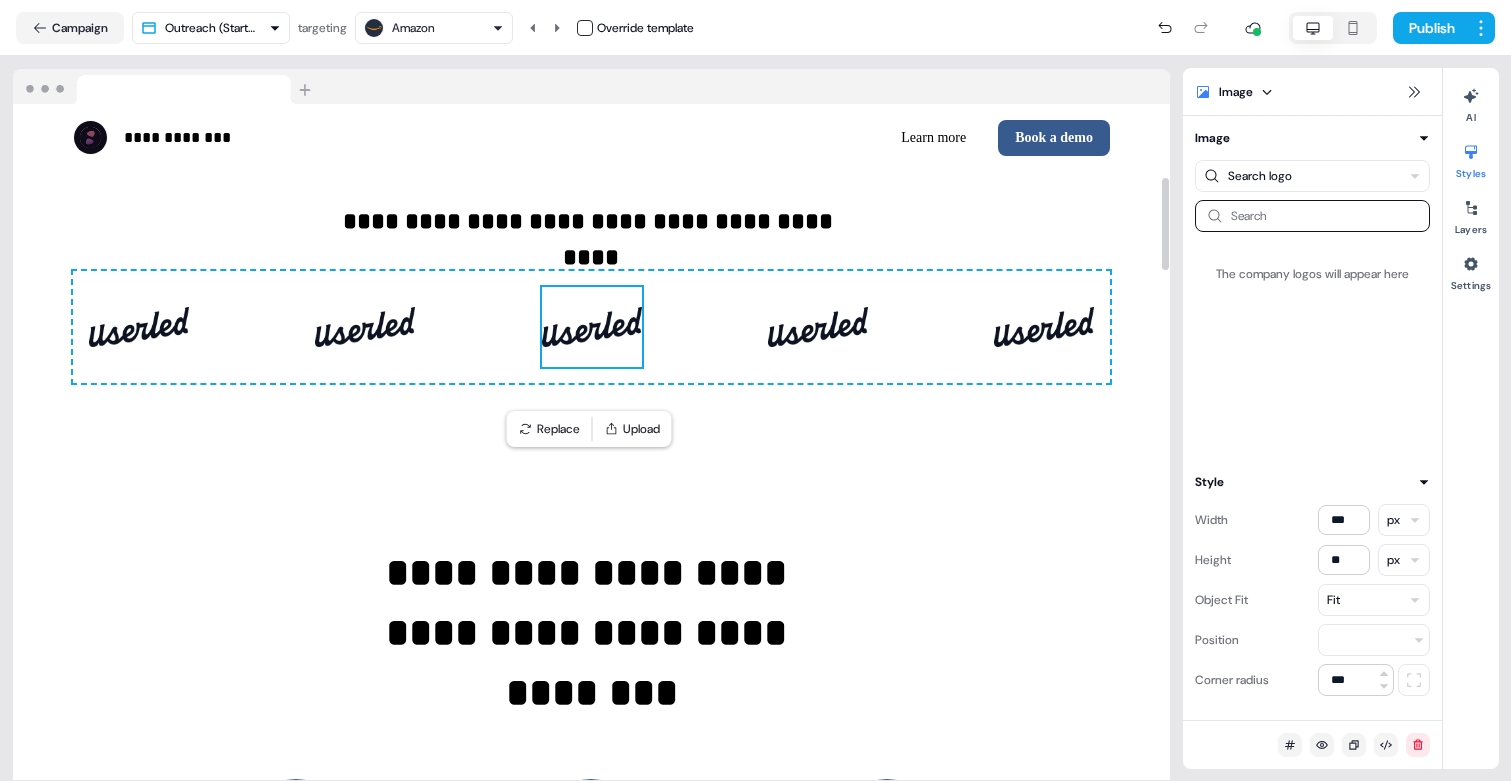 click on "**********" at bounding box center [591, 293] 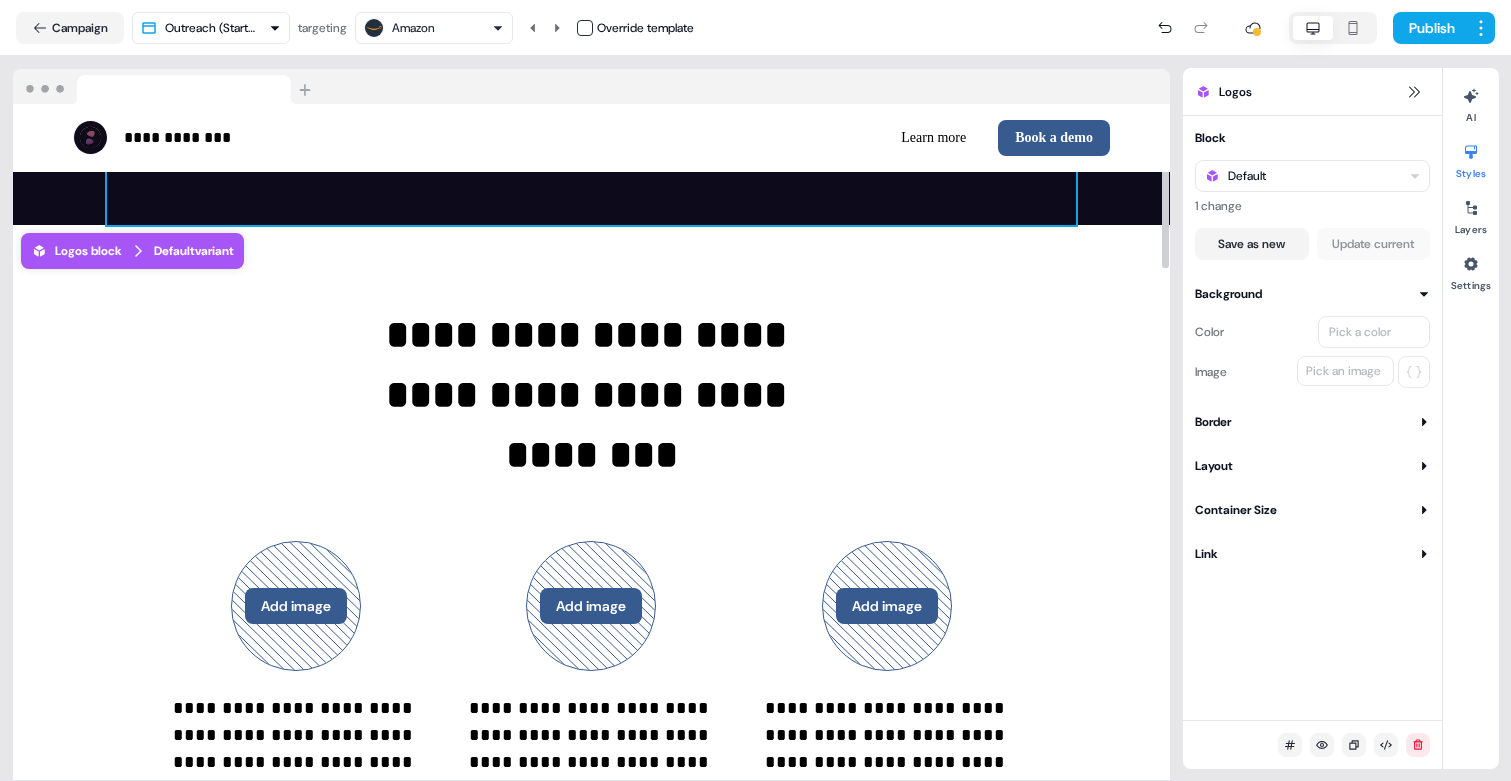 scroll, scrollTop: 380, scrollLeft: 0, axis: vertical 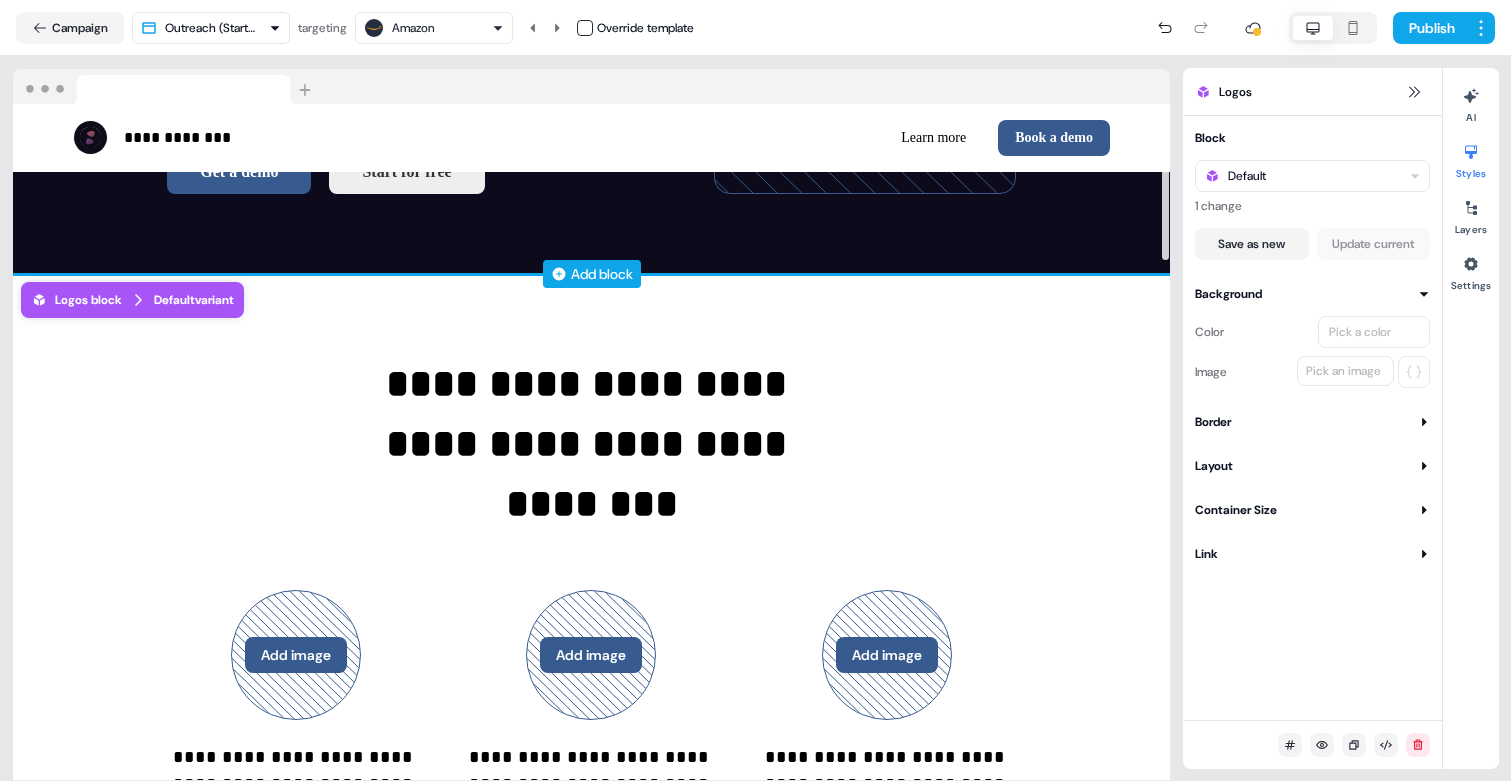 click on "Add block" at bounding box center (602, 274) 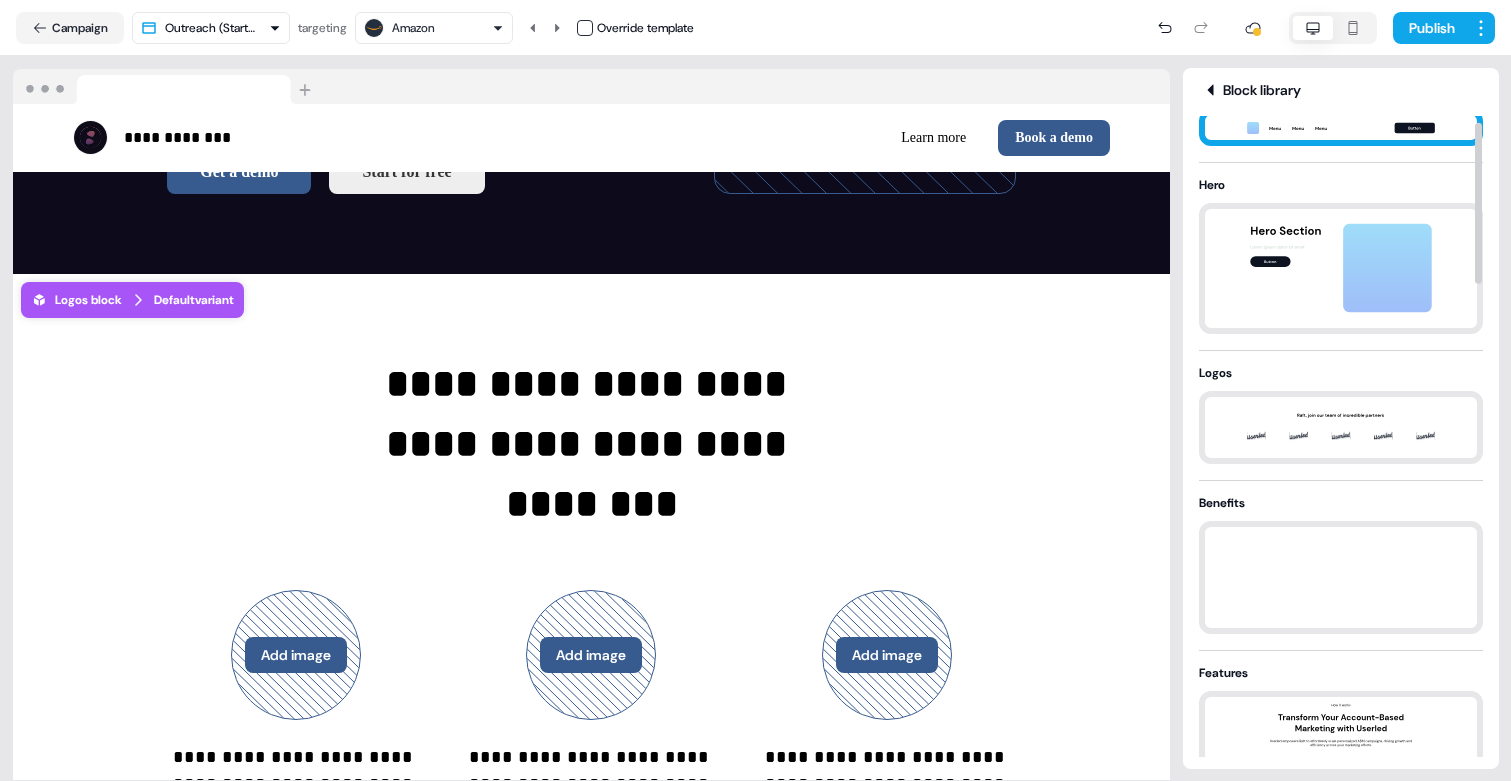 scroll, scrollTop: 213, scrollLeft: 0, axis: vertical 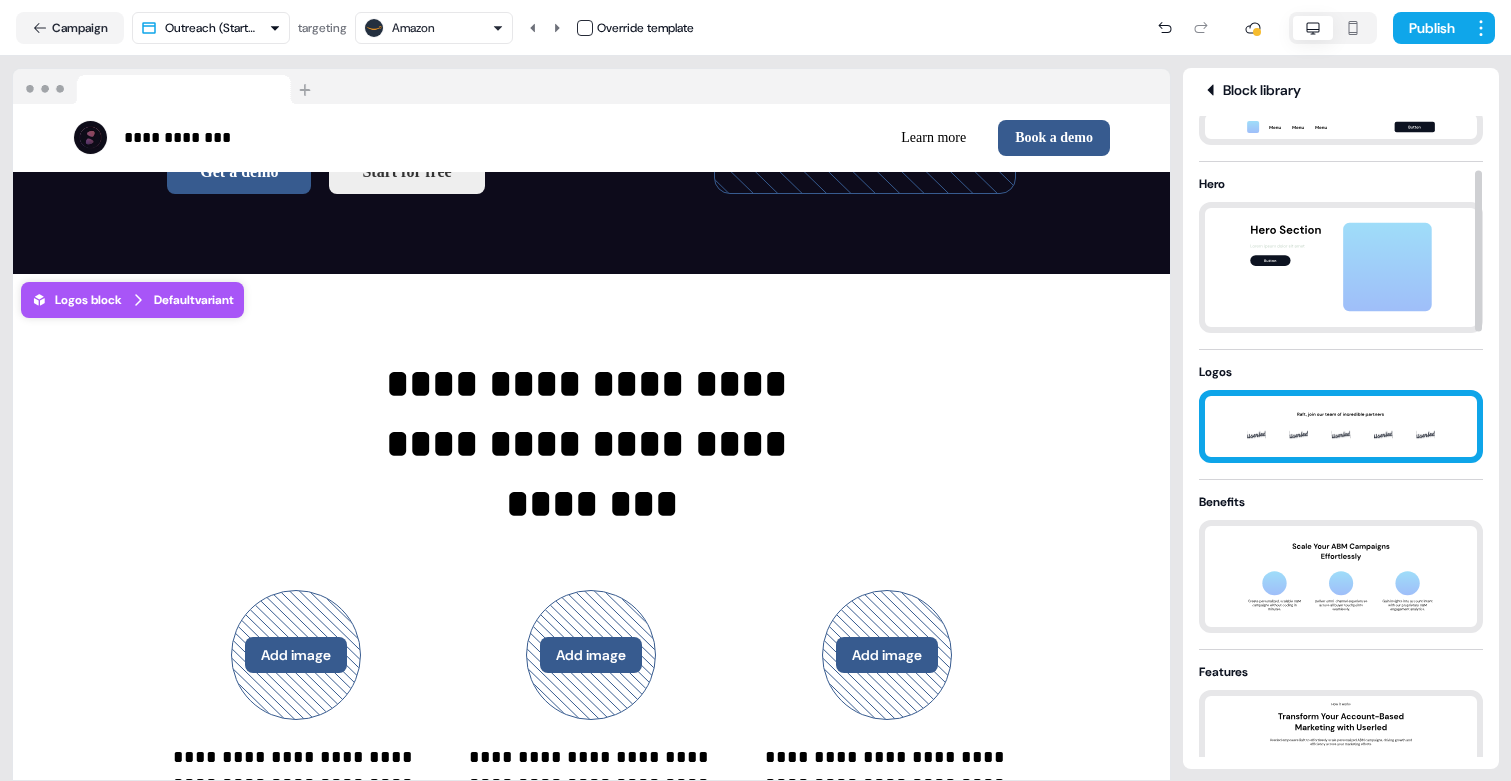 click at bounding box center (1341, 426) 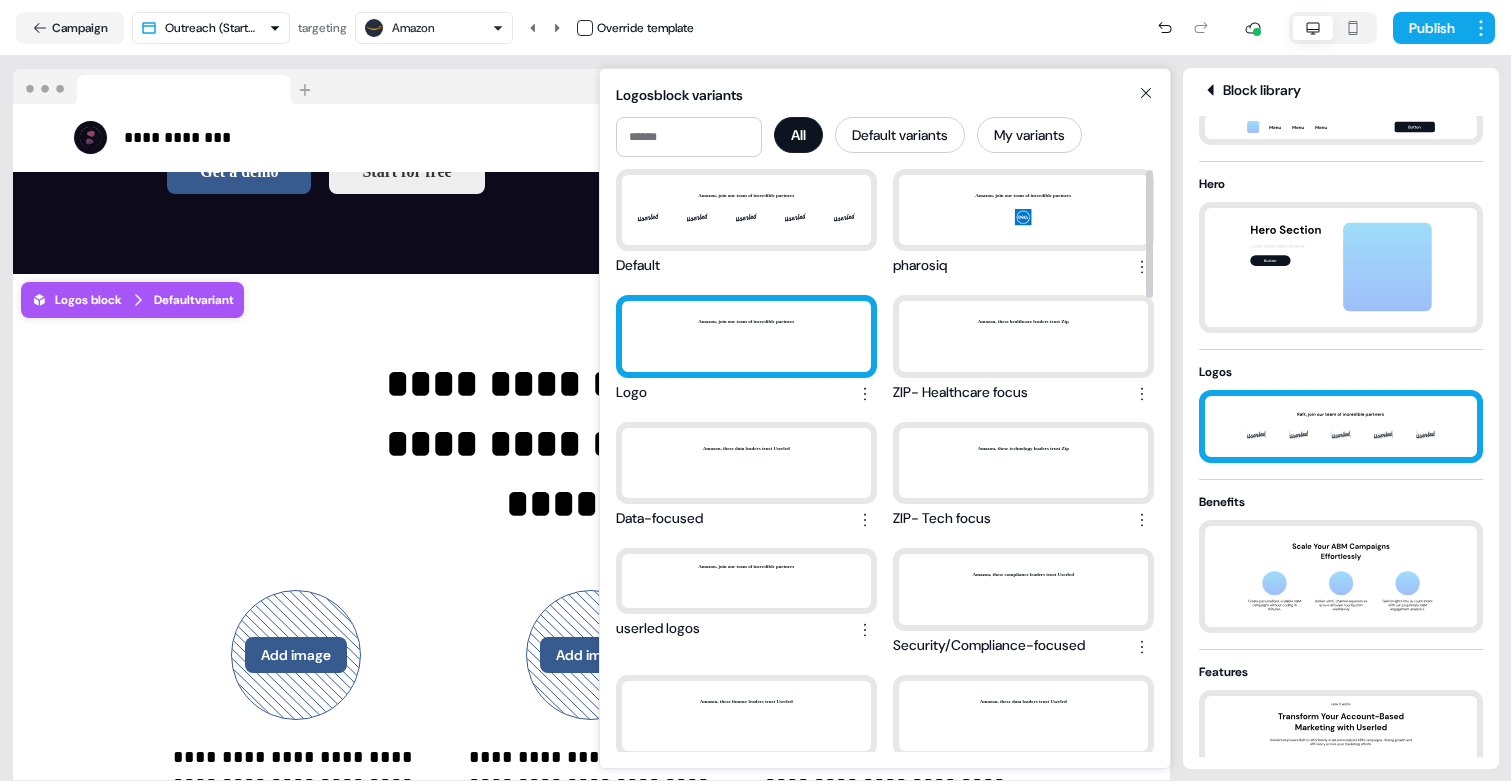 click on "Amazon, join our team of incredible partners" at bounding box center [746, 336] 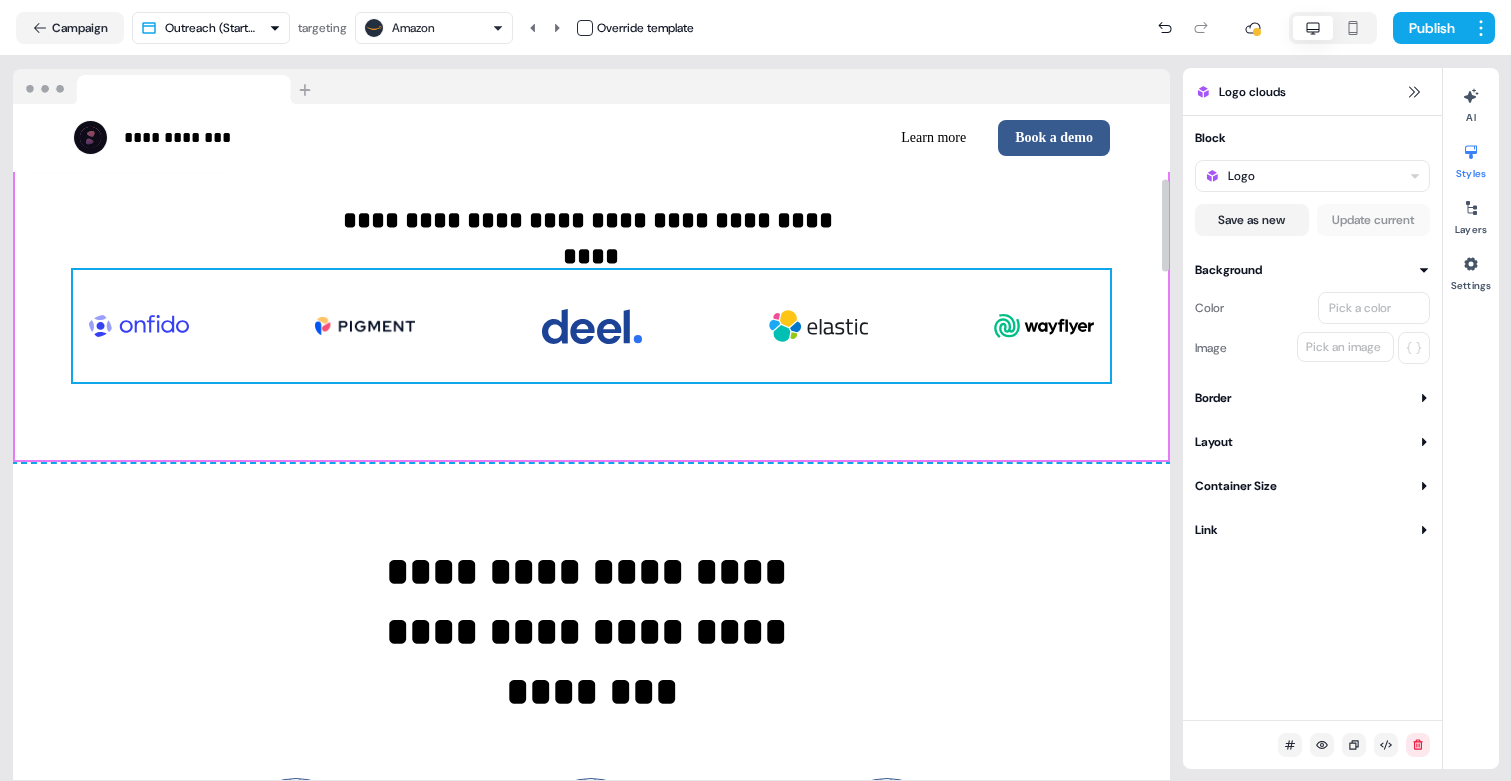 scroll, scrollTop: 702, scrollLeft: 0, axis: vertical 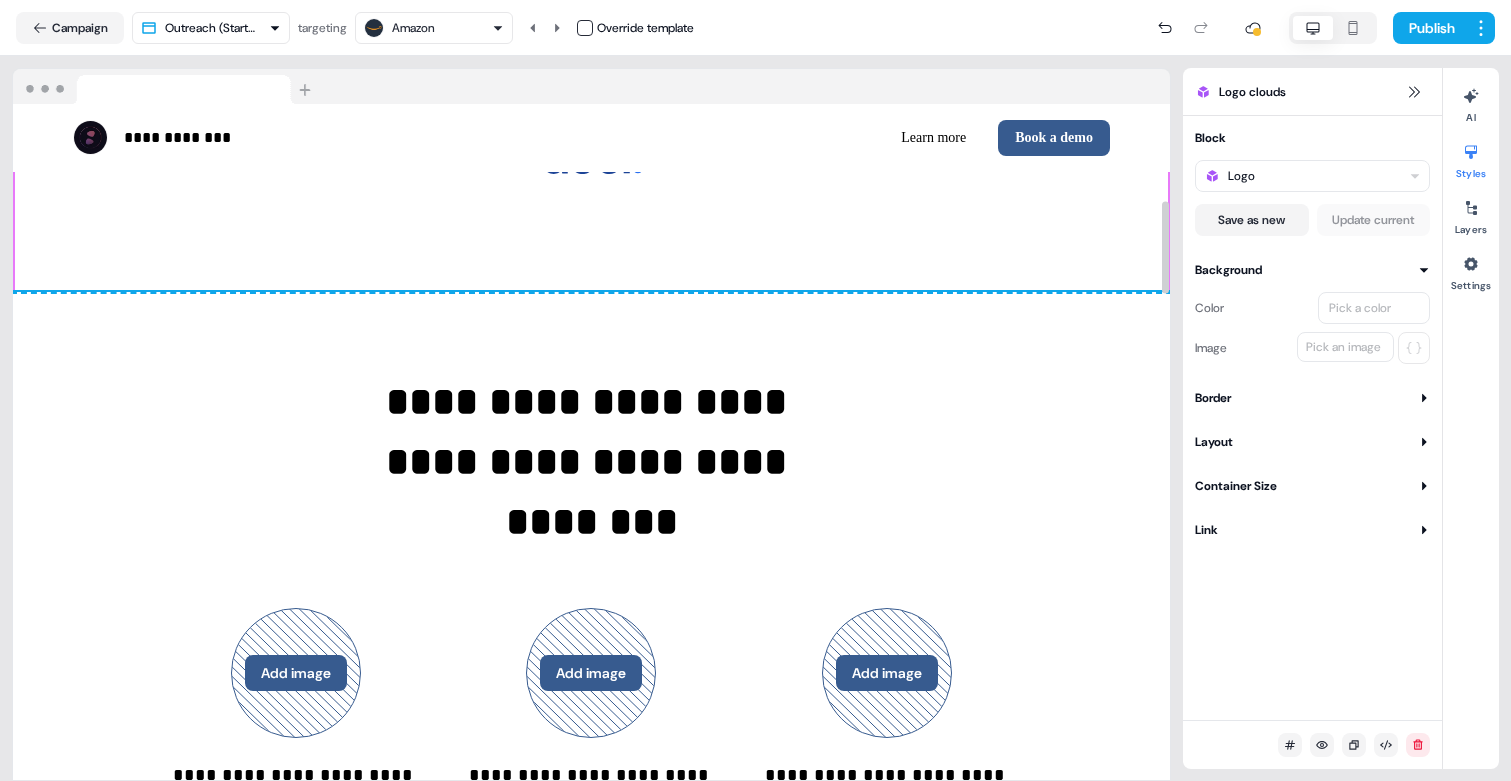 click on "**********" at bounding box center [591, 634] 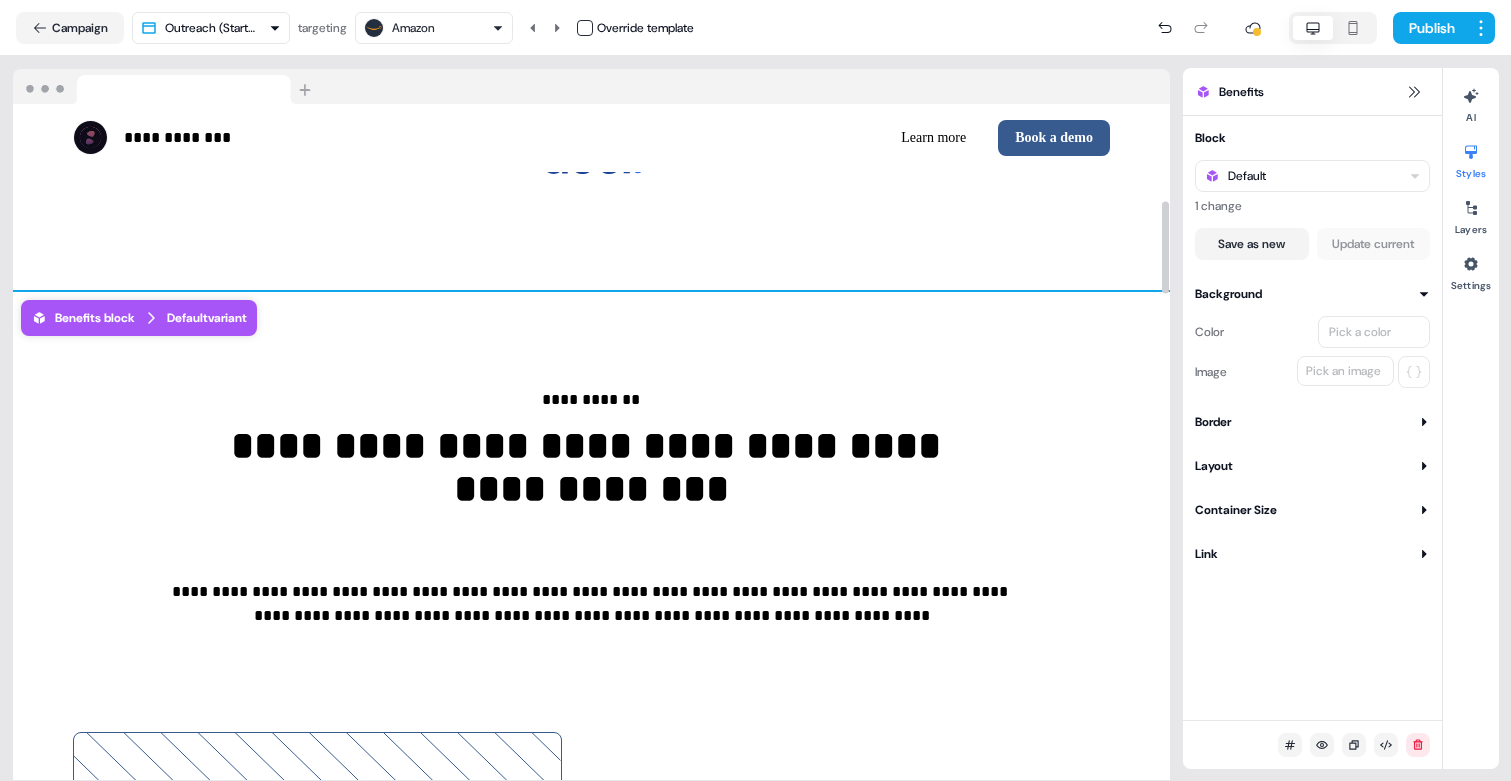 scroll, scrollTop: 720, scrollLeft: 0, axis: vertical 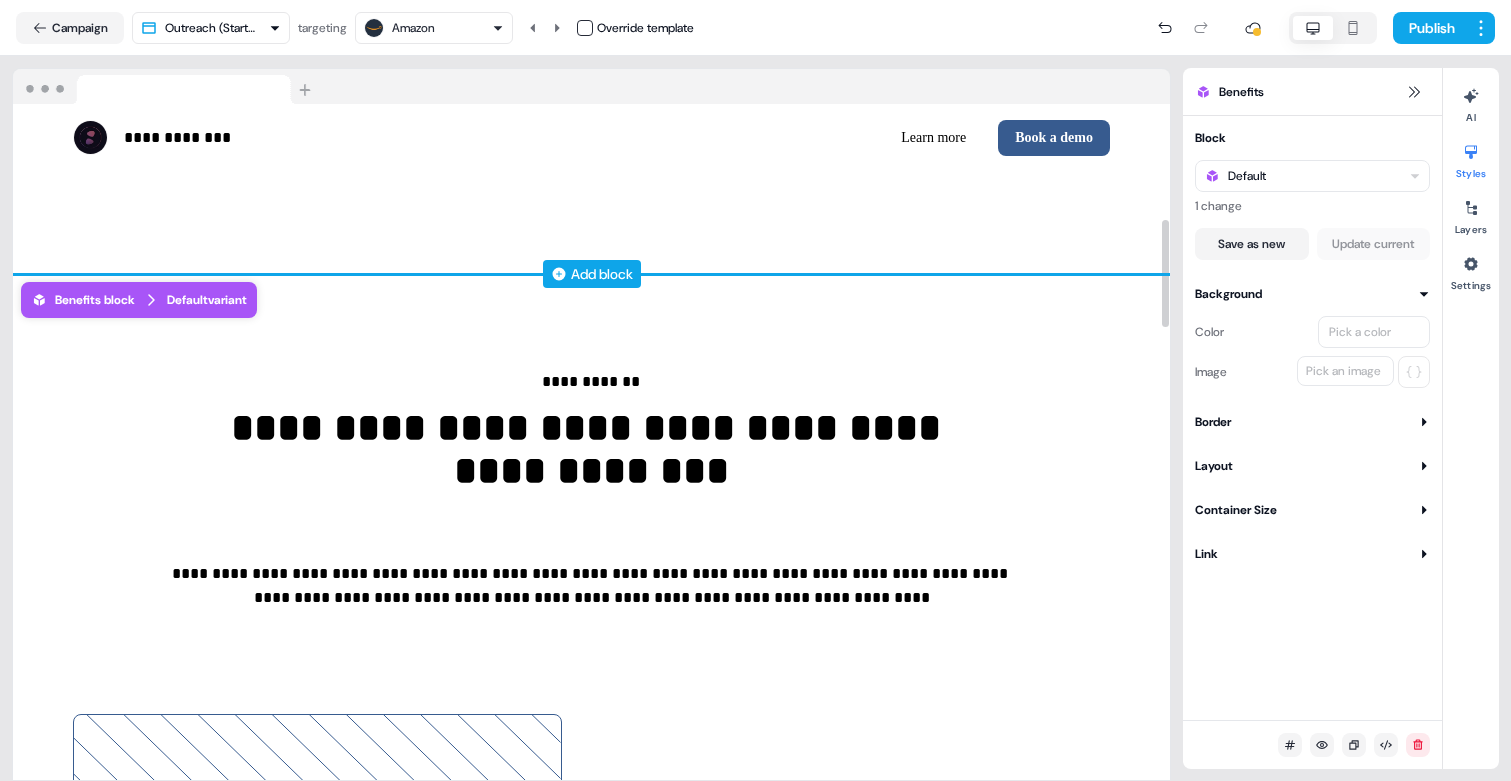 click on "Add block" at bounding box center (602, 274) 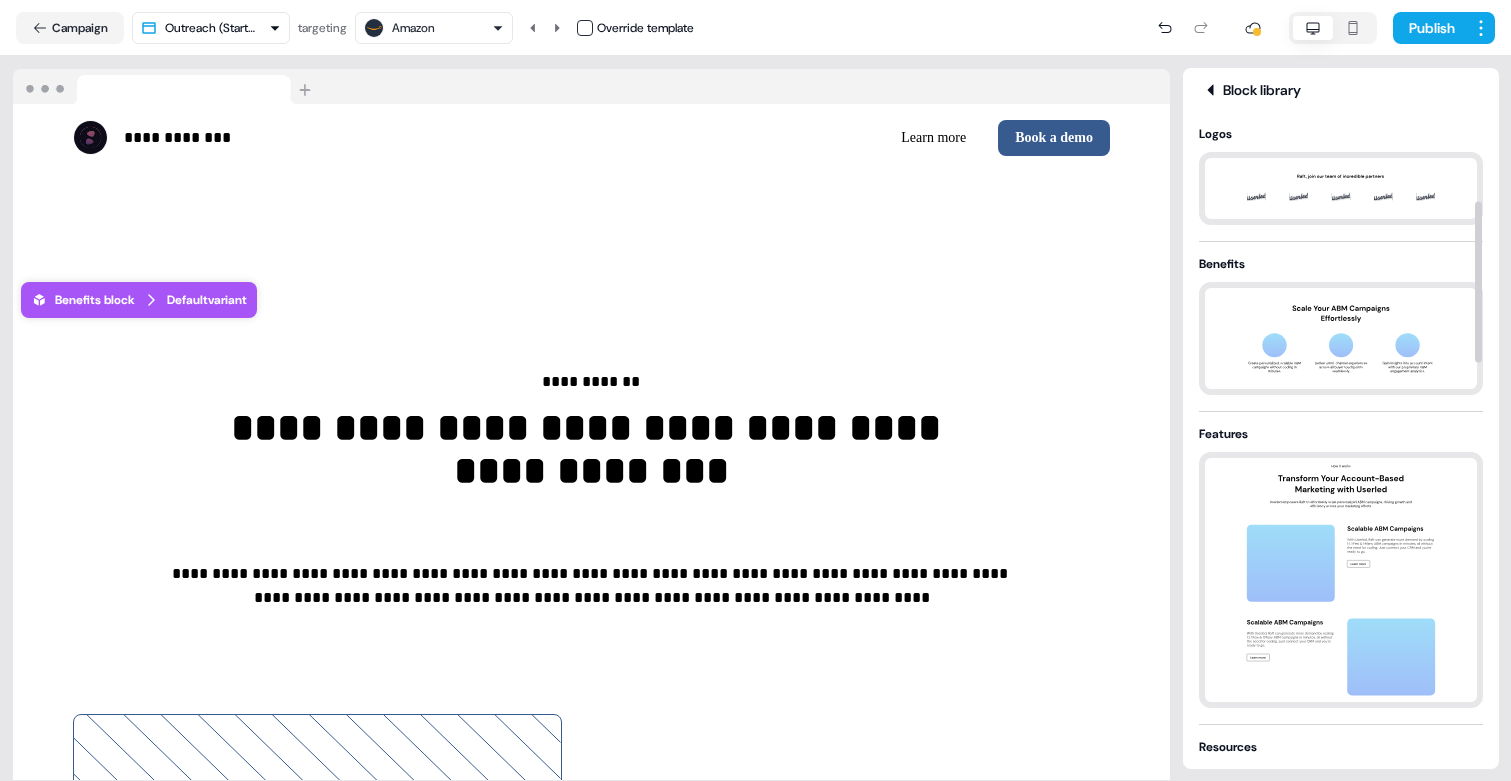 scroll, scrollTop: 453, scrollLeft: 0, axis: vertical 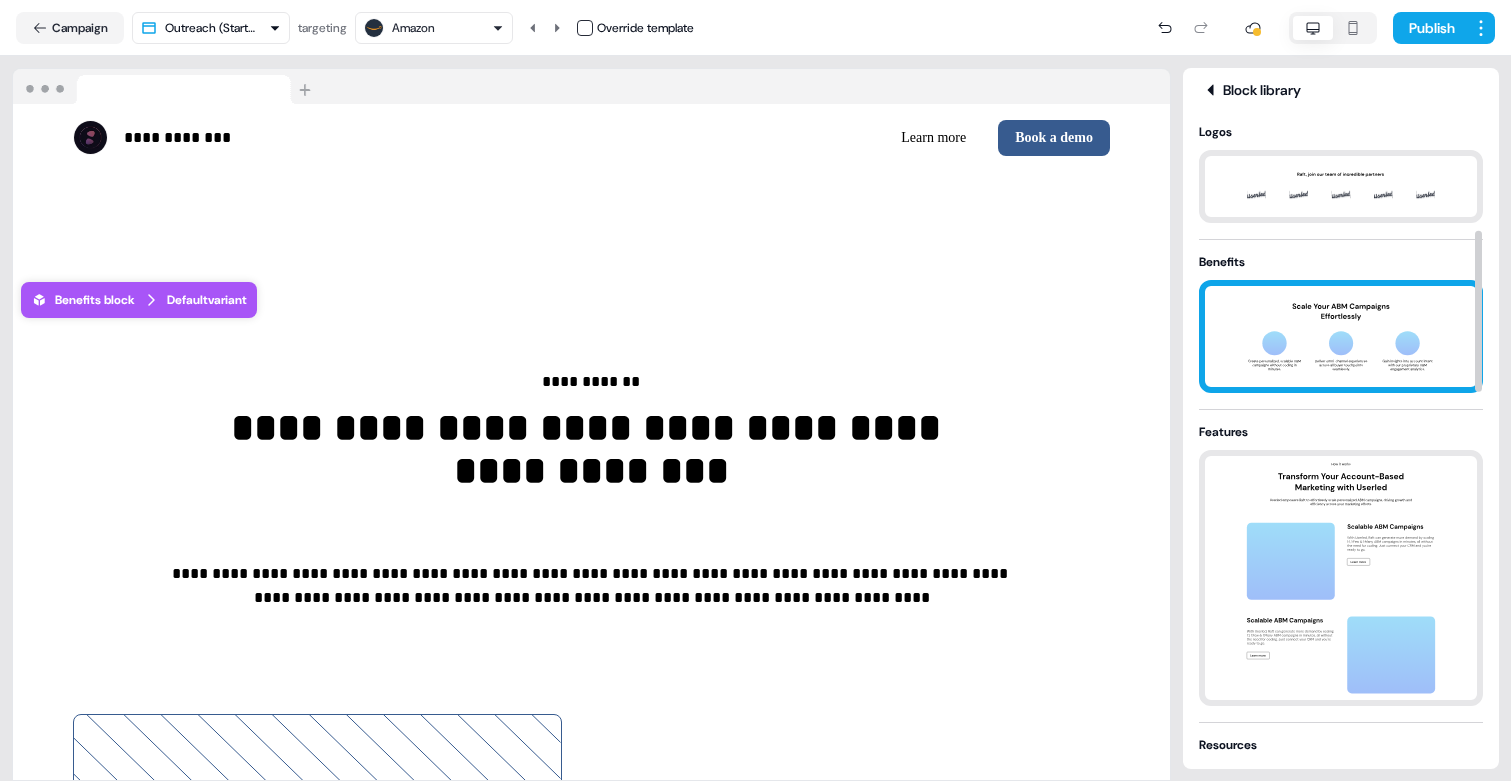 click at bounding box center [1341, 336] 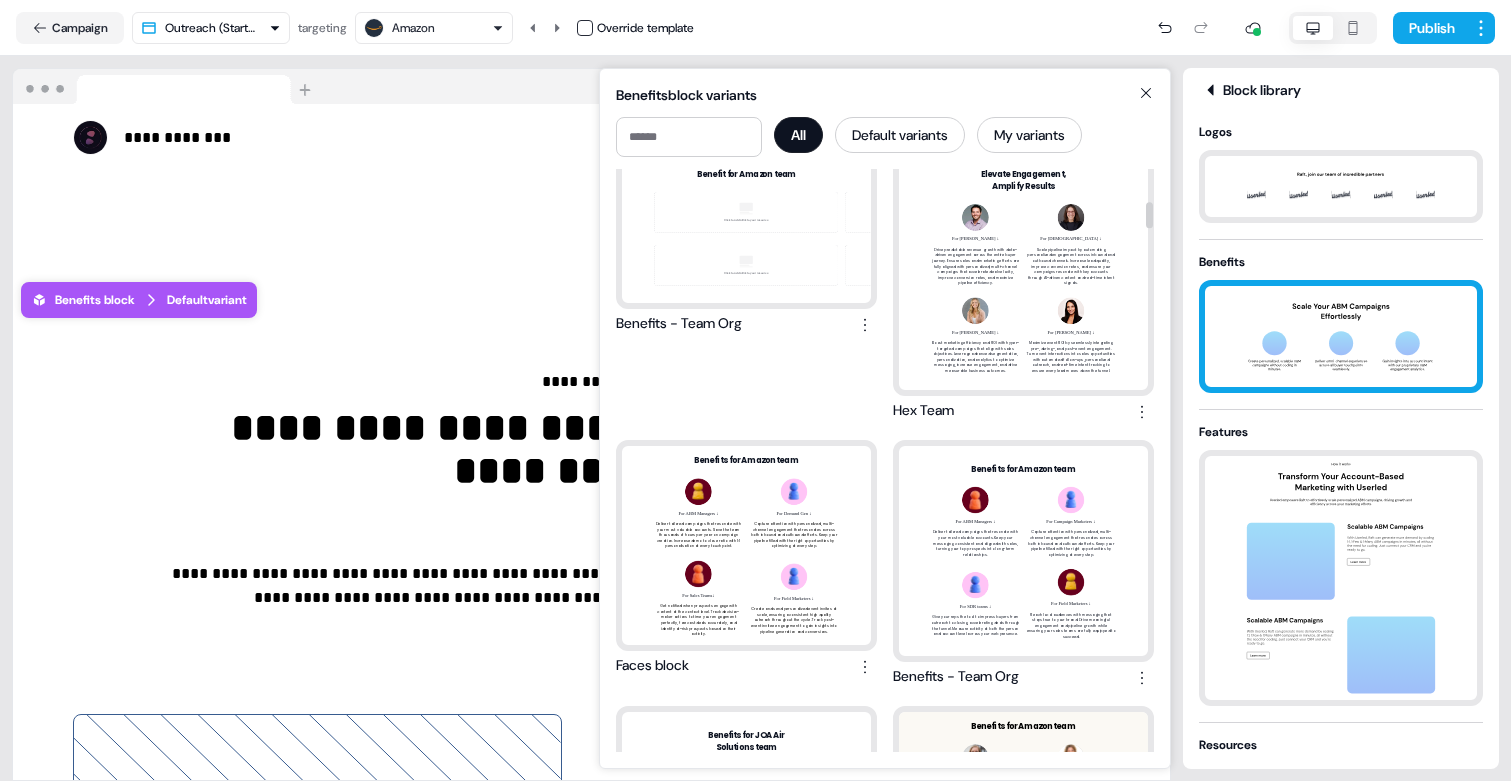 scroll, scrollTop: 726, scrollLeft: 0, axis: vertical 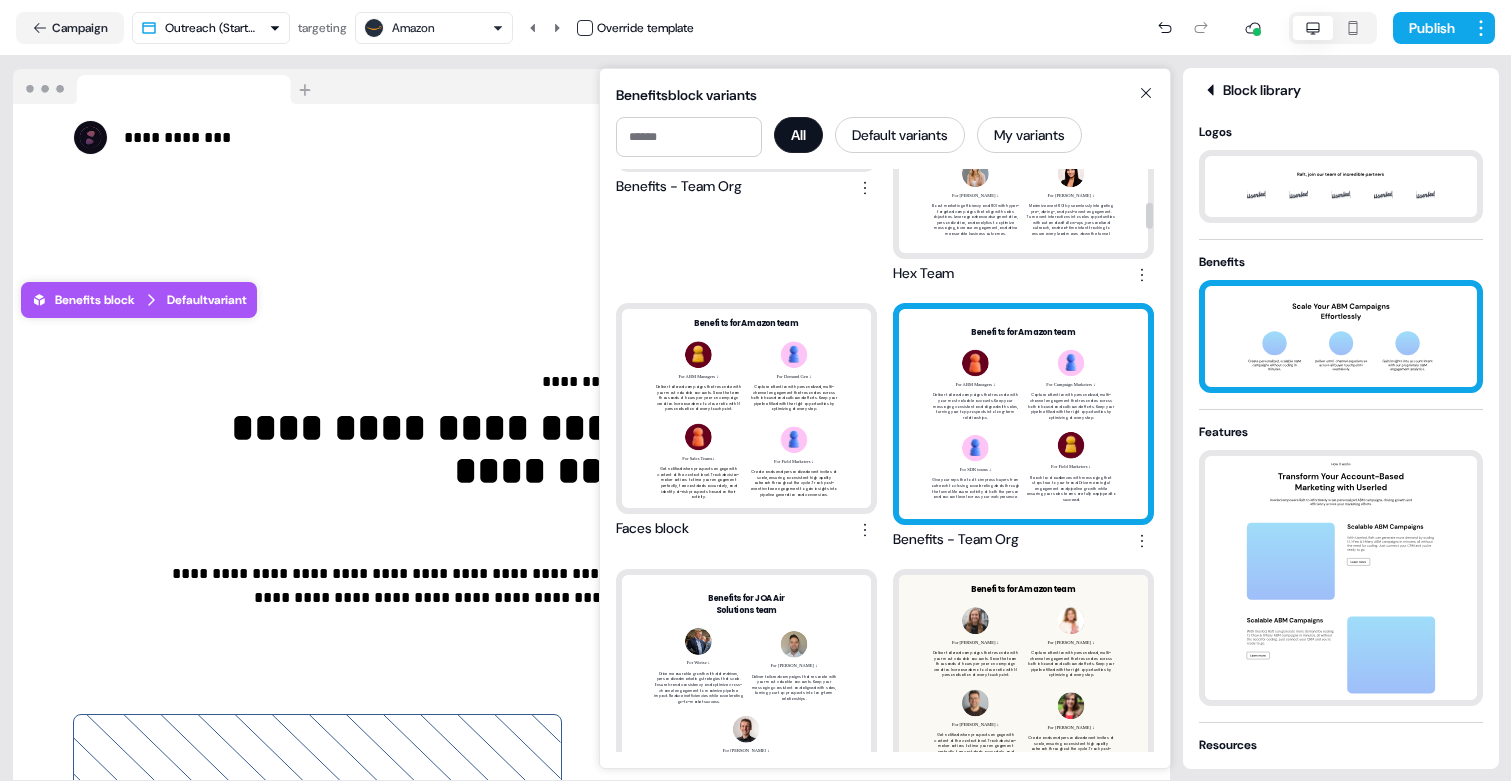 click on "Benefits for Amazon team For ABM Managers ↓ Deliver tailored campaigns that resonate with your most valuable accounts. Keep your messaging consistent and aligned with sales, turning your top prospects into long-term relationships. For Campaign Marketers ↓ Capture attention with personalized, multi-channel engagement that resonates across both inbound and outbound efforts. Keep your pipeline filled with the right opportunities by optimizing at every step. For SDR teams ↓ Give your reps the tool to impress buyers from outreach to closing, accelerating deals through the funnel. Measure activity at both the person and account level across your web presence. For Field Marketers ↓ Reach local audiences with messaging that stays true to your brand. Drive meaningful engagement and pipeline growth while ensuring your sales teams are fully equipped to succeed." at bounding box center (1023, 414) 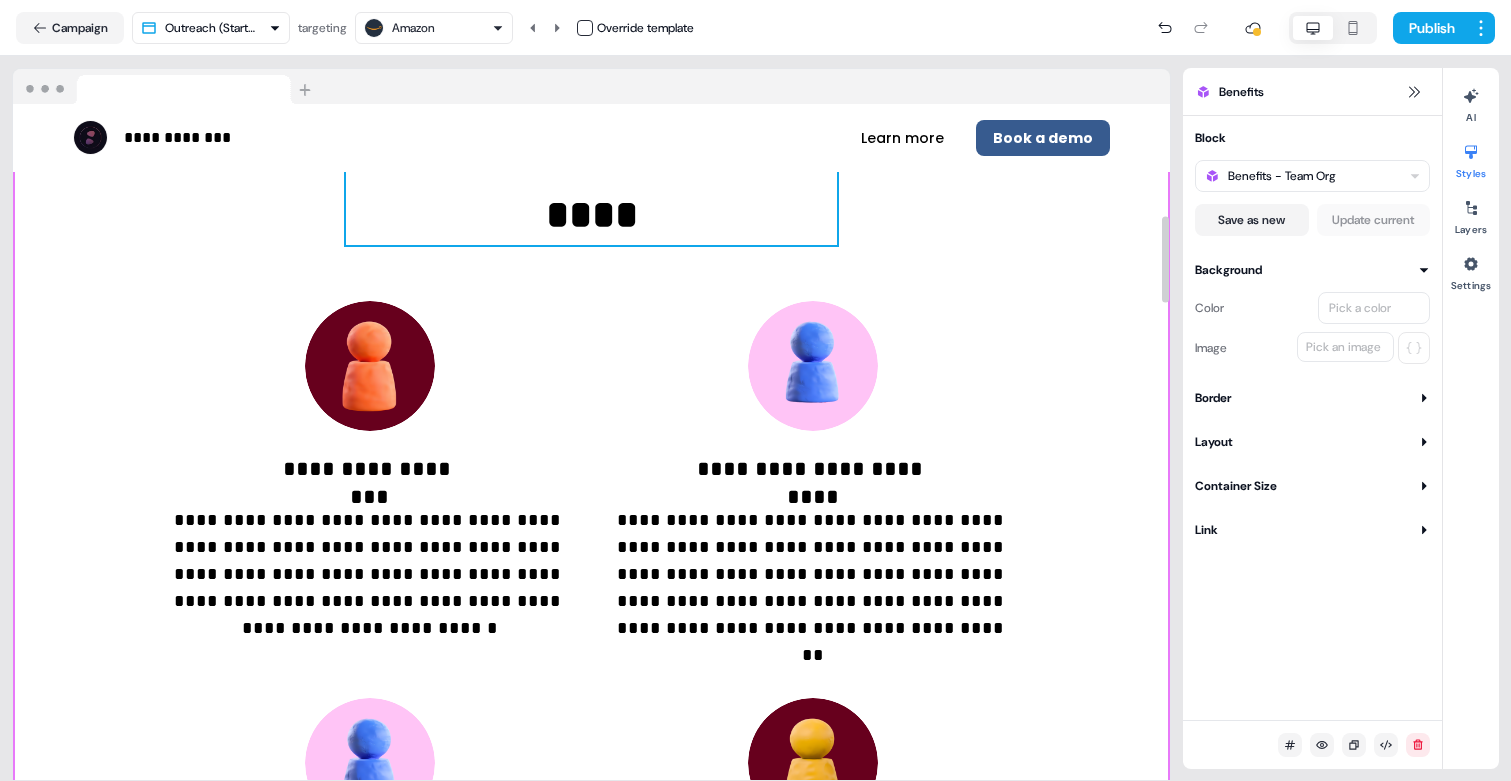 scroll, scrollTop: 1034, scrollLeft: 0, axis: vertical 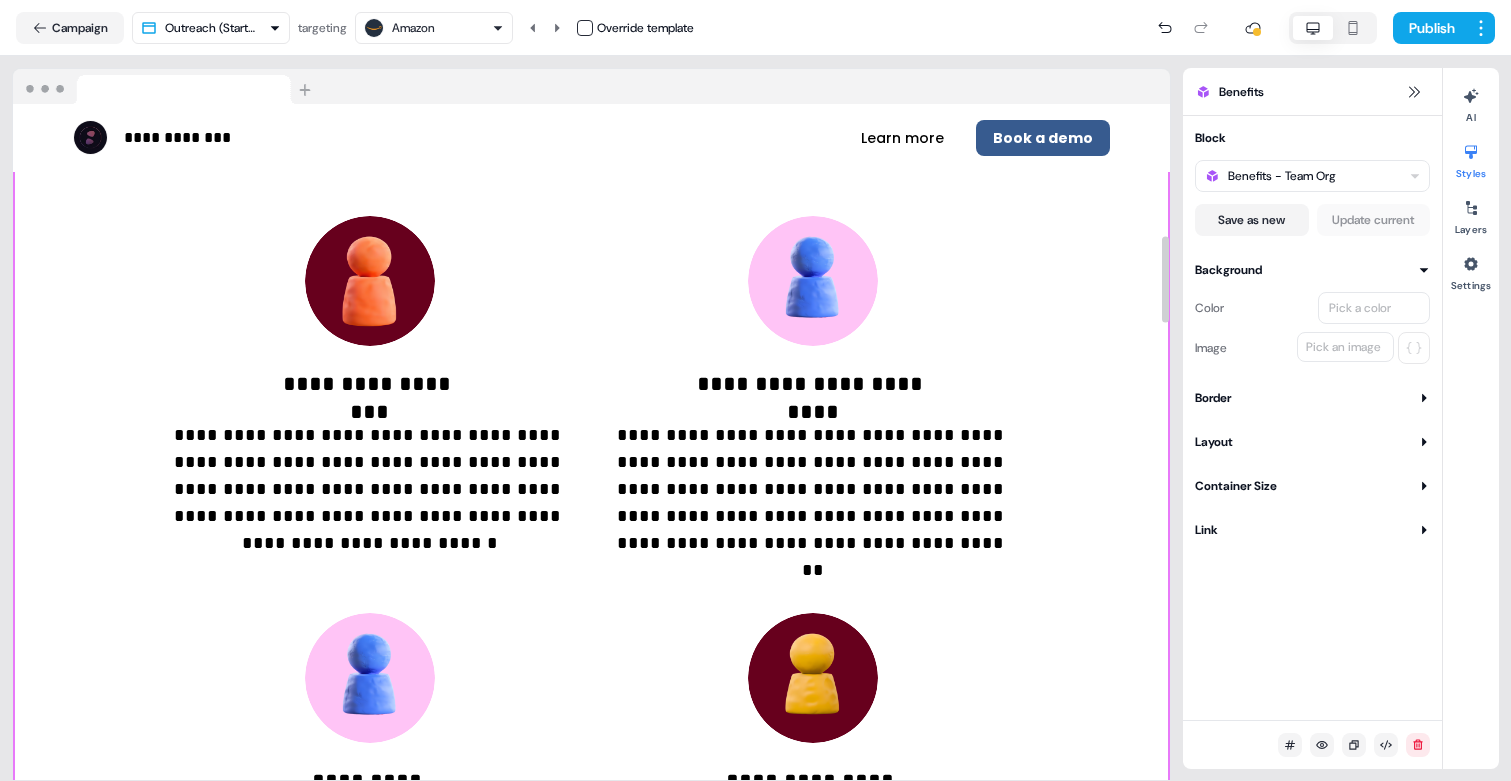 click on "**********" at bounding box center (591, 100) 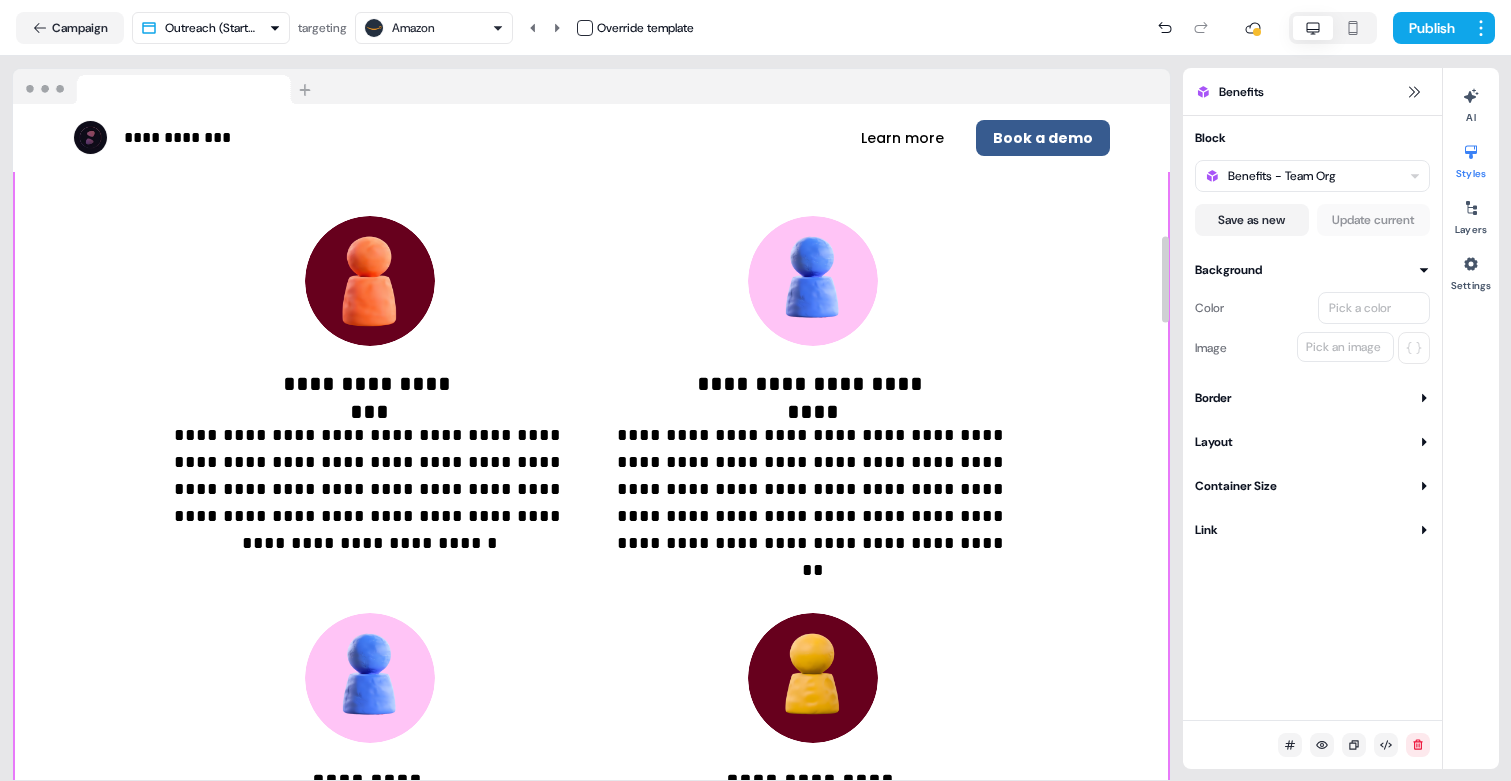 click on "**********" at bounding box center (591, 100) 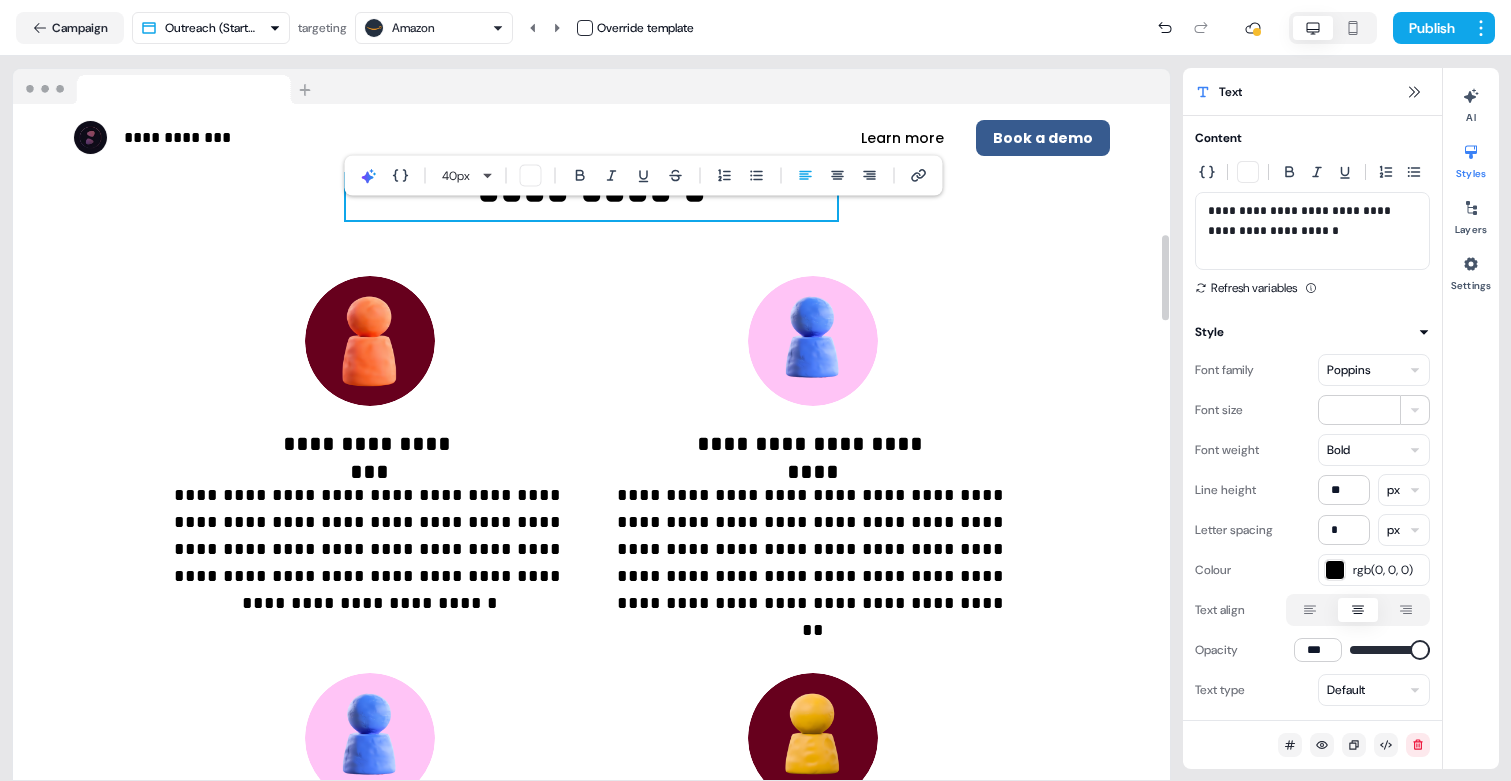 click on "**********" at bounding box center (1312, 231) 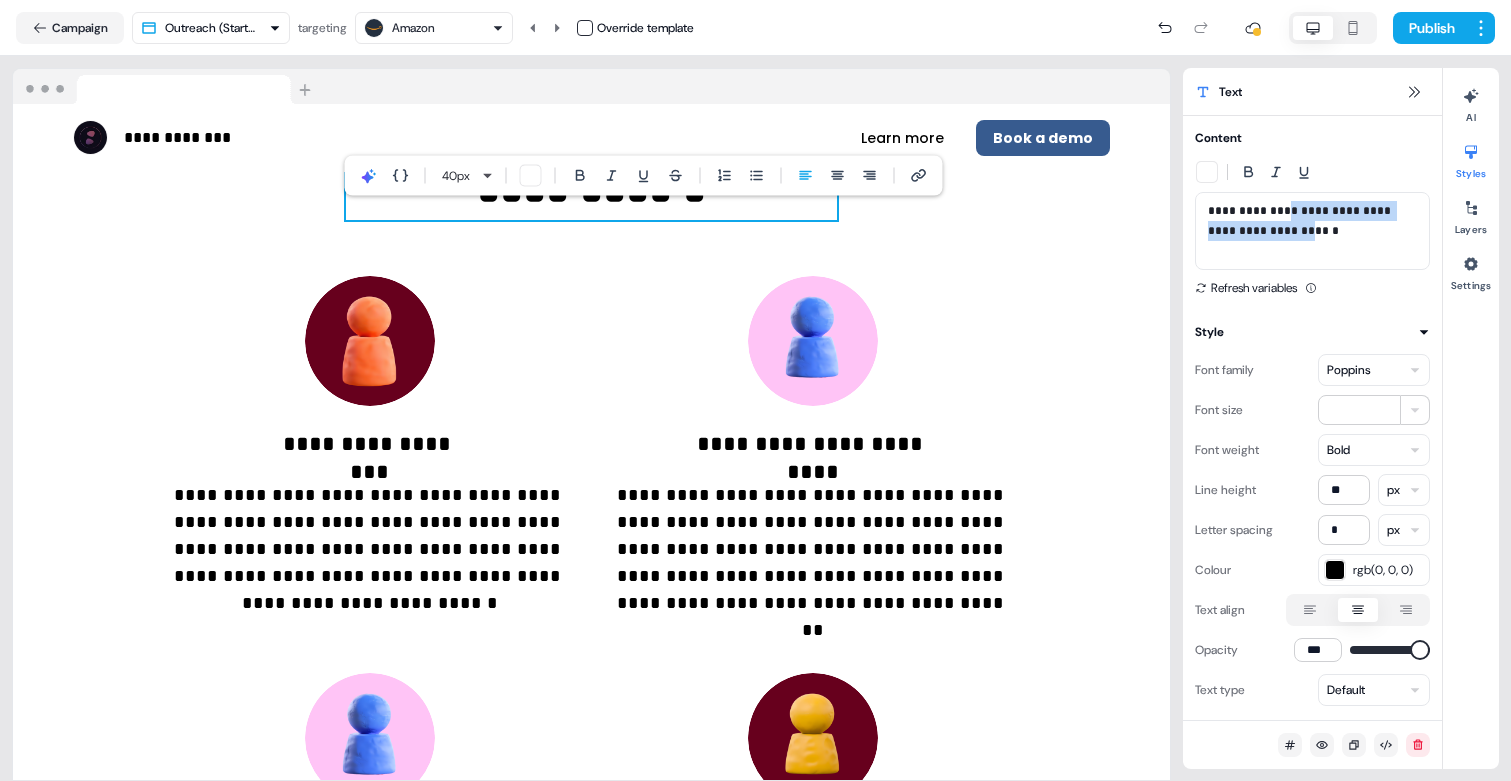 drag, startPoint x: 1298, startPoint y: 213, endPoint x: 1408, endPoint y: 238, distance: 112.805145 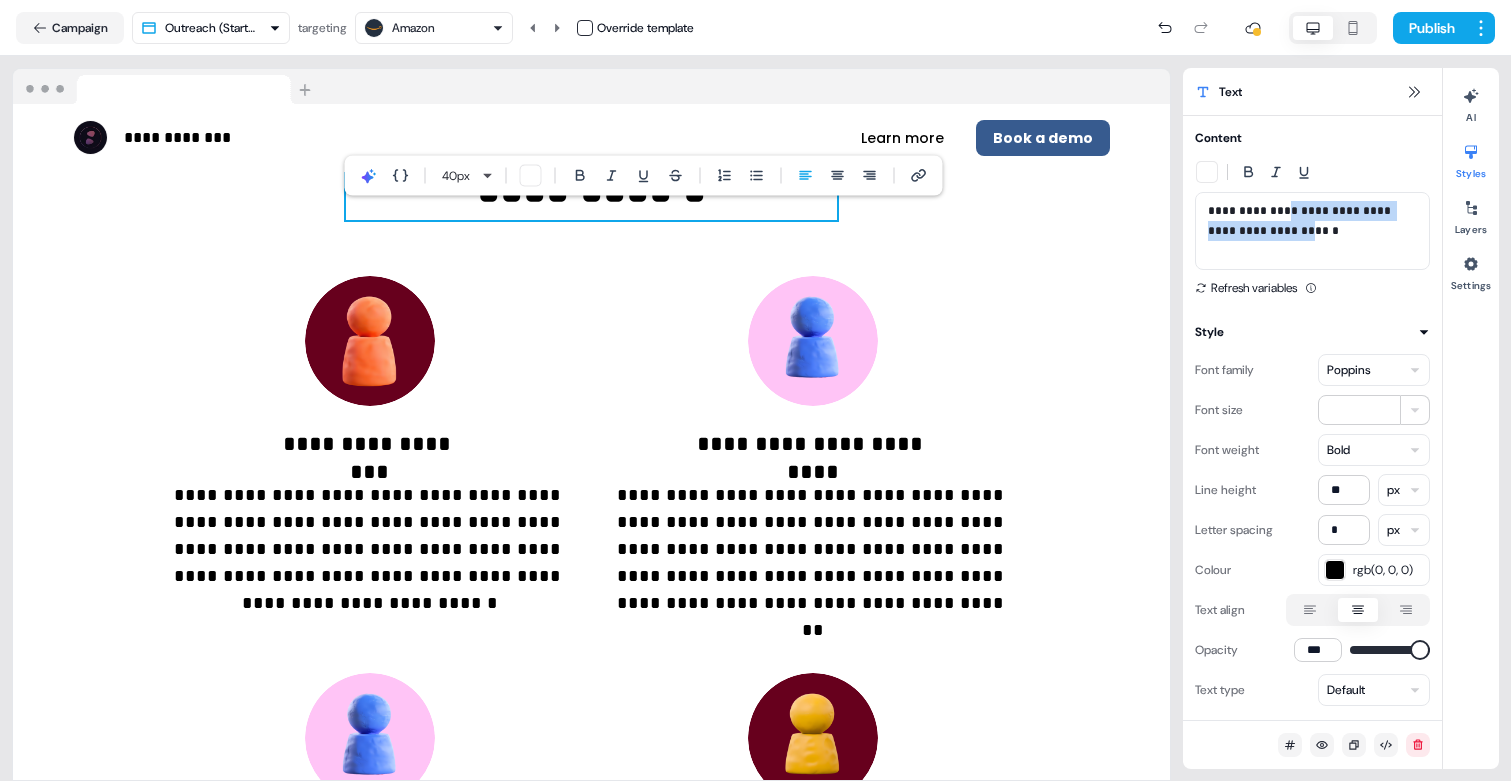 click on "**********" at bounding box center (1312, 231) 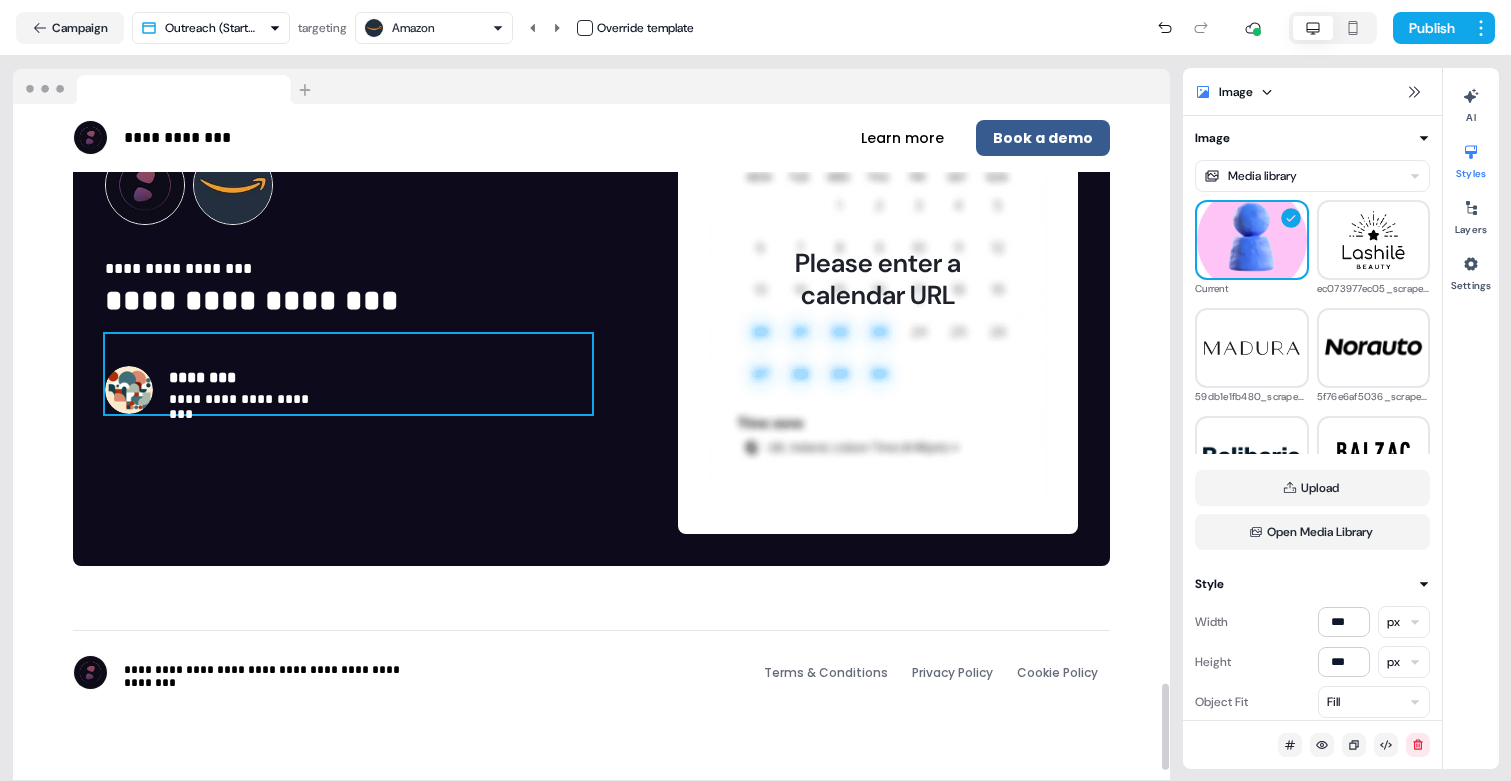 click on "Please enter a calendar URL" at bounding box center [878, 279] 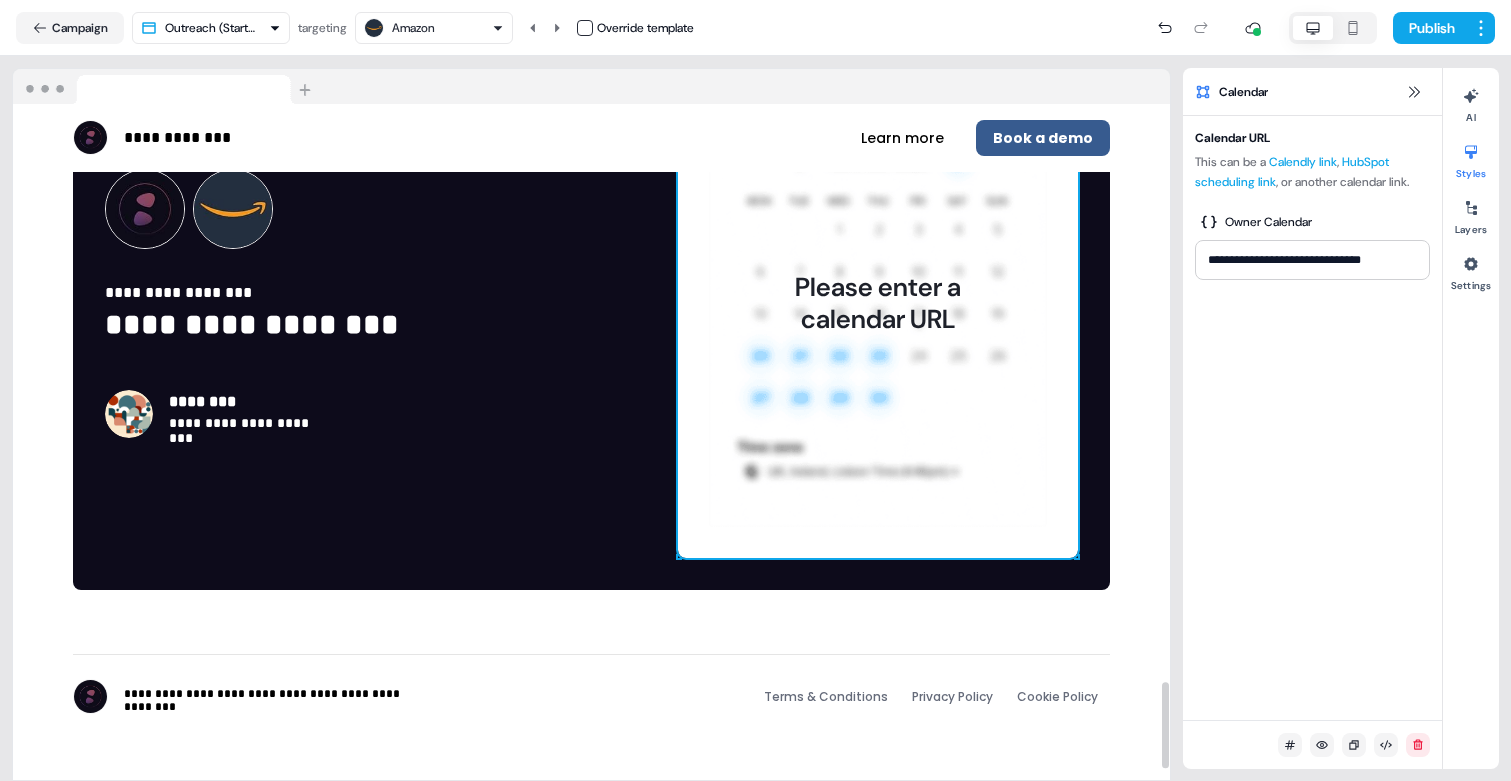 scroll, scrollTop: 4430, scrollLeft: 0, axis: vertical 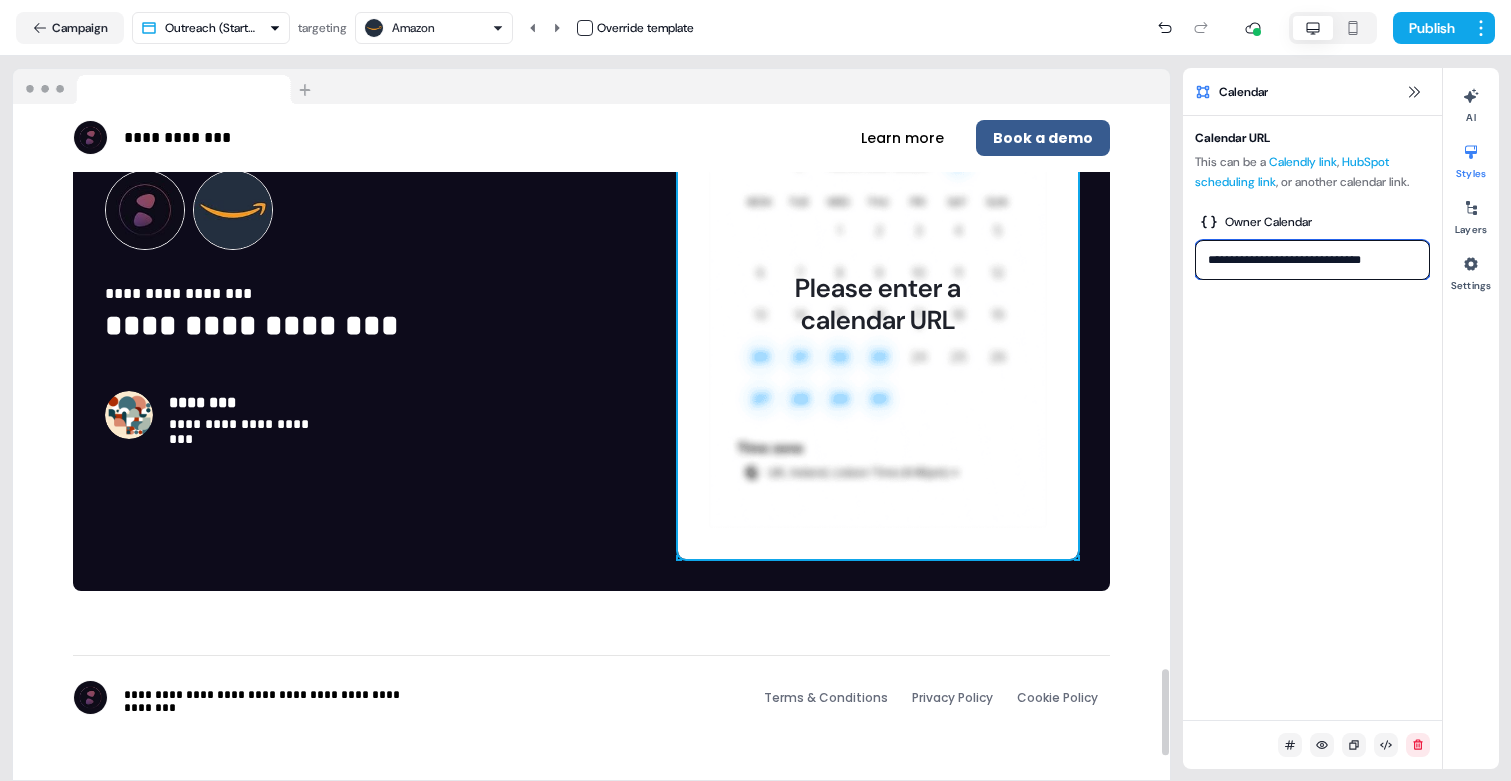 drag, startPoint x: 1393, startPoint y: 249, endPoint x: 1000, endPoint y: 249, distance: 393 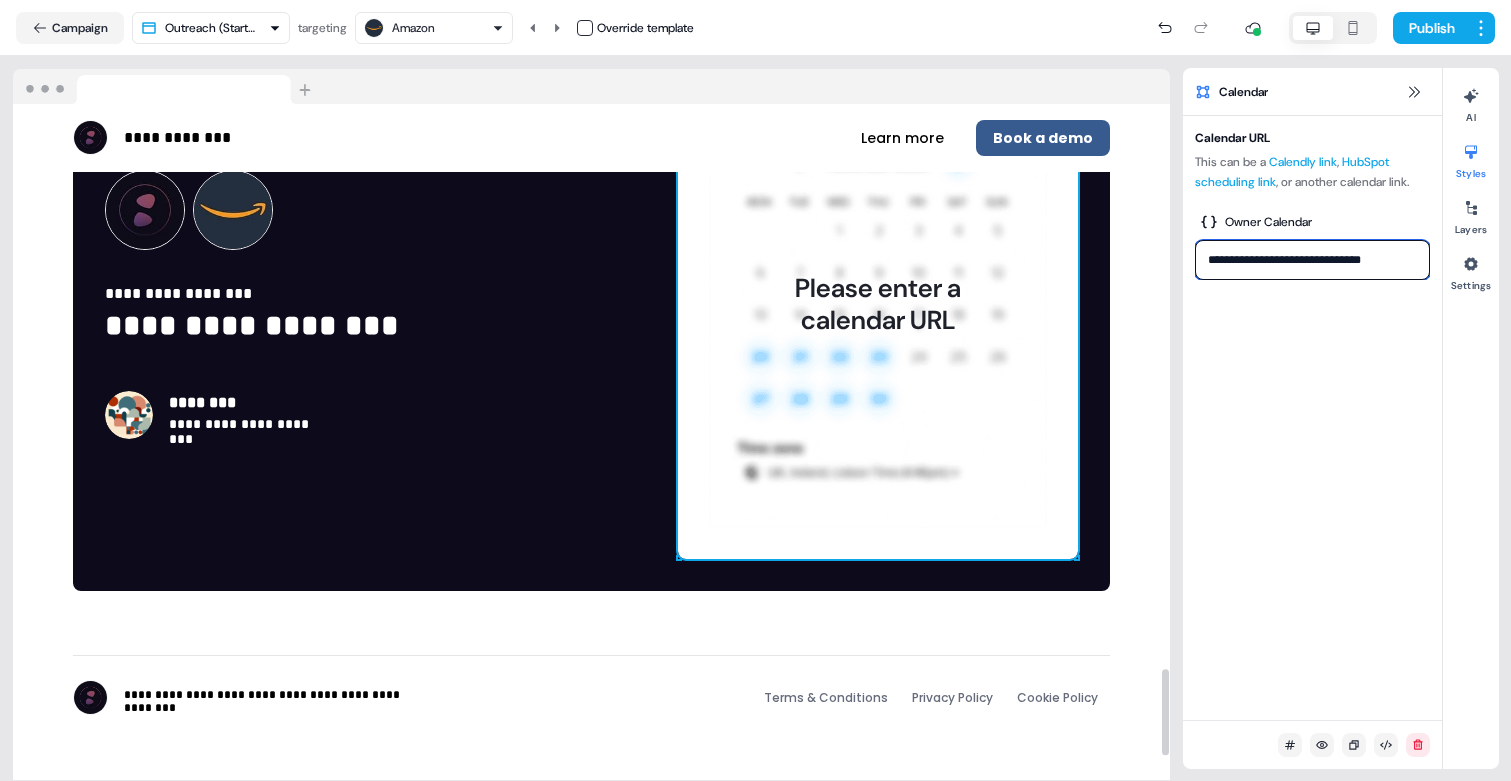 click on "**********" at bounding box center [755, 418] 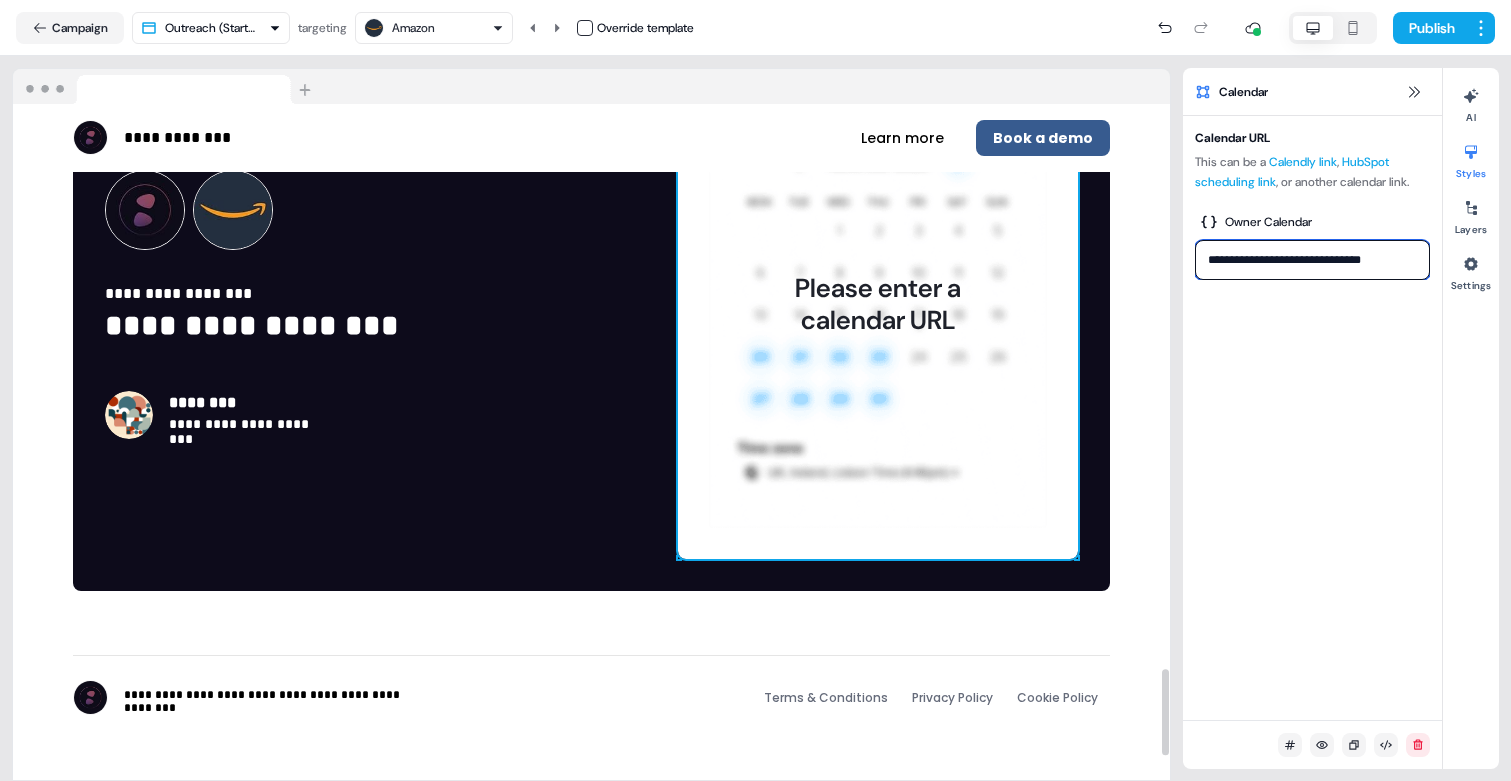 click on "**********" at bounding box center (1312, 260) 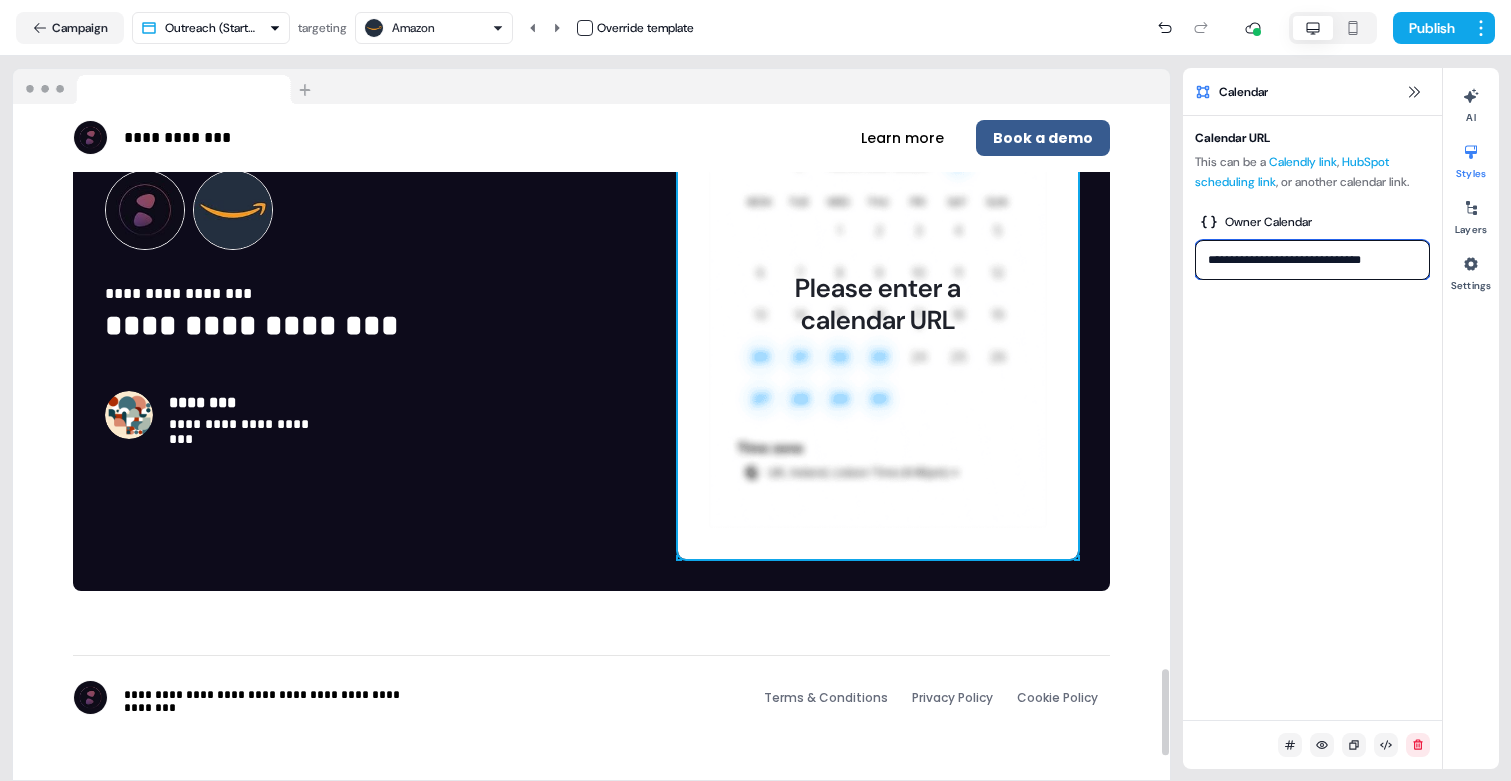 click on "**********" at bounding box center (1312, 260) 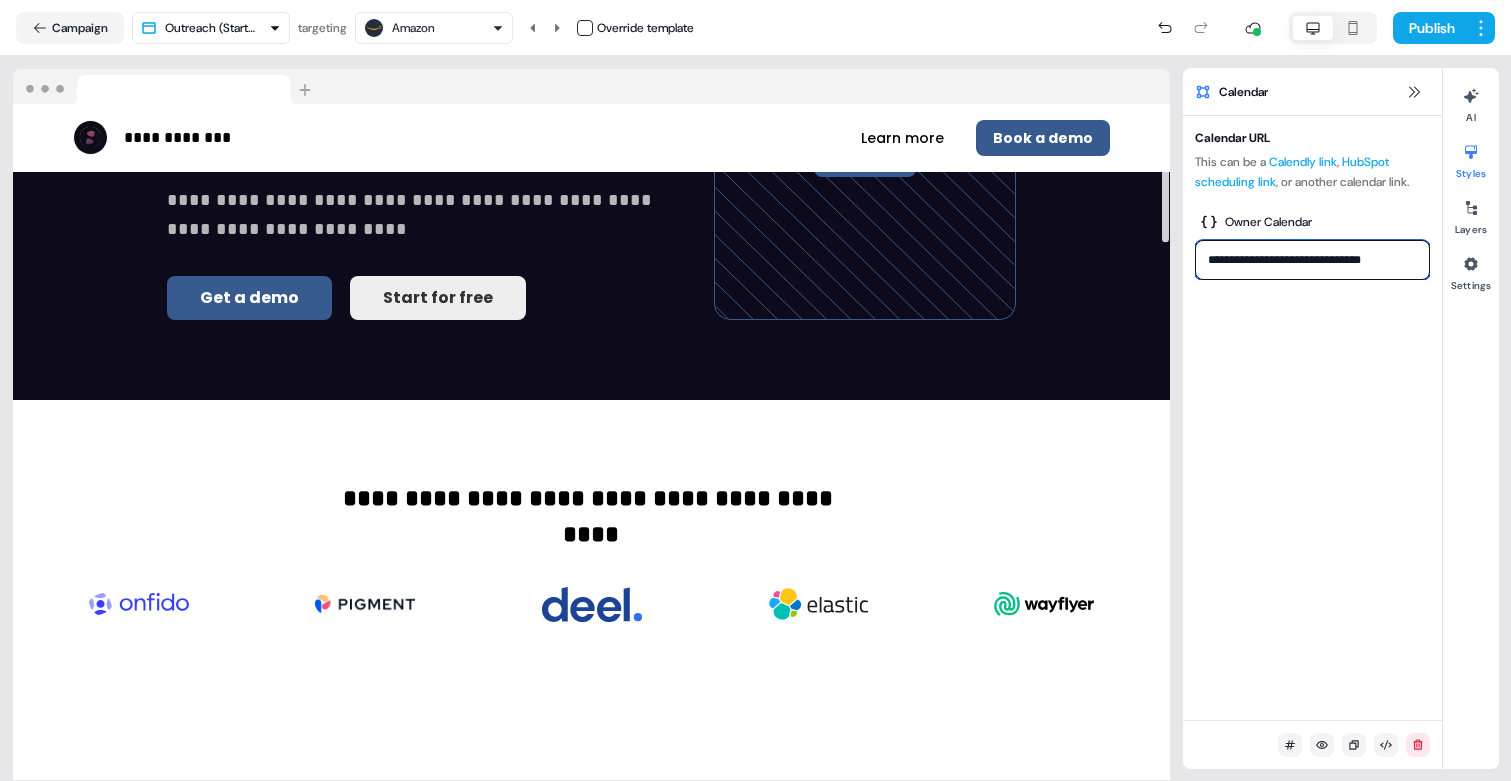 scroll, scrollTop: 0, scrollLeft: 0, axis: both 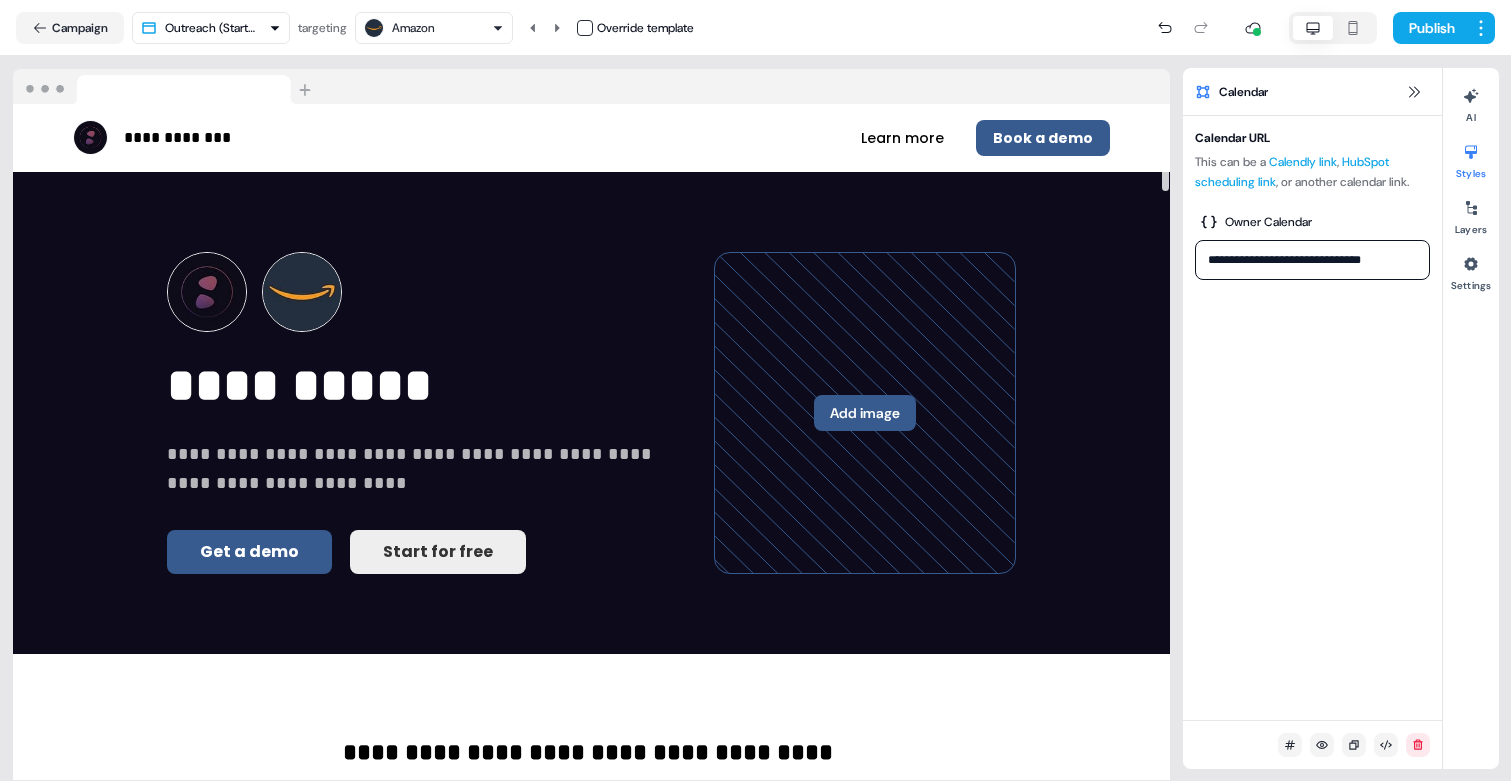 click on "**********" at bounding box center (755, 390) 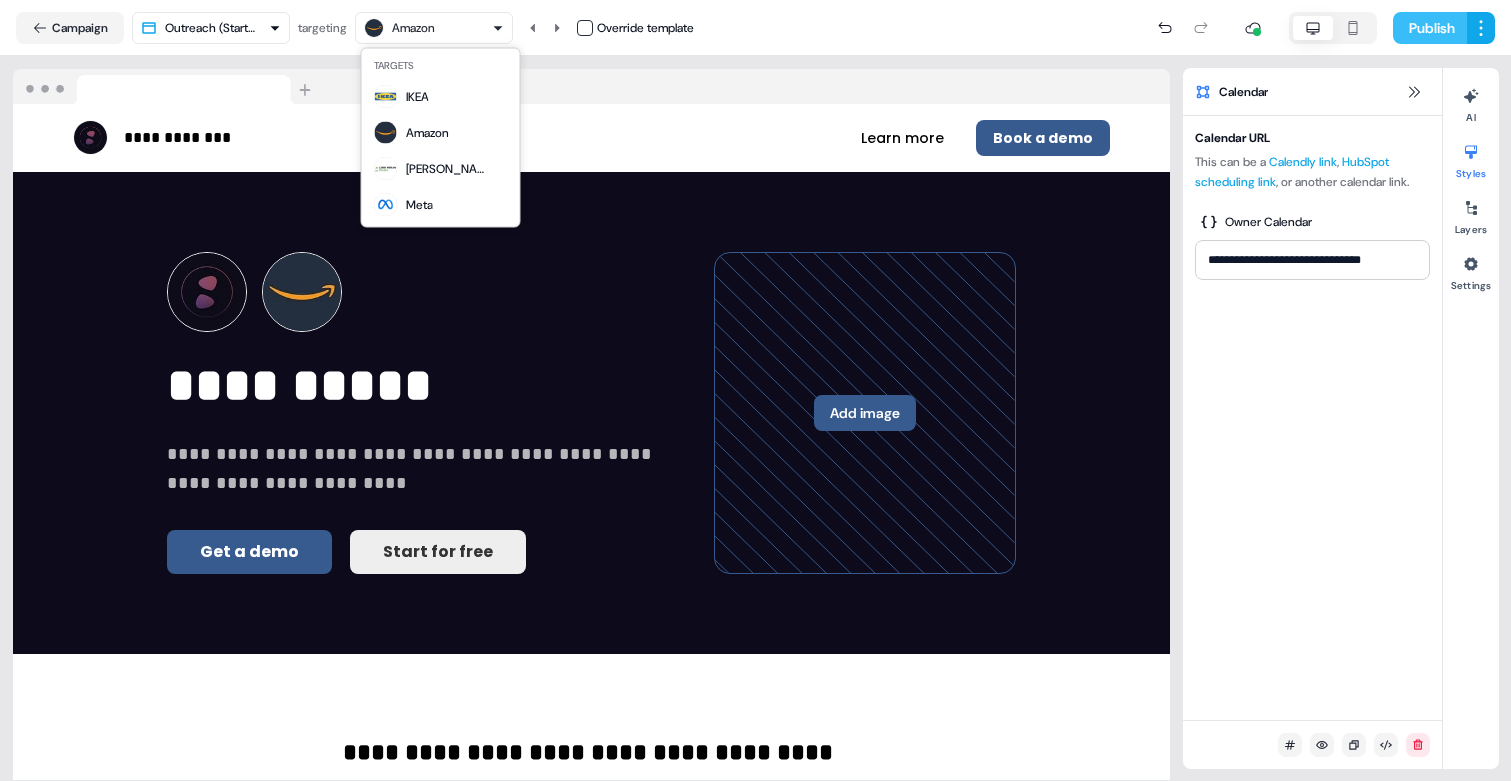 click on "**********" at bounding box center (755, 390) 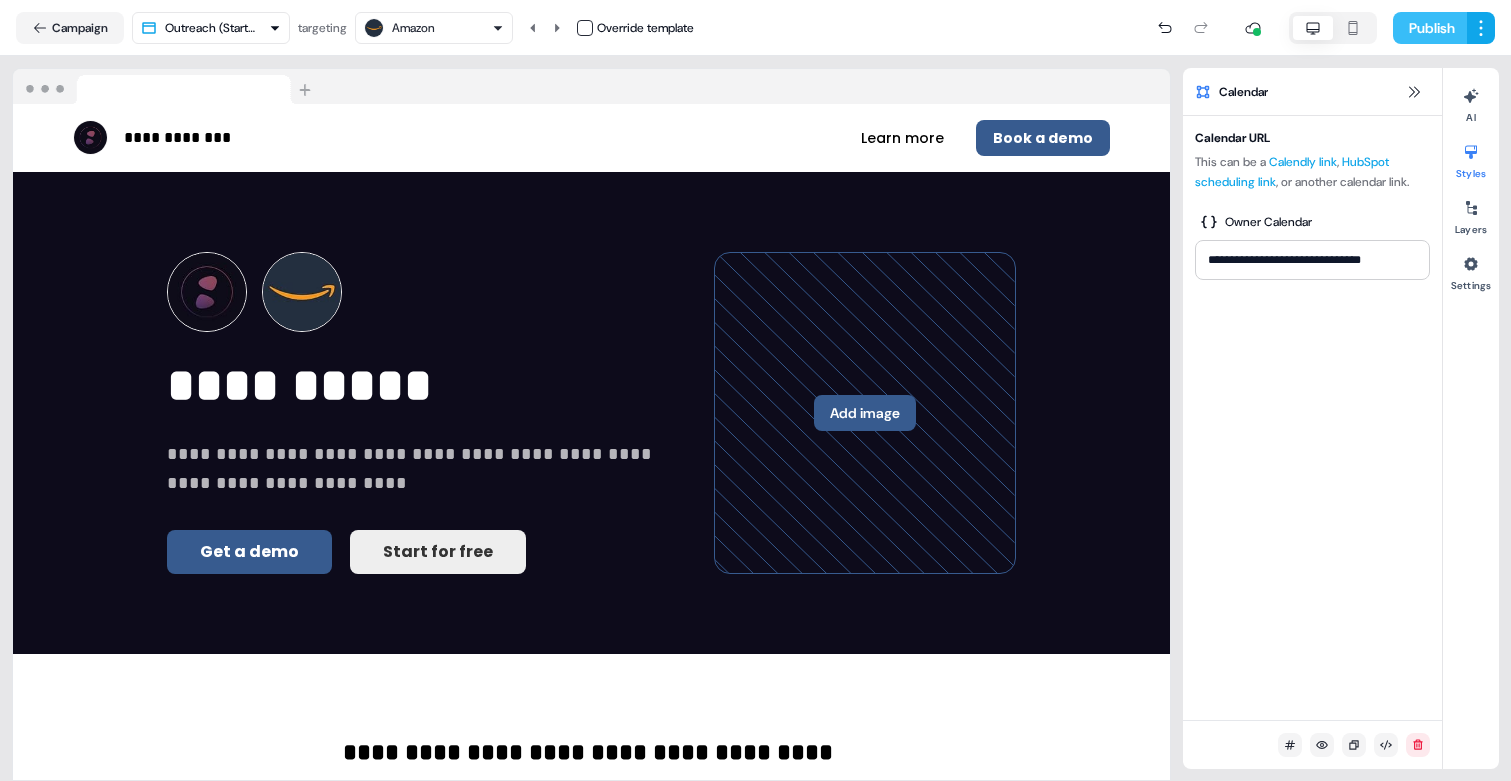 click on "Publish" at bounding box center (1430, 28) 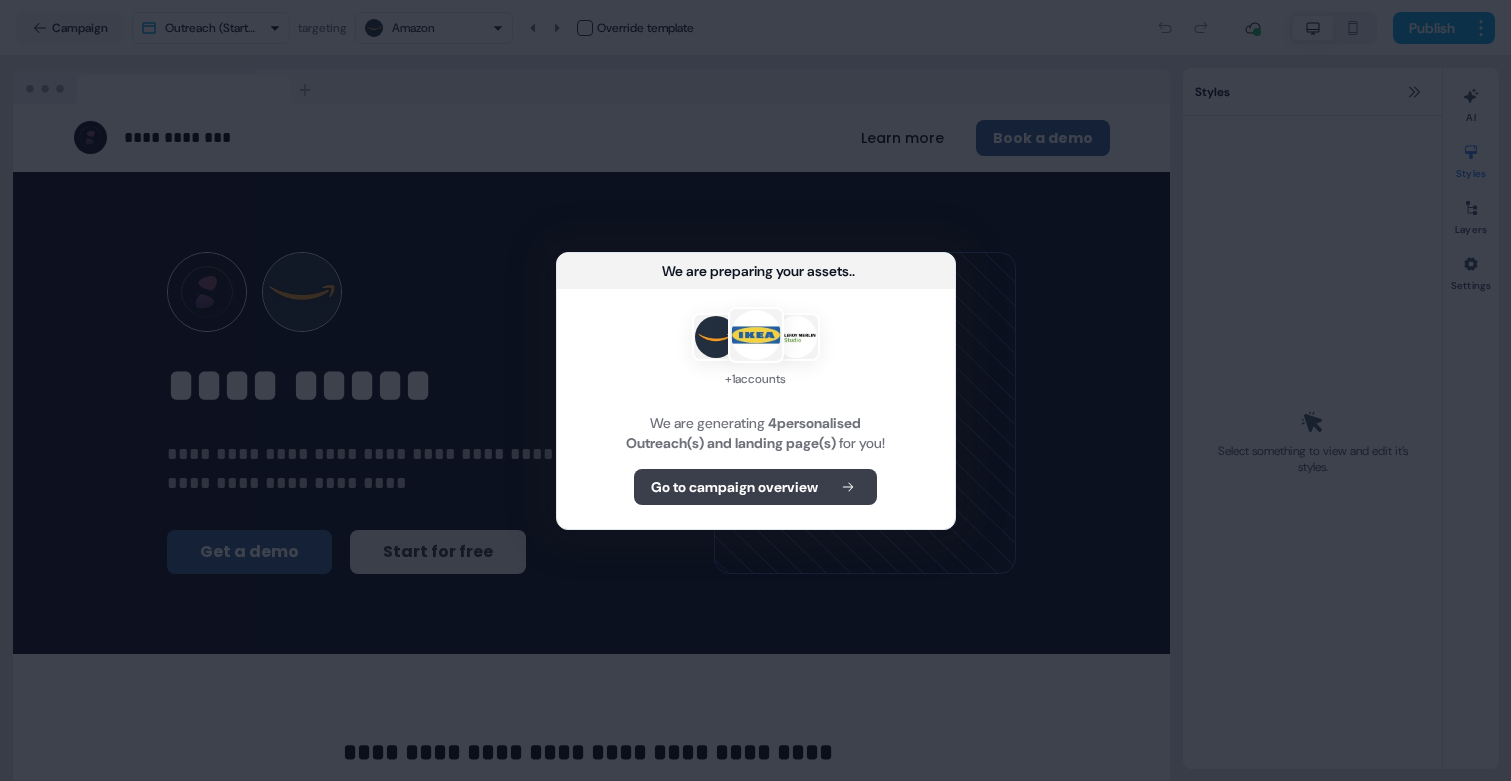 click on "Go to campaign overview" at bounding box center [755, 487] 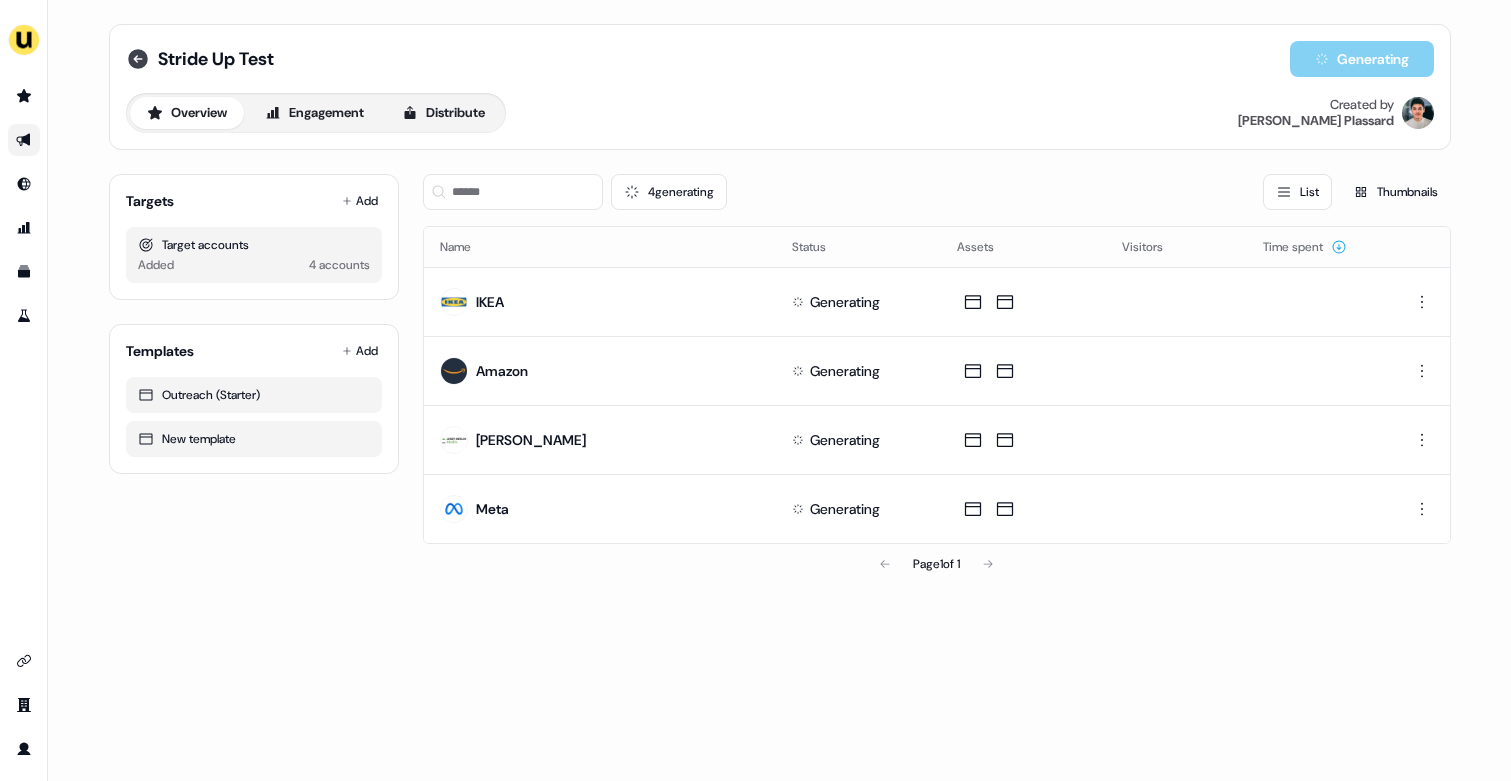 click 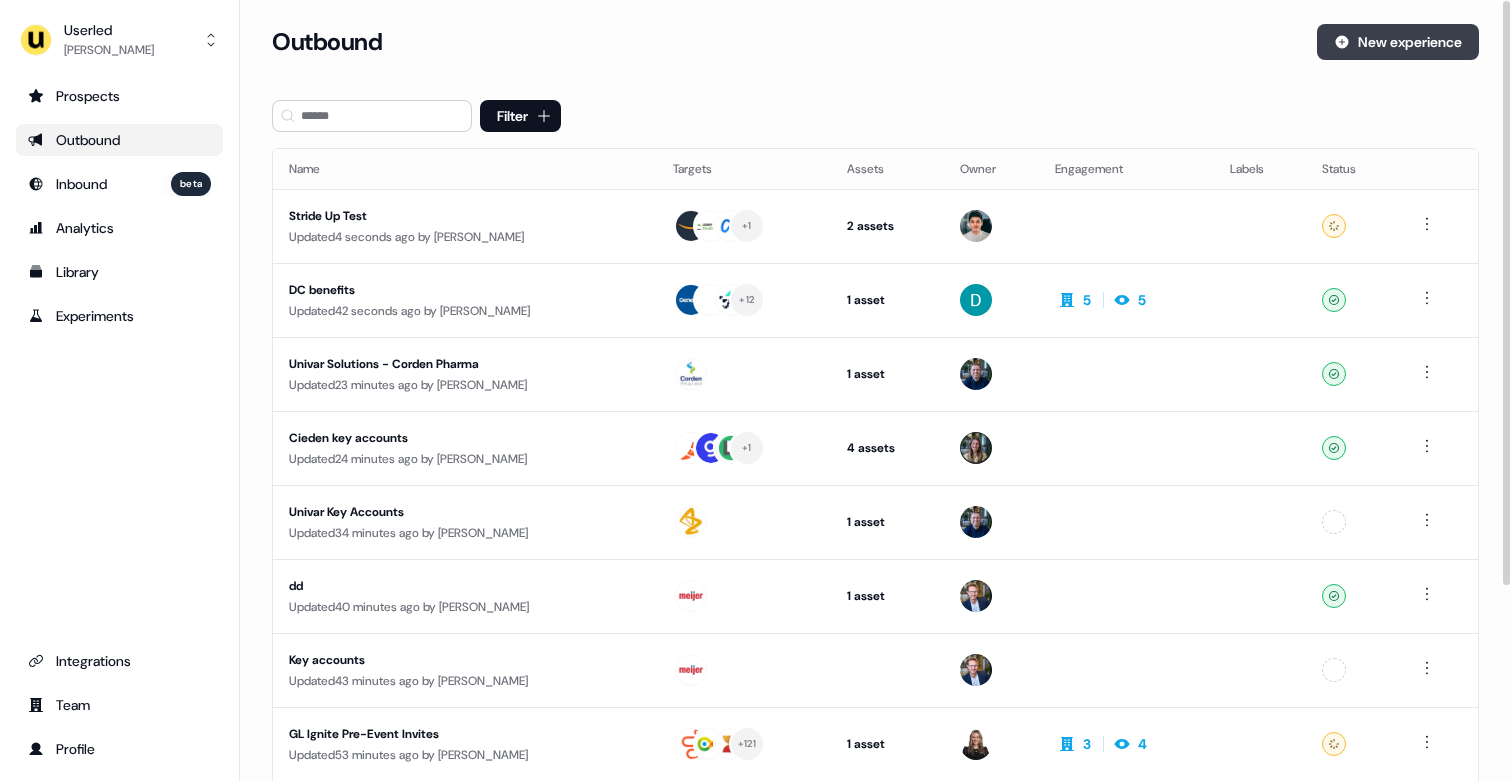 click on "New experience" at bounding box center (1398, 42) 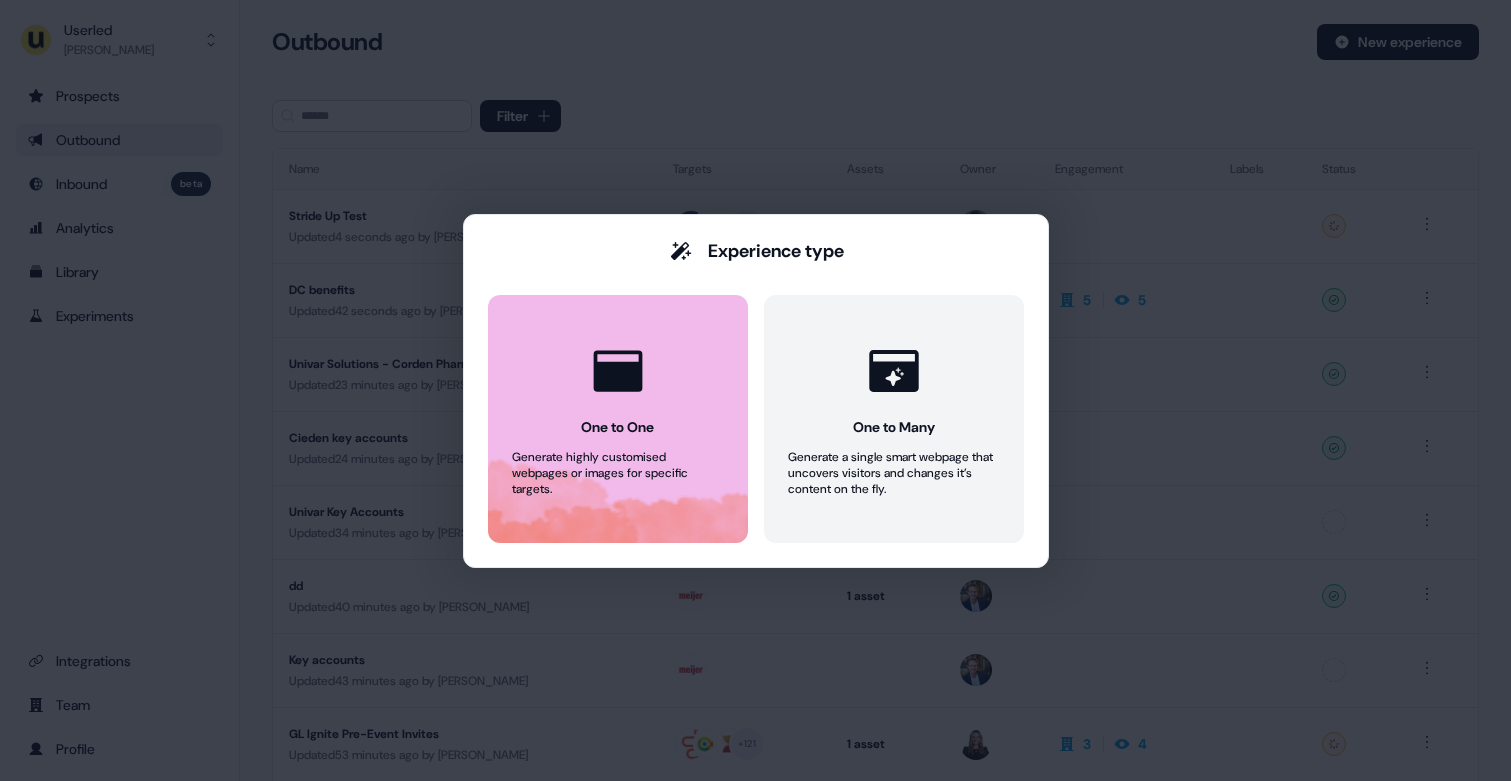 click on "One to One Generate highly customised webpages or images for specific targets." at bounding box center (618, 419) 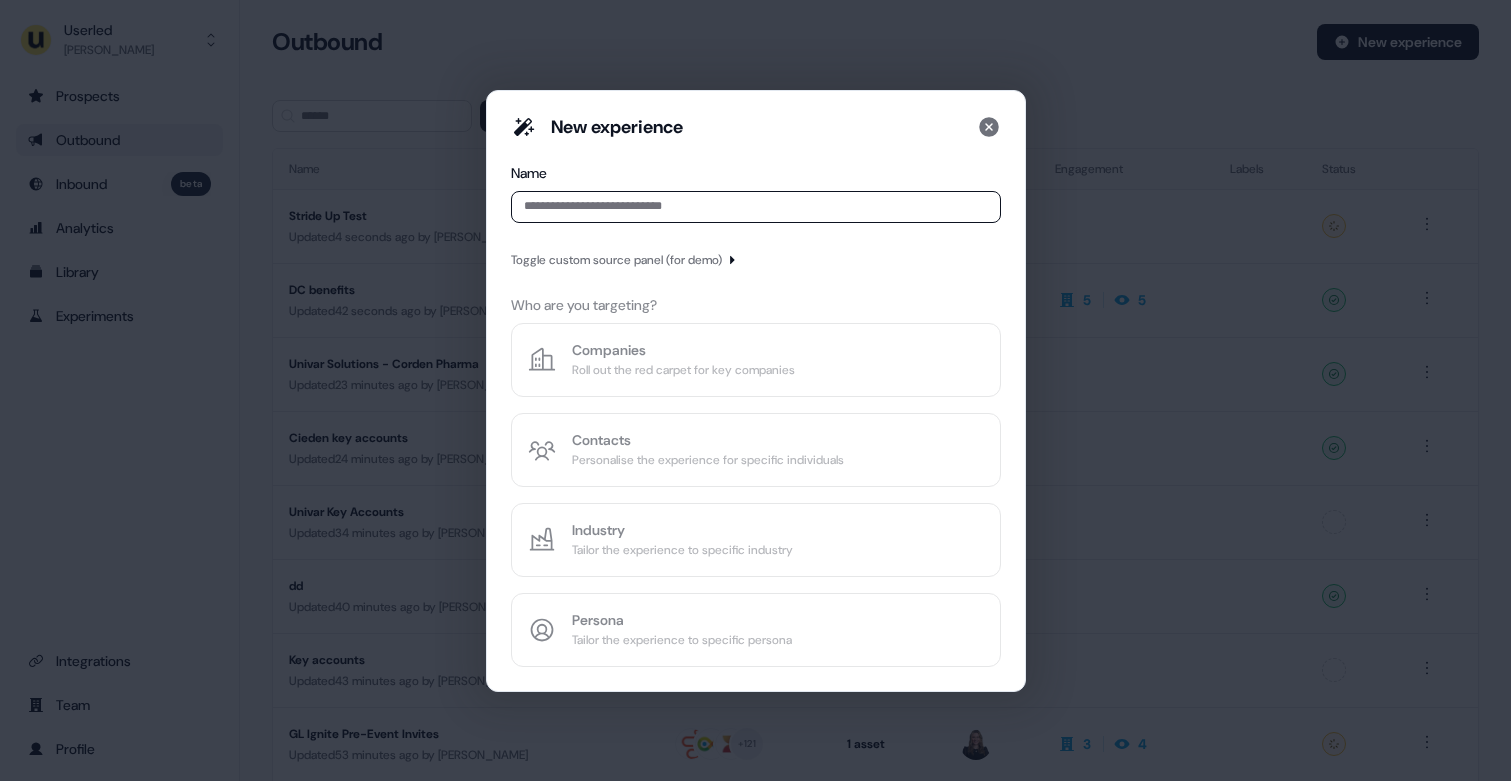 click at bounding box center (756, 207) 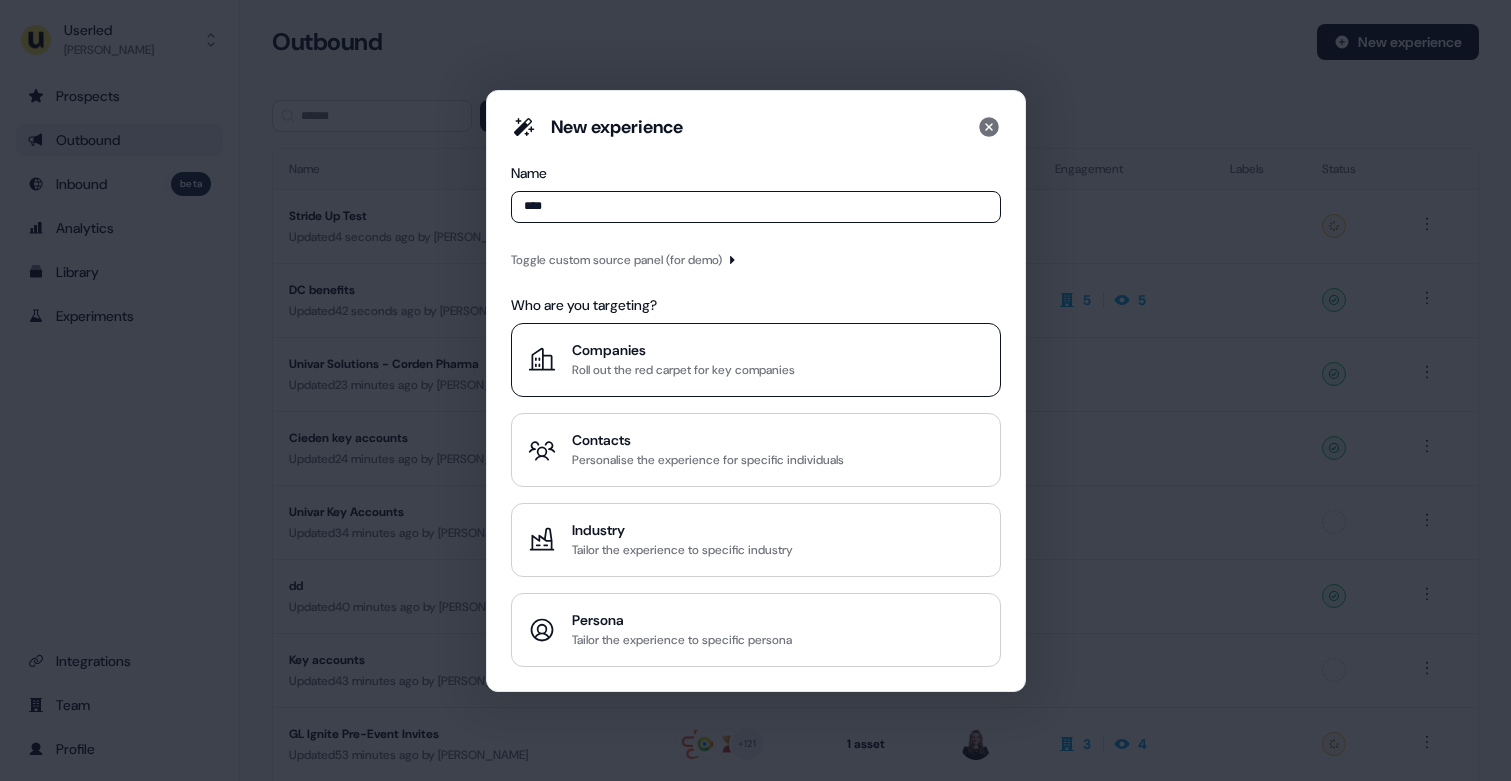 type on "****" 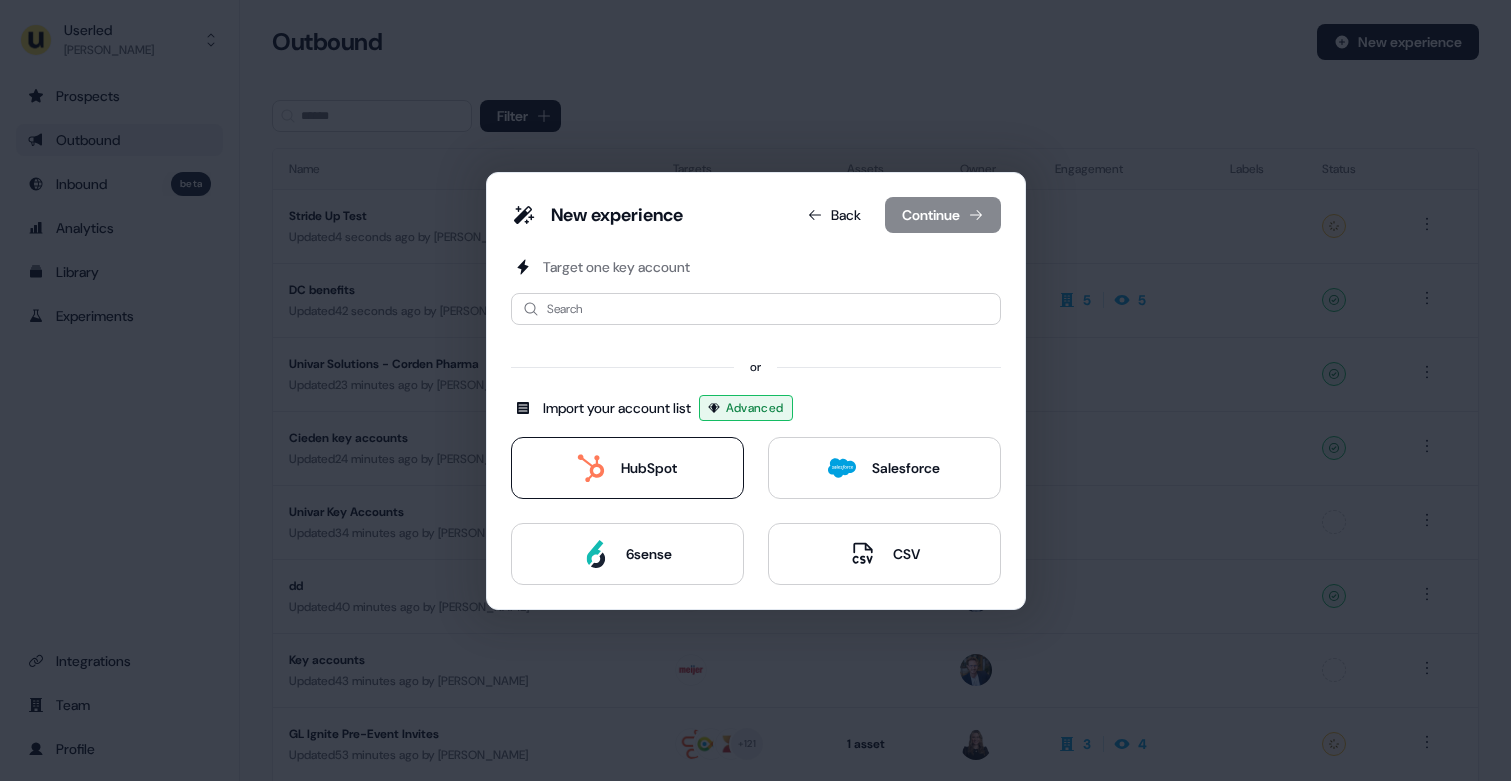 click on "HubSpot" at bounding box center [627, 468] 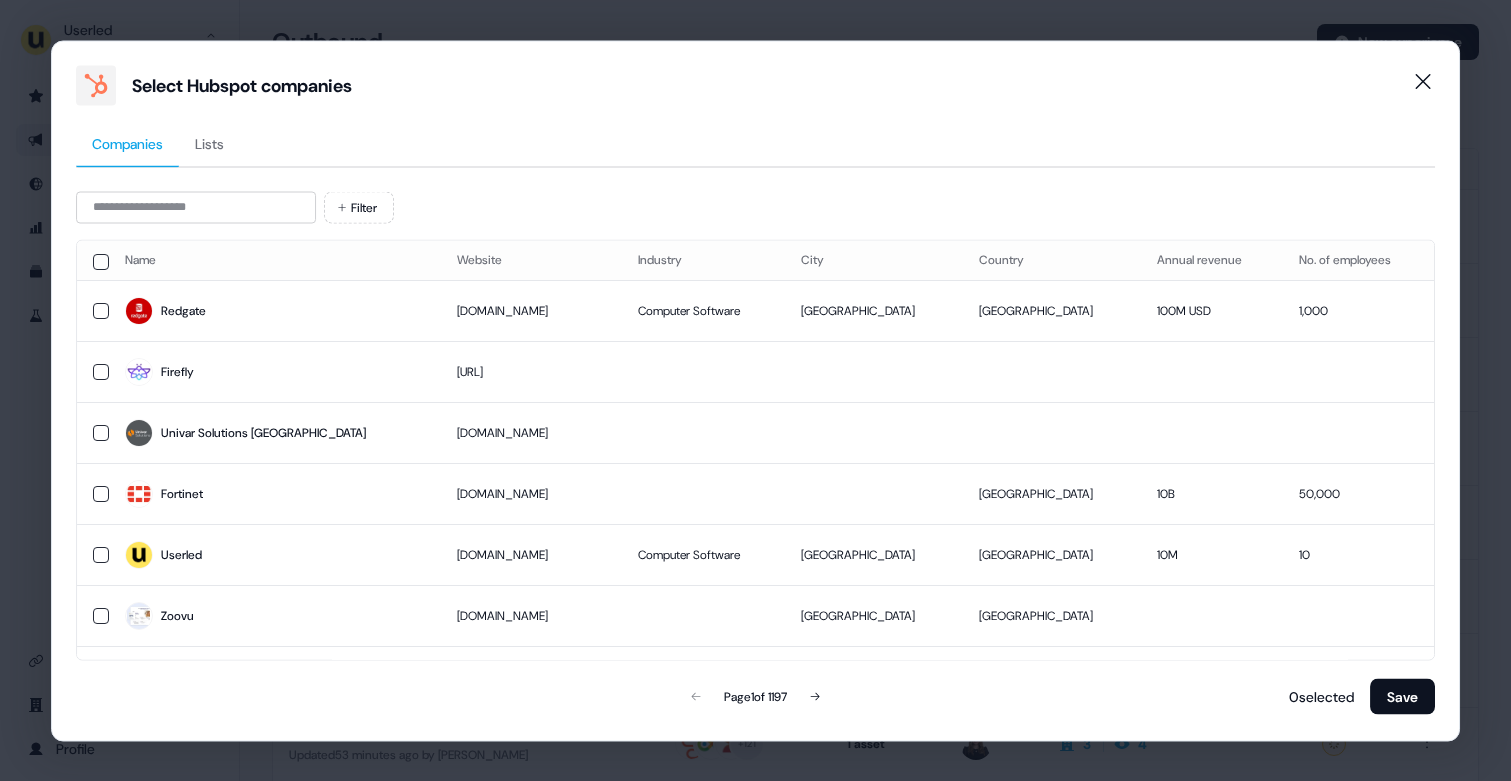 click on "Lists" at bounding box center [209, 143] 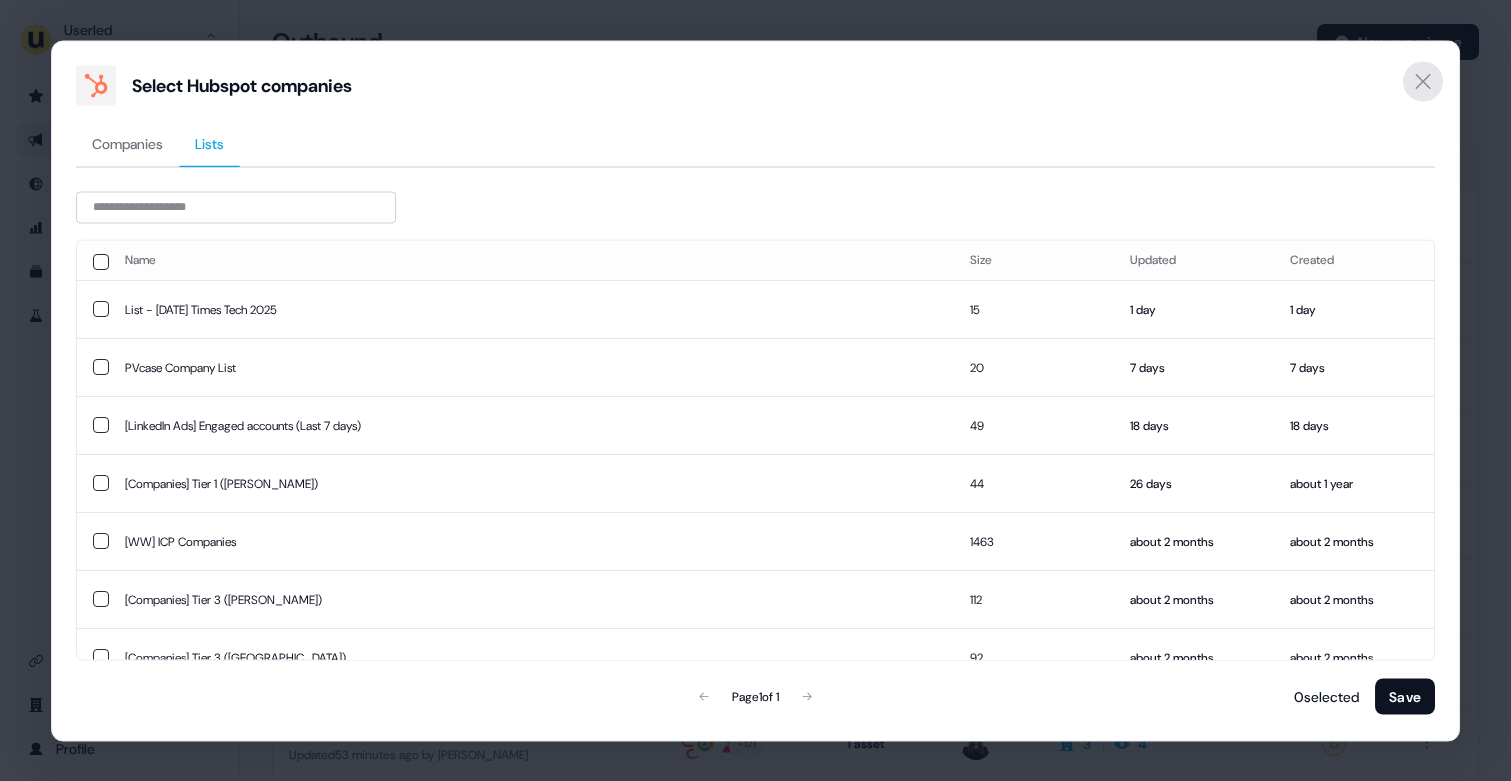 click 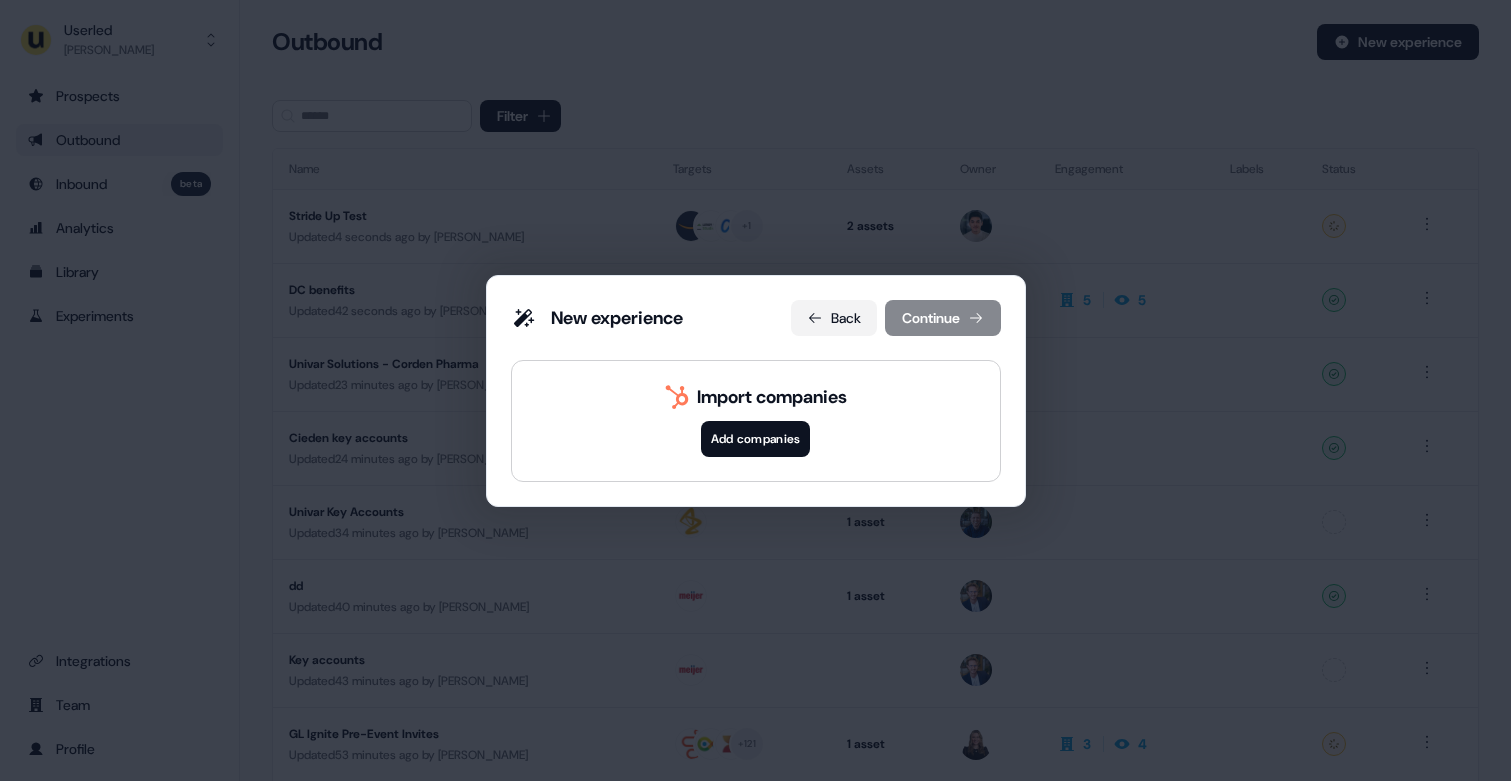 click on "Back" at bounding box center (834, 318) 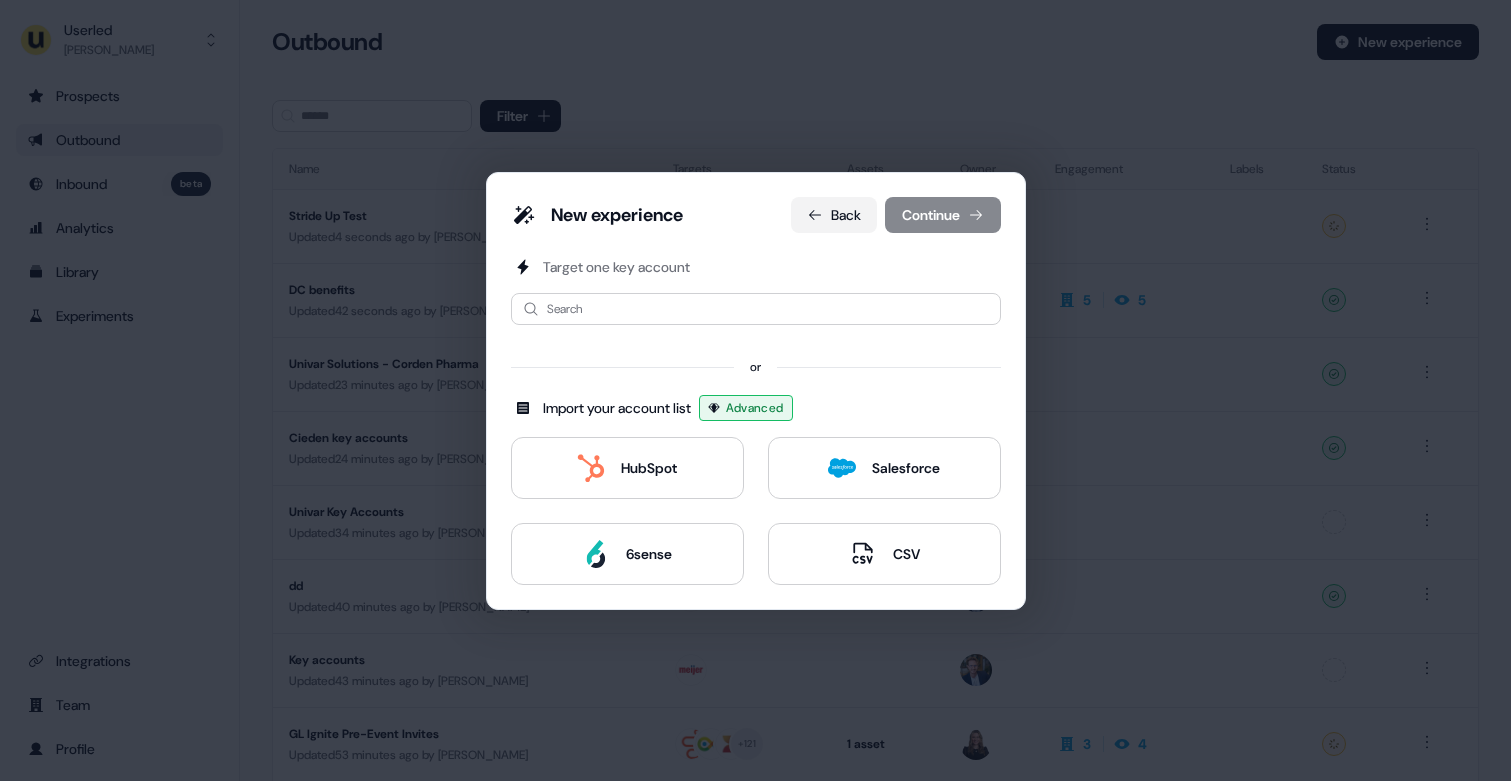 click on "Back" at bounding box center (834, 215) 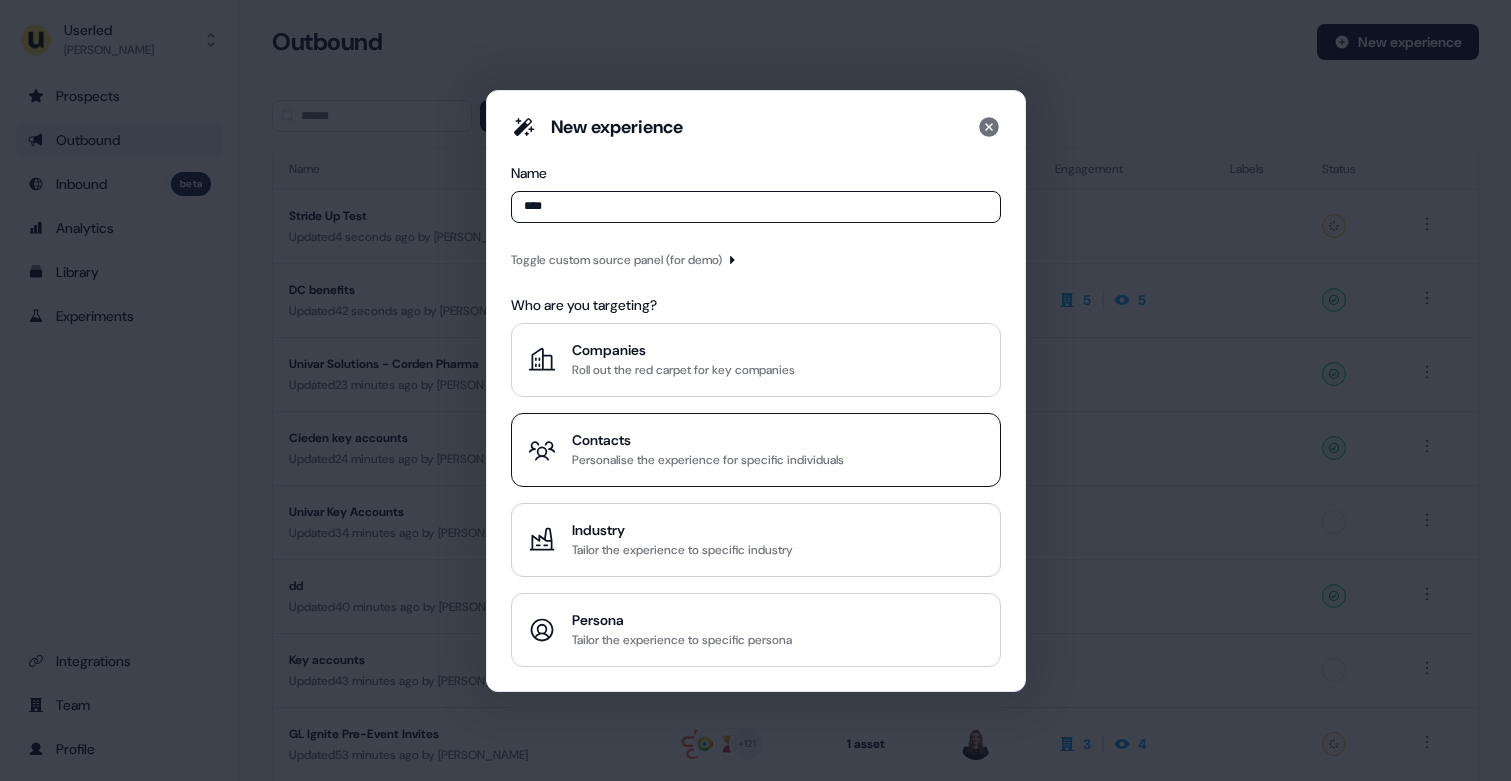 click on "Contacts" at bounding box center [708, 440] 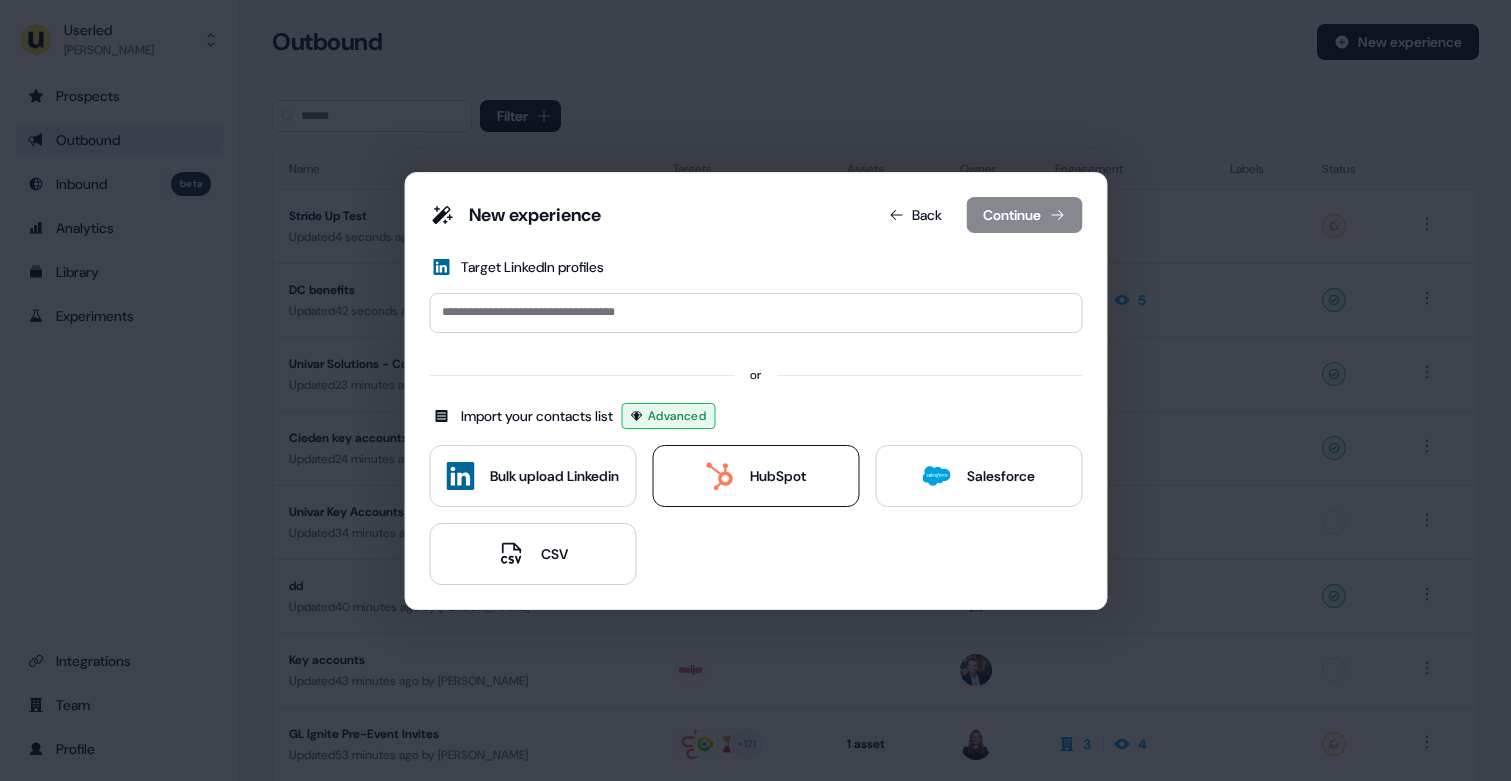 click on "HubSpot" at bounding box center (778, 476) 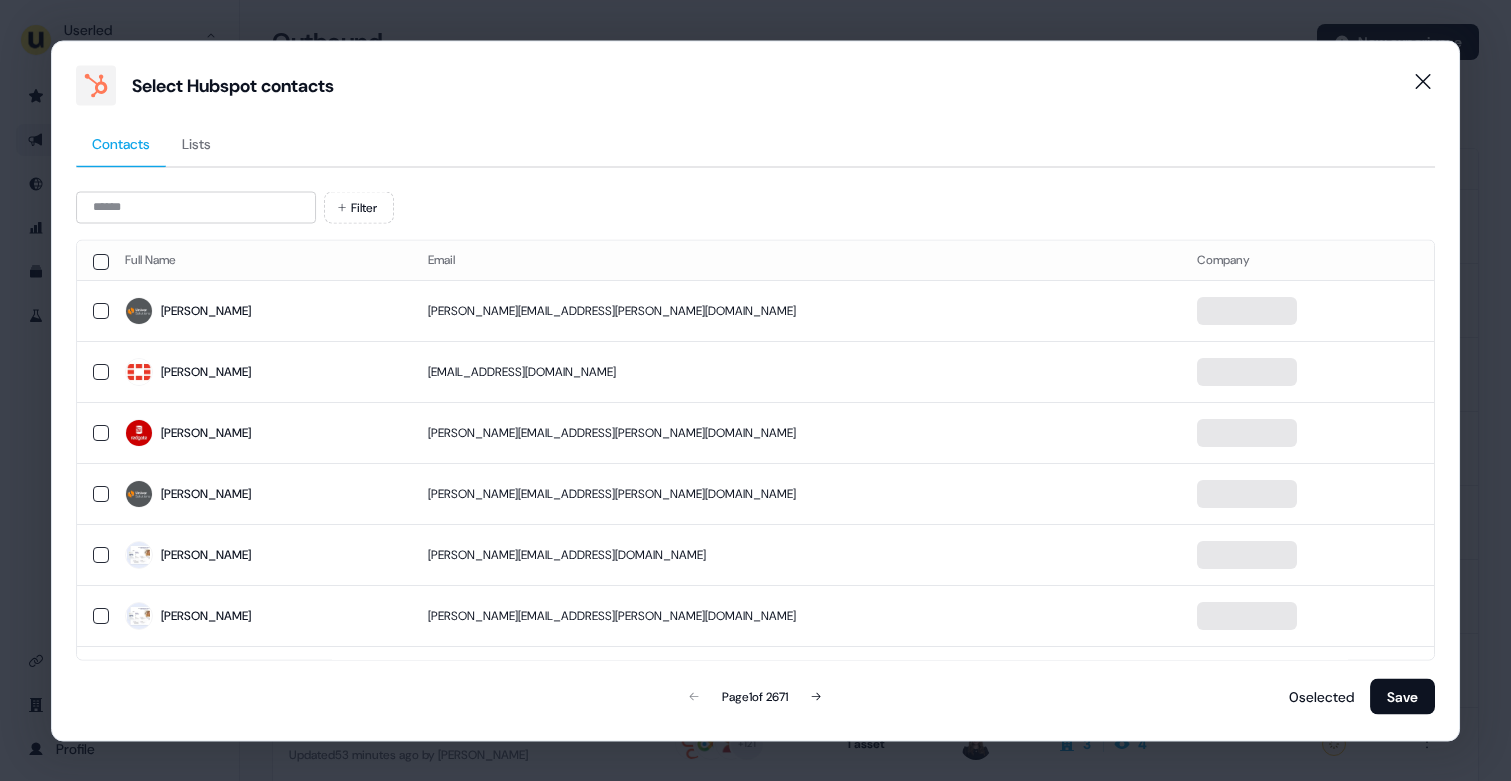 click on "Lists" at bounding box center (196, 144) 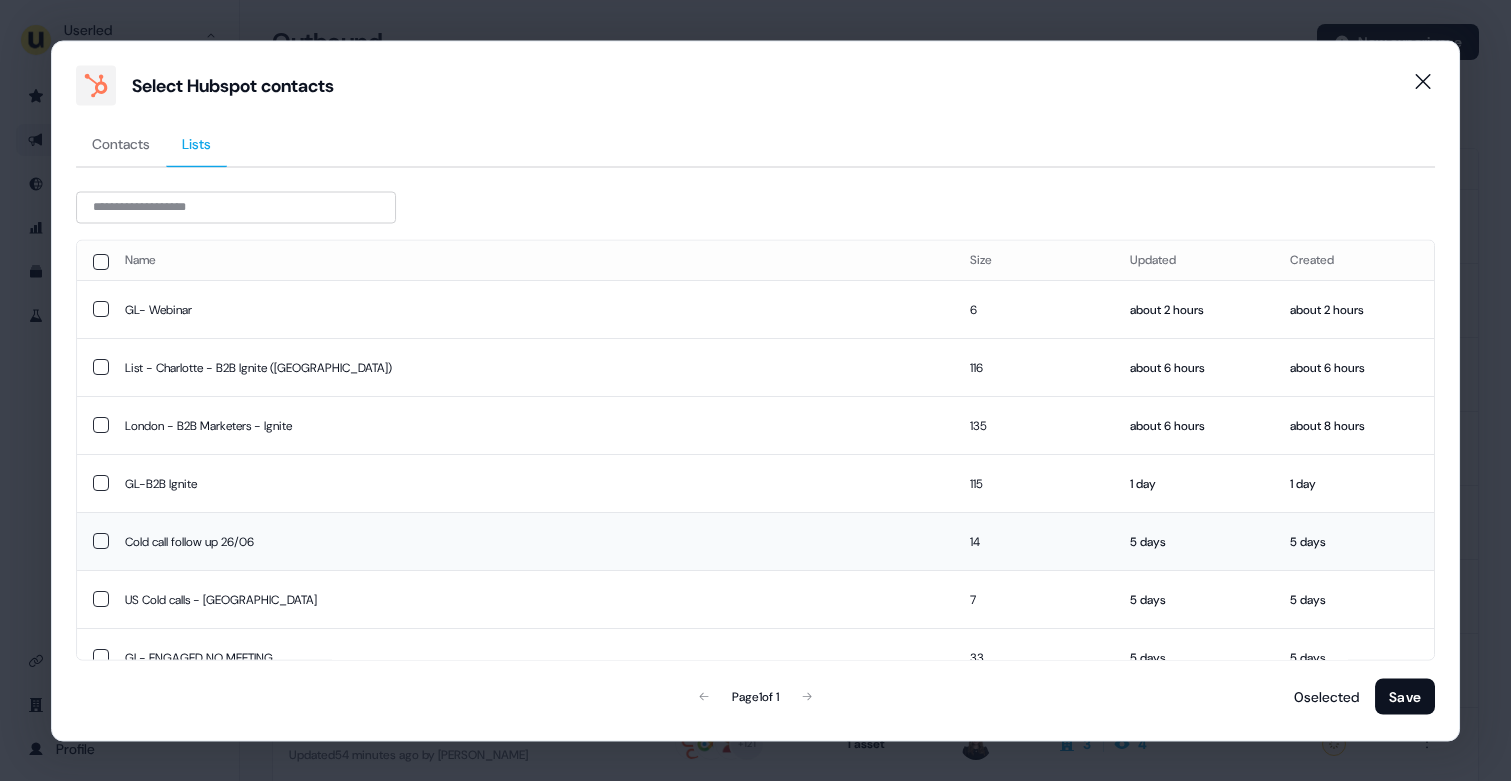 scroll, scrollTop: 173, scrollLeft: 0, axis: vertical 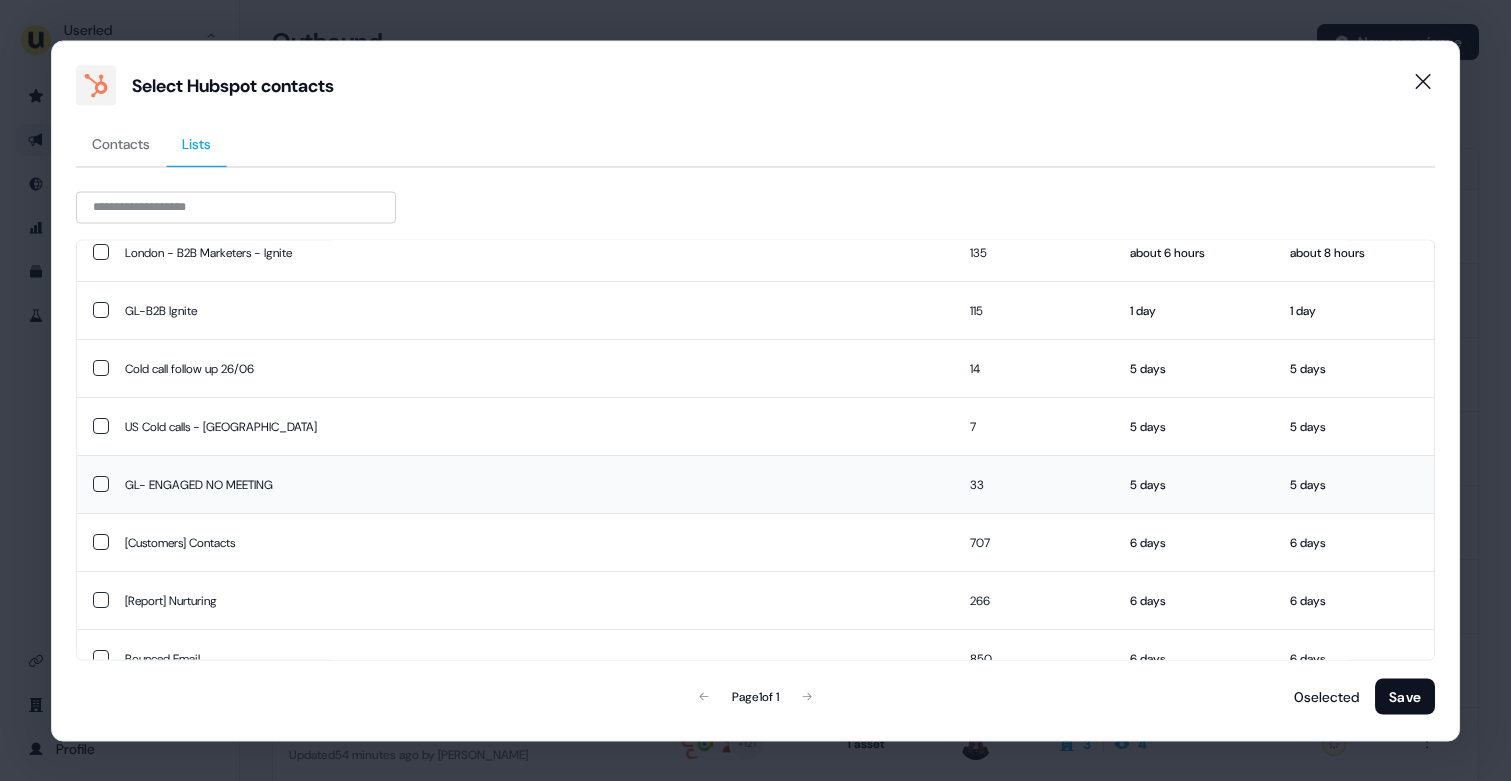 click on "GL- ENGAGED NO MEETING" at bounding box center (532, 484) 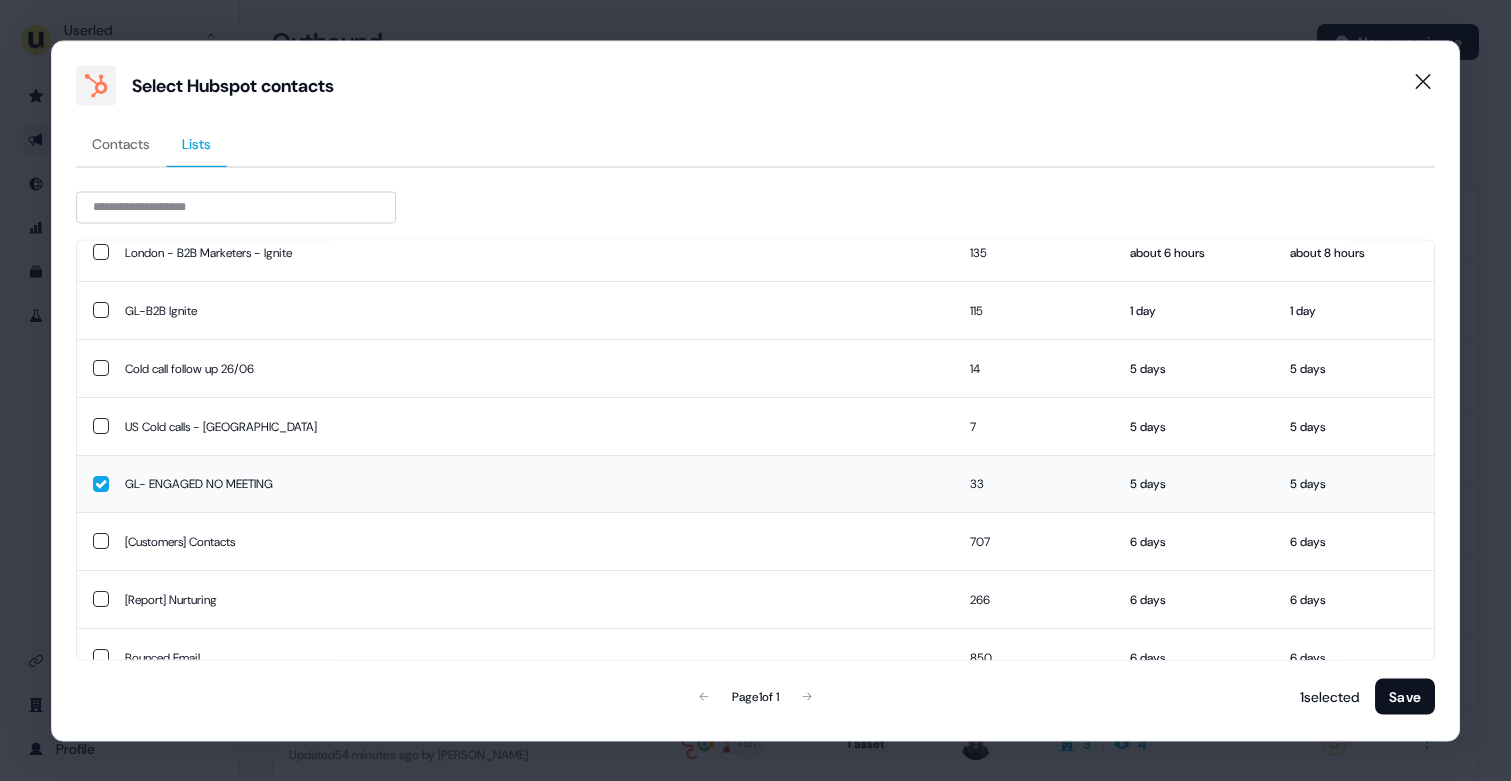 click on "GL- ENGAGED NO MEETING" at bounding box center (532, 483) 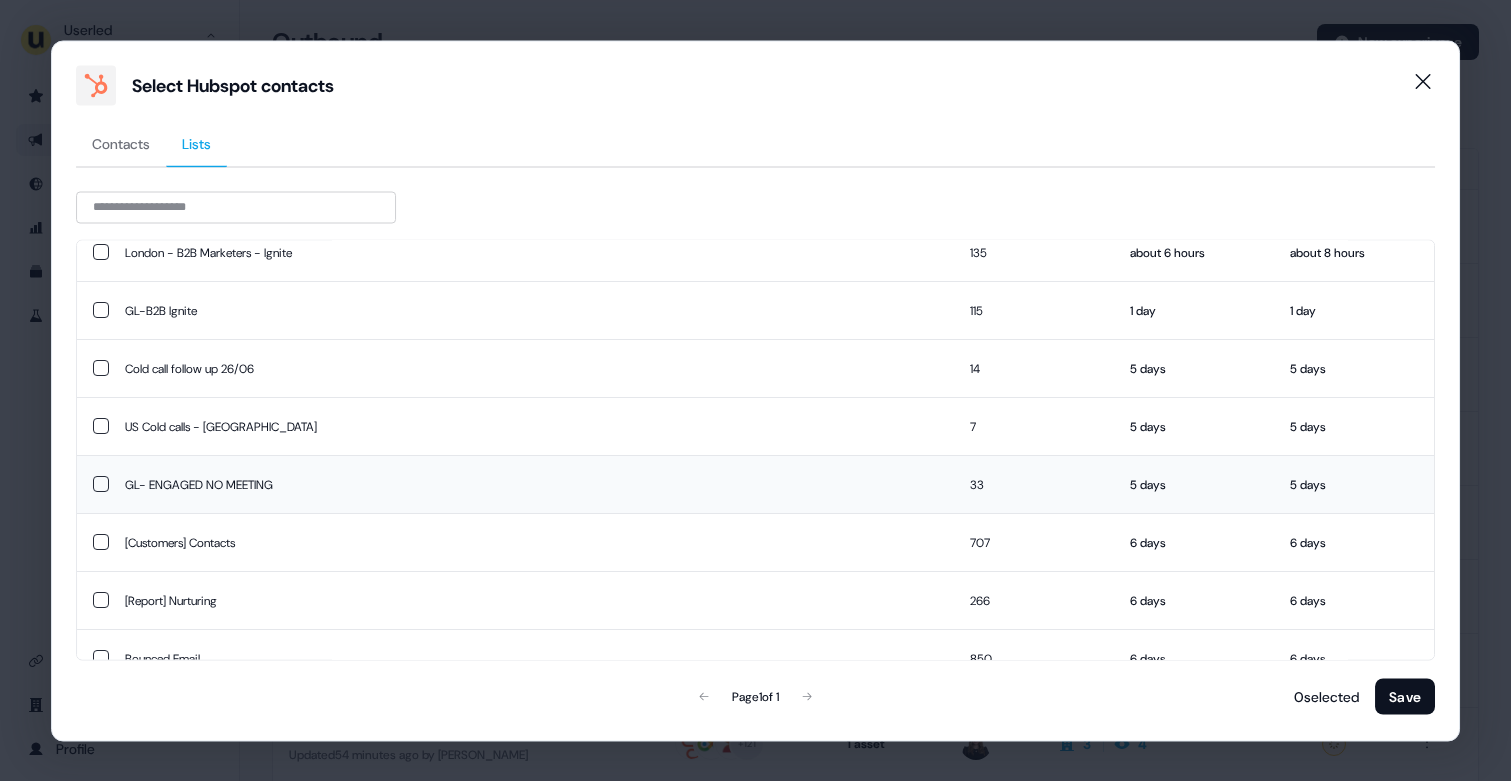 scroll, scrollTop: 345, scrollLeft: 0, axis: vertical 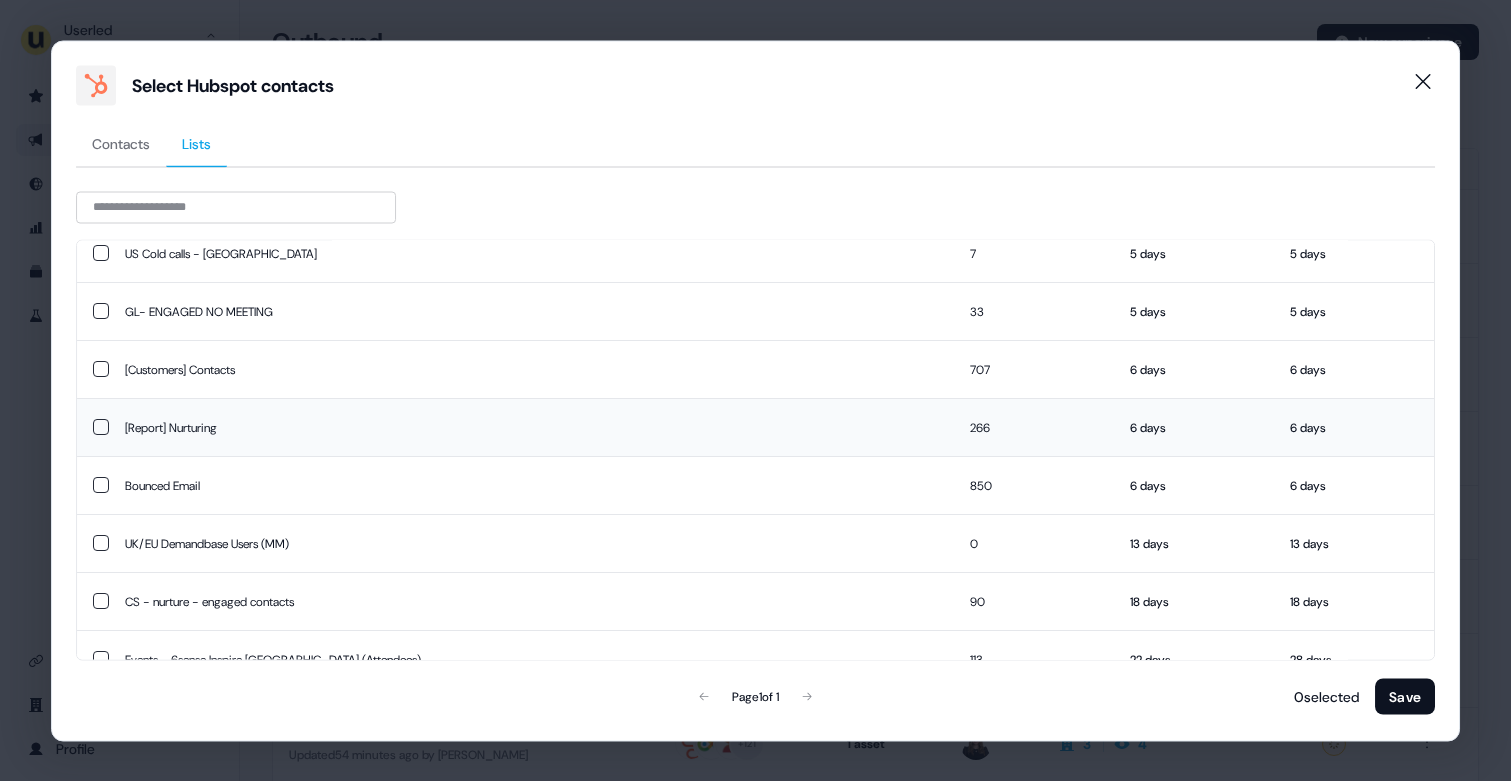 click on "[Report] Nurturing" at bounding box center [532, 428] 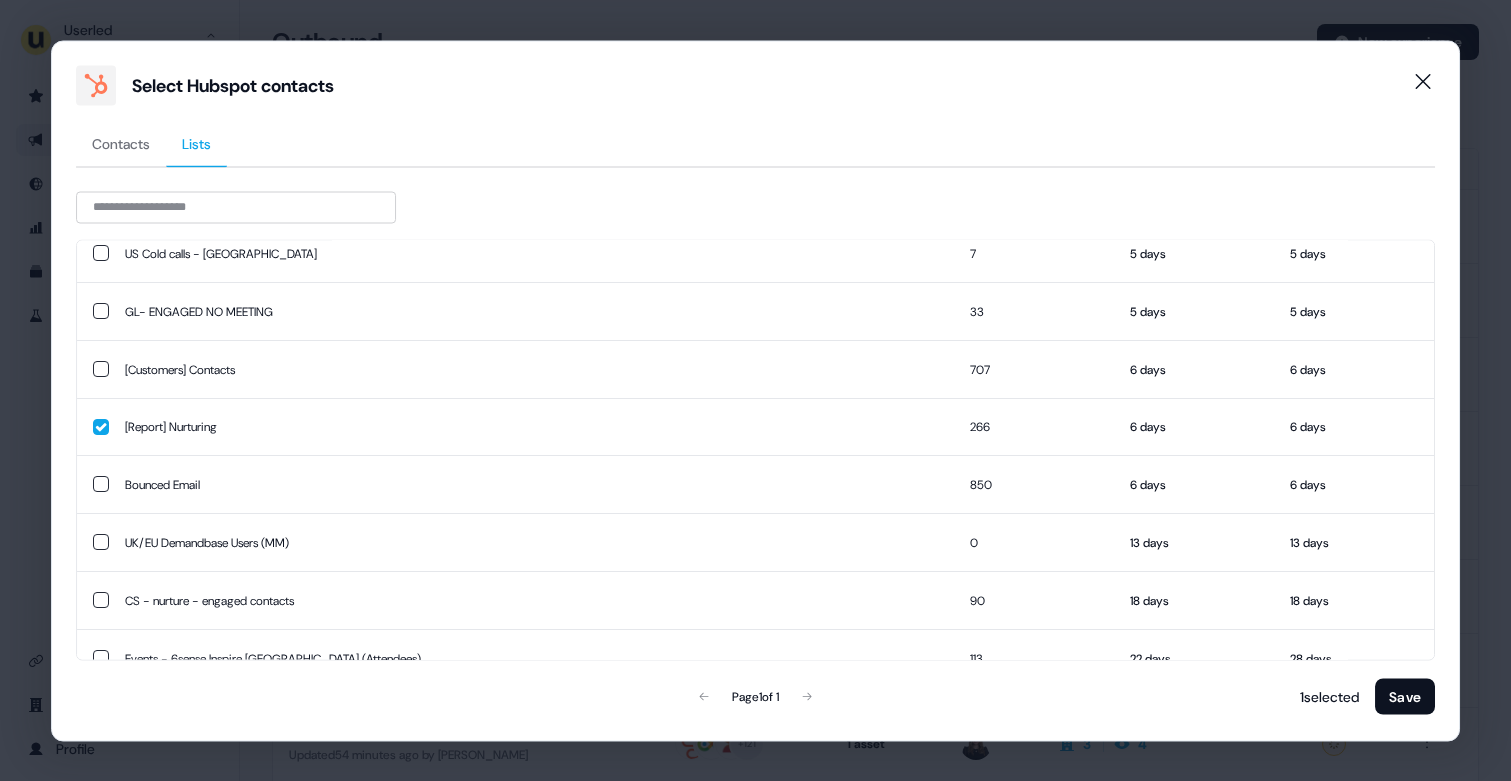 click on "Save" at bounding box center [1405, 696] 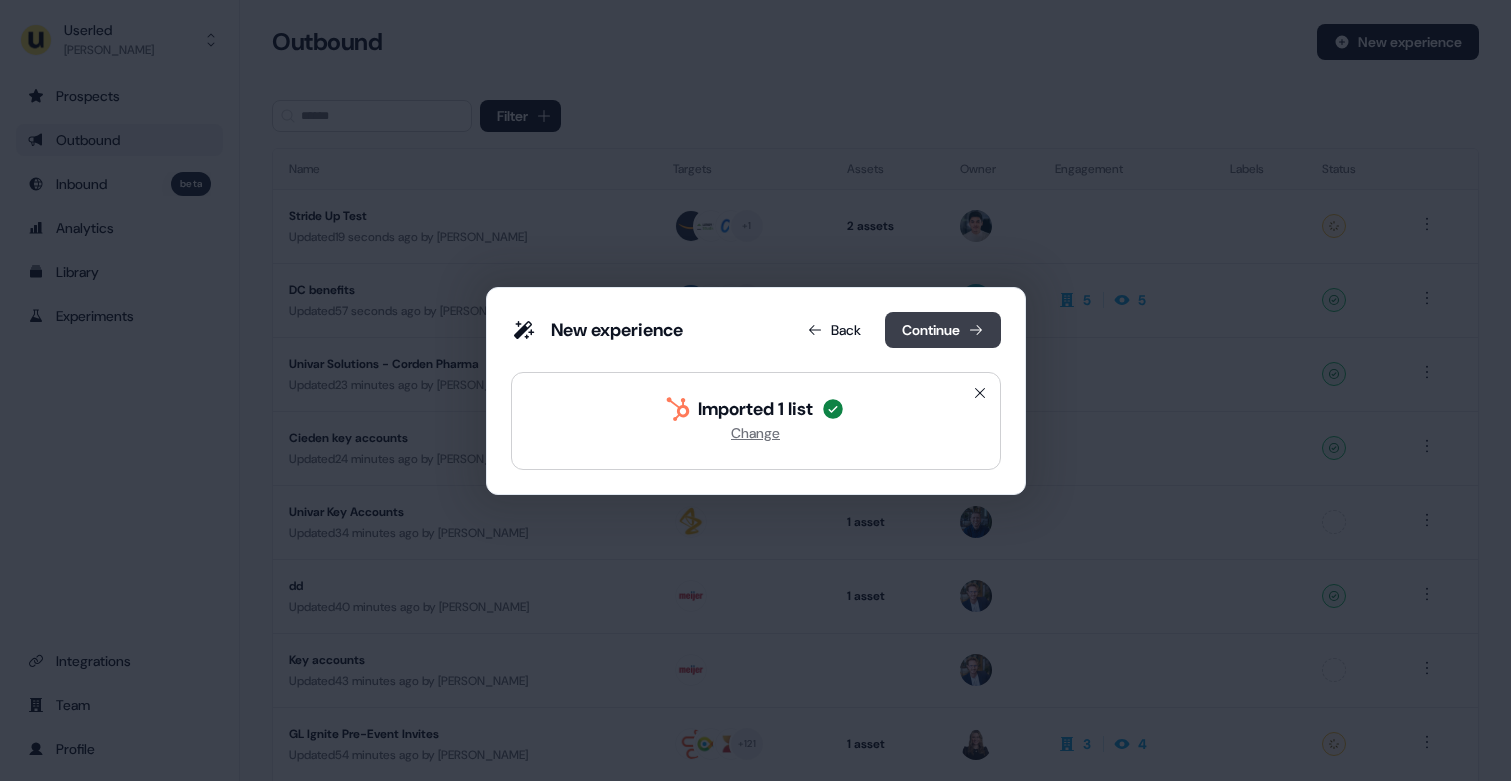 click on "Continue" at bounding box center (943, 330) 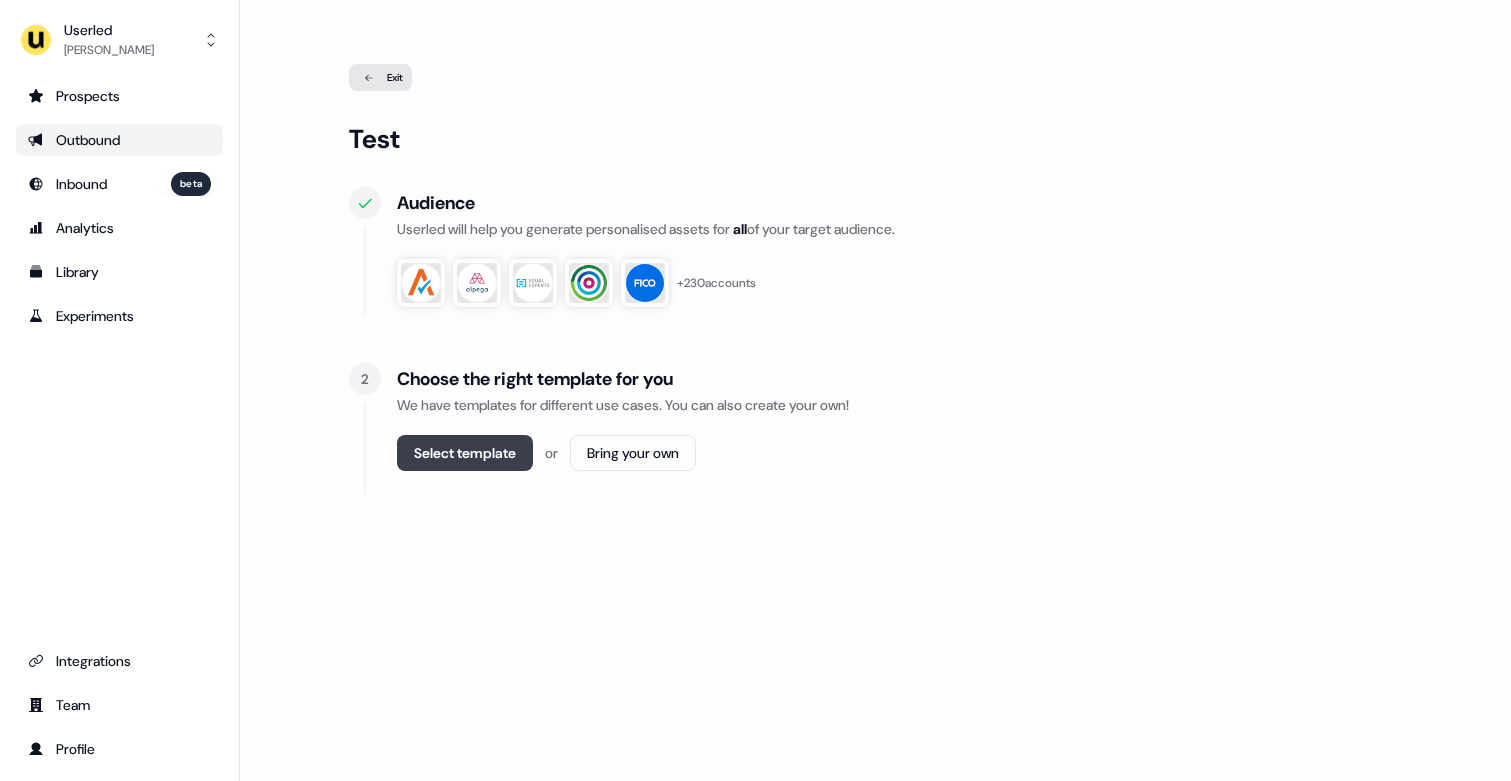 click on "Select template" at bounding box center [465, 453] 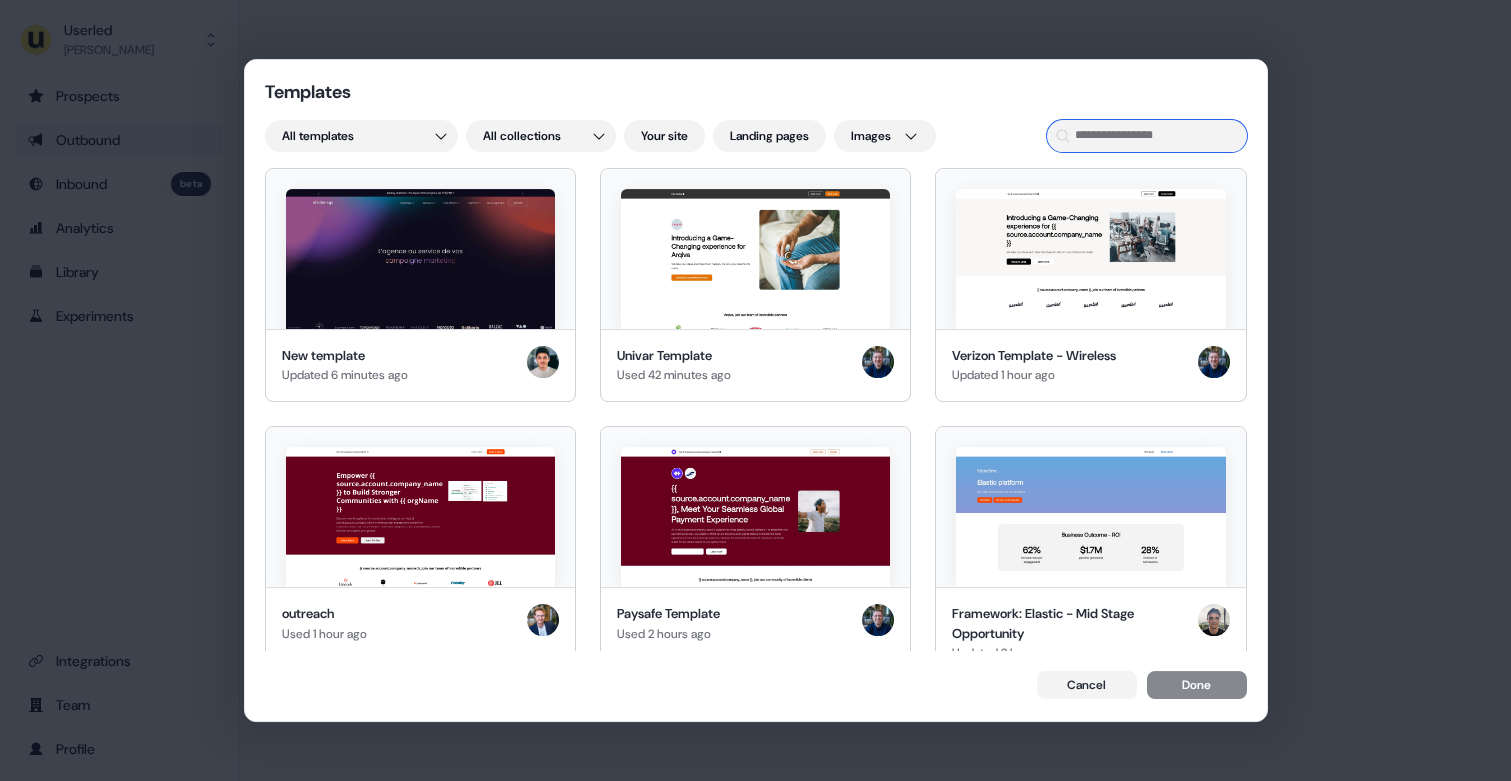 click at bounding box center [1147, 136] 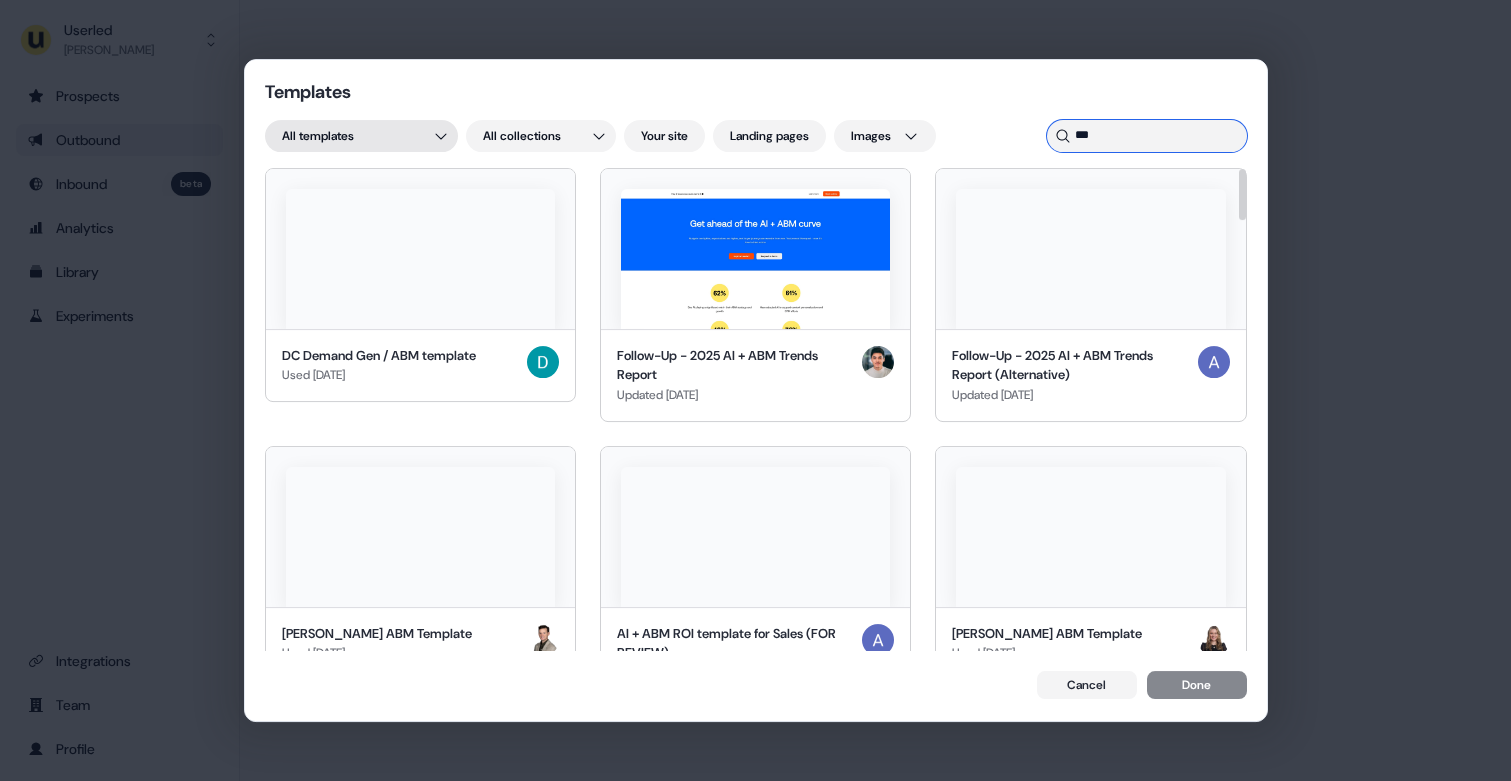 type on "***" 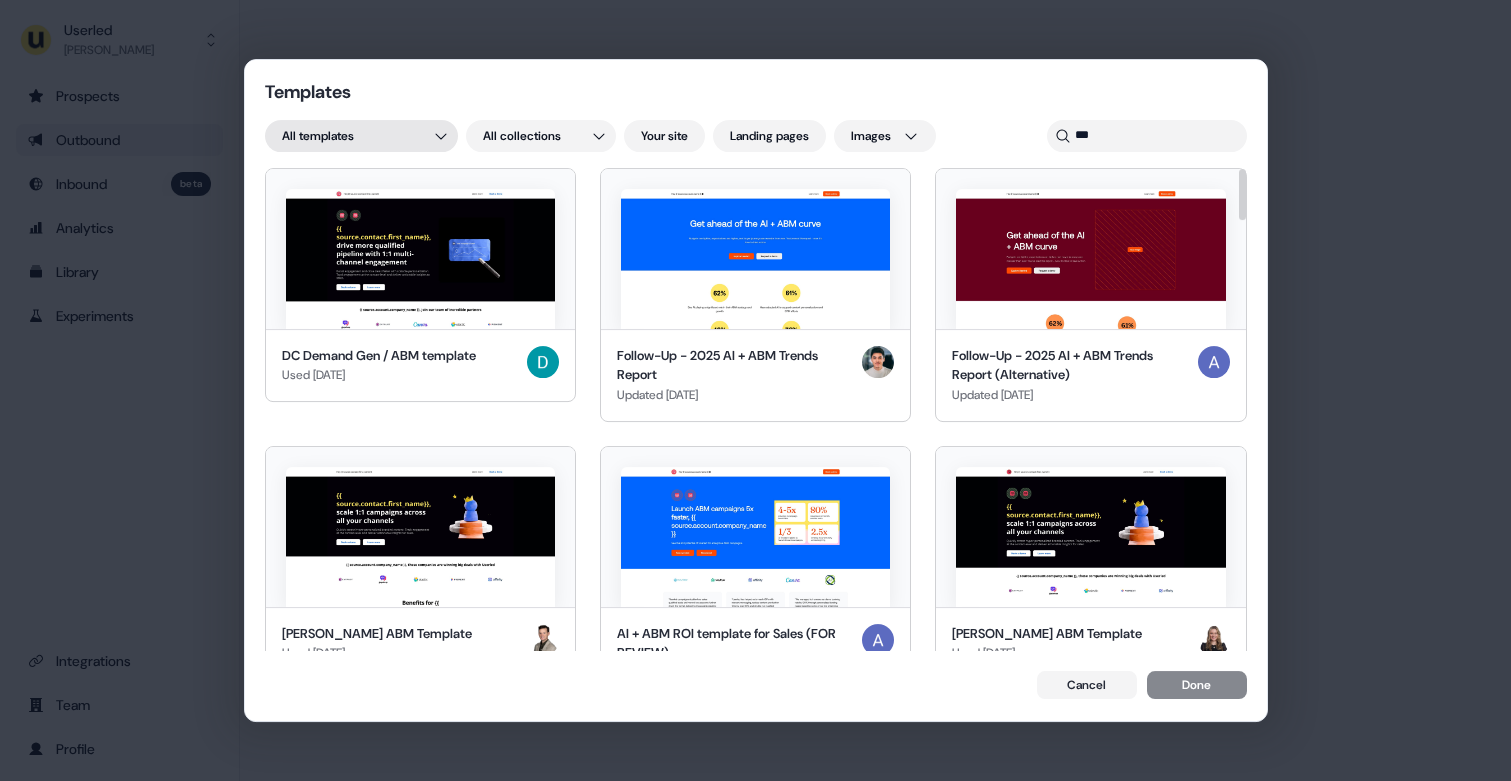 click on "Templates All   templates All collections Your site Landing pages Images *** DC Demand Gen / ABM template Used 5 days ago Follow-Up - 2025 AI + ABM Trends Report Updated 6 days ago Follow-Up - 2025 AI + ABM Trends Report (Alternative) Updated 8 days ago Joe ABM Template Used 15 days ago AI + ABM ROI template for Sales (FOR REVIEW) Updated 22 days ago Genny ABM Template Used 28 days ago ABM | 1:1 | 2025 Used 1 month ago ABM v2 - JJ Used 1 month ago Submissions - 2025 AI + ABM Trends (in progress) Updated 1 month ago Userled | 1:1 Ads | ABM Done right Updated 2 months ago 1:1 ABM LinkedIn Ads Used 2 months ago Q1-25 — ABM Landing Page Used 2 months ago Growth - ABM Approach 2.0 Used 2 months ago SME - State of AI + ABM Used 4 months ago JJ ABM conference invite  Copy Used 4 months ago 1:1 ABM Ads - Image Used 4 months ago Growth - ABM Approach 2.1 Used 4 months ago Contact-level (Global ABM conference 6th Nov) Used 4 months ago CS ABM persona Updated 5 months ago Used 5 months ago Joe ABM Template Copy ABMA" at bounding box center (755, 390) 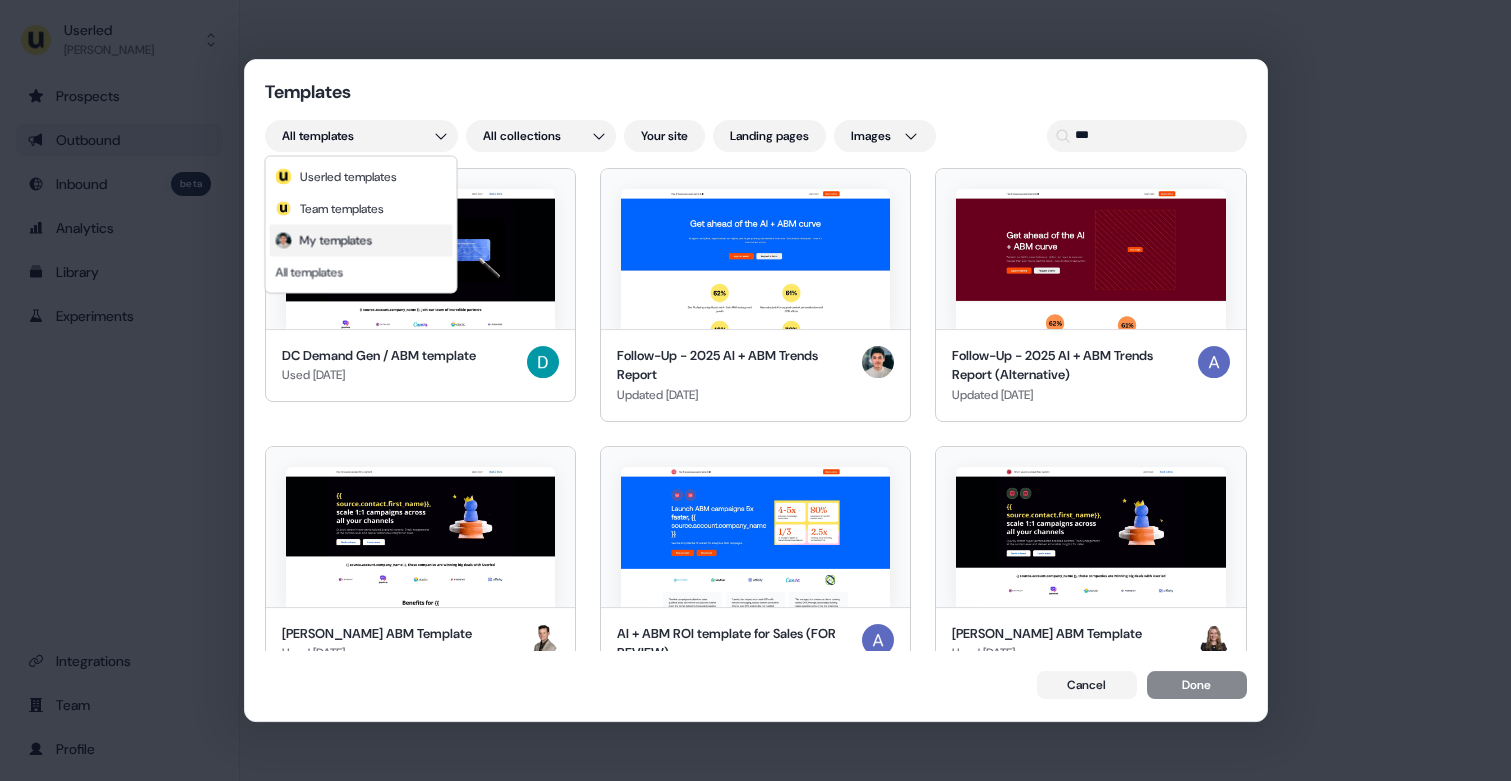 click on "My templates" at bounding box center (336, 241) 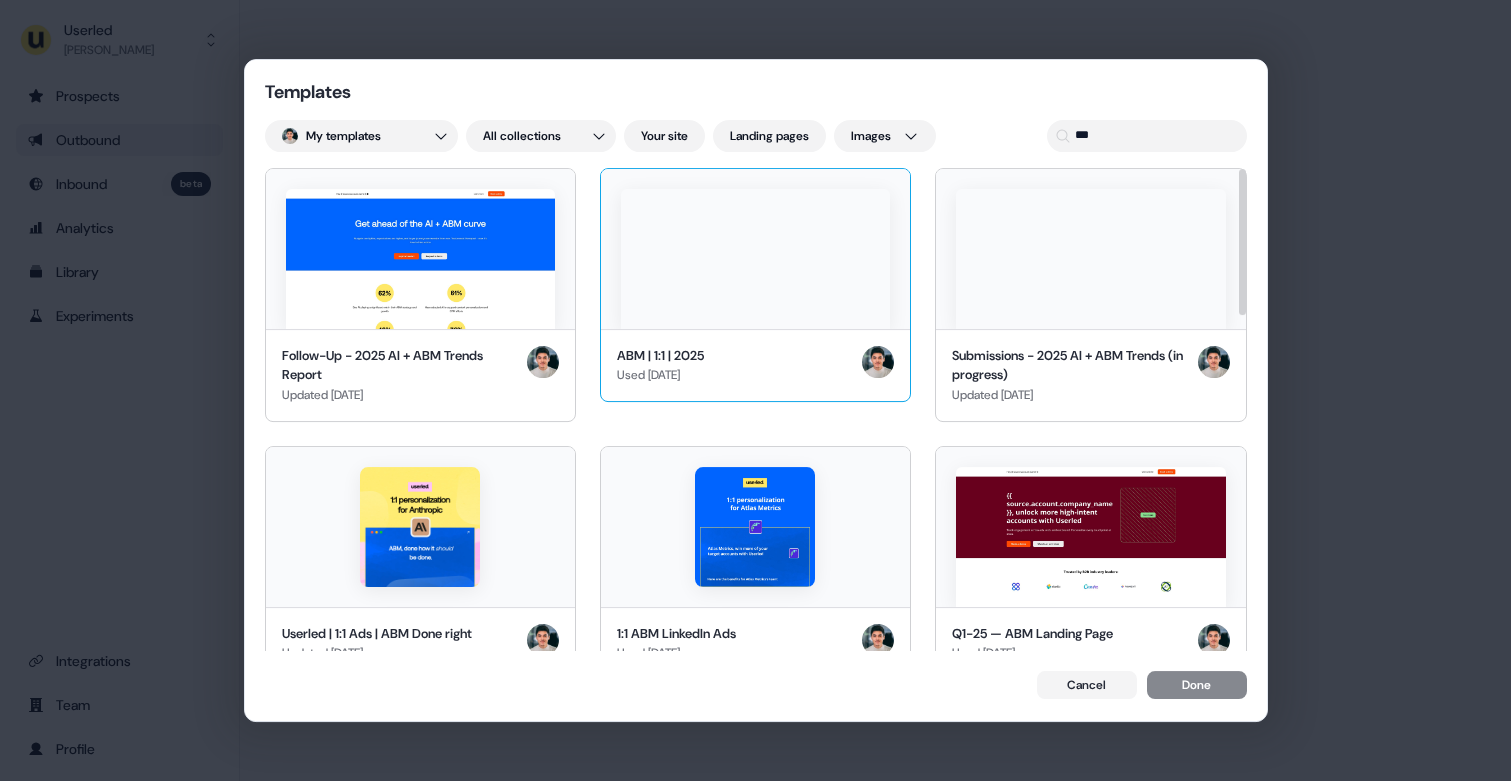 click at bounding box center [755, 259] 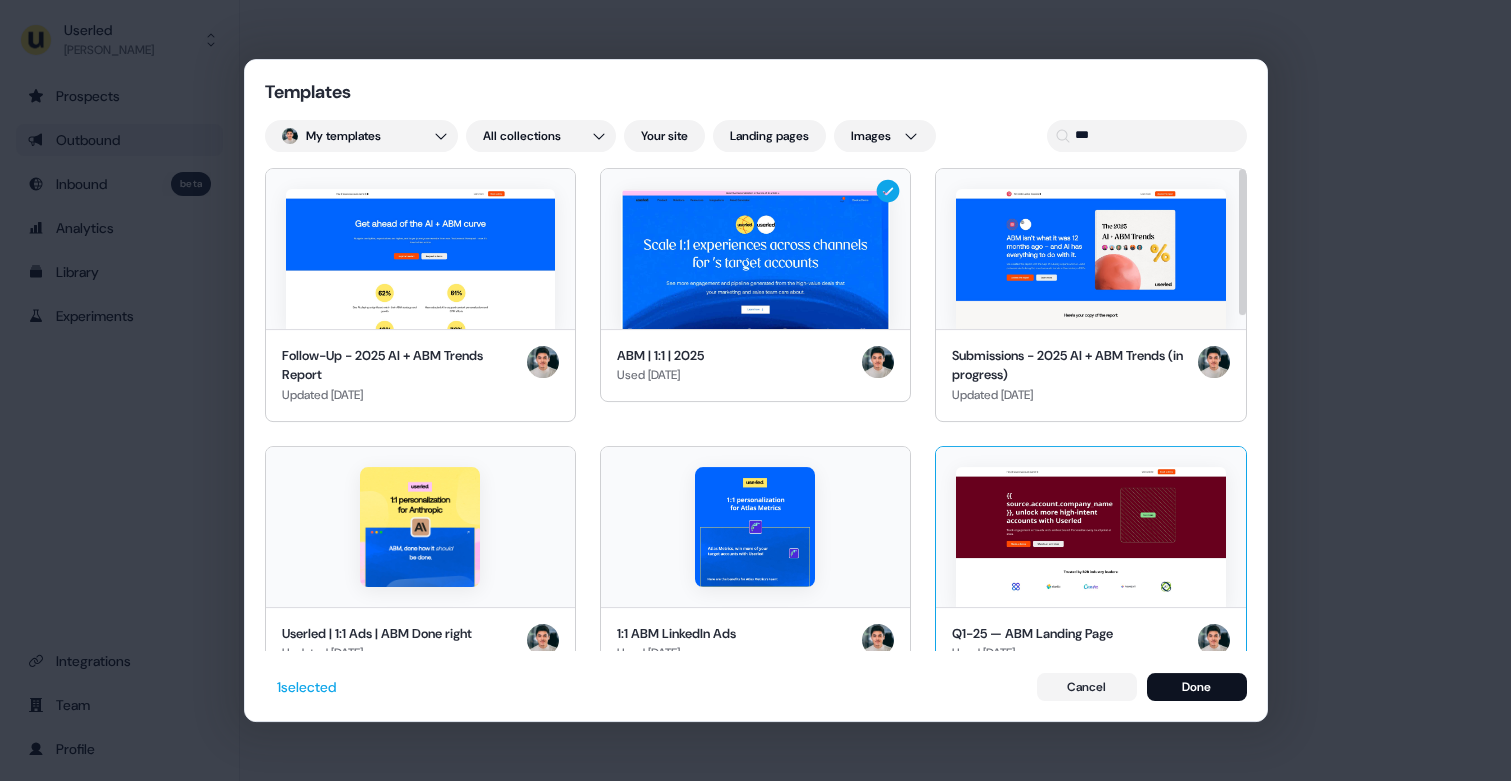 scroll, scrollTop: 1, scrollLeft: 0, axis: vertical 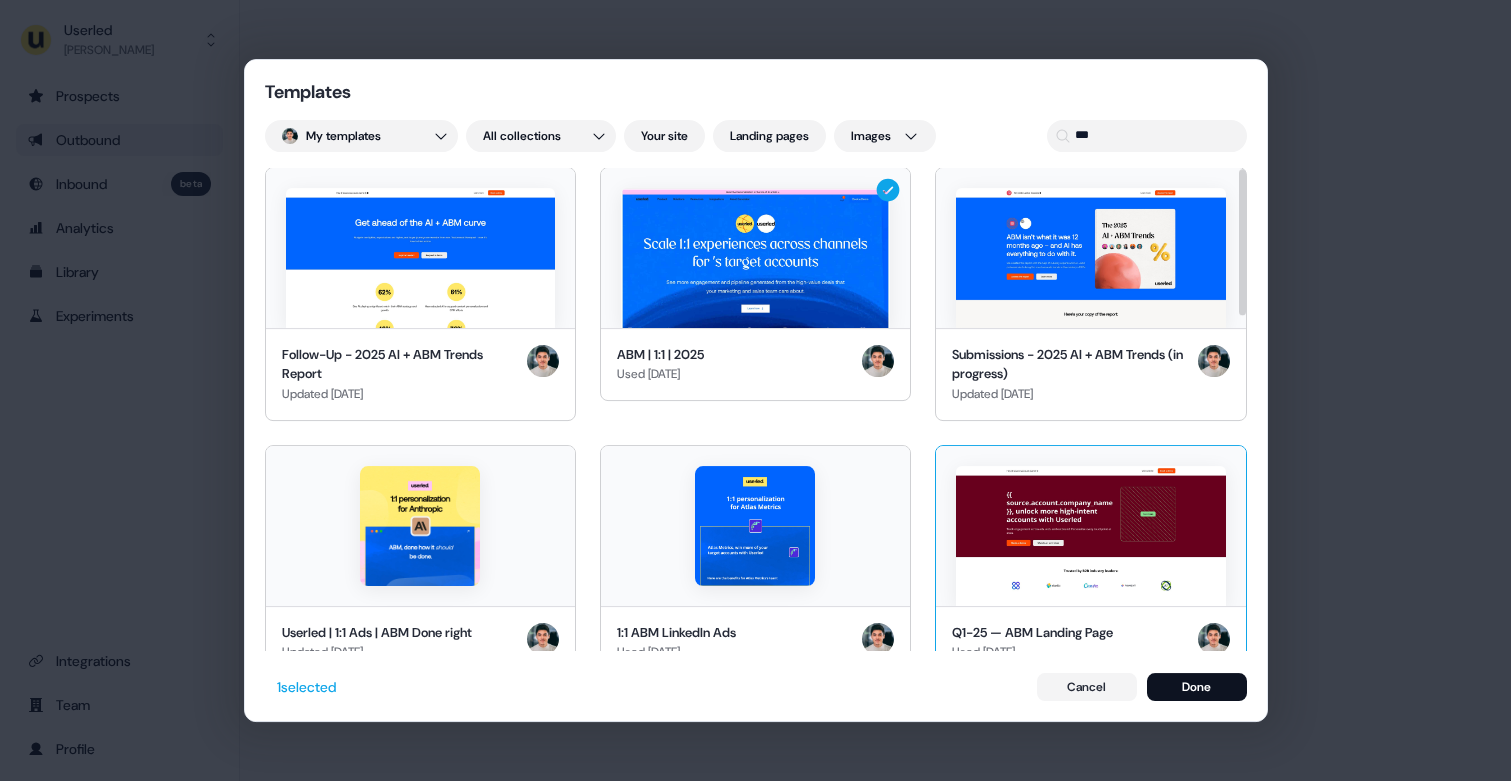 click at bounding box center [1090, 536] 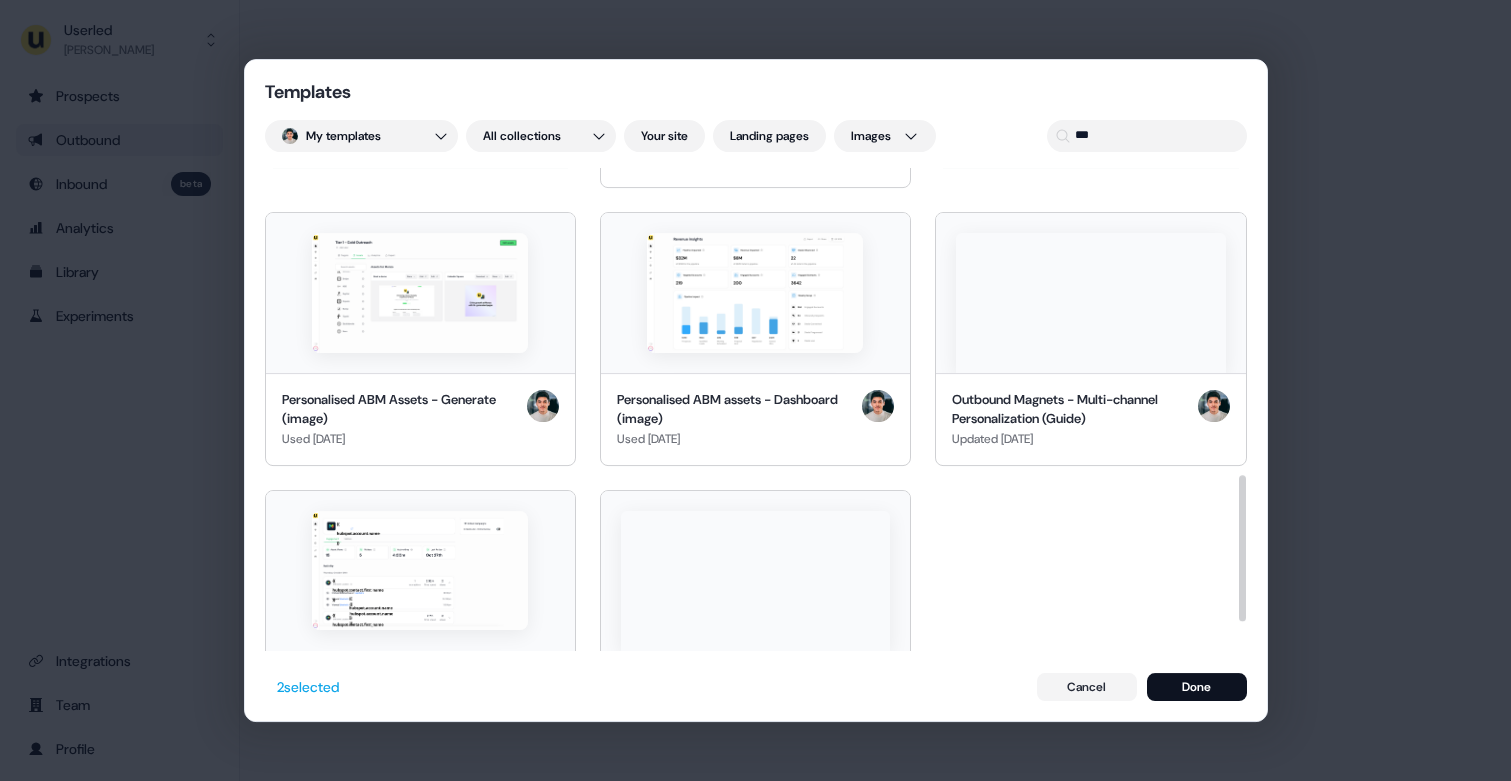 scroll, scrollTop: 1044, scrollLeft: 0, axis: vertical 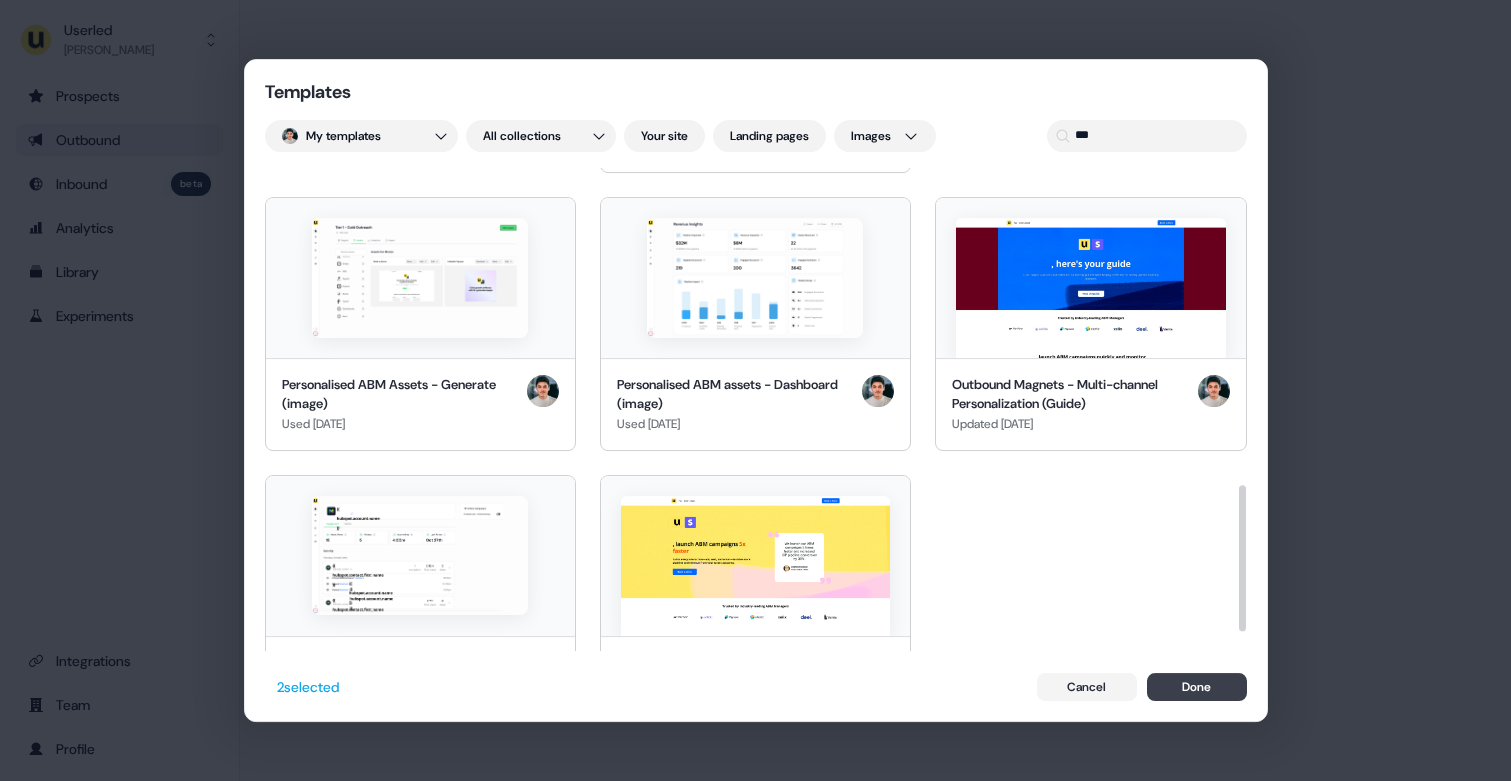 click on "Done" at bounding box center (1197, 687) 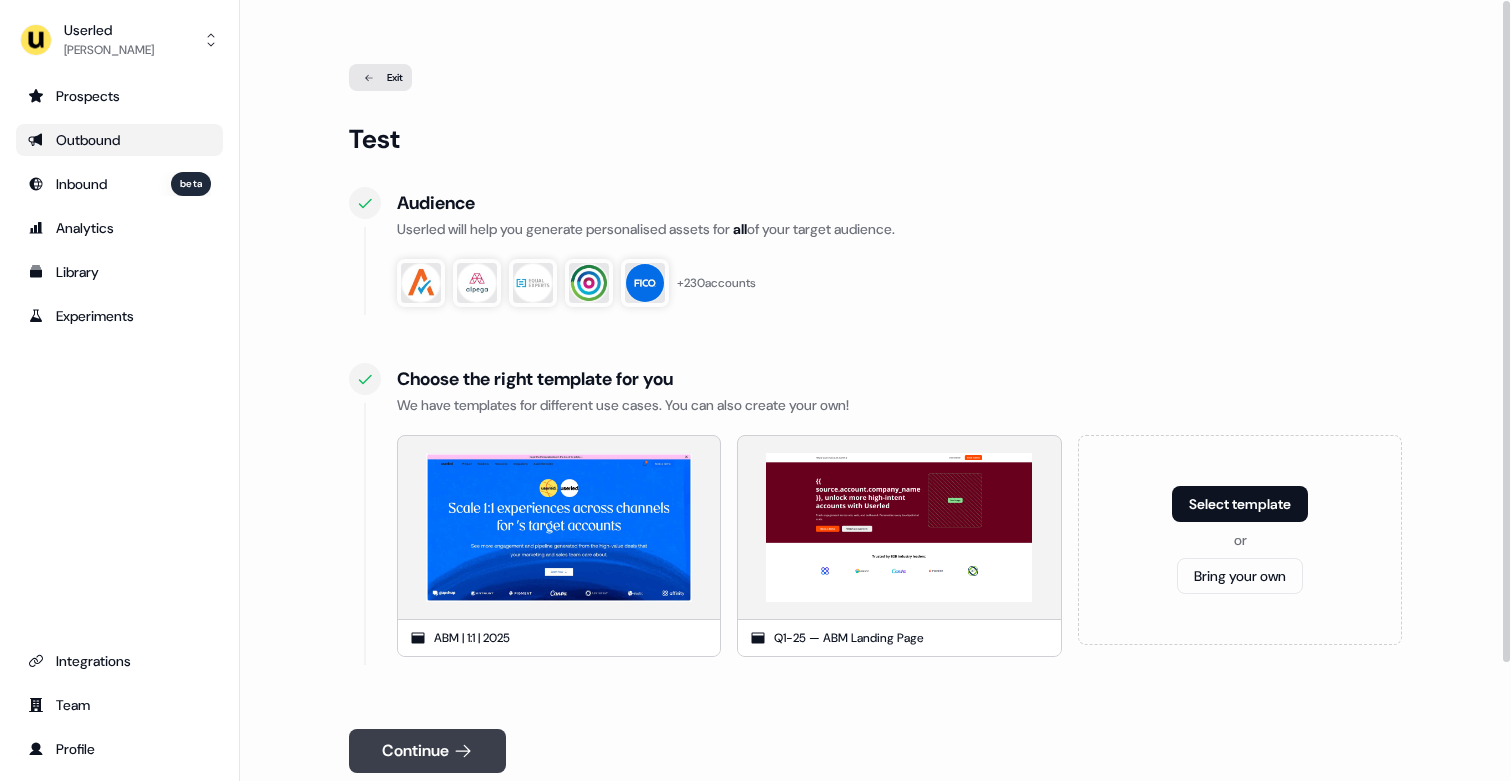click on "Continue" at bounding box center (427, 751) 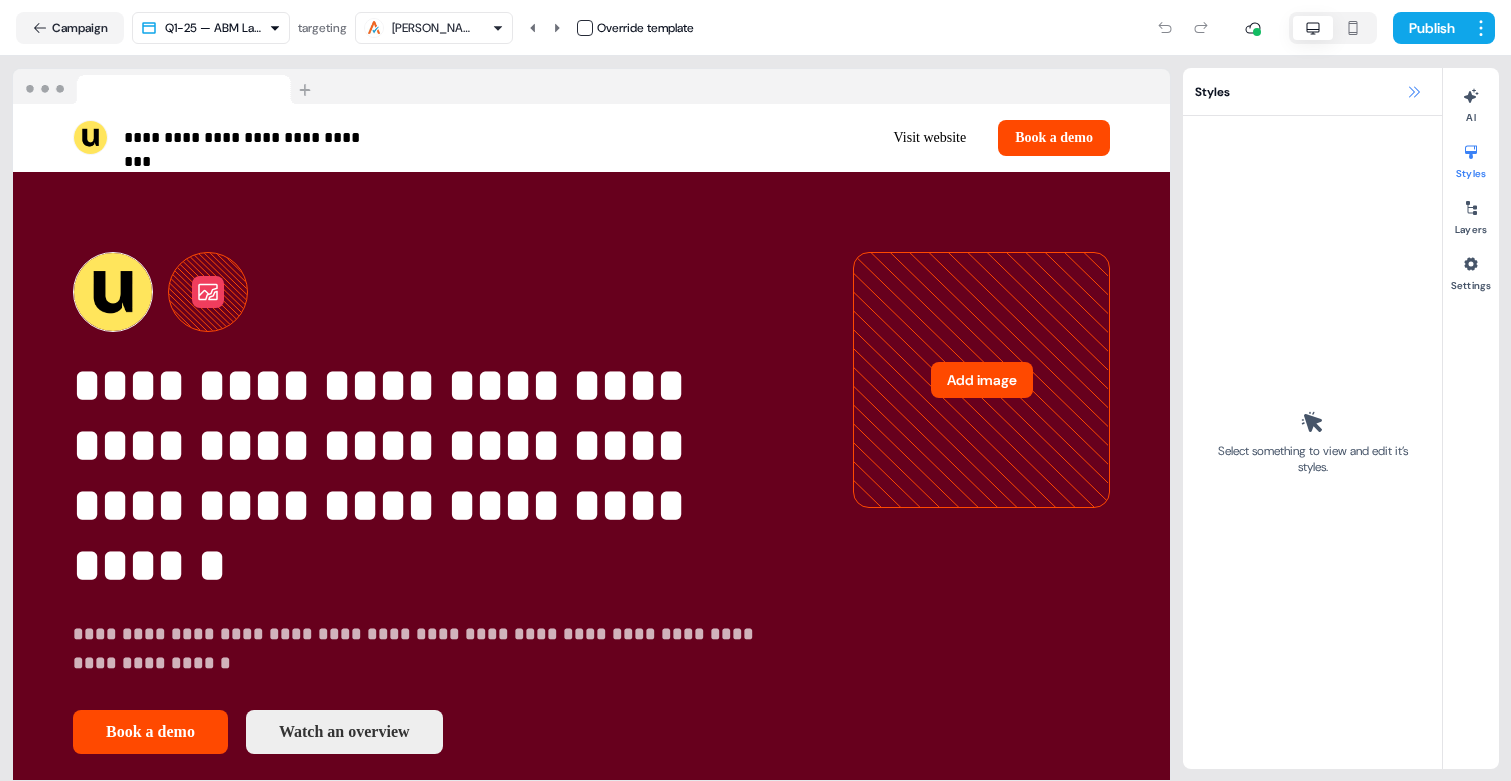 click 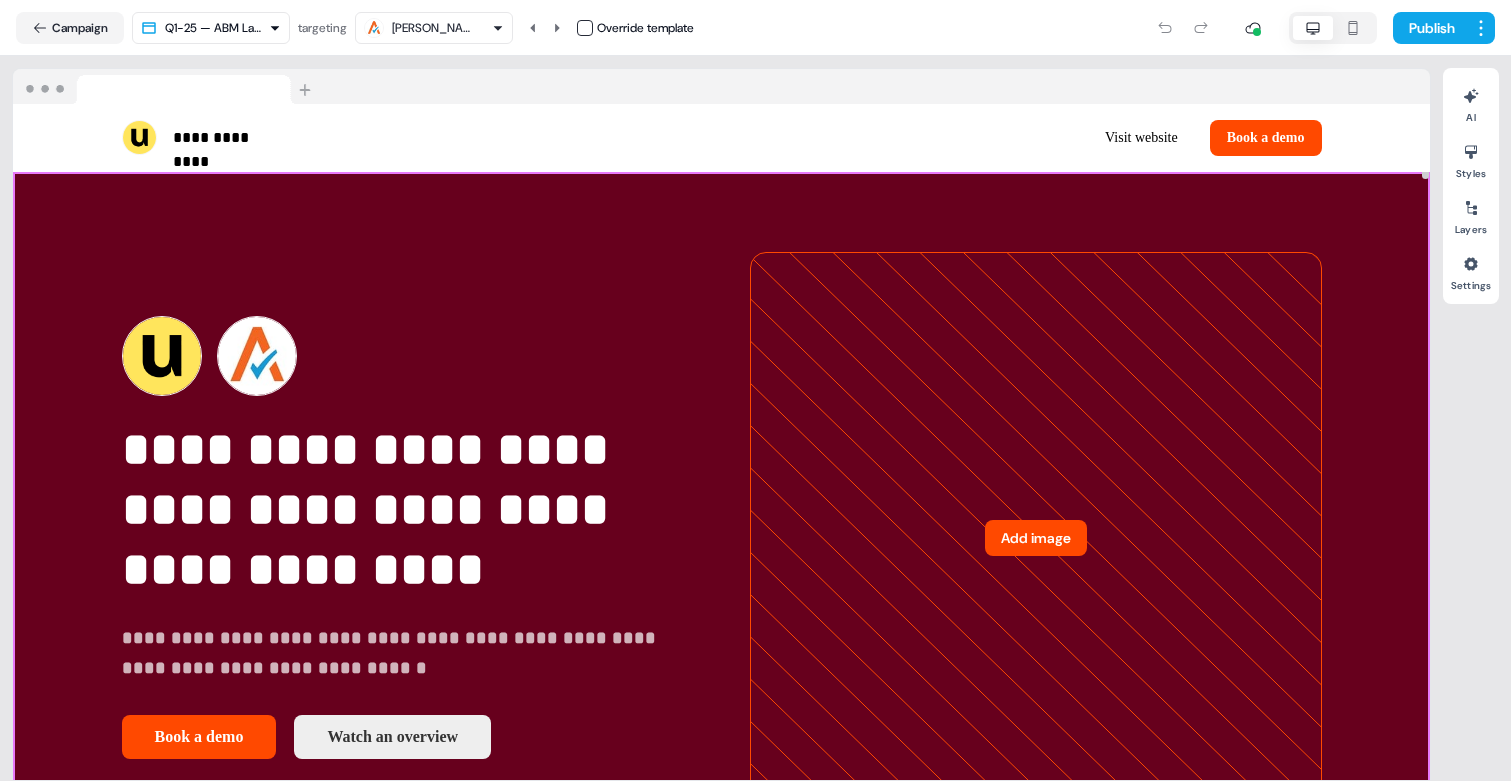 click on "**********" at bounding box center (721, 538) 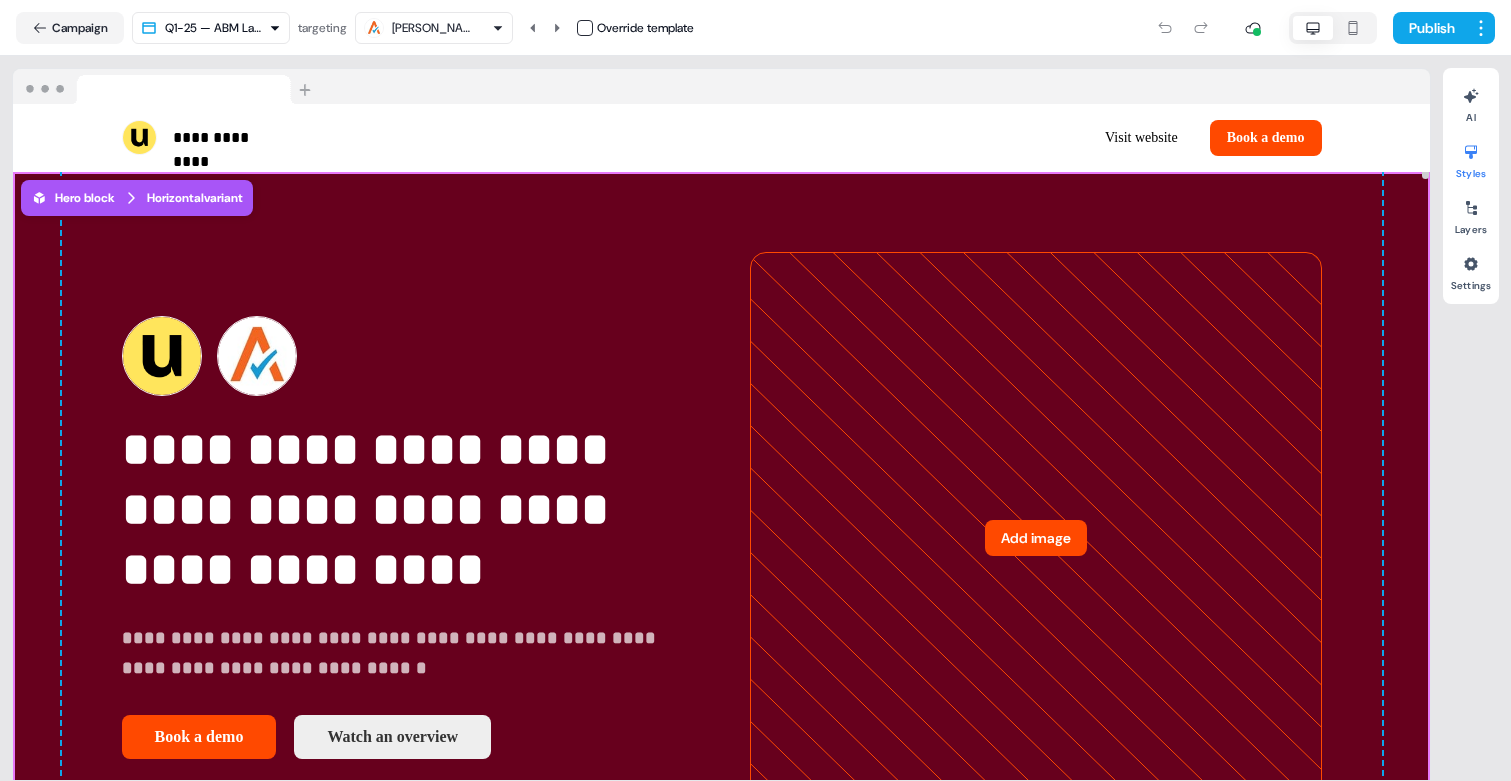 click at bounding box center [1471, 152] 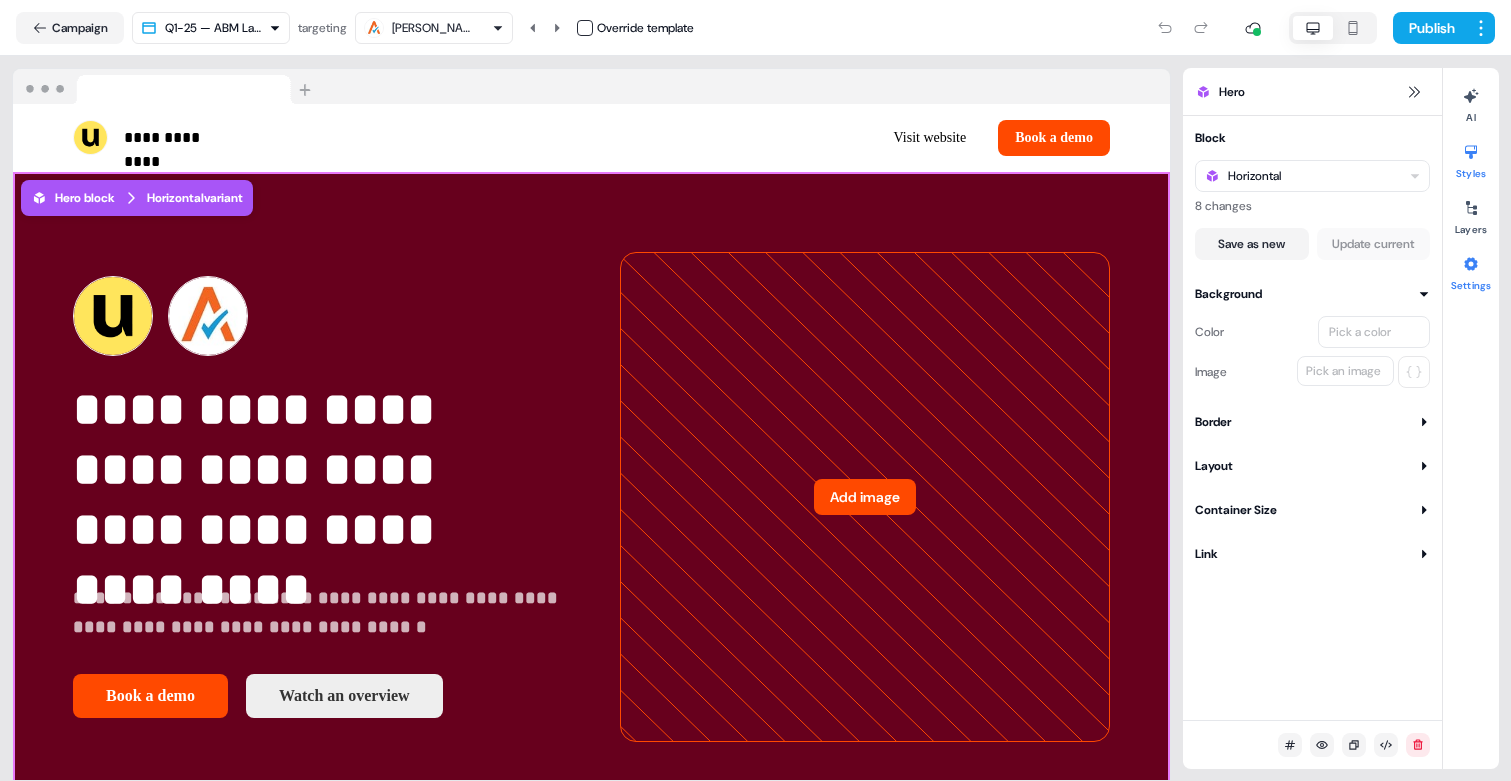 click at bounding box center [1471, 264] 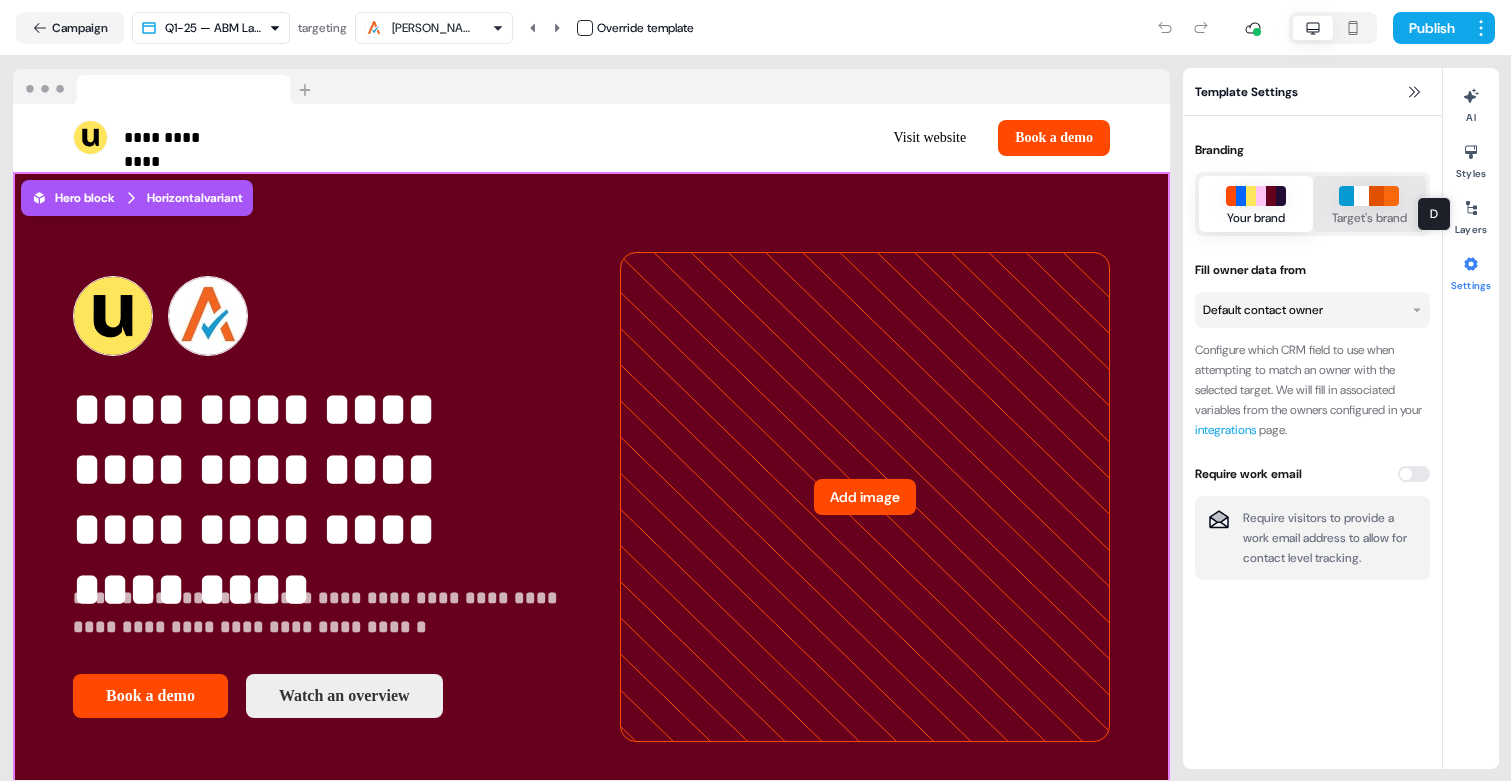 click at bounding box center [1376, 196] 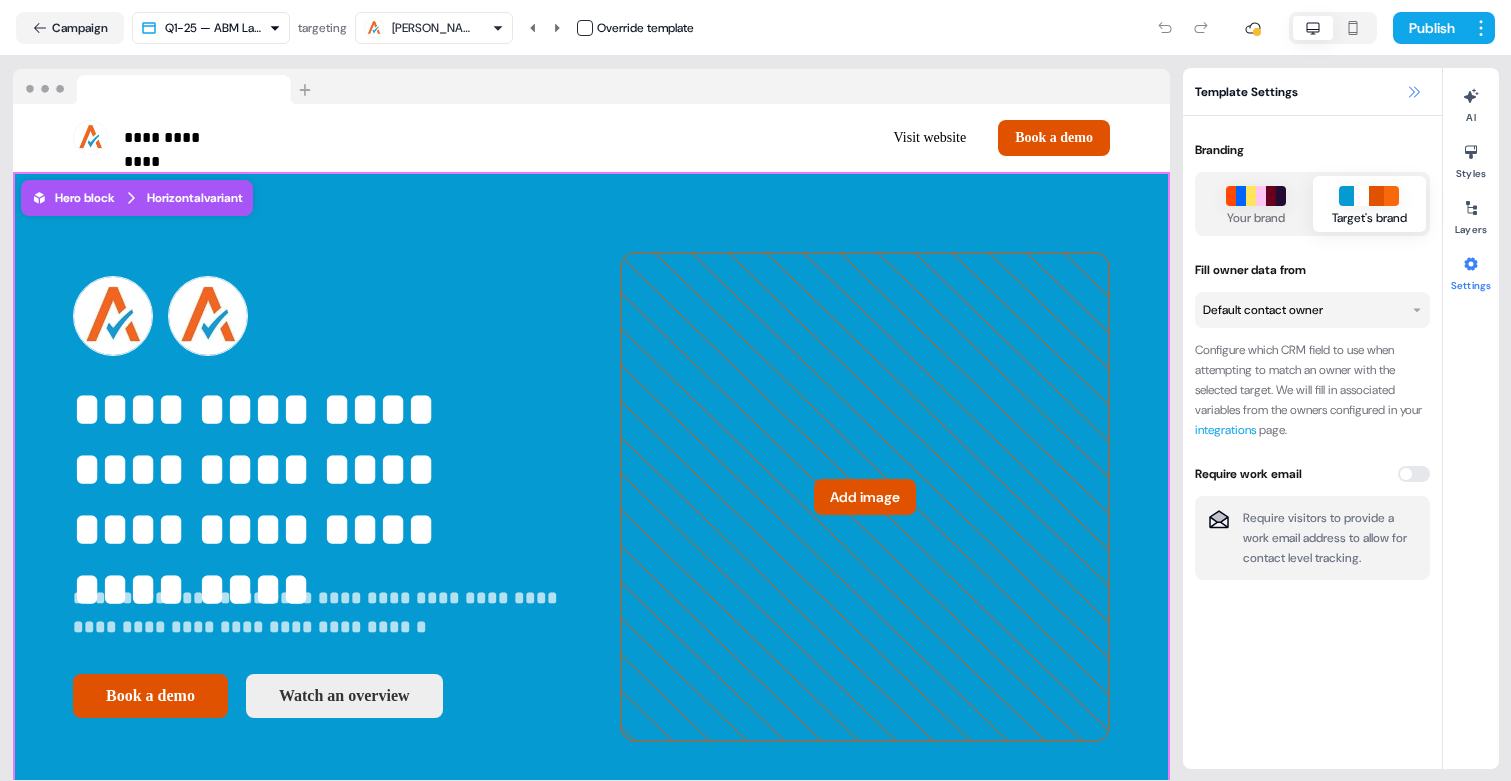 click 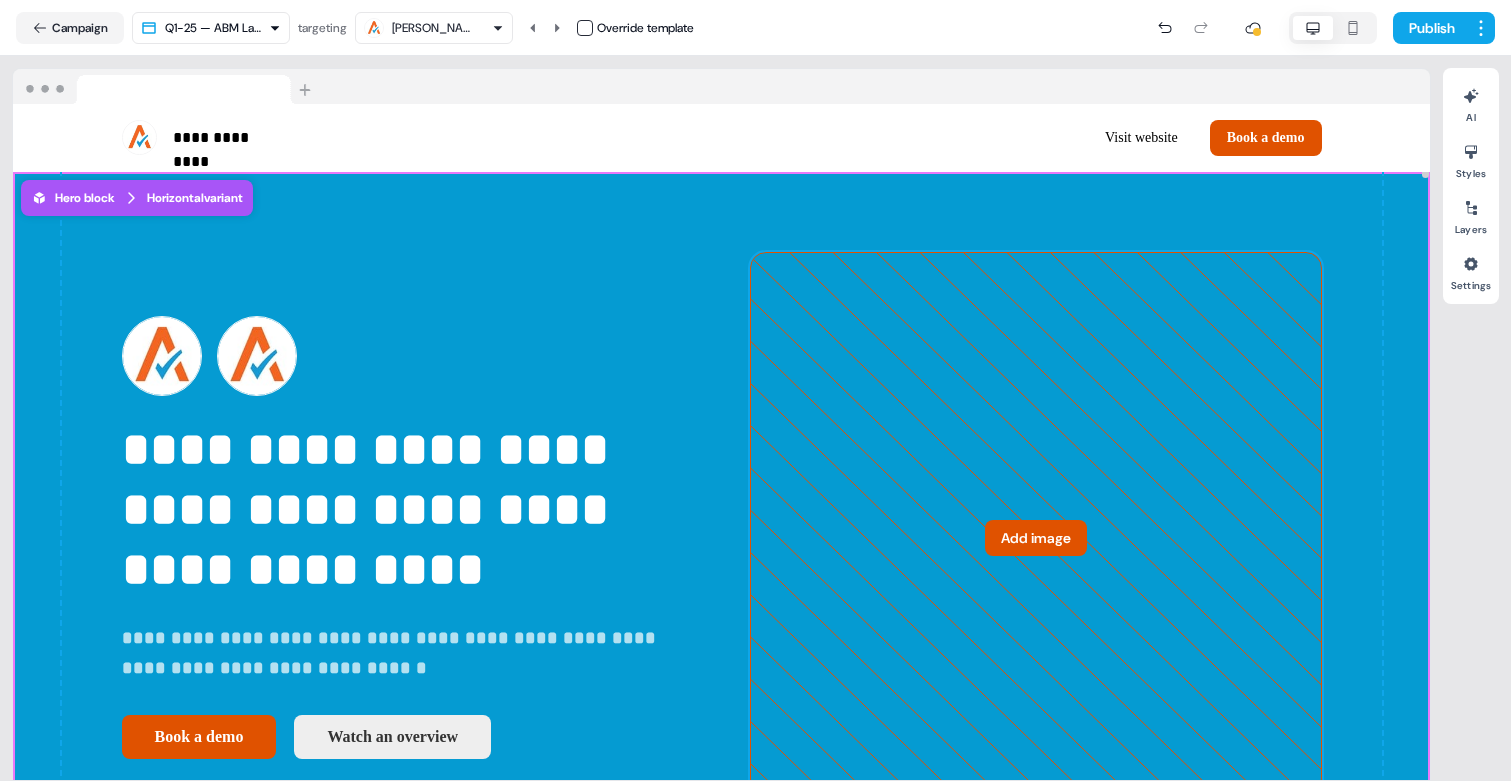 click on "Add image" at bounding box center [1036, 538] 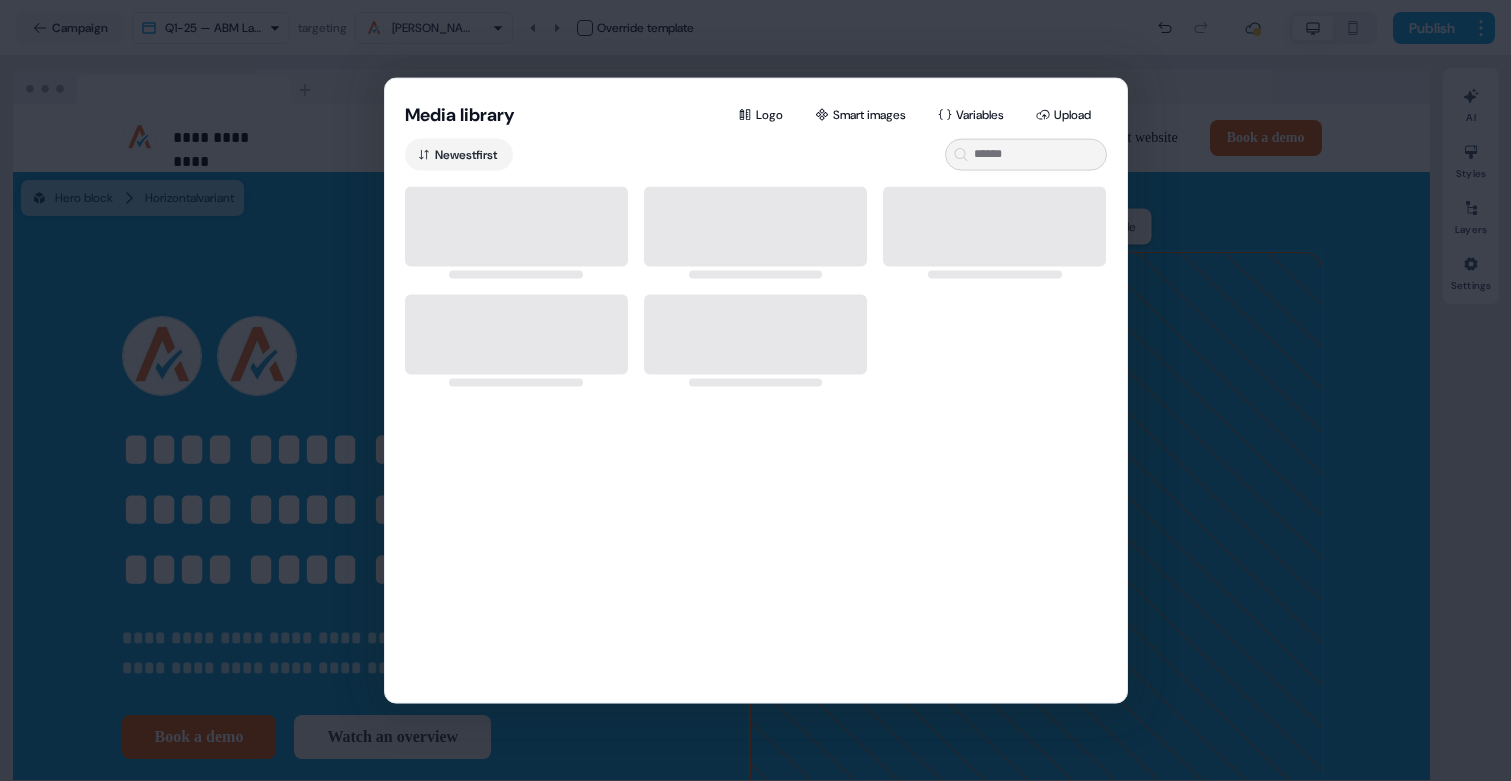 click on "Media library Logo Smart images Variables Upload Newest  first" at bounding box center (755, 390) 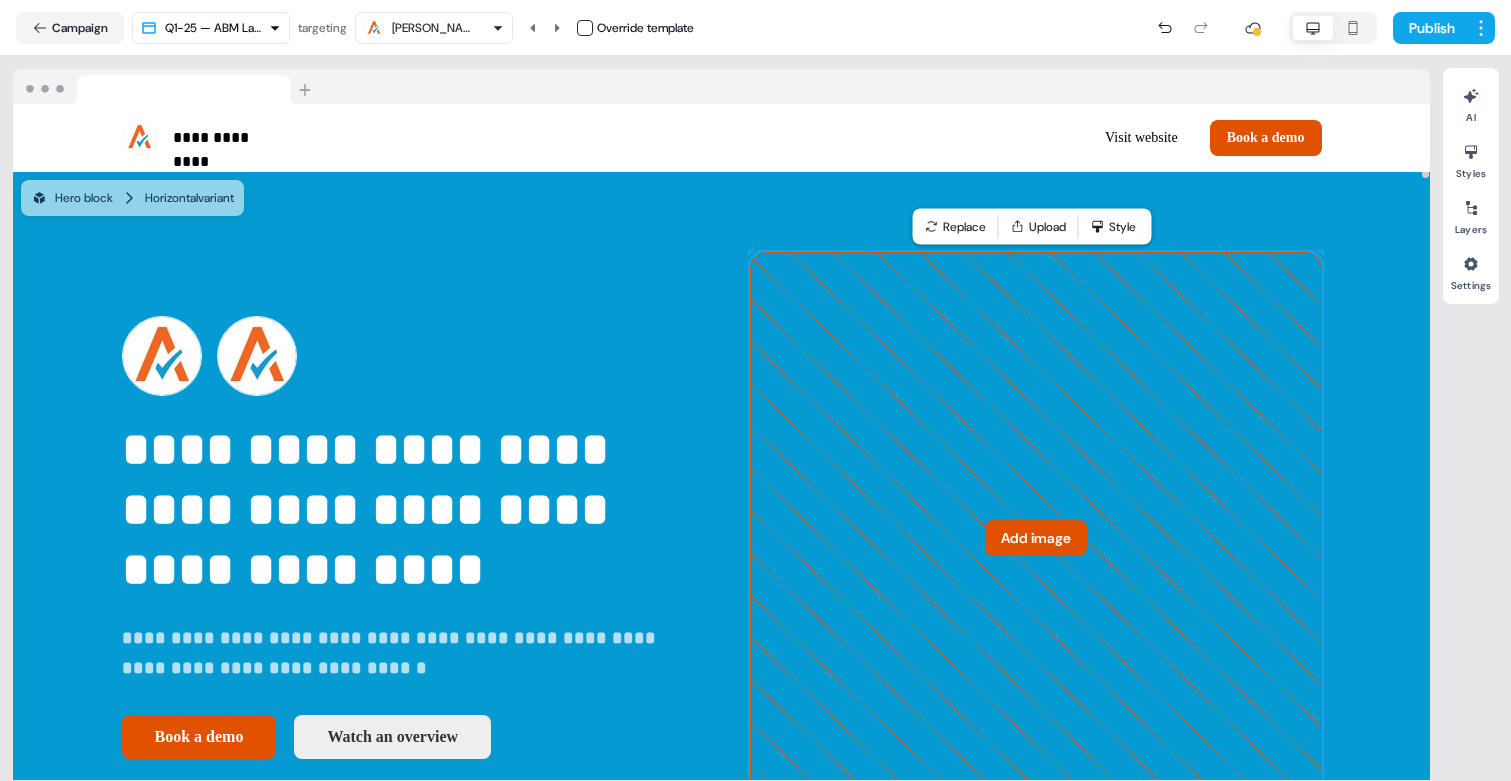 click on "**********" at bounding box center (755, 390) 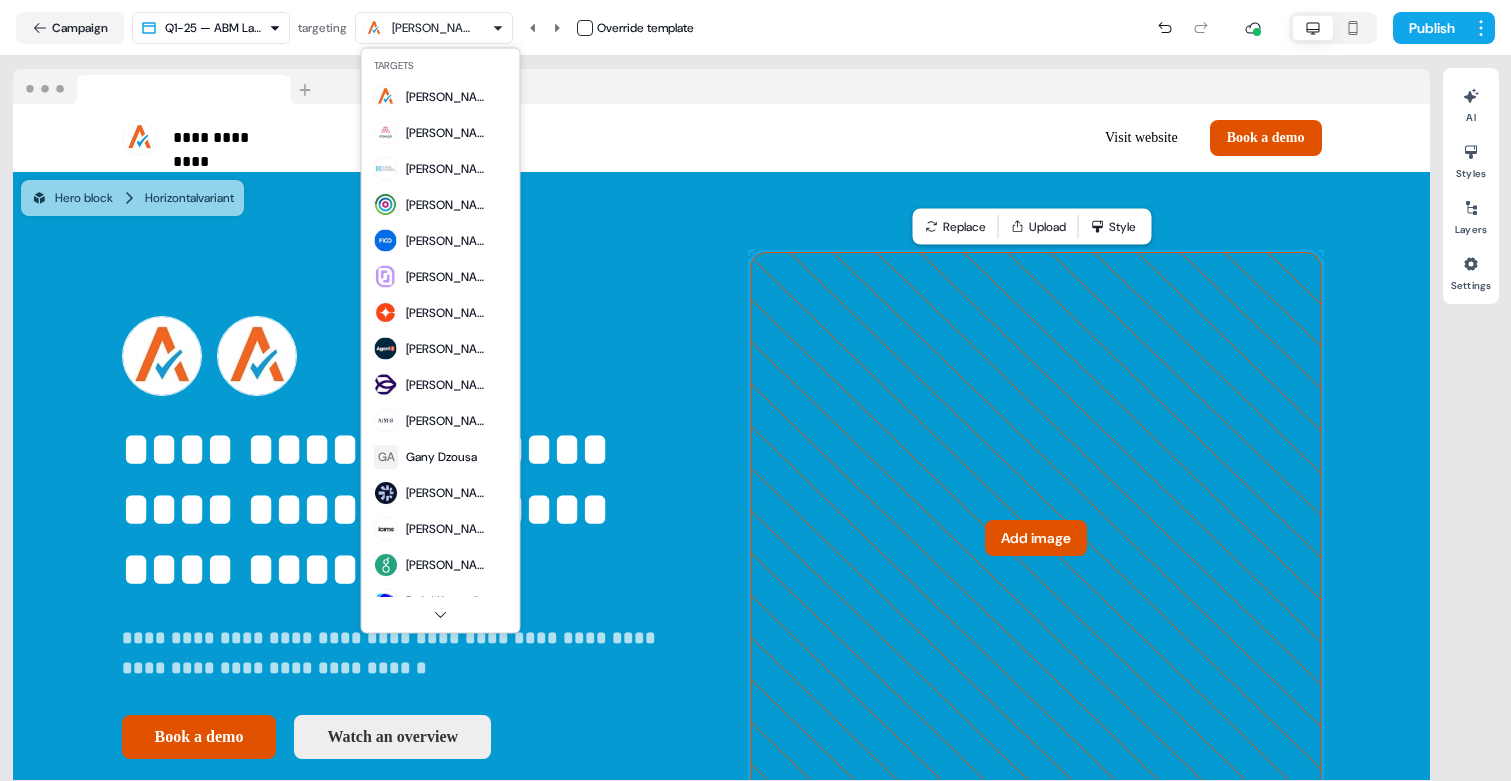 click on "**********" at bounding box center [755, 390] 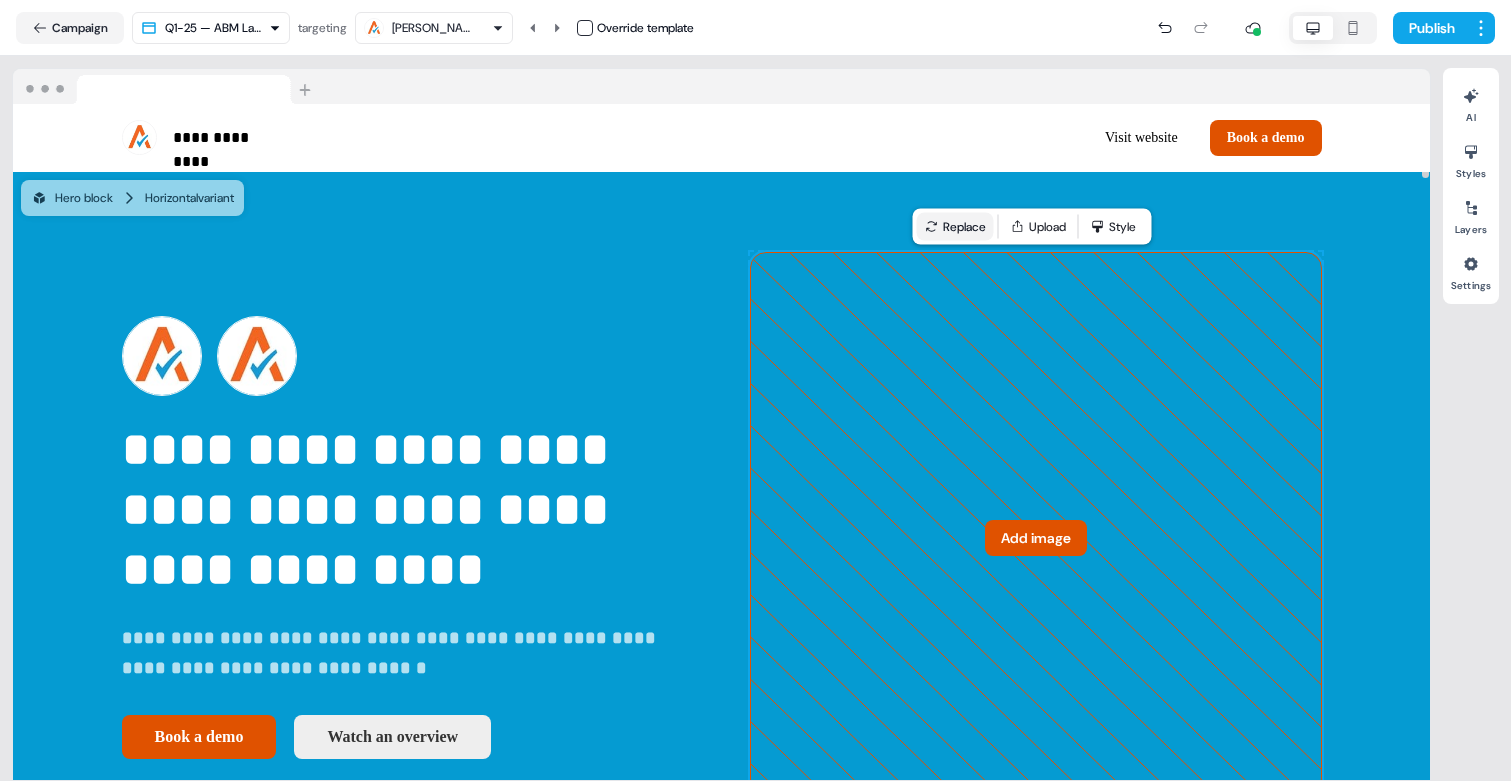 click on "Replace" at bounding box center (955, 227) 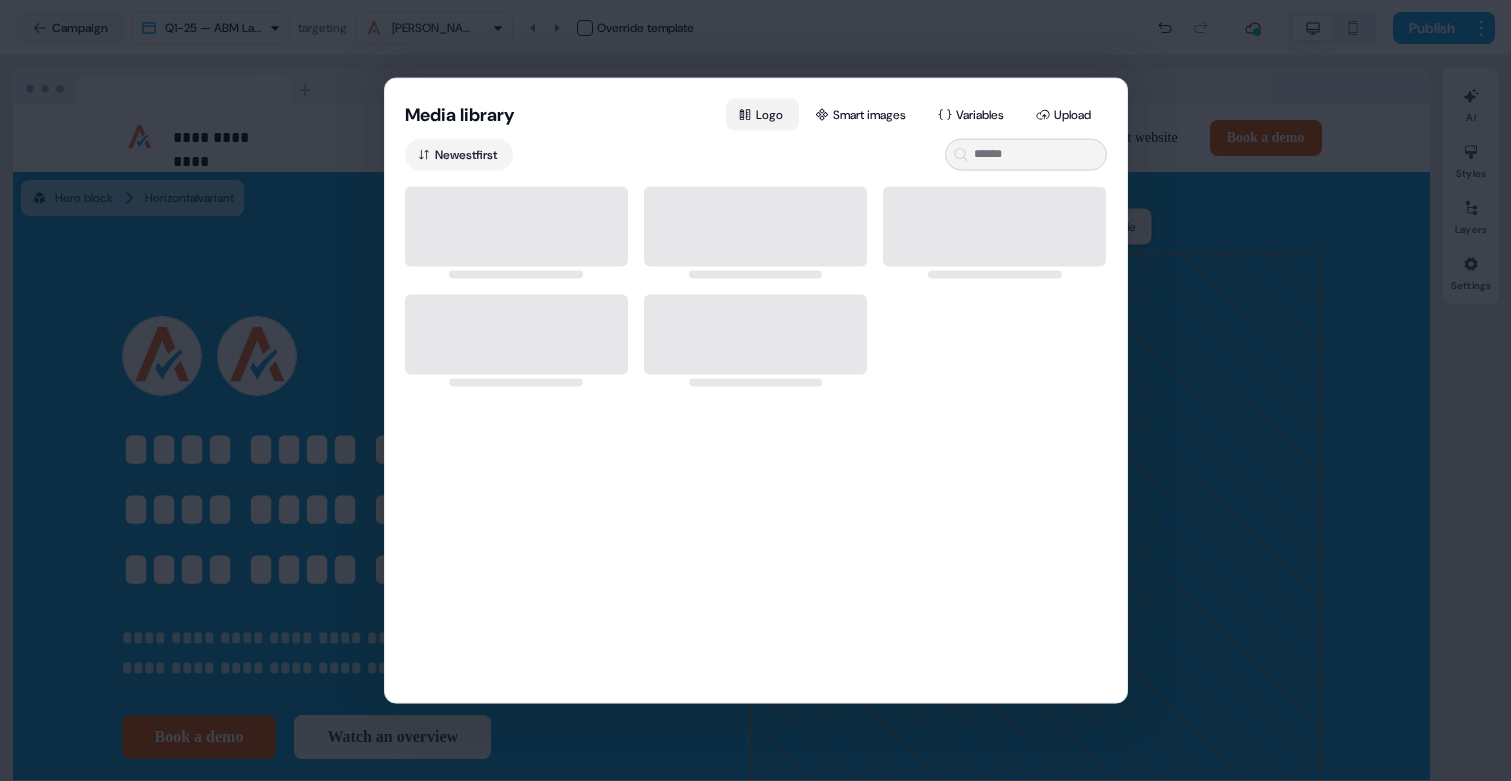 click on "Logo" at bounding box center [762, 114] 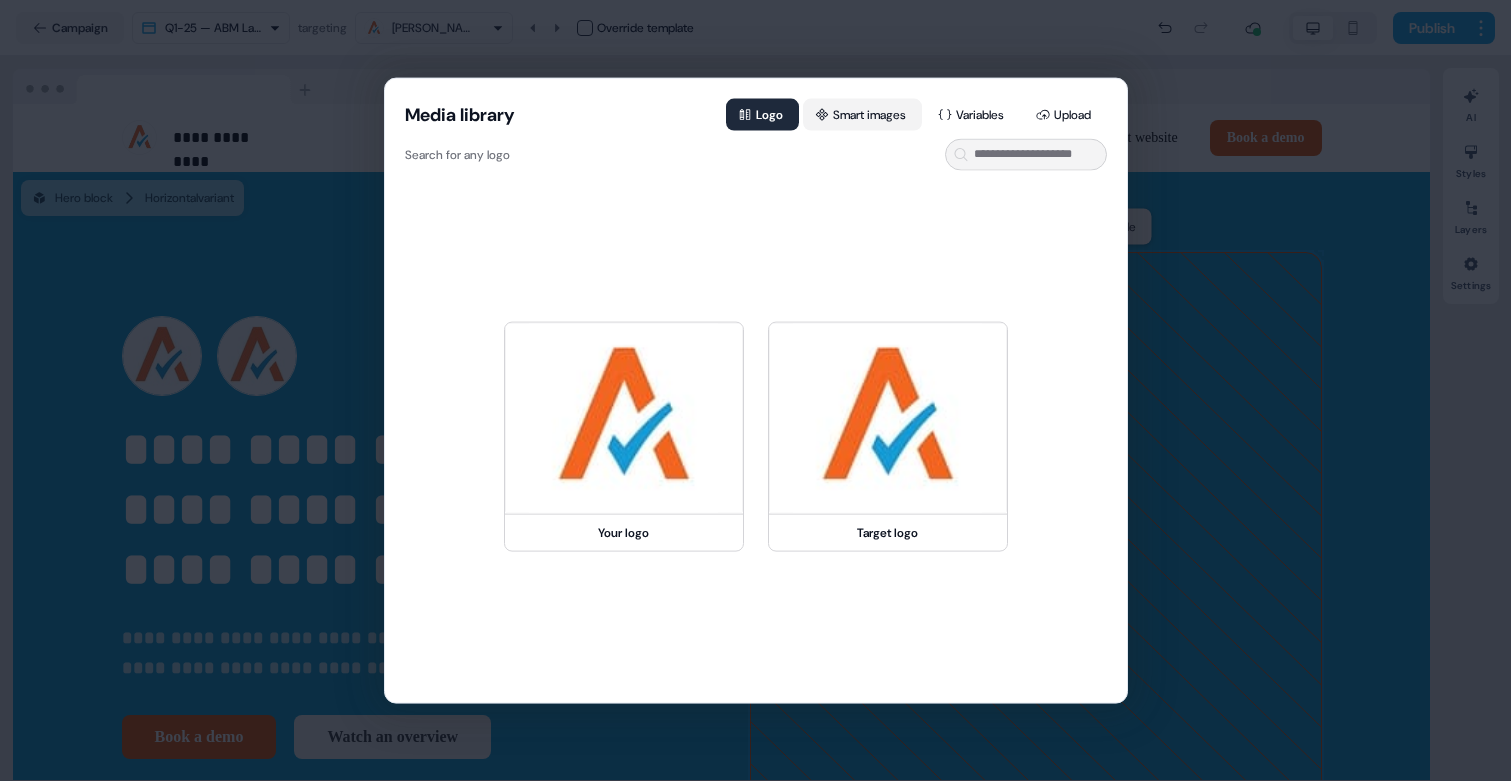 click on "Smart images" at bounding box center (862, 114) 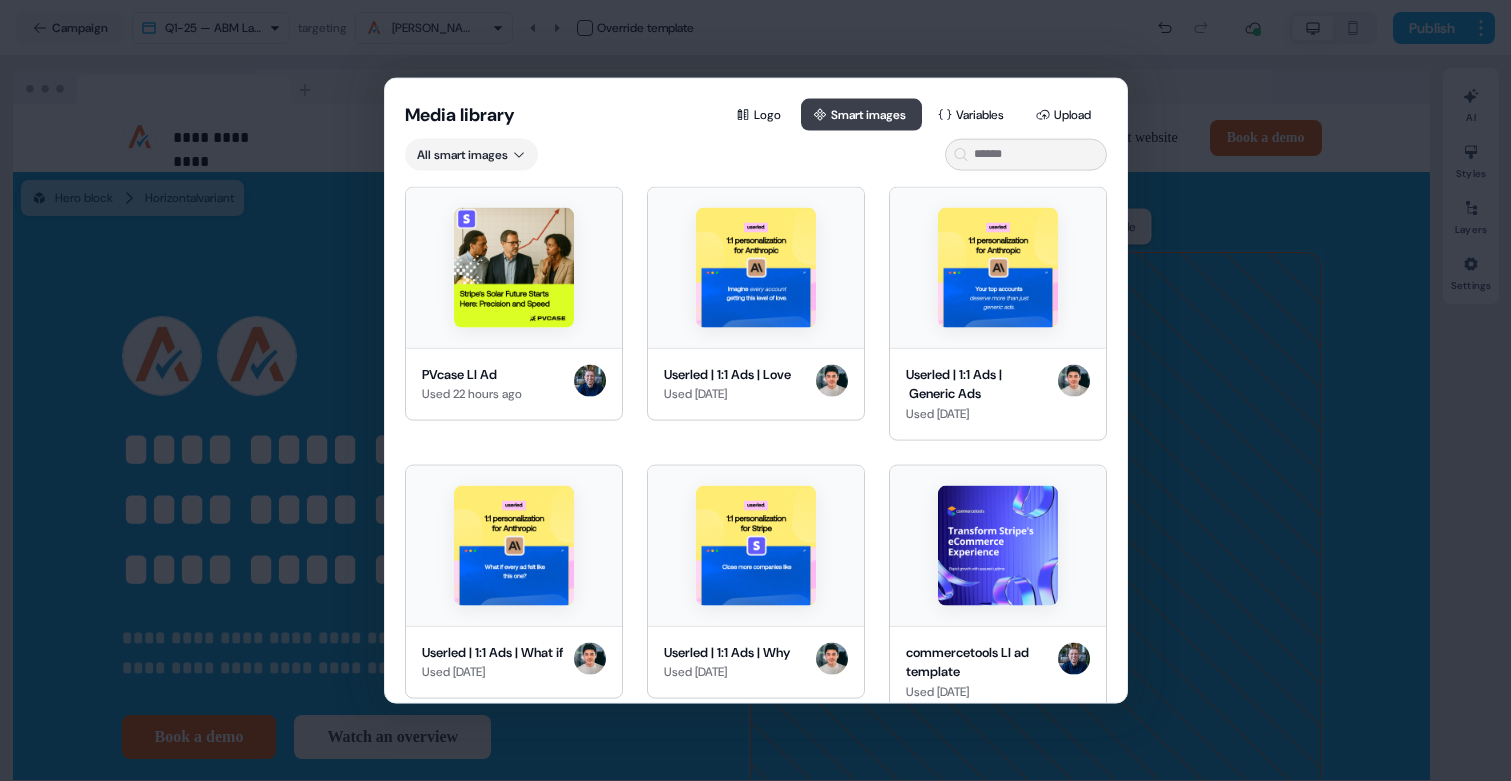 click on "Smart images" at bounding box center (861, 114) 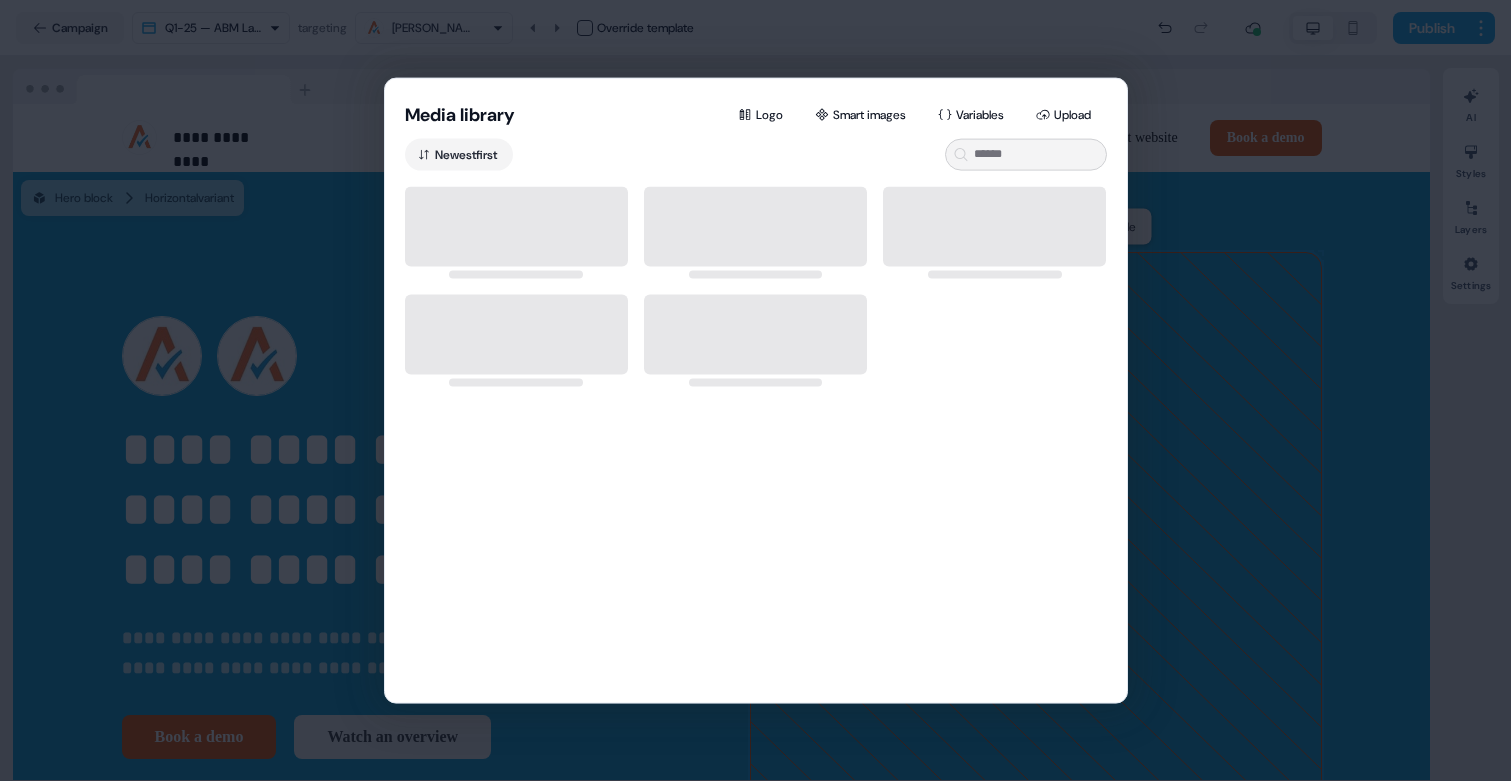 click on "Media library Logo Smart images Variables Upload" at bounding box center (756, 108) 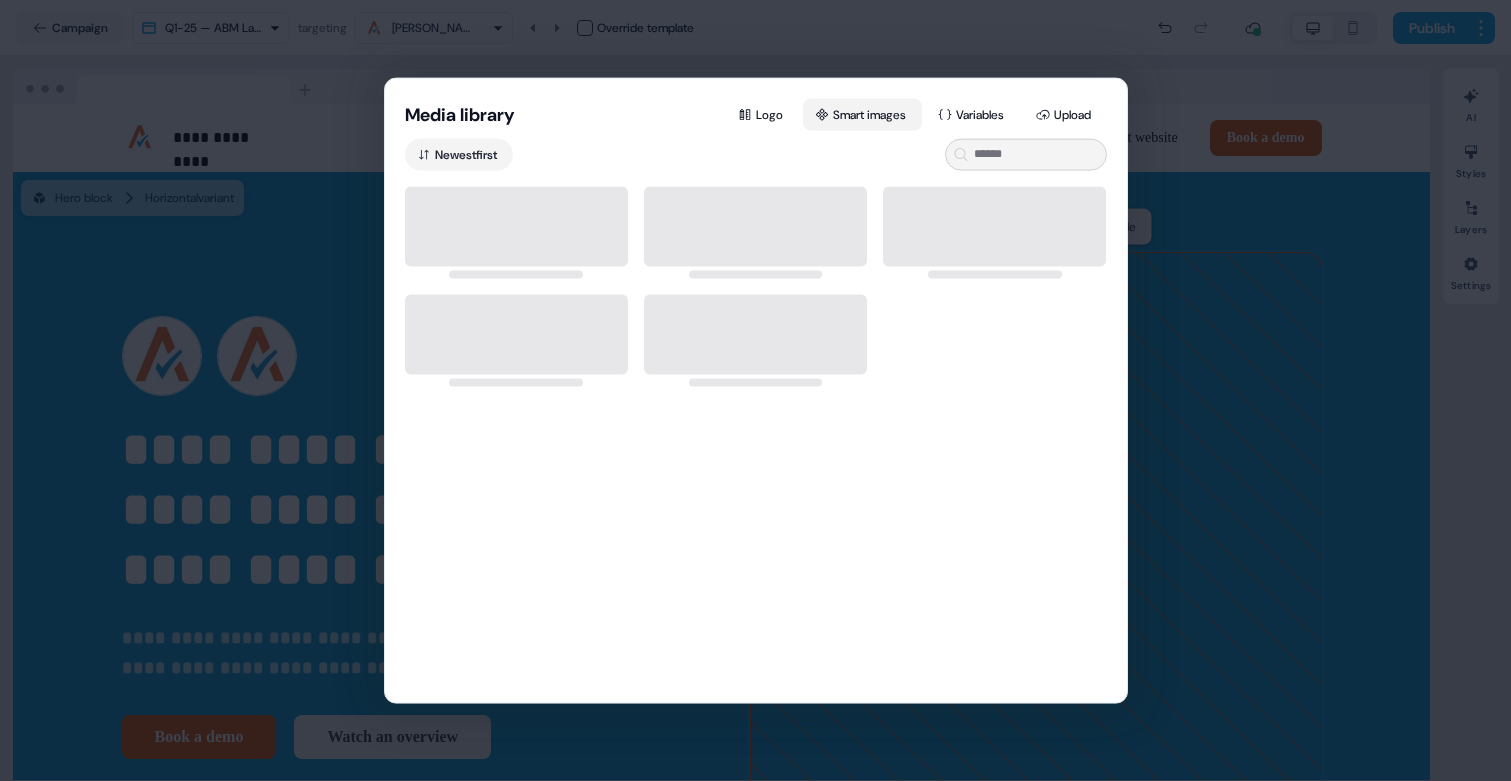 click on "Smart images" at bounding box center [862, 114] 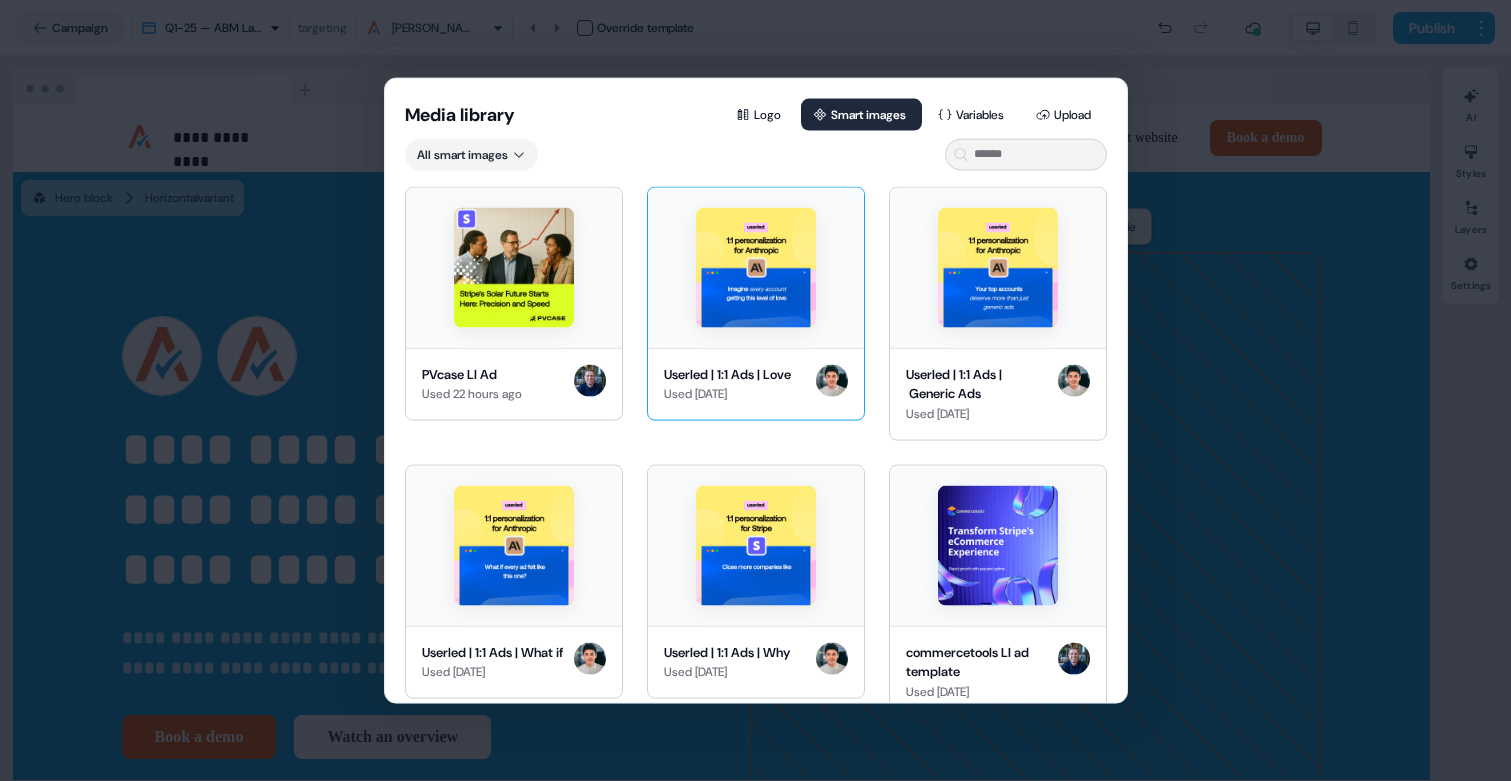 click at bounding box center (756, 267) 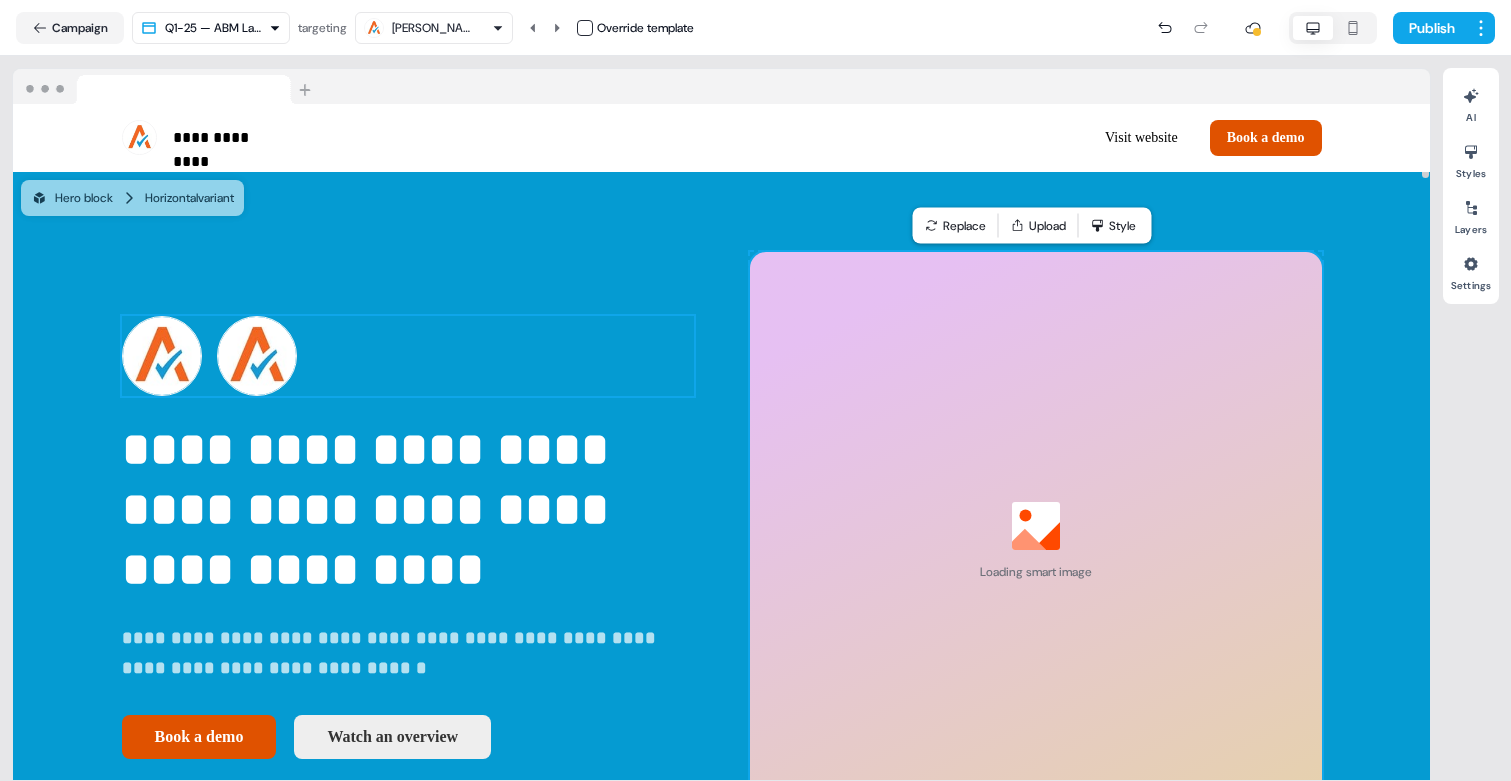 click on "To pick up a draggable item, press the space bar.
While dragging, use the arrow keys to move the item.
Press space again to drop the item in its new position, or press escape to cancel." at bounding box center [408, 356] 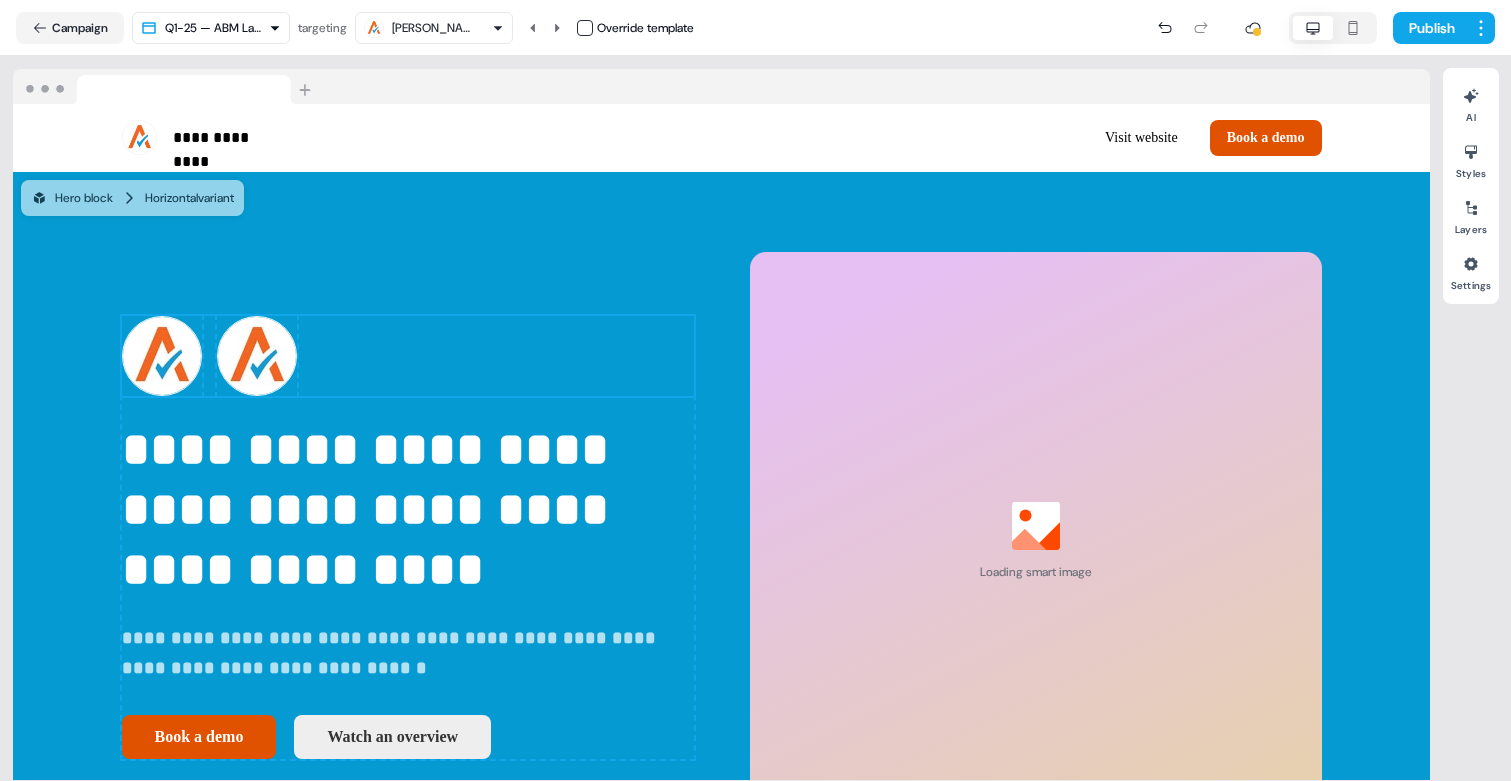 click on "**********" at bounding box center (755, 390) 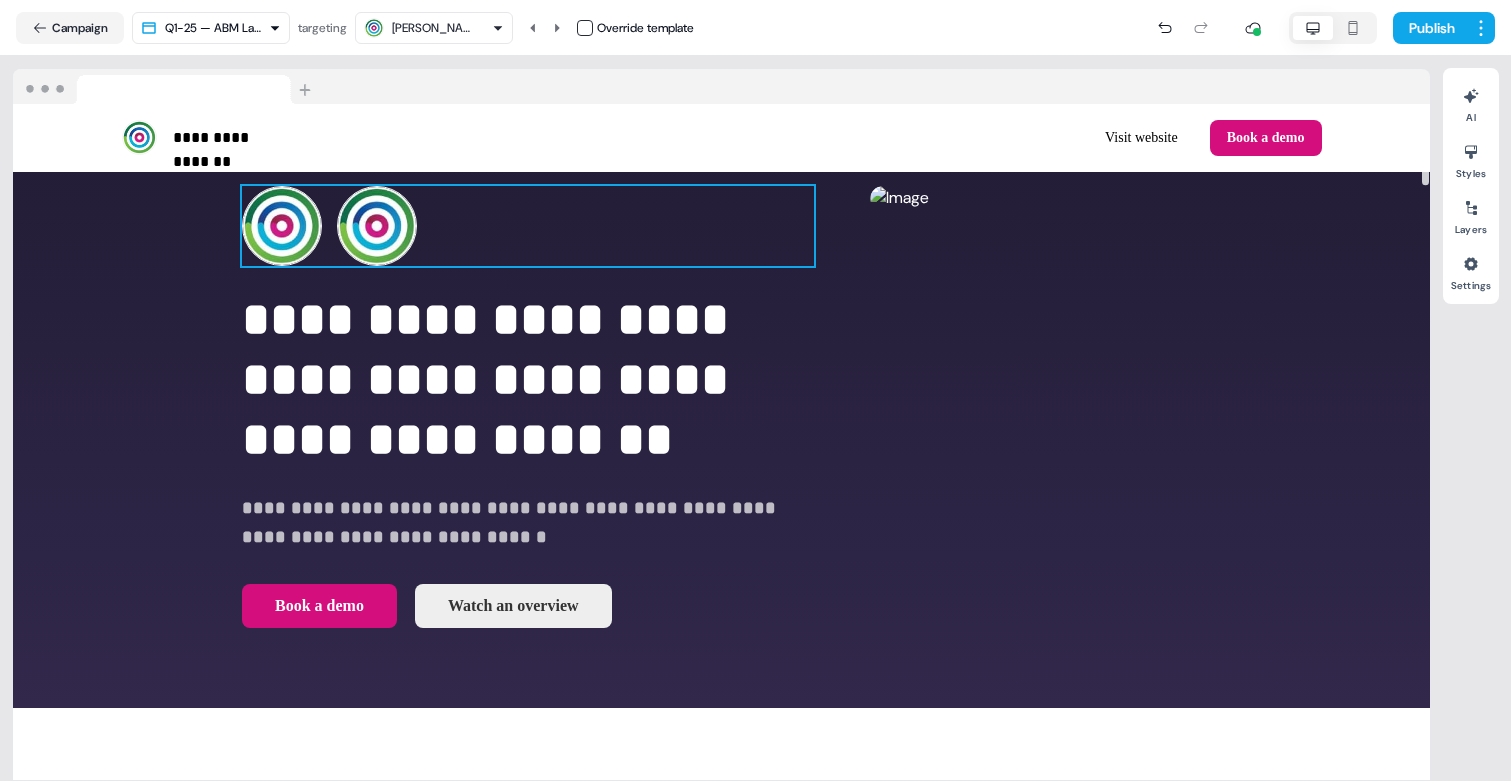 scroll, scrollTop: 70, scrollLeft: 0, axis: vertical 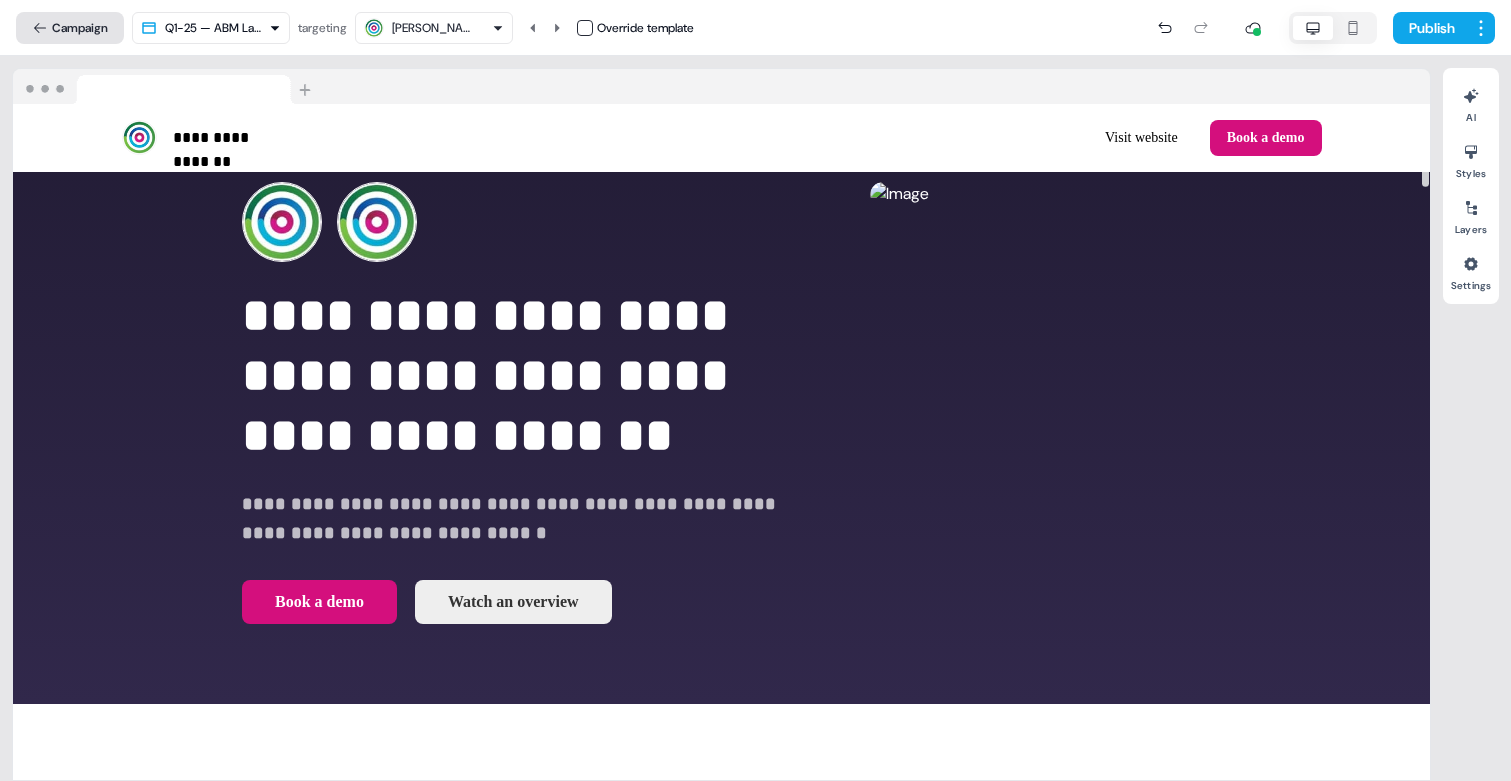 click on "Campaign" at bounding box center (70, 28) 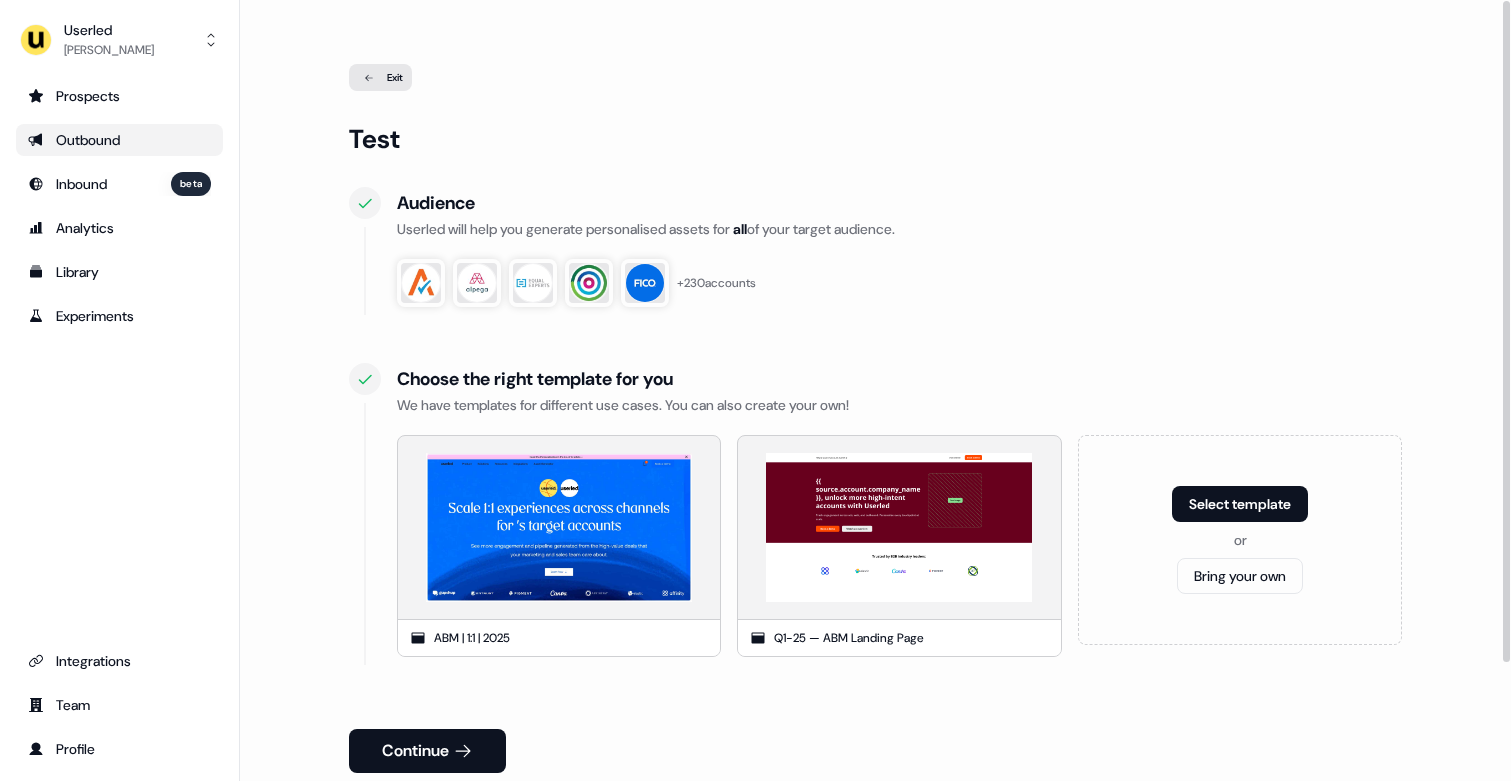 click 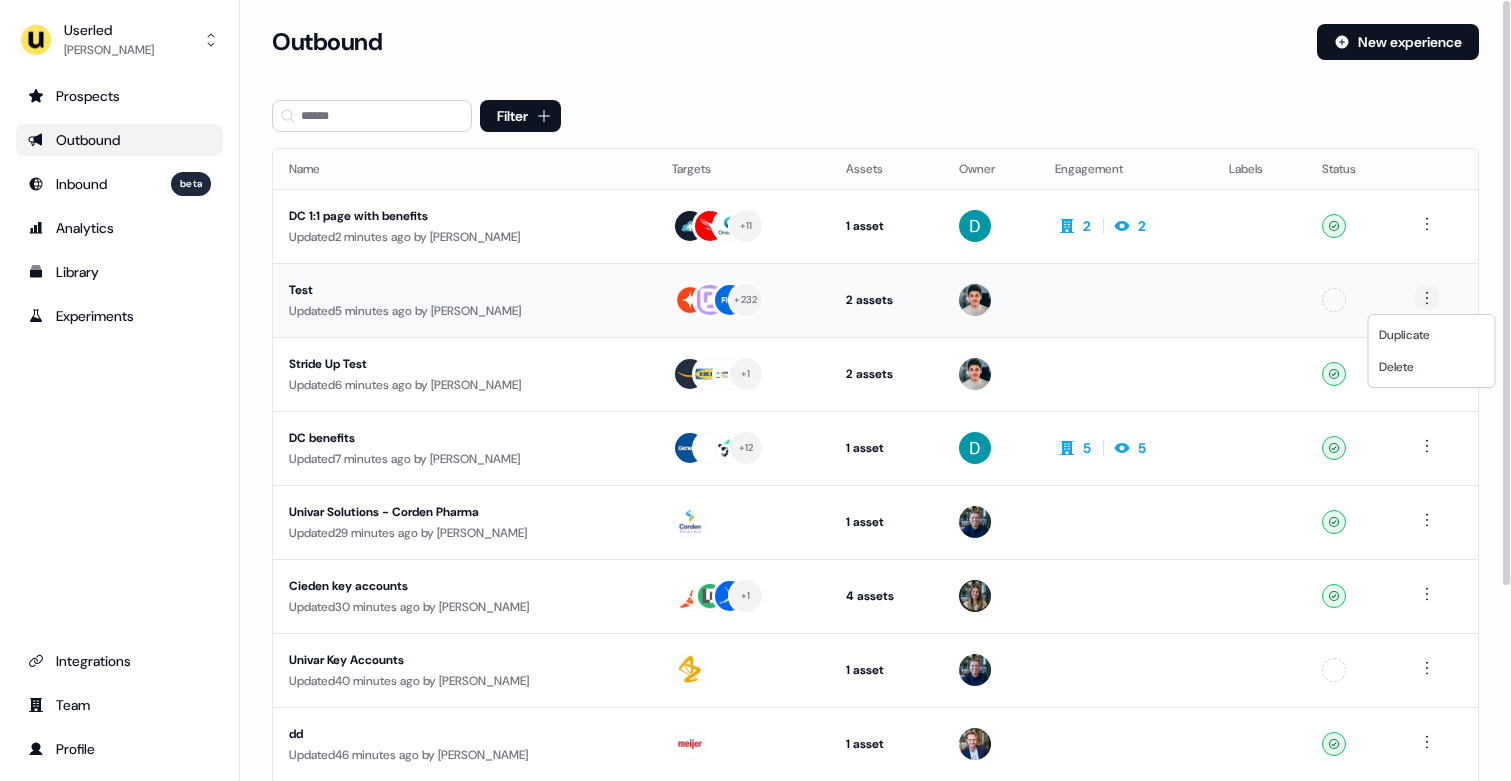 click on "For the best experience switch devices to a bigger screen. Go to Userled.io Userled Vincent Plassard Prospects Outbound Inbound beta Analytics Library Experiments Integrations Team Profile Loading... Outbound New experience Filter Name Targets Assets Owner Engagement Labels Status DC 1:1 page with benefits Updated  2 minutes ago   by   David Cruickshank + 11 1   asset Outreach (Starter) 2 2 Ready Test Updated  5 minutes ago   by   Vincent Plassard + 232 2   assets Web page, Outreach (Starter) Unconfigured Stride Up Test Updated  6 minutes ago   by   Vincent Plassard + 1 2   assets Outreach (Starter), Web page Ready DC benefits  Updated  7 minutes ago   by   David Cruickshank + 12 1   asset Outreach (Starter) 5 5 Ready Univar Solutions - Corden Pharma  Updated  29 minutes ago   by   James Johnson 1   asset Outreach (Starter) Ready Cieden key accounts  Updated  30 minutes ago   by   Charlotte Stone + 1 4   assets Outreach (Starter), Post-demo follow-up, Webinar, LinkedIn Square Ready Univar Key Accounts" at bounding box center (755, 390) 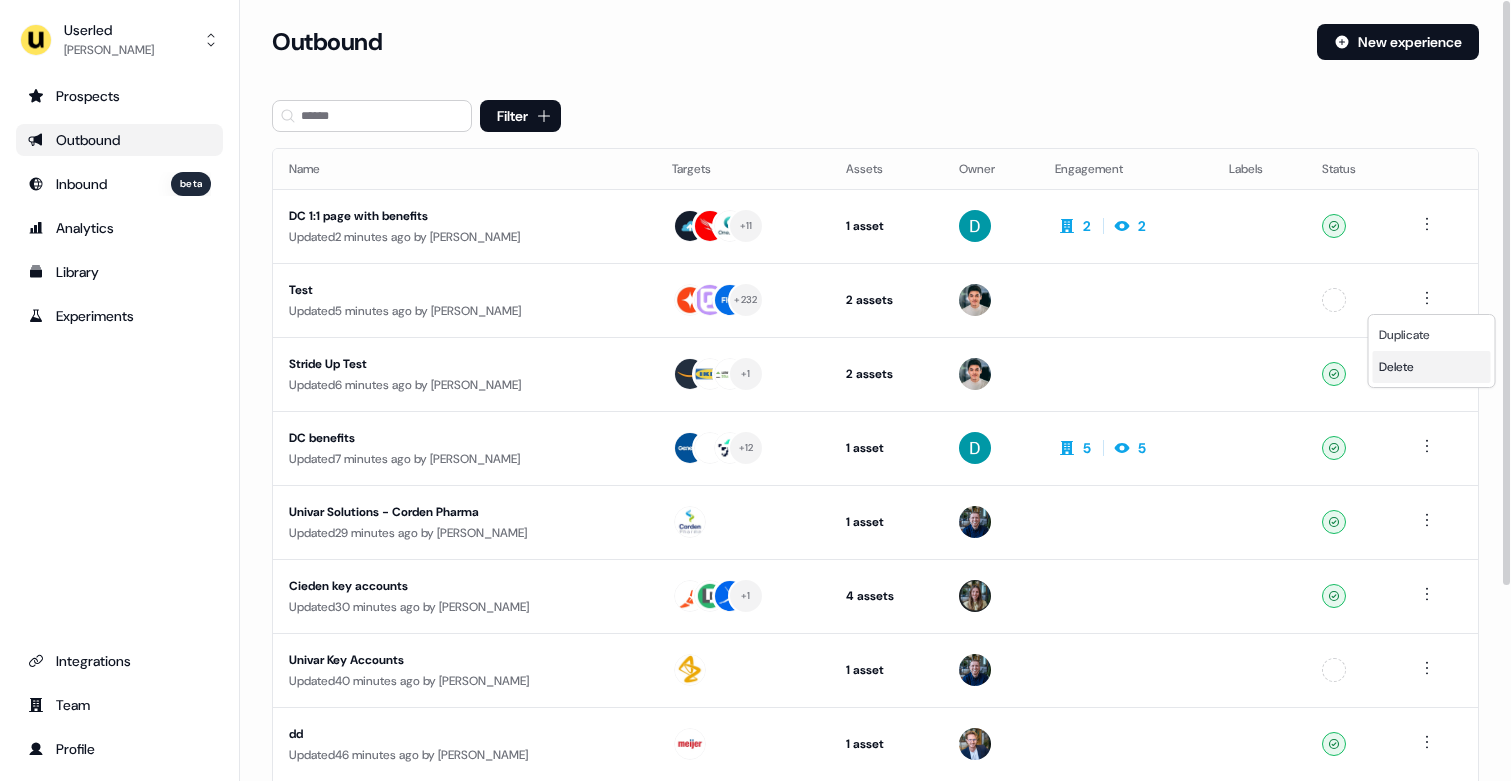 click on "Delete" at bounding box center (1396, 367) 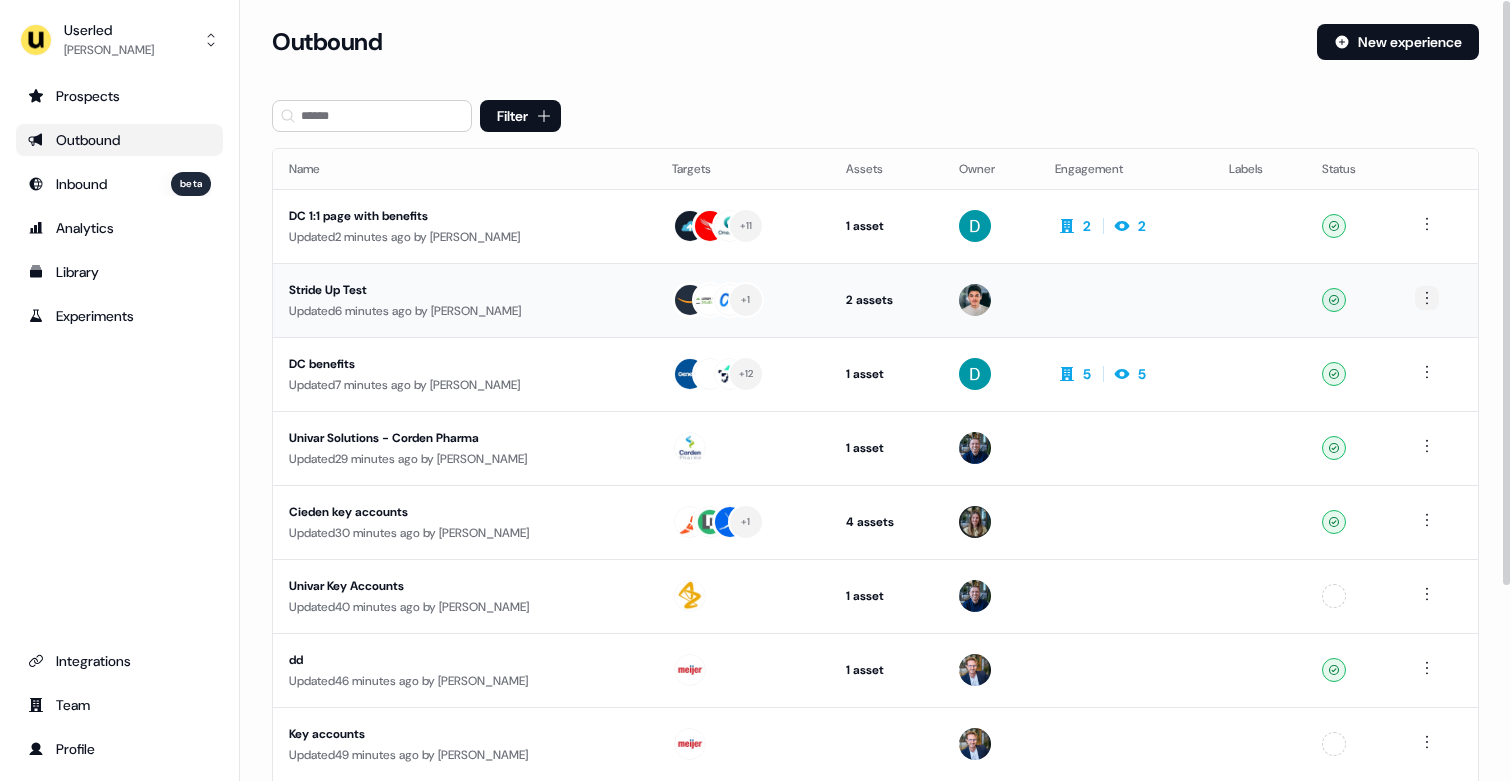 click on "For the best experience switch devices to a bigger screen. Go to Userled.io Userled Vincent Plassard Prospects Outbound Inbound beta Analytics Library Experiments Integrations Team Profile Loading... Outbound New experience Filter Name Targets Assets Owner Engagement Labels Status DC 1:1 page with benefits Updated  2 minutes ago   by   David Cruickshank + 11 1   asset Outreach (Starter) 2 2 Ready Stride Up Test Updated  6 minutes ago   by   Vincent Plassard + 1 2   assets Outreach (Starter), Web page Ready DC benefits  Updated  7 minutes ago   by   David Cruickshank + 12 1   asset Outreach (Starter) 5 5 Ready Univar Solutions - Corden Pharma  Updated  29 minutes ago   by   James Johnson 1   asset Outreach (Starter) Ready Cieden key accounts  Updated  30 minutes ago   by   Charlotte Stone + 1 4   assets Outreach (Starter), Post-demo follow-up, Webinar, LinkedIn Square Ready Univar Key Accounts Updated  40 minutes ago   by   James Johnson 1   asset Outreach (Starter) Unconfigured dd Updated    by   1" at bounding box center (755, 390) 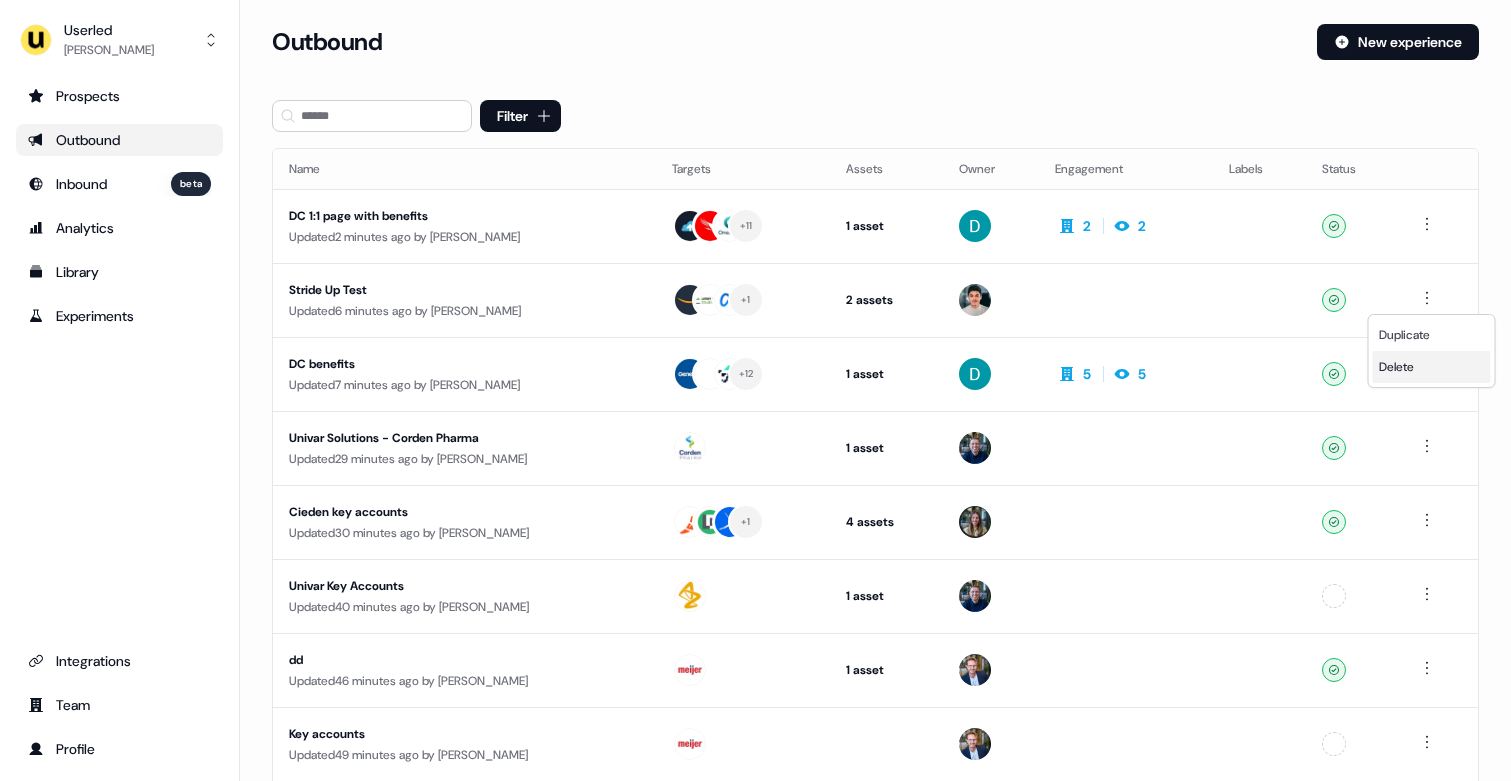 click on "Delete" at bounding box center (1396, 367) 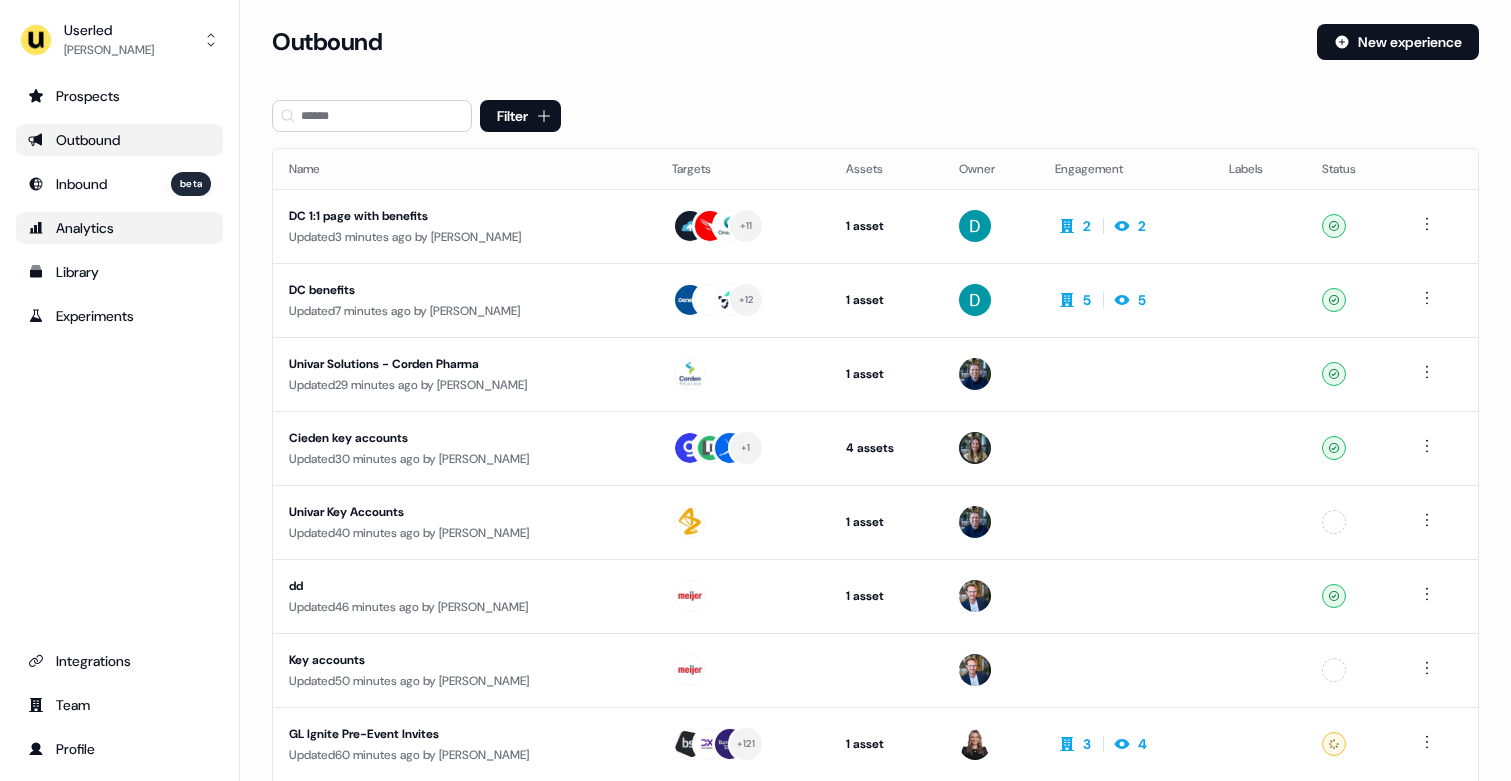 click on "Analytics" at bounding box center [119, 228] 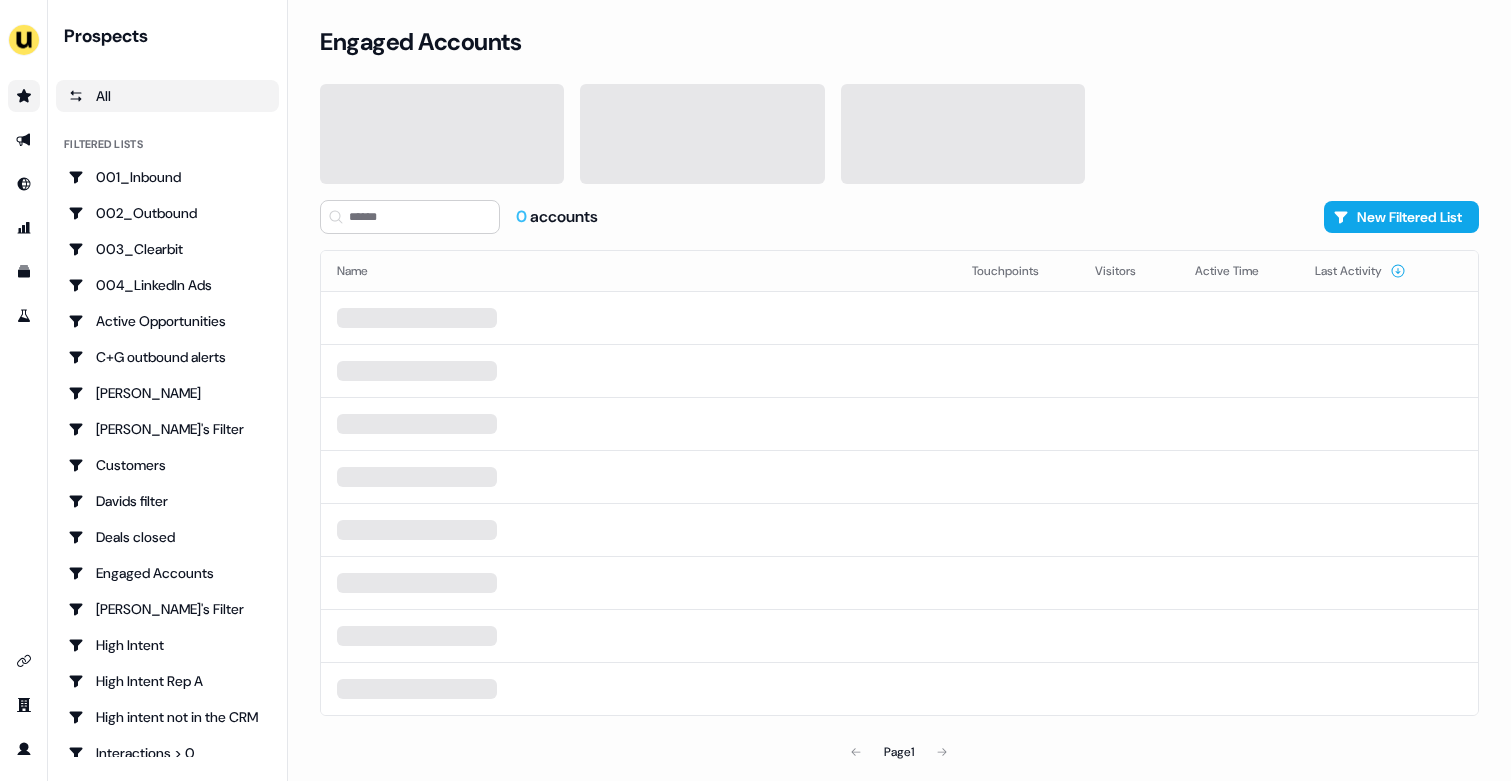 scroll, scrollTop: 0, scrollLeft: 0, axis: both 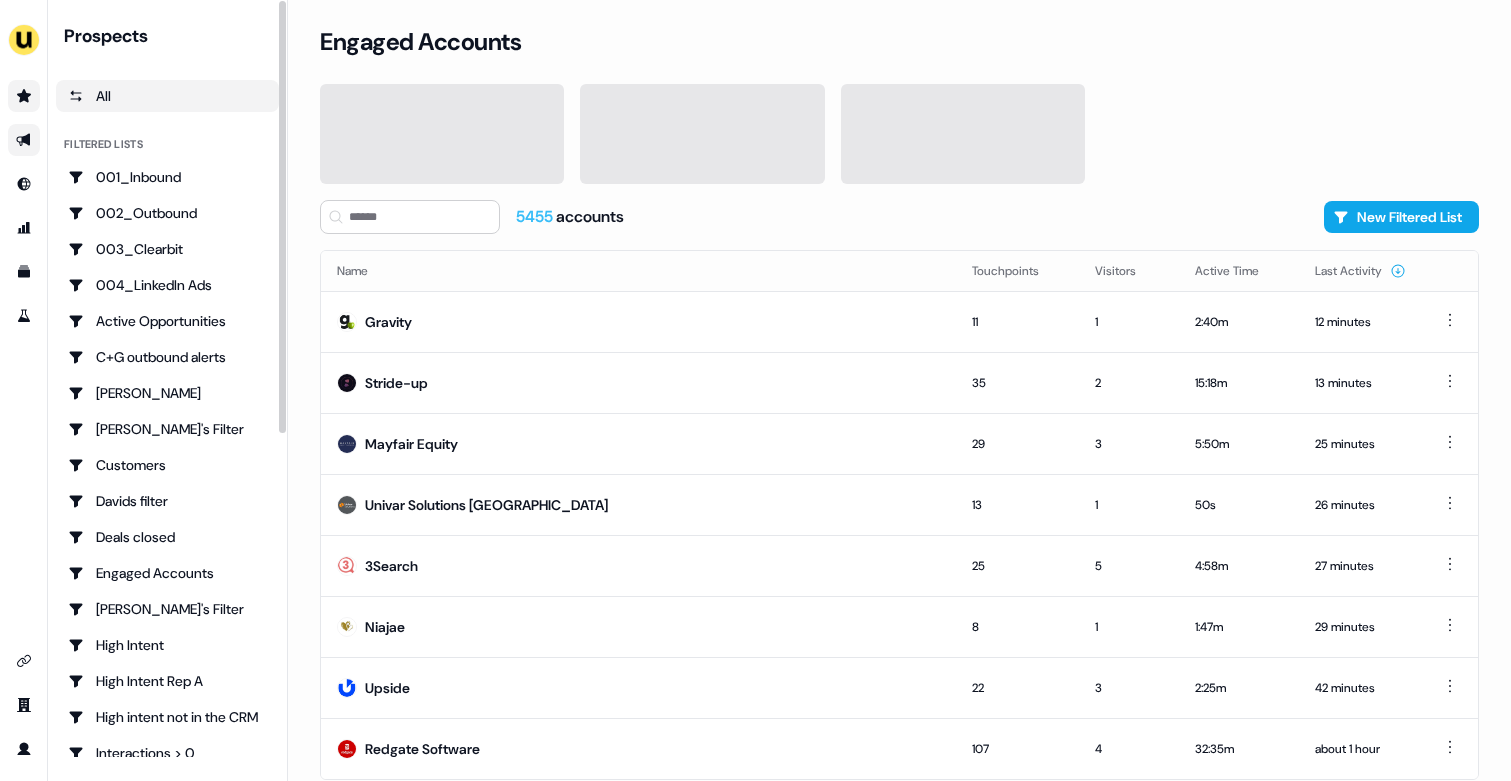 click at bounding box center (24, 140) 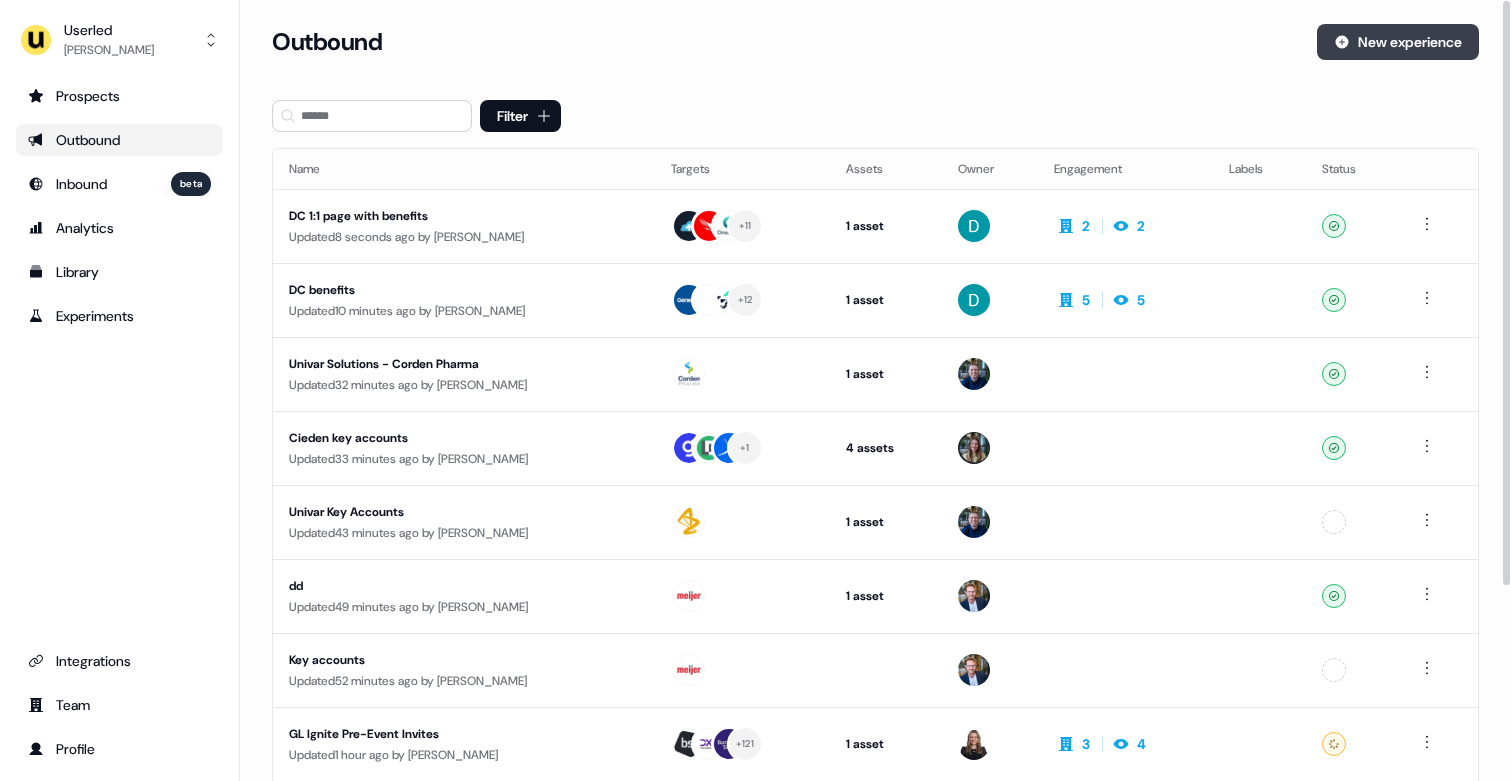 click on "New experience" at bounding box center [1398, 42] 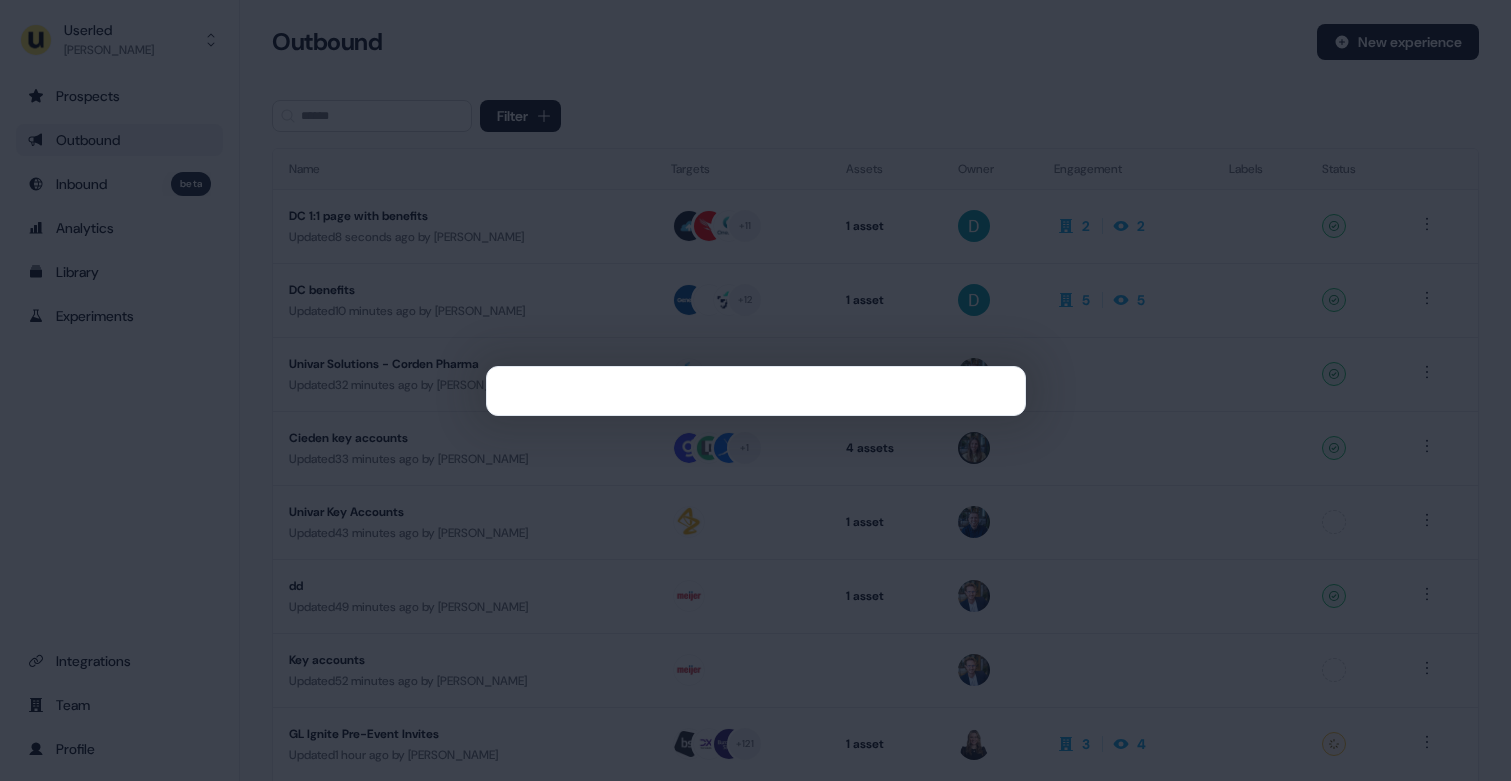 click at bounding box center (755, 390) 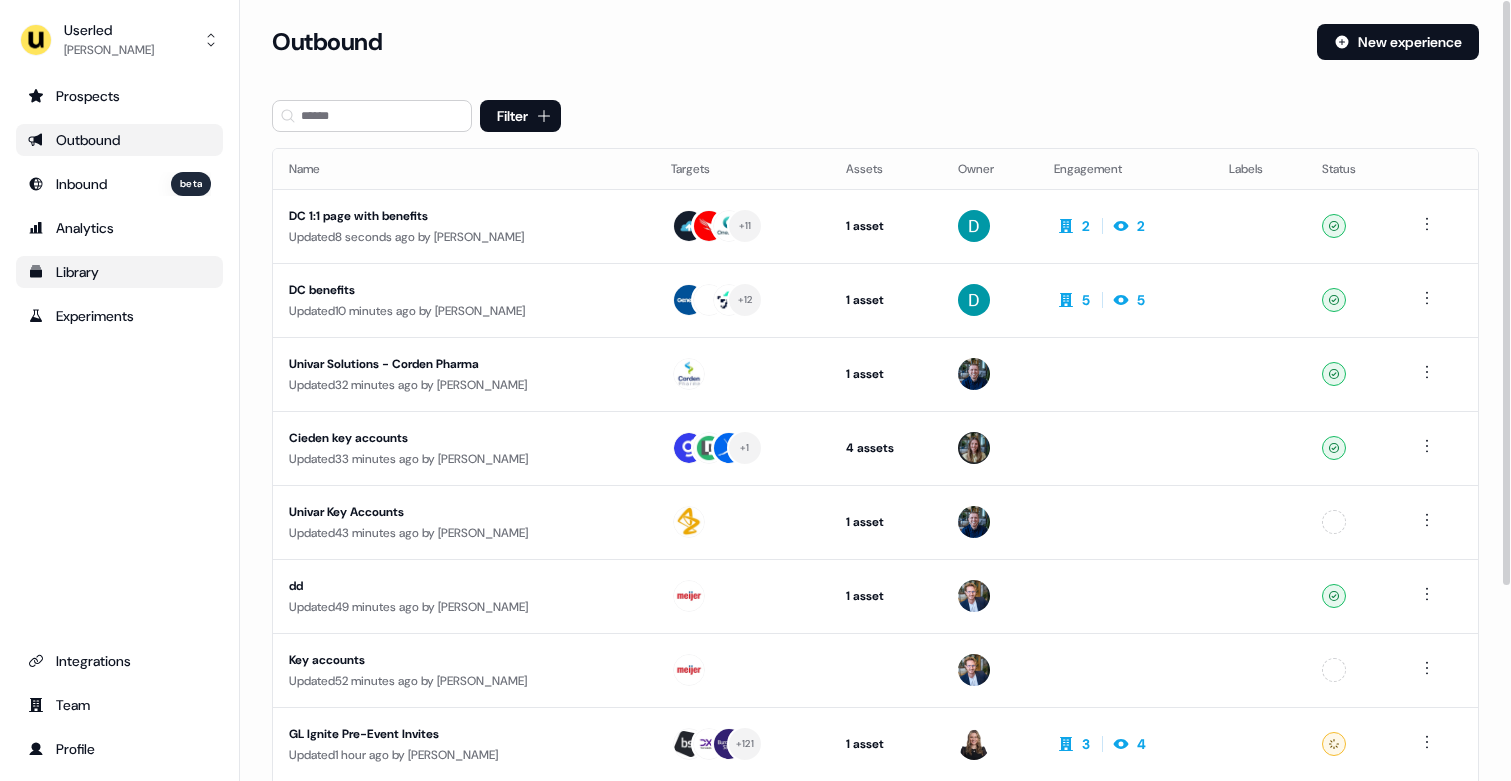 click on "Library" at bounding box center (119, 272) 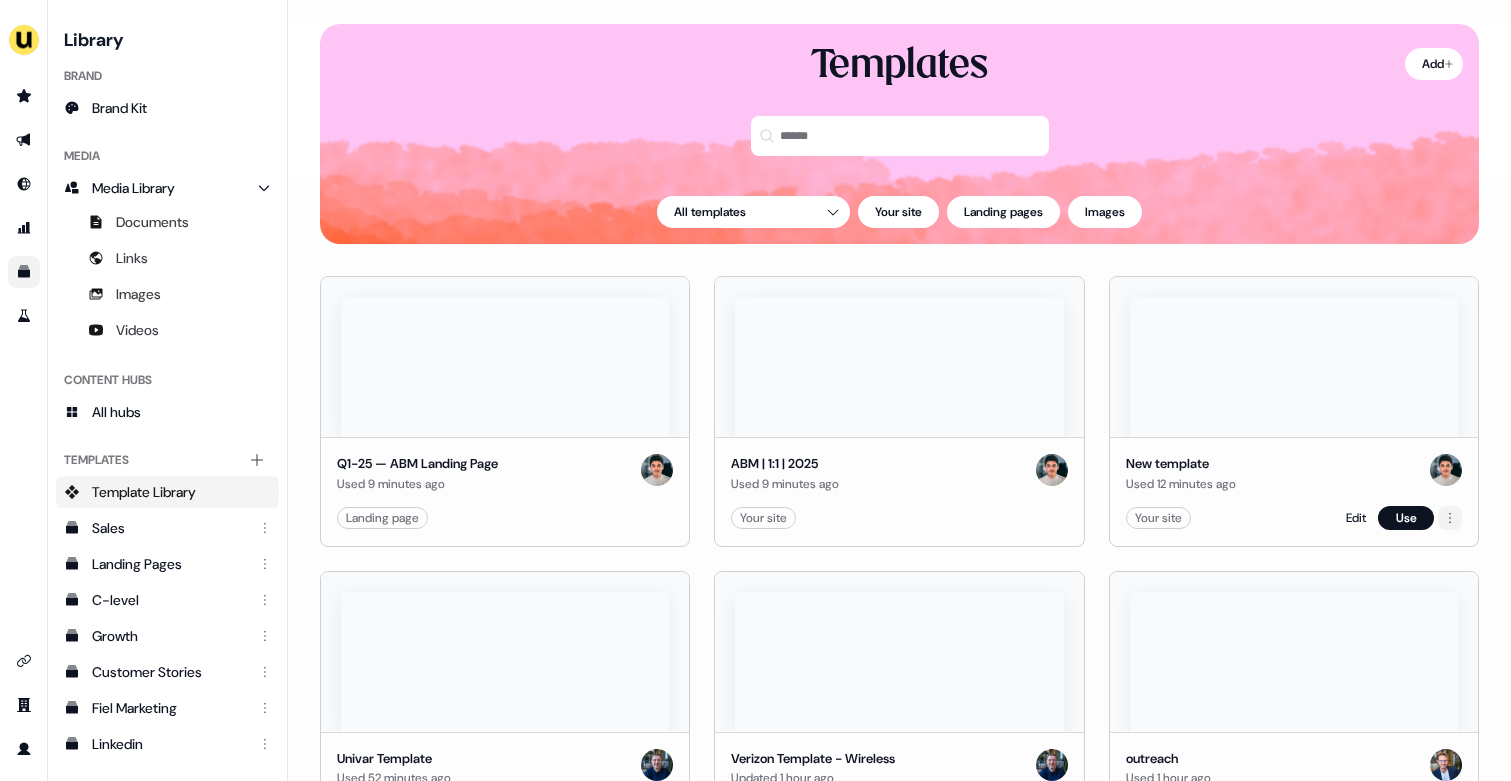 click on "For the best experience switch devices to a bigger screen. Go to [DOMAIN_NAME] Library Brand Brand Kit Media Media Library Documents Links Images Videos Content Hubs All hubs Templates   Add collection Template Library Sales Landing Pages C-level Growth Customer Stories Fiel Marketing Linkedin Engagement Conversion Persona Gong Videos Francais Customer Success Sales Templates  ROI Templates Competitor Comparisons Outreach Templates Proposal Templates Capability Templates C-Suite Value Templates Loading... Add Templates All   templates Your site Landing pages Images Q1-25 — ABM Landing Page Used 9 minutes ago Landing page Edit Use ABM | 1:1 | 2025 Used 9 minutes ago Your site Edit Use New template Used 12 minutes ago Your site Edit Use Univar Template Used 52 minutes ago Landing page Edit Use Verizon Template - Wireless Updated 1 hour ago Landing page Edit Use outreach Used 1 hour ago Landing page Edit Use Paysafe Template  Used 2 hours ago Landing page Edit Use Framework: Elastic - Mid Stage Opportunity Edit" at bounding box center (755, 390) 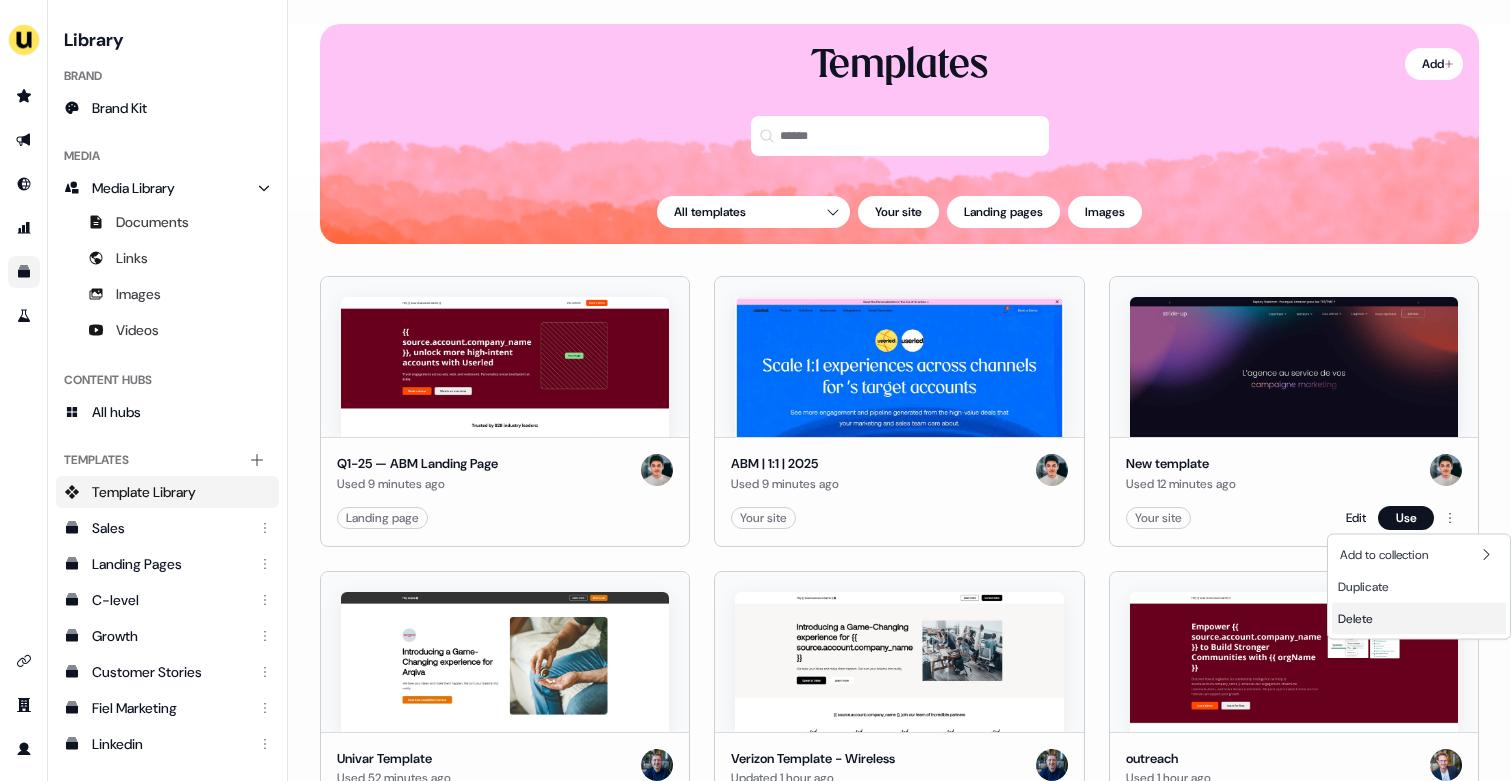 click on "Delete" at bounding box center (1419, 619) 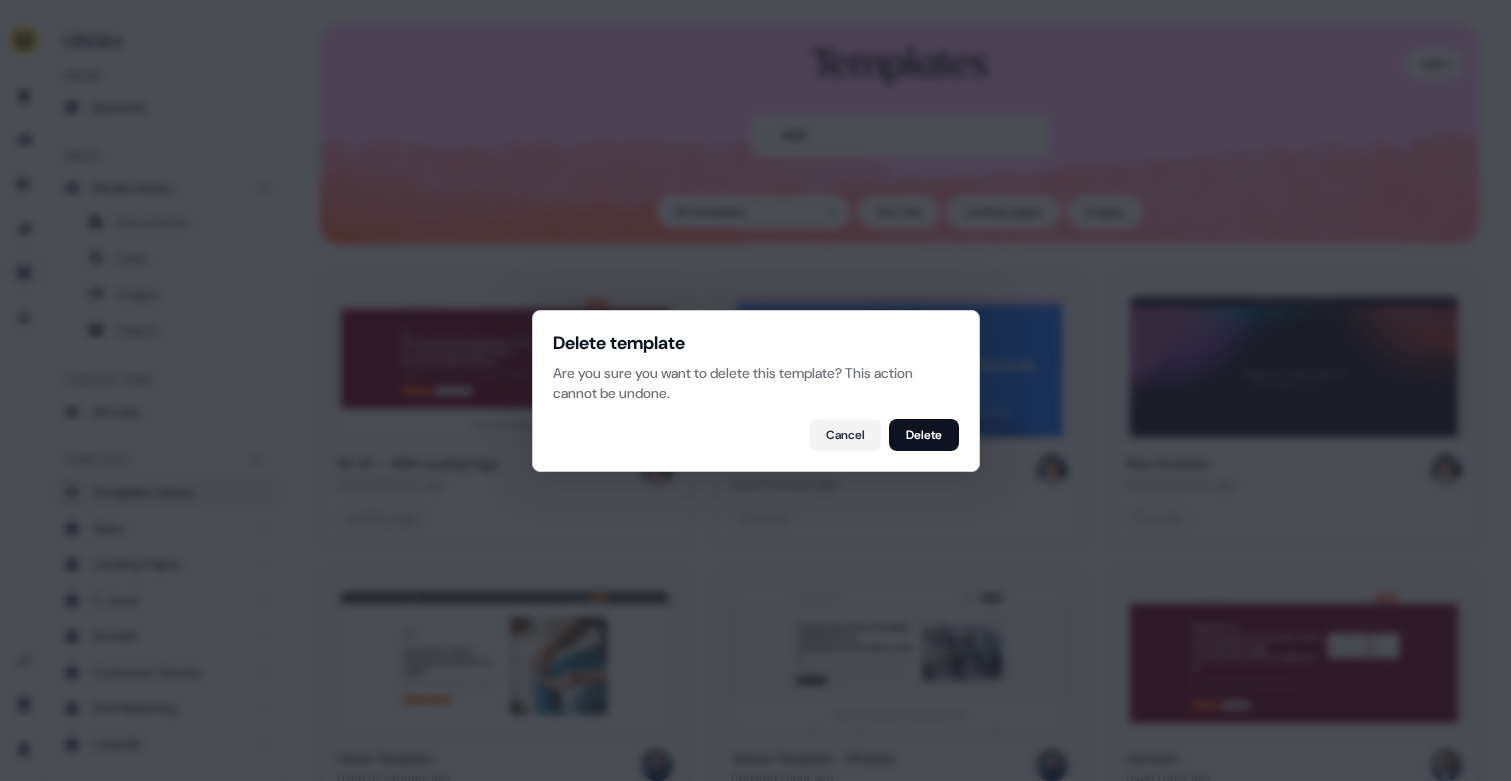 click on "Delete" at bounding box center (924, 435) 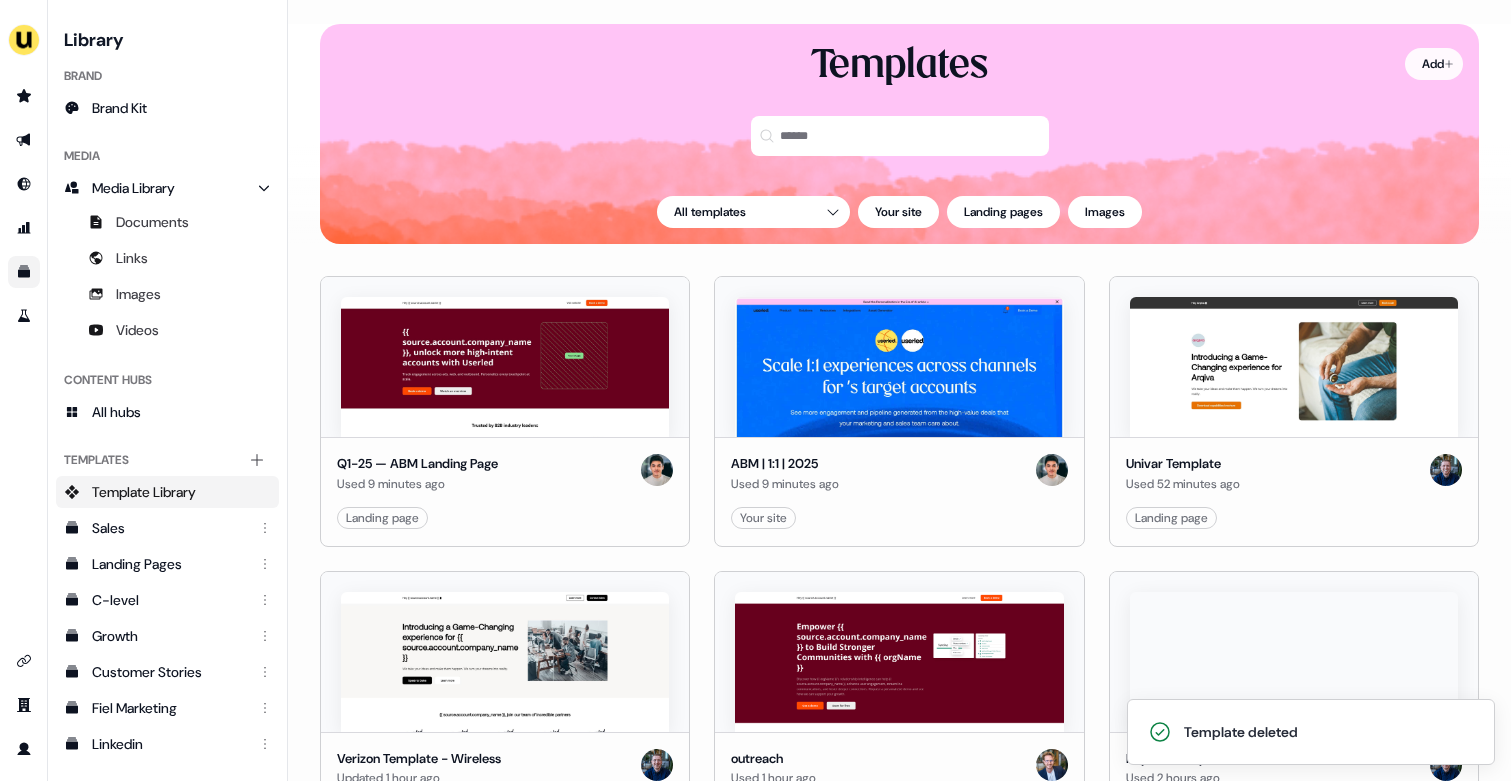 click on "Template deleted For the best experience switch devices to a bigger screen. Go to [DOMAIN_NAME] Library Brand Brand Kit Media Media Library Documents Links Images Videos Content Hubs All hubs Templates   Add collection Template Library Sales Landing Pages C-level Growth Customer Stories Fiel Marketing Linkedin Engagement Conversion Persona Gong Videos Francais Customer Success Sales Templates  ROI Templates Competitor Comparisons Outreach Templates Proposal Templates Capability Templates C-Suite Value Templates Loading... Add Templates All   templates Your site Landing pages Images Q1-25 — ABM Landing Page Used 9 minutes ago Landing page Edit Use ABM | 1:1 | 2025 Used 9 minutes ago Your site Edit Use Univar Template Used 52 minutes ago Landing page Edit Use Verizon Template - Wireless Updated 1 hour ago Landing page Edit Use outreach Used 1 hour ago Landing page Edit Use Paysafe Template  Used 2 hours ago Landing page Edit Use Framework: Elastic - Mid Stage Opportunity Updated 2 hours ago Landing page Edit Use" at bounding box center (755, 390) 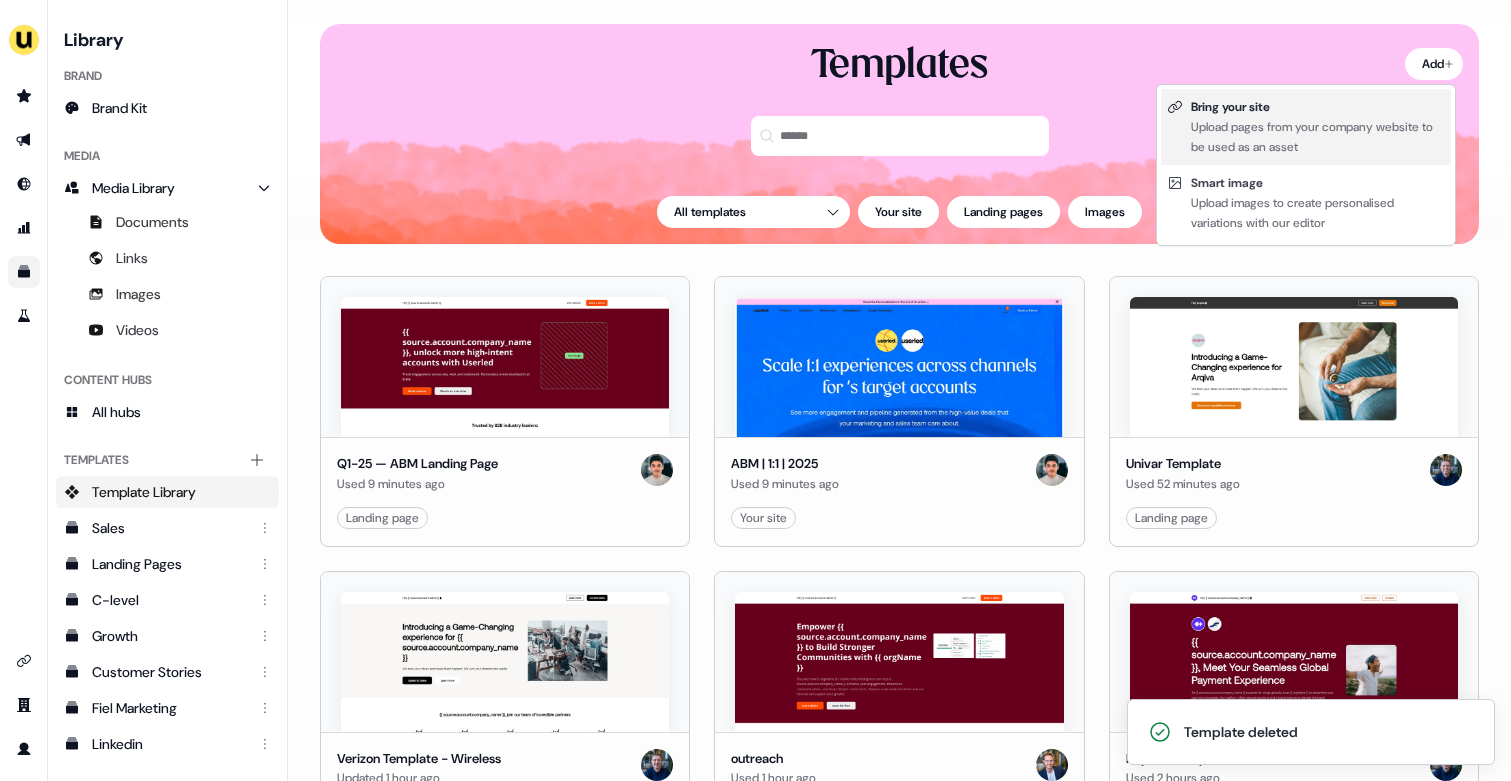 click on "Bring your site" at bounding box center [1318, 107] 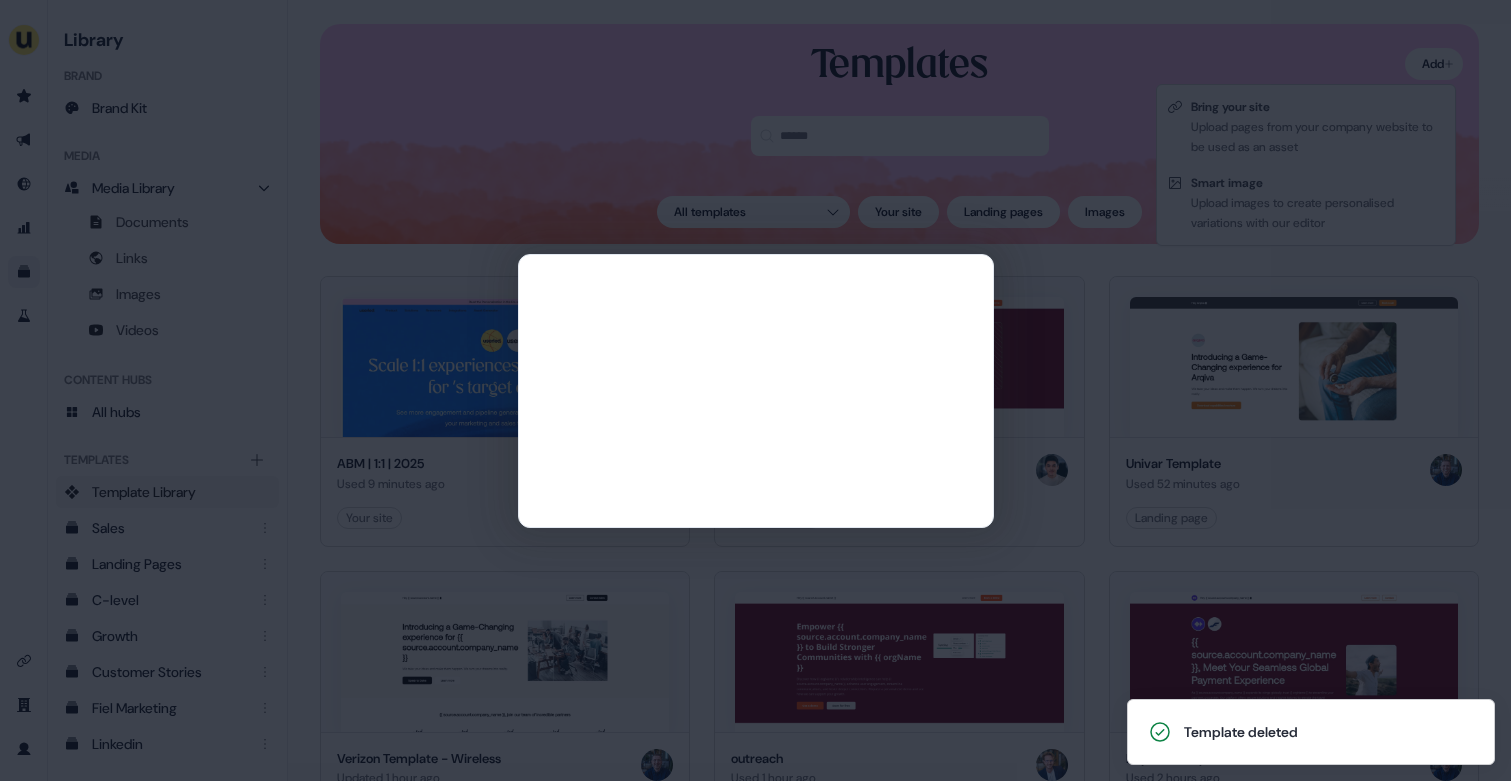 click at bounding box center (756, 343) 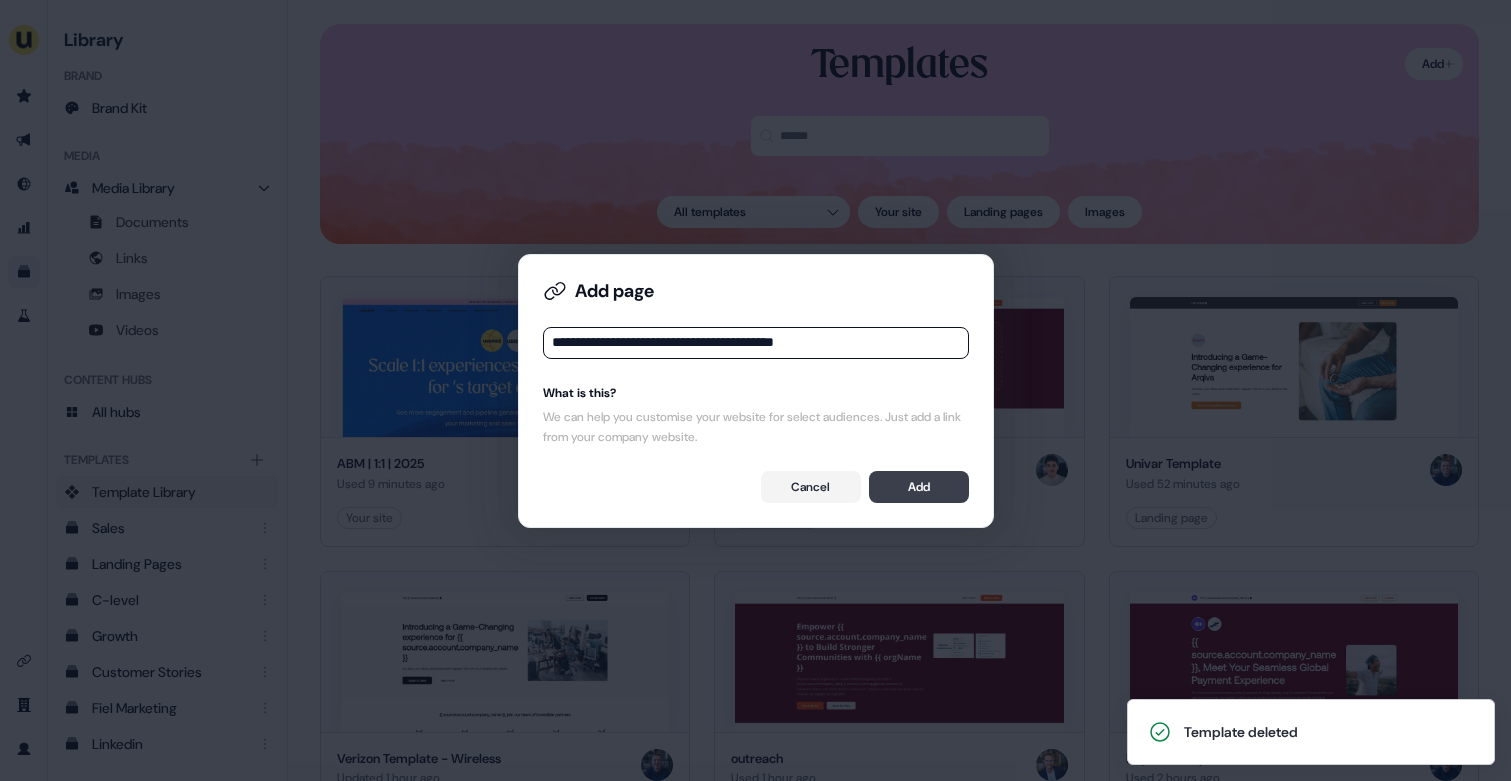 type on "**********" 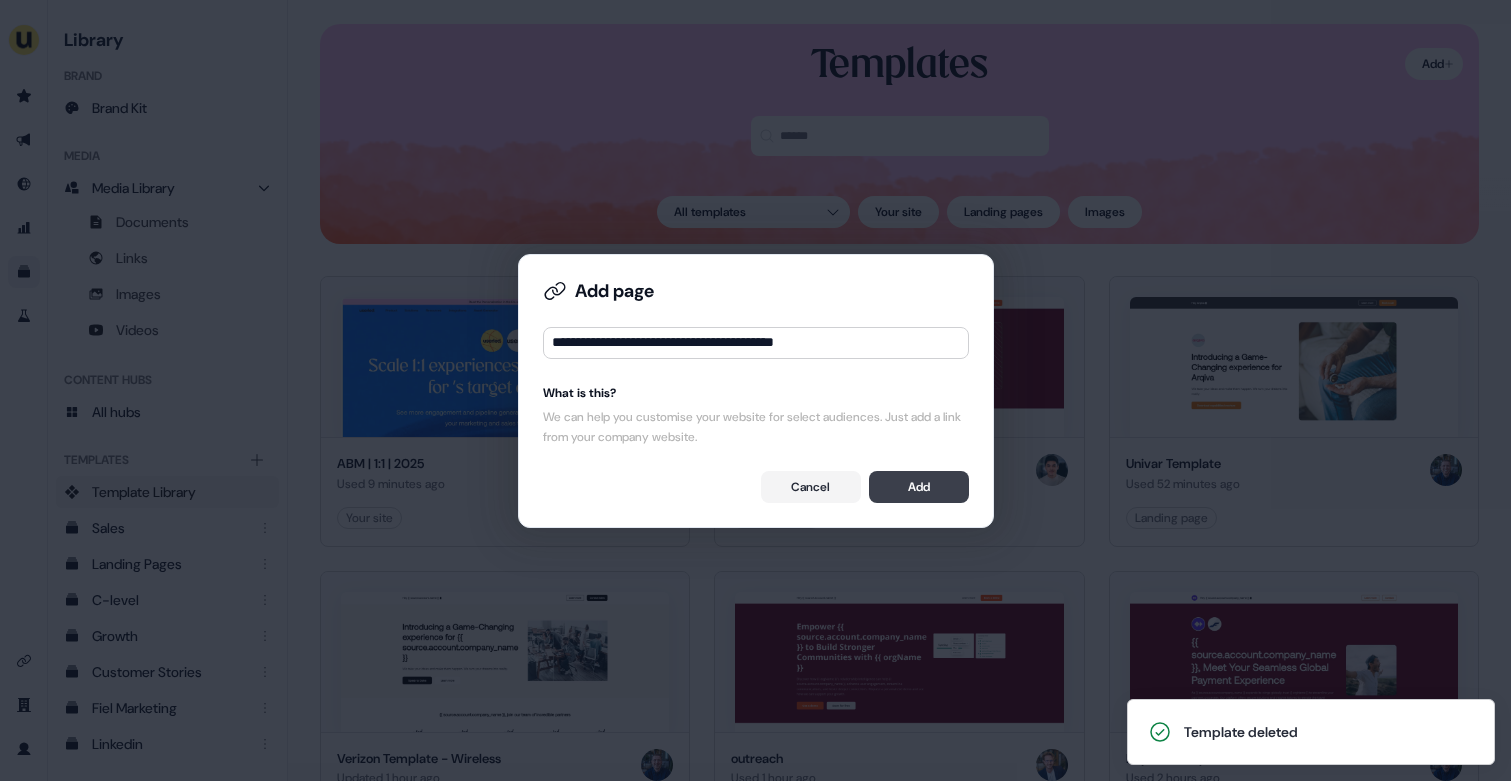 click on "Add" at bounding box center (919, 487) 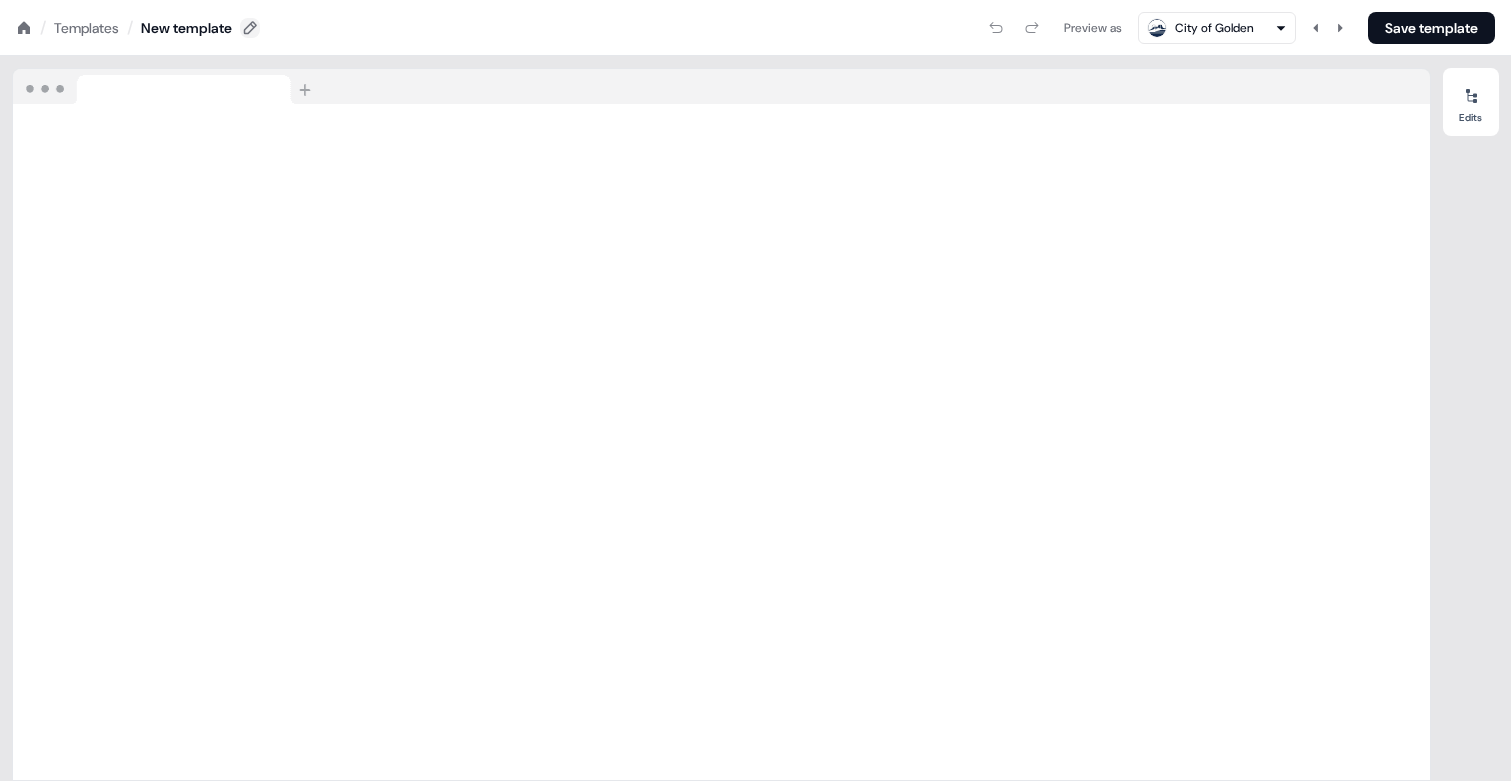 click 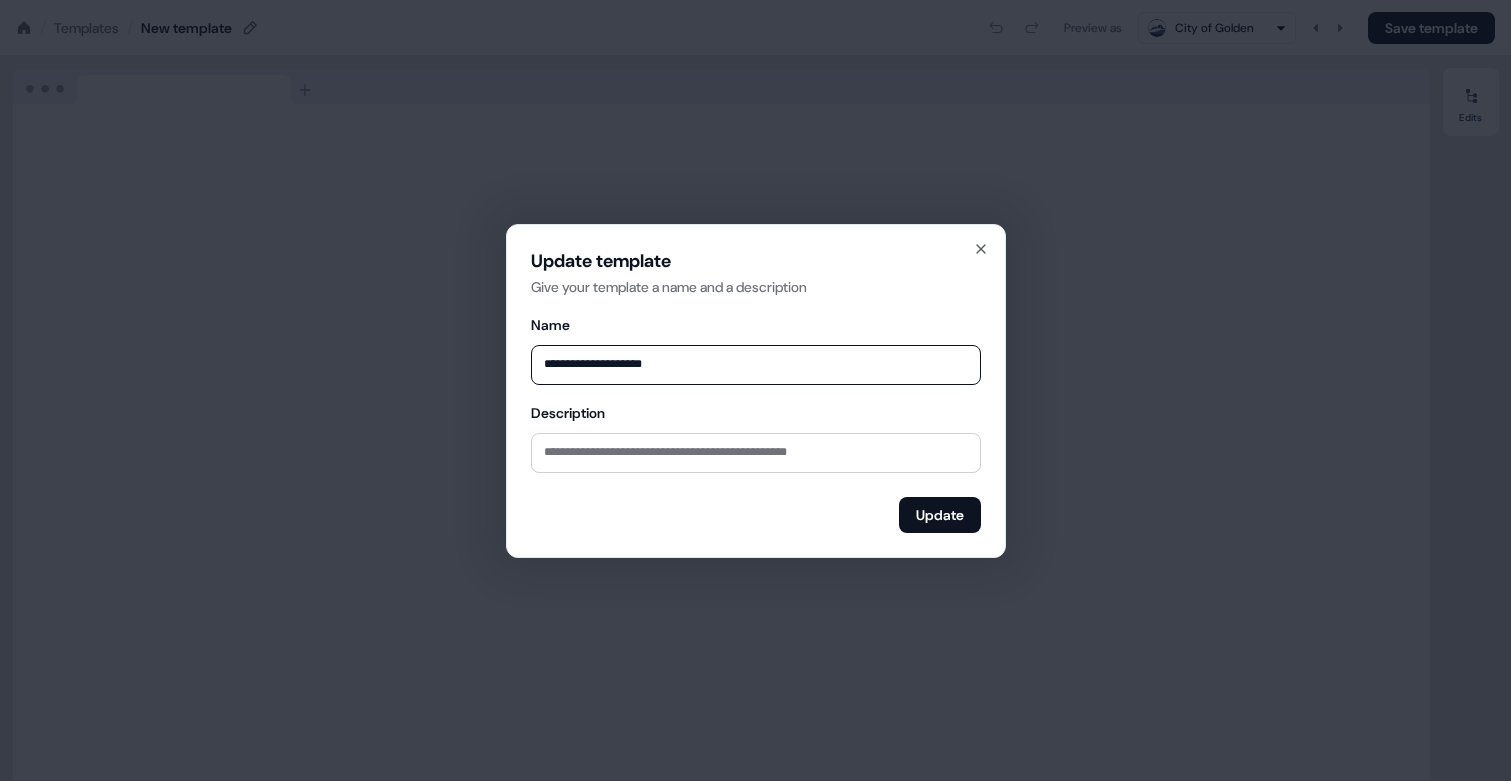 type on "**********" 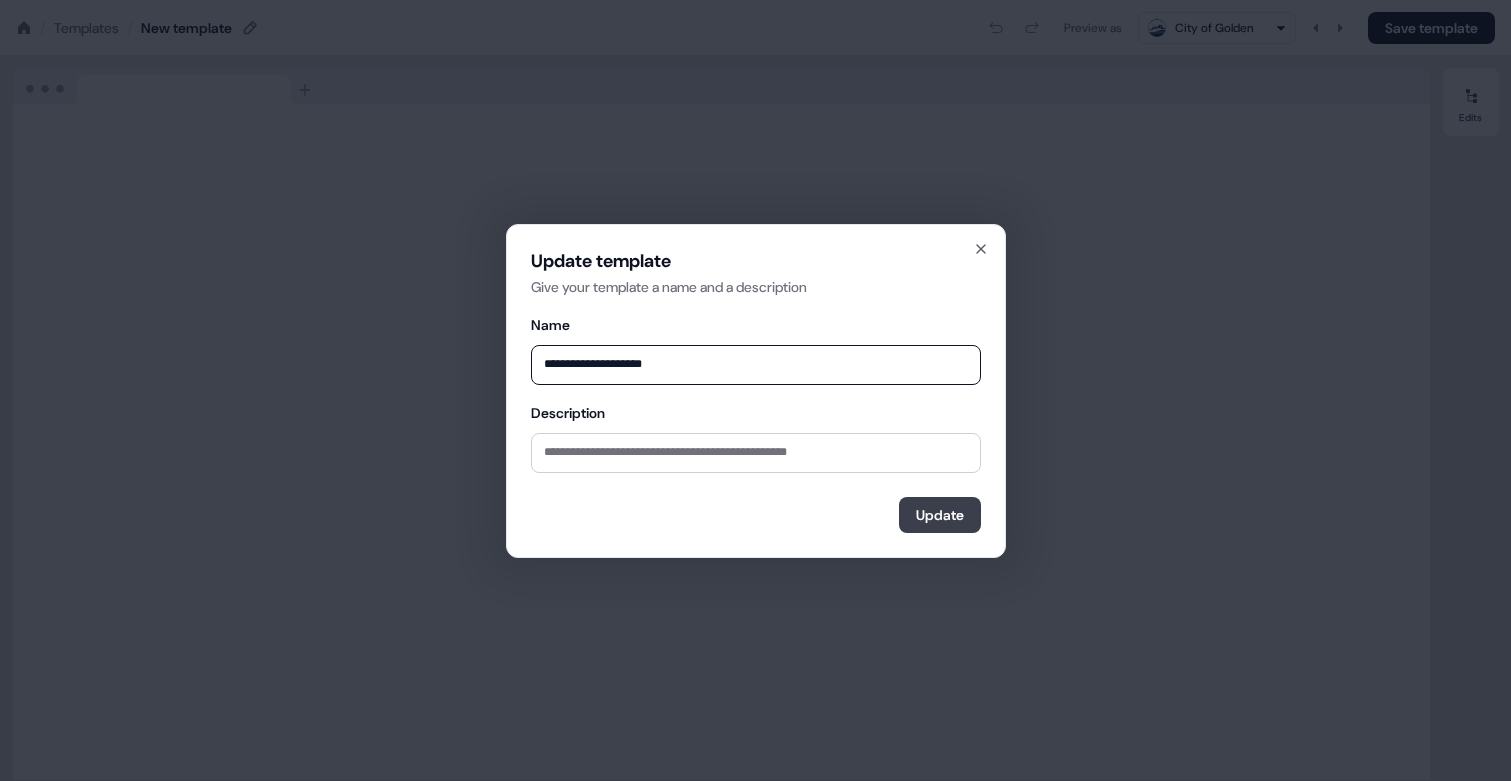 click on "Update" at bounding box center [940, 515] 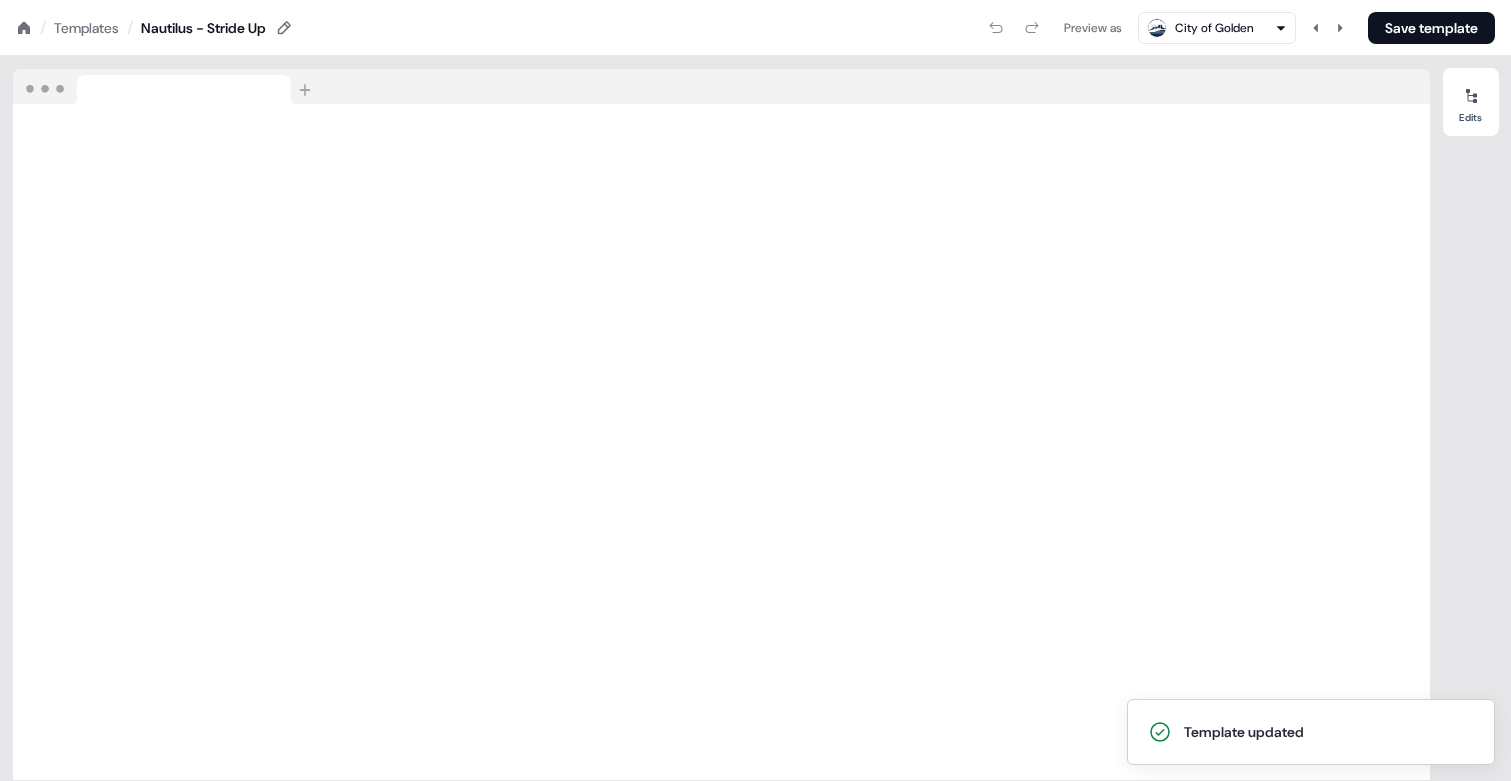 click on "/ Templates / Nautilus - Stride Up Preview as City of Golden Save template" at bounding box center [755, 28] 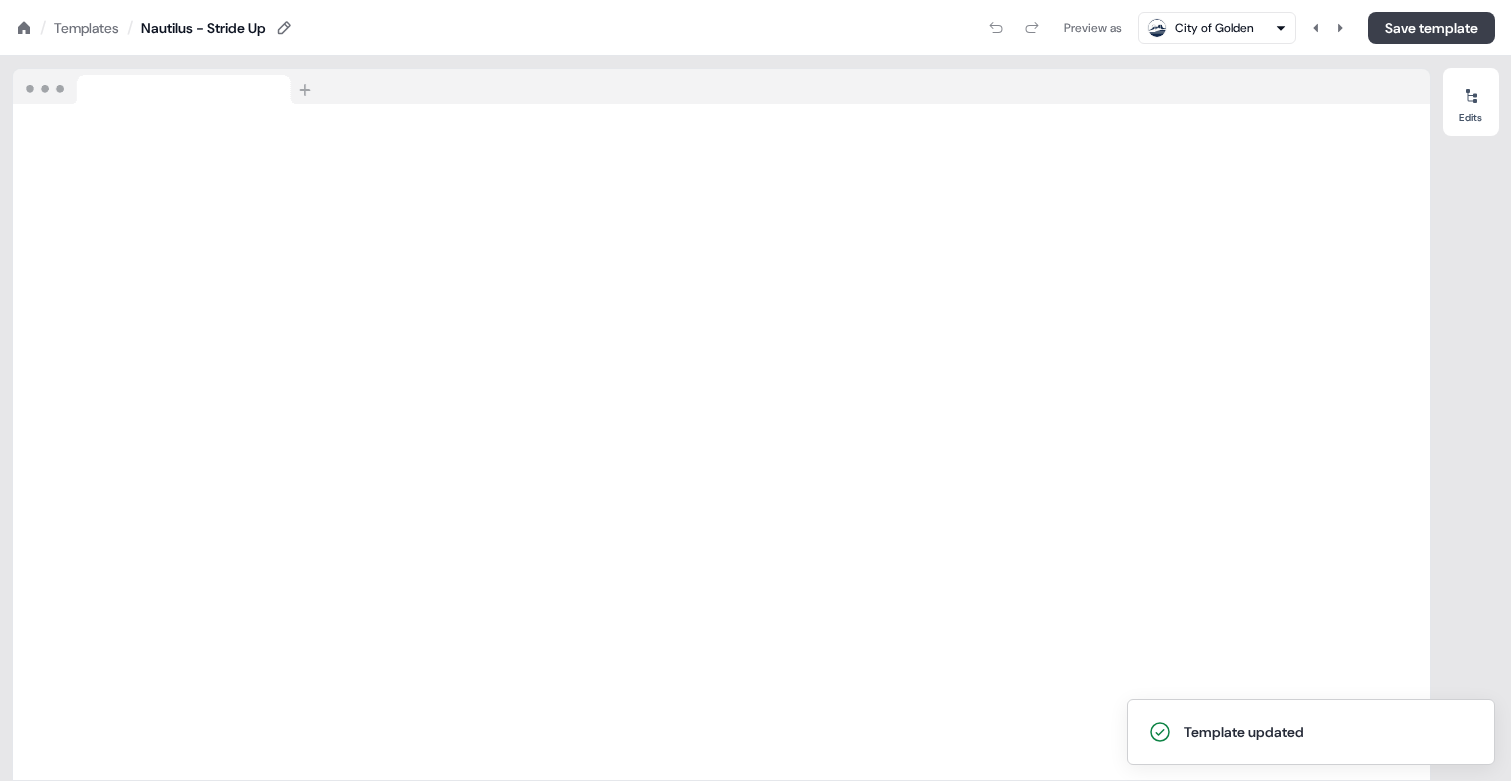 click on "Save template" at bounding box center [1431, 28] 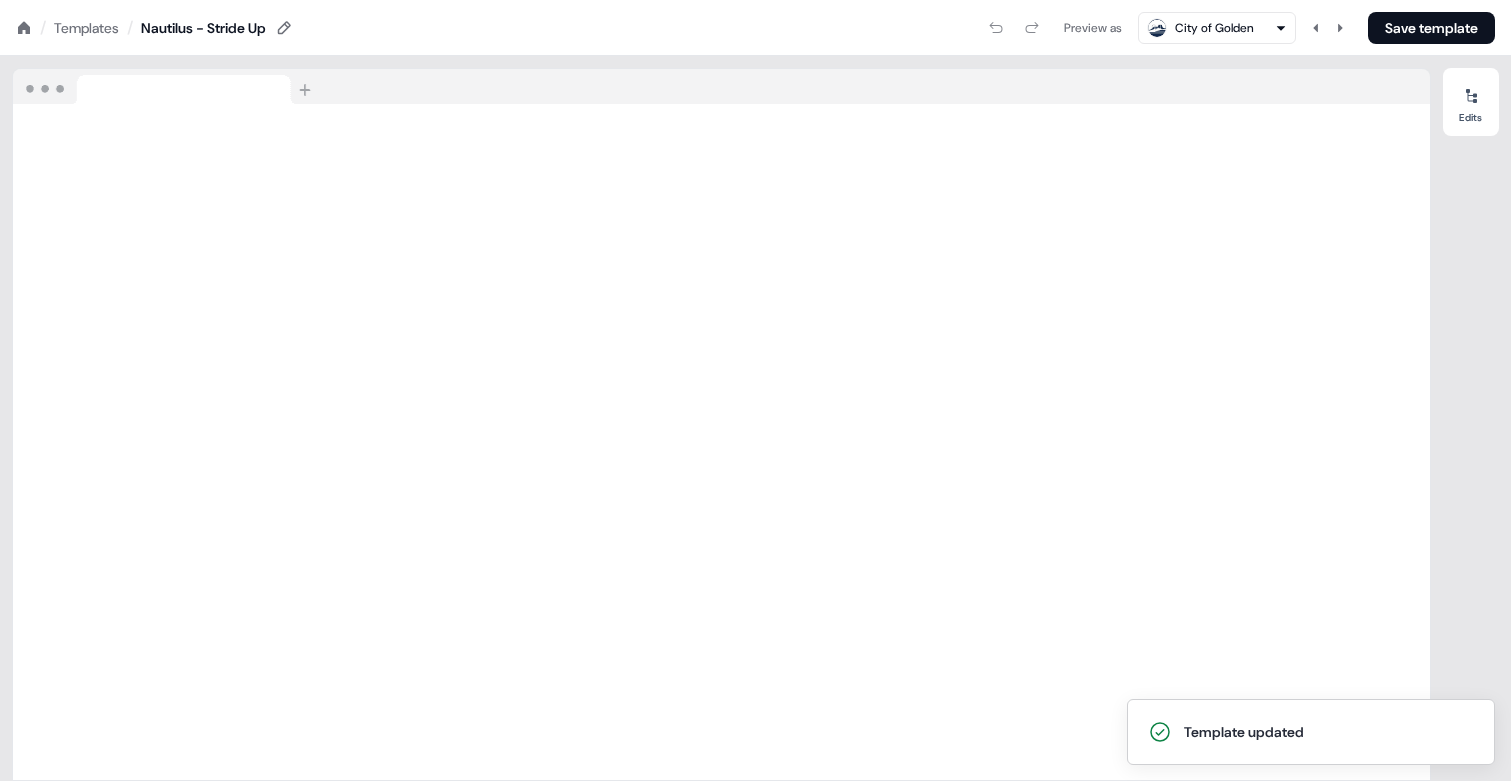 click on "Templates" at bounding box center [86, 28] 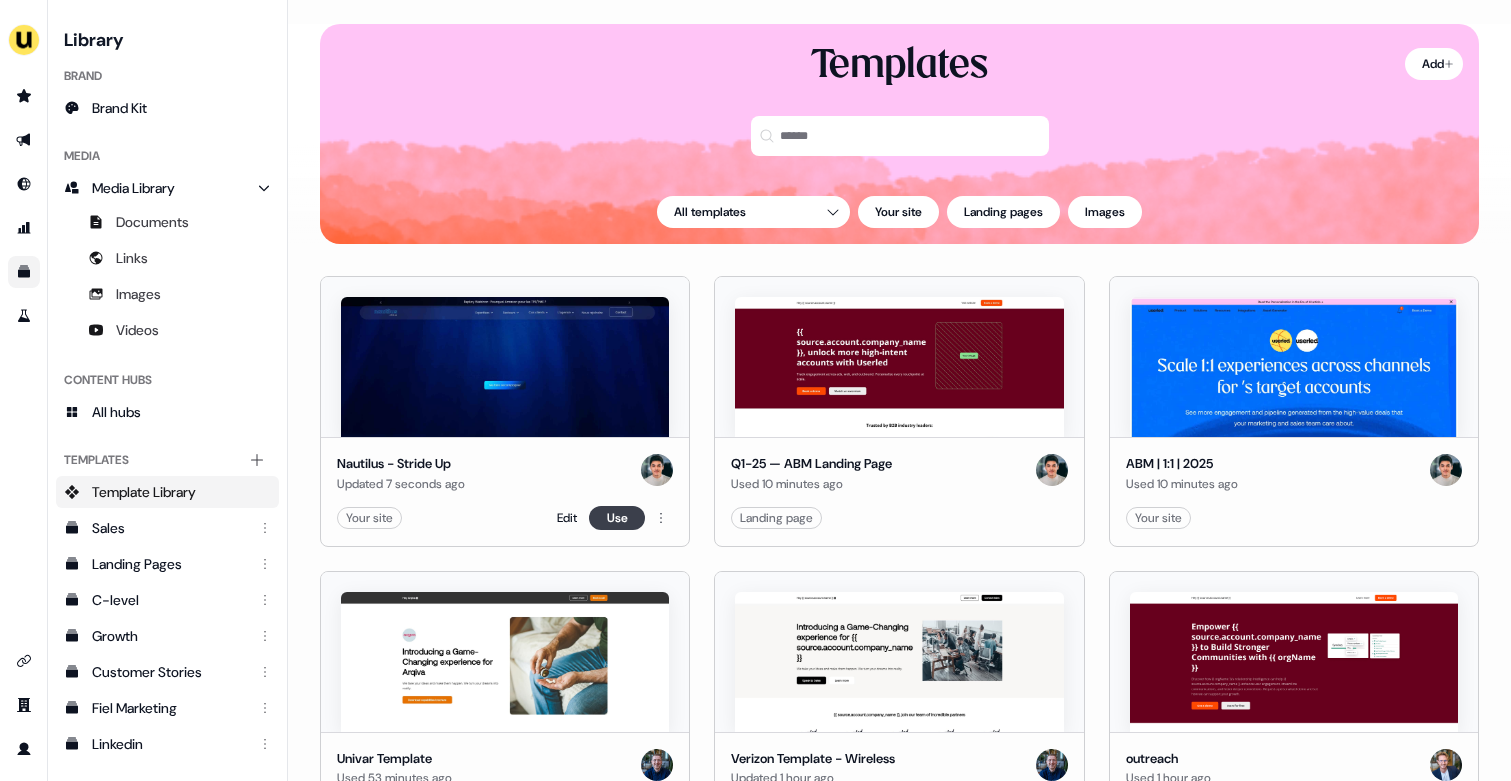 click on "Use" at bounding box center (617, 518) 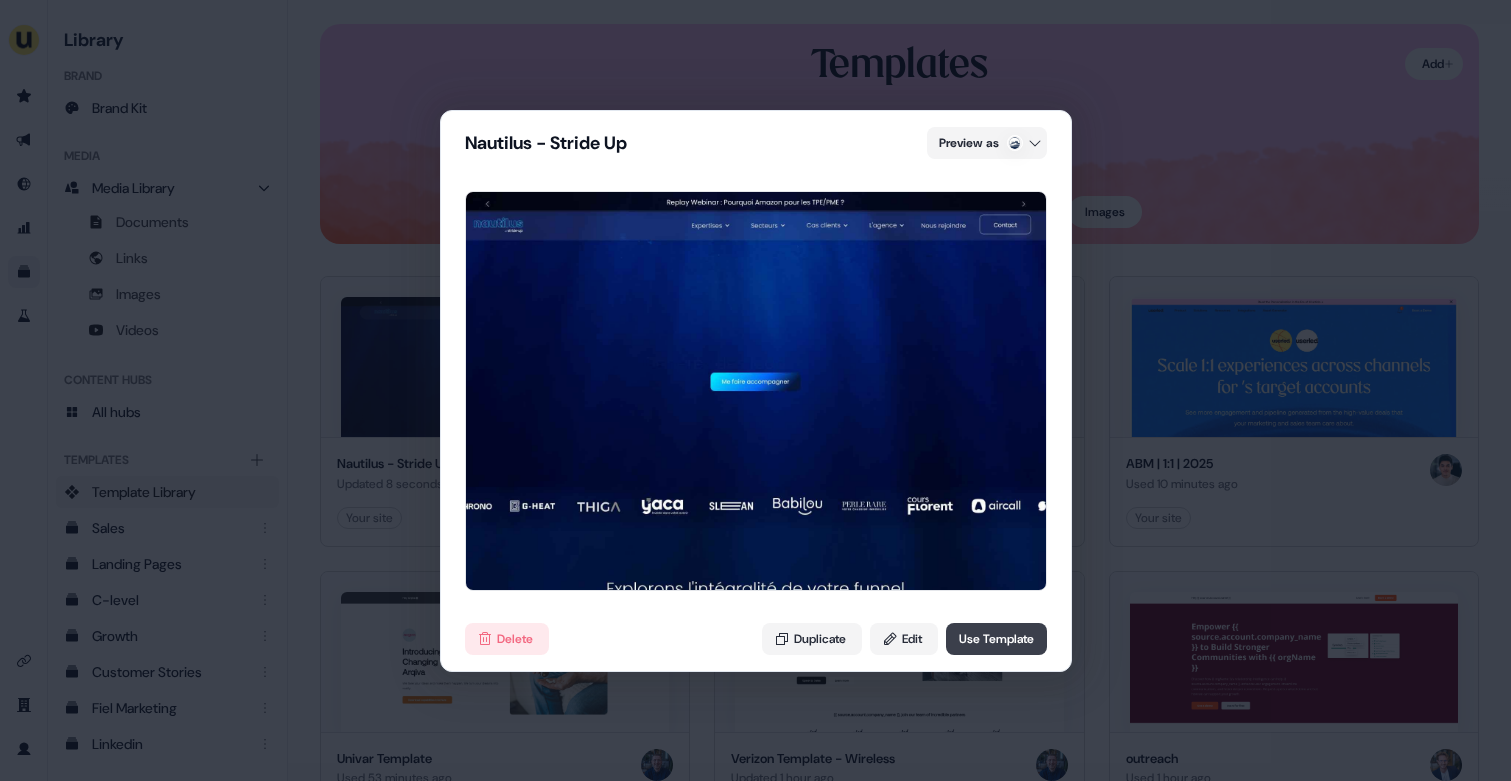 click on "Use Template" at bounding box center [996, 639] 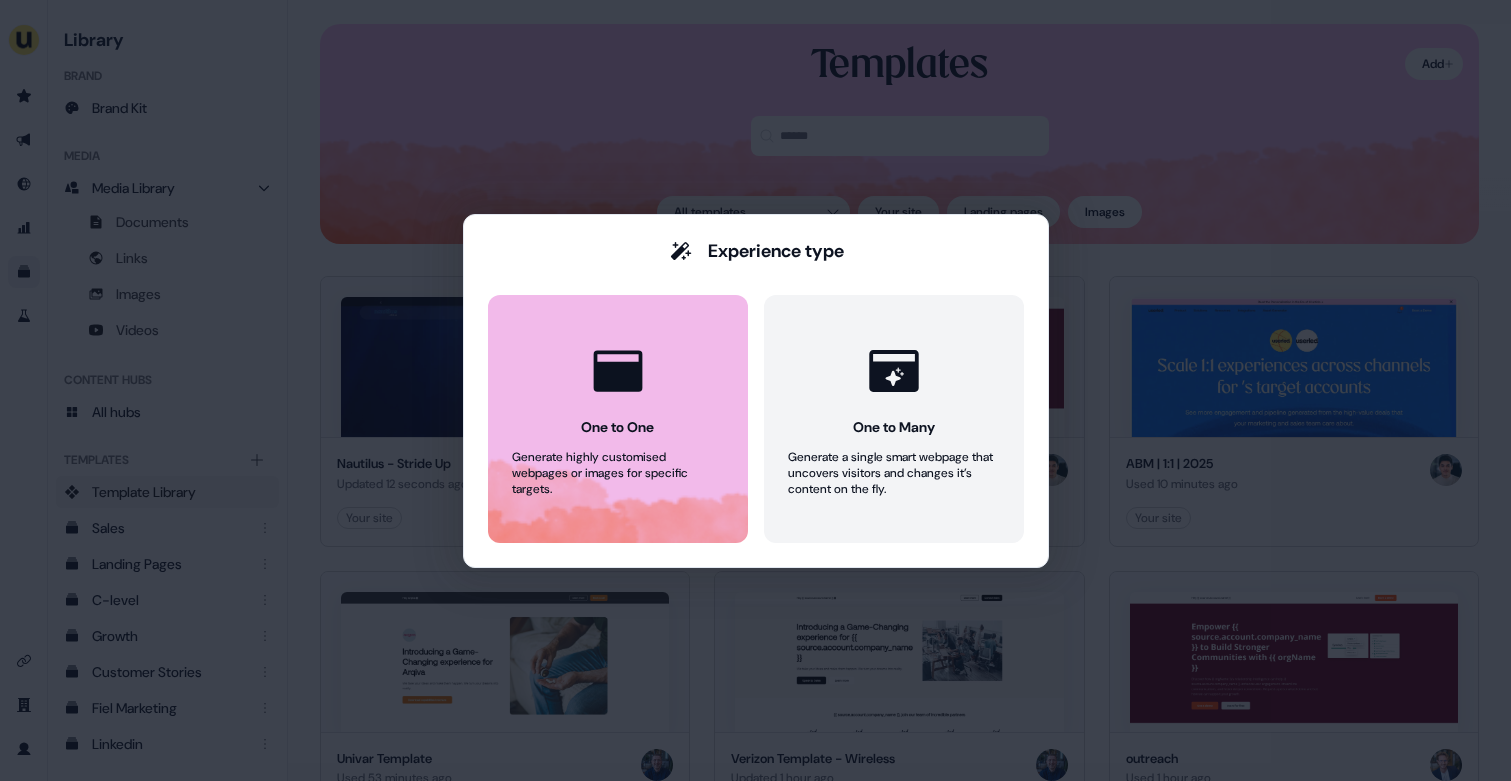 click on "One to One Generate highly customised webpages or images for specific targets." at bounding box center [618, 419] 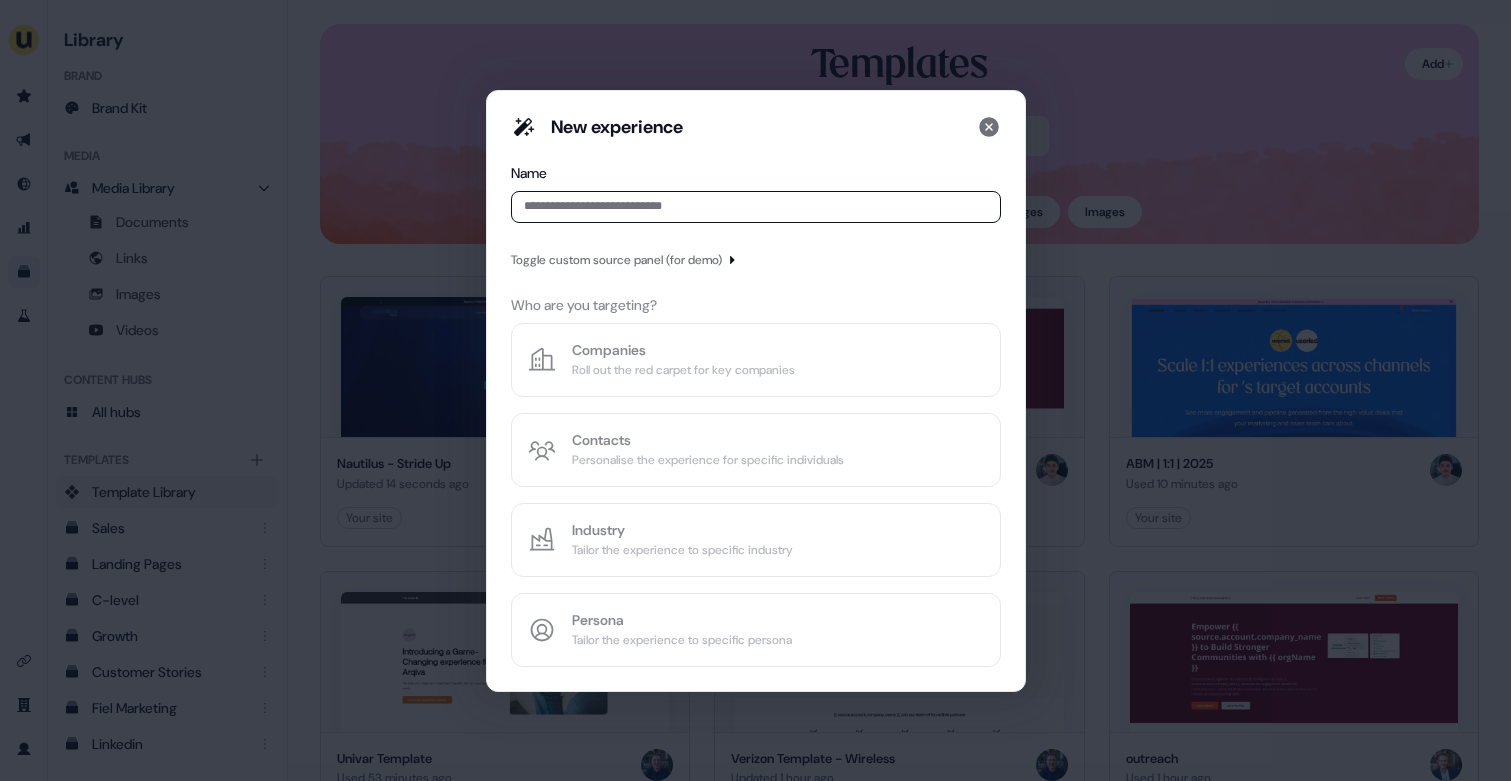 click at bounding box center (756, 207) 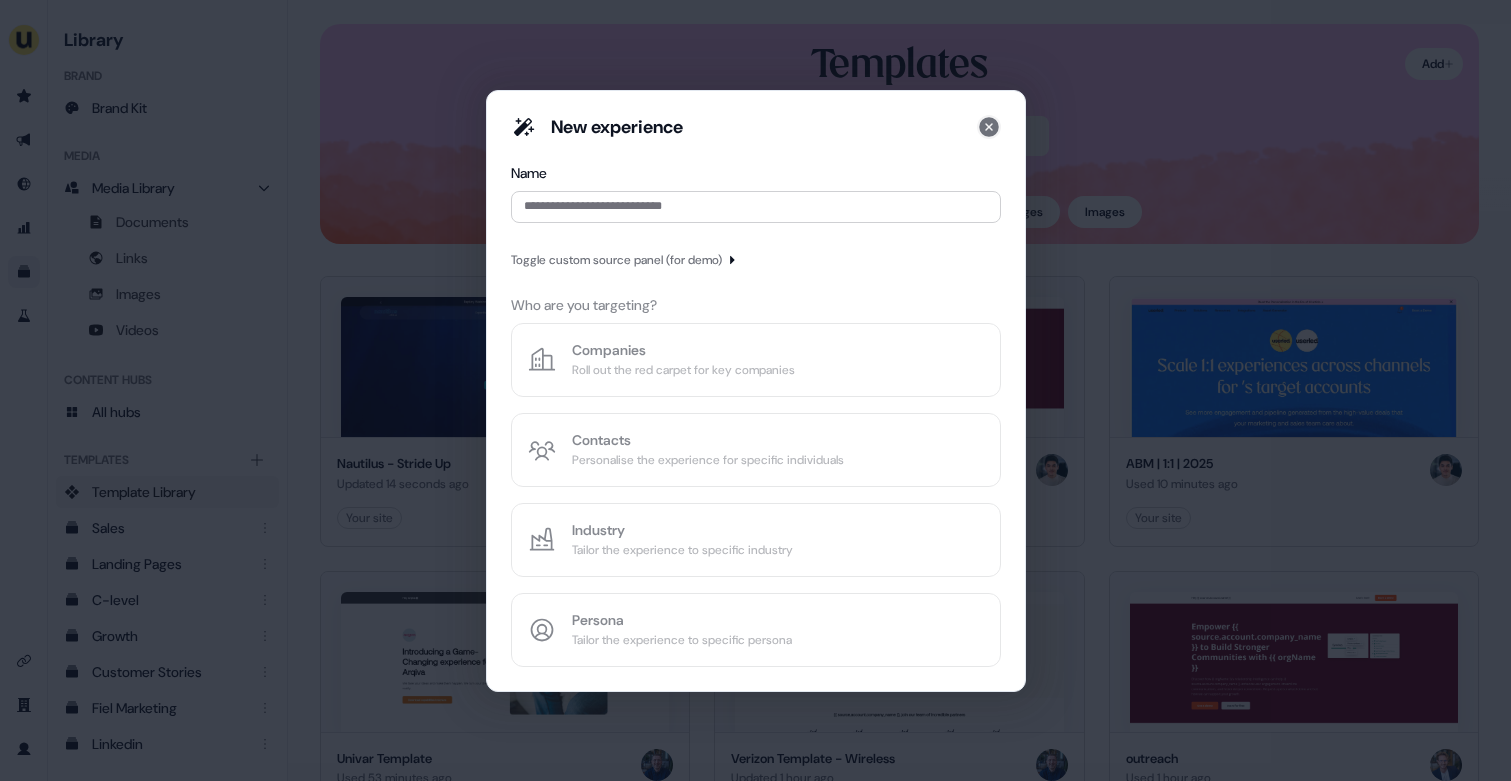 click 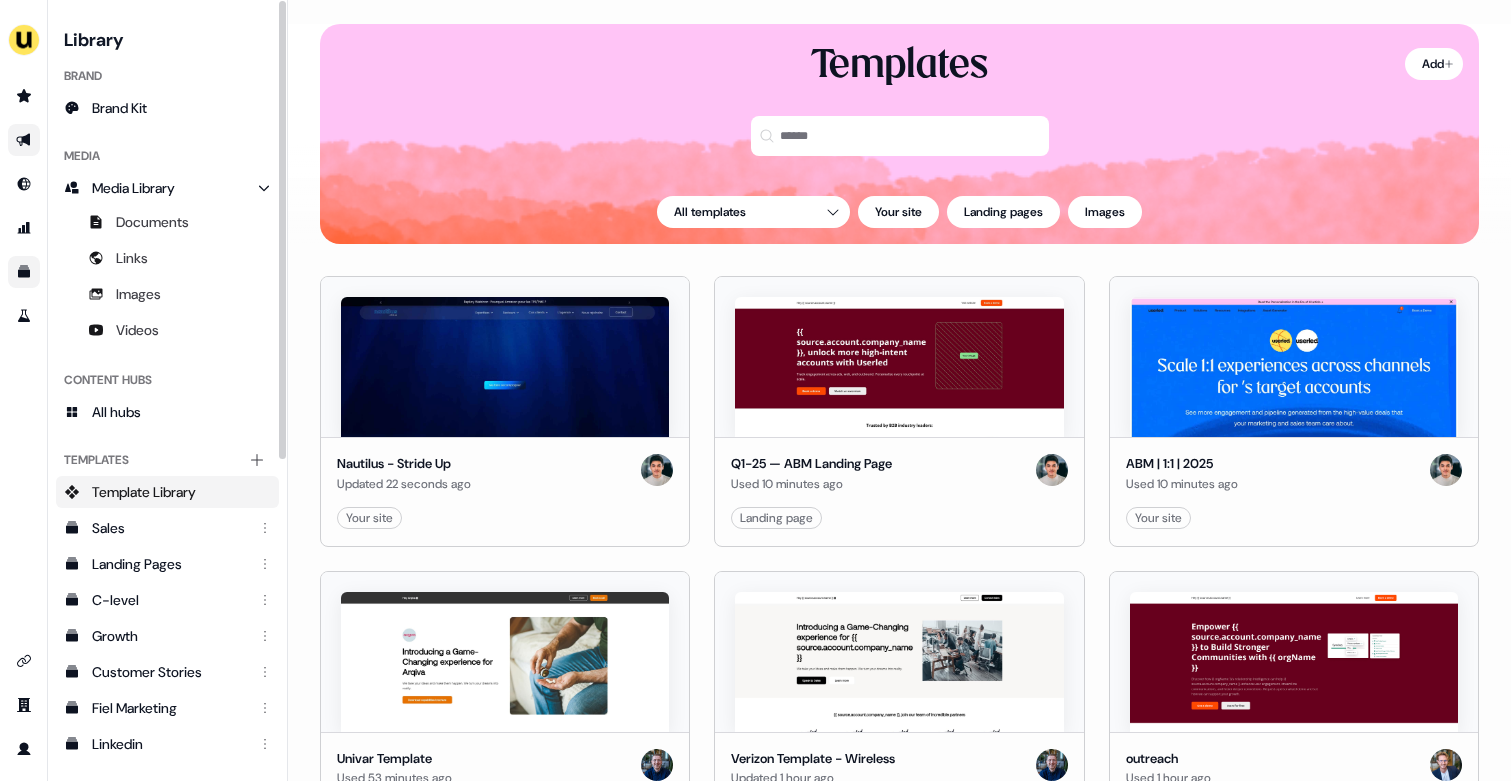click 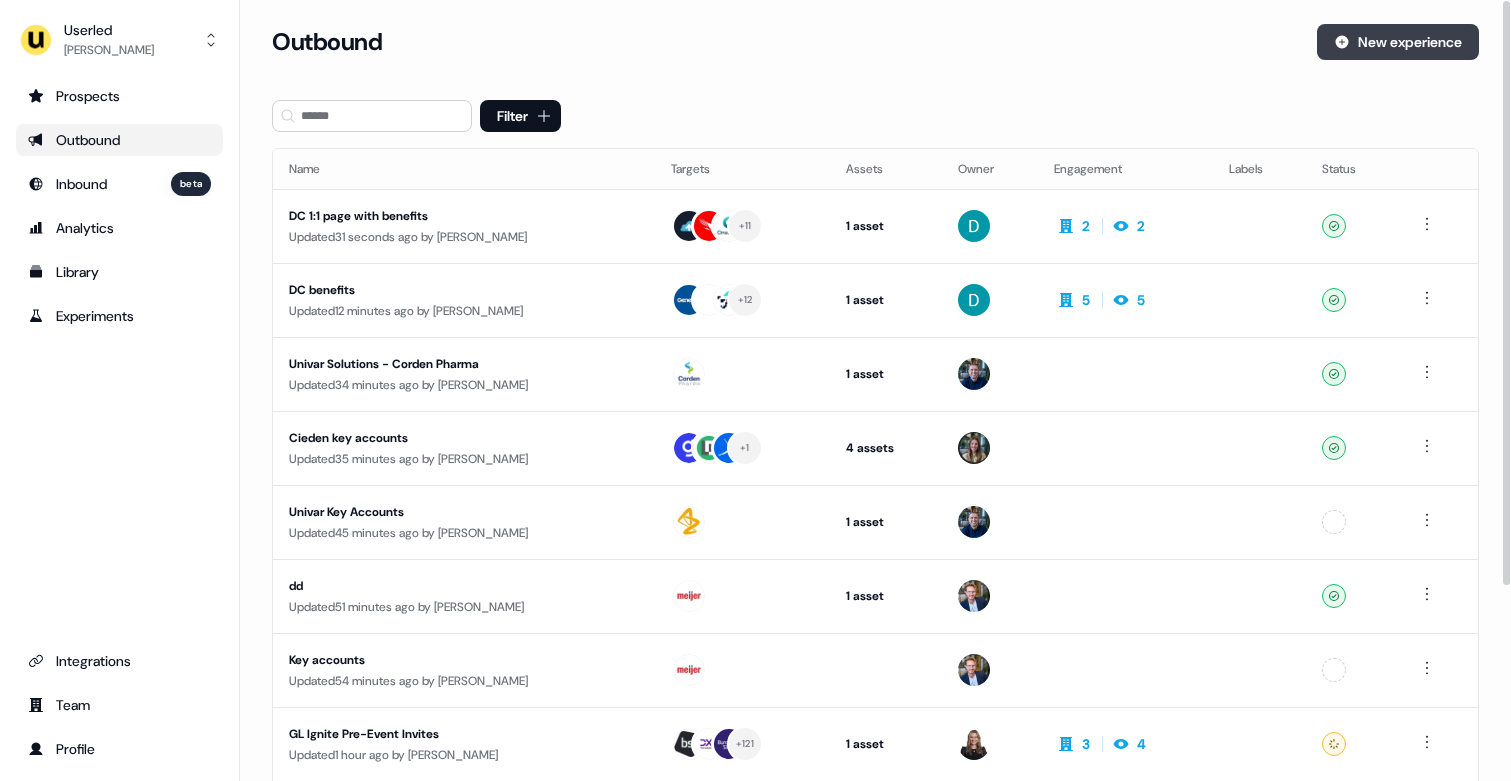 click on "New experience" at bounding box center [1398, 42] 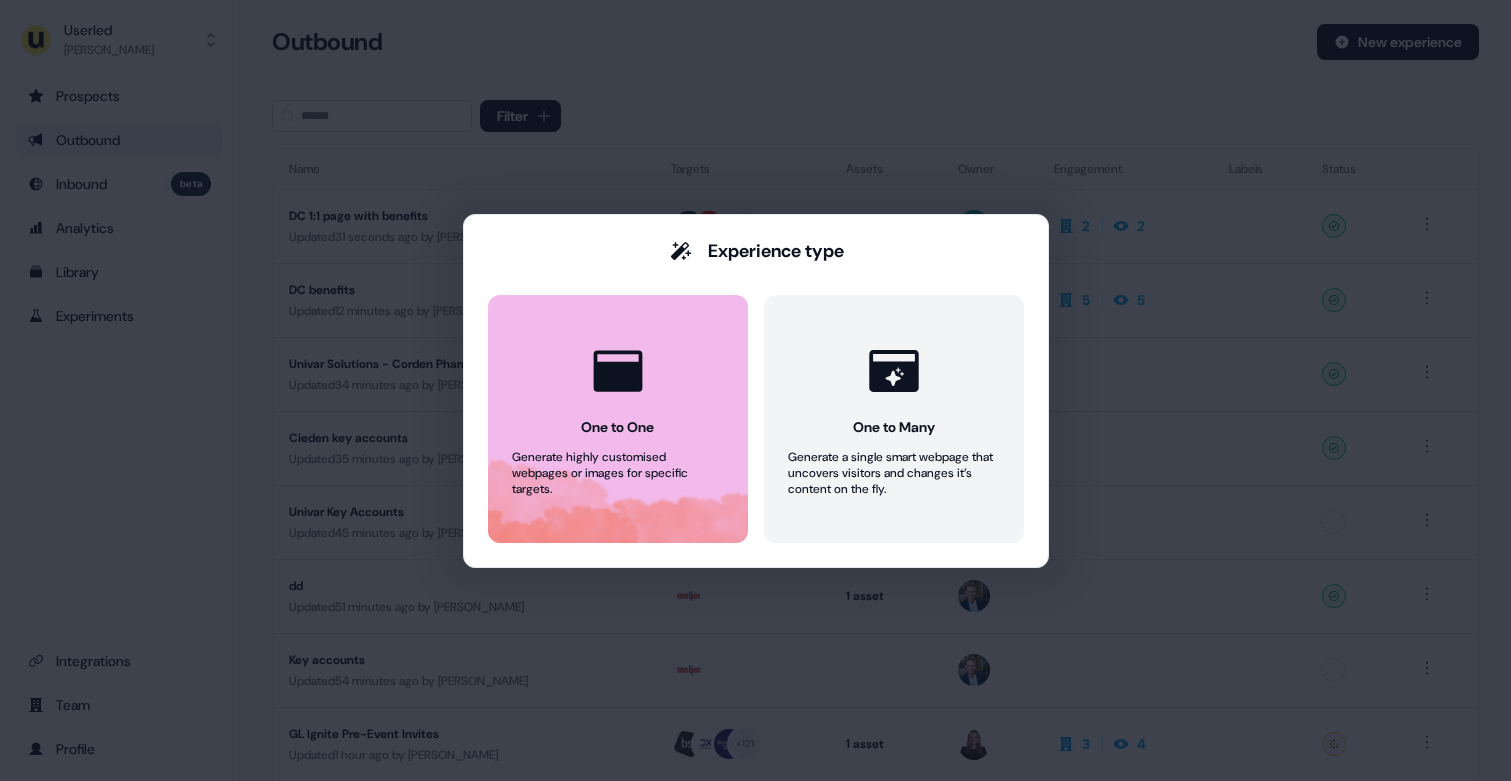 click on "One to One" at bounding box center [617, 427] 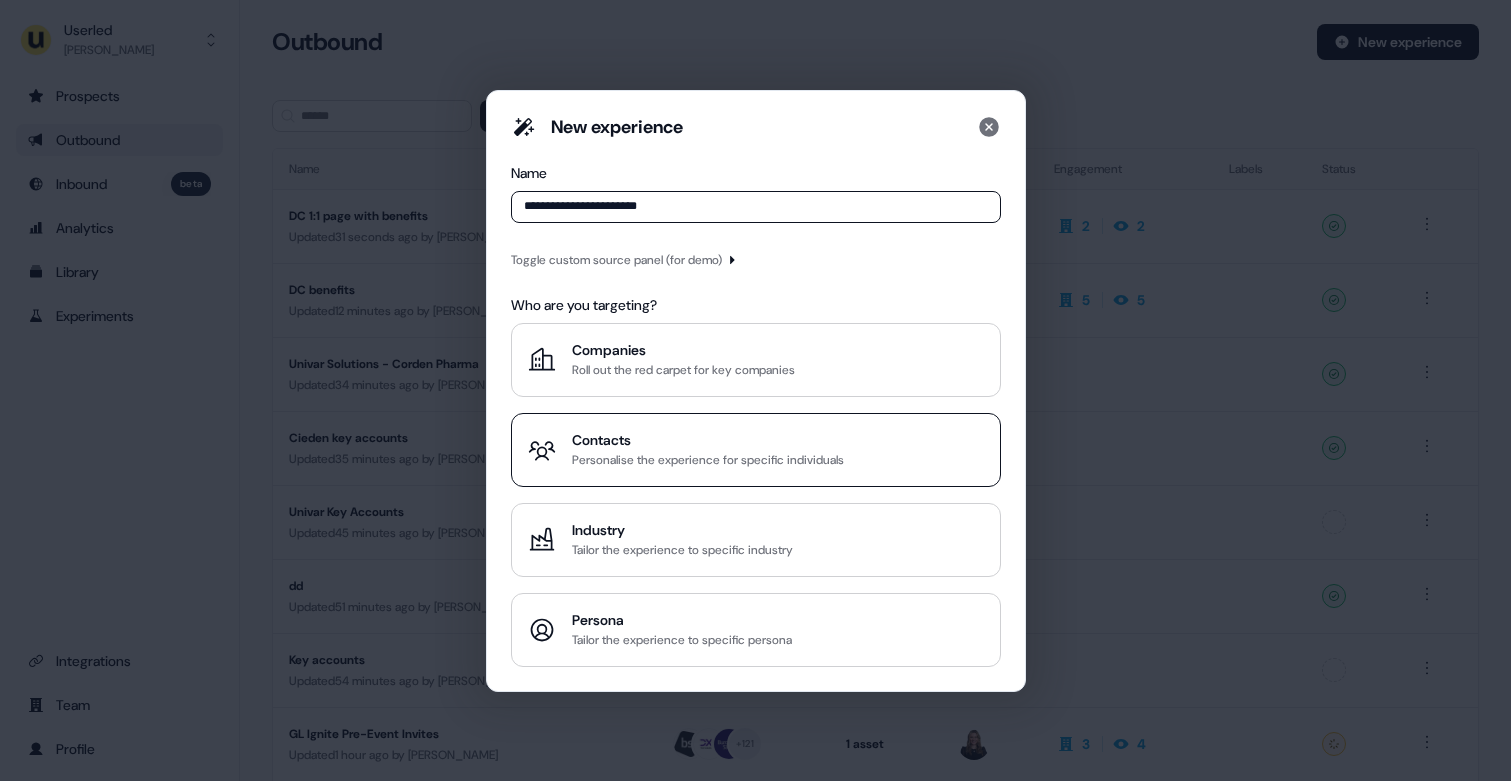 type on "**********" 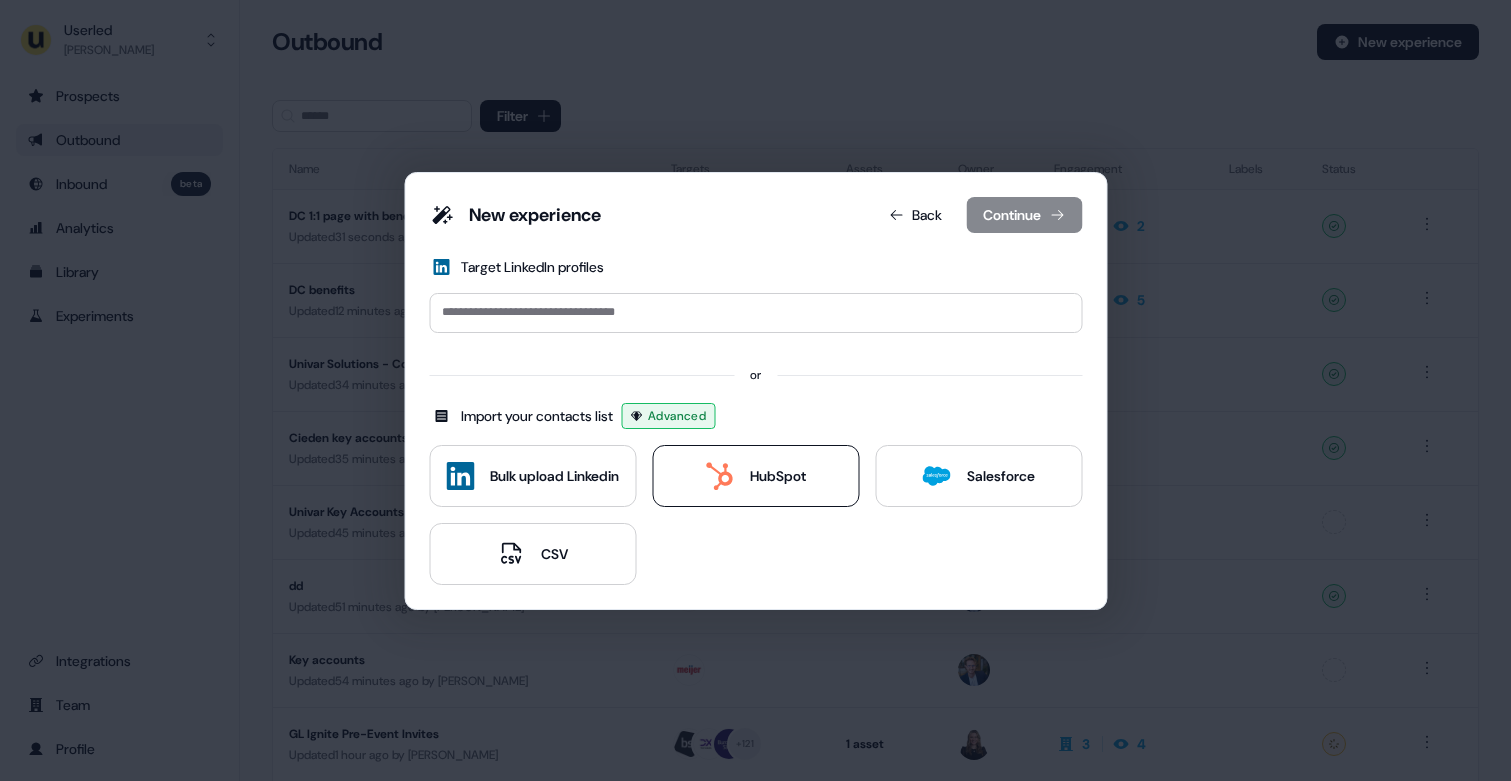 click on "HubSpot" at bounding box center [755, 476] 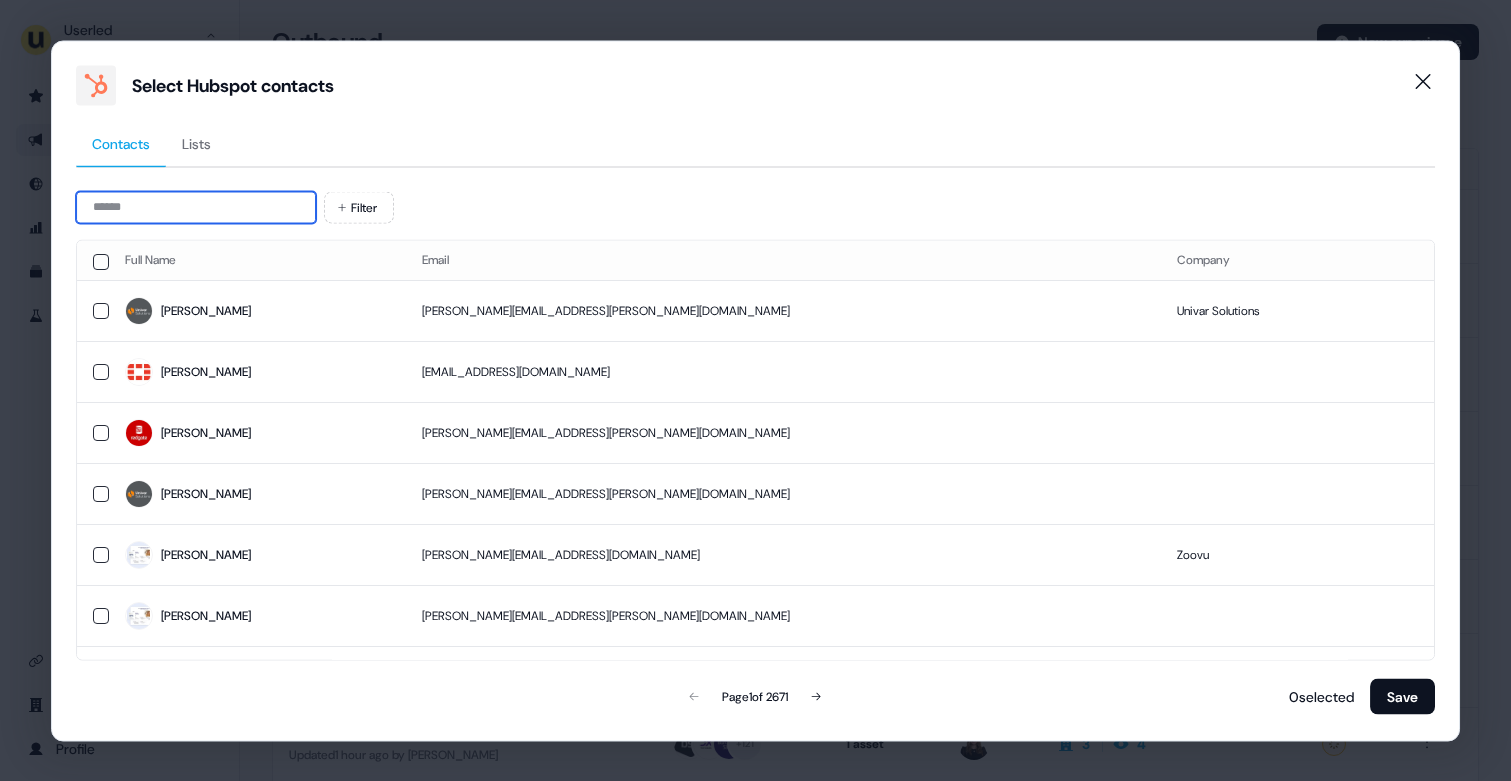 click at bounding box center [196, 207] 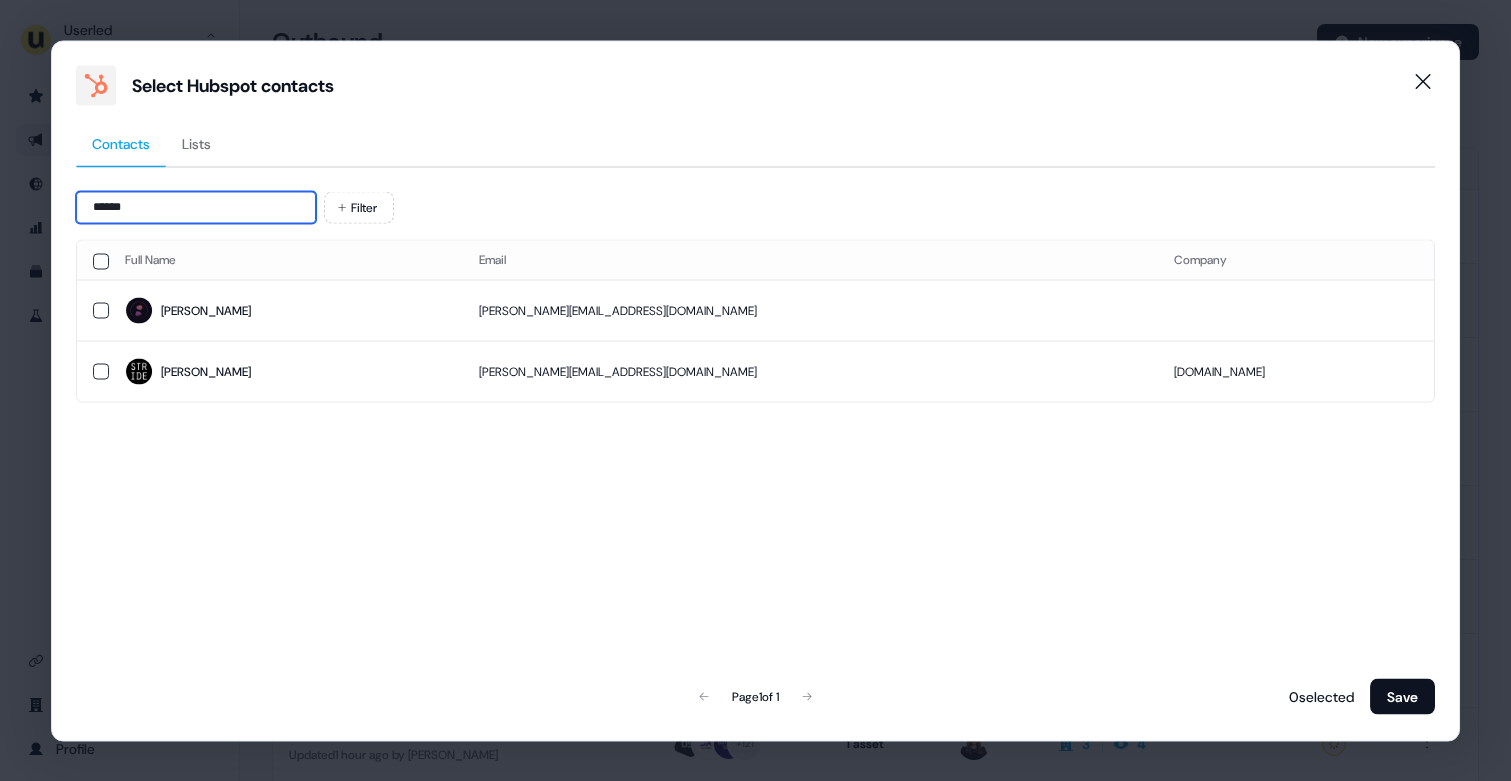 type on "******" 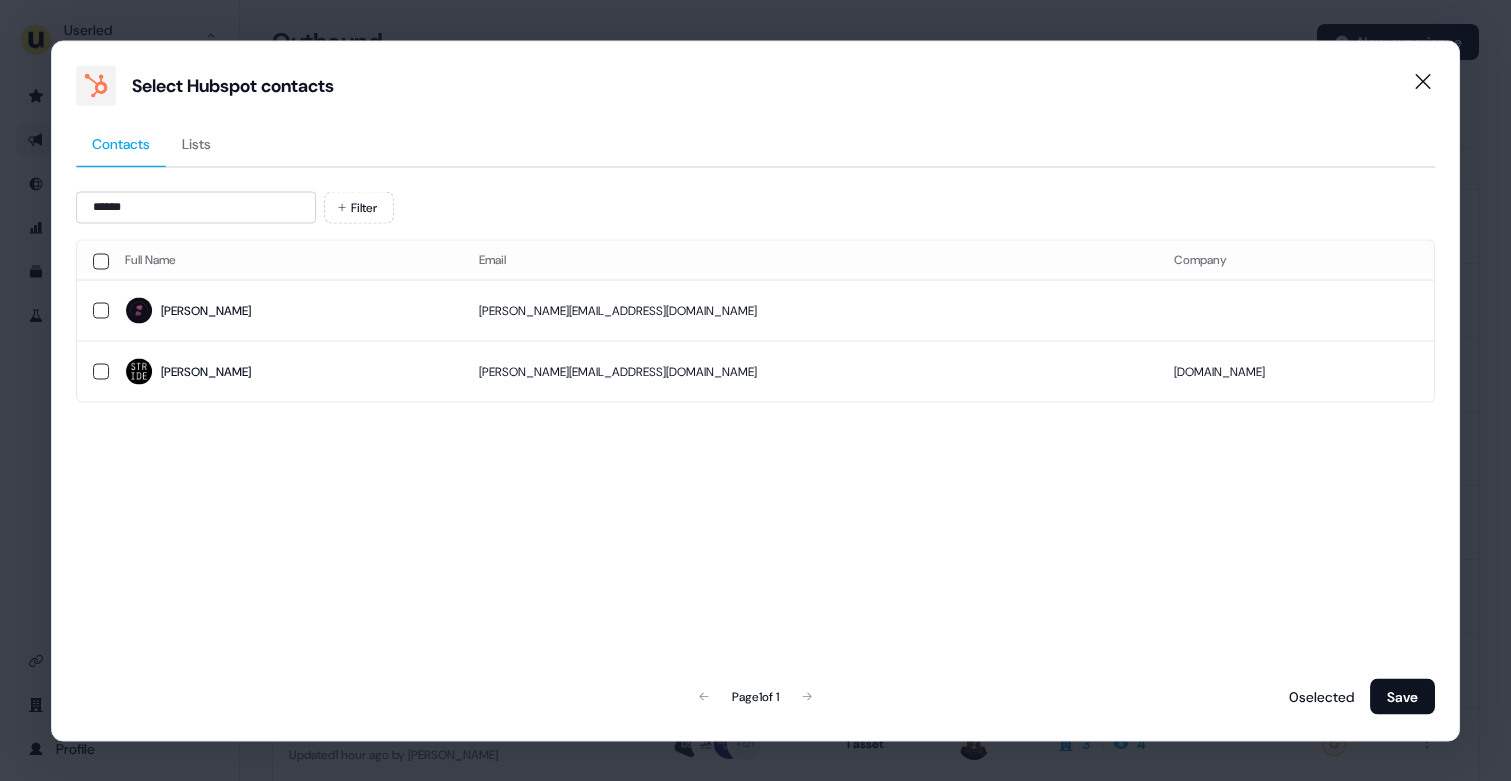 click on "Mathis" at bounding box center [286, 311] 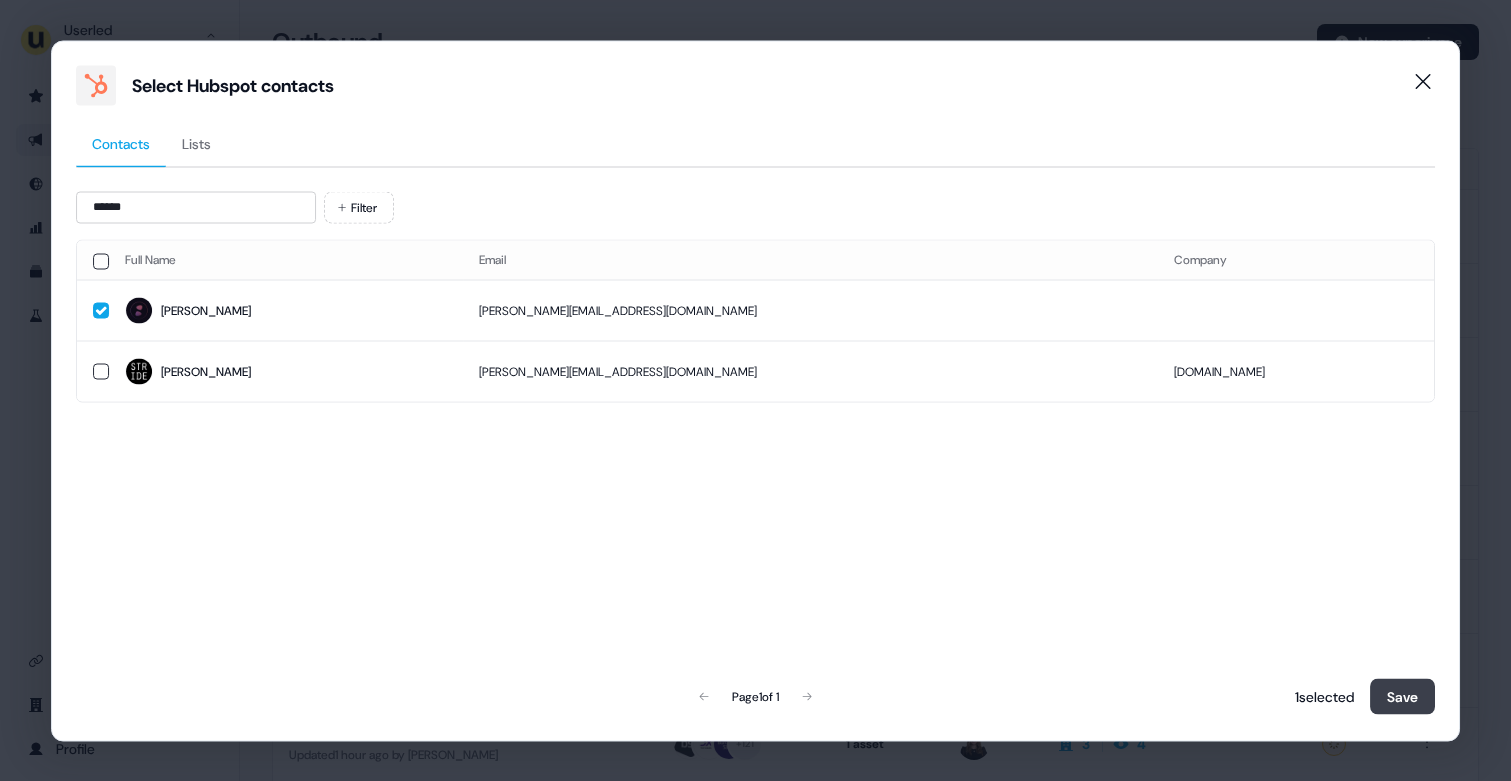 click on "Save" at bounding box center [1402, 696] 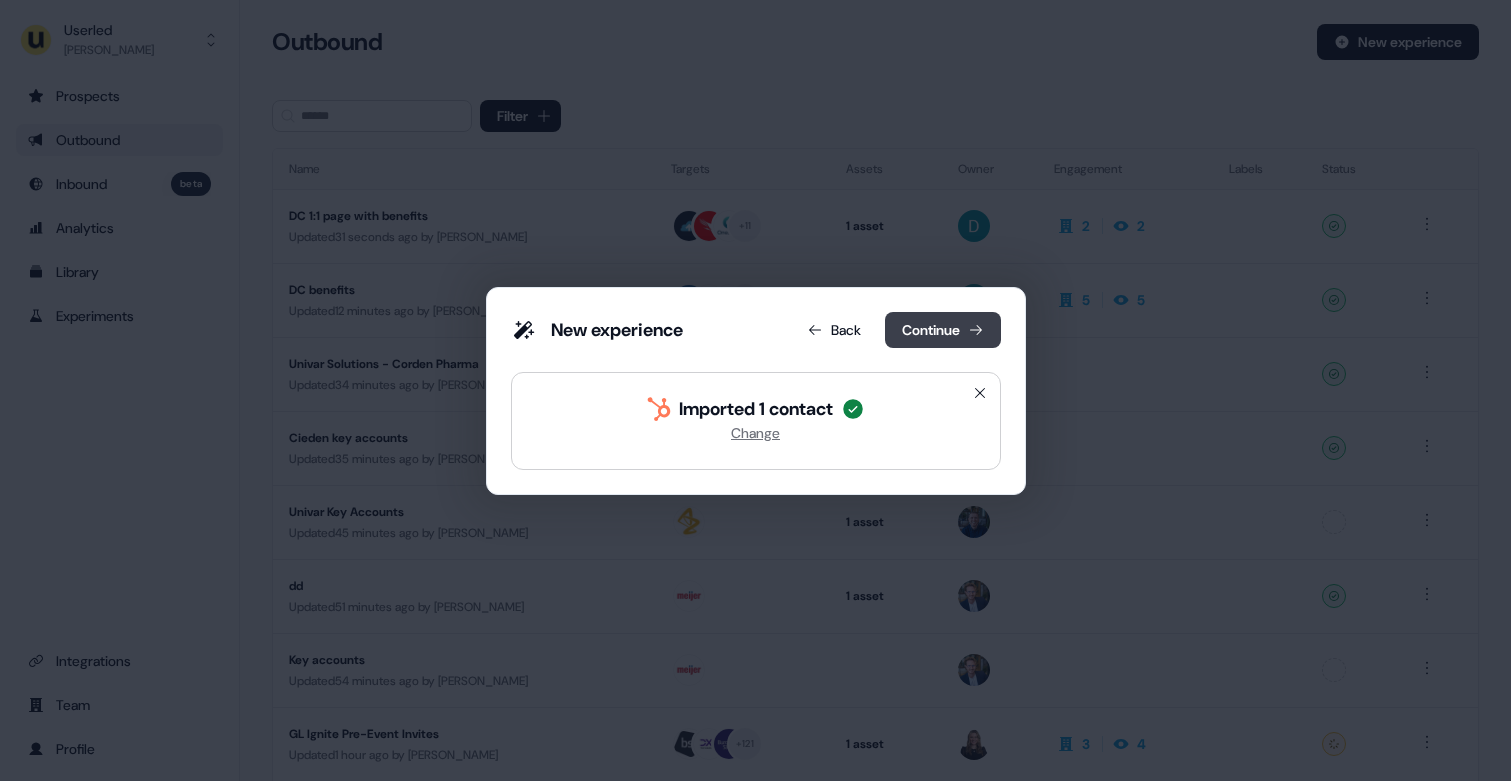 click on "Continue" at bounding box center (943, 330) 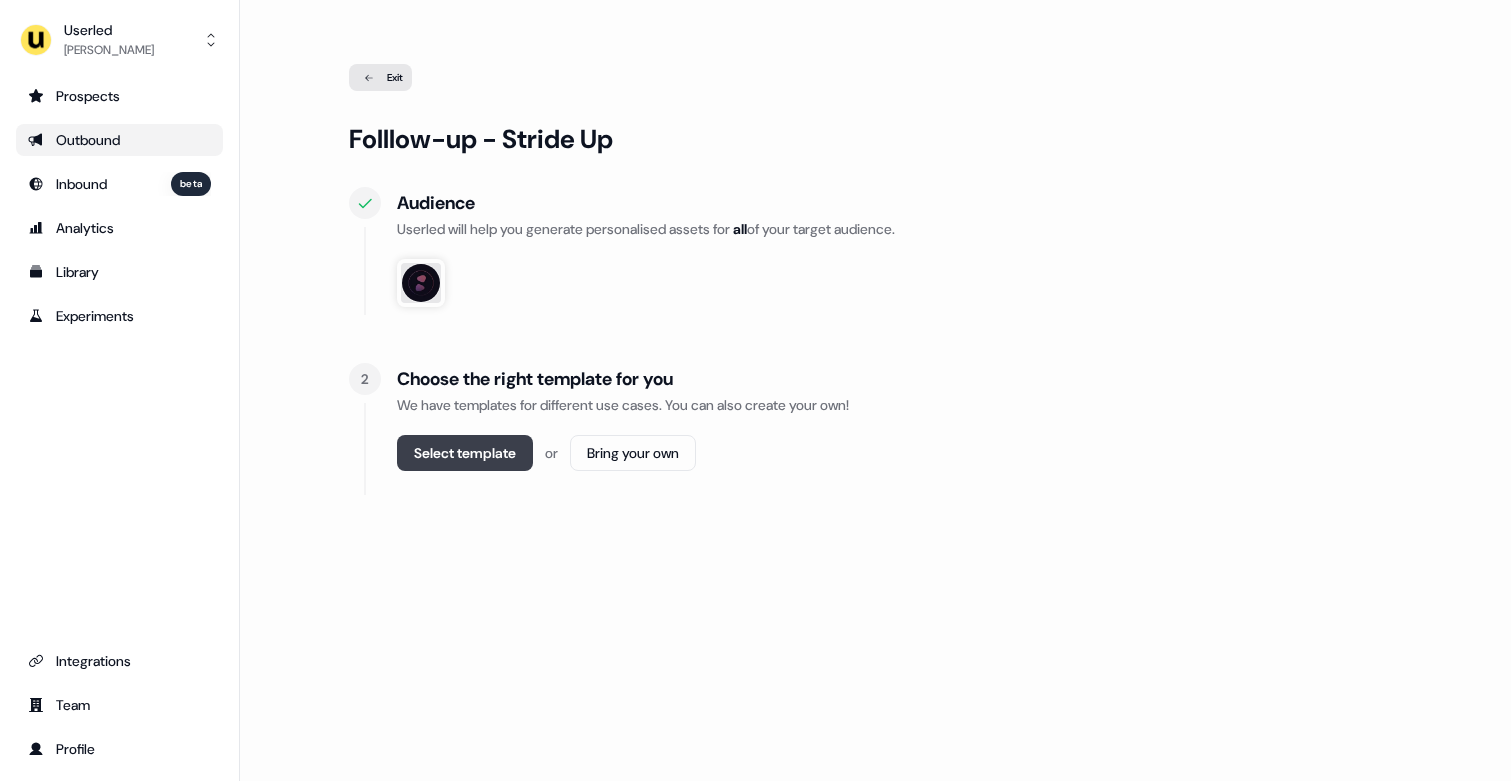 click on "Select template" at bounding box center (465, 453) 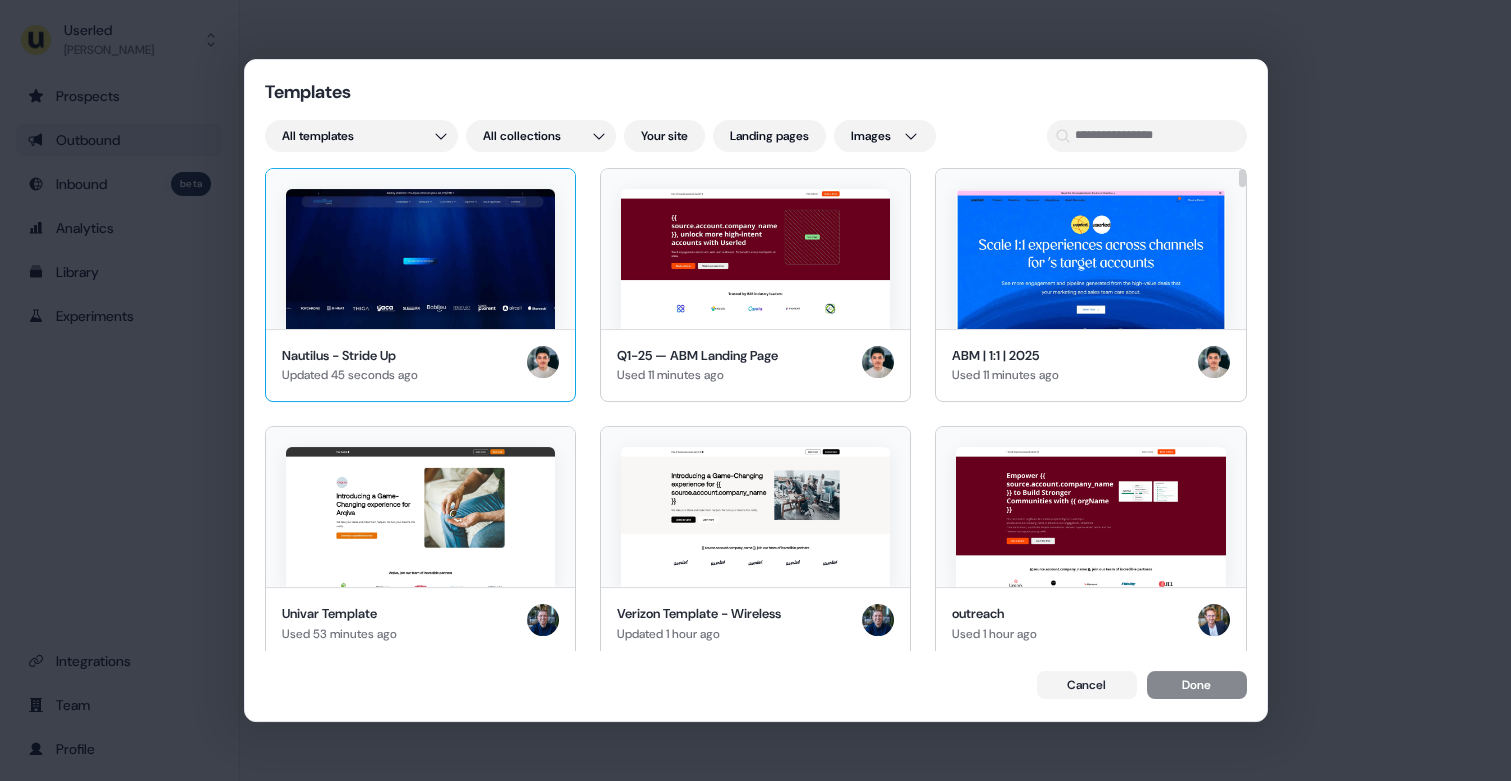 click at bounding box center [420, 259] 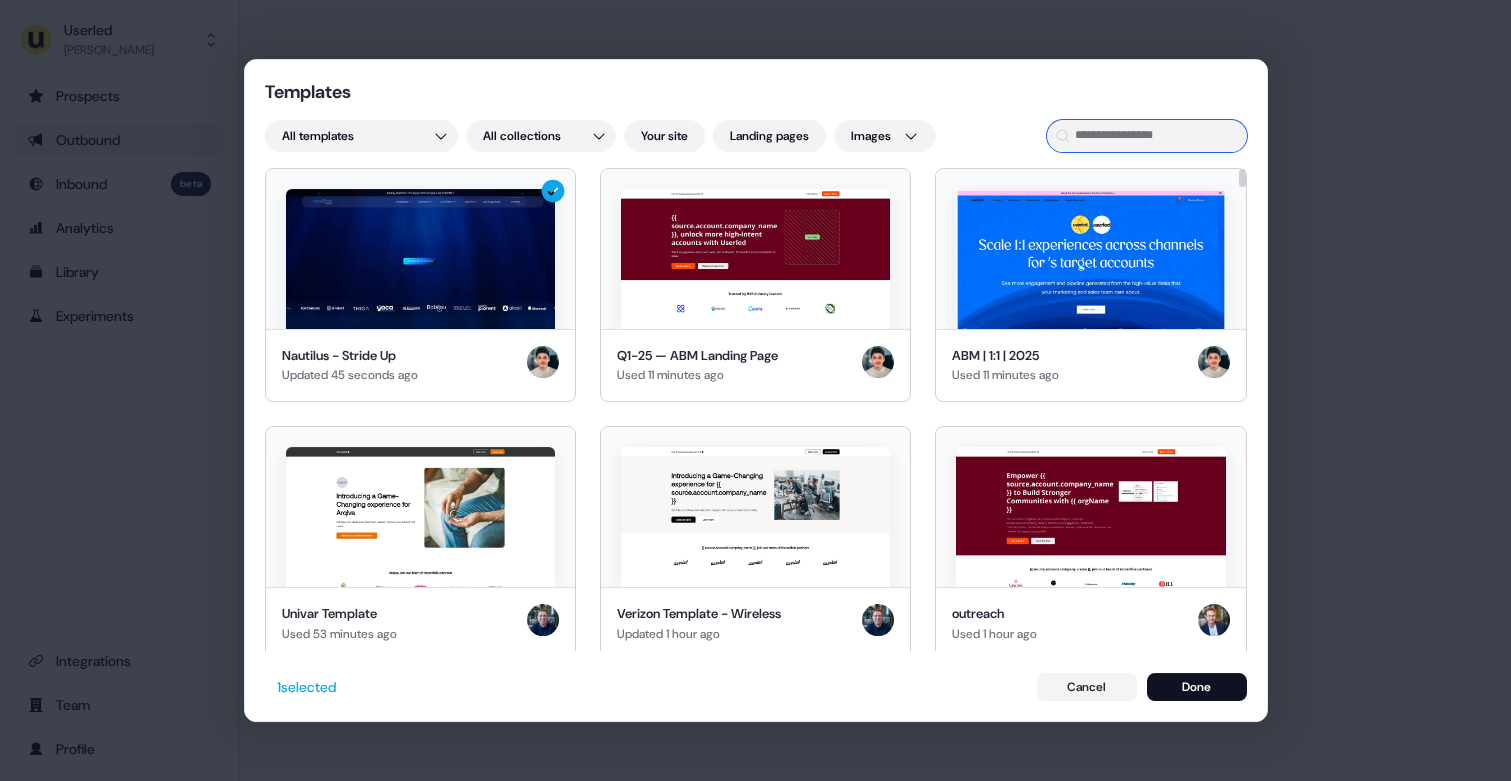 click at bounding box center (1147, 136) 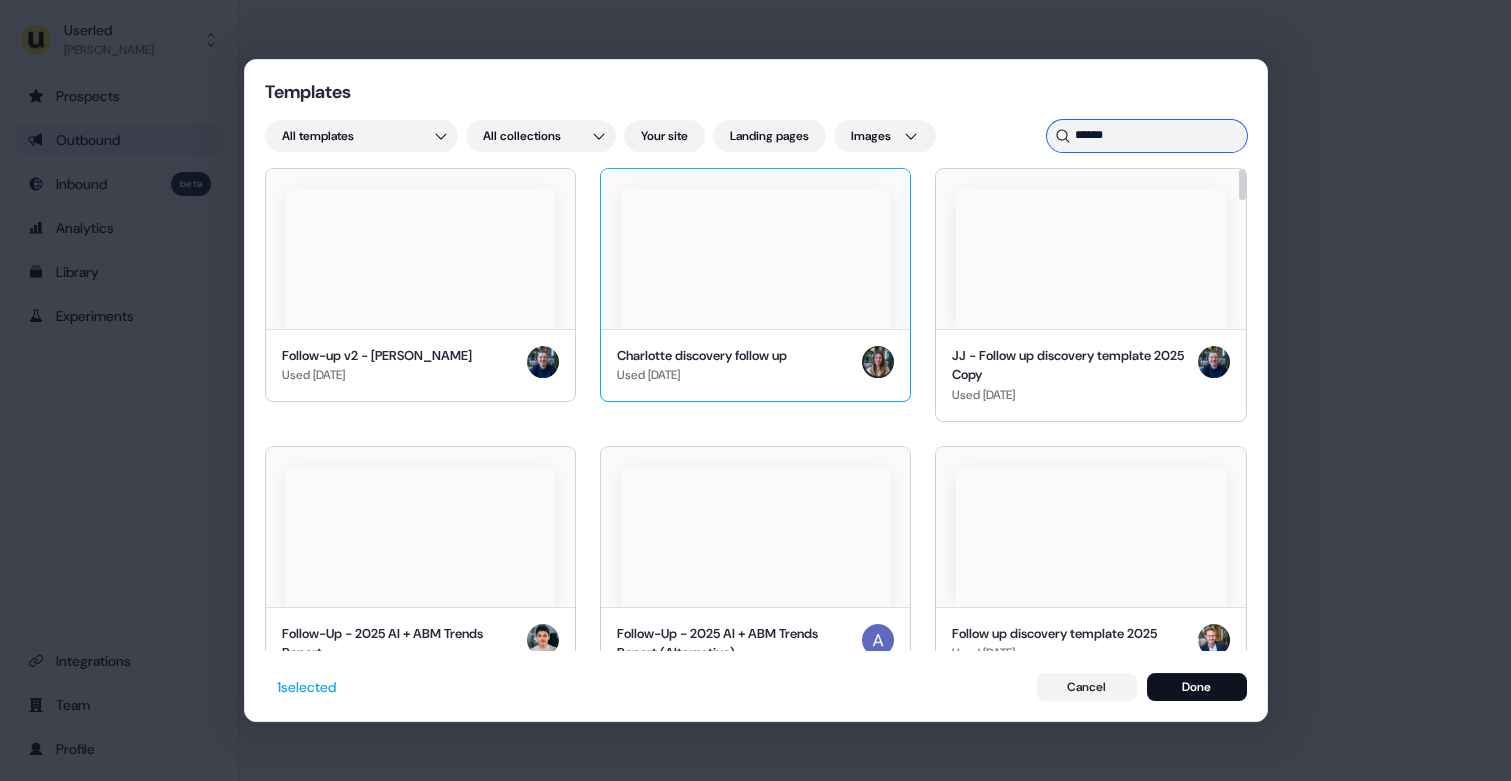 type on "******" 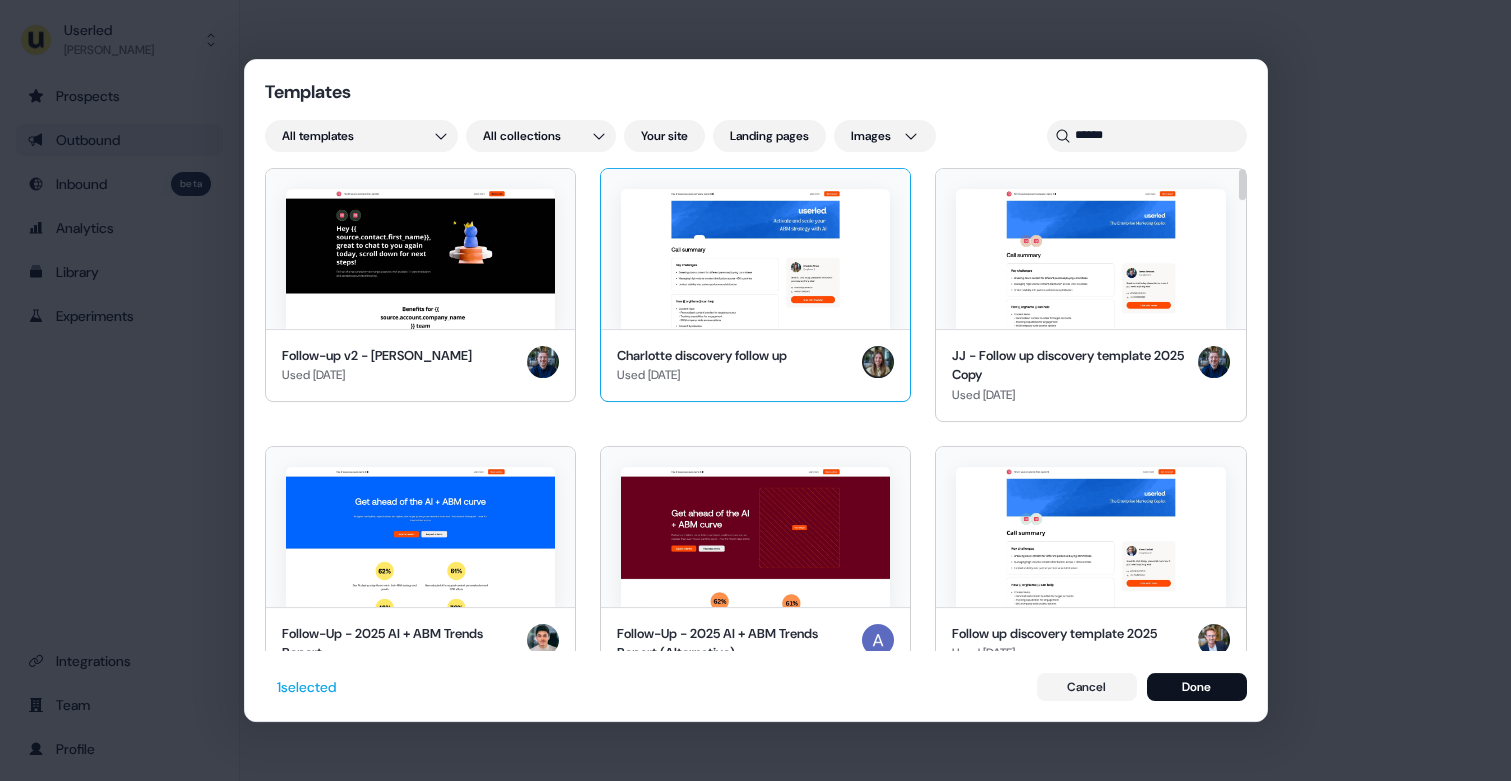 click at bounding box center [755, 259] 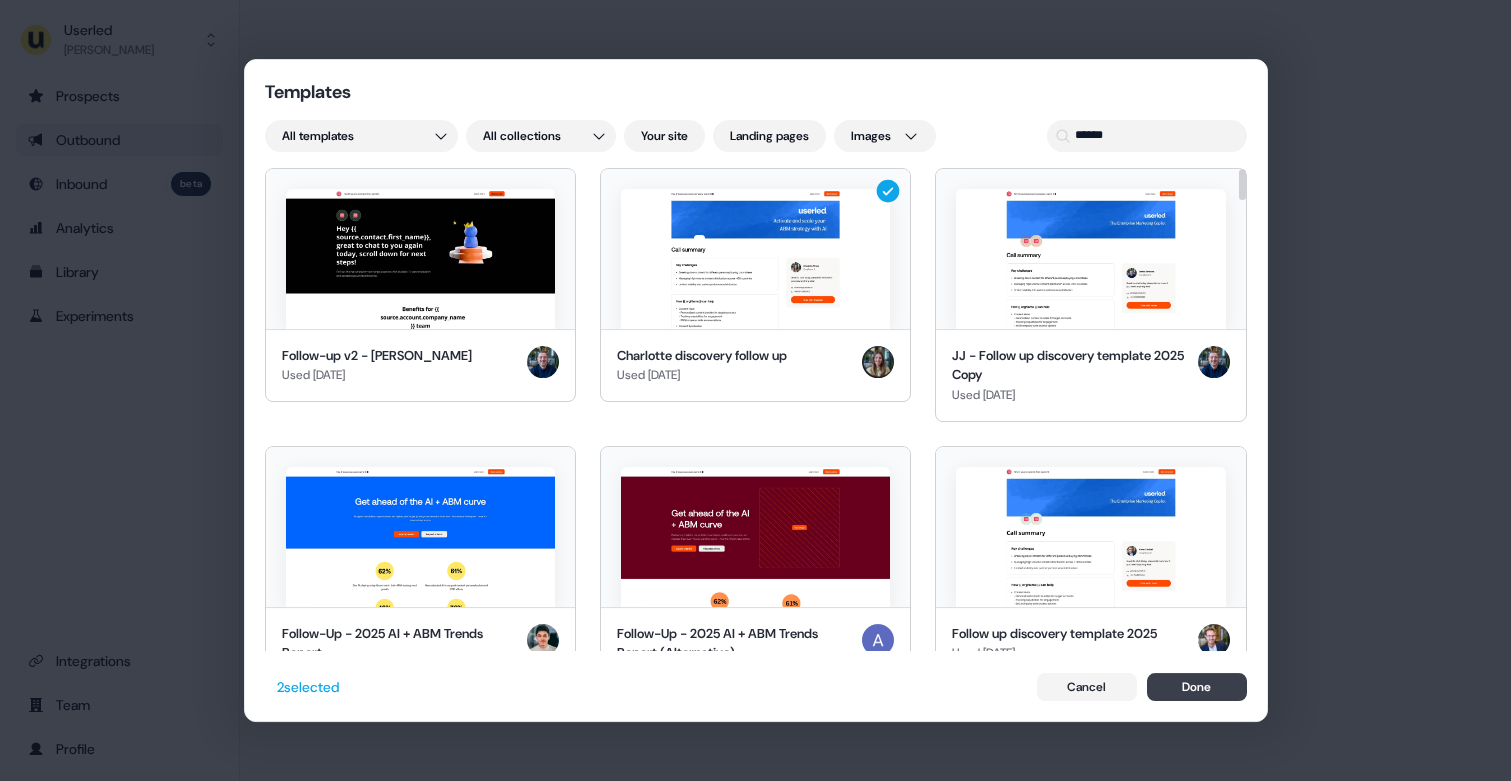 click on "Done" at bounding box center [1197, 687] 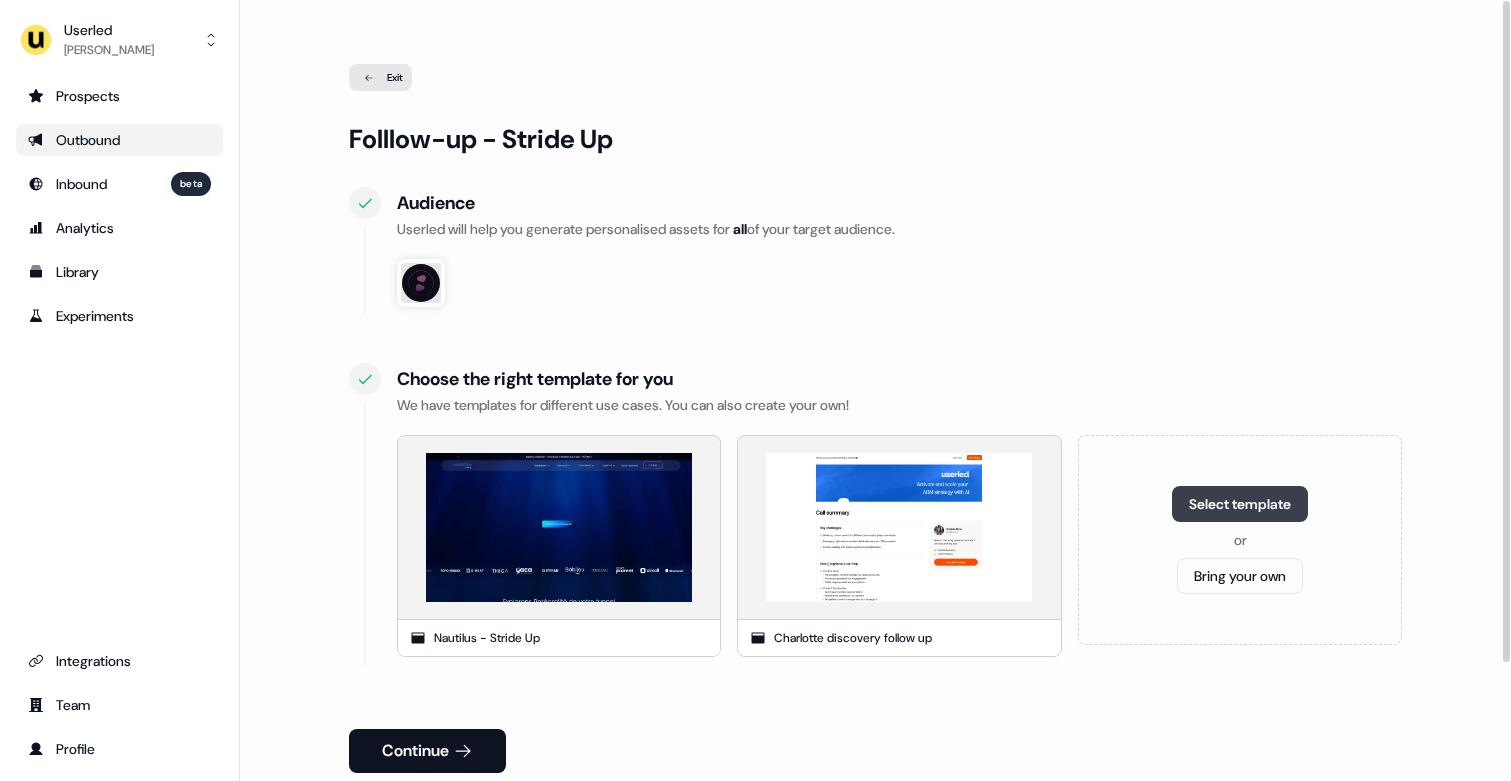click on "Select template" at bounding box center (1240, 504) 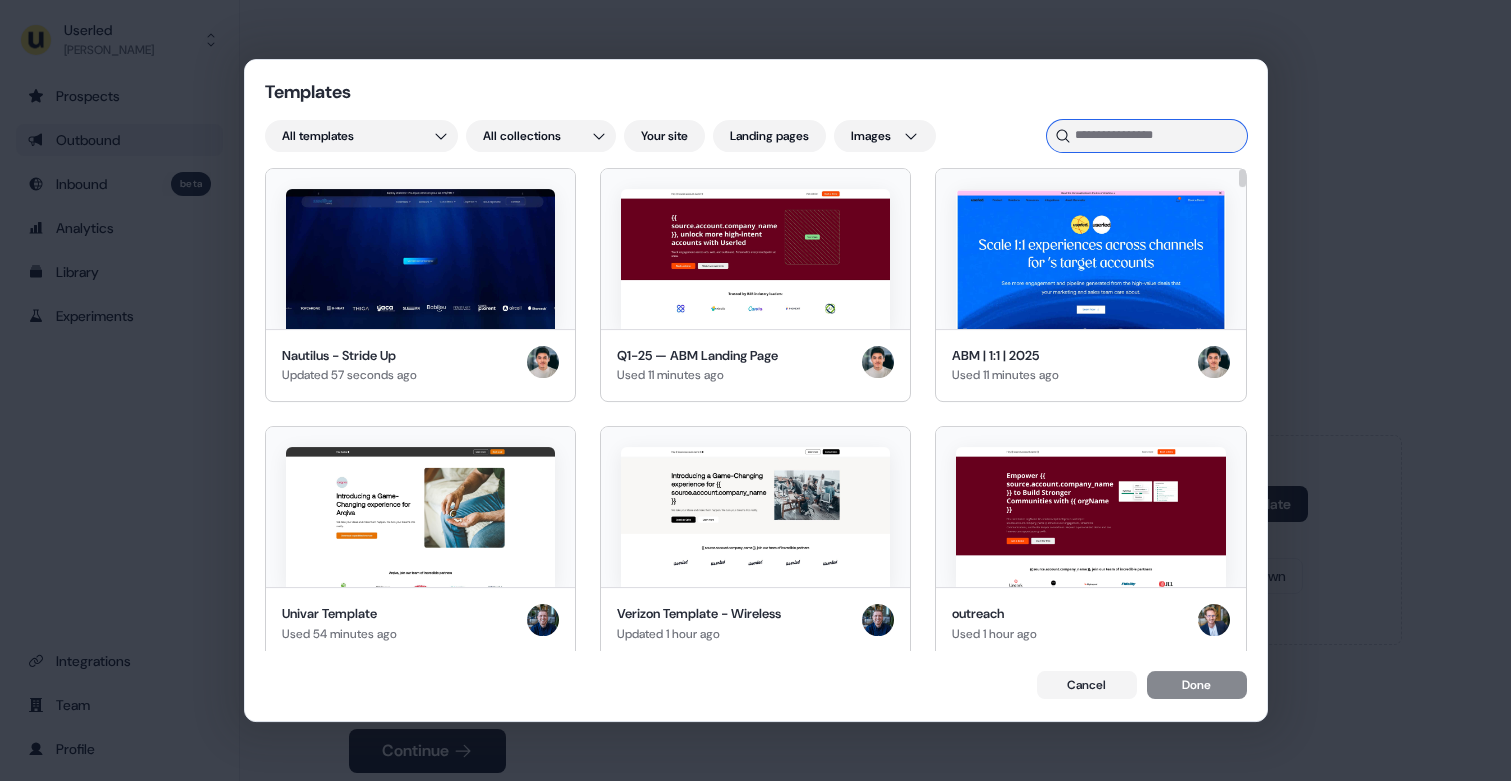 click at bounding box center [1147, 136] 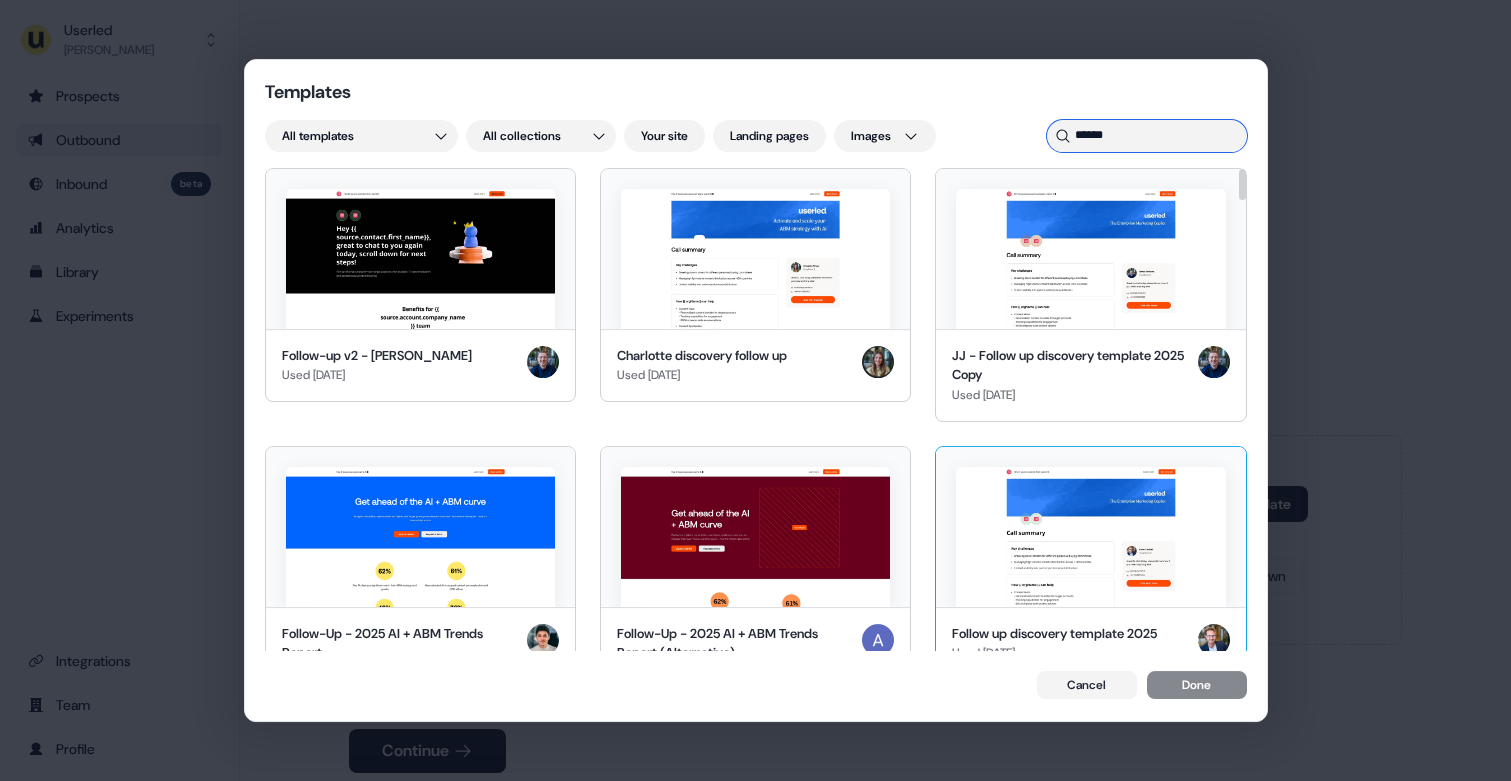 type on "******" 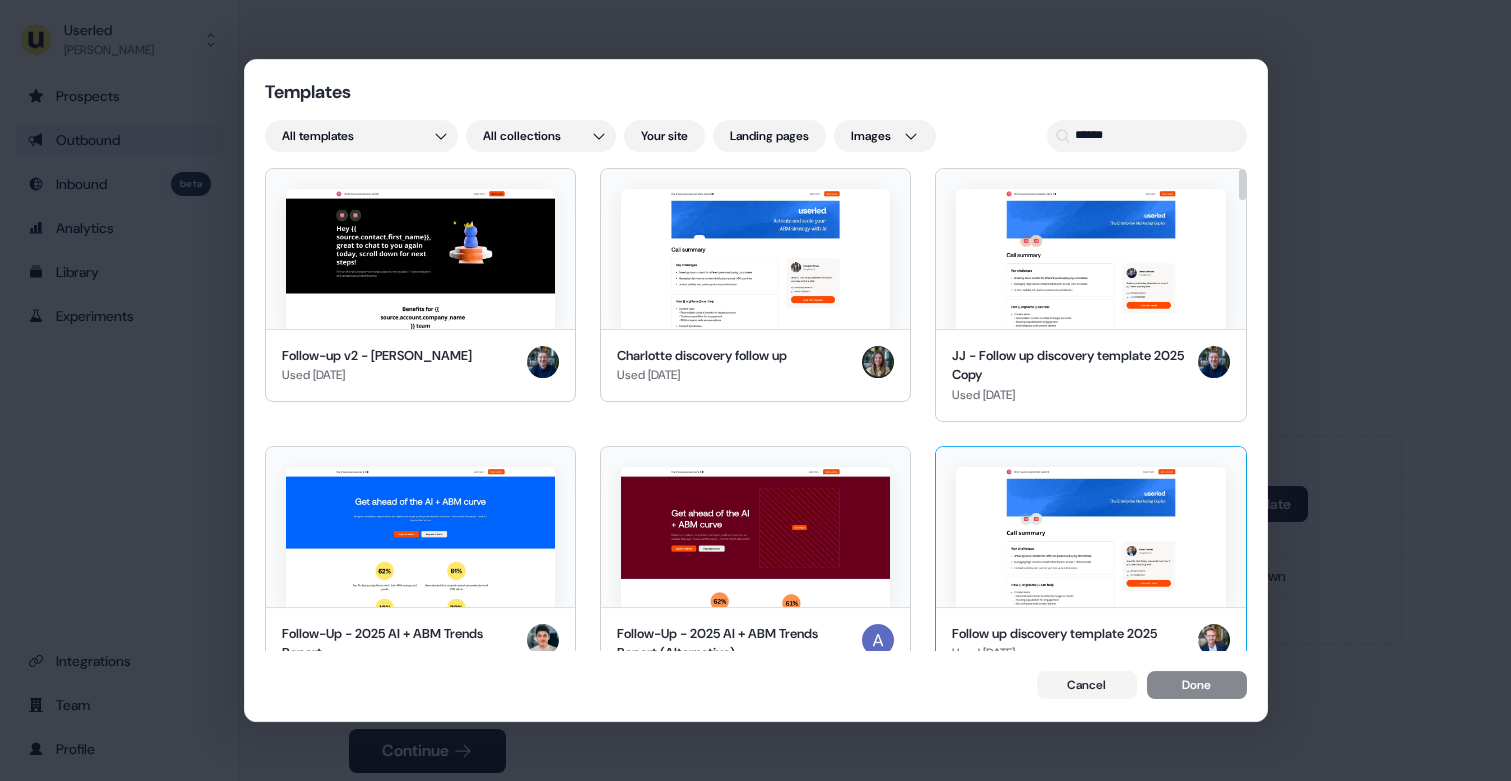 click at bounding box center (1090, 537) 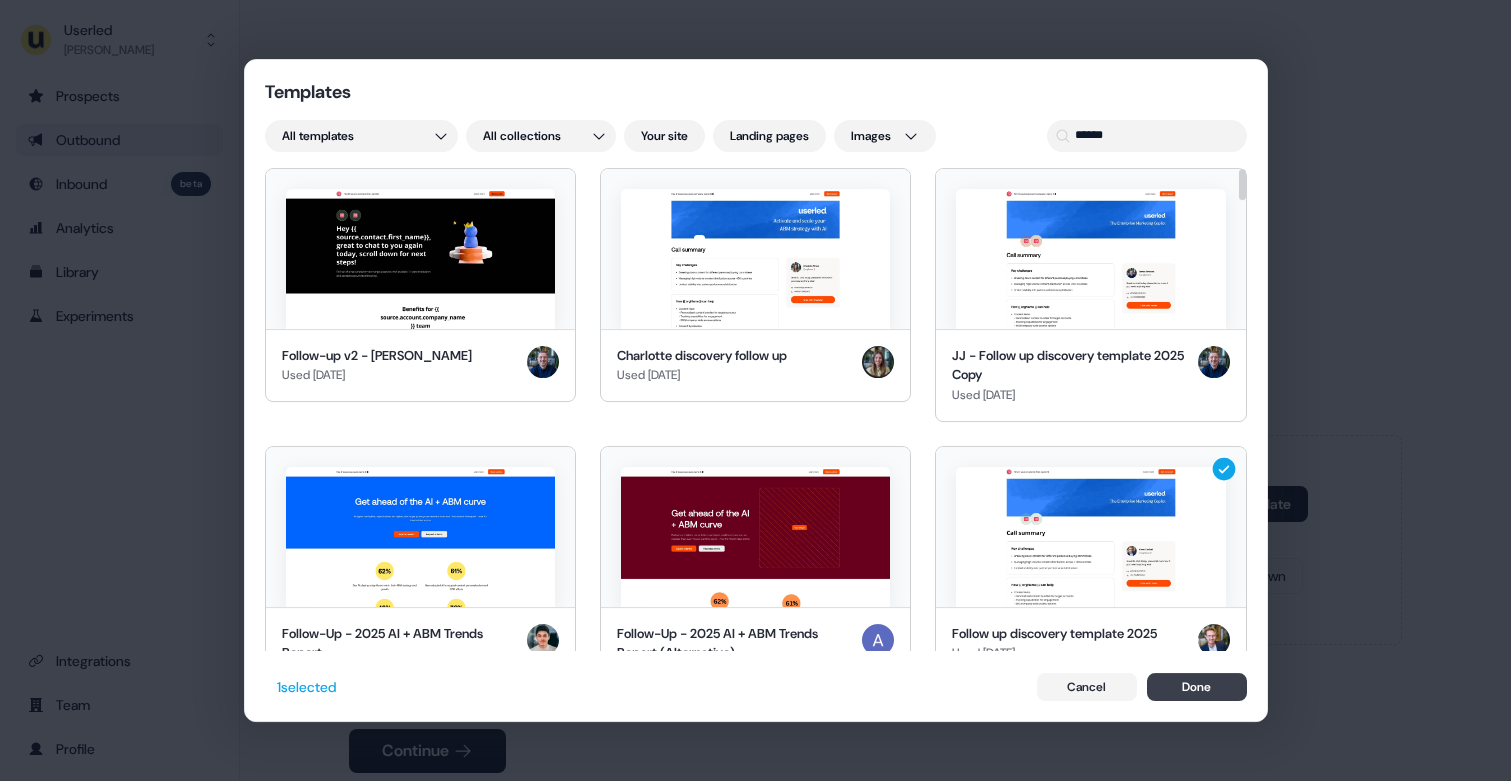 click on "Done" at bounding box center (1197, 687) 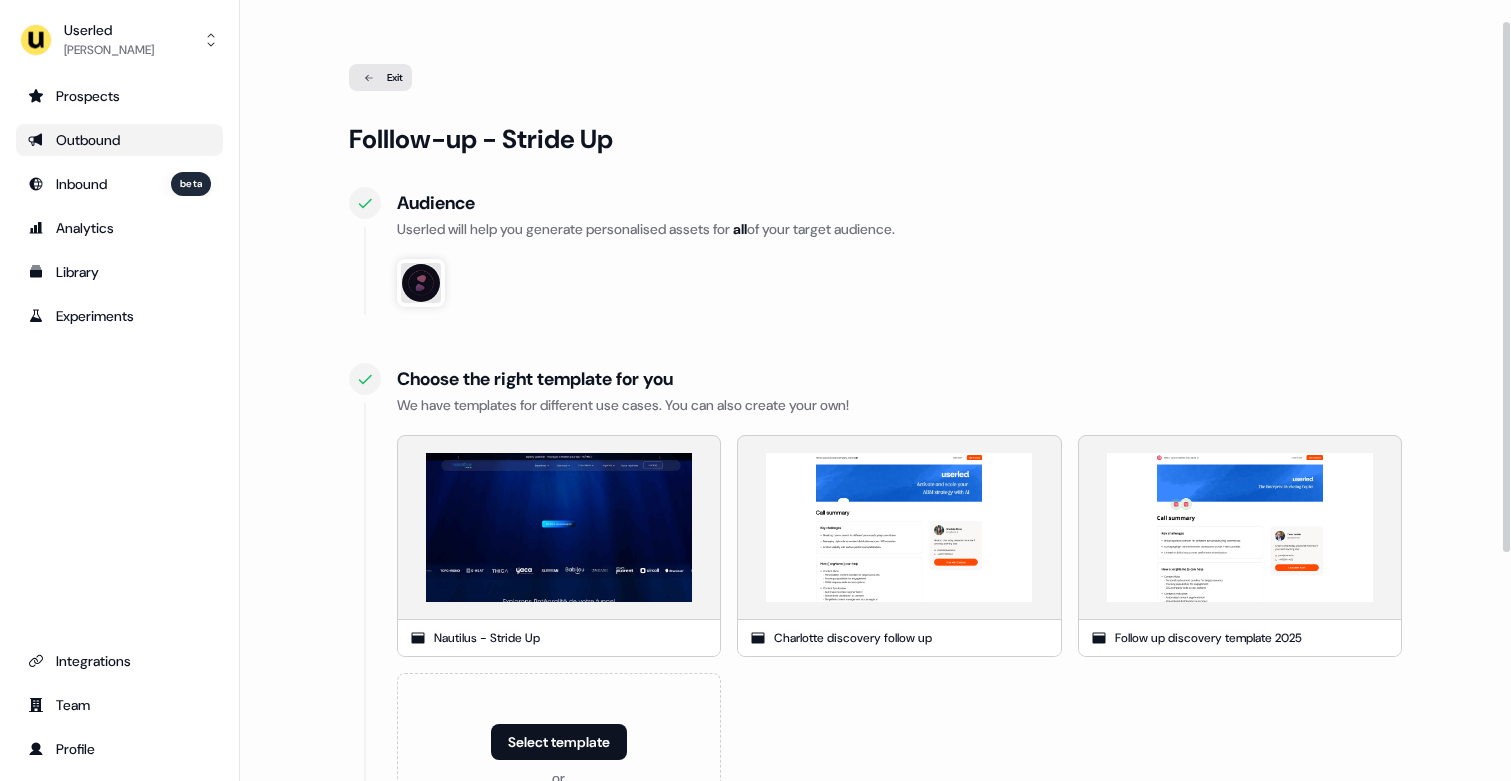 scroll, scrollTop: 248, scrollLeft: 0, axis: vertical 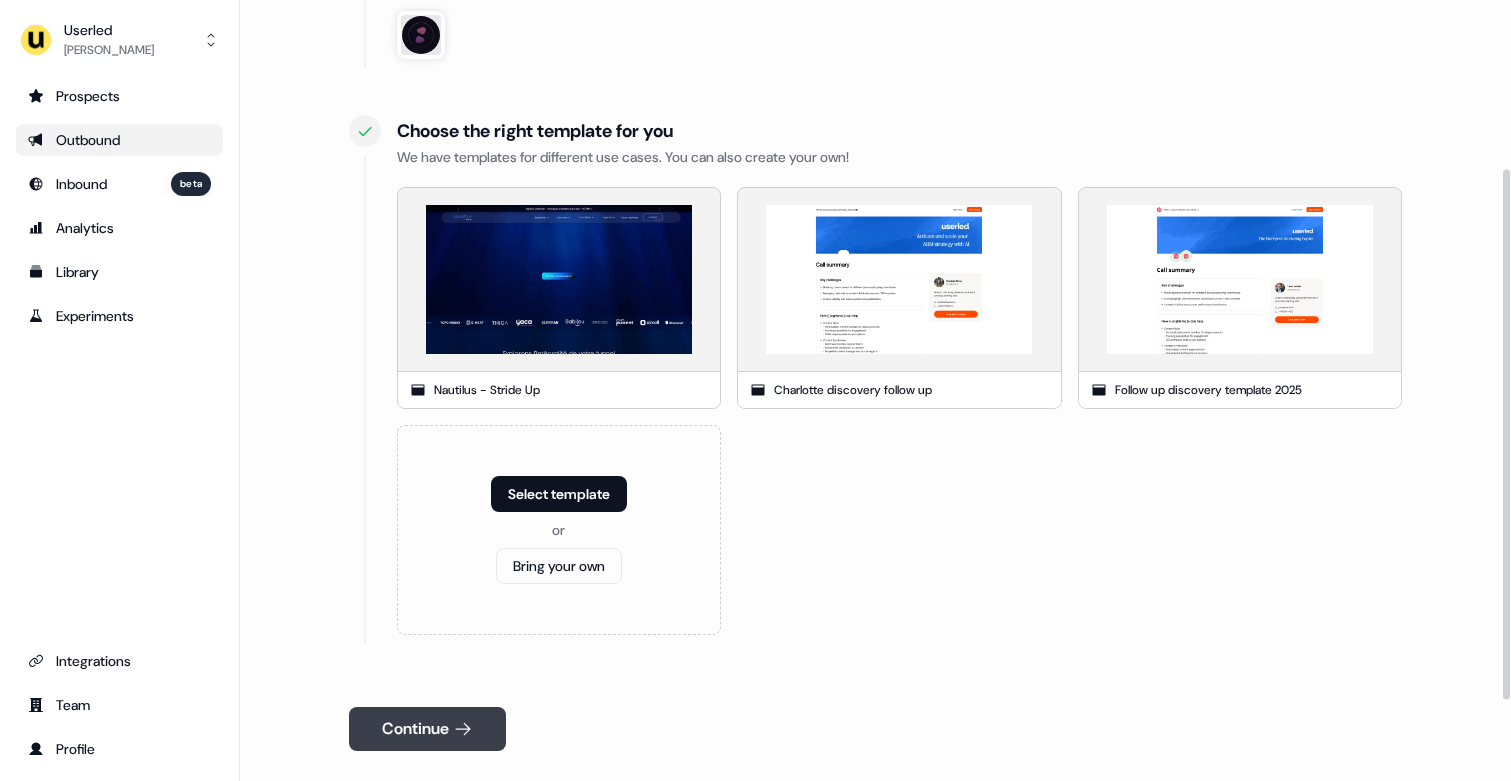 click on "Continue" at bounding box center [427, 729] 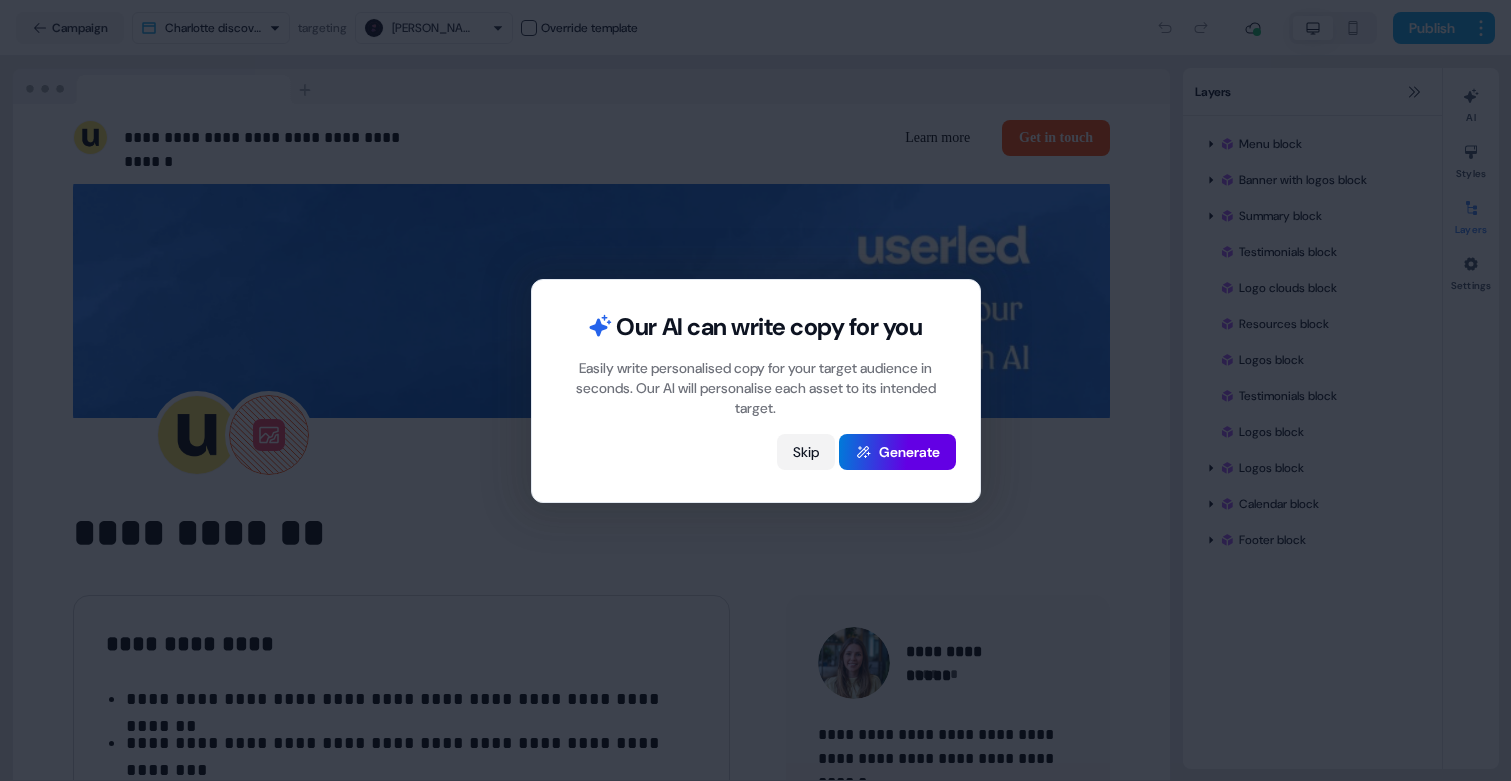 click on "Skip" at bounding box center (806, 452) 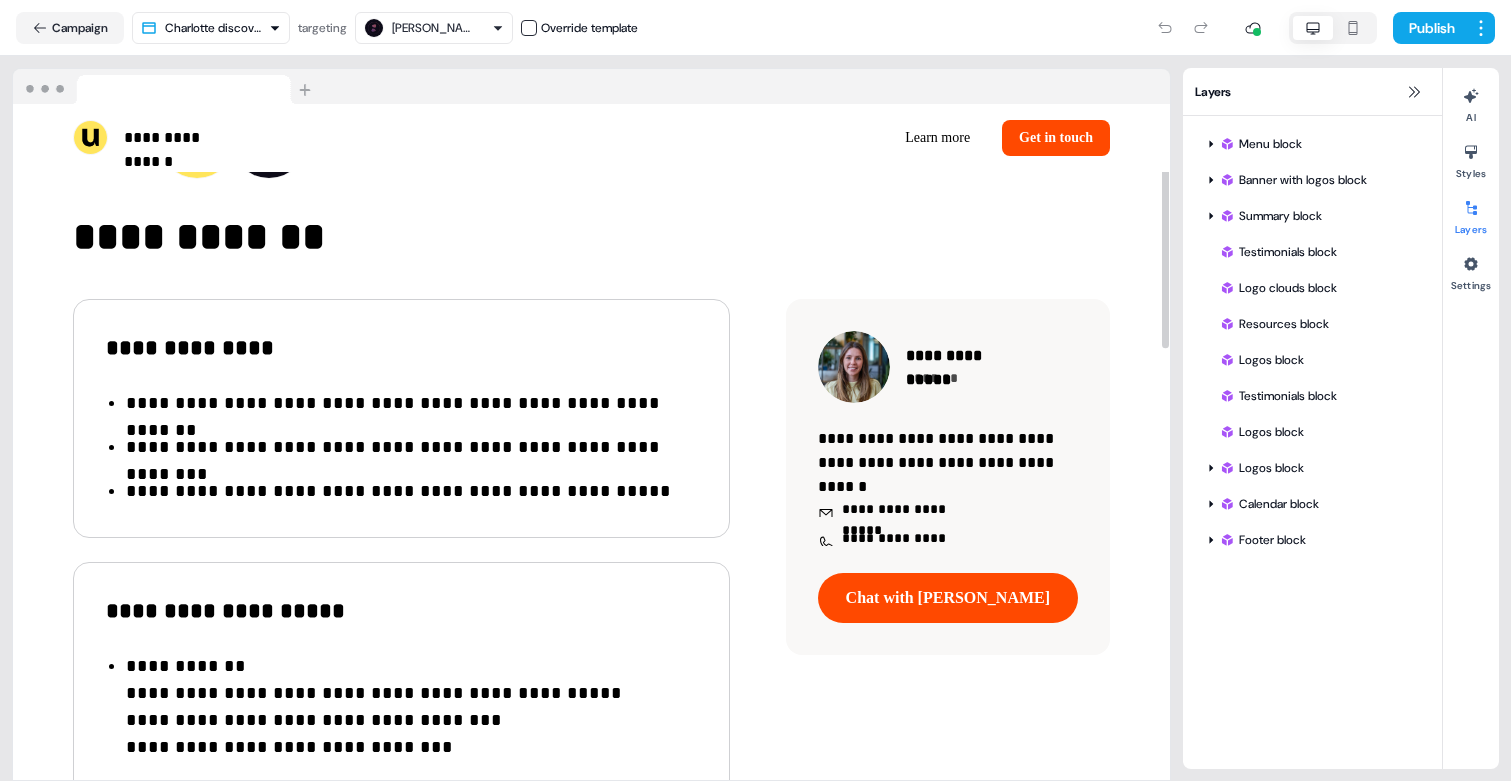 scroll, scrollTop: 304, scrollLeft: 0, axis: vertical 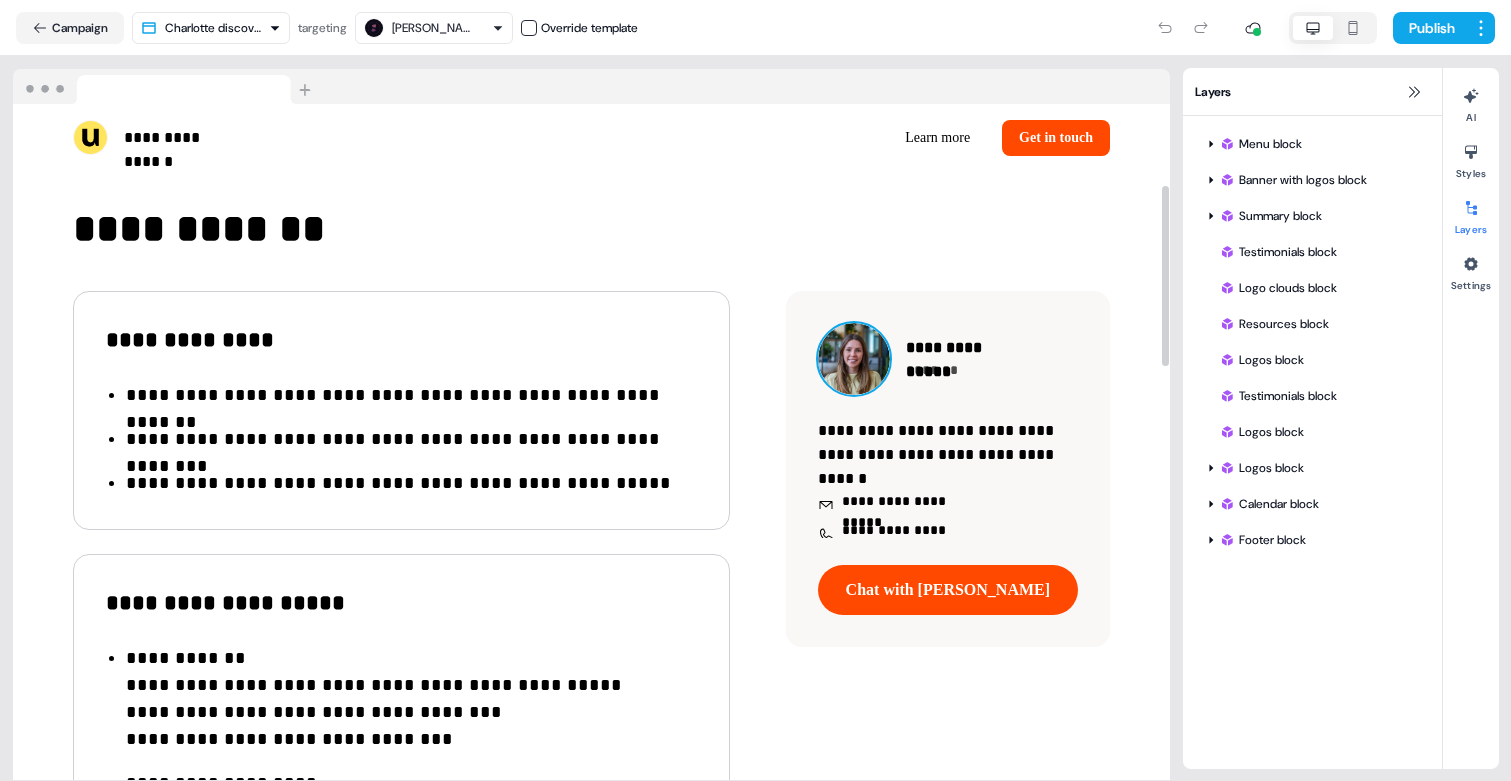 click at bounding box center (854, 359) 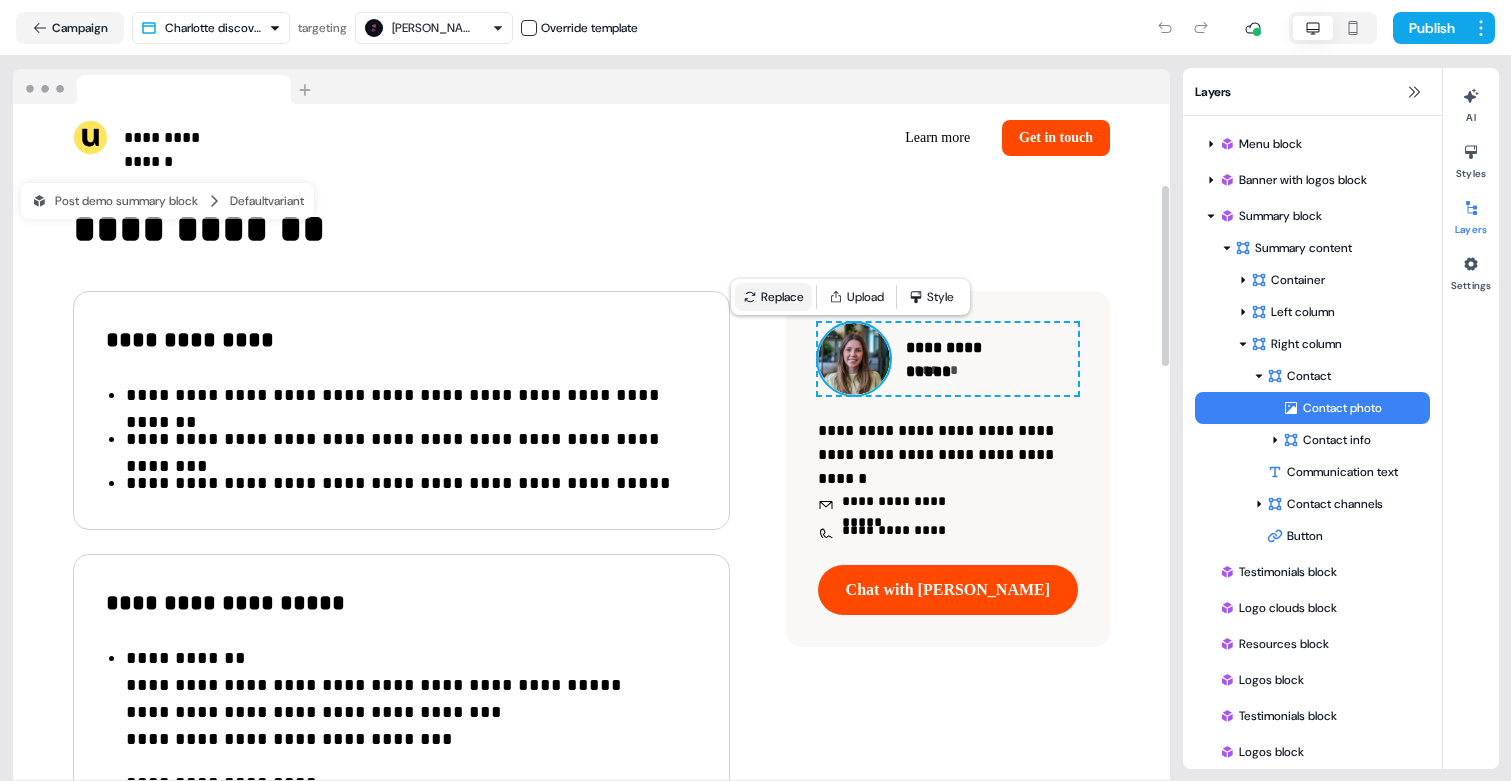click on "Replace" at bounding box center (773, 297) 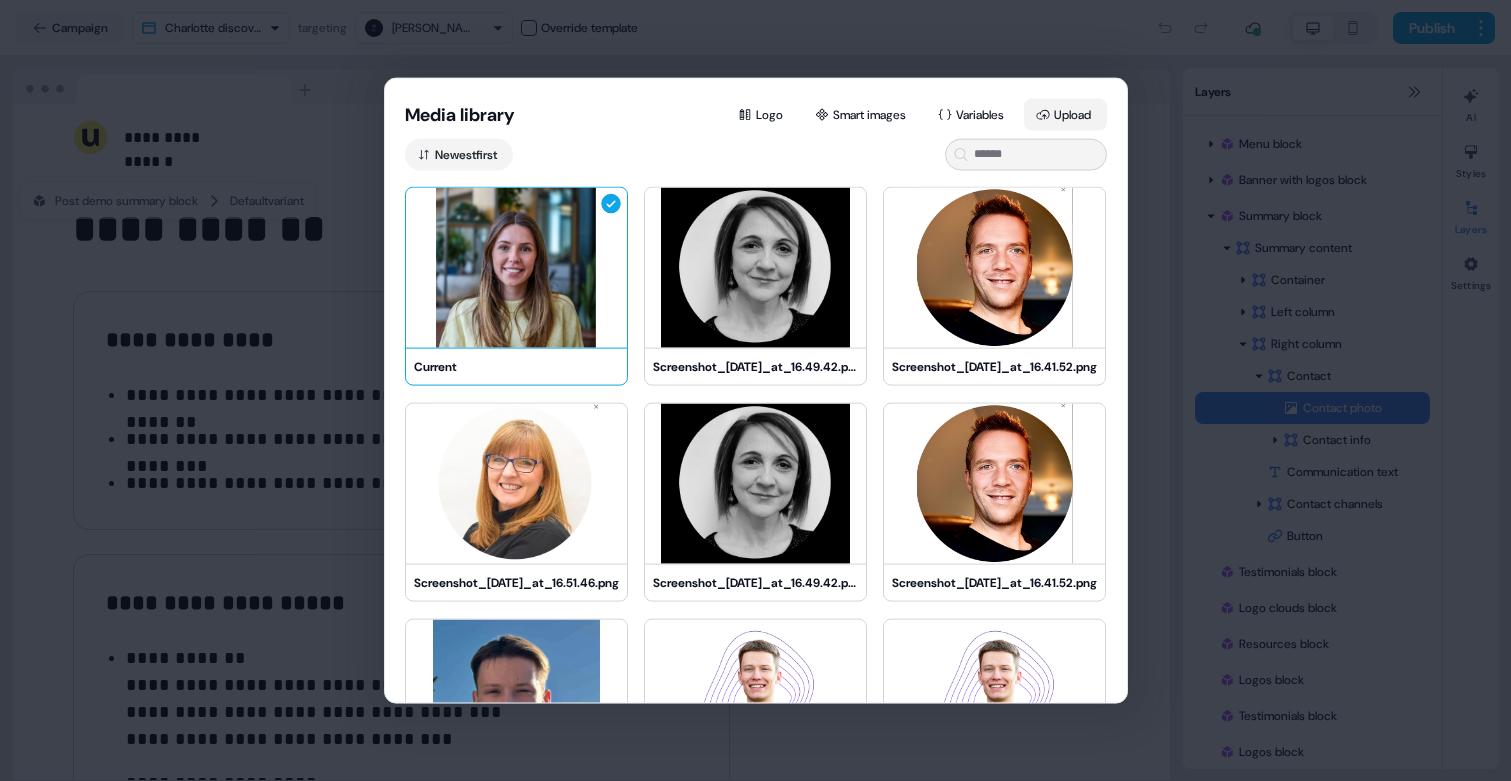 click on "Upload" at bounding box center [1065, 114] 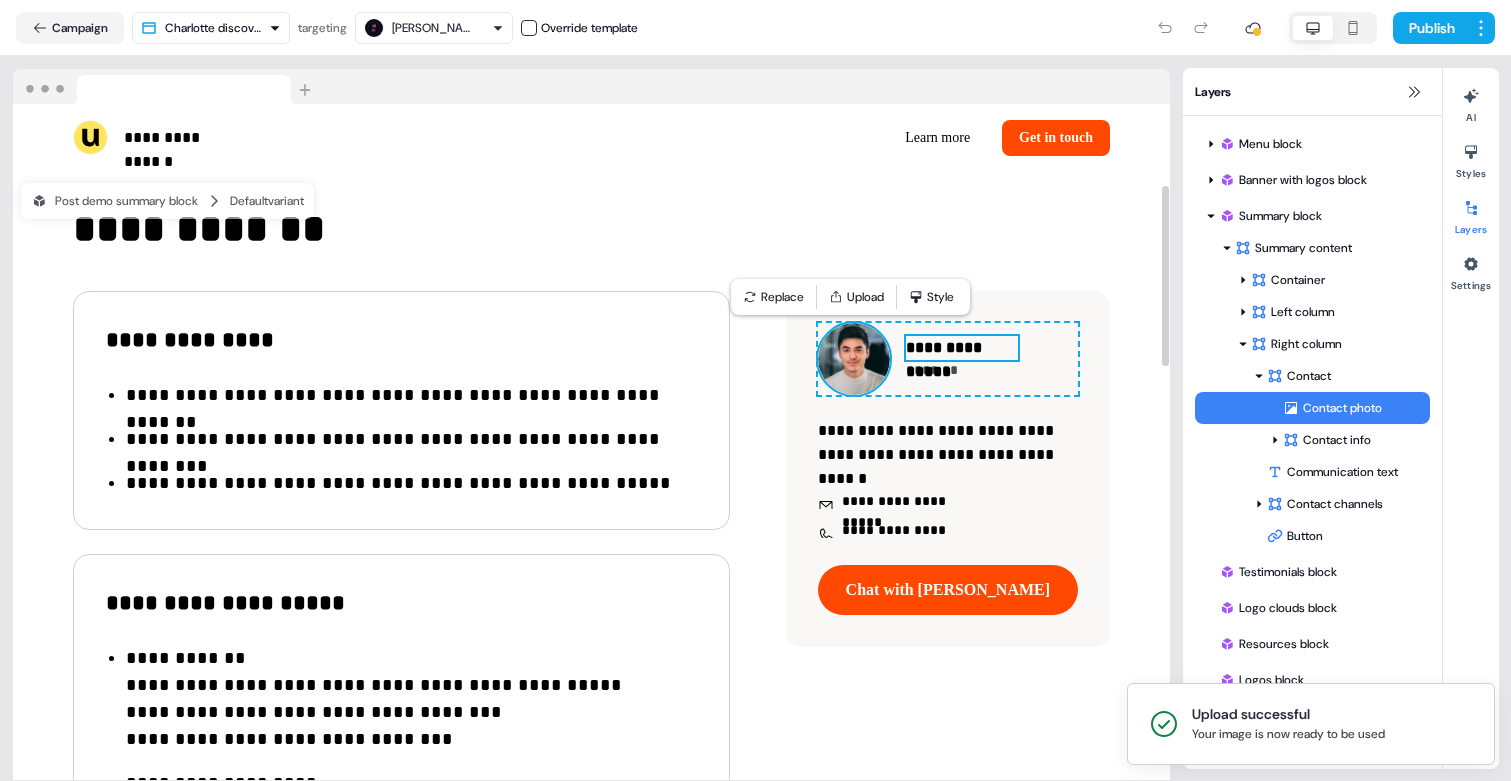 click on "**********" at bounding box center [962, 348] 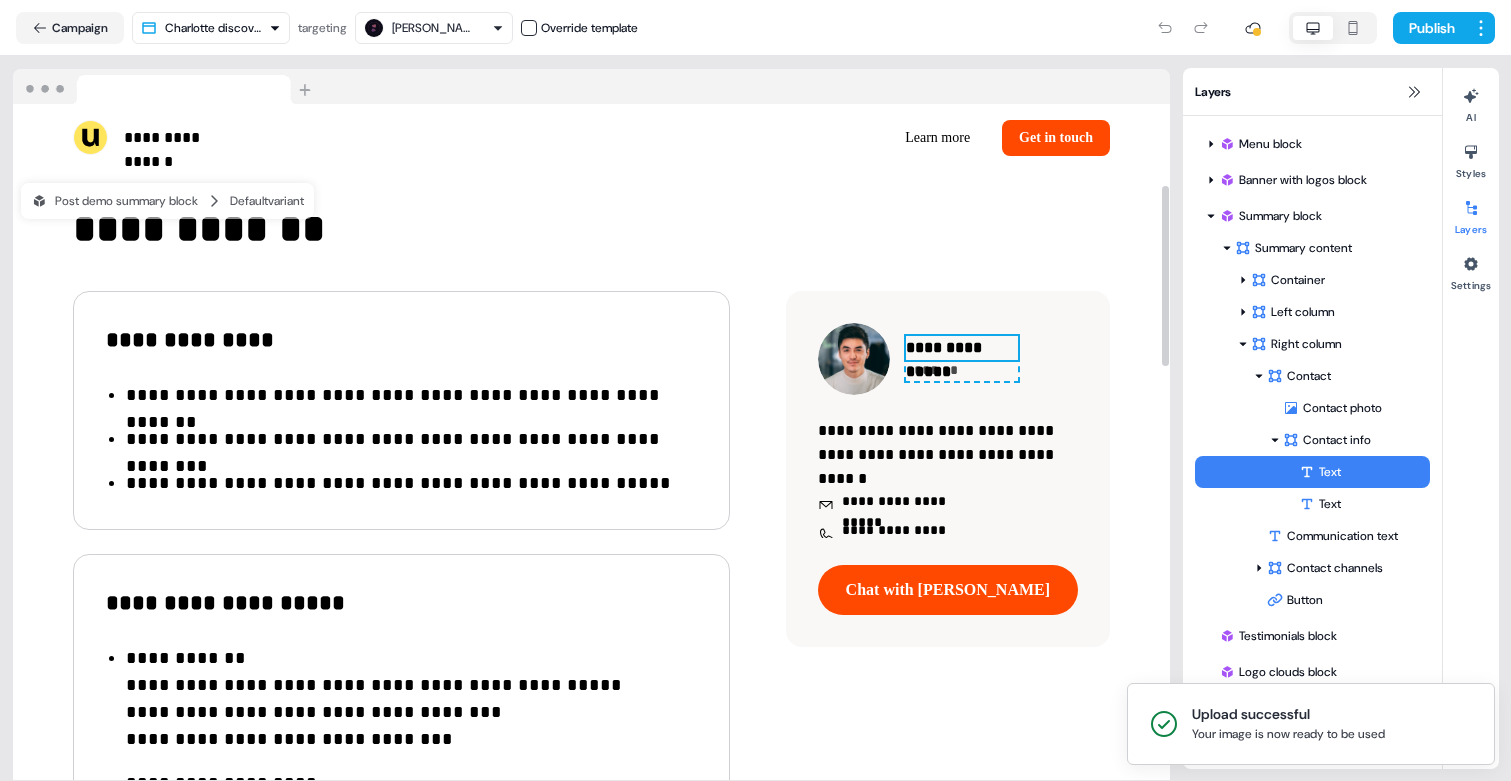 click on "**********" at bounding box center [962, 348] 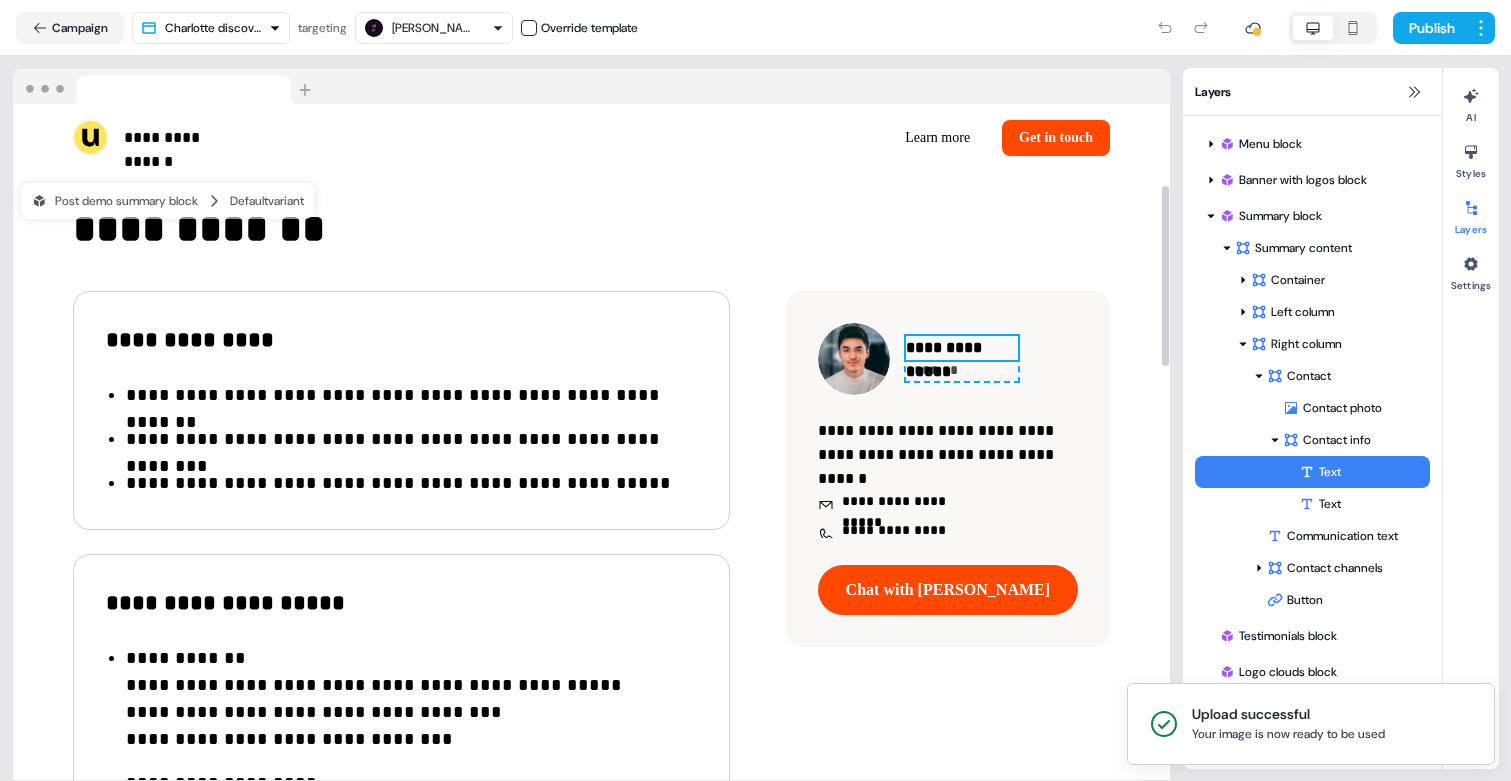 click on "**********" at bounding box center [962, 348] 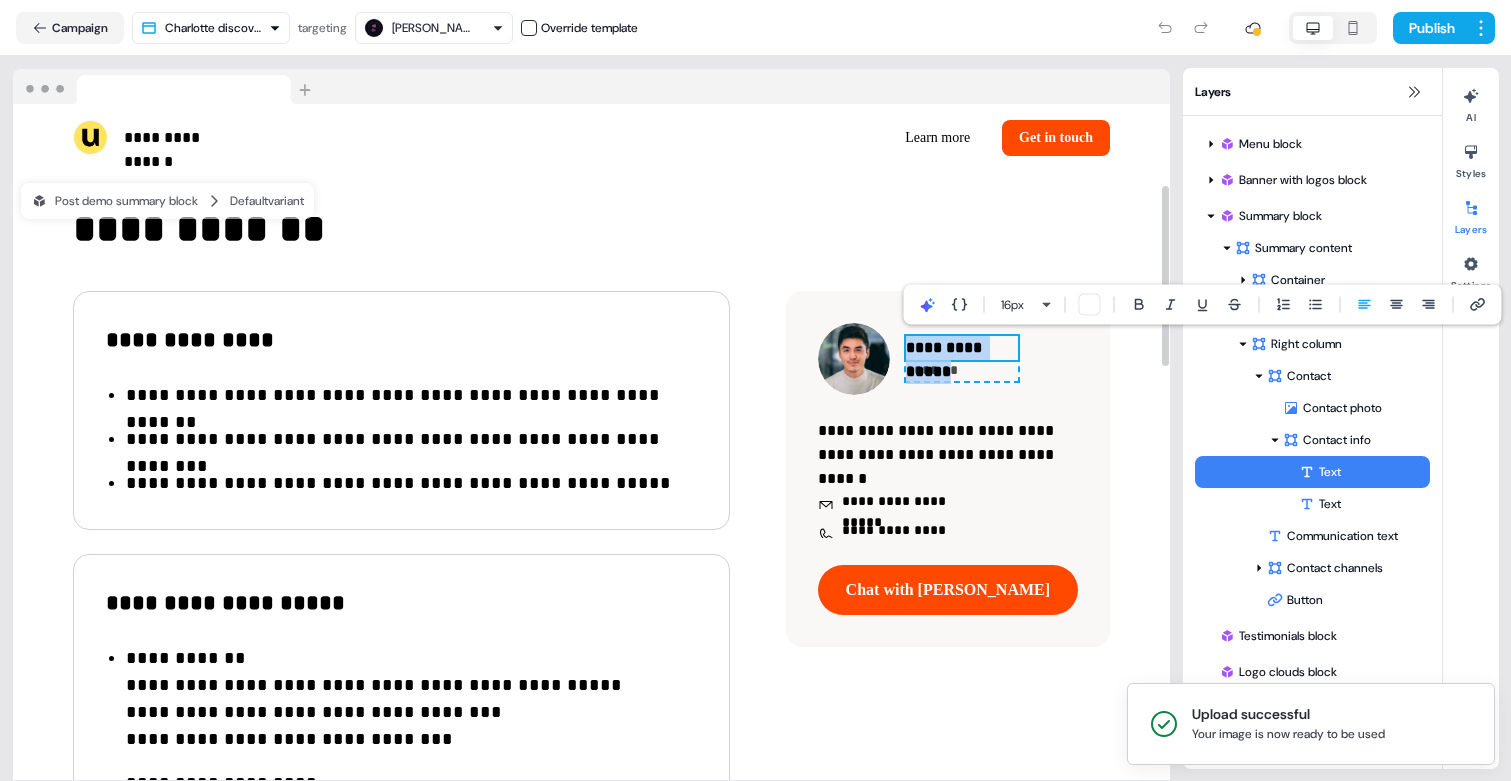 type 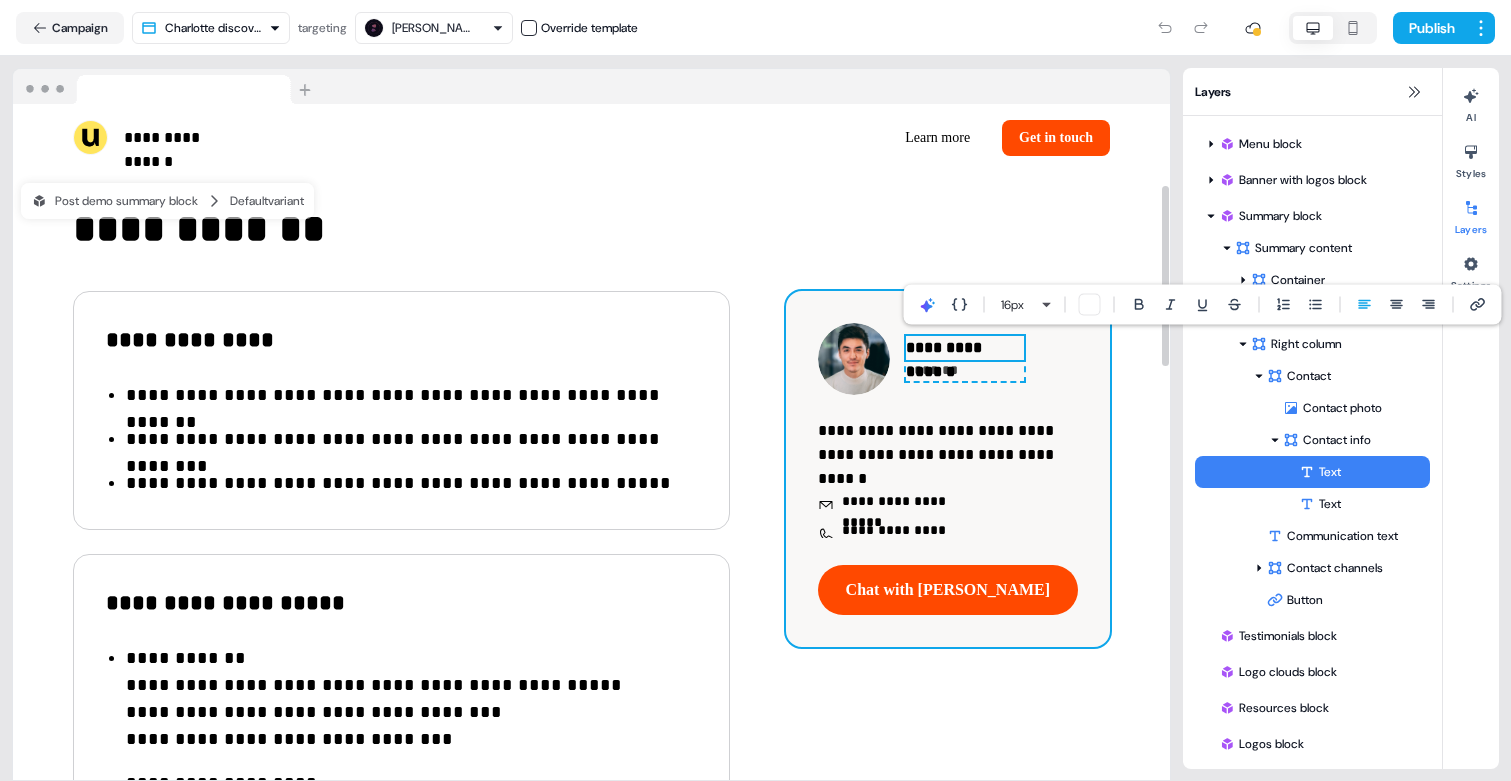 click on "**********" at bounding box center [906, 501] 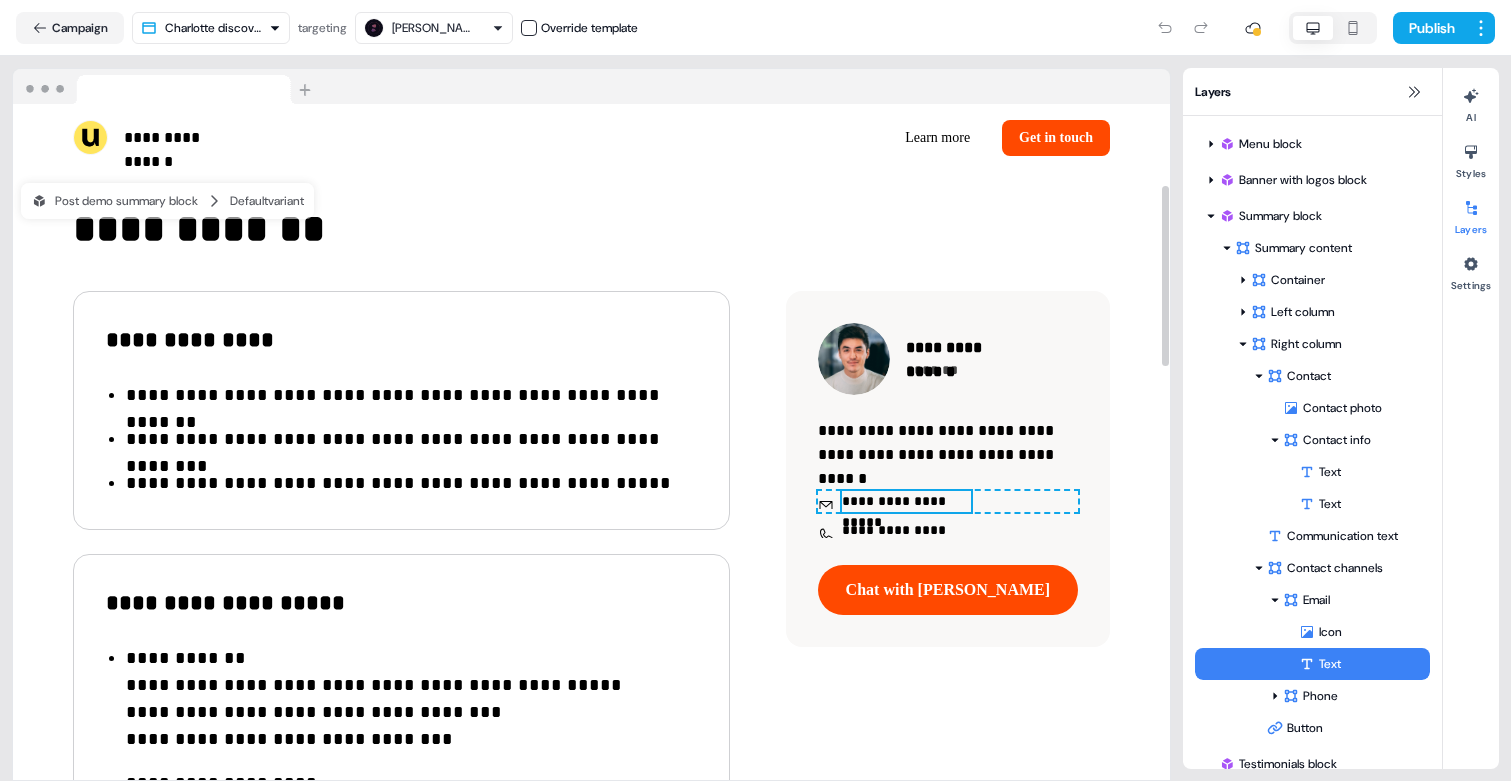 click on "**********" at bounding box center [906, 501] 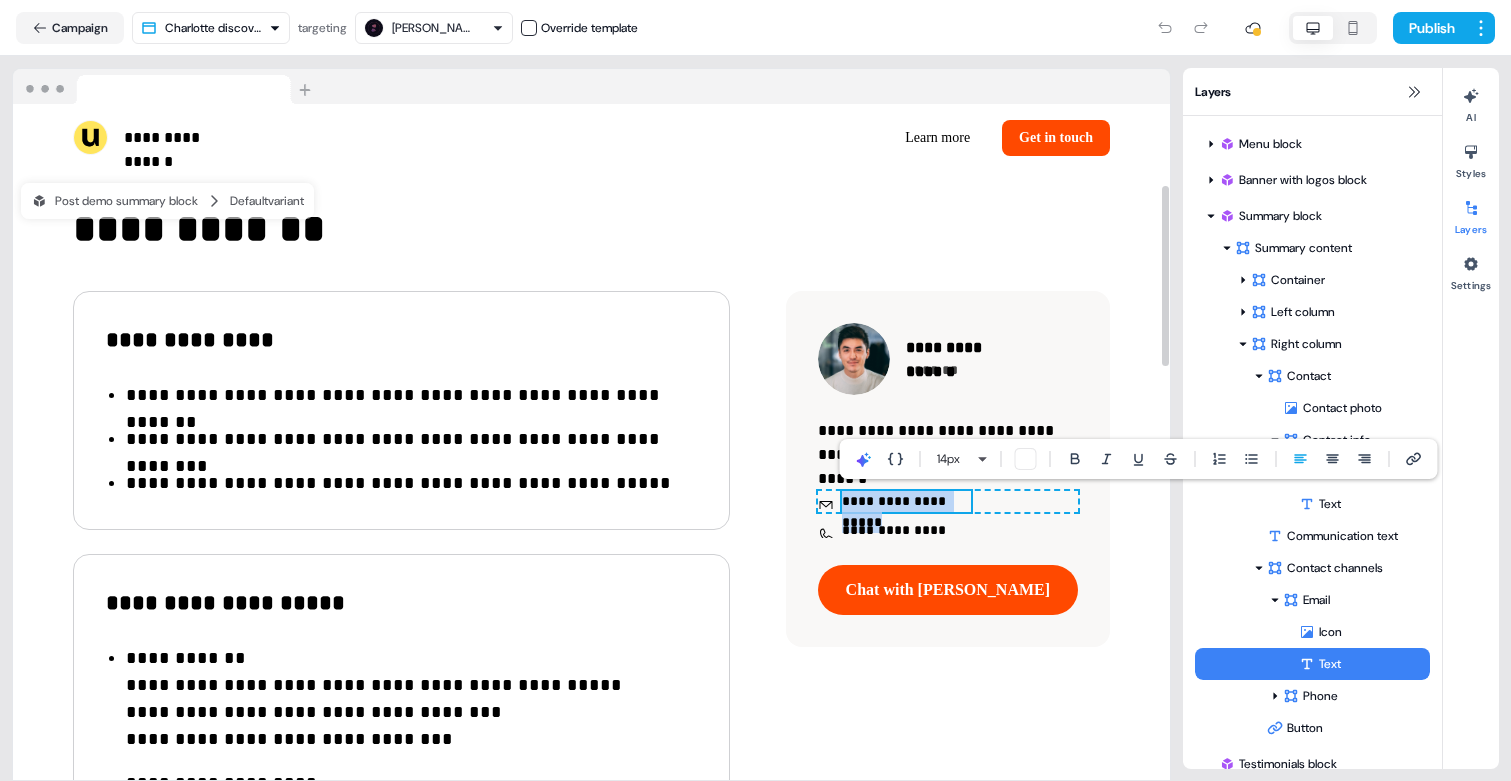 click on "**********" at bounding box center [906, 501] 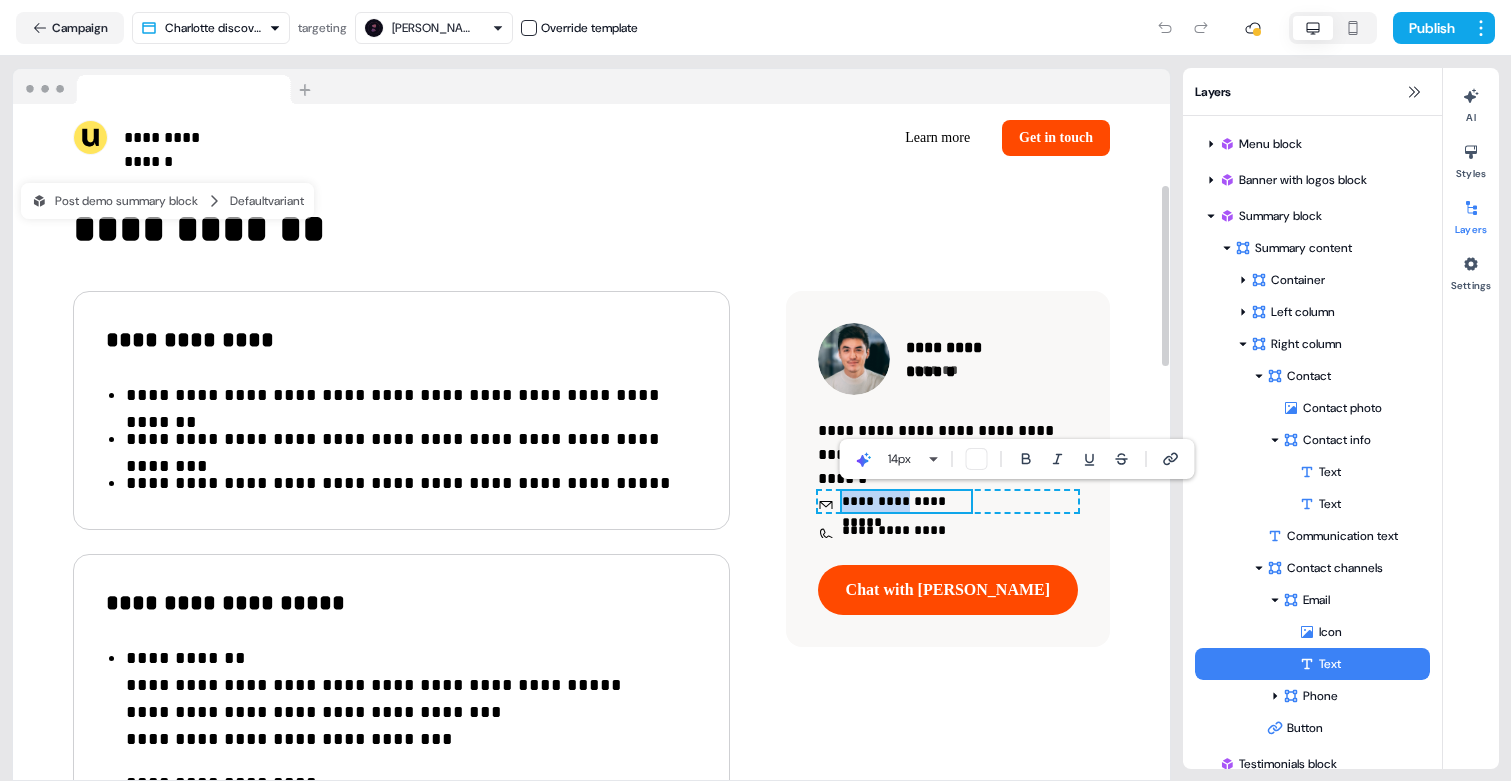 type 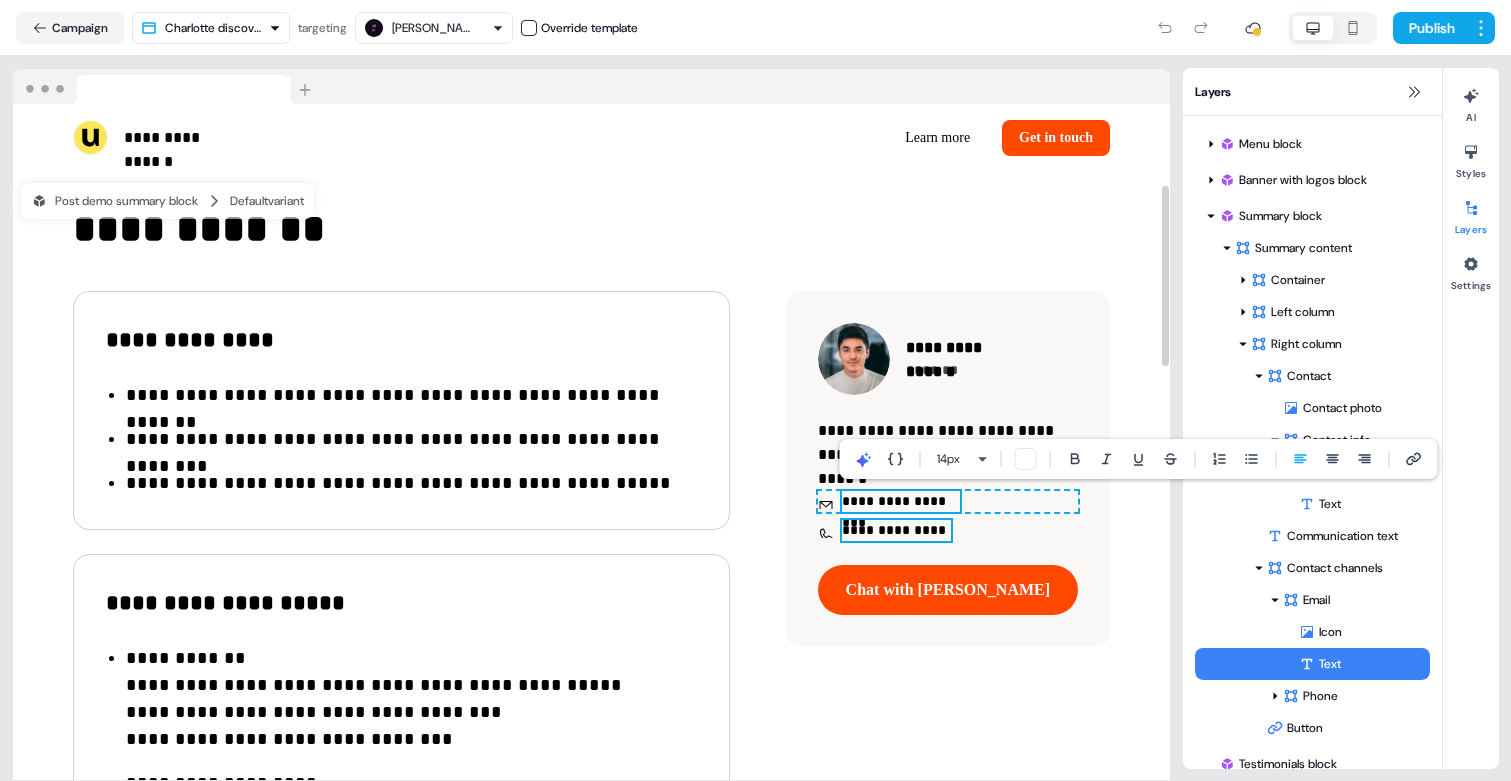 click on "**********" at bounding box center (896, 530) 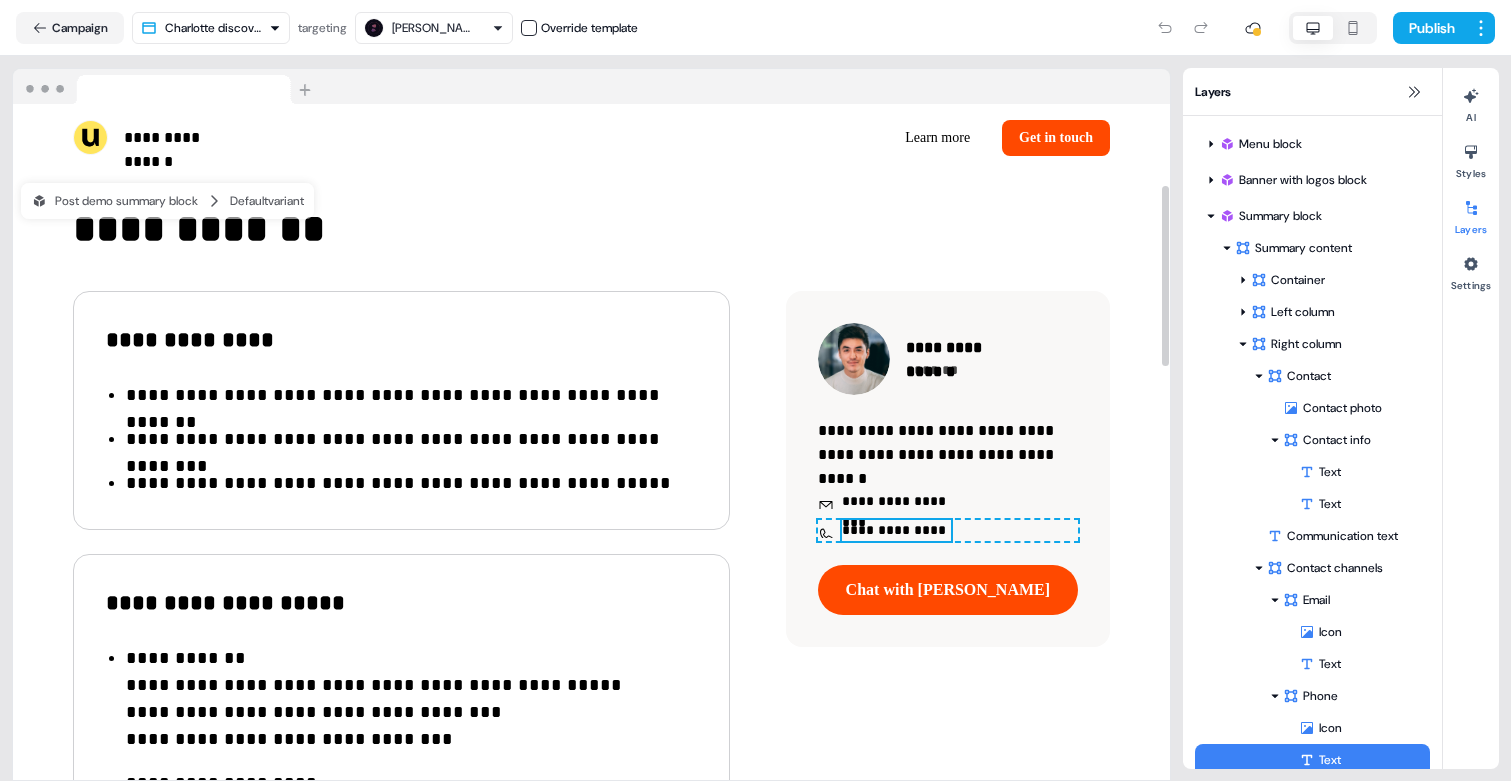 scroll, scrollTop: 7, scrollLeft: 0, axis: vertical 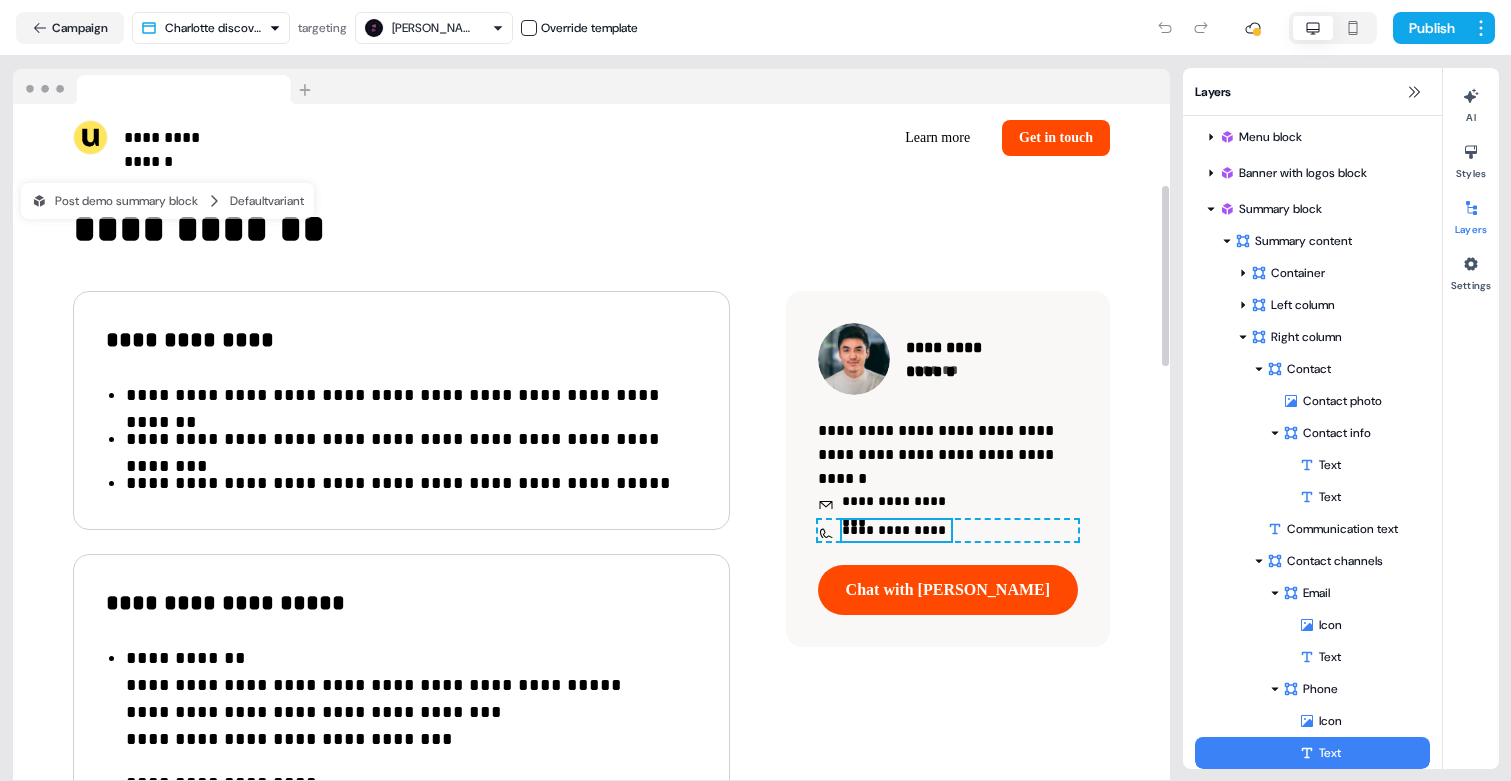 click on "**********" at bounding box center [896, 530] 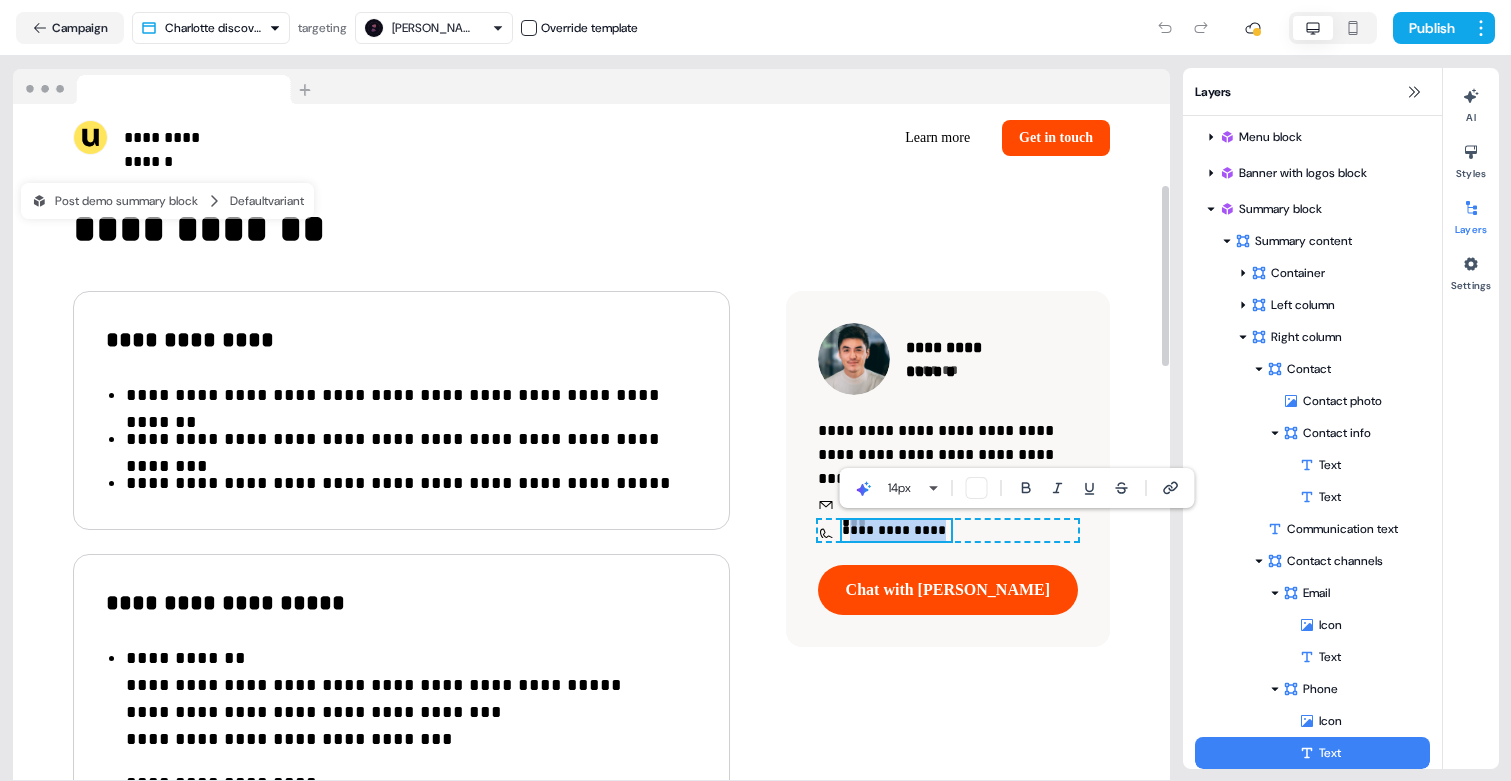 type 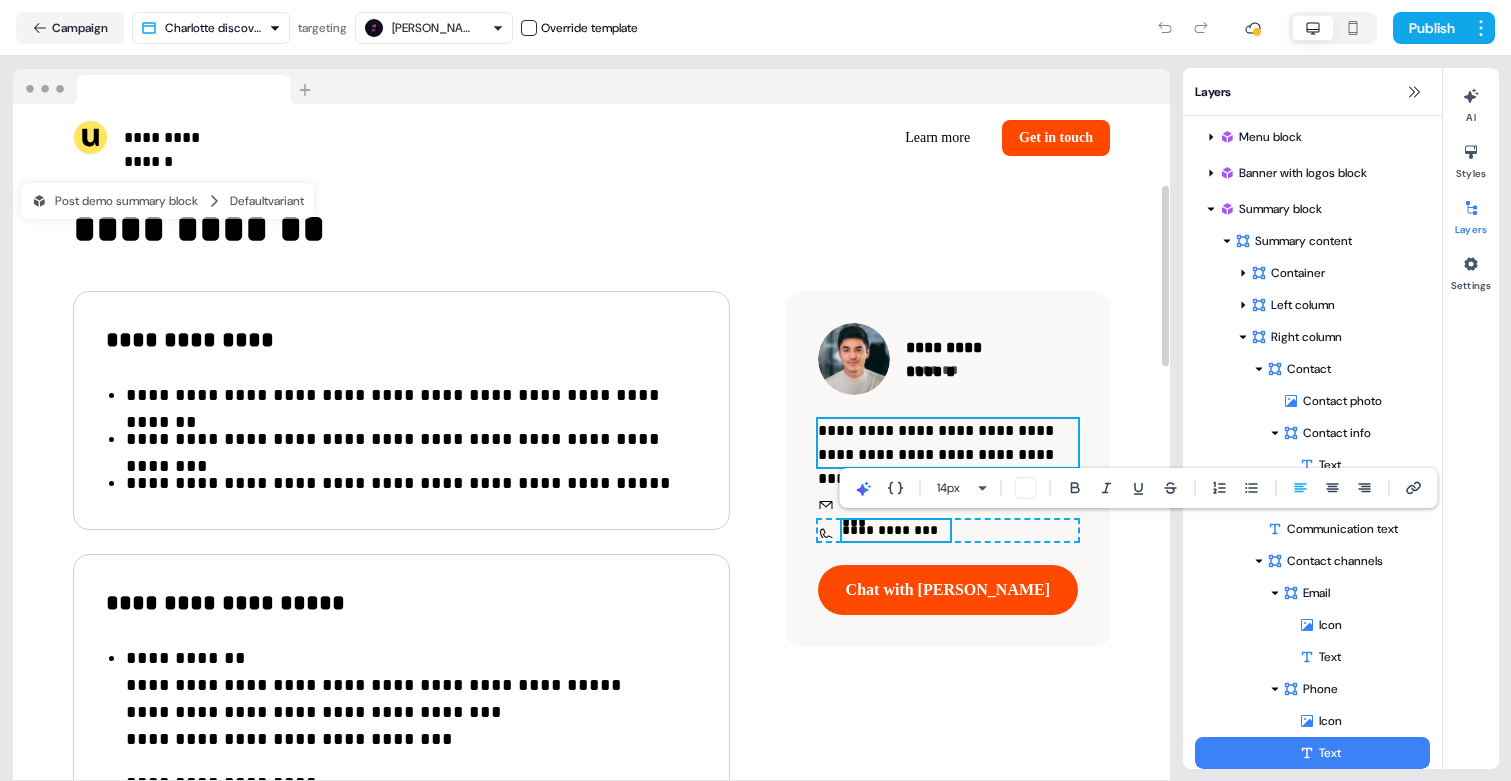 click on "**********" at bounding box center [948, 443] 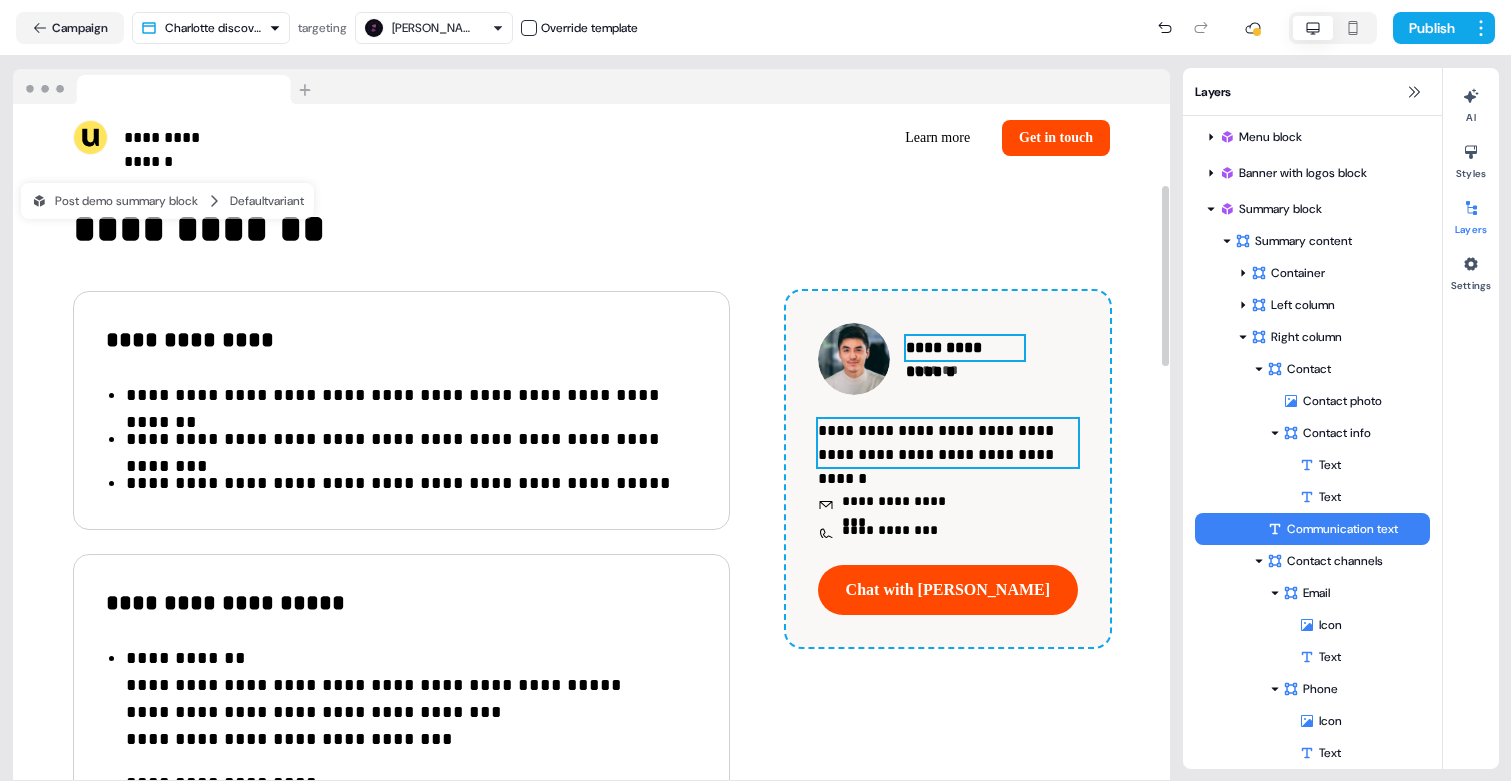 click on "**********" at bounding box center (965, 348) 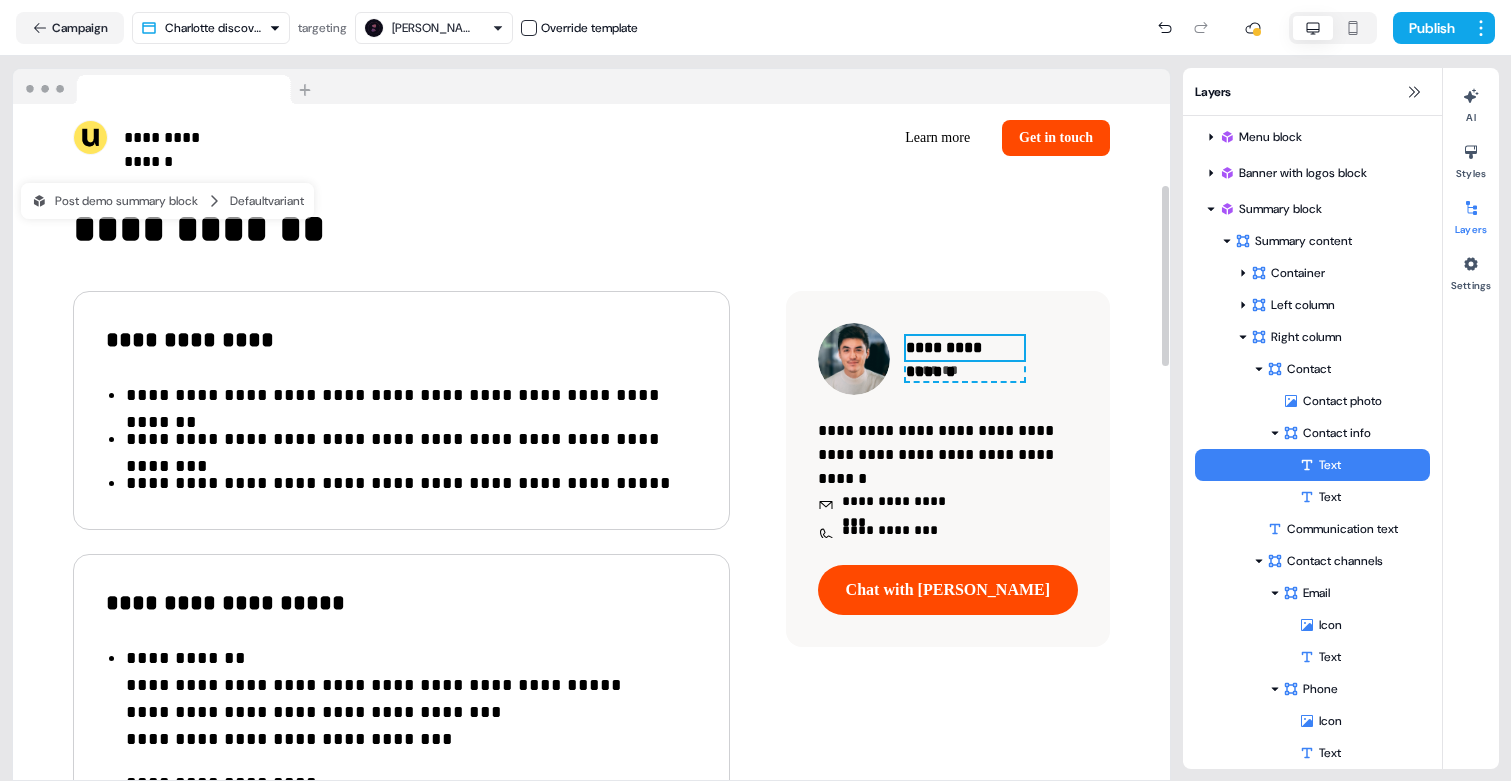 click on "**********" at bounding box center [965, 348] 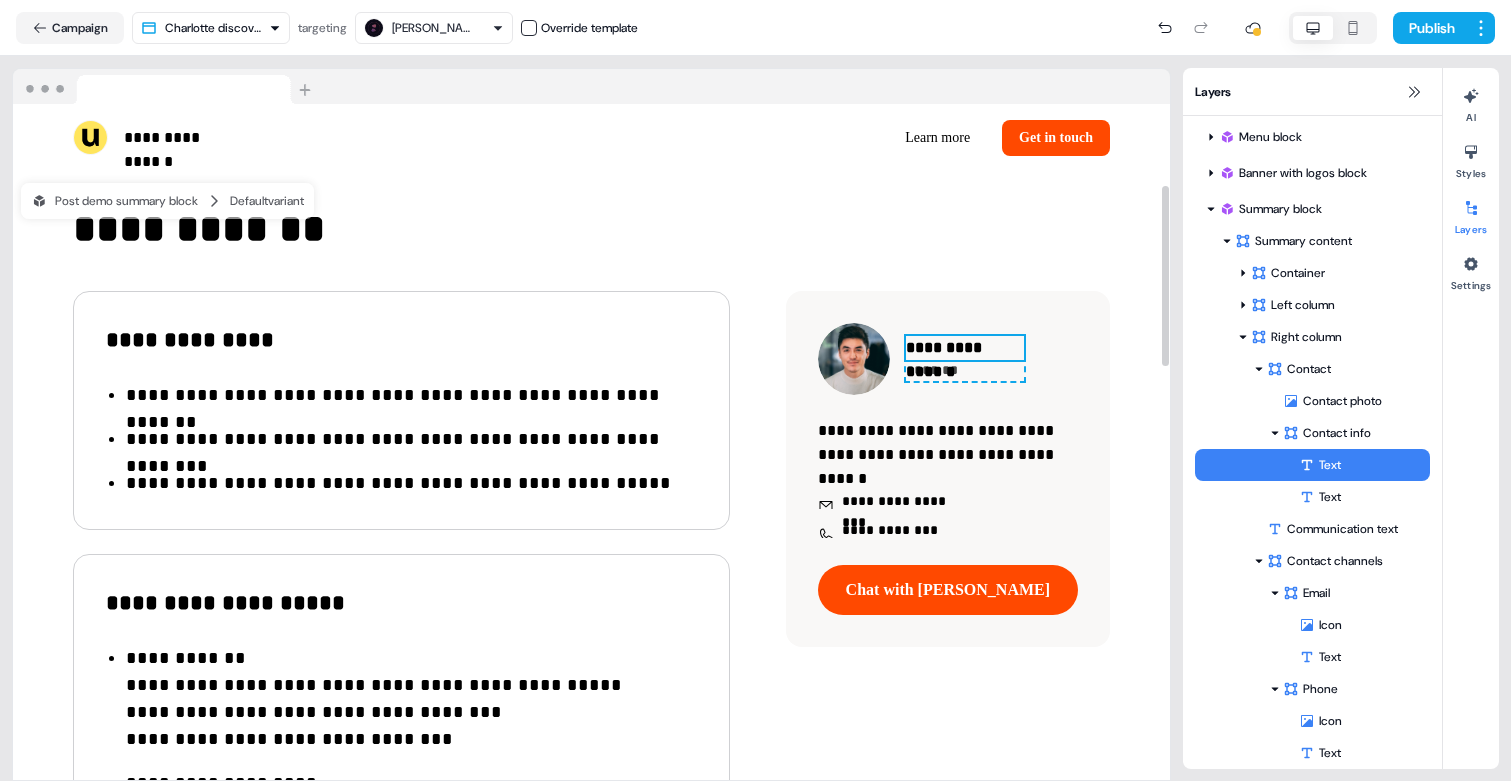 click on "**********" at bounding box center (965, 348) 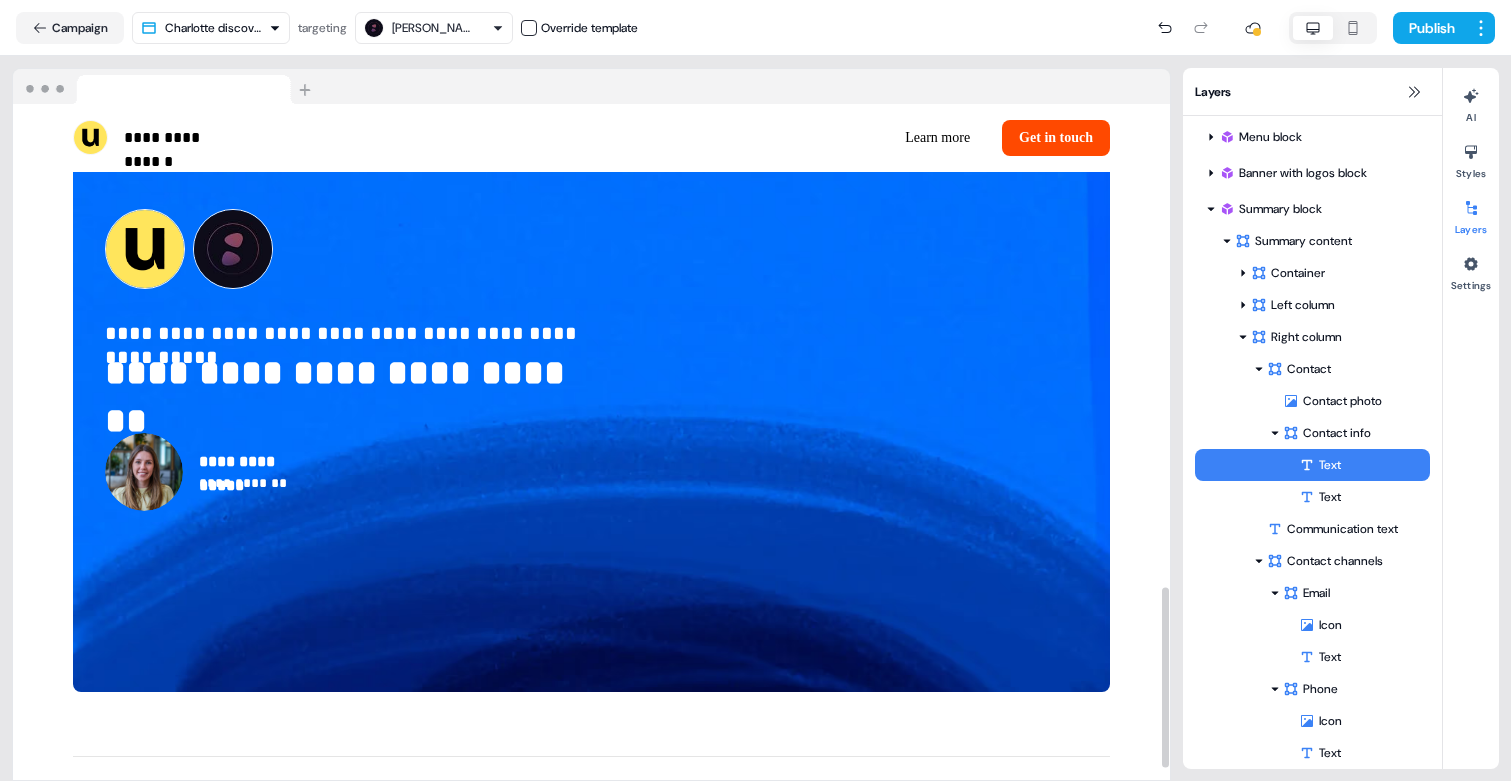 scroll, scrollTop: 1855, scrollLeft: 0, axis: vertical 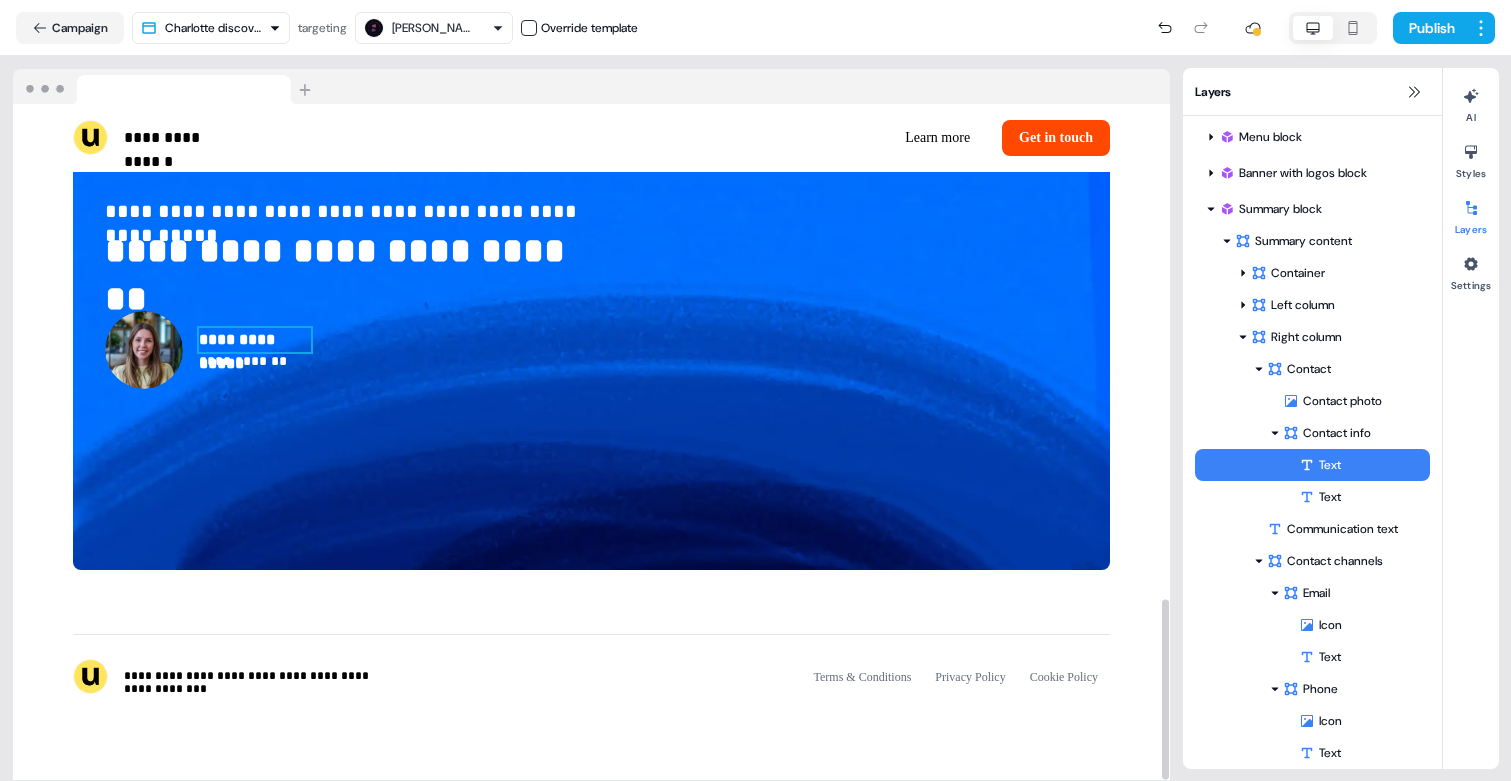 click on "**********" at bounding box center (255, 340) 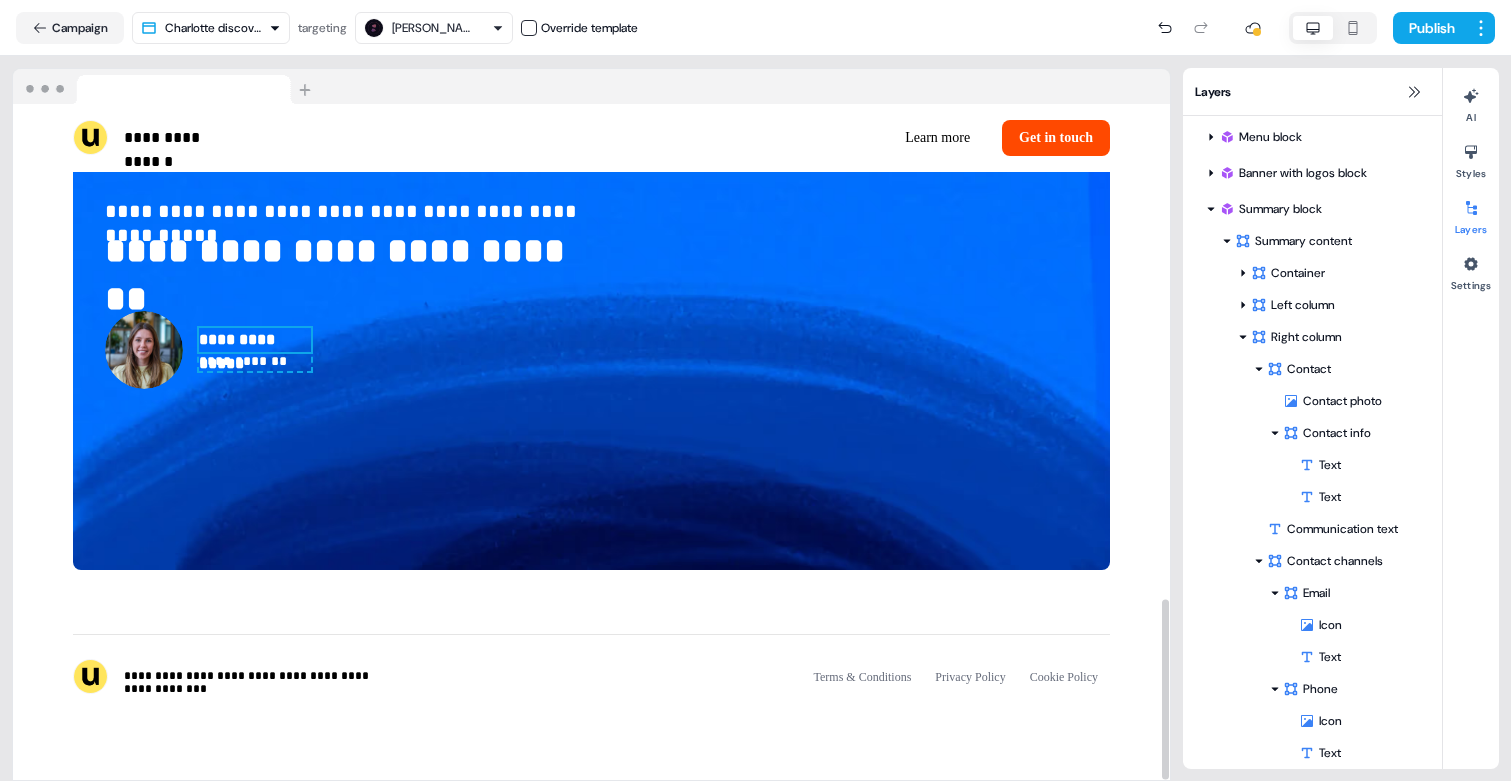 scroll, scrollTop: 711, scrollLeft: 0, axis: vertical 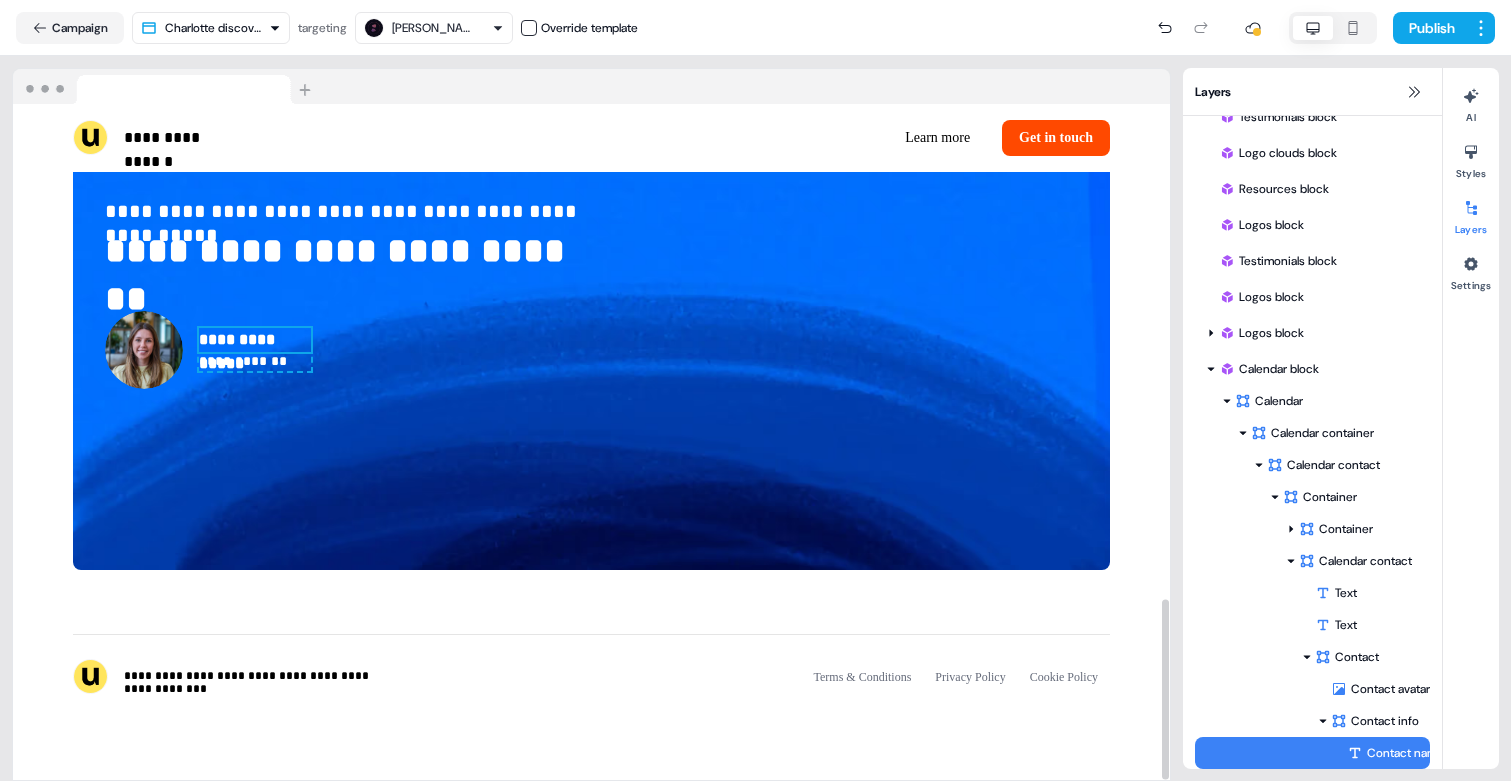 click on "**********" at bounding box center (255, 340) 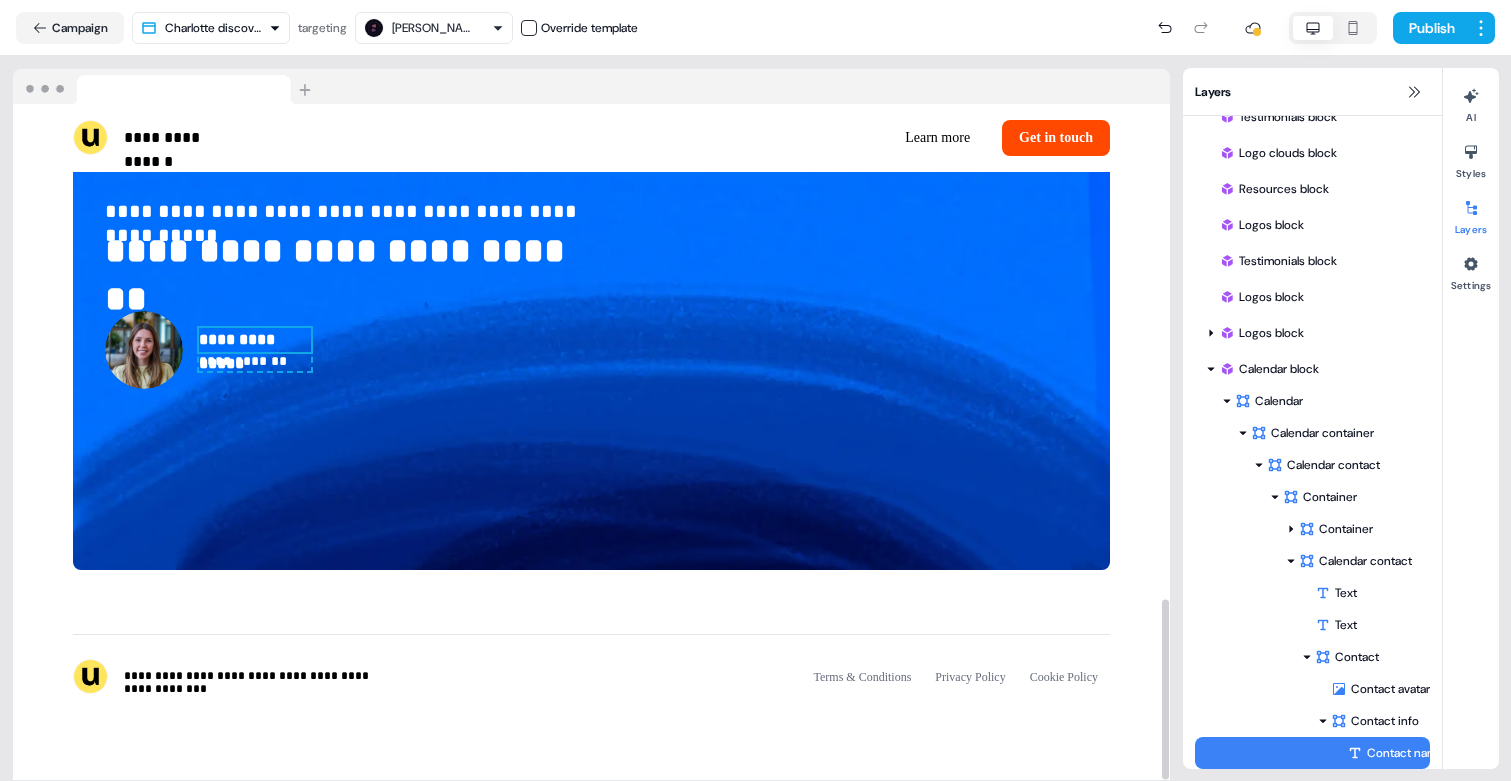 click on "**********" at bounding box center [255, 340] 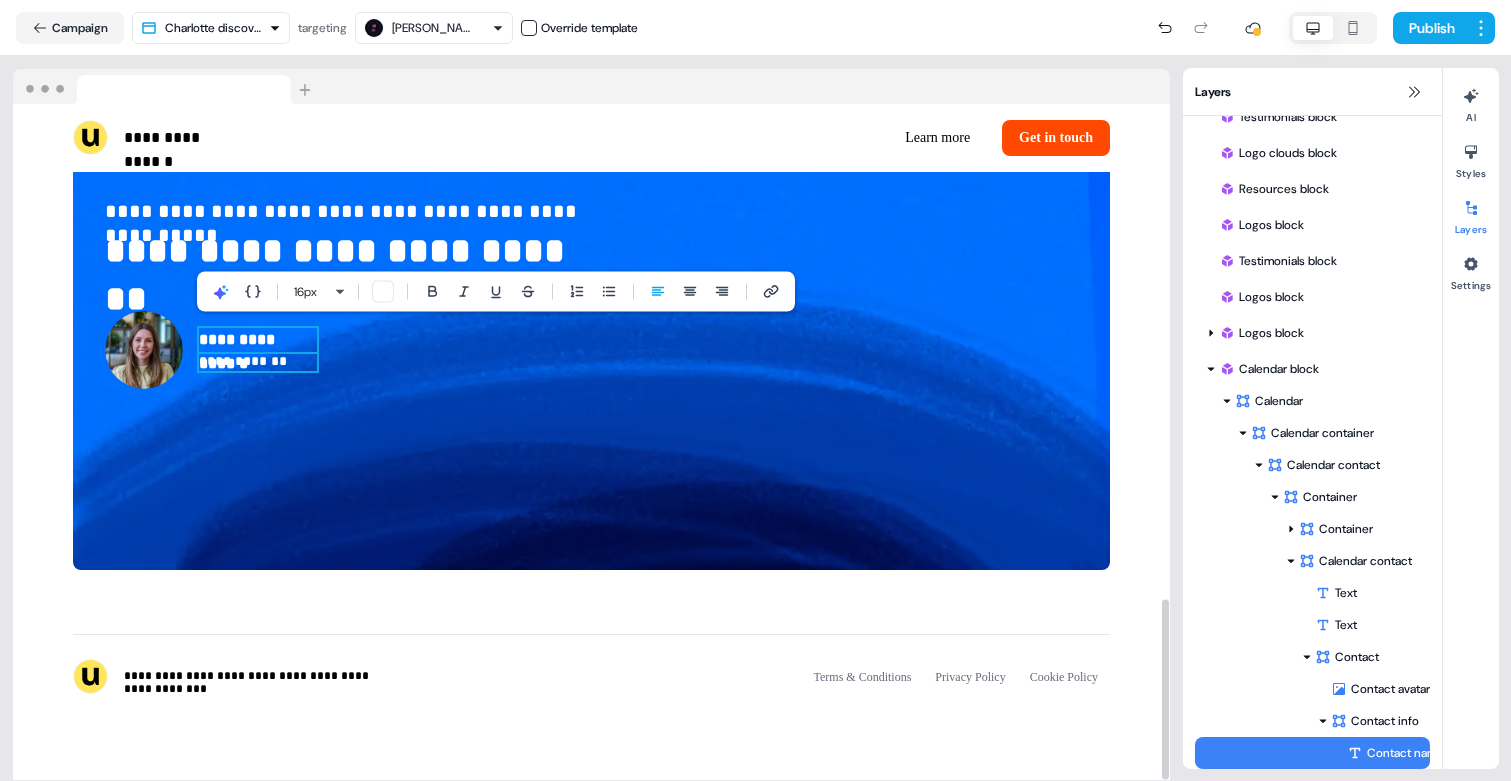 click on "**********" at bounding box center [258, 362] 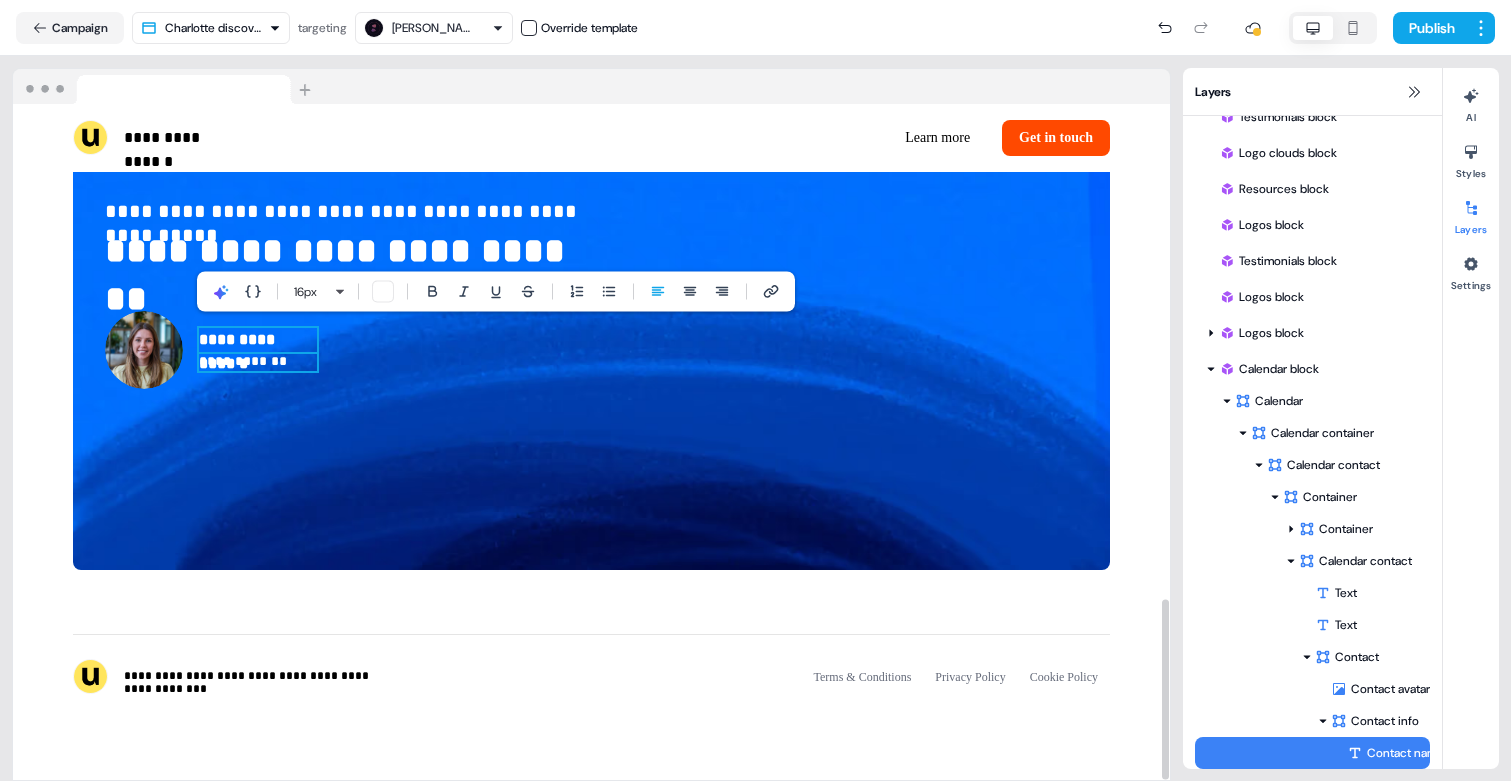 scroll, scrollTop: 743, scrollLeft: 0, axis: vertical 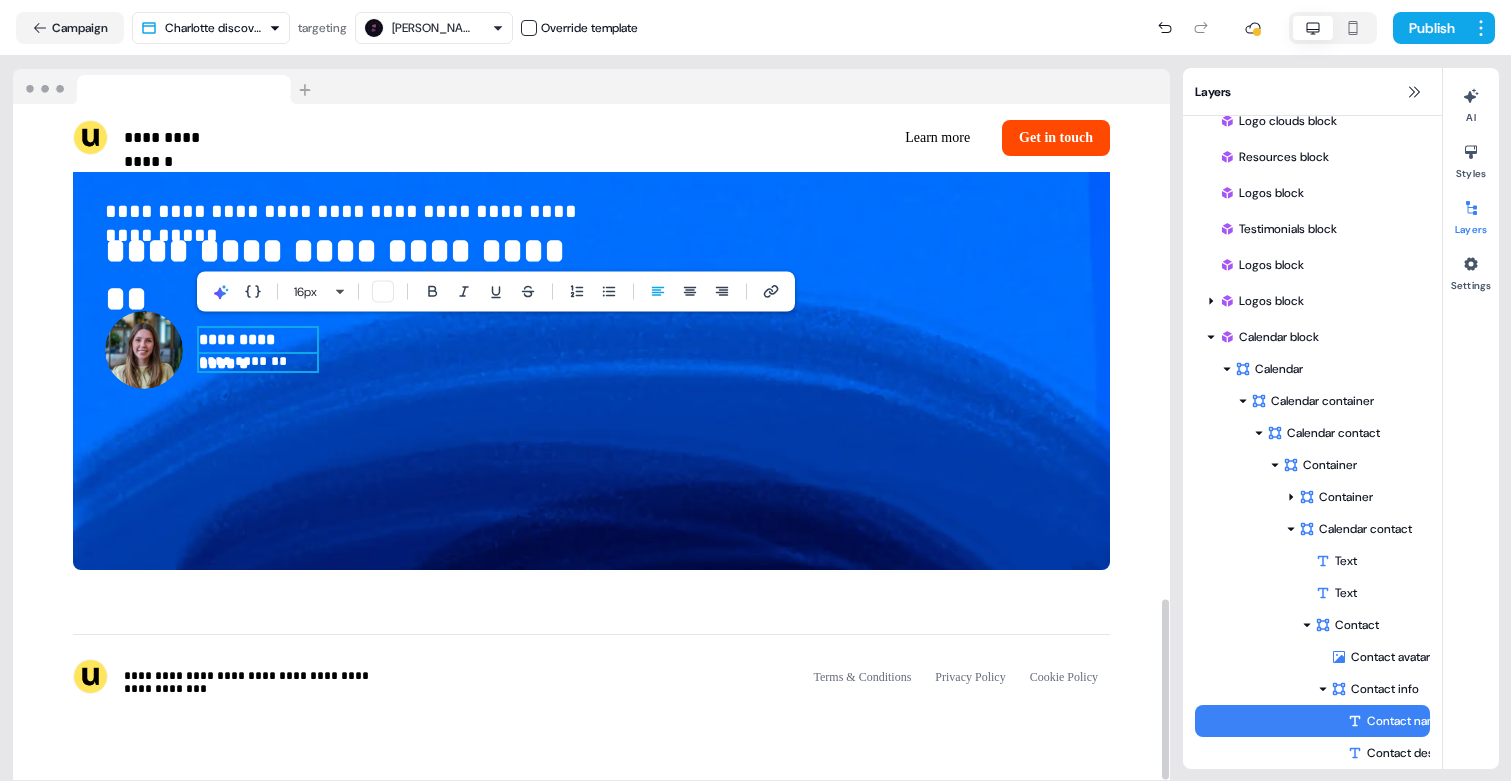 click on "**********" at bounding box center (258, 362) 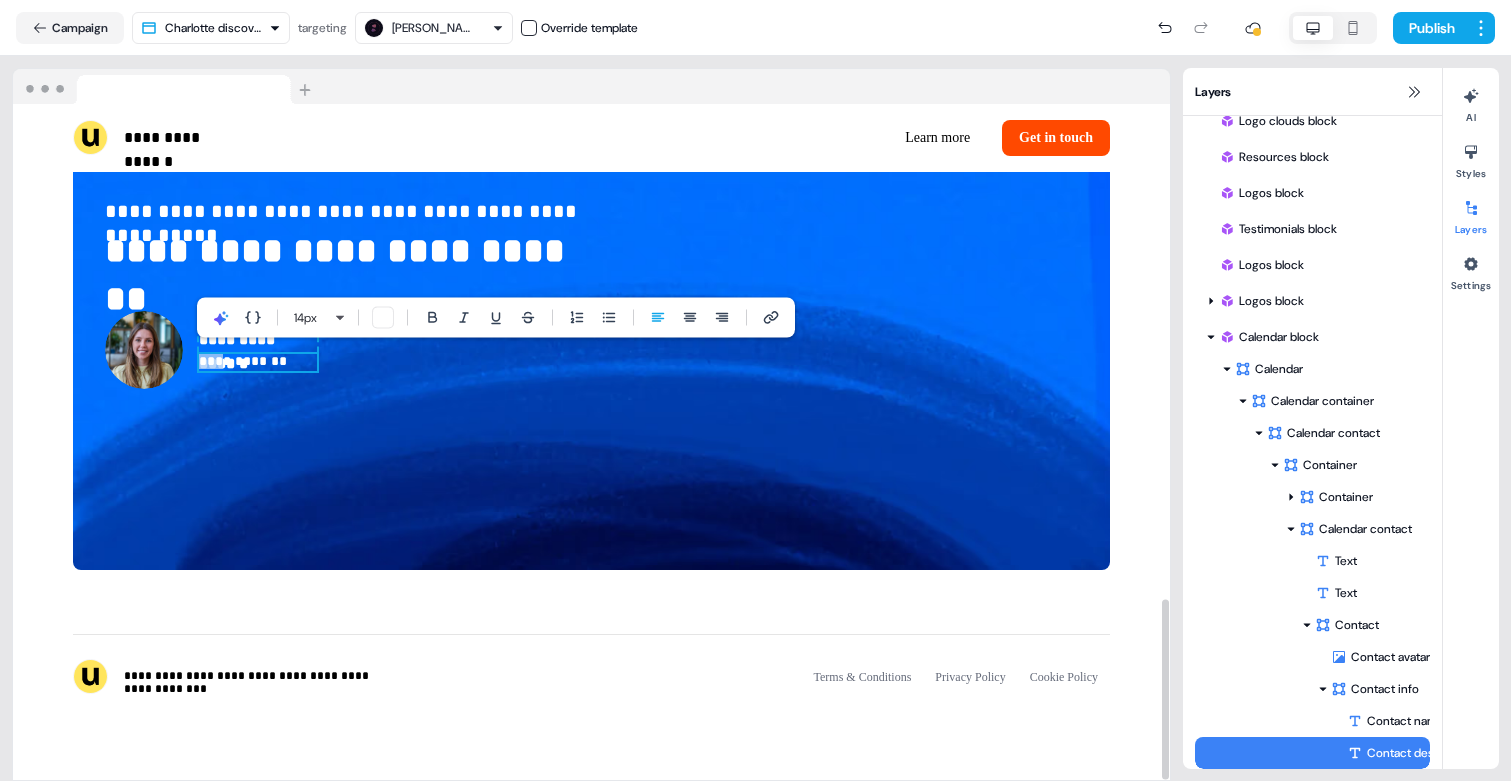 type 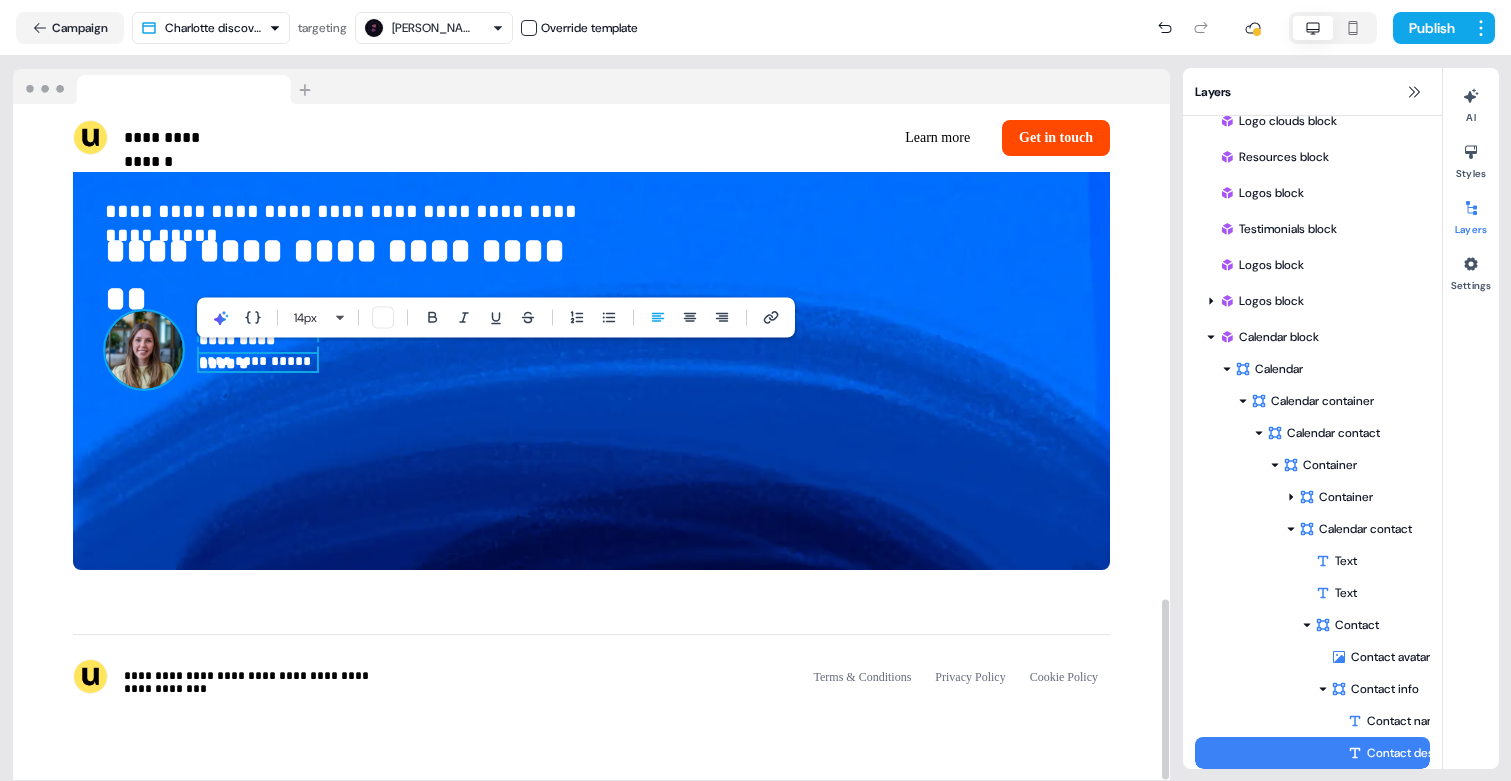 click at bounding box center [144, 350] 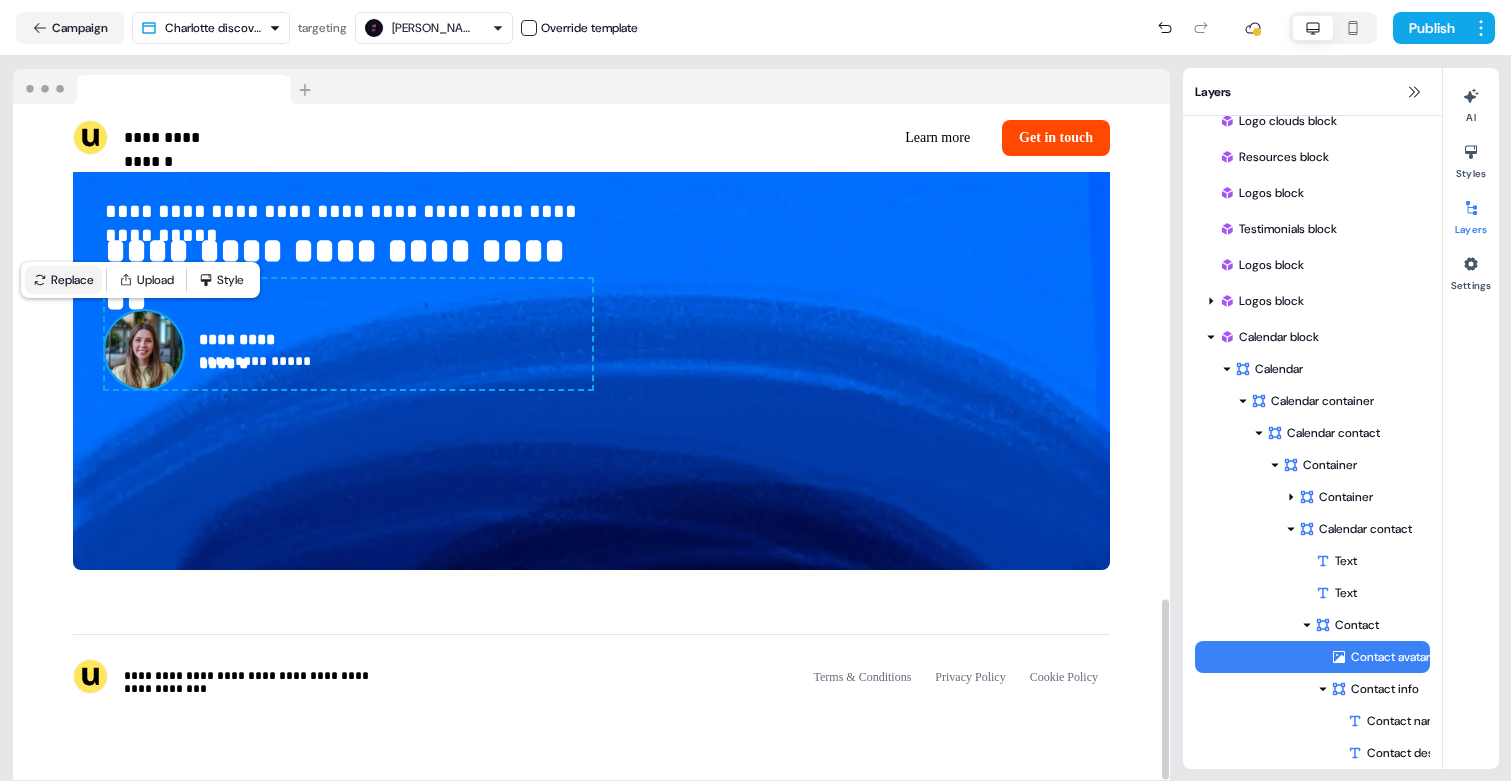 click on "Replace" at bounding box center [63, 280] 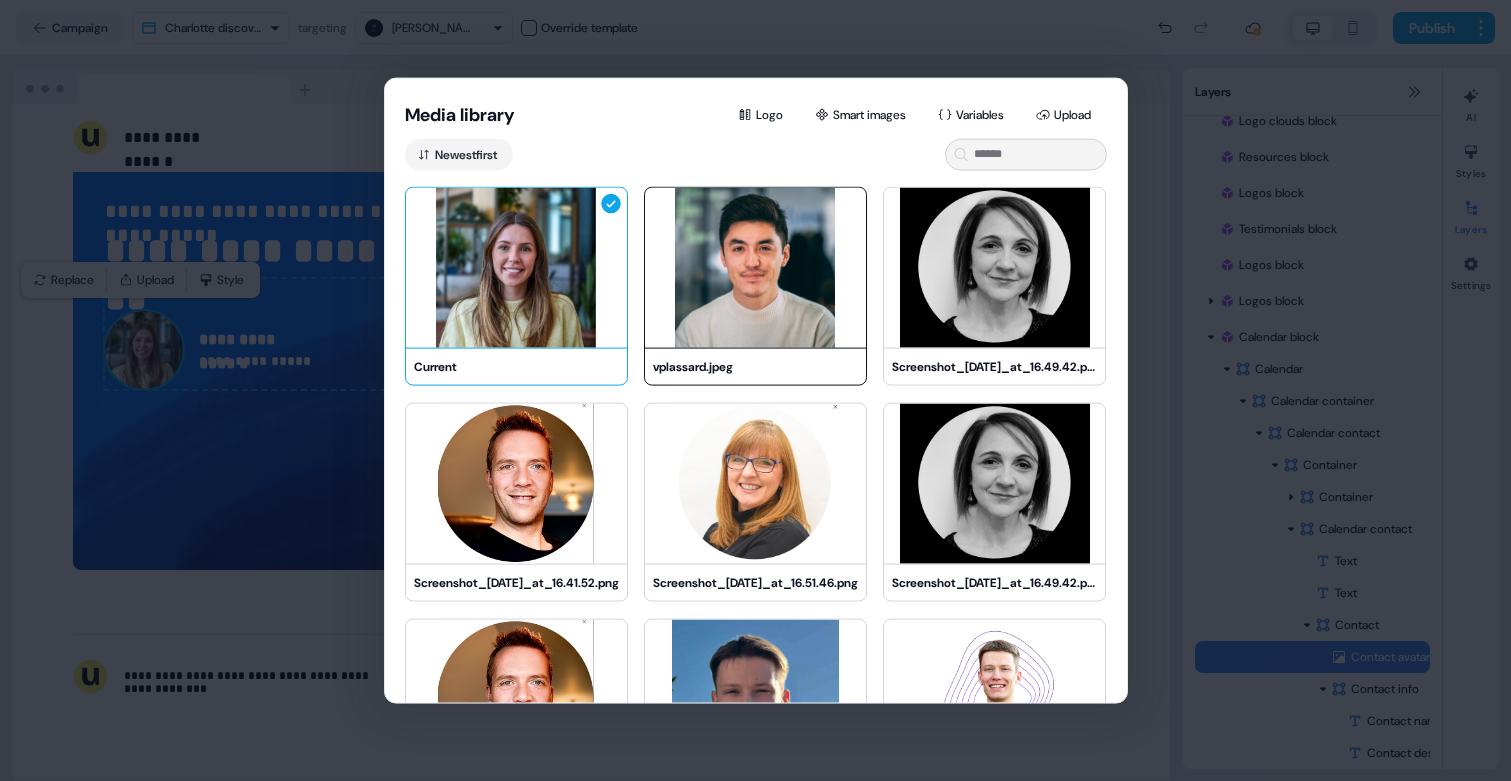 click at bounding box center [755, 267] 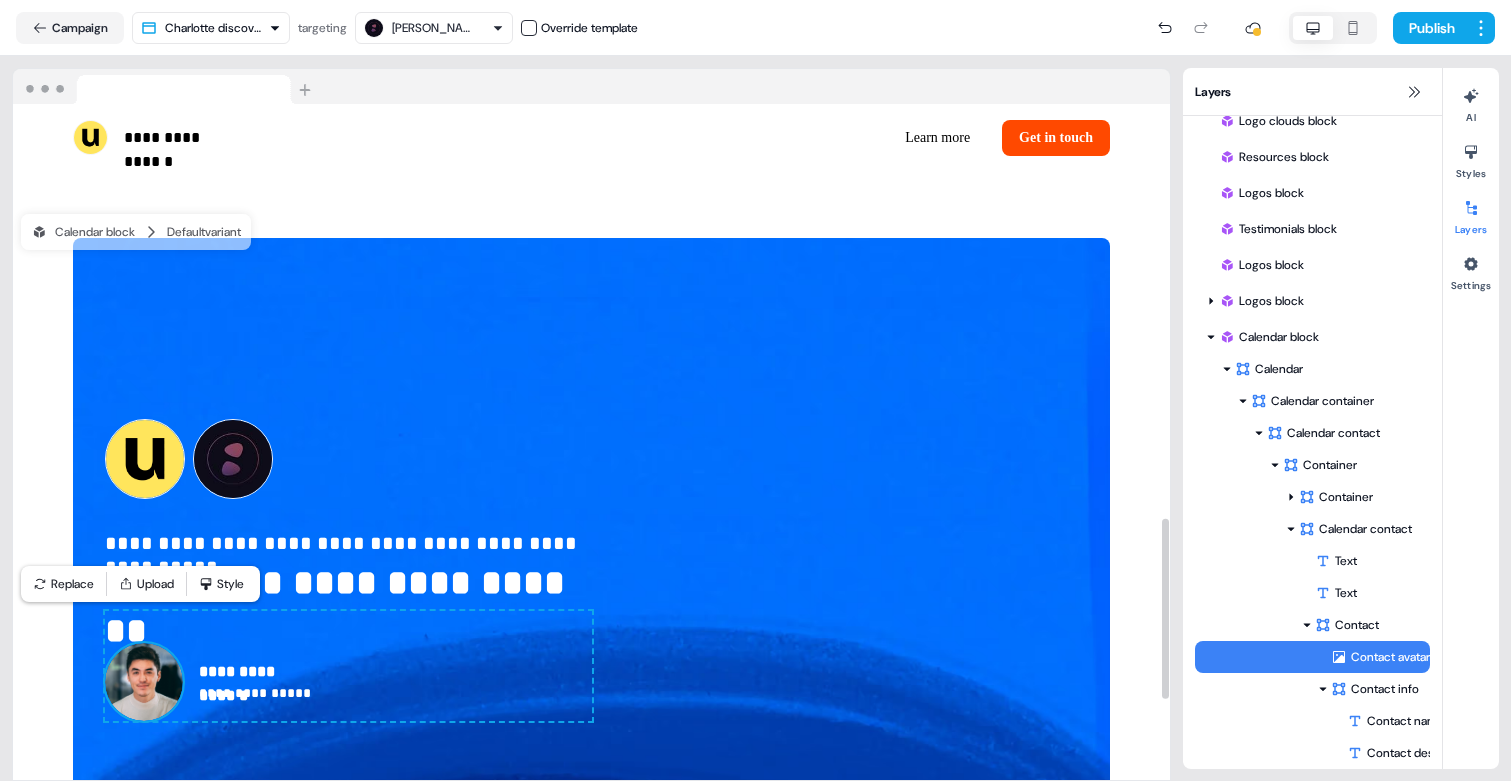 scroll, scrollTop: 1557, scrollLeft: 0, axis: vertical 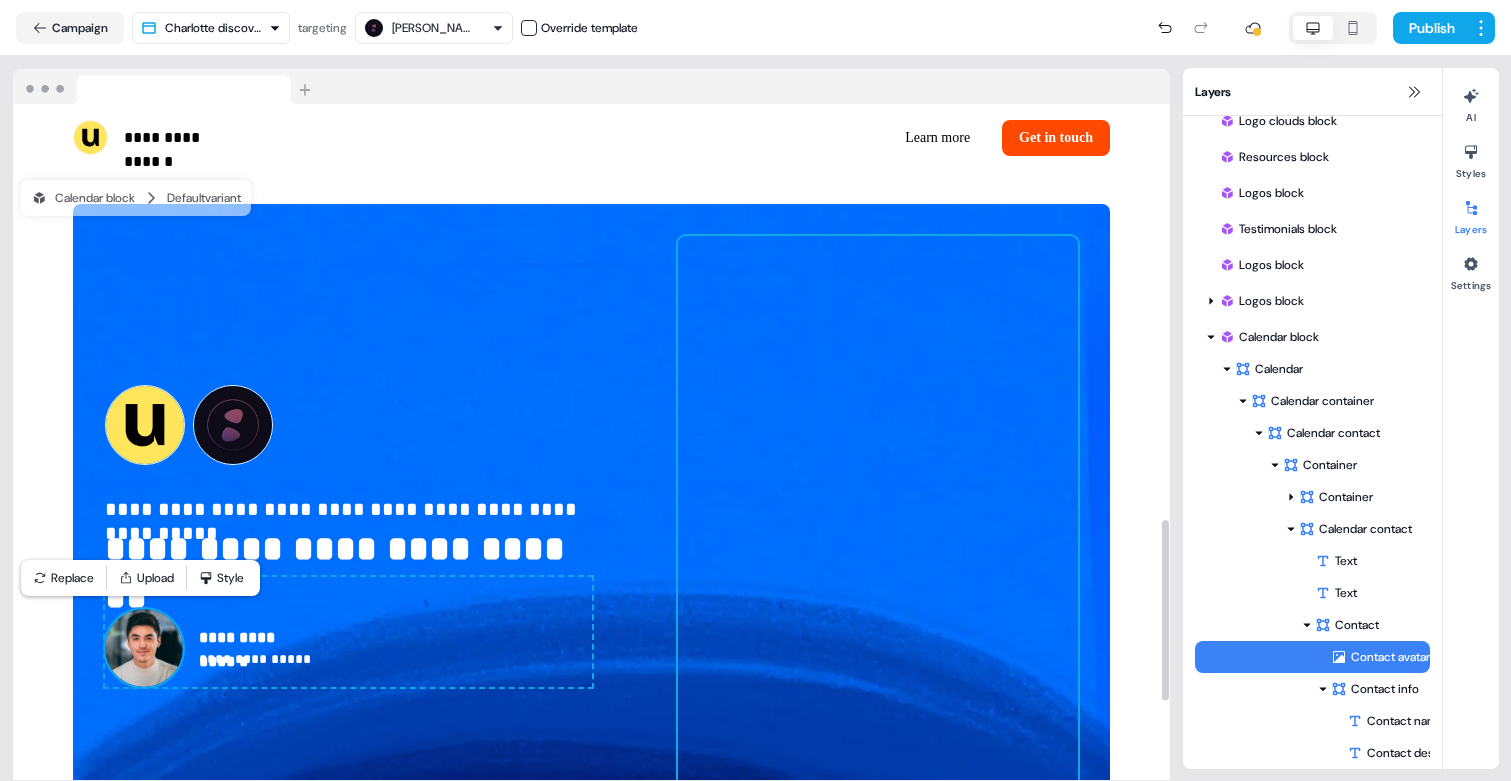 click at bounding box center [878, 536] 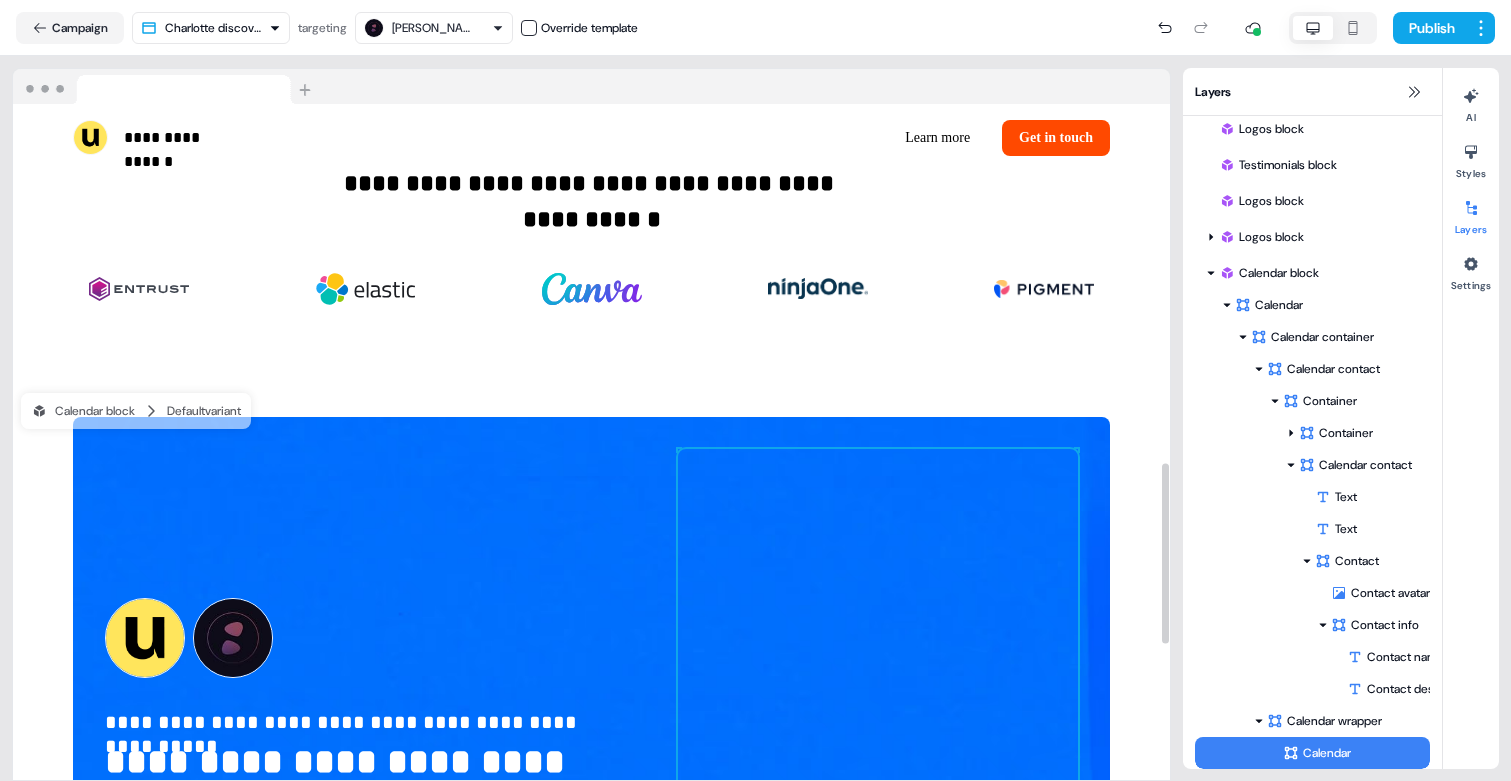 scroll, scrollTop: 1347, scrollLeft: 0, axis: vertical 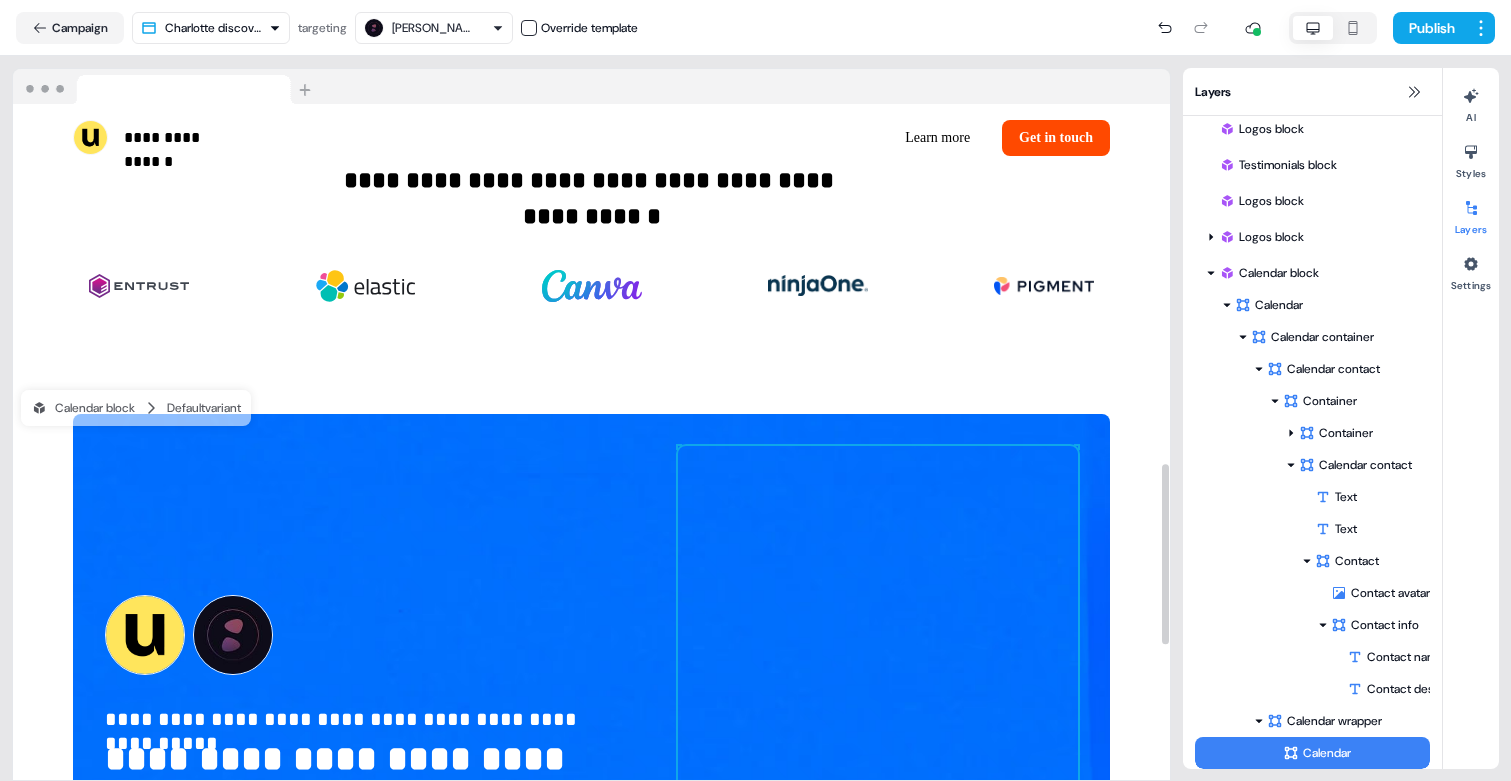 click at bounding box center [878, 746] 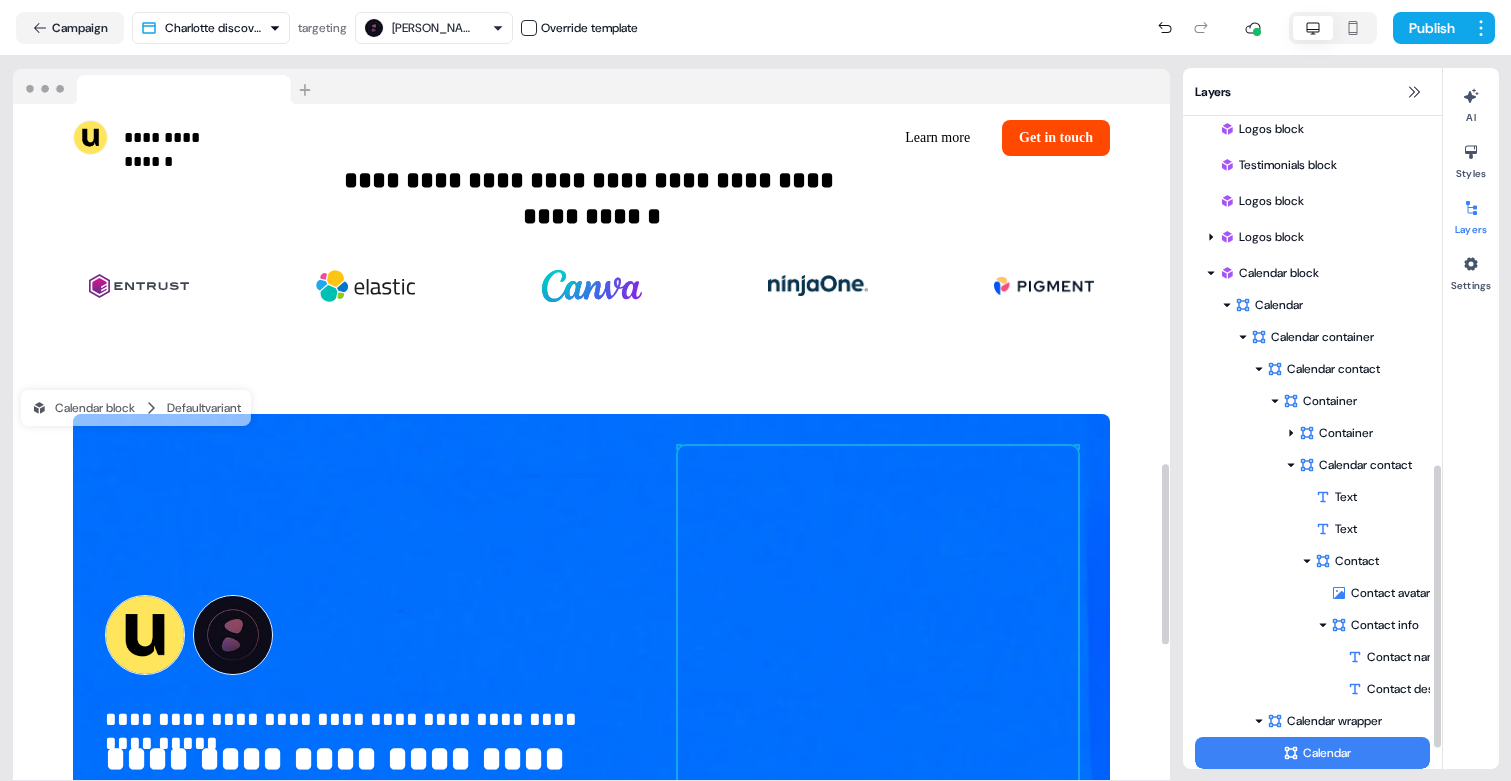 click at bounding box center [878, 746] 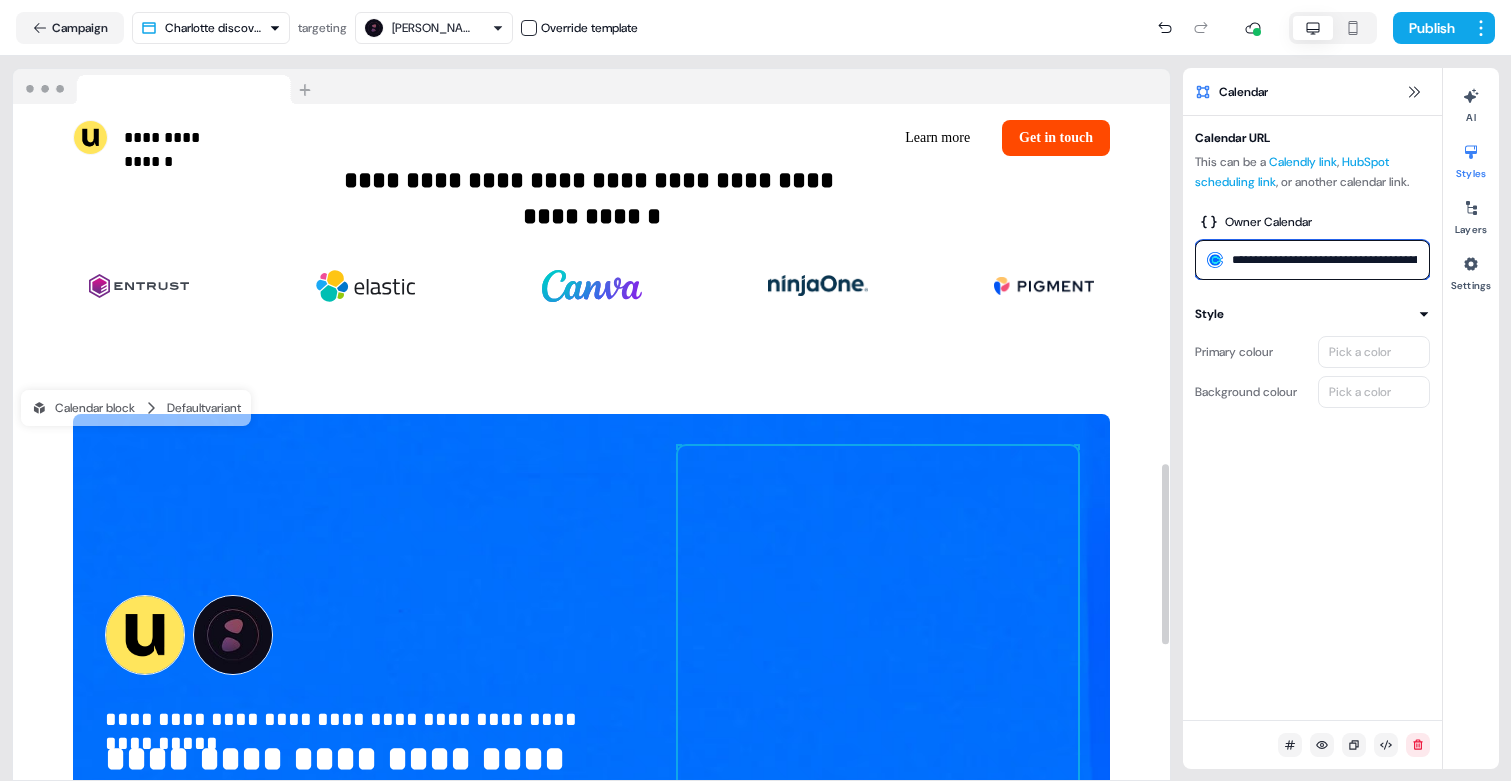 click on "**********" at bounding box center (1312, 260) 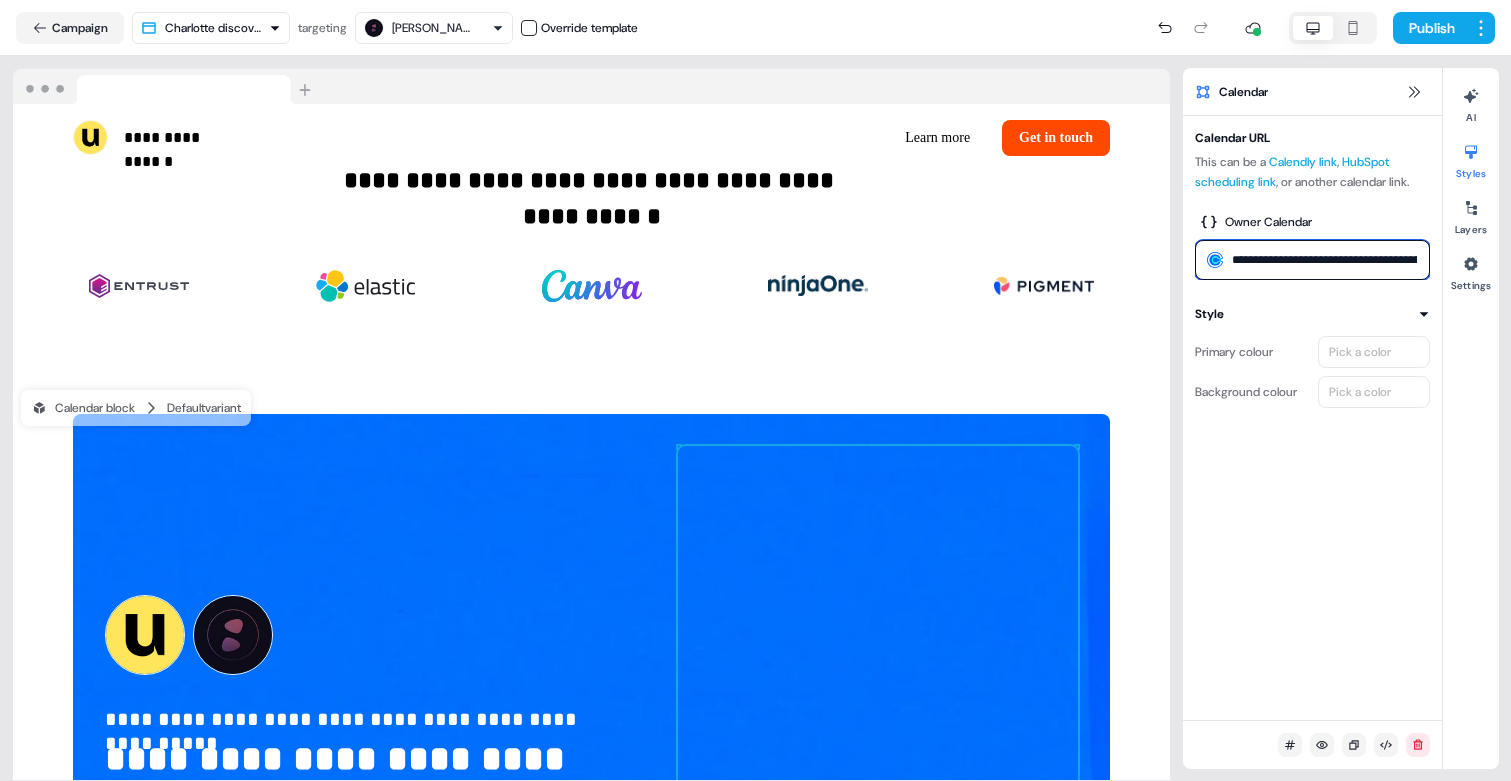 paste 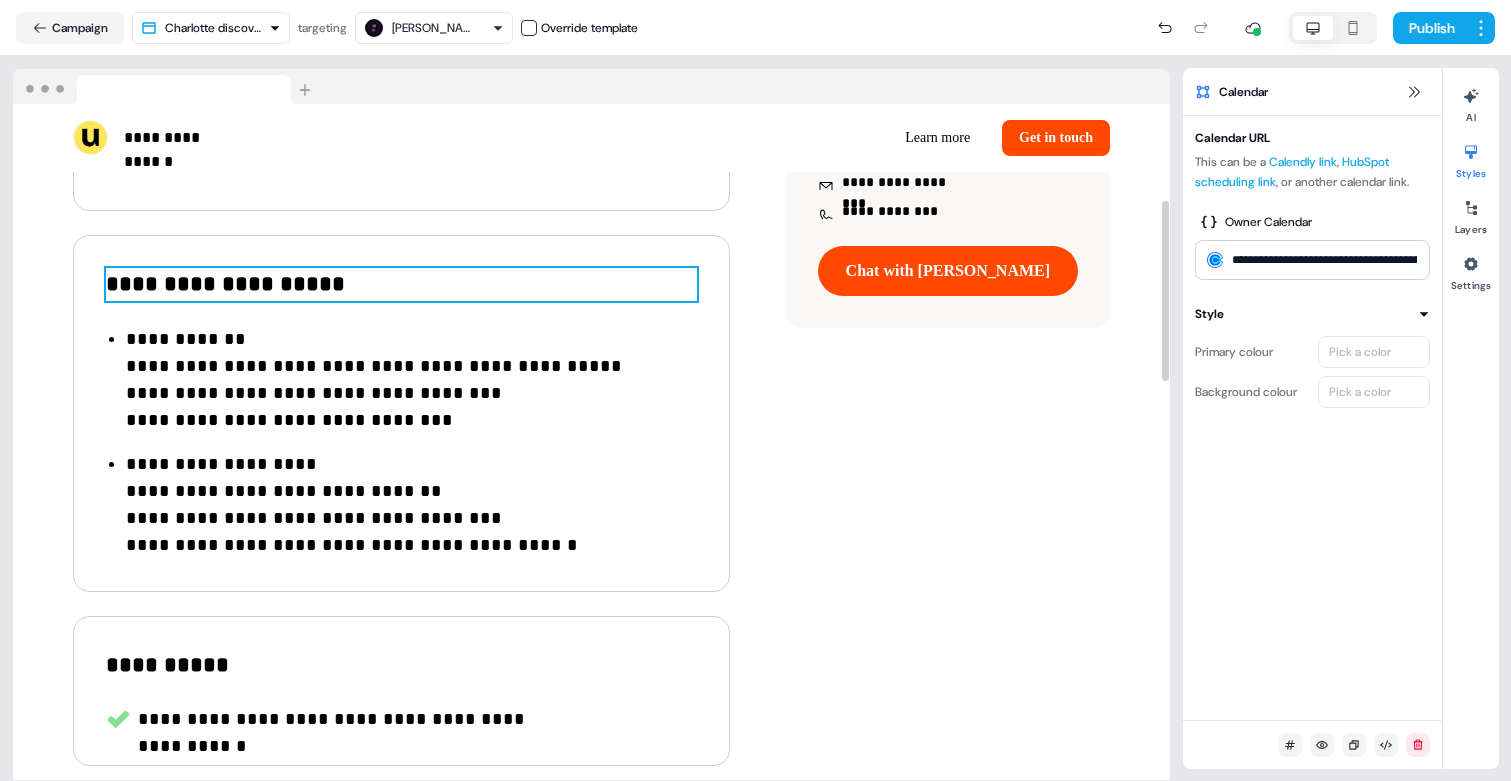 scroll, scrollTop: 678, scrollLeft: 0, axis: vertical 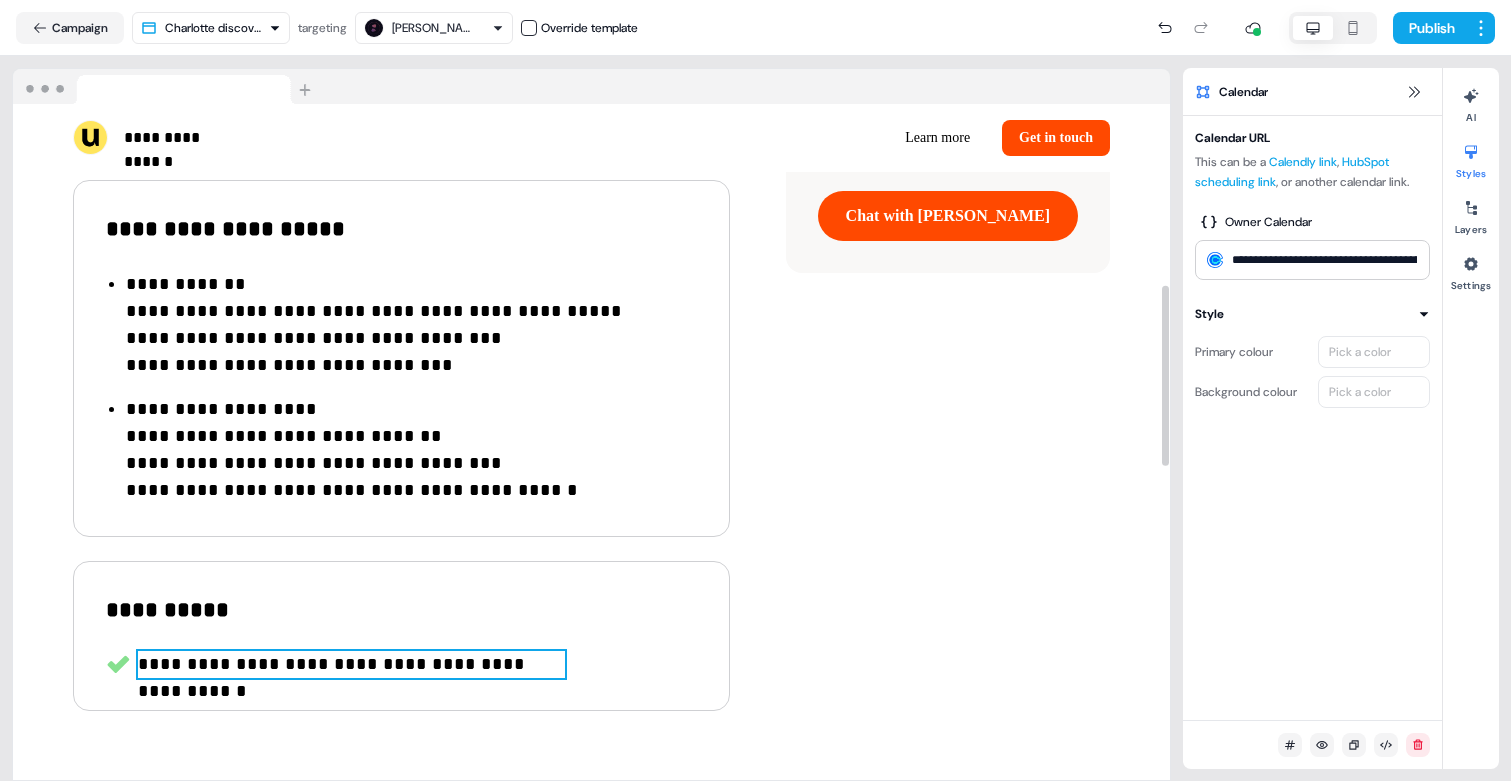 click on "**********" at bounding box center (351, 664) 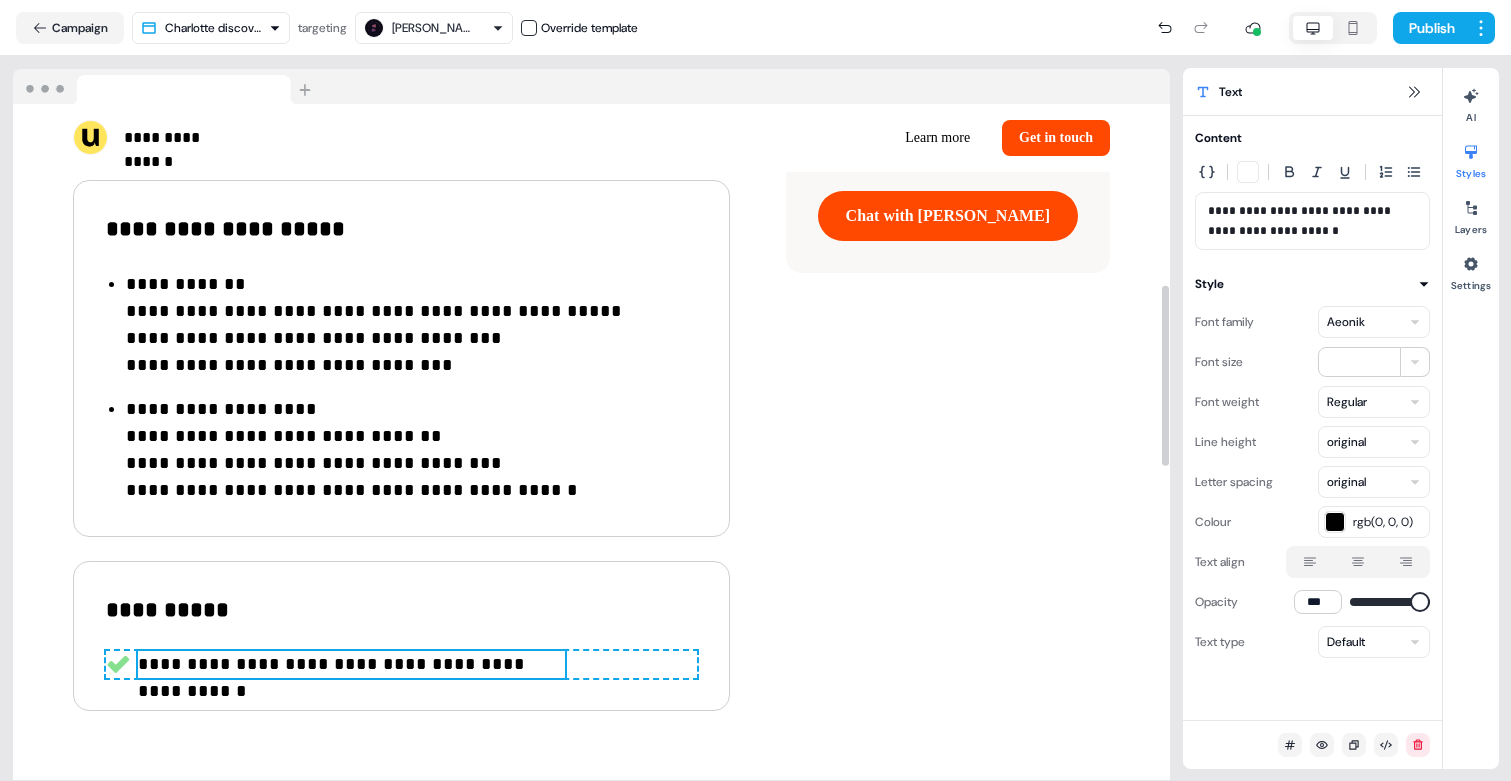 click on "**********" at bounding box center [351, 664] 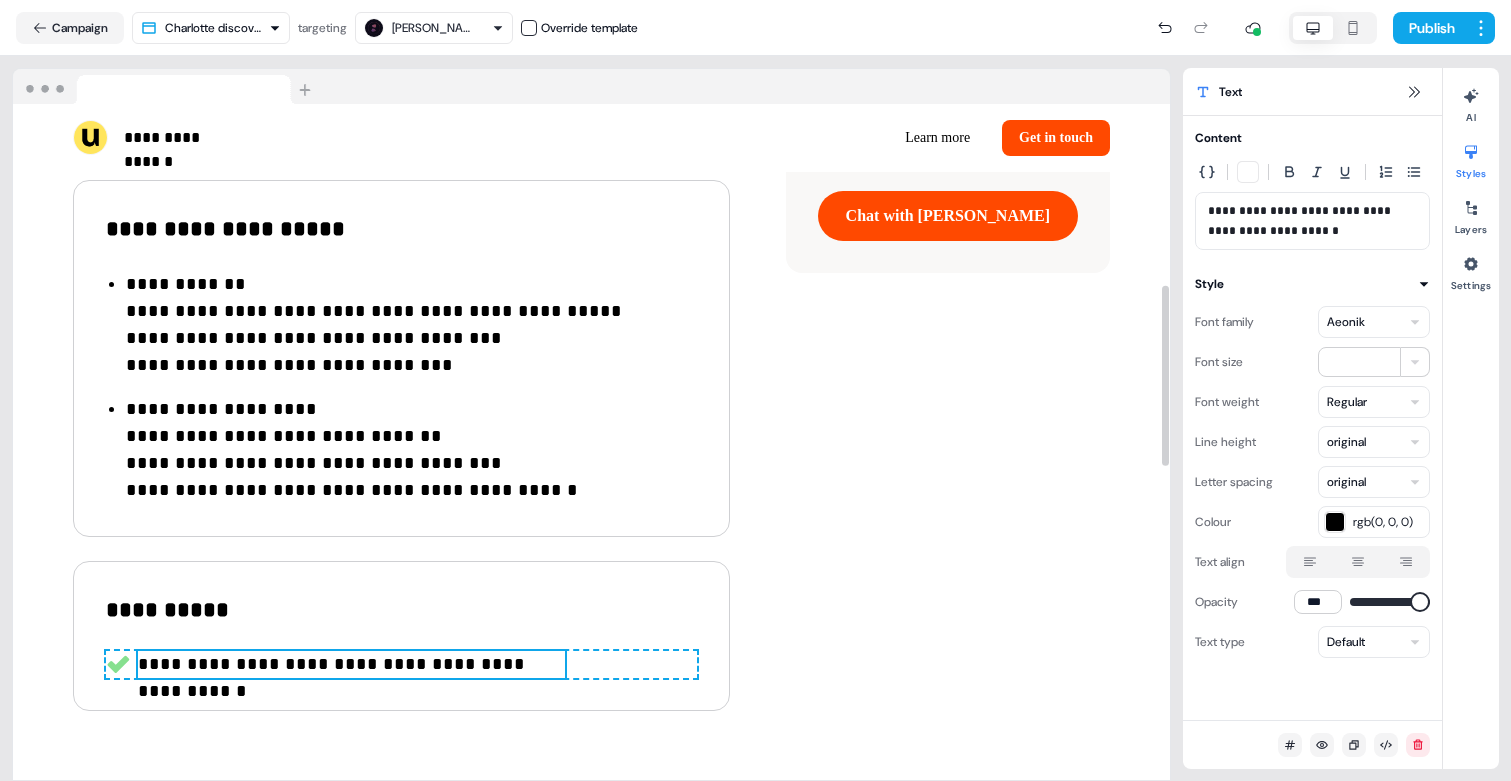 click on "**********" at bounding box center [351, 664] 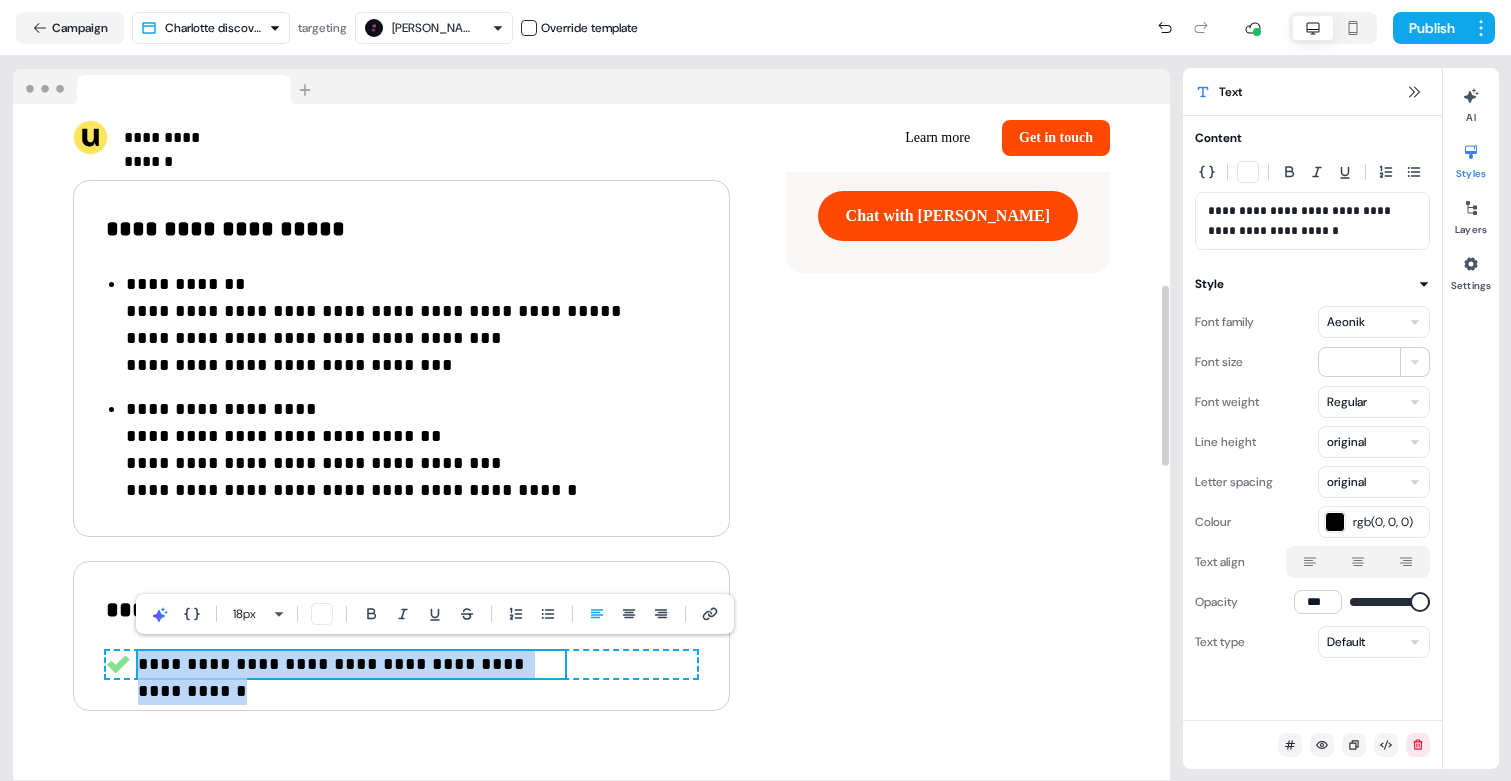 type 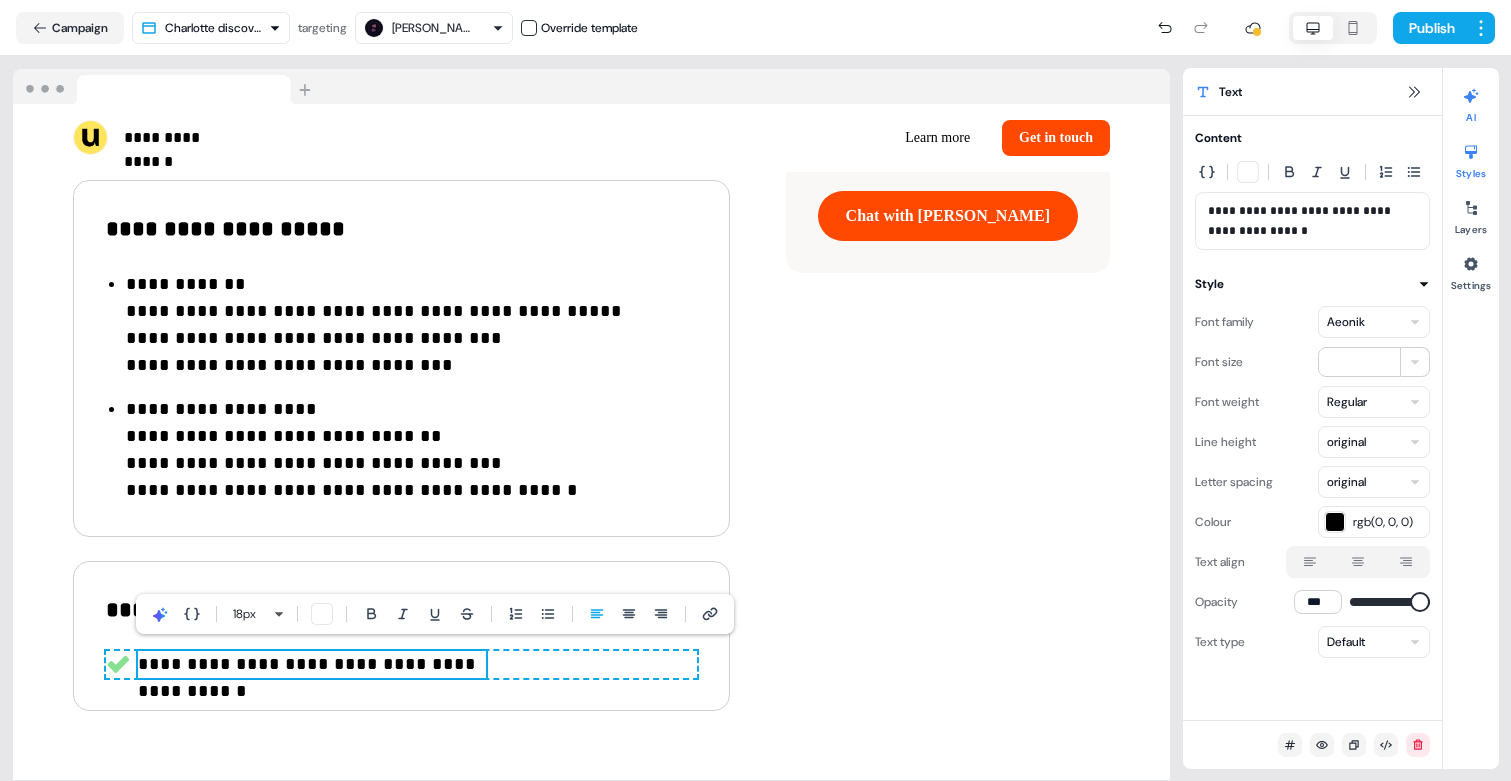 click on "AI" at bounding box center [1471, 102] 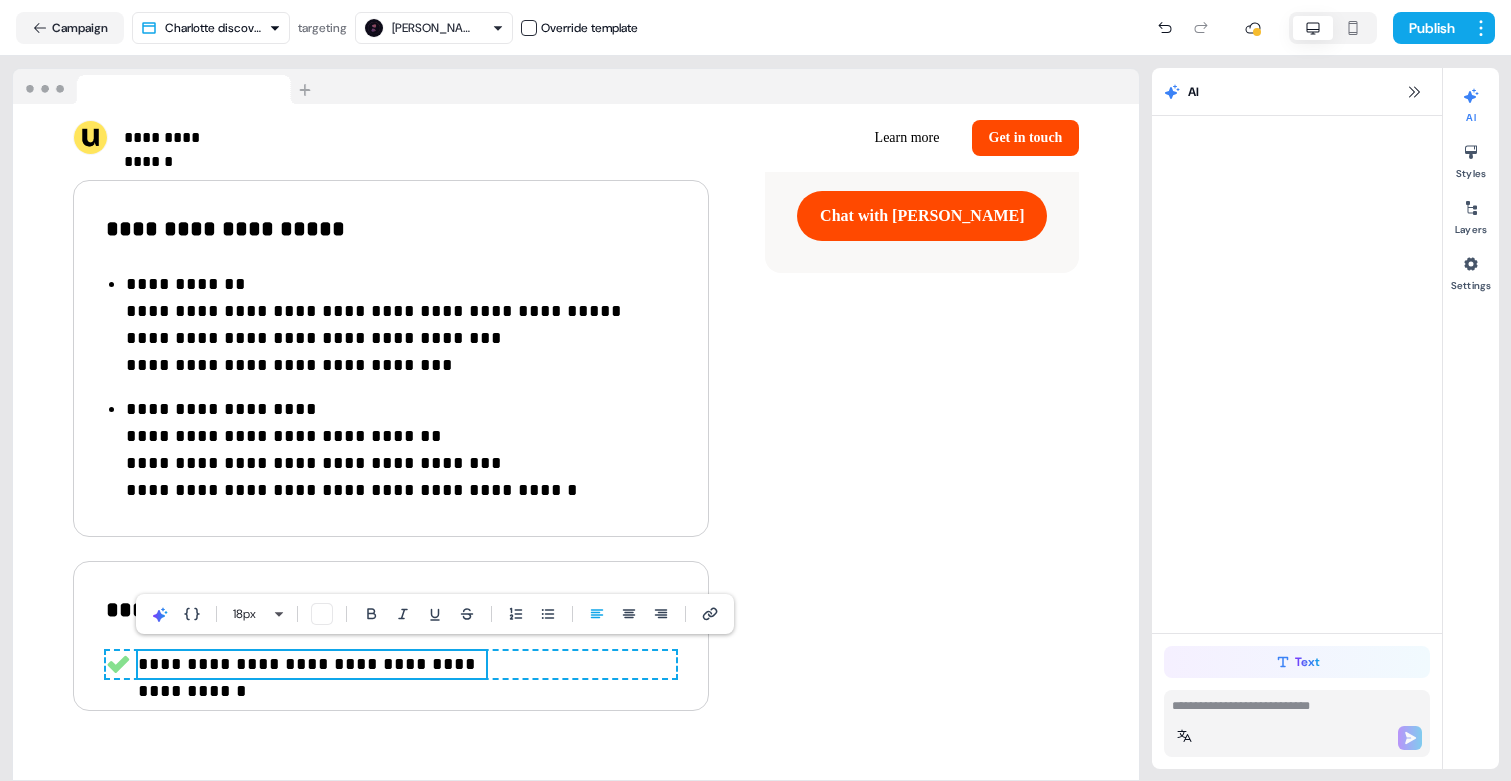 scroll, scrollTop: 669, scrollLeft: 0, axis: vertical 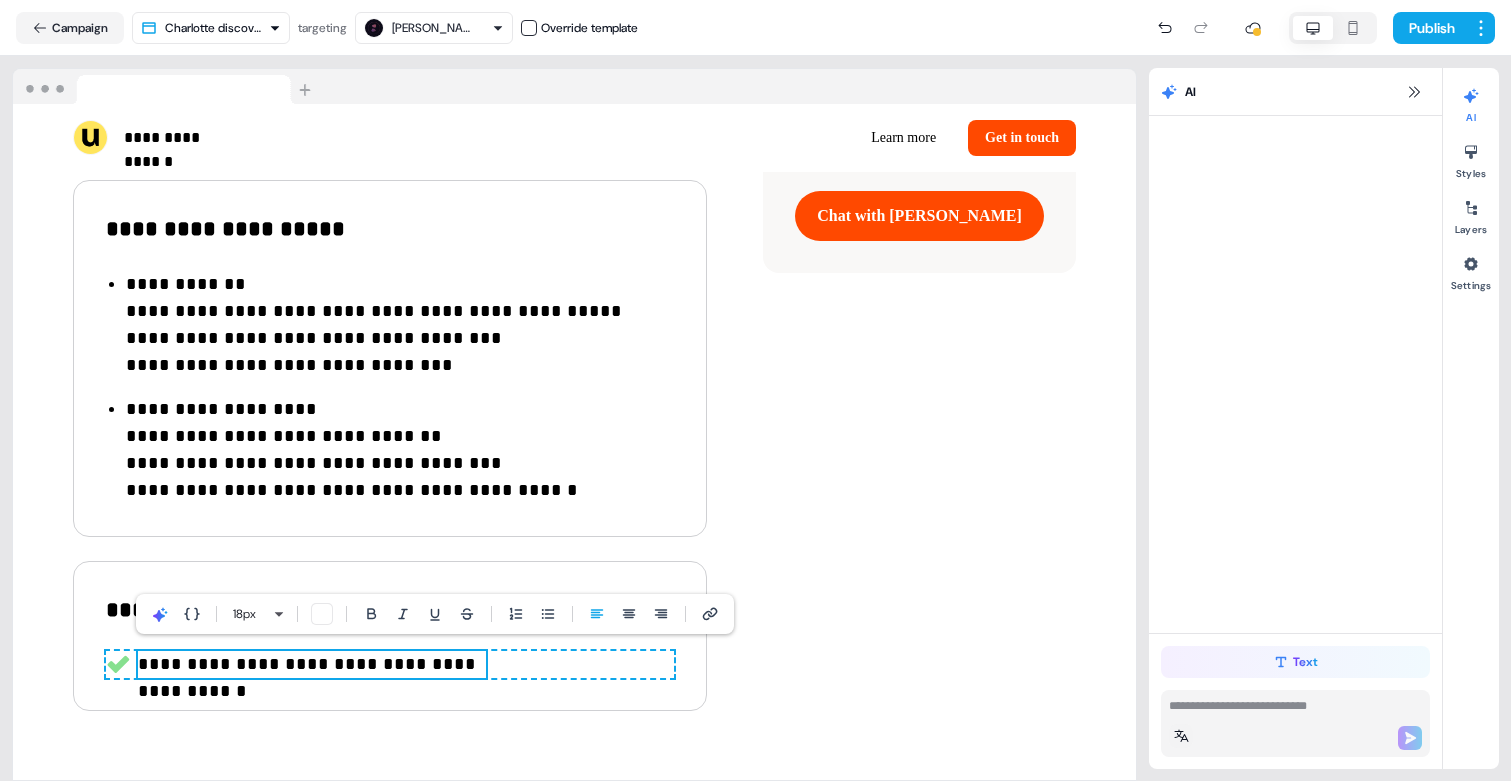click on "**********" at bounding box center [755, 390] 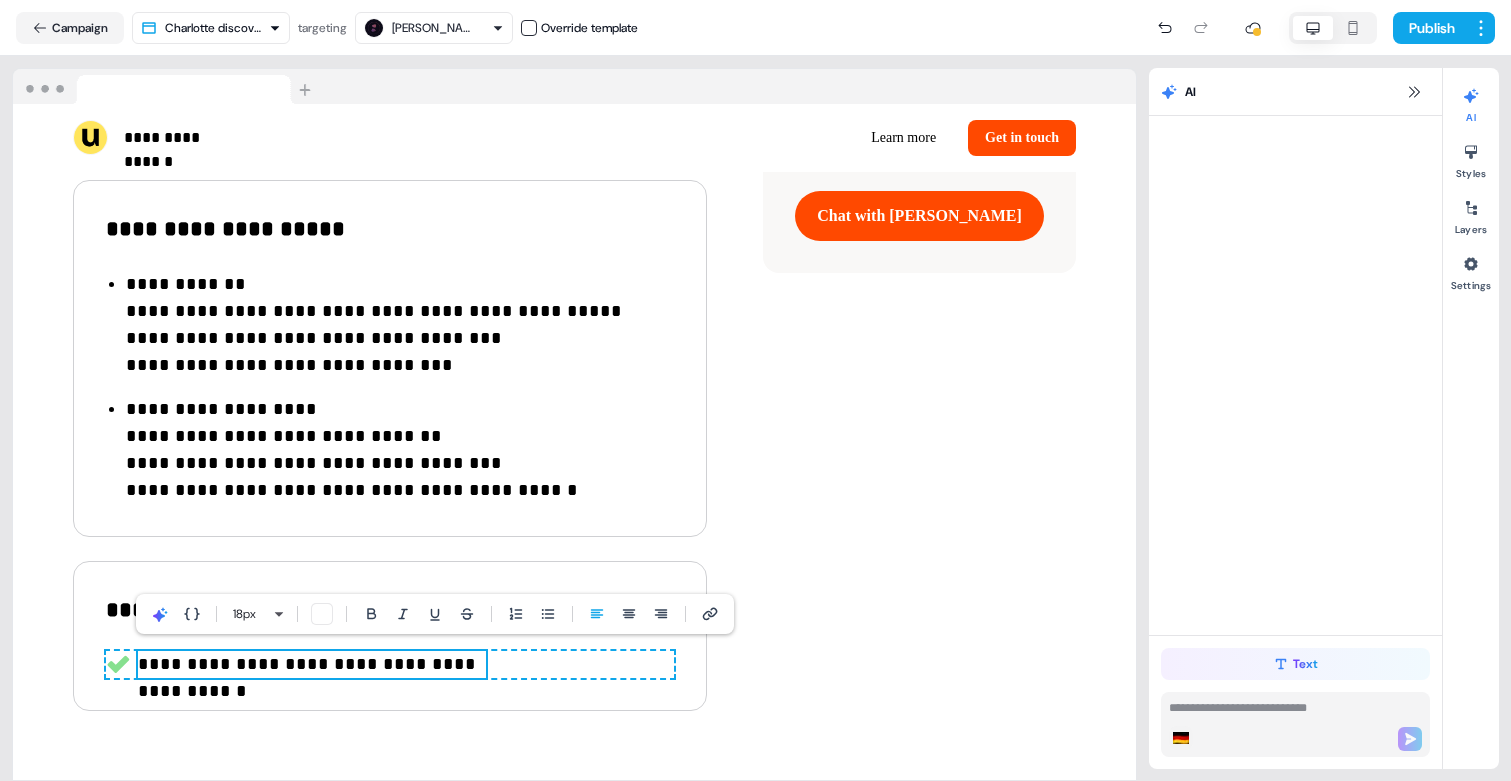 click on "**********" at bounding box center (755, 390) 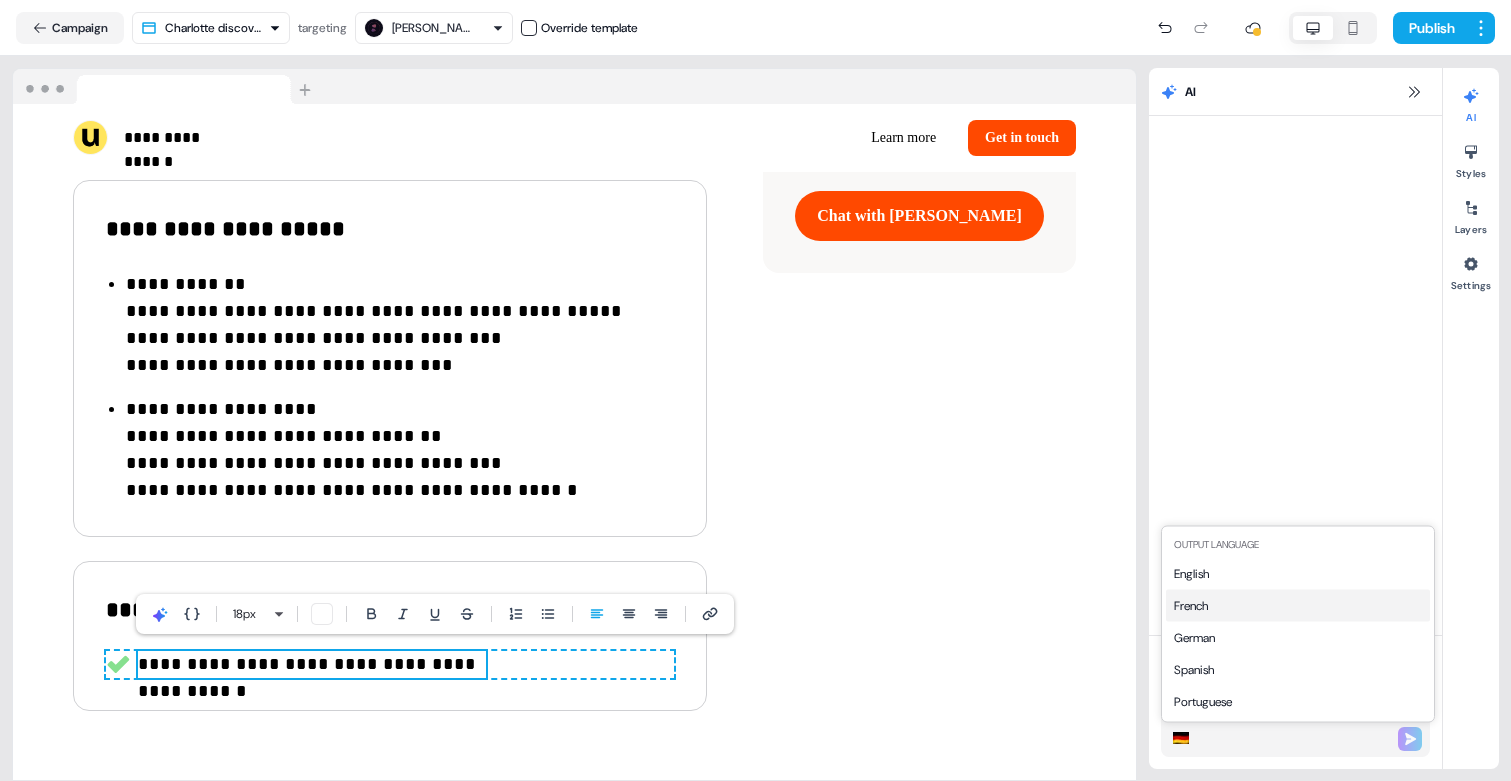 select on "**" 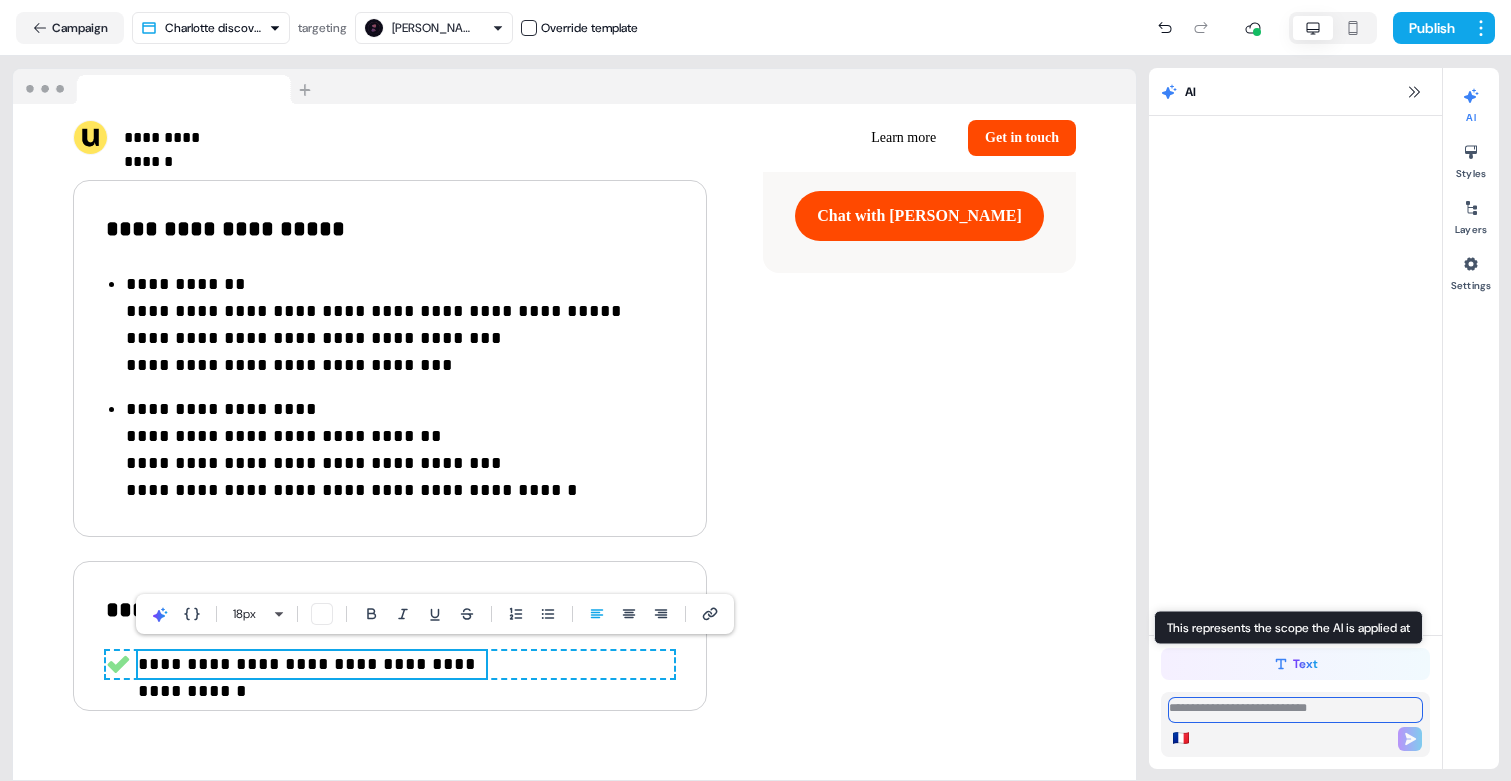 click at bounding box center (1295, 710) 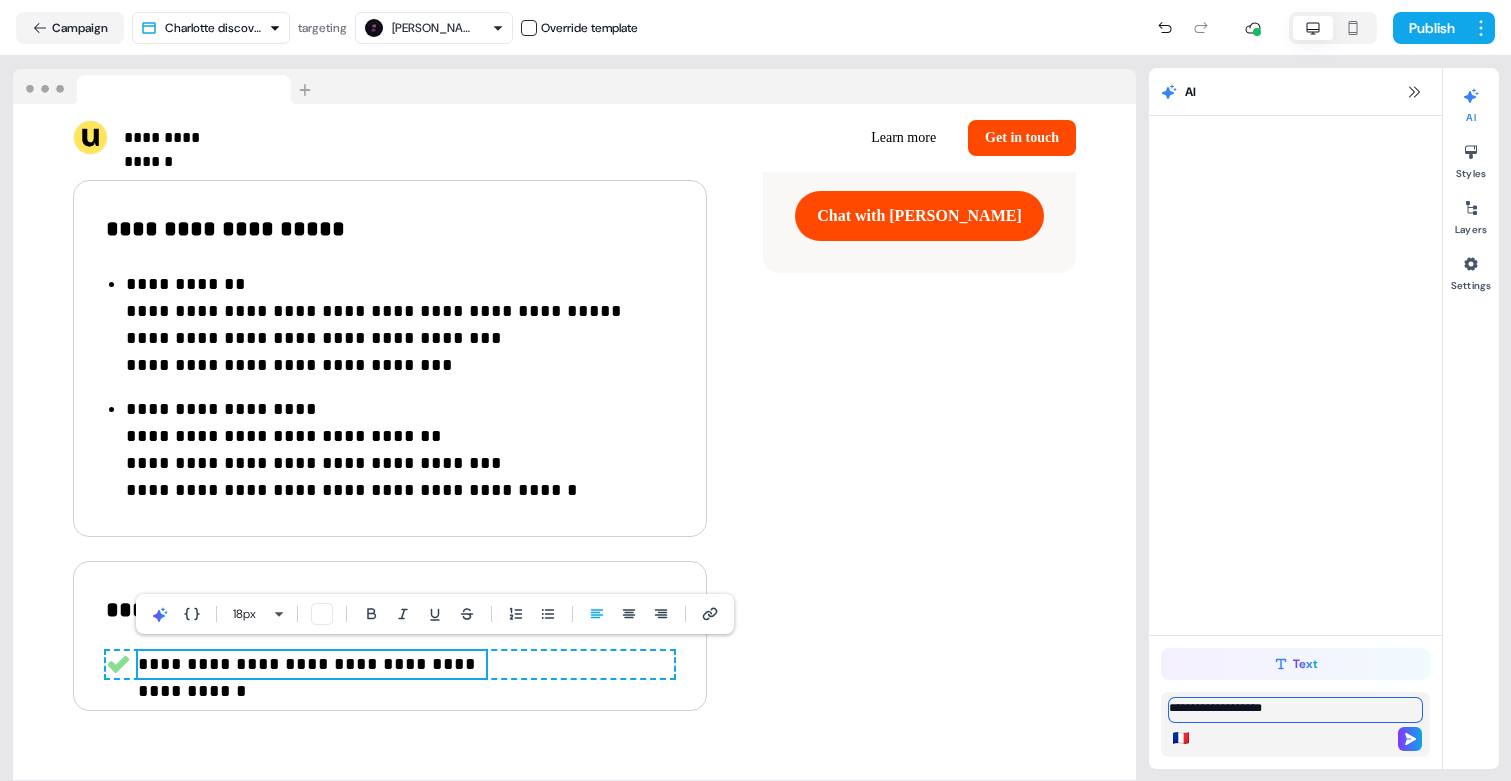type on "**********" 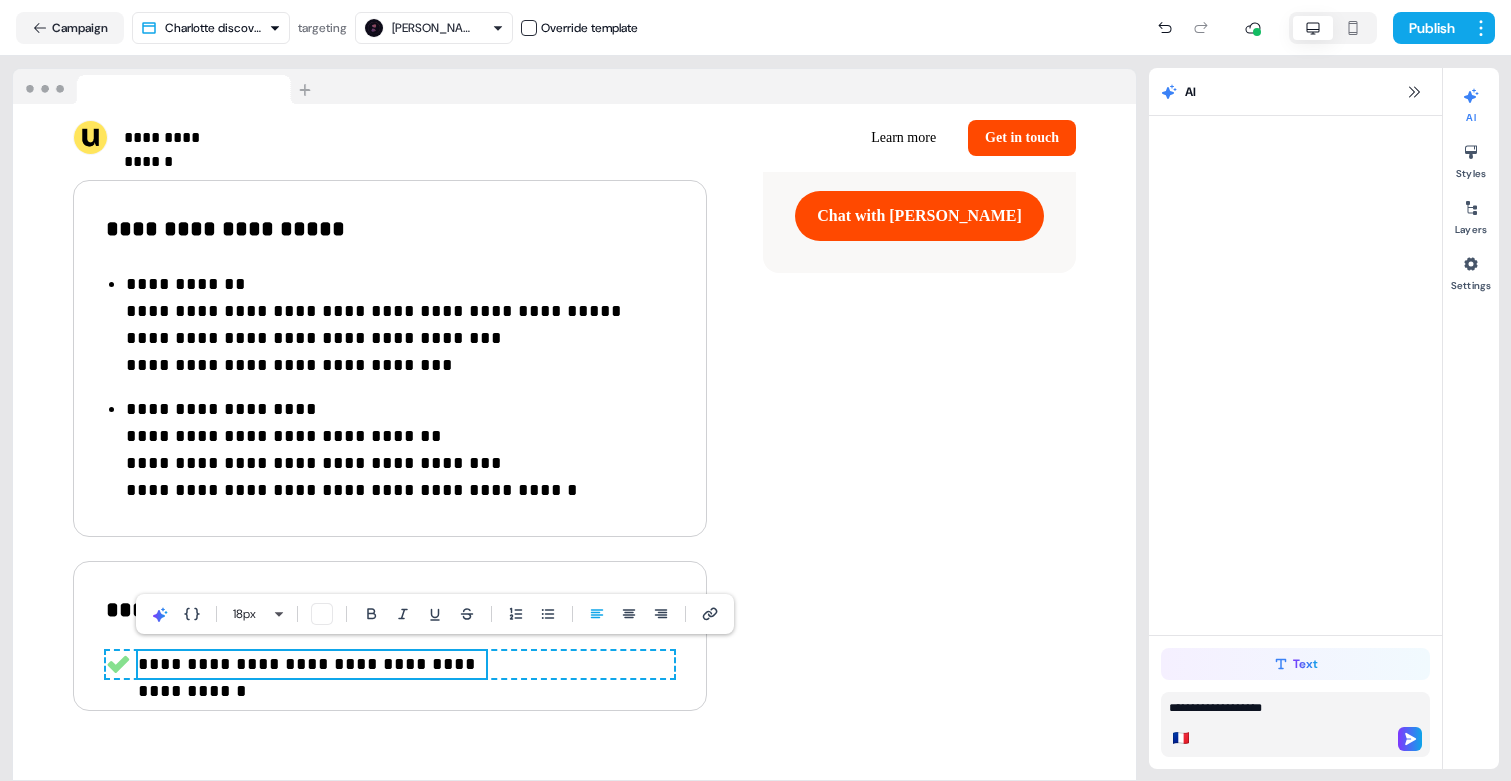 click 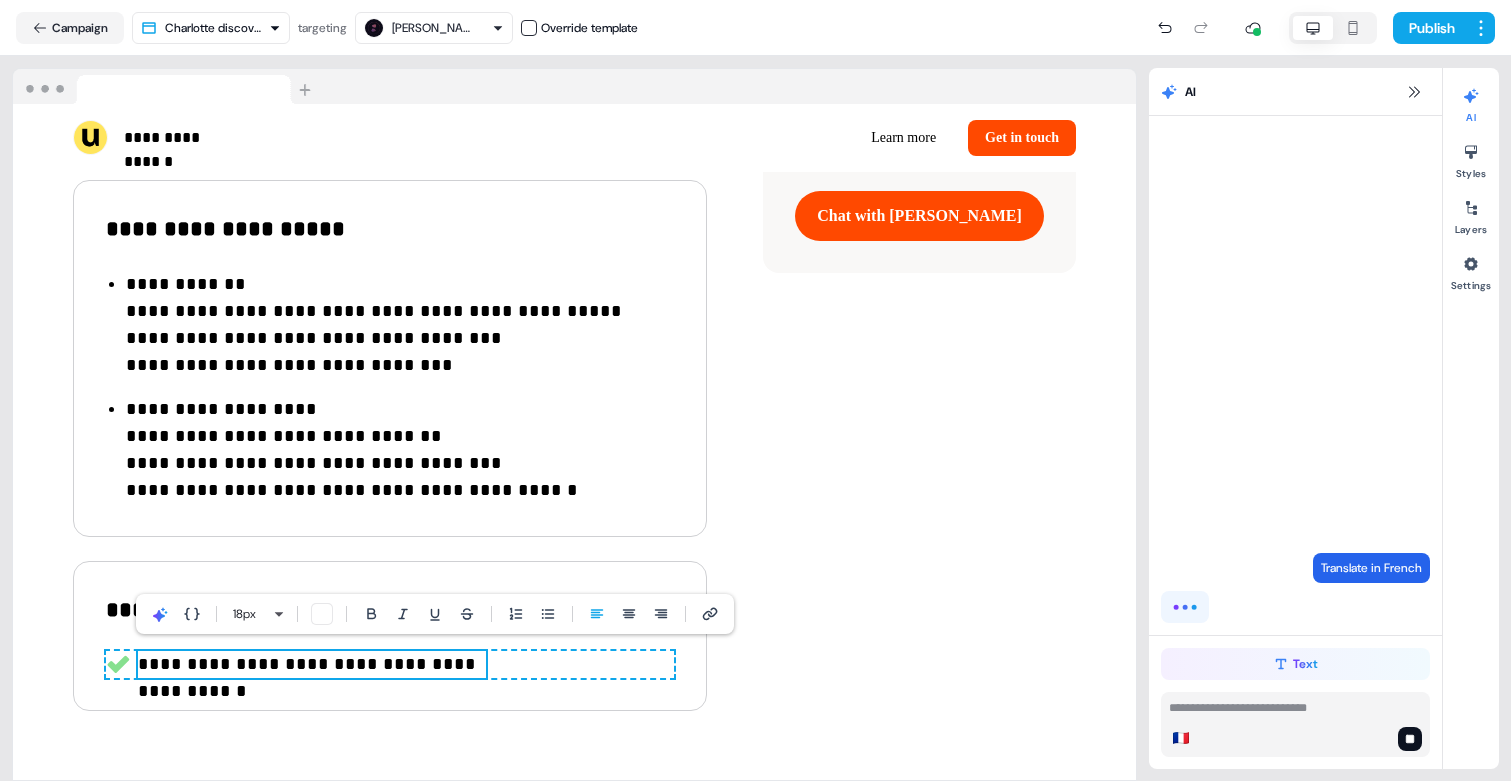 scroll, scrollTop: 696, scrollLeft: 0, axis: vertical 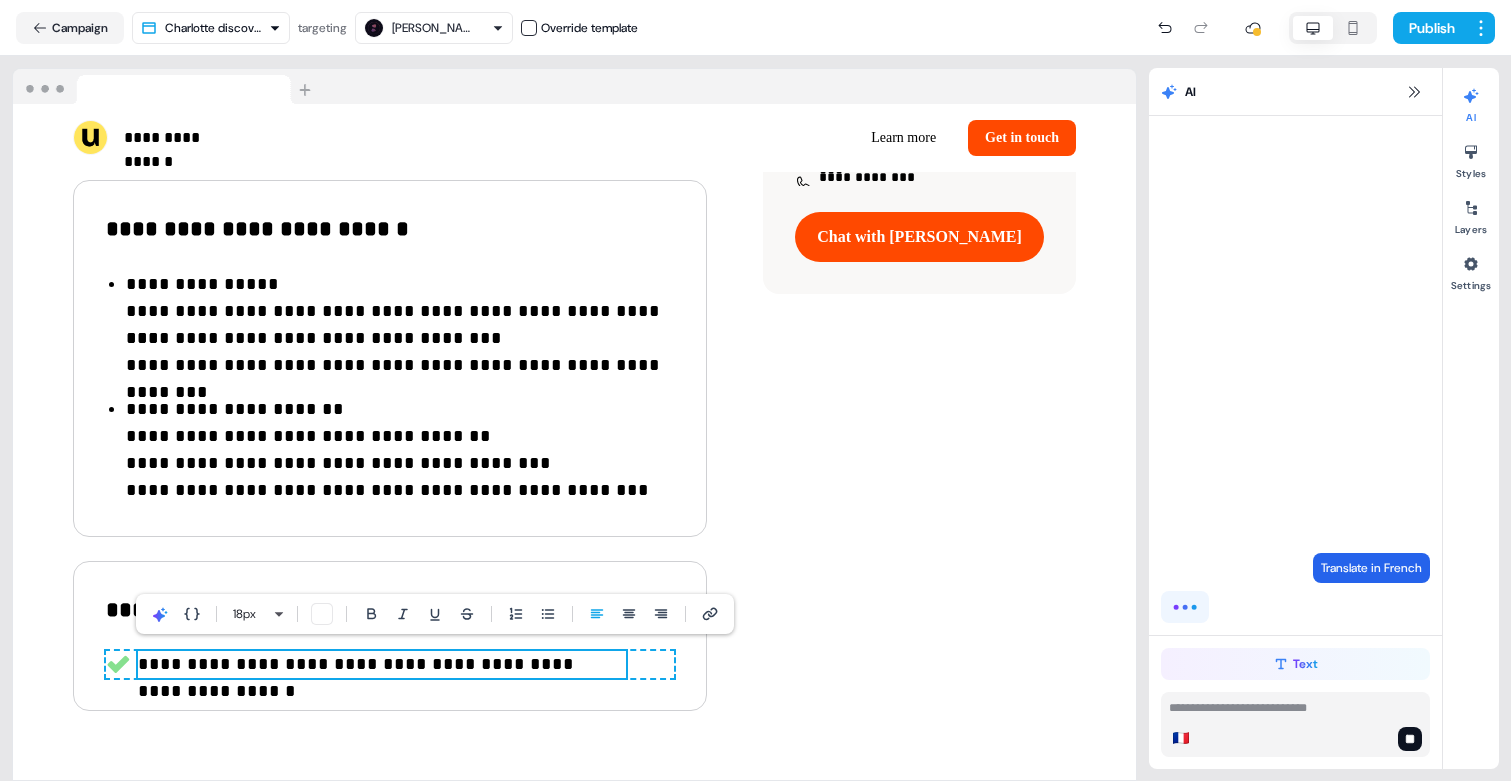 click on "Translate in French" at bounding box center [1371, 568] 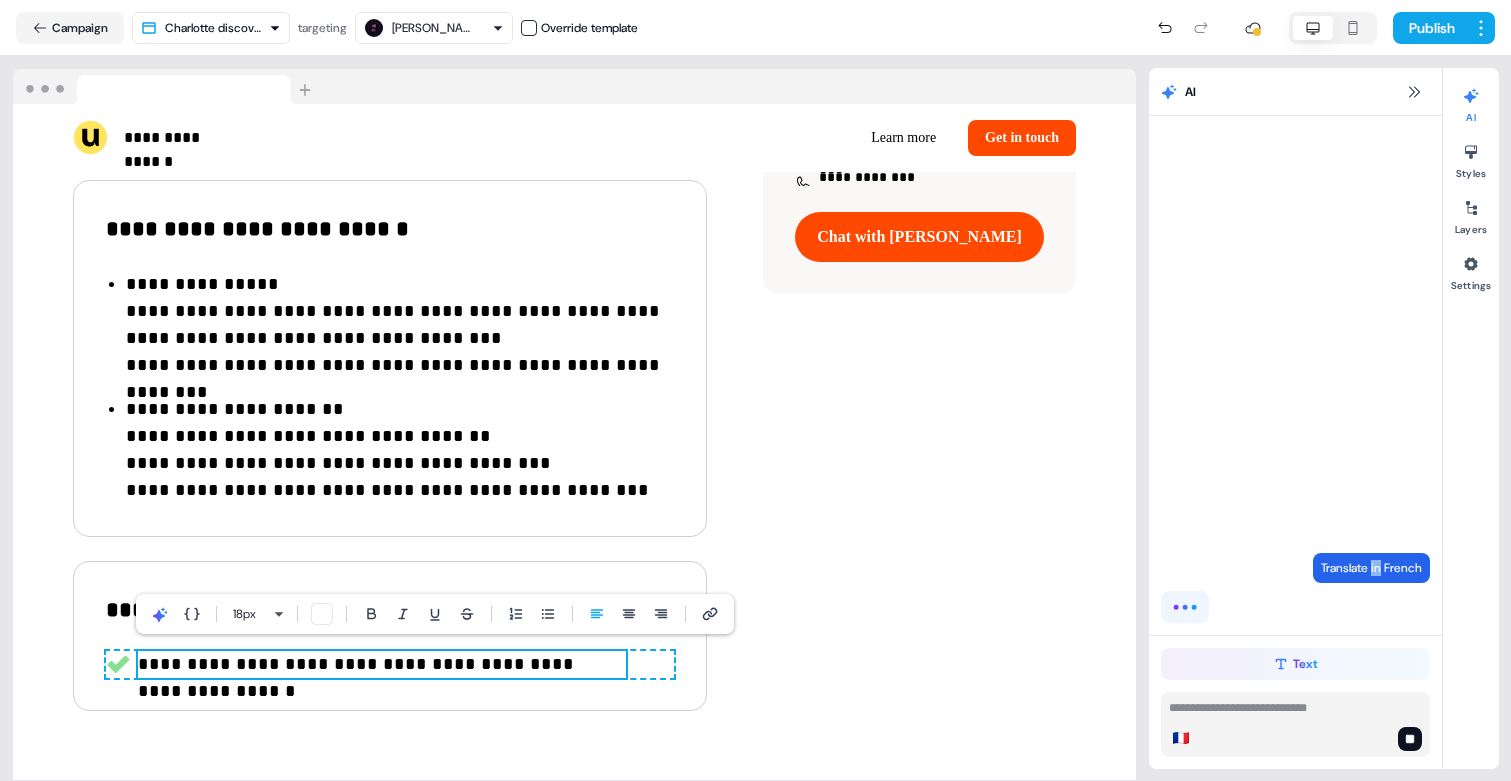 click on "Translate in French" at bounding box center [1295, 588] 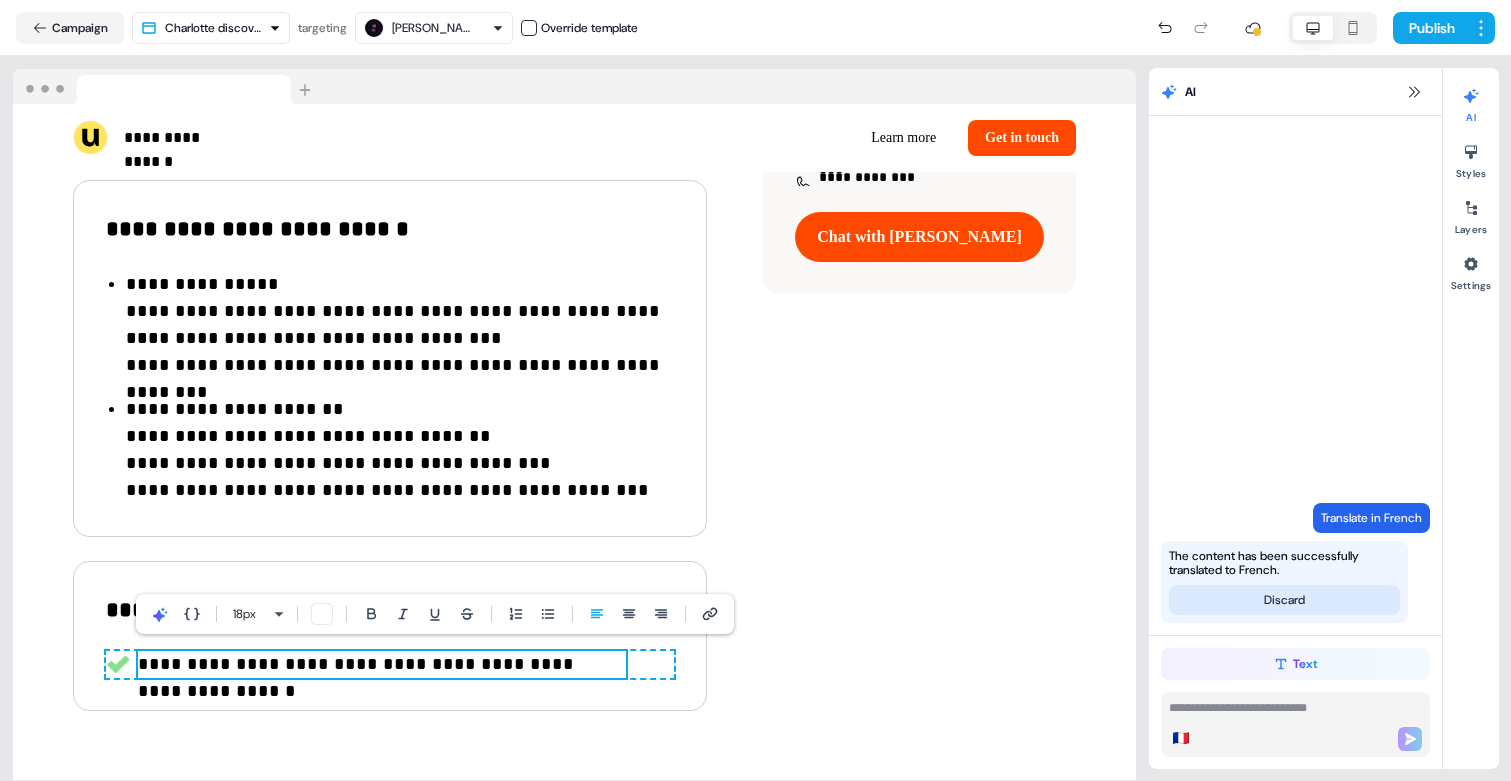 copy on "in" 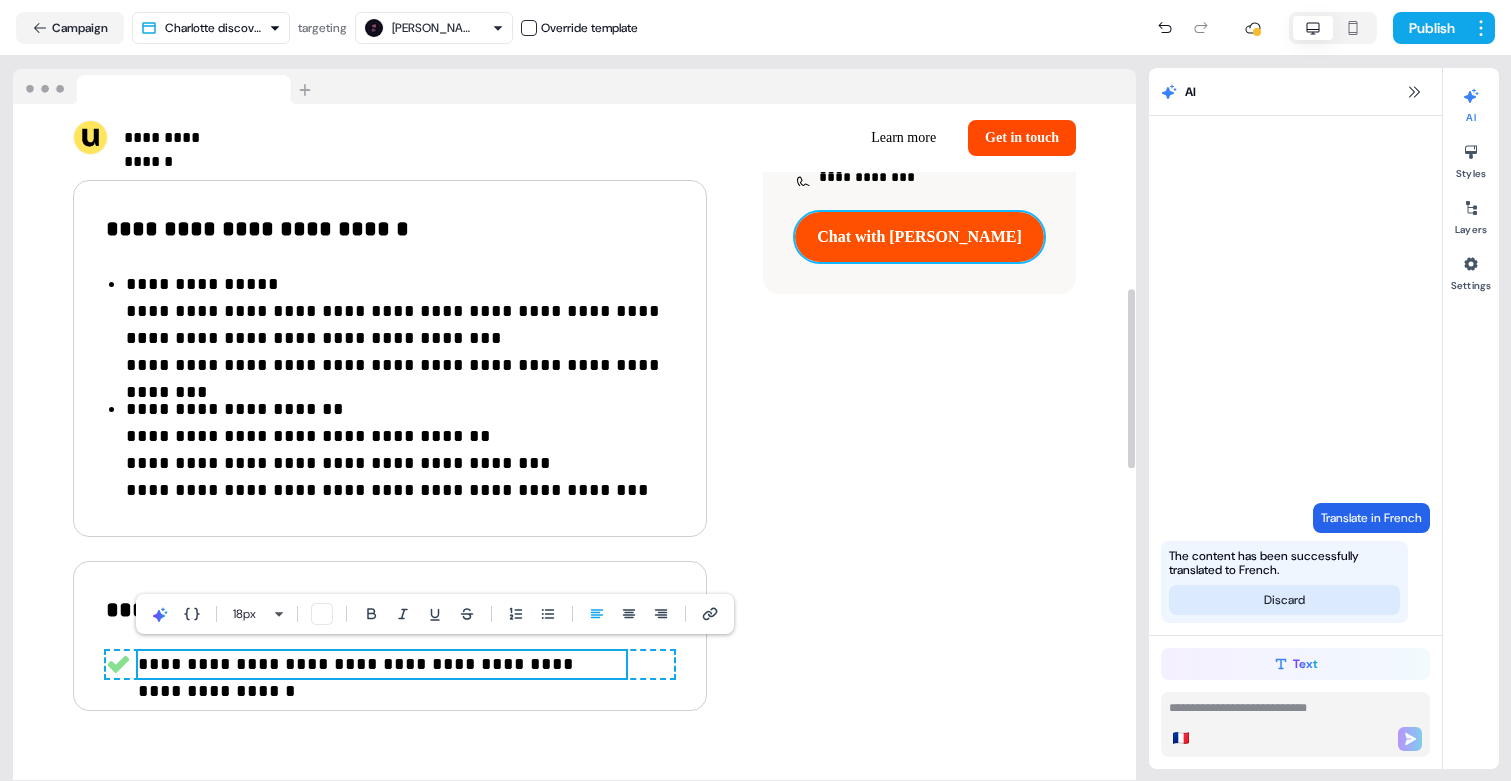 click on "Chat with Charlotte" at bounding box center [919, 237] 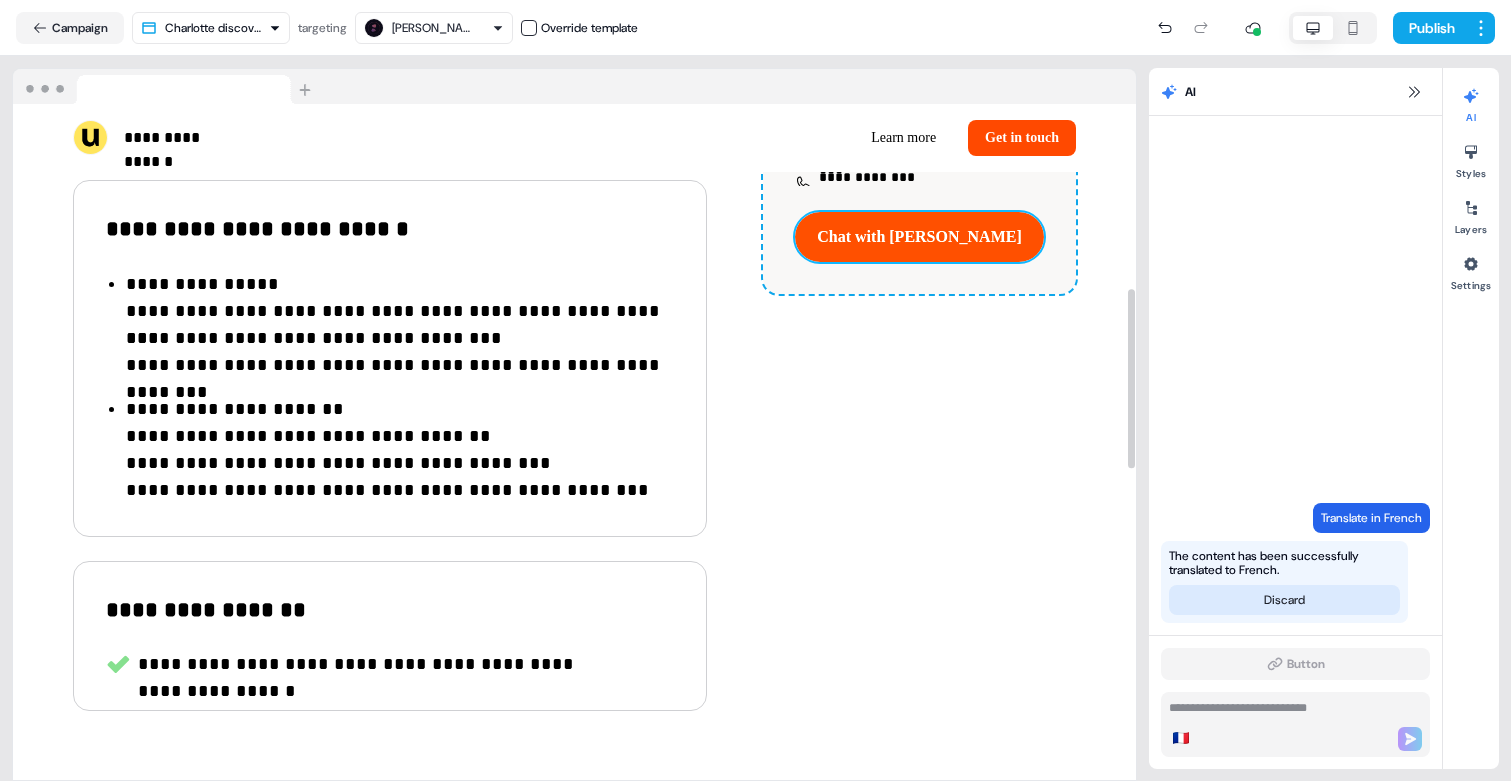 click on "Chat with Charlotte" at bounding box center (919, 237) 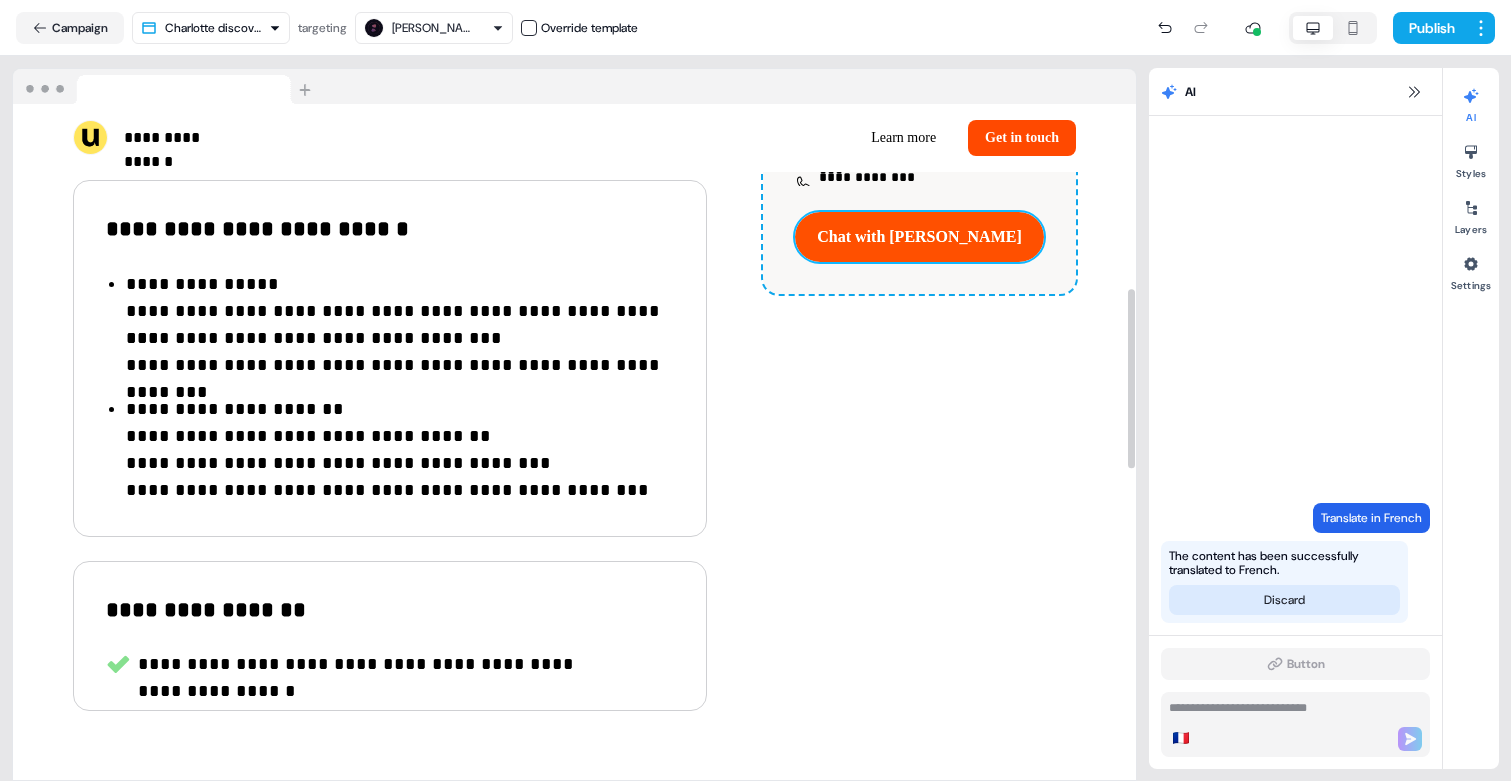 click on "Chat with Charlotte" at bounding box center [919, 237] 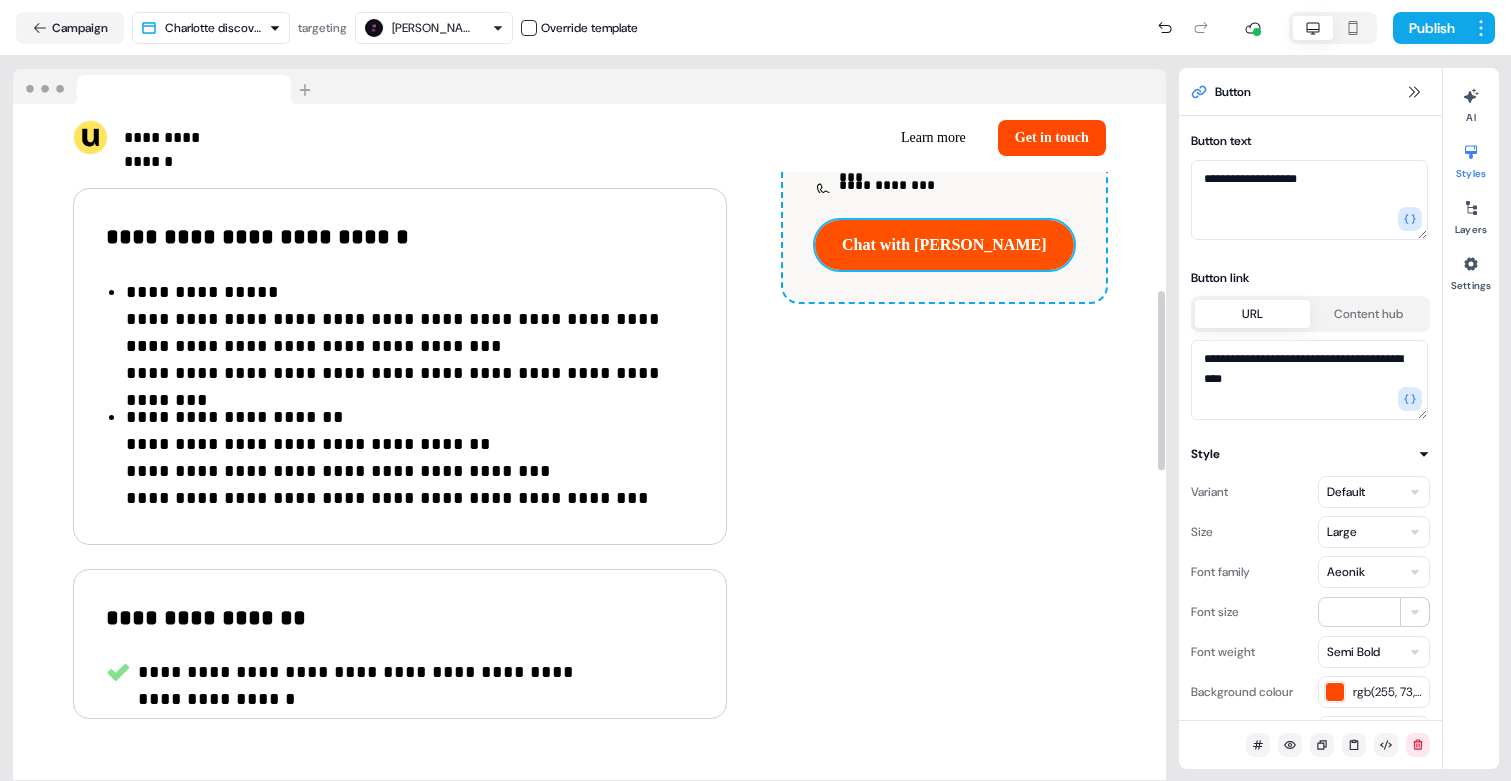 scroll, scrollTop: 705, scrollLeft: 0, axis: vertical 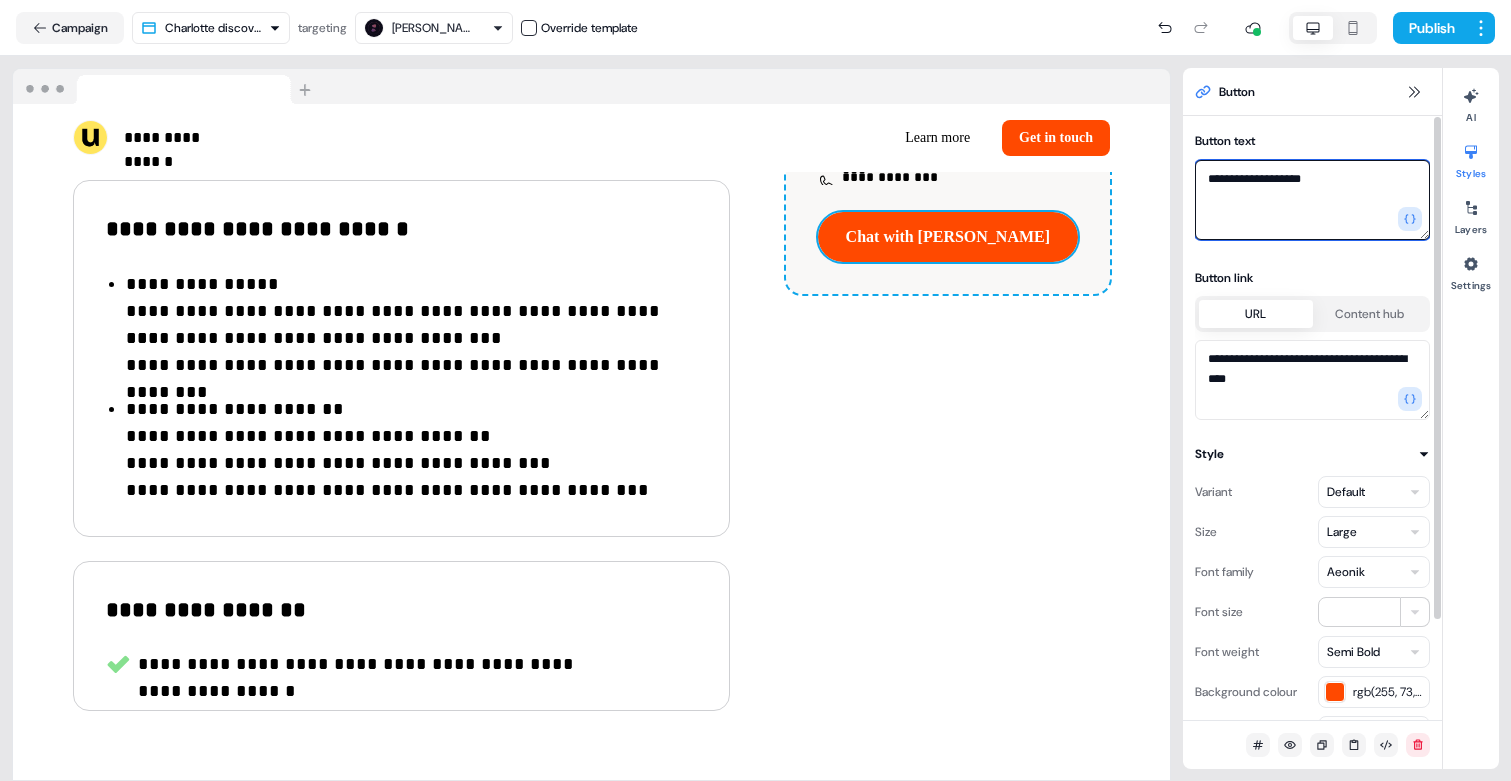 click on "**********" at bounding box center (1312, 200) 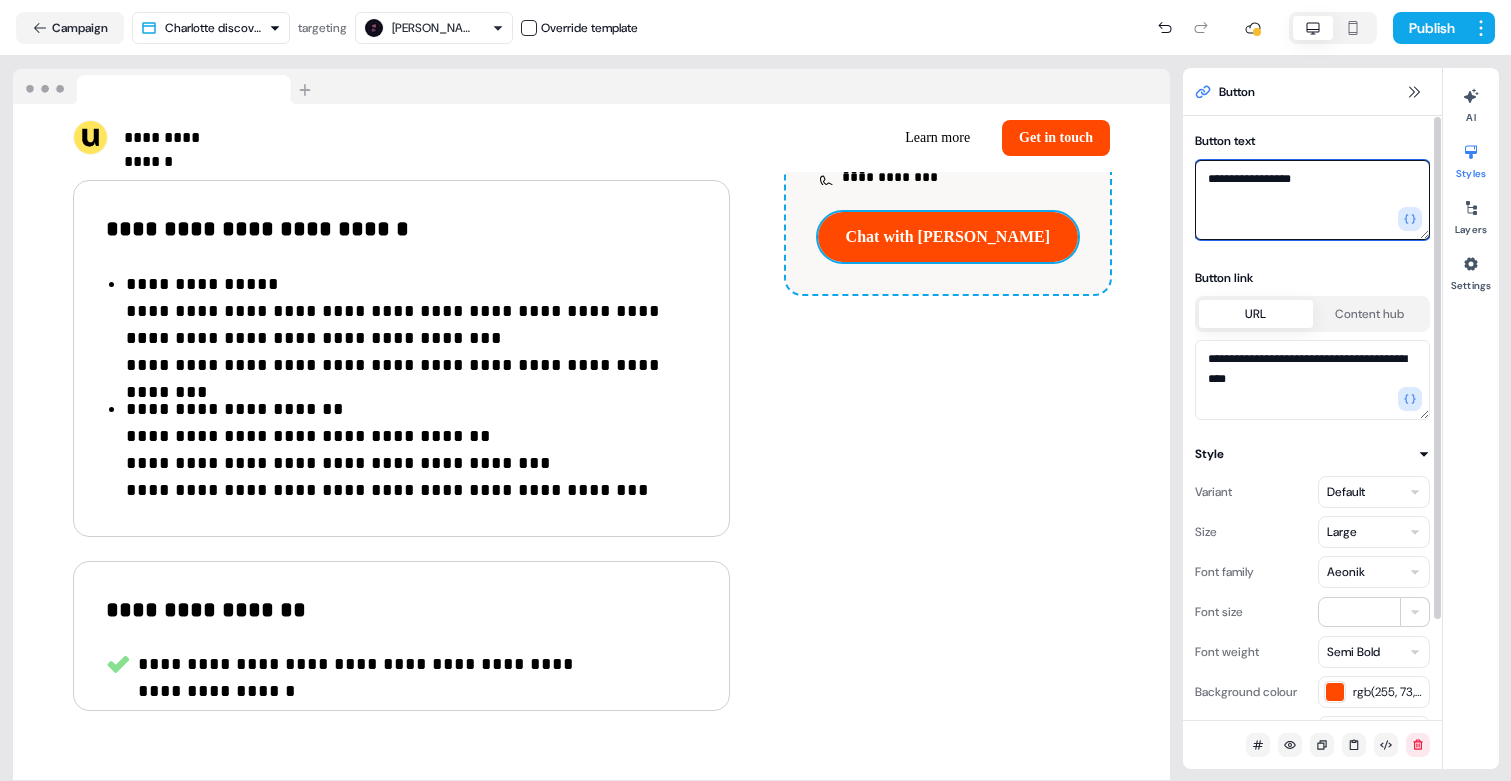 type on "**********" 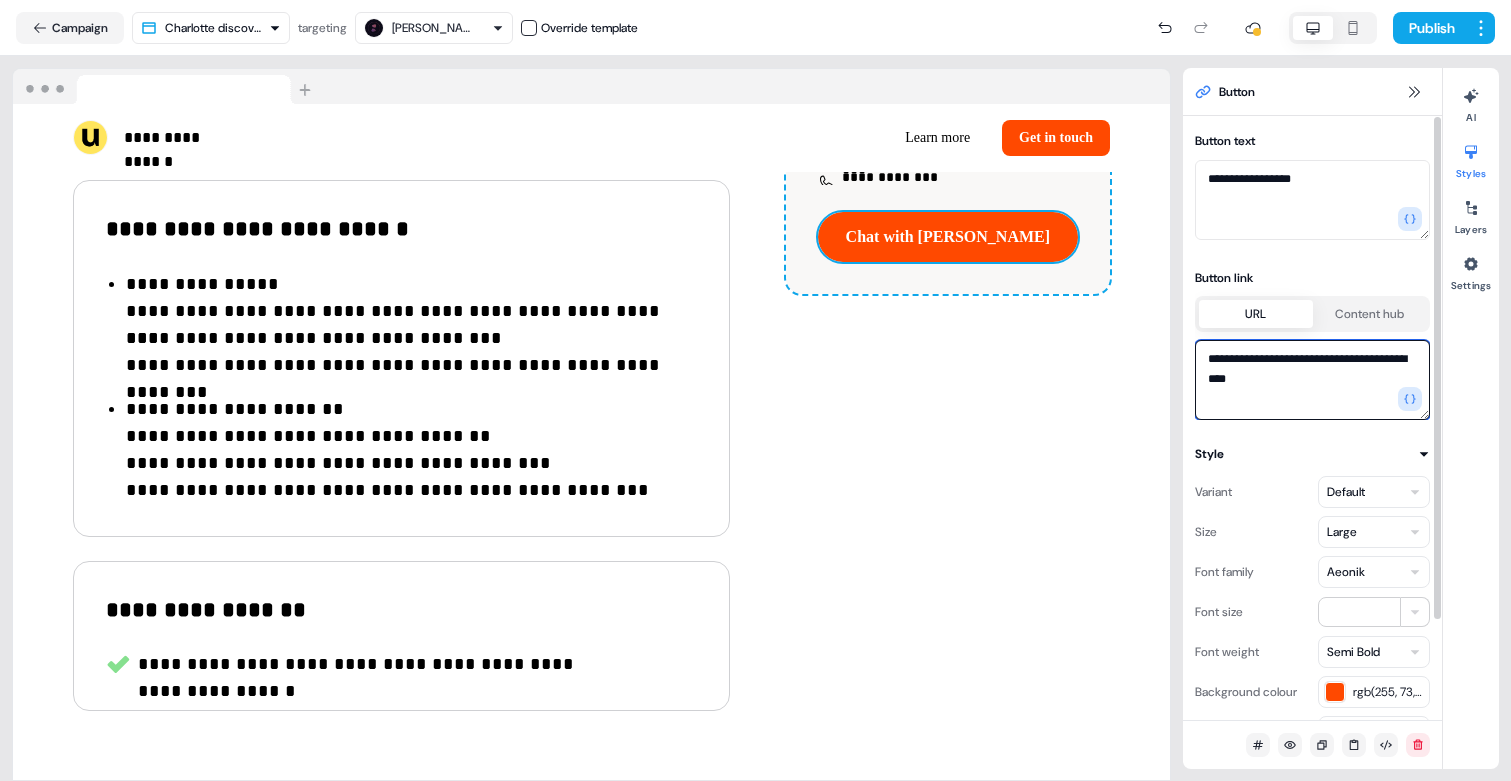 click on "**********" at bounding box center (1312, 380) 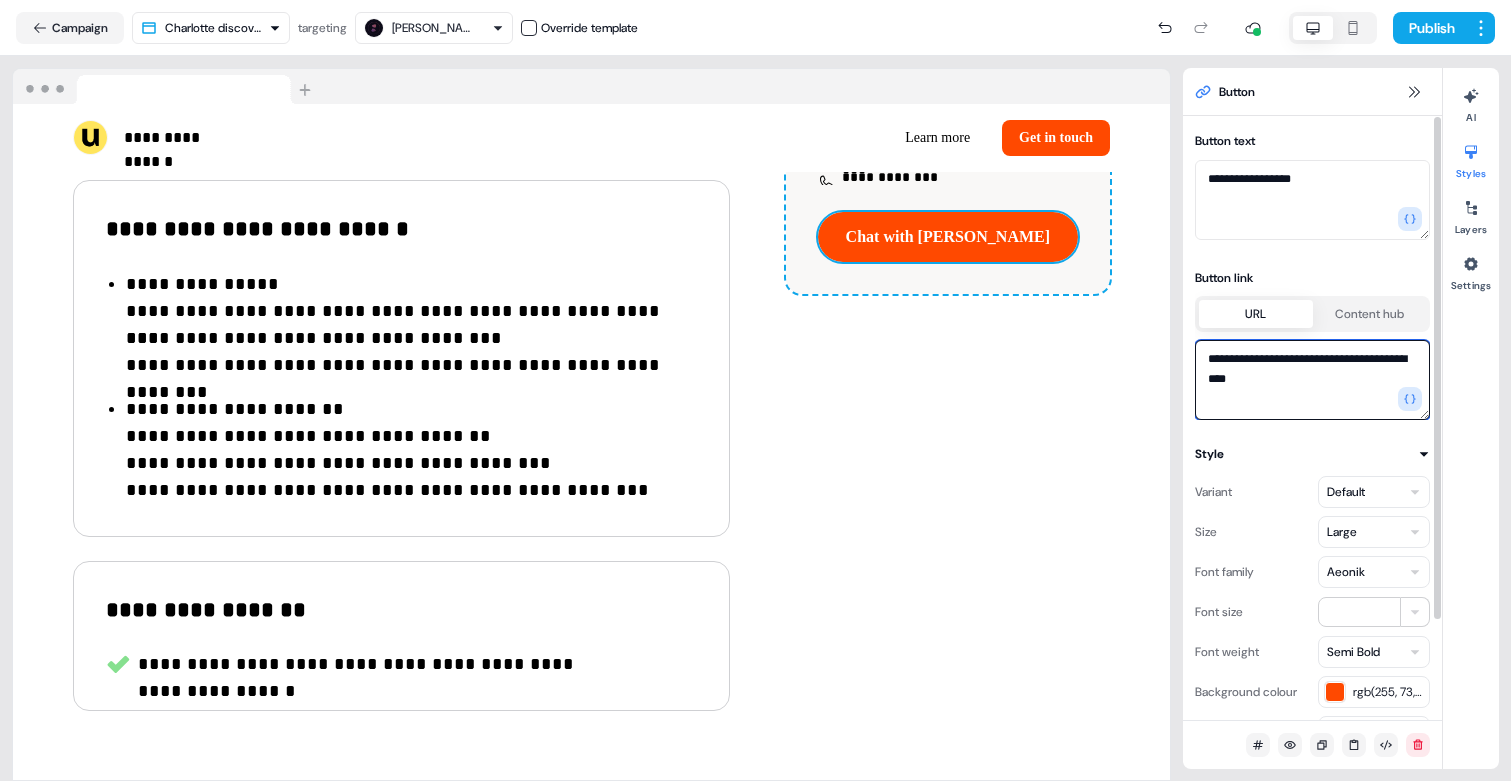 click on "**********" at bounding box center (1312, 380) 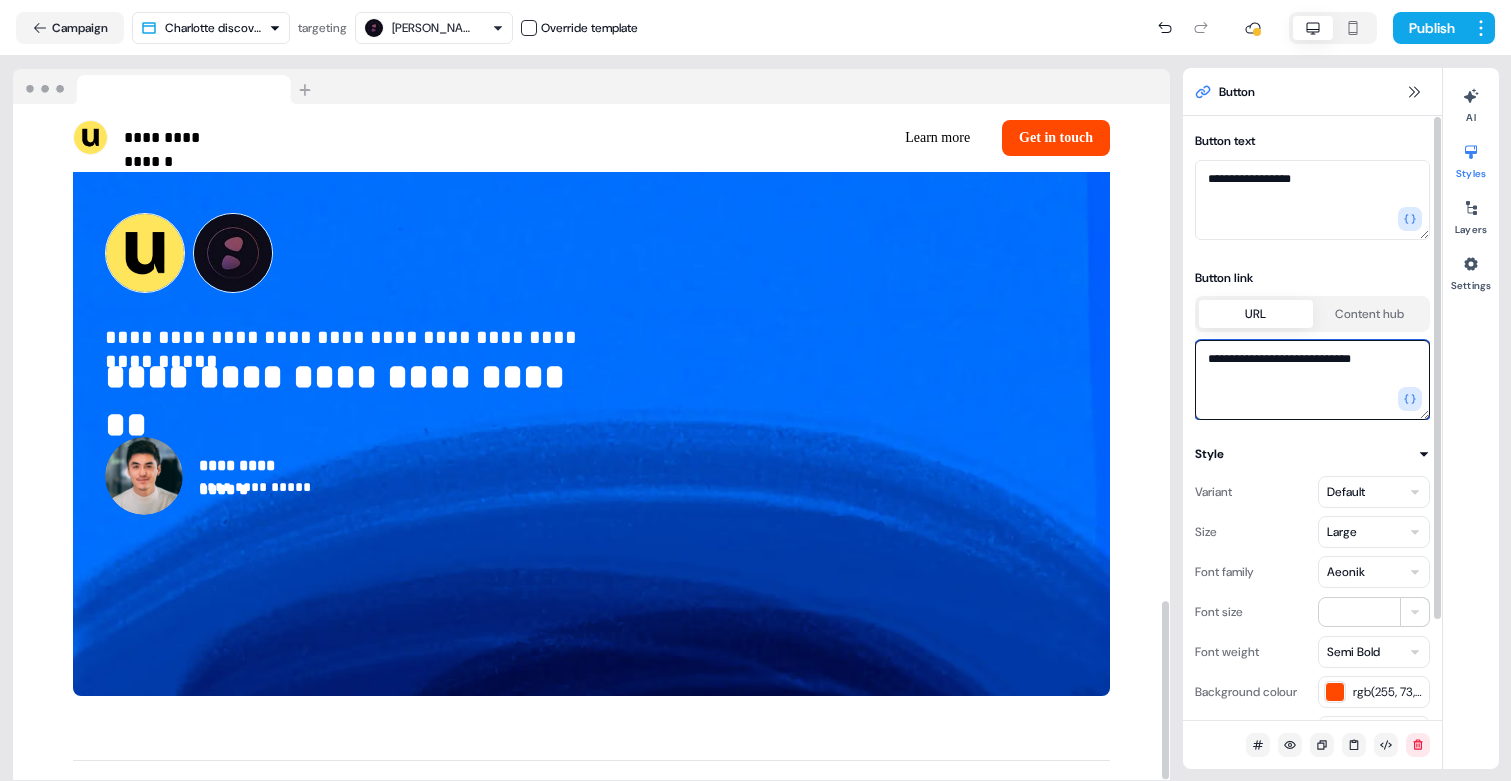 scroll, scrollTop: 1882, scrollLeft: 0, axis: vertical 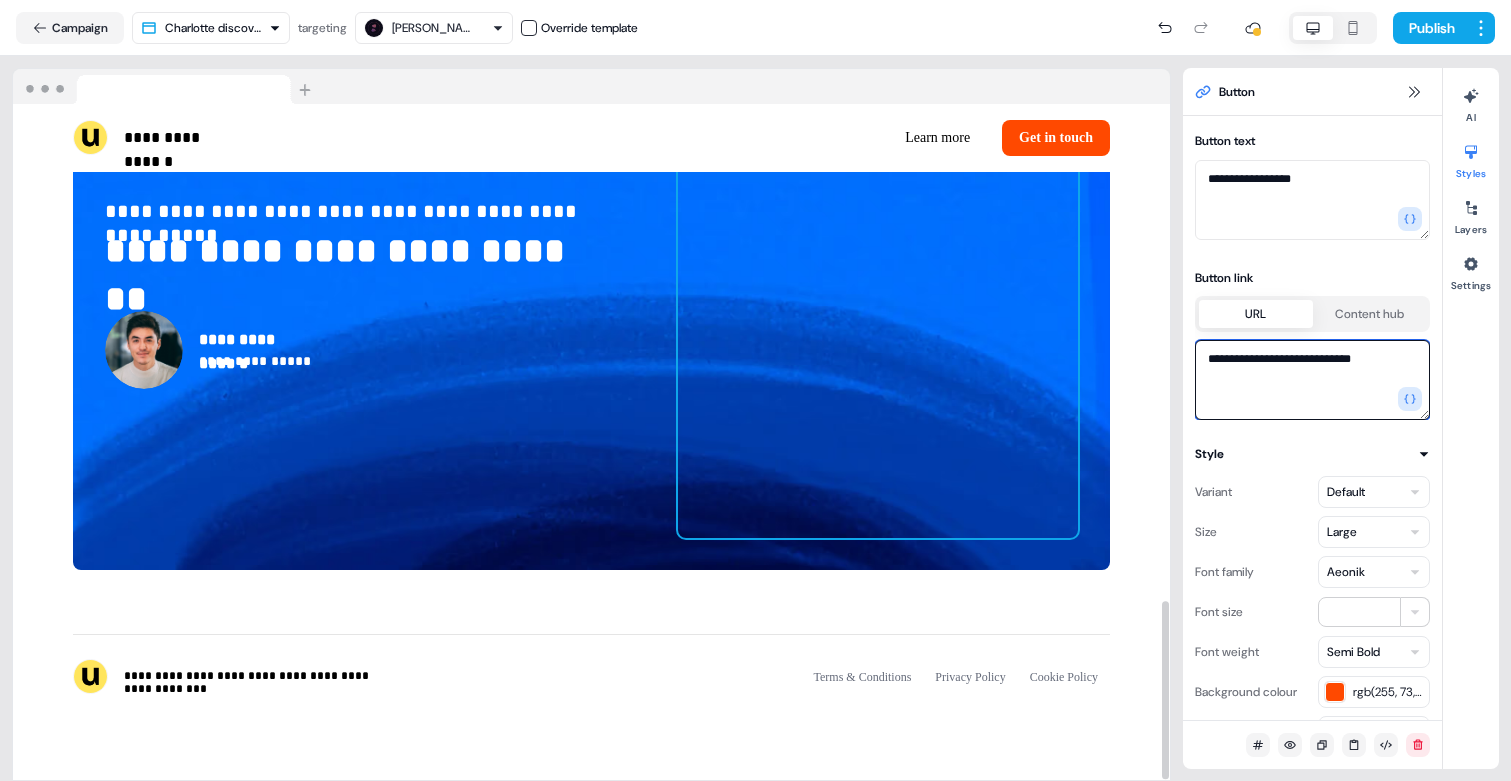 type on "**********" 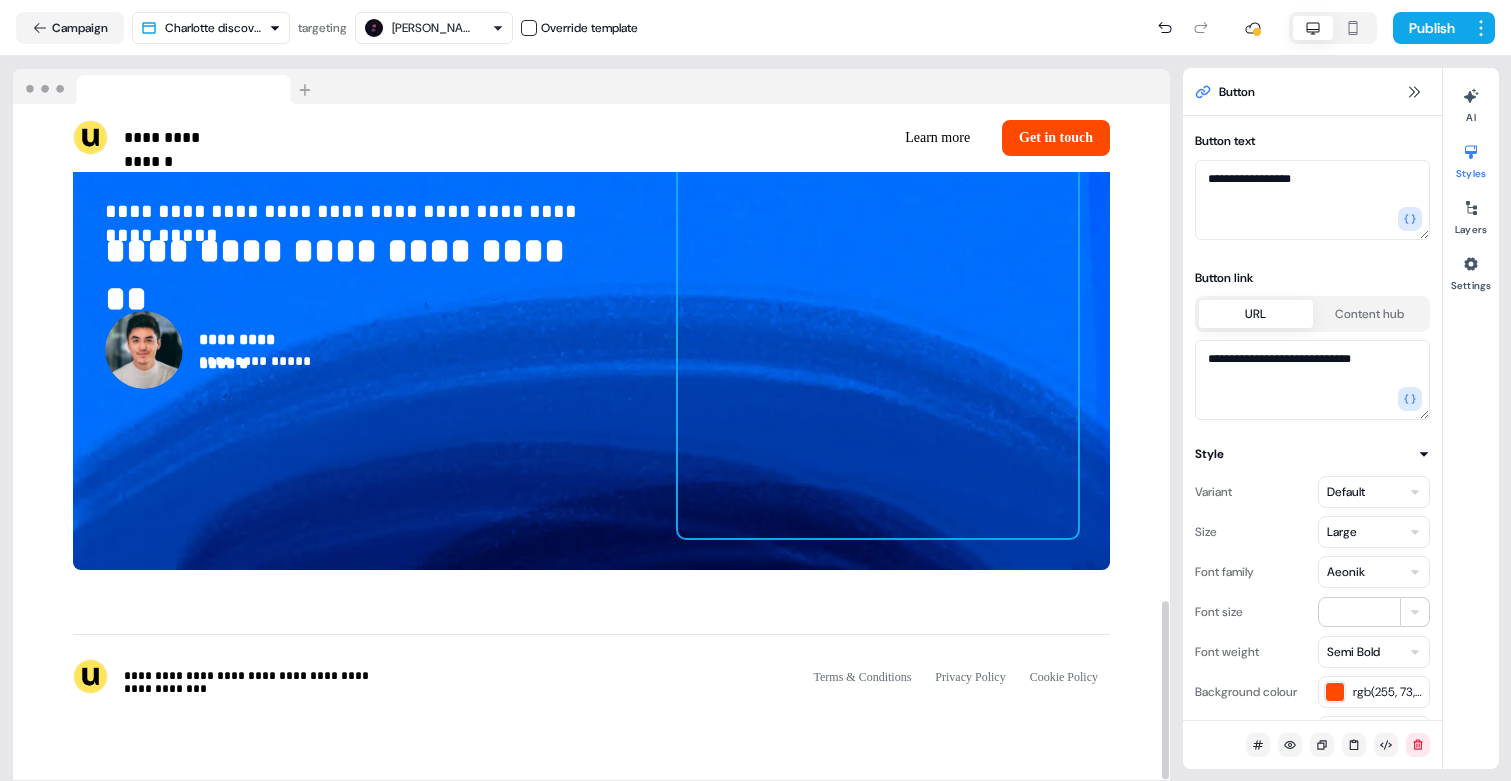 click at bounding box center [878, 238] 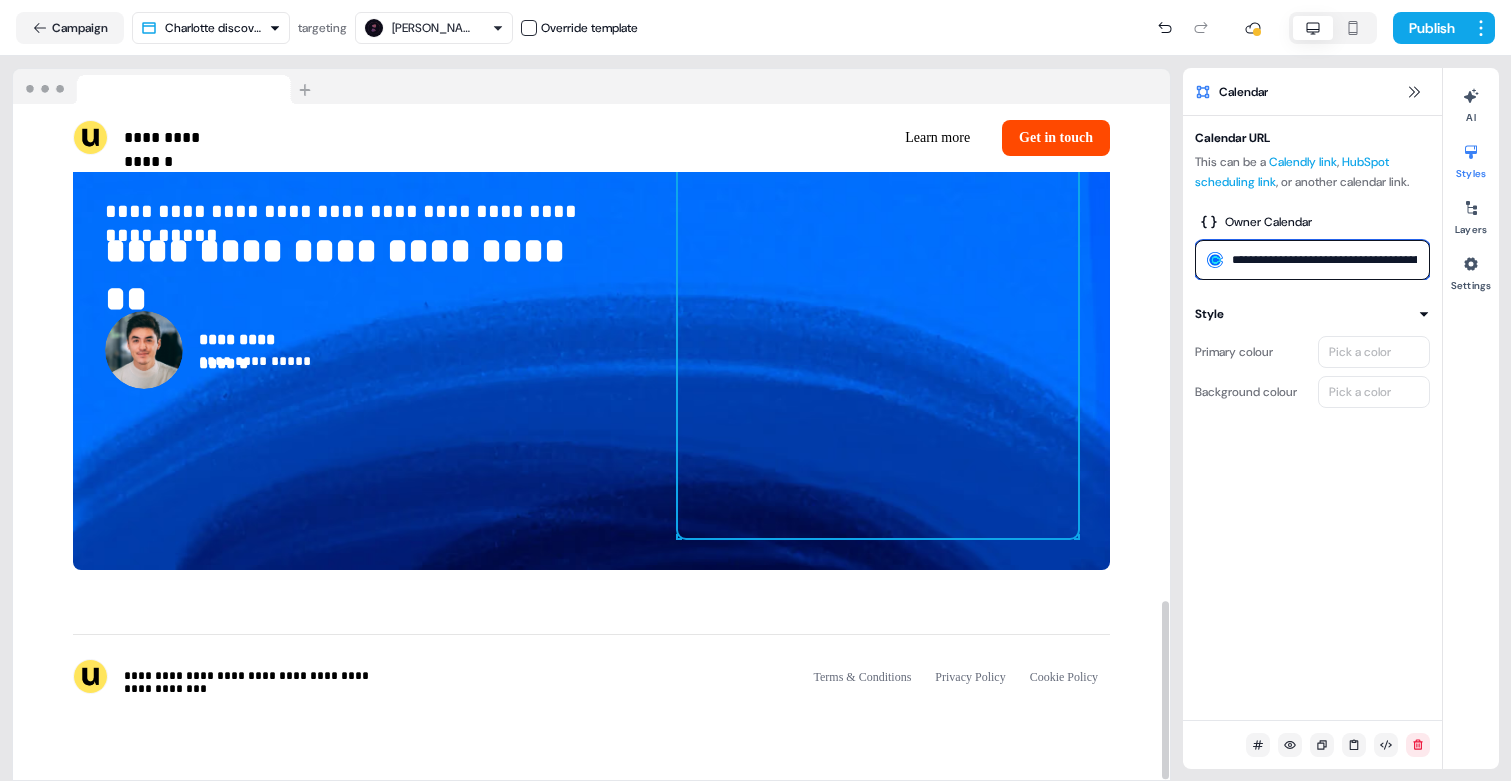 click on "**********" at bounding box center (1312, 260) 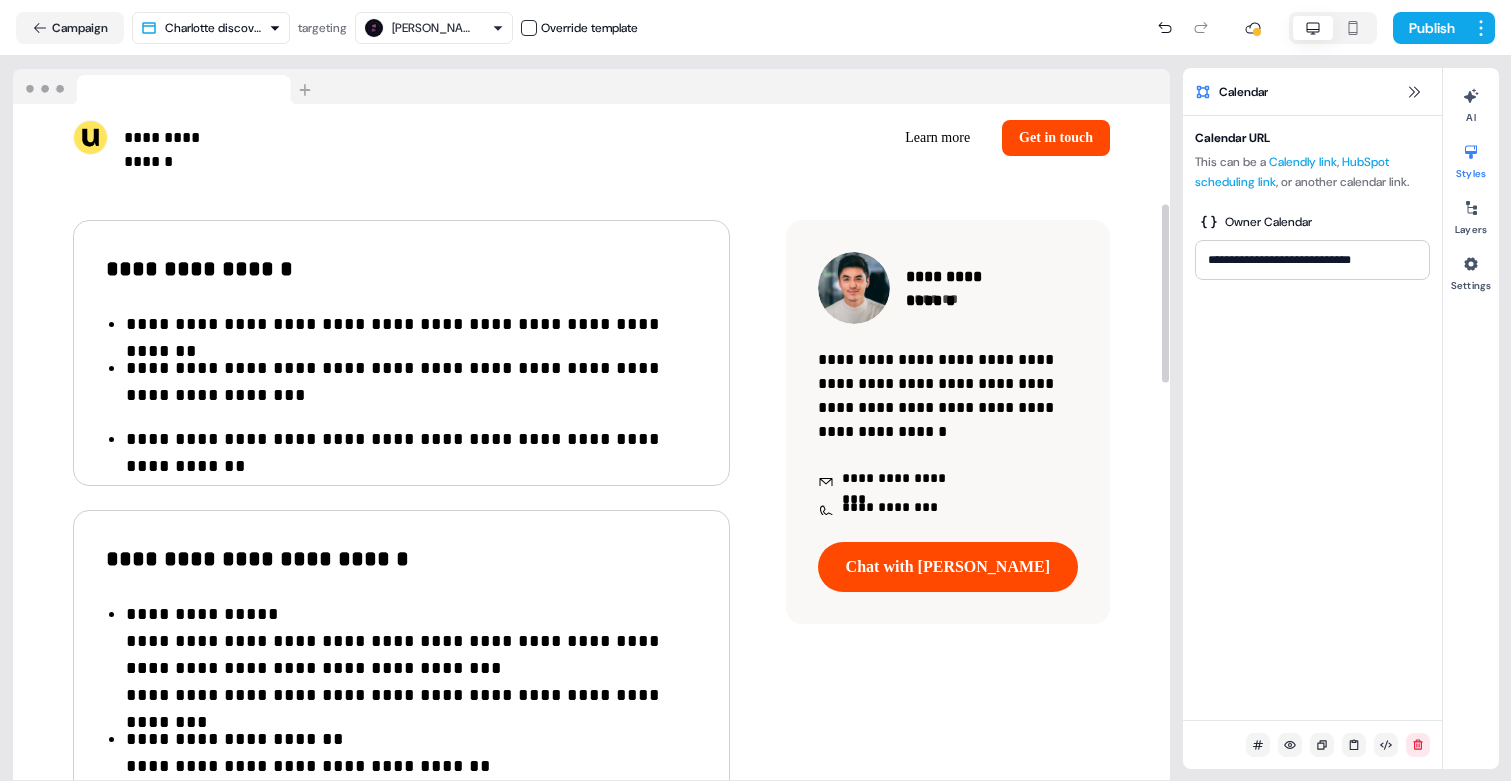 scroll, scrollTop: 377, scrollLeft: 0, axis: vertical 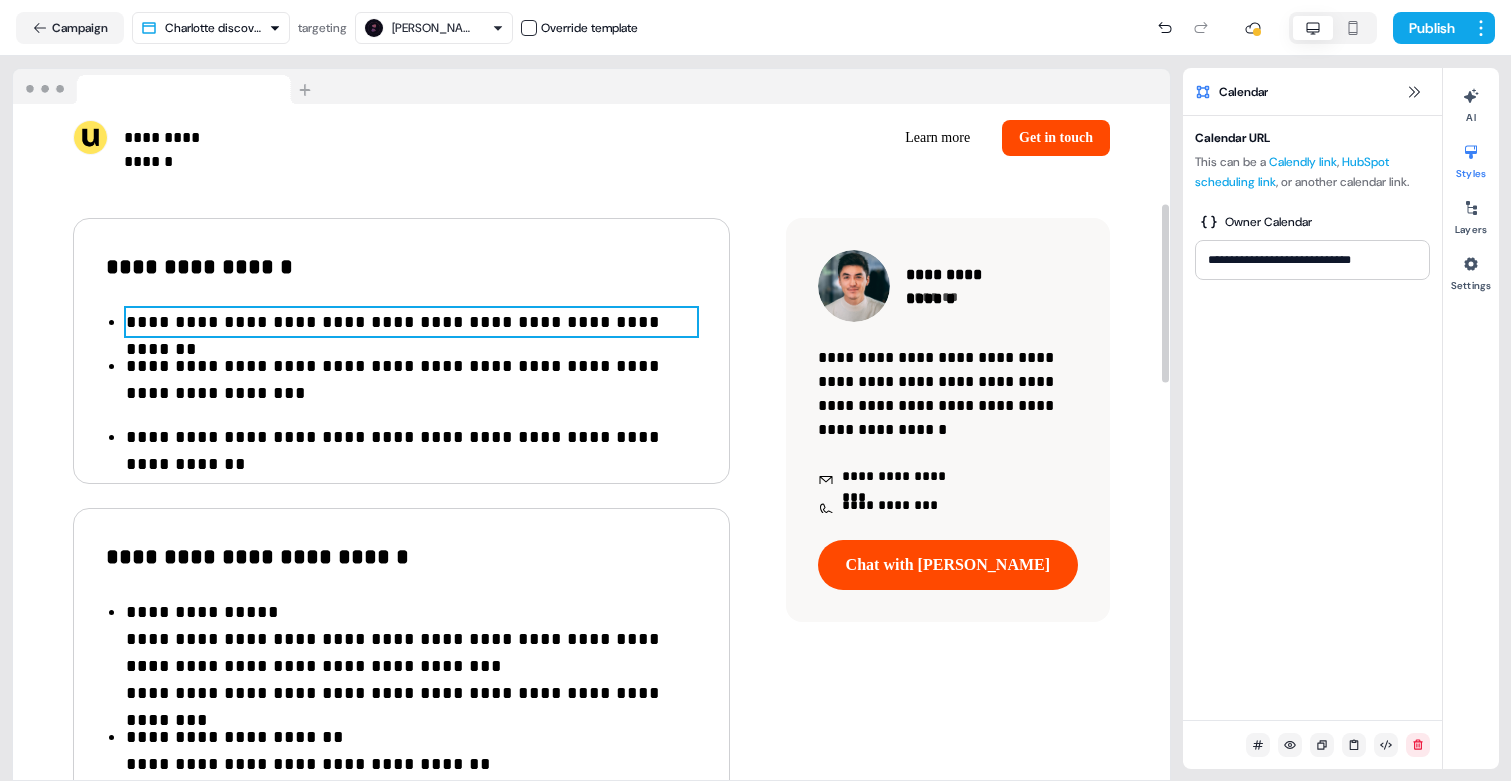 click on "**********" at bounding box center (411, 322) 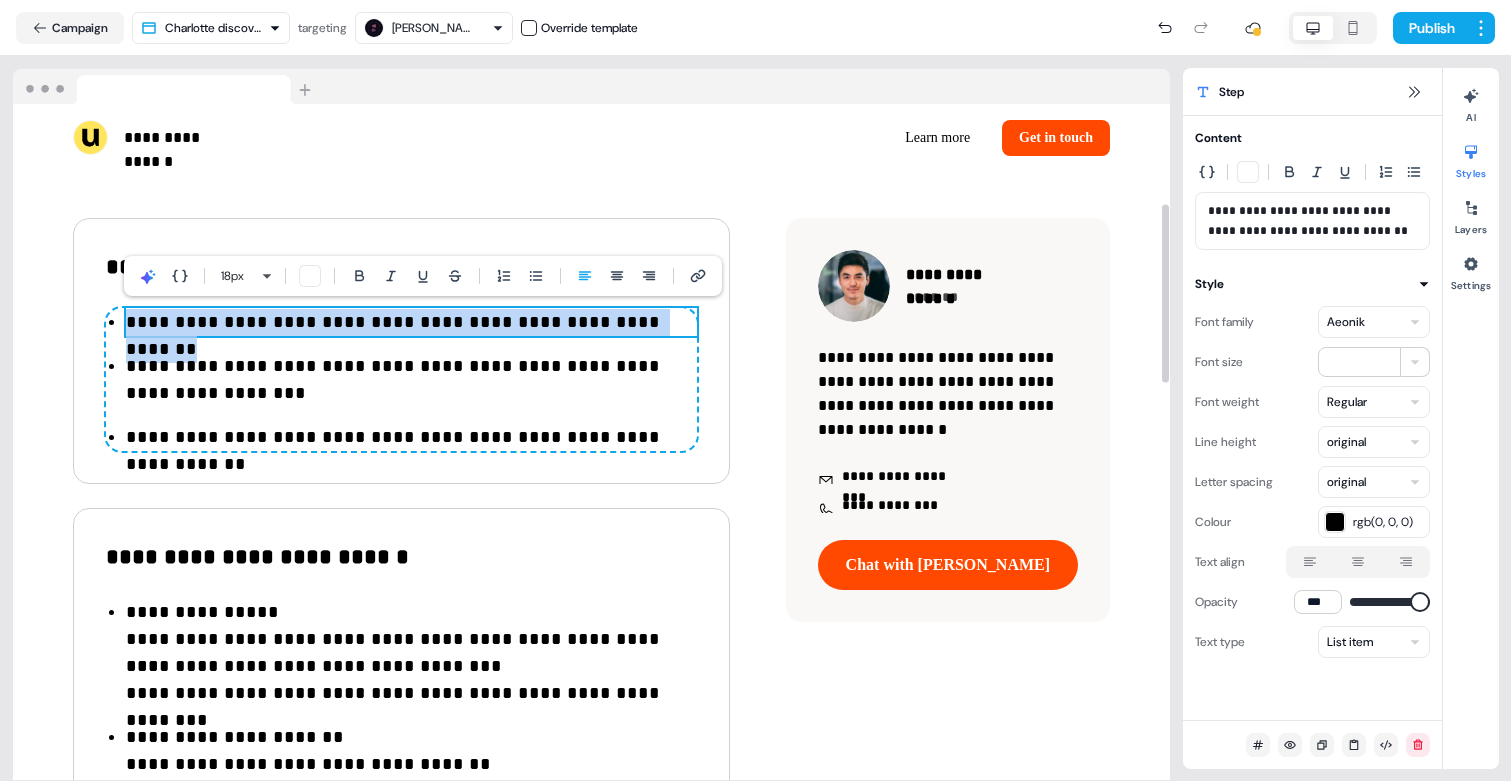 click on "**********" at bounding box center (411, 322) 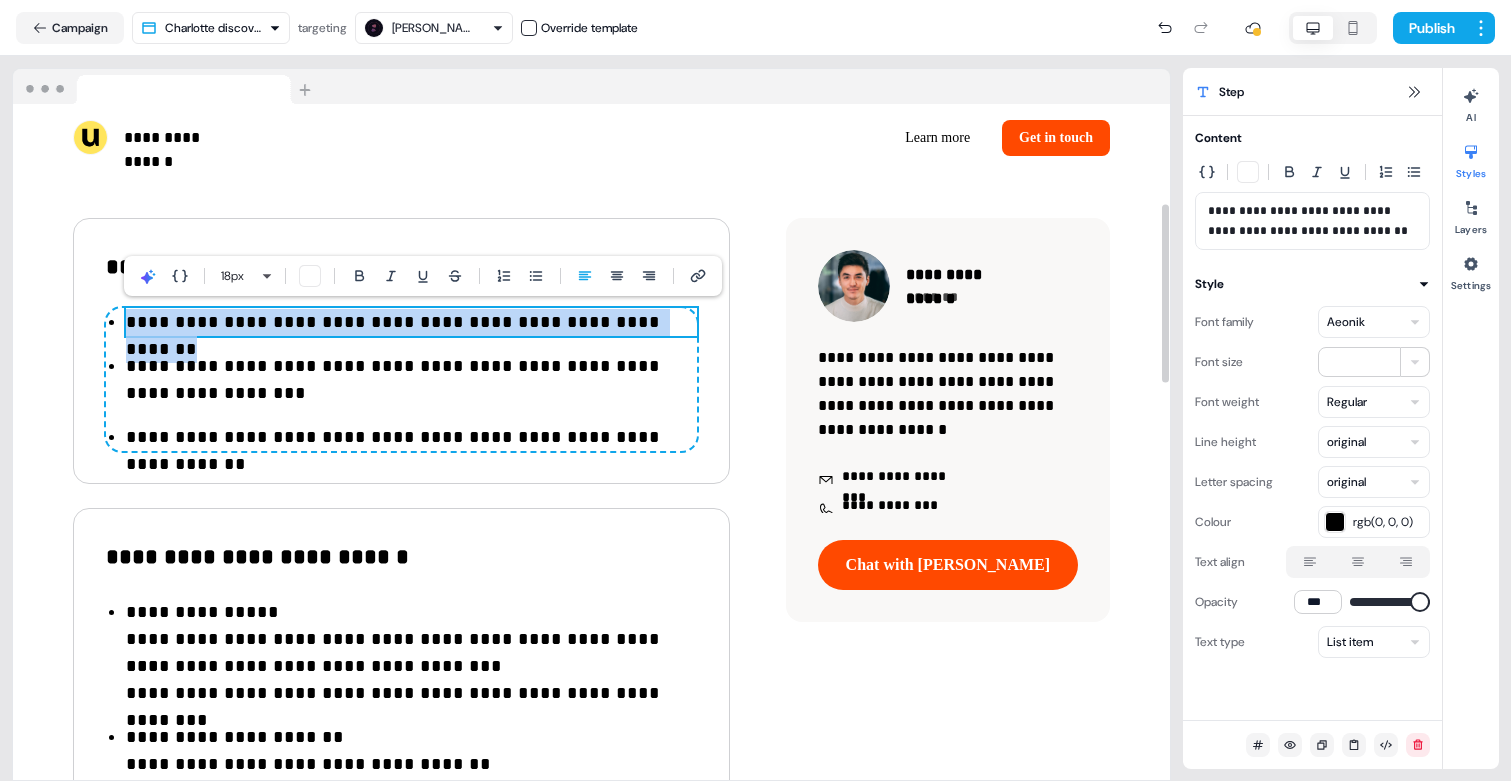 click on "**********" at bounding box center [401, 379] 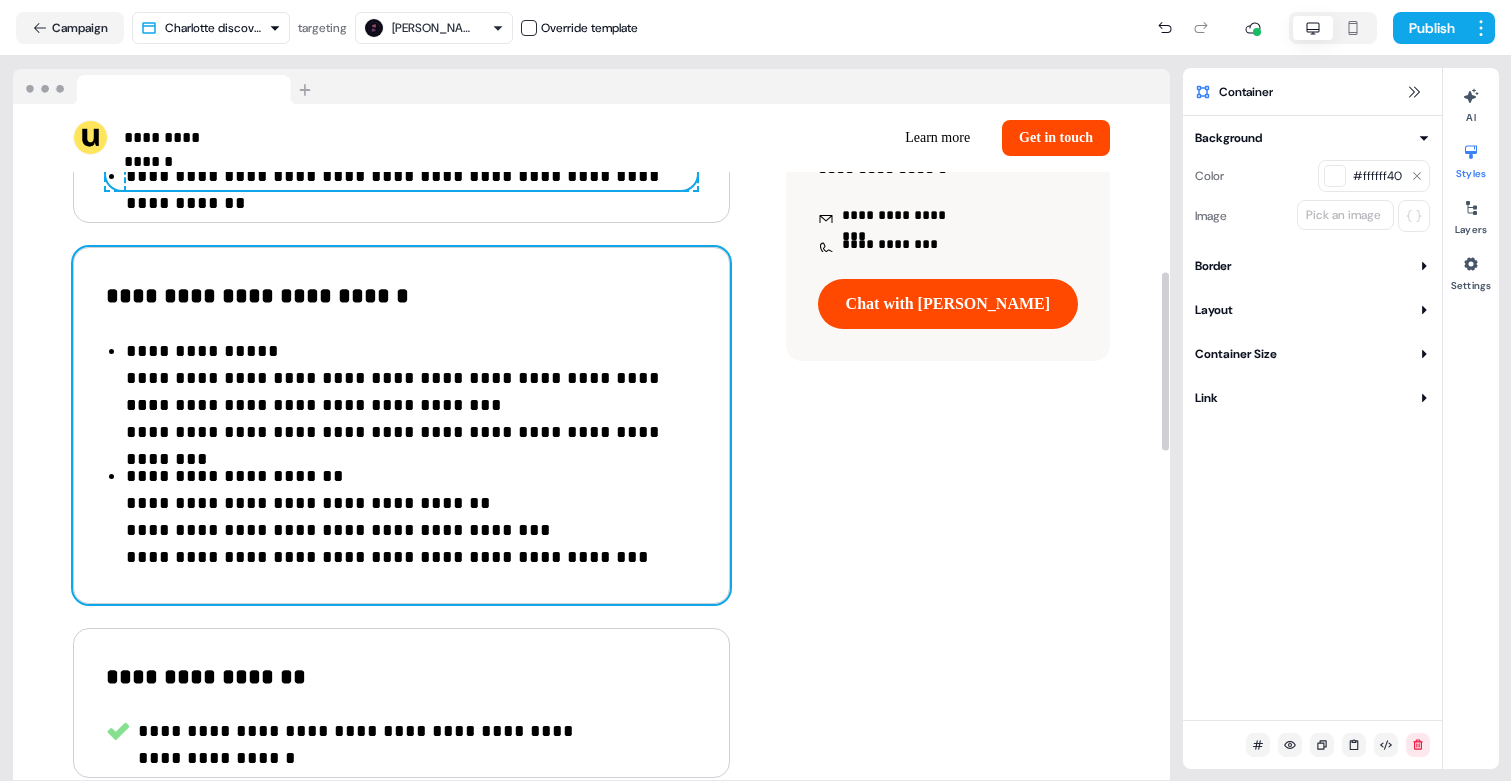 scroll, scrollTop: 636, scrollLeft: 0, axis: vertical 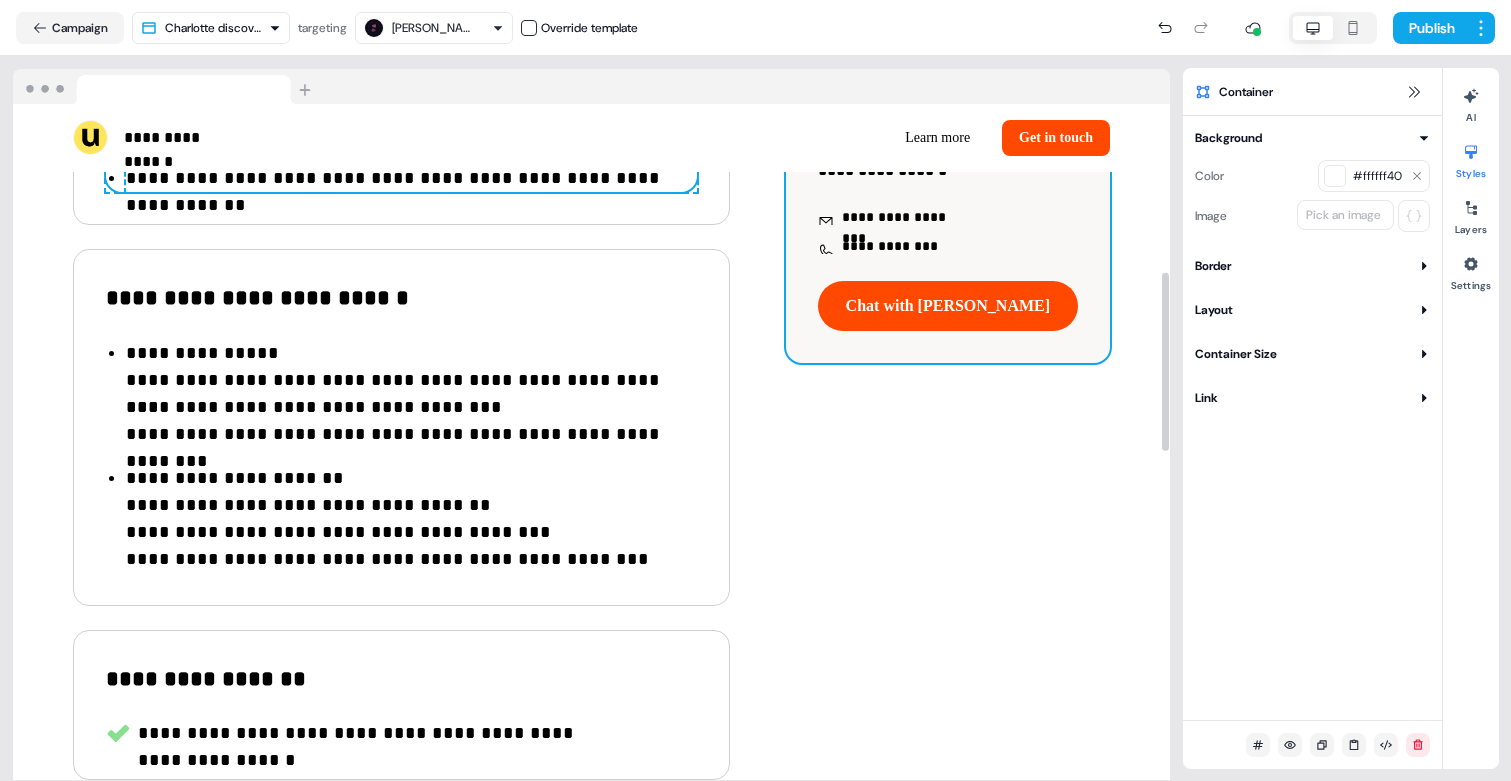 click on "**********" at bounding box center (948, 161) 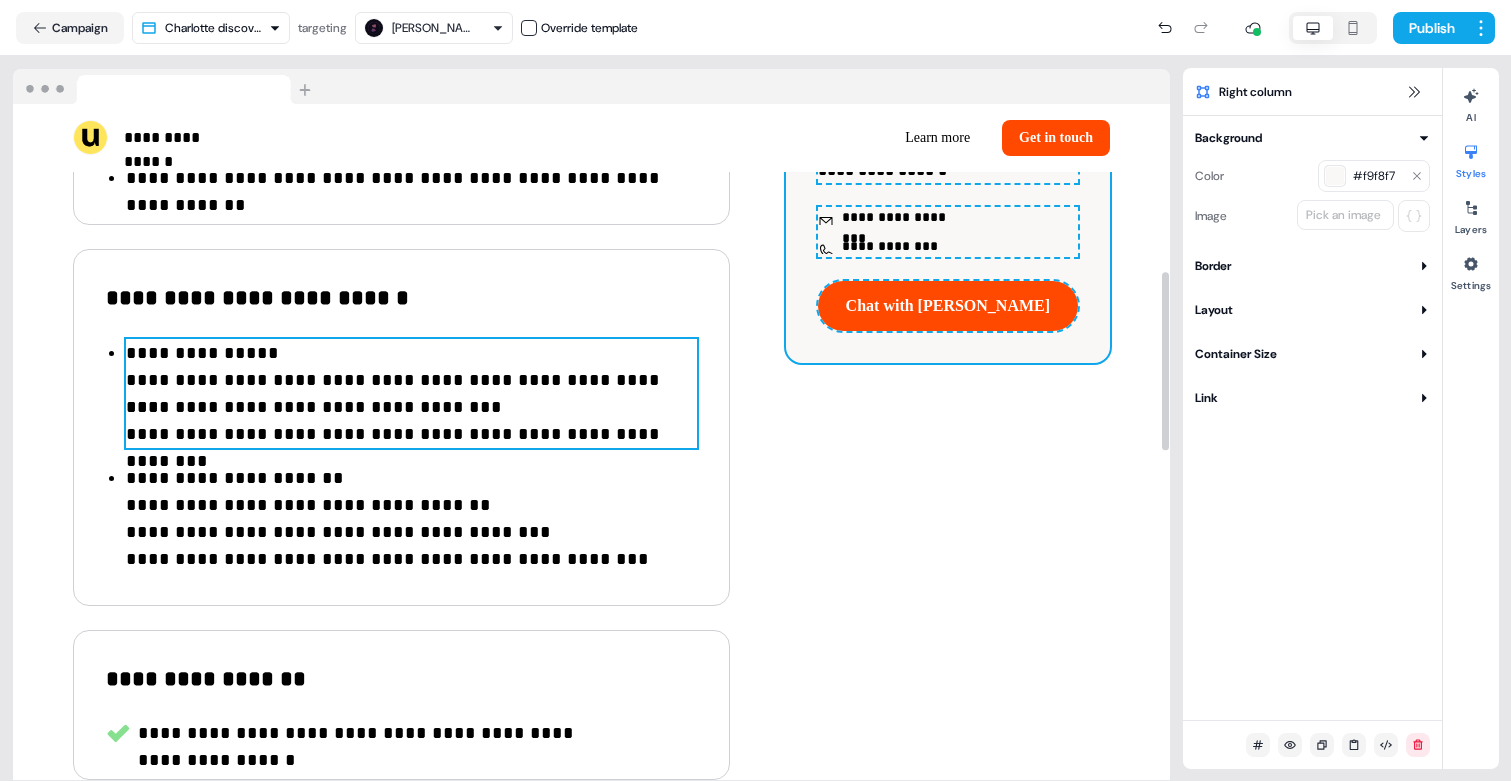 scroll, scrollTop: 262, scrollLeft: 0, axis: vertical 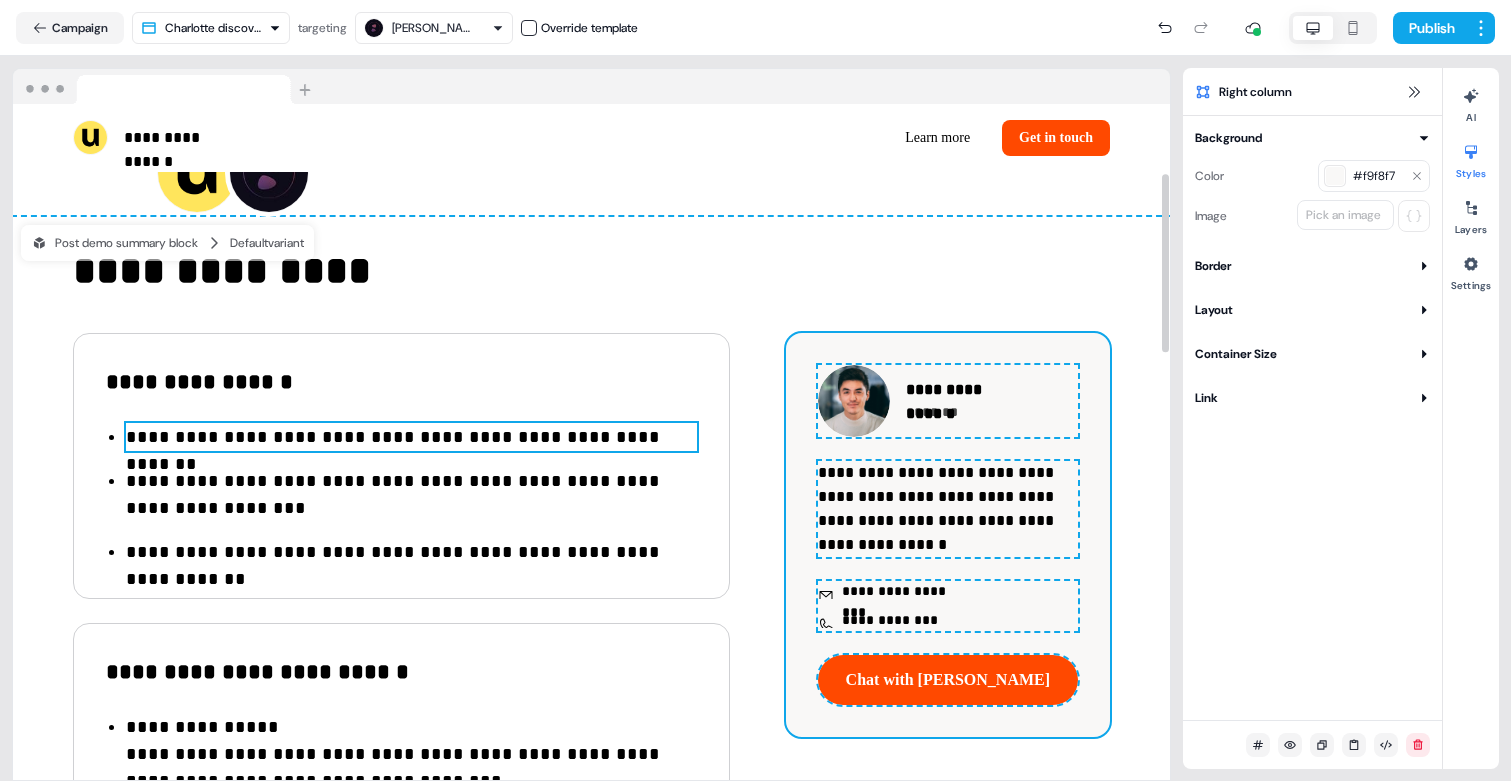 click on "**********" at bounding box center [411, 437] 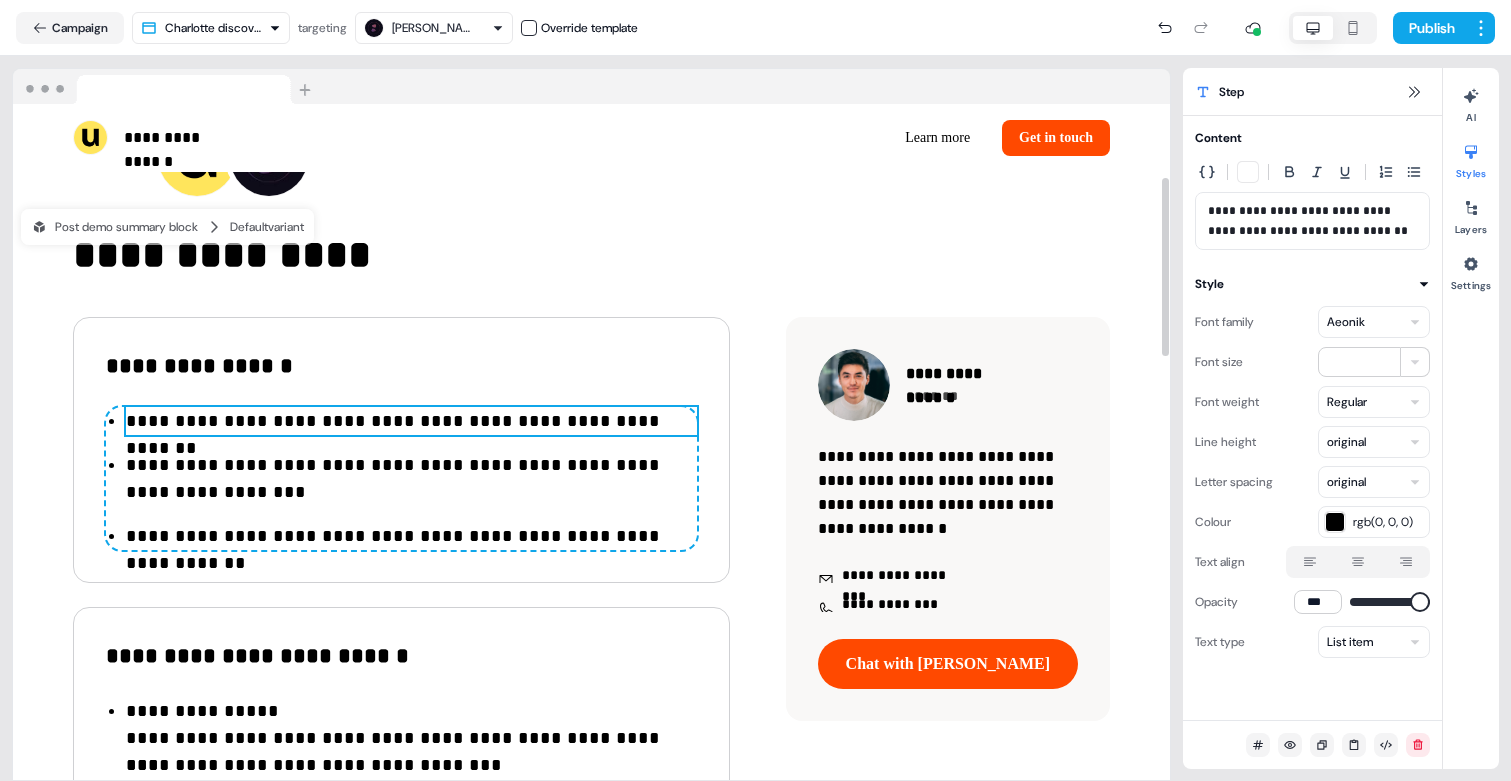 scroll, scrollTop: 277, scrollLeft: 0, axis: vertical 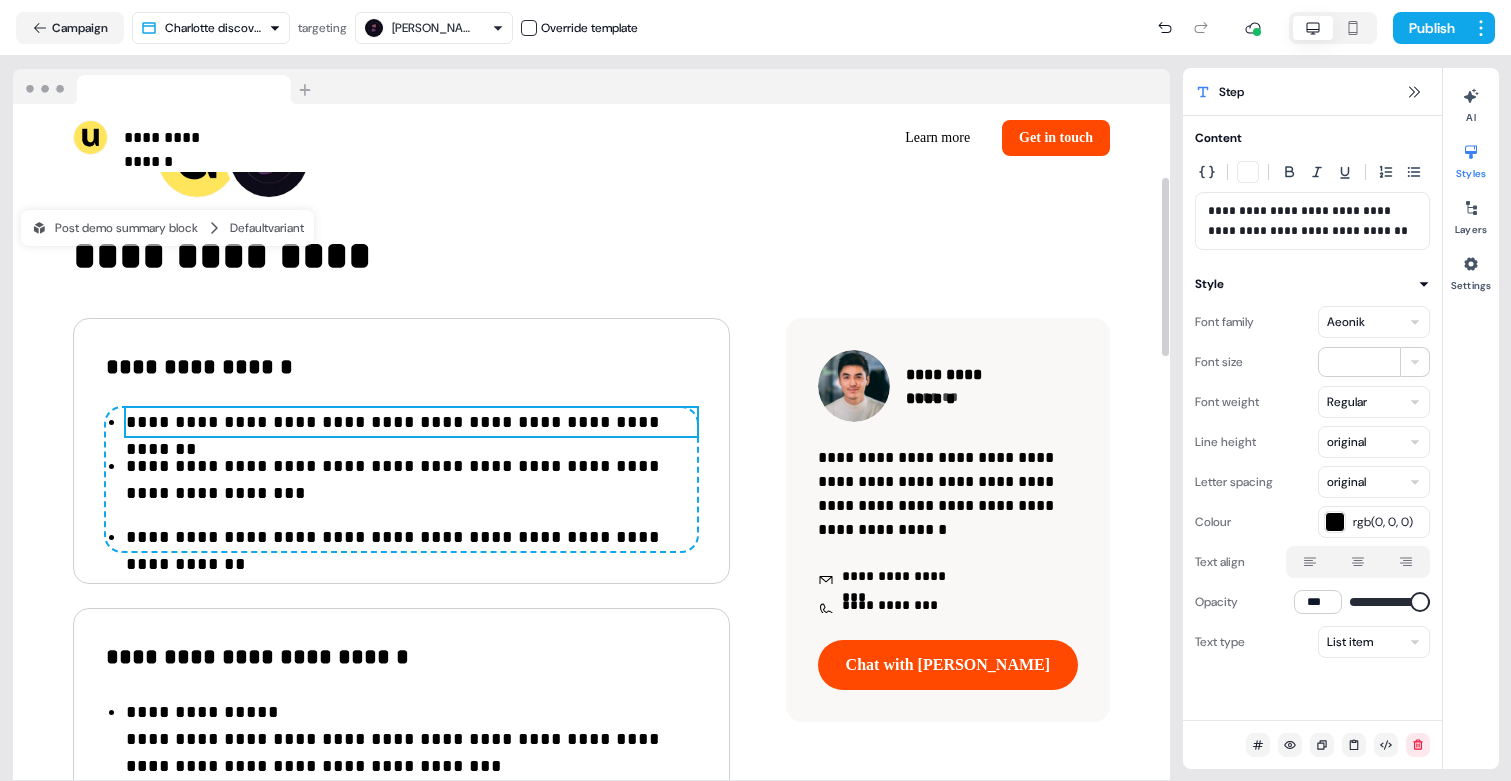click on "**********" at bounding box center (1312, 221) 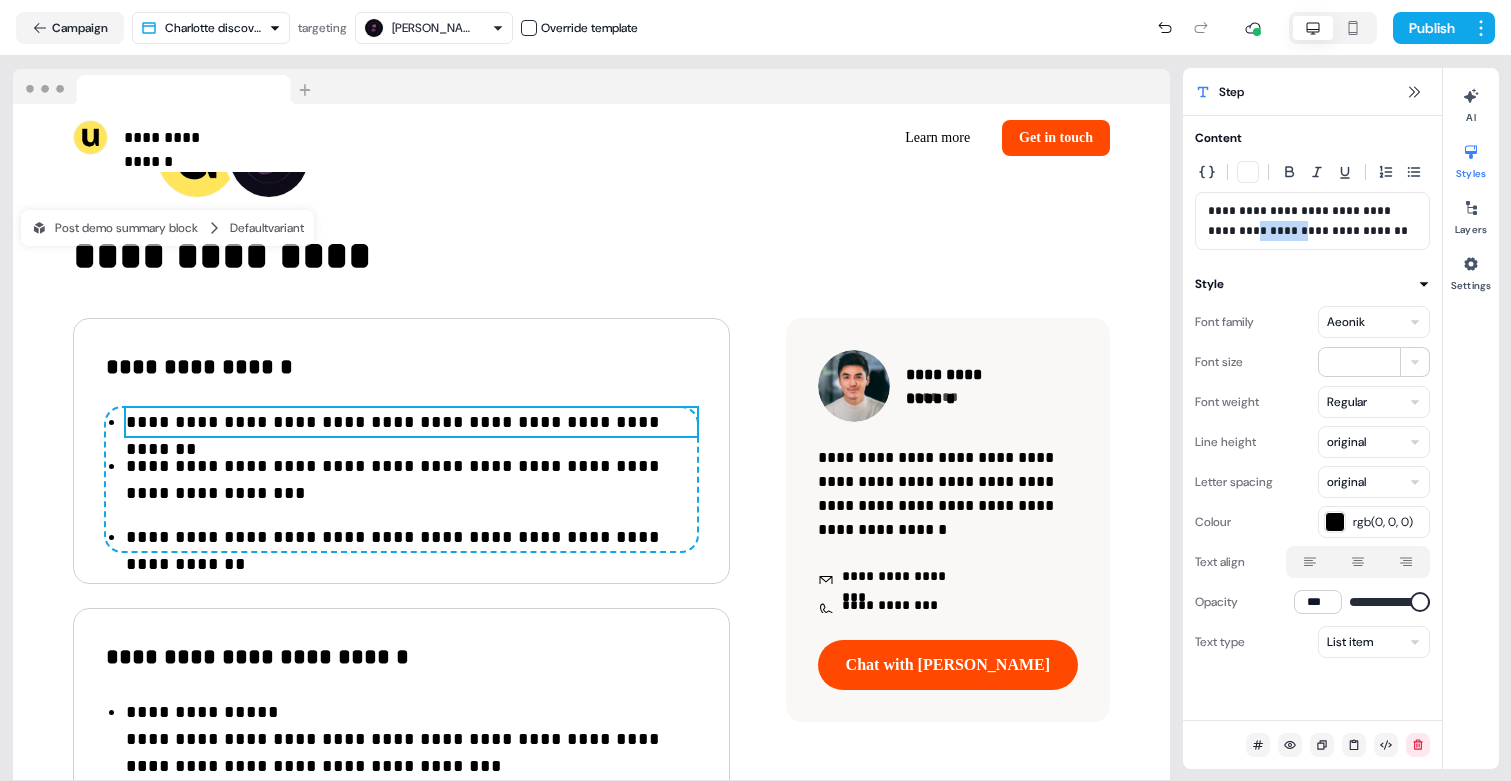 click on "**********" at bounding box center (1312, 221) 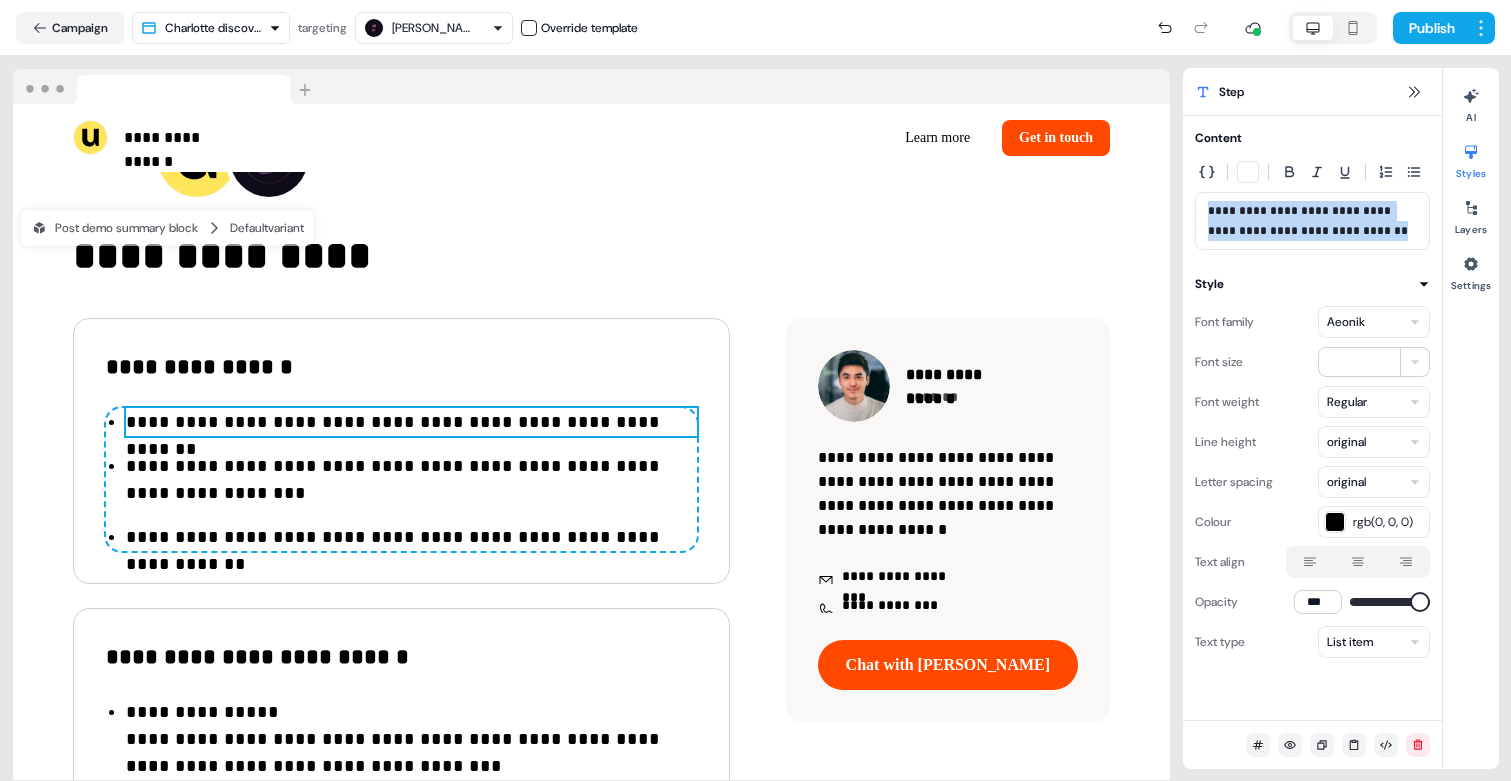 click on "**********" at bounding box center (1312, 221) 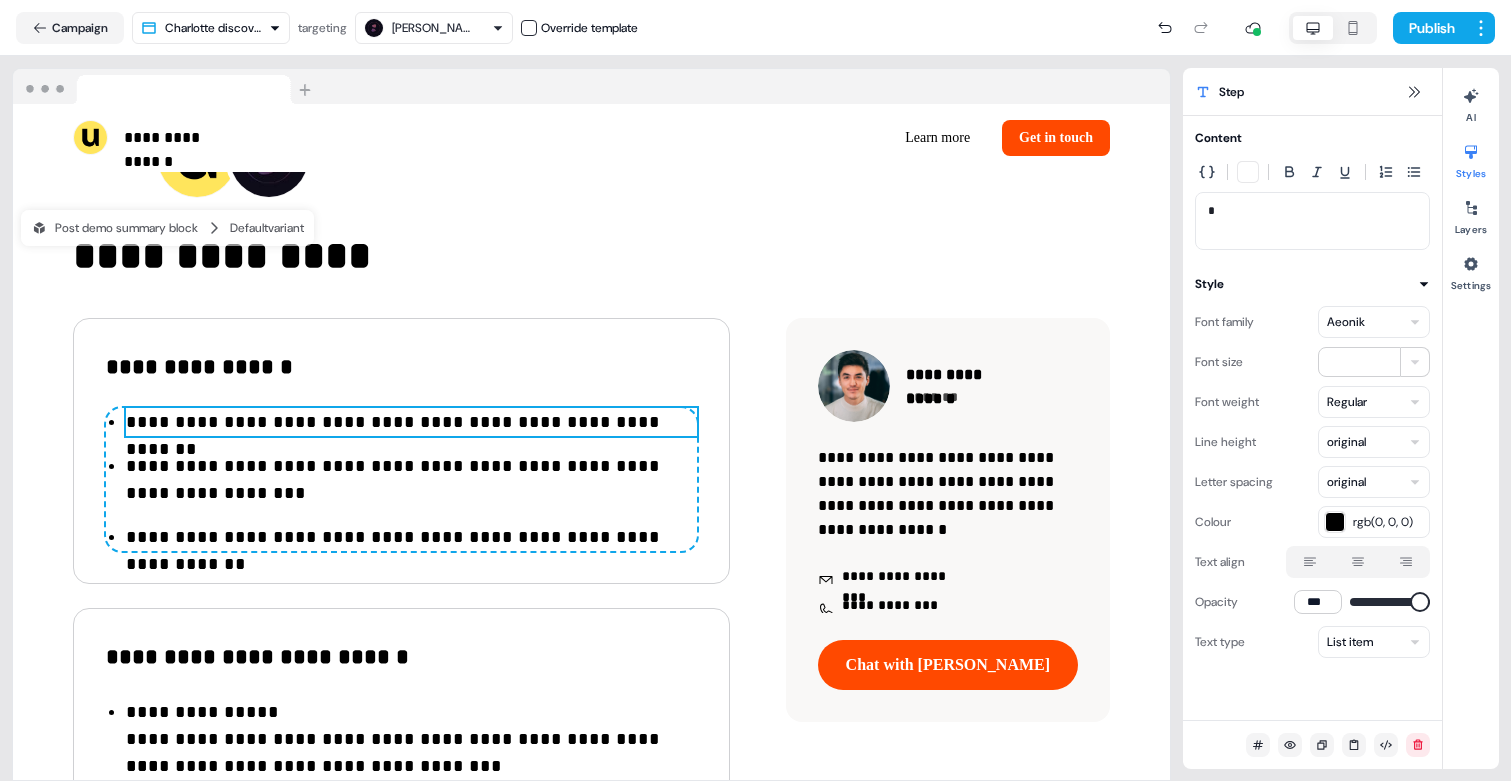 type 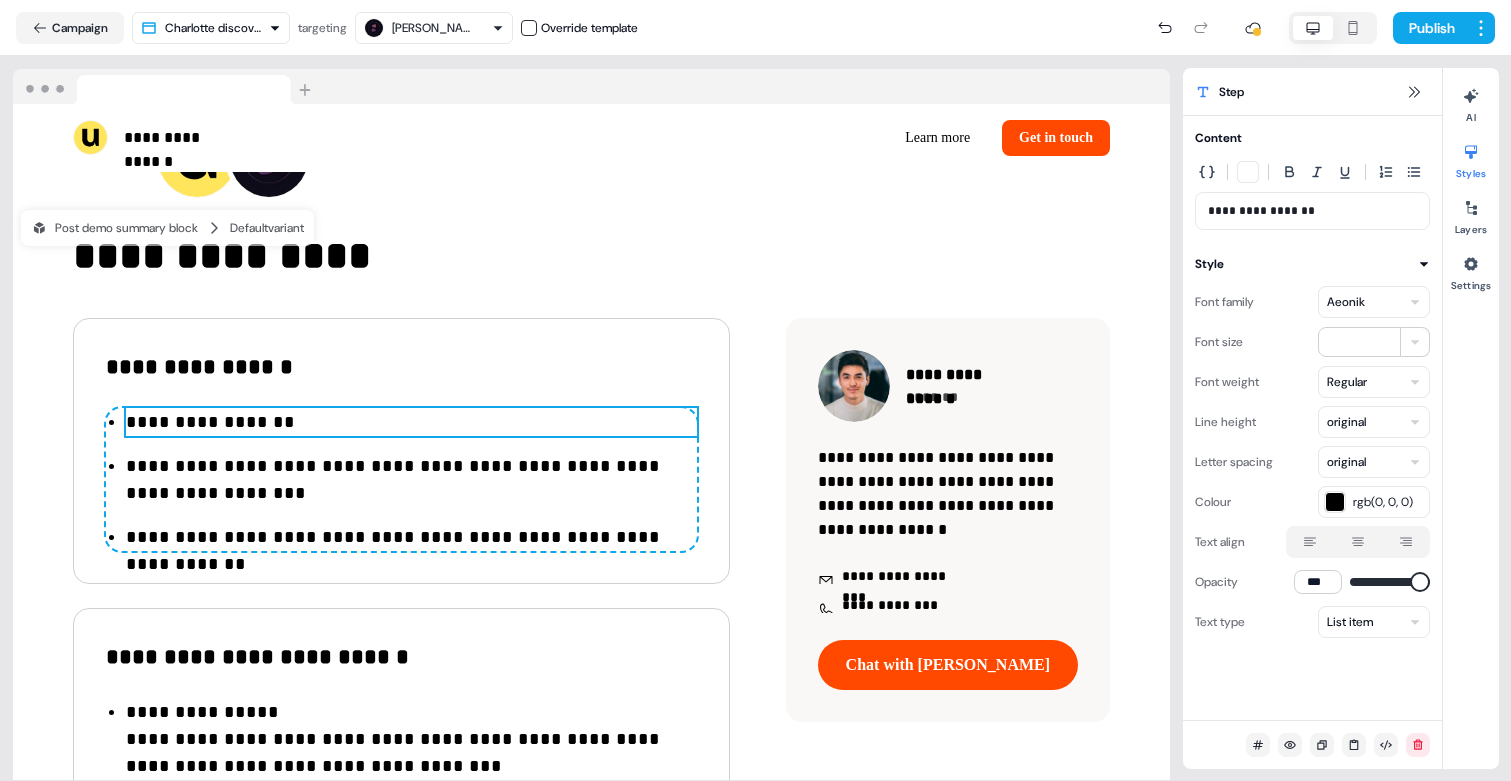 click on "**********" at bounding box center [1312, 211] 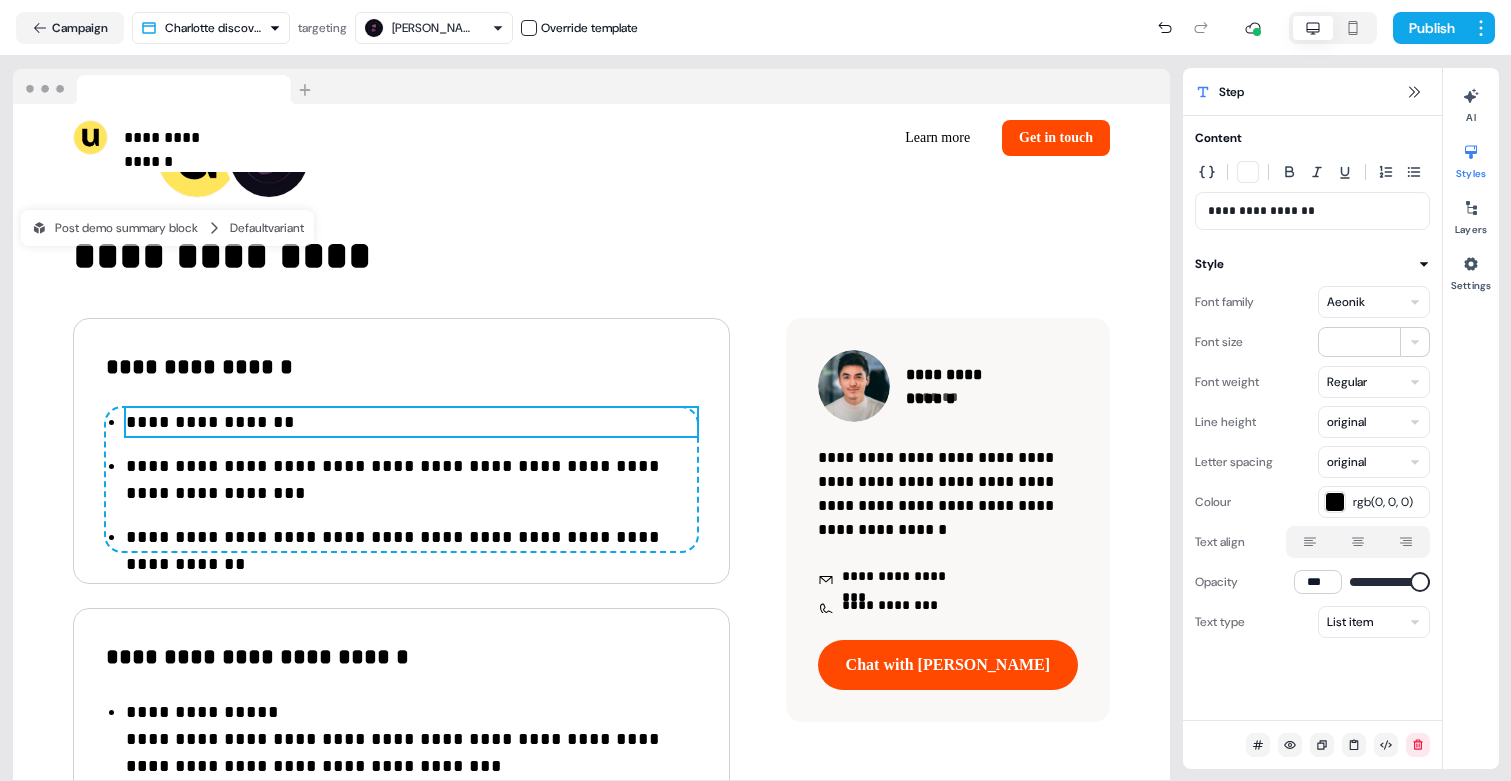 type 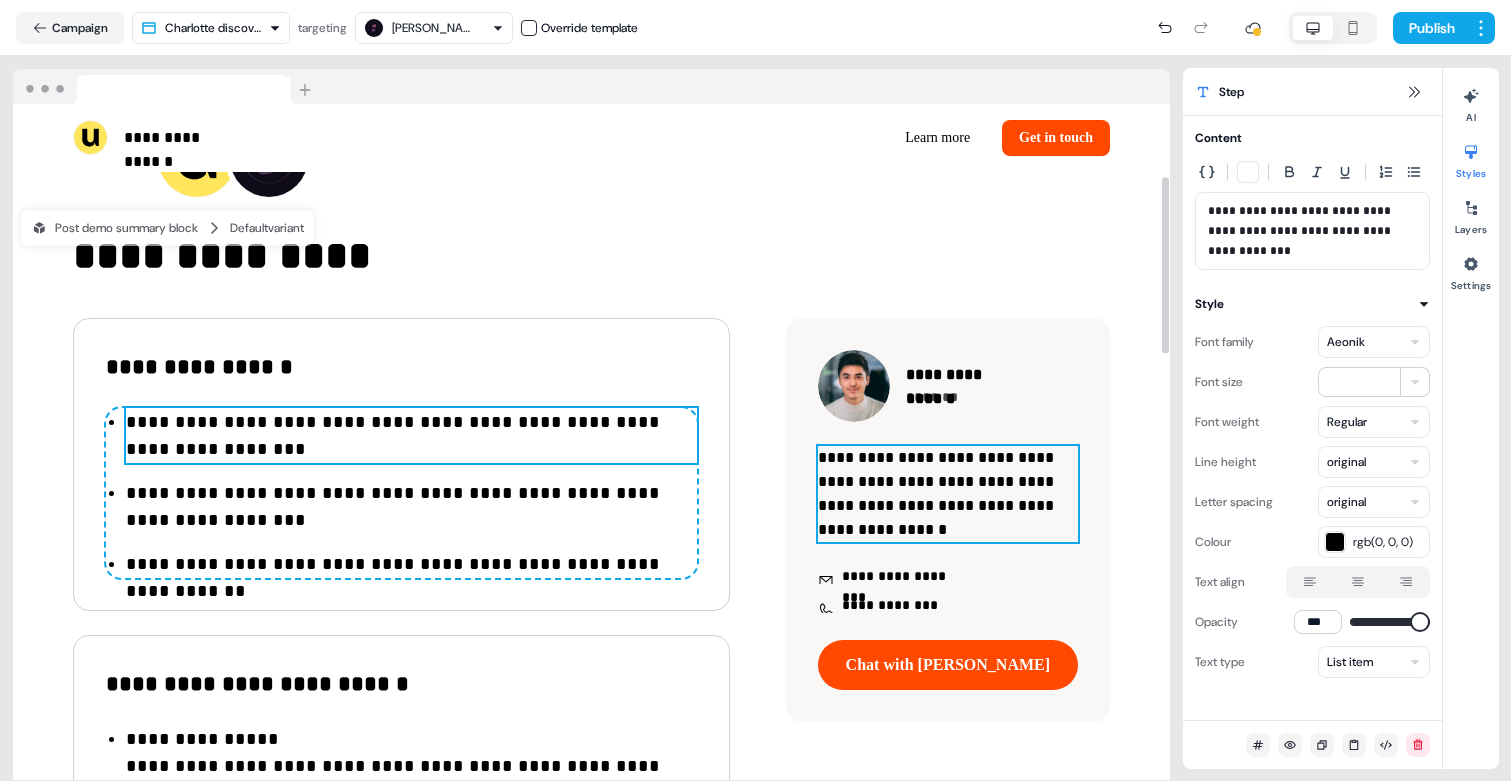 click on "**********" at bounding box center [948, 494] 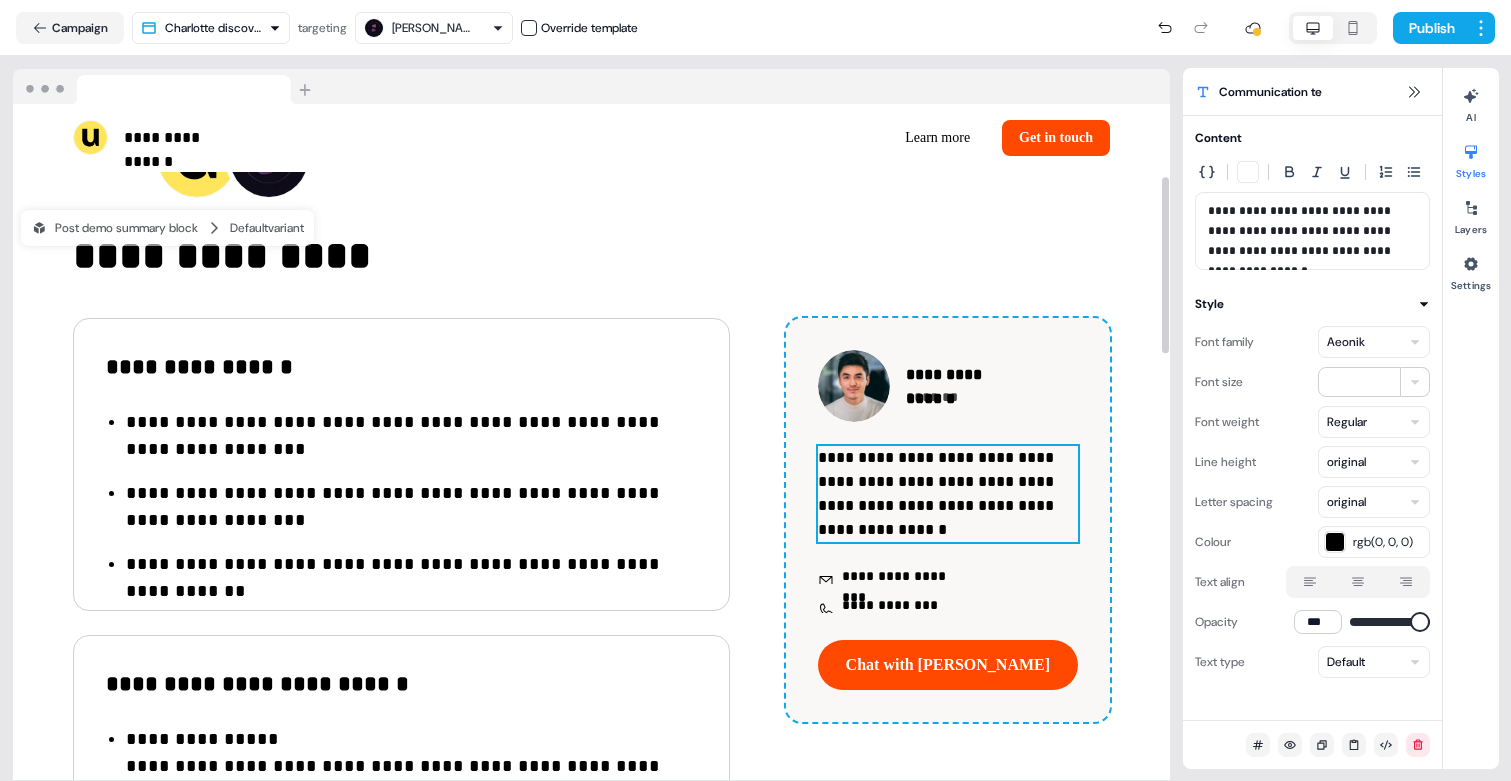 click on "**********" at bounding box center (948, 494) 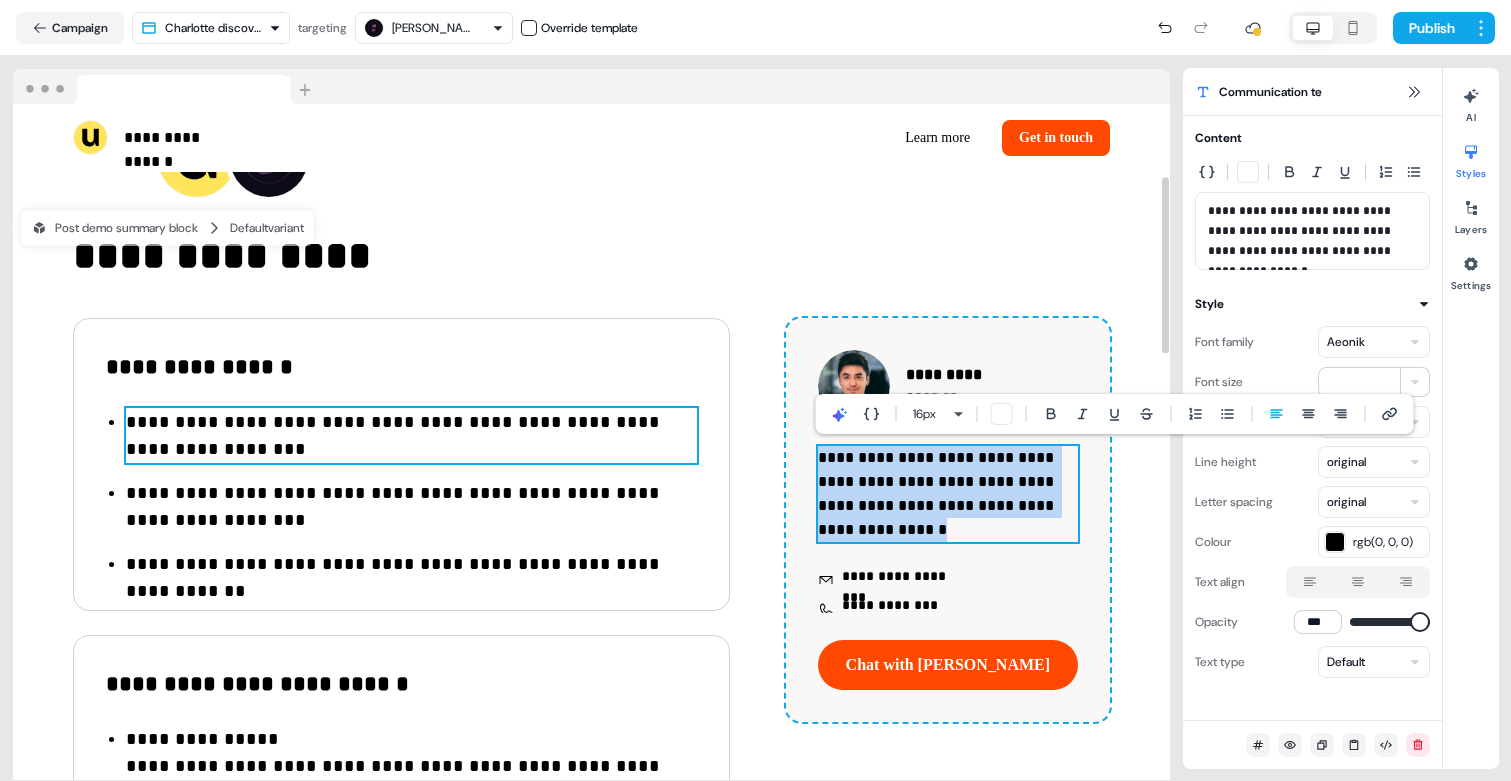 click on "**********" at bounding box center (411, 436) 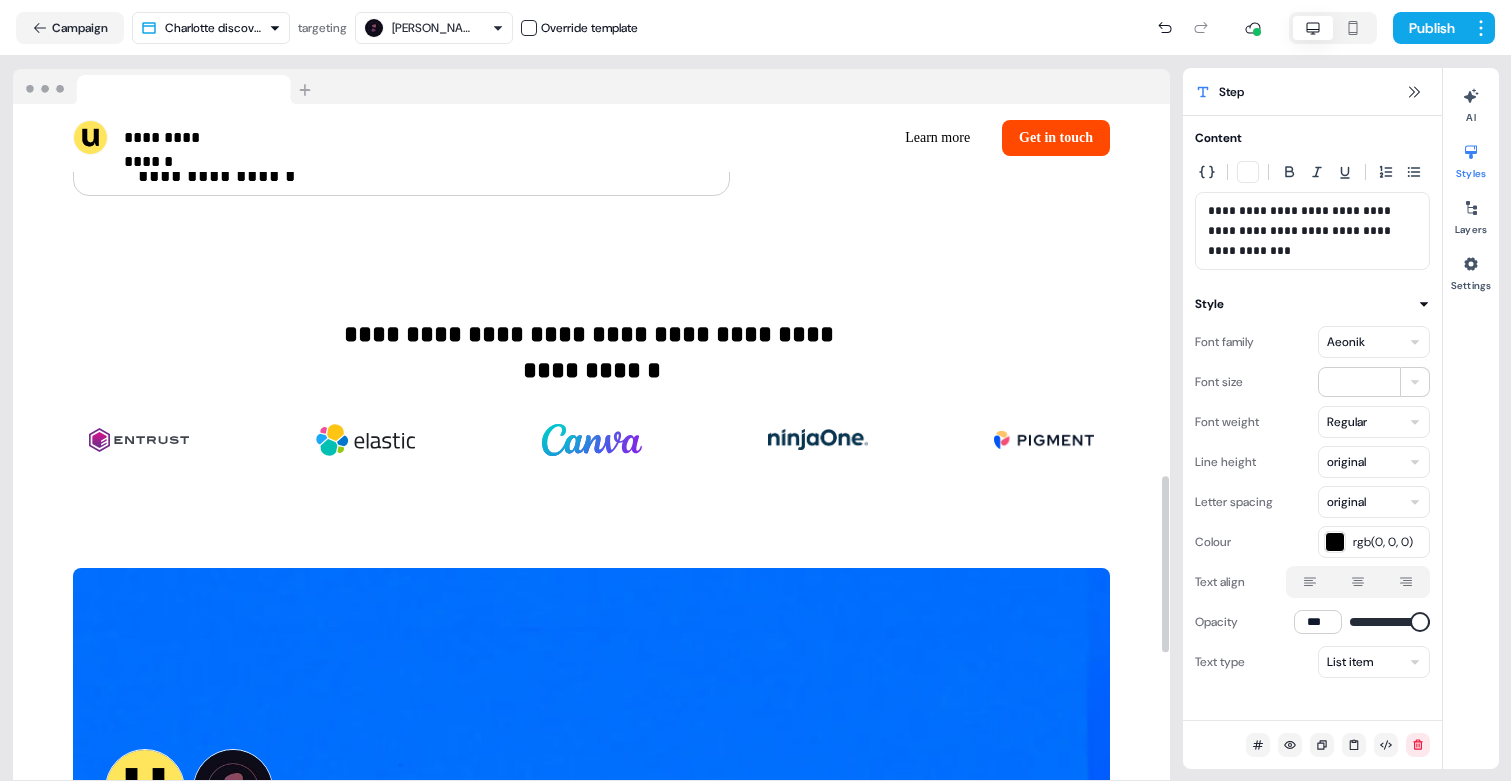 scroll, scrollTop: 1479, scrollLeft: 0, axis: vertical 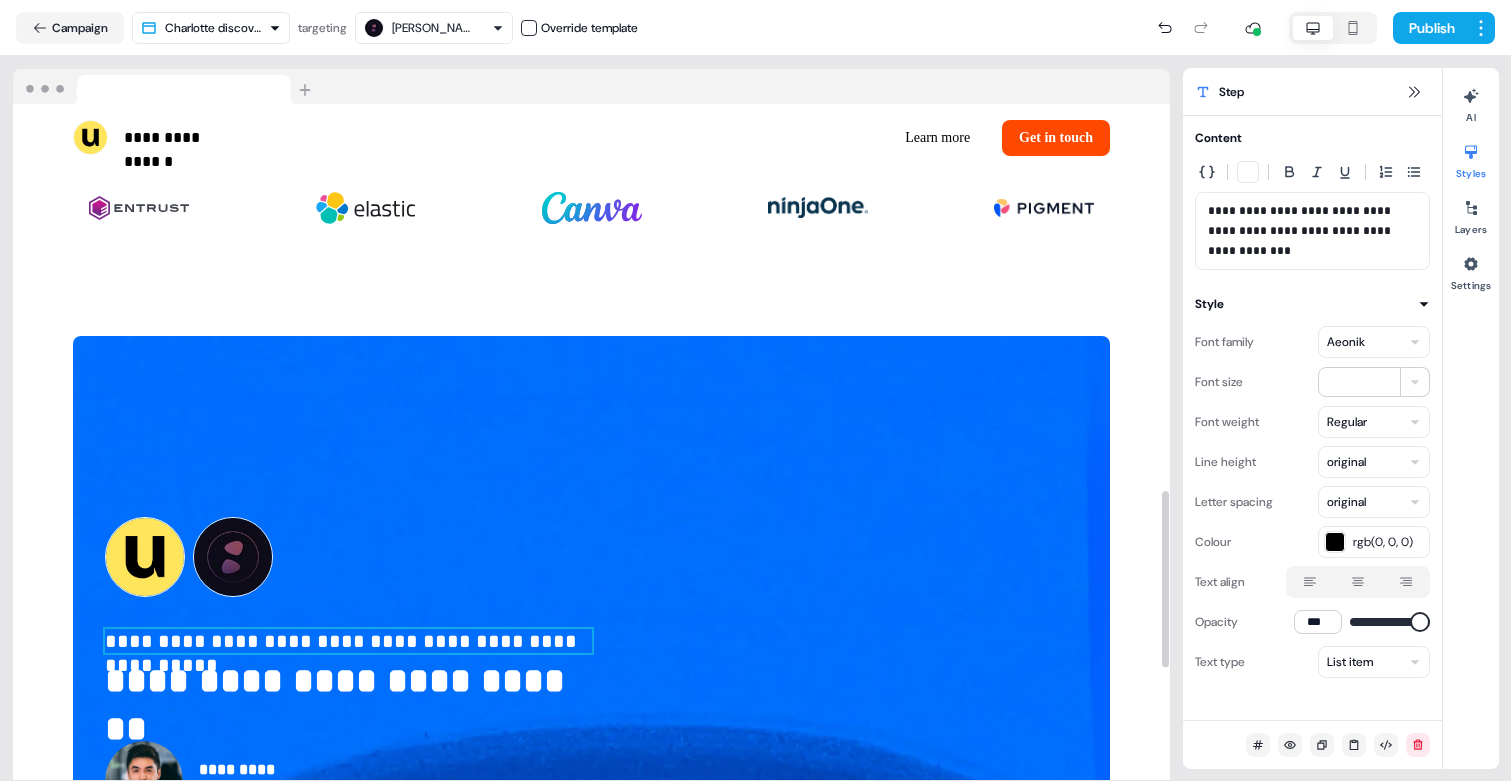 click on "**********" at bounding box center (348, 641) 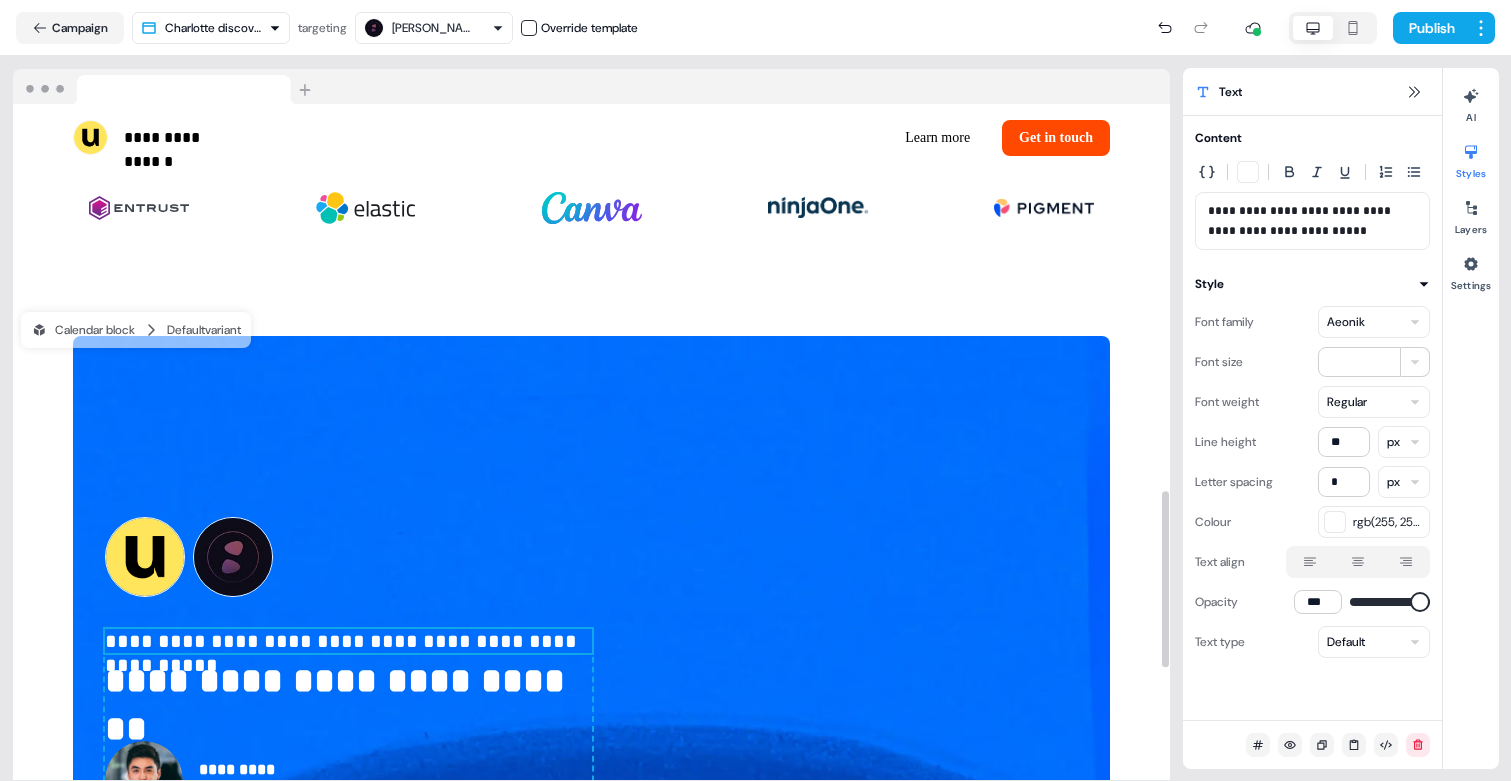 scroll, scrollTop: 1699, scrollLeft: 0, axis: vertical 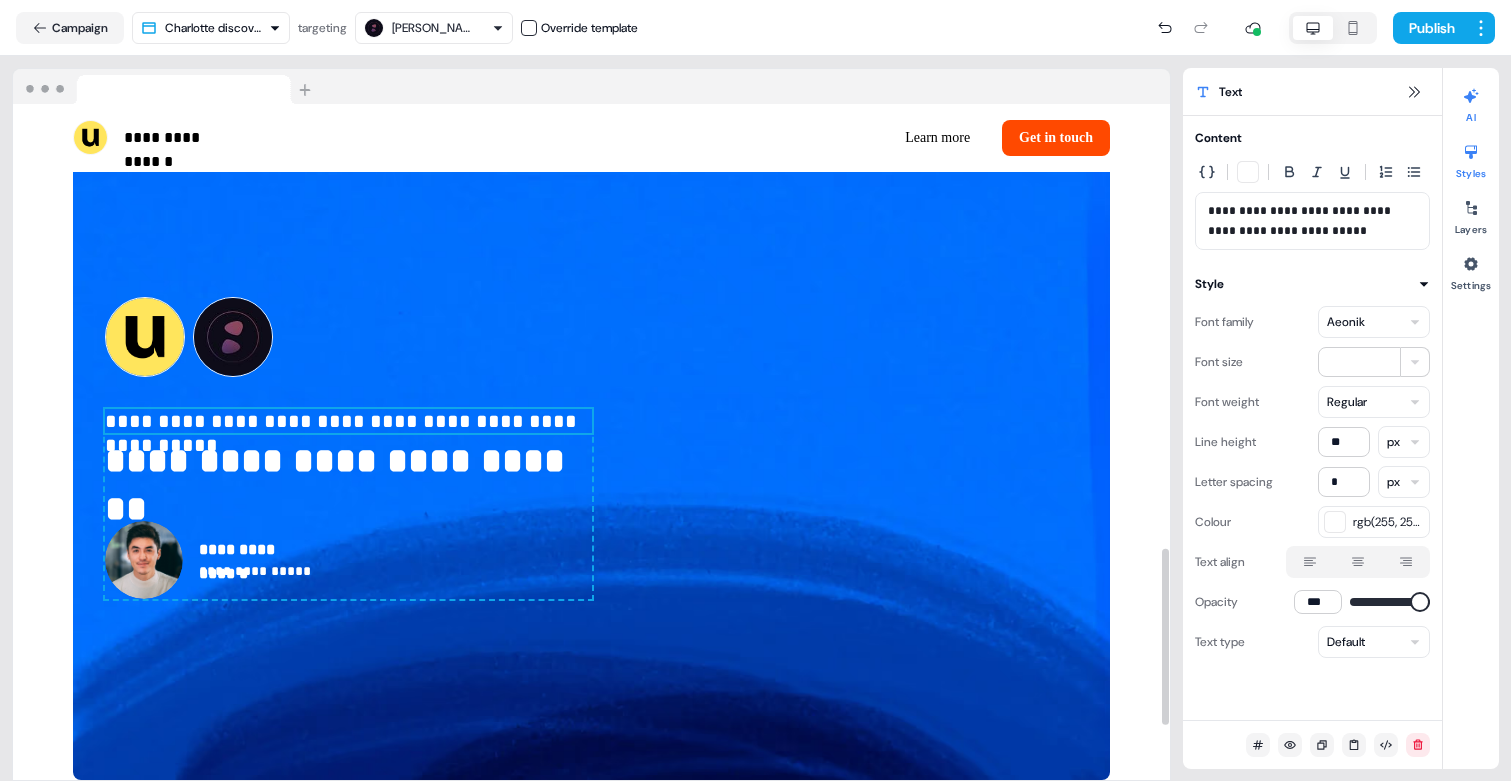 click at bounding box center [1471, 96] 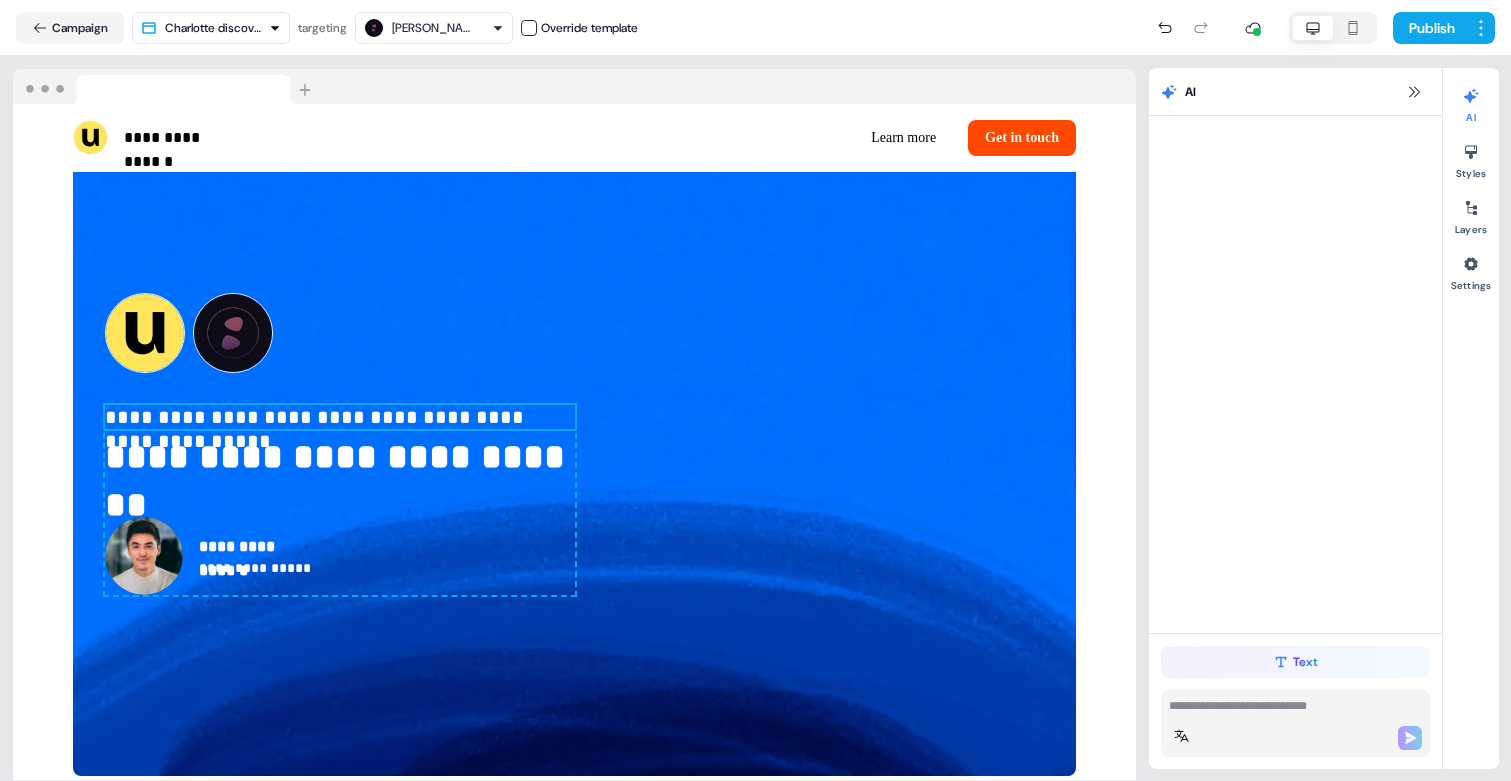 scroll, scrollTop: 1690, scrollLeft: 0, axis: vertical 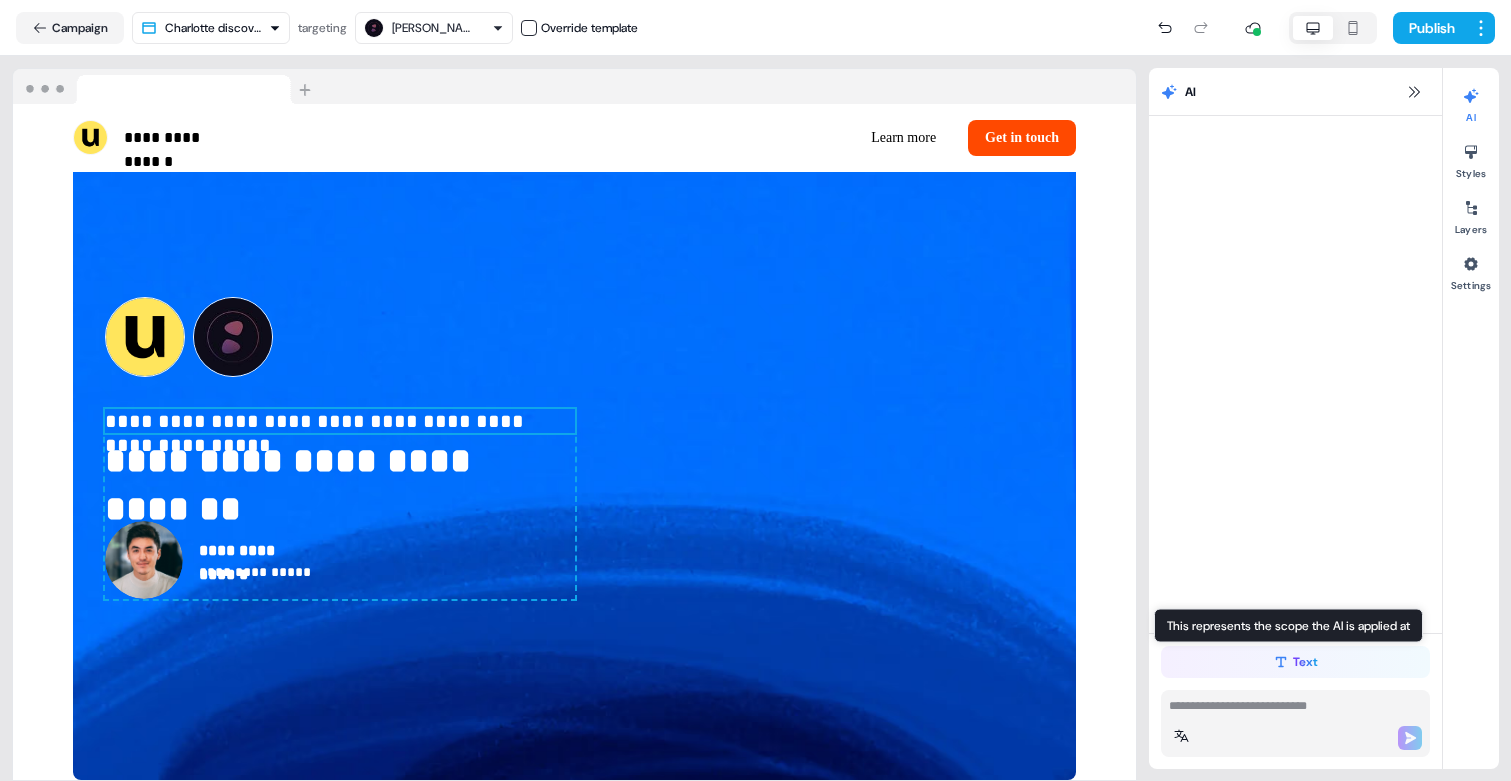 click at bounding box center (1295, 708) 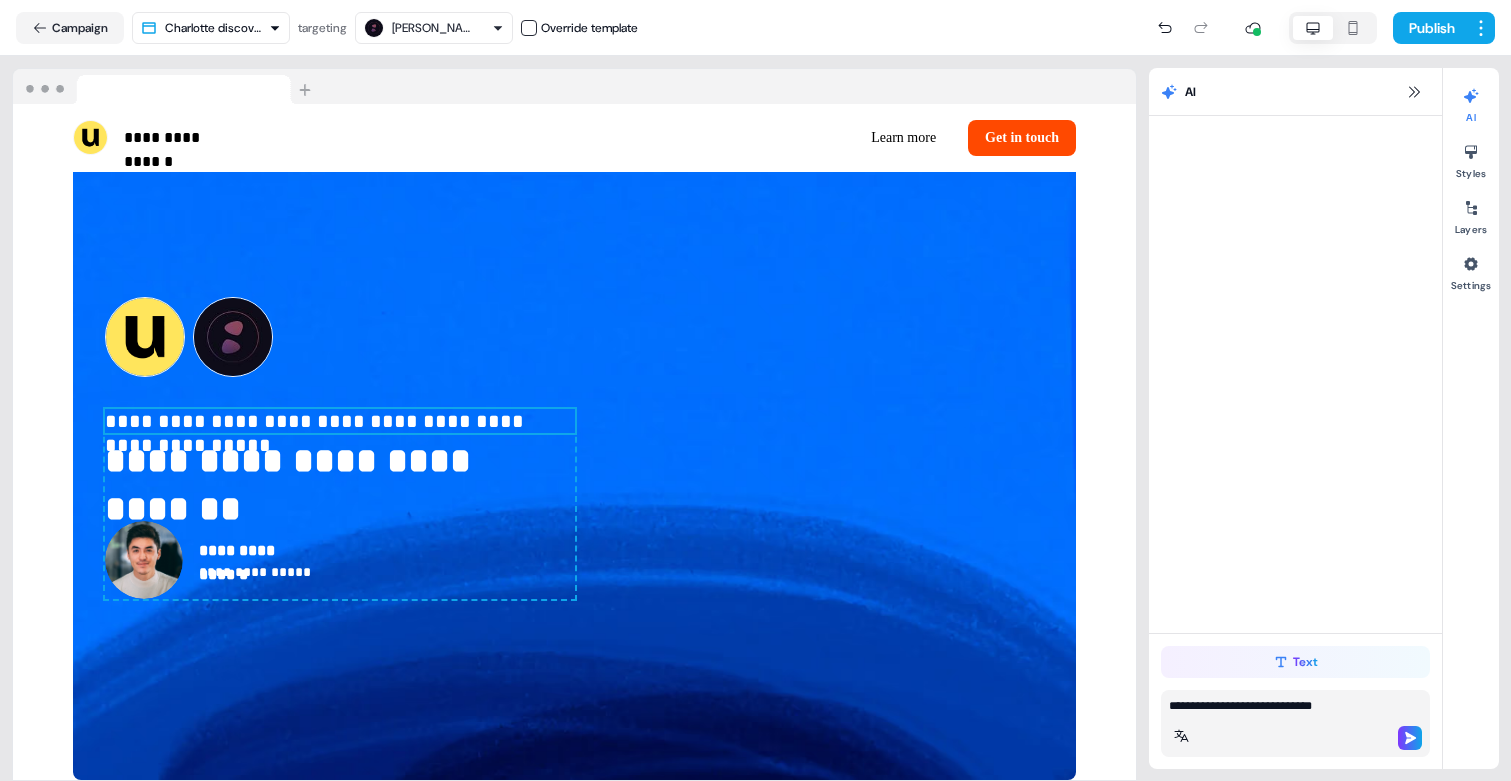 click on "**********" at bounding box center (1295, 708) 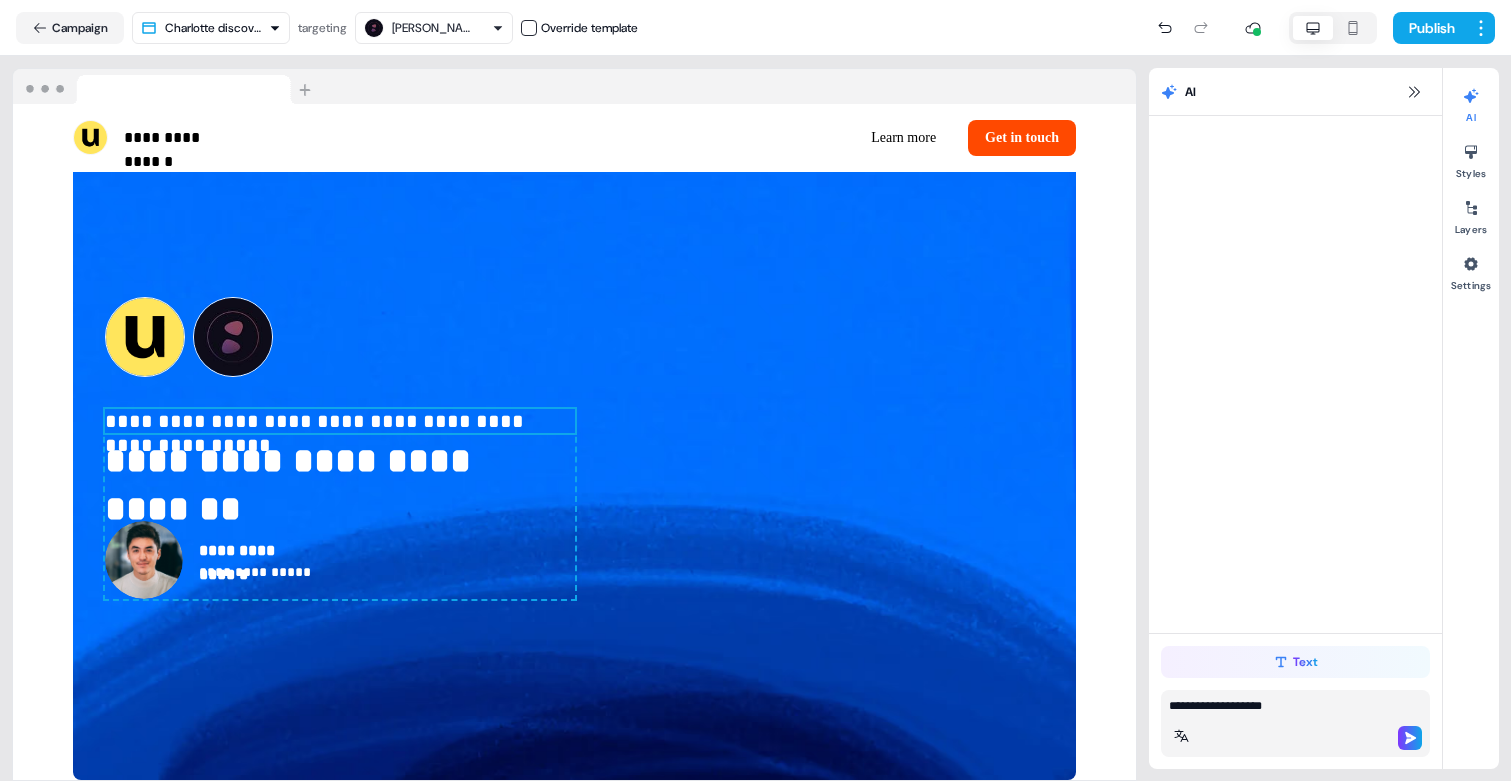type on "**********" 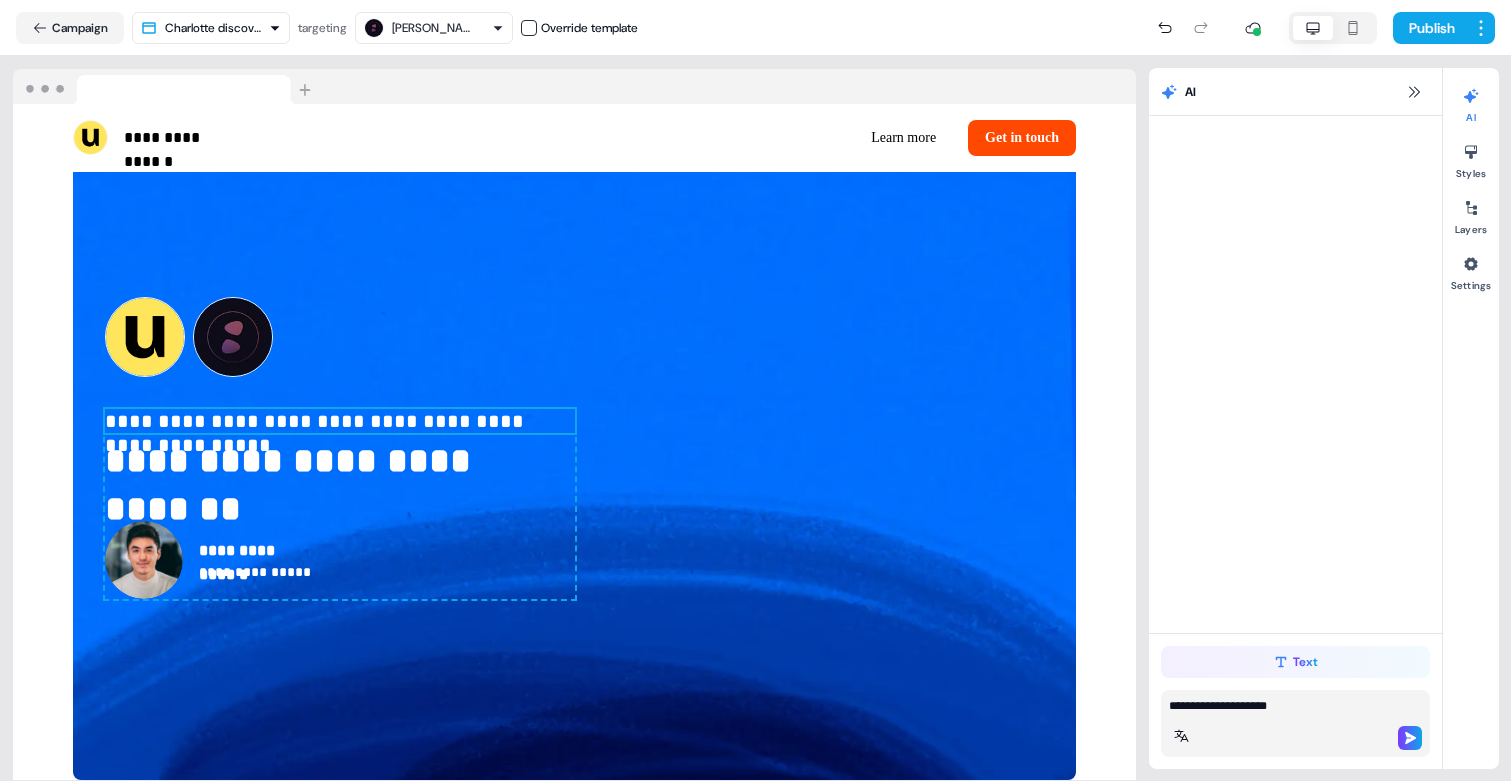 type 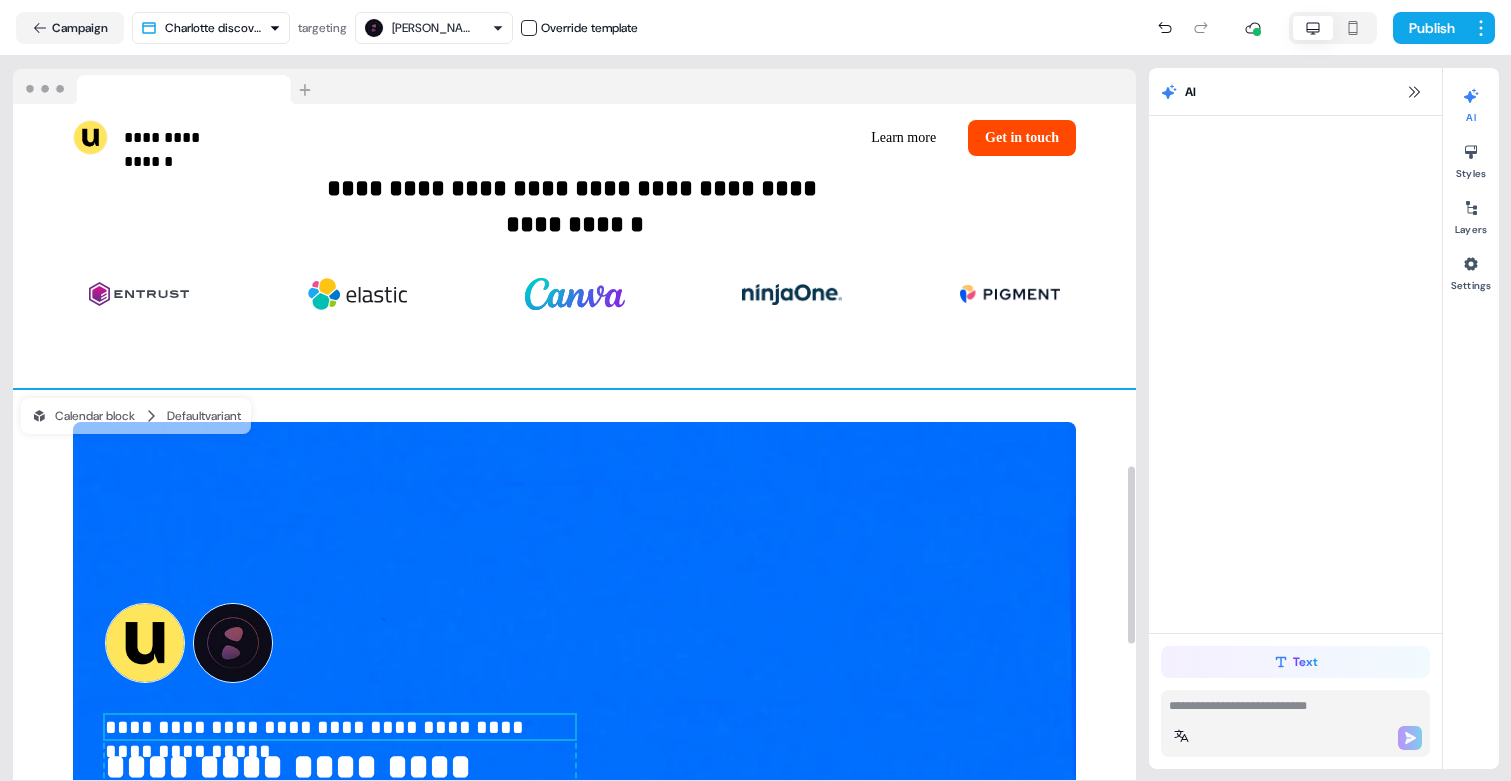 scroll, scrollTop: 1379, scrollLeft: 0, axis: vertical 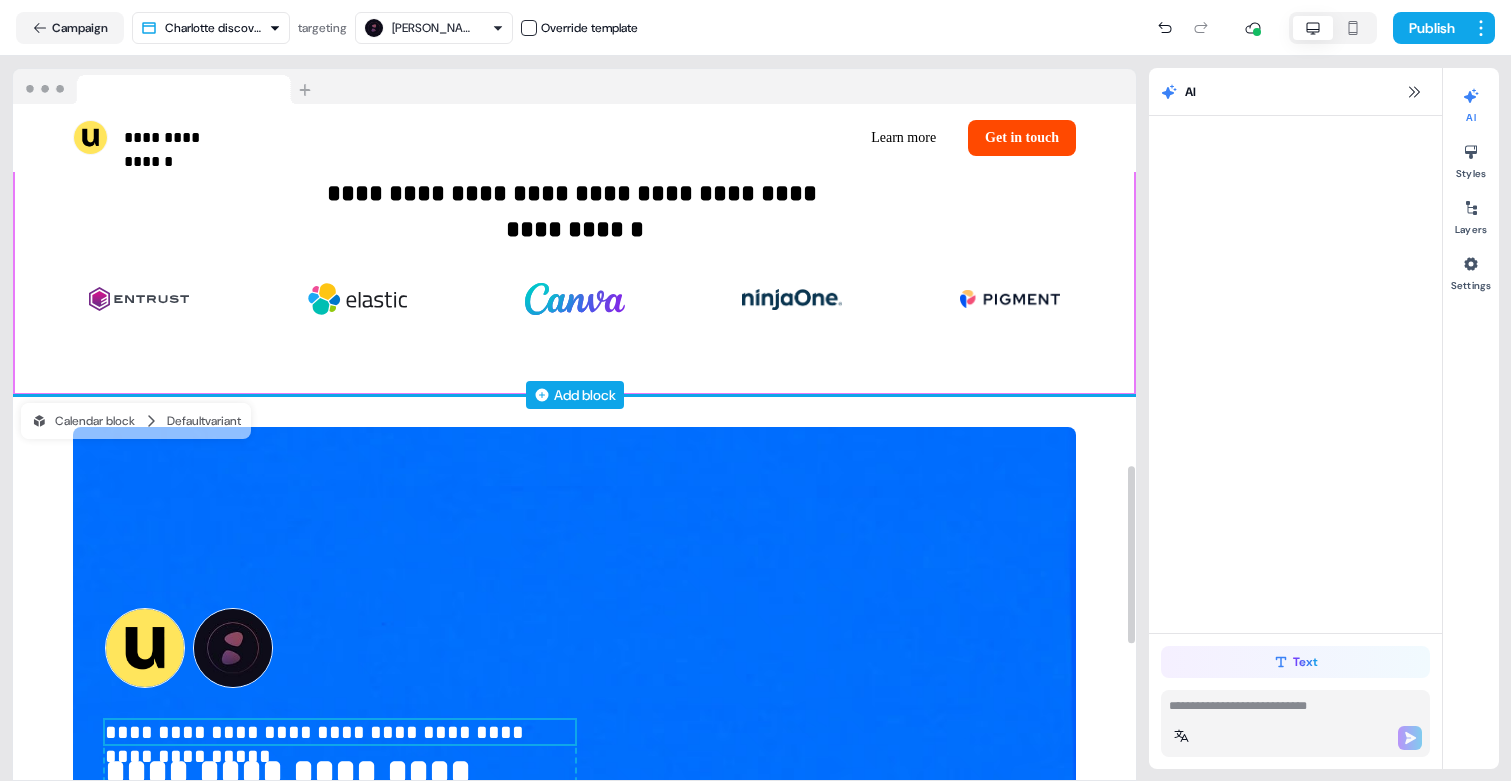 click on "Add block" at bounding box center (585, 395) 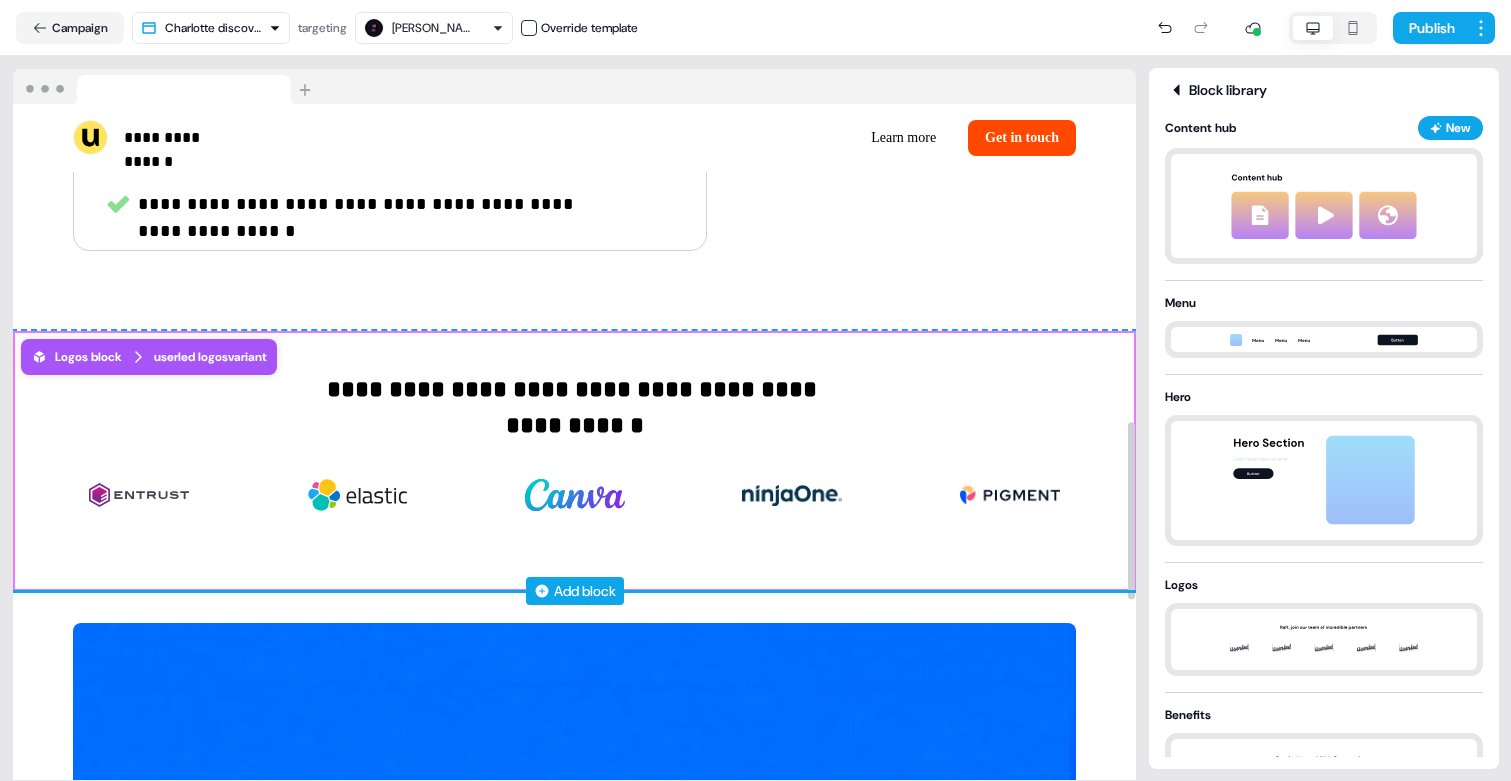scroll, scrollTop: 1175, scrollLeft: 0, axis: vertical 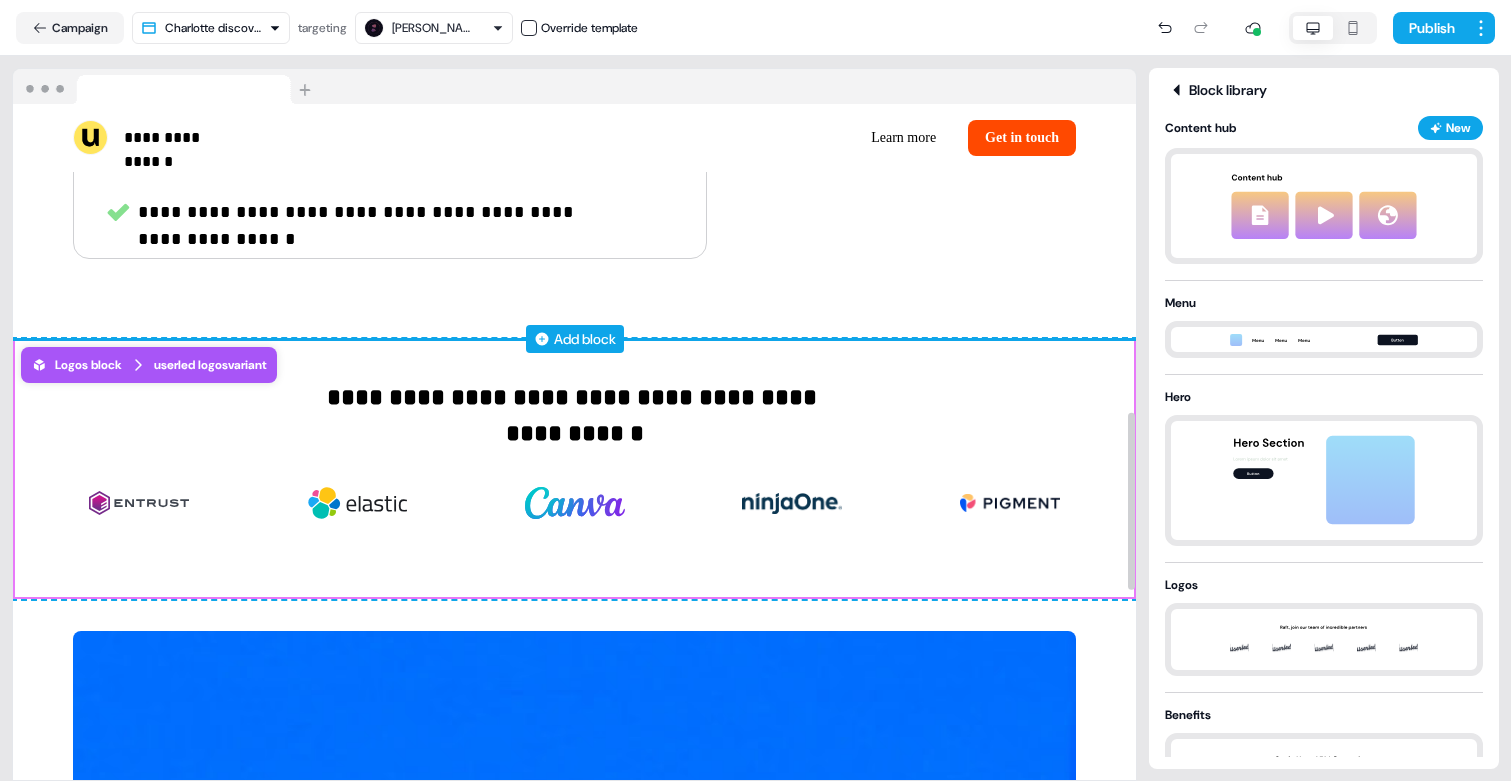 click on "Add block" at bounding box center (585, 339) 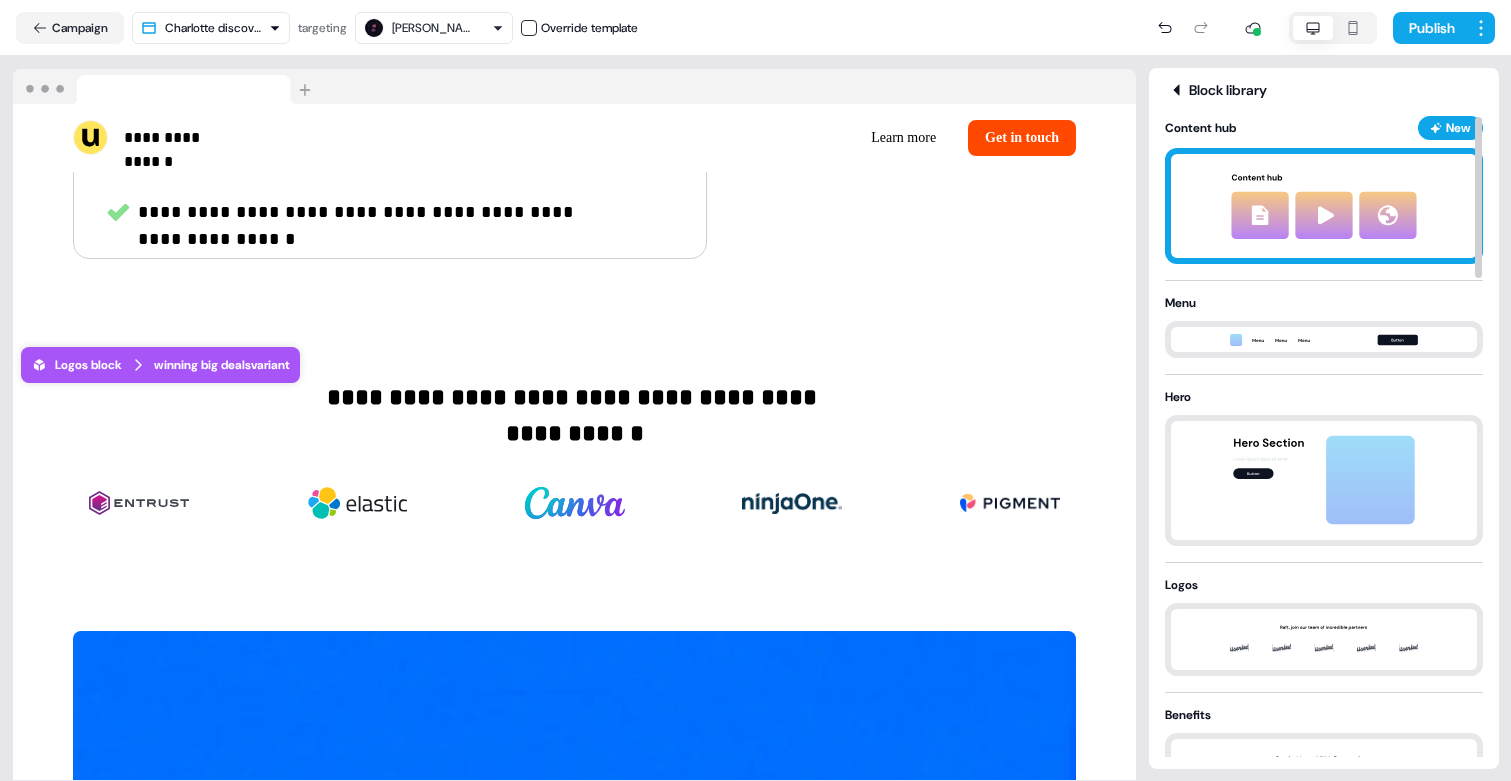 click at bounding box center [1324, 206] 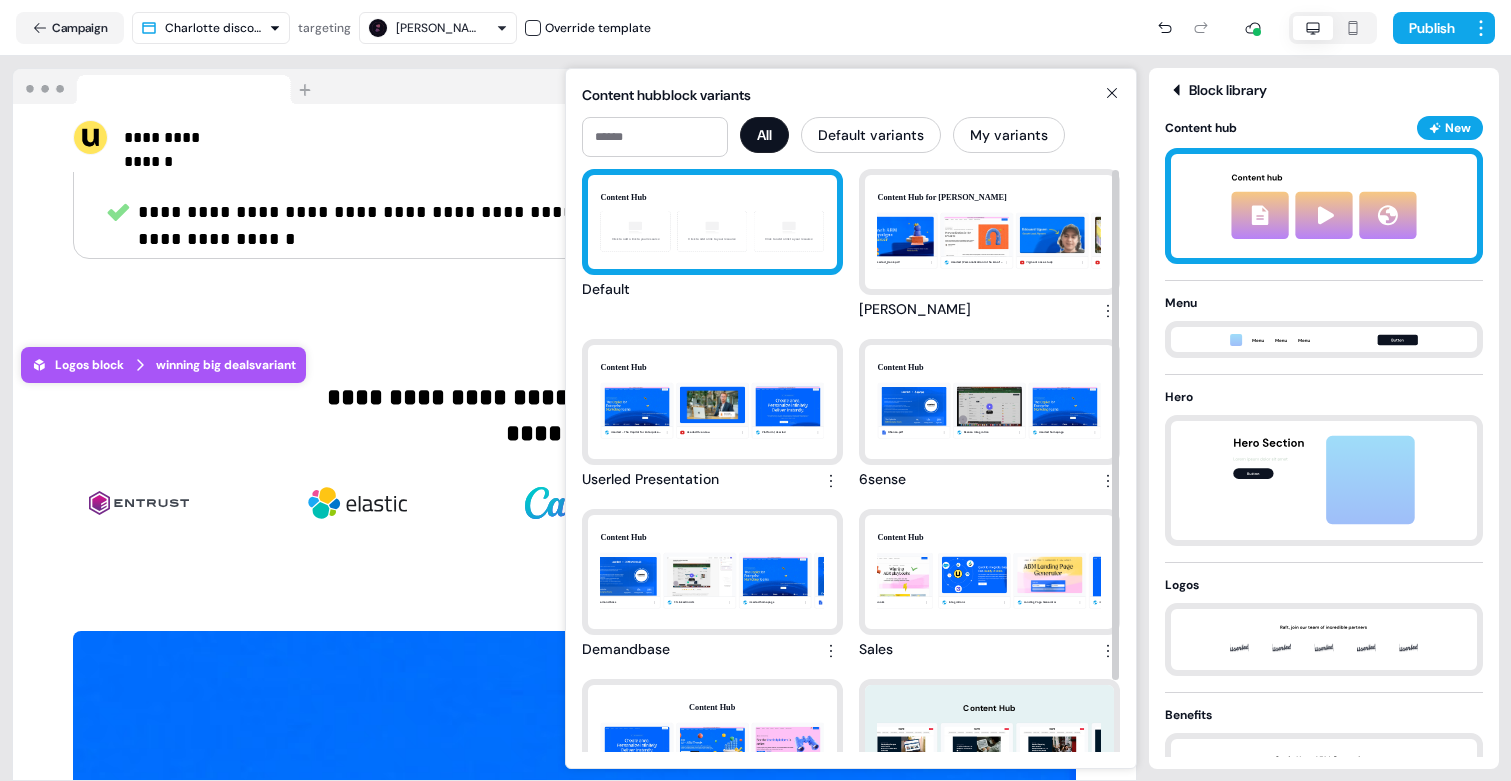 click on "Content Hub Click to add a link to your resource Click to add a link to your resource Click to add a link to your resource" at bounding box center (712, 222) 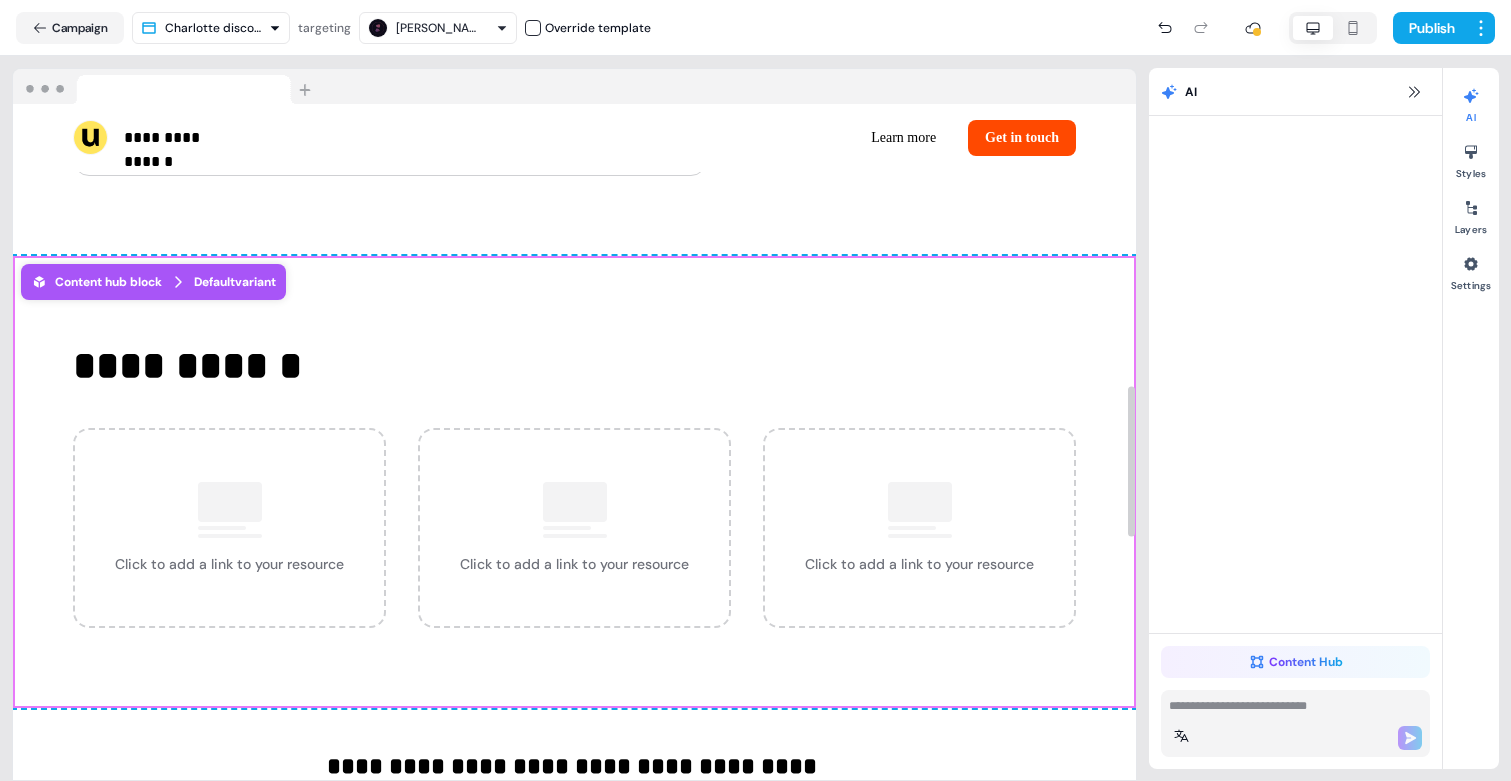 scroll, scrollTop: 1263, scrollLeft: 0, axis: vertical 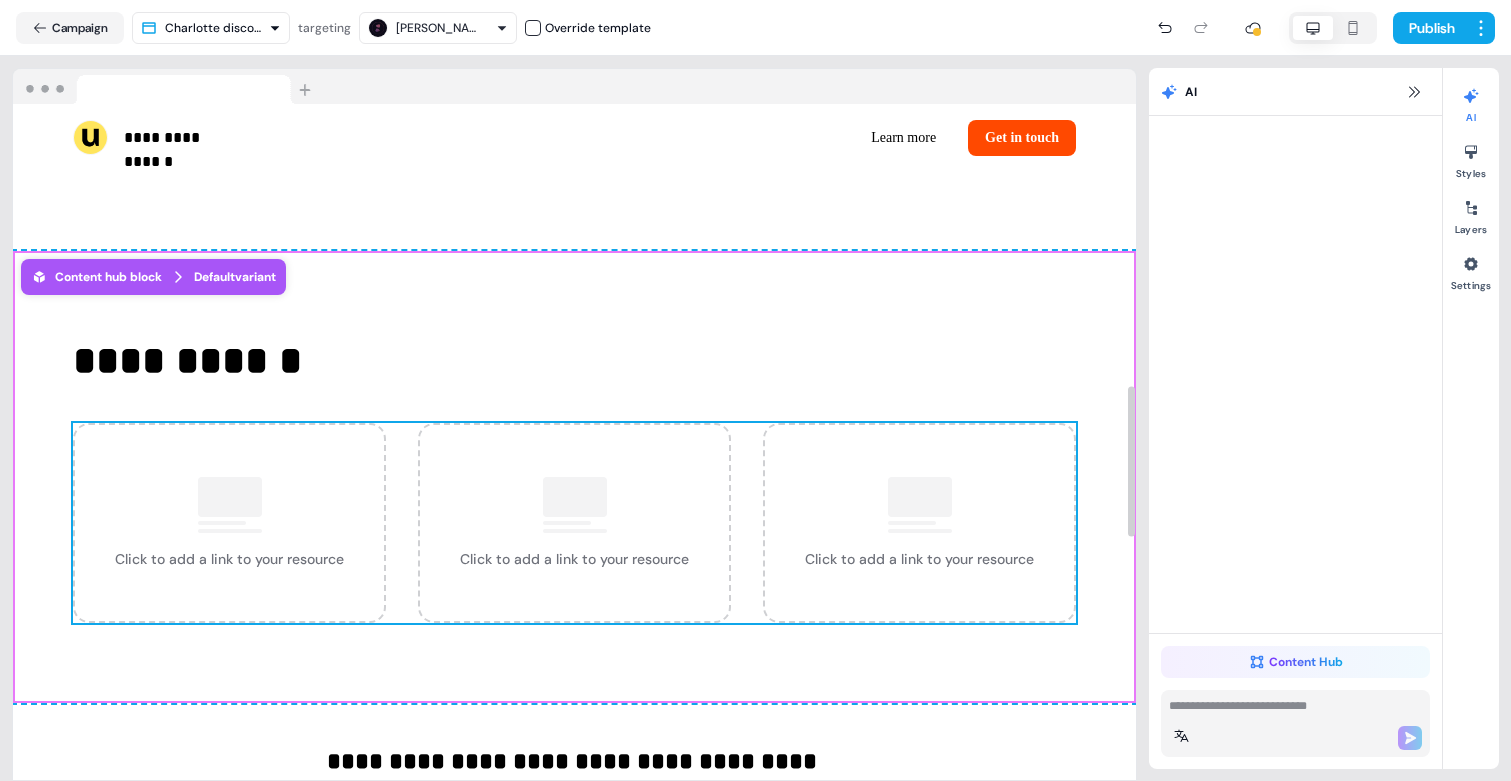 click on "Click to add a link to your resource" at bounding box center (229, 559) 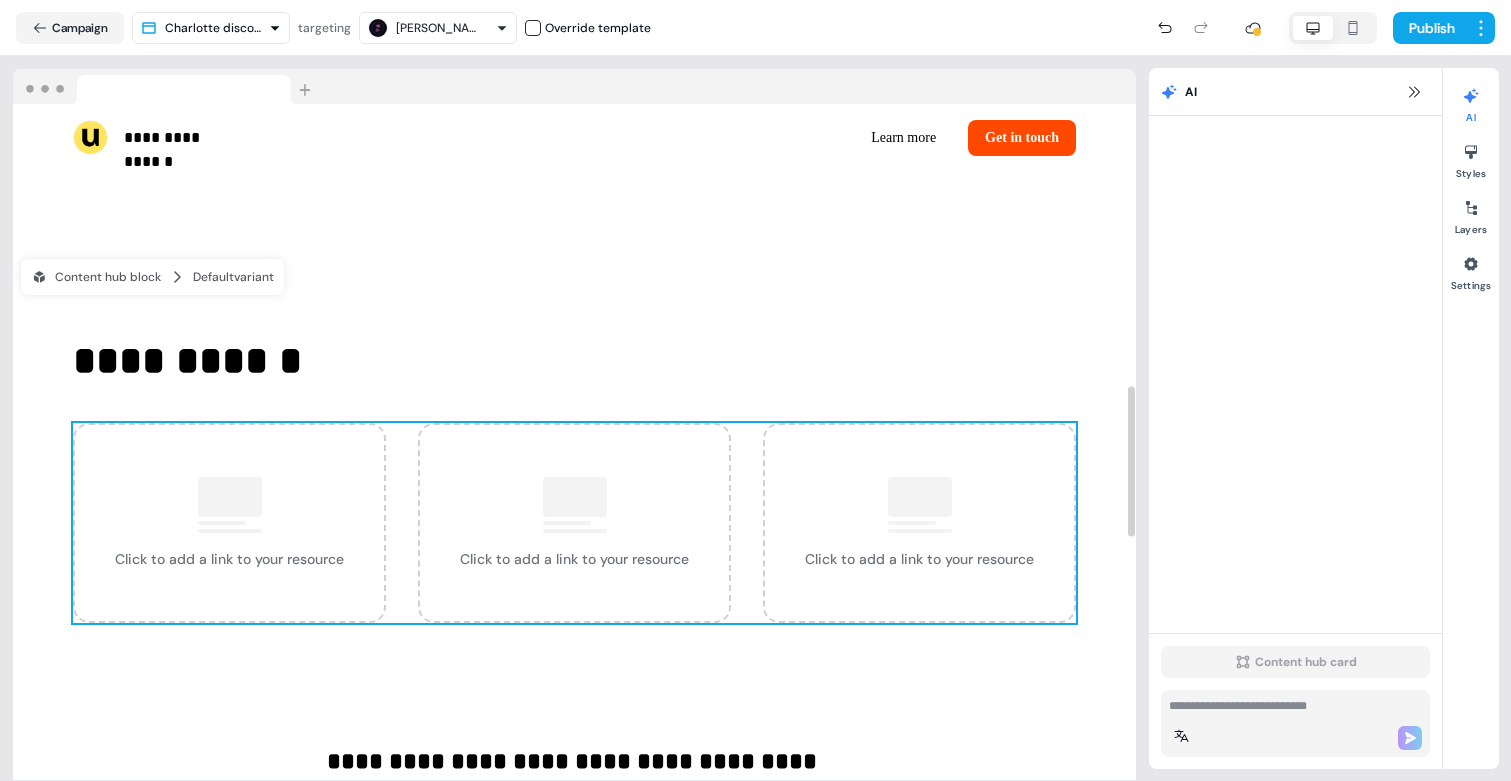 click at bounding box center [920, 497] 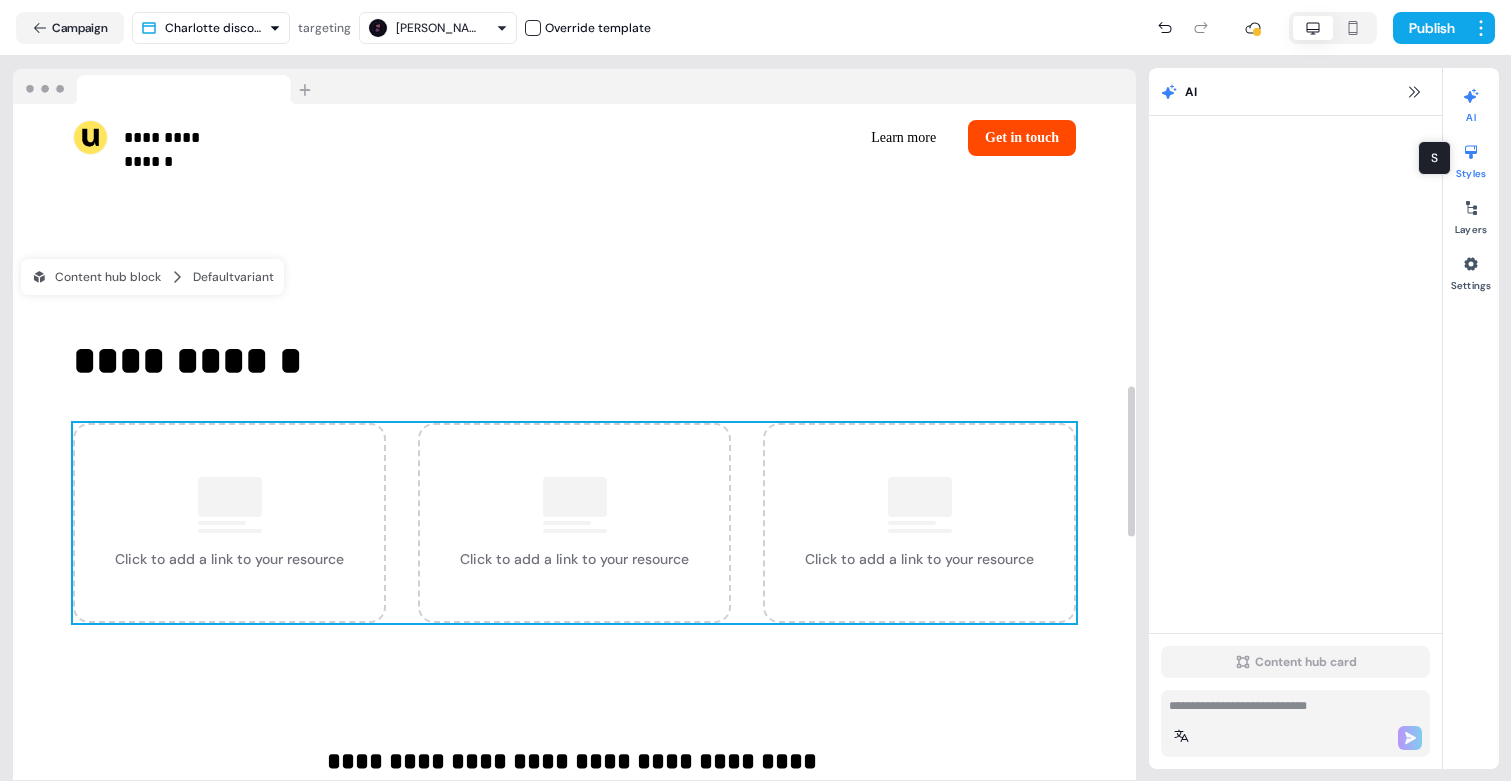 click at bounding box center (1471, 152) 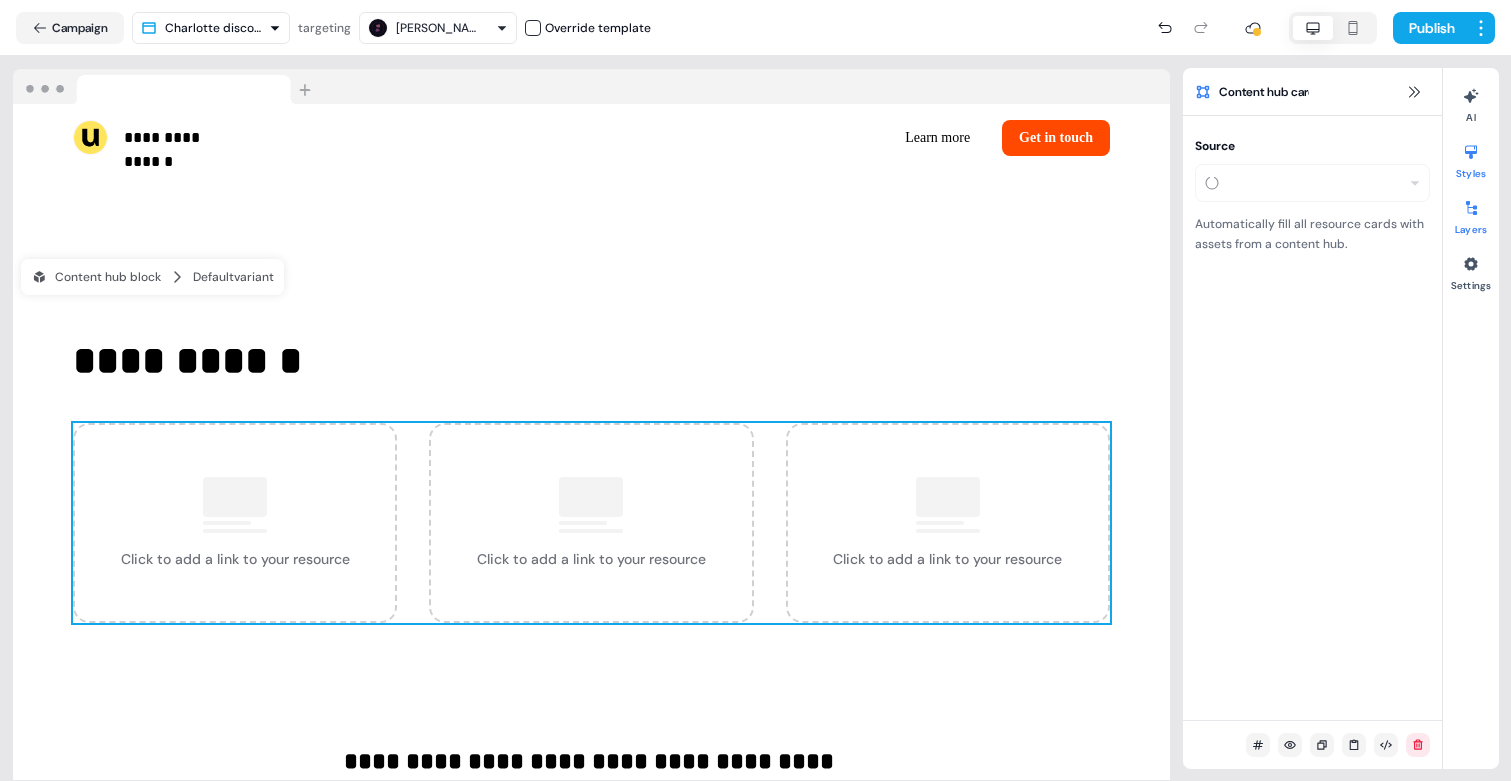 click at bounding box center [1471, 208] 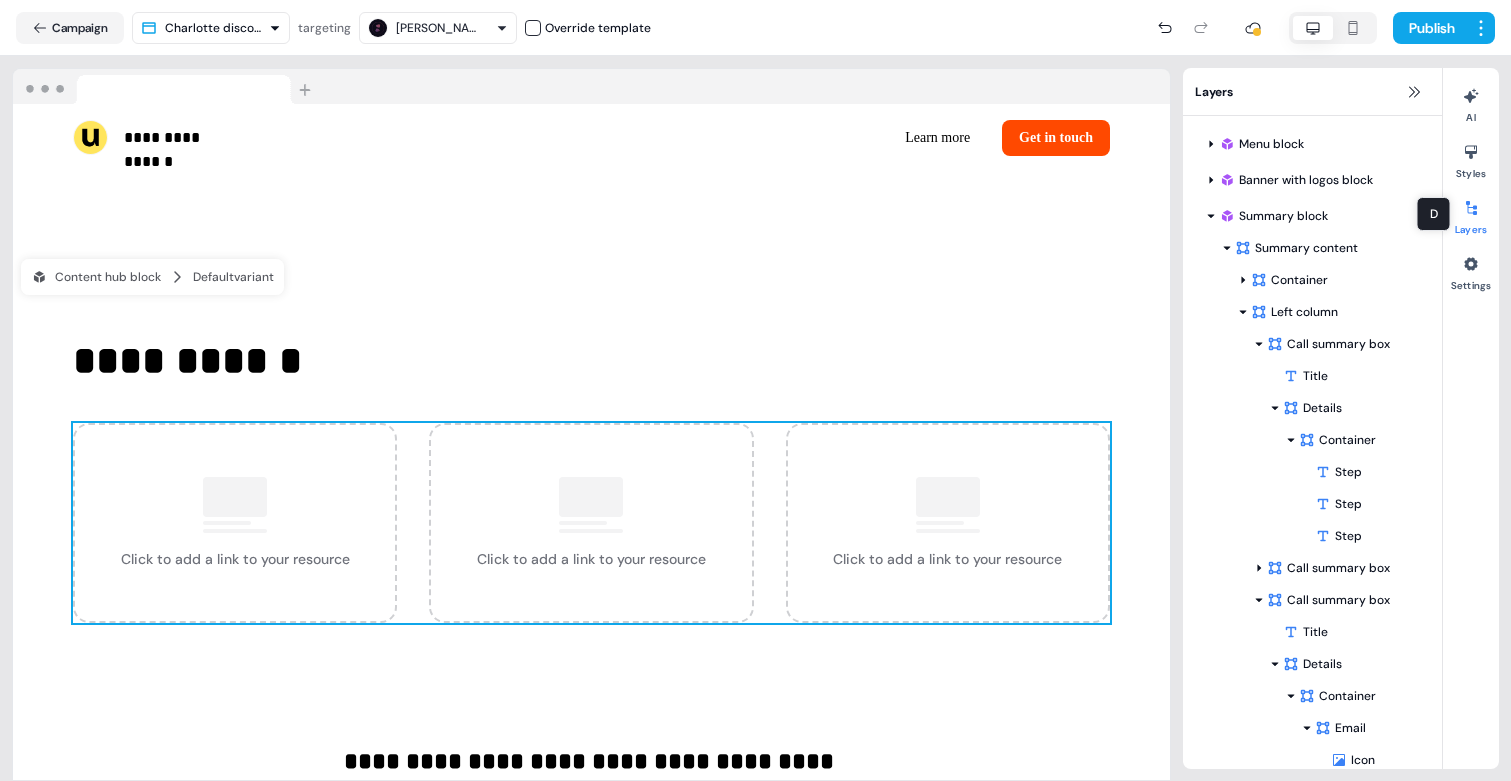 scroll, scrollTop: 899, scrollLeft: 0, axis: vertical 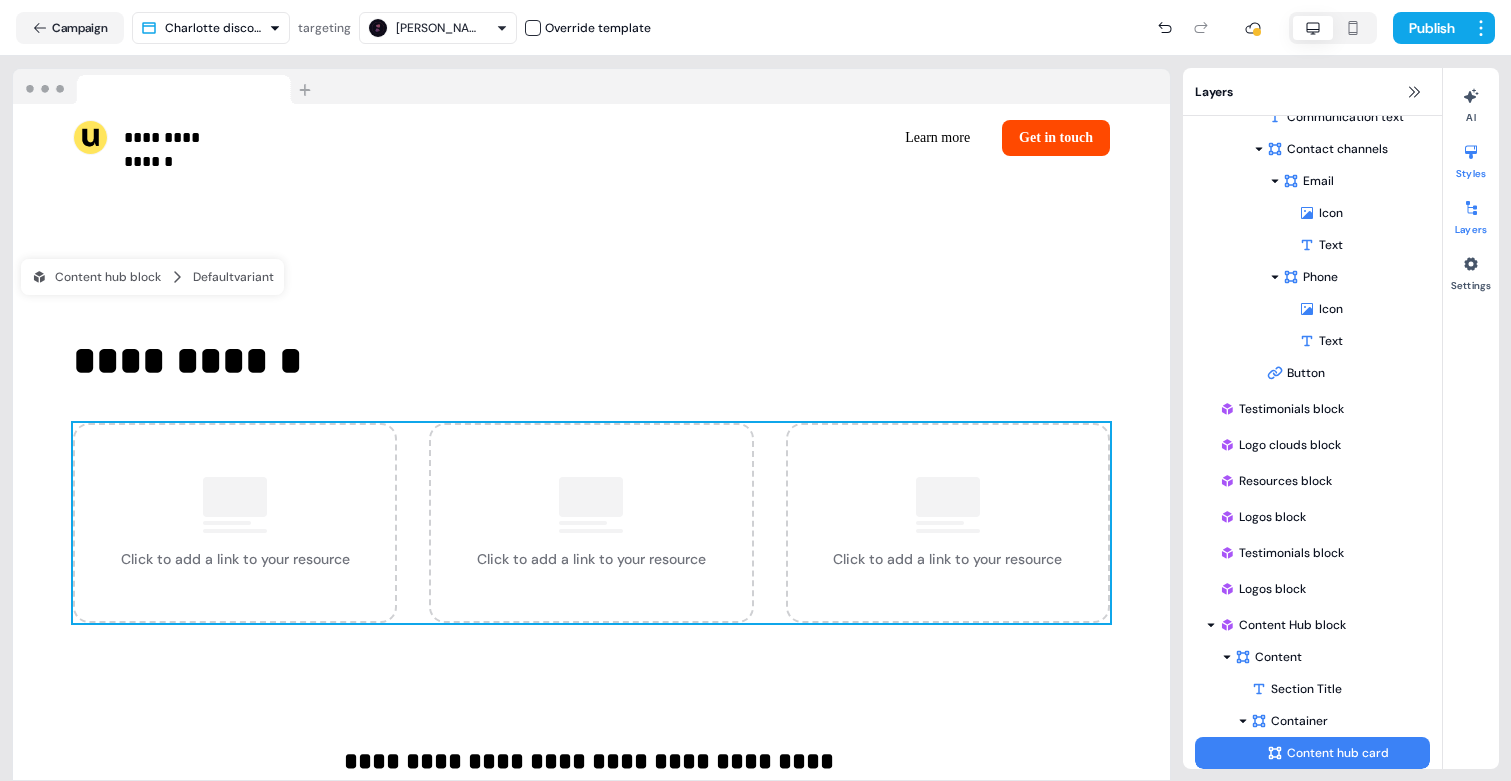 click on "Styles" at bounding box center [1471, 158] 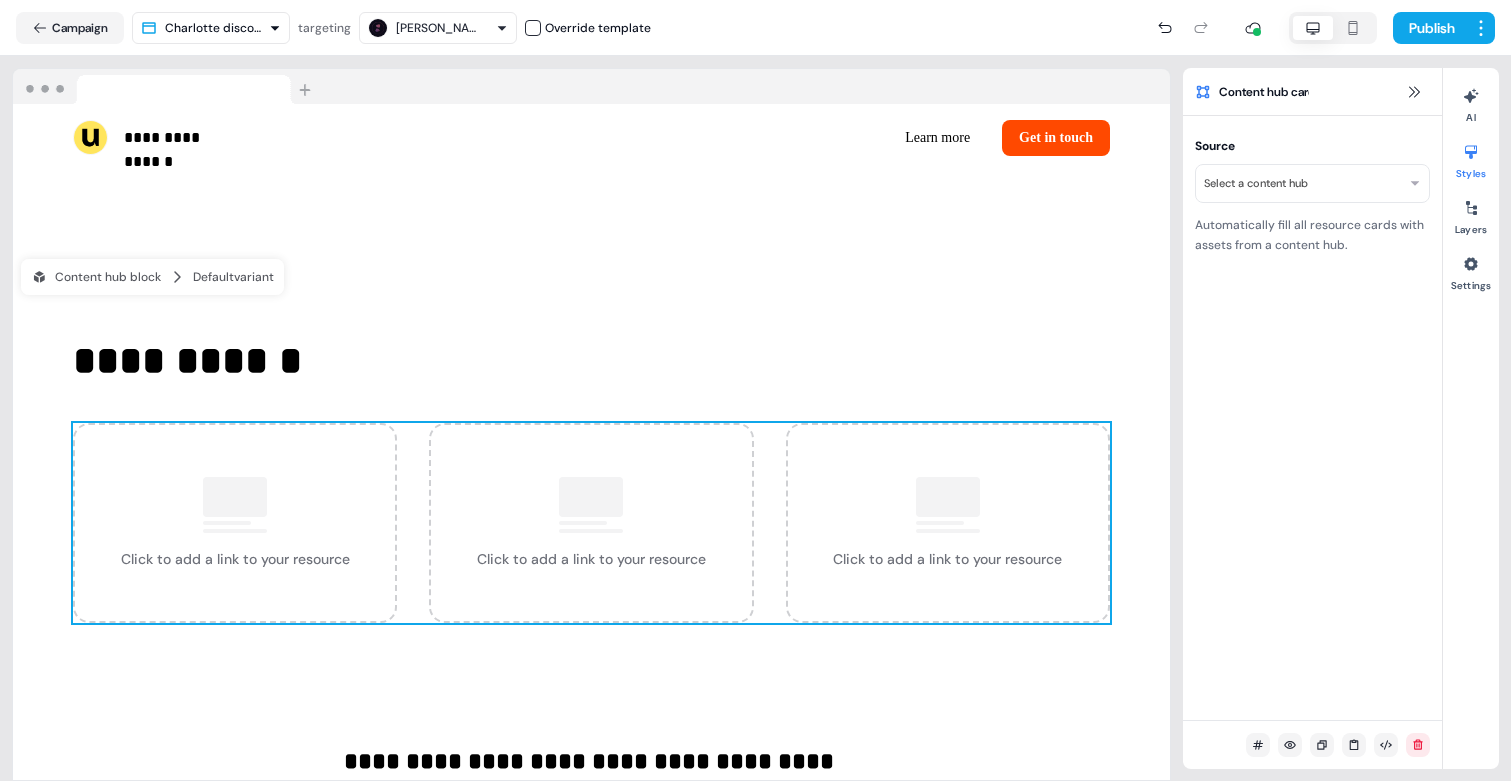 click on "**********" at bounding box center (755, 390) 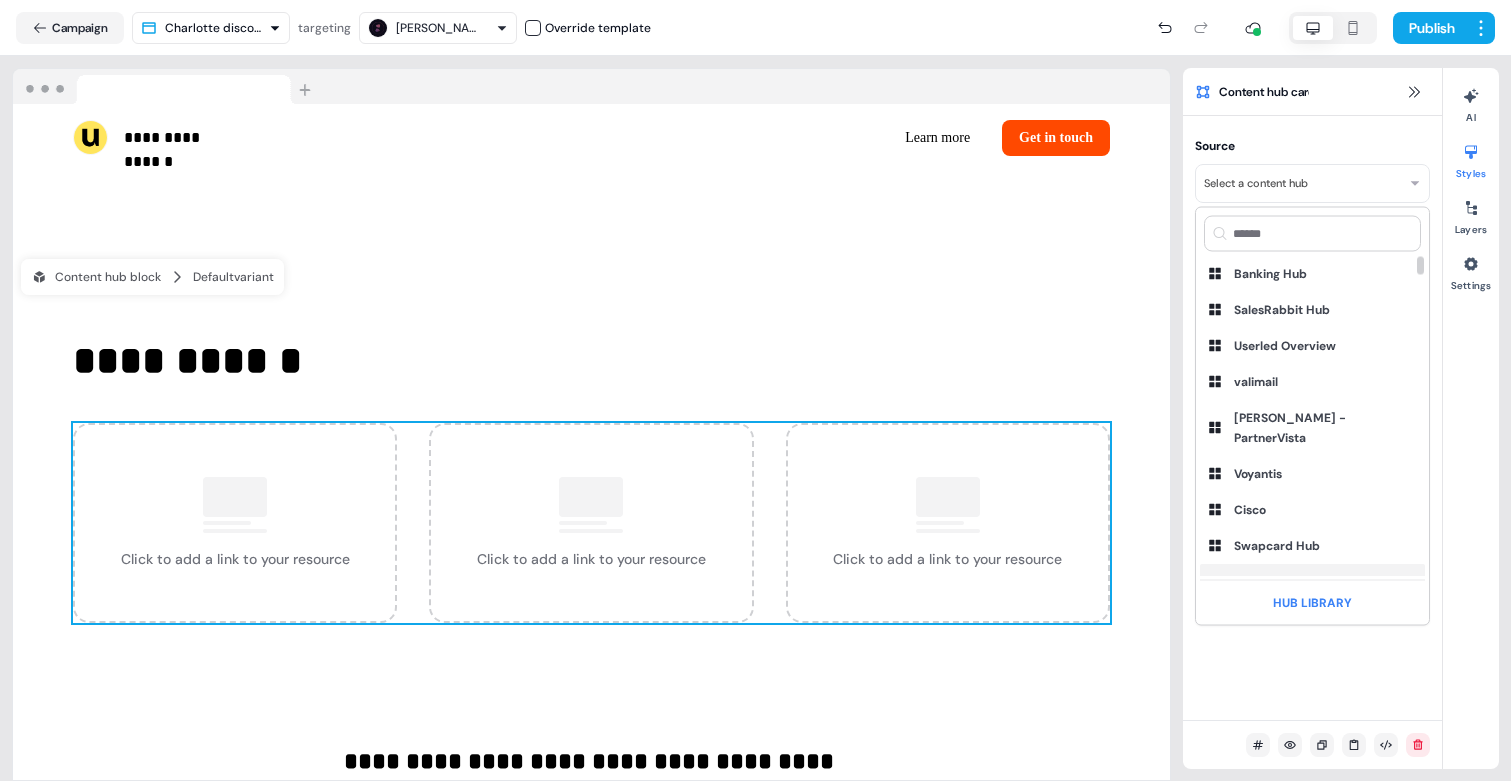 click on "Userled Deck" at bounding box center (1312, 582) 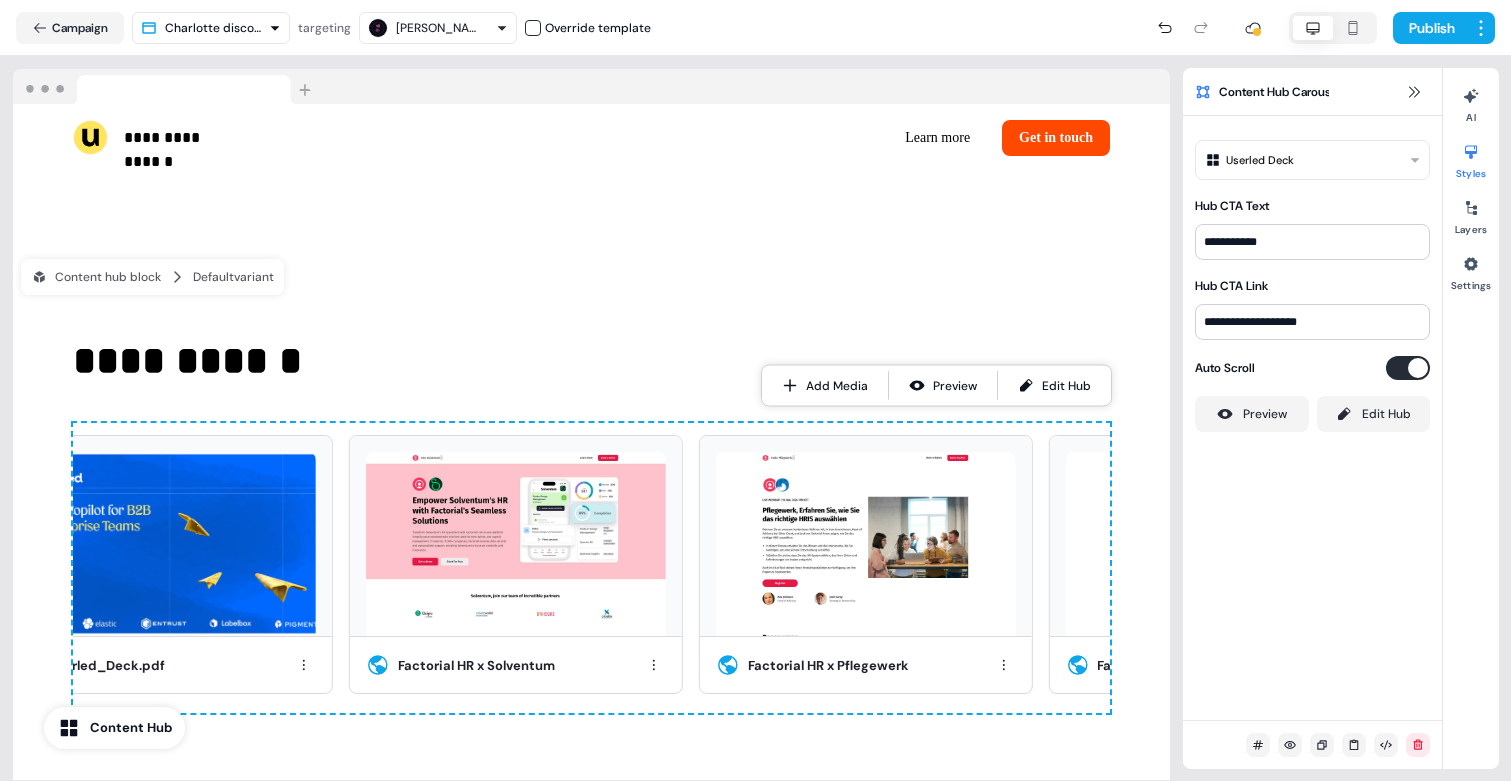 click on "**********" at bounding box center [1312, 286] 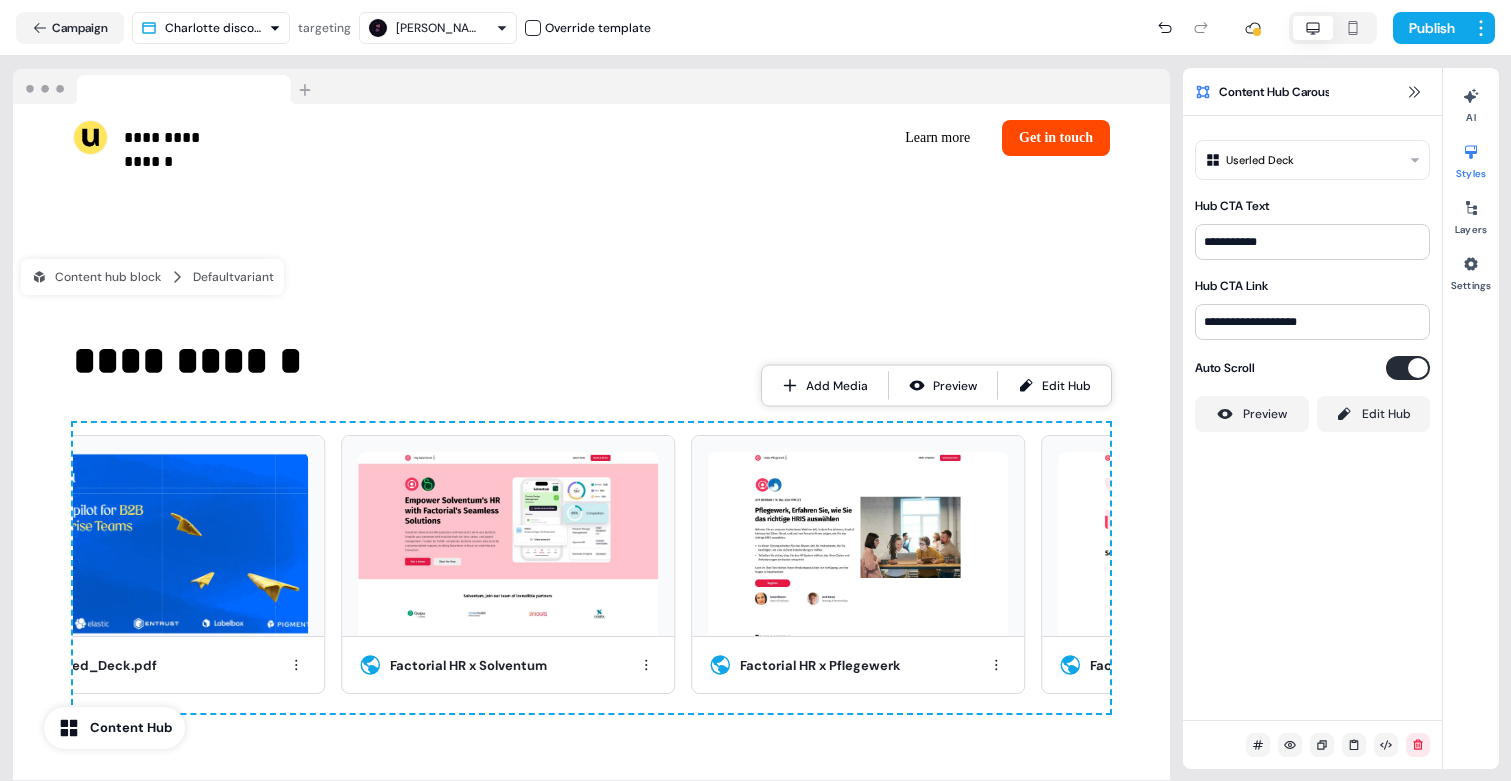 click on "**********" at bounding box center (755, 390) 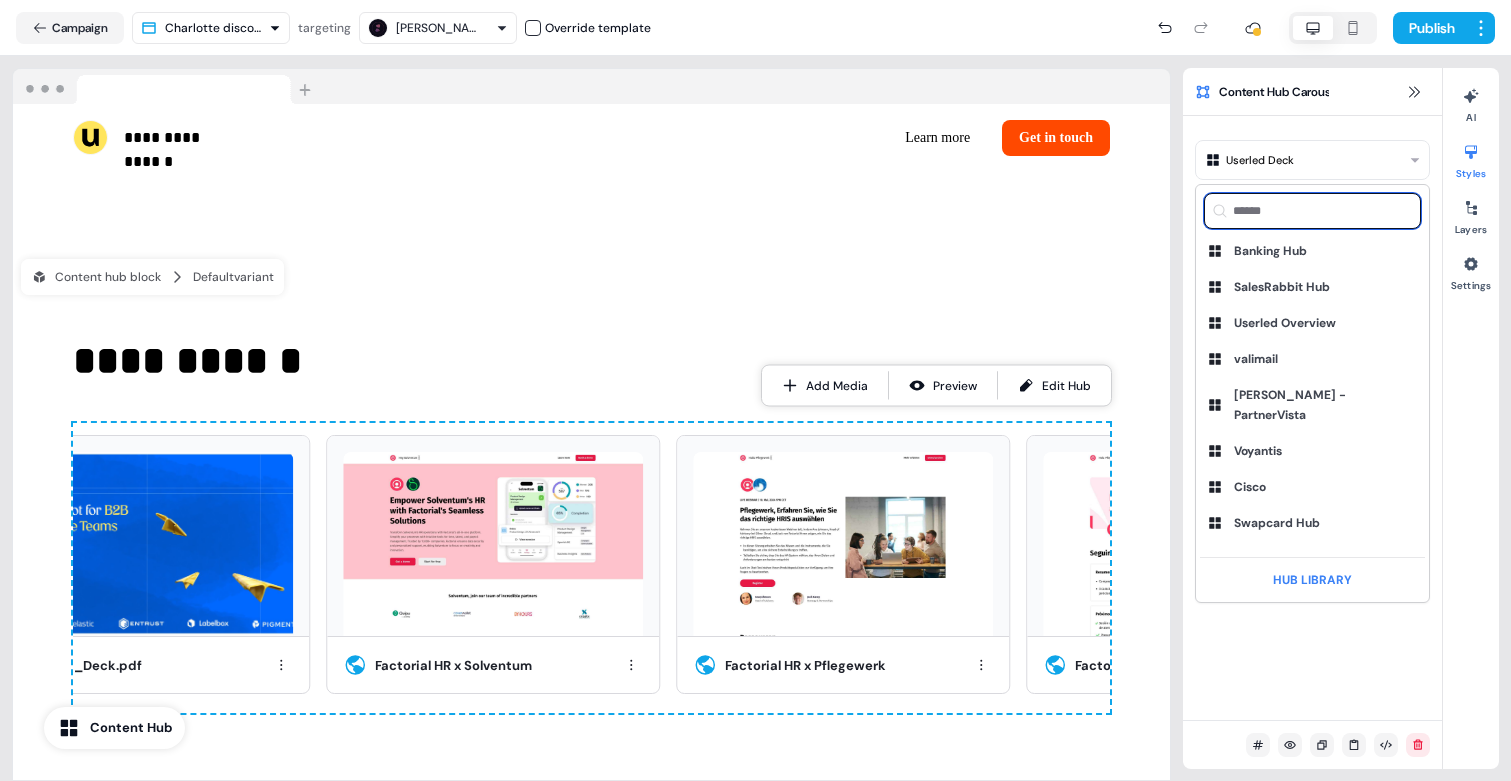 click at bounding box center [1312, 211] 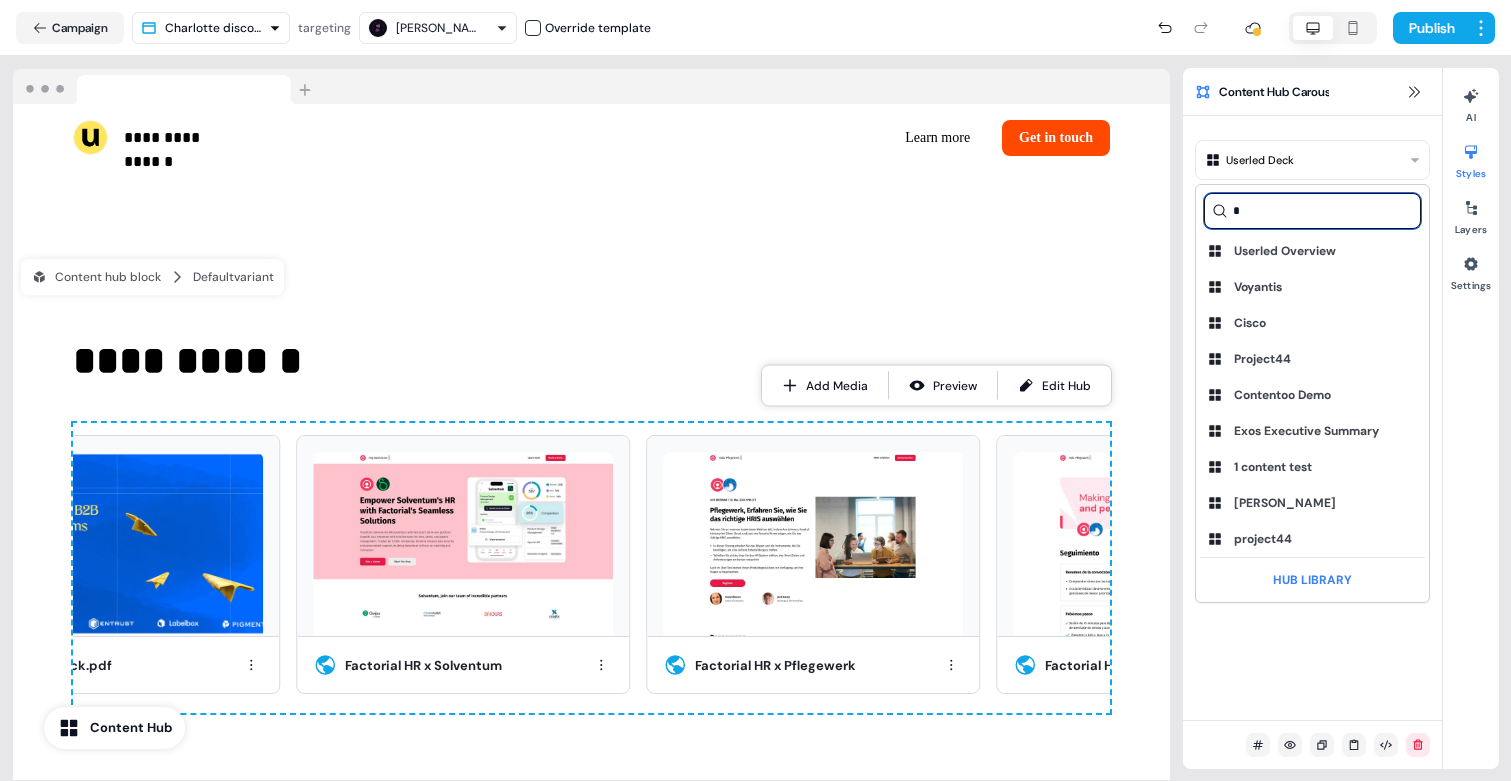 type on "**" 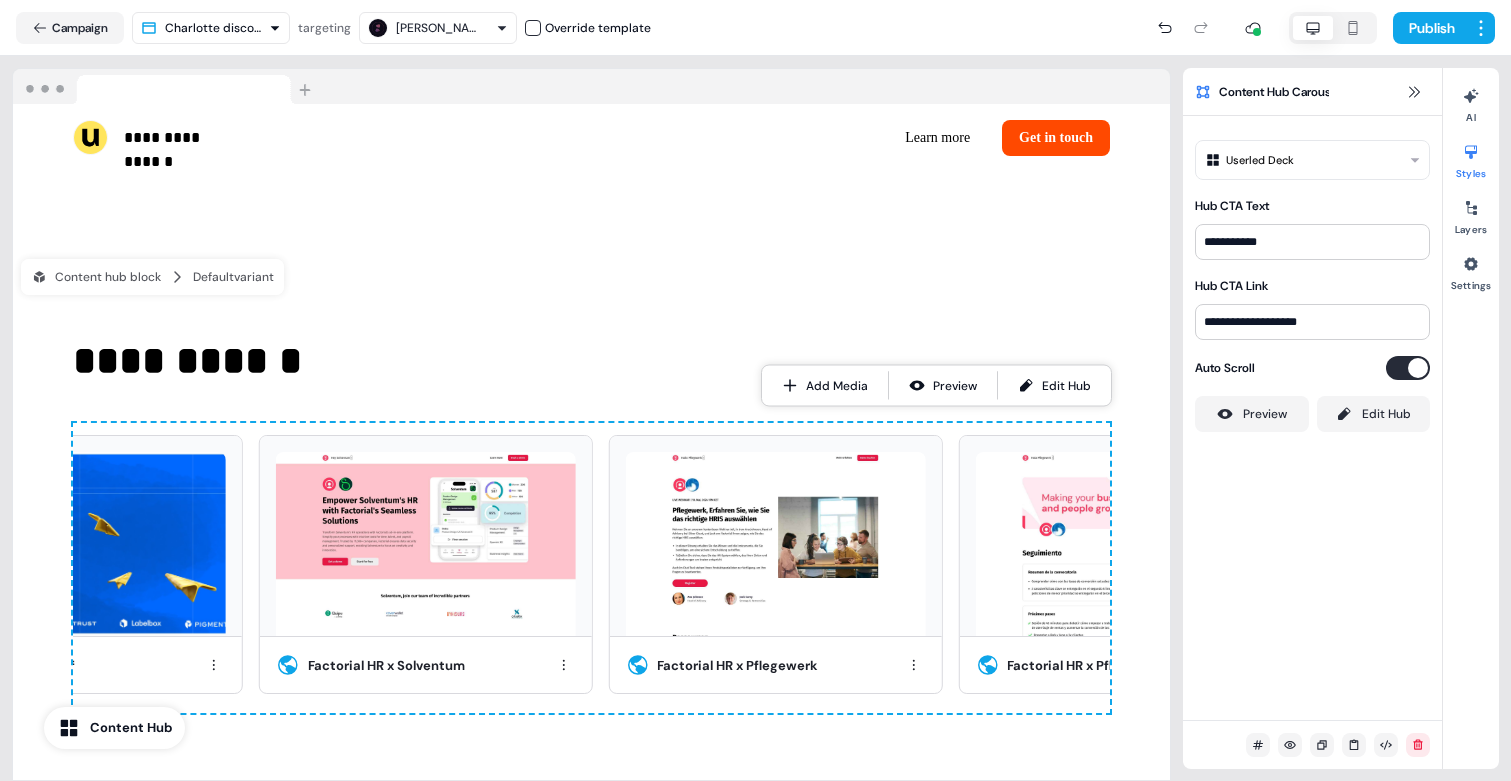 click on "**********" at bounding box center (755, 390) 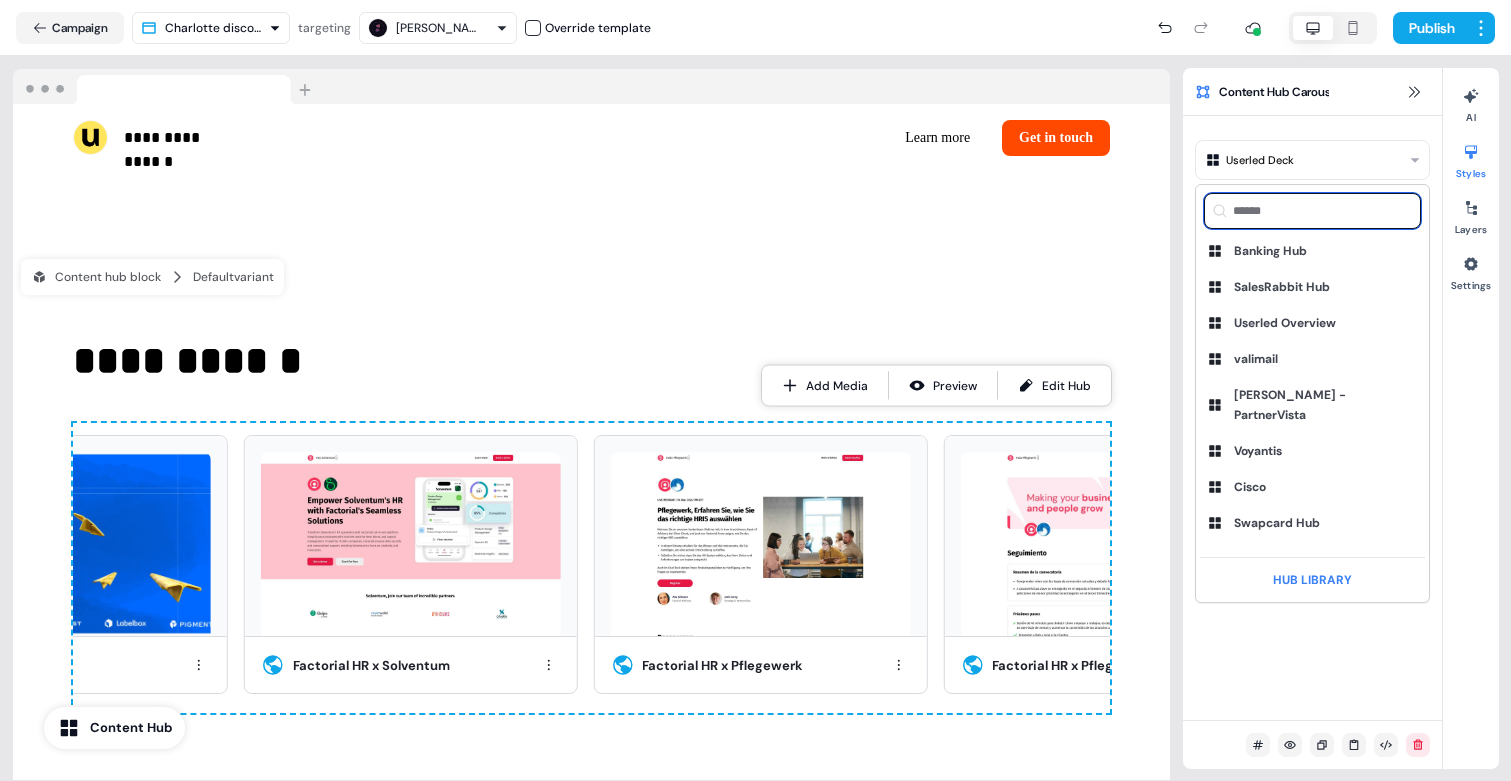 click at bounding box center (1312, 211) 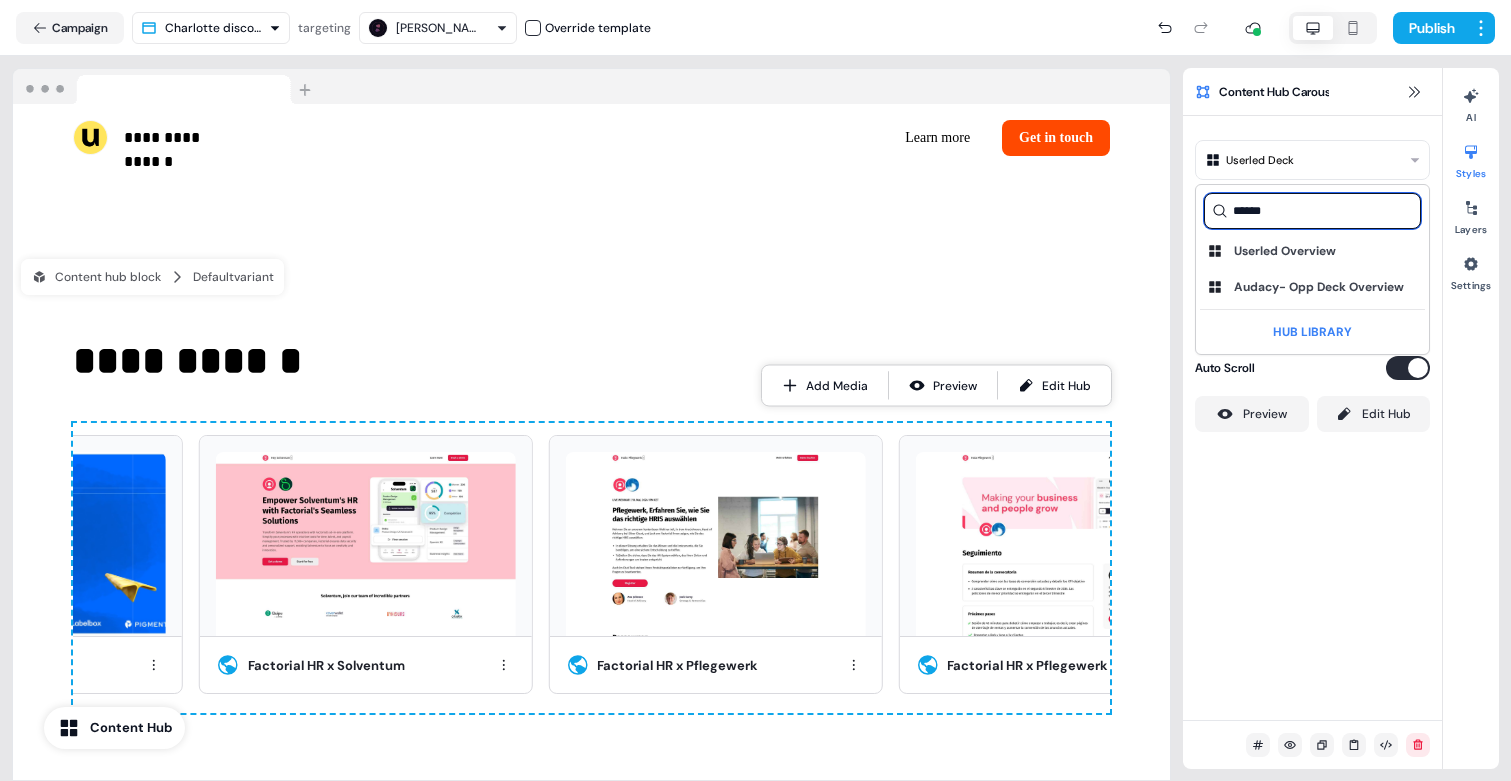 type on "******" 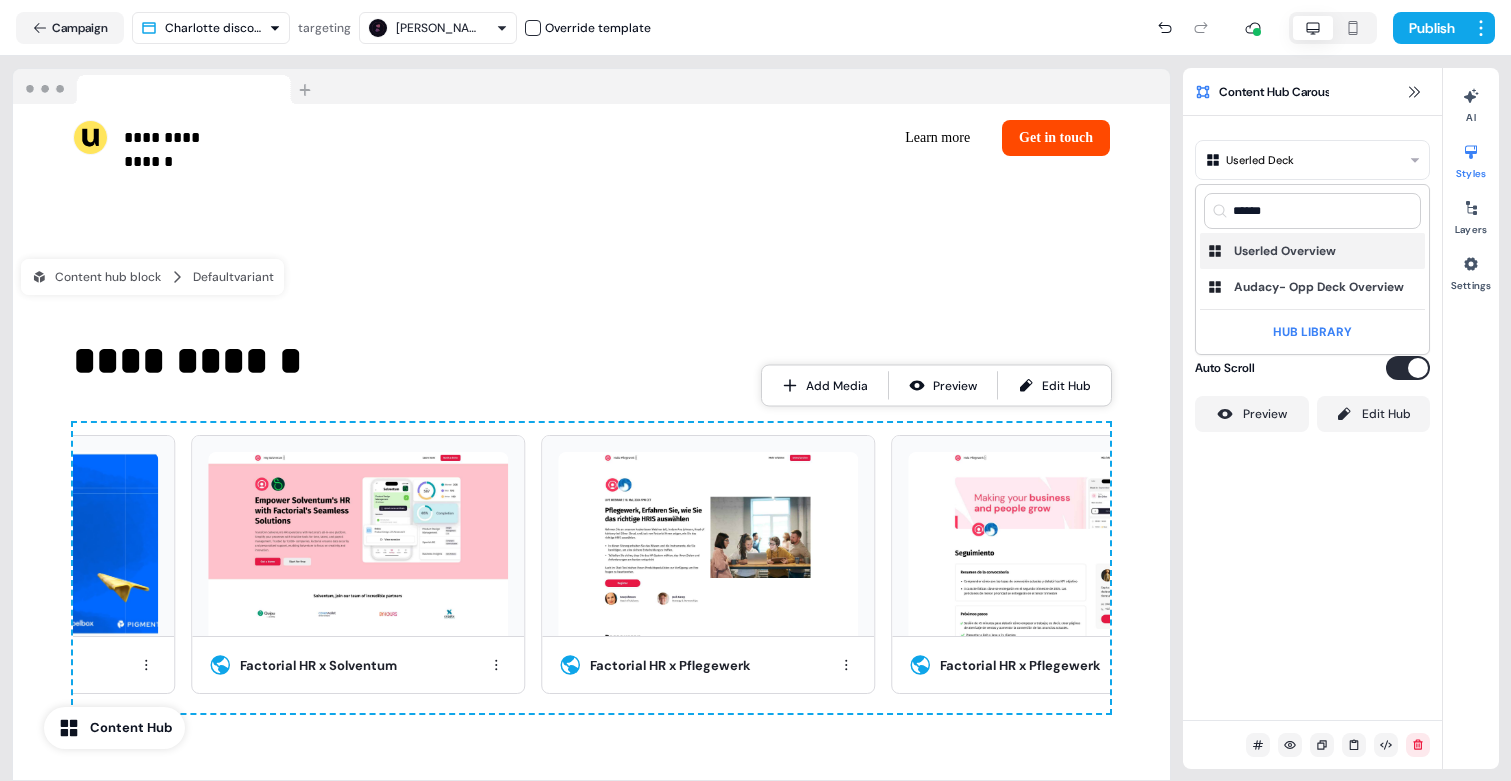 click on "Userled Overview" at bounding box center [1285, 251] 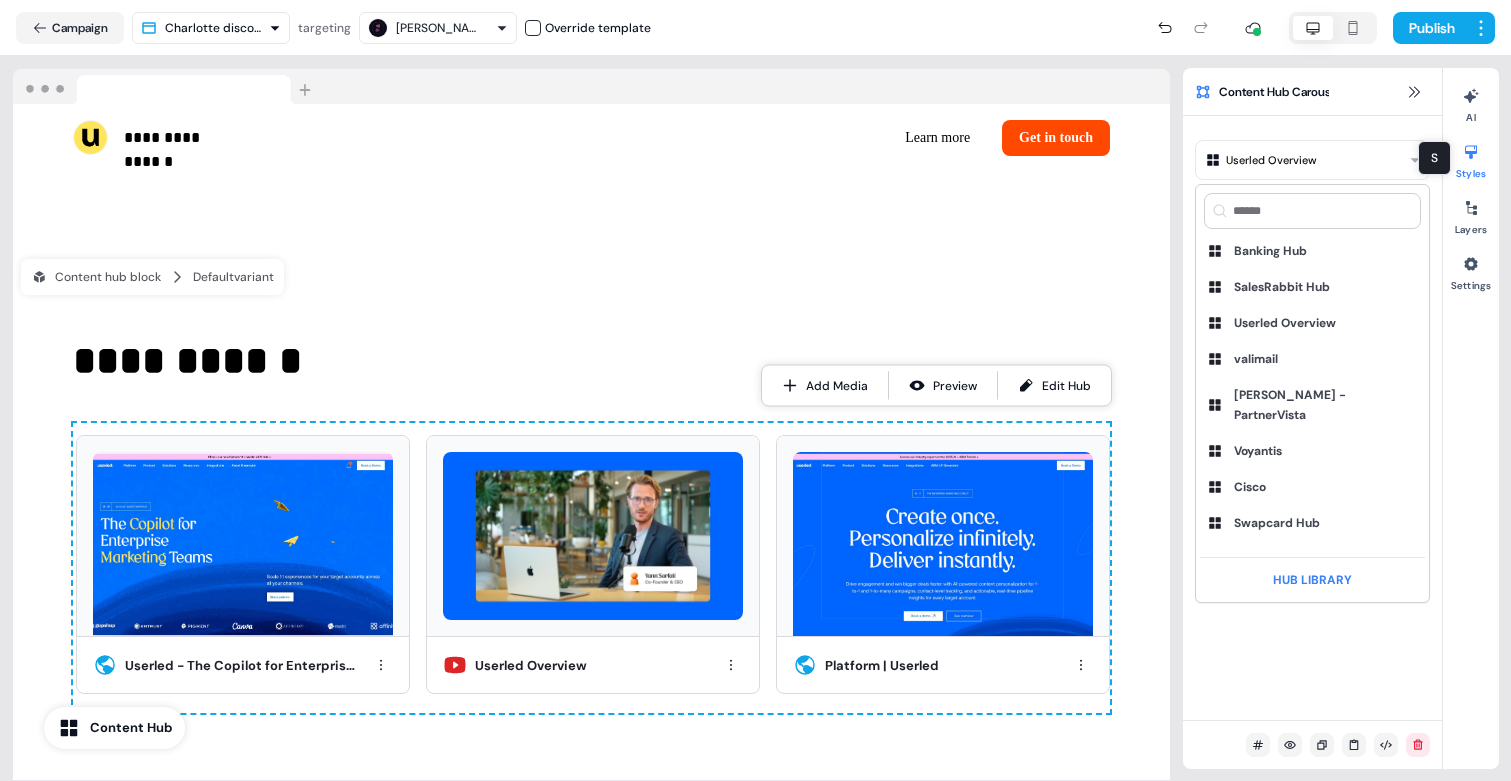 click on "**********" at bounding box center (755, 390) 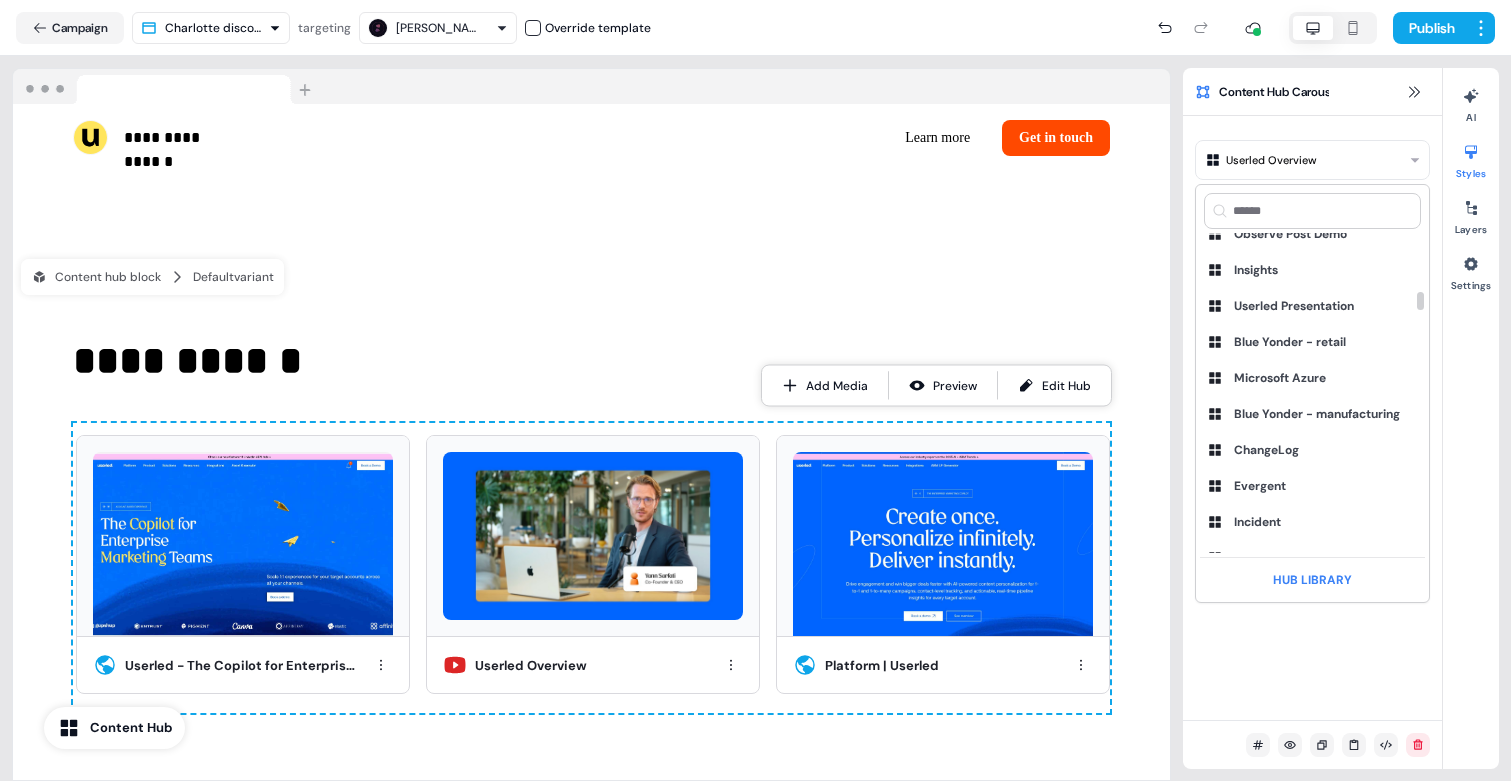 scroll, scrollTop: 1578, scrollLeft: 0, axis: vertical 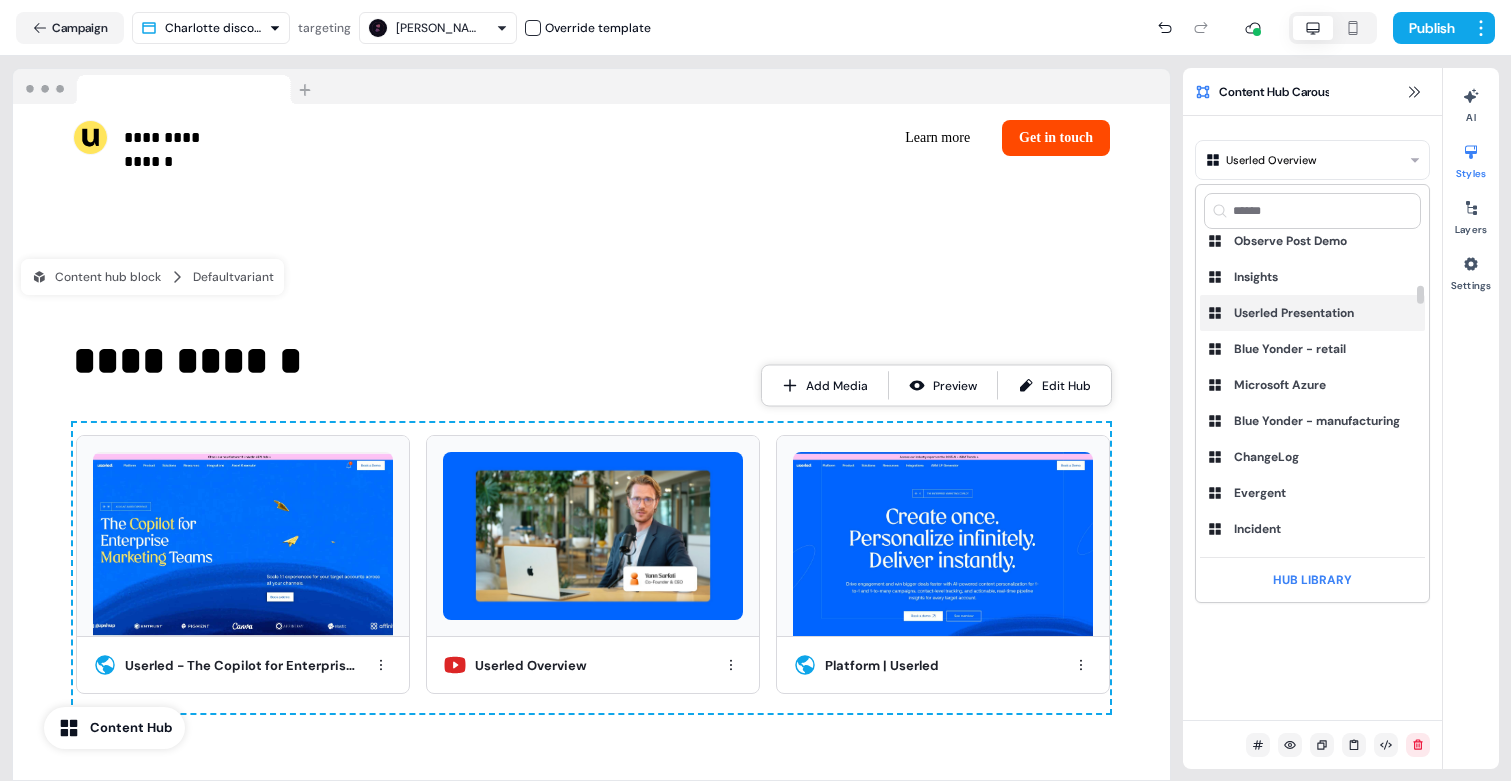 click on "Userled Presentation" at bounding box center (1312, 313) 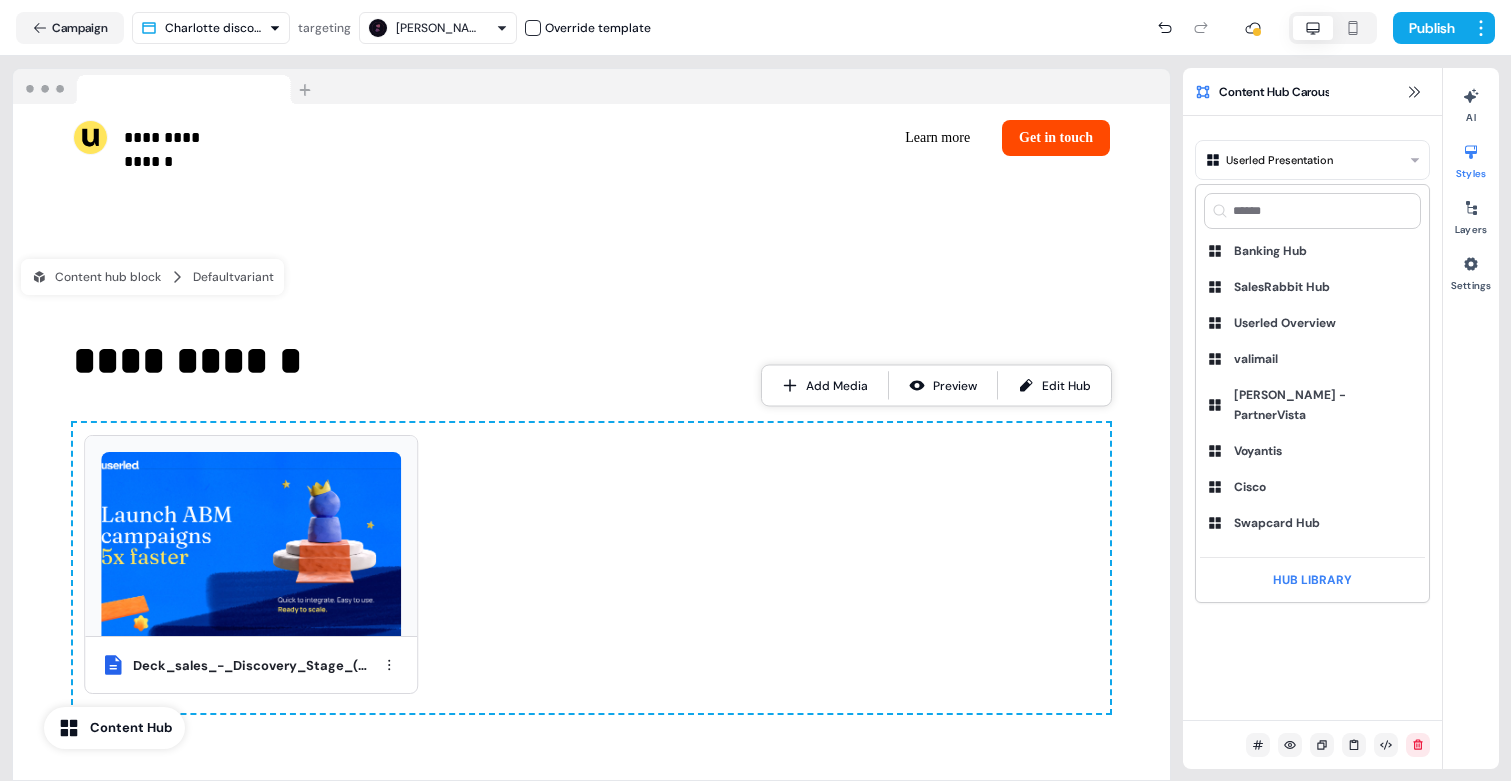 click on "**********" at bounding box center [755, 390] 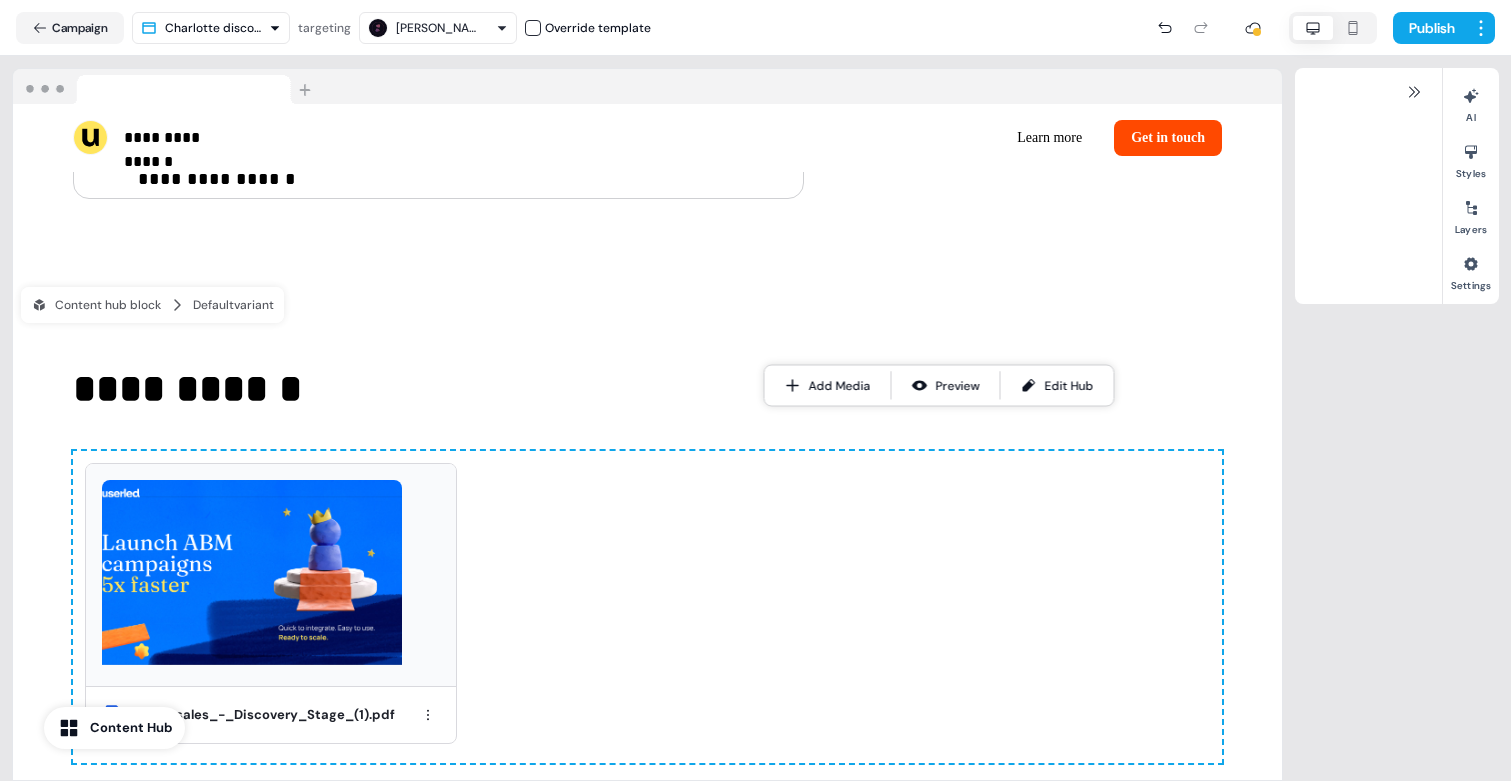 scroll, scrollTop: 1259, scrollLeft: 0, axis: vertical 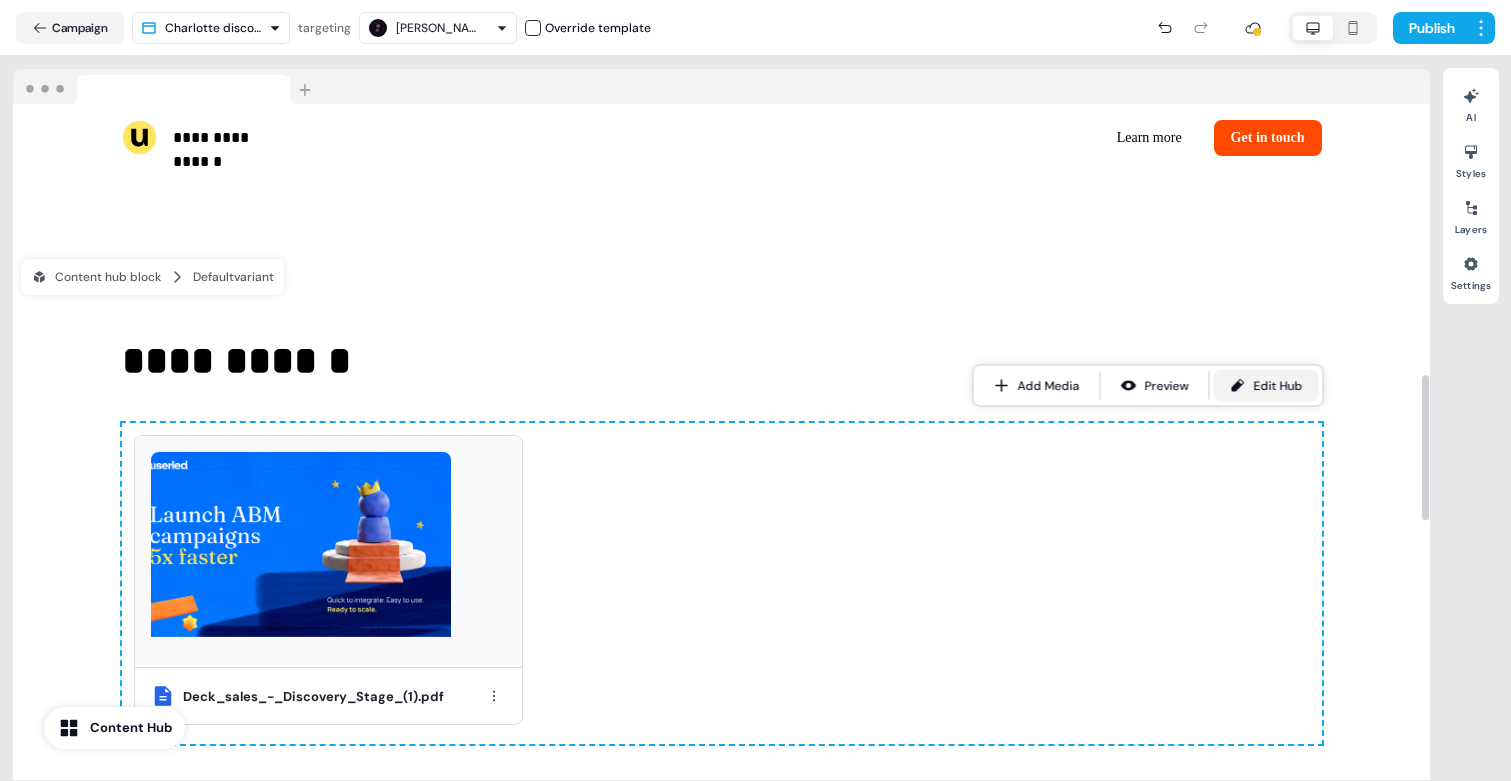click on "Edit Hub" at bounding box center (1266, 386) 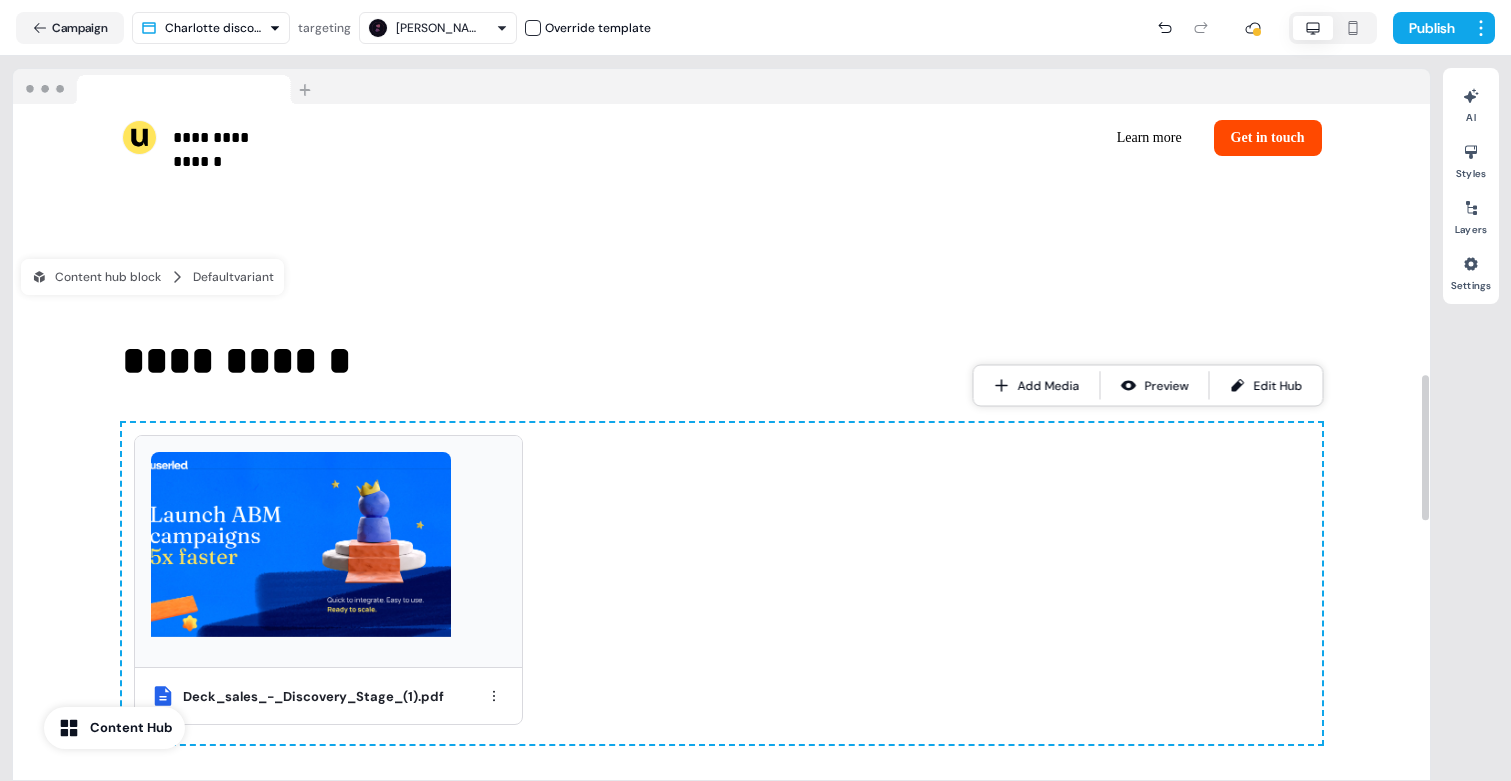 click on "Deck_sales_-_Discovery_Stage_(1).pdf" at bounding box center [714, 584] 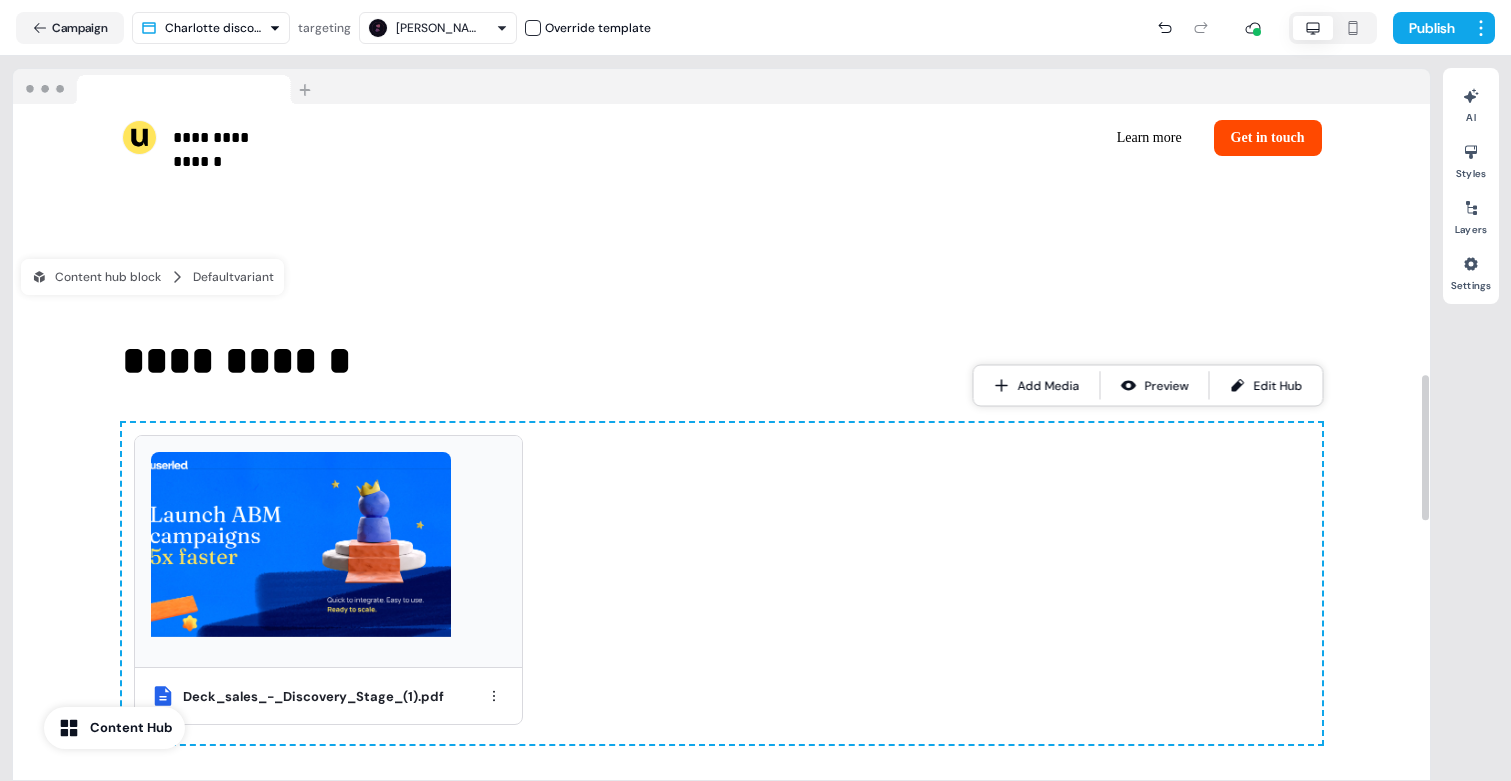 click on "Deck_sales_-_Discovery_Stage_(1).pdf" at bounding box center [714, 584] 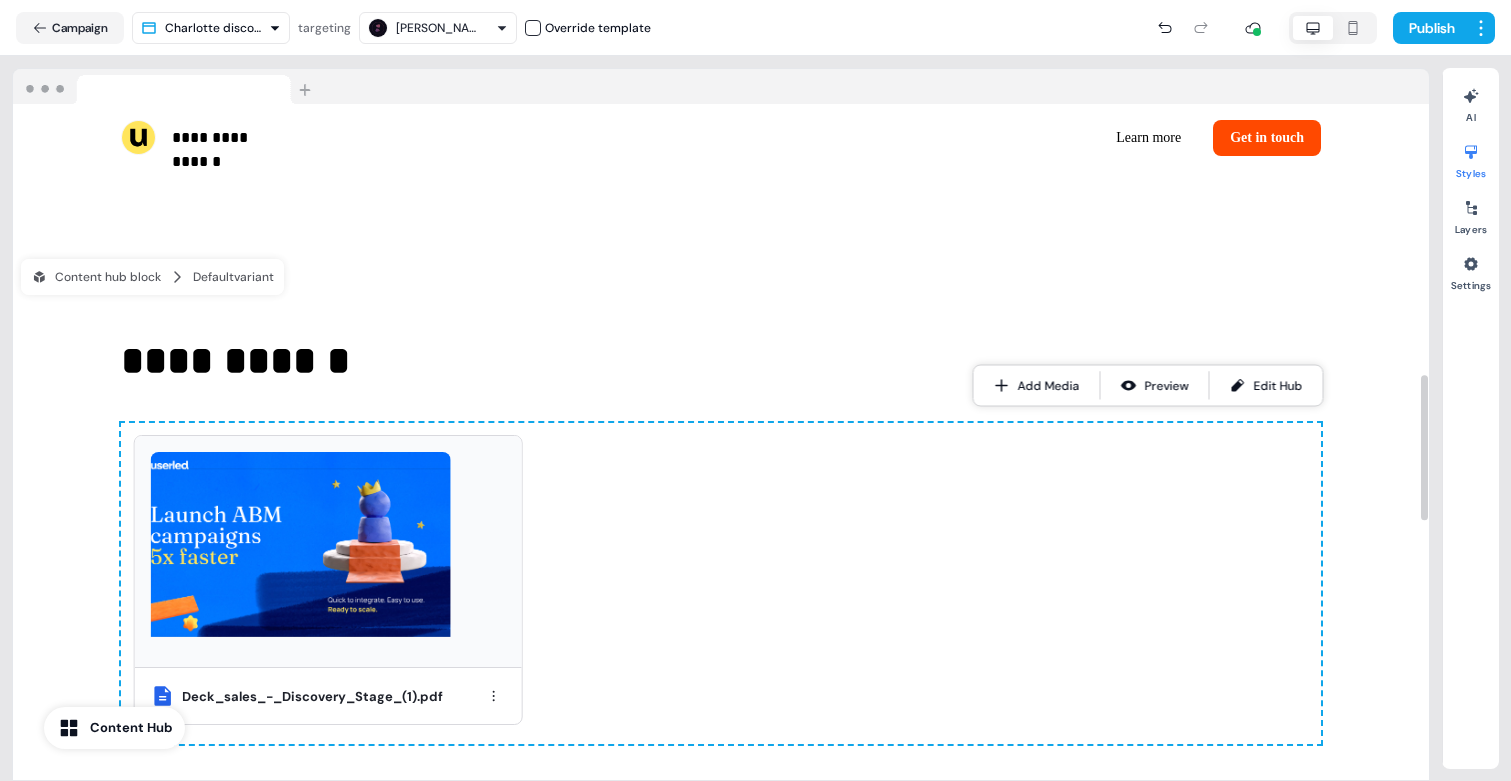 scroll, scrollTop: 1272, scrollLeft: 0, axis: vertical 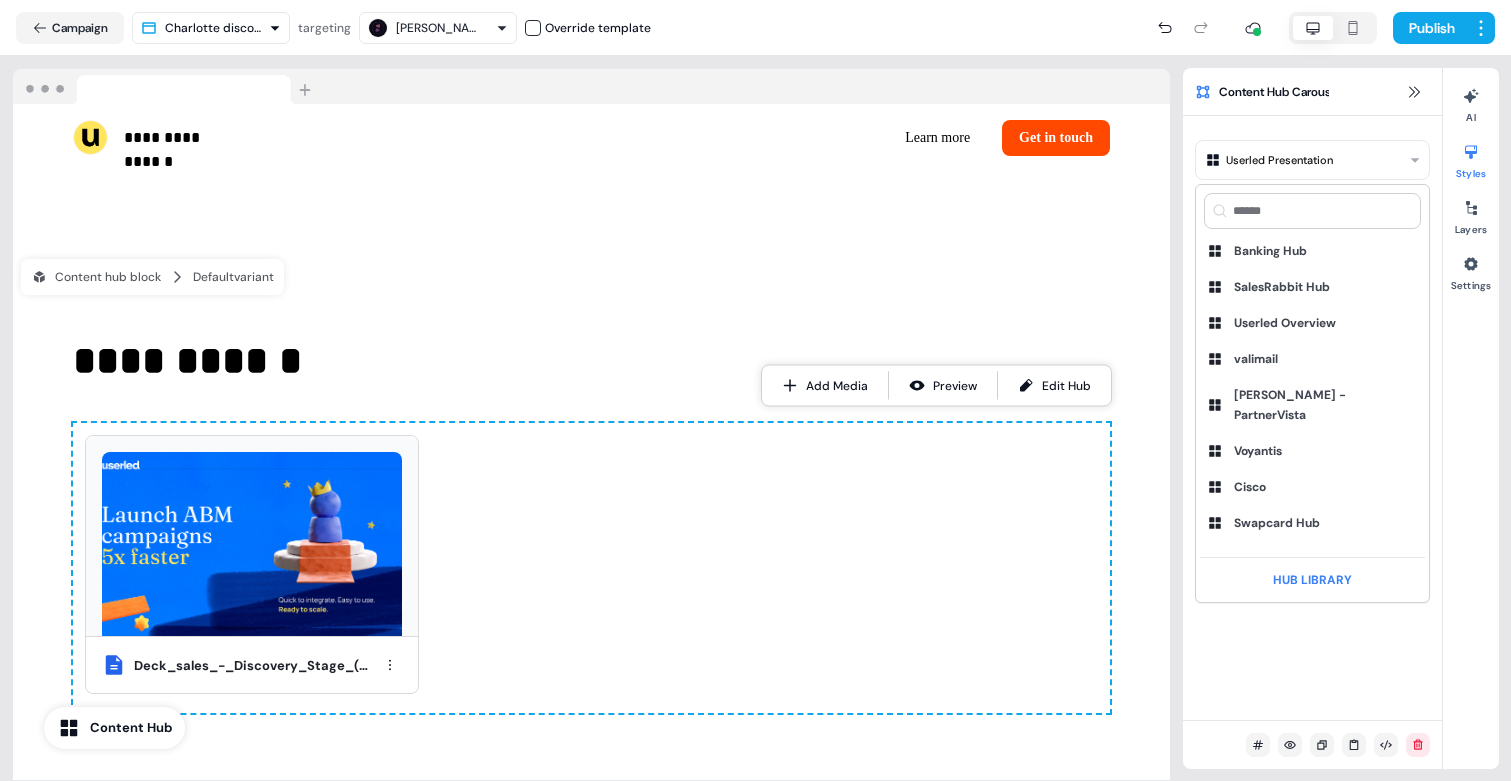 click on "**********" at bounding box center (755, 390) 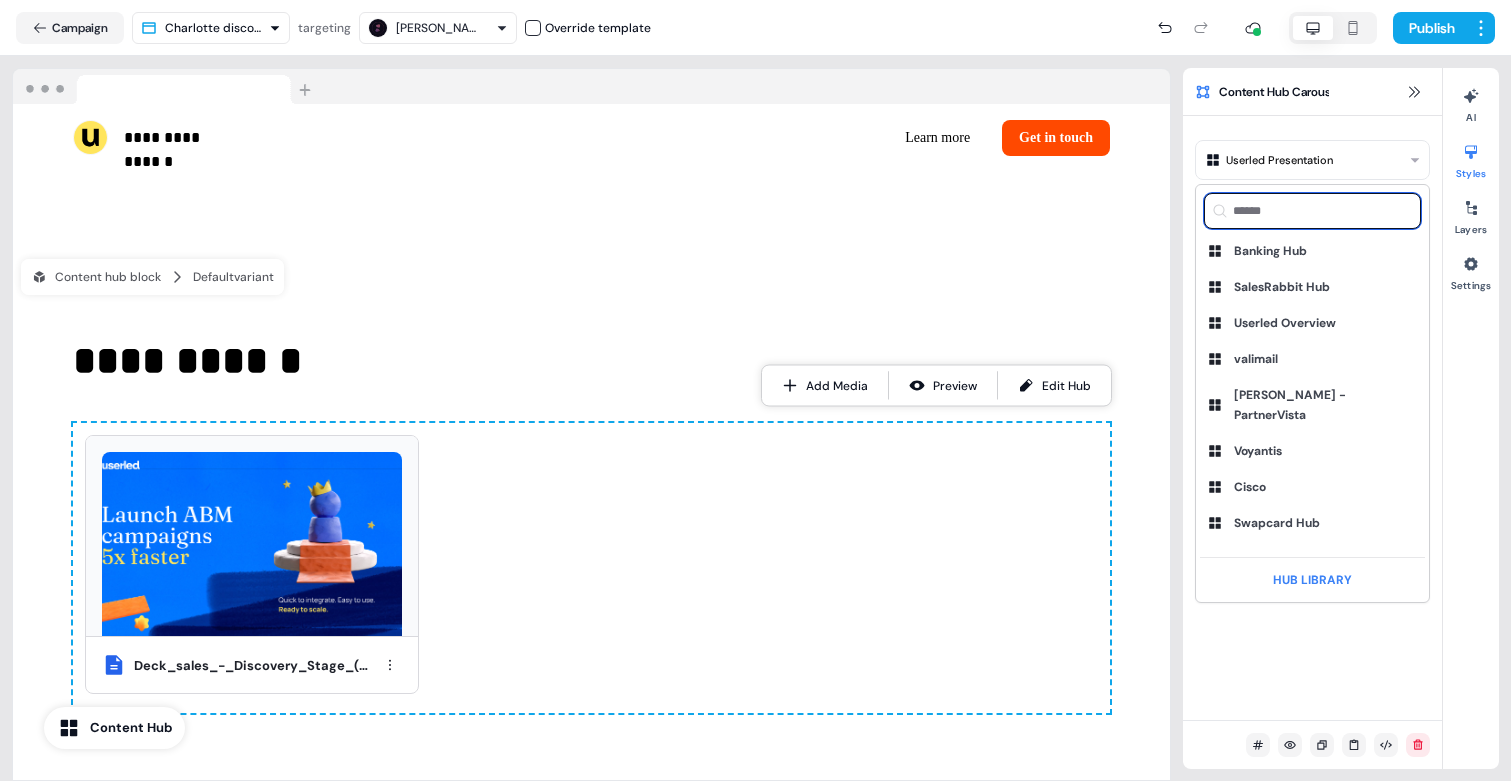 click at bounding box center [1312, 211] 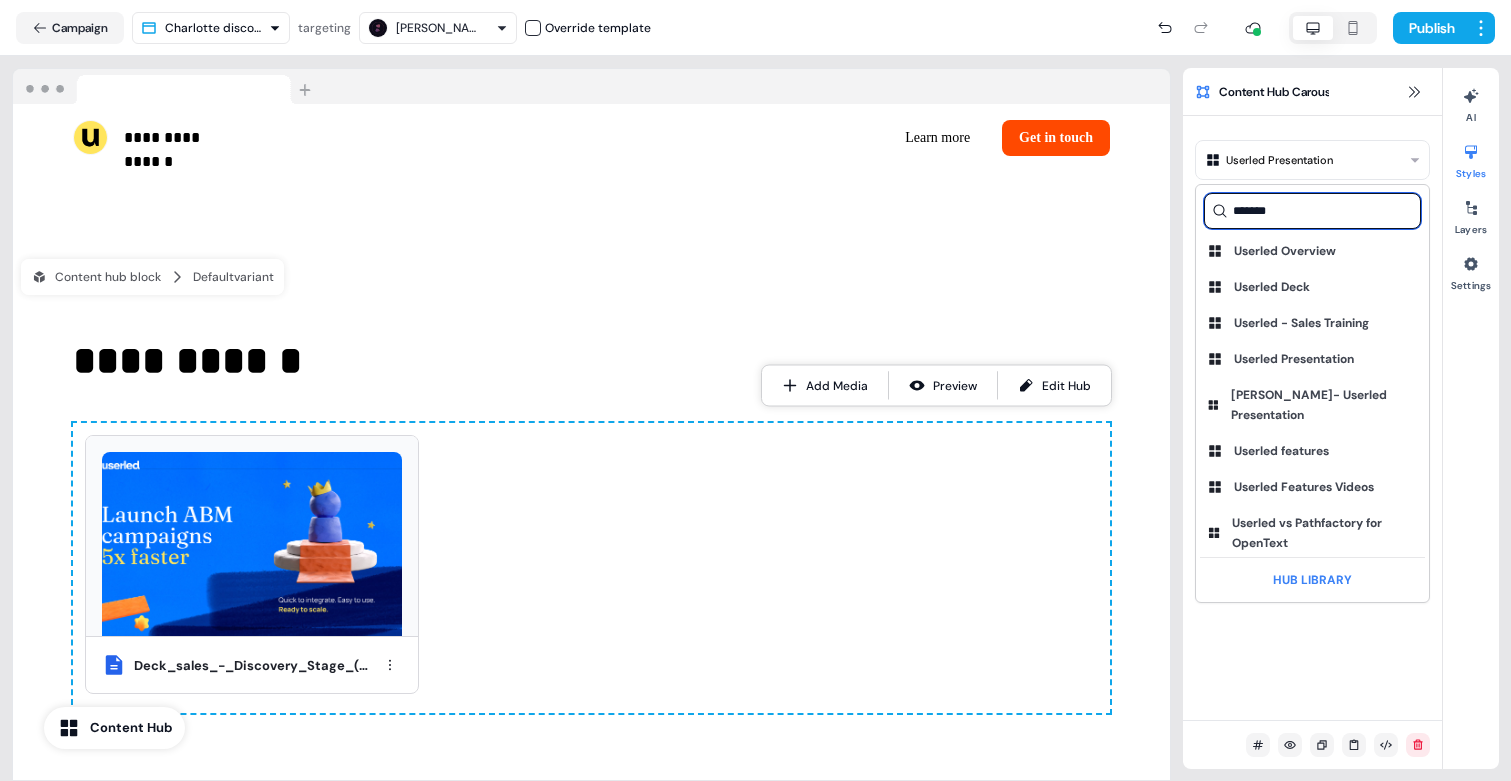 type on "*******" 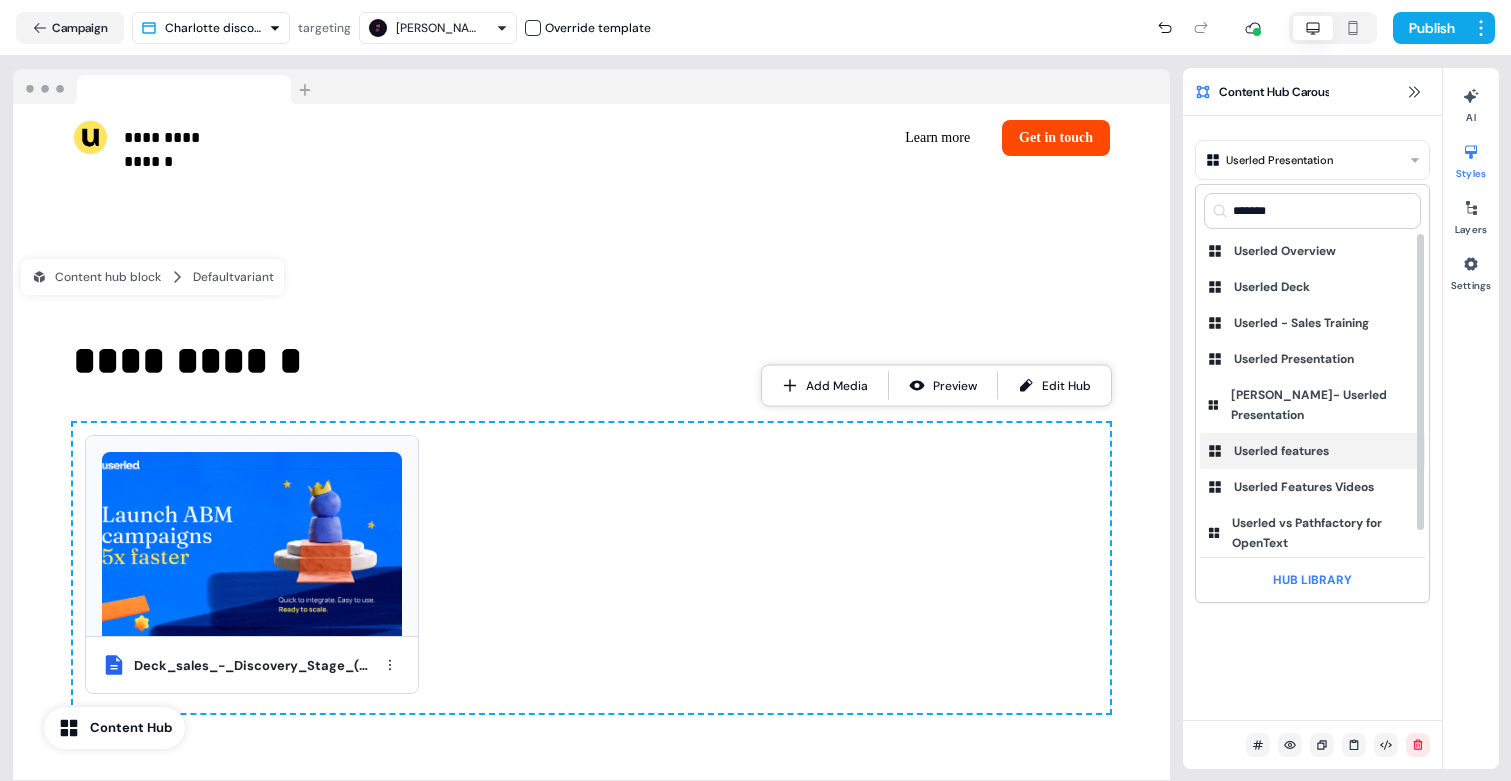 click on "Userled features" at bounding box center (1312, 451) 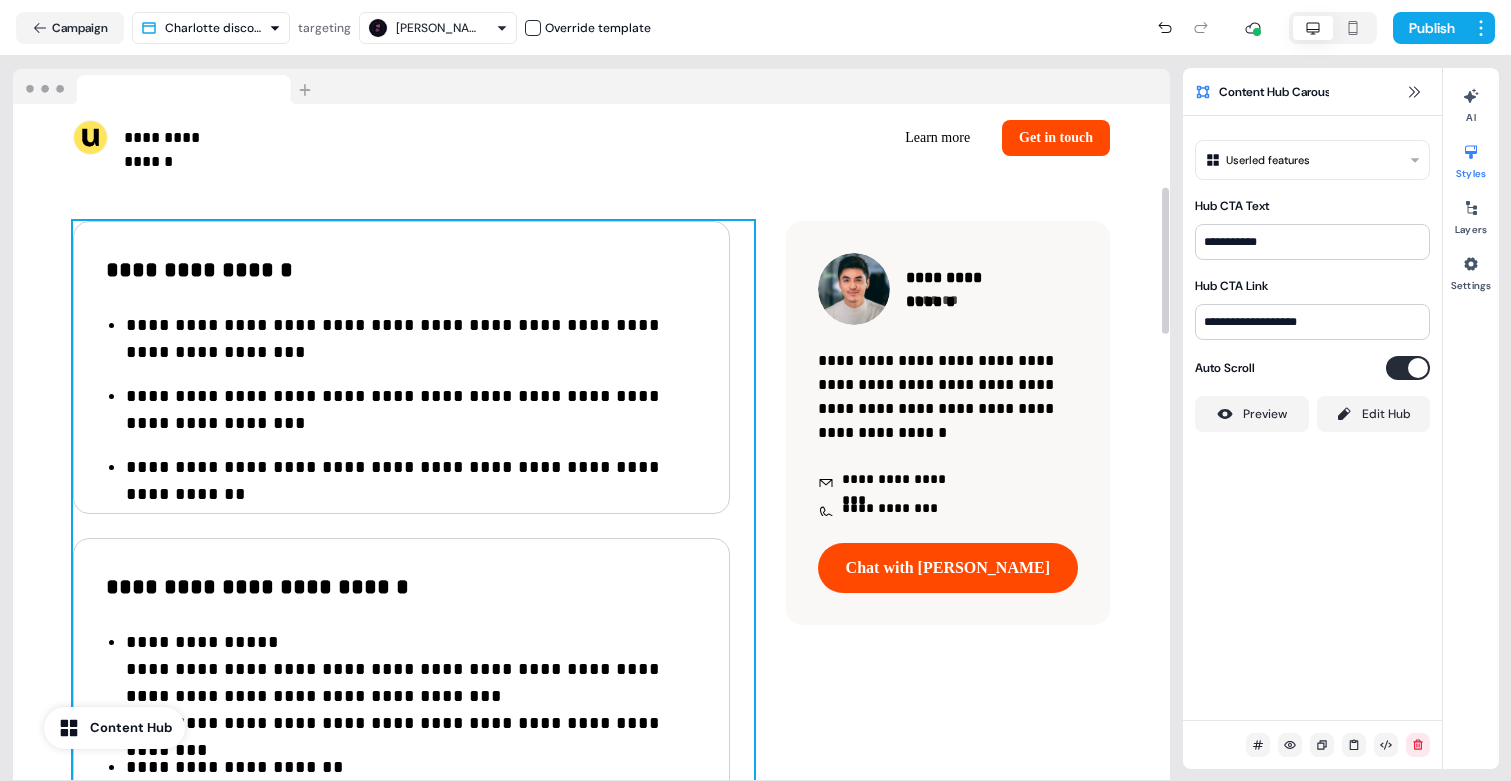 scroll, scrollTop: 373, scrollLeft: 0, axis: vertical 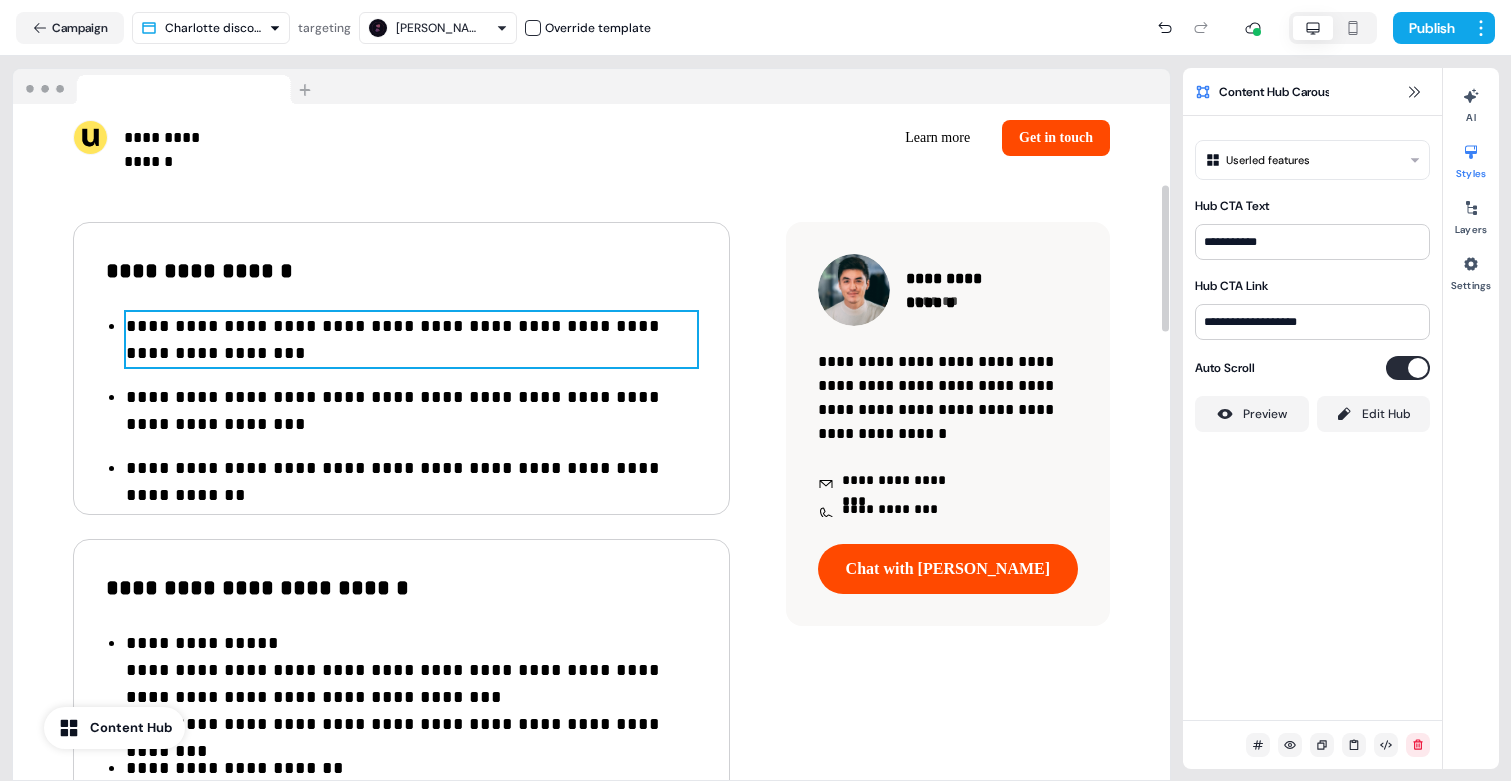 click on "**********" at bounding box center [411, 340] 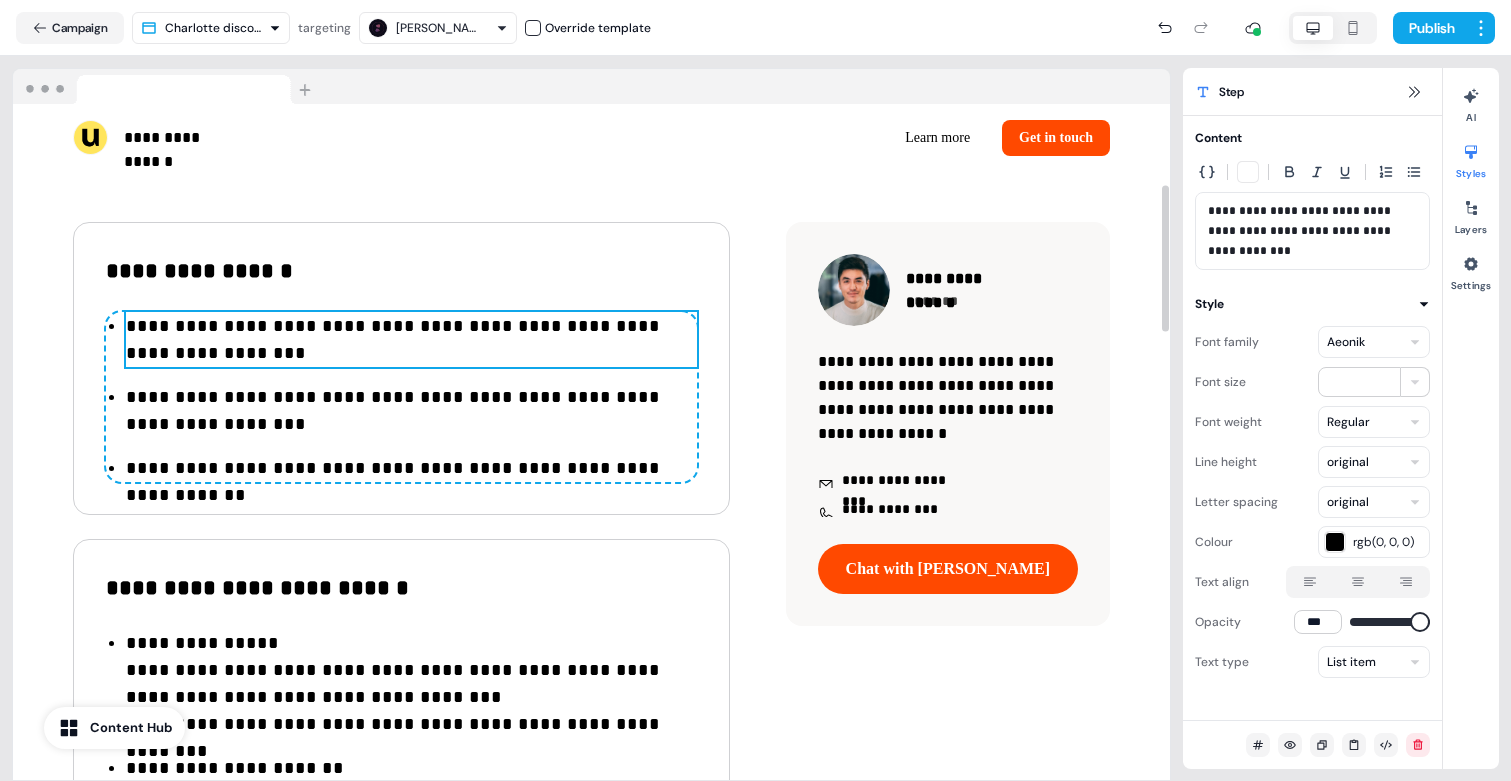 click on "**********" at bounding box center (411, 340) 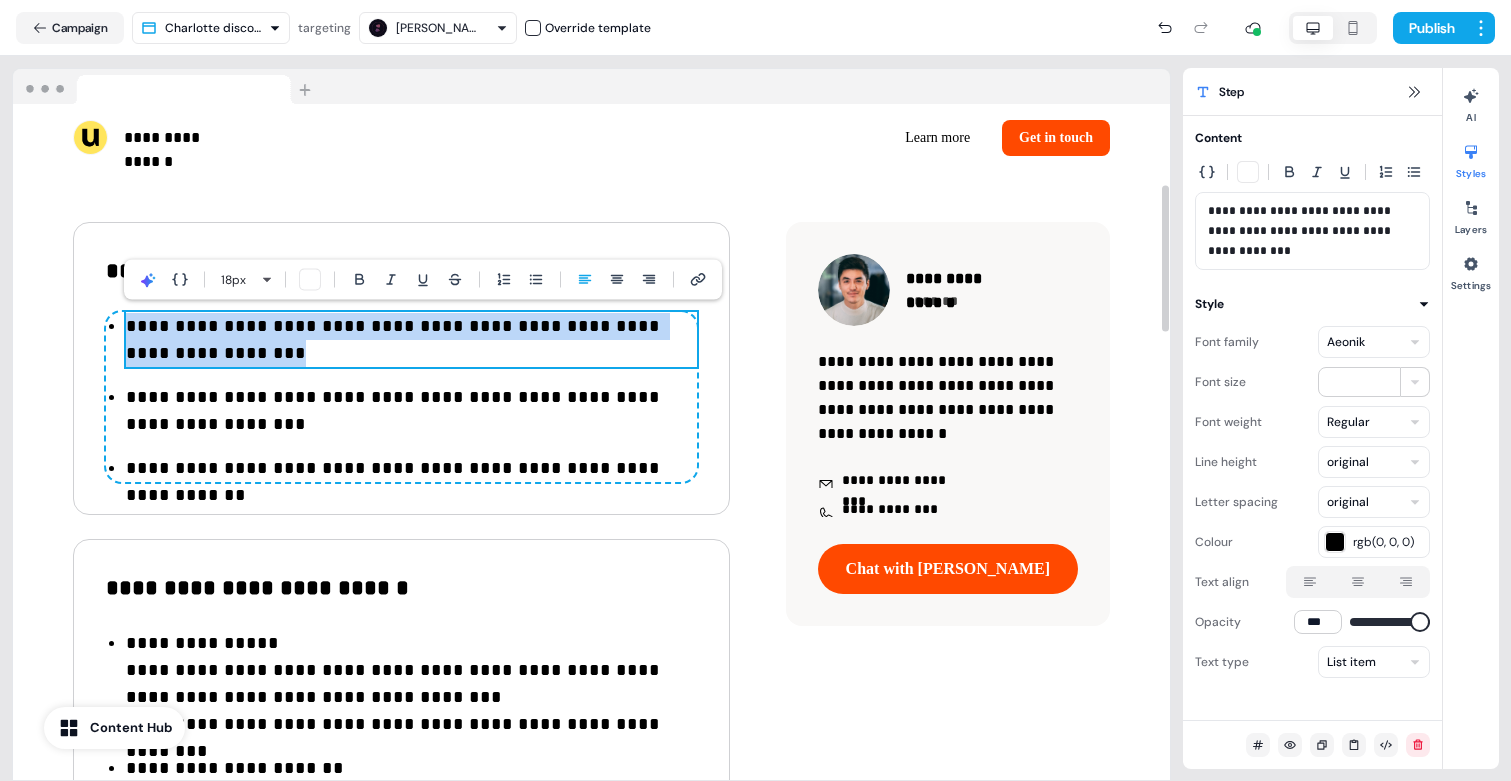click on "**********" at bounding box center [411, 340] 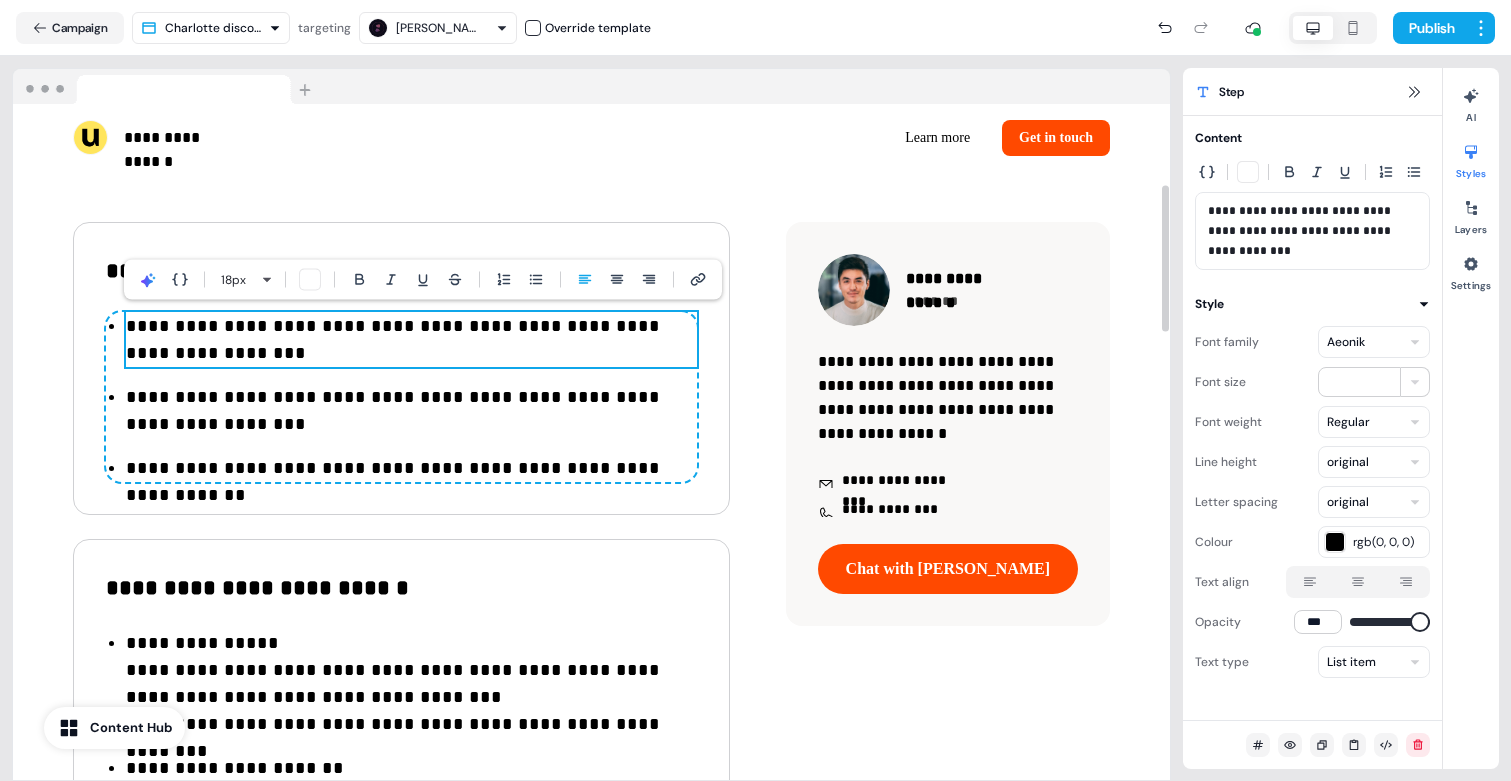type 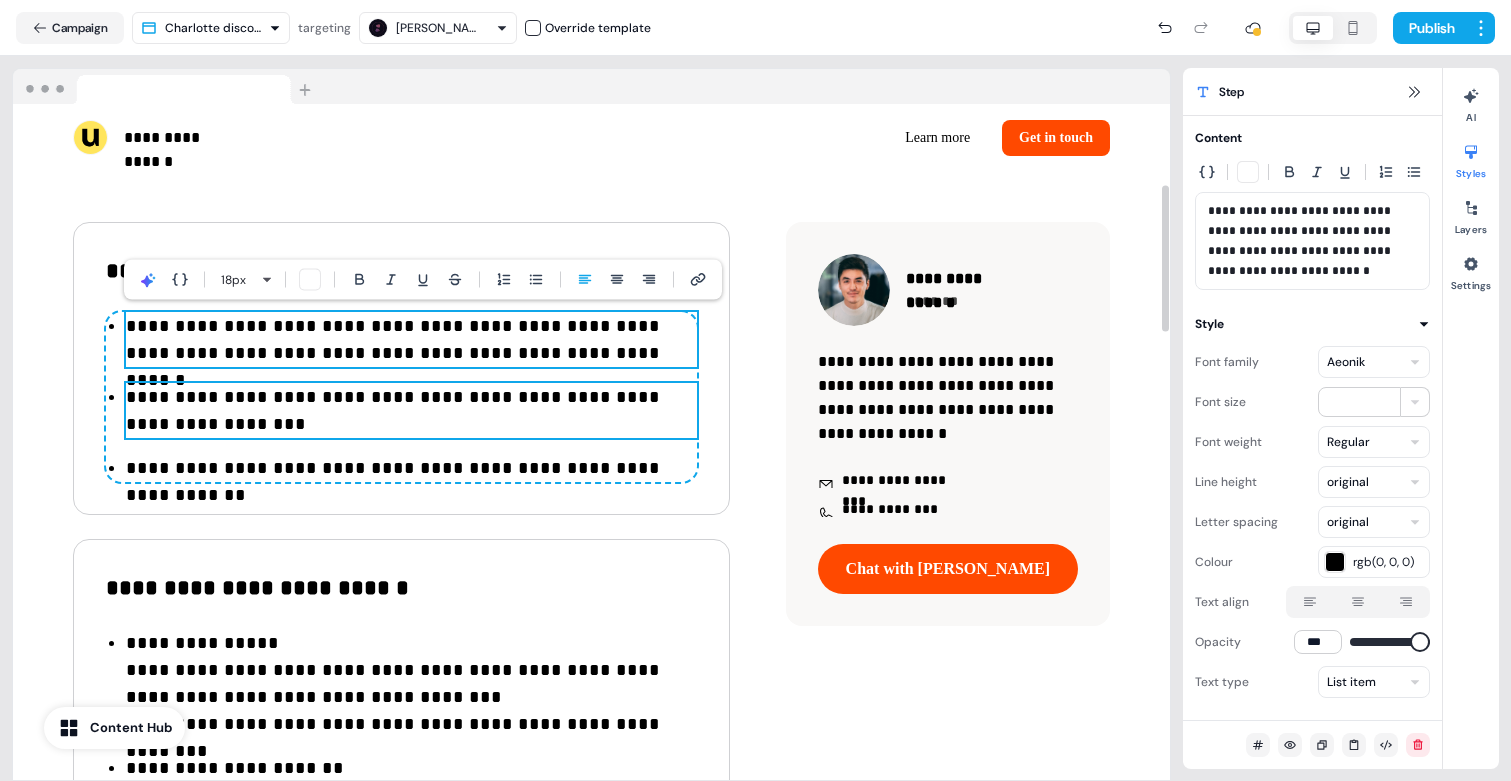 click on "**********" at bounding box center (411, 411) 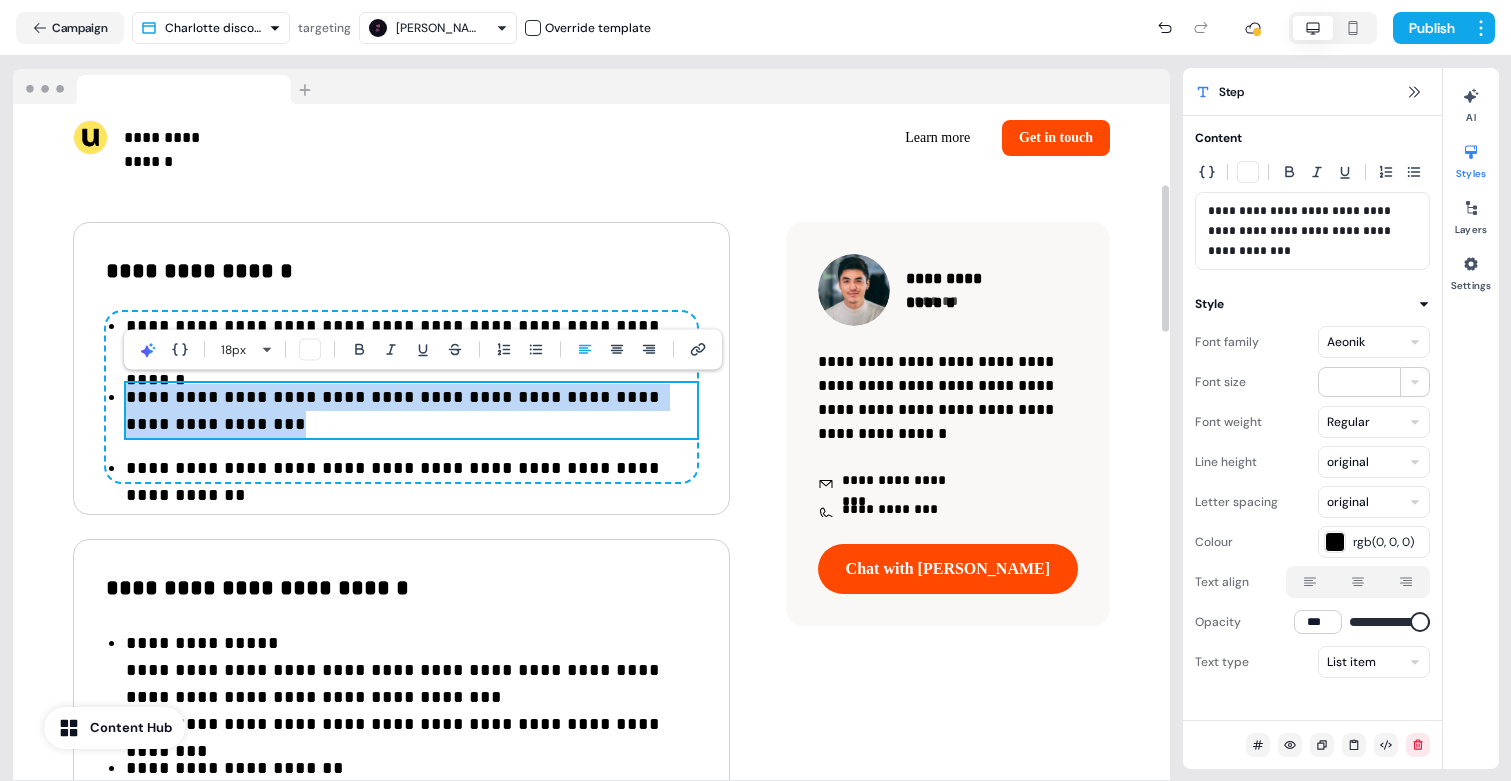 click on "**********" at bounding box center (411, 411) 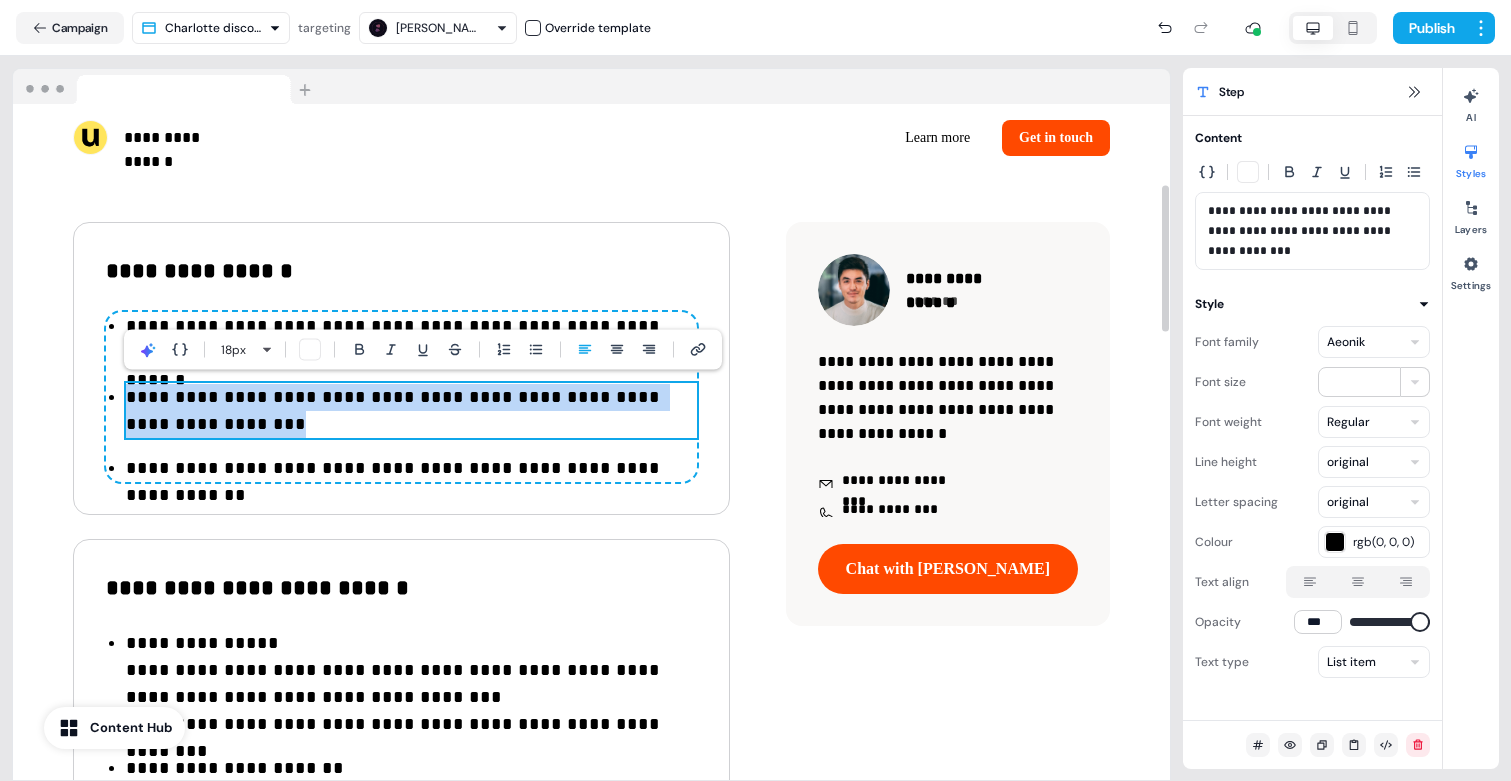 type 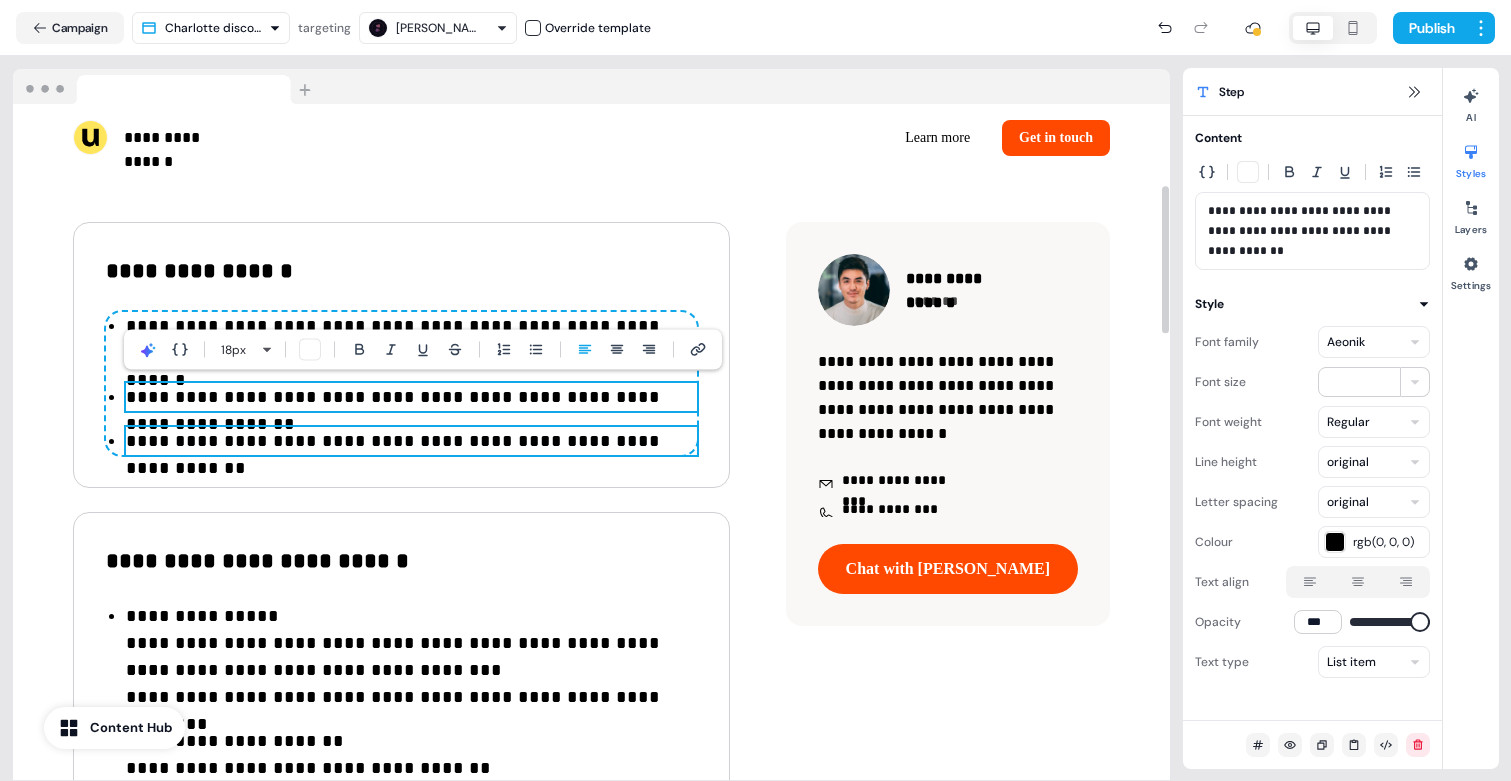 click on "**********" at bounding box center [411, 441] 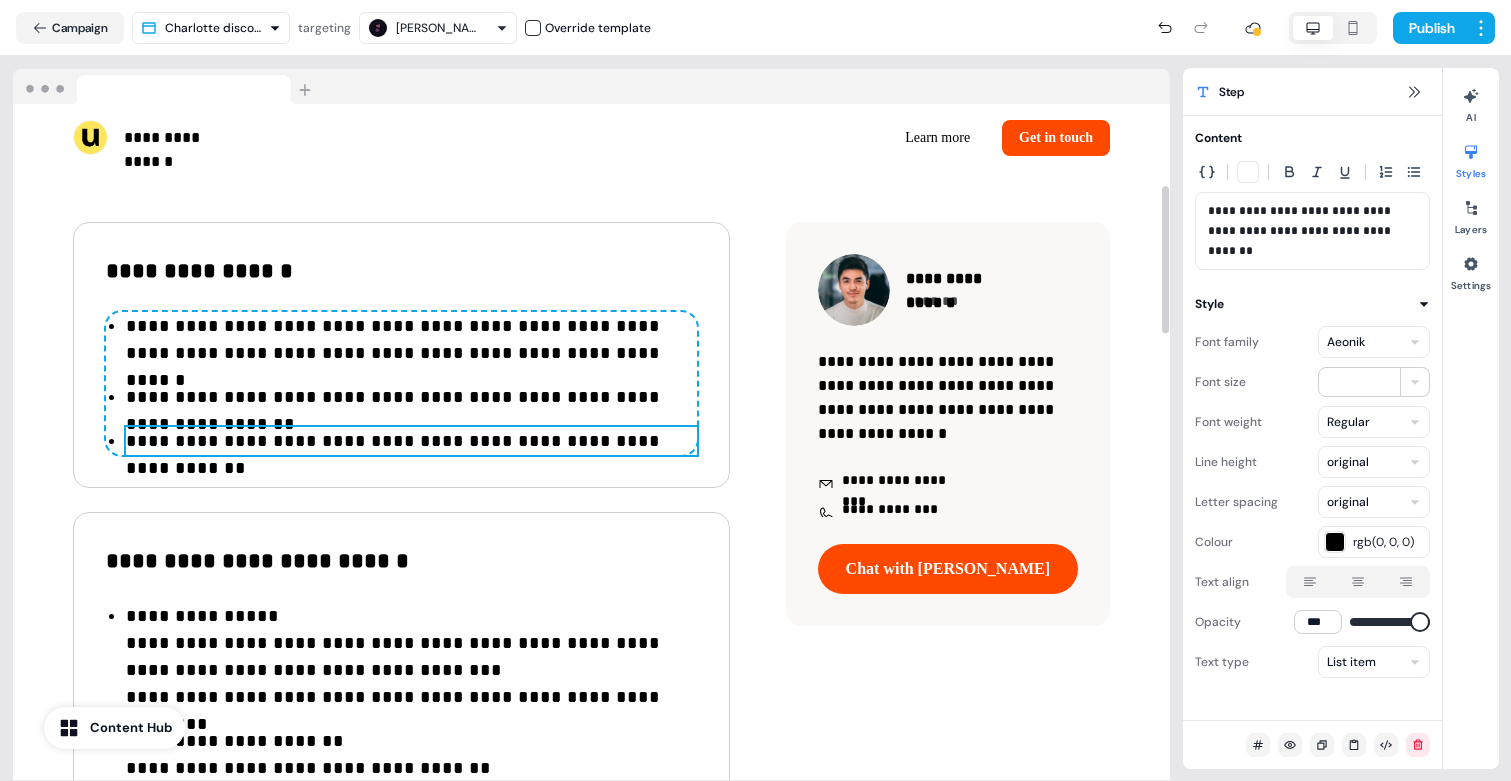 click on "**********" at bounding box center (411, 441) 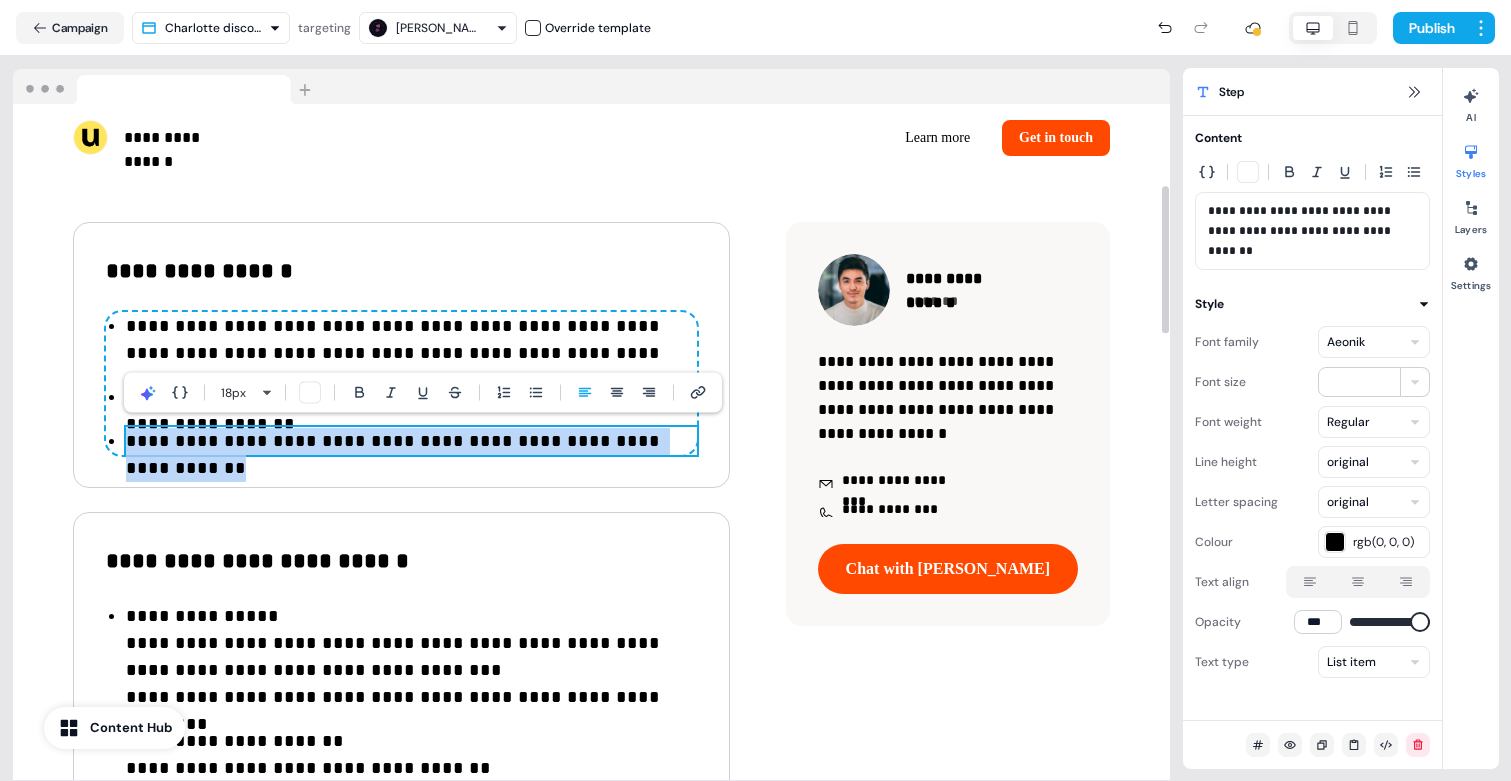 click on "**********" at bounding box center [411, 441] 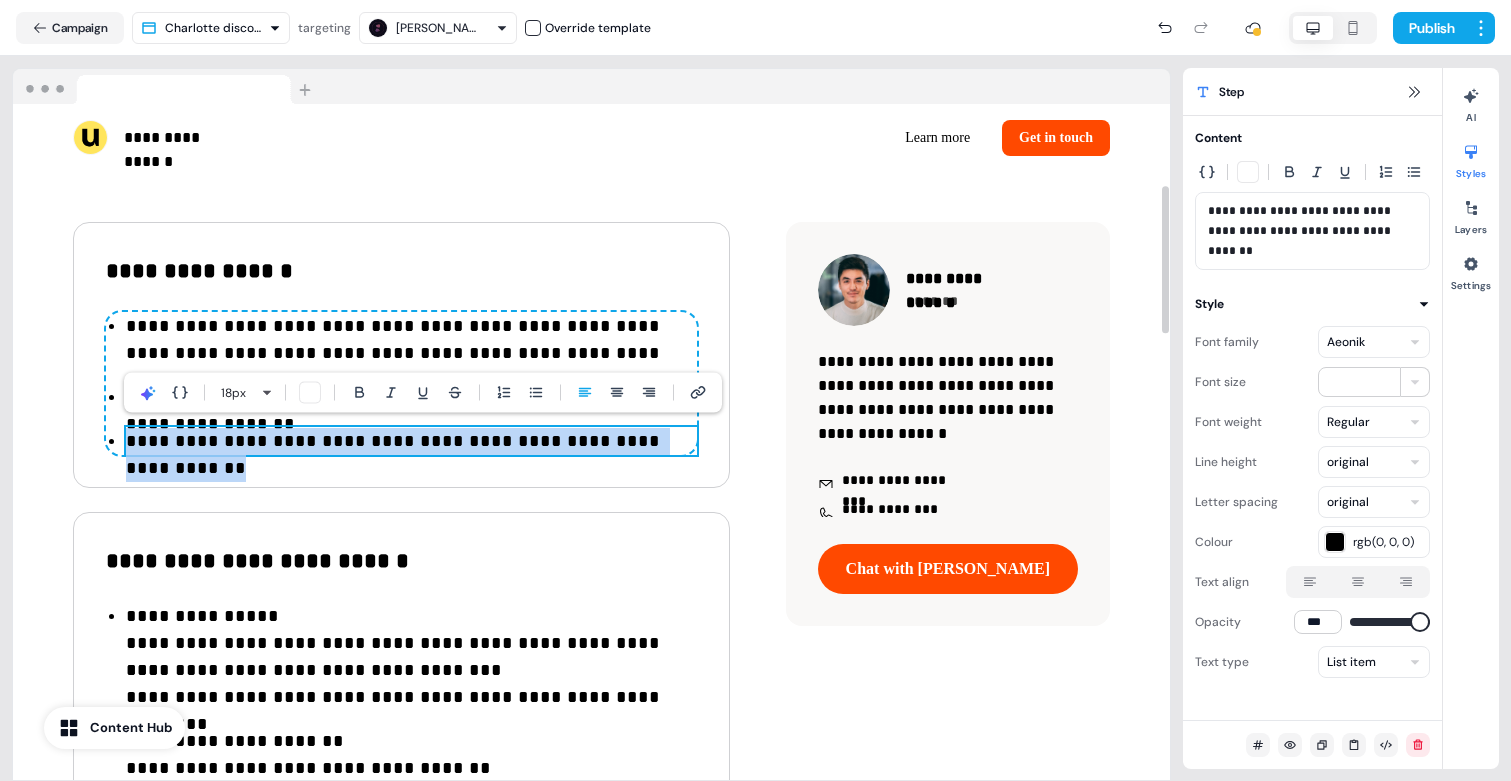 type 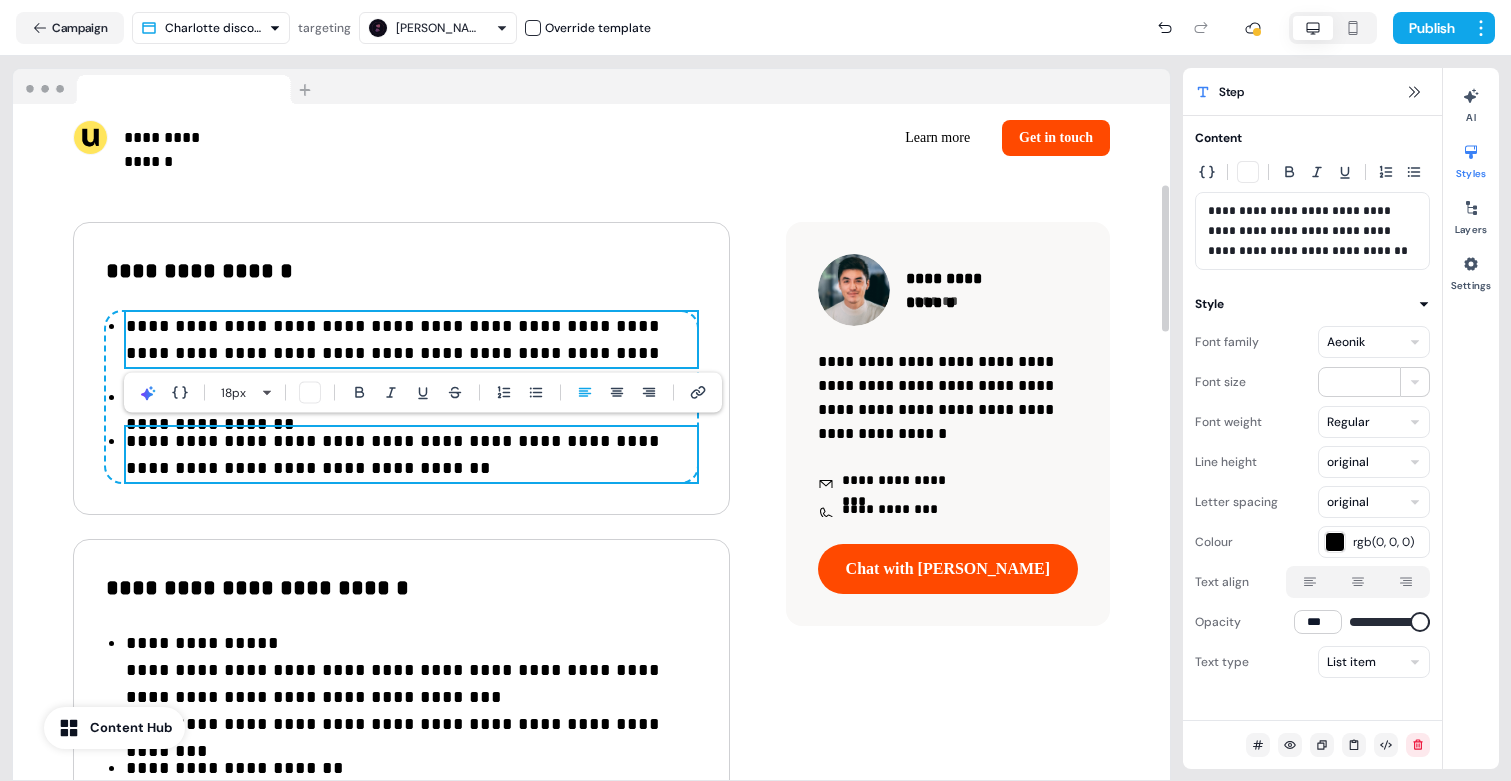 click on "**********" at bounding box center (411, 340) 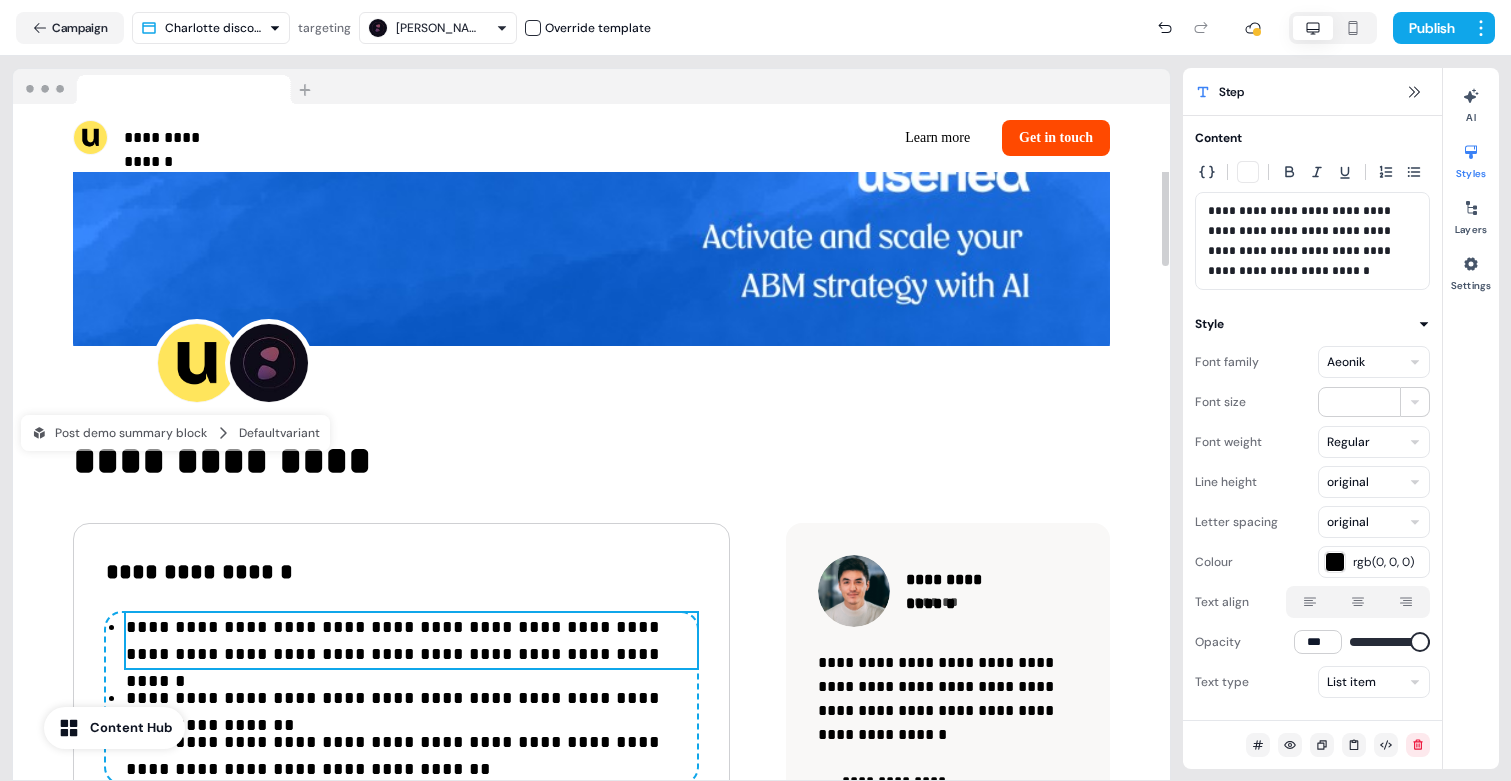 scroll, scrollTop: 67, scrollLeft: 0, axis: vertical 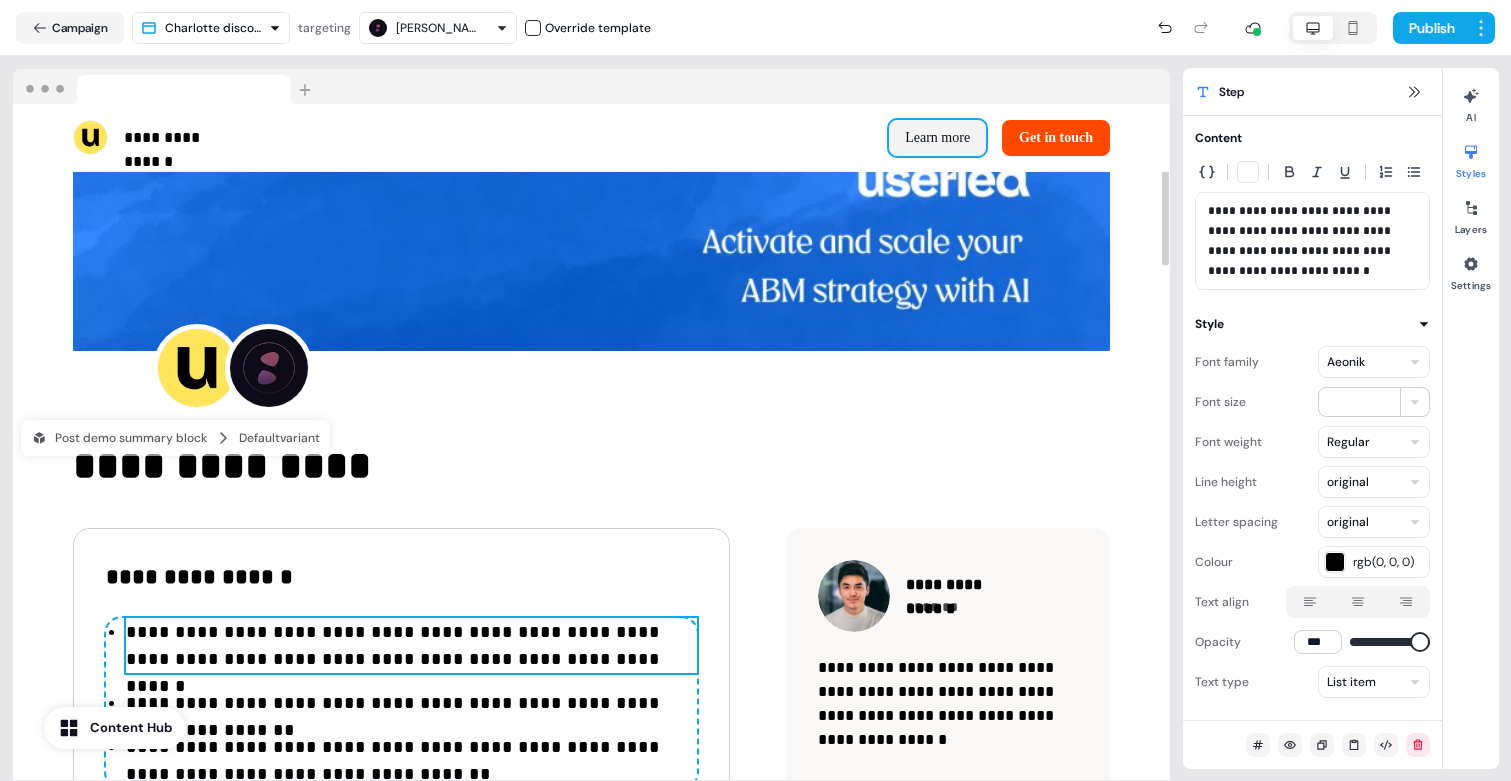 click on "Learn more" at bounding box center (937, 138) 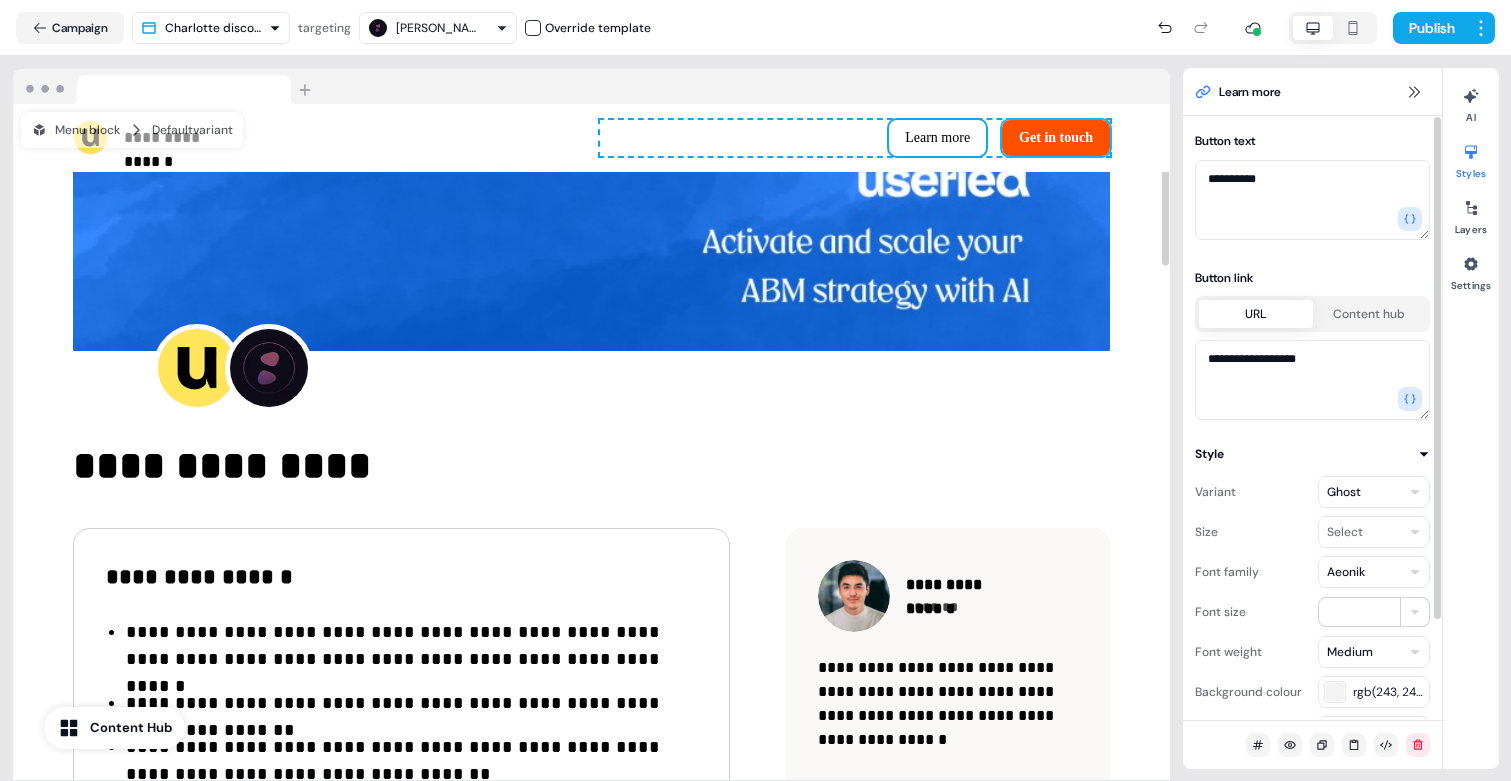click on "Get in touch" at bounding box center (1056, 138) 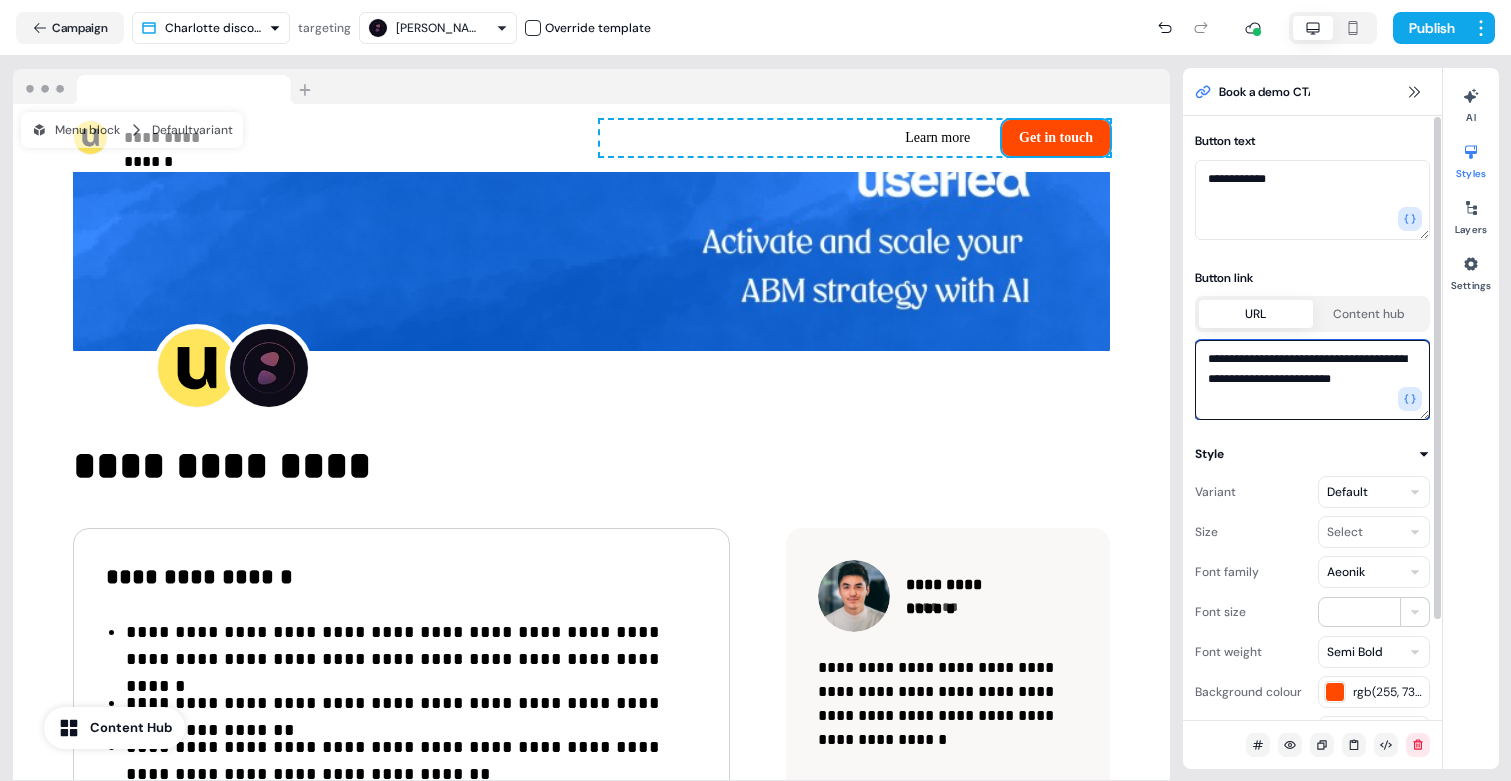 click on "**********" at bounding box center (1312, 380) 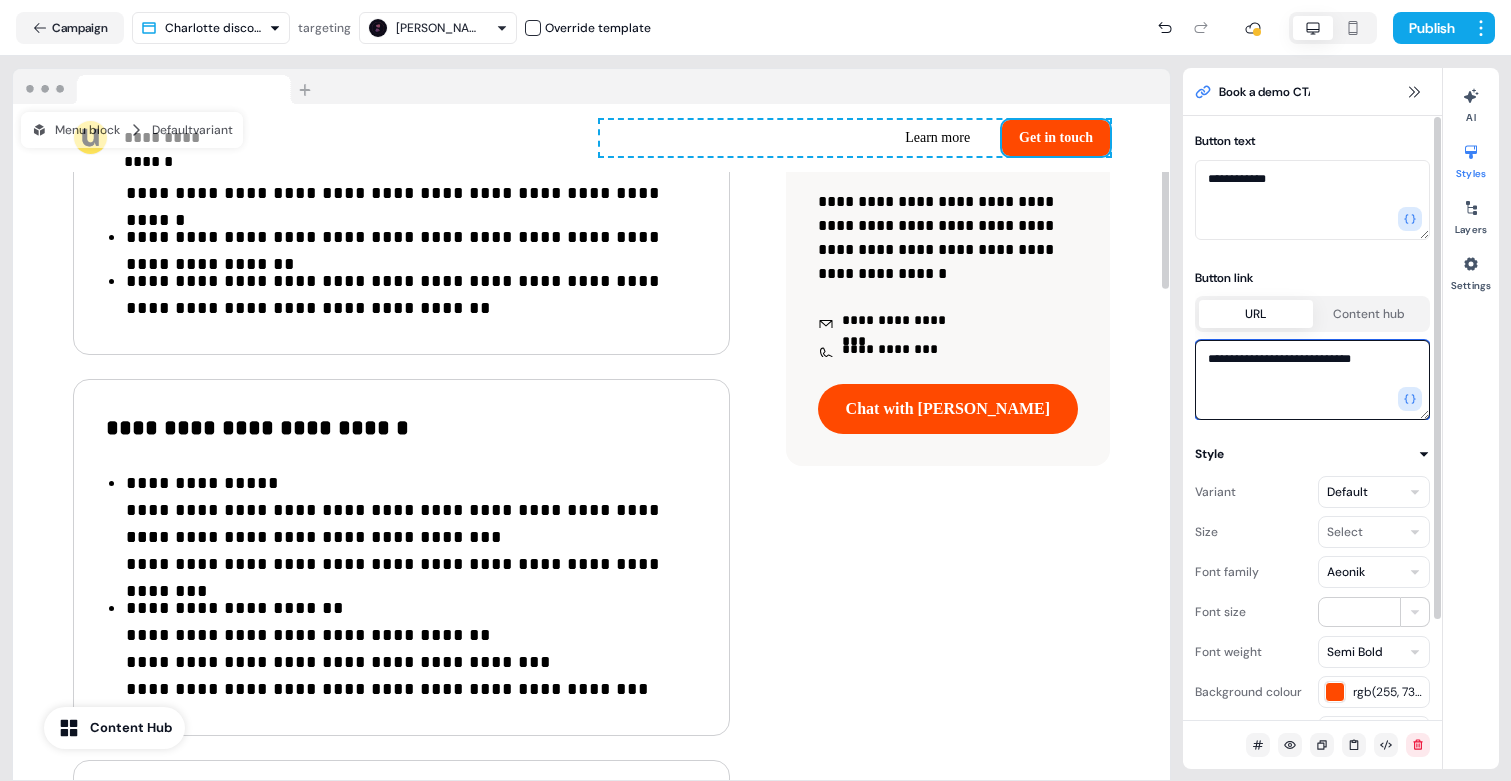 scroll, scrollTop: 537, scrollLeft: 0, axis: vertical 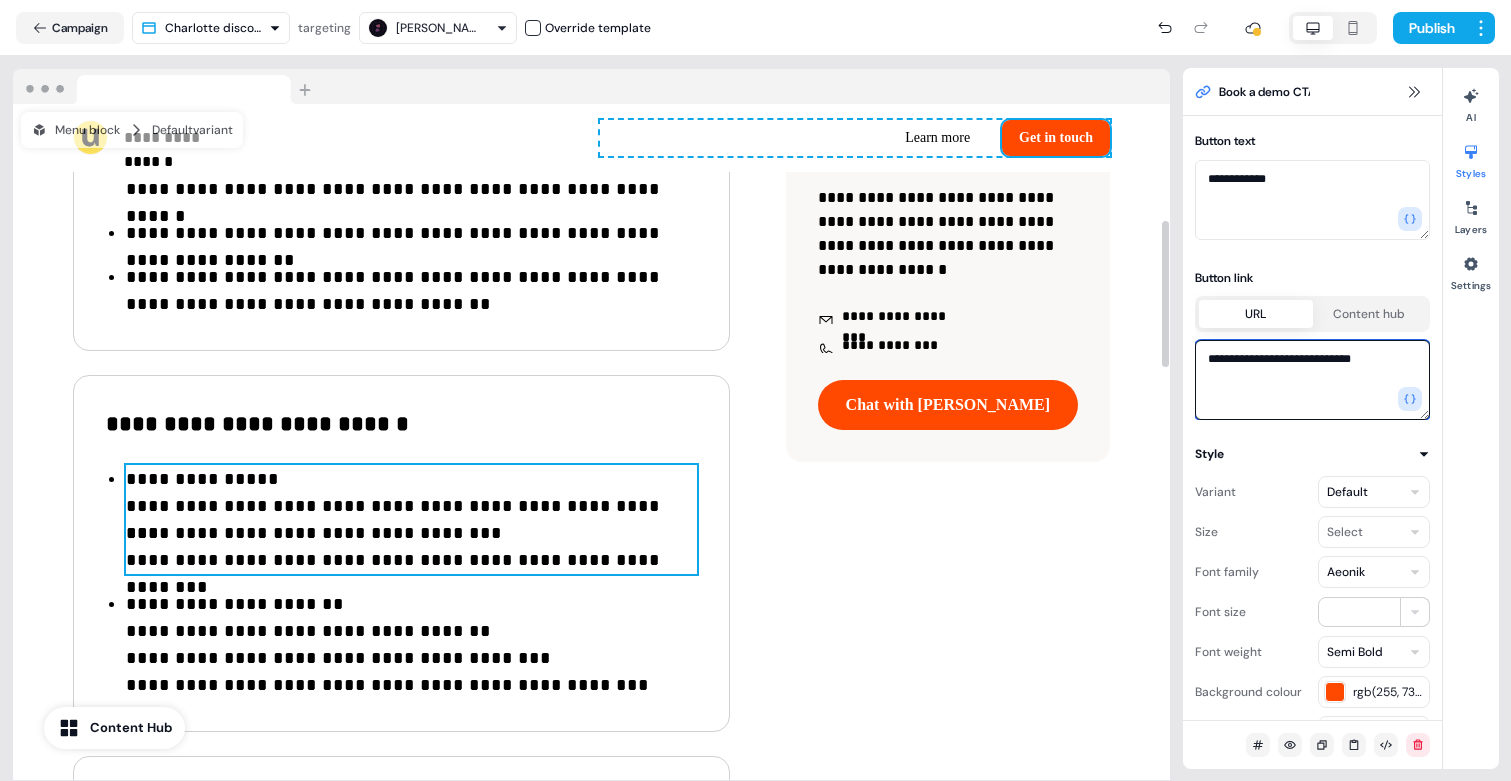 type on "**********" 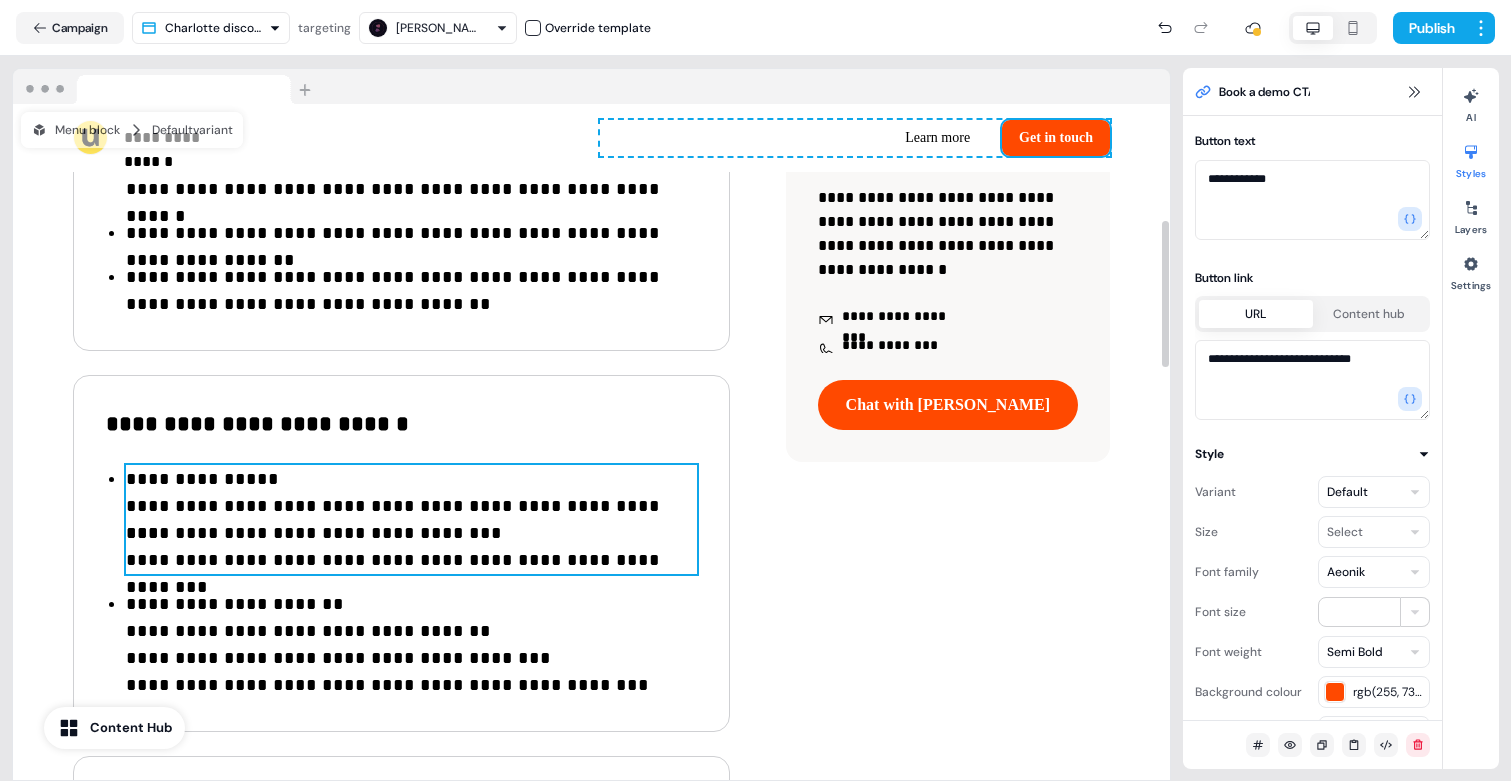 click on "**********" at bounding box center [411, 506] 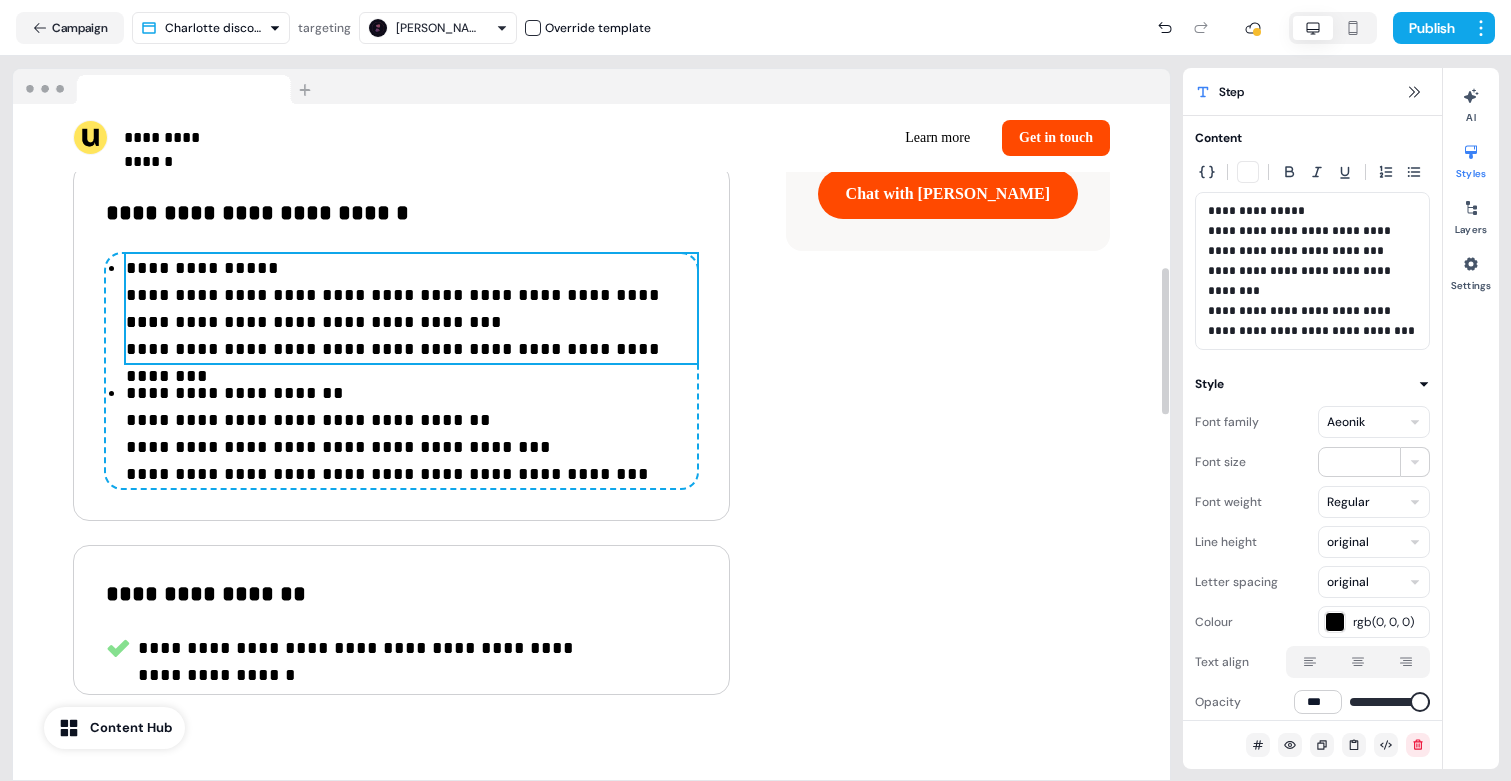 scroll, scrollTop: 756, scrollLeft: 0, axis: vertical 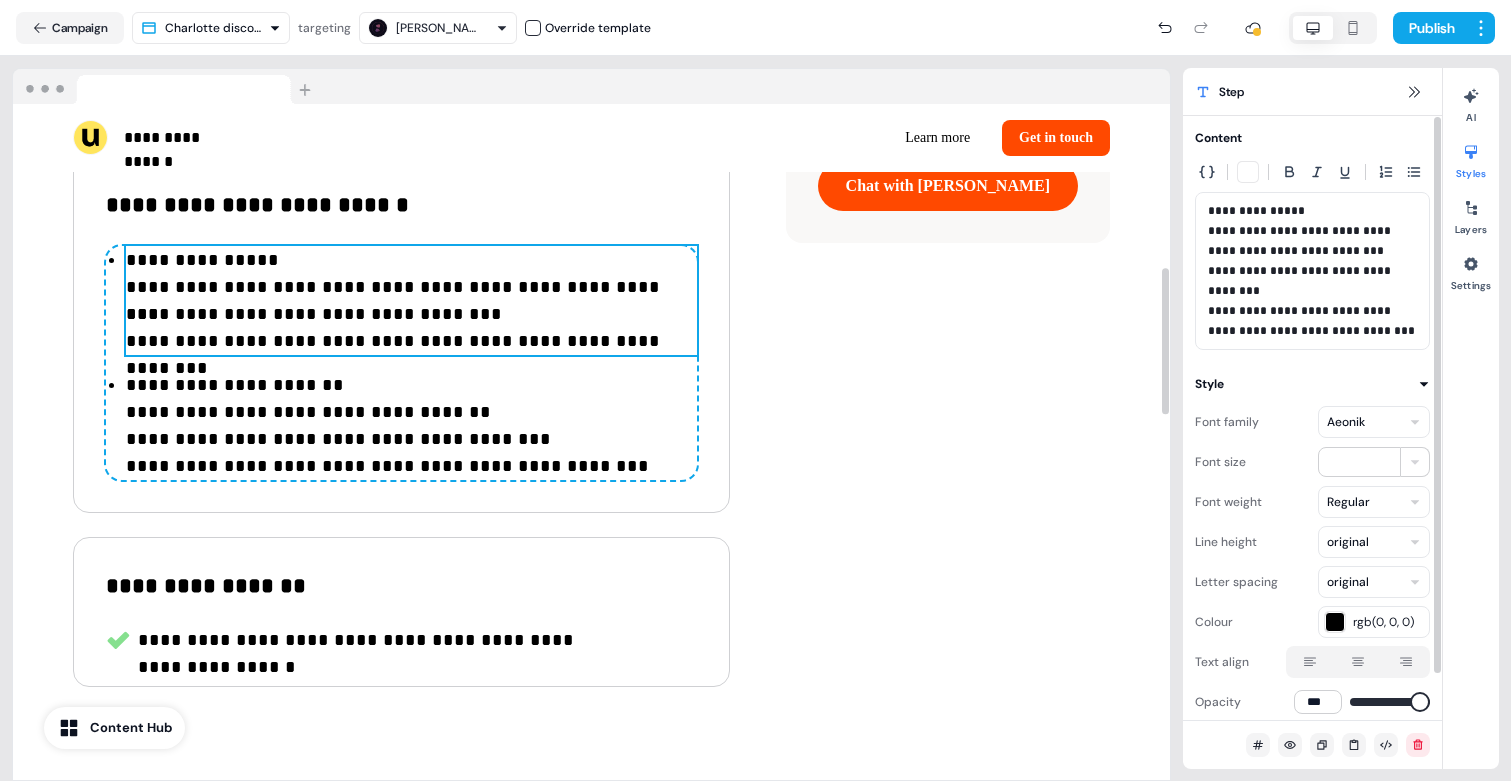 click on "**********" at bounding box center [1312, 321] 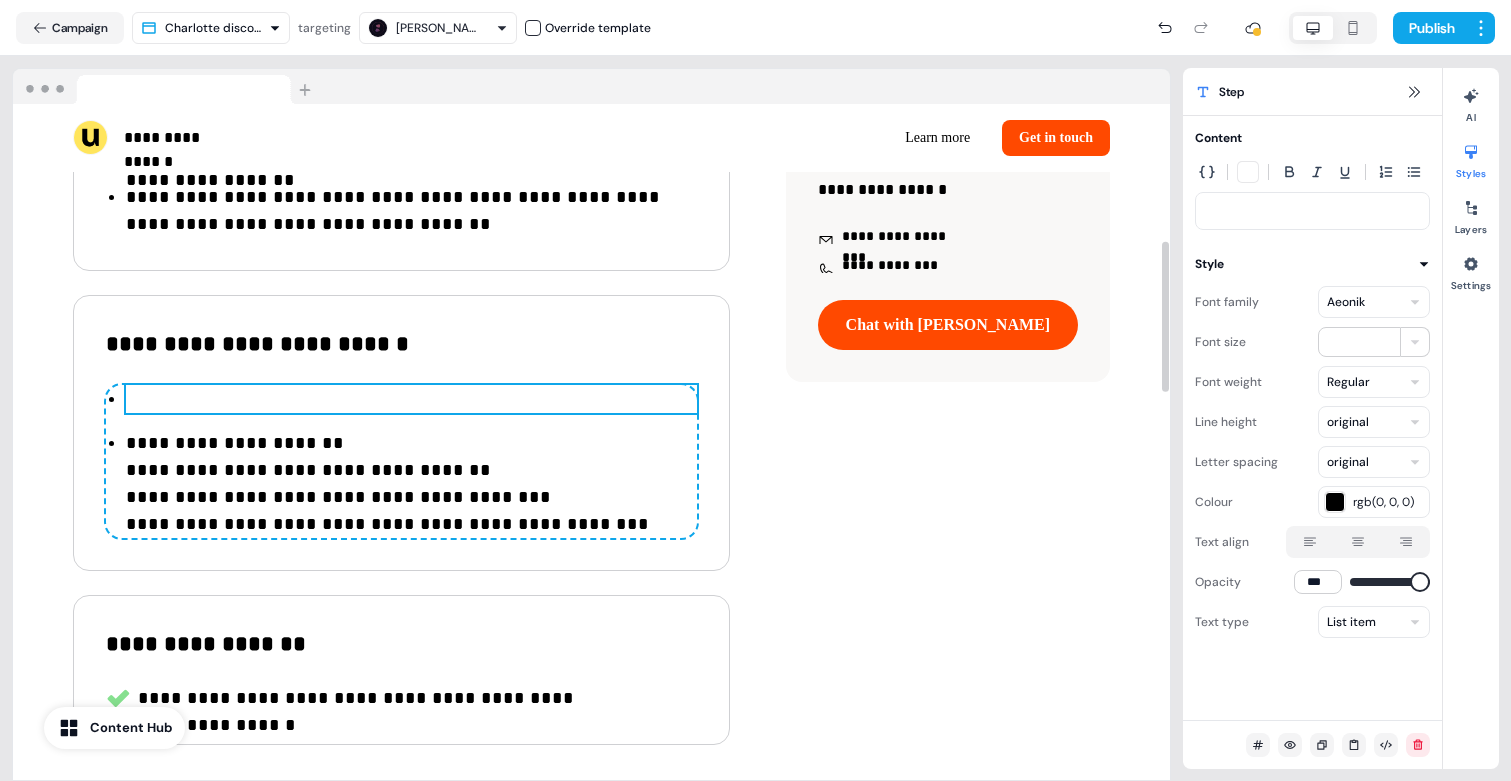 scroll, scrollTop: 658, scrollLeft: 0, axis: vertical 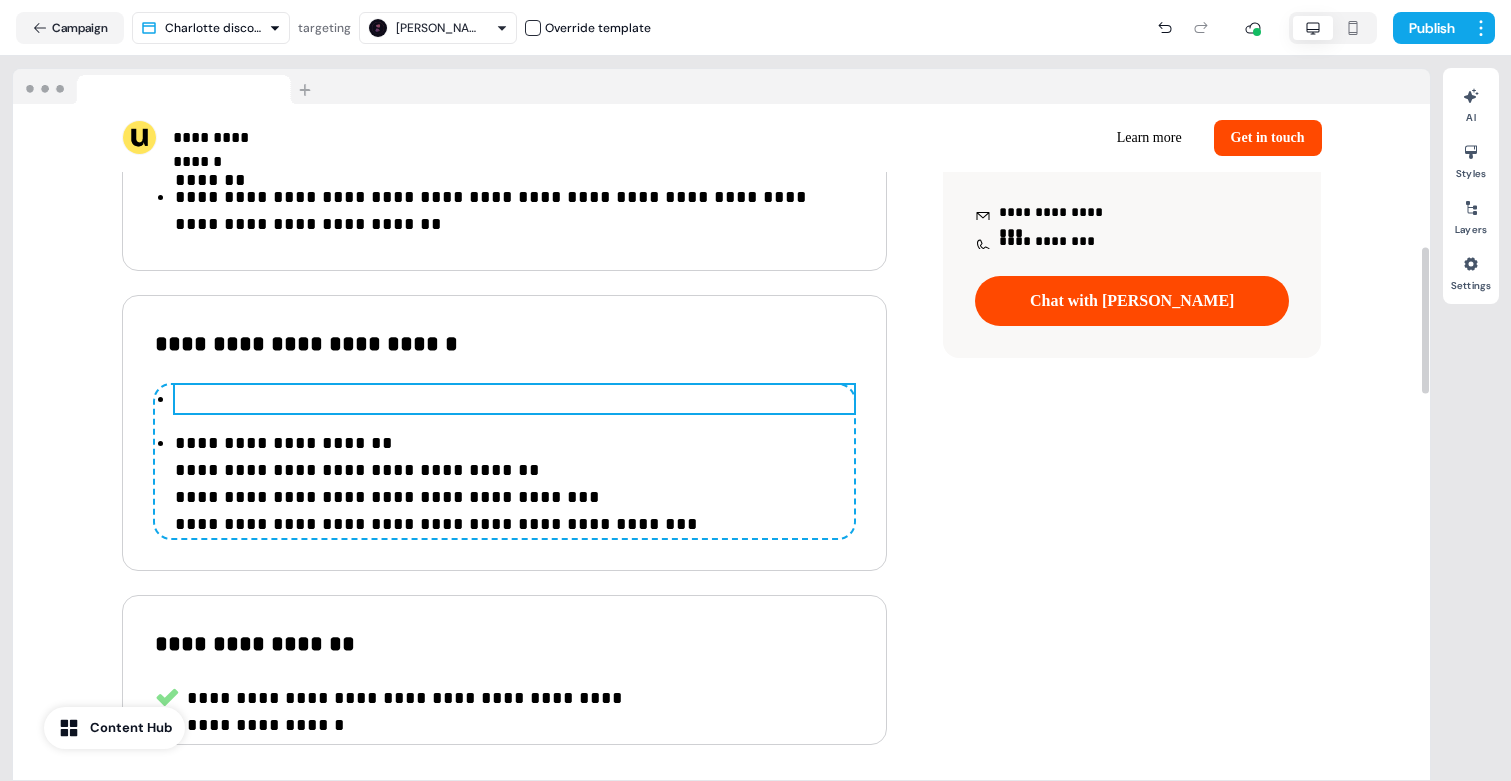 click at bounding box center [514, 399] 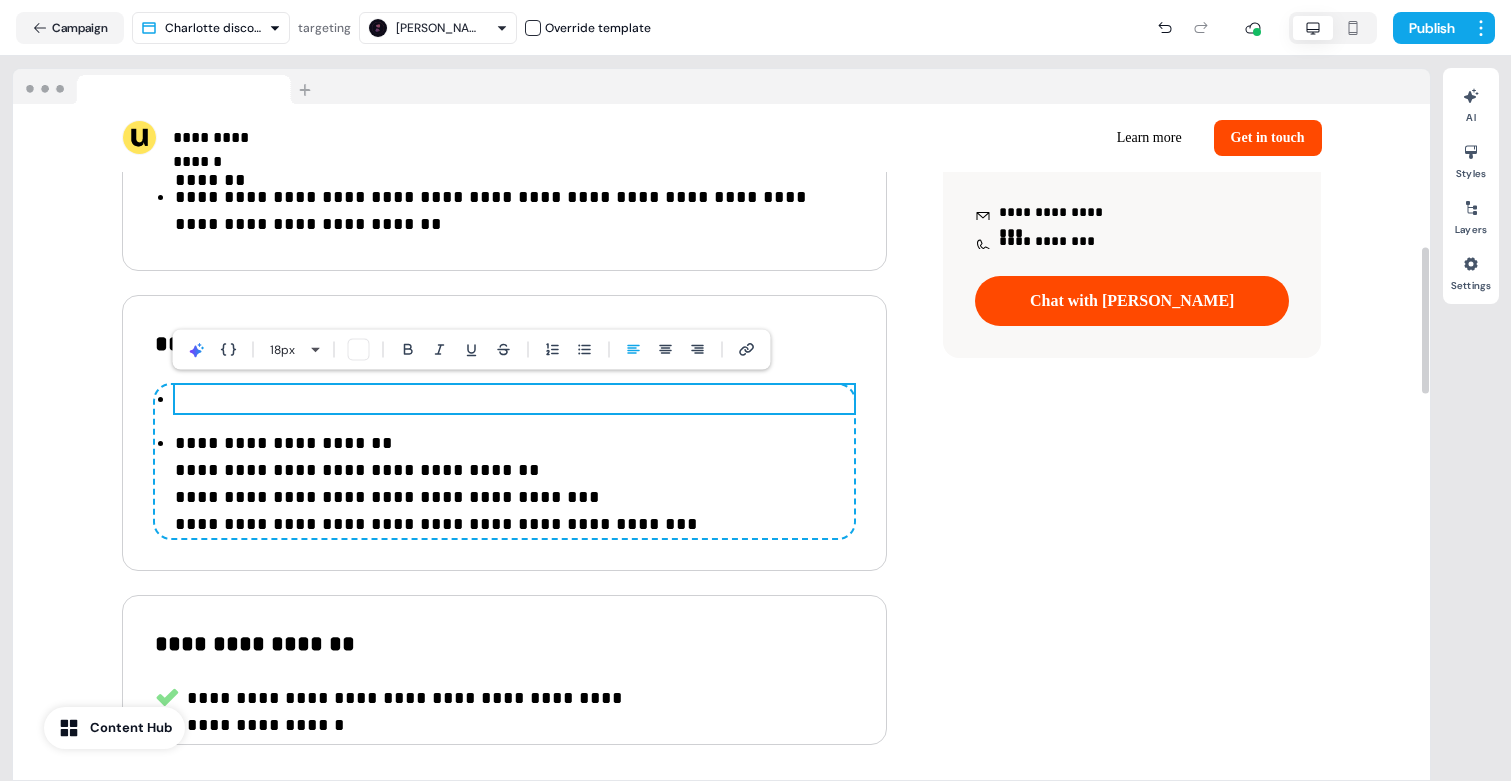 type 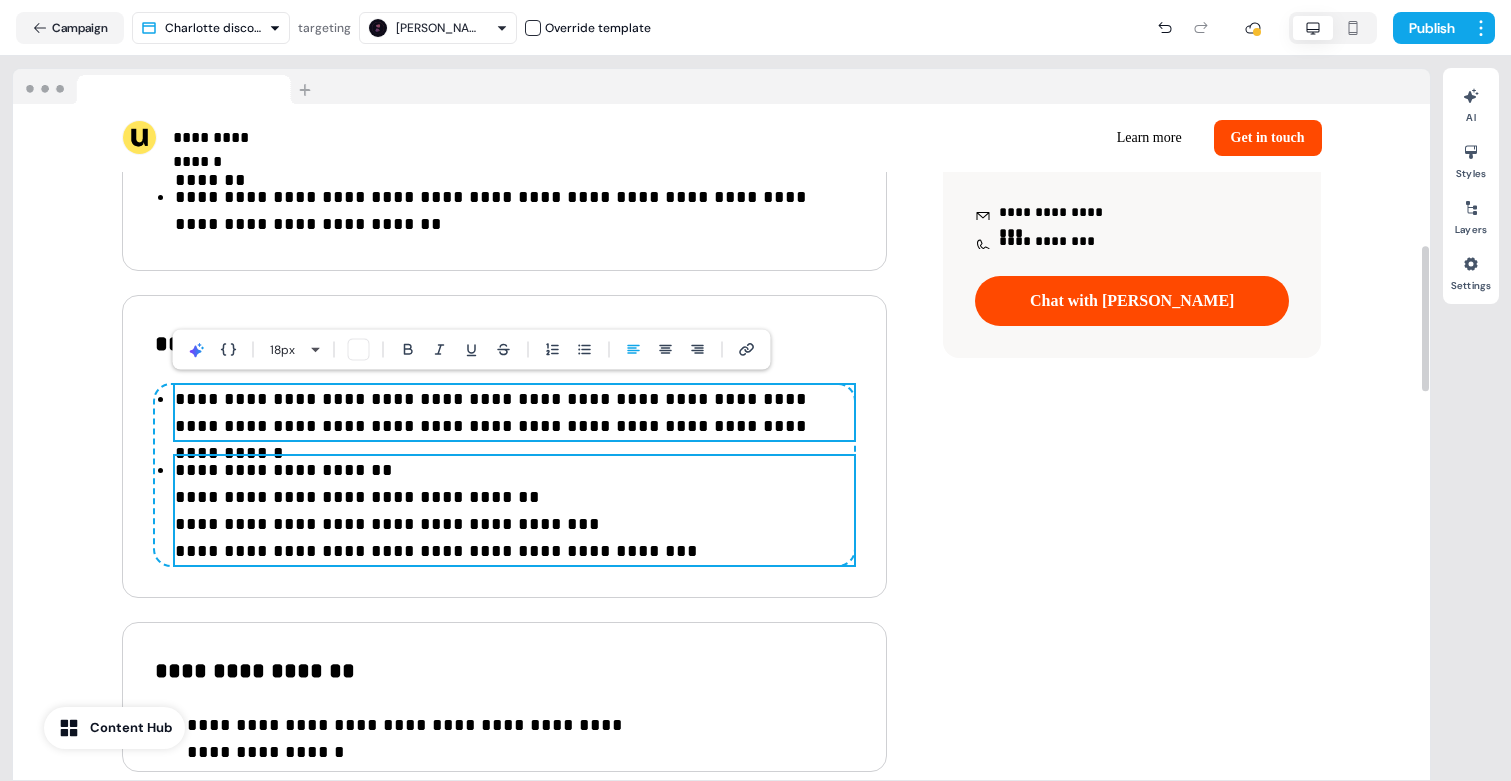 click on "**********" at bounding box center (514, 524) 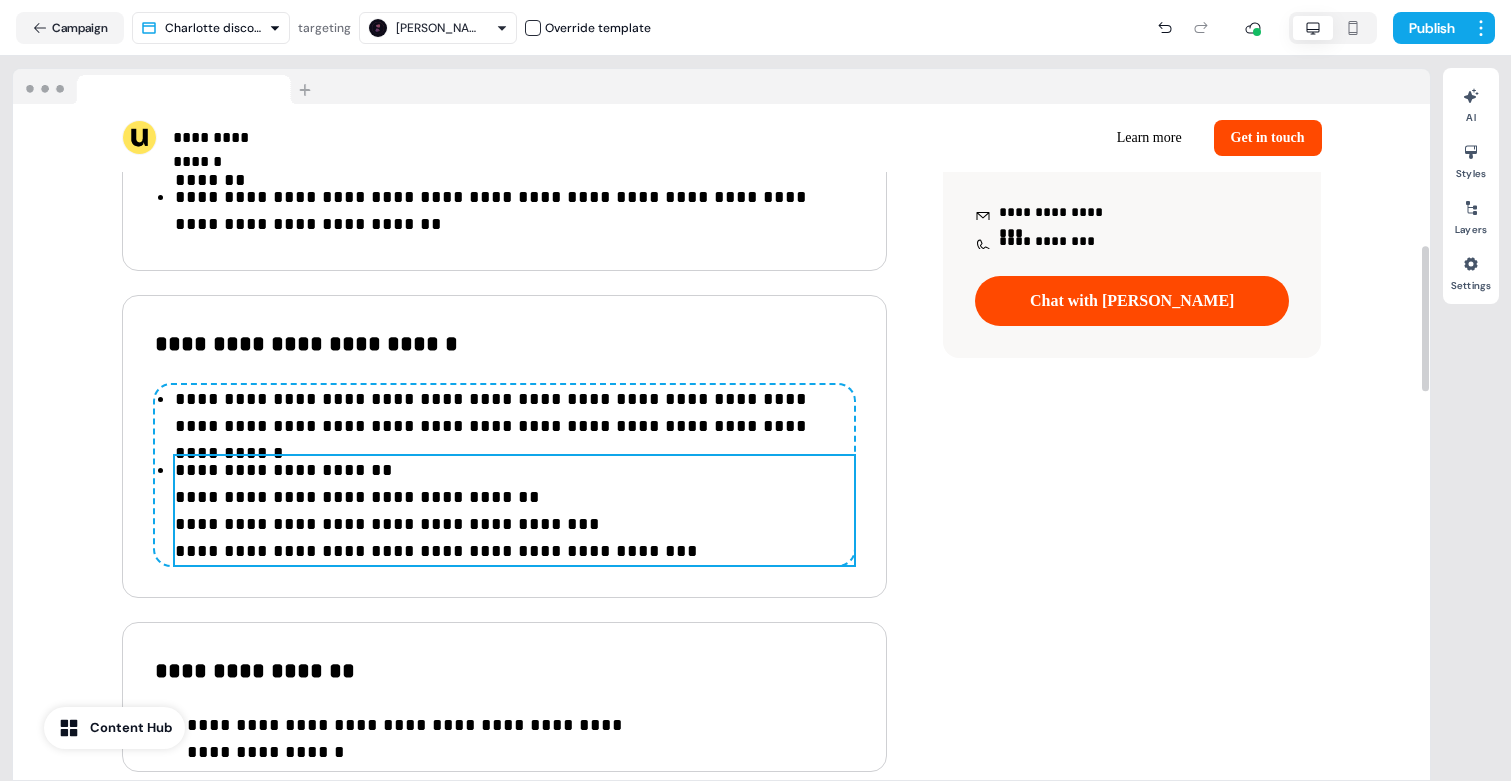 click on "**********" at bounding box center [514, 524] 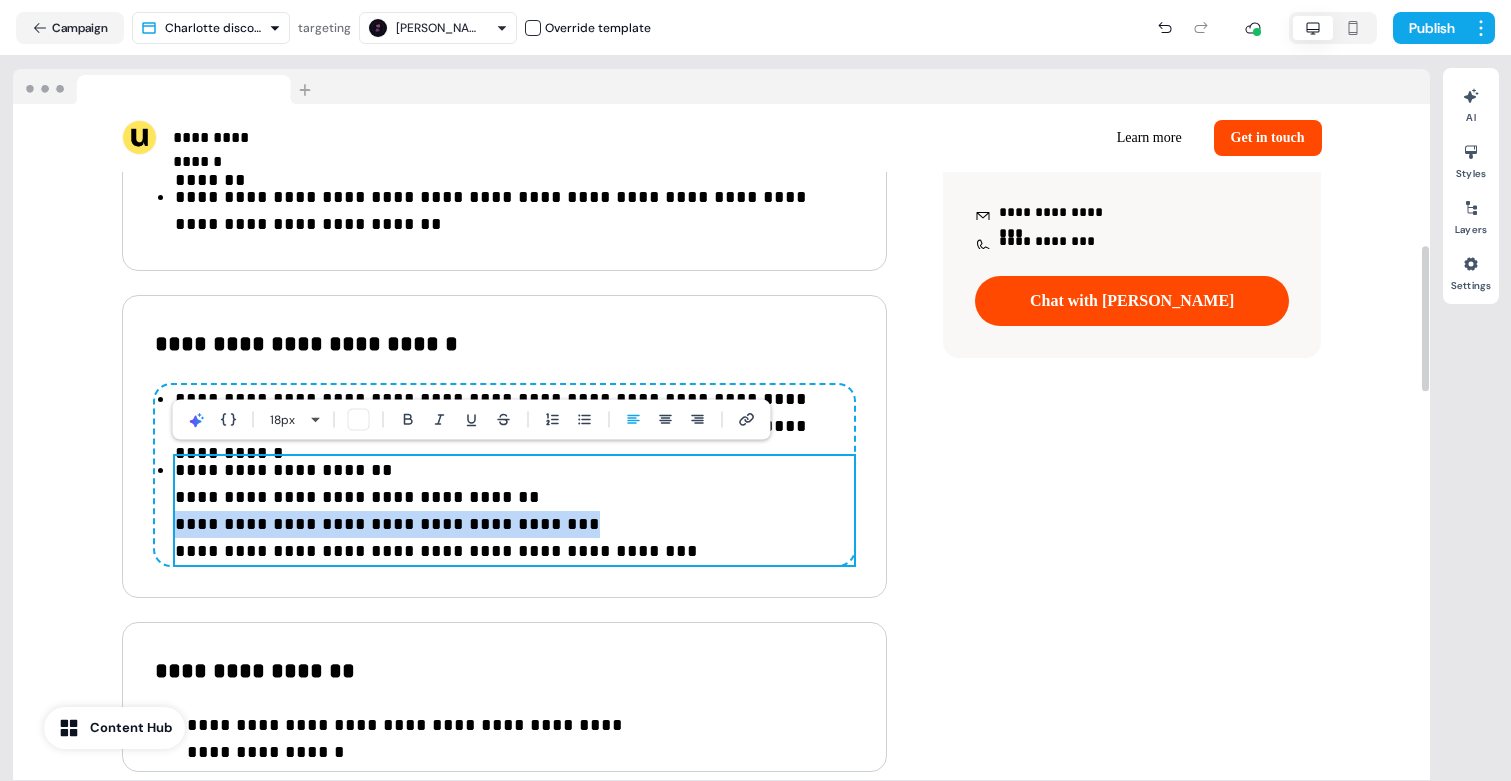 click on "**********" at bounding box center (514, 524) 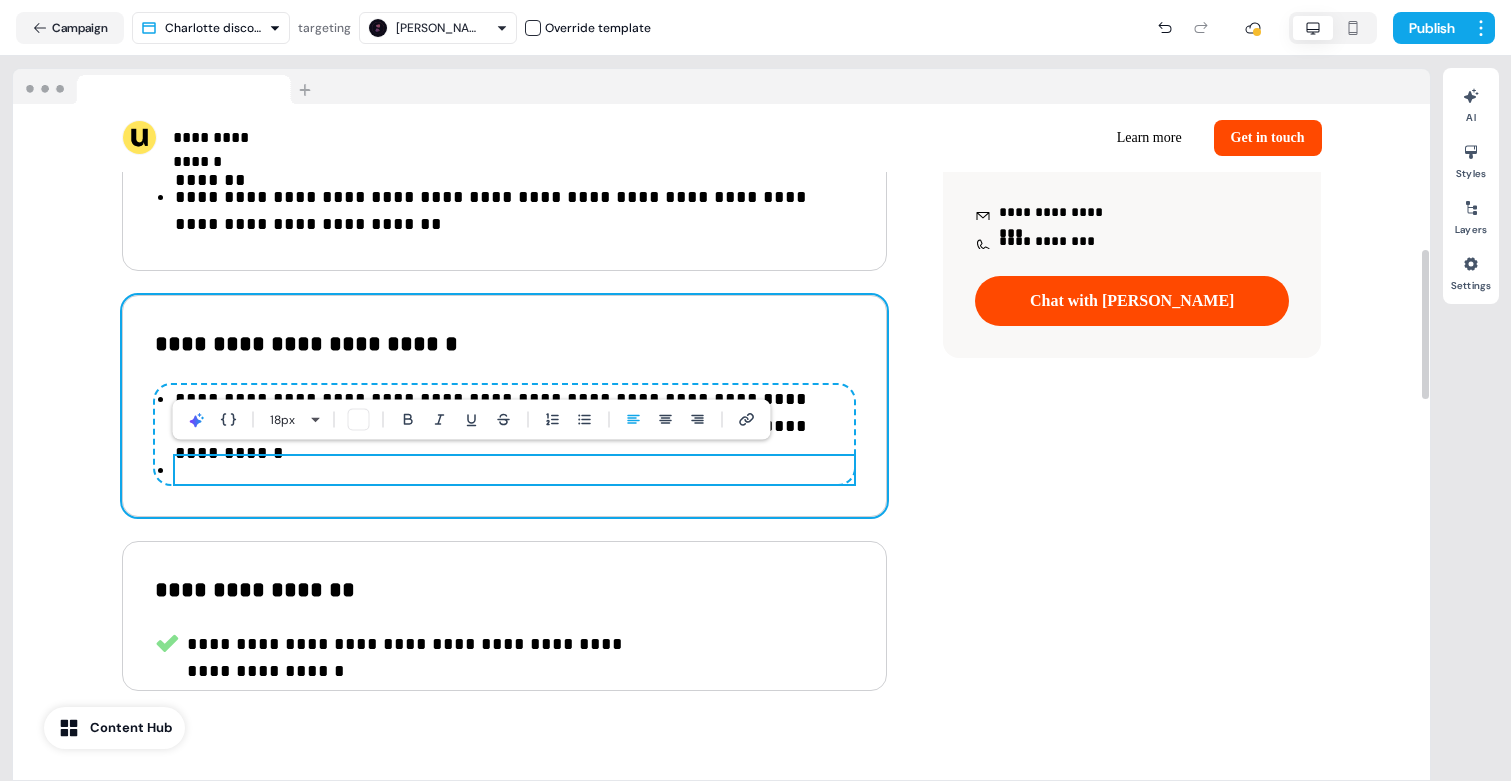 type 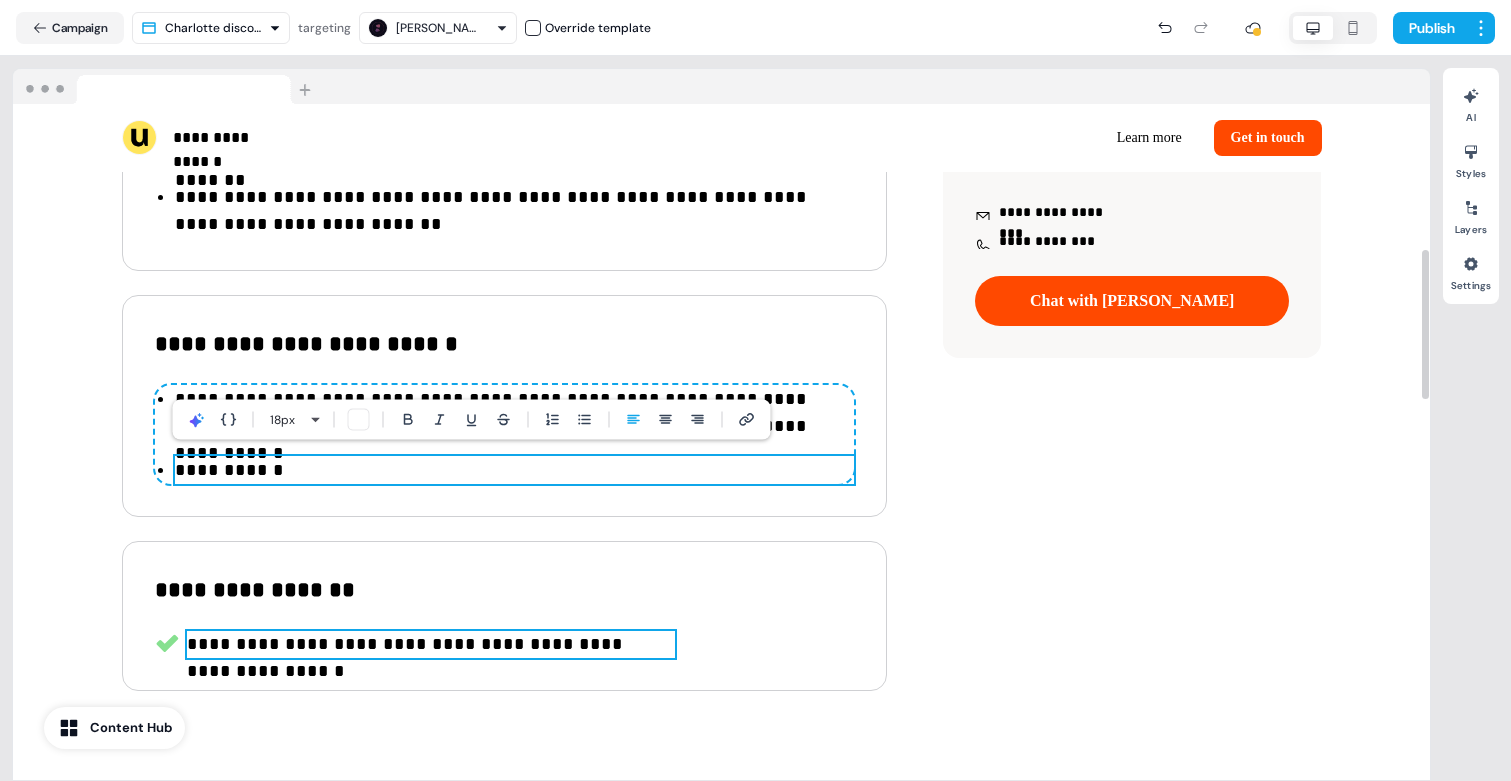 click on "**********" at bounding box center (431, 644) 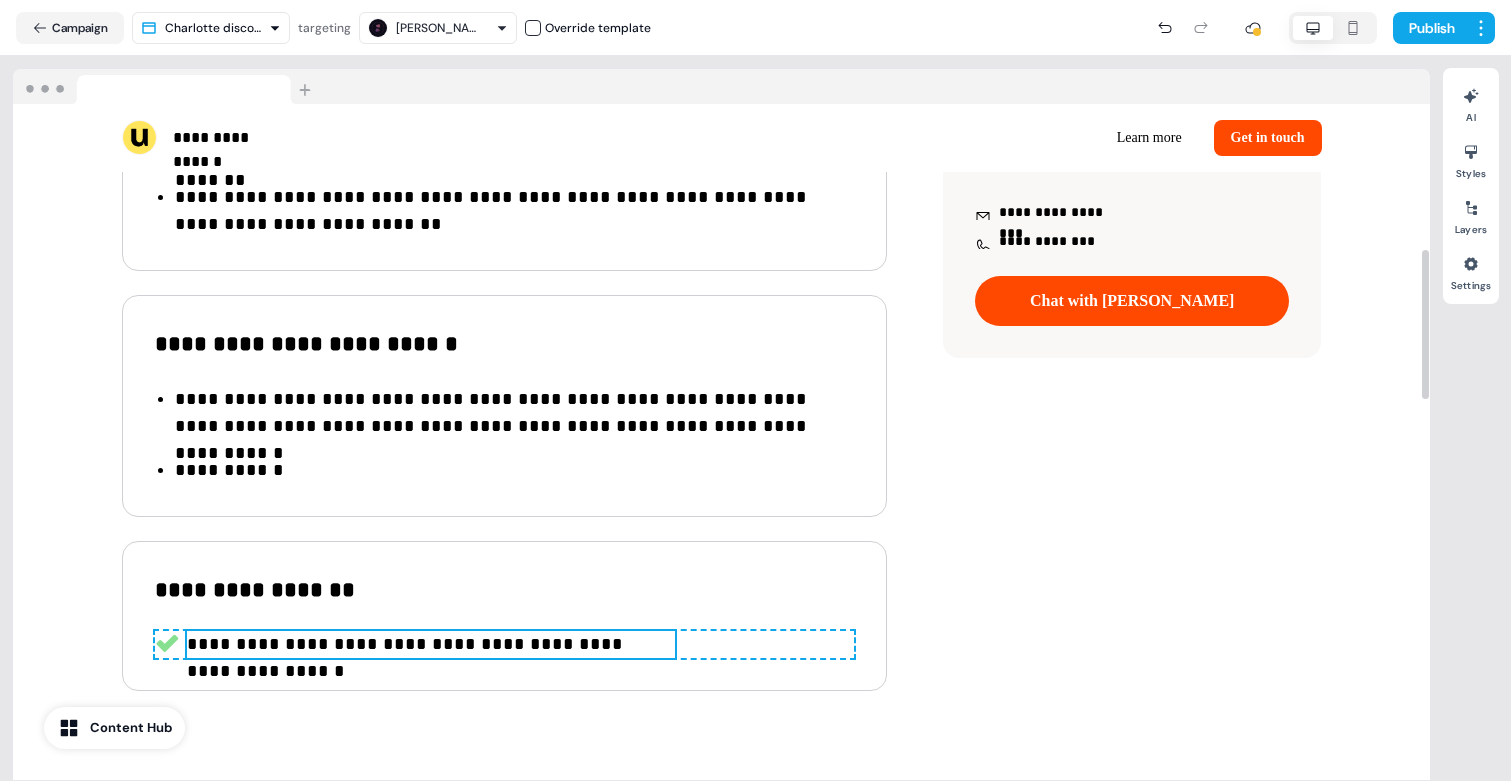 click on "**********" at bounding box center (504, 644) 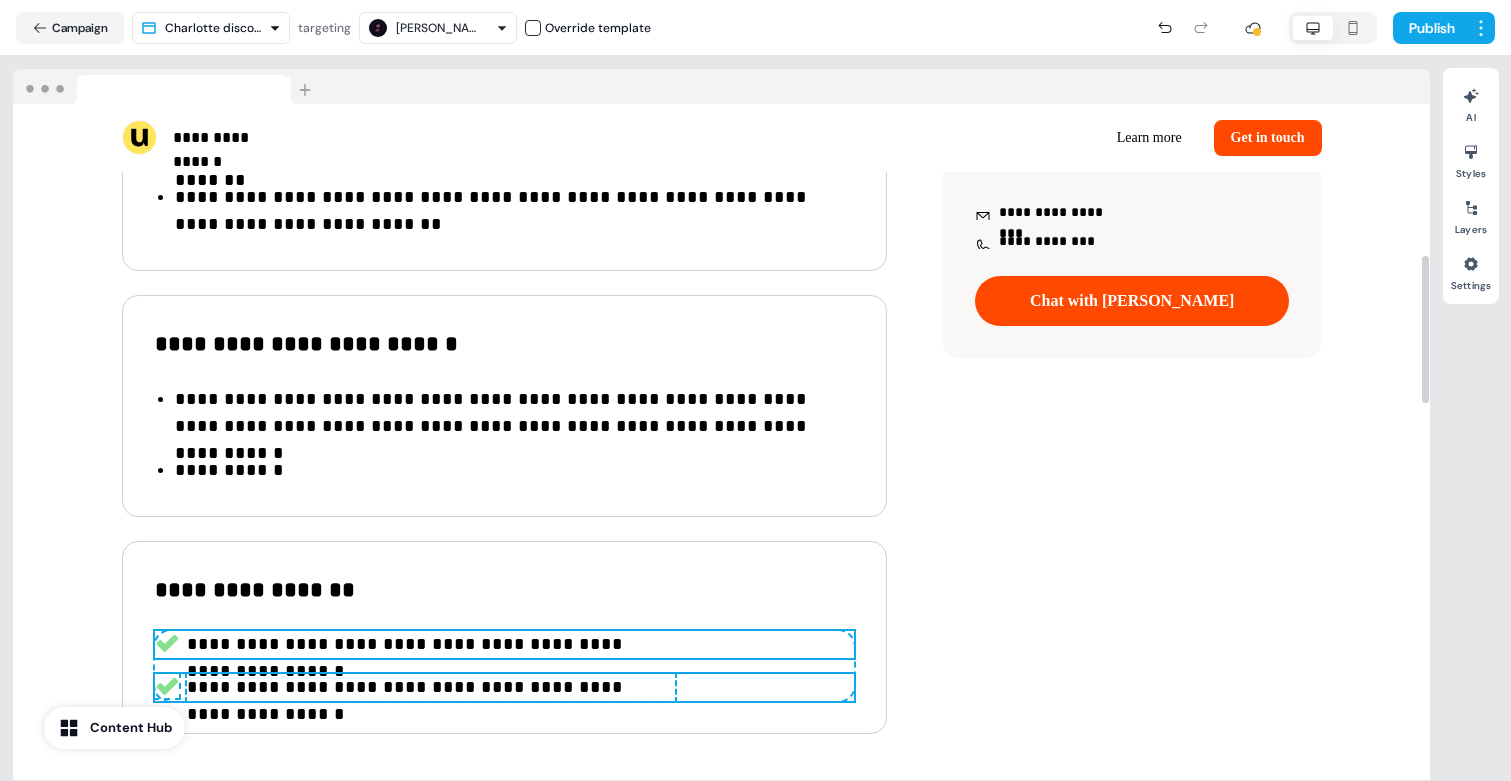 scroll, scrollTop: 706, scrollLeft: 0, axis: vertical 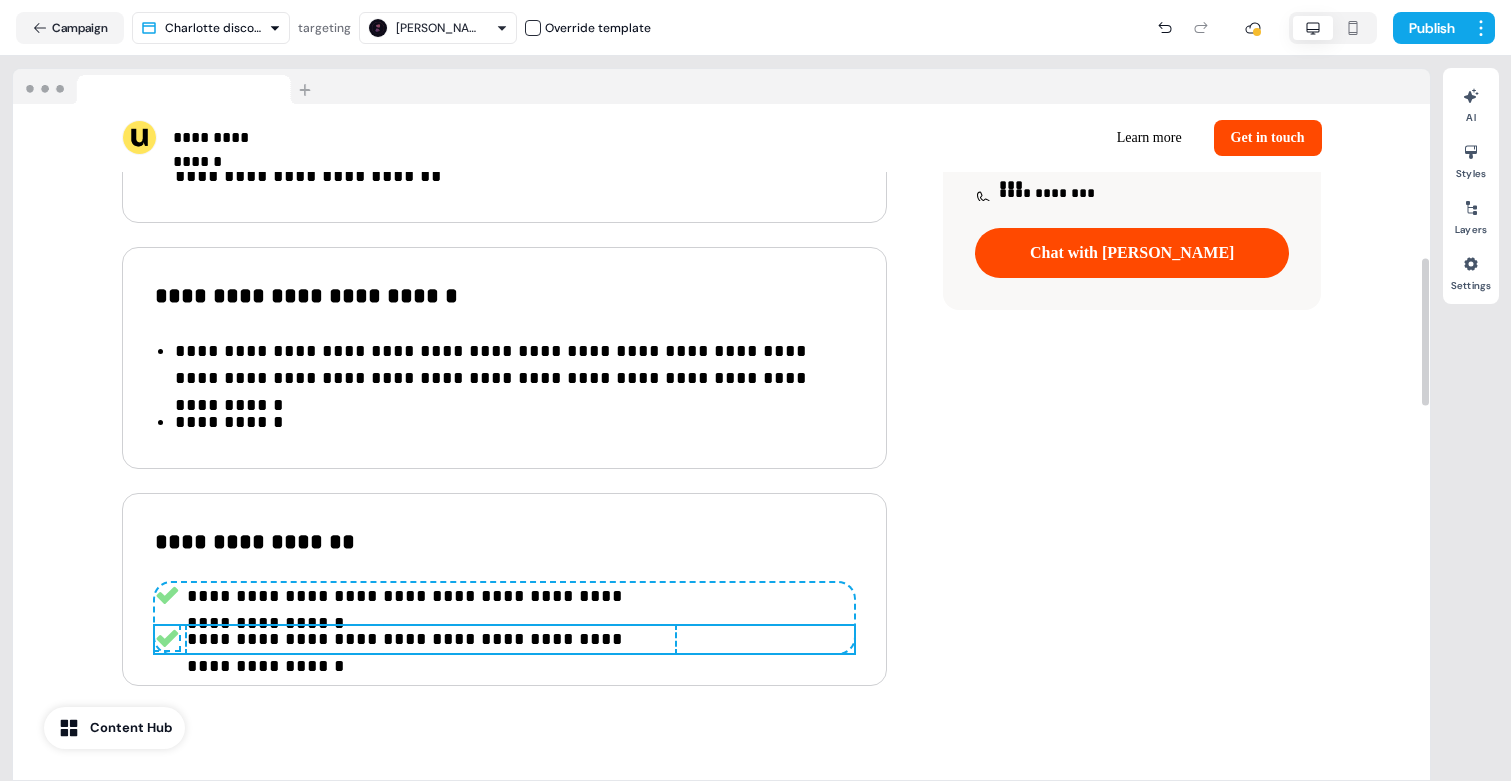 click on "**********" at bounding box center [431, 639] 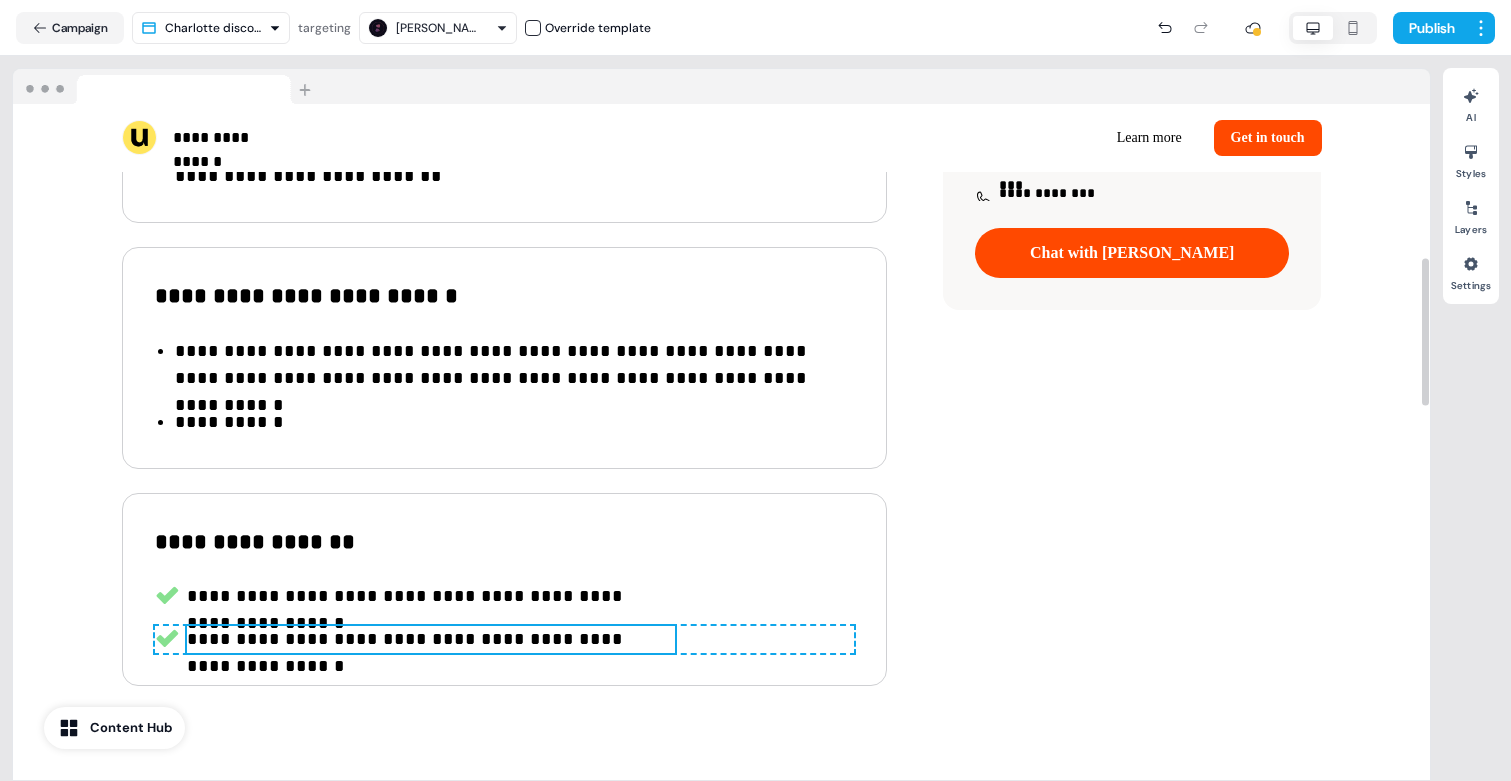 click on "**********" at bounding box center (431, 639) 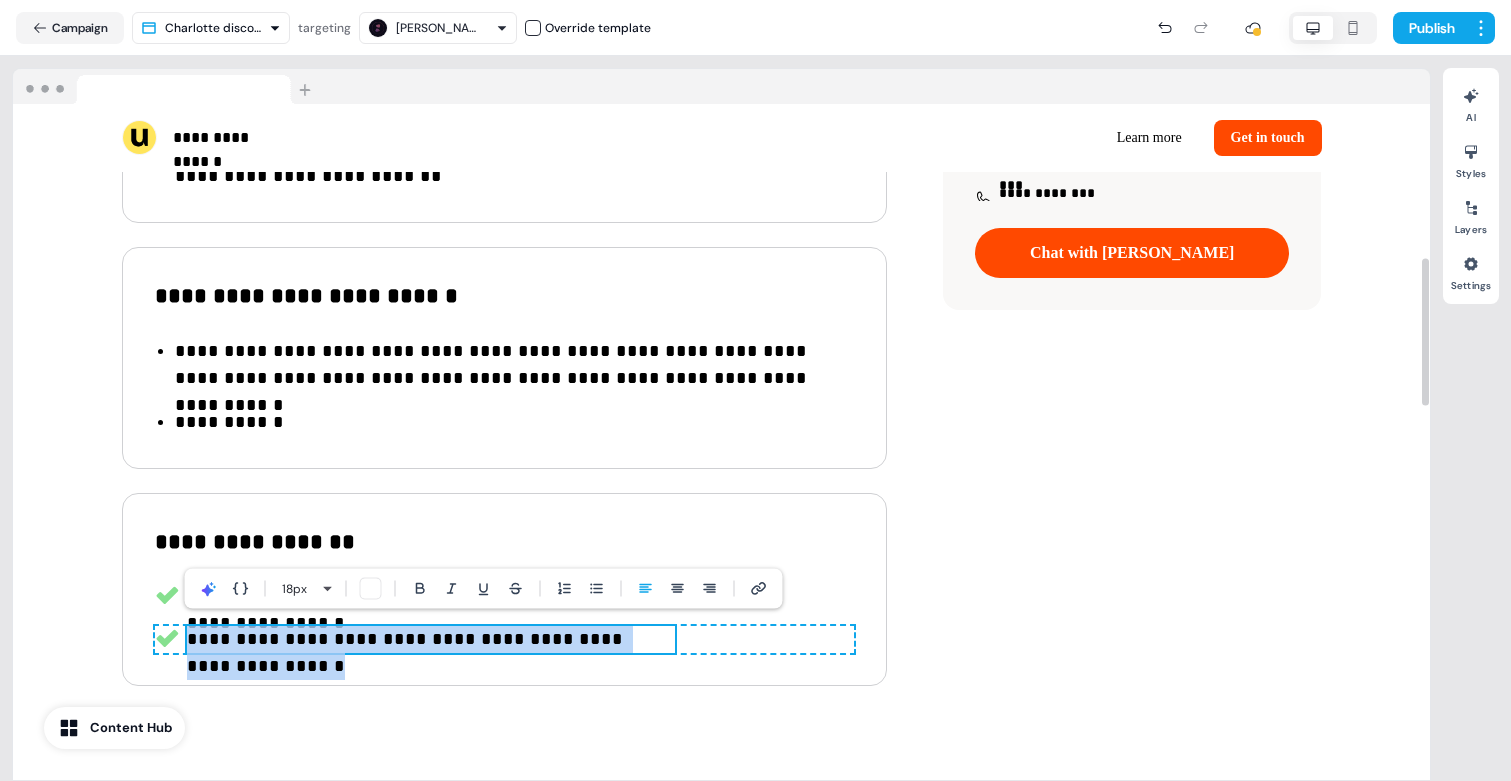 type 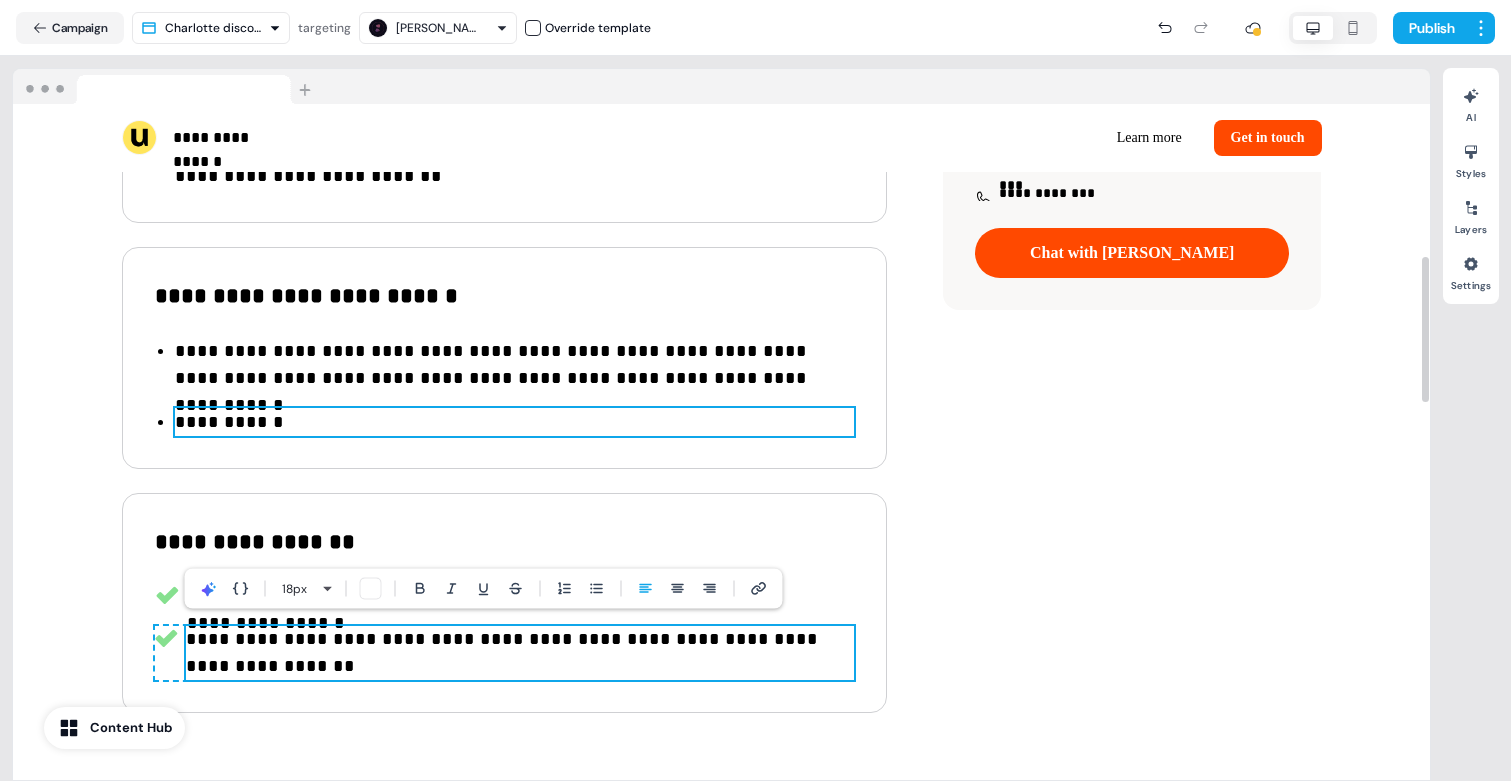 click on "**********" at bounding box center [514, 422] 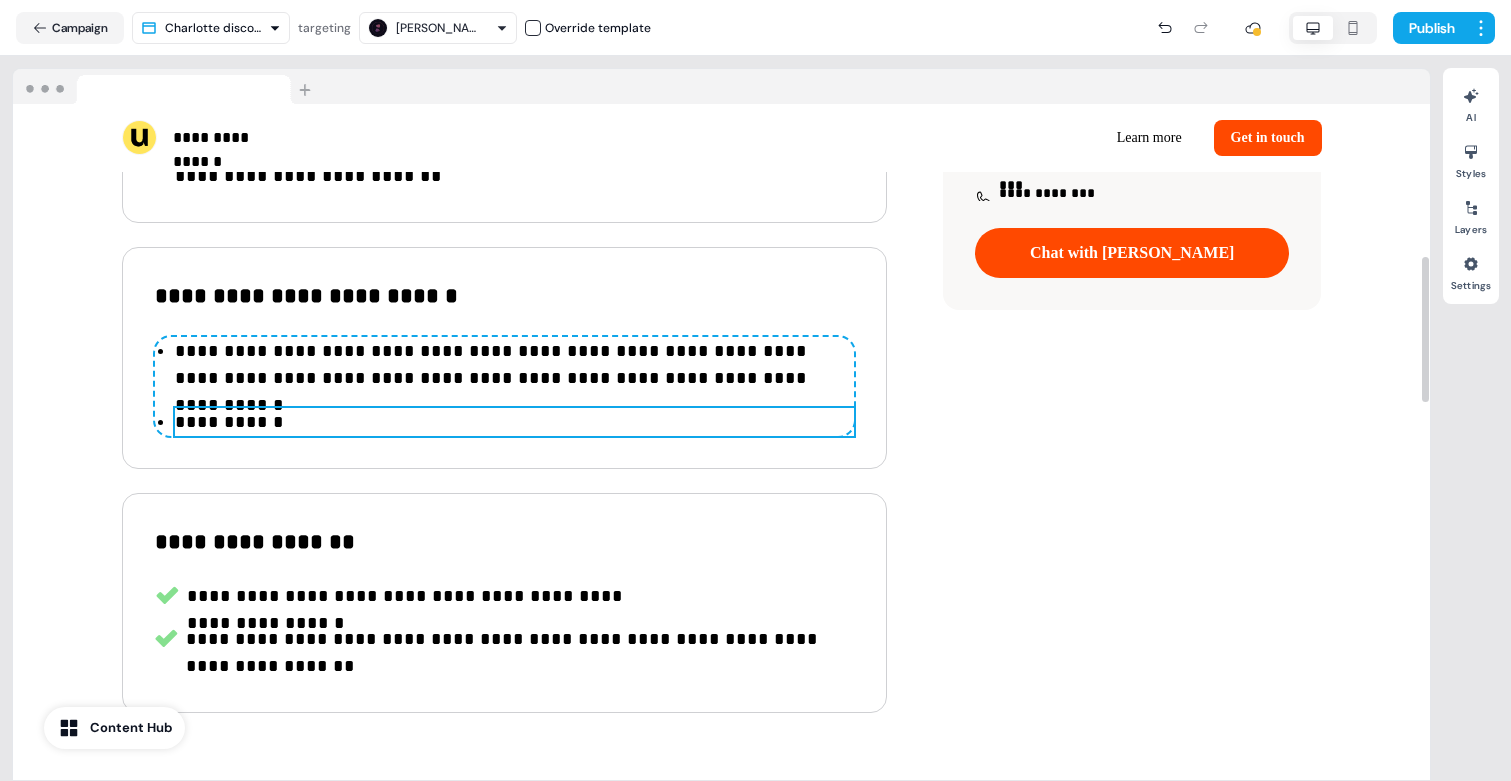 click on "**********" at bounding box center [514, 422] 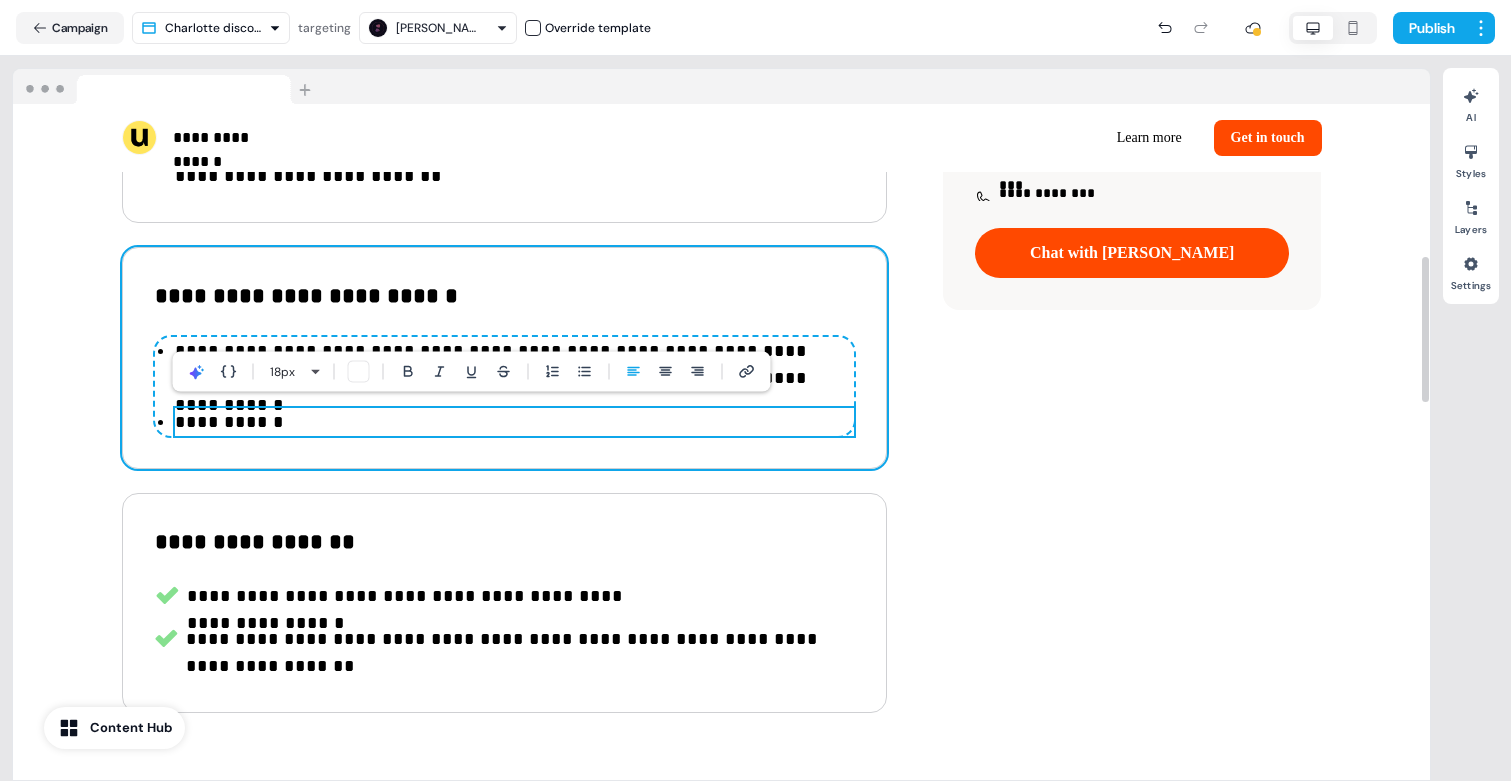 click on "**********" at bounding box center [514, 422] 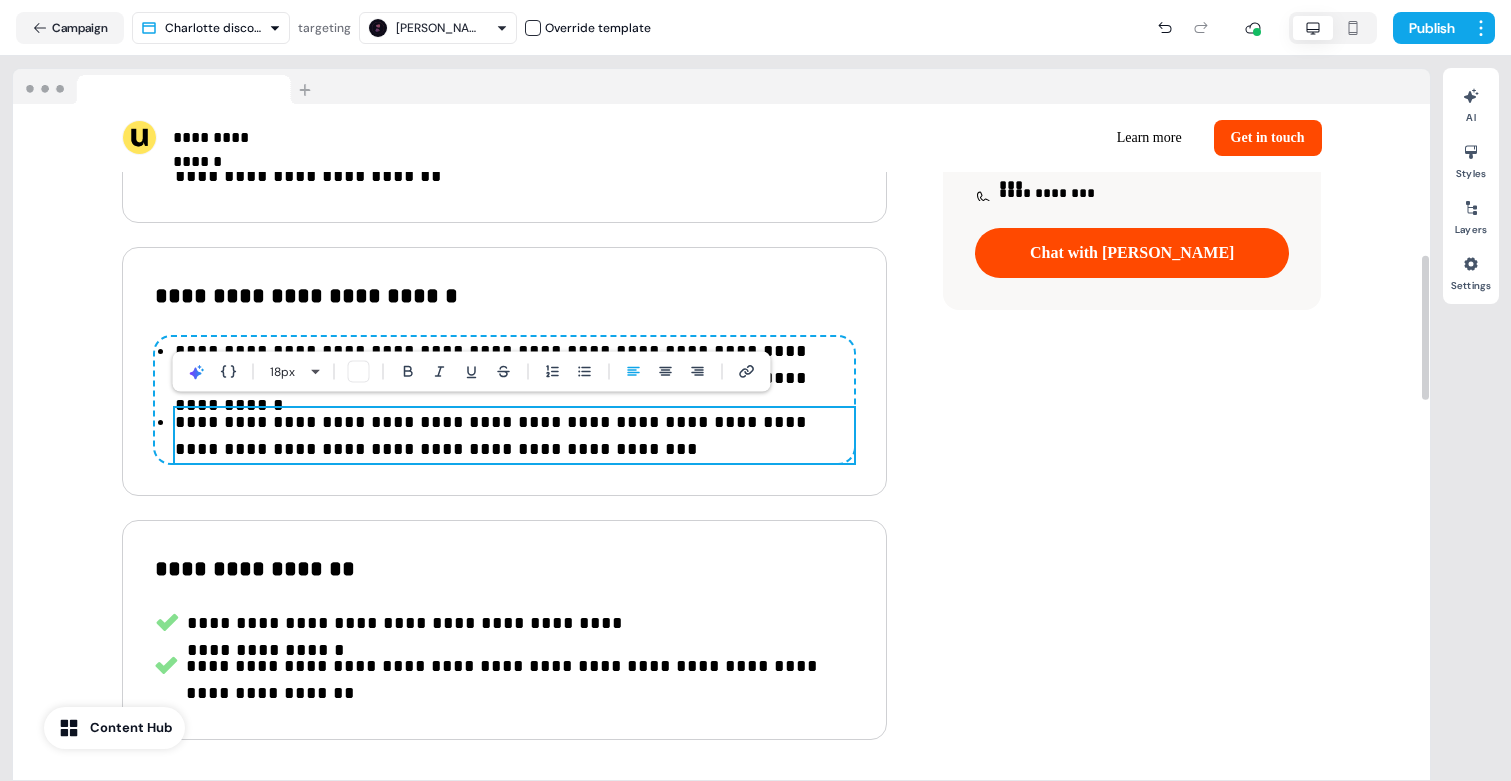click on "**********" at bounding box center [514, 436] 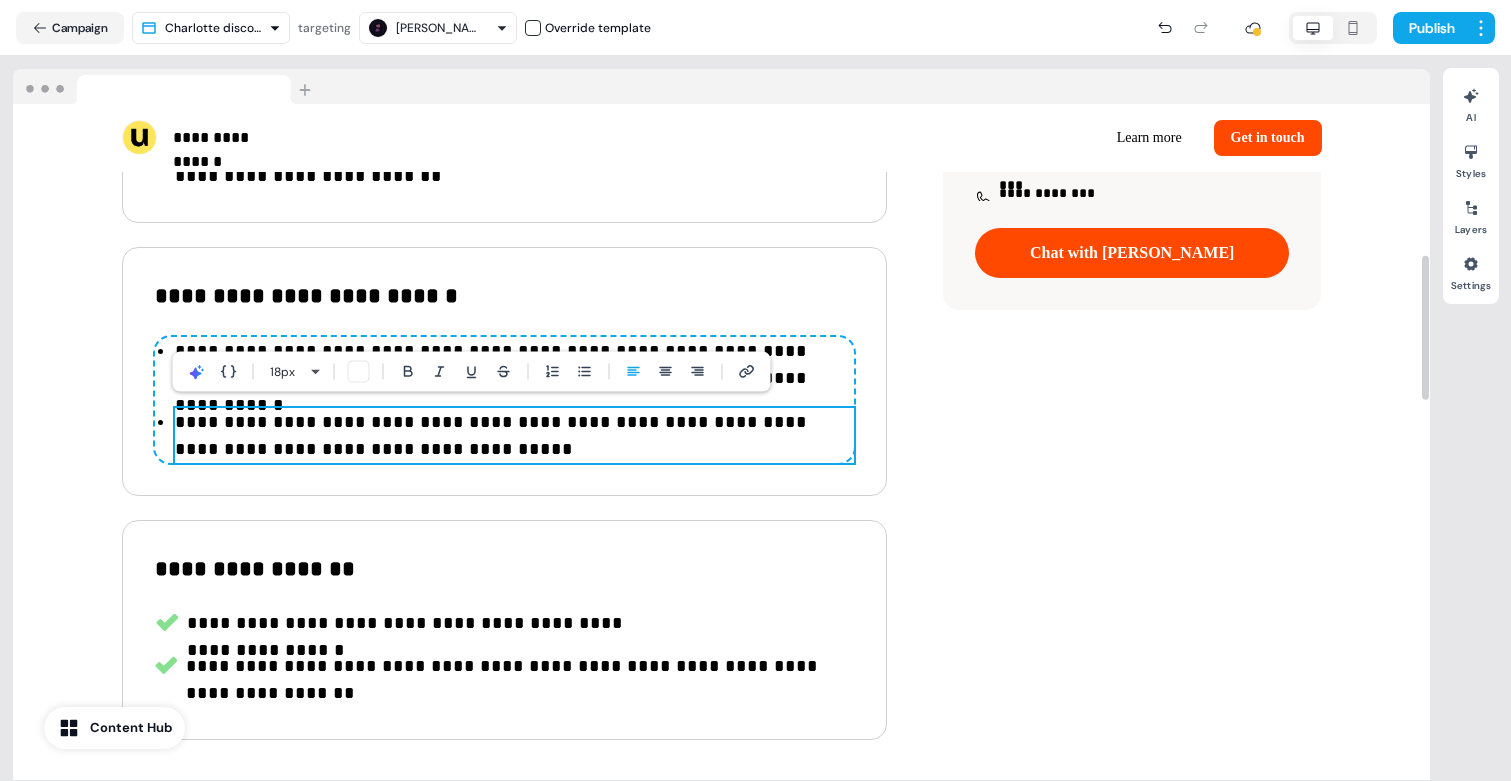 click on "**********" at bounding box center [514, 436] 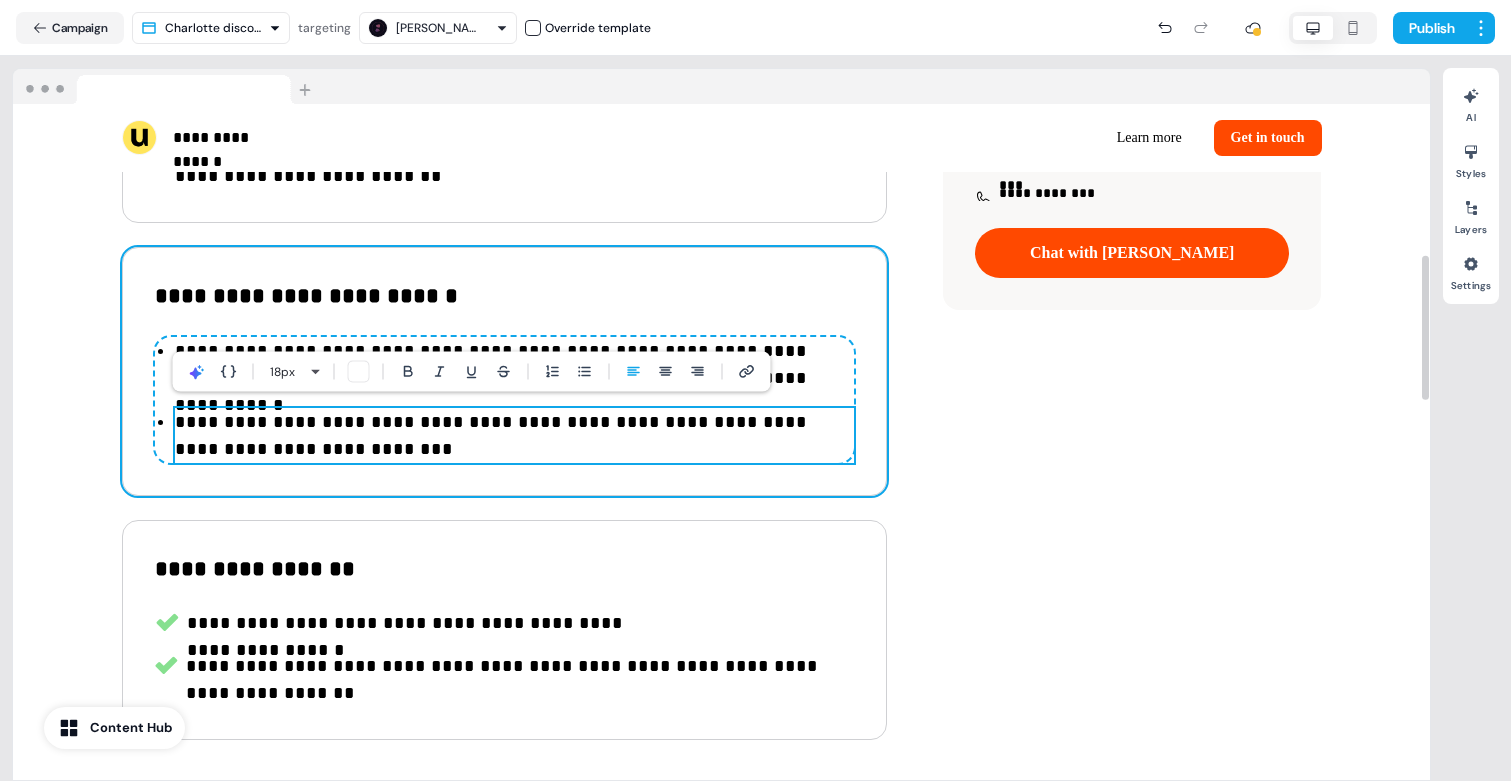 click on "**********" at bounding box center [504, 371] 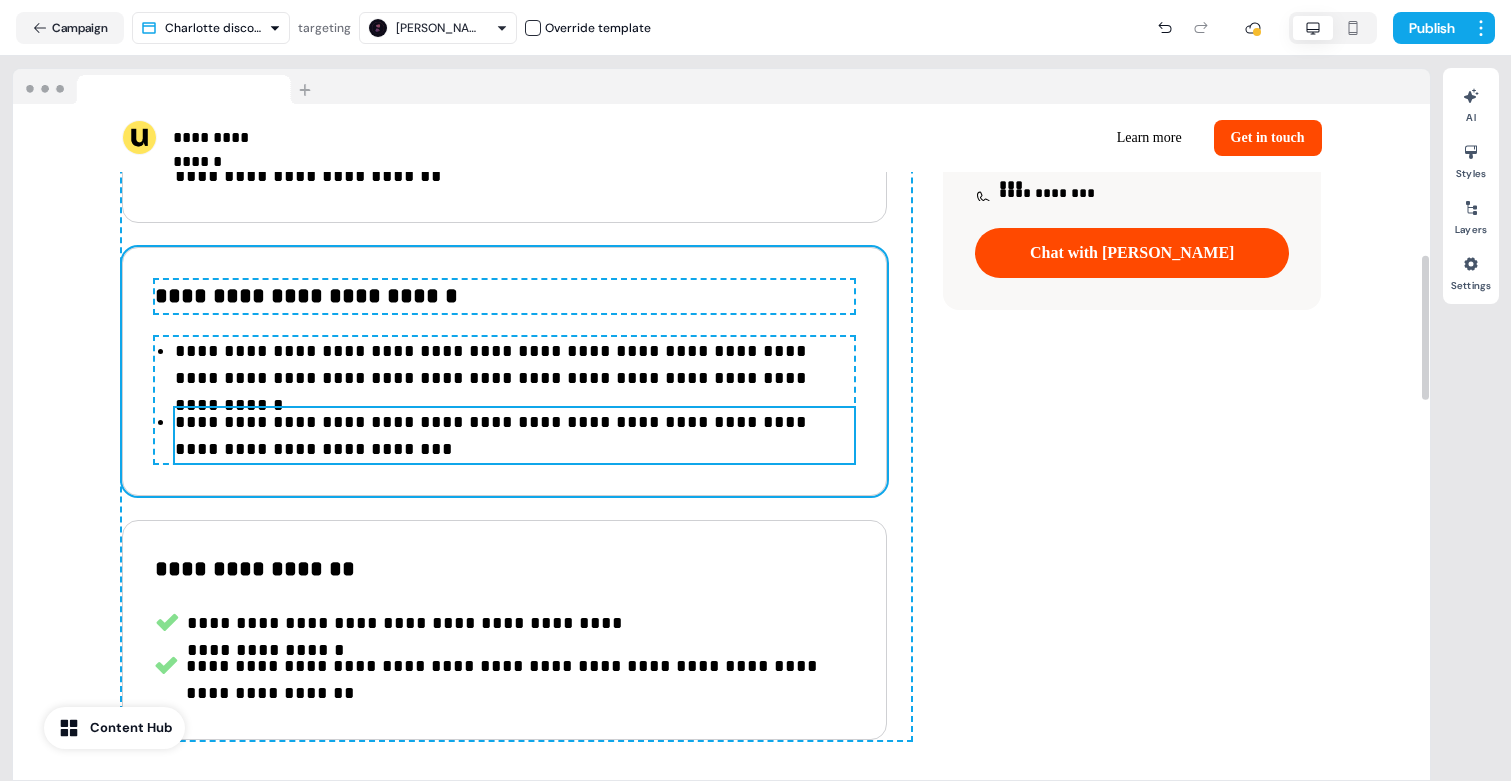 click on "**********" at bounding box center [514, 436] 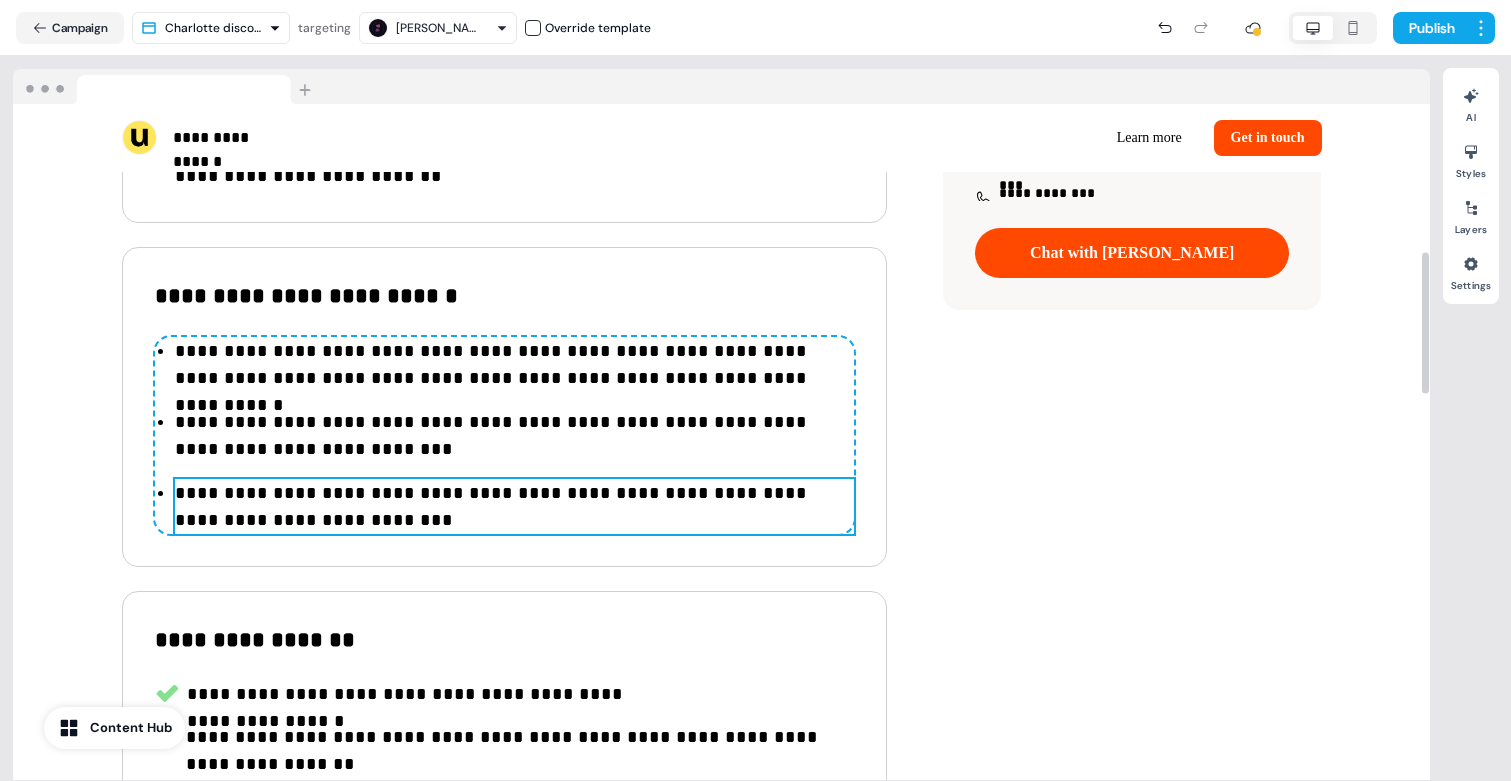 click on "**********" at bounding box center (514, 507) 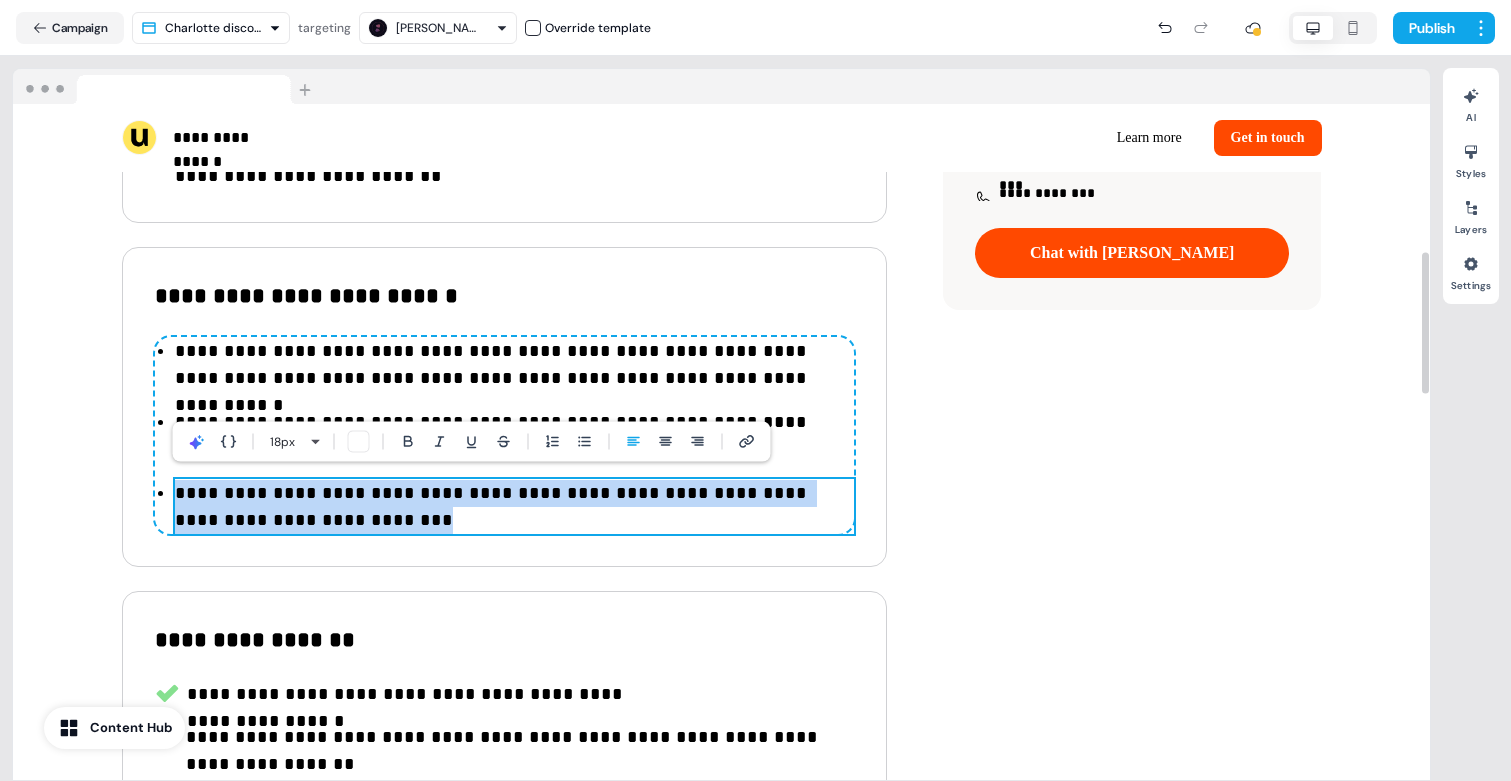 click on "**********" at bounding box center [514, 507] 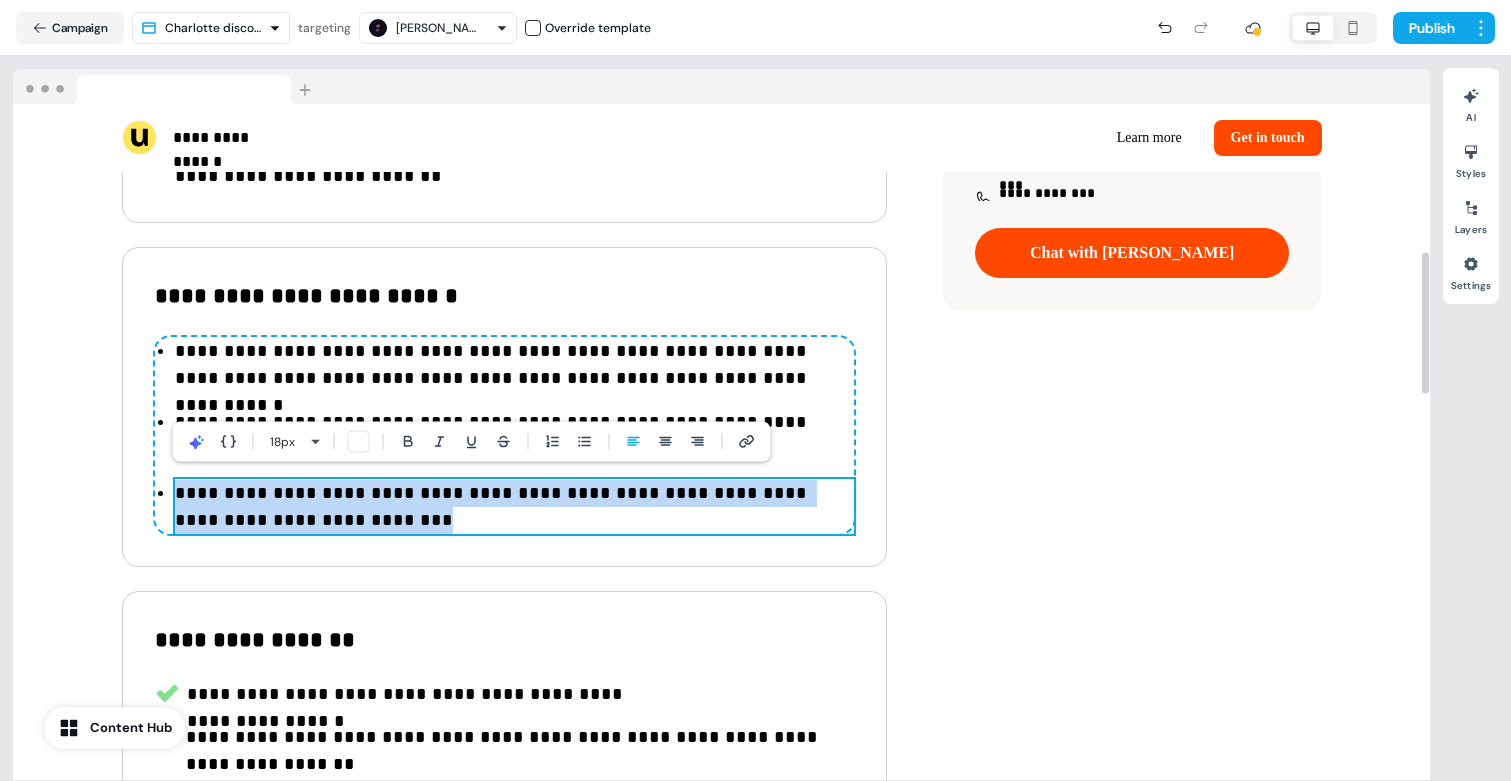 type 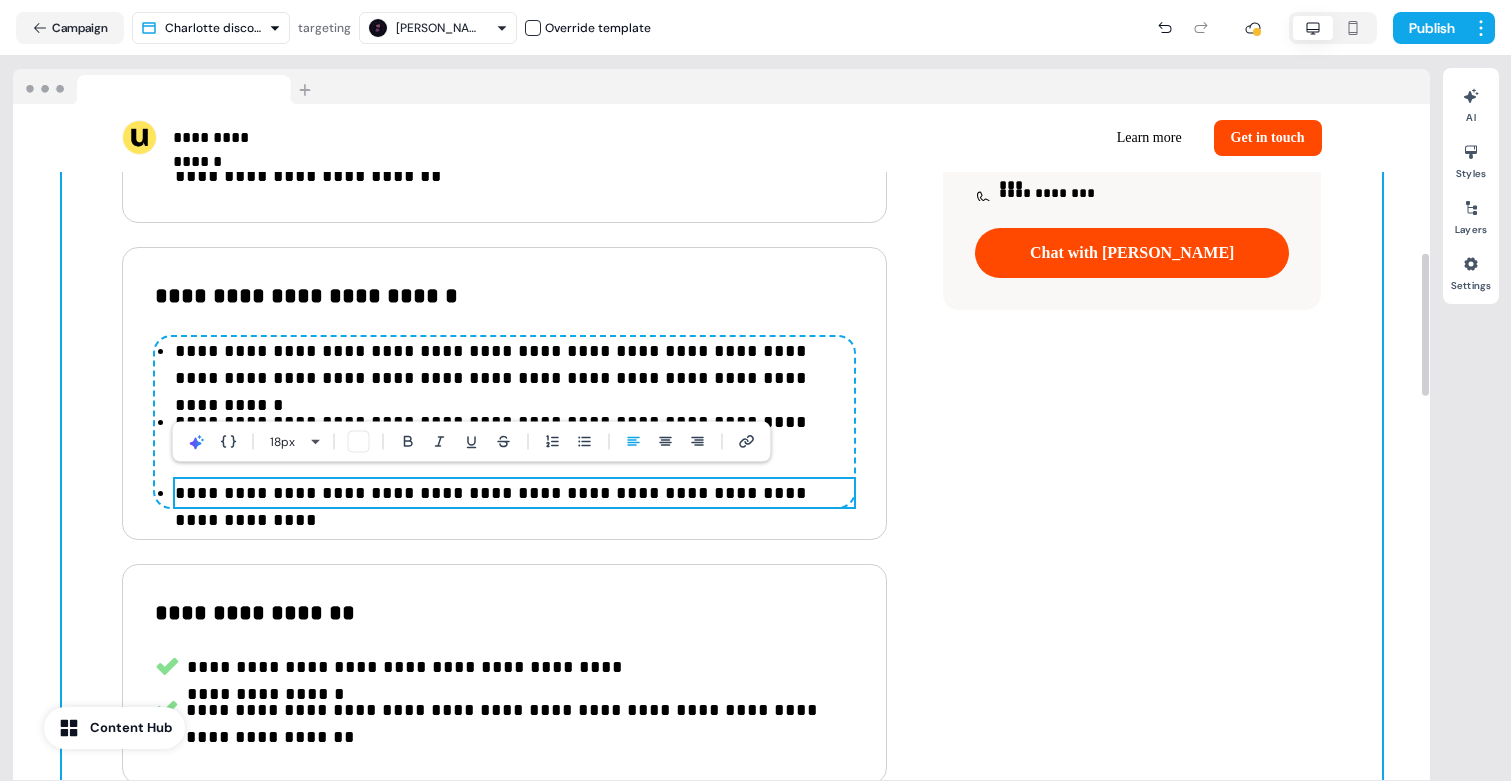 click on "**********" at bounding box center (722, 339) 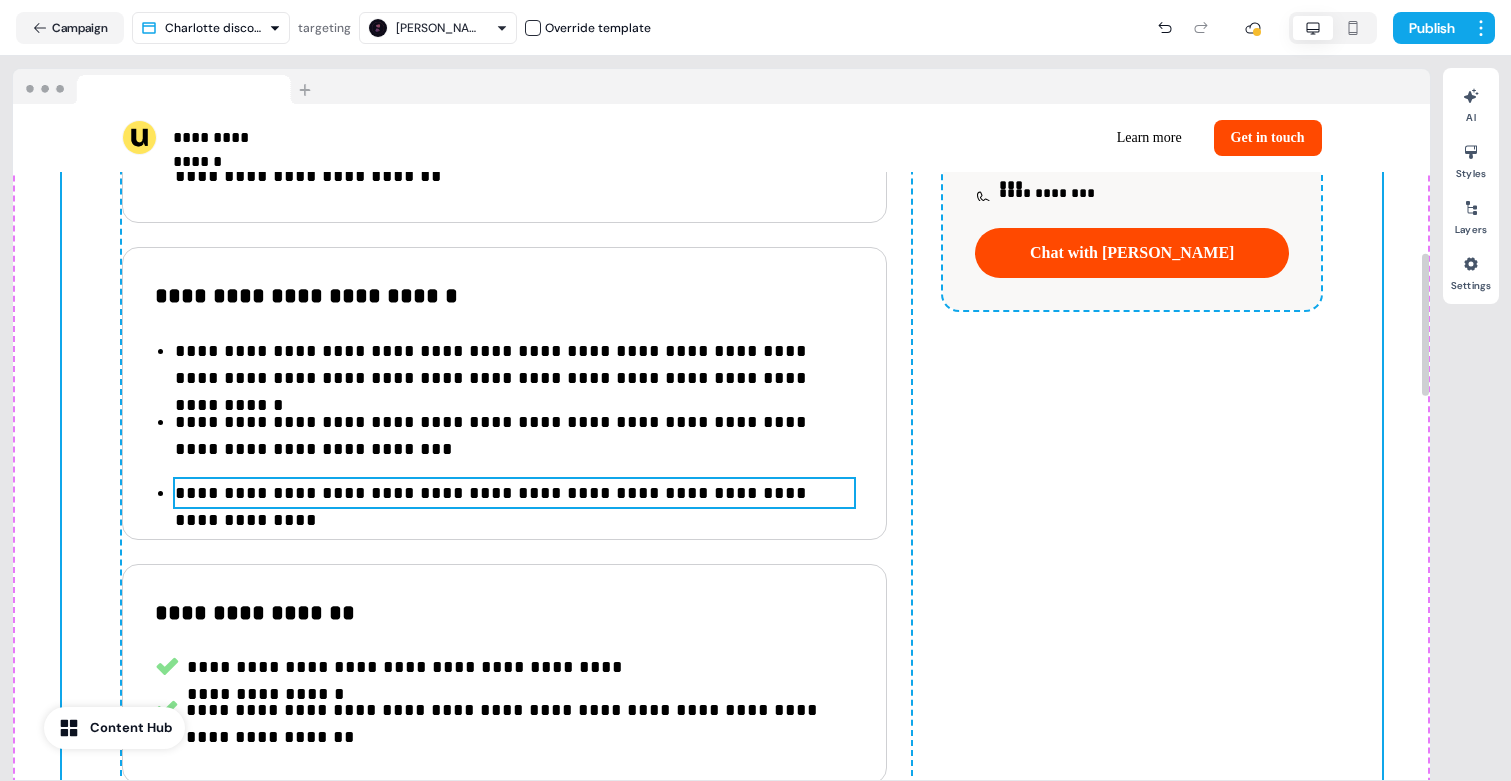 click on "**********" at bounding box center [514, 493] 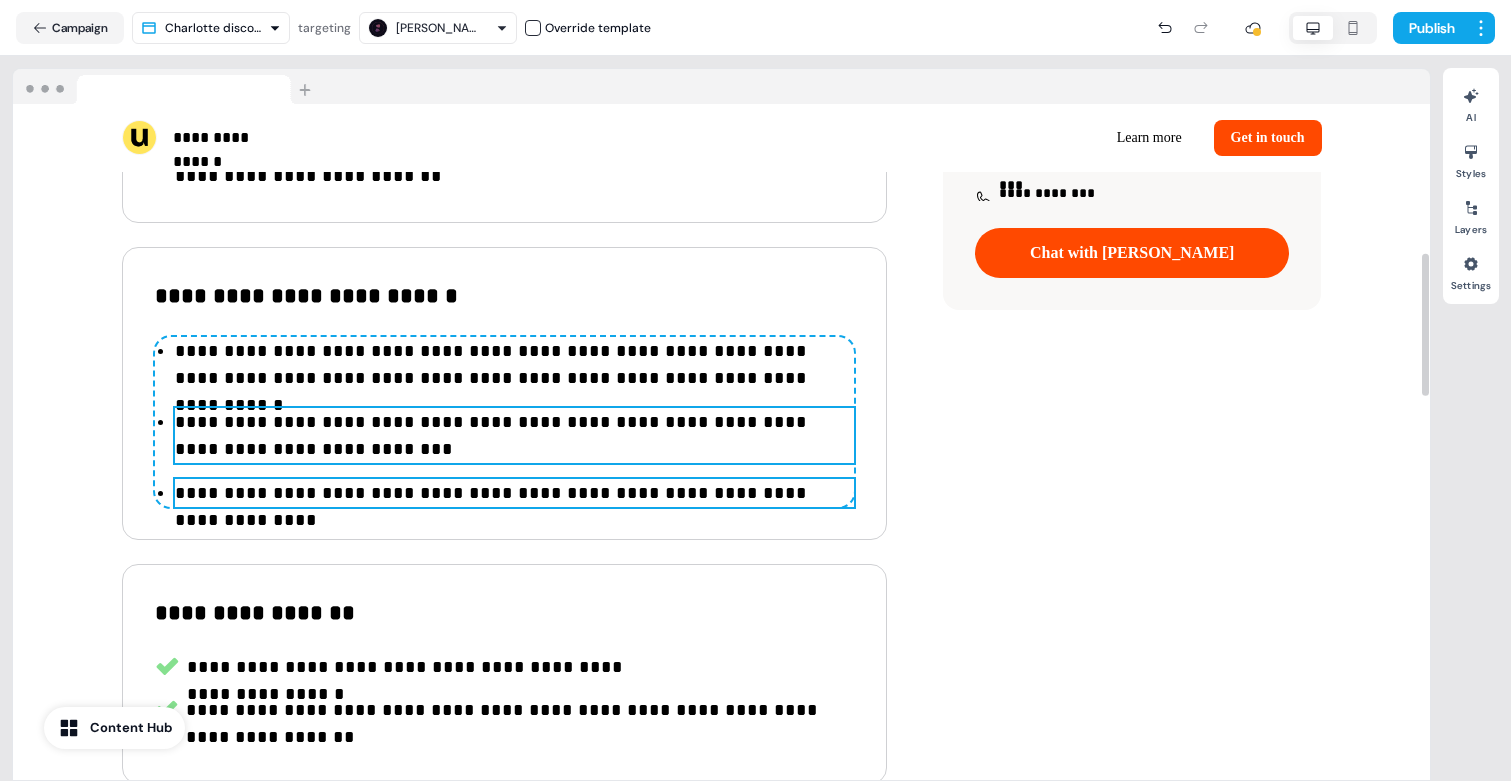 click on "**********" at bounding box center [514, 436] 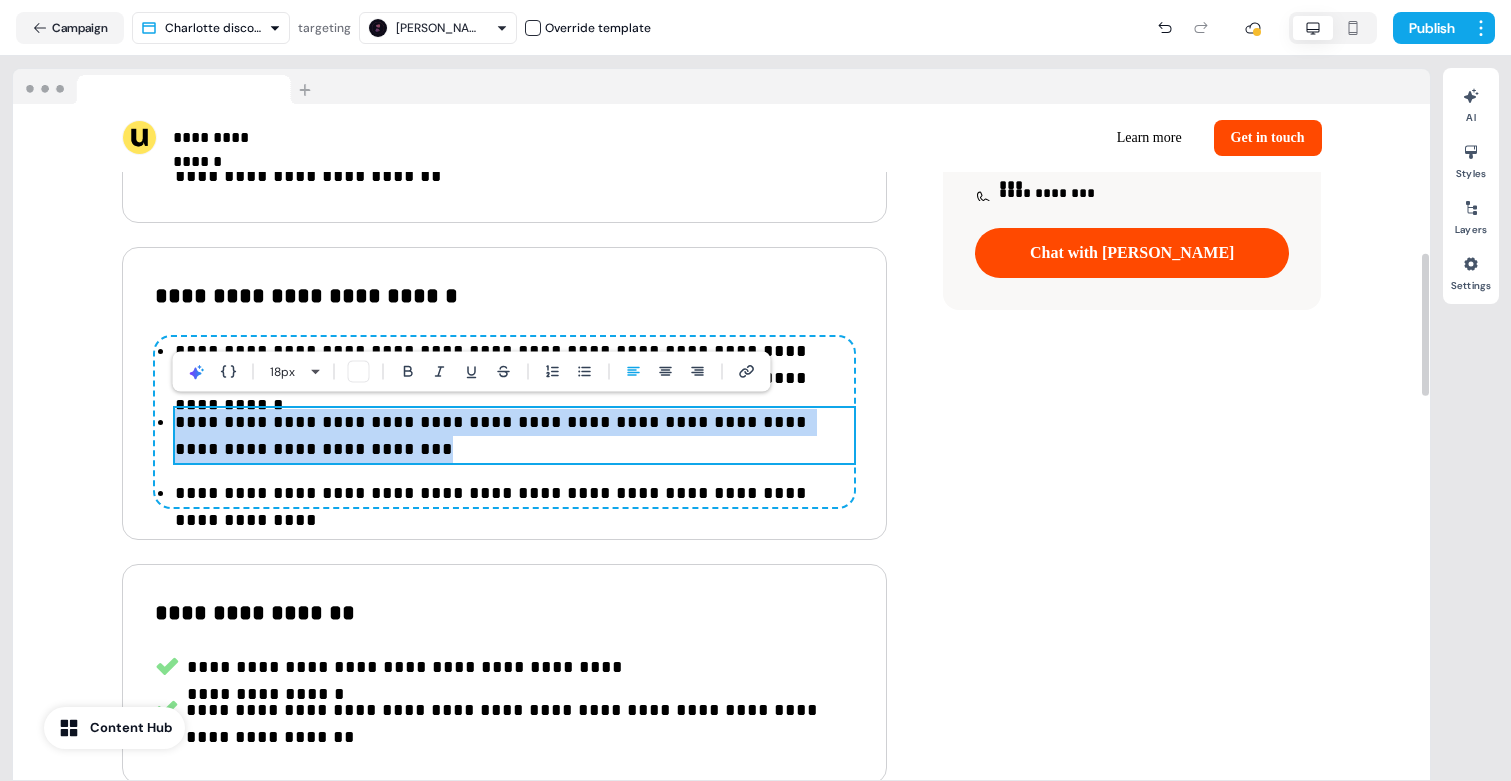 click on "**********" at bounding box center [514, 436] 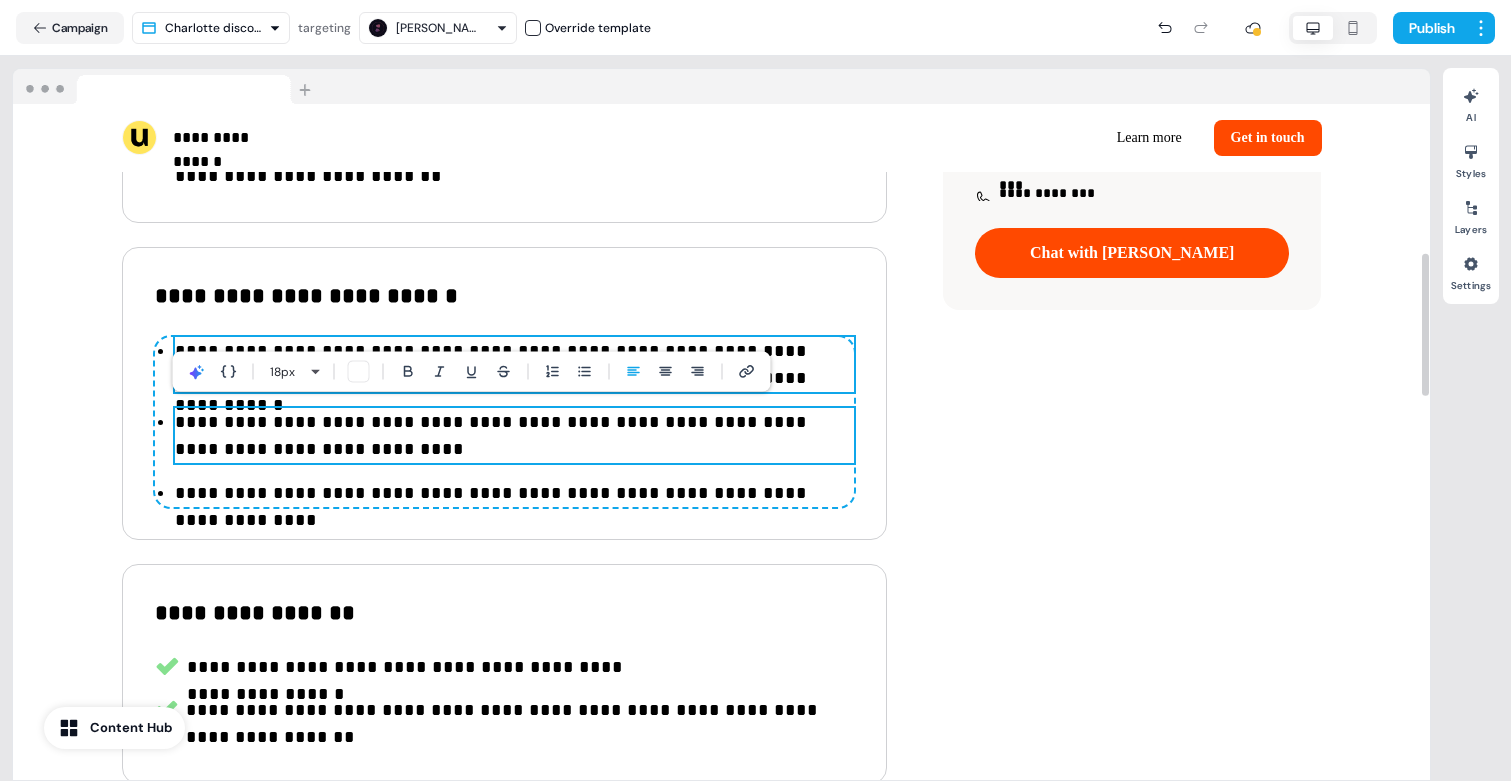 click on "**********" at bounding box center (514, 365) 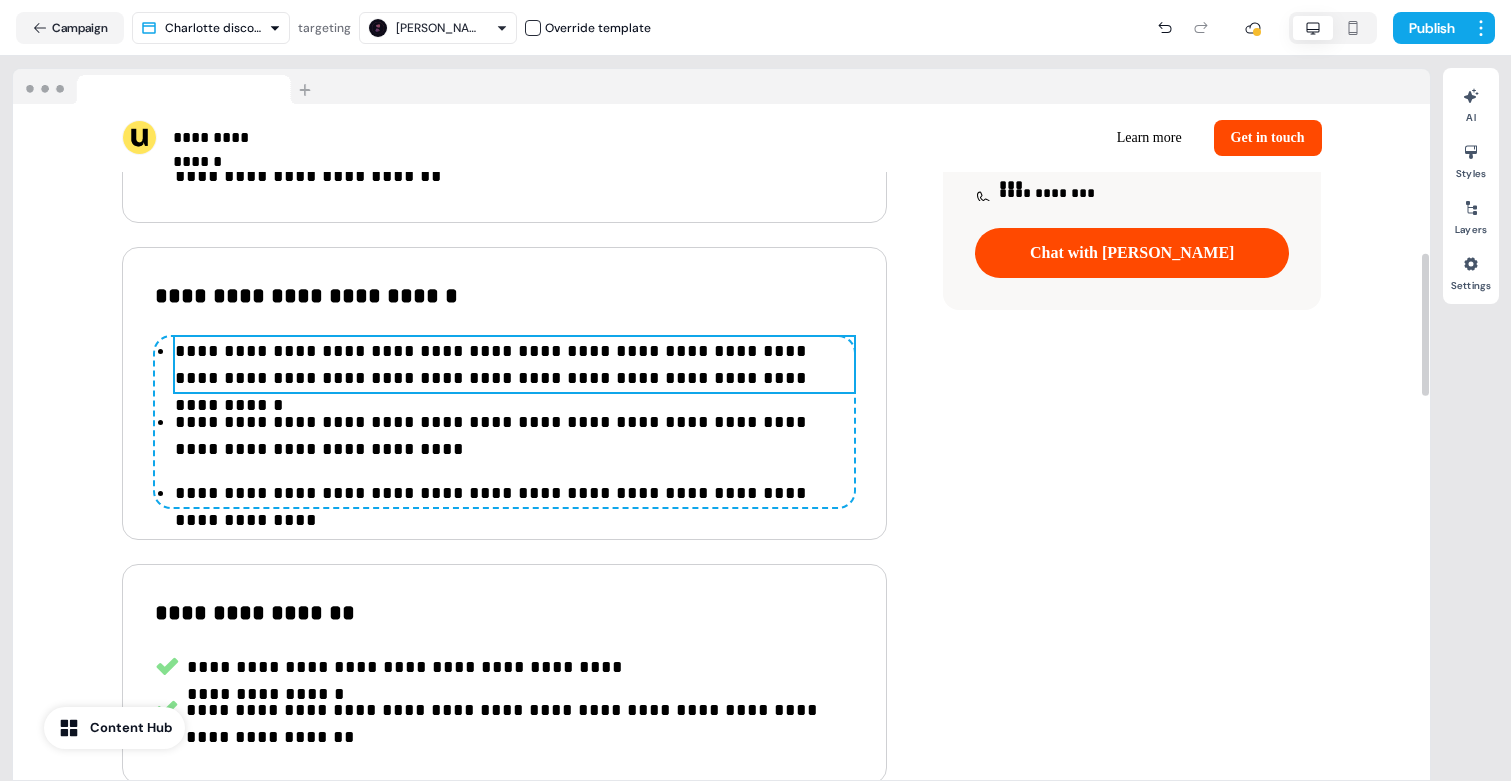 click on "**********" at bounding box center [514, 365] 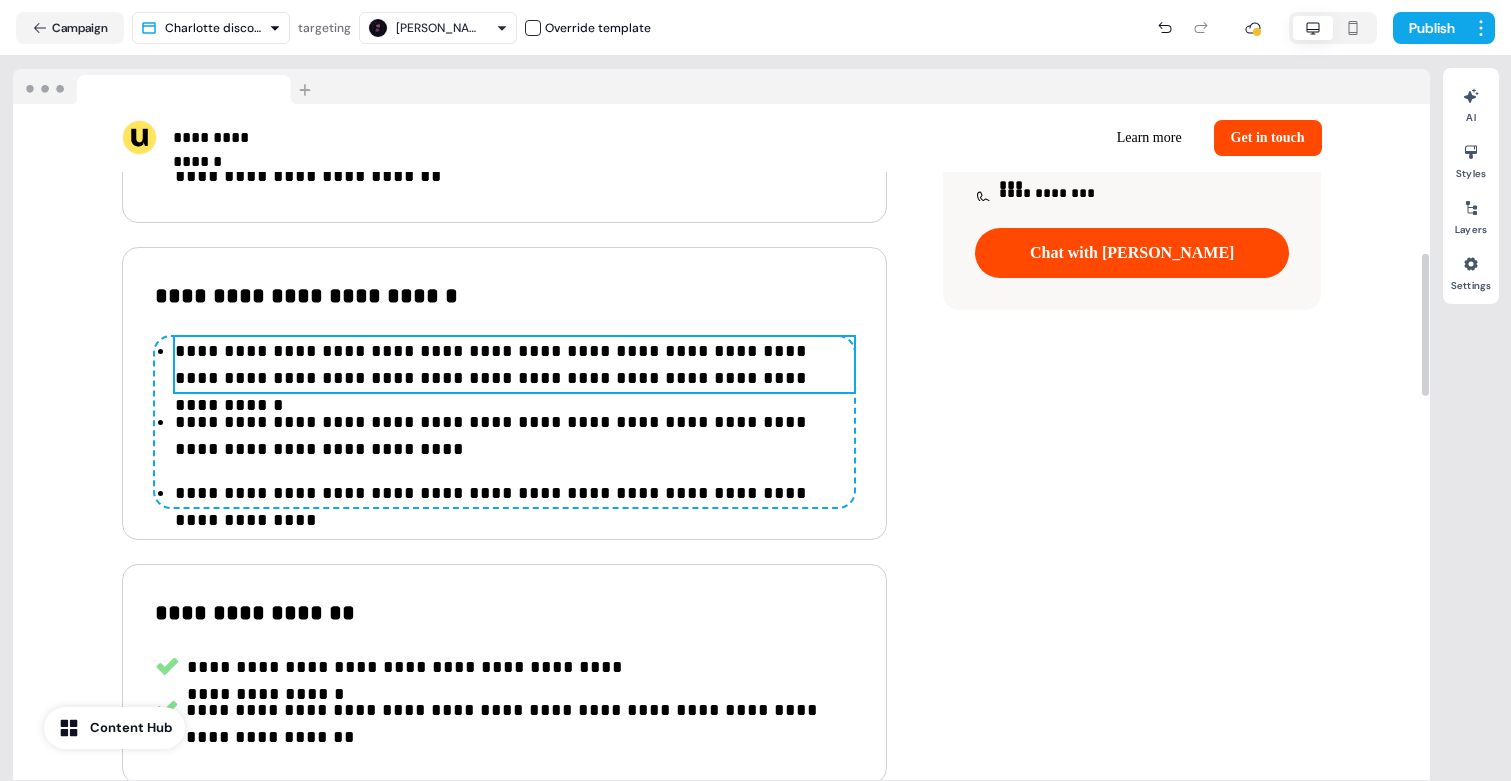click on "**********" at bounding box center [514, 365] 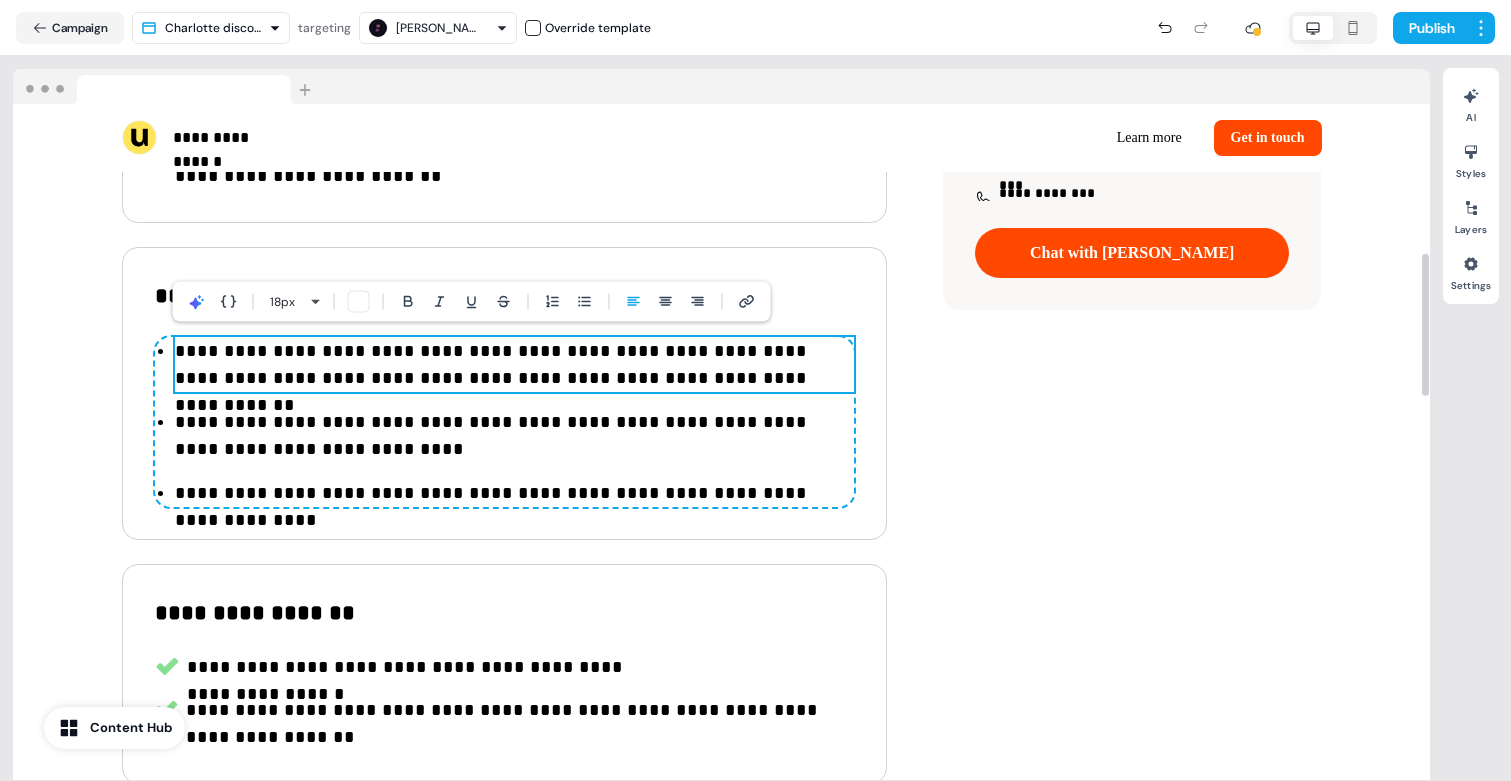 click on "**********" at bounding box center (504, 422) 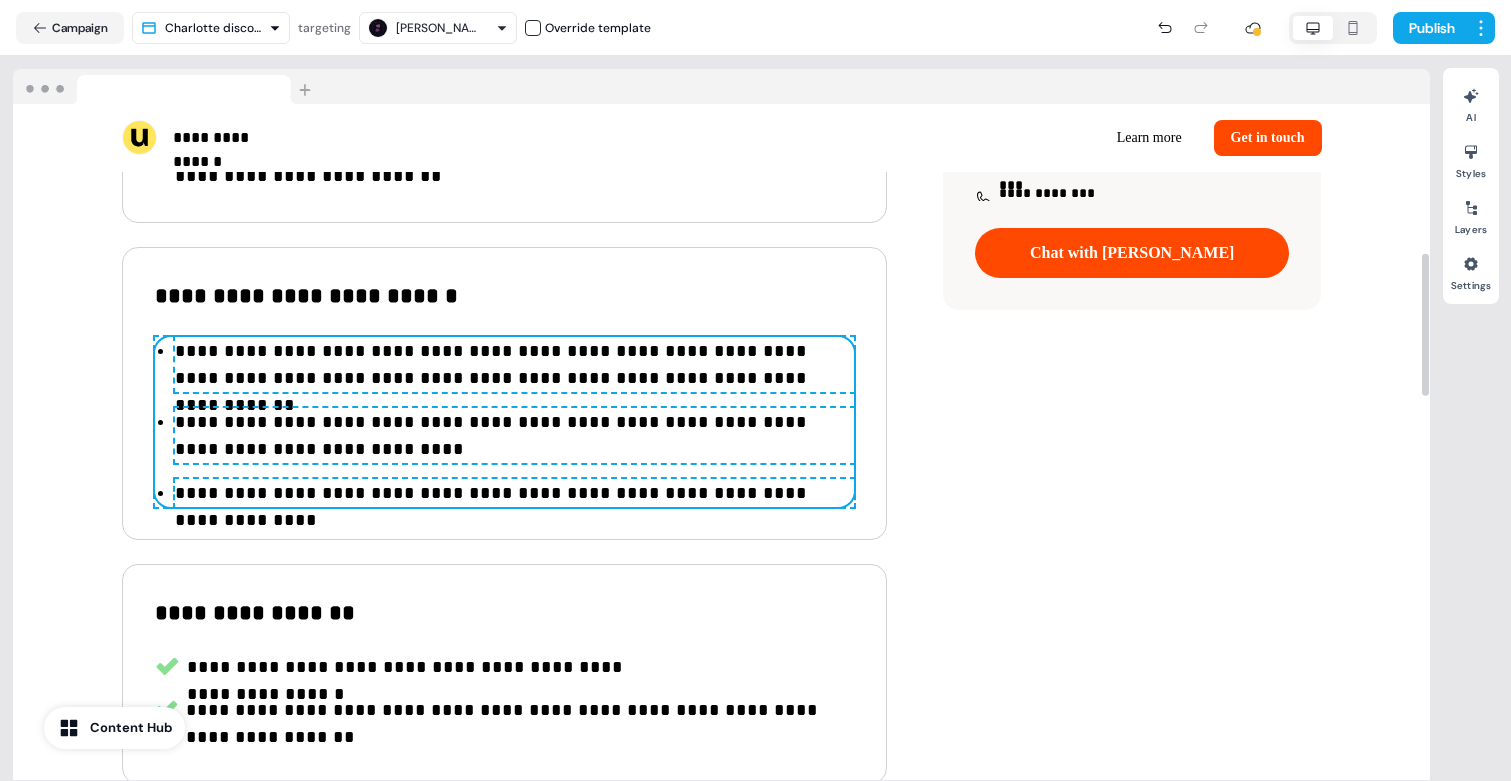 click on "**********" at bounding box center (514, 493) 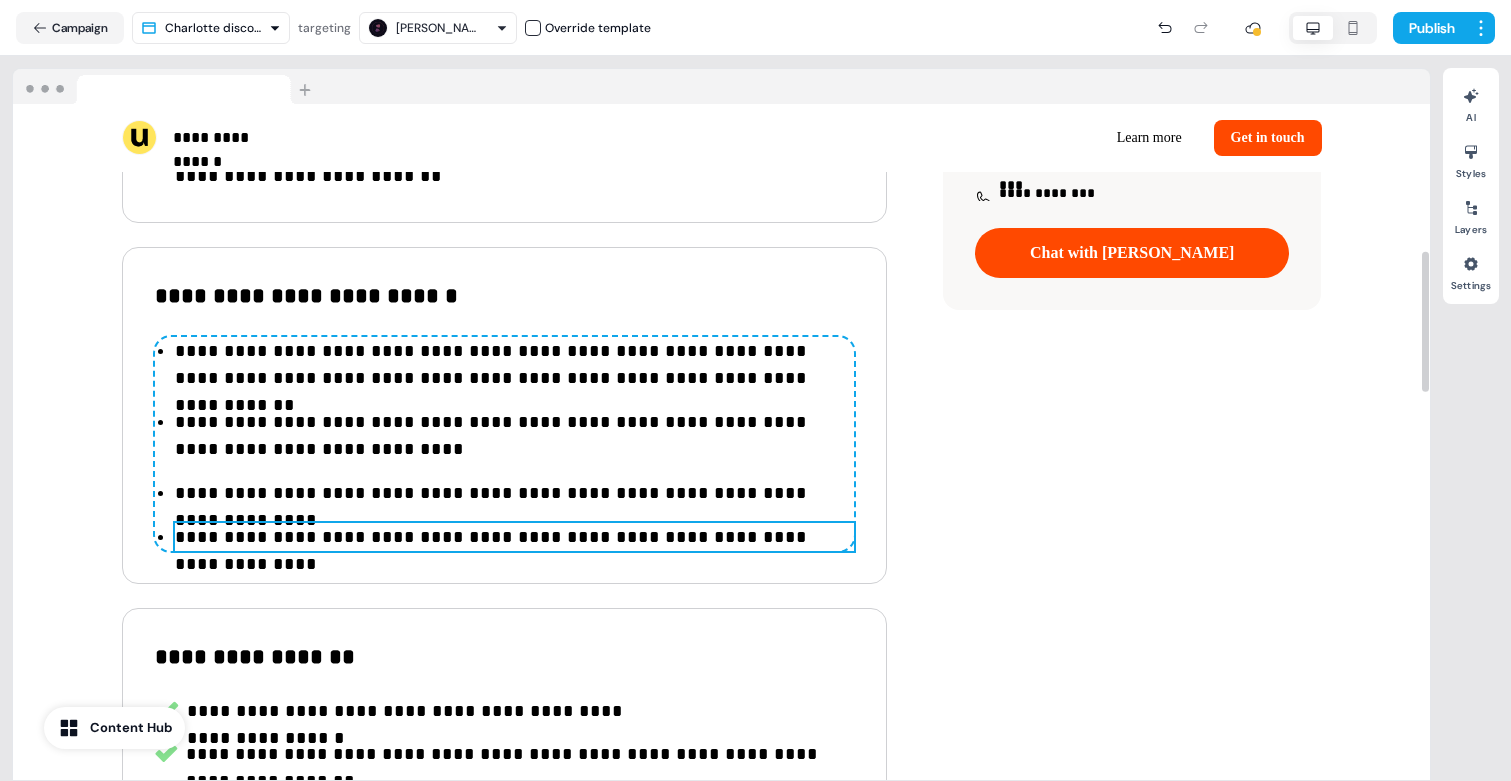 click on "**********" at bounding box center (514, 537) 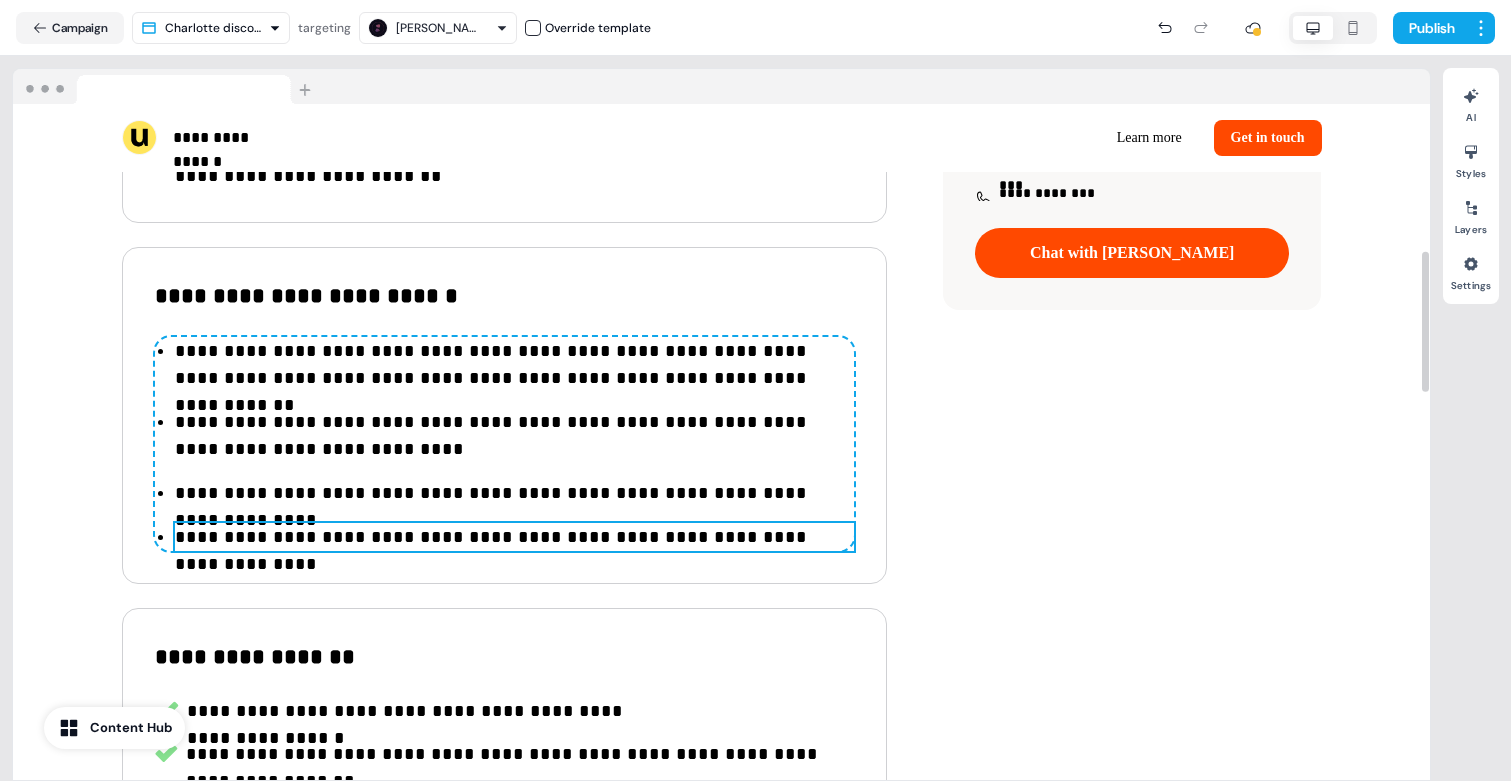 click on "**********" at bounding box center [514, 537] 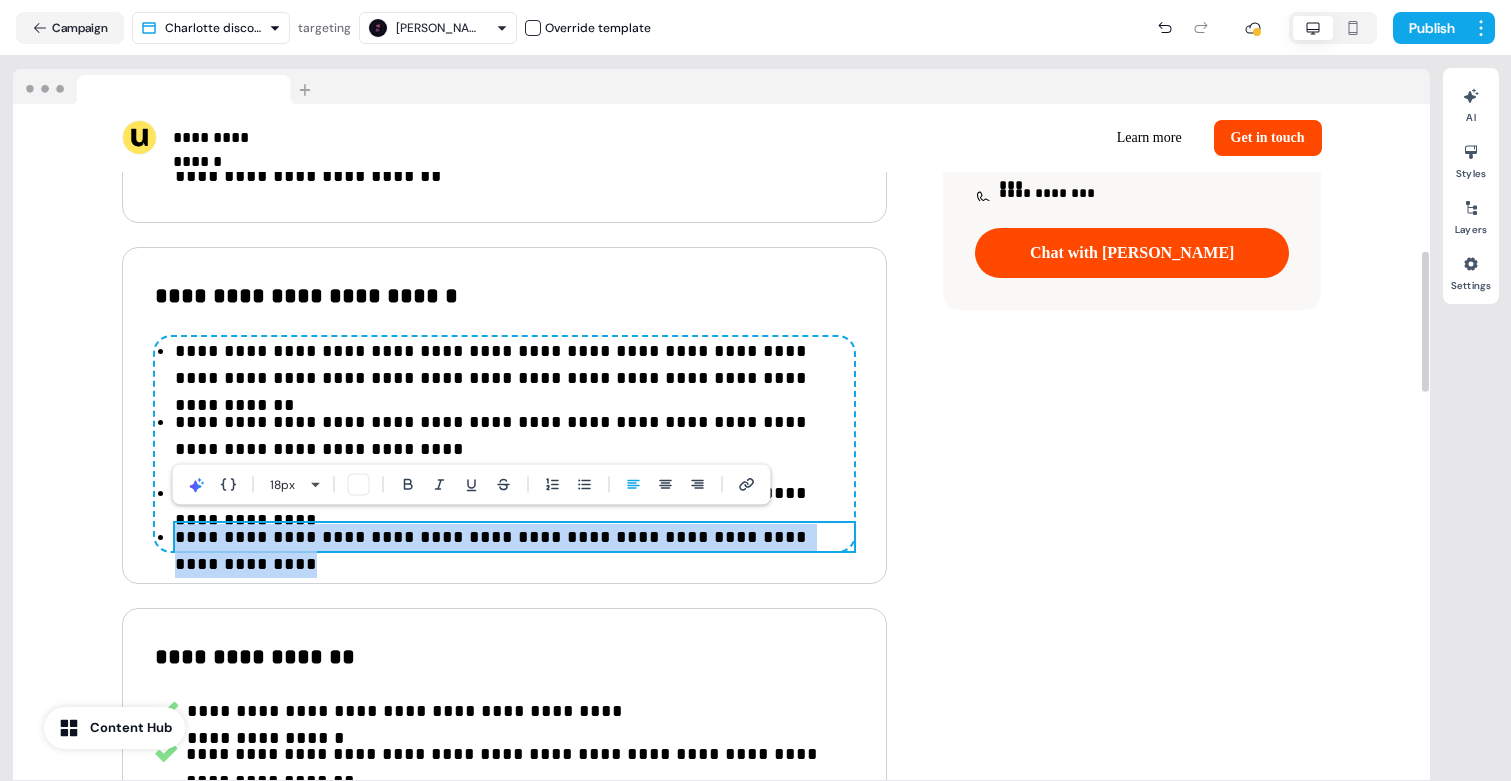type 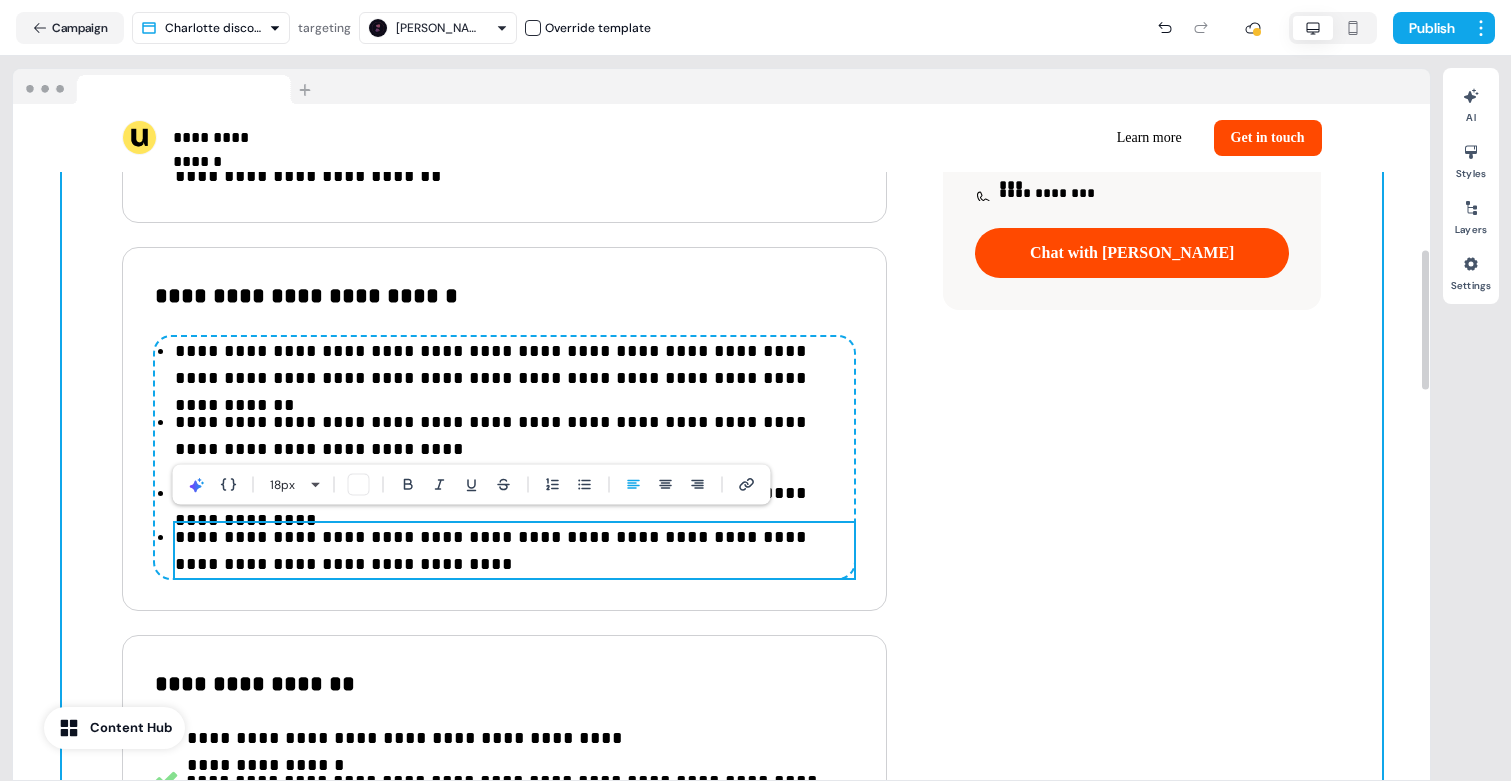 click on "**********" at bounding box center (722, 374) 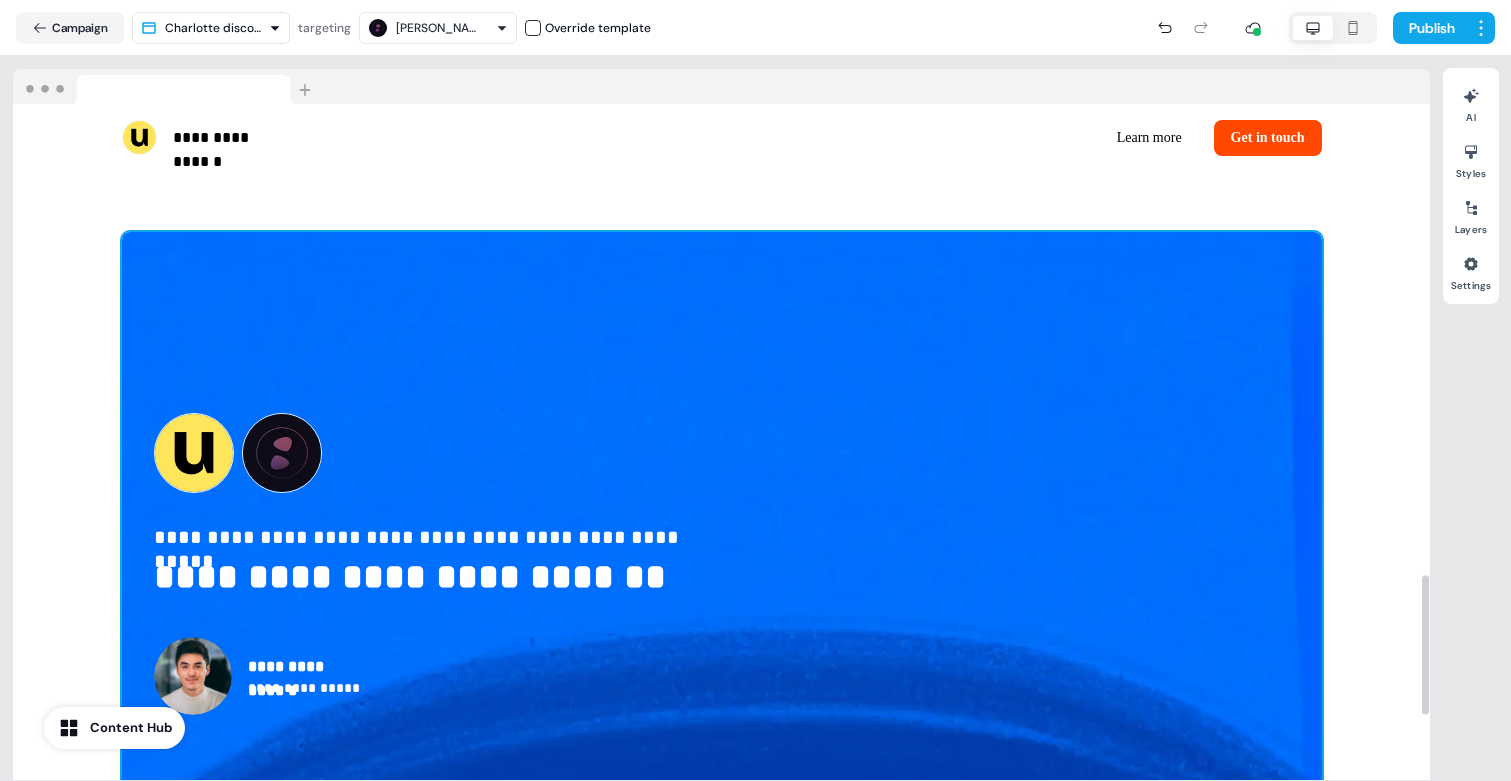 scroll, scrollTop: 2282, scrollLeft: 0, axis: vertical 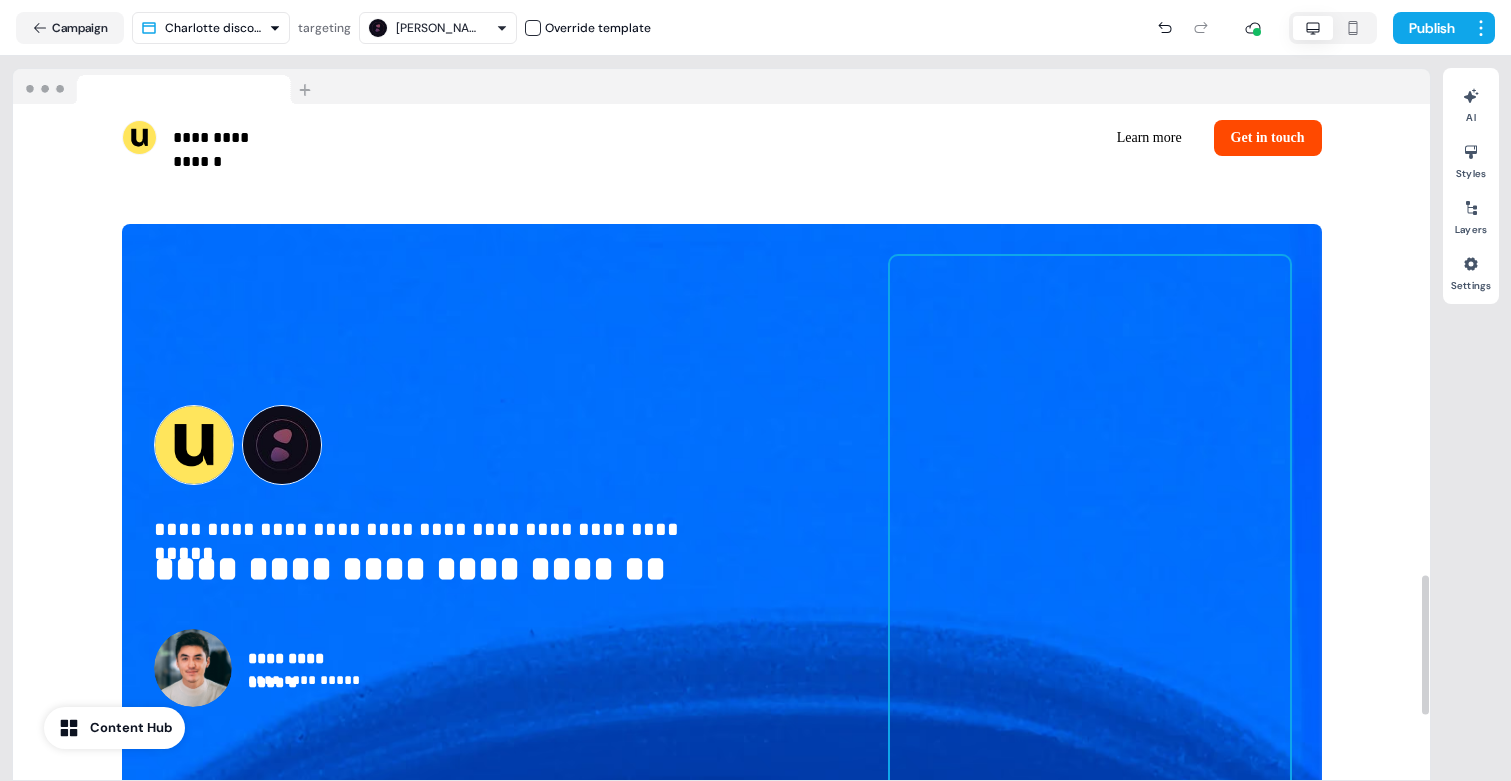 click at bounding box center (1090, 556) 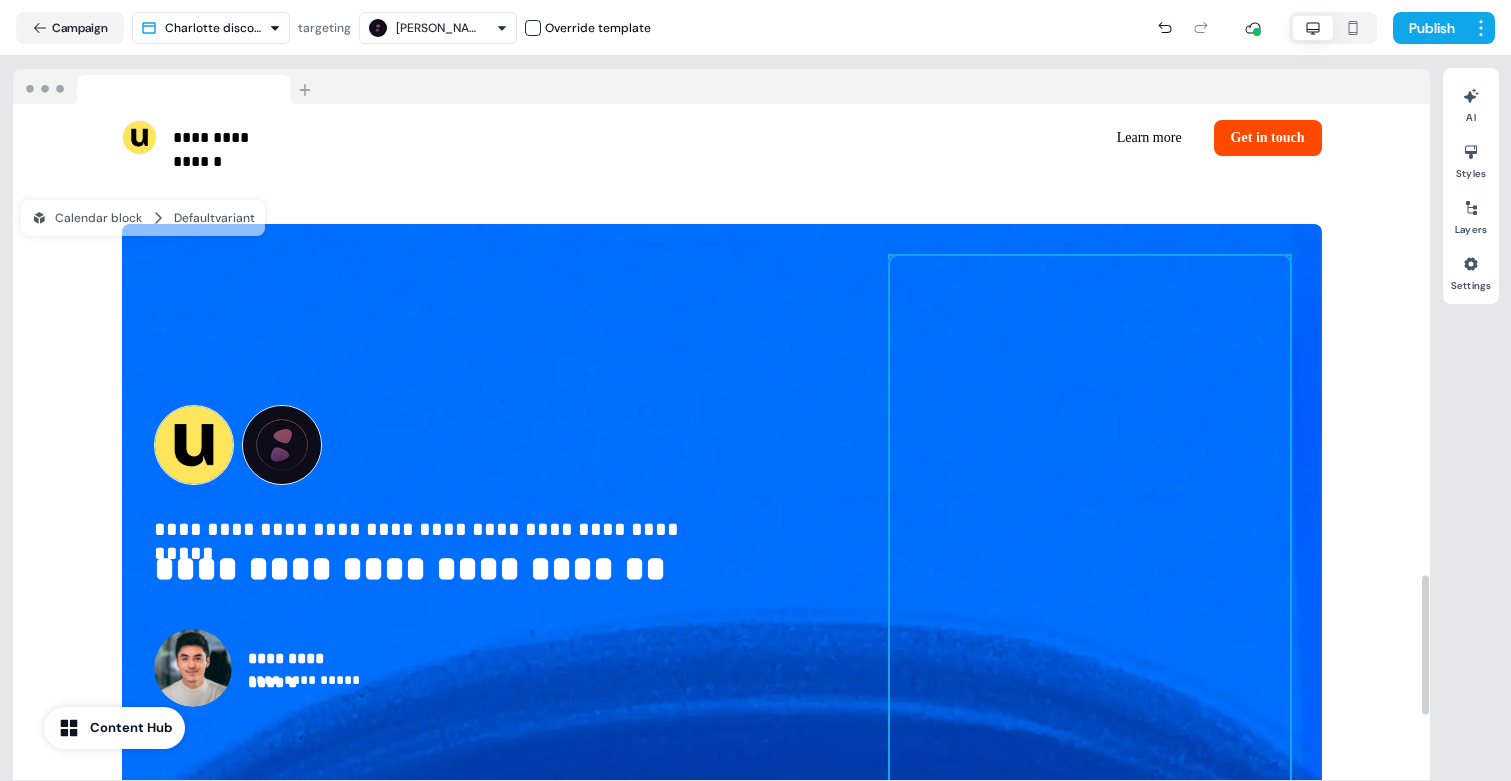 click at bounding box center [1090, 556] 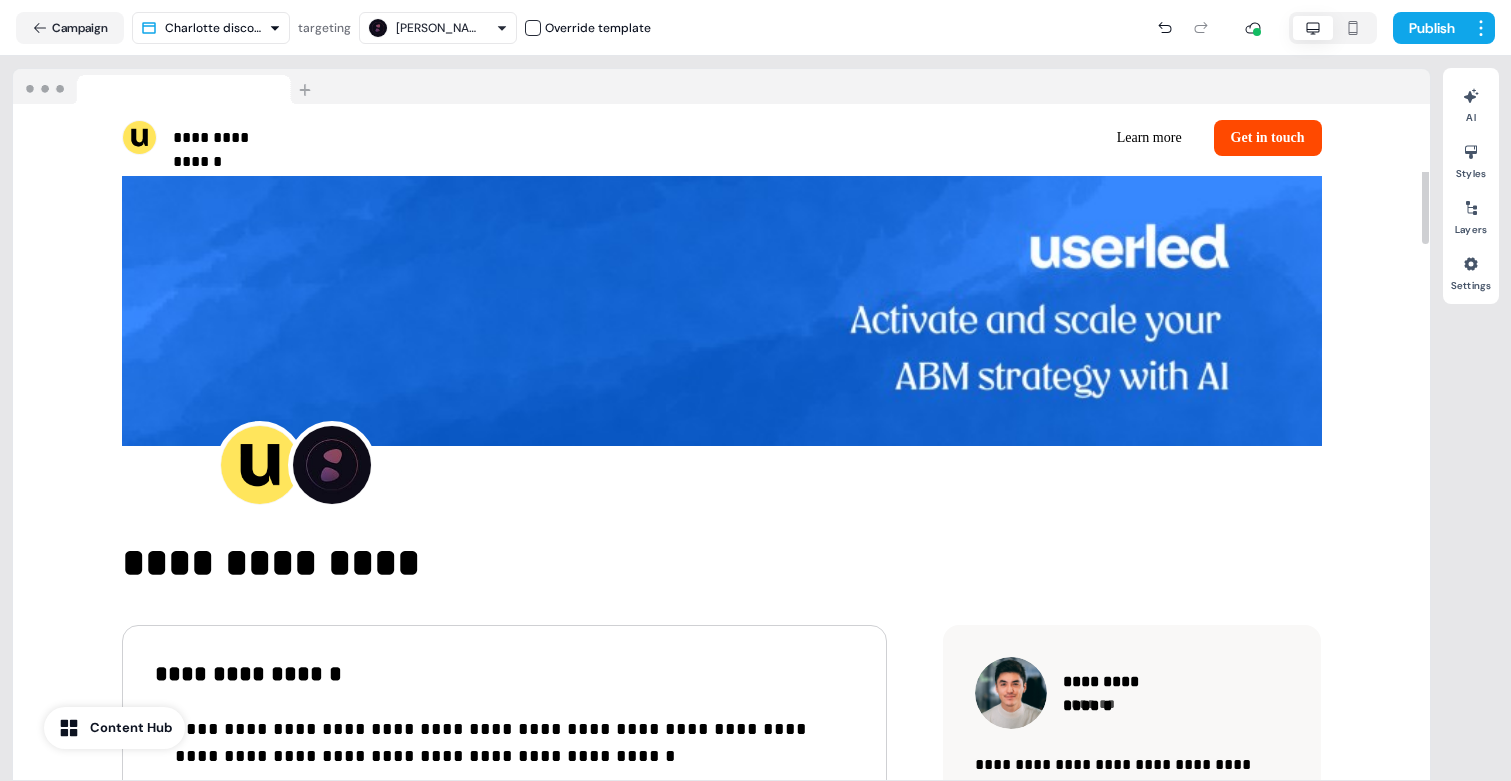 scroll, scrollTop: 0, scrollLeft: 0, axis: both 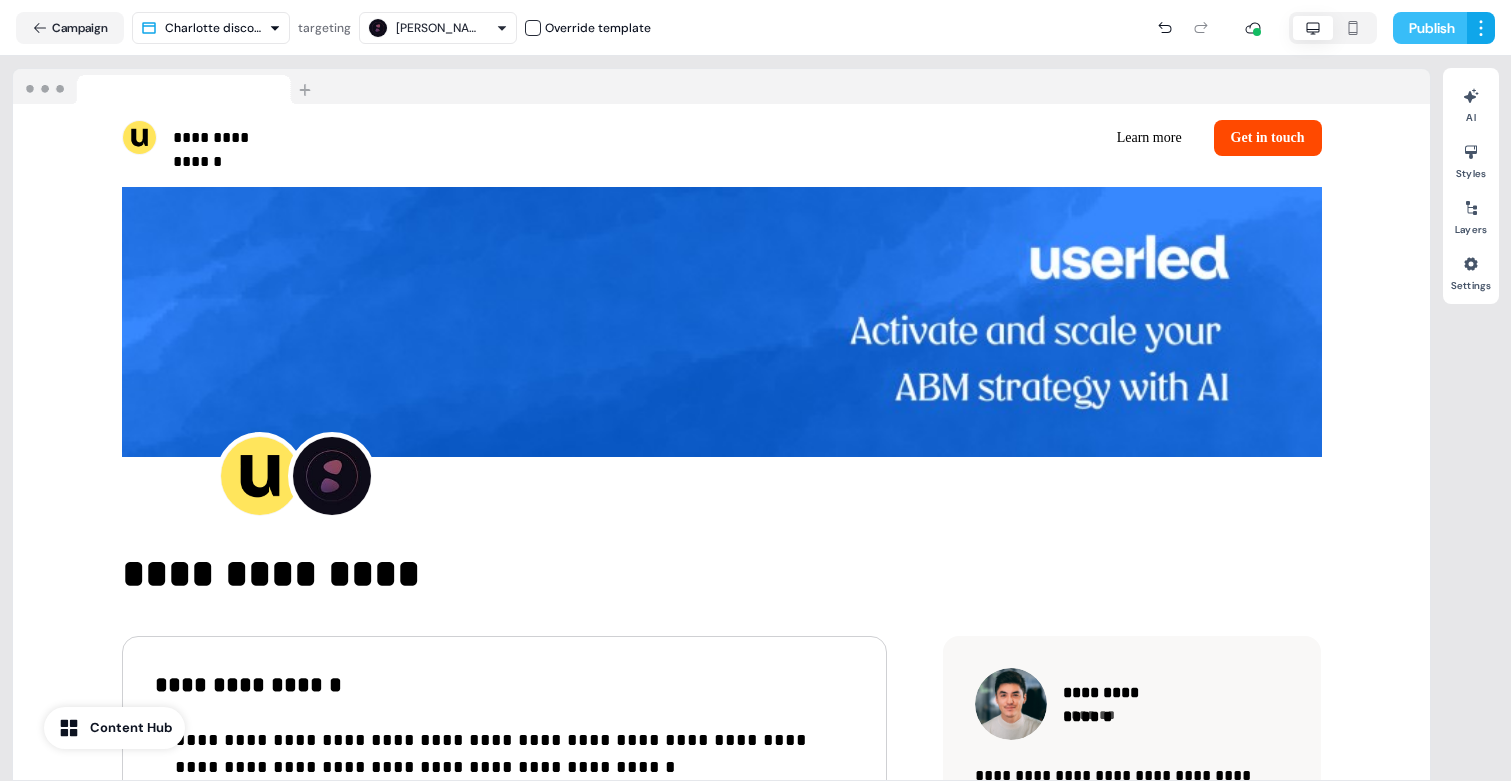 click on "Publish" at bounding box center [1430, 28] 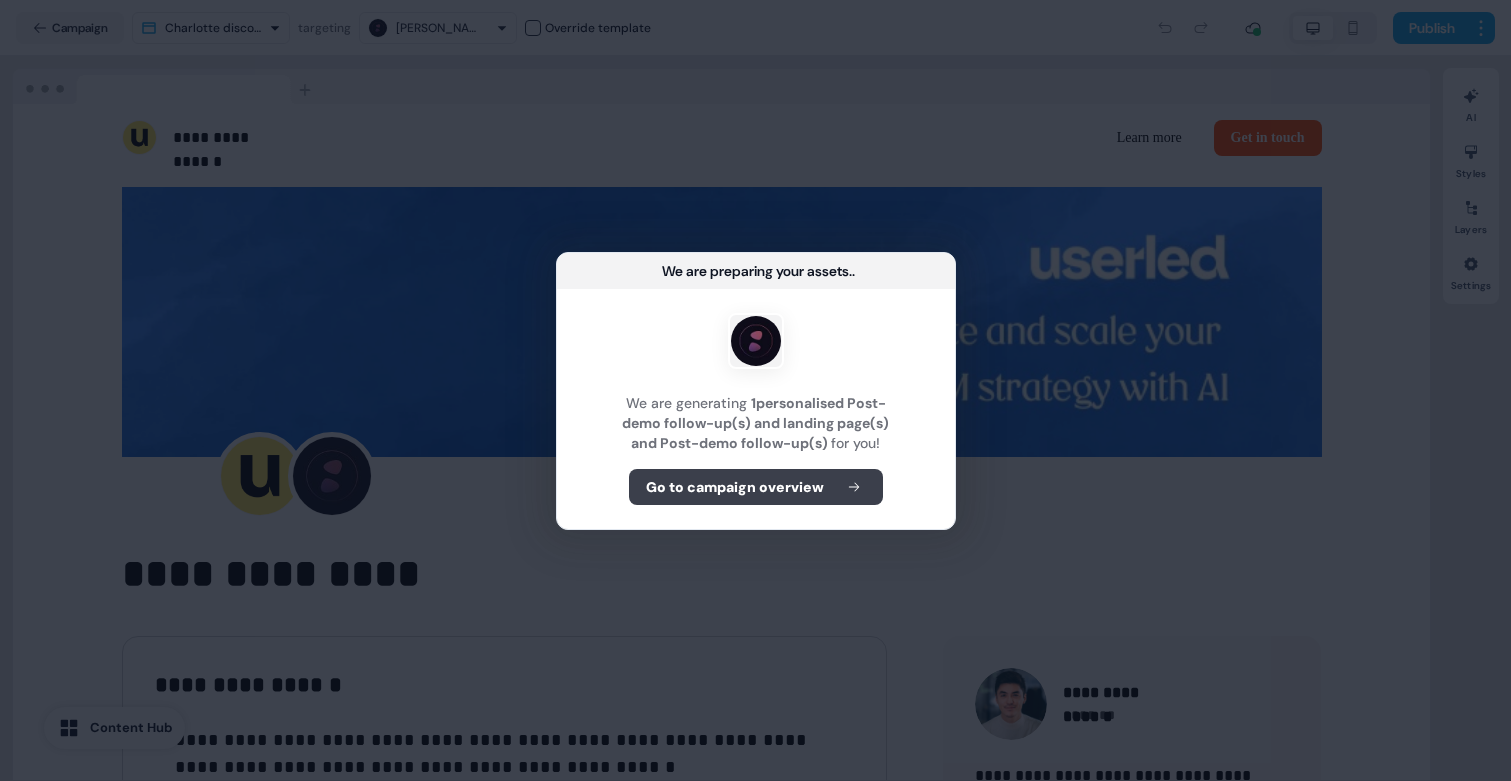 click on "Go to campaign overview" at bounding box center (735, 487) 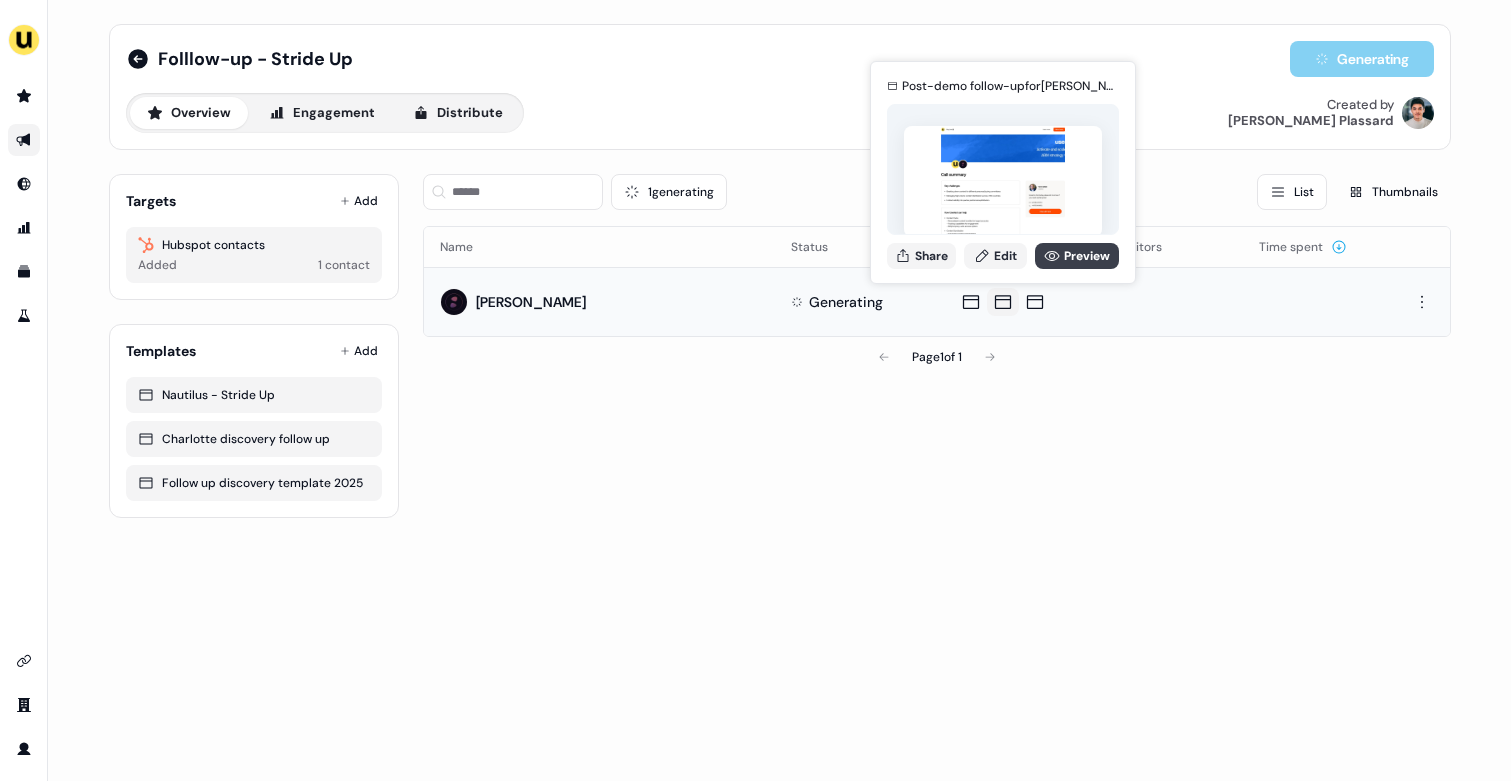 click on "Preview" at bounding box center (1077, 256) 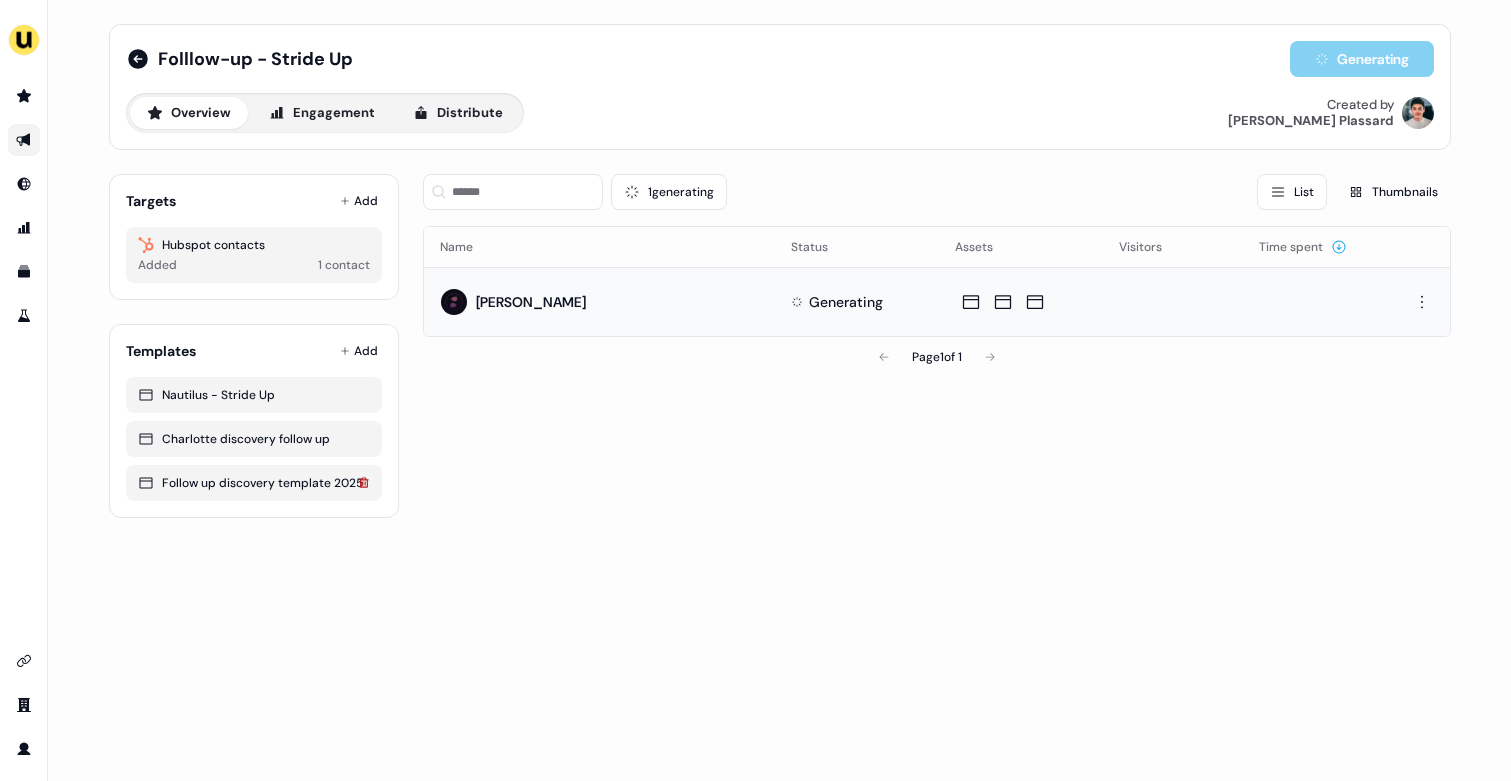 click 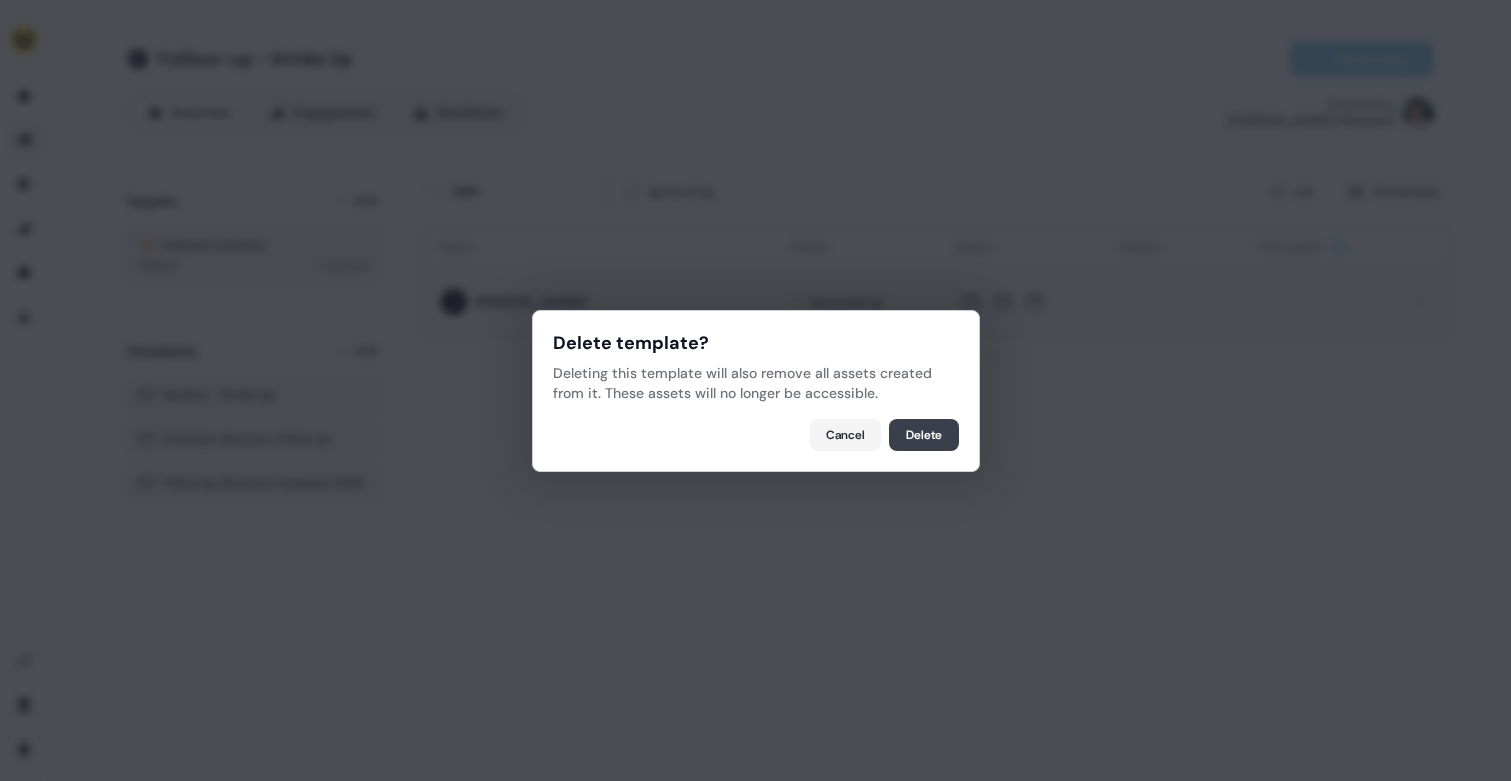 click on "Delete" at bounding box center [924, 435] 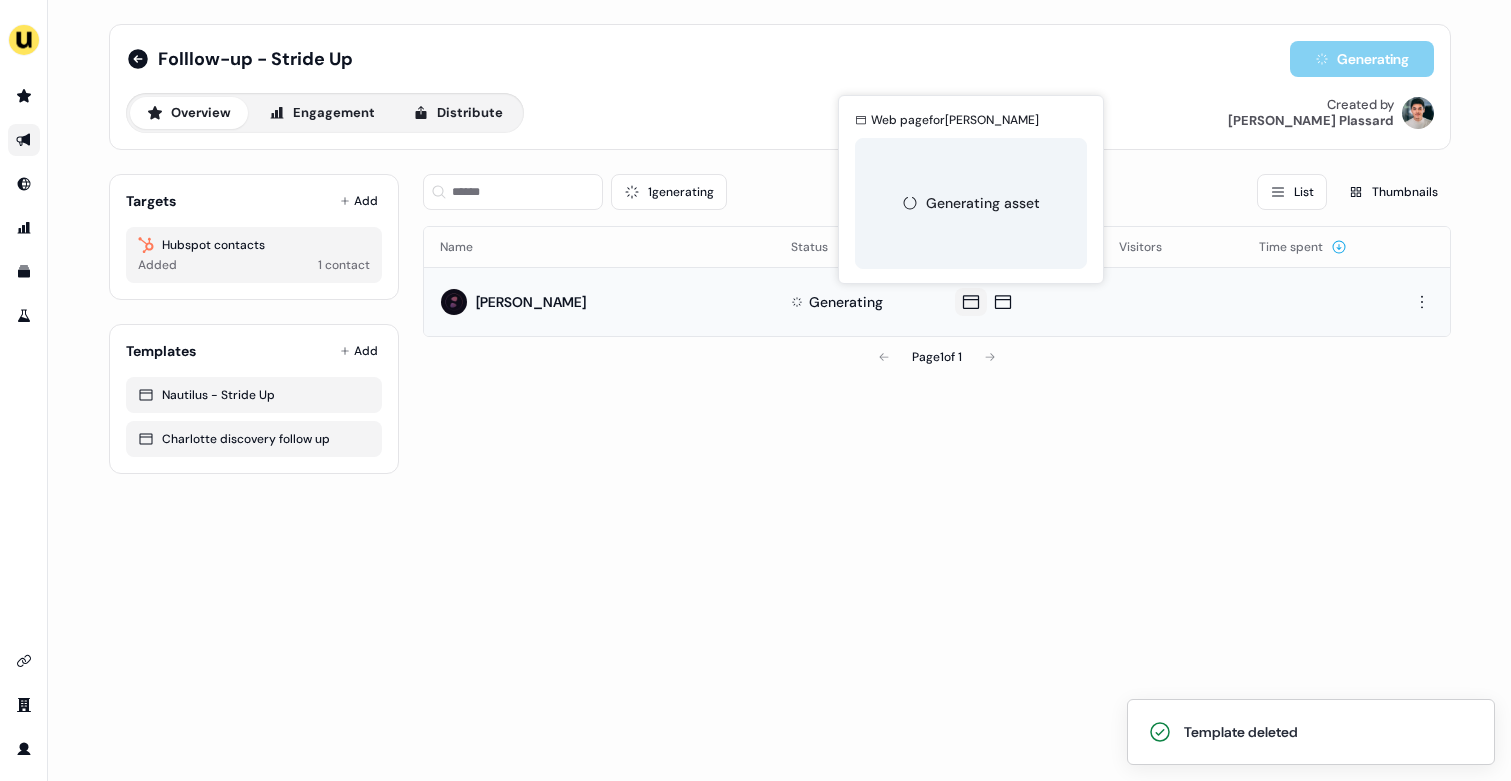 click 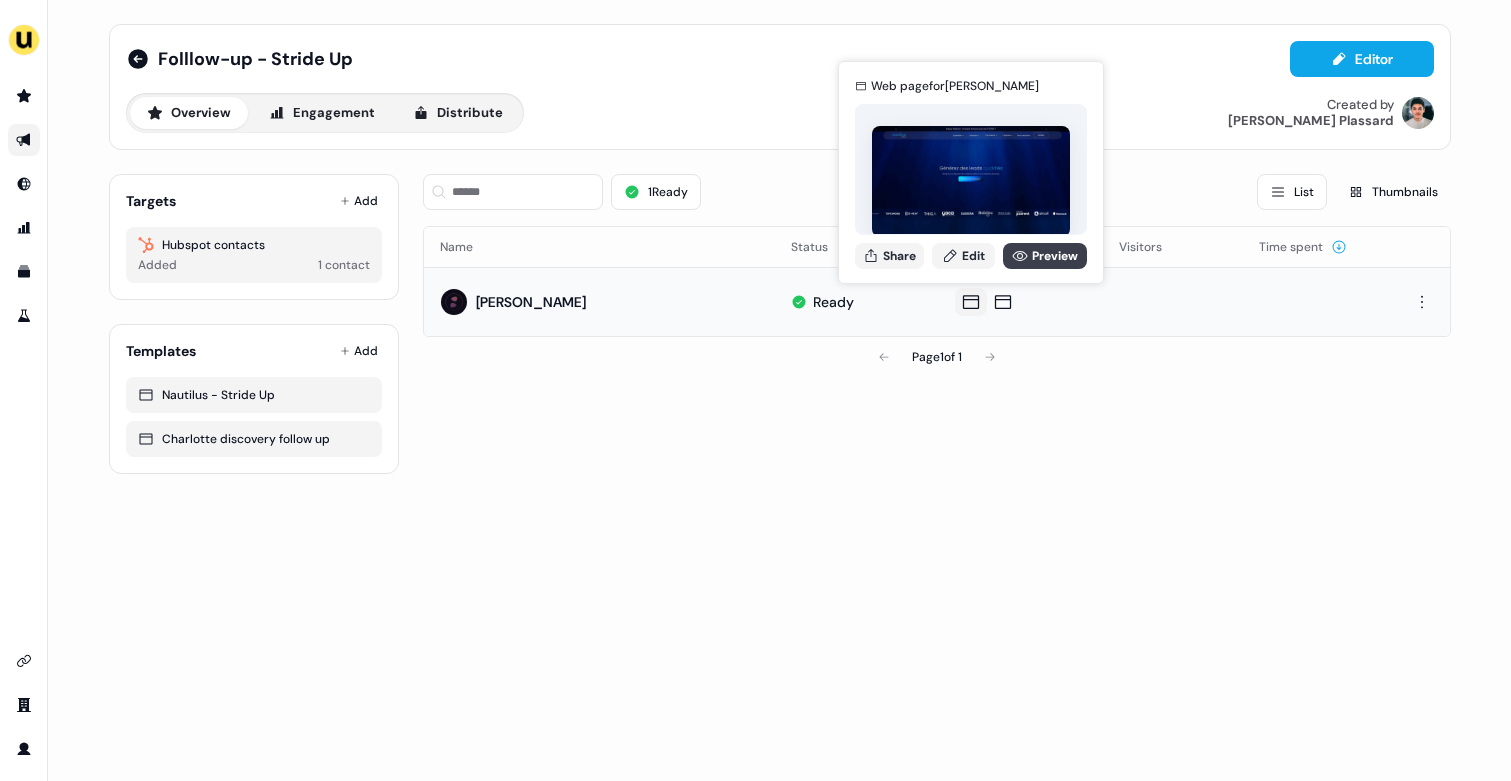 click on "Preview" at bounding box center (1045, 256) 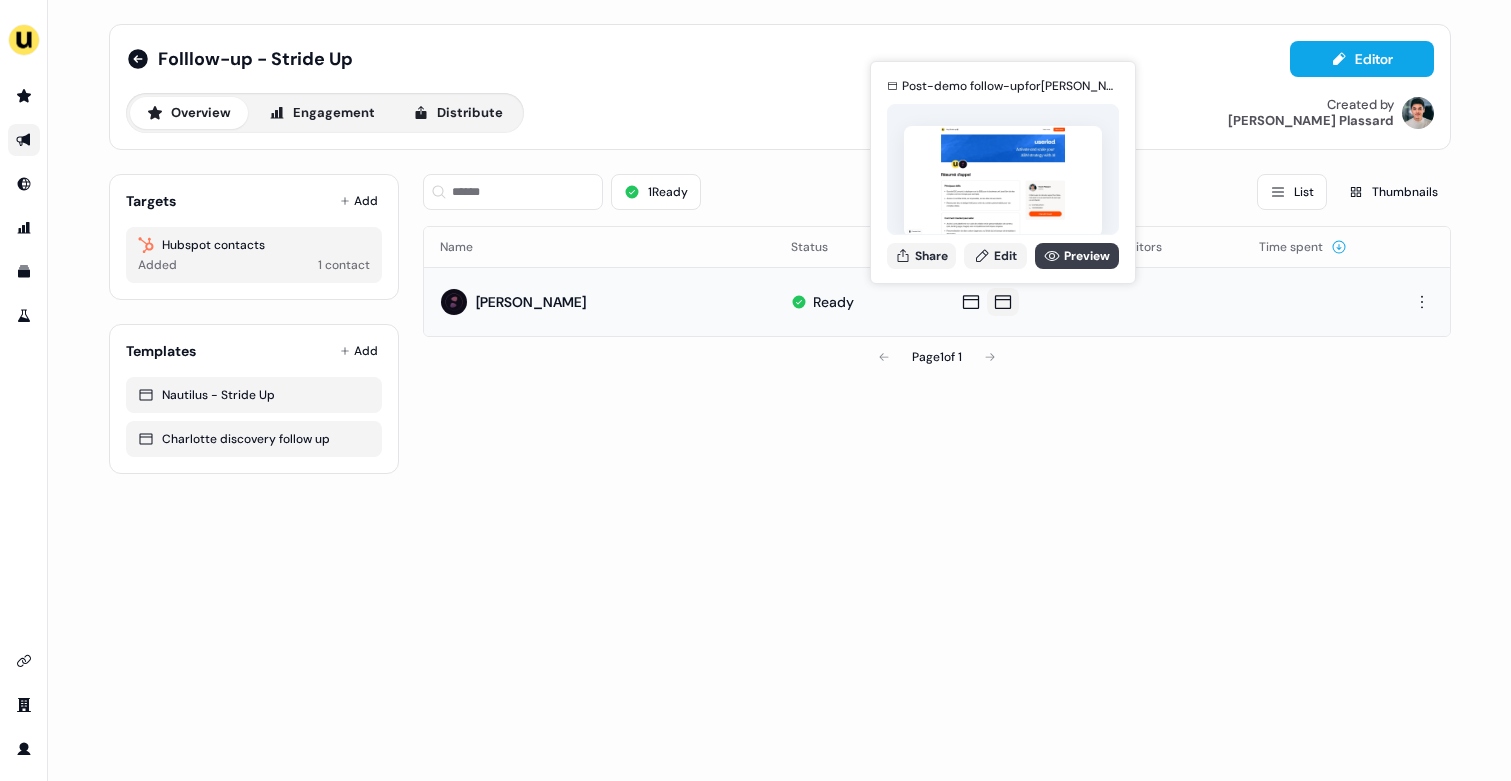 click on "Preview" at bounding box center (1077, 256) 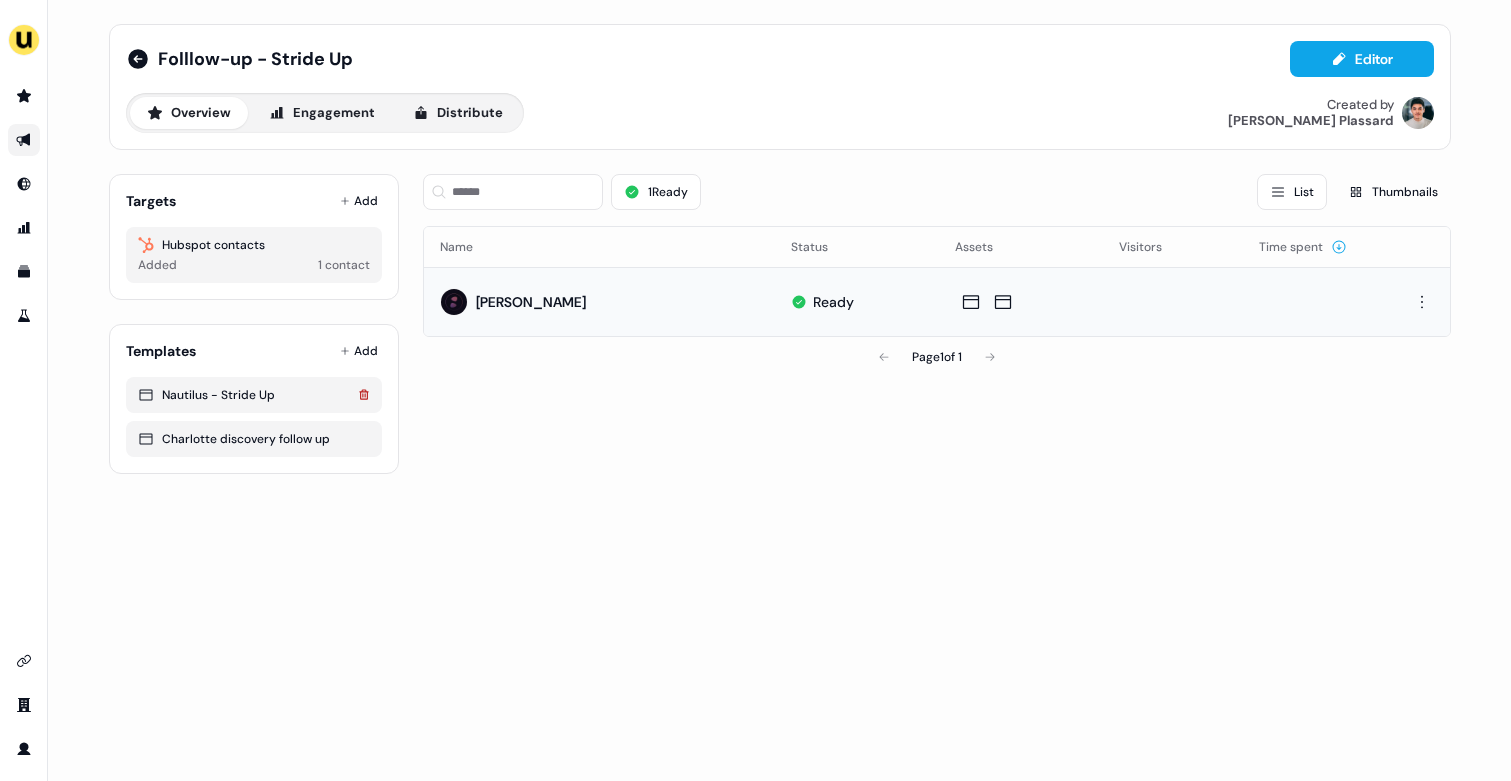 click 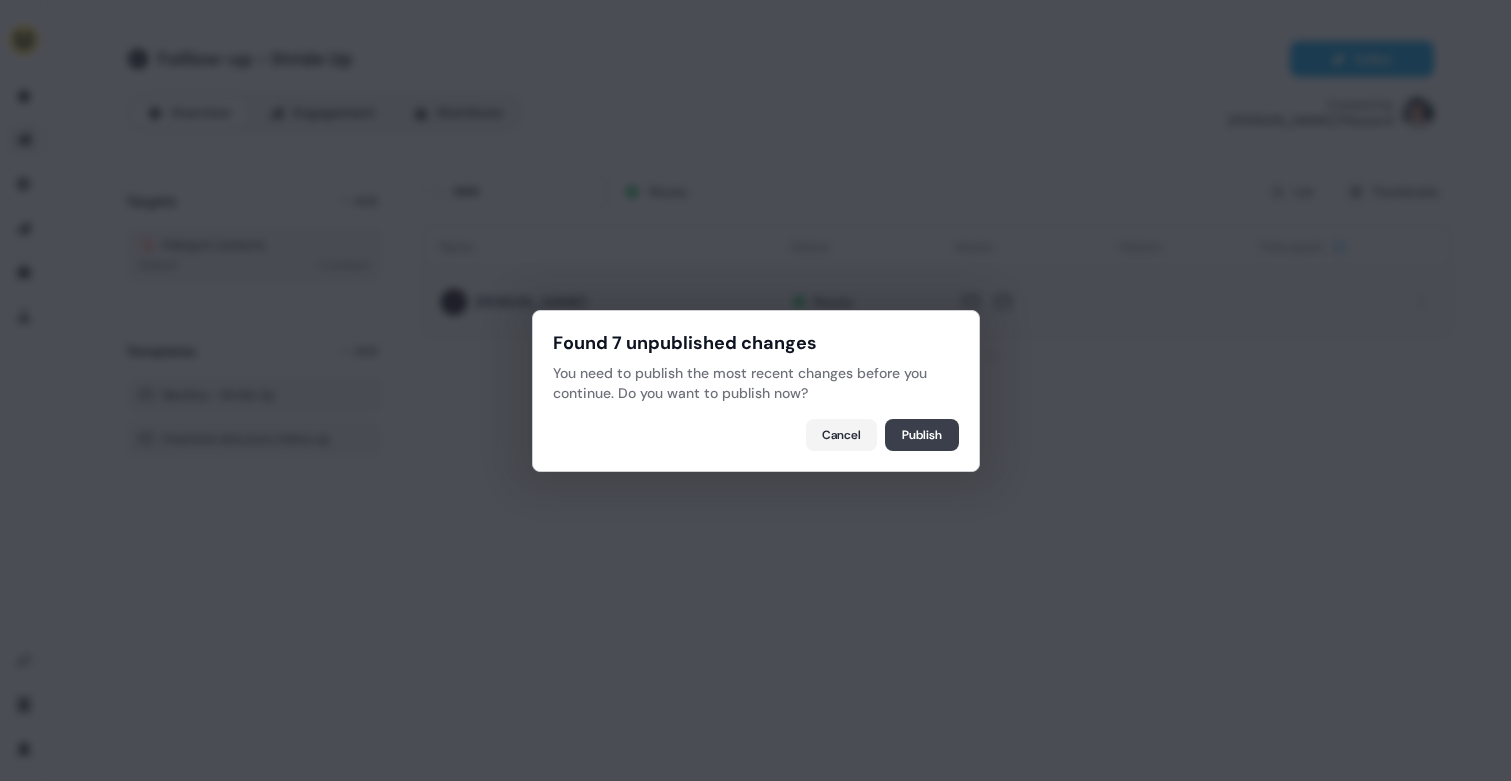 click on "Publish" at bounding box center (922, 435) 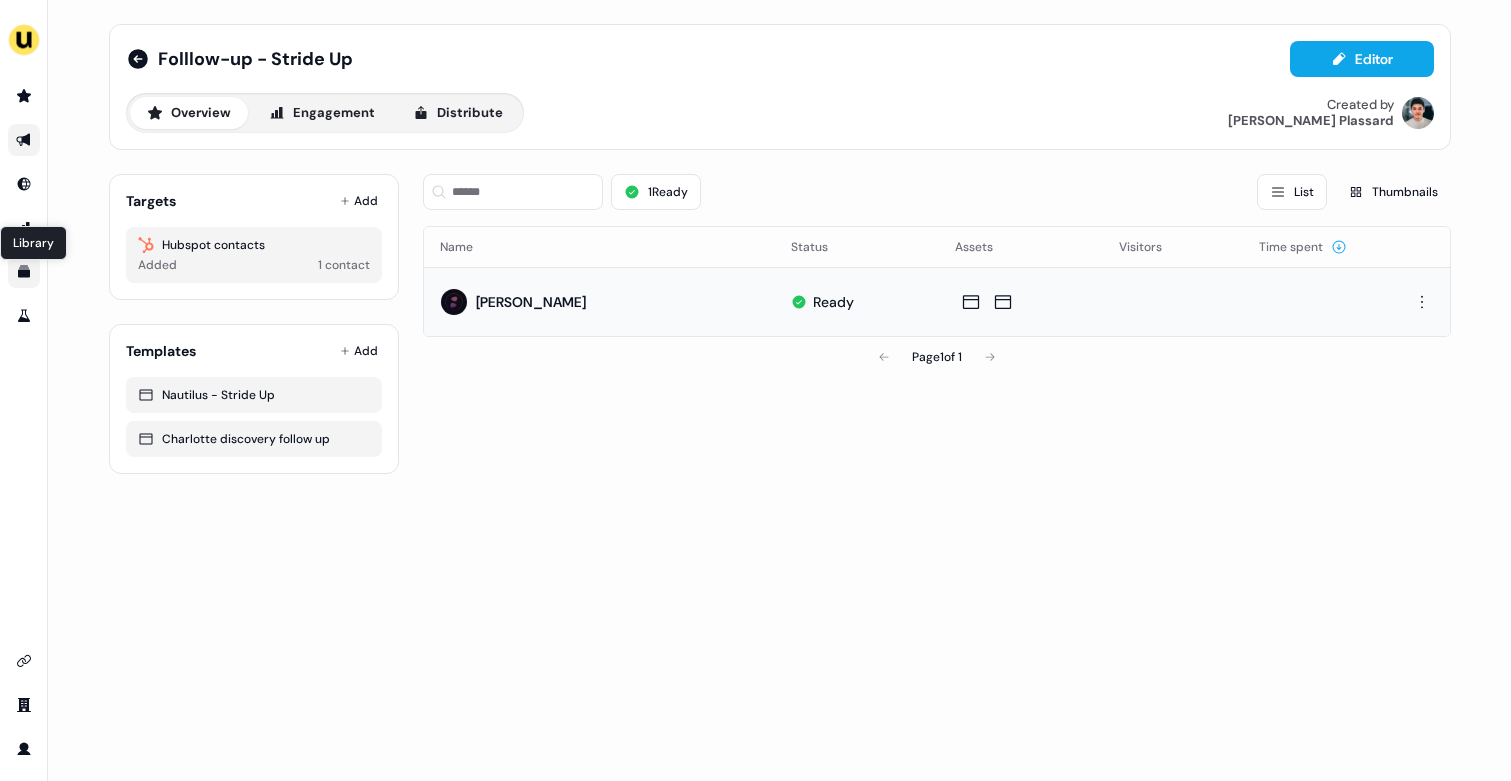 click 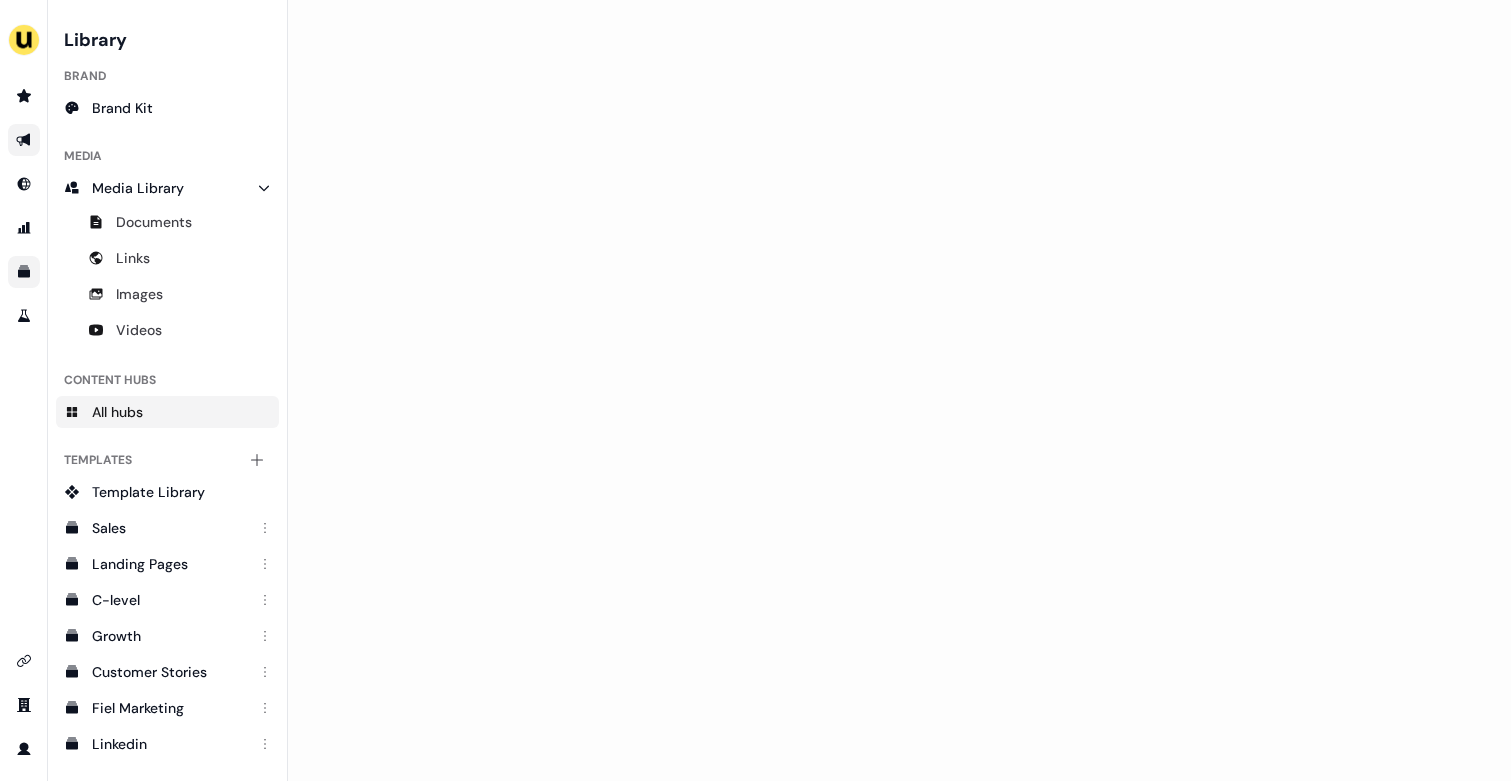 click on "All hubs" at bounding box center (167, 412) 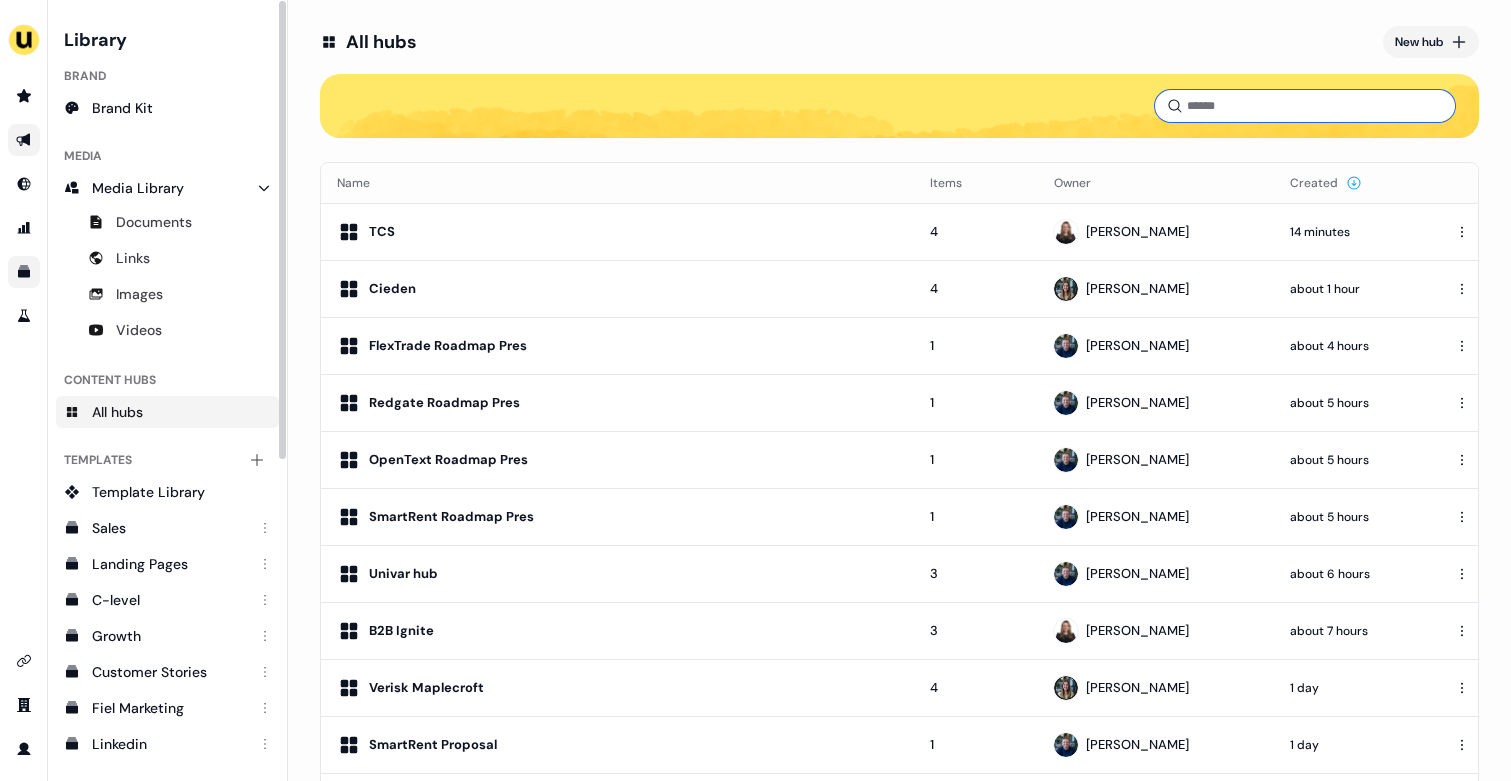 click at bounding box center [1305, 106] 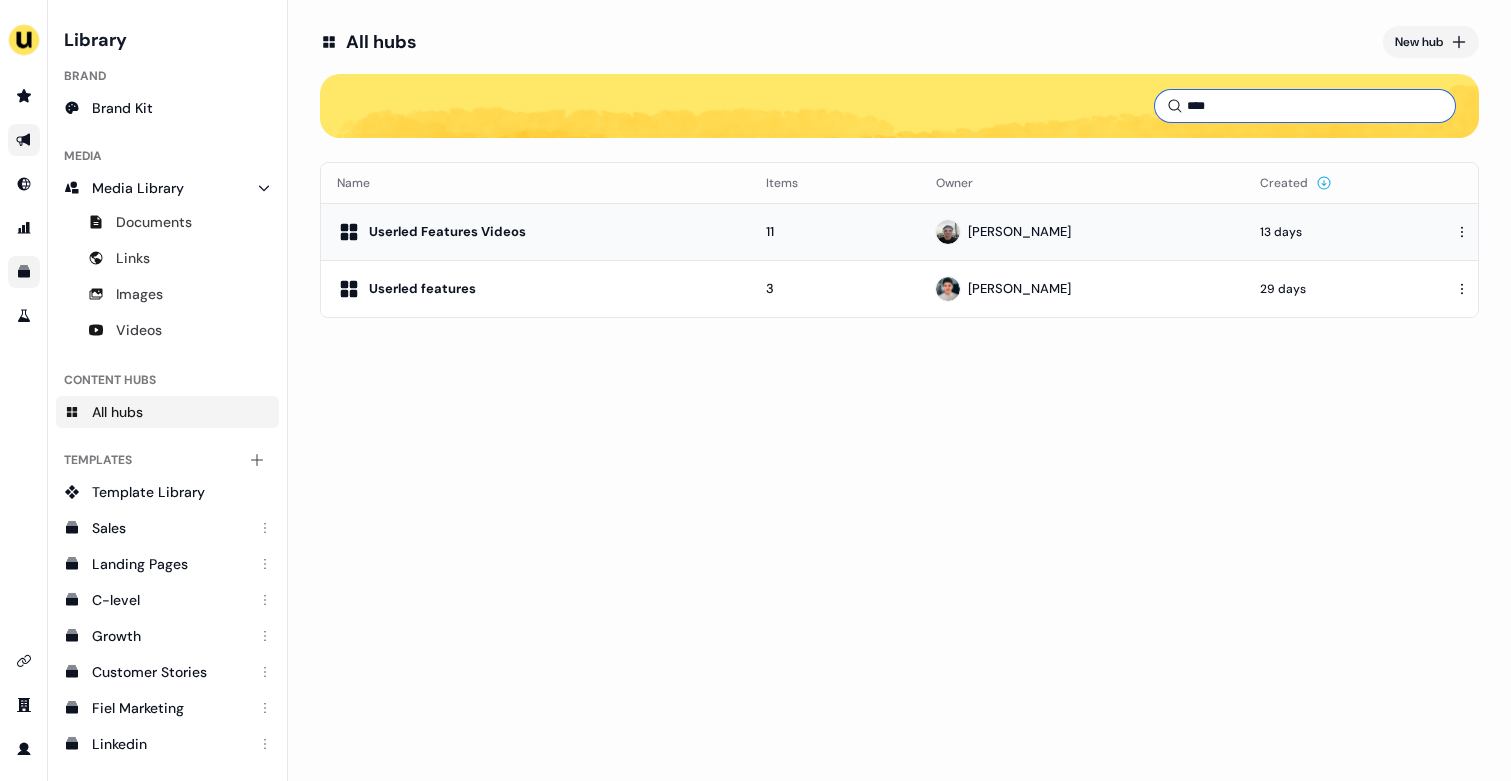 type on "****" 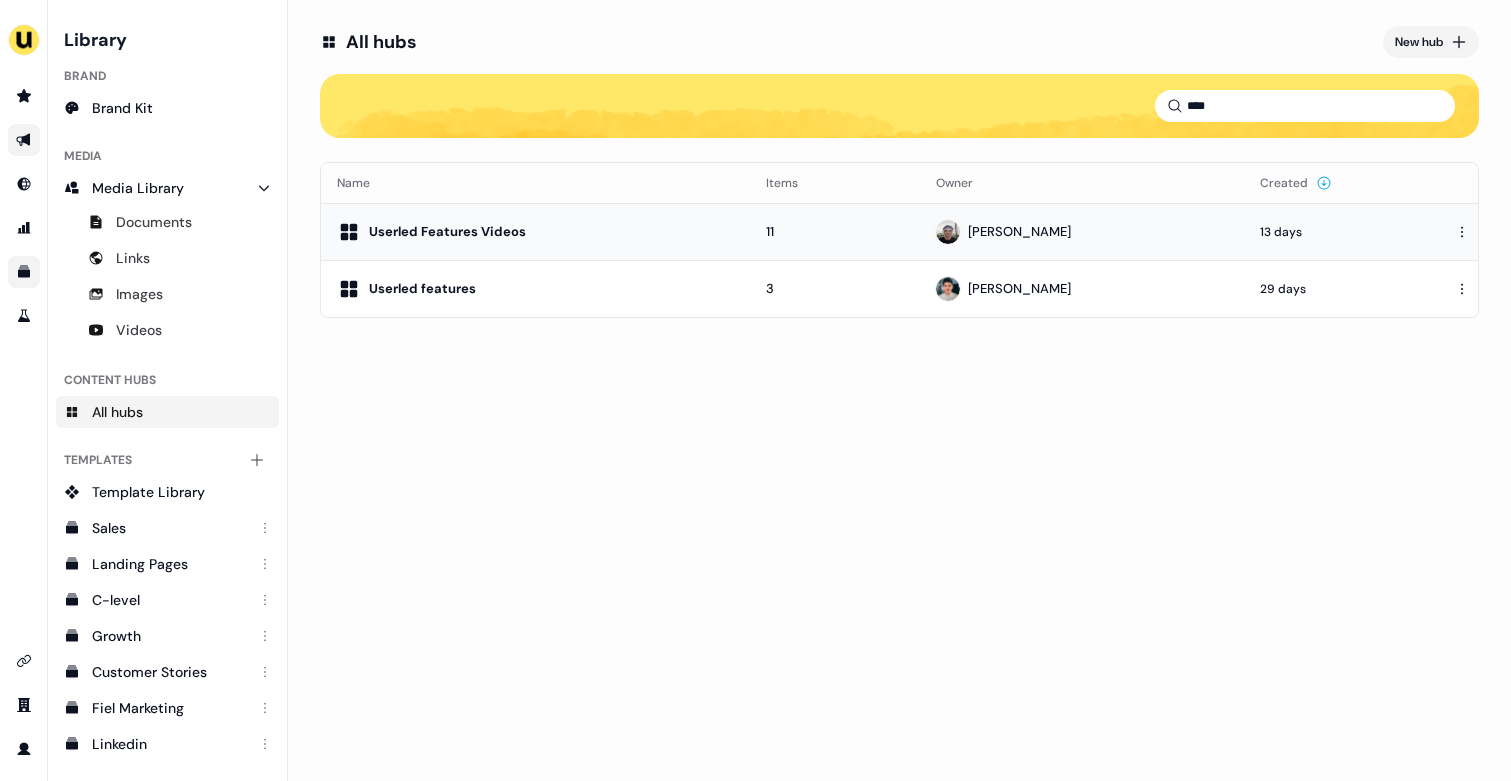 click on "Userled Features Videos" at bounding box center [535, 231] 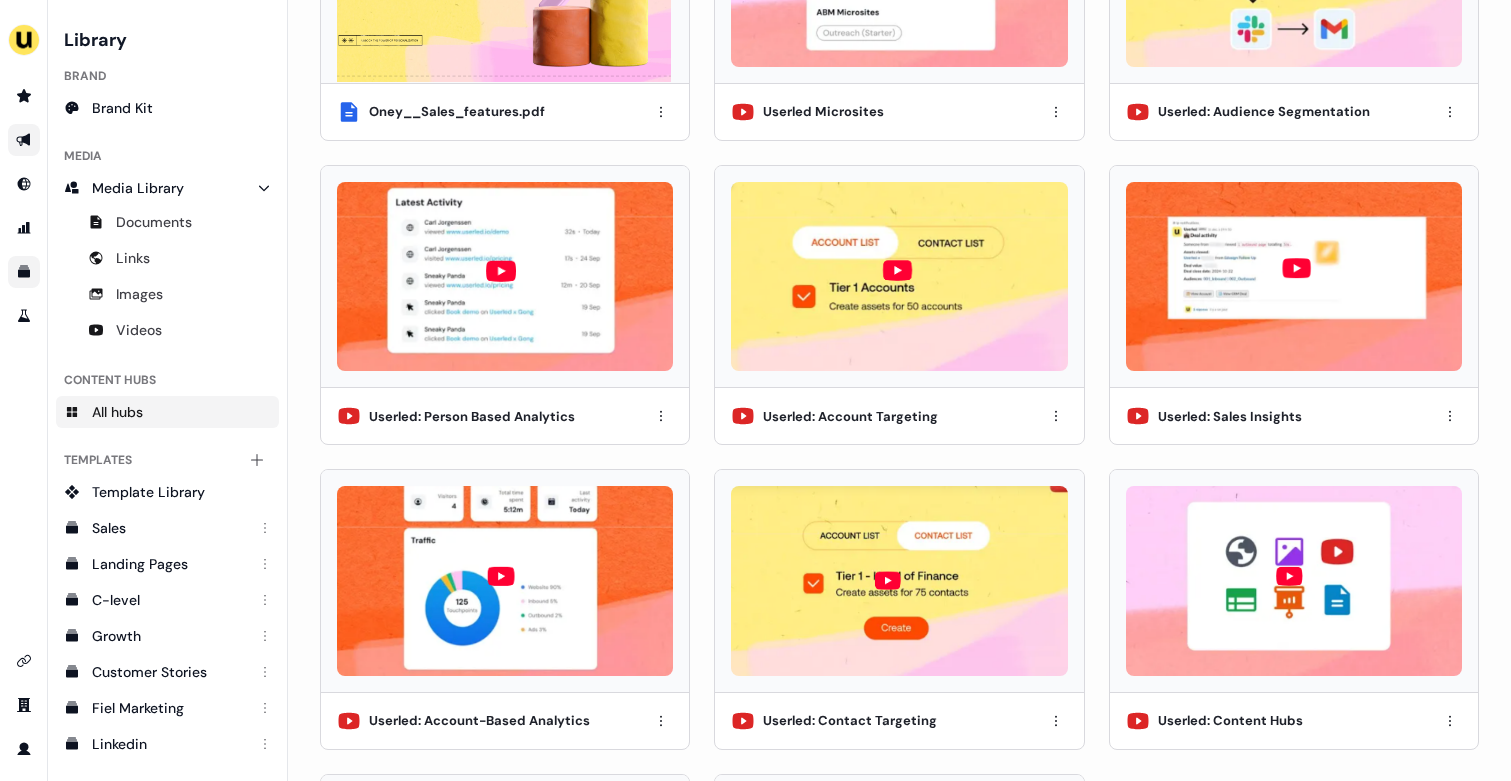 scroll, scrollTop: 0, scrollLeft: 0, axis: both 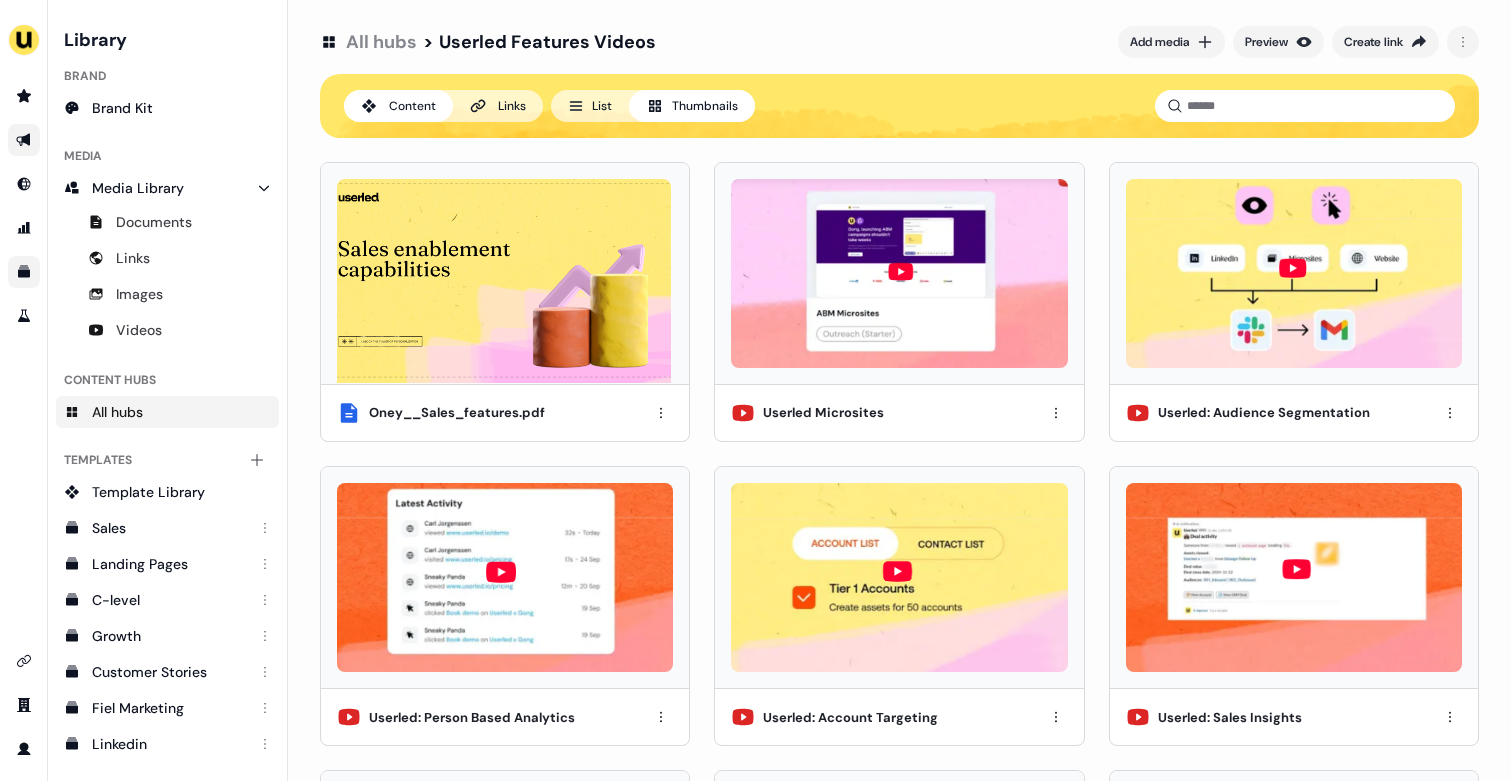 click on "All hubs" at bounding box center [381, 42] 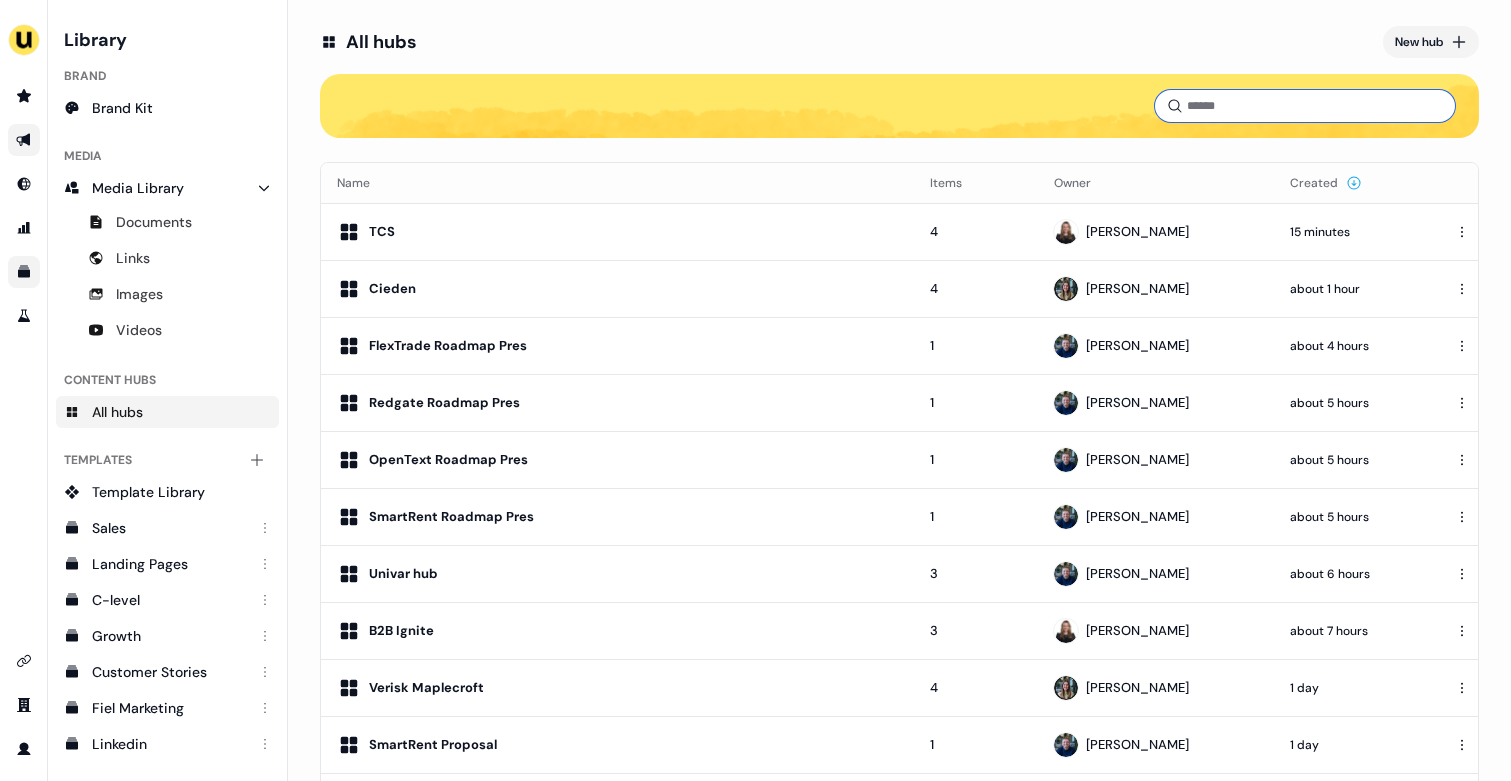 click at bounding box center (1305, 106) 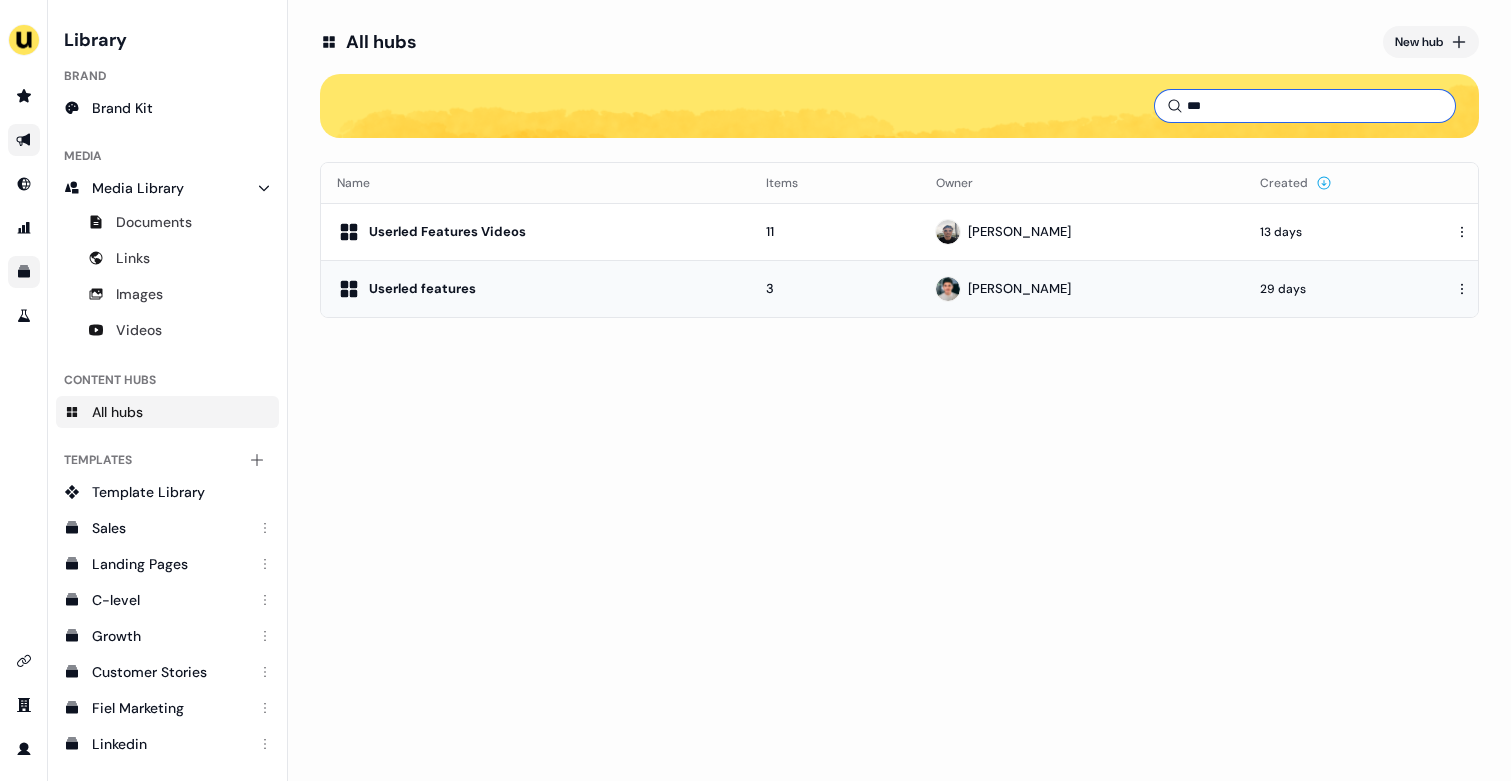 type on "***" 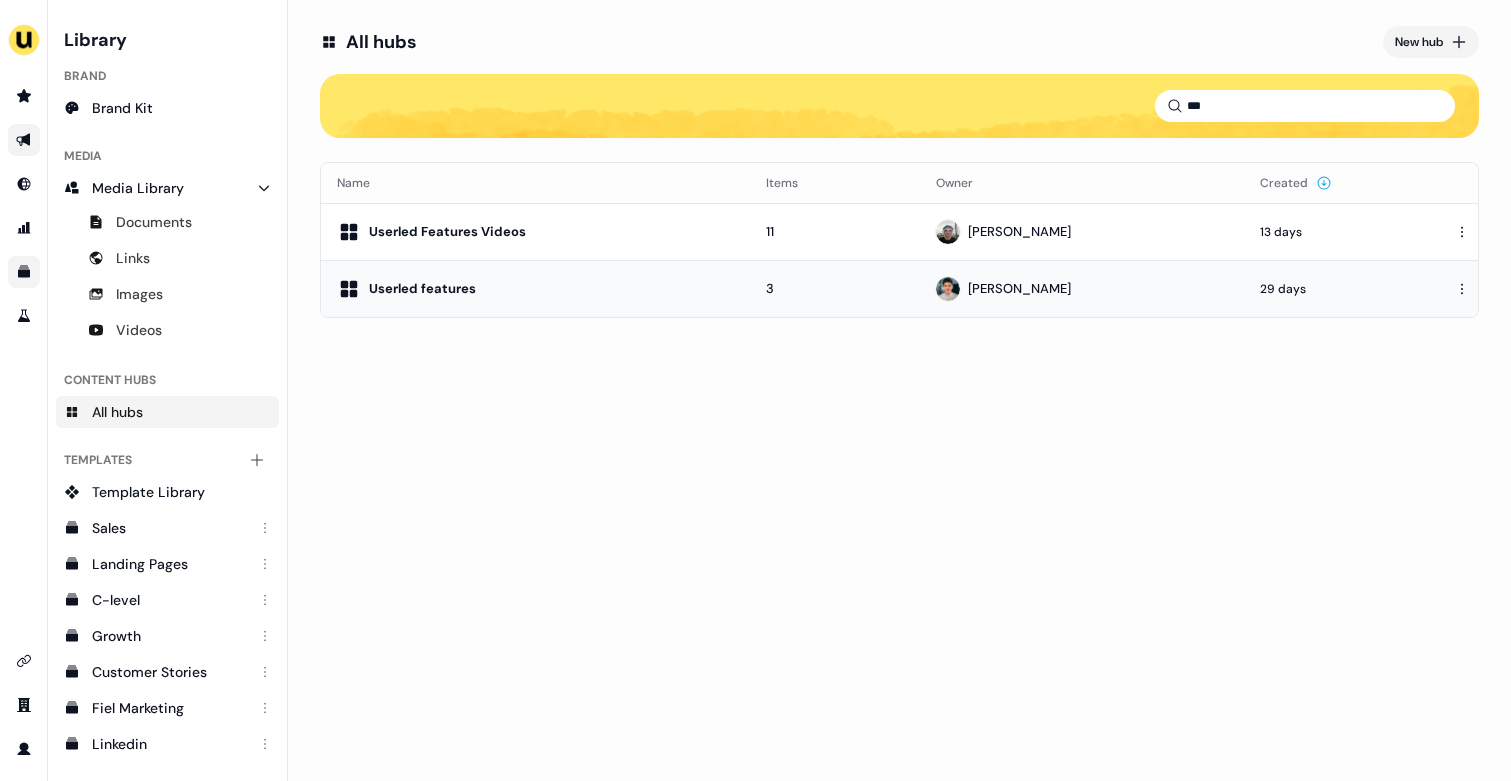 click on "Userled features" at bounding box center [535, 289] 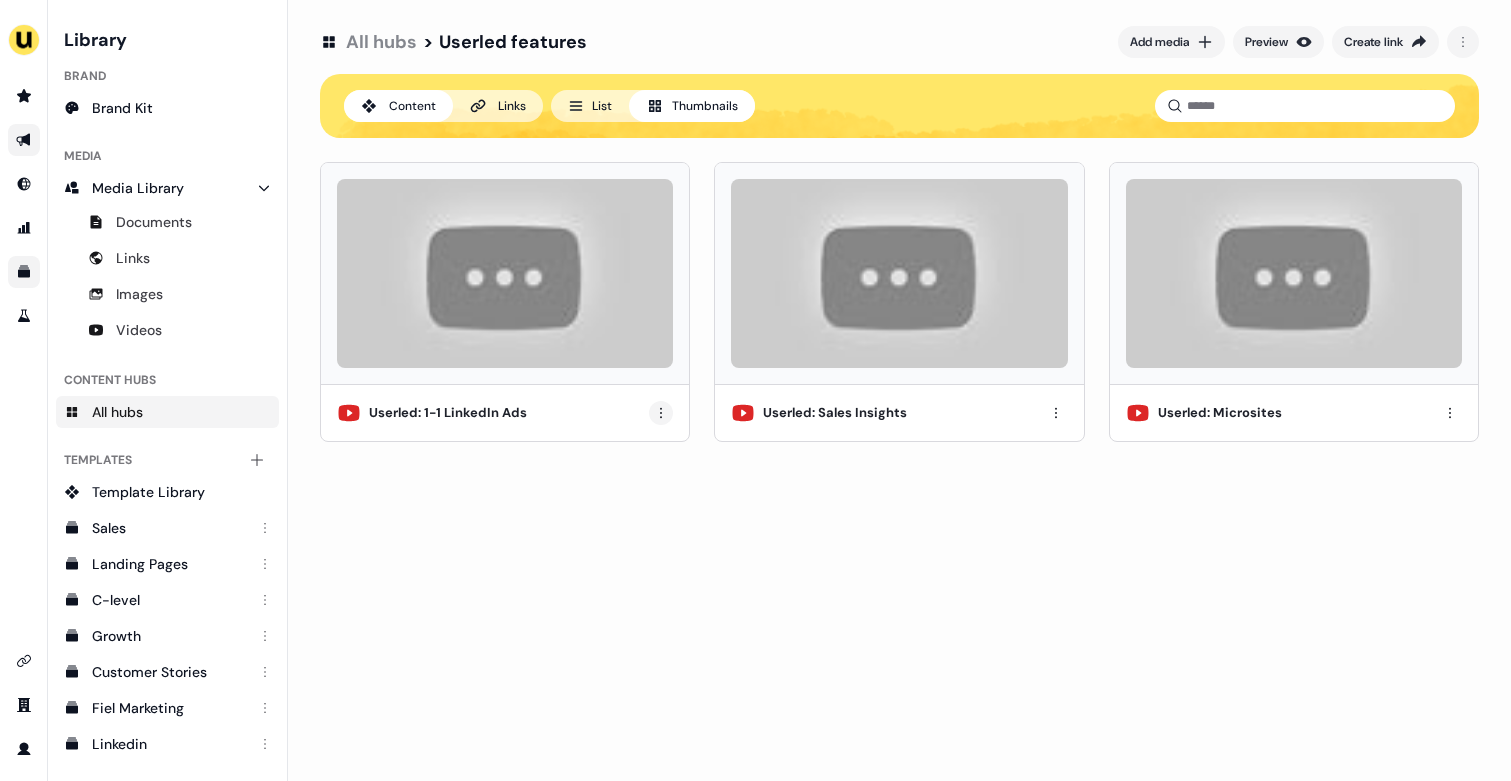 click on "For the best experience switch devices to a bigger screen. Go to Userled.io Library Brand Brand Kit Media Media Library Documents Links Images Videos Content Hubs All hubs Templates   Add collection Template Library Sales Landing Pages C-level Growth Customer Stories Fiel Marketing Linkedin Engagement Conversion Persona Gong Videos Francais Customer Success Sales Templates  ROI Templates Competitor Comparisons Outreach Templates Proposal Templates Capability Templates C-Suite Value Templates All hubs > Userled features Add media Preview Create link Content Links List Thumbnails Userled: 1-1 LinkedIn Ads Userled: Sales Insights Userled: Microsites" at bounding box center (755, 390) 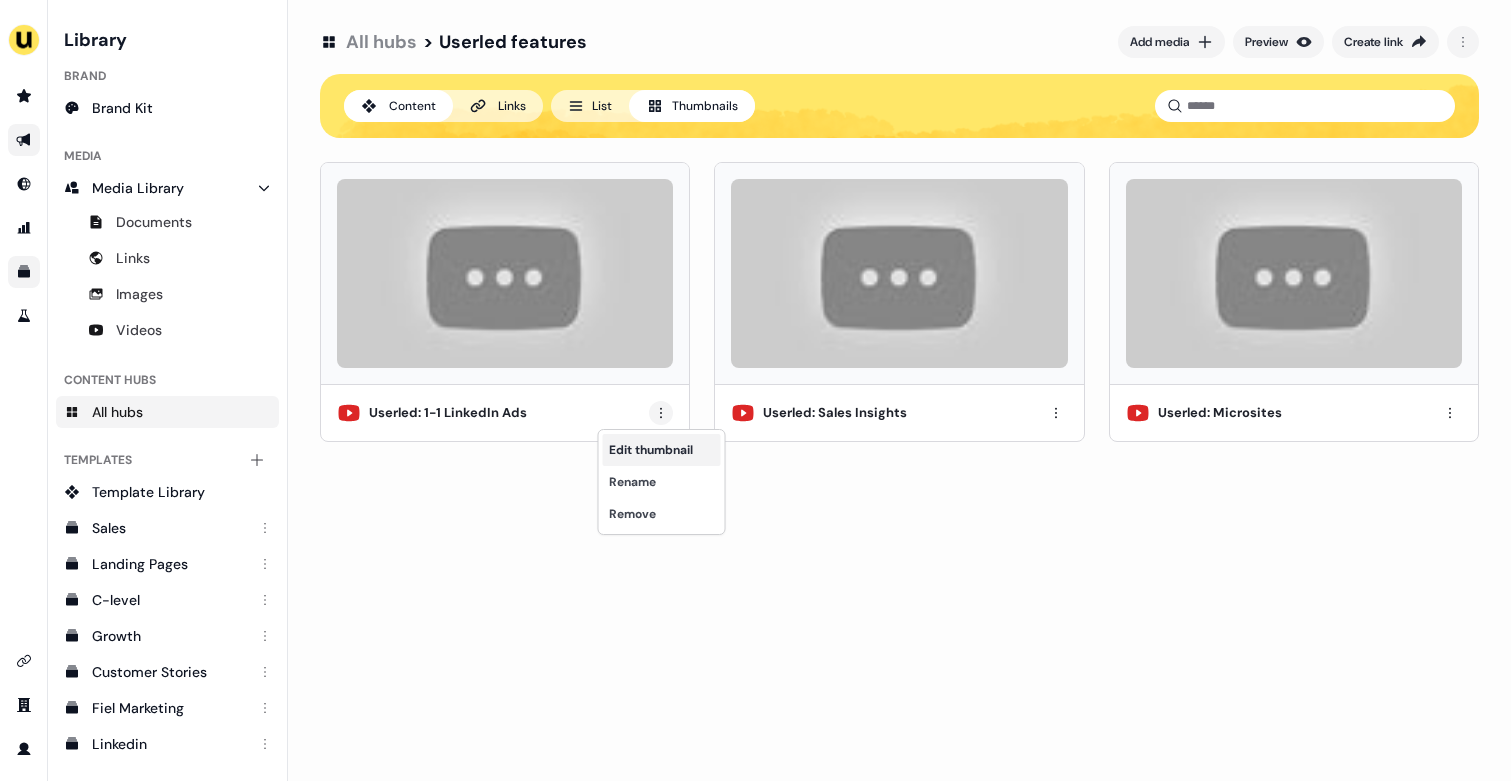 click on "Edit thumbnail" at bounding box center [662, 450] 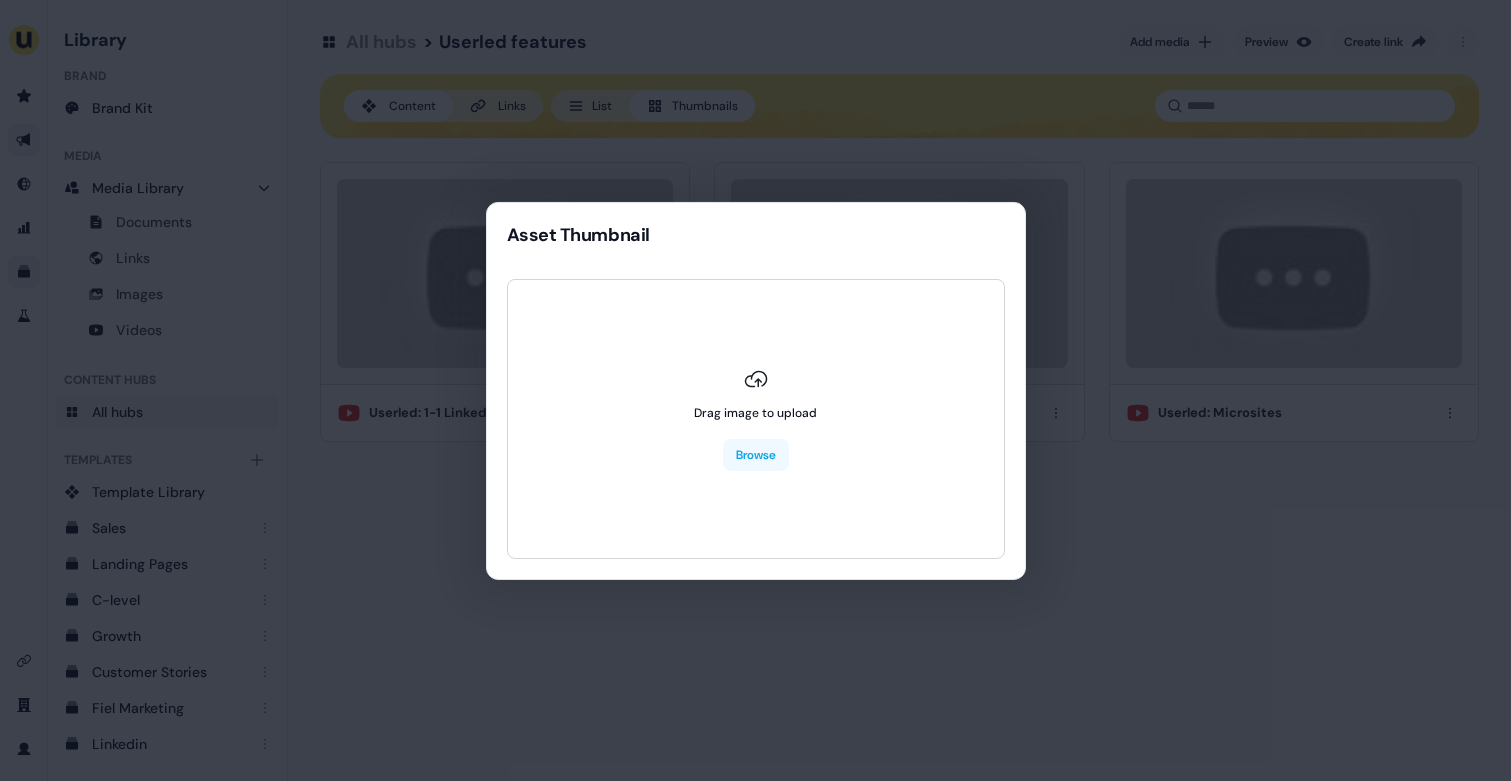 click on "Asset Thumbnail Drag image to upload Browse" at bounding box center (755, 390) 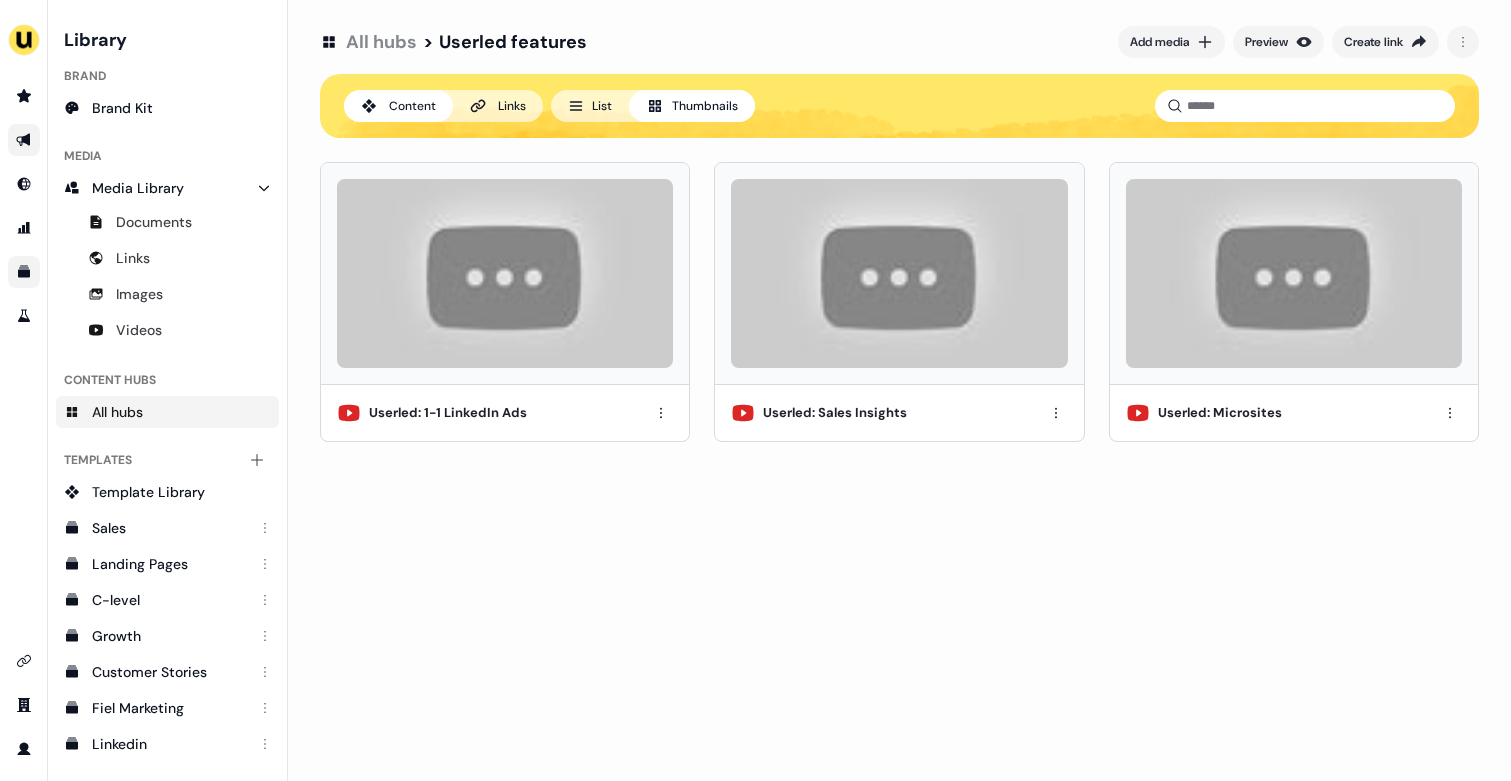 click on "All hubs" at bounding box center [381, 42] 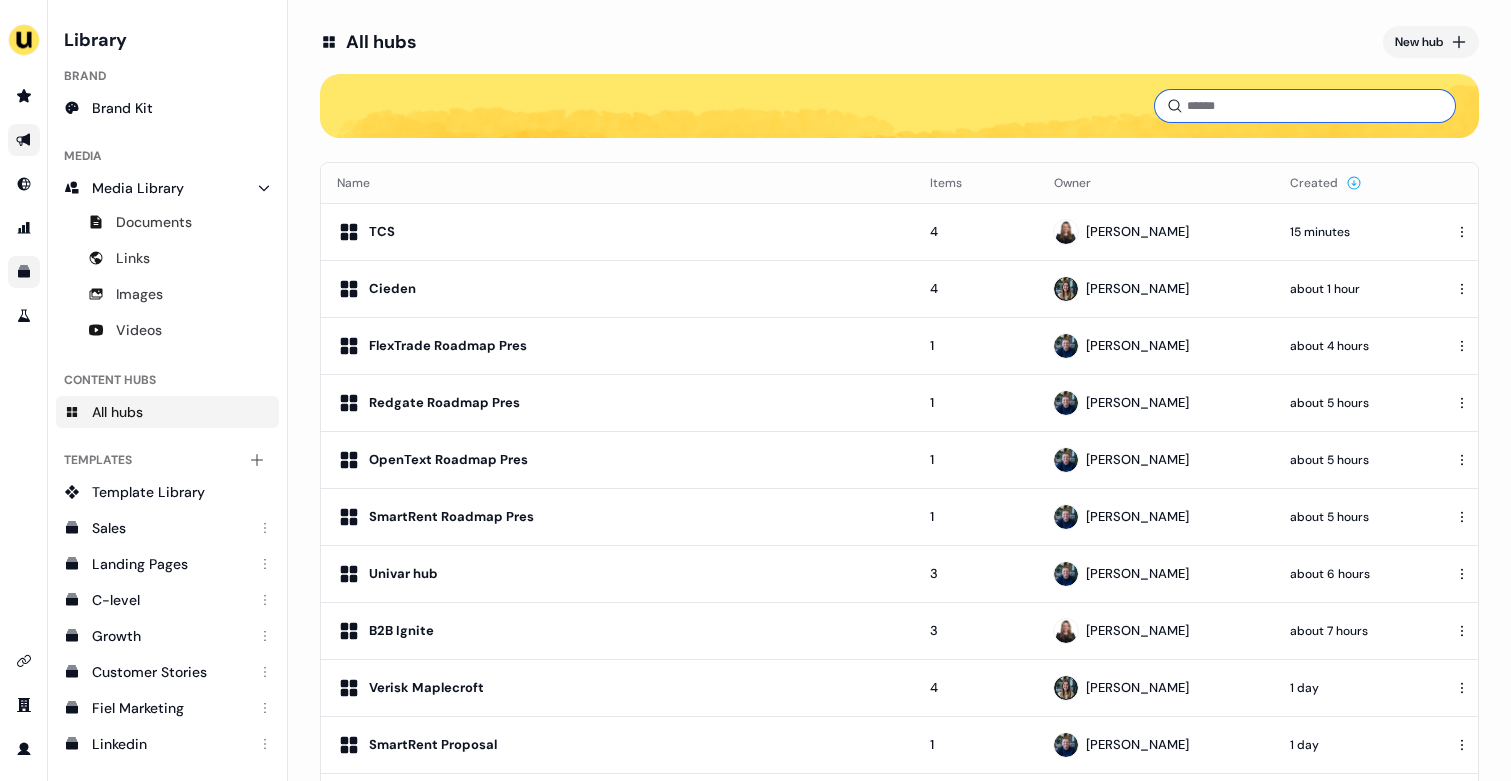 click at bounding box center [1305, 106] 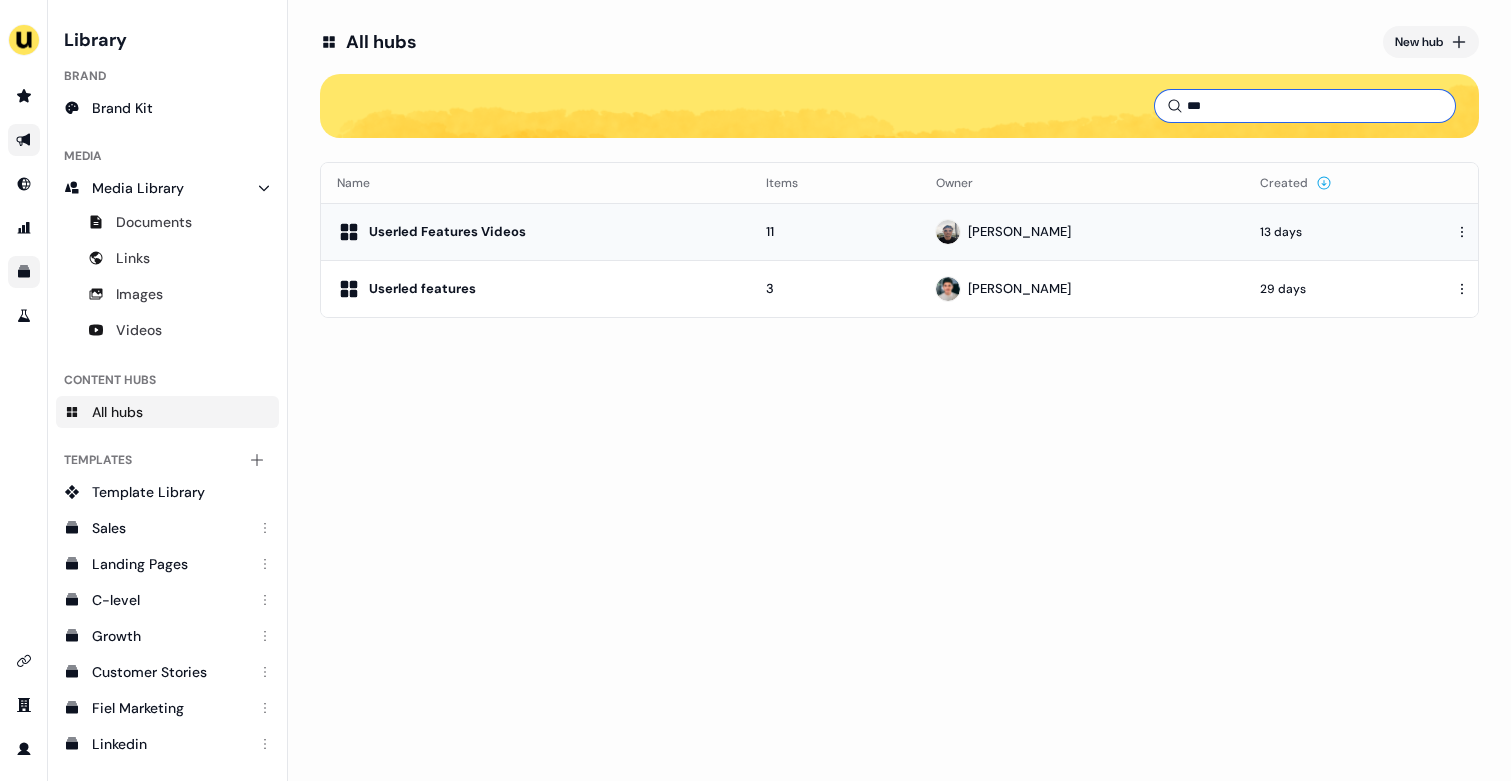 type on "***" 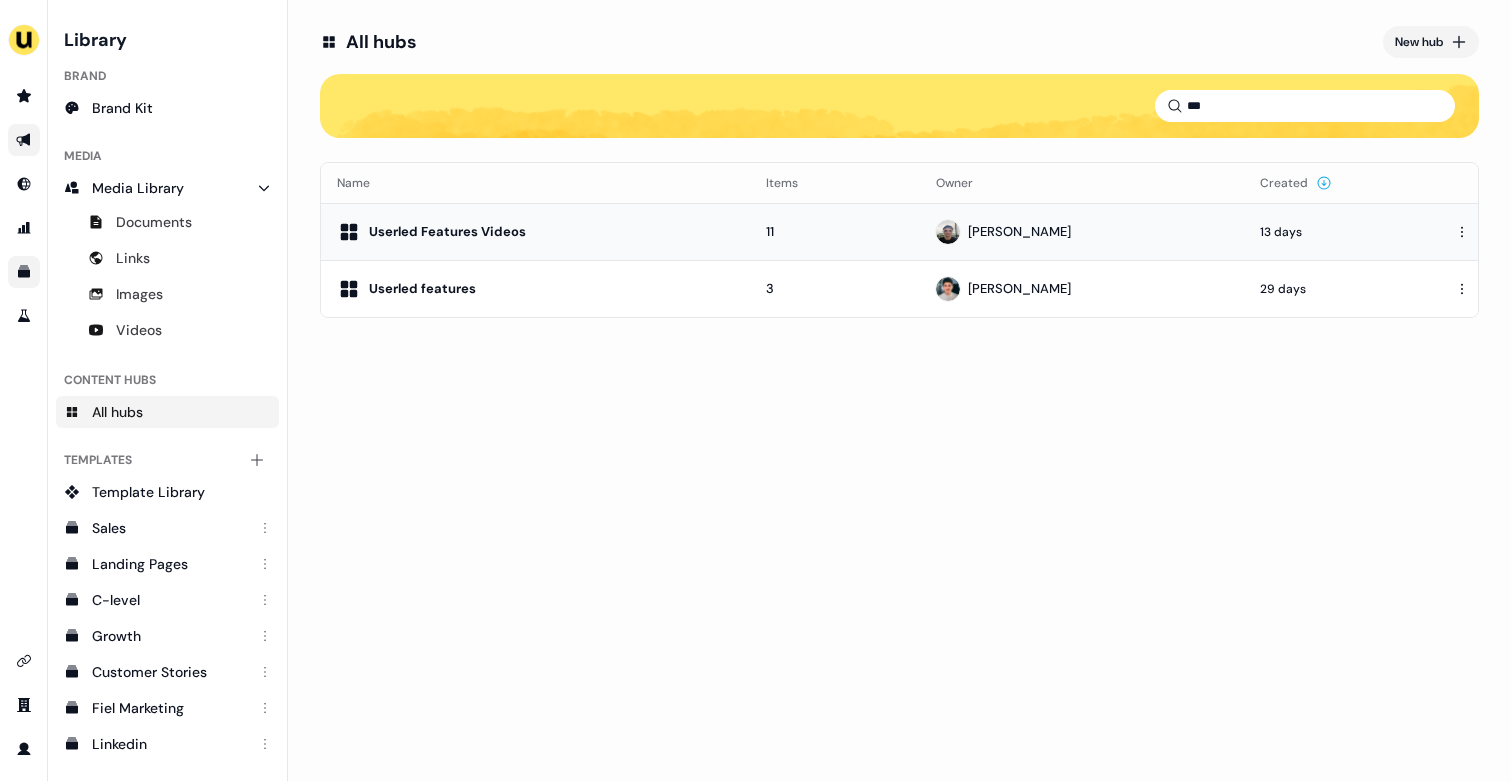 click at bounding box center [1462, 231] 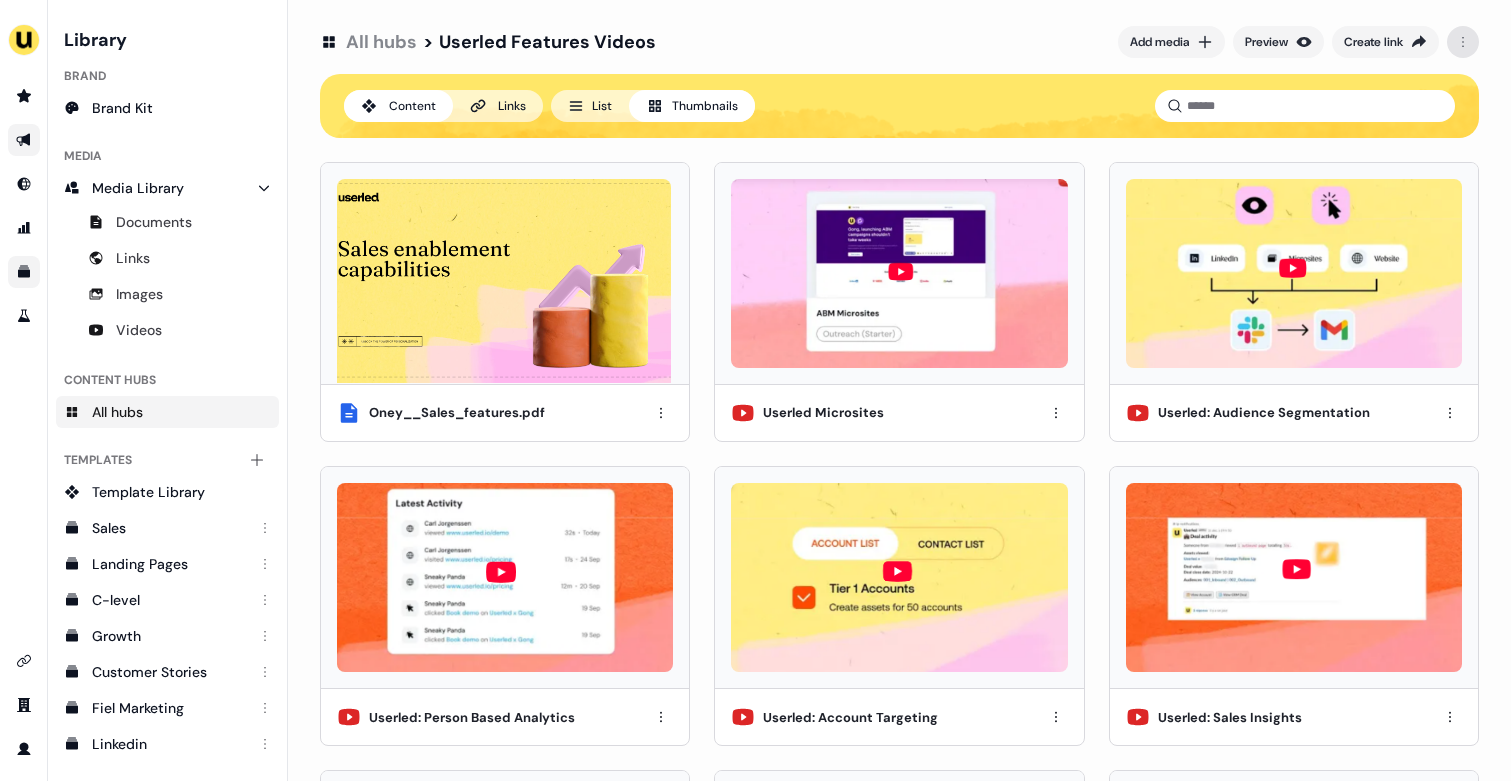 click on "For the best experience switch devices to a bigger screen. Go to Userled.io Library Brand Brand Kit Media Media Library Documents Links Images Videos Content Hubs All hubs Templates   Add collection Template Library Sales Landing Pages C-level Growth Customer Stories Fiel Marketing Linkedin Engagement Conversion Persona Gong Videos Francais Customer Success Sales Templates  ROI Templates Competitor Comparisons Outreach Templates Proposal Templates Capability Templates C-Suite Value Templates All hubs > Userled Features Videos Add media Preview Create link Content Links List Thumbnails Oney__Sales_features.pdf Userled Microsites Userled: Audience Segmentation Userled: Person Based Analytics Userled: Account Targeting Userled: Sales Insights Userled: Account-Based Analytics Userled: Contact Targeting Userled: Content Hubs Userled: Content Library Userled: 1-1 LinkedIn Ads" at bounding box center (755, 390) 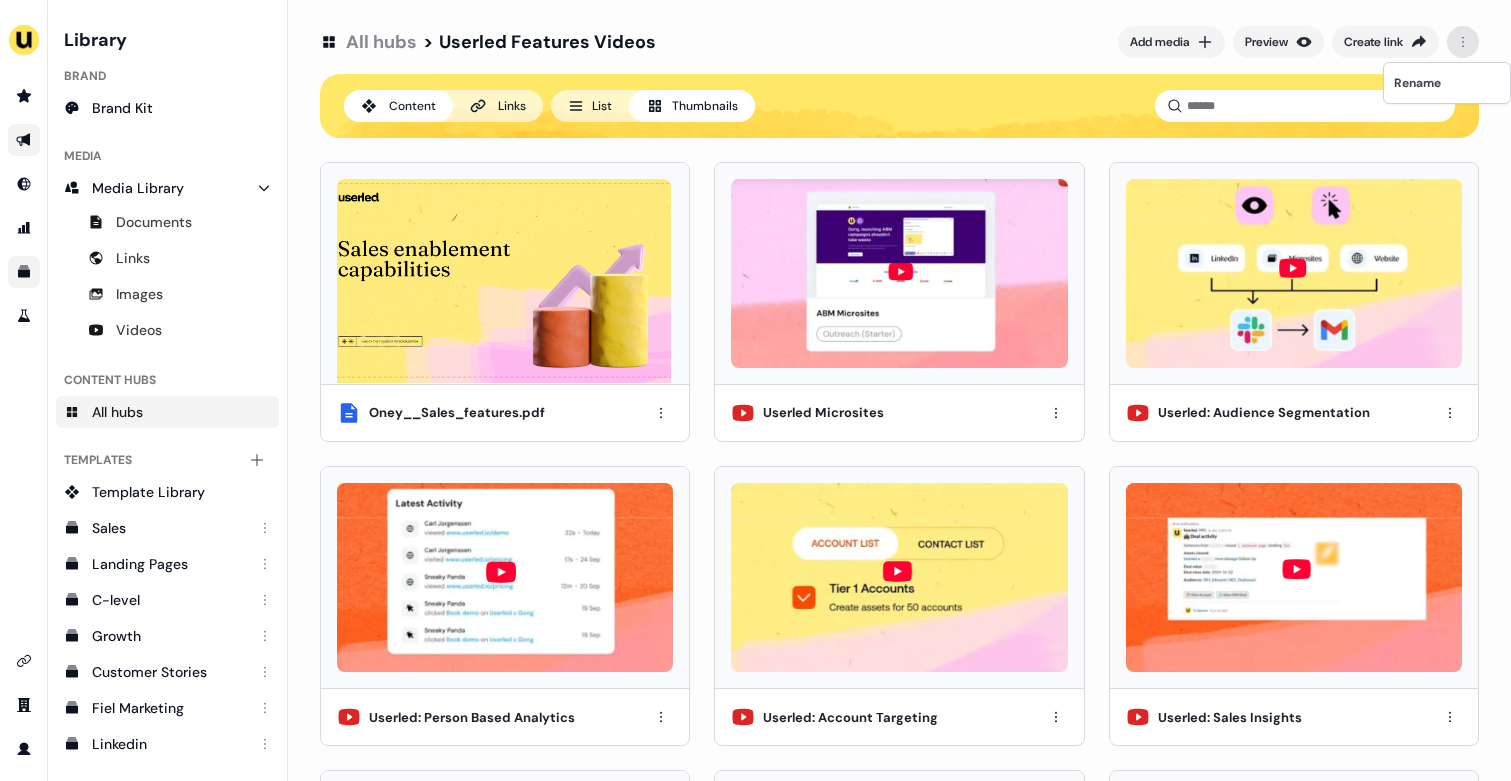 click on "For the best experience switch devices to a bigger screen. Go to Userled.io Library Brand Brand Kit Media Media Library Documents Links Images Videos Content Hubs All hubs Templates   Add collection Template Library Sales Landing Pages C-level Growth Customer Stories Fiel Marketing Linkedin Engagement Conversion Persona Gong Videos Francais Customer Success Sales Templates  ROI Templates Competitor Comparisons Outreach Templates Proposal Templates Capability Templates C-Suite Value Templates All hubs > Userled Features Videos Add media Preview Create link Content Links List Thumbnails Oney__Sales_features.pdf Userled Microsites Userled: Audience Segmentation Userled: Person Based Analytics Userled: Account Targeting Userled: Sales Insights Userled: Account-Based Analytics Userled: Contact Targeting Userled: Content Hubs Userled: Content Library Userled: 1-1 LinkedIn Ads Rename" at bounding box center (755, 390) 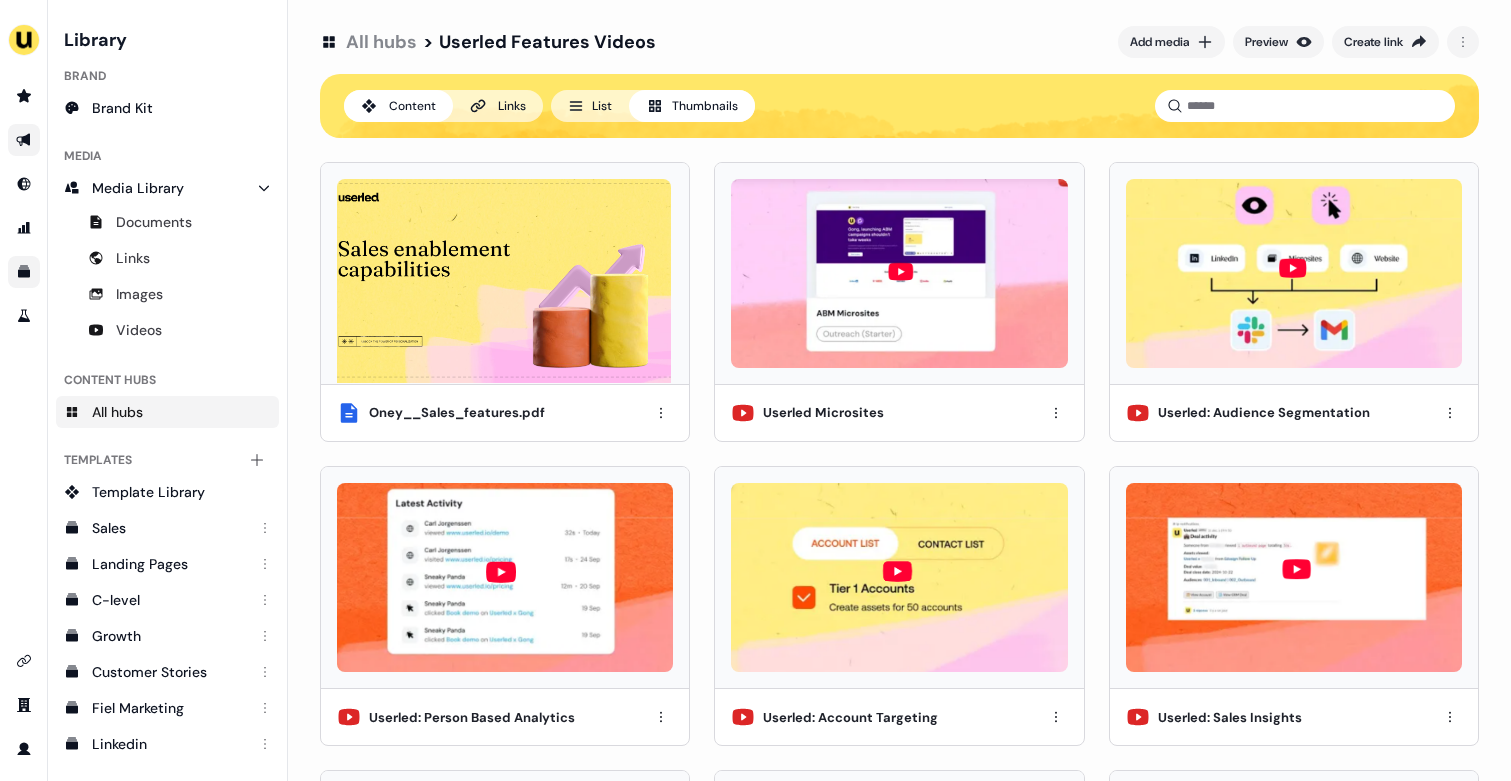 click on "All hubs" at bounding box center [381, 42] 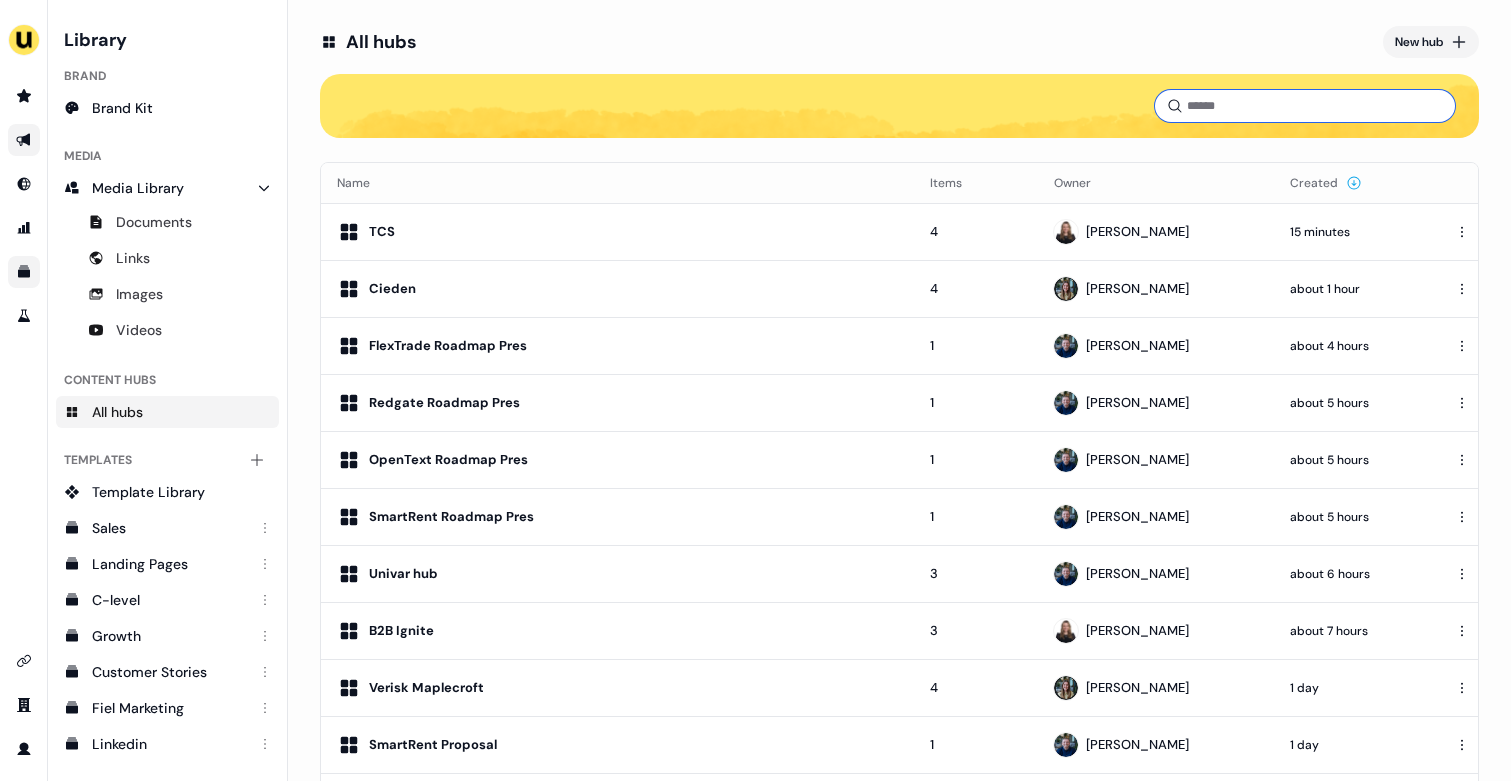 click at bounding box center [1305, 106] 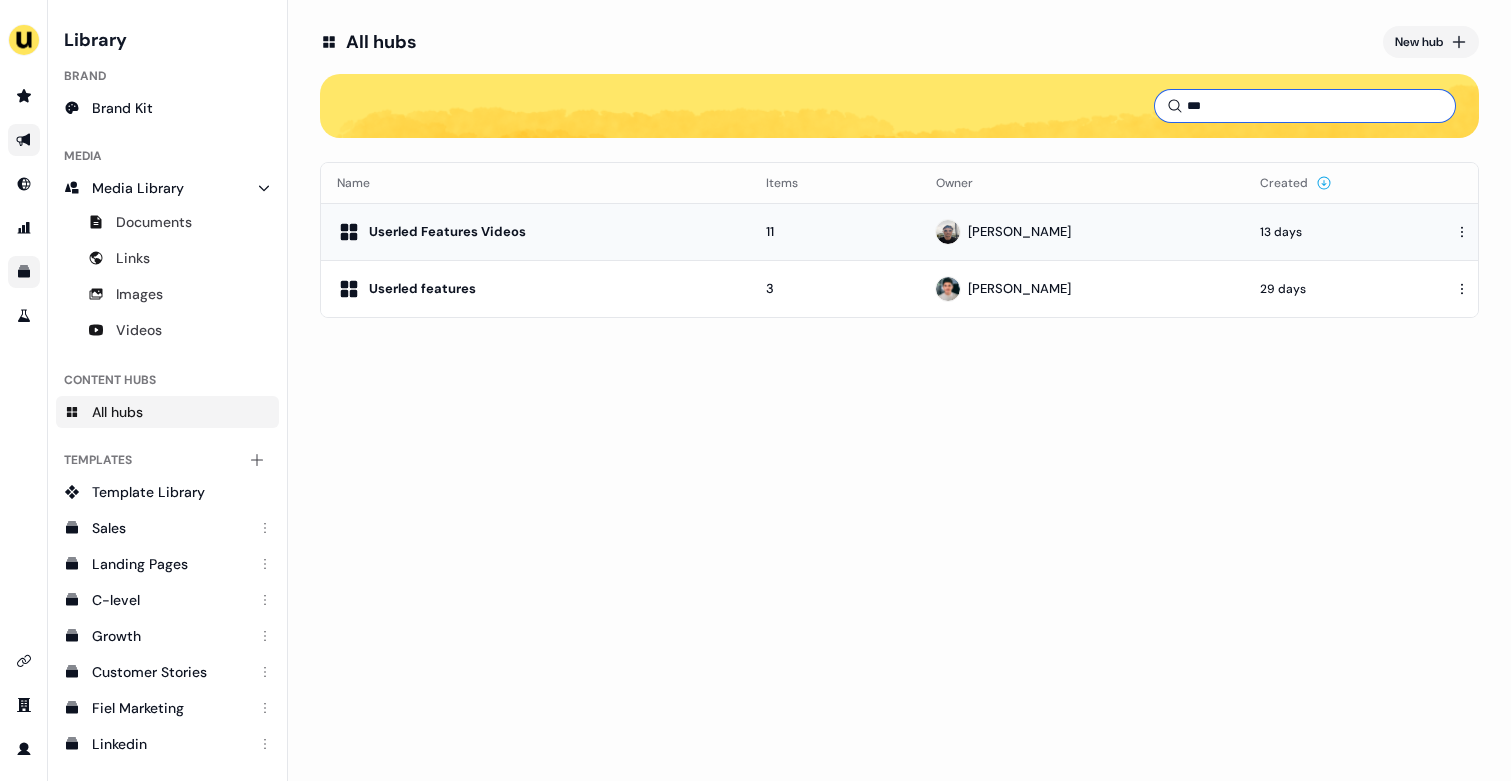 type on "***" 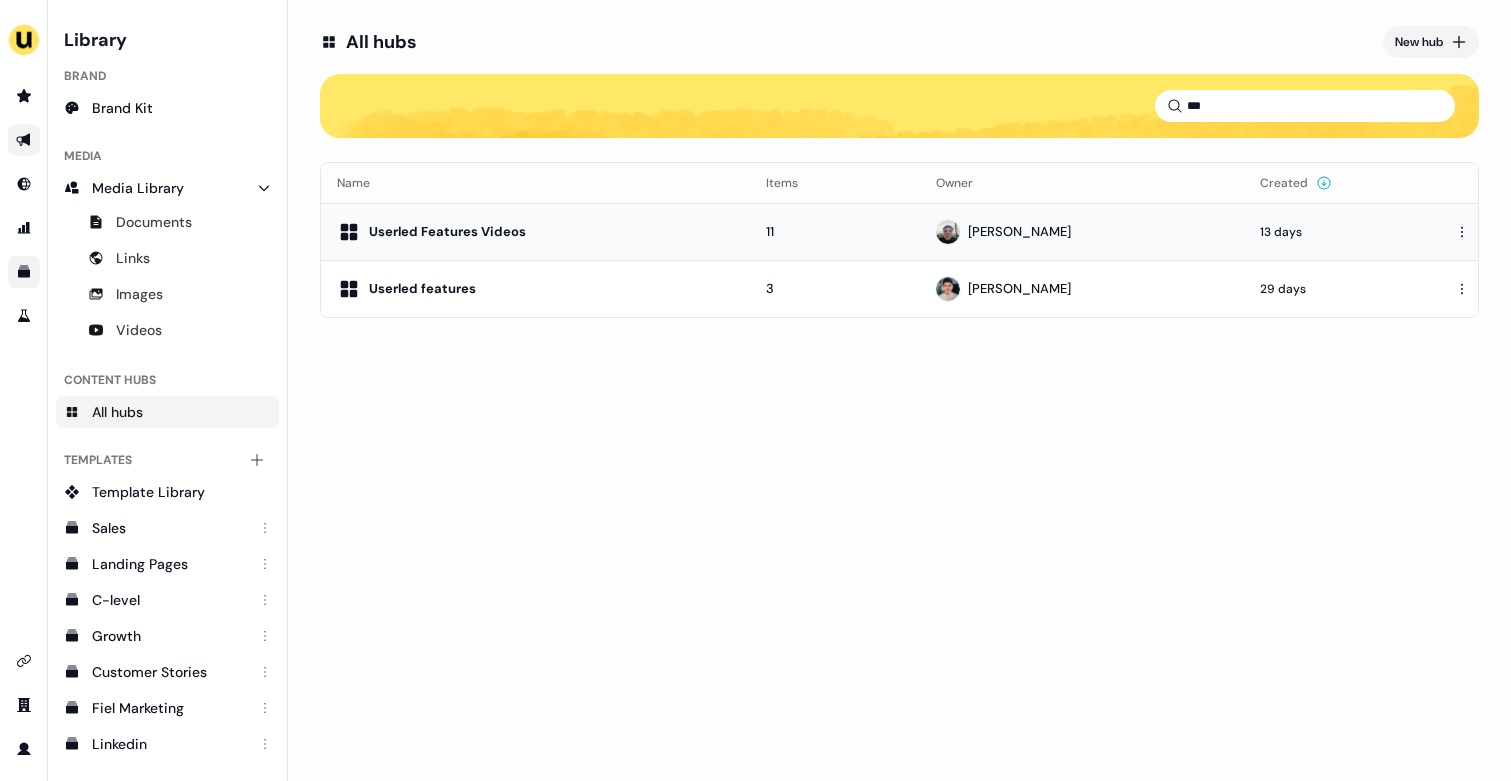 click on "For the best experience switch devices to a bigger screen. Go to Userled.io Library Brand Brand Kit Media Media Library Documents Links Images Videos Content Hubs All hubs Templates   Add collection Template Library Sales Landing Pages C-level Growth Customer Stories Fiel Marketing Linkedin Engagement Conversion Persona Gong Videos Francais Customer Success Sales Templates  ROI Templates Competitor Comparisons Outreach Templates Proposal Templates Capability Templates C-Suite Value Templates All hubs New hub *** Name Items Owner Created Userled Features Videos 11 Ryan Hennessy 13 days Userled features 3 Vincent Plassard 29 days" at bounding box center [755, 390] 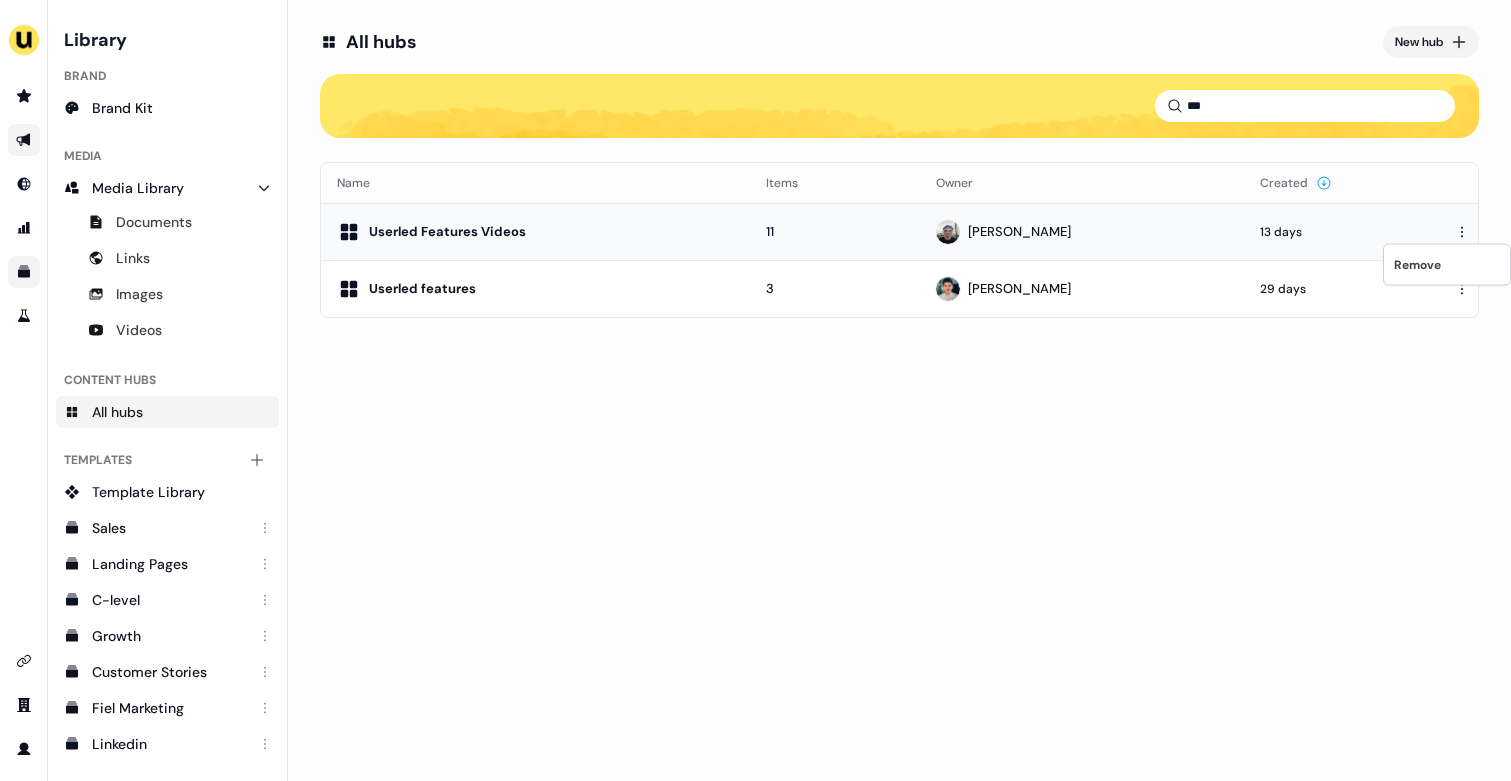 click on "For the best experience switch devices to a bigger screen. Go to Userled.io Library Brand Brand Kit Media Media Library Documents Links Images Videos Content Hubs All hubs Templates   Add collection Template Library Sales Landing Pages C-level Growth Customer Stories Fiel Marketing Linkedin Engagement Conversion Persona Gong Videos Francais Customer Success Sales Templates  ROI Templates Competitor Comparisons Outreach Templates Proposal Templates Capability Templates C-Suite Value Templates All hubs New hub *** Name Items Owner Created Userled Features Videos 11 Ryan Hennessy 13 days Userled features 3 Vincent Plassard 29 days Remove" at bounding box center (755, 390) 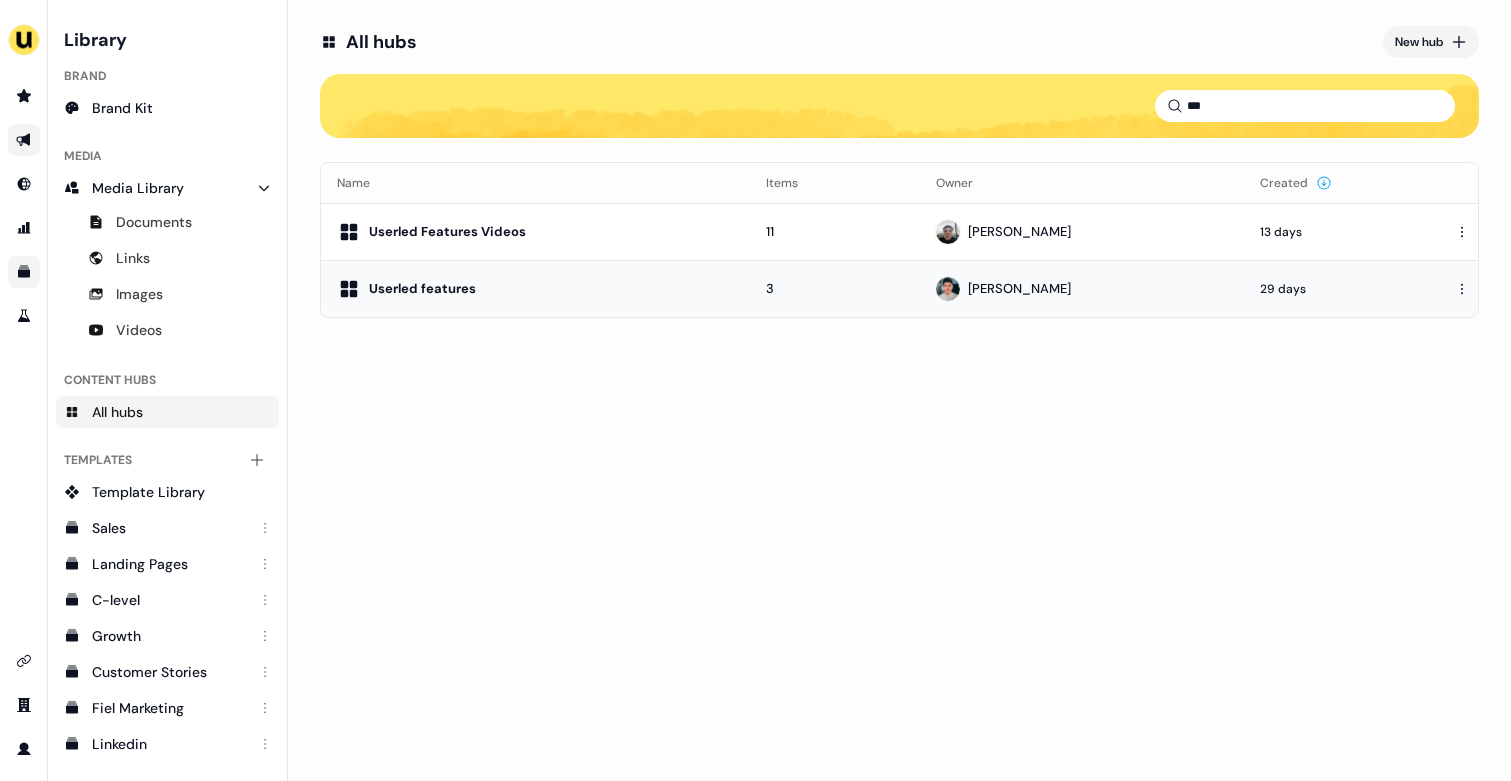 click on "[PERSON_NAME]" at bounding box center (1082, 289) 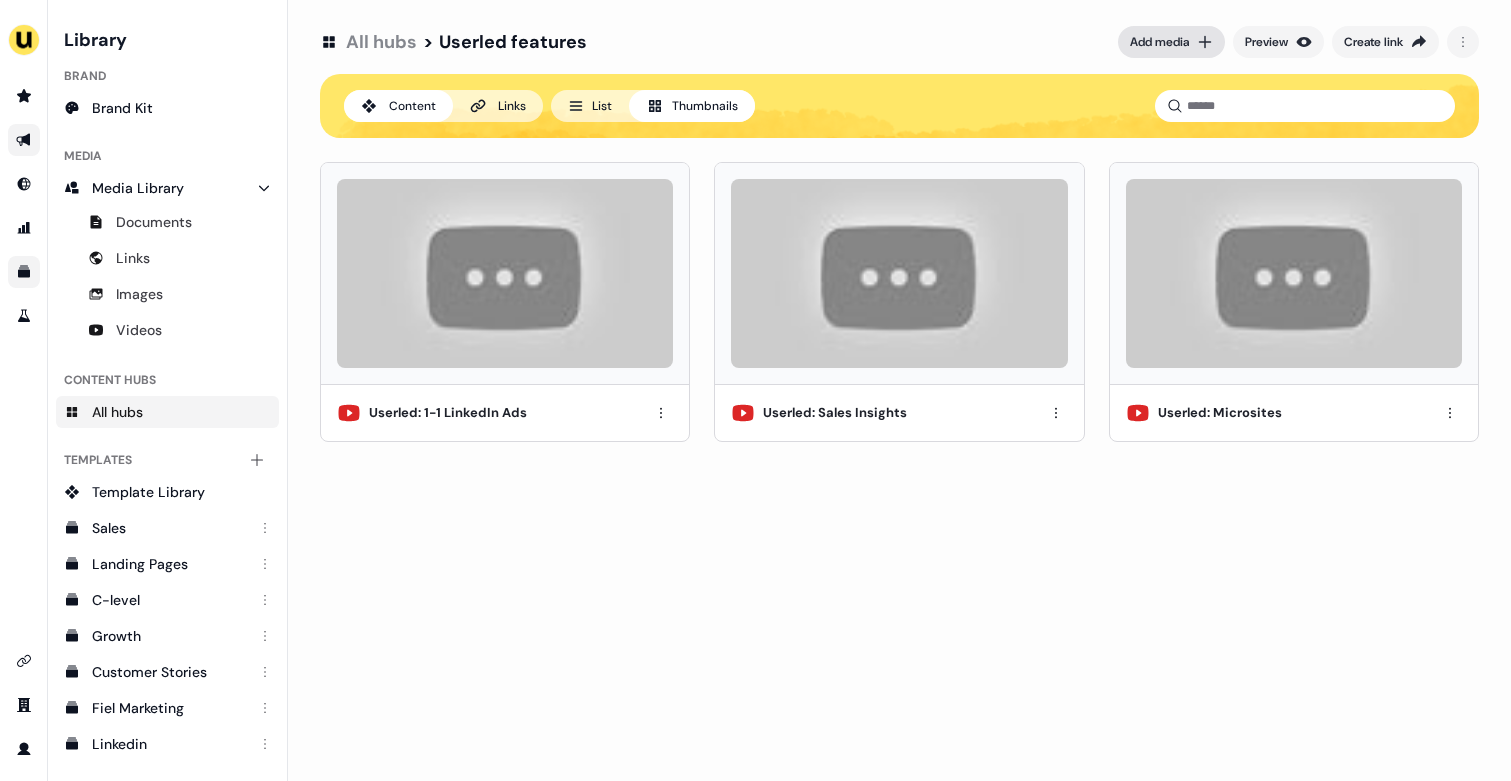click on "Add media" at bounding box center (1159, 42) 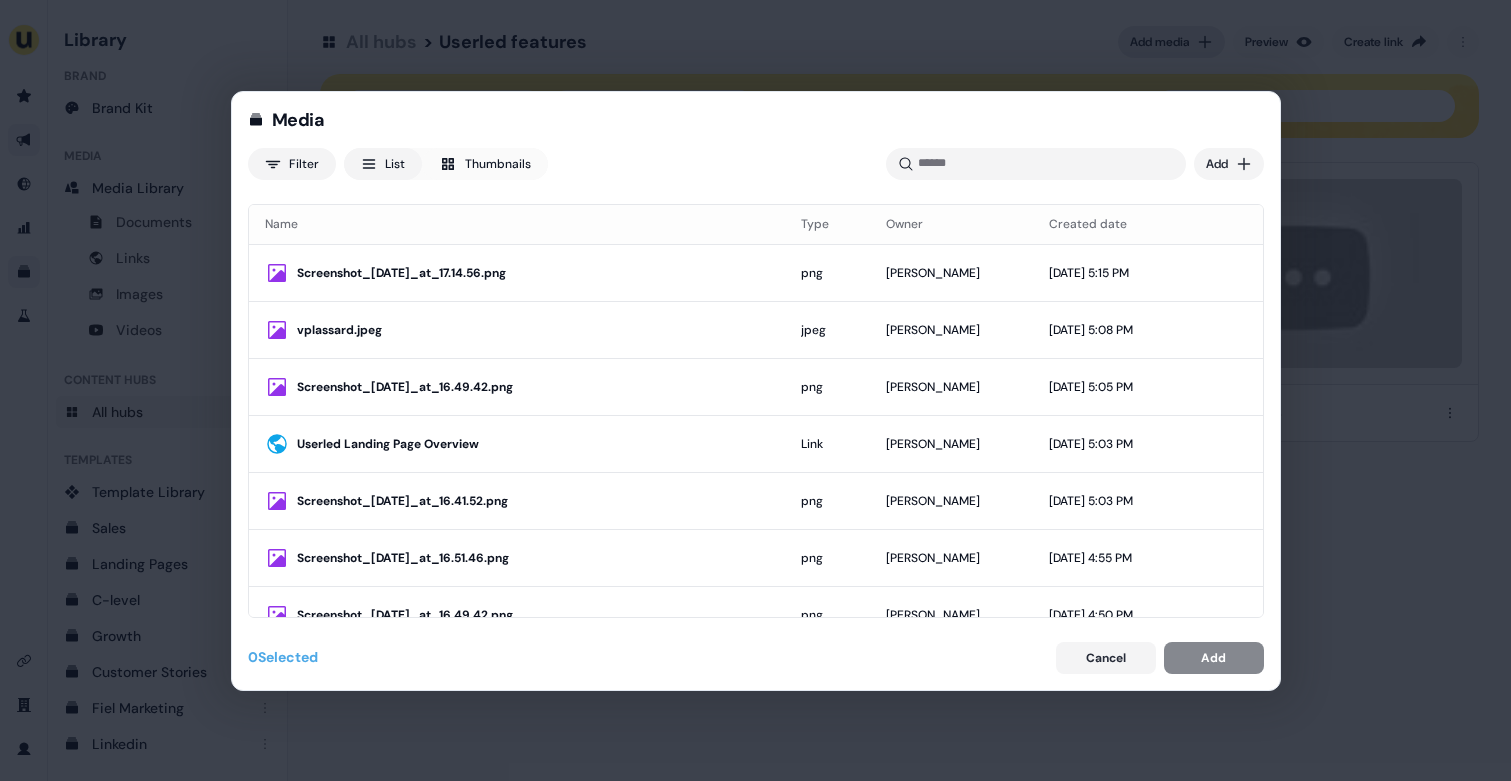 type 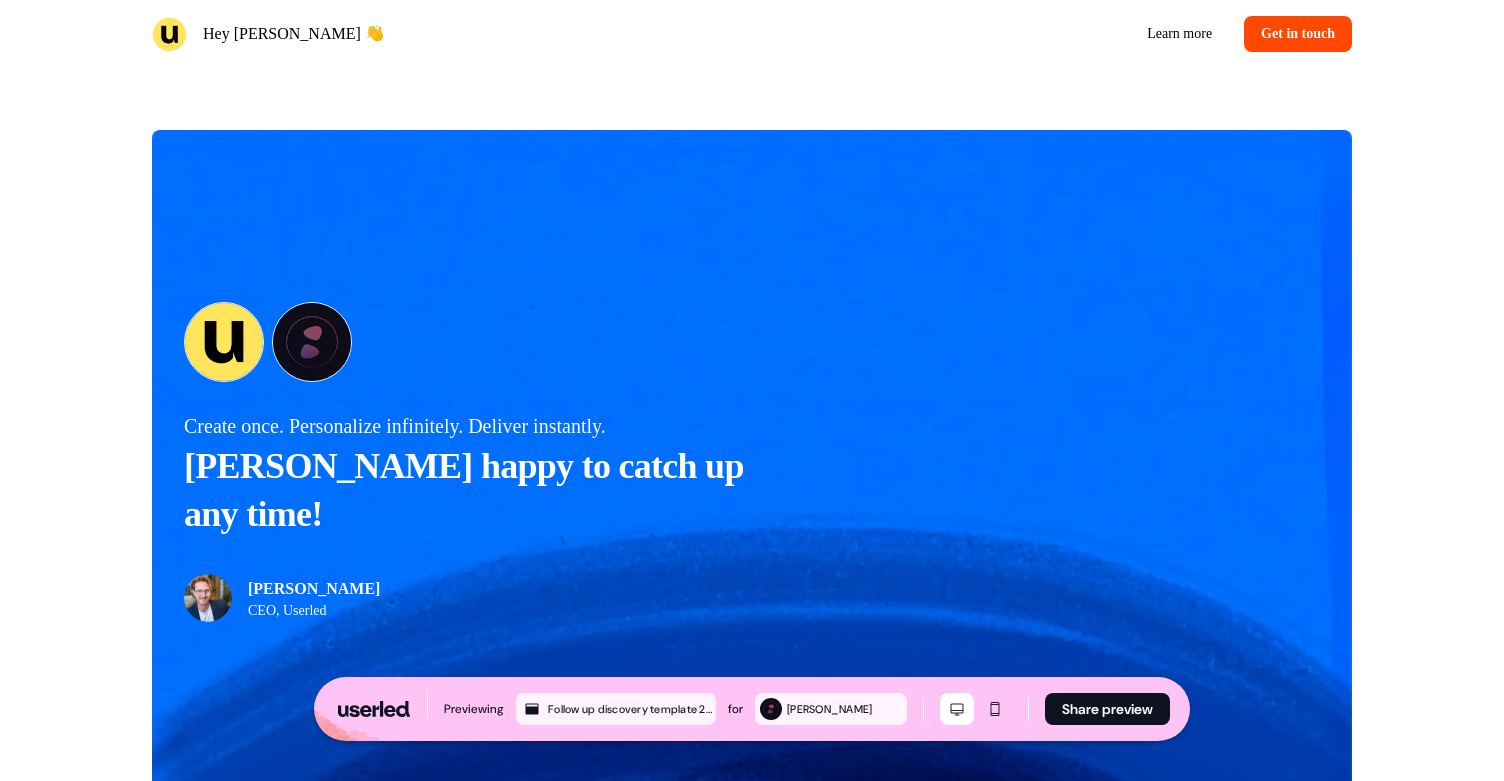 scroll, scrollTop: 1566, scrollLeft: 0, axis: vertical 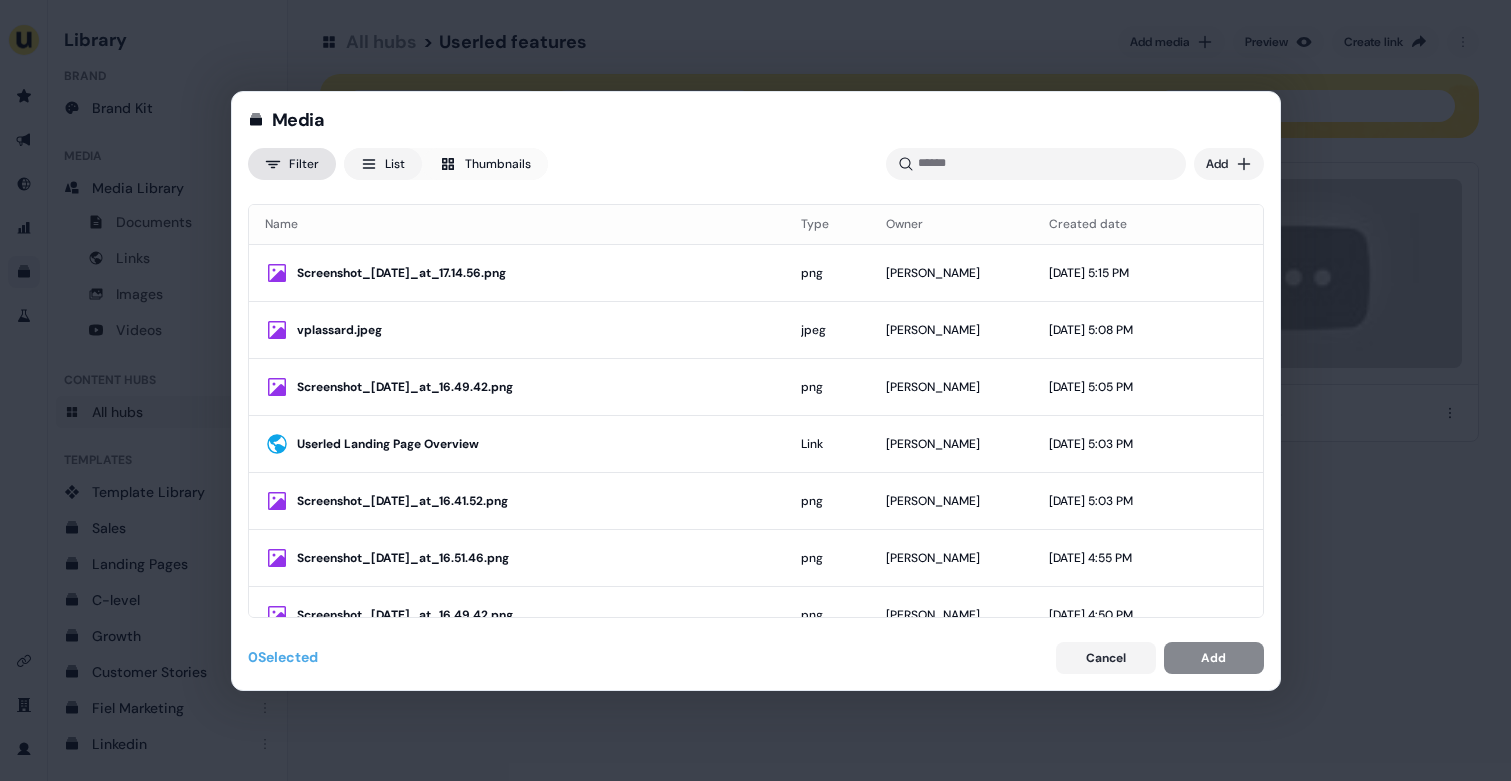 click on "Media Filter List Thumbnails Uploaded Add Name Type Owner Created date Screenshot_[DATE]_at_17.14.56.png png [PERSON_NAME] [DATE] 5:15 PM vplassard.jpeg jpeg [PERSON_NAME] [DATE] 5:08 PM Screenshot_[DATE]_at_16.49.42.png png [PERSON_NAME] [DATE] 5:05 PM Userled Landing Page Overview Link [PERSON_NAME] [DATE] 5:03 PM Screenshot_[DATE]_at_16.41.52.png png [PERSON_NAME] [DATE] 5:03 PM Screenshot_[DATE]_at_16.51.46.png png [PERSON_NAME] [DATE] 4:55 PM Screenshot_[DATE]_at_16.49.42.png png [PERSON_NAME] [DATE] 4:50 PM Screenshot_[DATE]_at_16.41.52.png png [PERSON_NAME] [DATE] 4:45 PM Screenshot_[DATE]_at_16.30.28.png png [PERSON_NAME] [DATE] 4:30 PM group-1000003451-1.webp webp [PERSON_NAME] [DATE] 4:28 PM group-1000003451-1.webp webp [PERSON_NAME] [DATE] 4:27 PM 2024-05-15_10-43-59-dashboard-design.webp webp [PERSON_NAME] [DATE] 4:19 PM 1731948289107.jpeg jpeg jpeg webp svg" at bounding box center [755, 390] 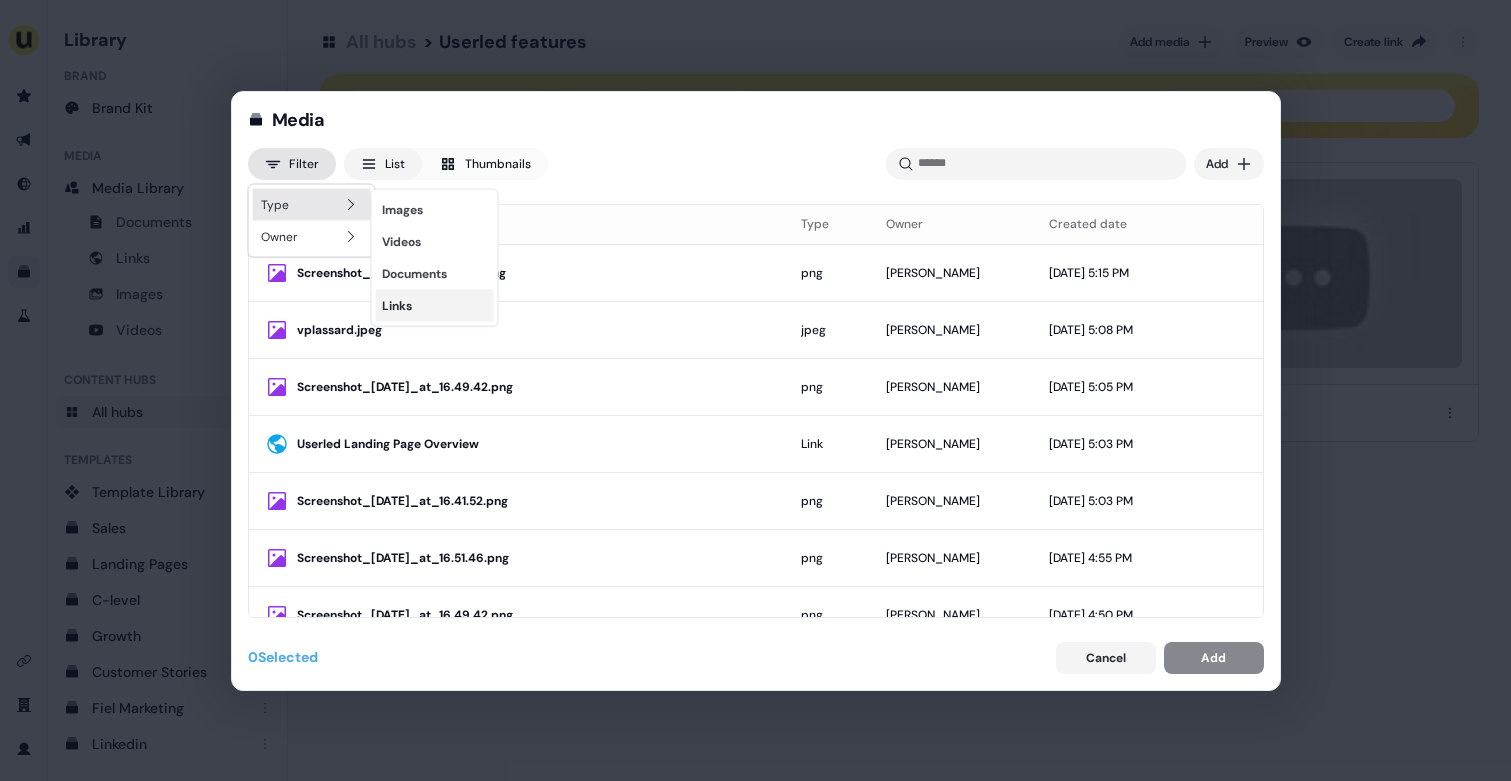 click on "Links" at bounding box center (435, 306) 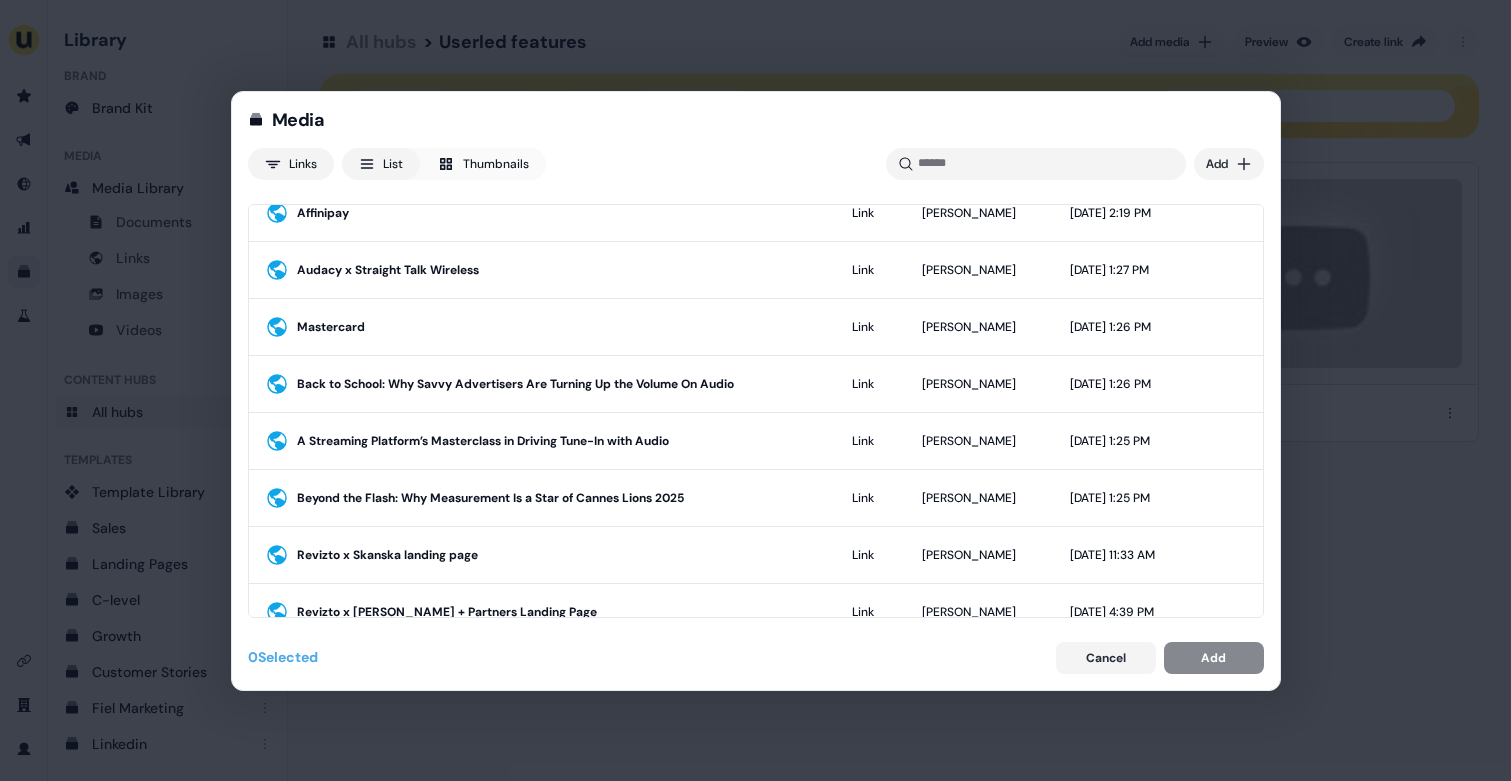 scroll, scrollTop: 1693, scrollLeft: 0, axis: vertical 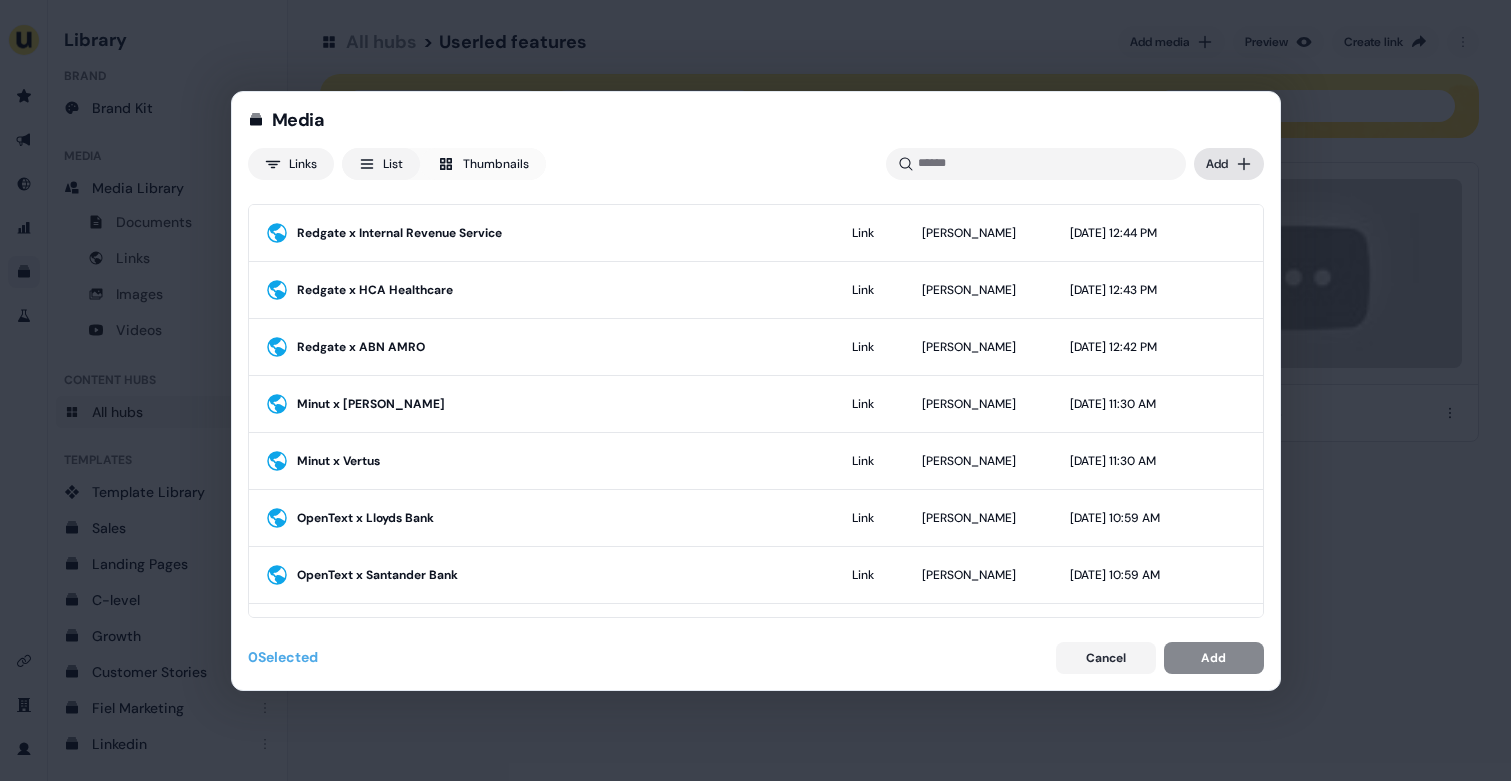 click on "Media Links List Thumbnails Uploaded Add Name Type Owner Created date Userled Landing Page Overview Link [PERSON_NAME] [DATE] 5:03 PM Paysafe x Roblox Link [PERSON_NAME] [DATE] 1:13 PM Paysafe x Finnair Link [PERSON_NAME] [DATE] 1:13 PM Redgate x Enova International, Link [PERSON_NAME] [DATE] 10:25 AM Redgate x Access Group Link [PERSON_NAME] [DATE] 10:24 AM Redgate x ABN AMRO Link [PERSON_NAME] [DATE] 10:24 AM SmartRent x [PERSON_NAME] [PERSON_NAME] [DATE] 3:13 PM SmartRent x LivCor Link [PERSON_NAME] [DATE] 3:13 PM LexisNexis x [PERSON_NAME] Link [PERSON_NAME] [DATE] 1:10 PM LexisNexis x Commerzbank Link [PERSON_NAME] [DATE] 1:09 PM LexisNexis x [PERSON_NAME] [PERSON_NAME] Link [PERSON_NAME] [DATE] 1:09 PM LexisNexis x HSBC Link [PERSON_NAME] [DATE] 1:09 PM Enerflex x TC Energy Landing Page Example Link [PERSON_NAME] [DATE] 9:58 PM Salesforce accounts and distribution Link [PERSON_NAME] [DATE] 12:15 PM Link Link" at bounding box center (755, 390) 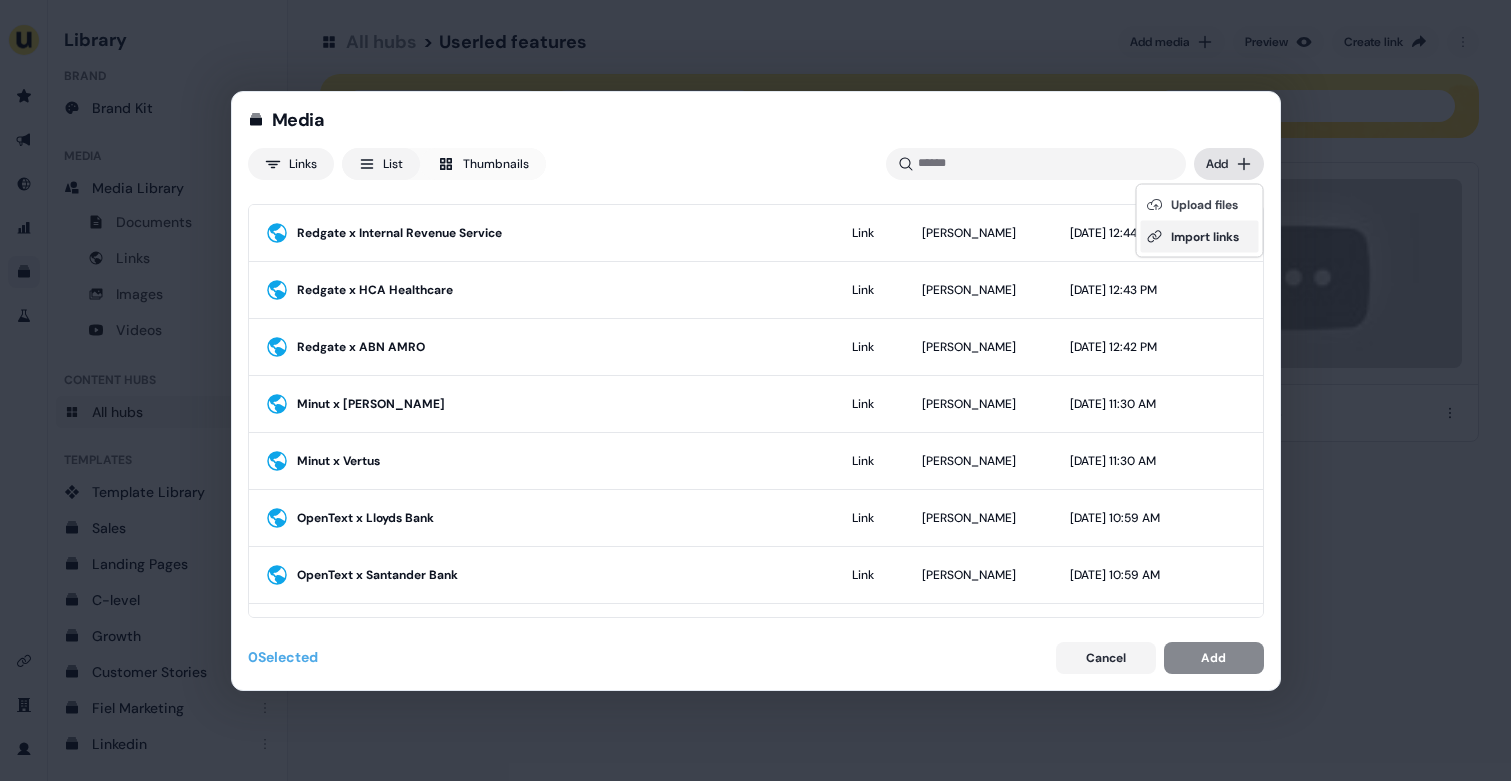 click on "Import links" at bounding box center (1200, 237) 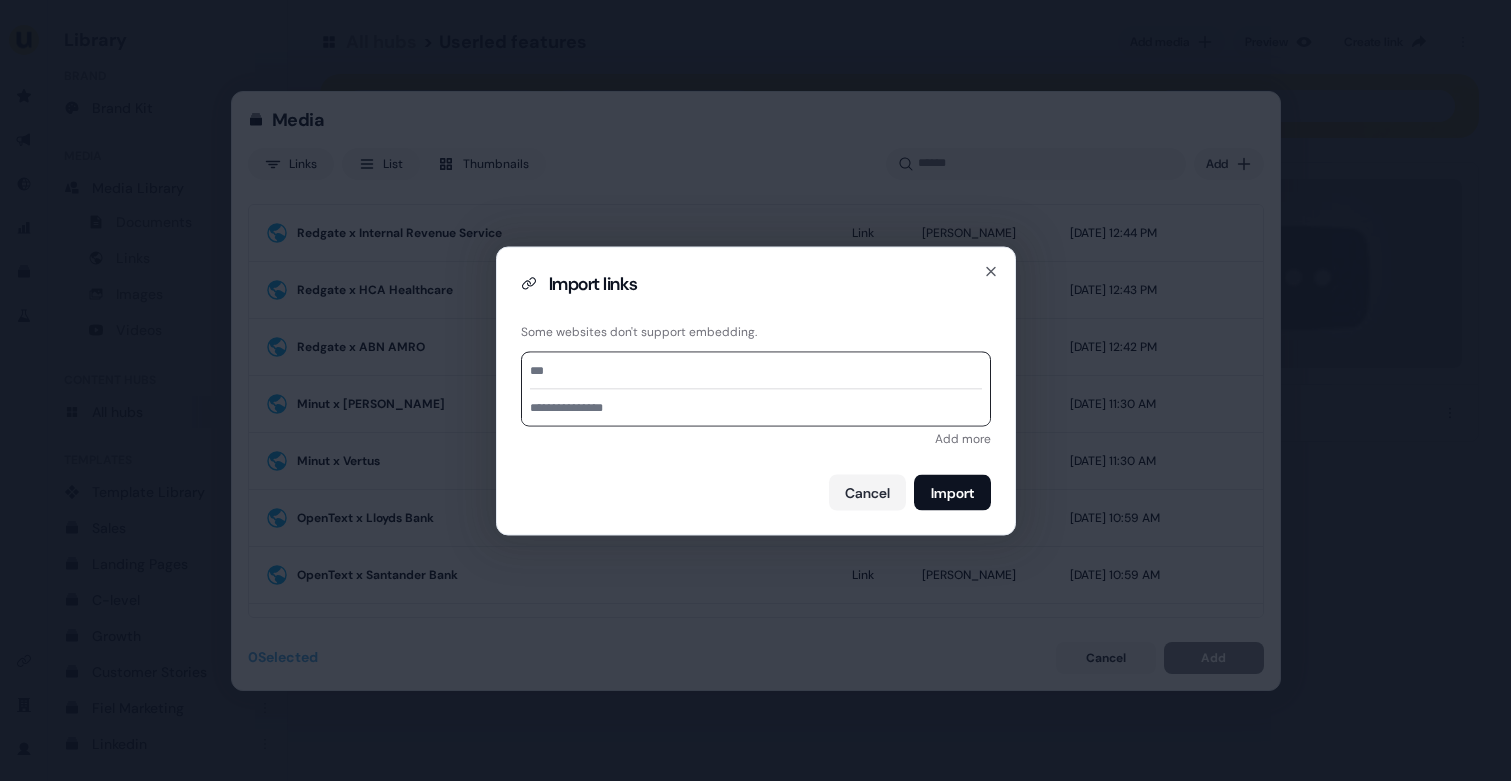 paste on "**********" 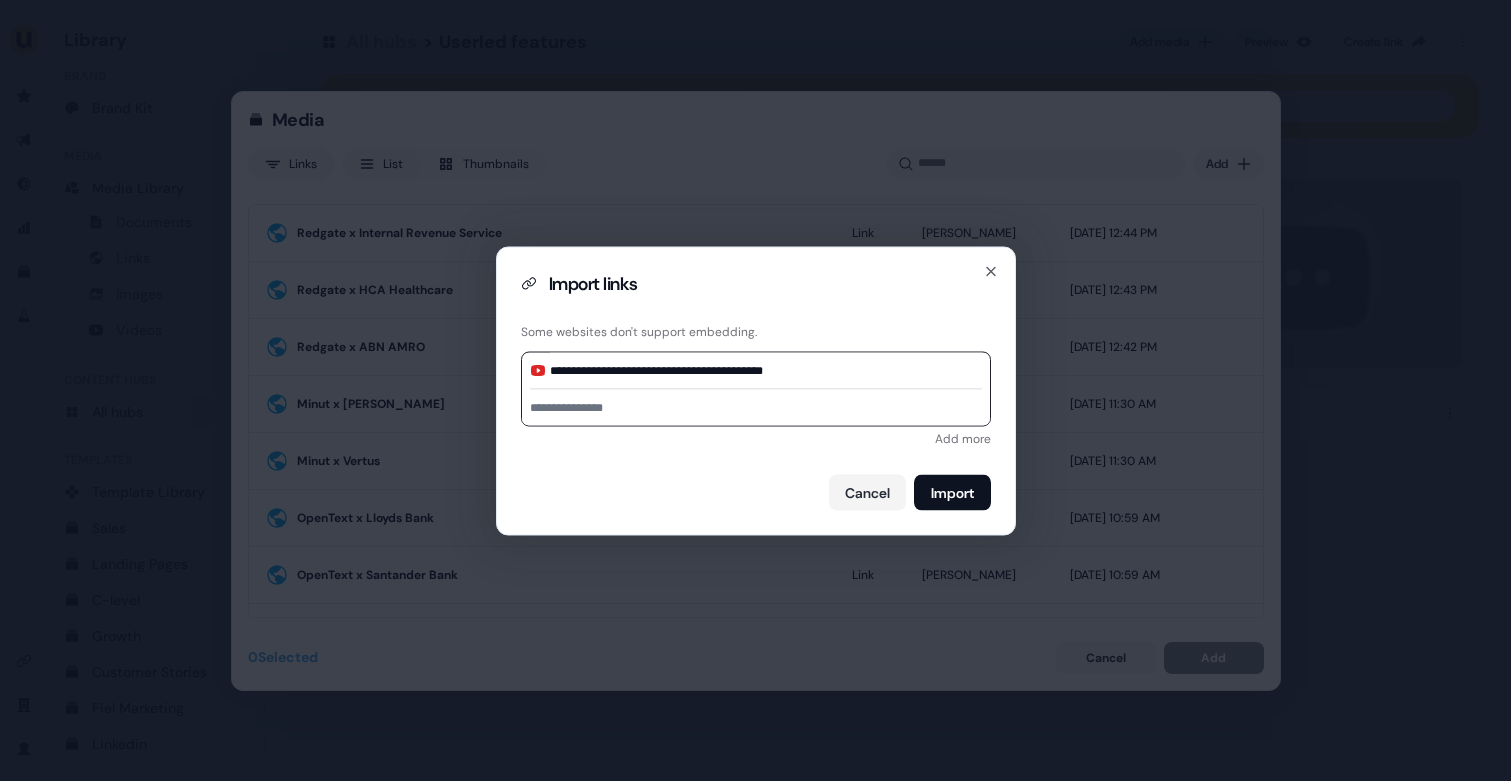 type on "**********" 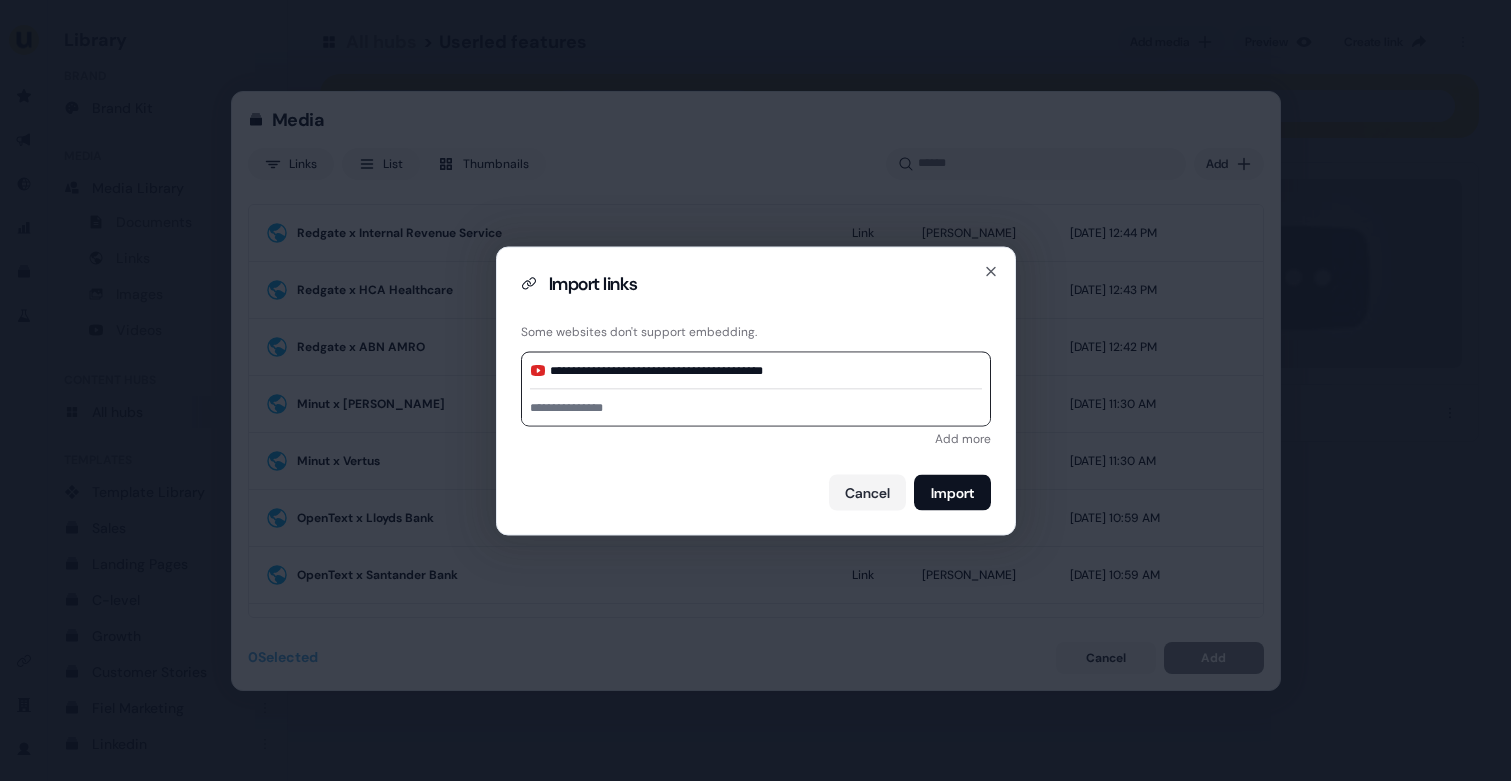click at bounding box center [756, 407] 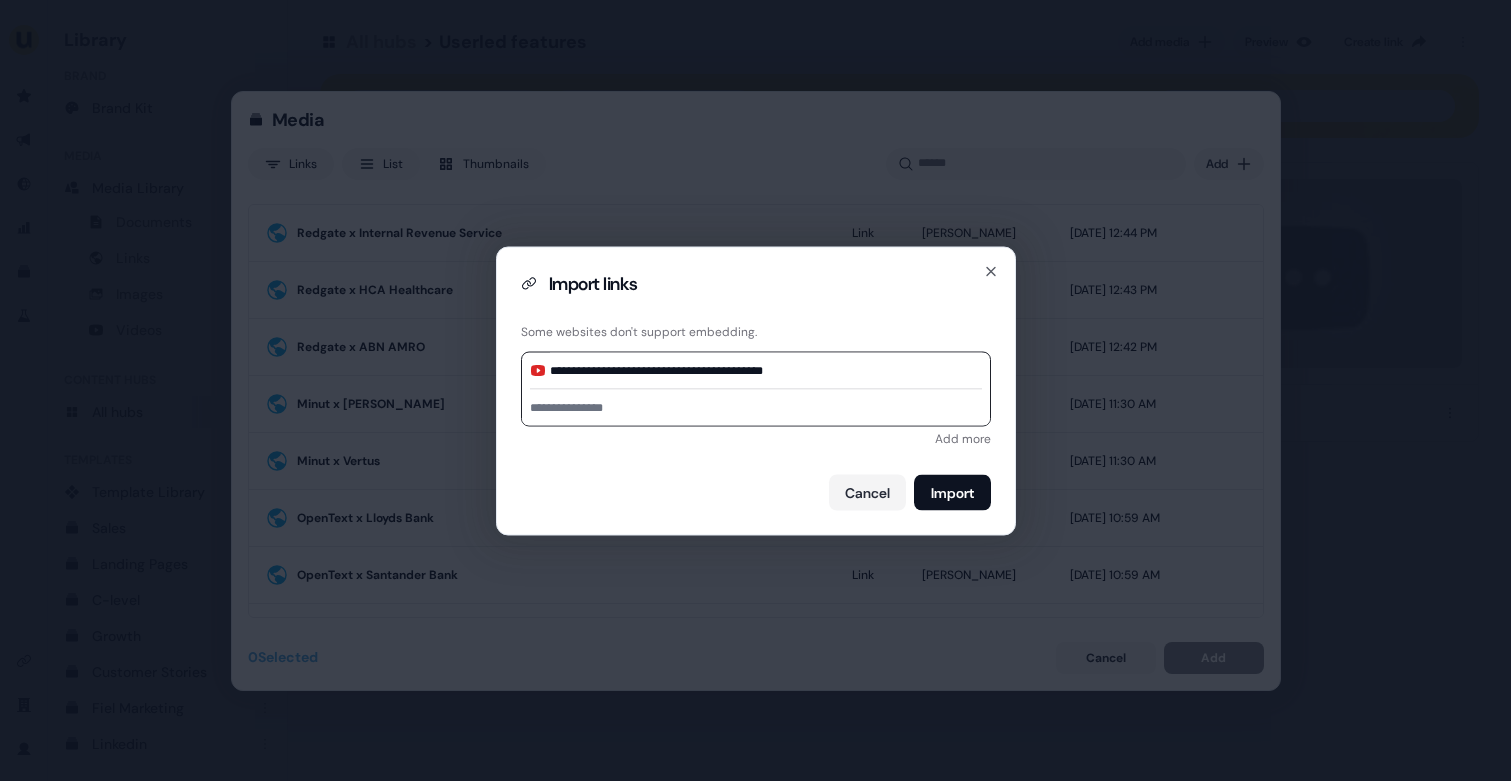 paste on "**********" 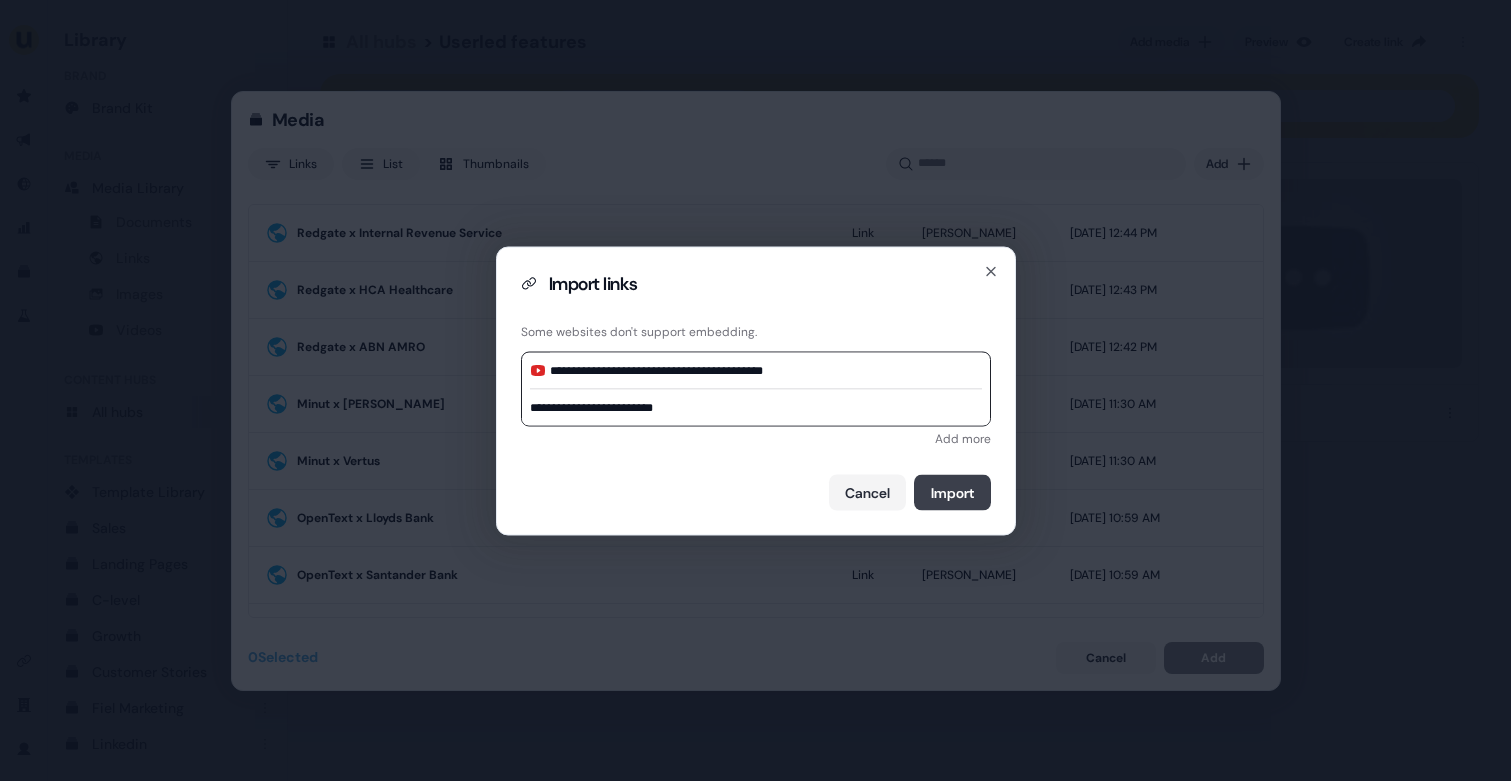 type on "**********" 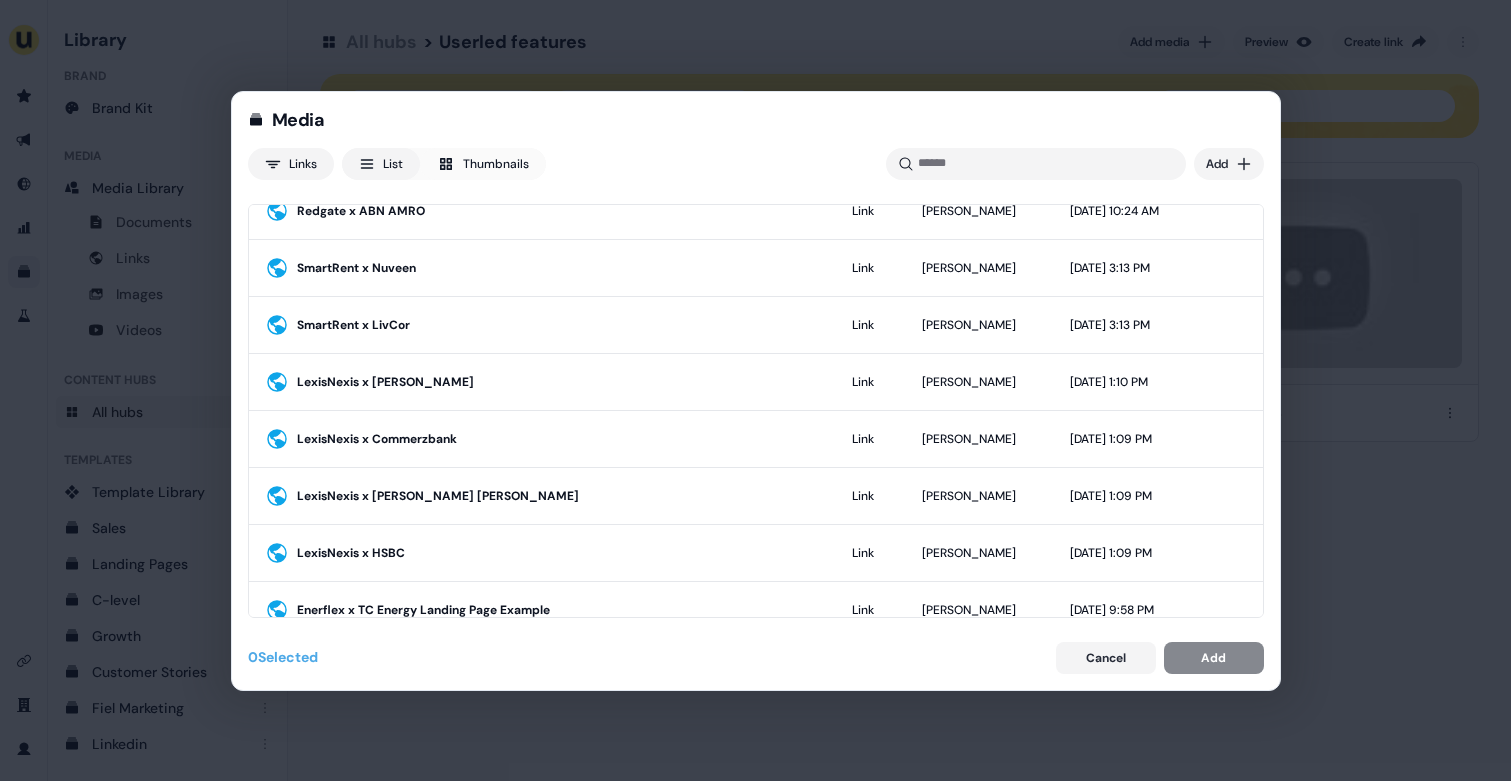 scroll, scrollTop: 0, scrollLeft: 0, axis: both 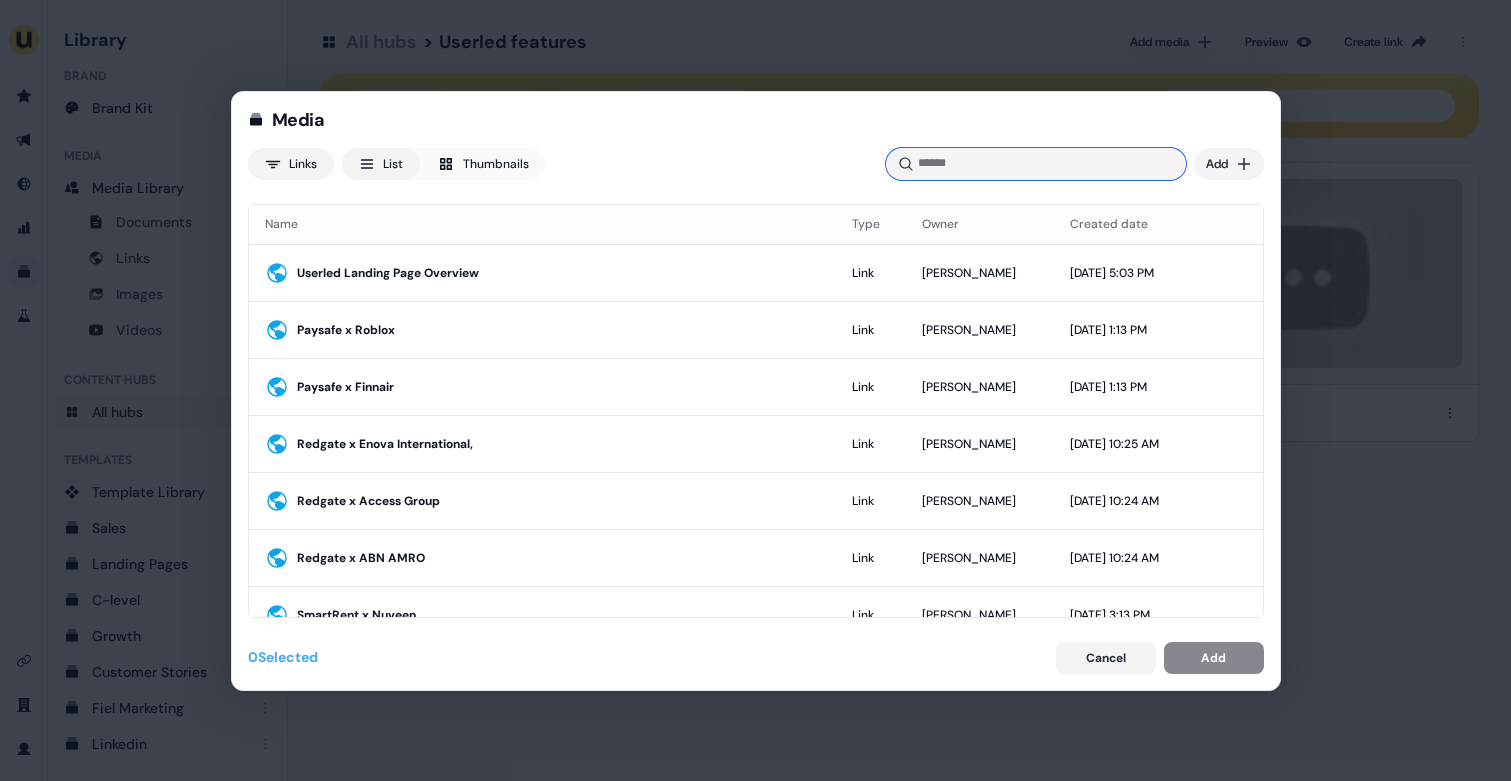 click at bounding box center (1036, 164) 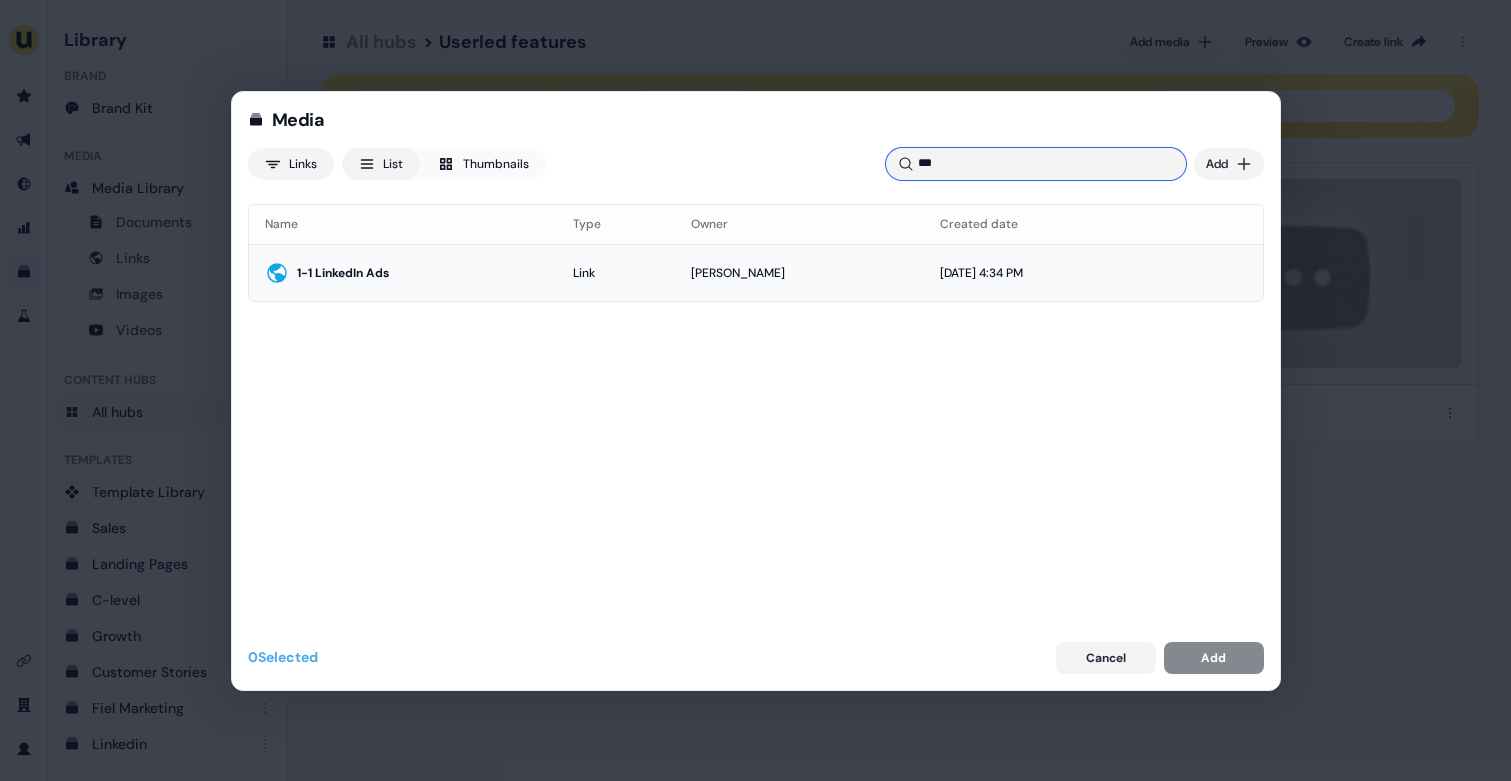 type on "***" 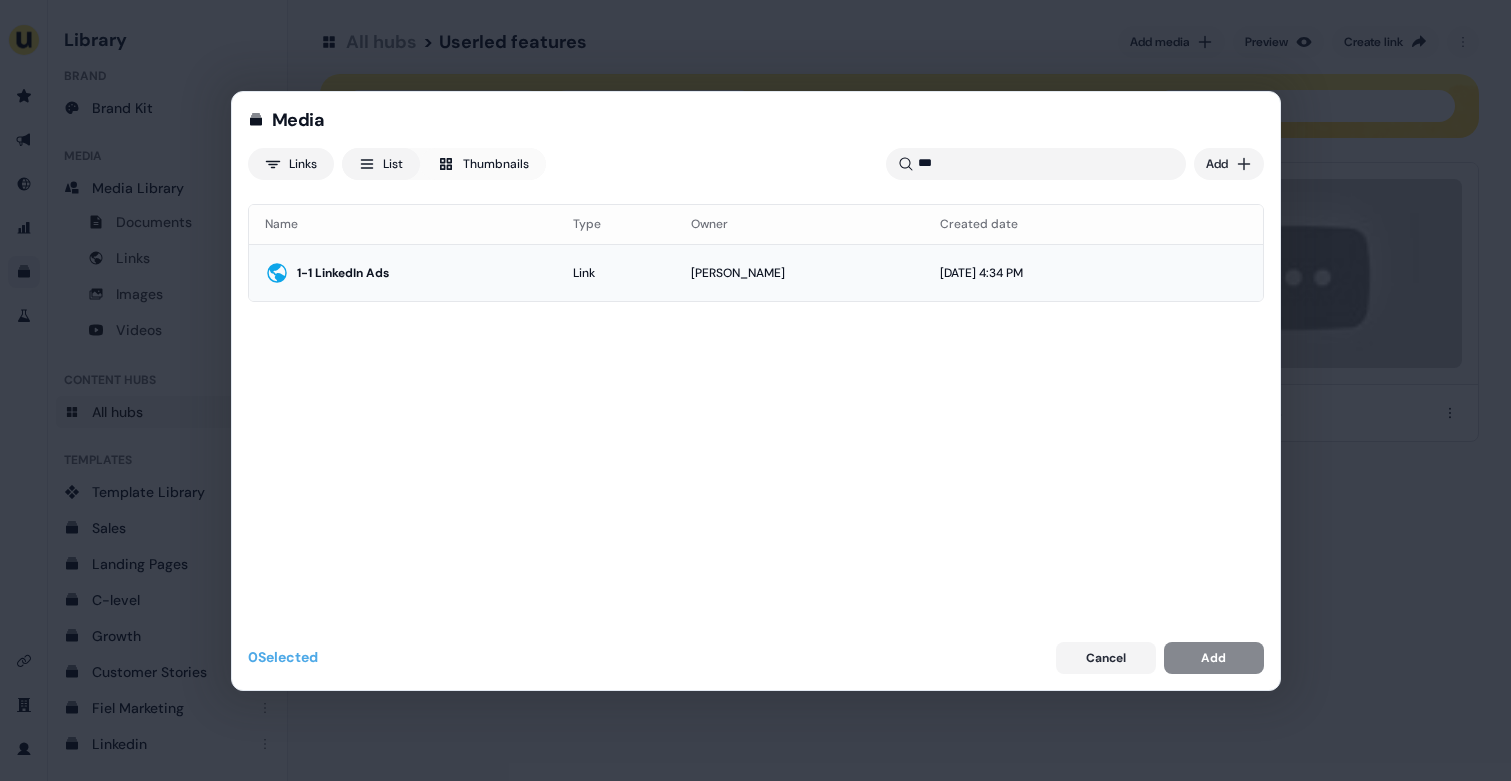 click on "Henry Li" at bounding box center [799, 273] 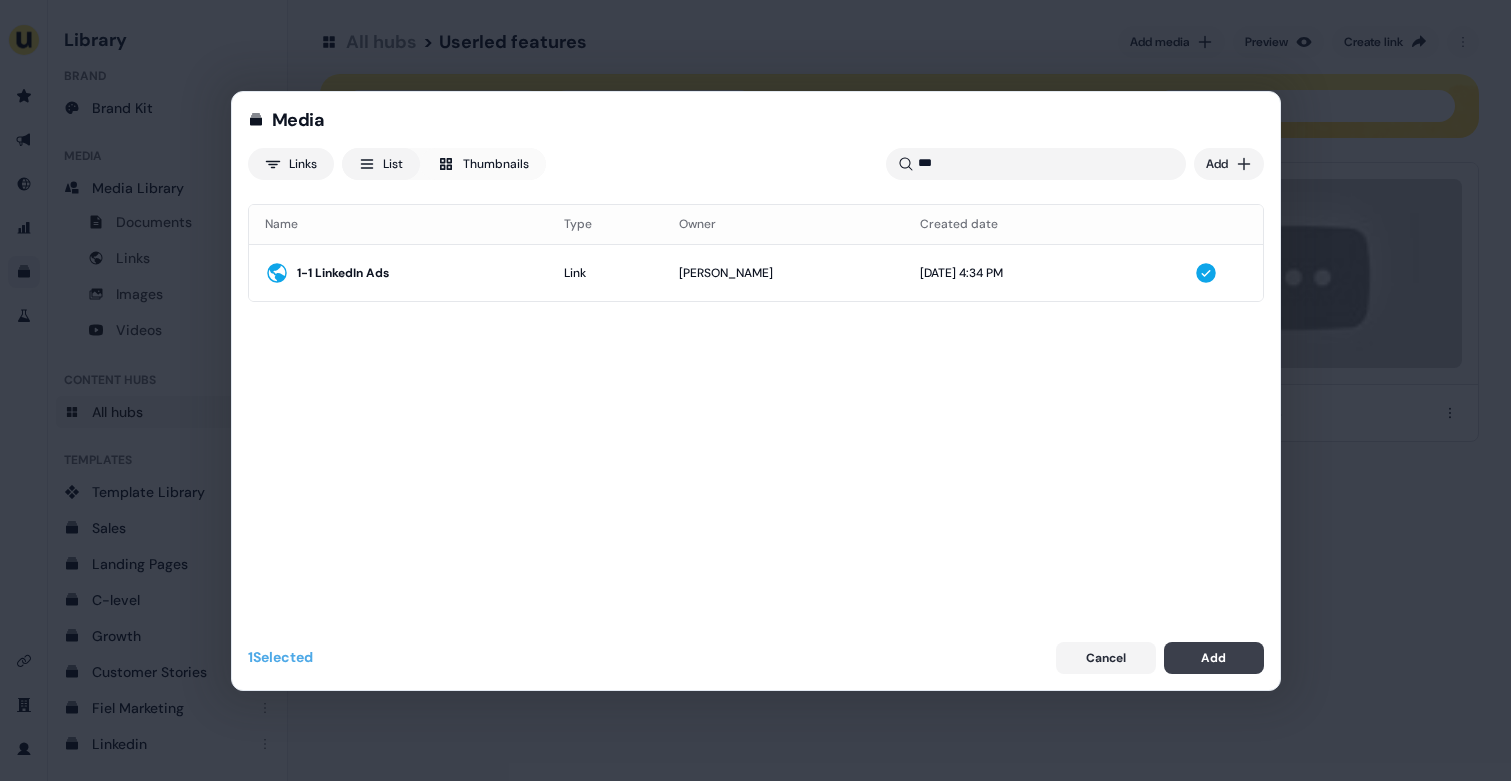 click on "Add" at bounding box center (1213, 658) 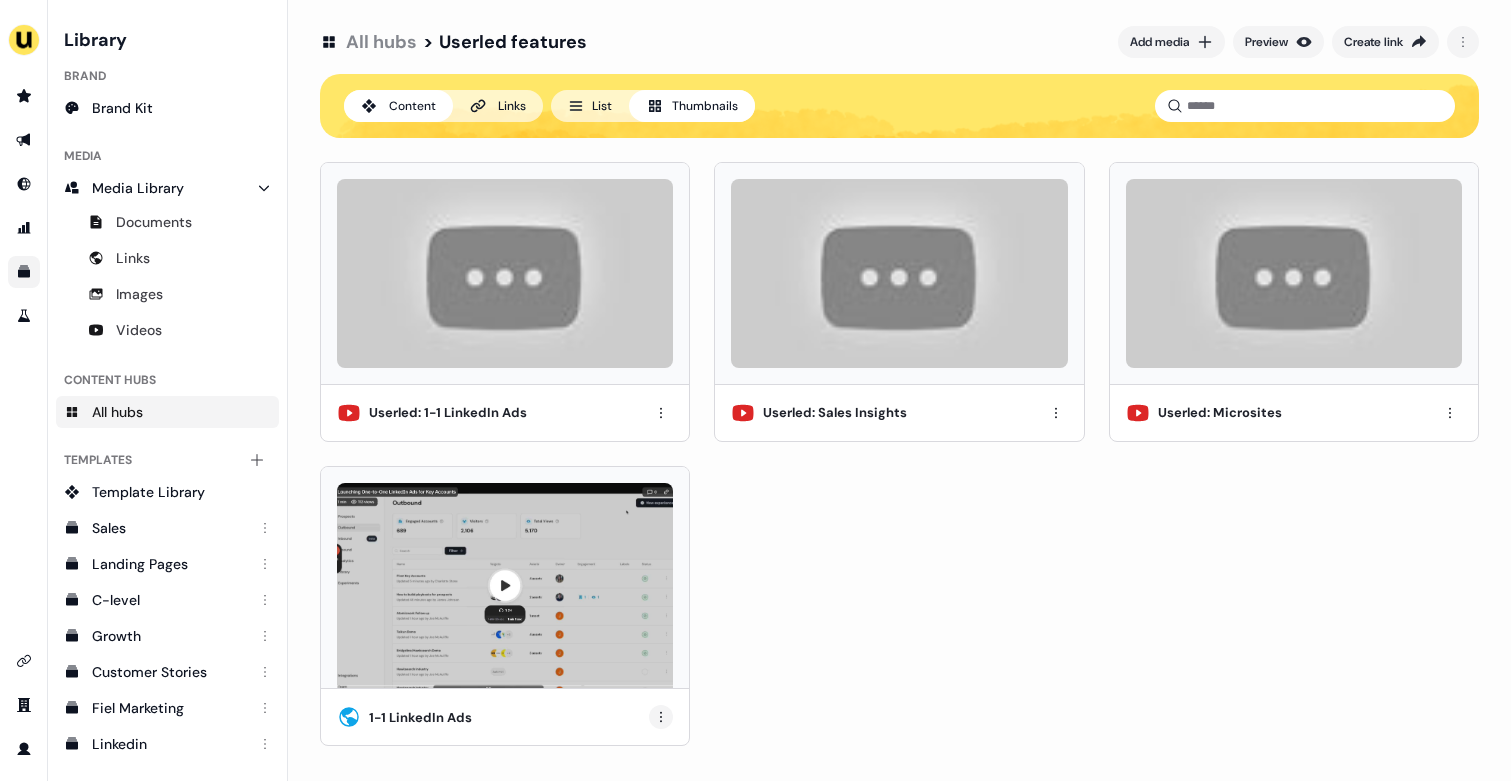 click on "For the best experience switch devices to a bigger screen. Go to Userled.io Library Brand Brand Kit Media Media Library Documents Links Images Videos Content Hubs All hubs Templates   Add collection Template Library Sales Landing Pages C-level Growth Customer Stories Fiel Marketing Linkedin Engagement Conversion Persona Gong Videos Francais Customer Success Sales Templates  ROI Templates Competitor Comparisons Outreach Templates Proposal Templates Capability Templates C-Suite Value Templates All hubs > Userled features Add media Preview Create link Content Links List Thumbnails Userled: 1-1 LinkedIn Ads Userled: Sales Insights Userled: Microsites 1-1 LinkedIn Ads" at bounding box center (755, 390) 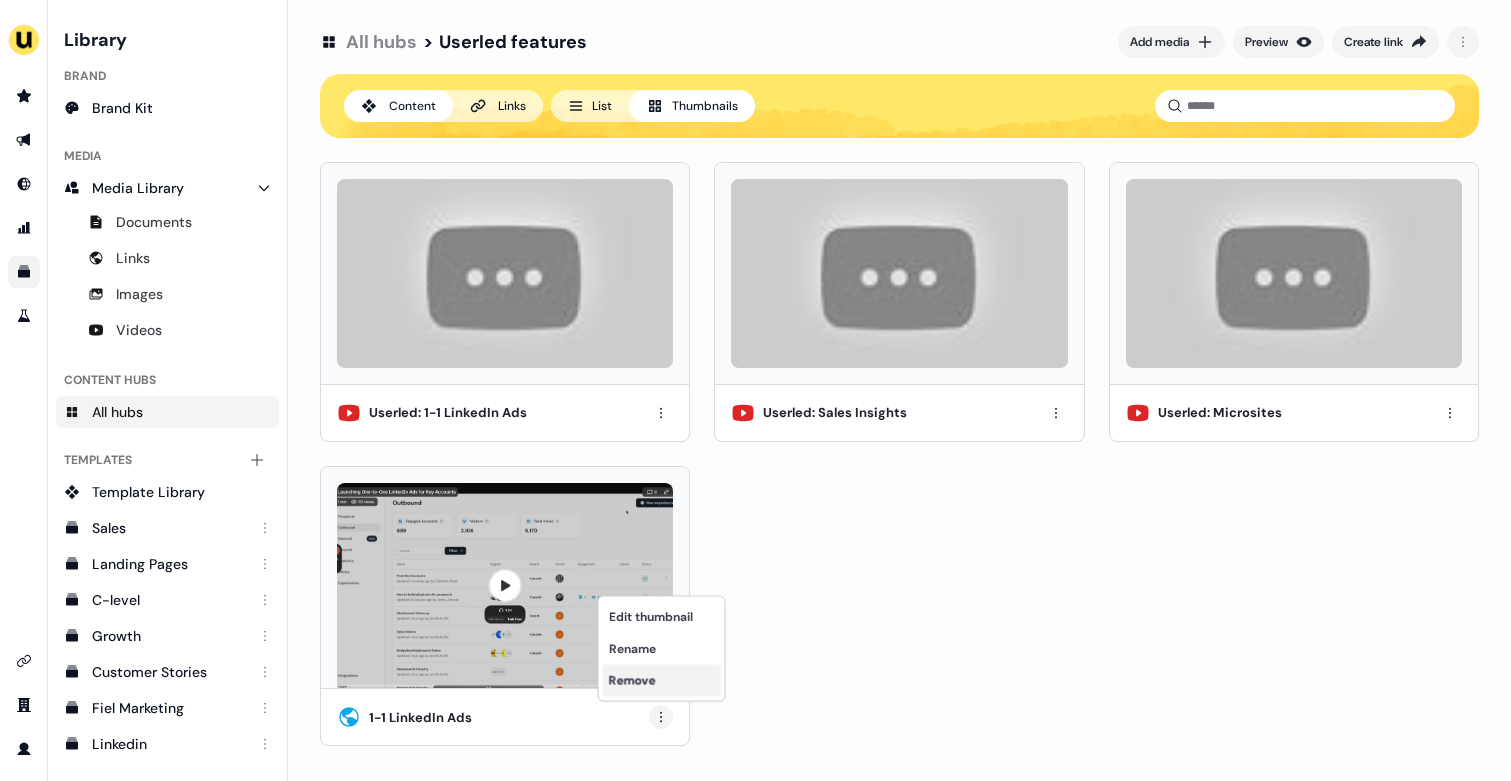 click on "Remove" at bounding box center (662, 681) 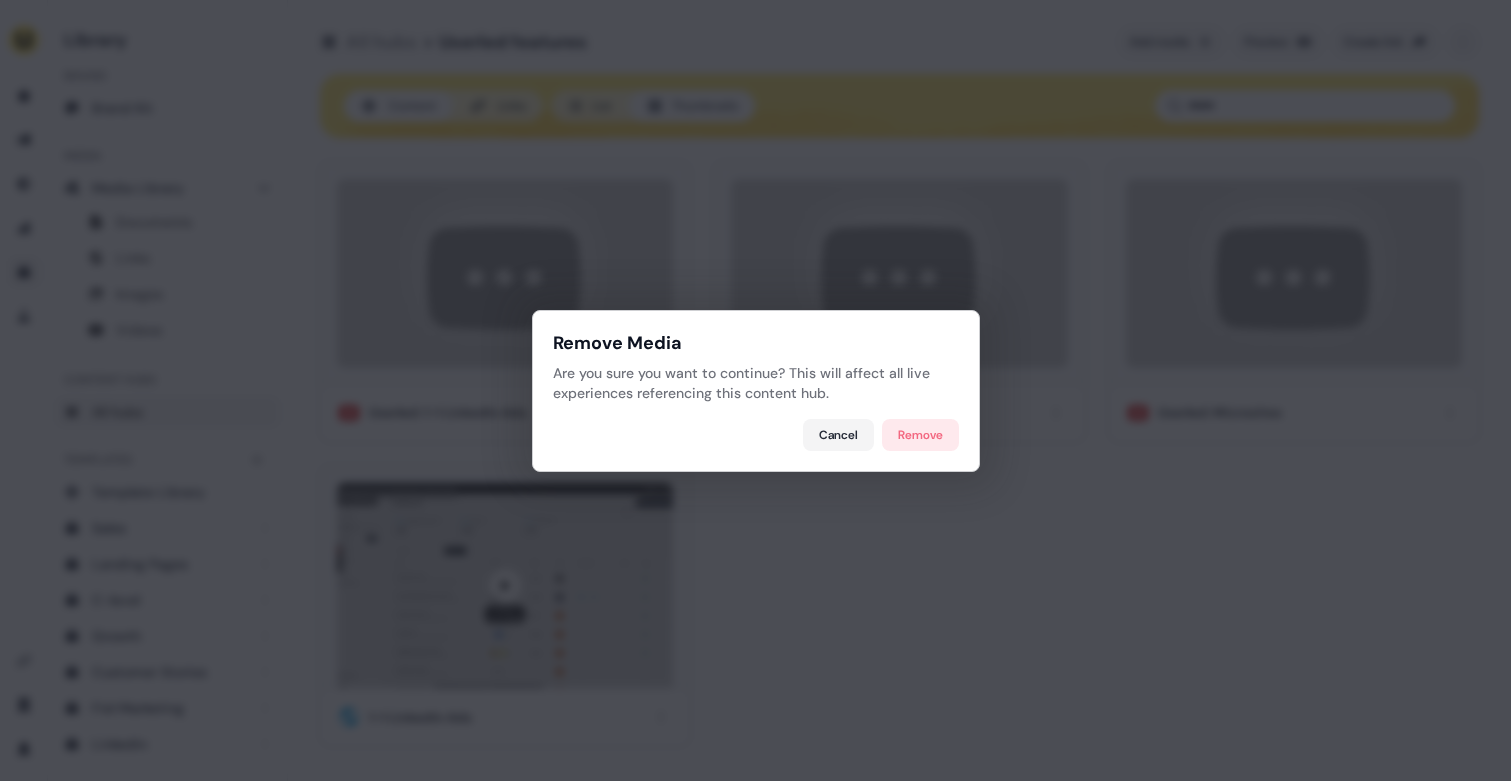 click on "Remove" at bounding box center [920, 435] 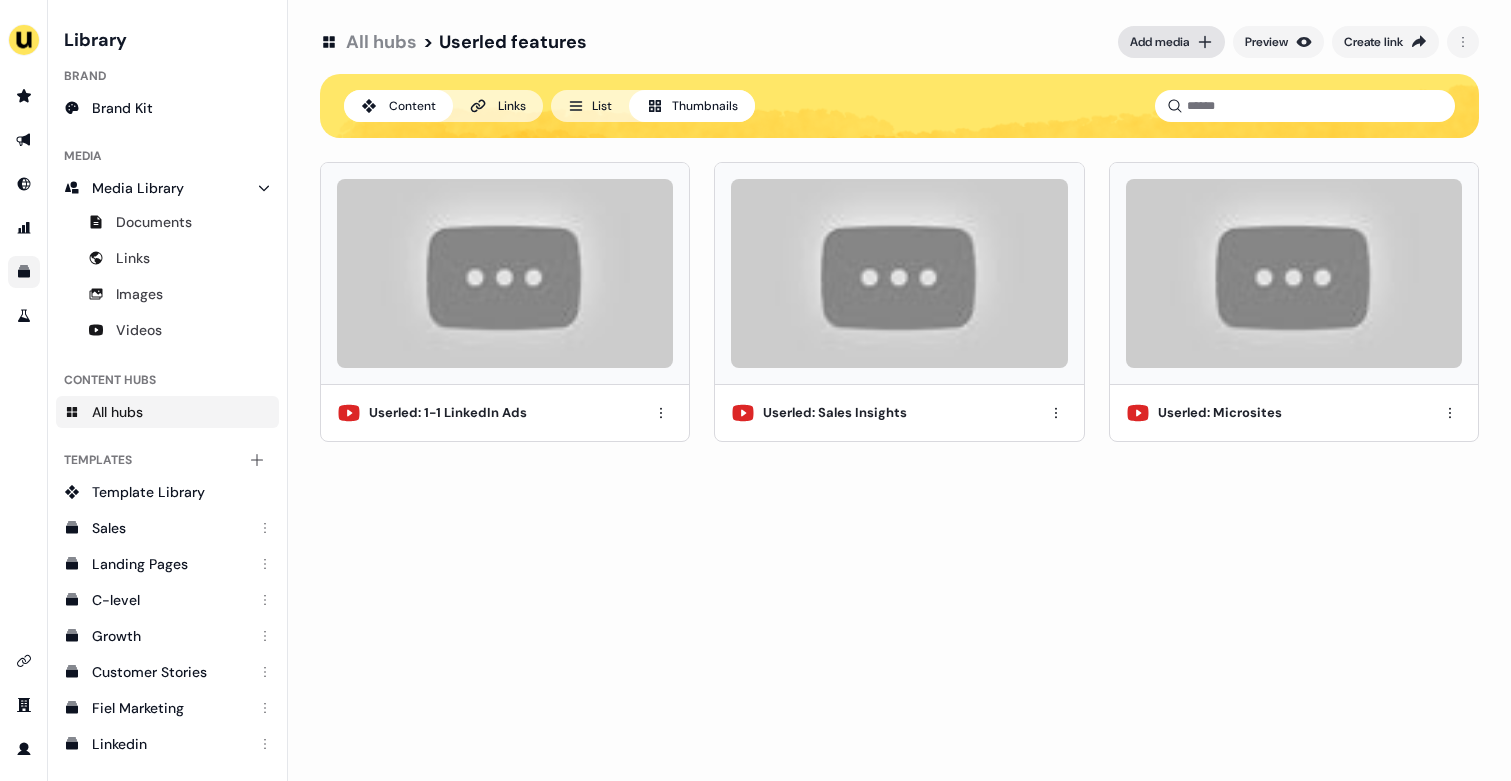 click on "Add media" at bounding box center [1159, 42] 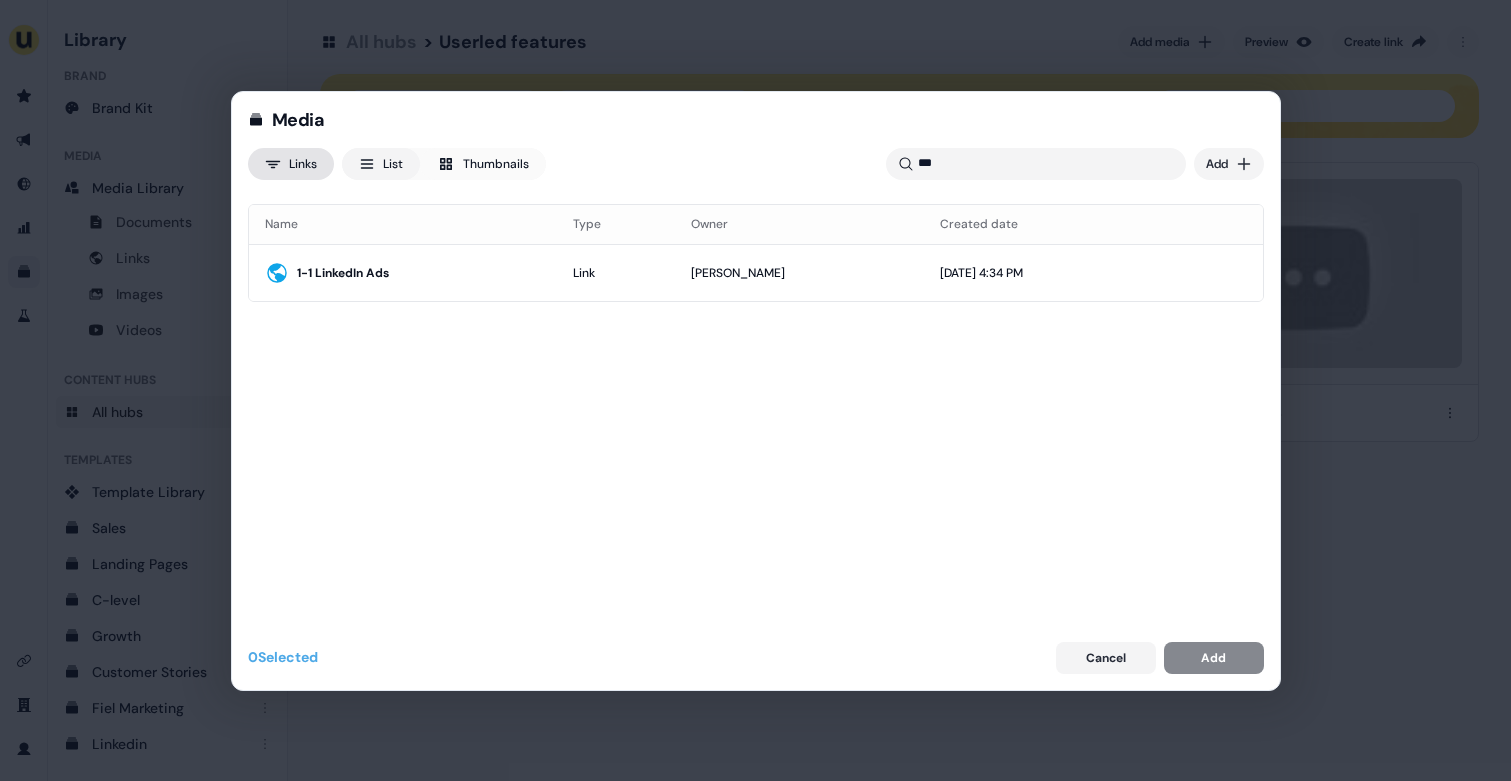 click on "Media Links List Thumbnails *** Uploaded Add Name Type Owner Created date 1-1 LinkedIn Ads Link Henry Li Mar 31, 2025, 4:34 PM Load more... 0  Selected Cancel Add" at bounding box center [755, 390] 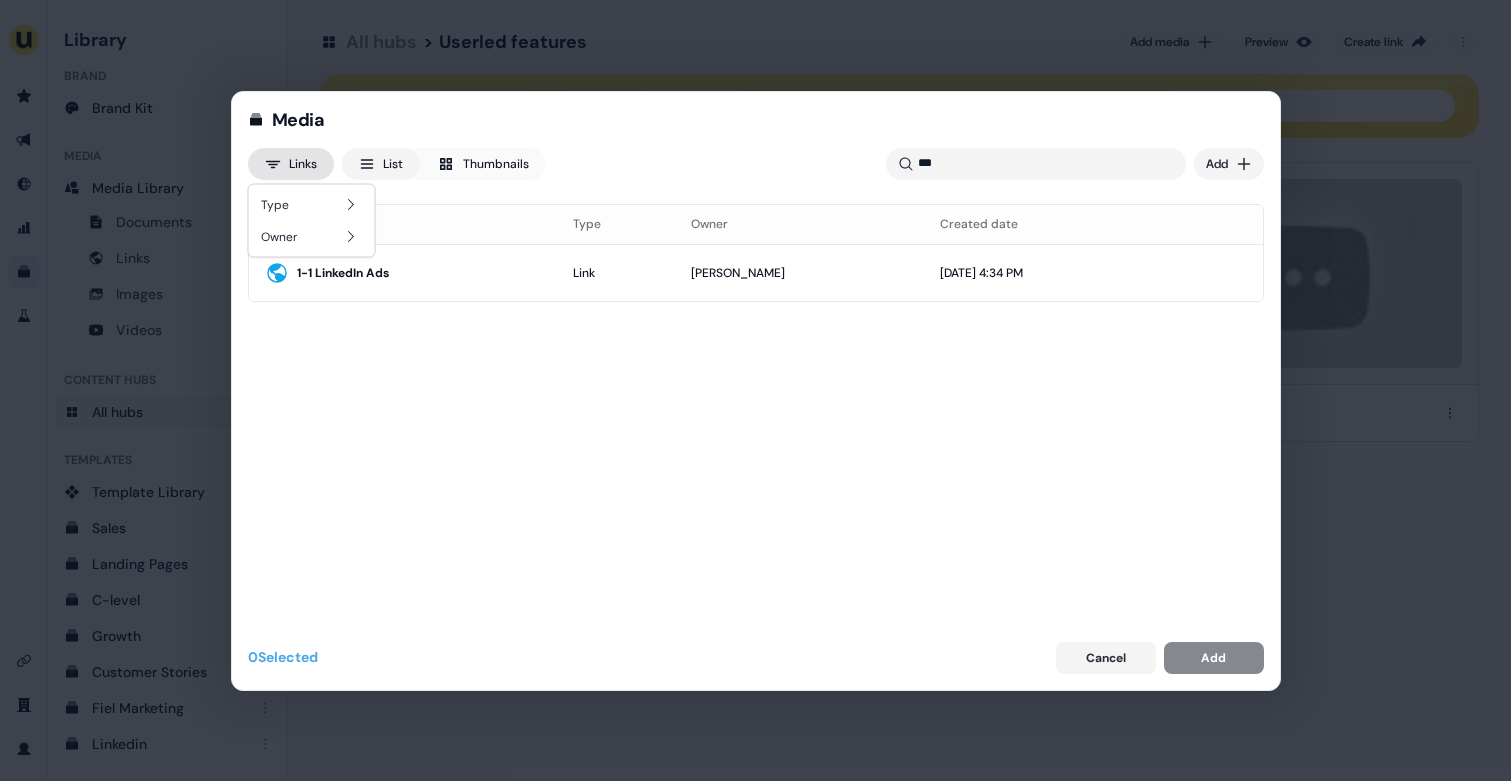 click on "Media Links List Thumbnails *** Uploaded Add Name Type Owner Created date 1-1 LinkedIn Ads Link Henry Li Mar 31, 2025, 4:34 PM Load more... 0  Selected Cancel Add" at bounding box center [755, 390] 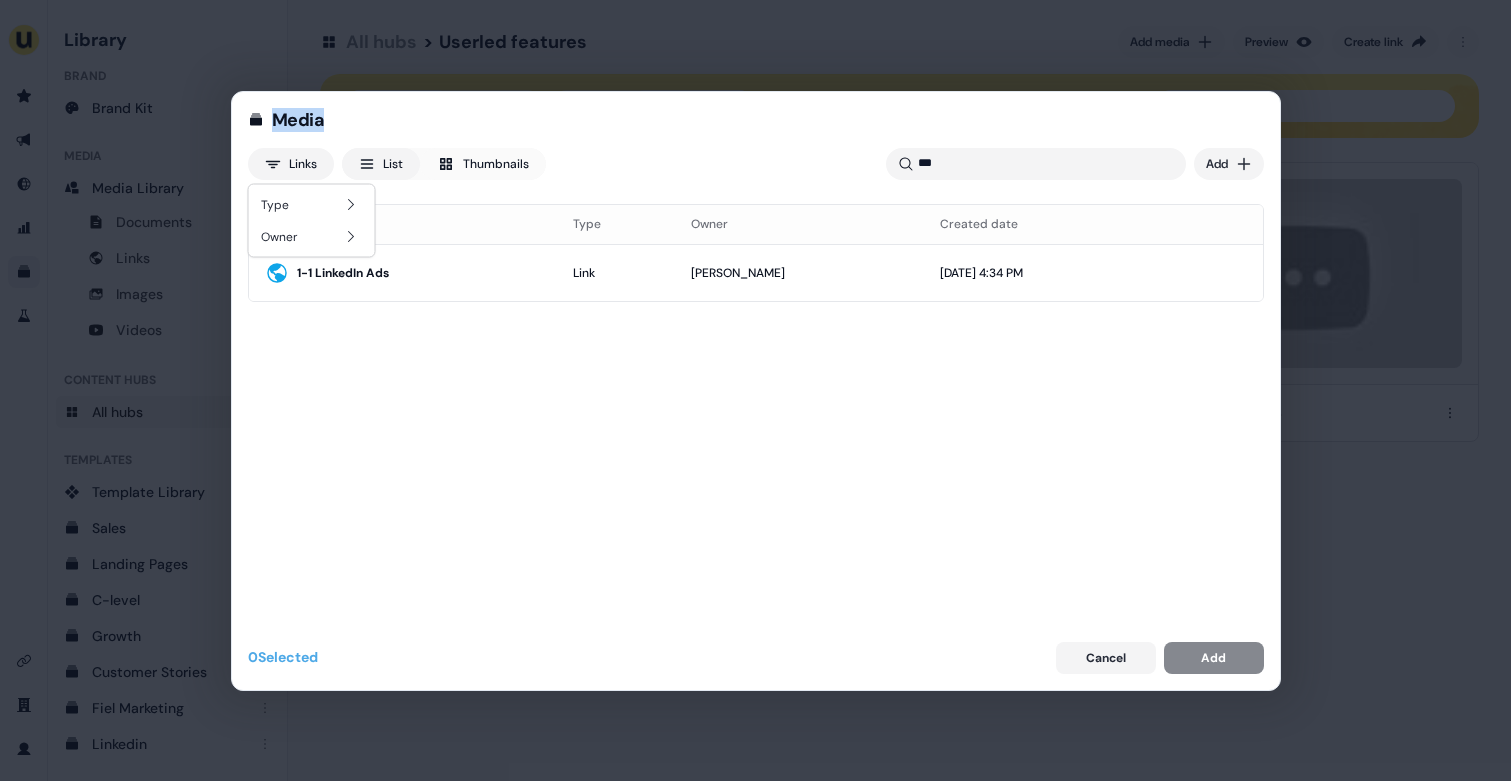 click on "Media Links List Thumbnails *** Uploaded Add Name Type Owner Created date 1-1 LinkedIn Ads Link Henry Li Mar 31, 2025, 4:34 PM Load more... 0  Selected Cancel Add" at bounding box center (755, 390) 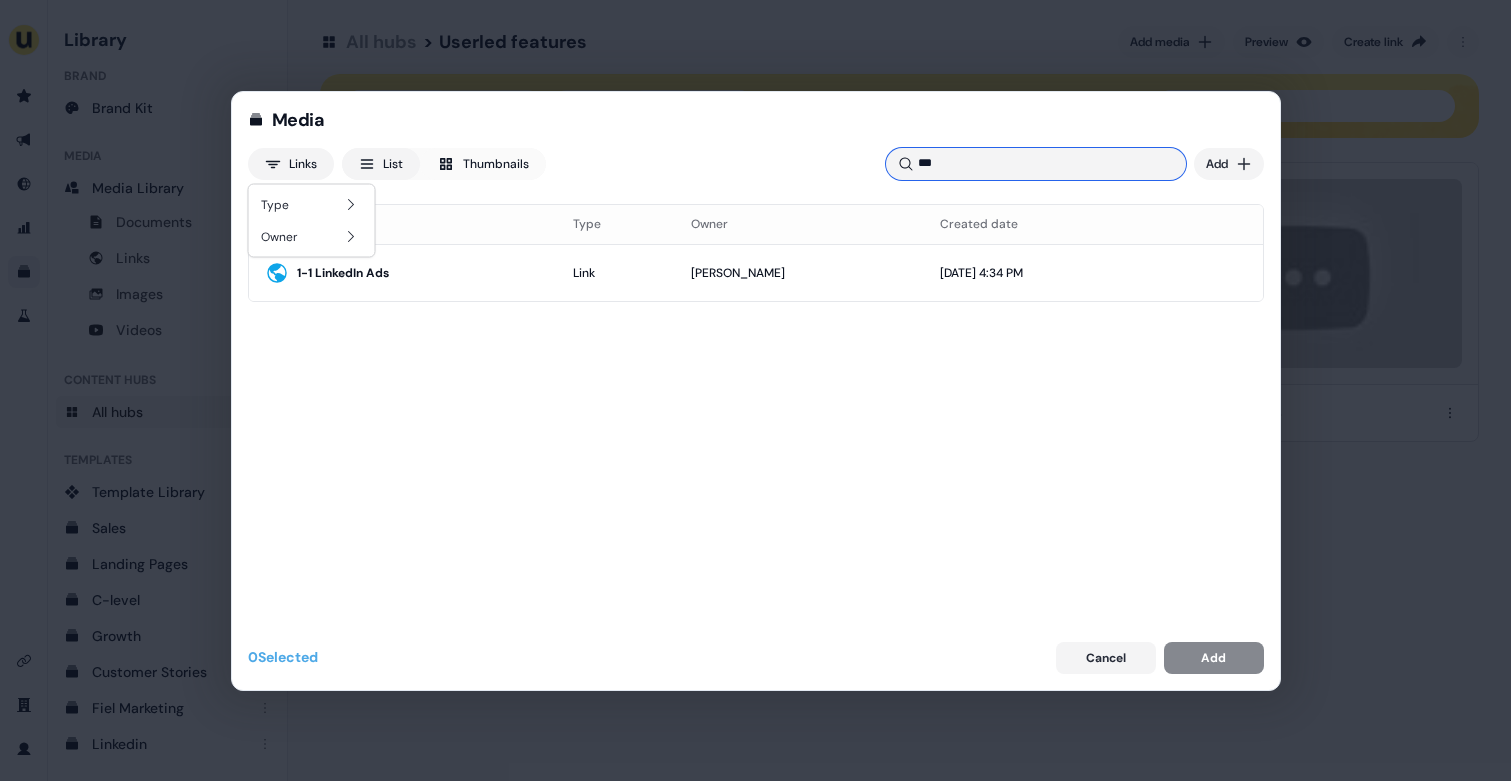 click on "***" at bounding box center [1036, 164] 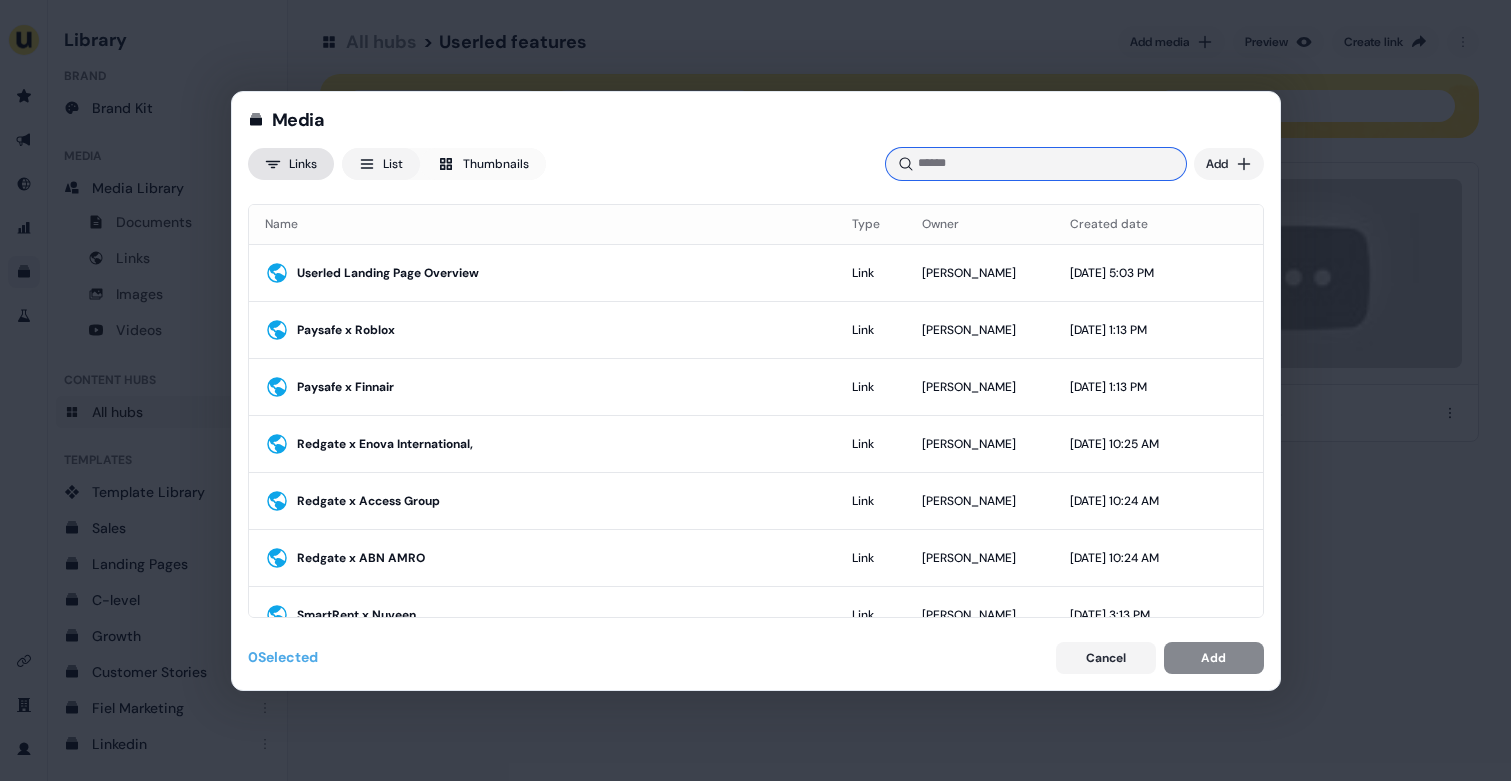 type 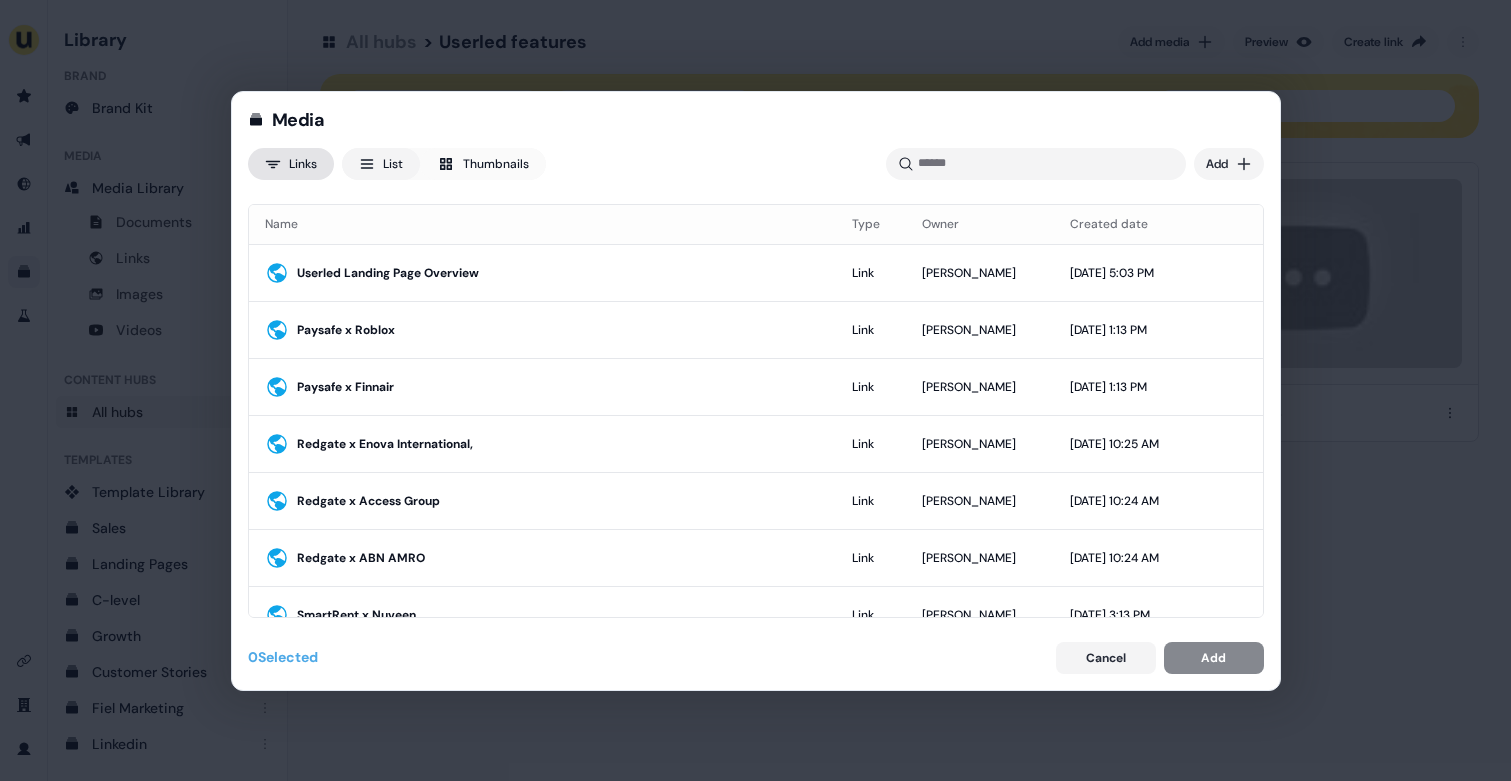click on "Media Links List Thumbnails Uploaded Add Name Type Owner Created date Userled Landing Page Overview Link Geneviève Ladouceur Jul 1, 2025, 5:03 PM Paysafe x Roblox Link James Johnson Jun 30, 2025, 1:13 PM Paysafe x Finnair Link James Johnson Jun 30, 2025, 1:13 PM Redgate x Enova International, Link James Johnson Jun 30, 2025, 10:25 AM Redgate x Access Group Link James Johnson Jun 30, 2025, 10:24 AM Redgate x ABN AMRO Link James Johnson Jun 30, 2025, 10:24 AM SmartRent x Nuveen Link James Johnson Jun 27, 2025, 3:13 PM SmartRent x LivCor Link James Johnson Jun 27, 2025, 3:13 PM LexisNexis x Oliver Wyman Link James Johnson Jun 27, 2025, 1:10 PM LexisNexis x Commerzbank Link James Johnson Jun 27, 2025, 1:09 PM LexisNexis x Goldman Sachs Link James Johnson Jun 27, 2025, 1:09 PM LexisNexis x HSBC Link James Johnson Jun 27, 2025, 1:09 PM Enerflex x TC Energy Landing Page Example Link Geneviève Ladouceur Jun 25, 2025, 9:58 PM Salesforce accounts and distribution Link Charlotte Stone Jun 25, 2025, 12:15 PM Link Link" at bounding box center (755, 390) 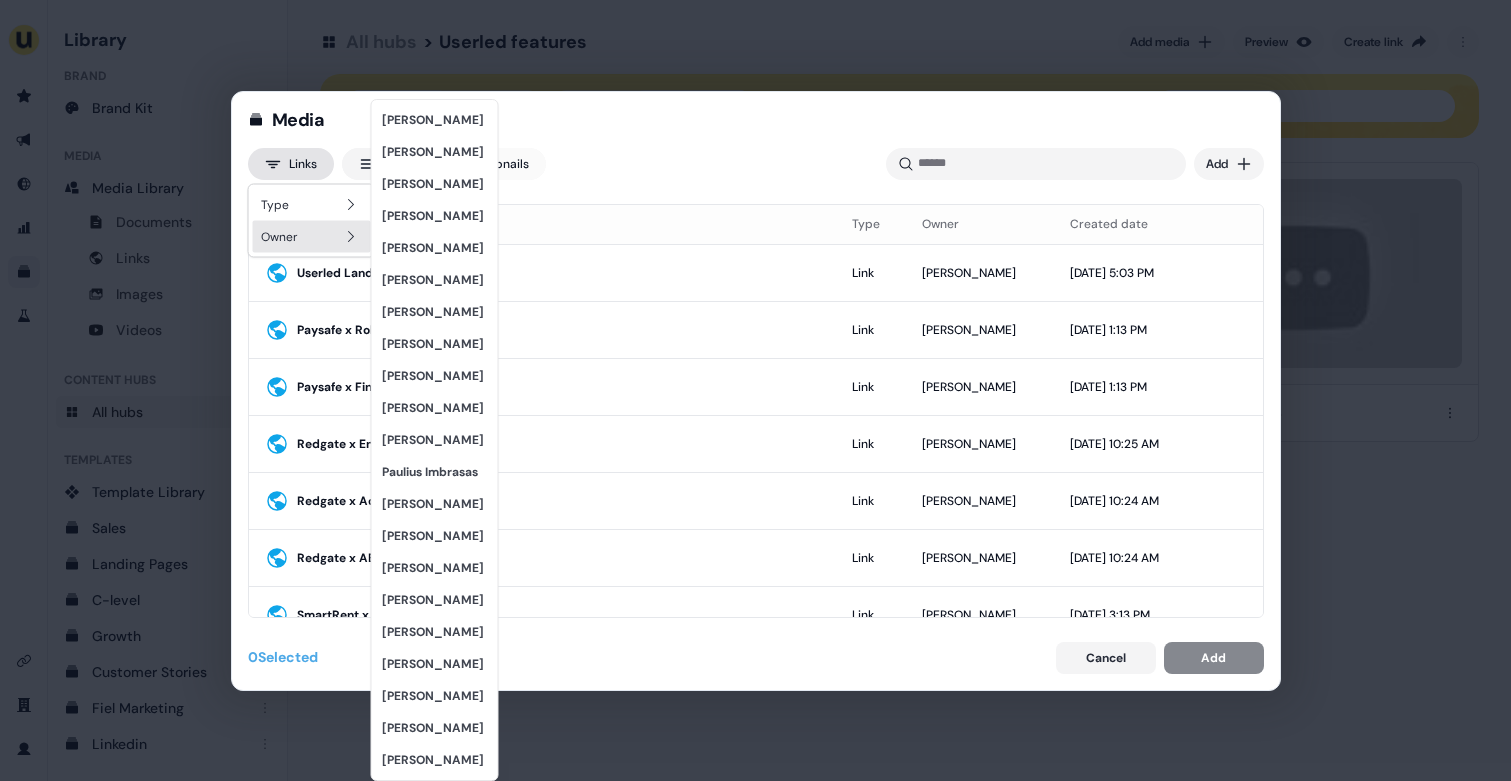 click 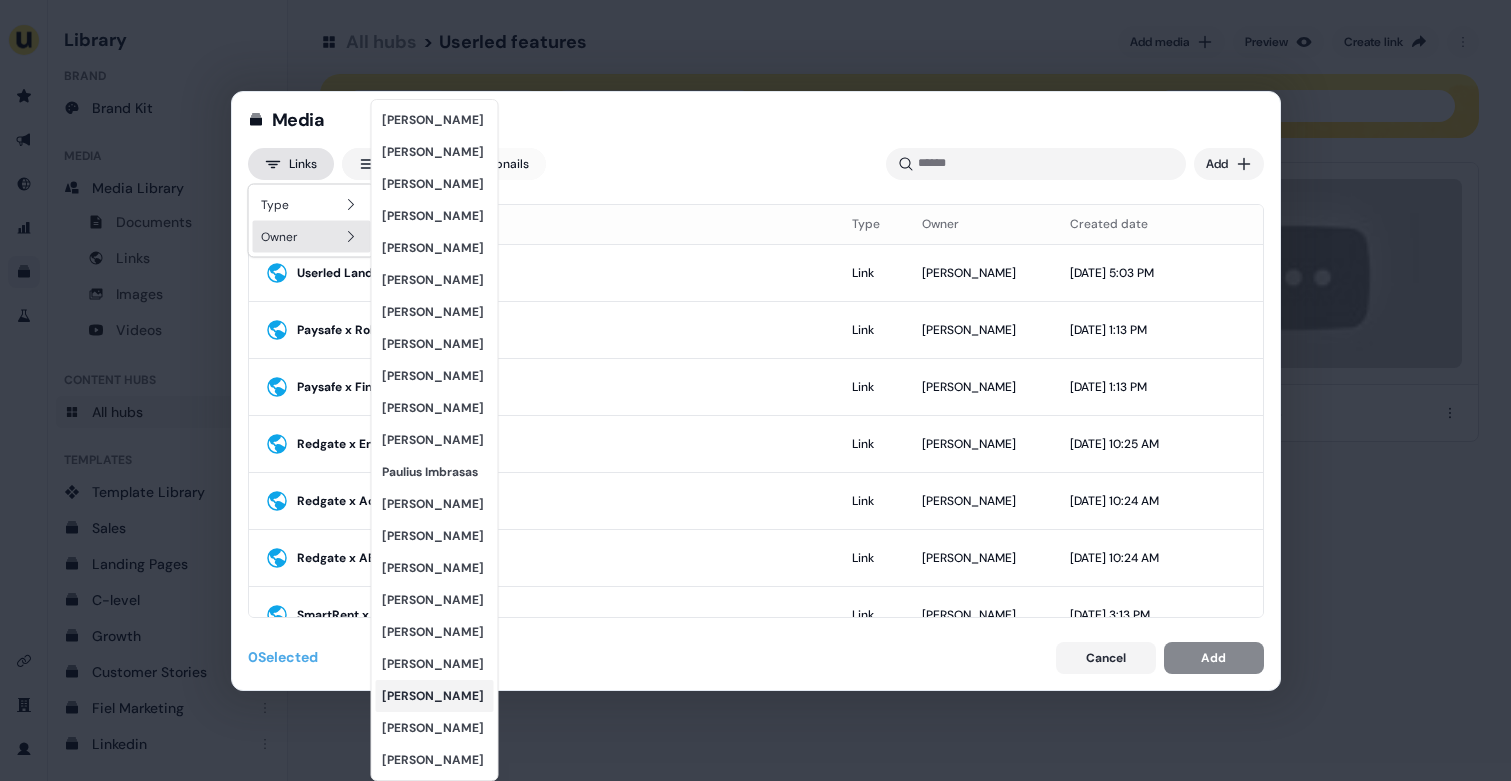 click on "[PERSON_NAME]" at bounding box center [435, 696] 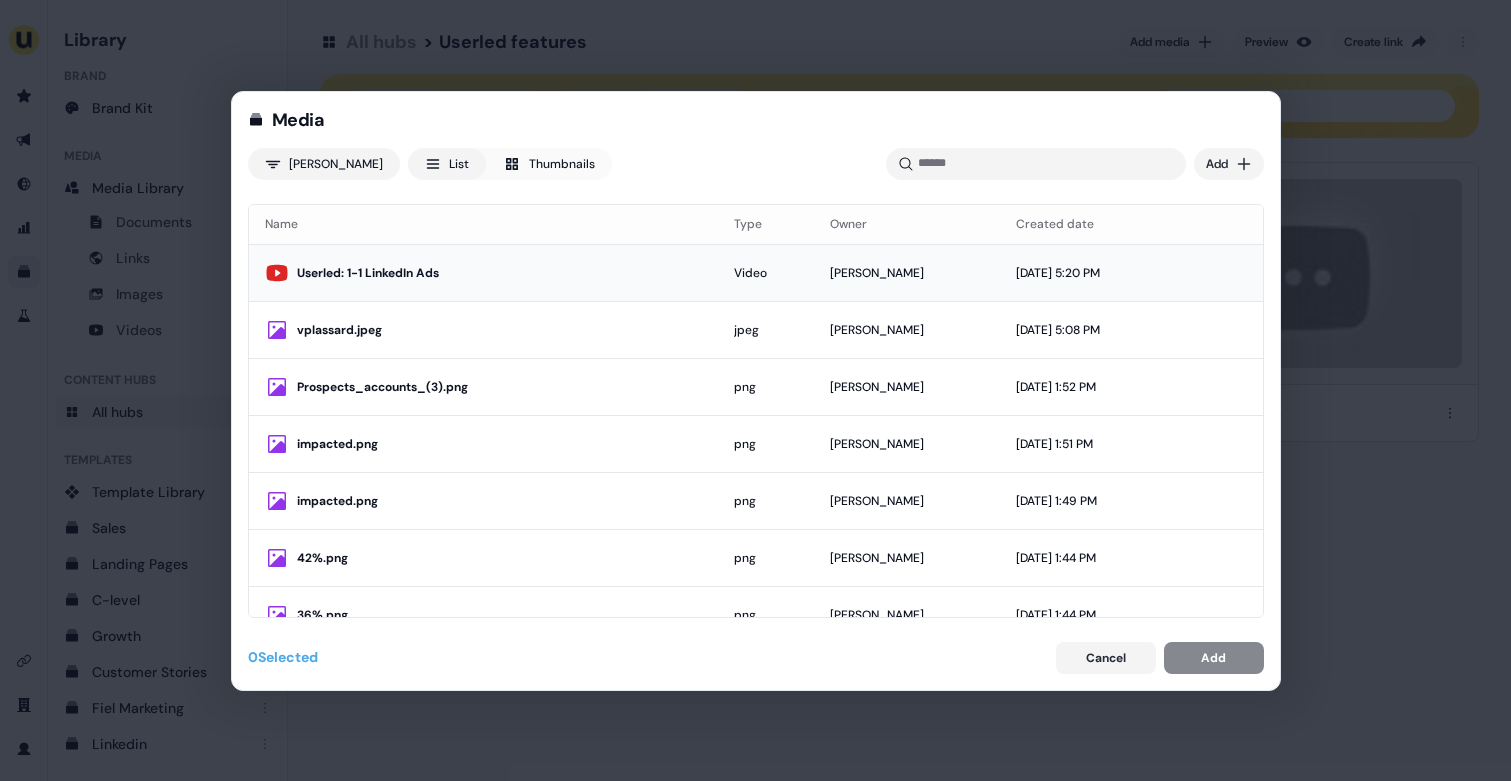 click on "Userled: 1-1 LinkedIn Ads" at bounding box center (499, 273) 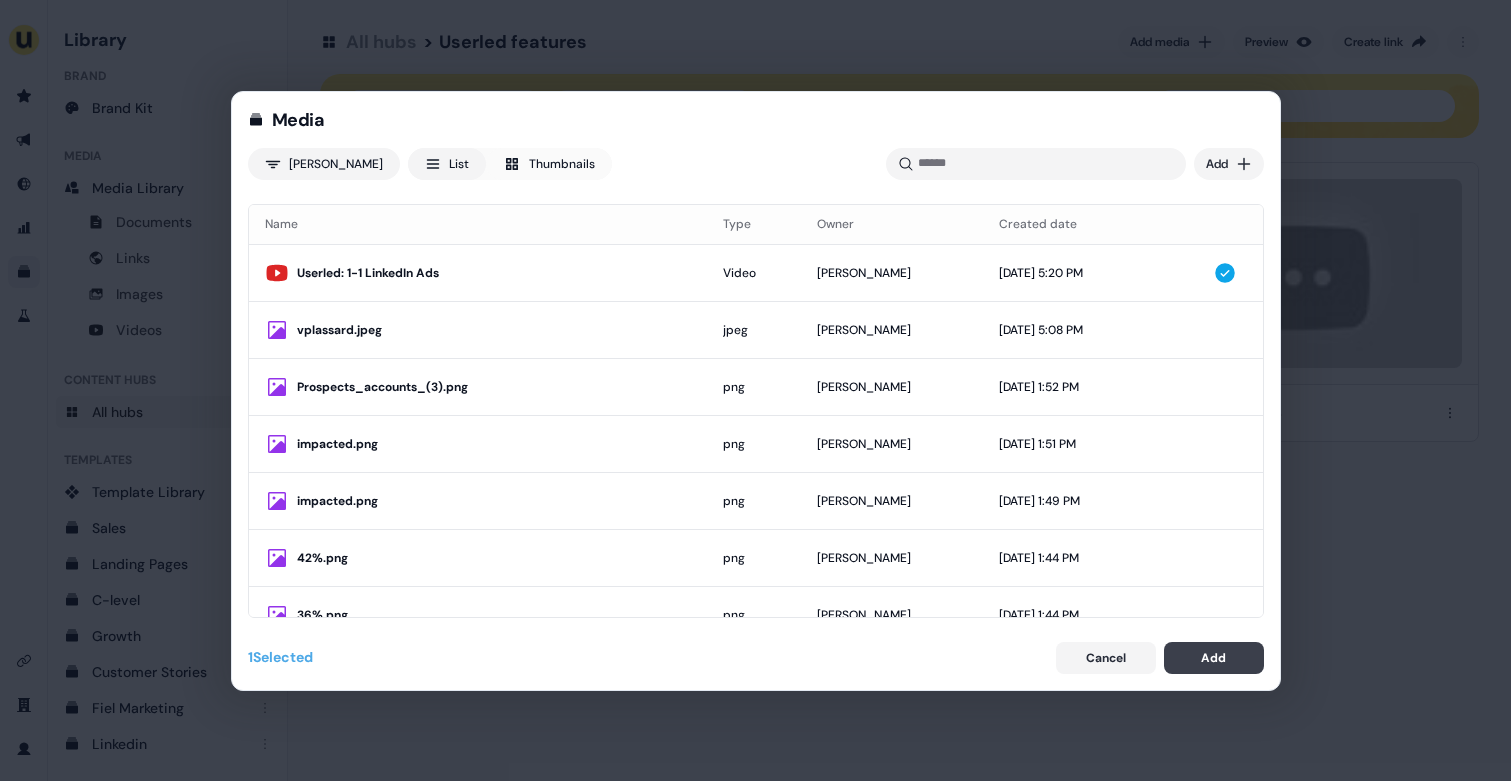 click on "Add" at bounding box center [1214, 658] 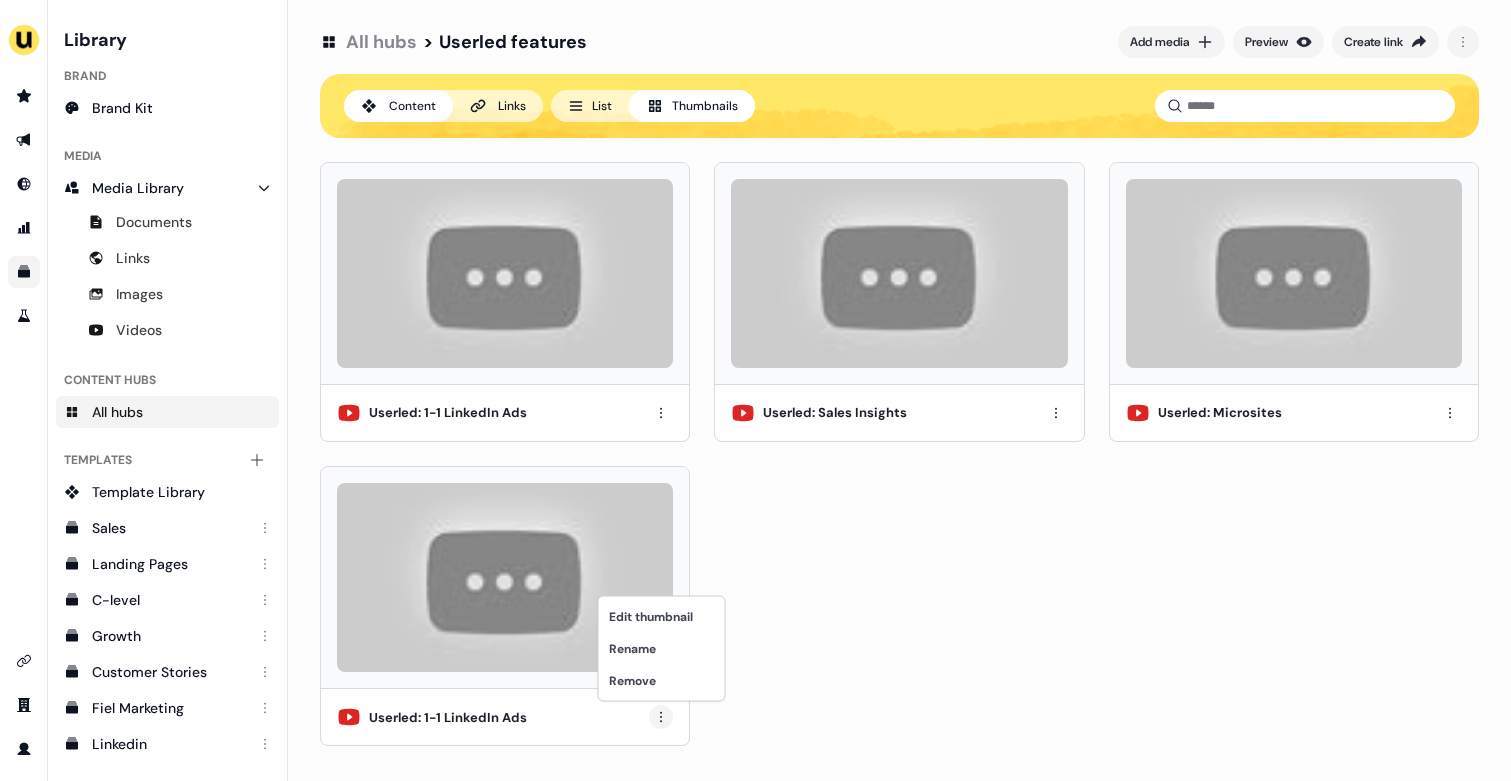 click on "For the best experience switch devices to a bigger screen. Go to Userled.io Library Brand Brand Kit Media Media Library Documents Links Images Videos Content Hubs All hubs Templates   Add collection Template Library Sales Landing Pages C-level Growth Customer Stories Fiel Marketing Linkedin Engagement Conversion Persona Gong Videos Francais Customer Success Sales Templates  ROI Templates Competitor Comparisons Outreach Templates Proposal Templates Capability Templates C-Suite Value Templates All hubs > Userled features Add media Preview Create link Content Links List Thumbnails Userled: 1-1 LinkedIn Ads Userled: Sales Insights Userled: Microsites Userled: 1-1 LinkedIn Ads Edit thumbnail Rename Remove" at bounding box center (755, 390) 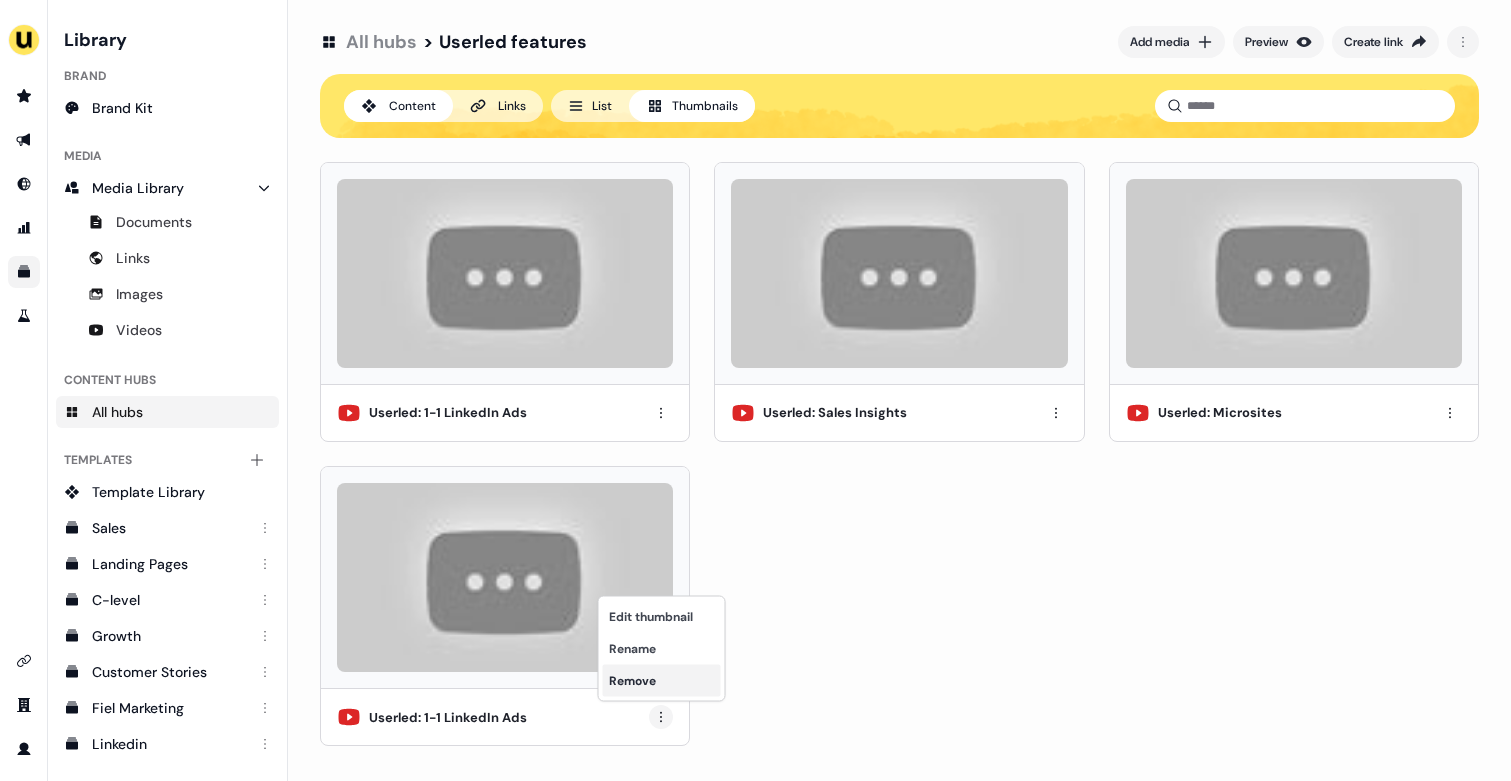 click on "Remove" at bounding box center (662, 681) 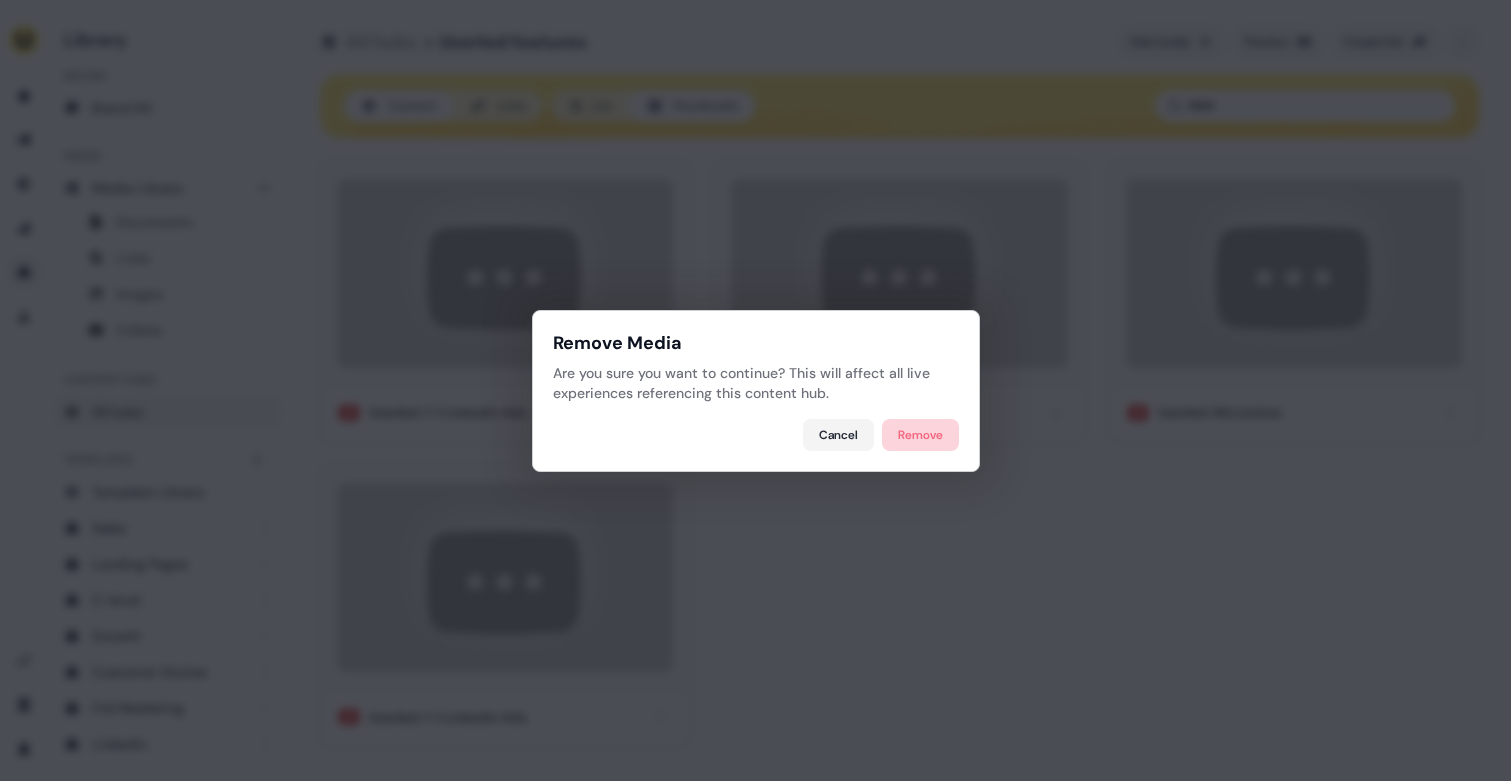 click on "Remove" at bounding box center (920, 435) 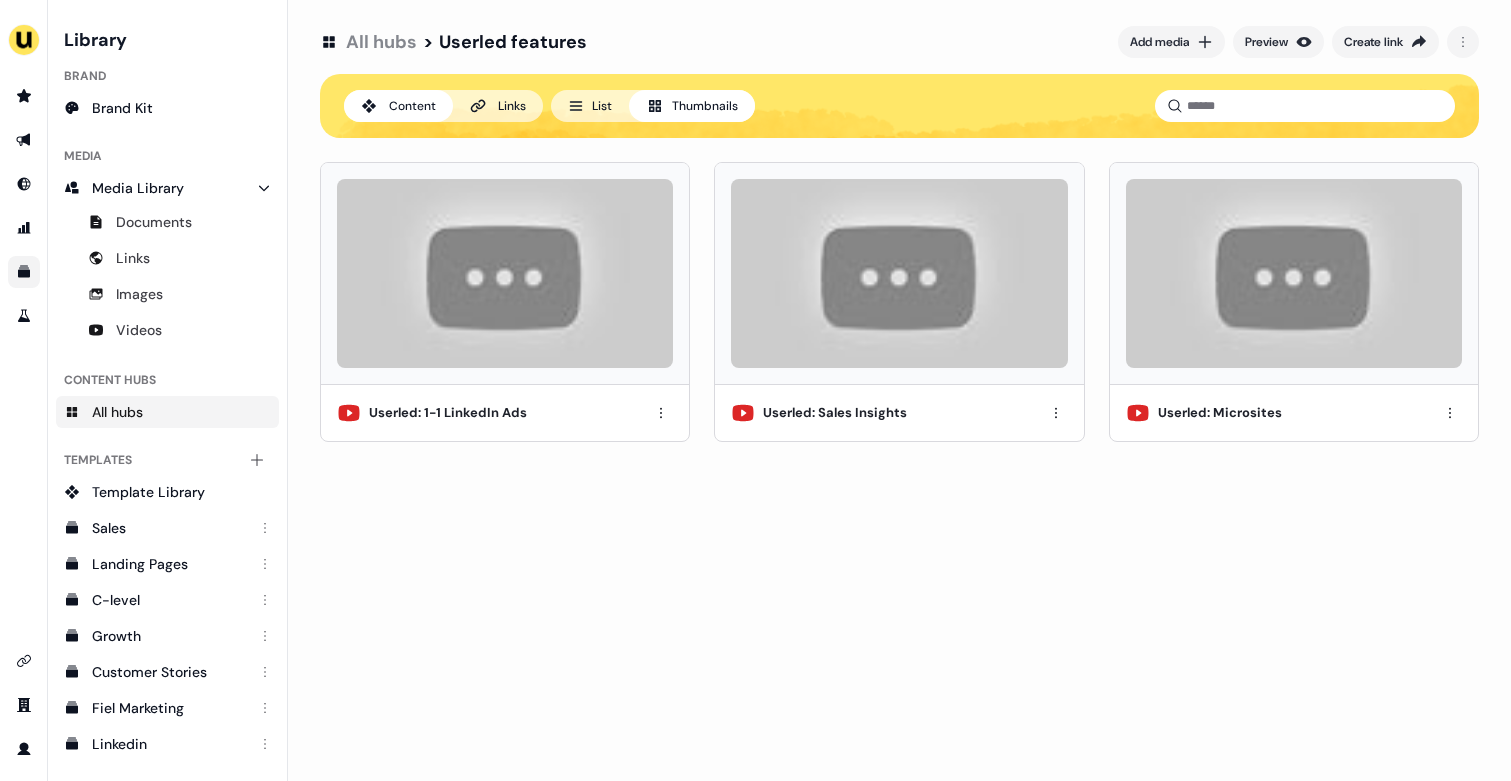 click on "Userled: 1-1 LinkedIn Ads" at bounding box center [505, 413] 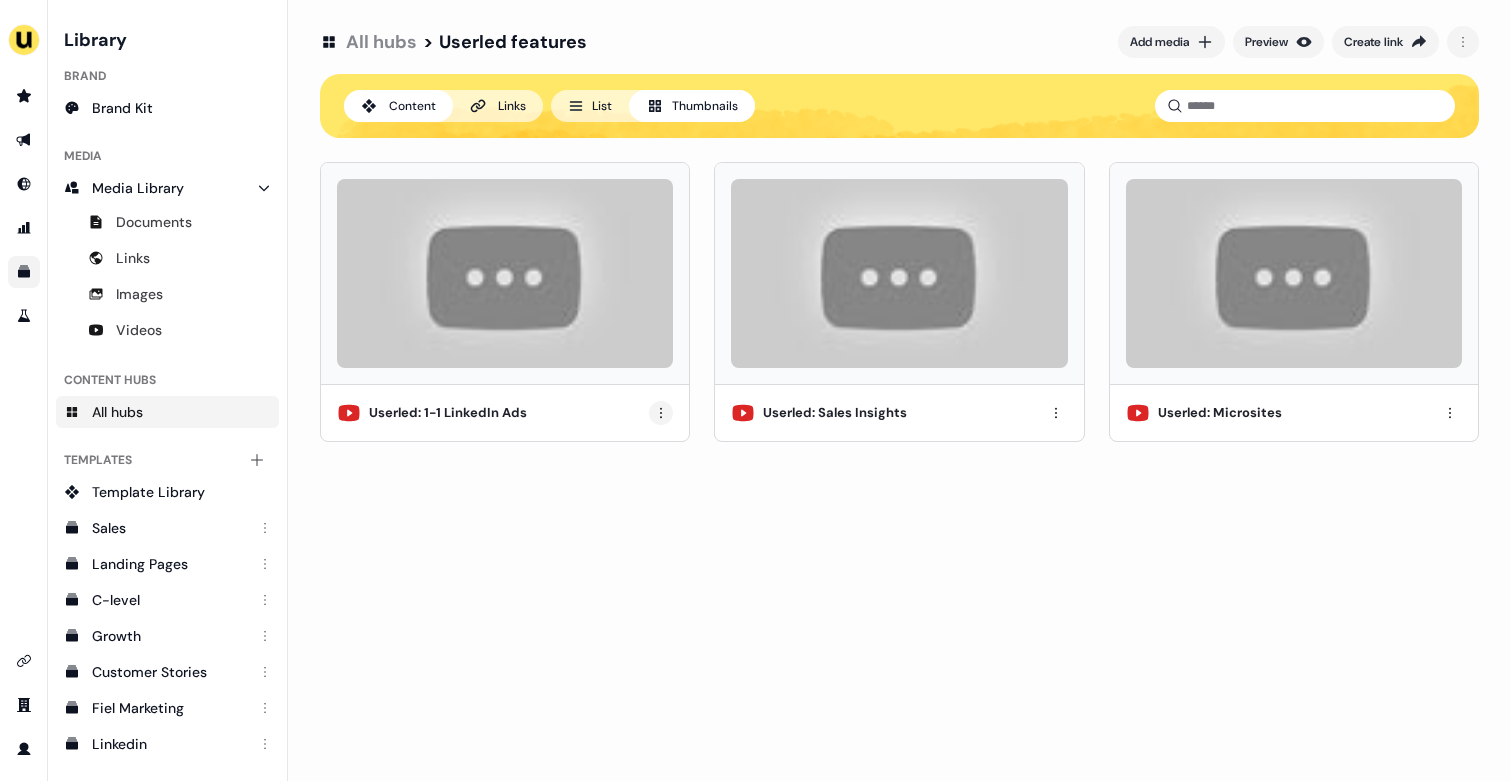 click on "For the best experience switch devices to a bigger screen. Go to Userled.io Library Brand Brand Kit Media Media Library Documents Links Images Videos Content Hubs All hubs Templates   Add collection Template Library Sales Landing Pages C-level Growth Customer Stories Fiel Marketing Linkedin Engagement Conversion Persona Gong Videos Francais Customer Success Sales Templates  ROI Templates Competitor Comparisons Outreach Templates Proposal Templates Capability Templates C-Suite Value Templates All hubs > Userled features Add media Preview Create link Content Links List Thumbnails Userled: 1-1 LinkedIn Ads Userled: Sales Insights Userled: Microsites" at bounding box center [755, 390] 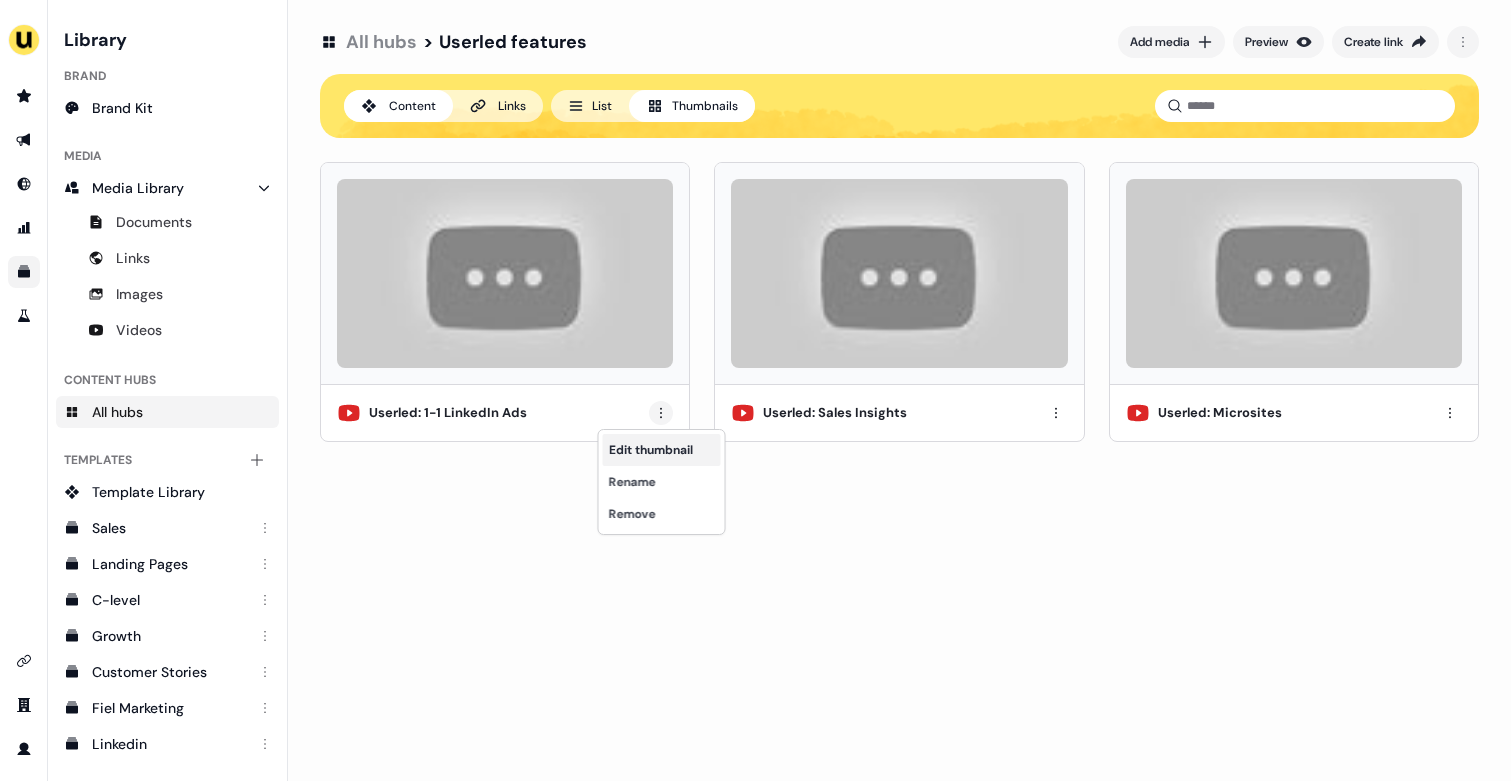 click on "Edit thumbnail" at bounding box center (662, 450) 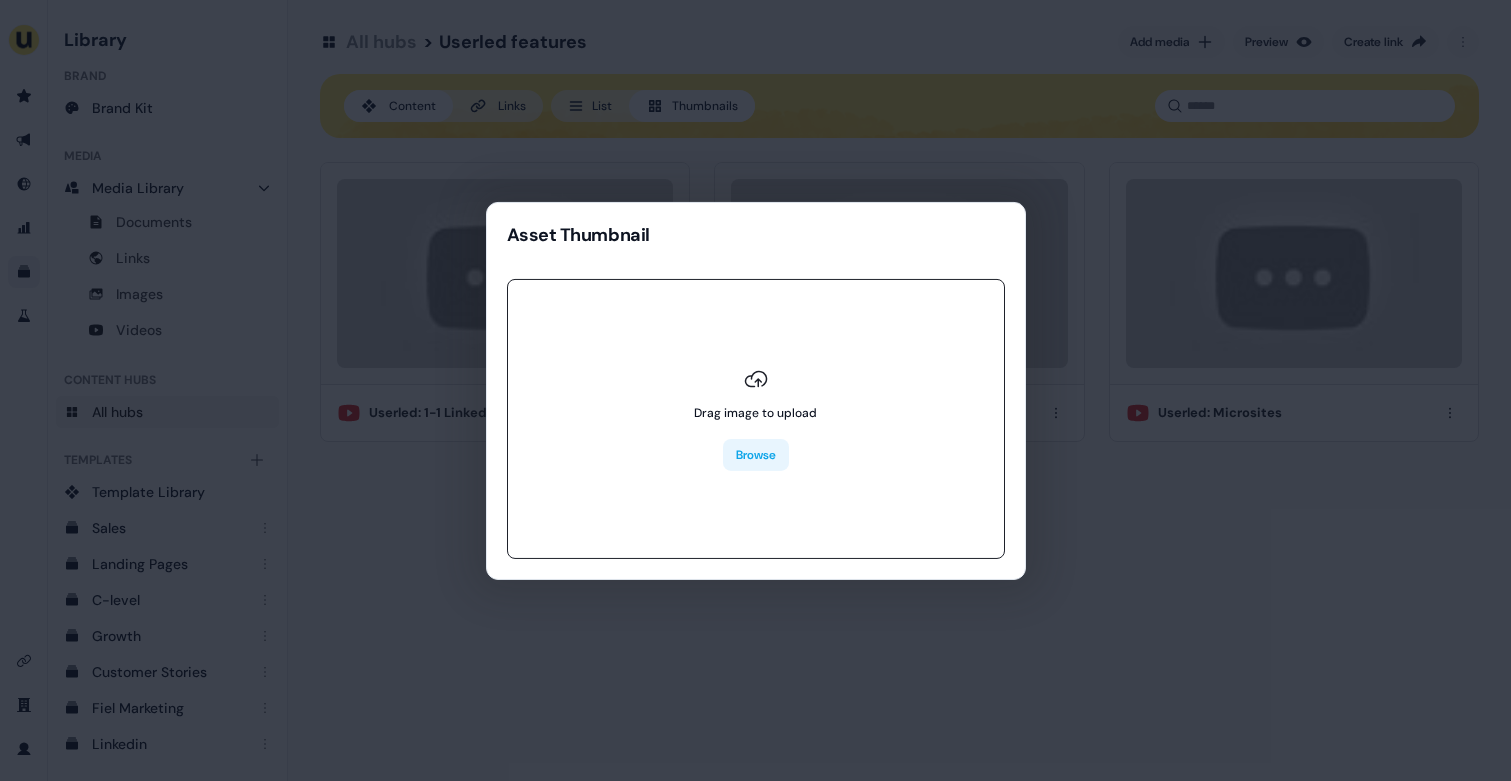 click on "Browse" at bounding box center [756, 455] 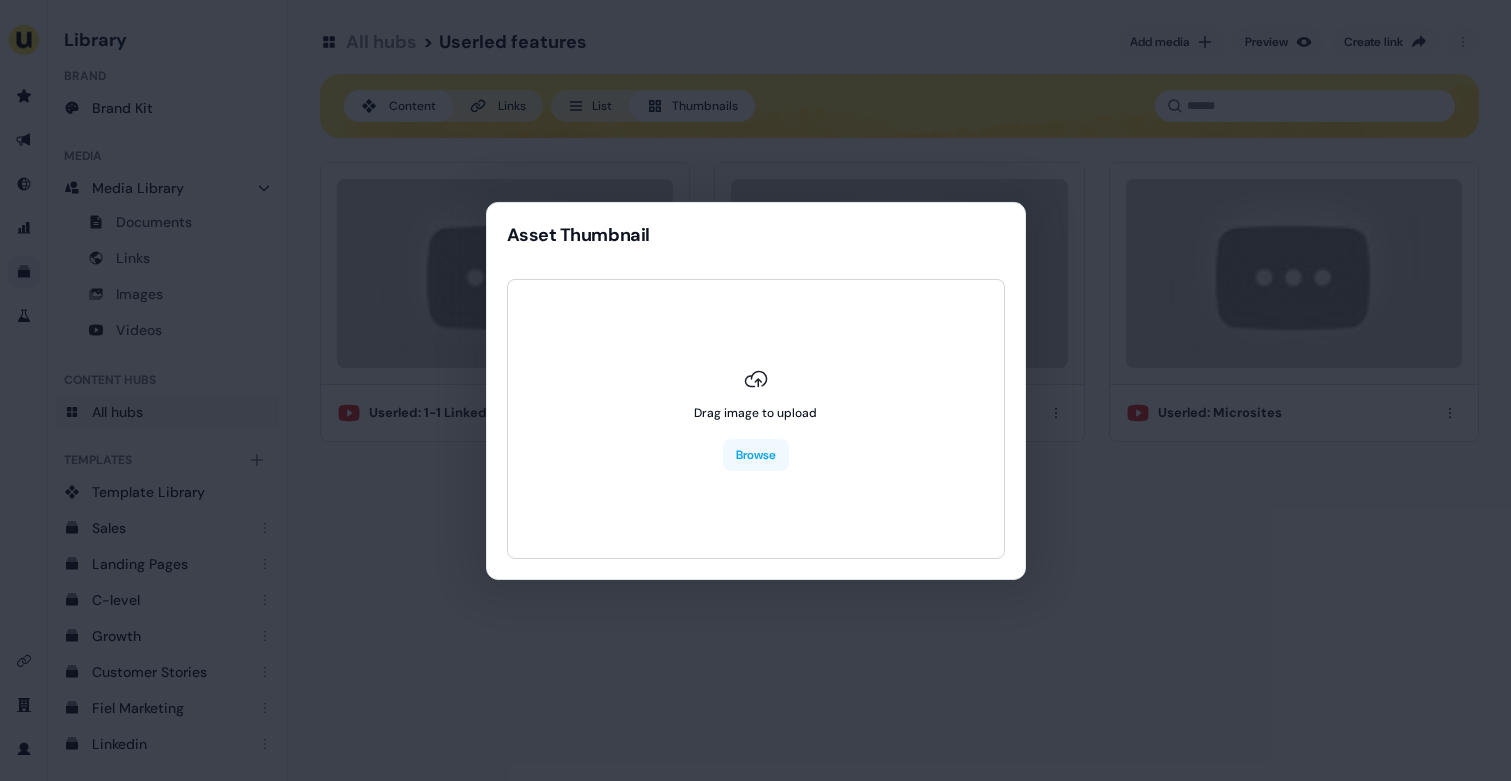 type 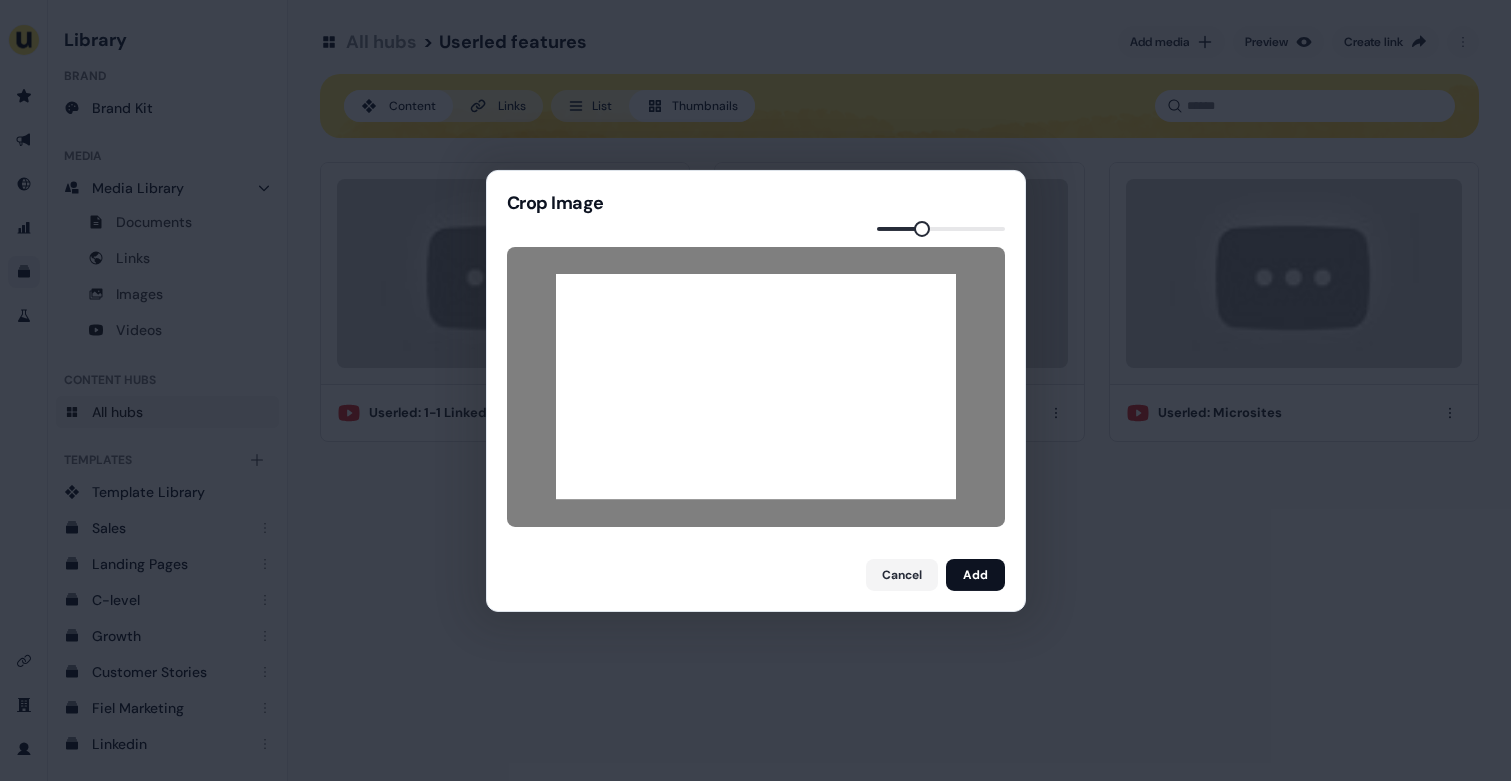 click at bounding box center [756, 386] 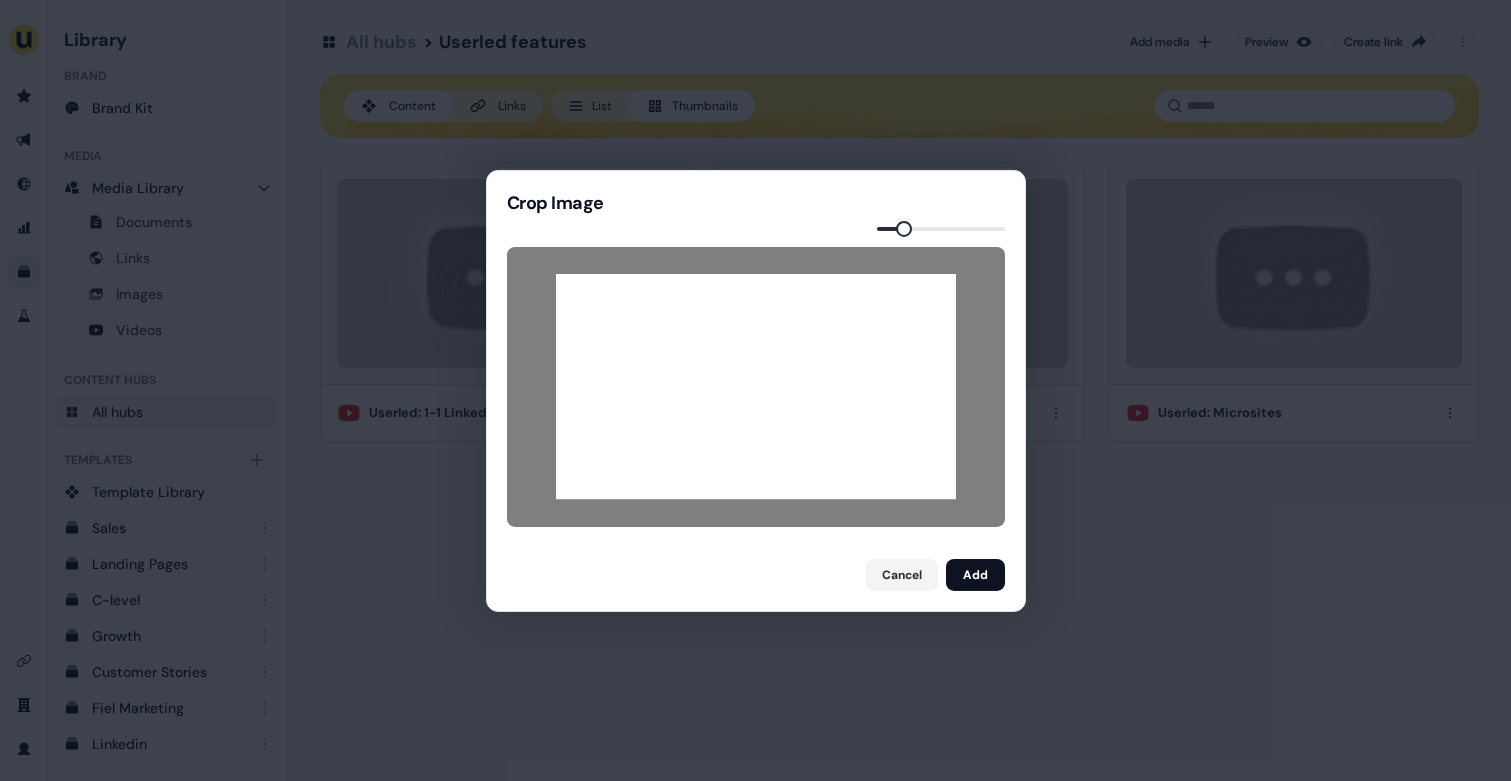 drag, startPoint x: 900, startPoint y: 448, endPoint x: 853, endPoint y: 446, distance: 47.042534 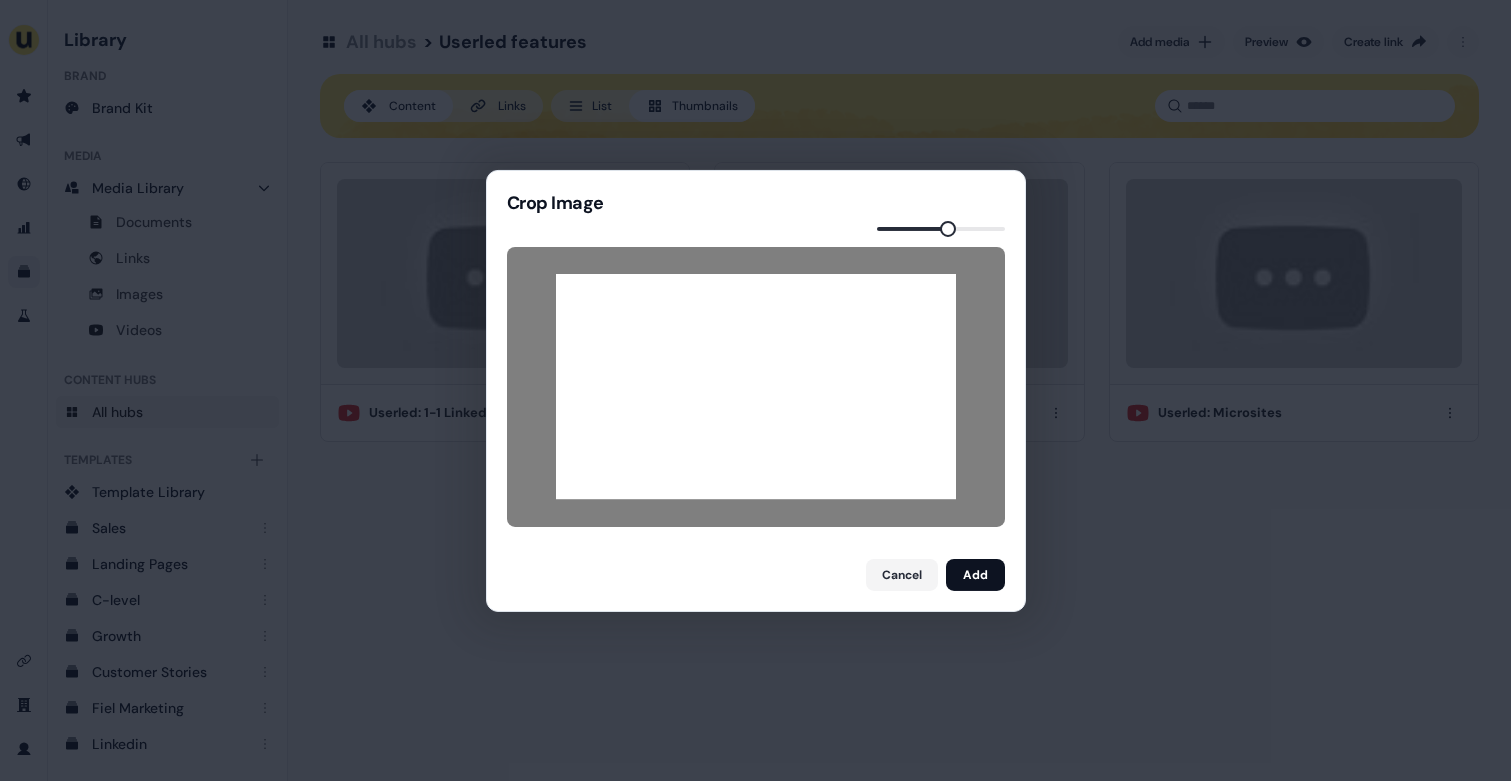 drag, startPoint x: 853, startPoint y: 446, endPoint x: 983, endPoint y: 487, distance: 136.31215 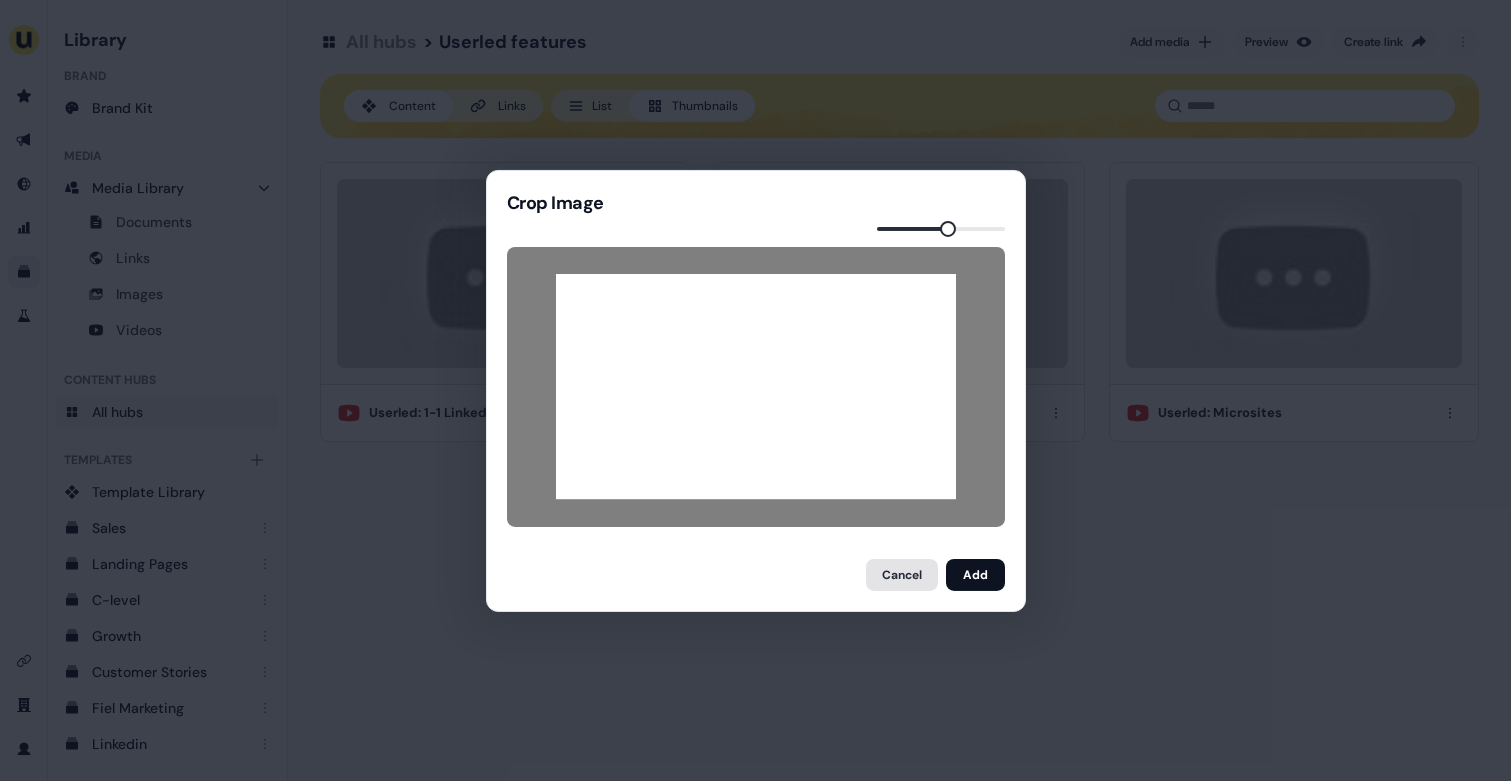 click on "Cancel" at bounding box center (902, 575) 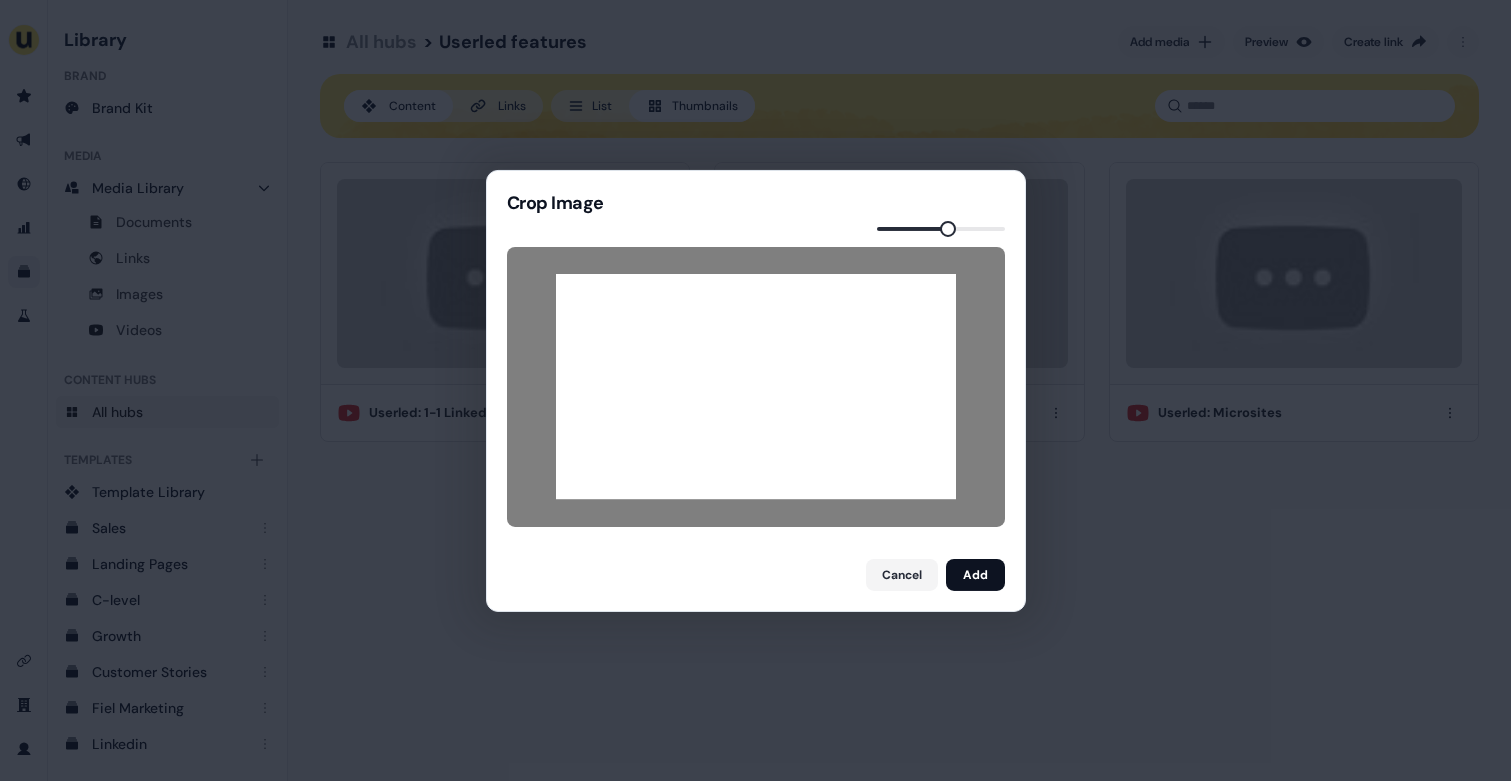 drag, startPoint x: 903, startPoint y: 430, endPoint x: 879, endPoint y: 430, distance: 24 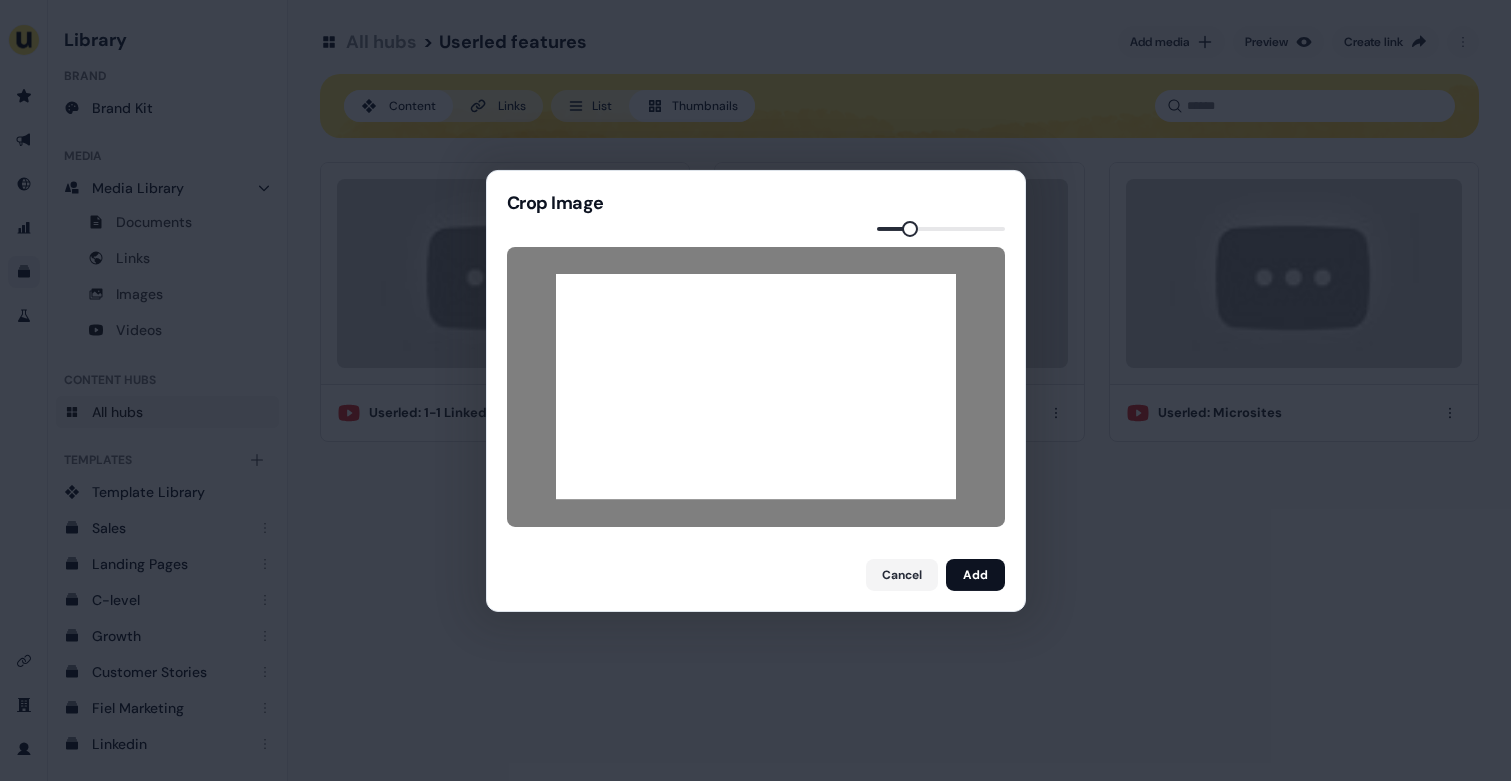 drag, startPoint x: 879, startPoint y: 430, endPoint x: 827, endPoint y: 410, distance: 55.713554 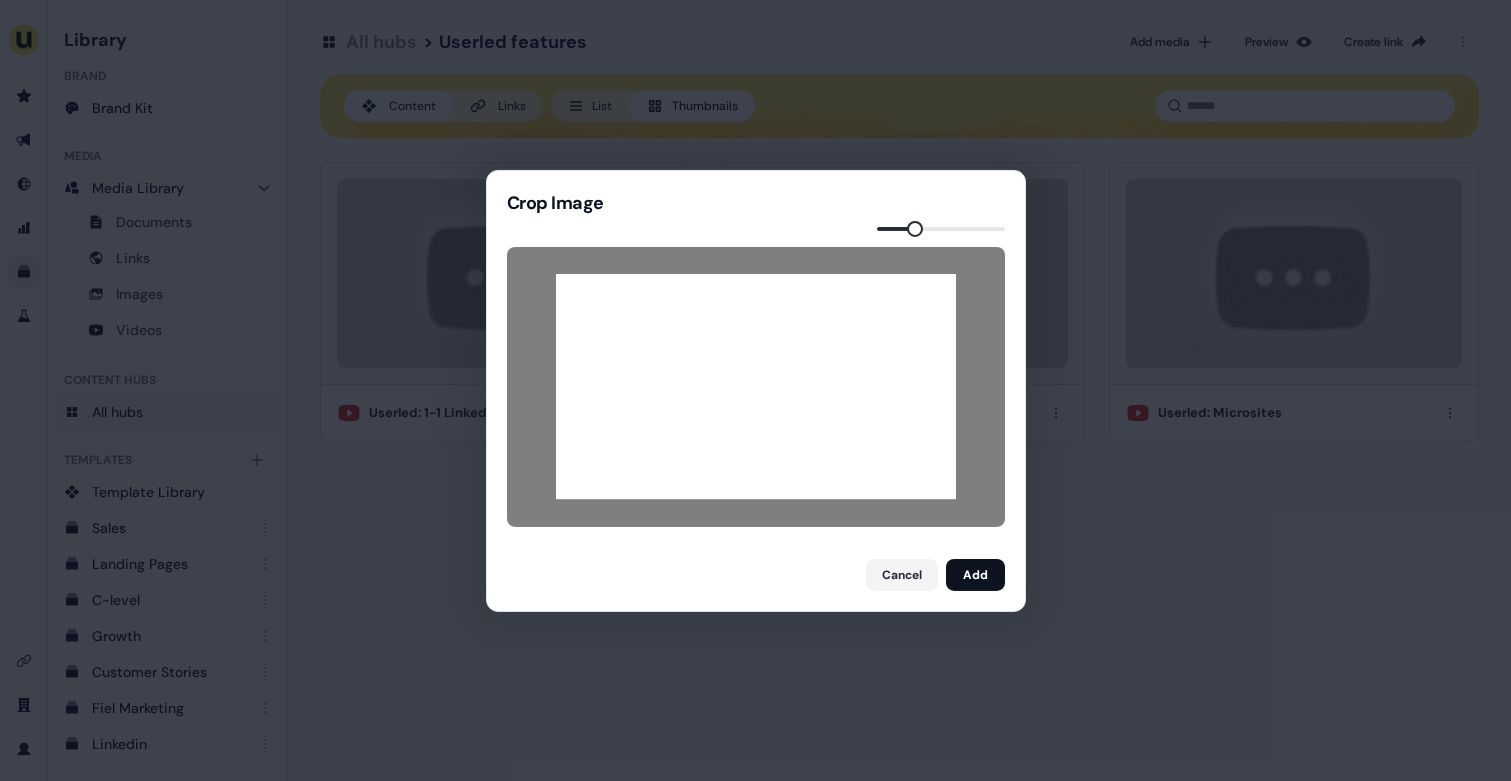 click at bounding box center [756, 386] 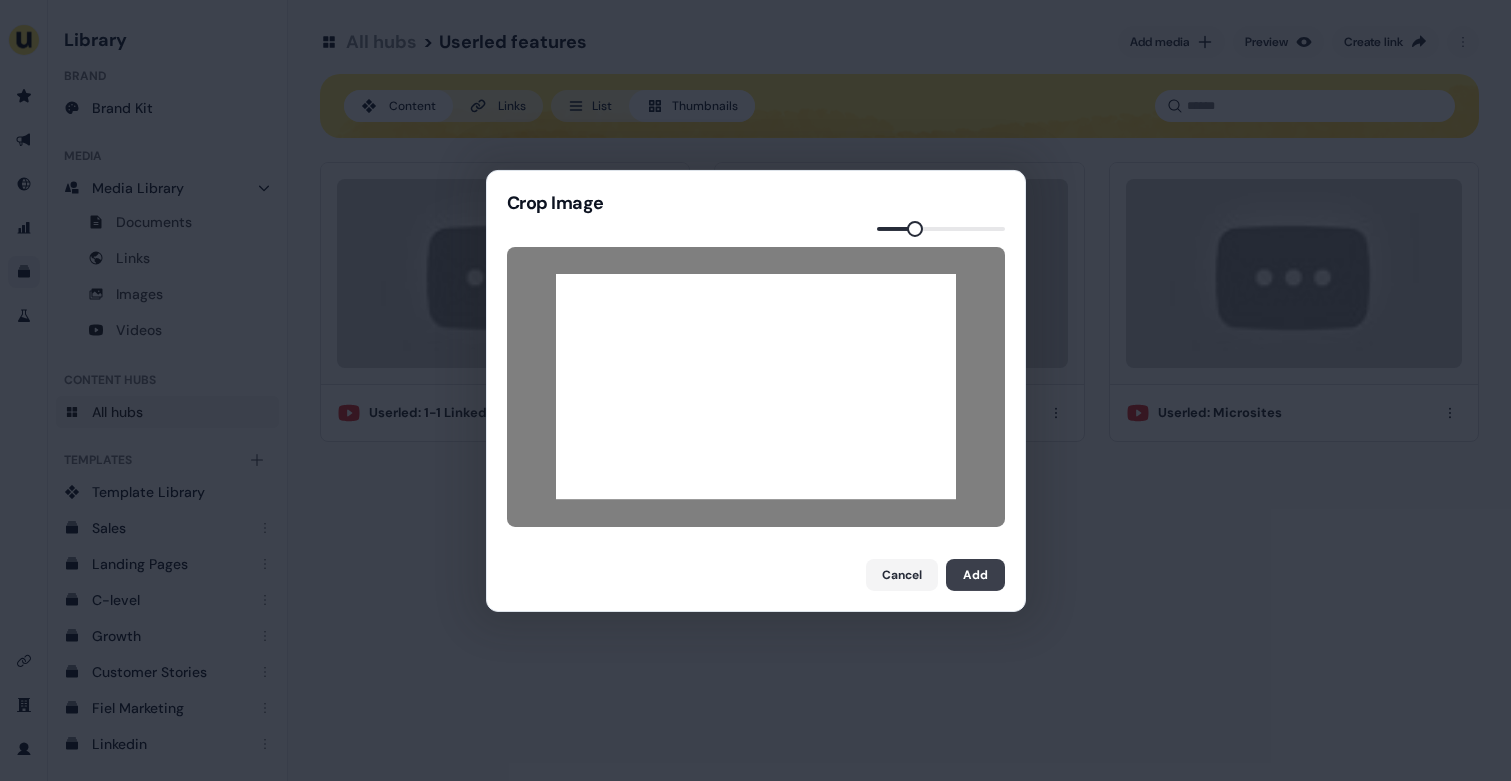 click on "Add" at bounding box center (975, 575) 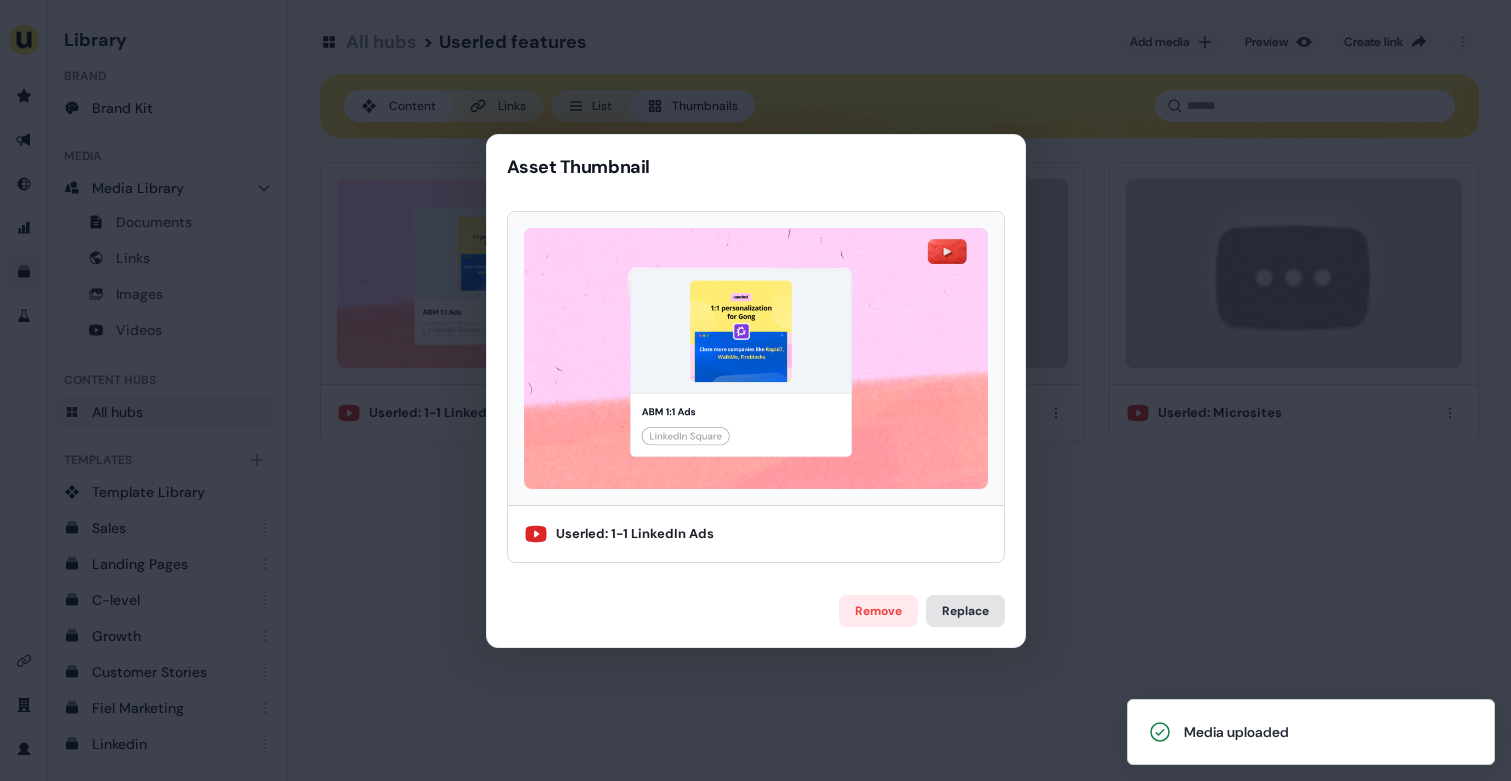 click on "Replace" at bounding box center (965, 611) 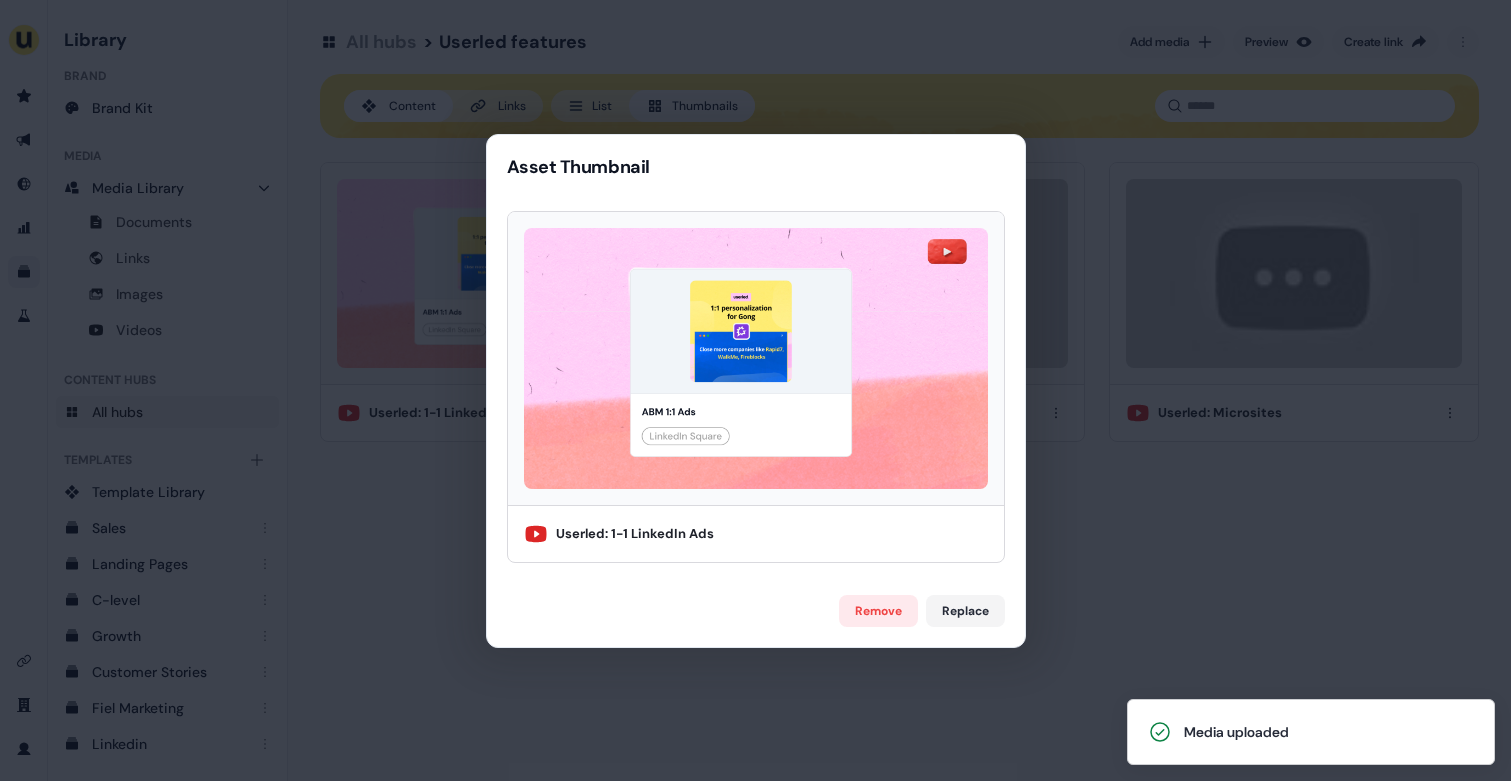 click on "Asset Thumbnail Userled: 1-1 LinkedIn Ads Remove Replace" at bounding box center [755, 390] 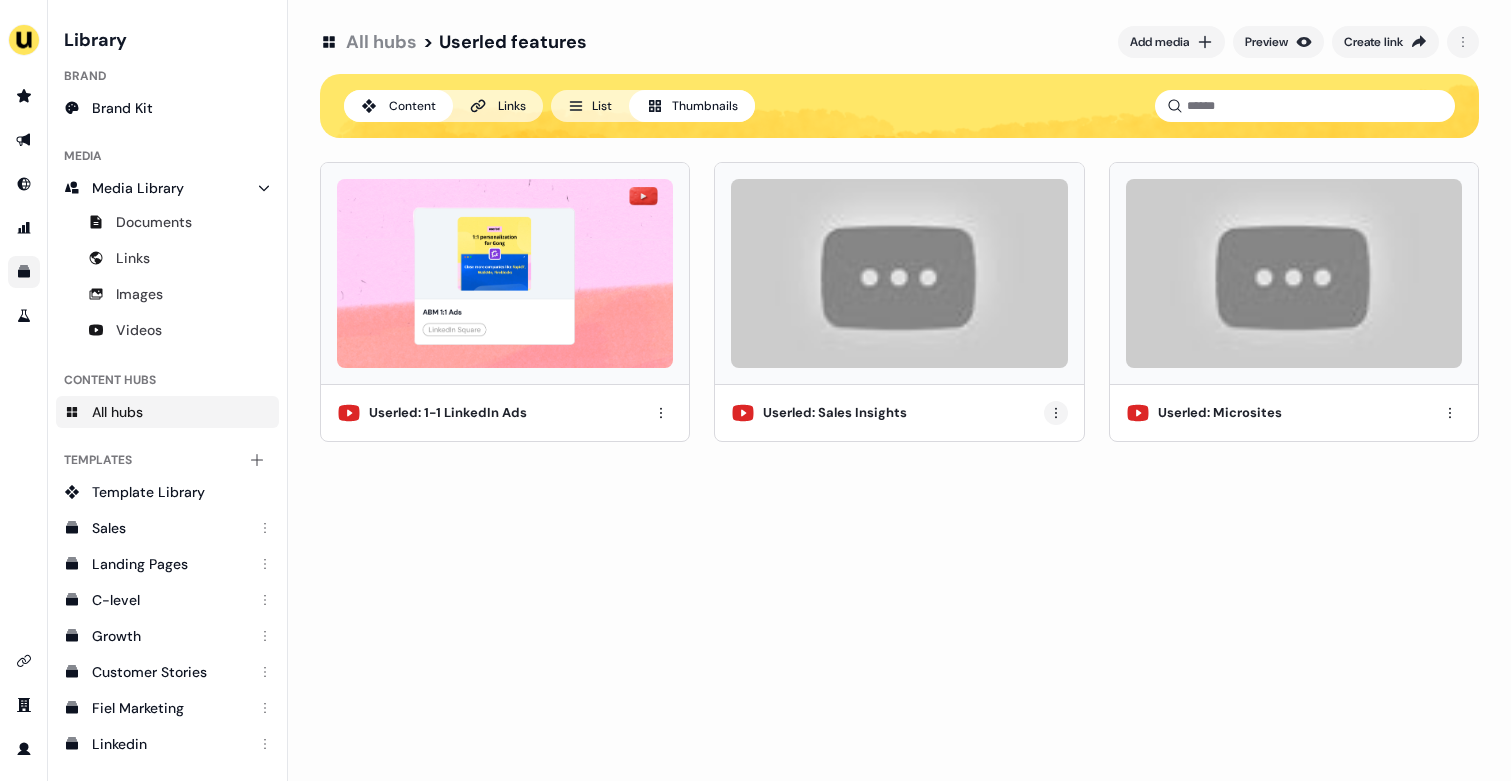 click on "For the best experience switch devices to a bigger screen. Go to Userled.io Library Brand Brand Kit Media Media Library Documents Links Images Videos Content Hubs All hubs Templates   Add collection Template Library Sales Landing Pages C-level Growth Customer Stories Fiel Marketing Linkedin Engagement Conversion Persona Gong Videos Francais Customer Success Sales Templates  ROI Templates Competitor Comparisons Outreach Templates Proposal Templates Capability Templates C-Suite Value Templates All hubs > Userled features Add media Preview Create link Content Links List Thumbnails Userled: 1-1 LinkedIn Ads Userled: Sales Insights Userled: Microsites" at bounding box center (755, 390) 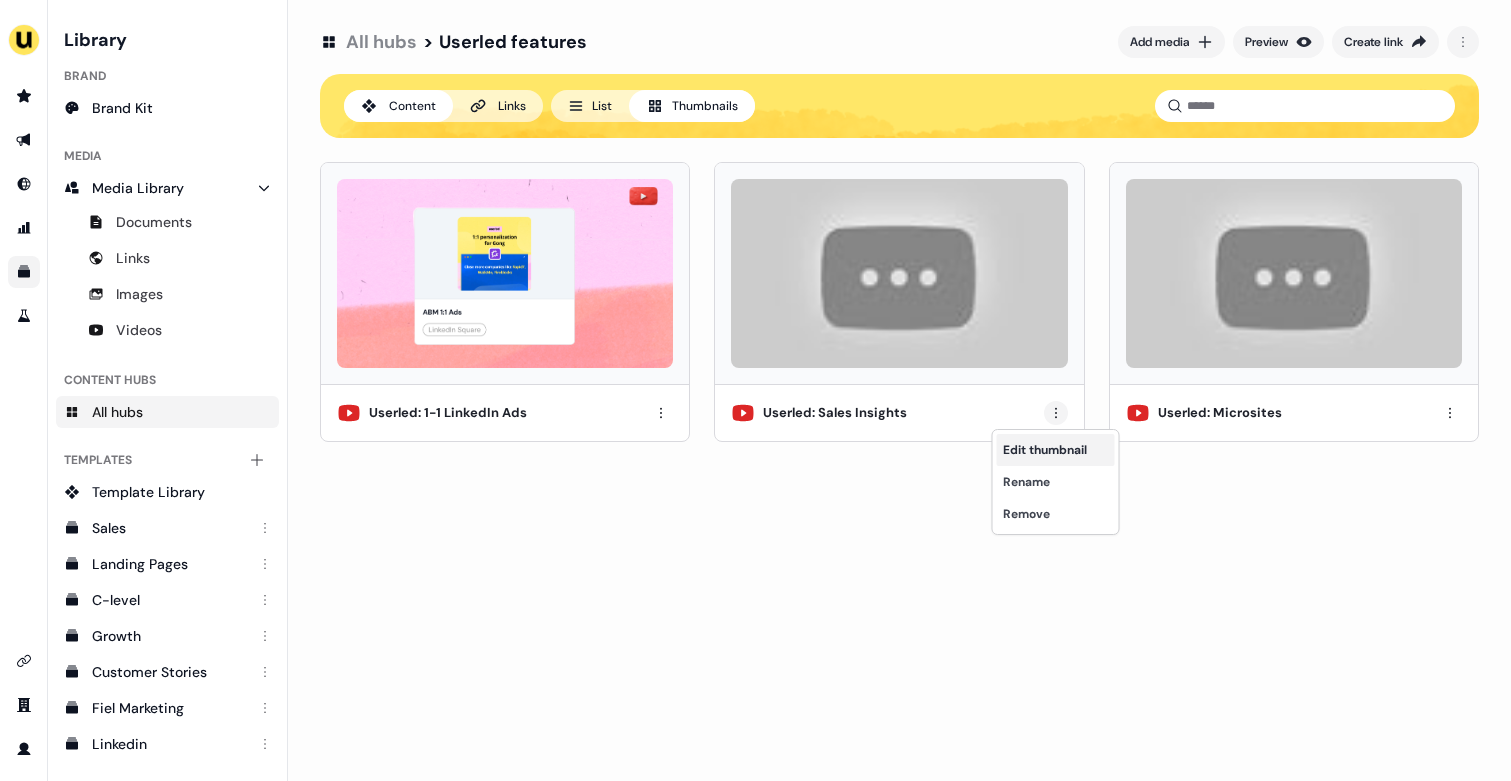 click on "Edit thumbnail" at bounding box center [1056, 450] 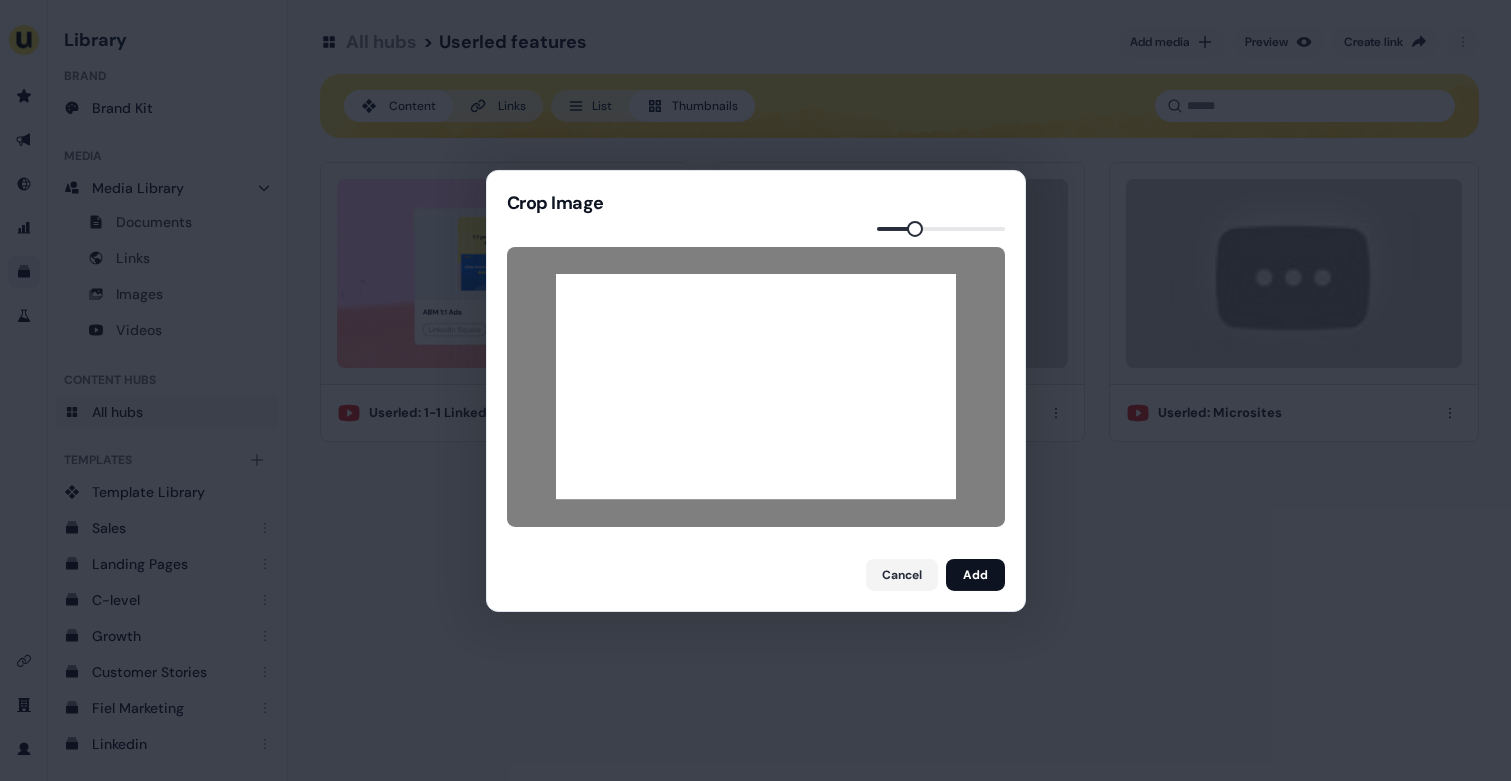 drag, startPoint x: 878, startPoint y: 433, endPoint x: 856, endPoint y: 436, distance: 22.203604 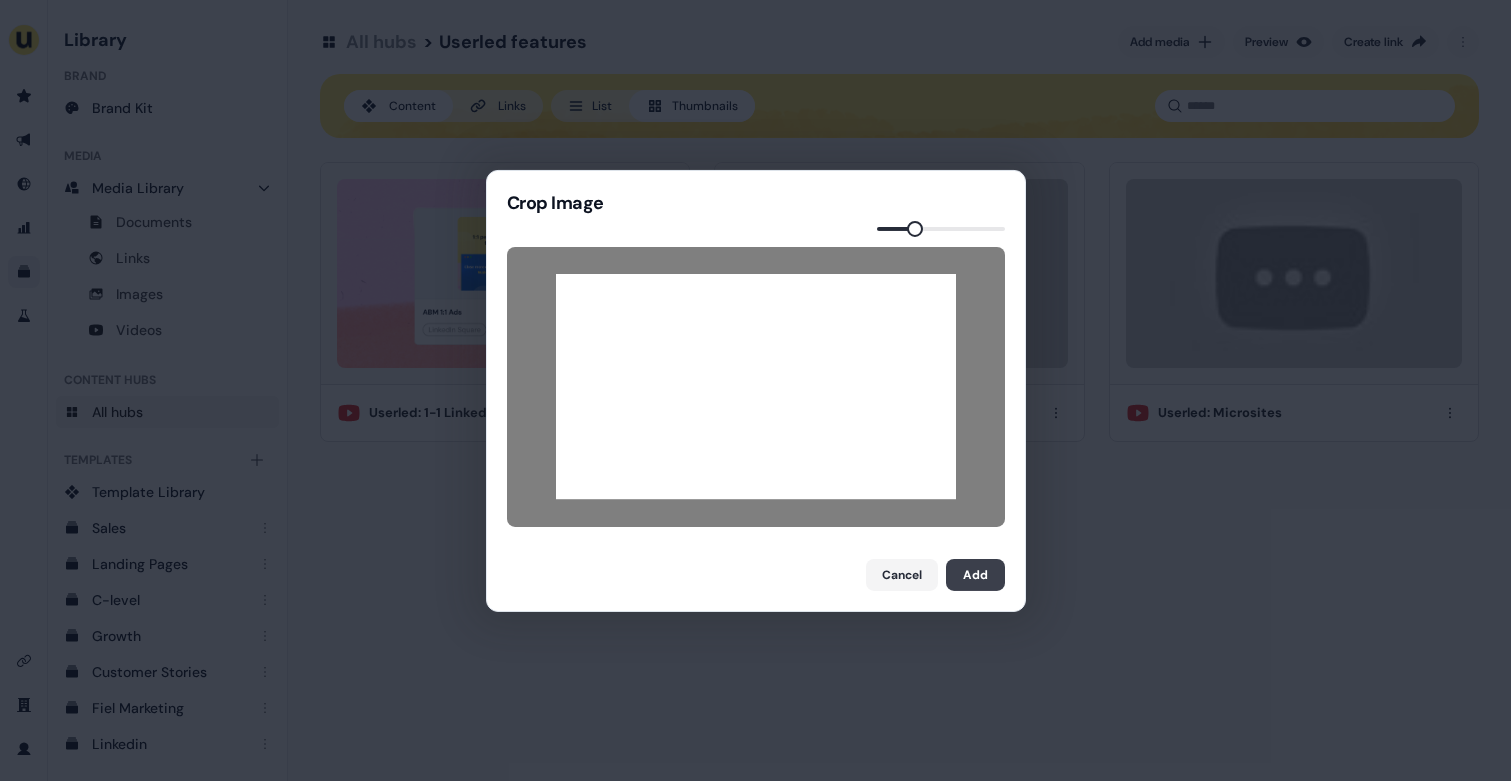 click on "Add" at bounding box center (975, 575) 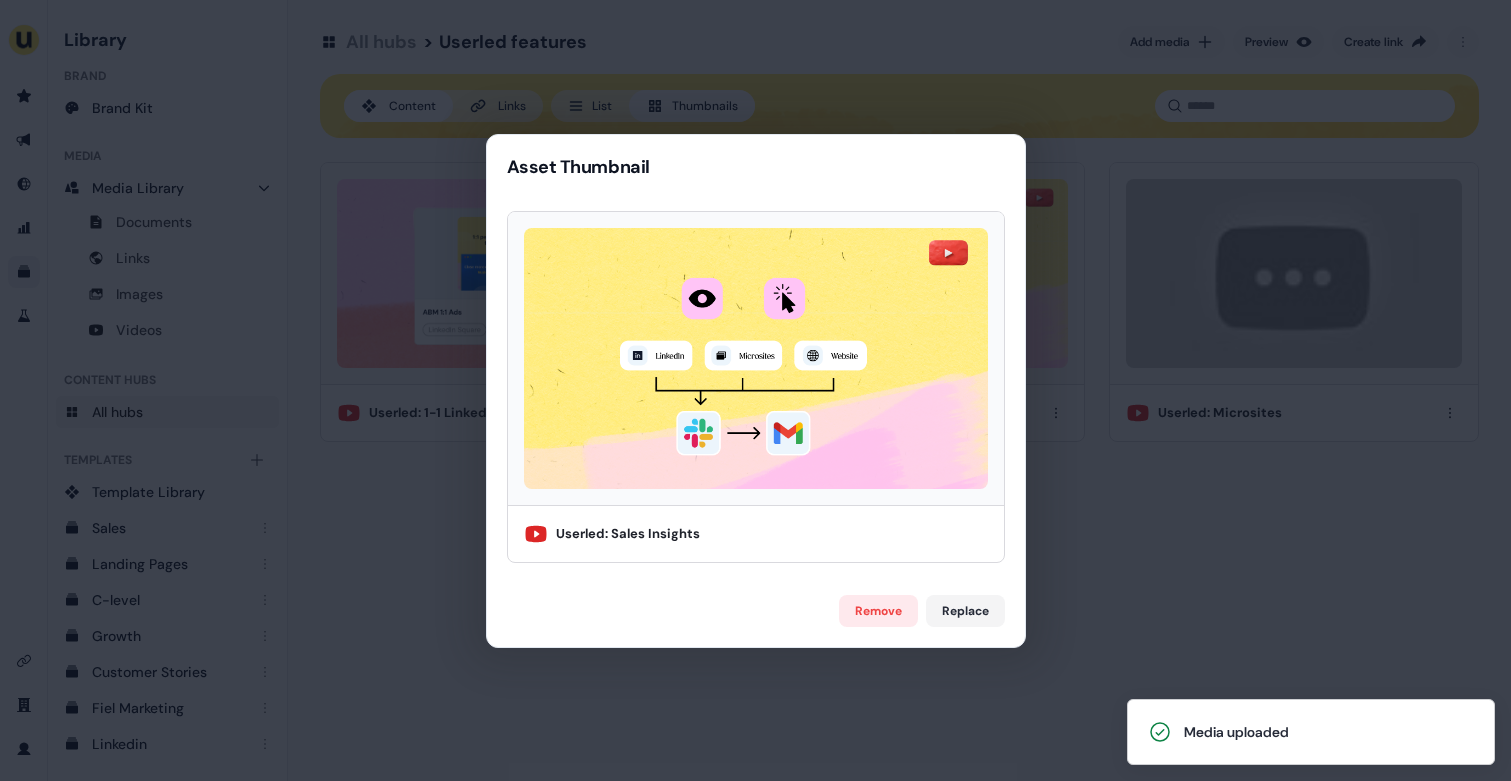 click on "Asset Thumbnail Userled: Sales Insights Remove Replace" at bounding box center (755, 390) 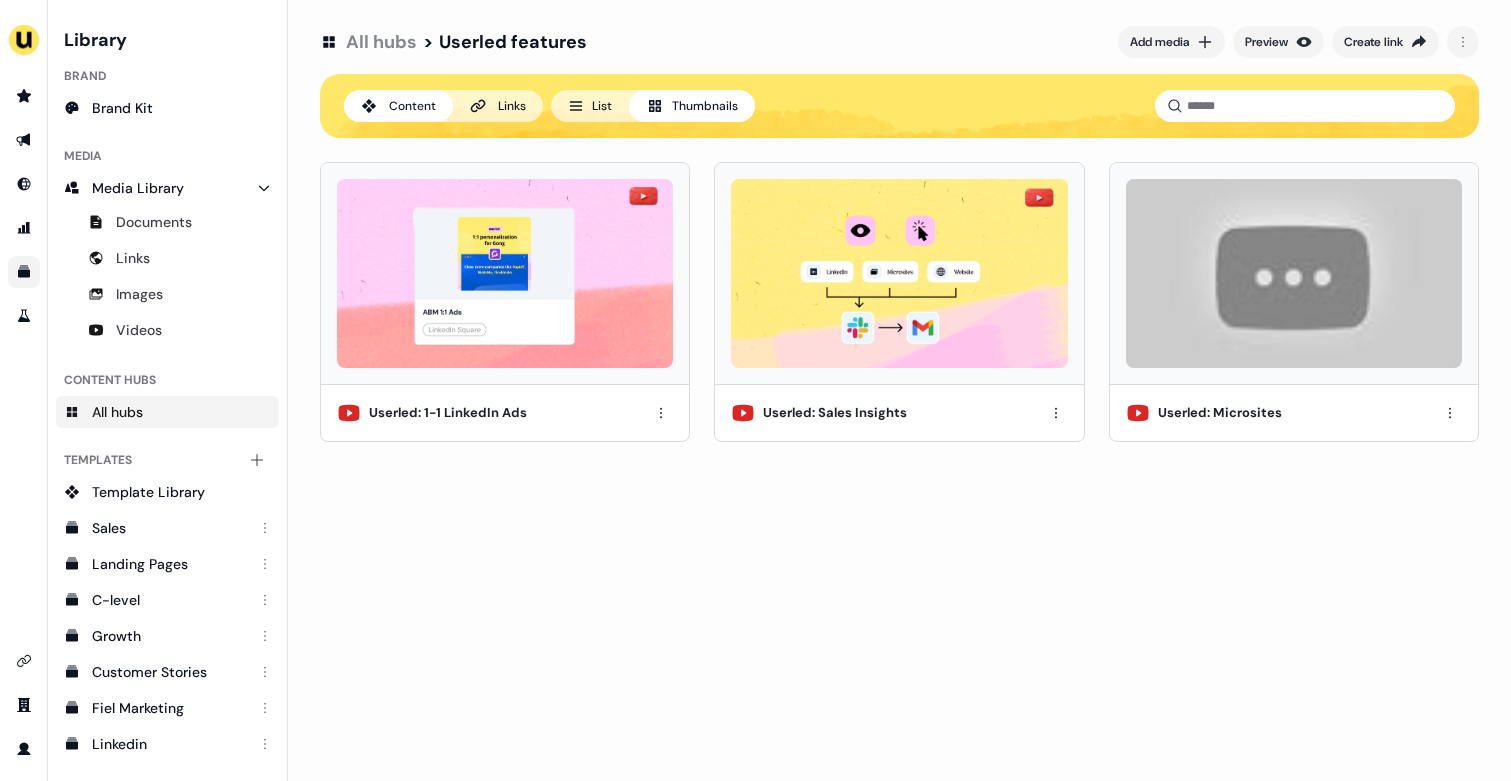 click at bounding box center (1294, 273) 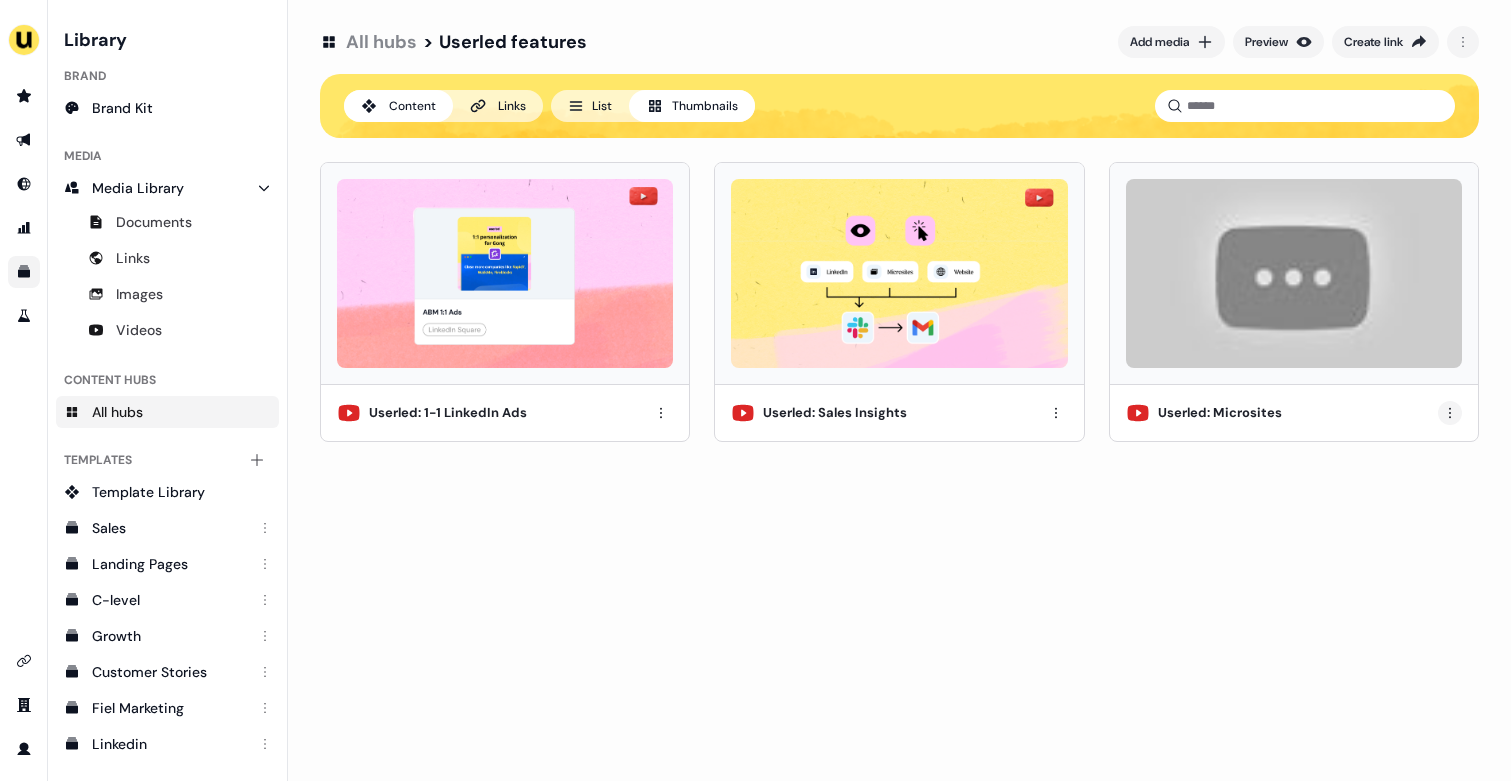 click on "For the best experience switch devices to a bigger screen. Go to Userled.io Library Brand Brand Kit Media Media Library Documents Links Images Videos Content Hubs All hubs Templates   Add collection Template Library Sales Landing Pages C-level Growth Customer Stories Fiel Marketing Linkedin Engagement Conversion Persona Gong Videos Francais Customer Success Sales Templates  ROI Templates Competitor Comparisons Outreach Templates Proposal Templates Capability Templates C-Suite Value Templates All hubs > Userled features Add media Preview Create link Content Links List Thumbnails Userled: 1-1 LinkedIn Ads Userled: Sales Insights Userled: Microsites" at bounding box center [755, 390] 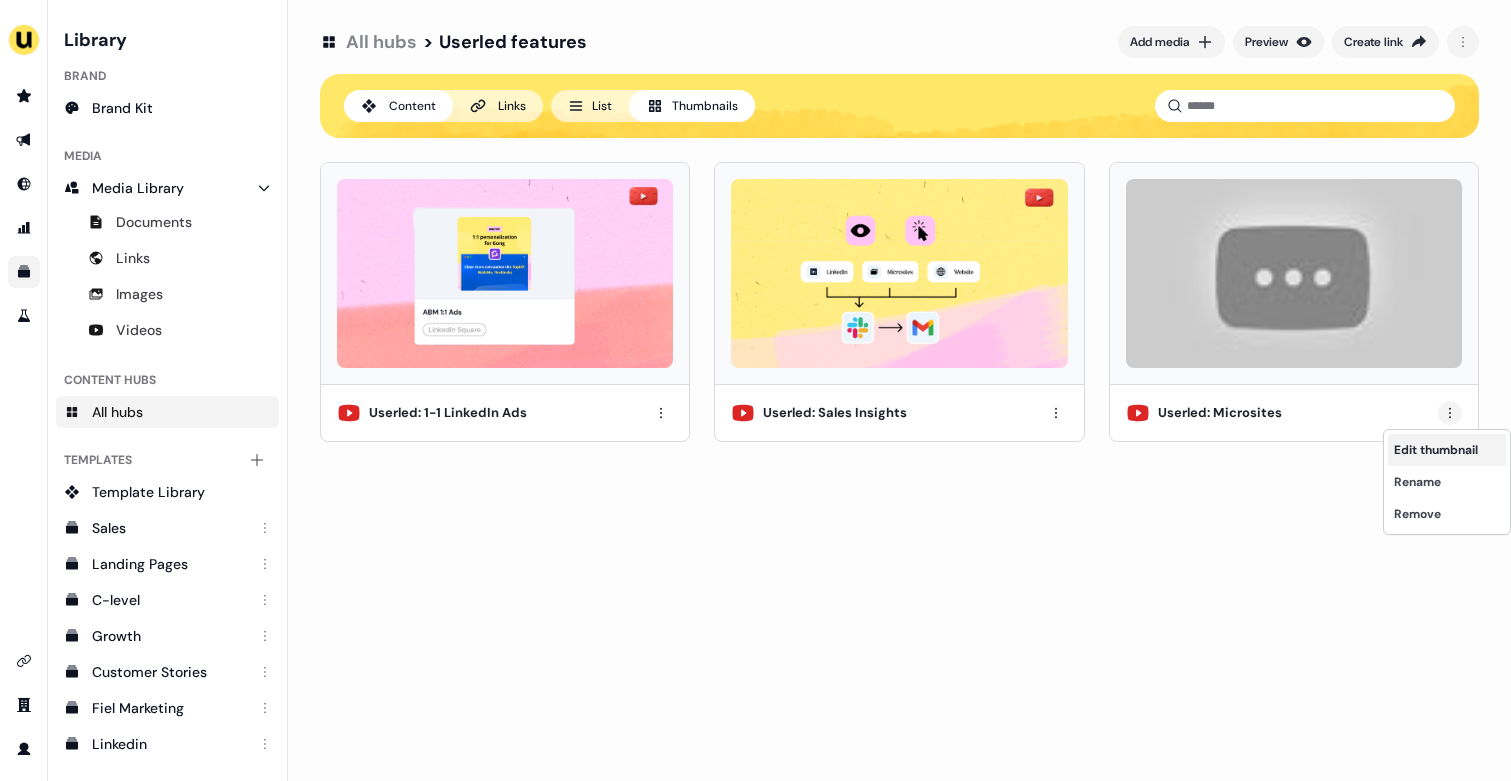 click on "Edit thumbnail" at bounding box center (1447, 450) 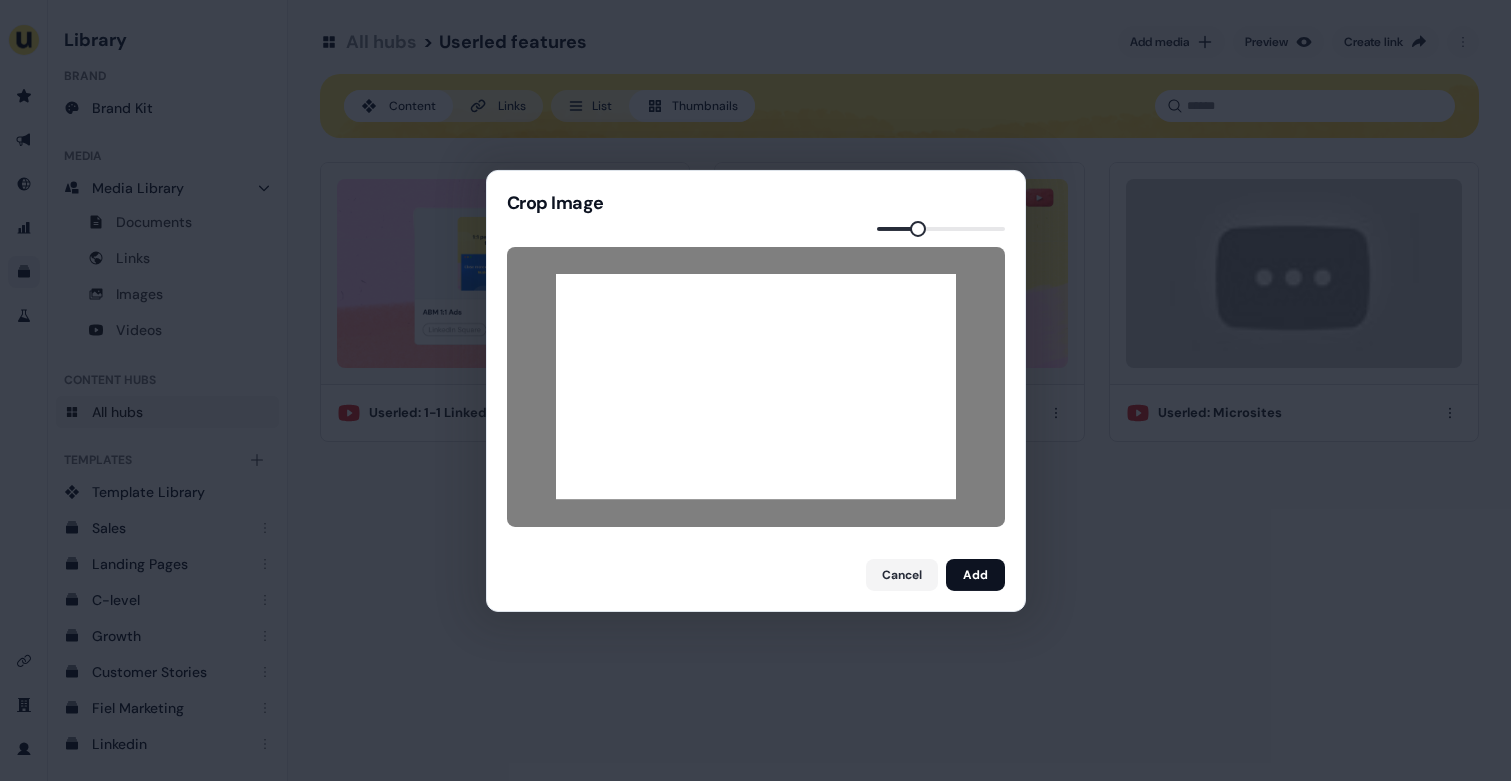 drag, startPoint x: 883, startPoint y: 475, endPoint x: 855, endPoint y: 487, distance: 30.463093 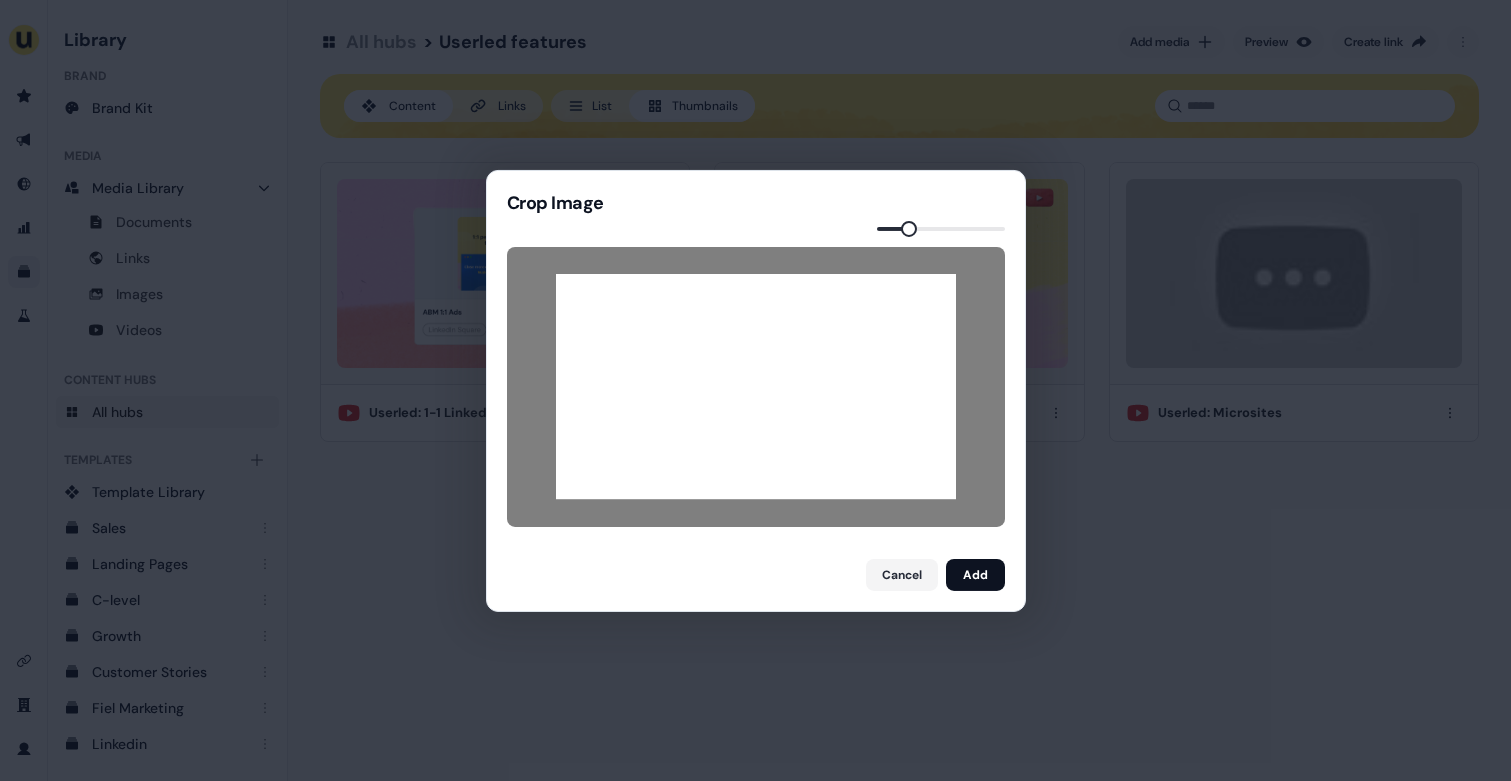 drag, startPoint x: 855, startPoint y: 487, endPoint x: 857, endPoint y: 463, distance: 24.083189 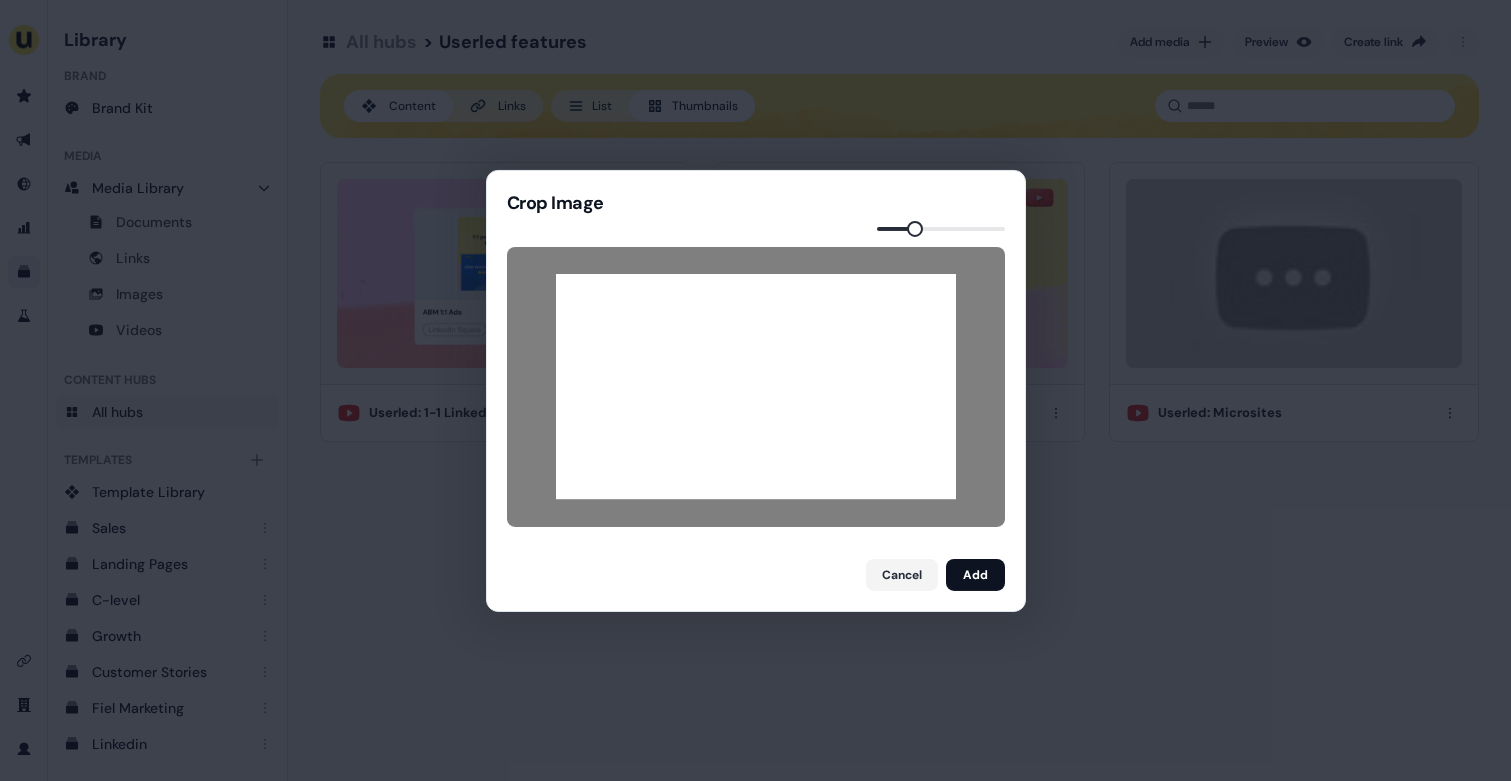 drag, startPoint x: 851, startPoint y: 473, endPoint x: 850, endPoint y: 483, distance: 10.049875 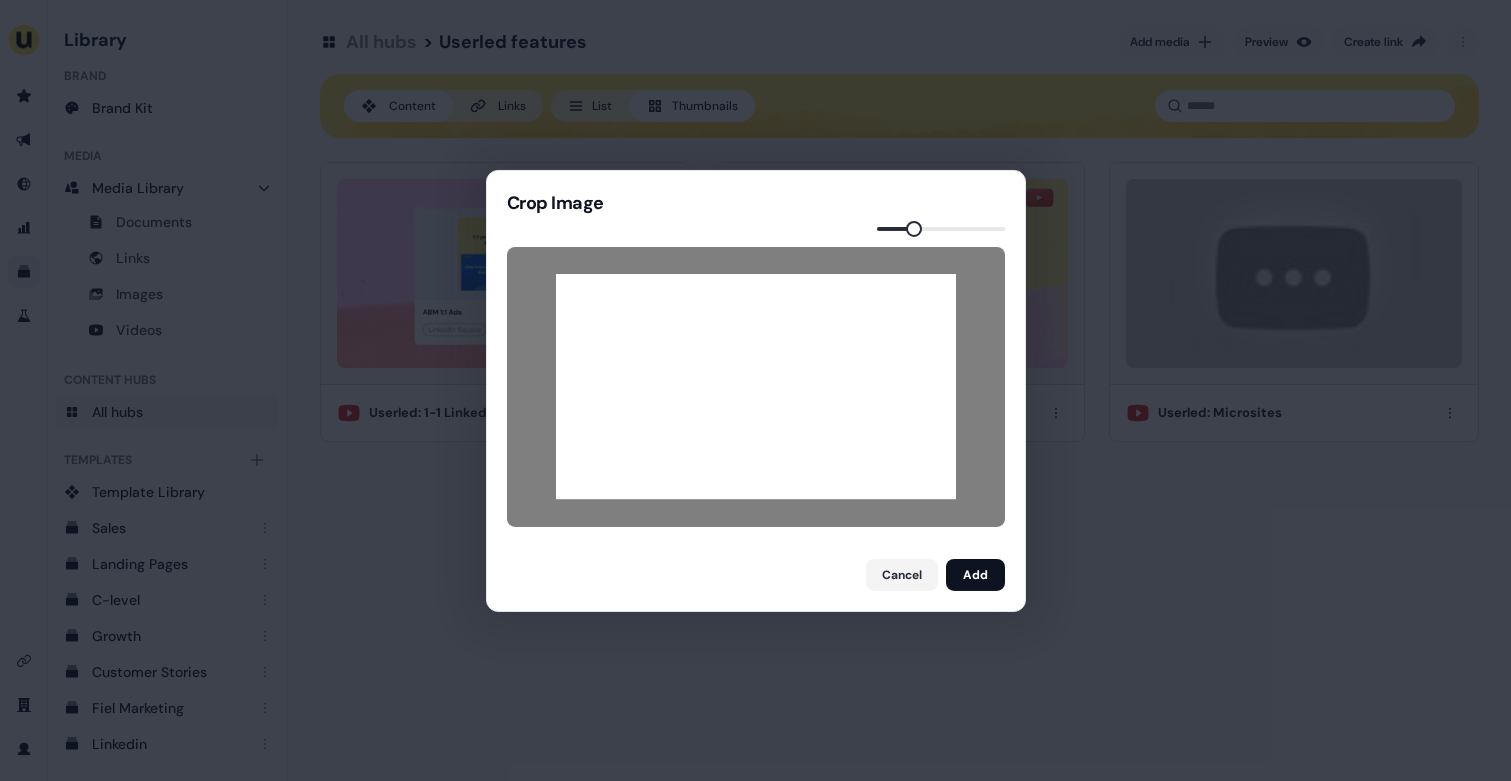 click at bounding box center (914, 228) 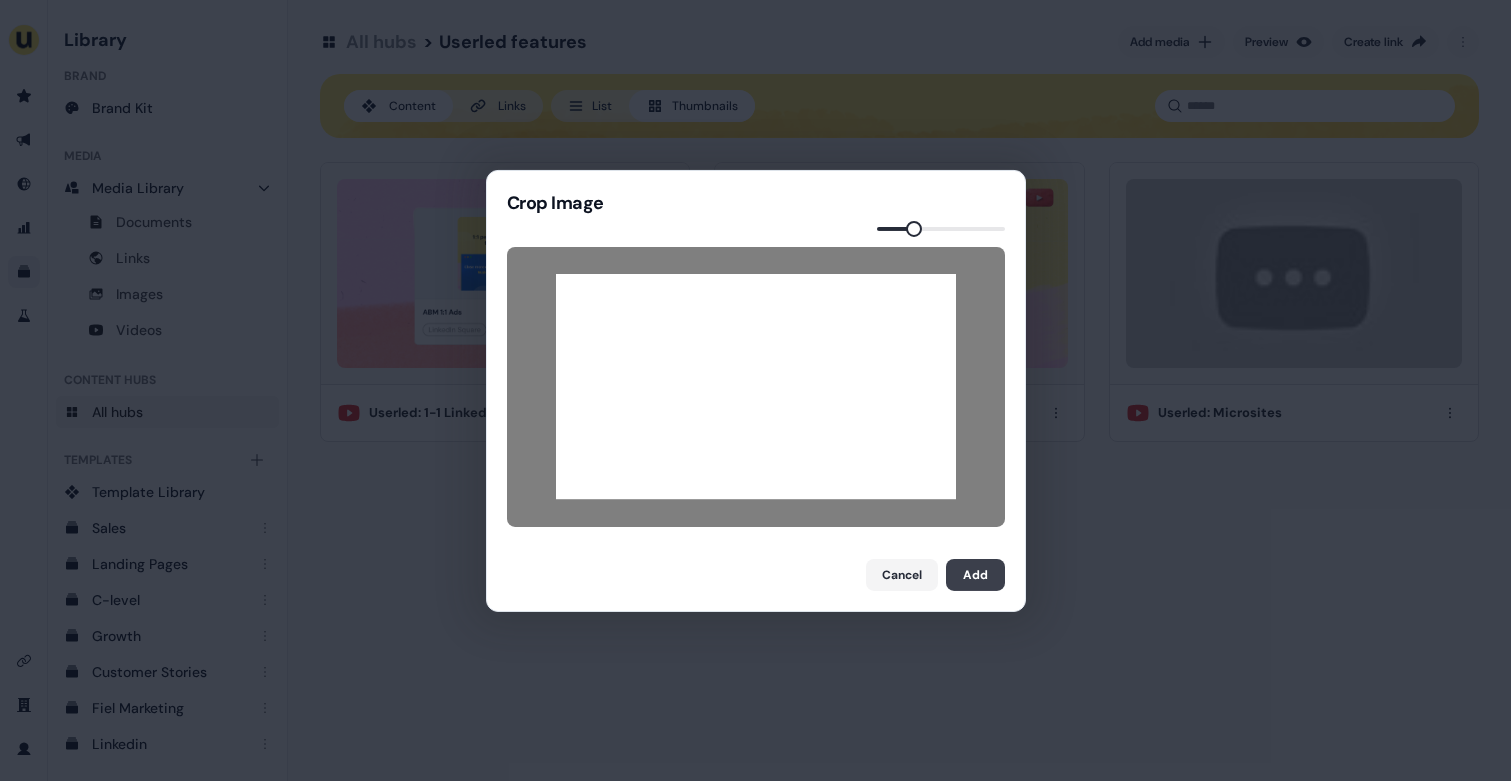 click on "Add" at bounding box center (975, 575) 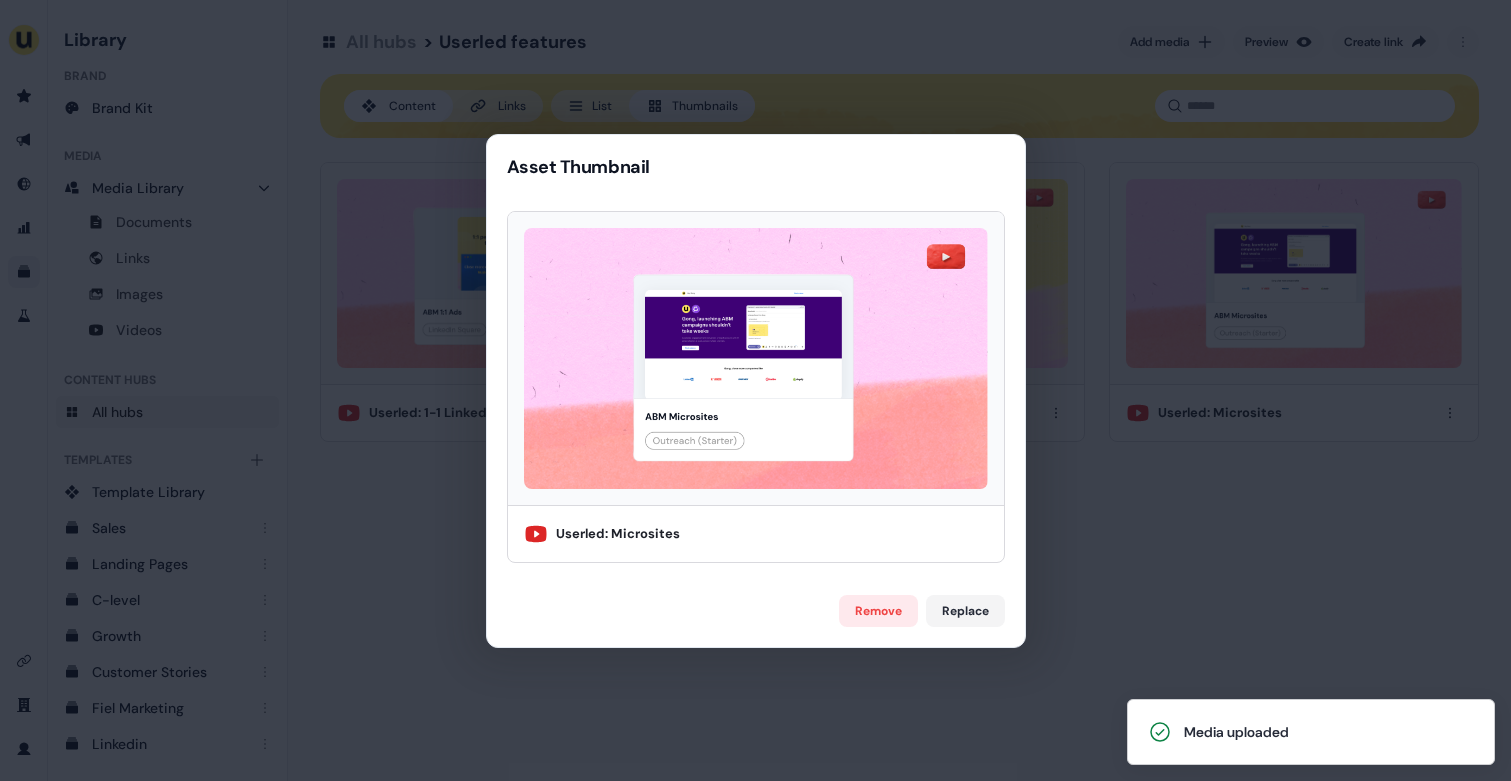 click on "Asset Thumbnail Userled: Microsites Remove Replace" at bounding box center [755, 390] 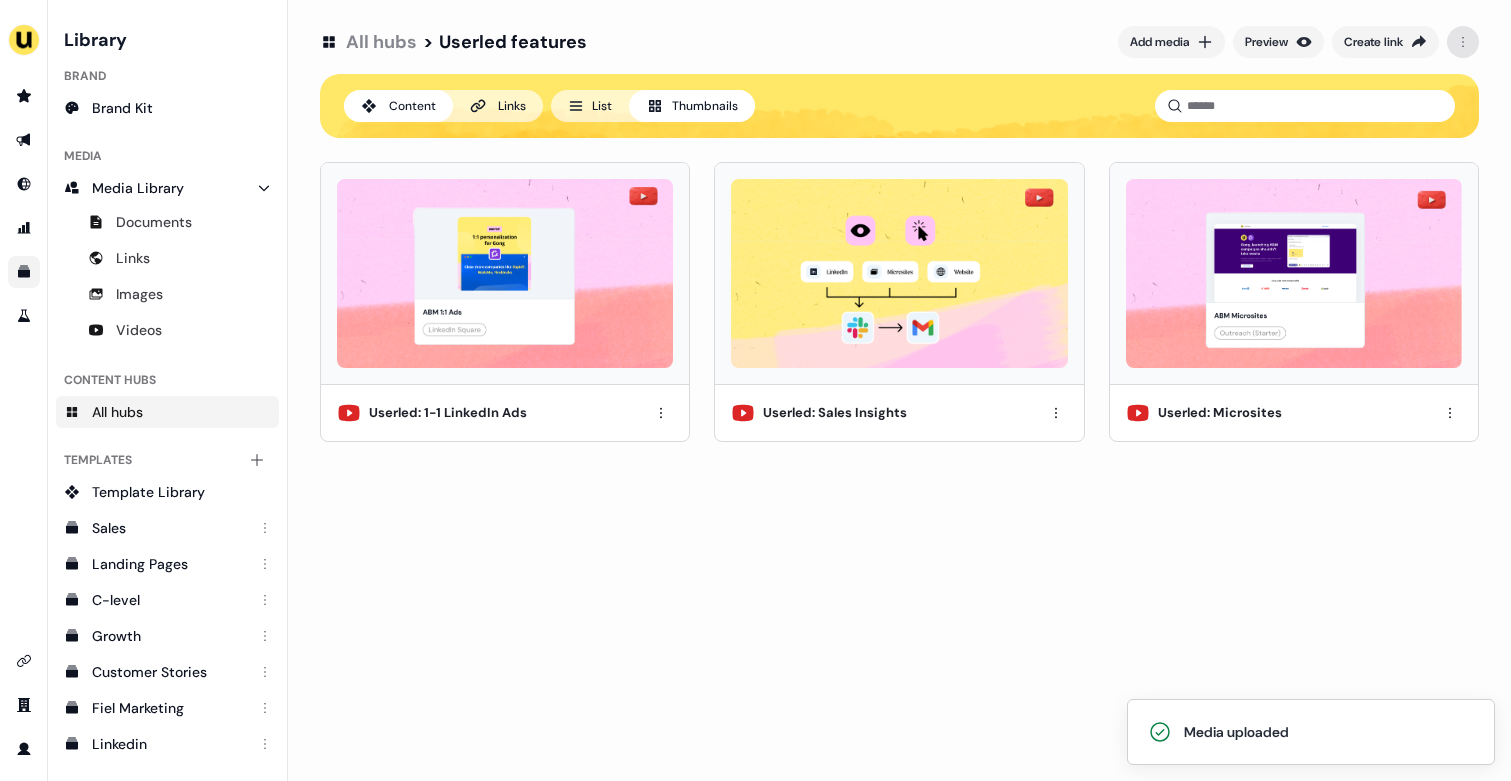 click on "Media uploaded For the best experience switch devices to a bigger screen. Go to Userled.io Library Brand Brand Kit Media Media Library Documents Links Images Videos Content Hubs All hubs Templates   Add collection Template Library Sales Landing Pages C-level Growth Customer Stories Fiel Marketing Linkedin Engagement Conversion Persona Gong Videos Francais Customer Success Sales Templates  ROI Templates Competitor Comparisons Outreach Templates Proposal Templates Capability Templates C-Suite Value Templates All hubs > Userled features Add media Preview Create link Content Links List Thumbnails Userled: 1-1 LinkedIn Ads Userled: Sales Insights Userled: Microsites" at bounding box center (755, 390) 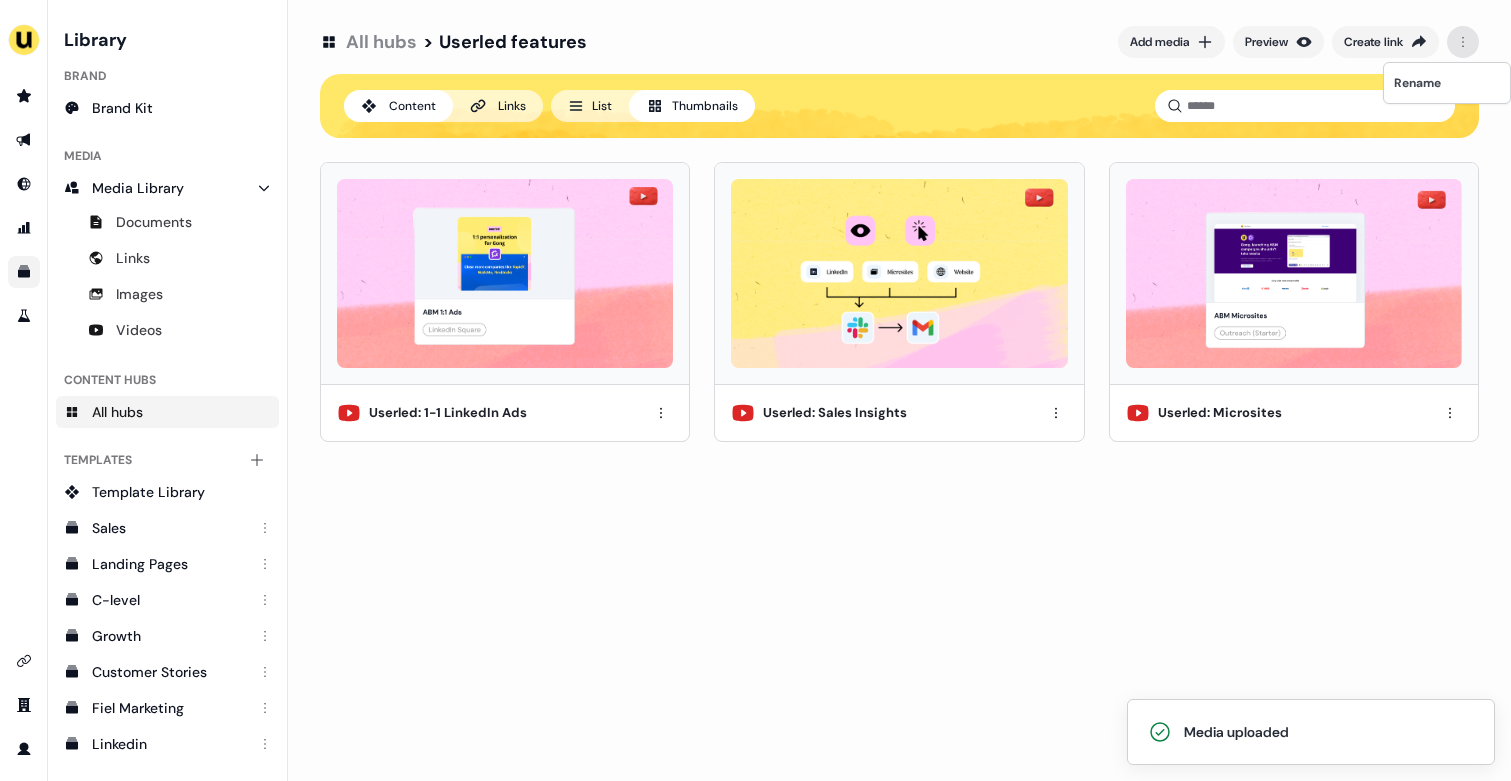 click on "Media uploaded For the best experience switch devices to a bigger screen. Go to Userled.io Library Brand Brand Kit Media Media Library Documents Links Images Videos Content Hubs All hubs Templates   Add collection Template Library Sales Landing Pages C-level Growth Customer Stories Fiel Marketing Linkedin Engagement Conversion Persona Gong Videos Francais Customer Success Sales Templates  ROI Templates Competitor Comparisons Outreach Templates Proposal Templates Capability Templates C-Suite Value Templates All hubs > Userled features Add media Preview Create link Content Links List Thumbnails Userled: 1-1 LinkedIn Ads Userled: Sales Insights Userled: Microsites Rename" at bounding box center [755, 390] 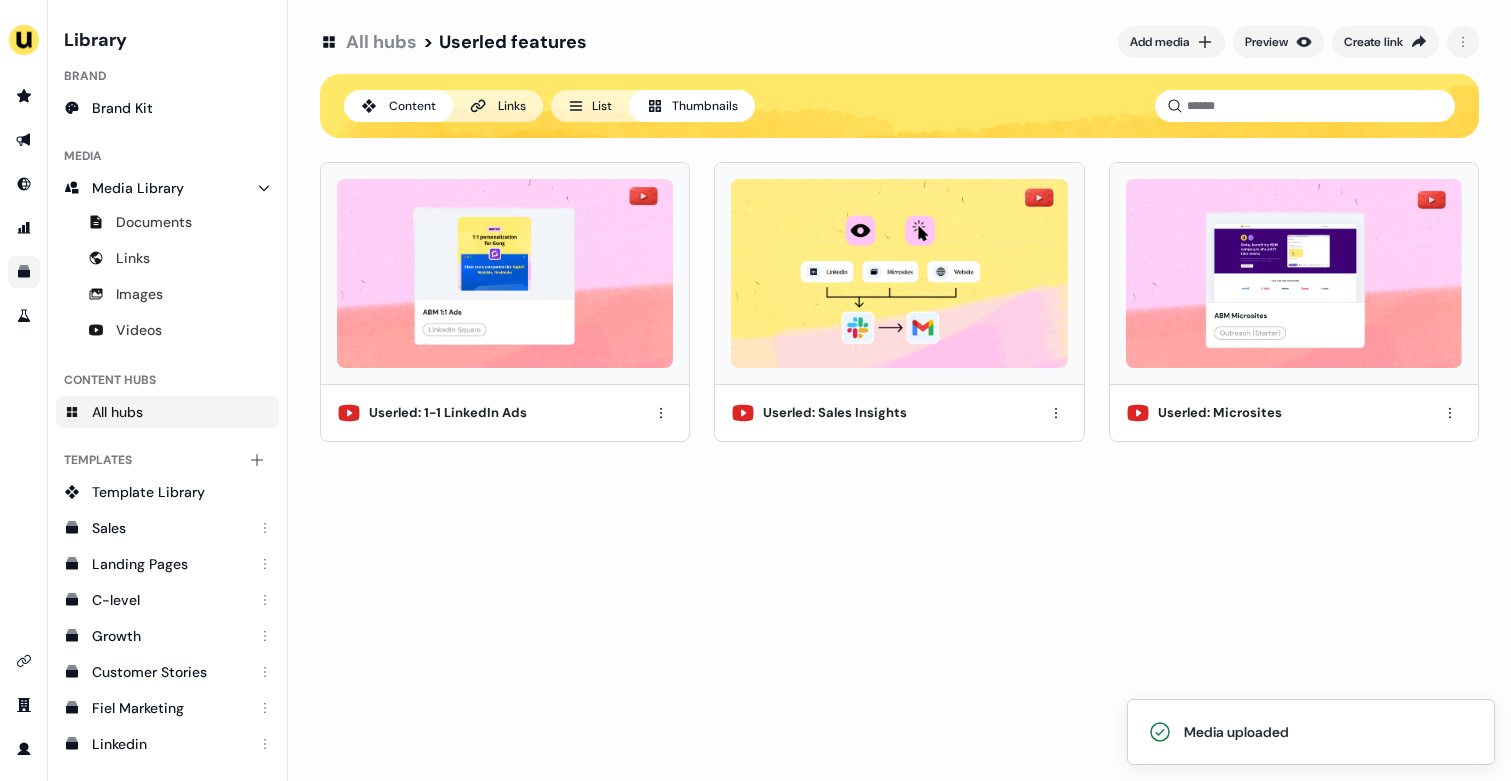 click on "Links" at bounding box center [512, 106] 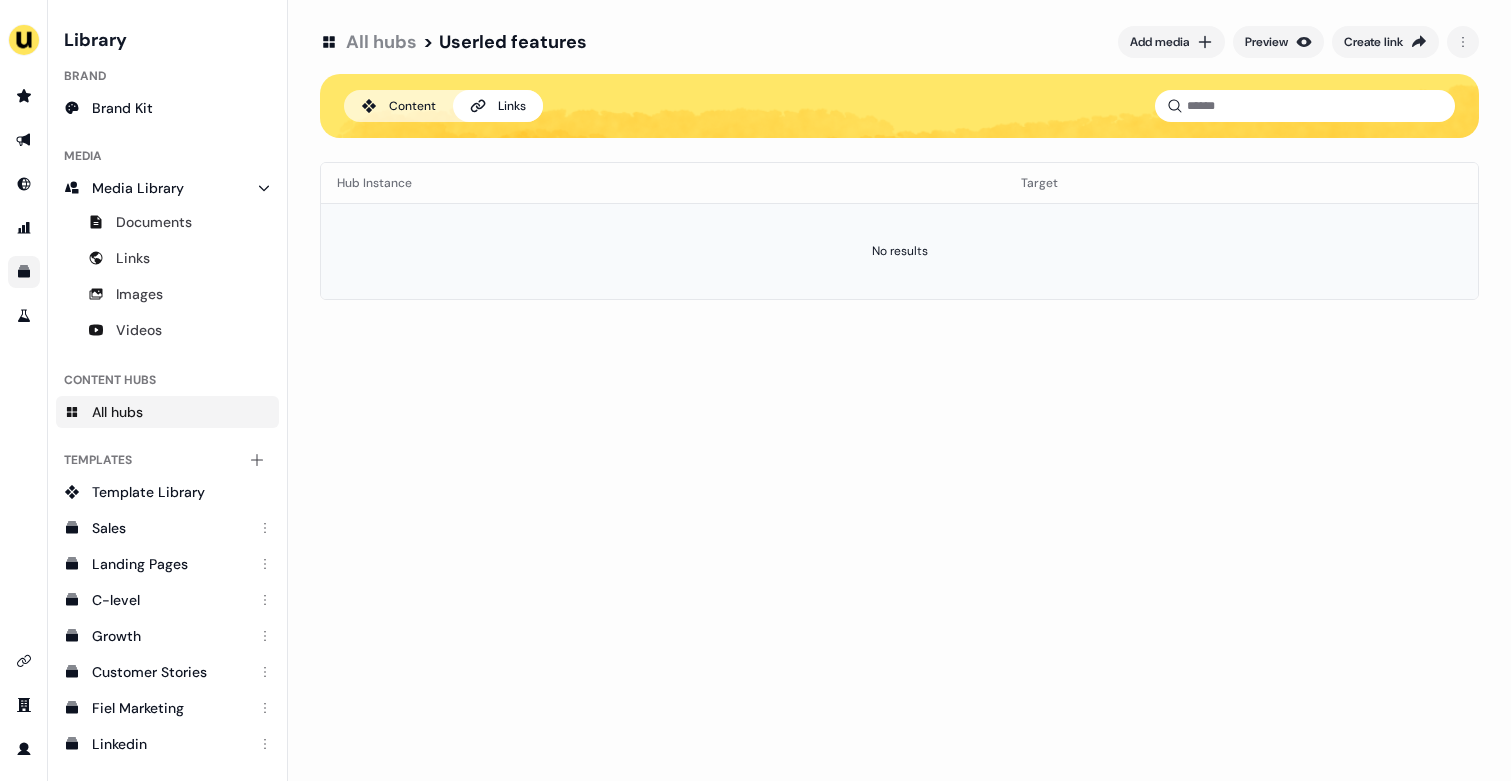 click on "No results" at bounding box center [899, 251] 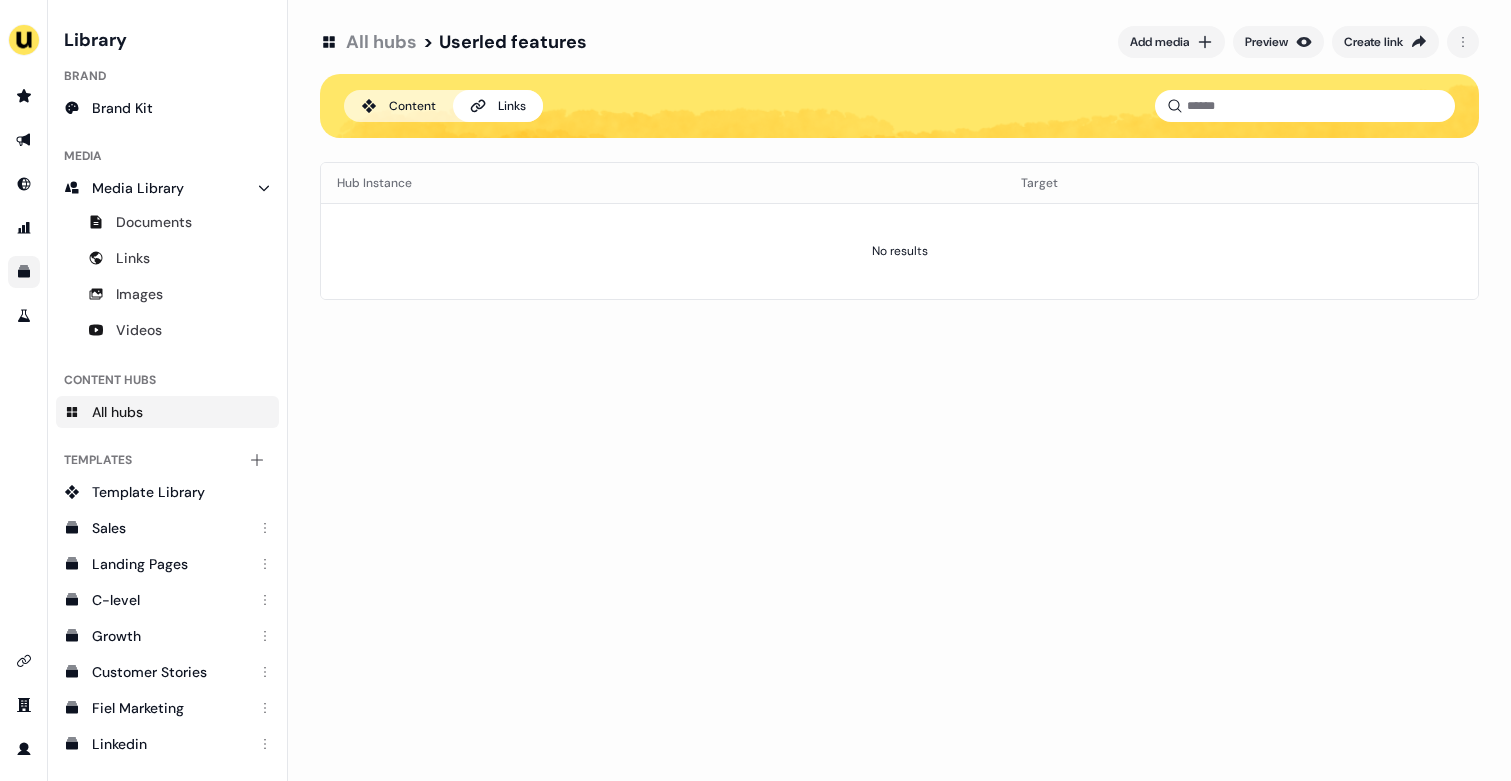 click on "Content" at bounding box center (398, 106) 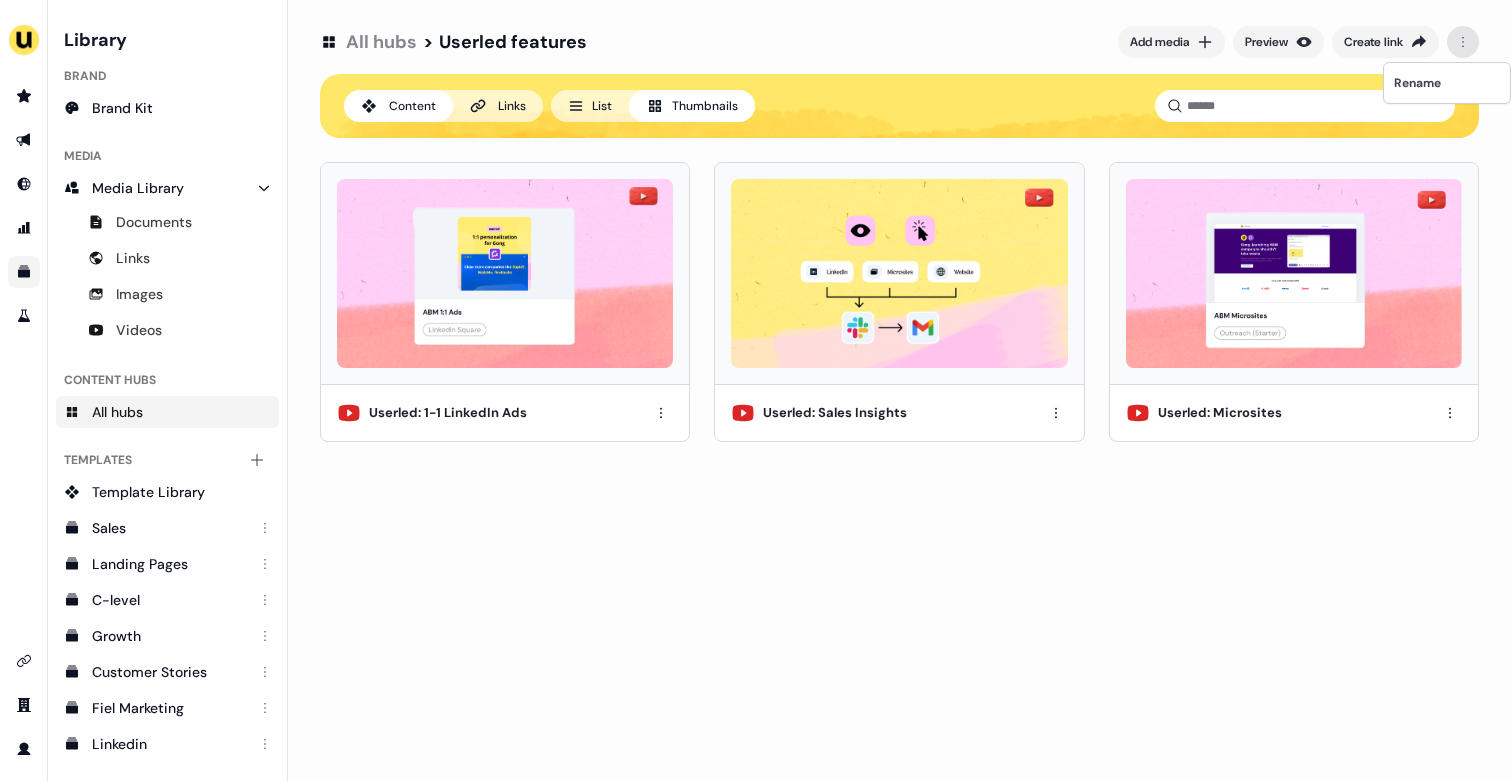 click on "For the best experience switch devices to a bigger screen. Go to Userled.io Library Brand Brand Kit Media Media Library Documents Links Images Videos Content Hubs All hubs Templates   Add collection Template Library Sales Landing Pages C-level Growth Customer Stories Fiel Marketing Linkedin Engagement Conversion Persona Gong Videos Francais Customer Success Sales Templates  ROI Templates Competitor Comparisons Outreach Templates Proposal Templates Capability Templates C-Suite Value Templates All hubs > Userled features Add media Preview Create link Content Links List Thumbnails Userled: 1-1 LinkedIn Ads Userled: Sales Insights Userled: Microsites Rename" at bounding box center (755, 390) 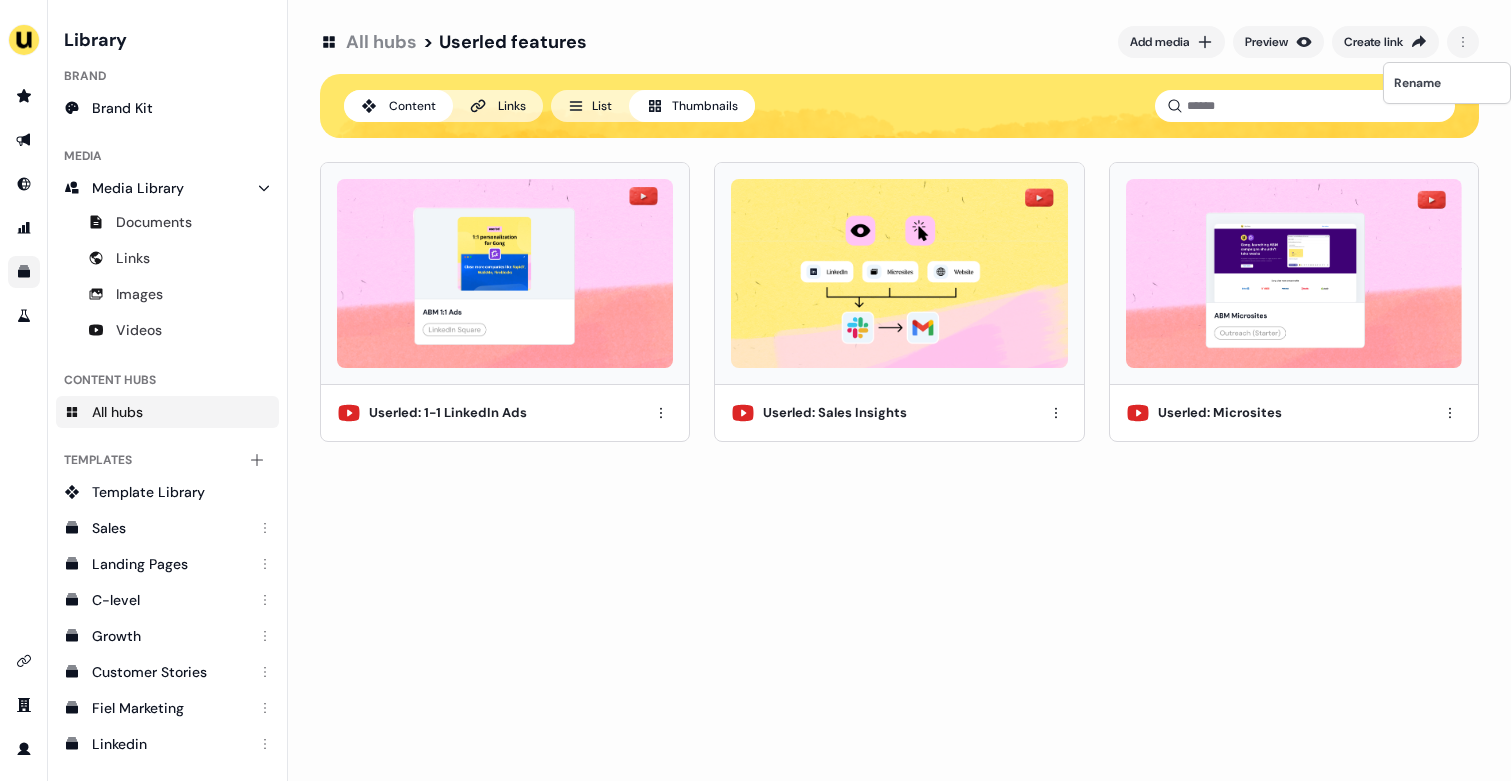 click on "For the best experience switch devices to a bigger screen. Go to Userled.io Library Brand Brand Kit Media Media Library Documents Links Images Videos Content Hubs All hubs Templates   Add collection Template Library Sales Landing Pages C-level Growth Customer Stories Fiel Marketing Linkedin Engagement Conversion Persona Gong Videos Francais Customer Success Sales Templates  ROI Templates Competitor Comparisons Outreach Templates Proposal Templates Capability Templates C-Suite Value Templates All hubs > Userled features Add media Preview Create link Content Links List Thumbnails Userled: 1-1 LinkedIn Ads Userled: Sales Insights Userled: Microsites Rename" at bounding box center (755, 390) 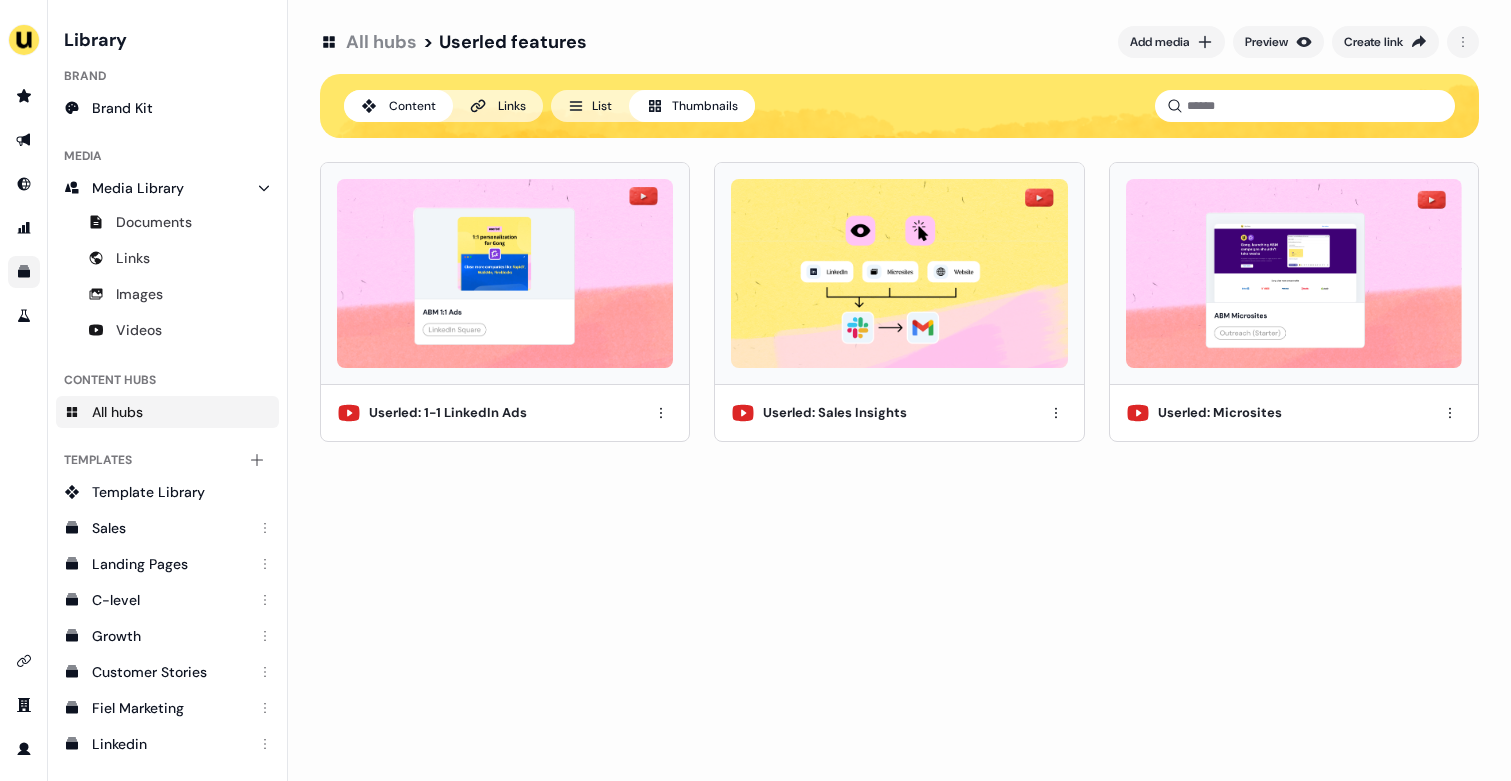 type 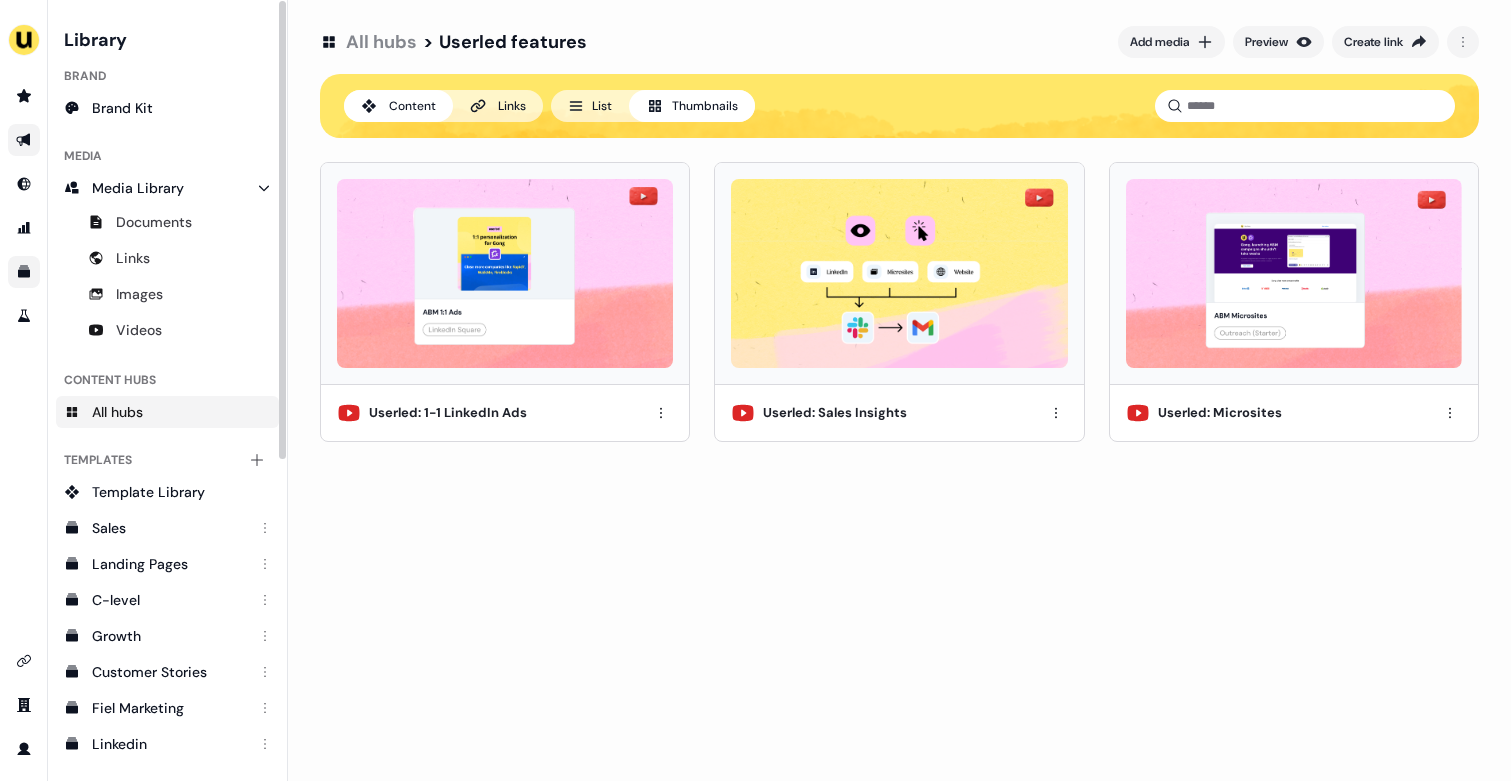 click 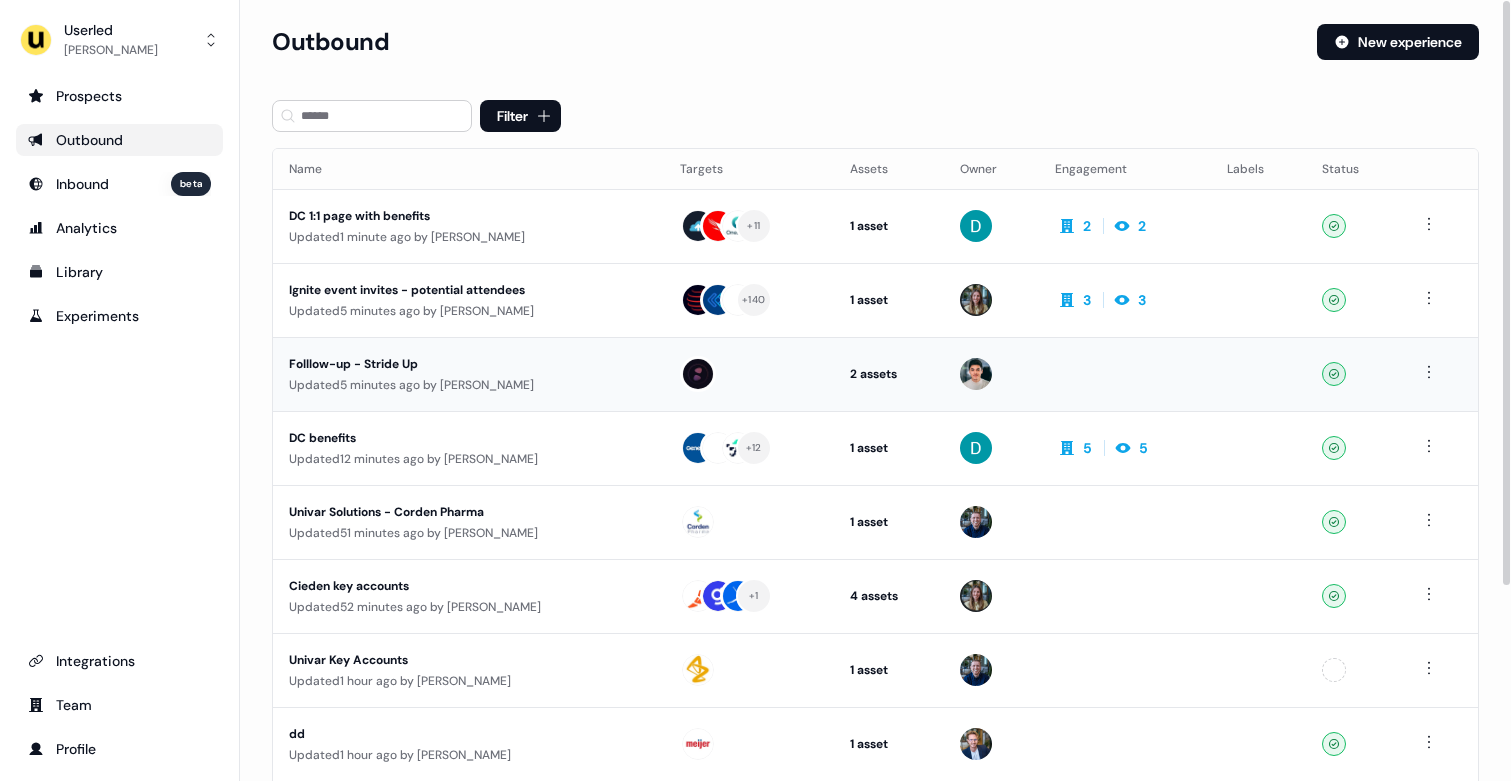 click on "Folllow-up - Stride Up" at bounding box center (468, 364) 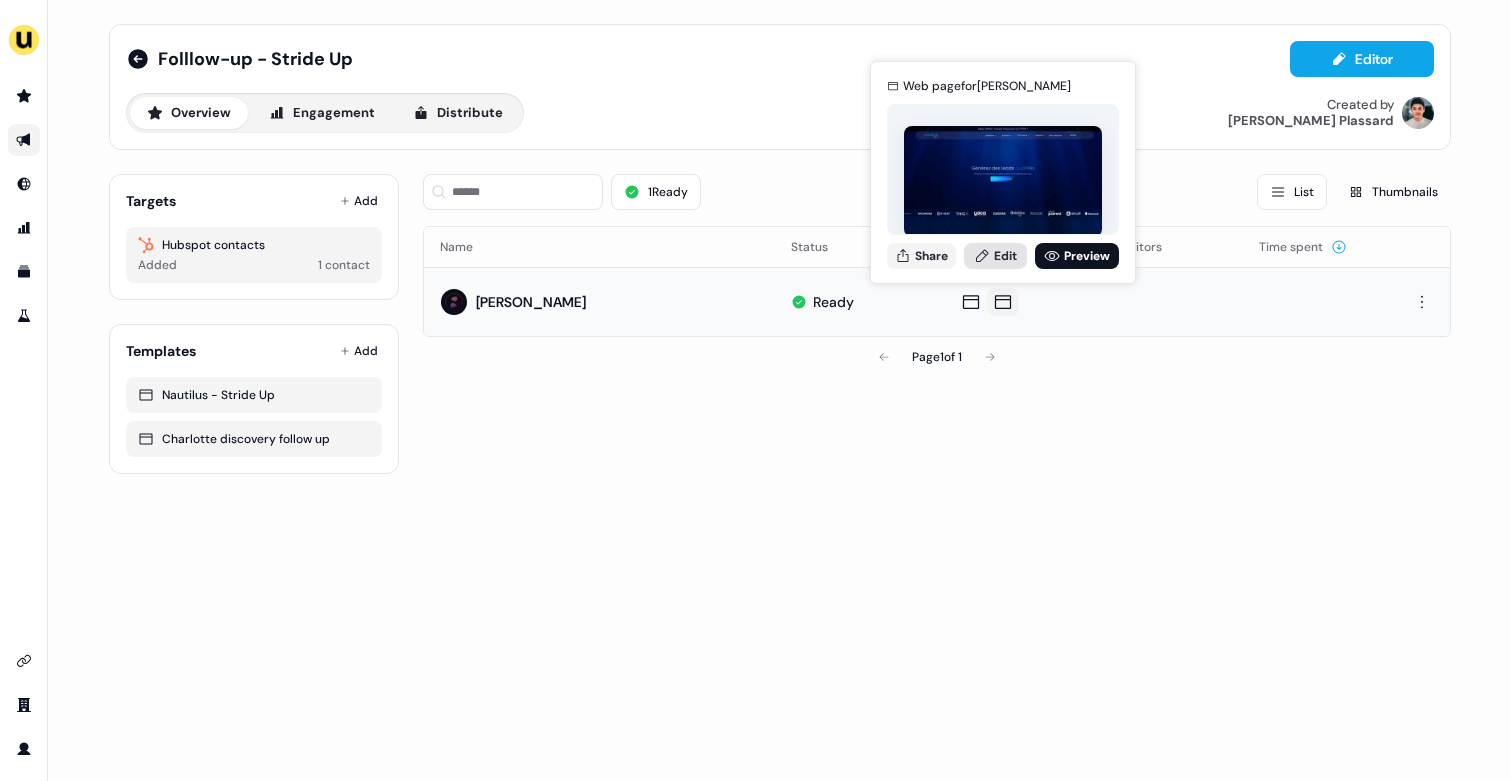 click on "Edit" at bounding box center [995, 256] 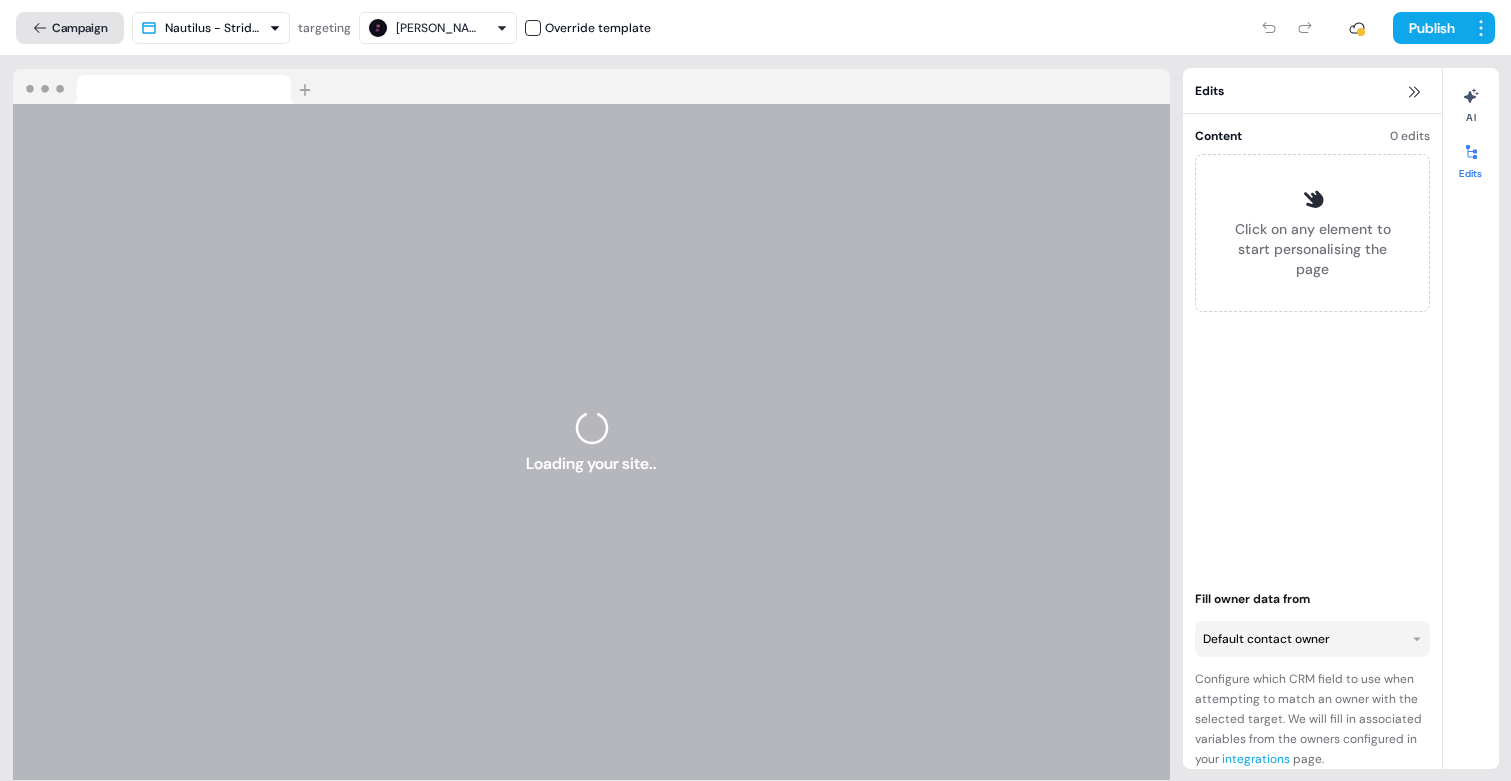 click on "Campaign" at bounding box center [70, 28] 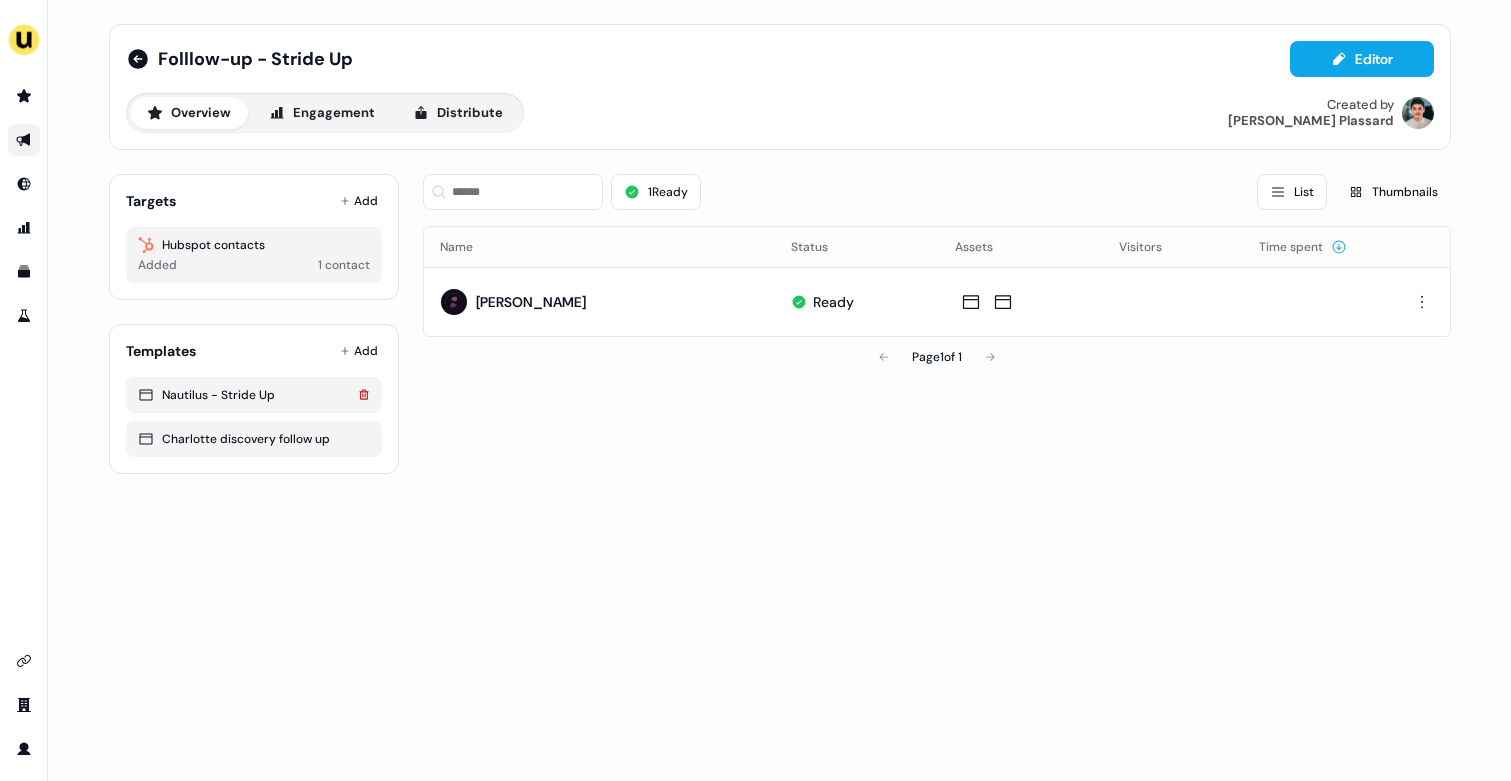 click 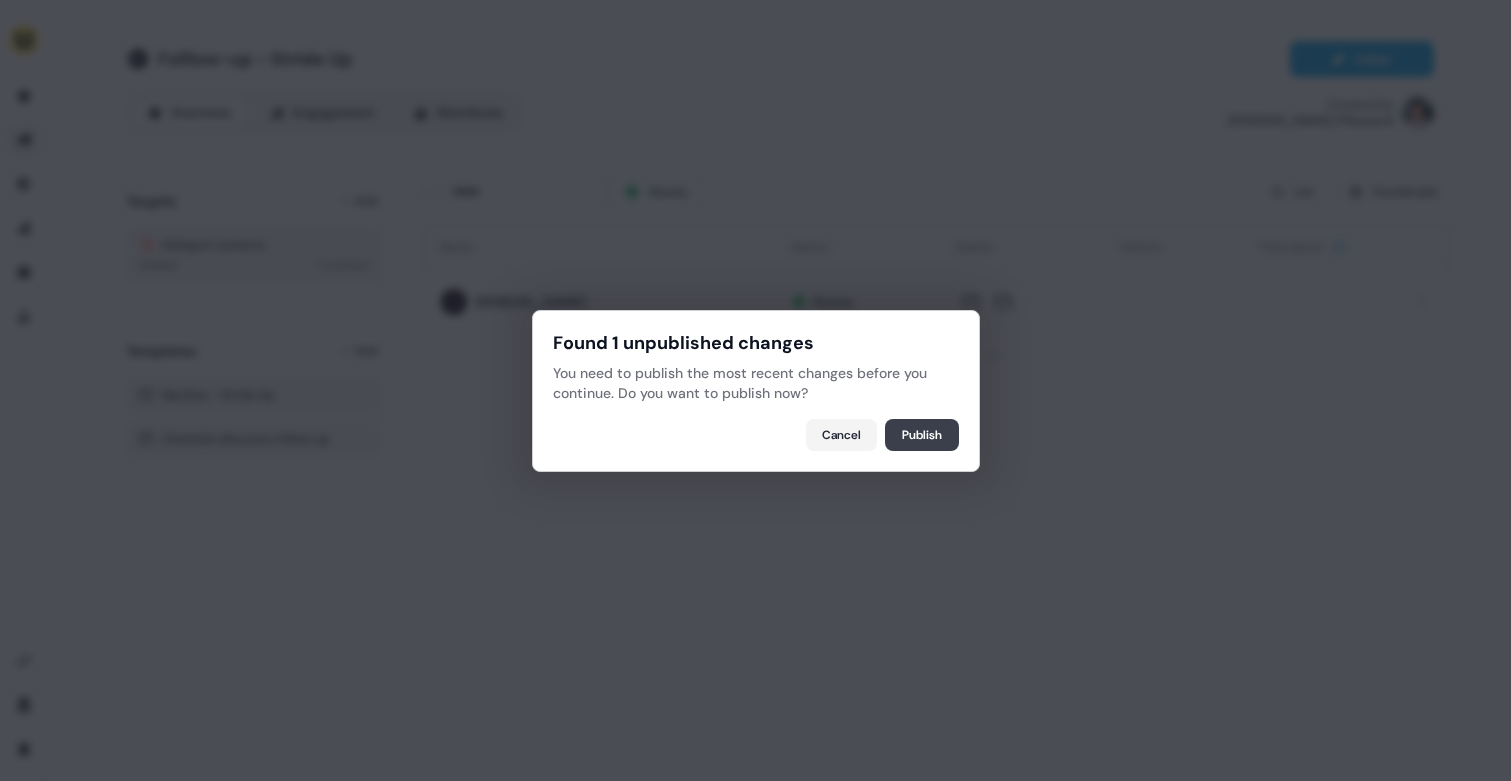 click on "Publish" at bounding box center (922, 435) 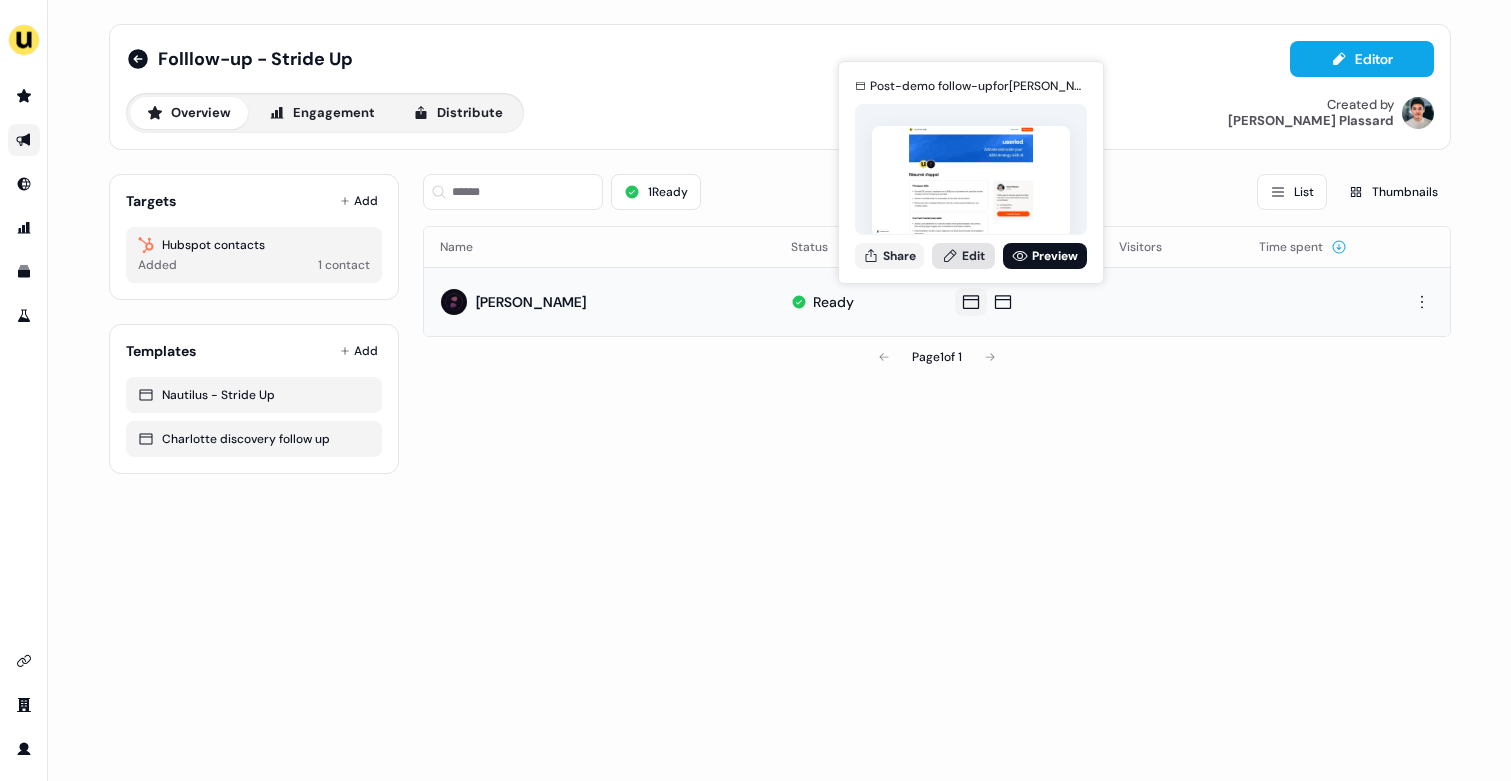 click on "Edit" at bounding box center (963, 256) 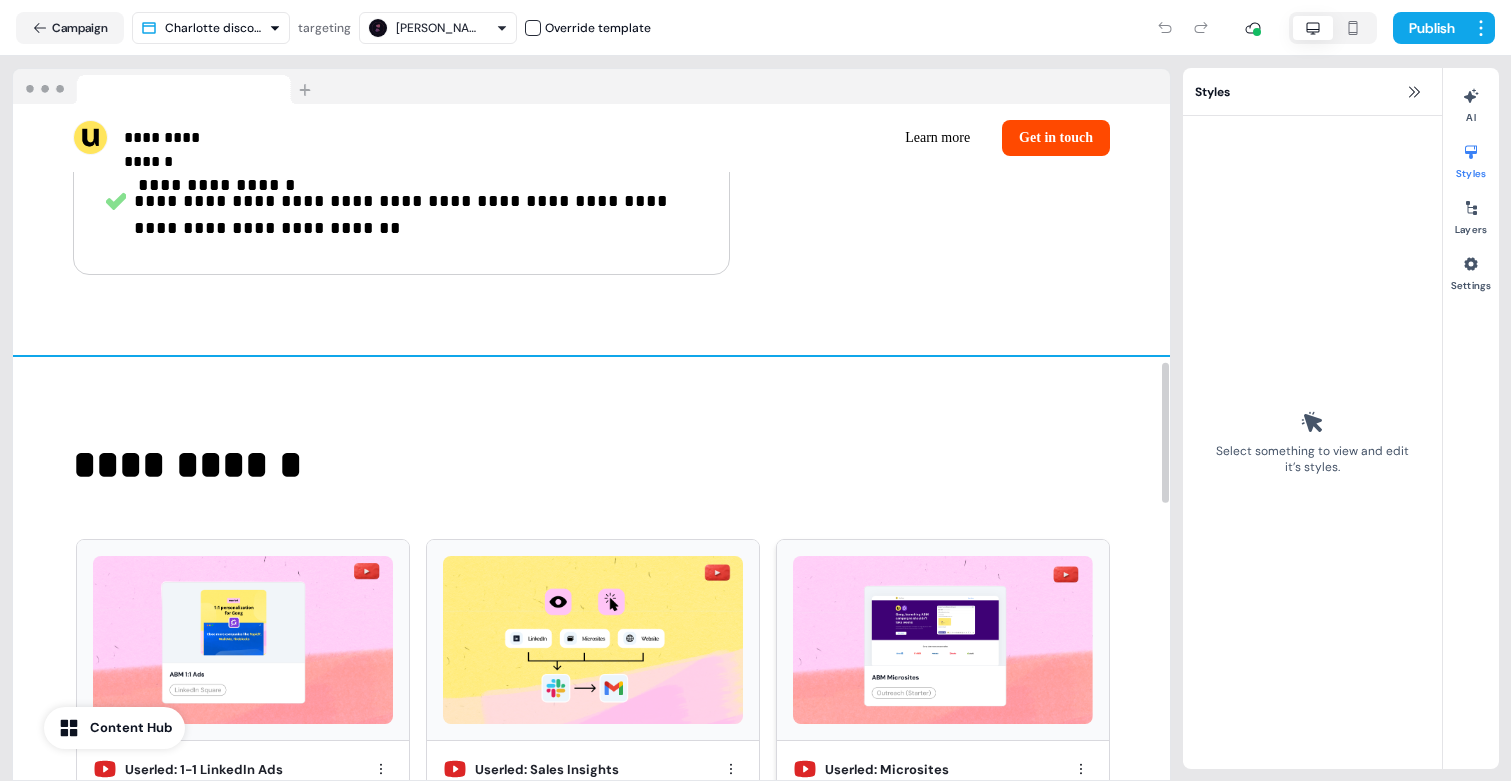scroll, scrollTop: 1182, scrollLeft: 0, axis: vertical 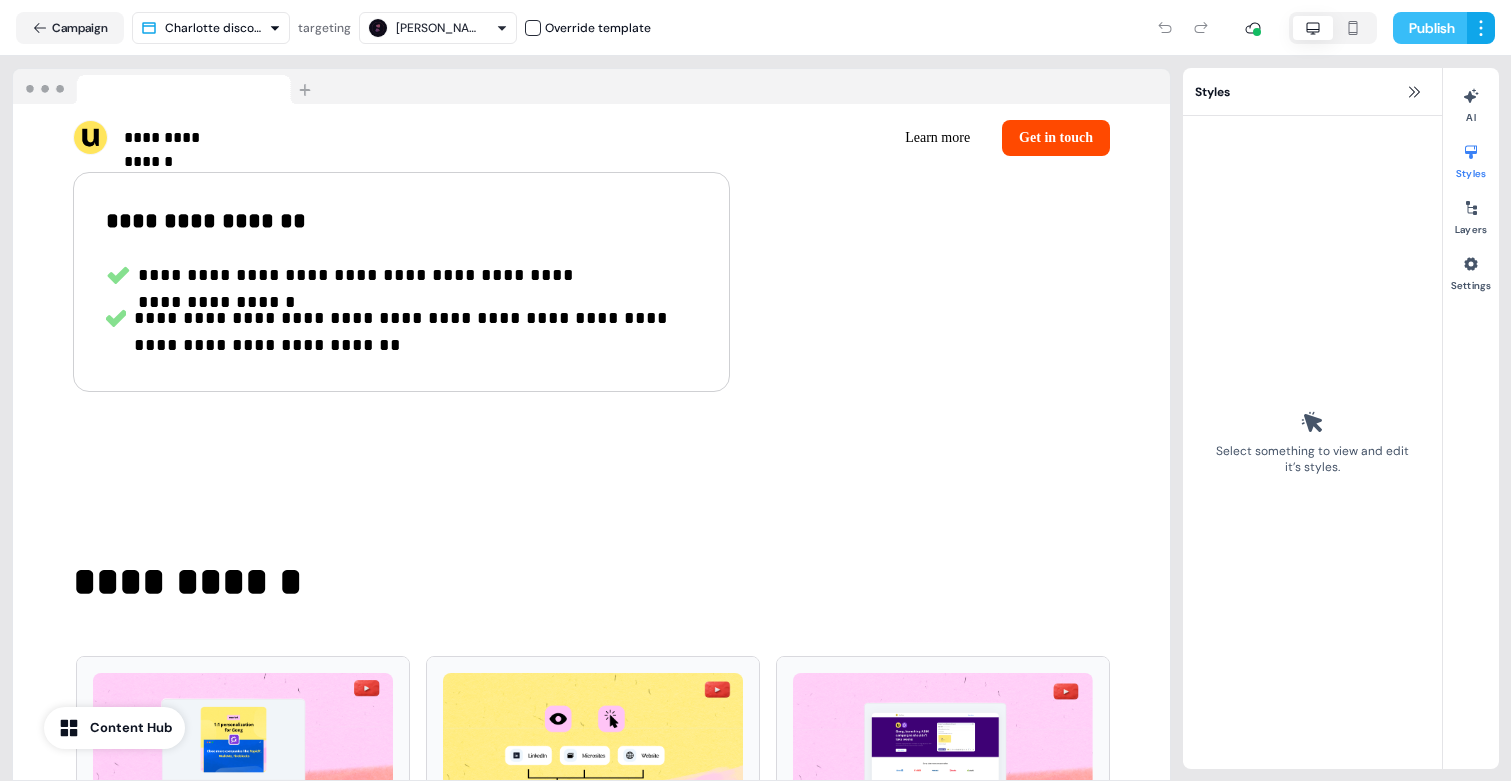 click on "Publish" at bounding box center (1430, 28) 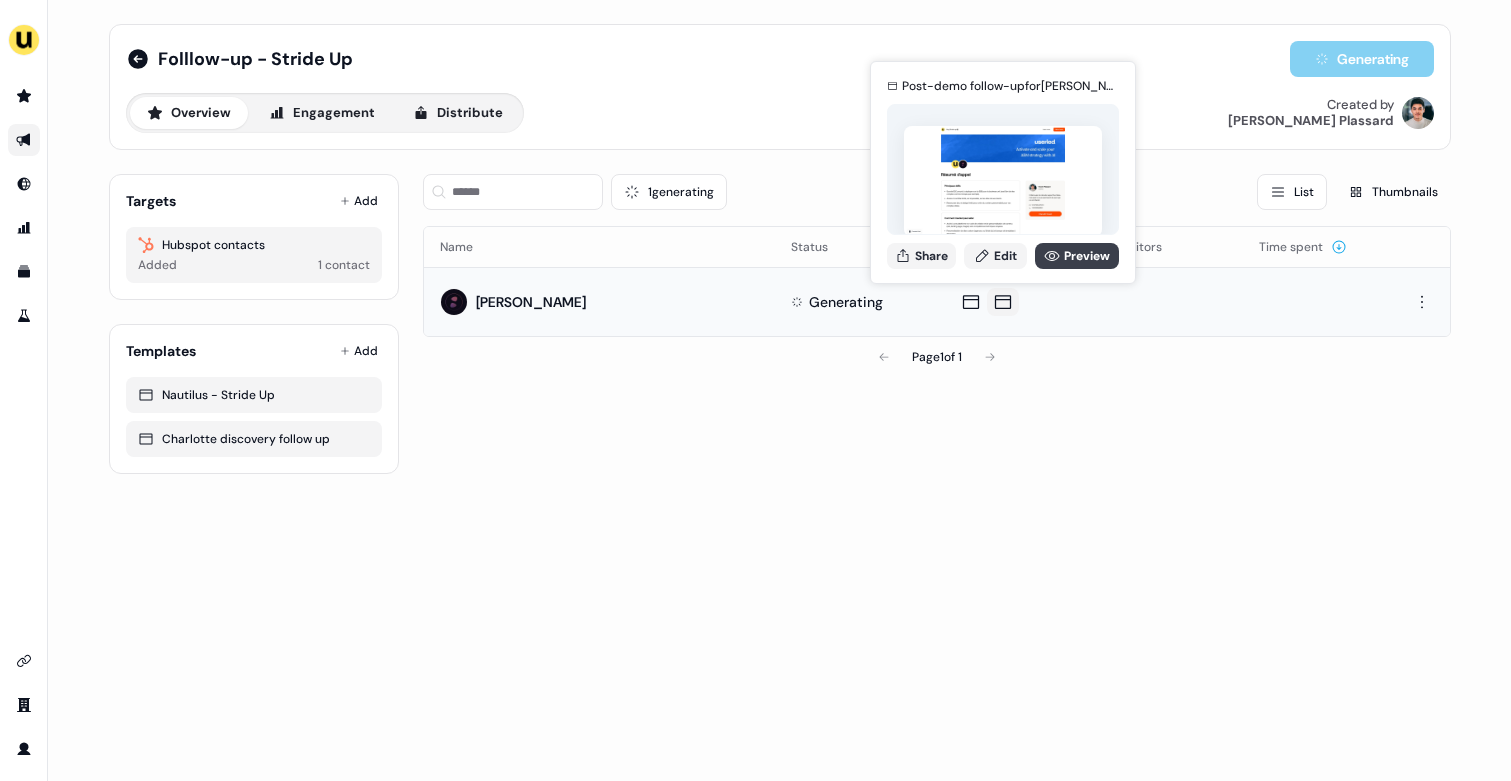 click on "Preview" at bounding box center (1077, 256) 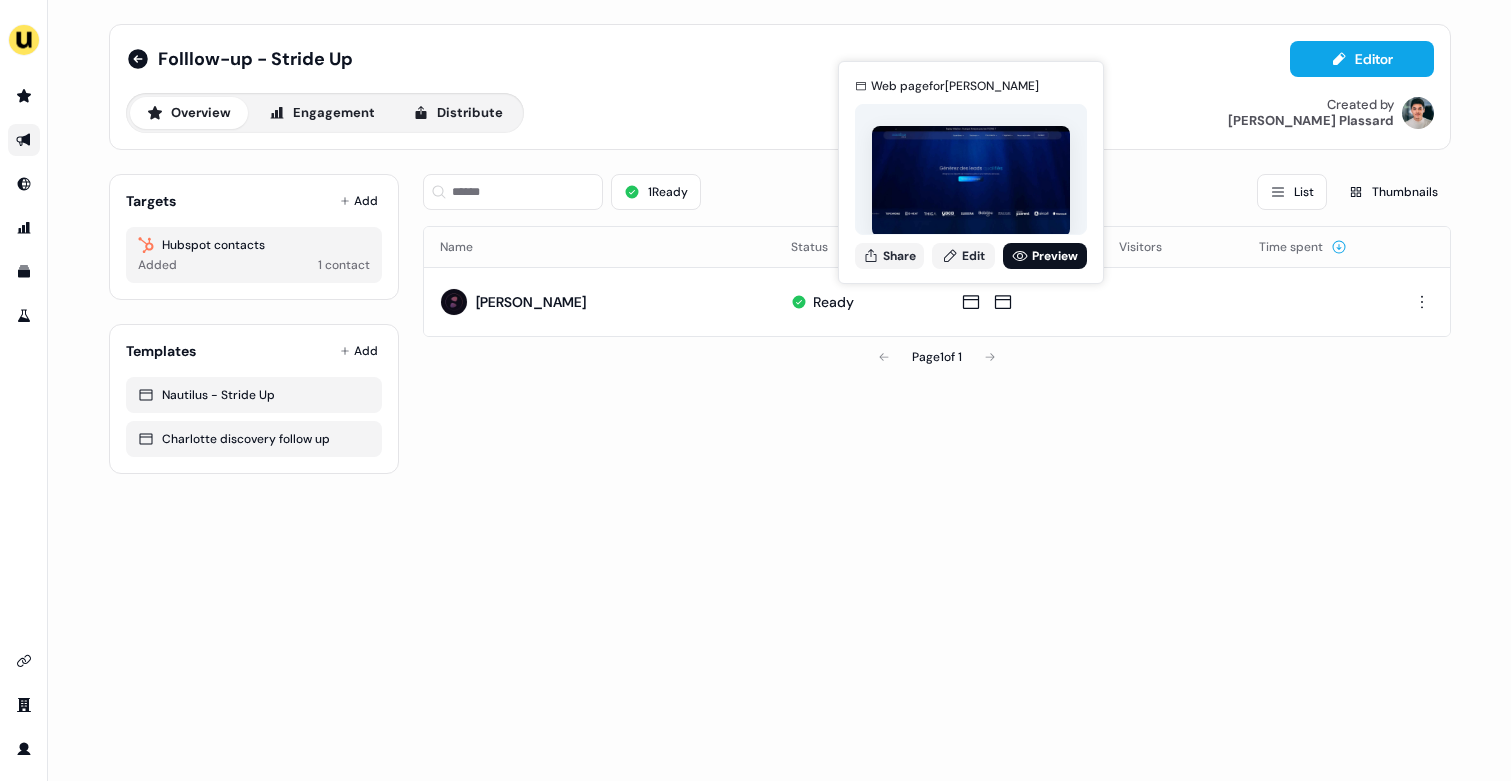 drag, startPoint x: 906, startPoint y: 262, endPoint x: 939, endPoint y: 349, distance: 93.04838 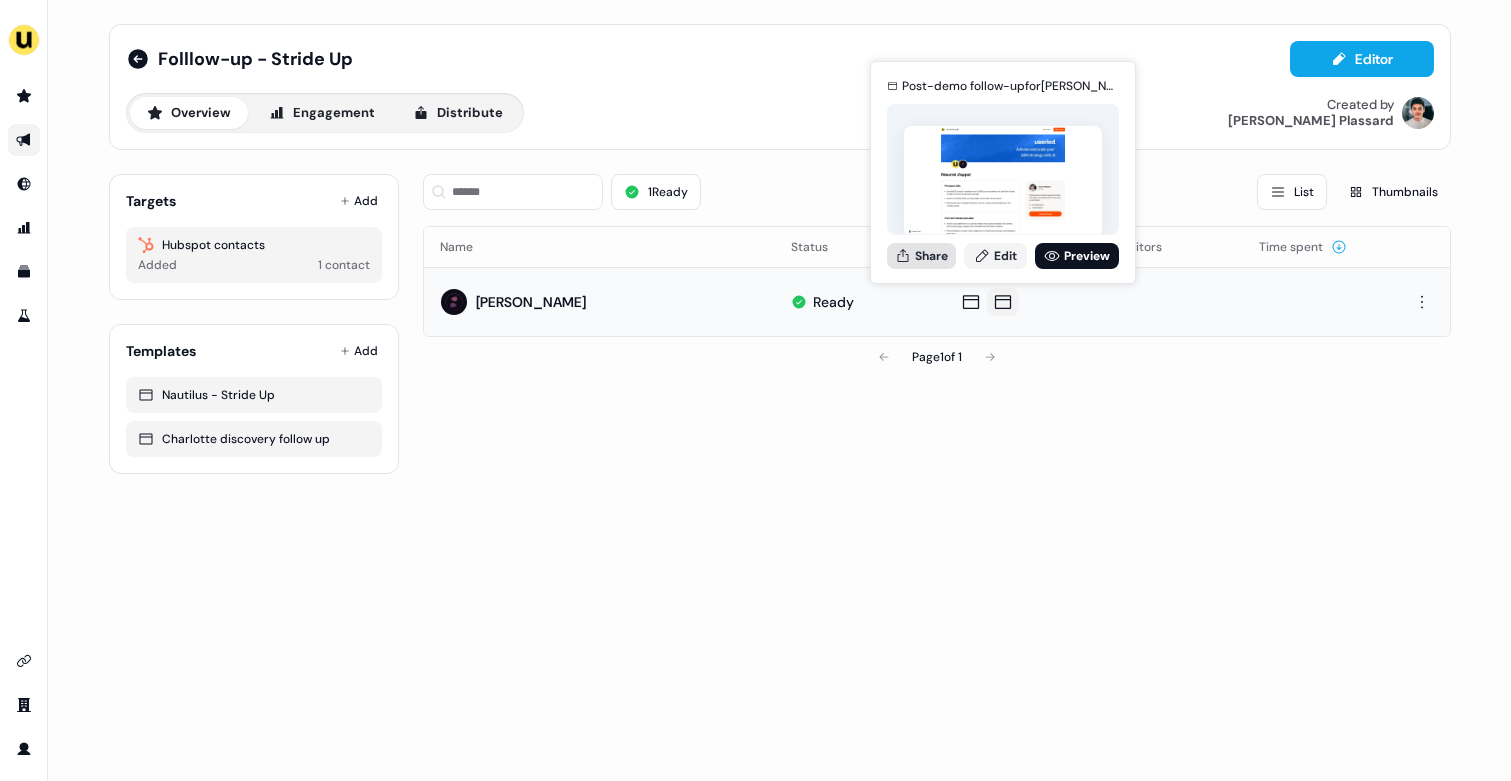 click on "Share" at bounding box center (921, 256) 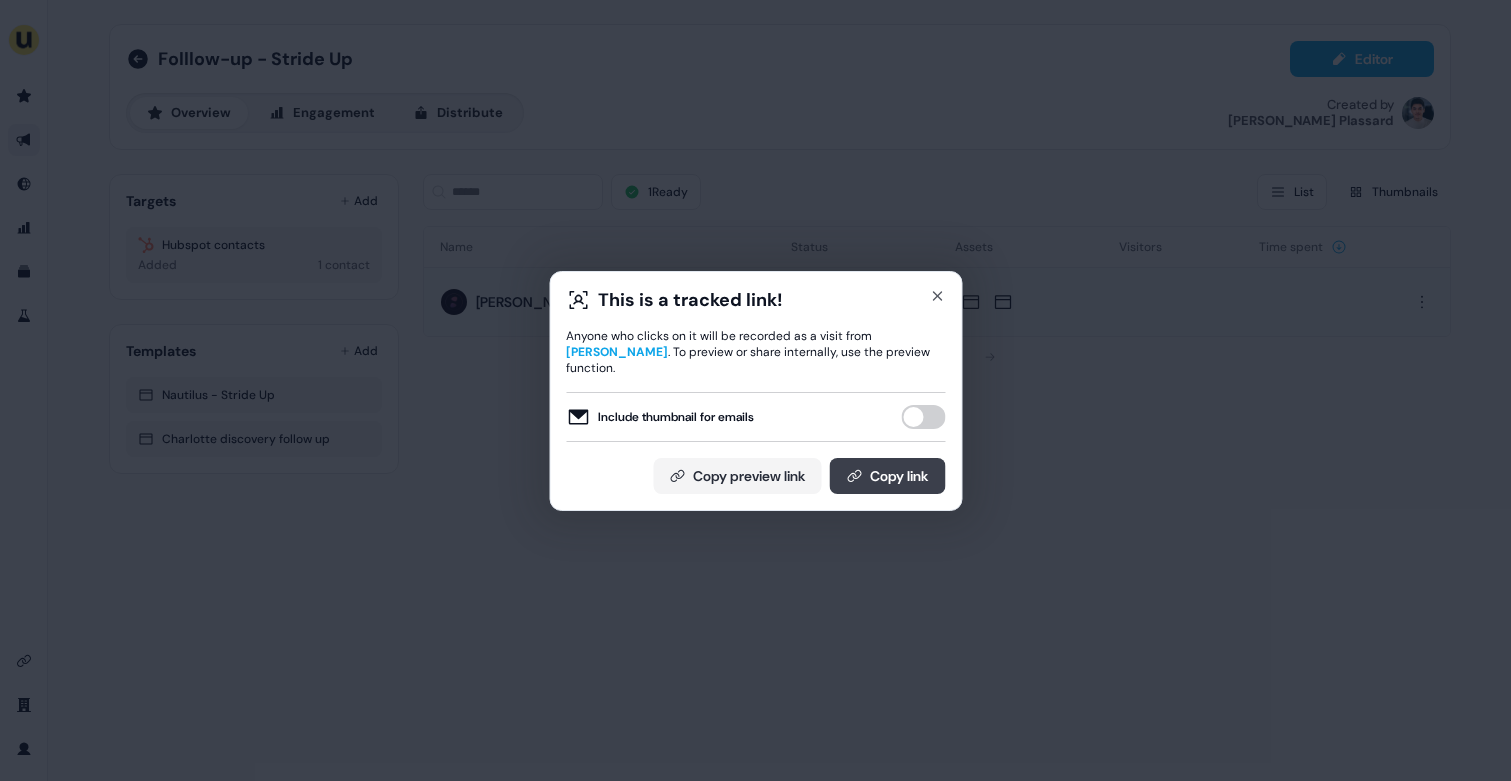 click on "Copy link" at bounding box center (887, 476) 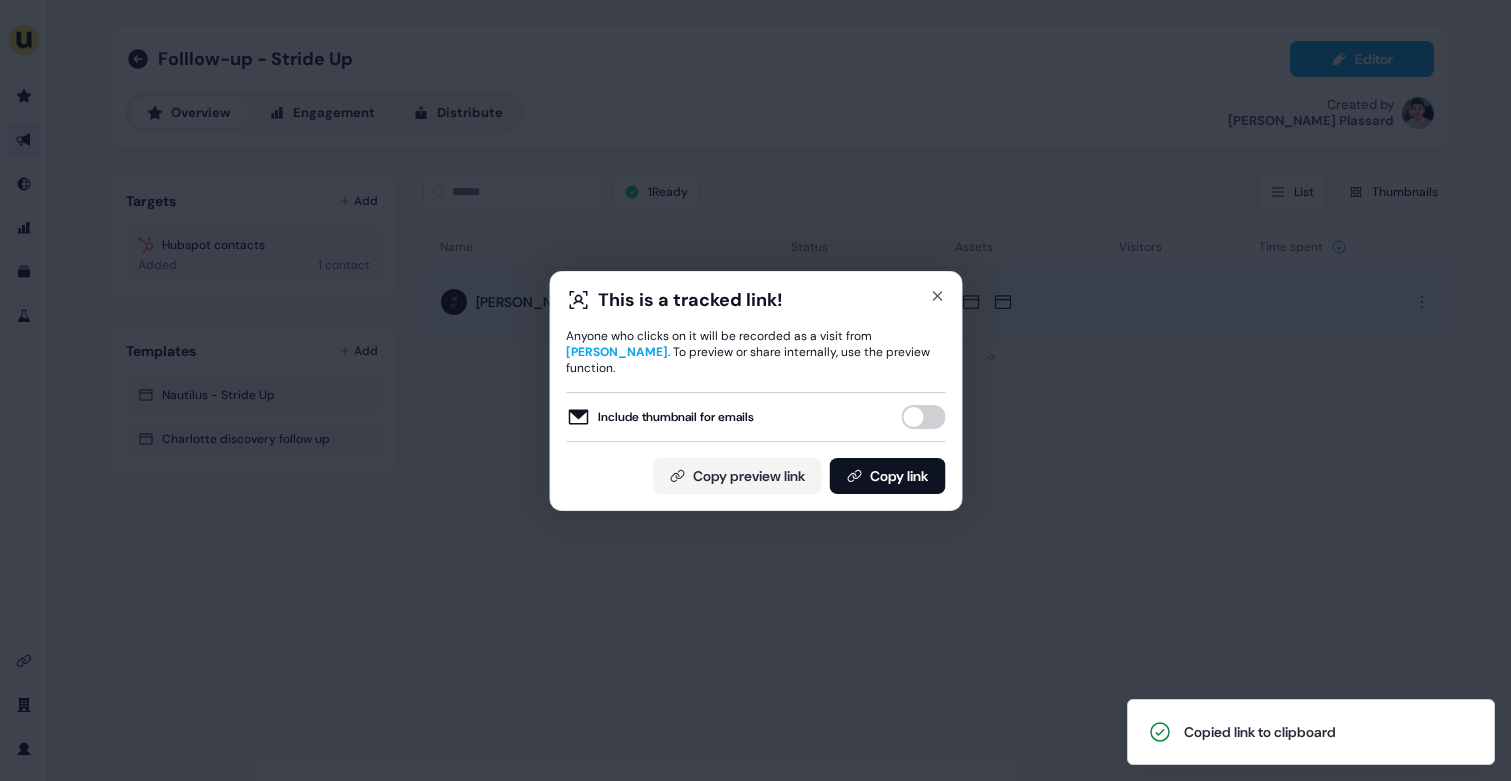 click on "Include thumbnail for emails" at bounding box center [923, 417] 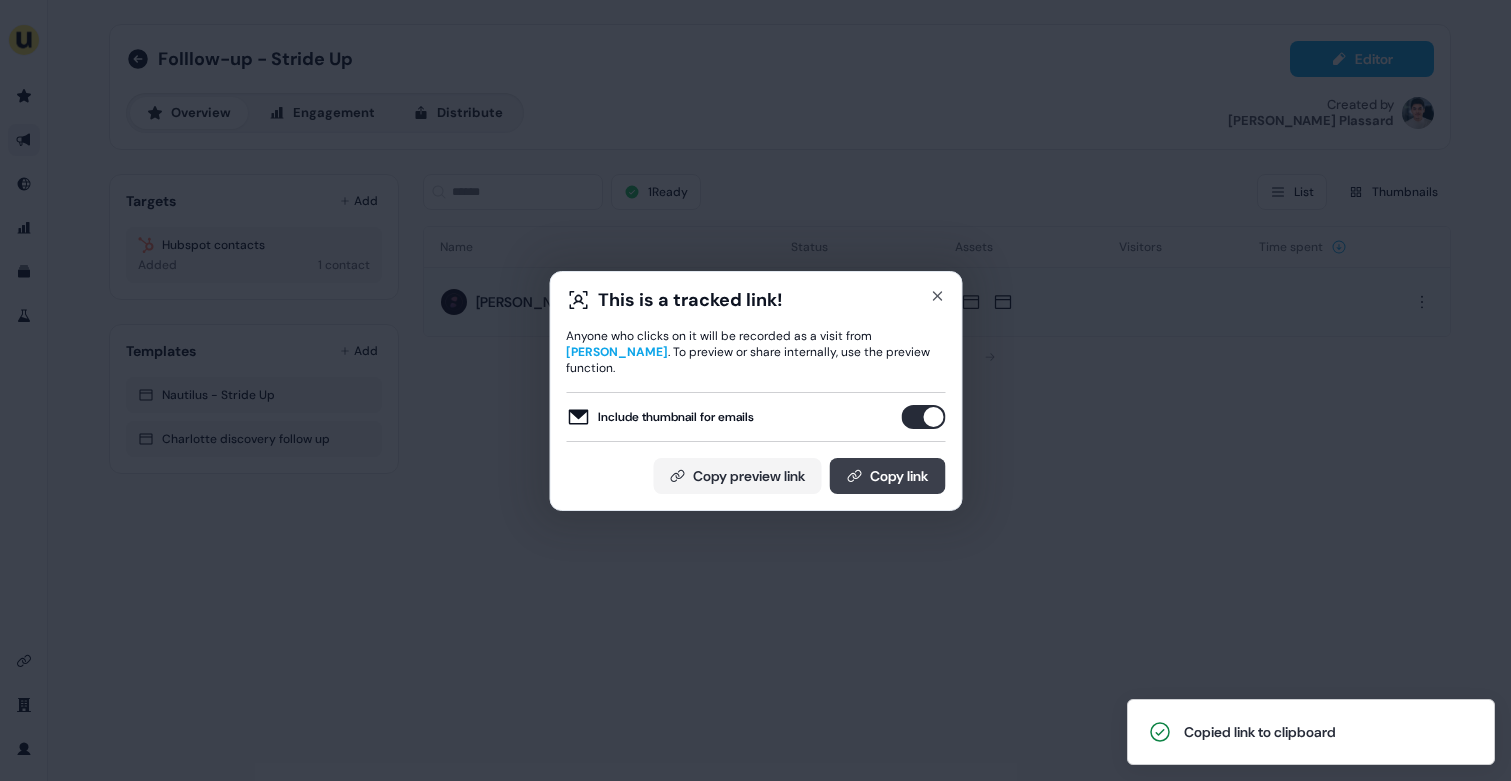 click on "Copy link" at bounding box center [887, 476] 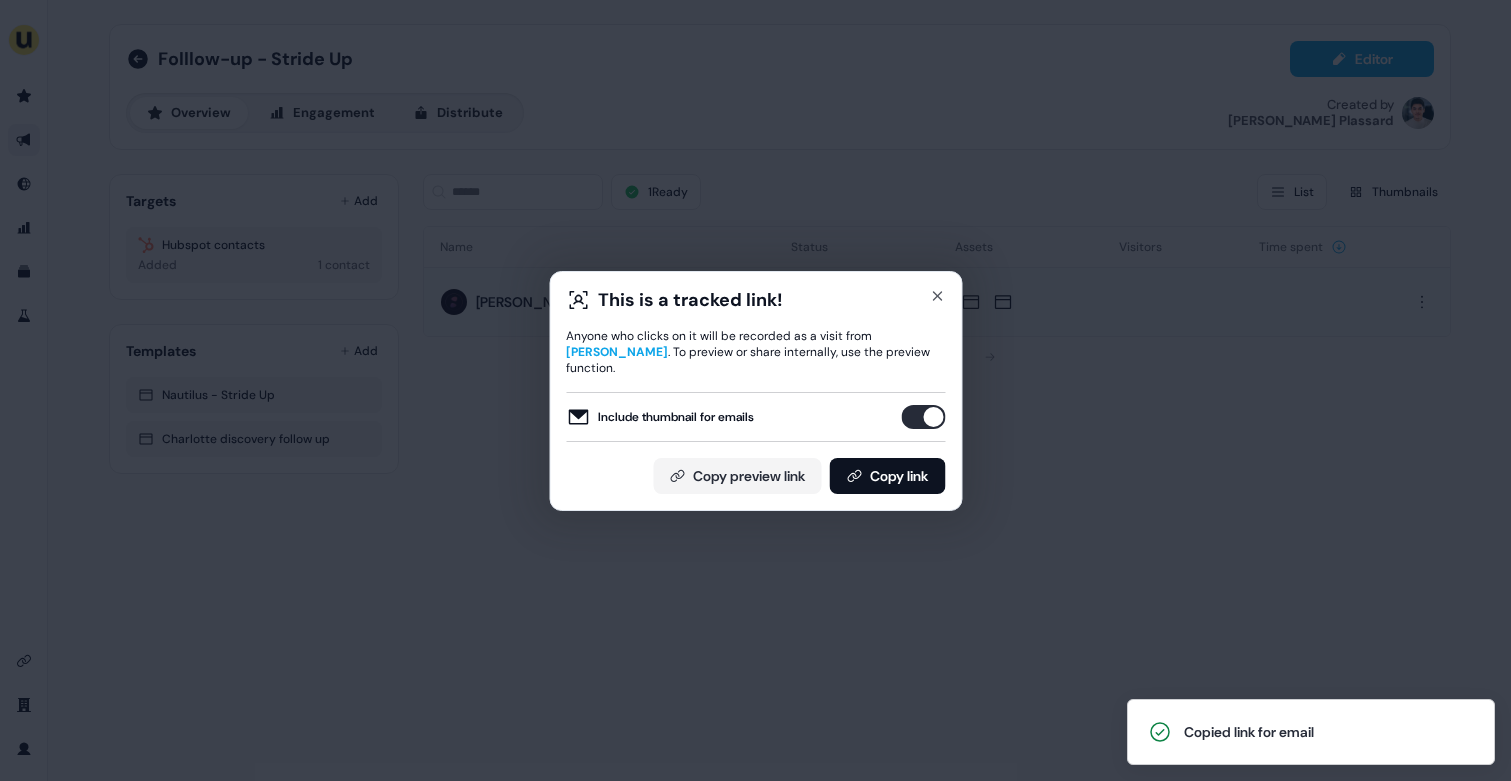 type 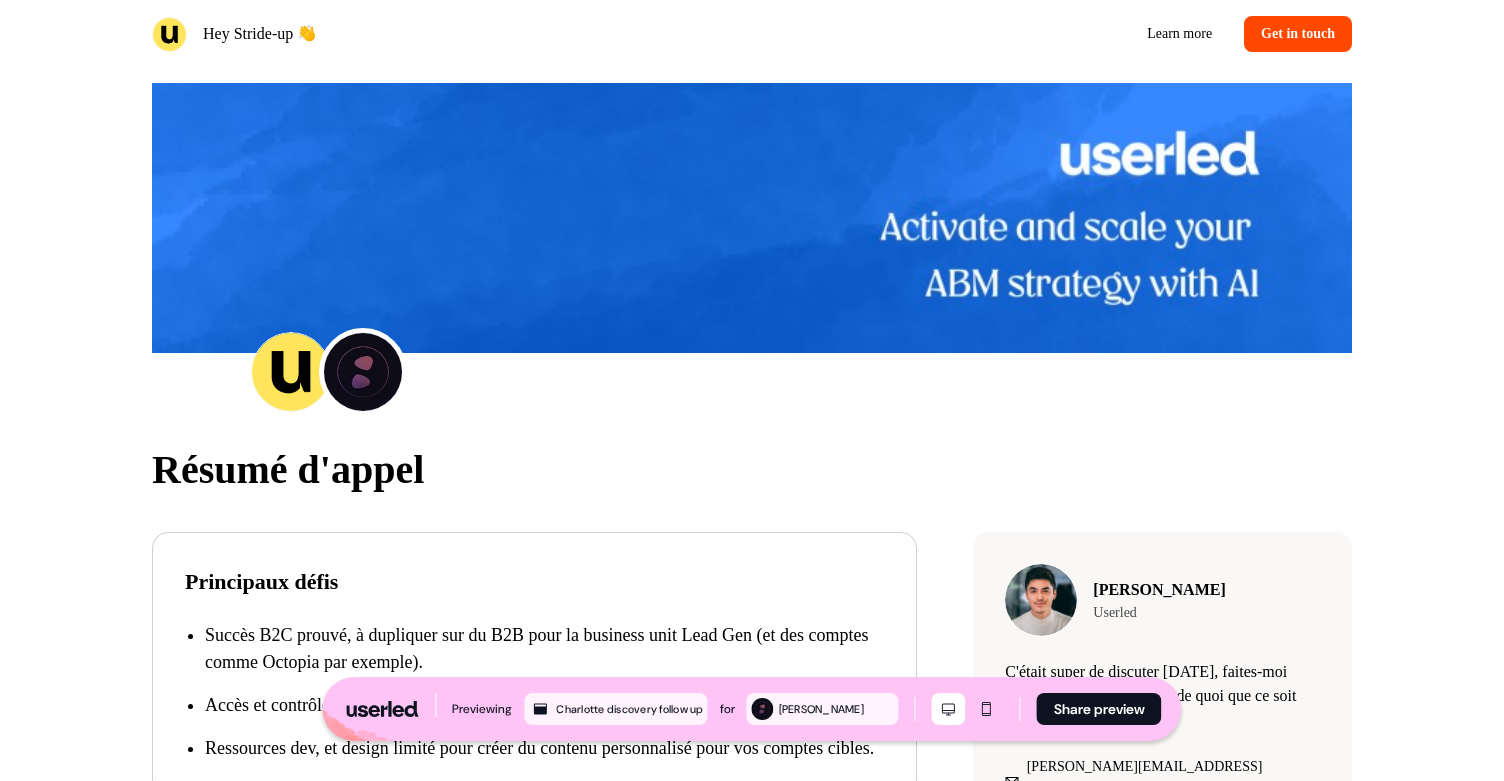scroll, scrollTop: 0, scrollLeft: 0, axis: both 